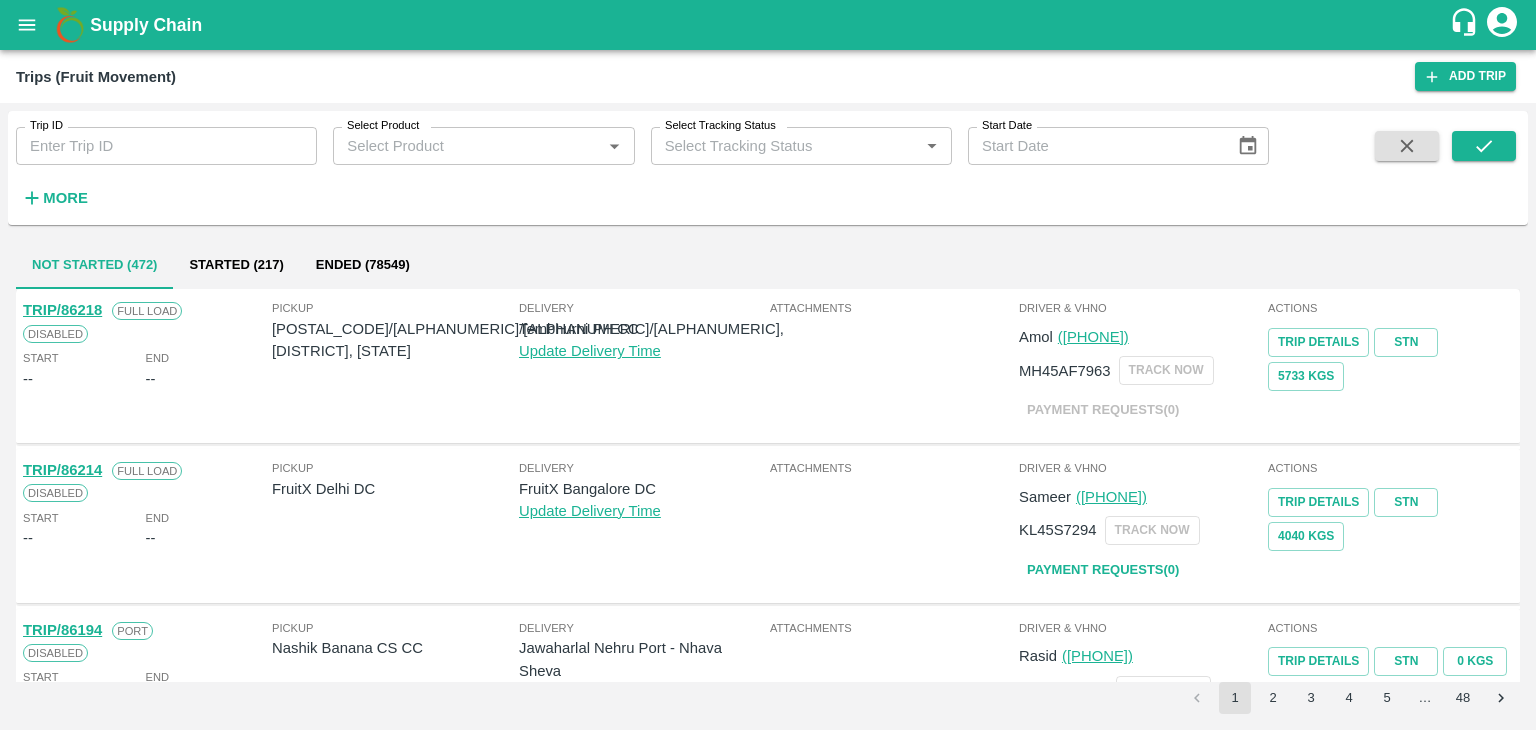 scroll, scrollTop: 0, scrollLeft: 0, axis: both 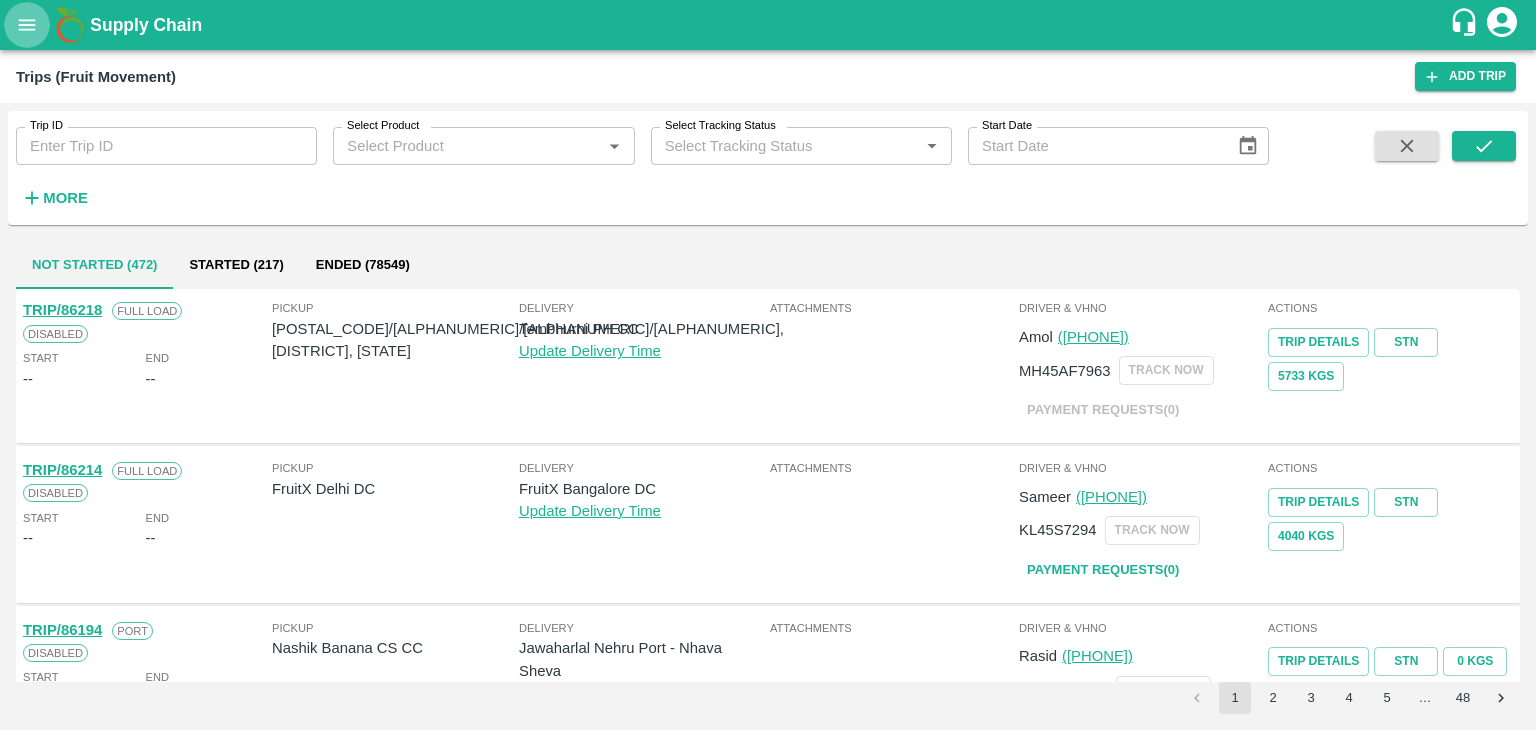 click 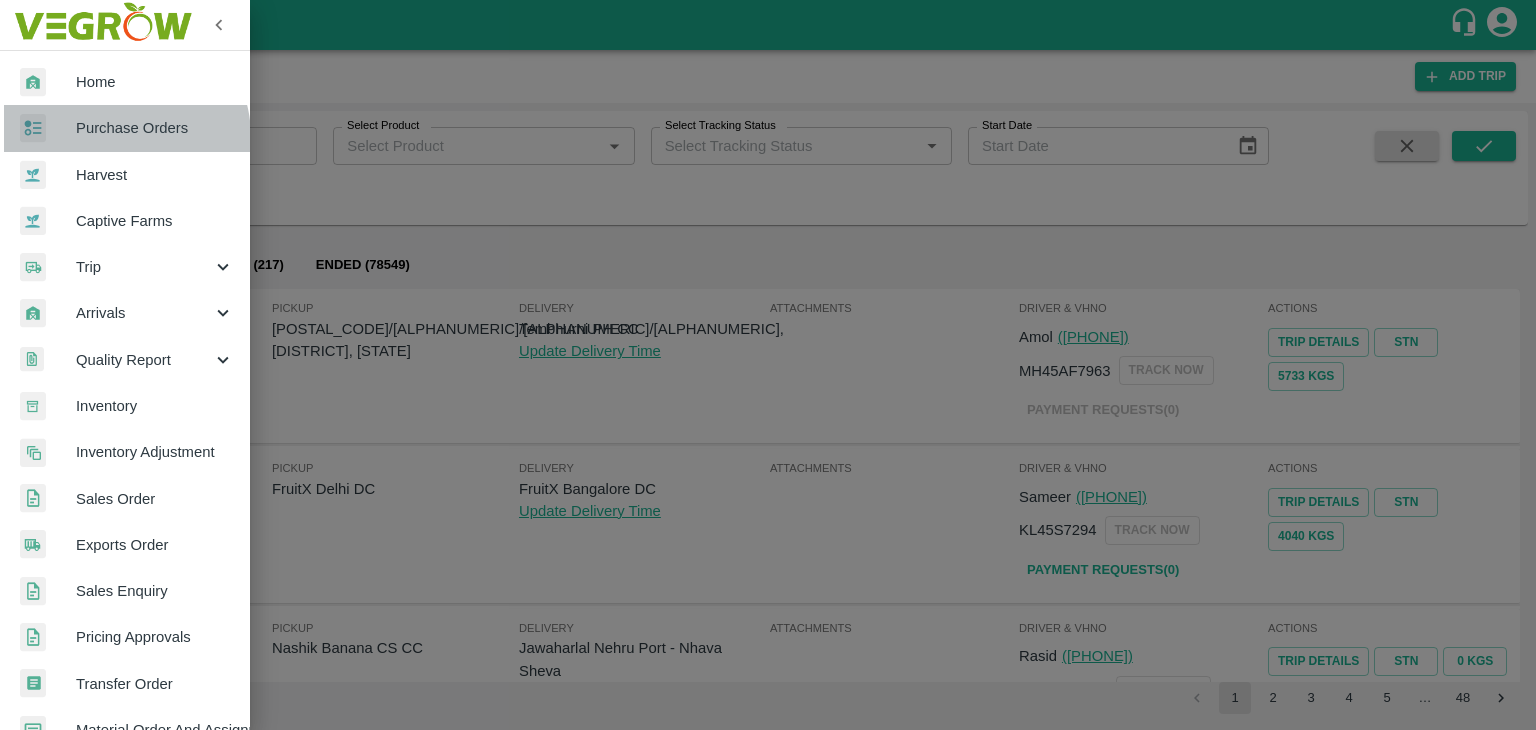 click on "Purchase Orders" at bounding box center [155, 128] 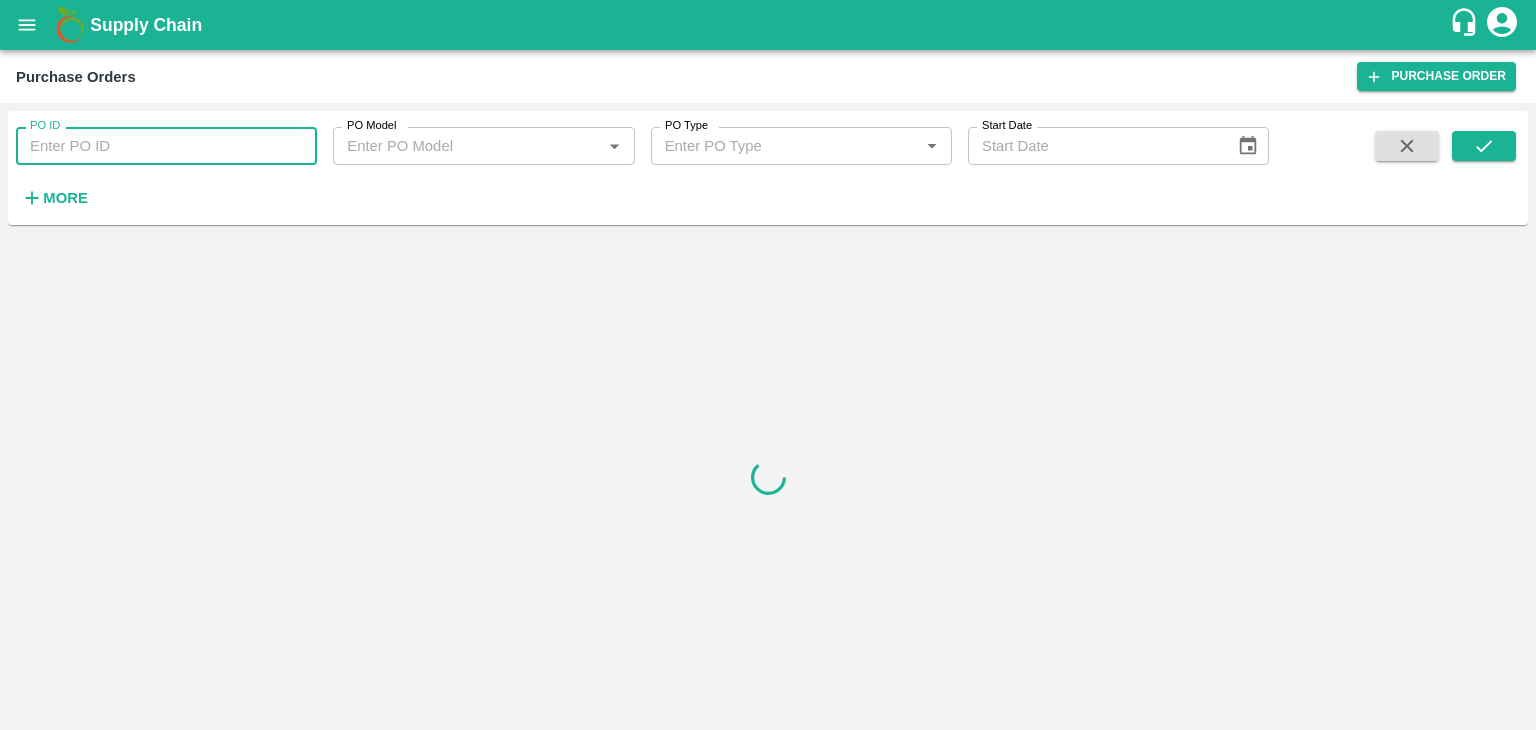 click on "PO ID" at bounding box center [166, 146] 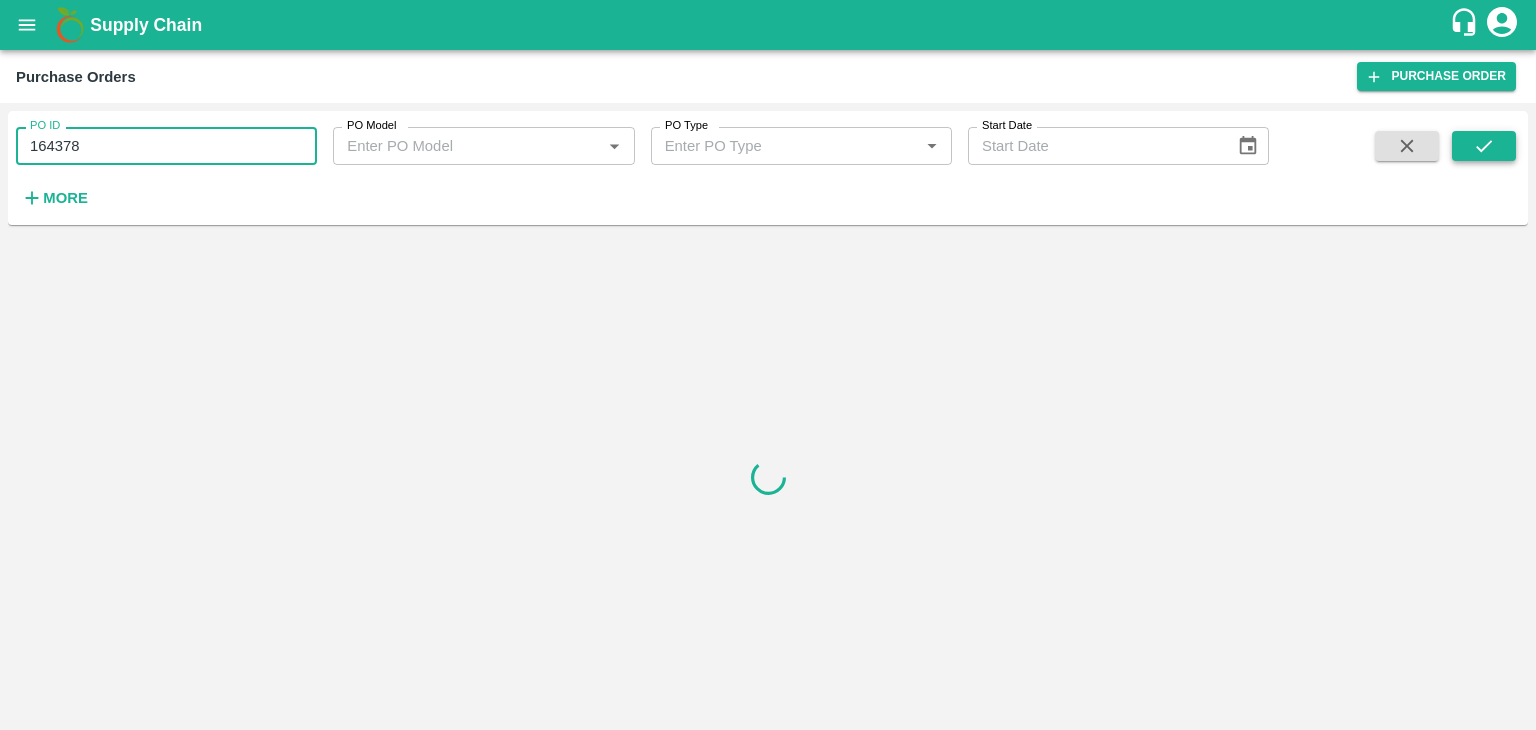type on "164378" 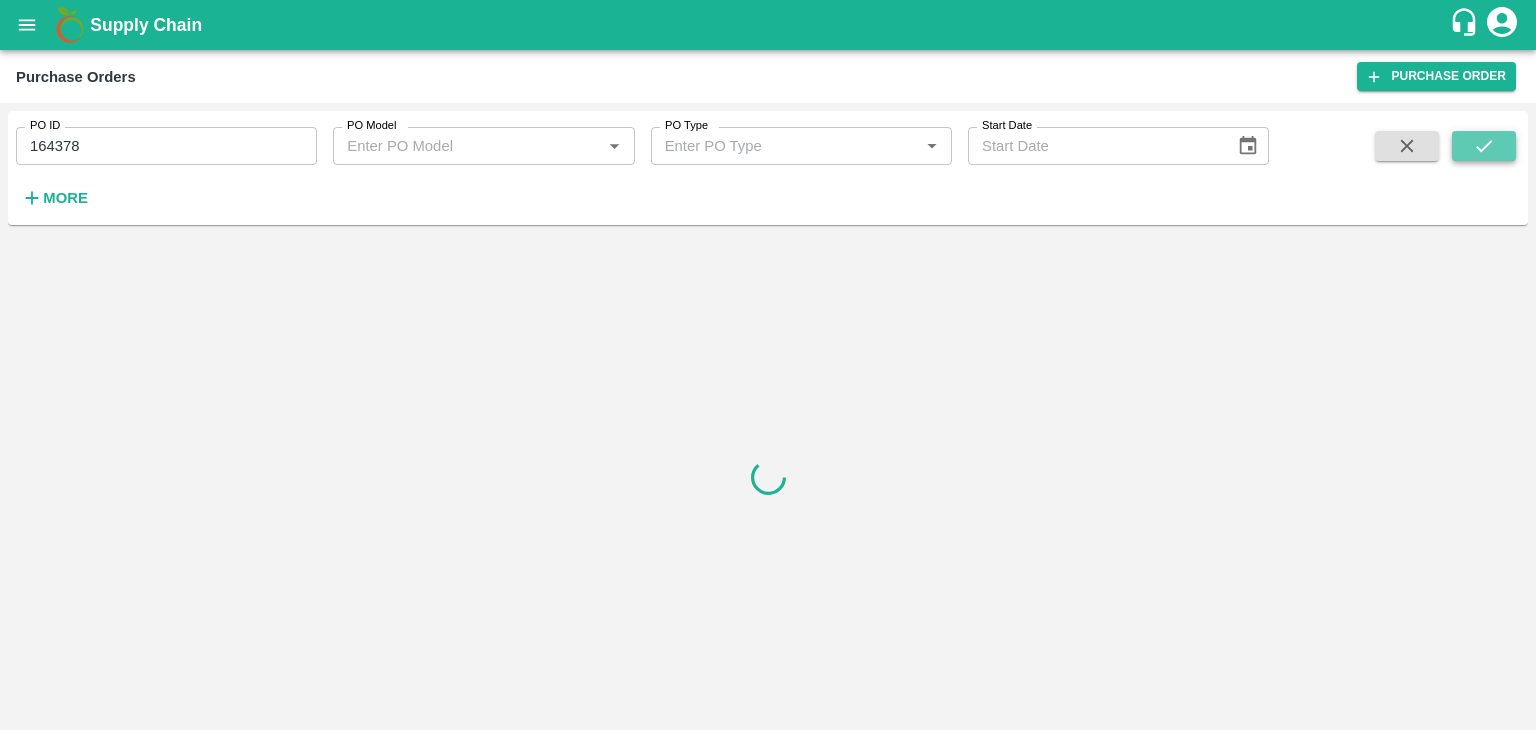 click at bounding box center [1484, 146] 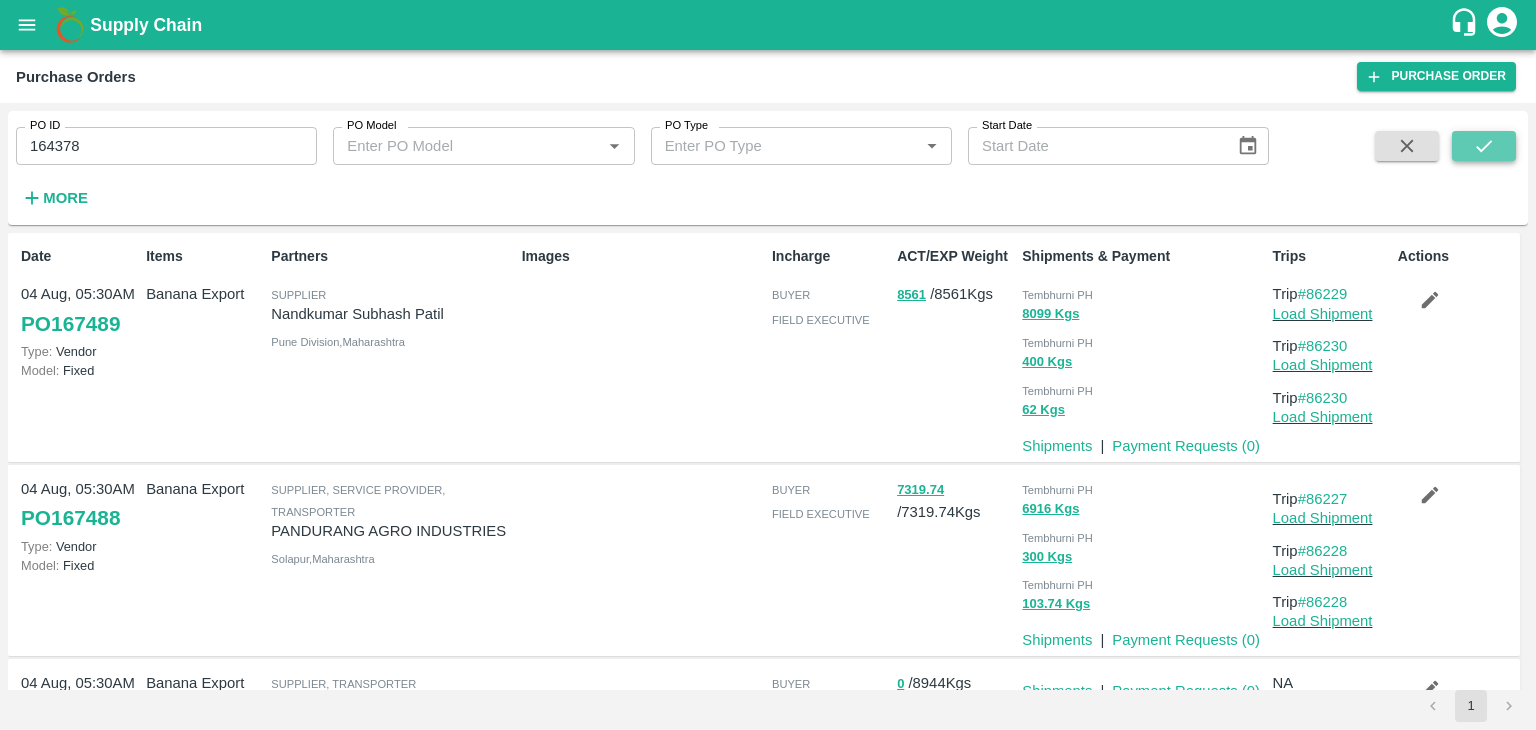 click at bounding box center (1484, 146) 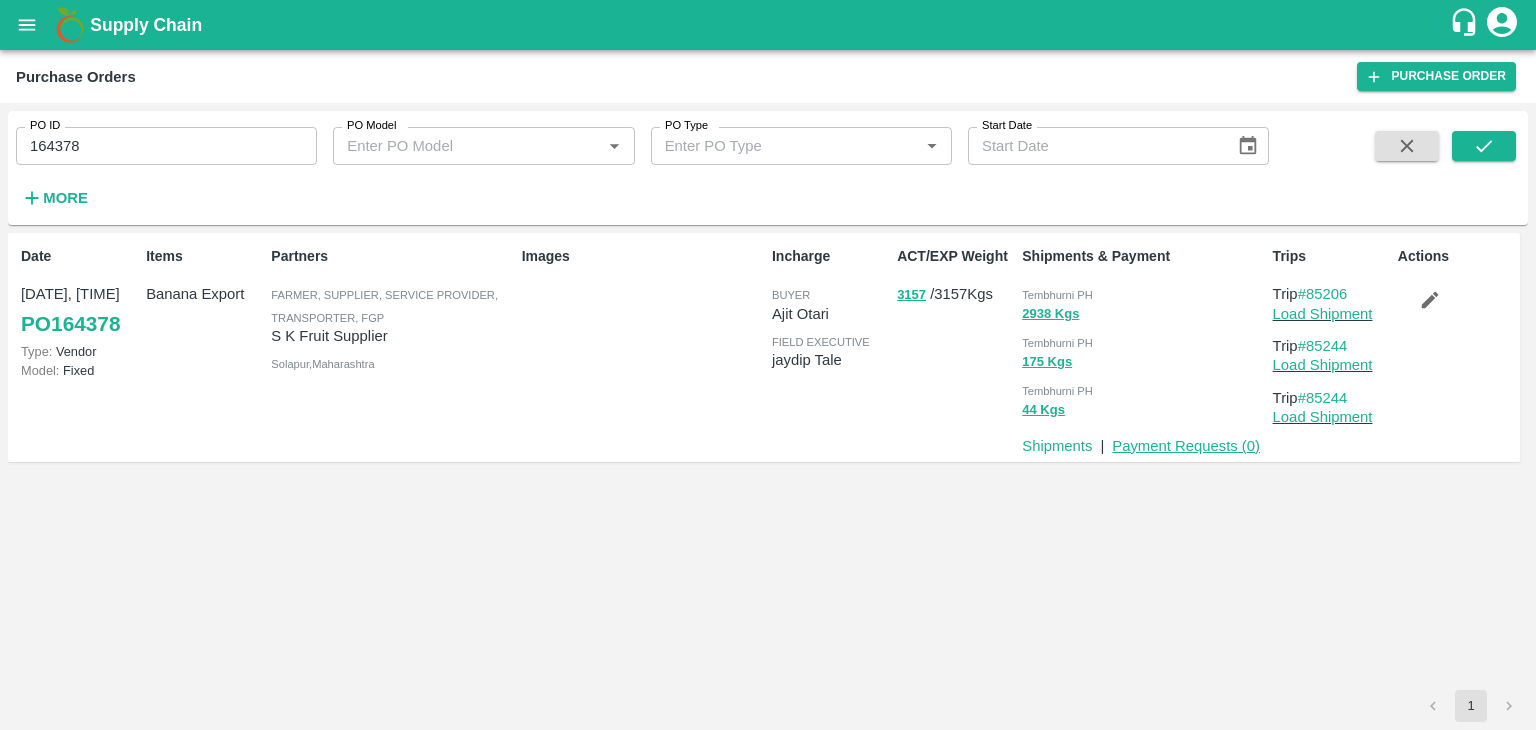 click on "Payment Requests ( 0 )" at bounding box center [1186, 446] 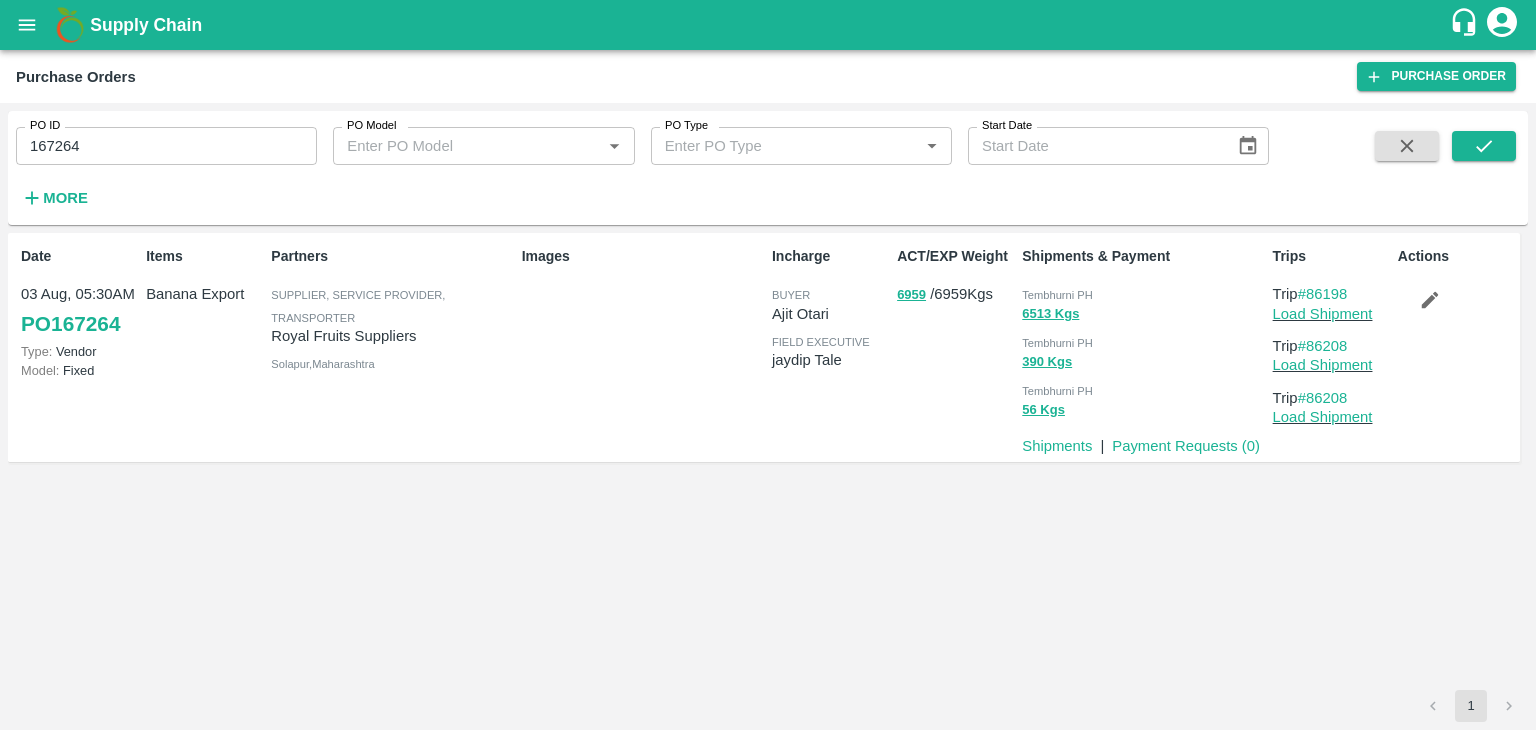scroll, scrollTop: 0, scrollLeft: 0, axis: both 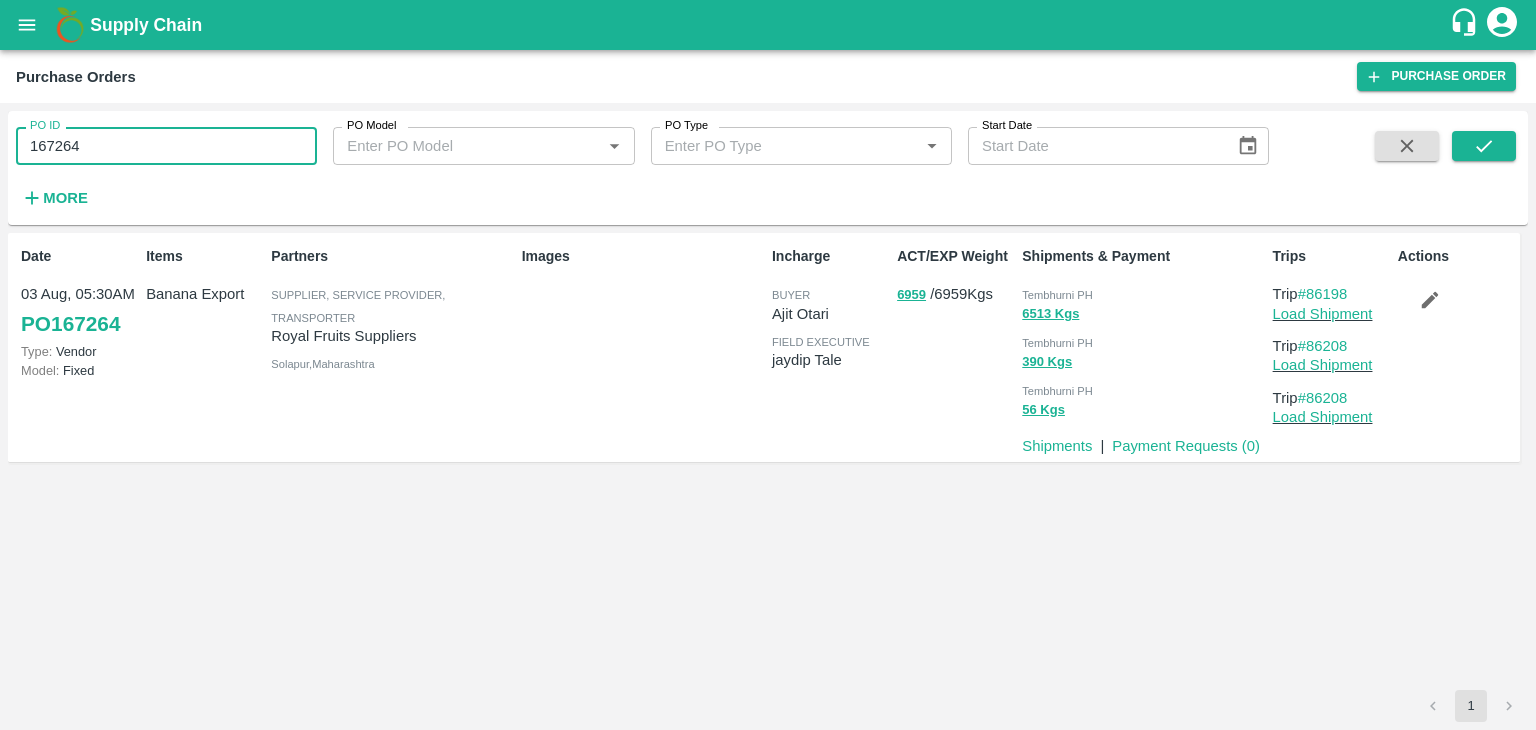 click on "167264" at bounding box center [166, 146] 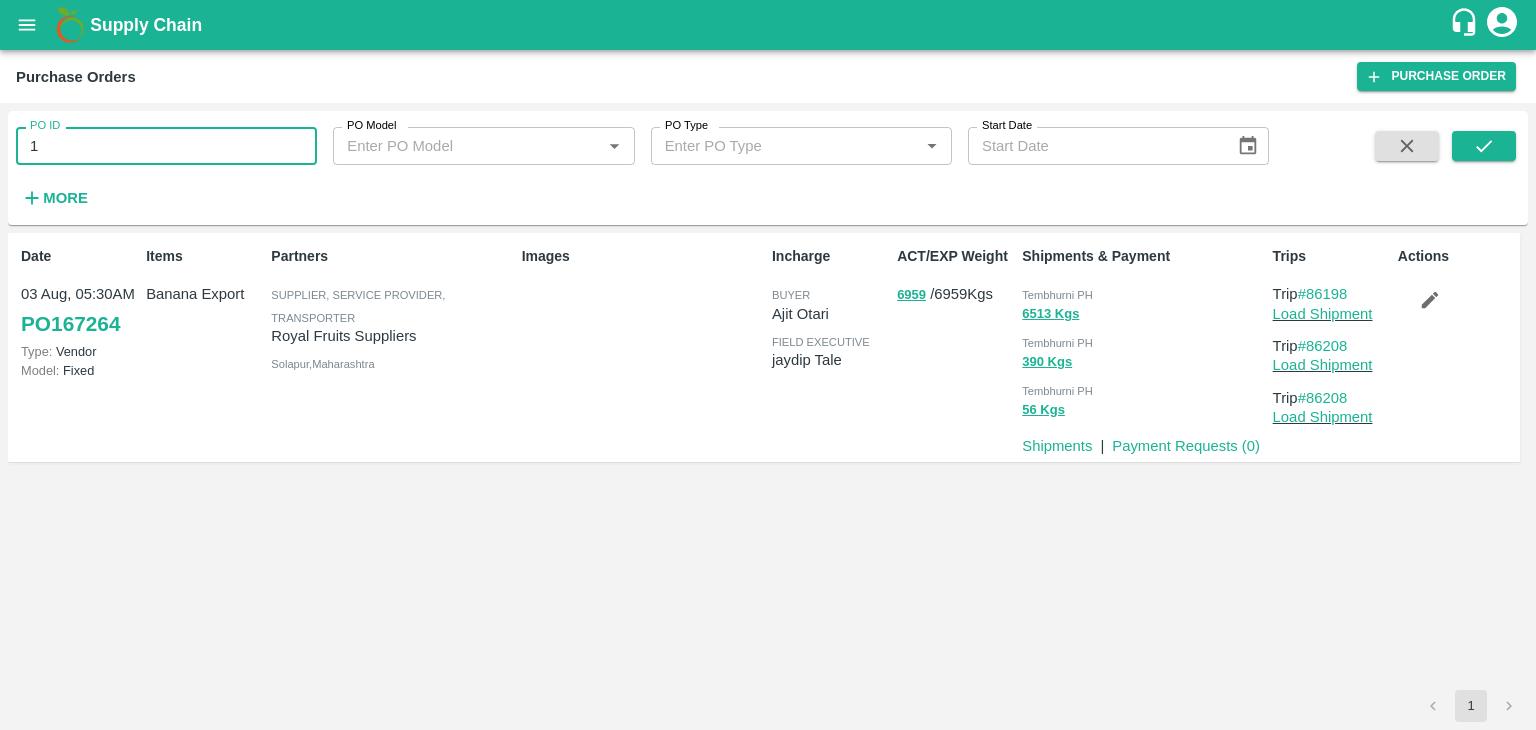 type on "1" 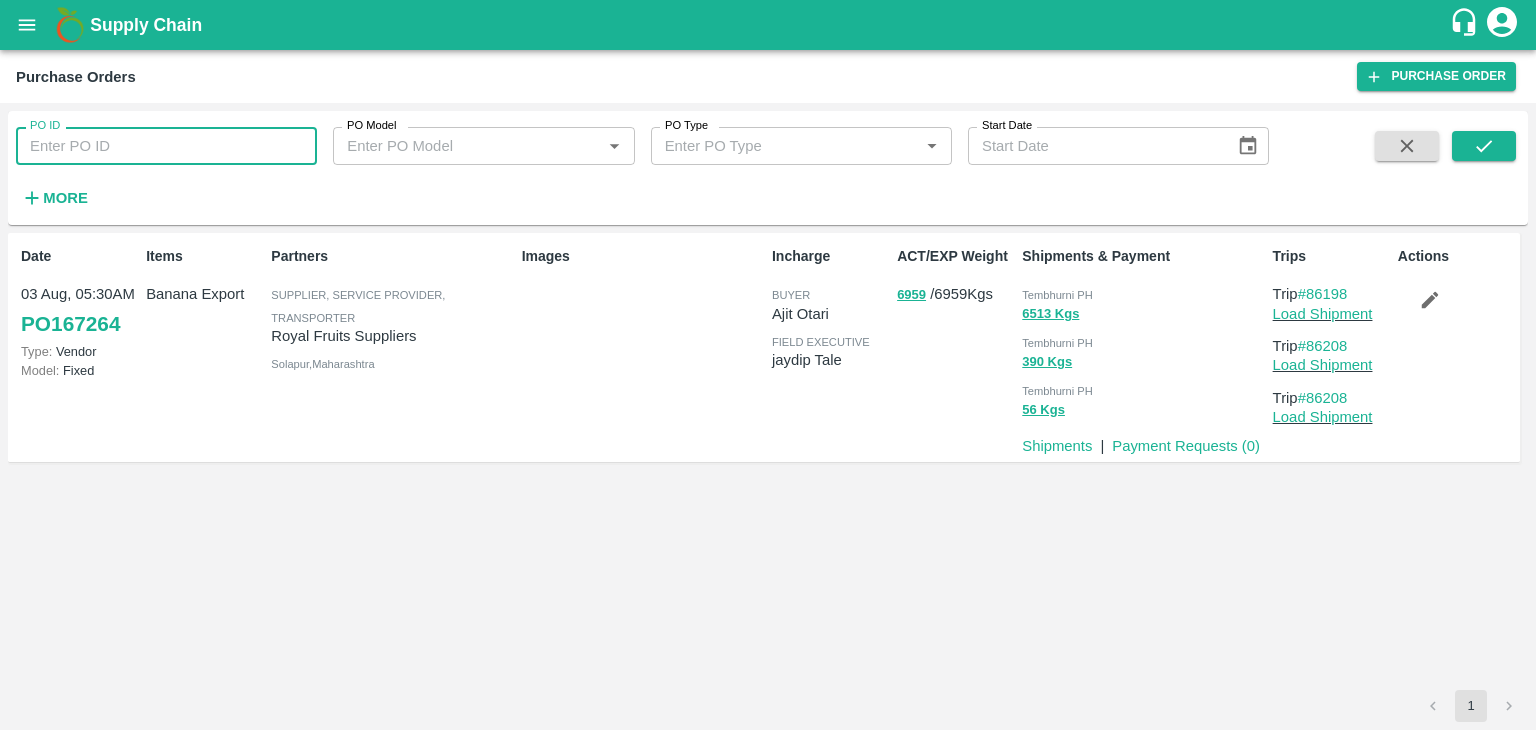 type 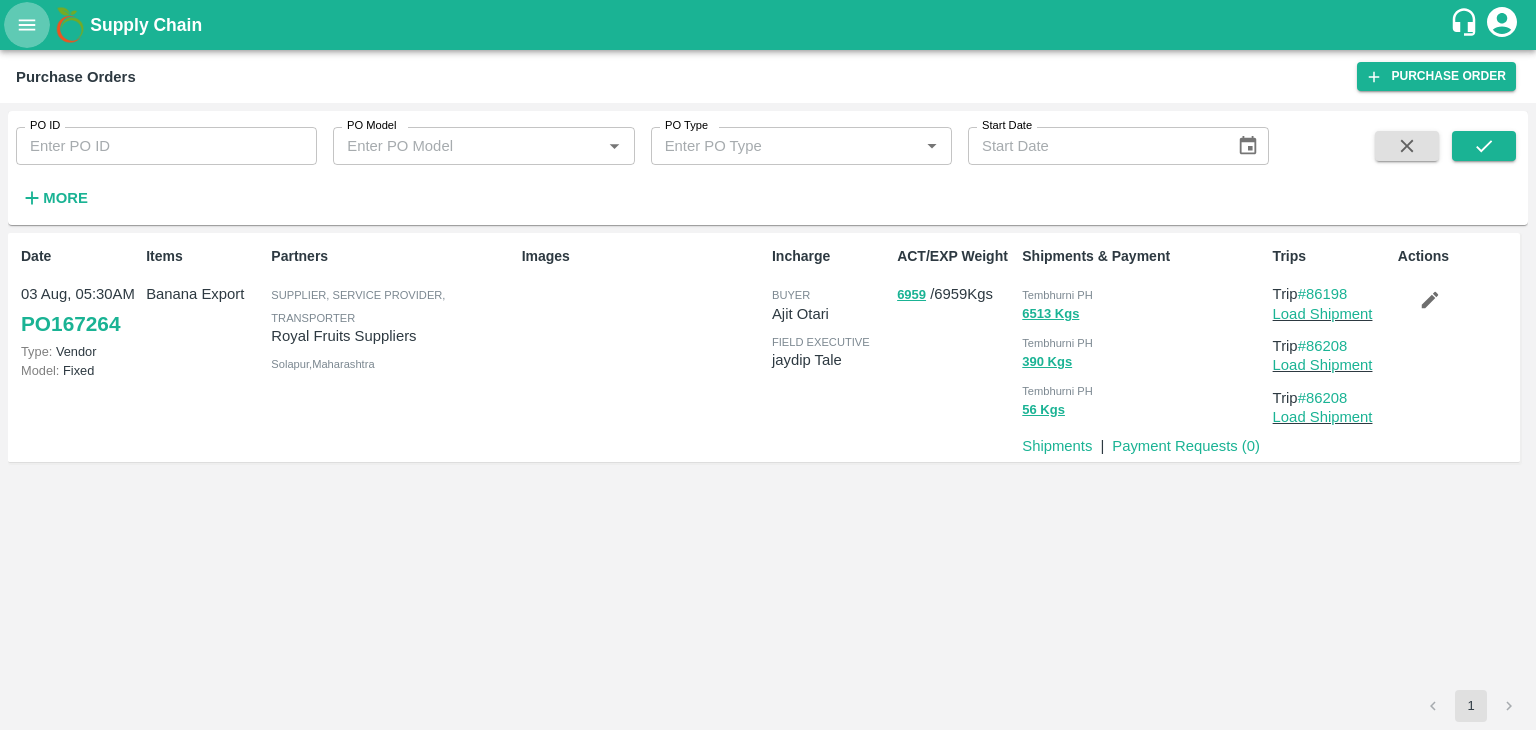 click 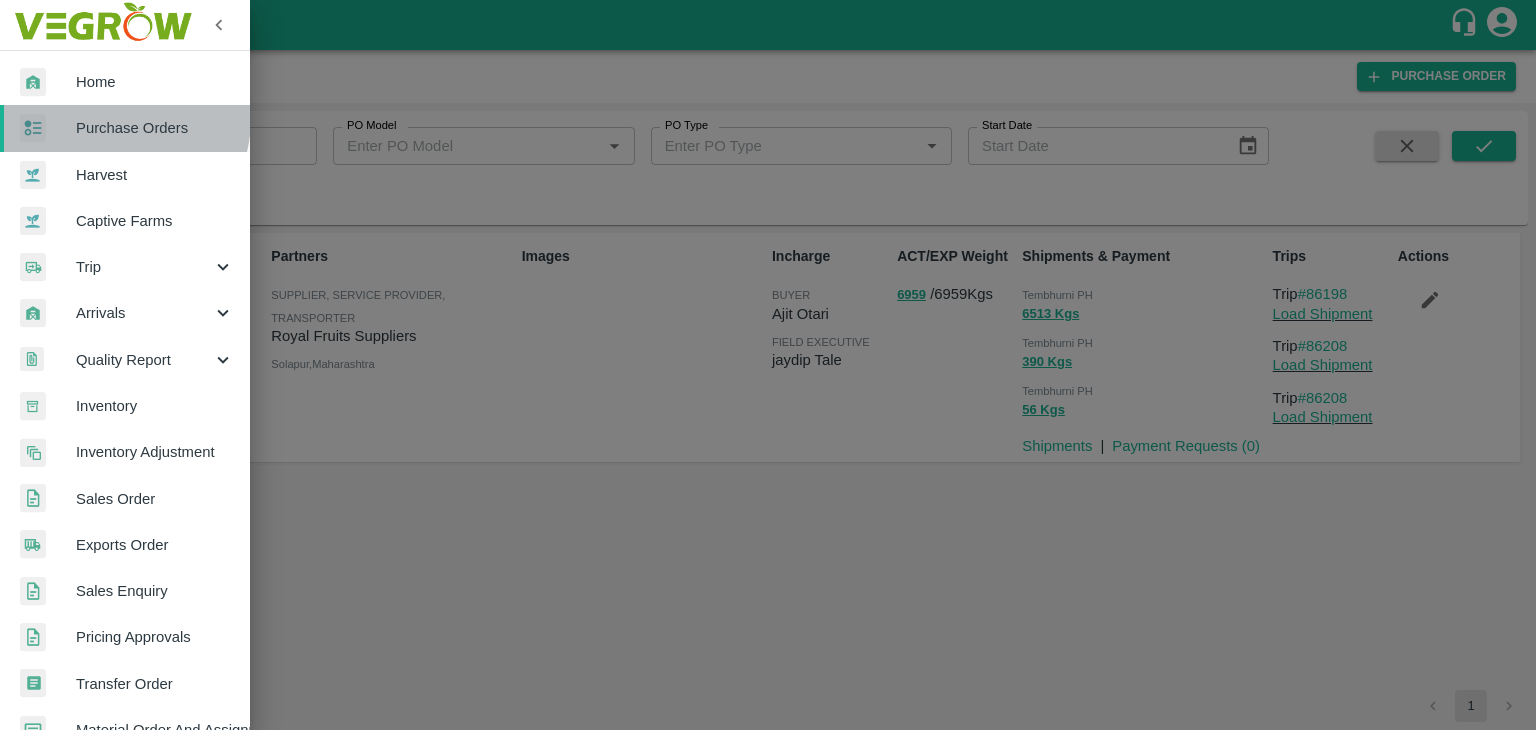 click on "Purchase Orders" at bounding box center [155, 128] 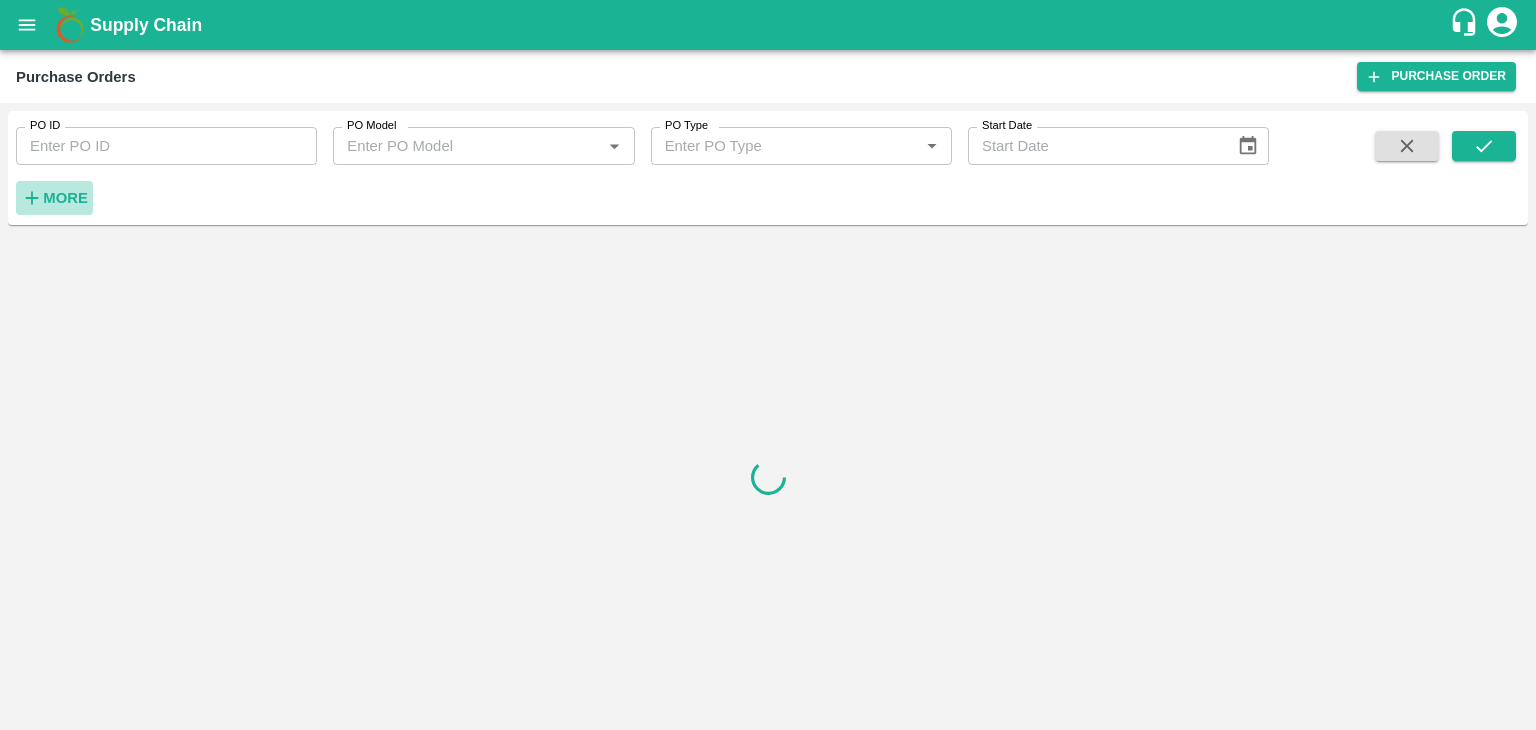 click on "More" at bounding box center (65, 198) 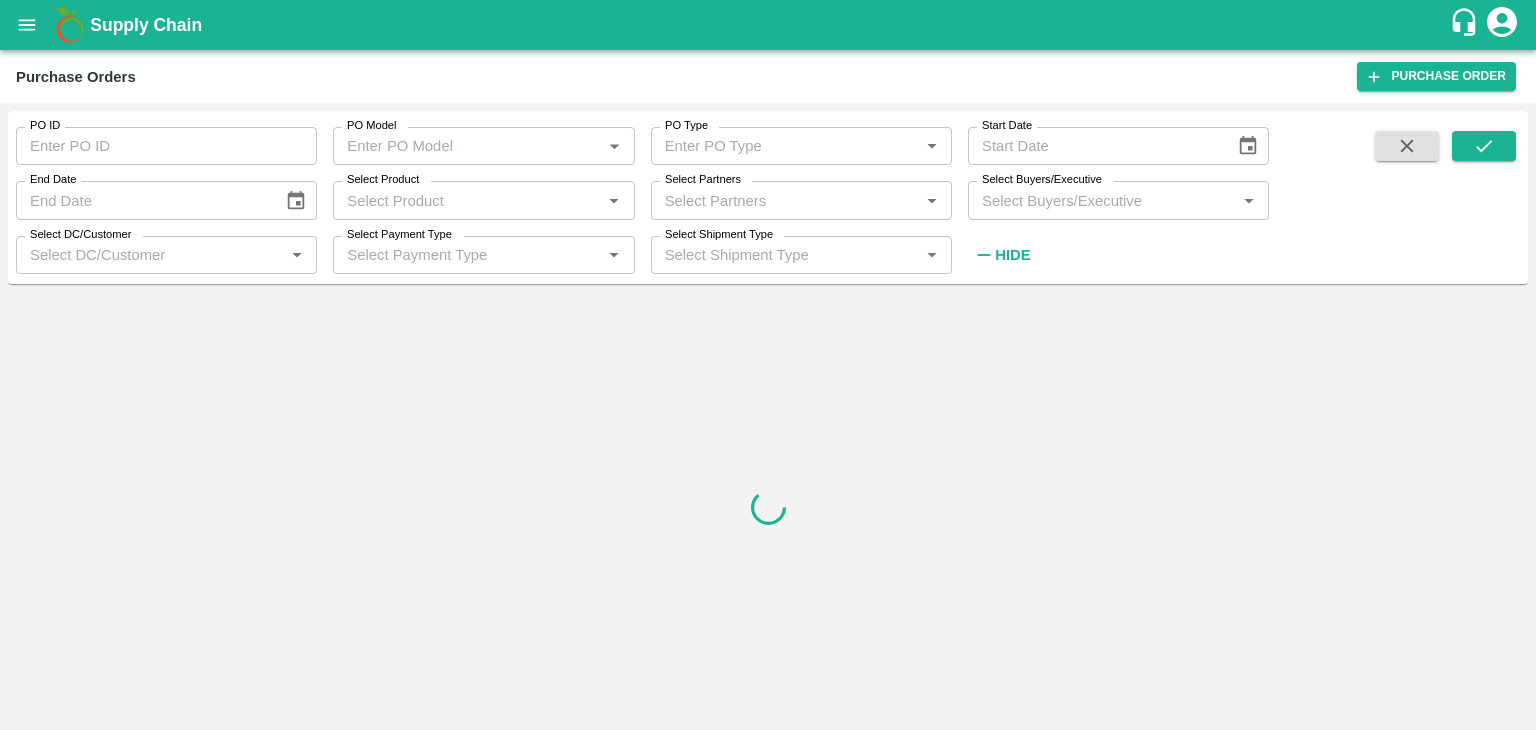 click 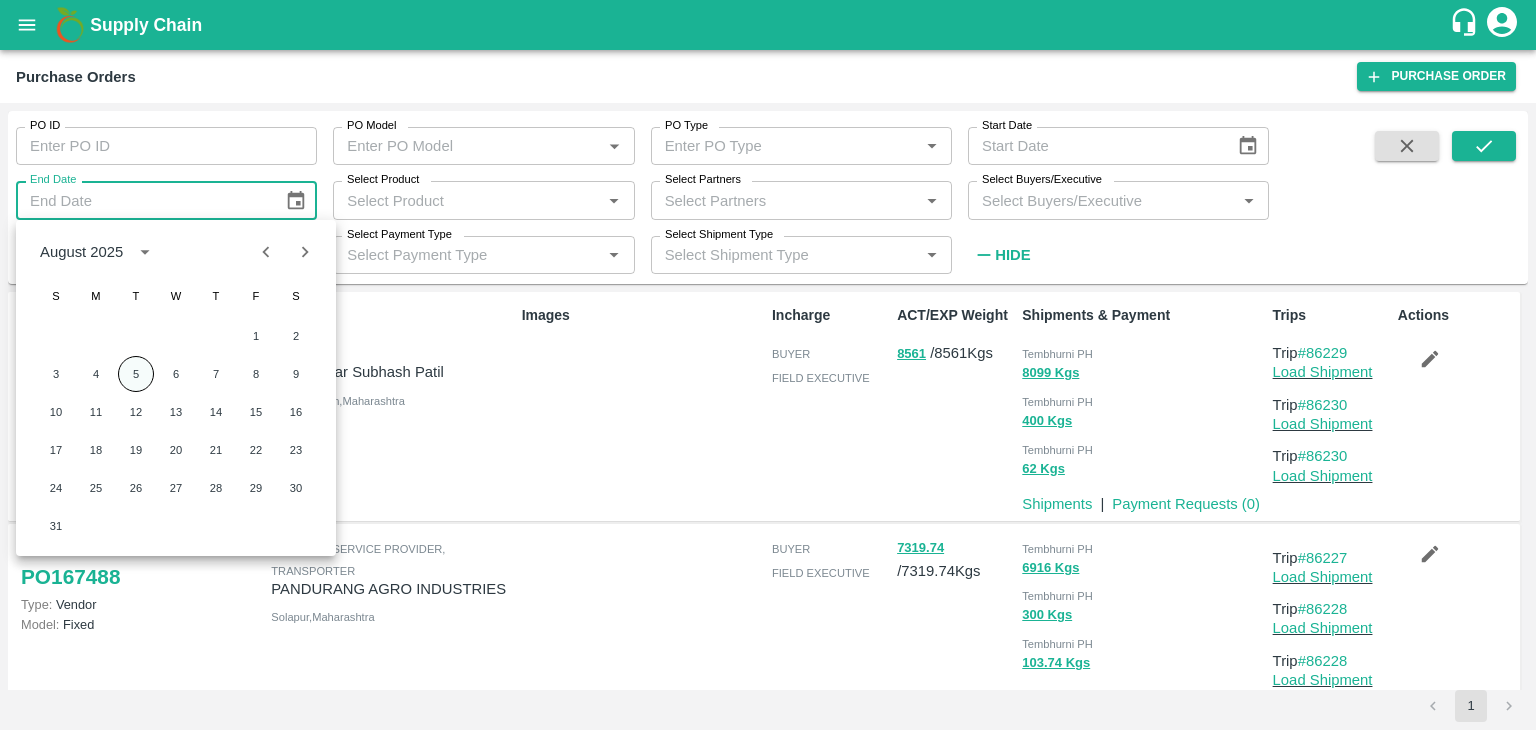 click on "5" at bounding box center [136, 374] 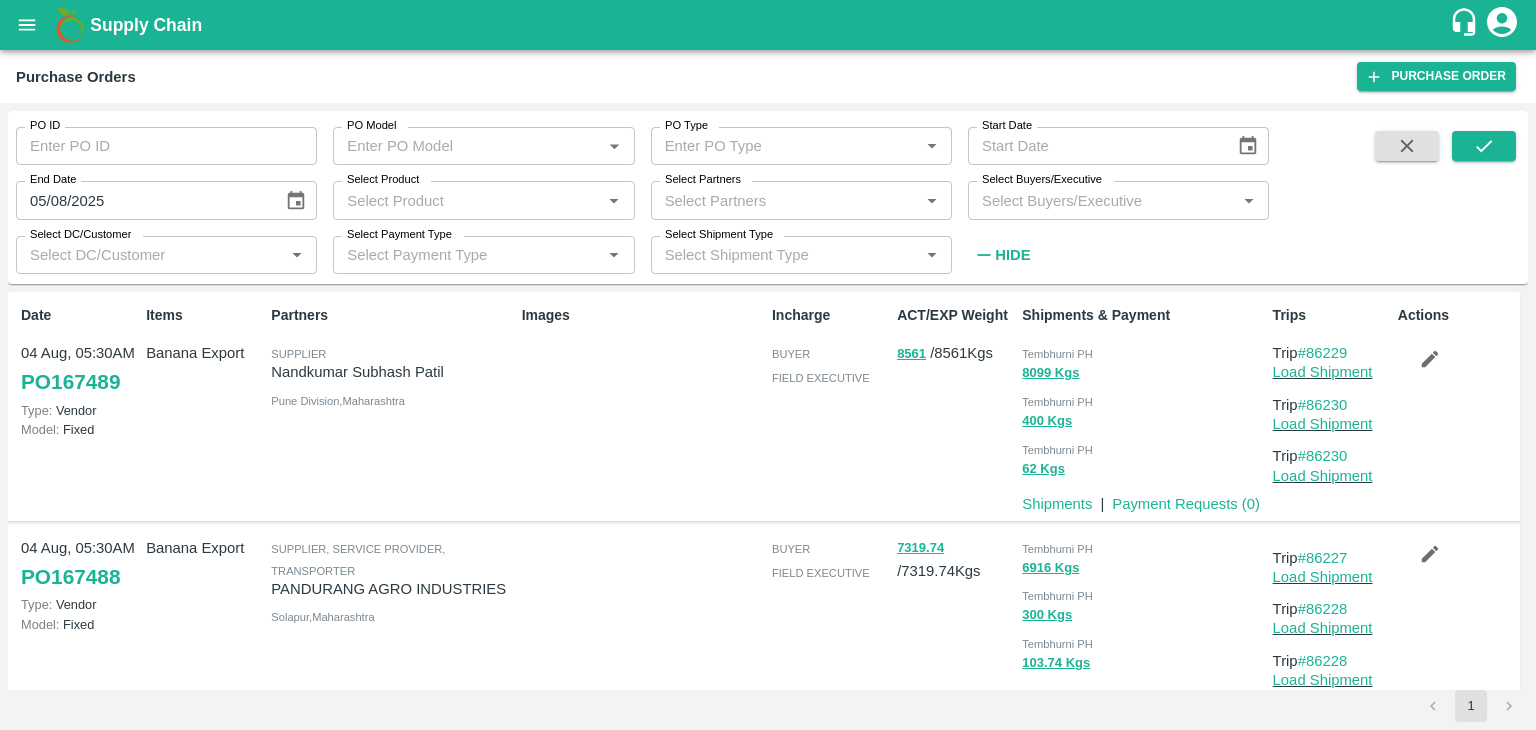 type on "05/08/2025" 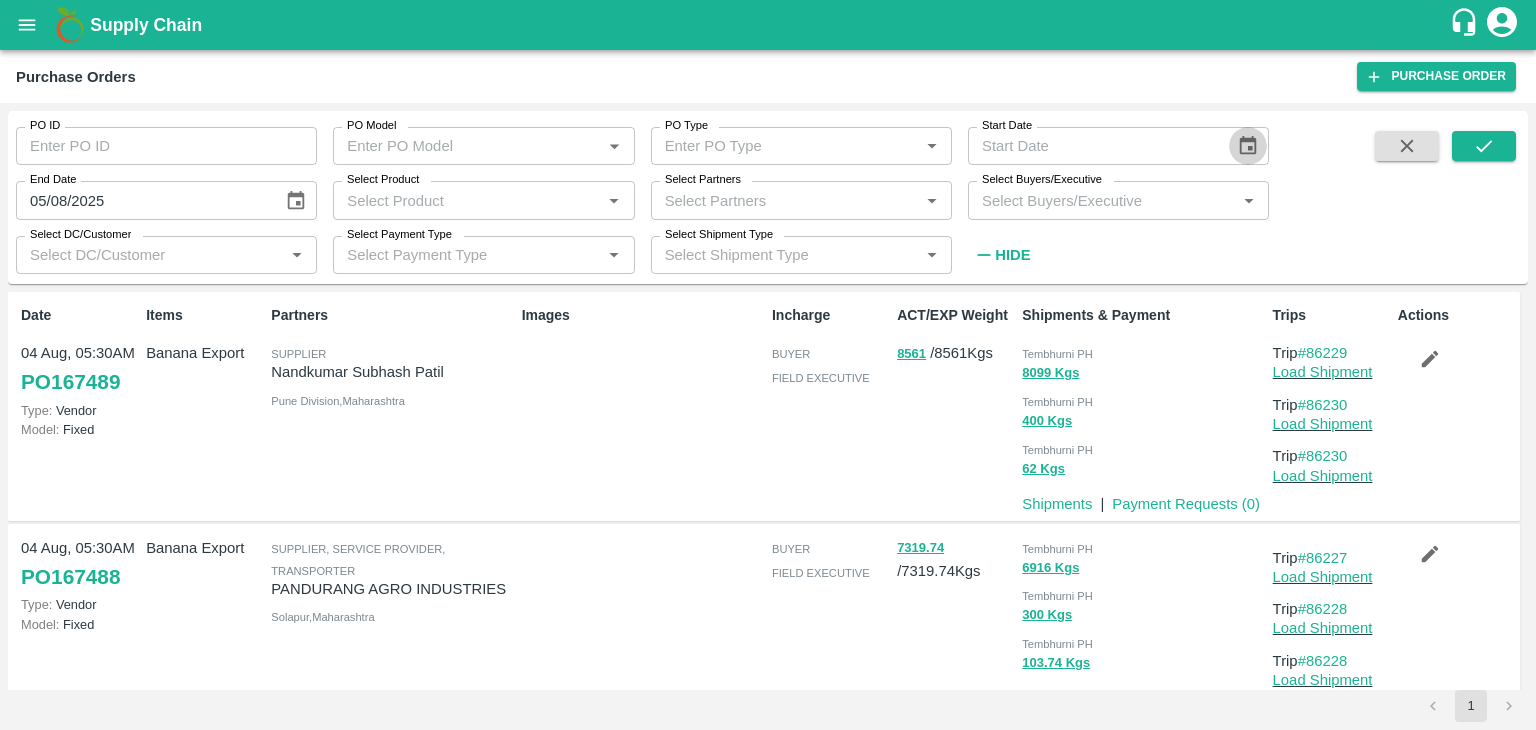 click at bounding box center [1248, 146] 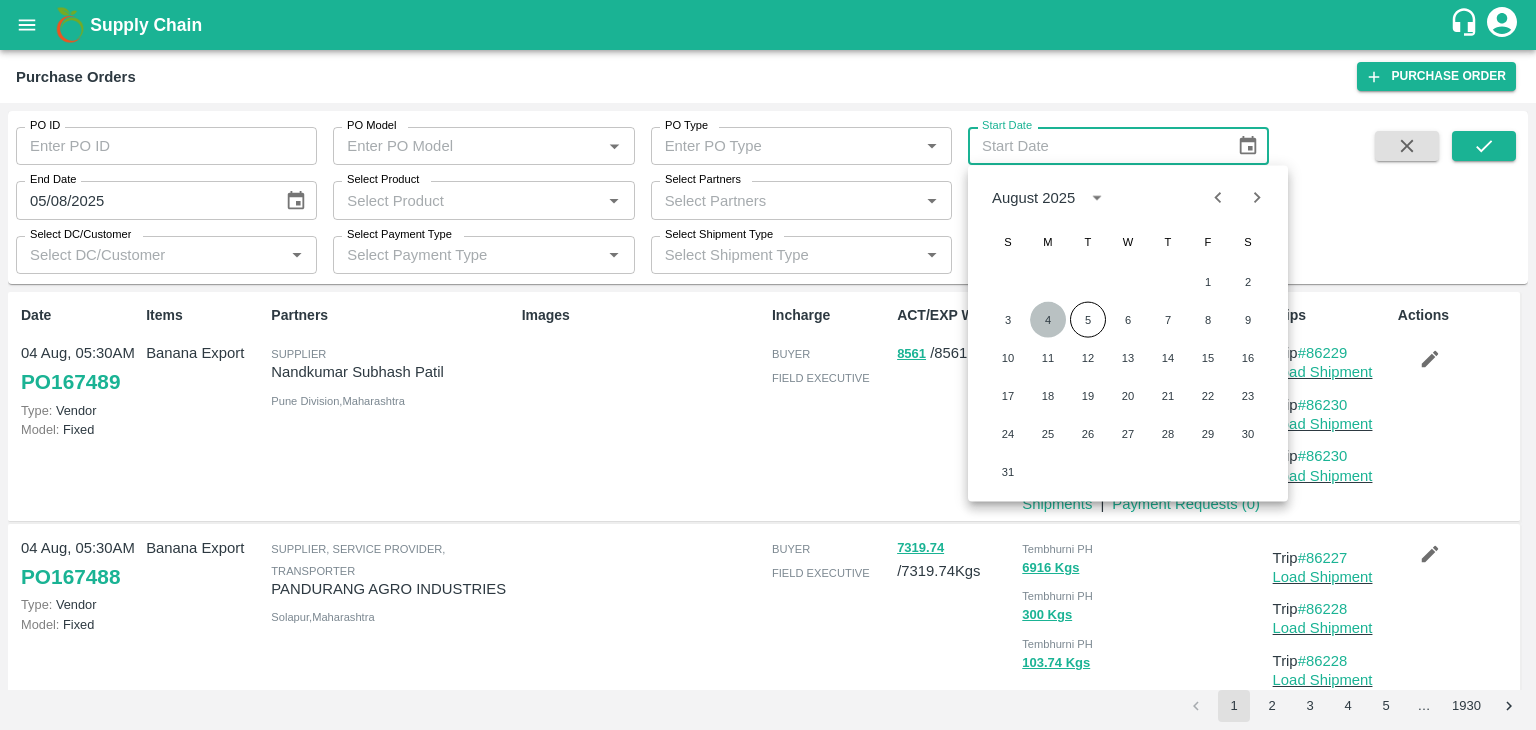 click on "4" at bounding box center (1048, 320) 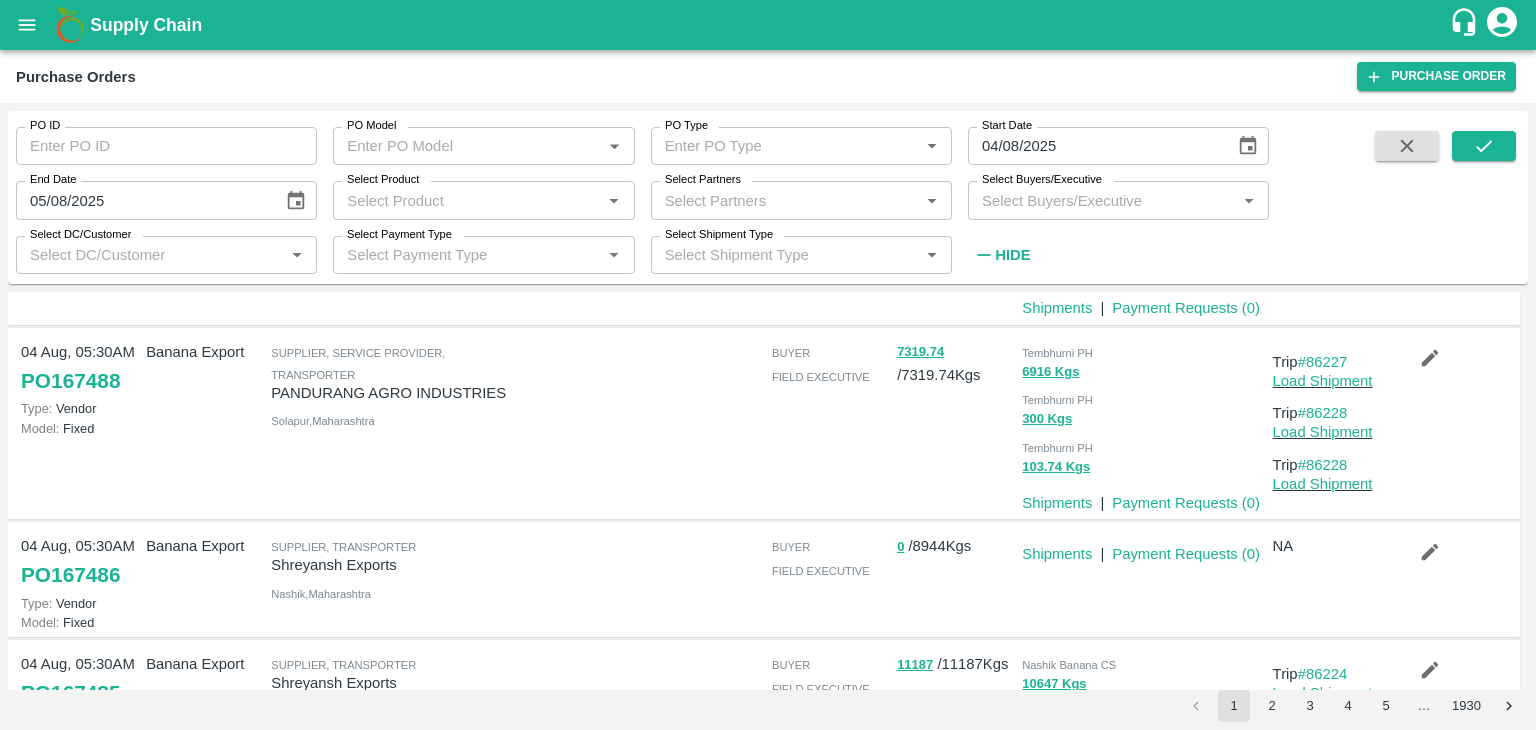 scroll, scrollTop: 0, scrollLeft: 0, axis: both 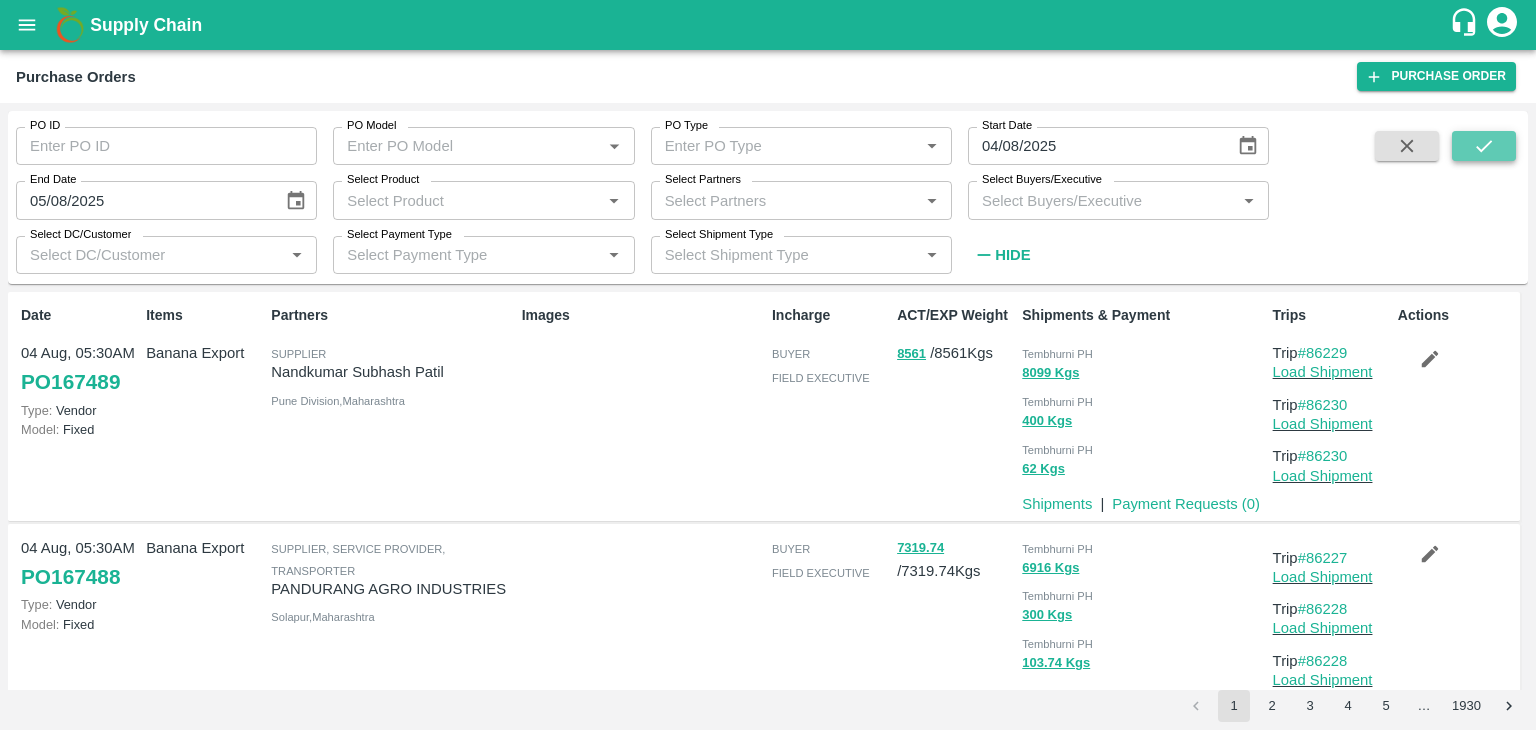 click at bounding box center (1484, 146) 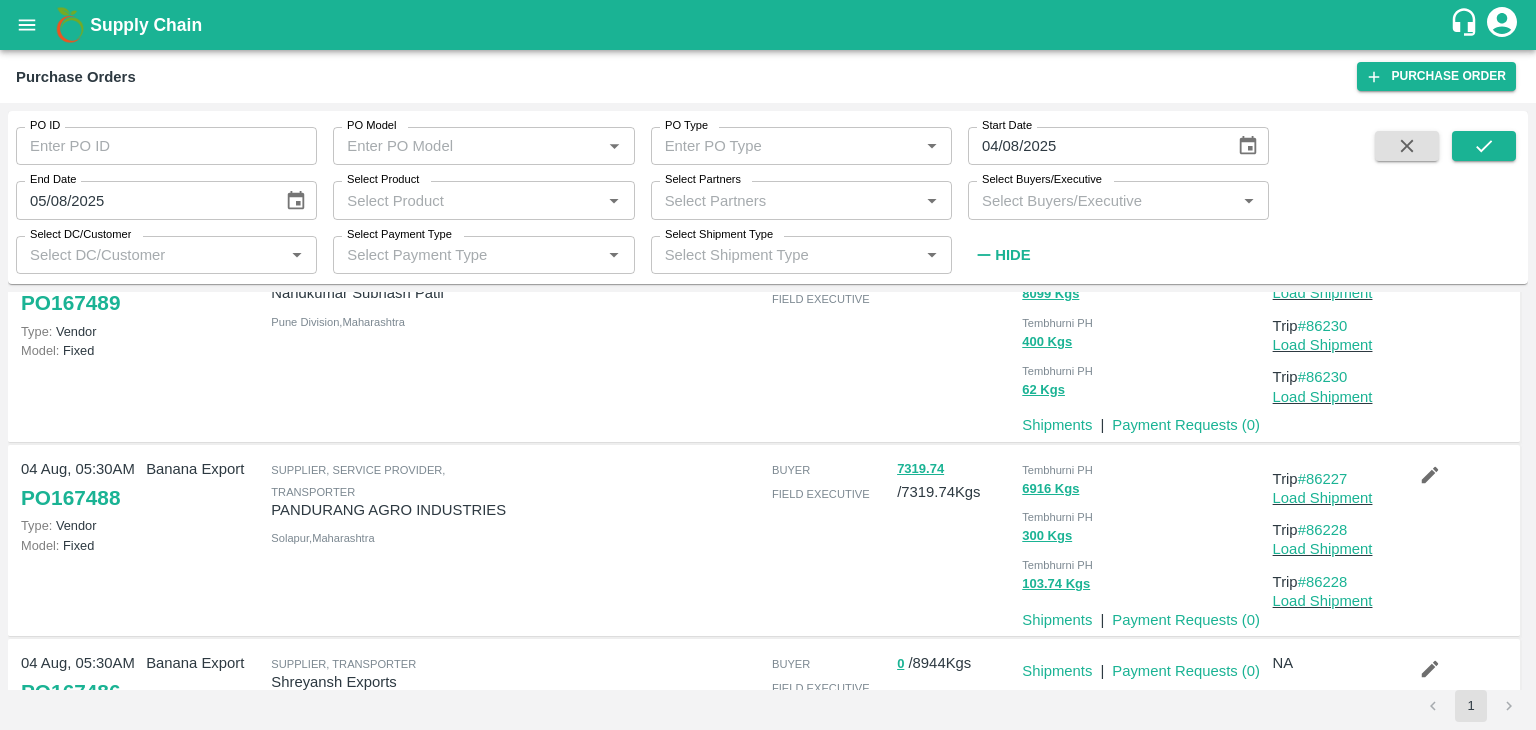 scroll, scrollTop: 94, scrollLeft: 0, axis: vertical 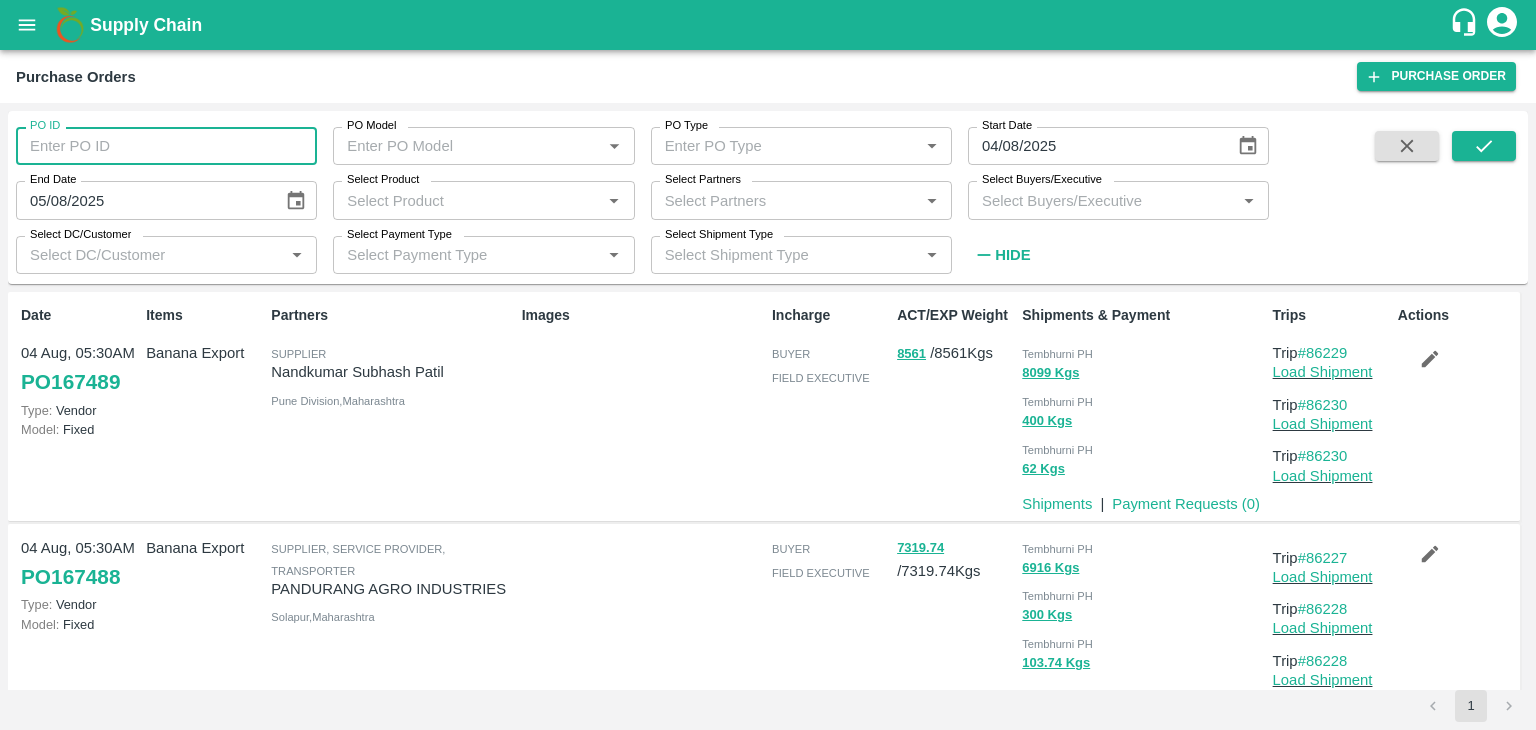 click on "PO ID" at bounding box center (166, 146) 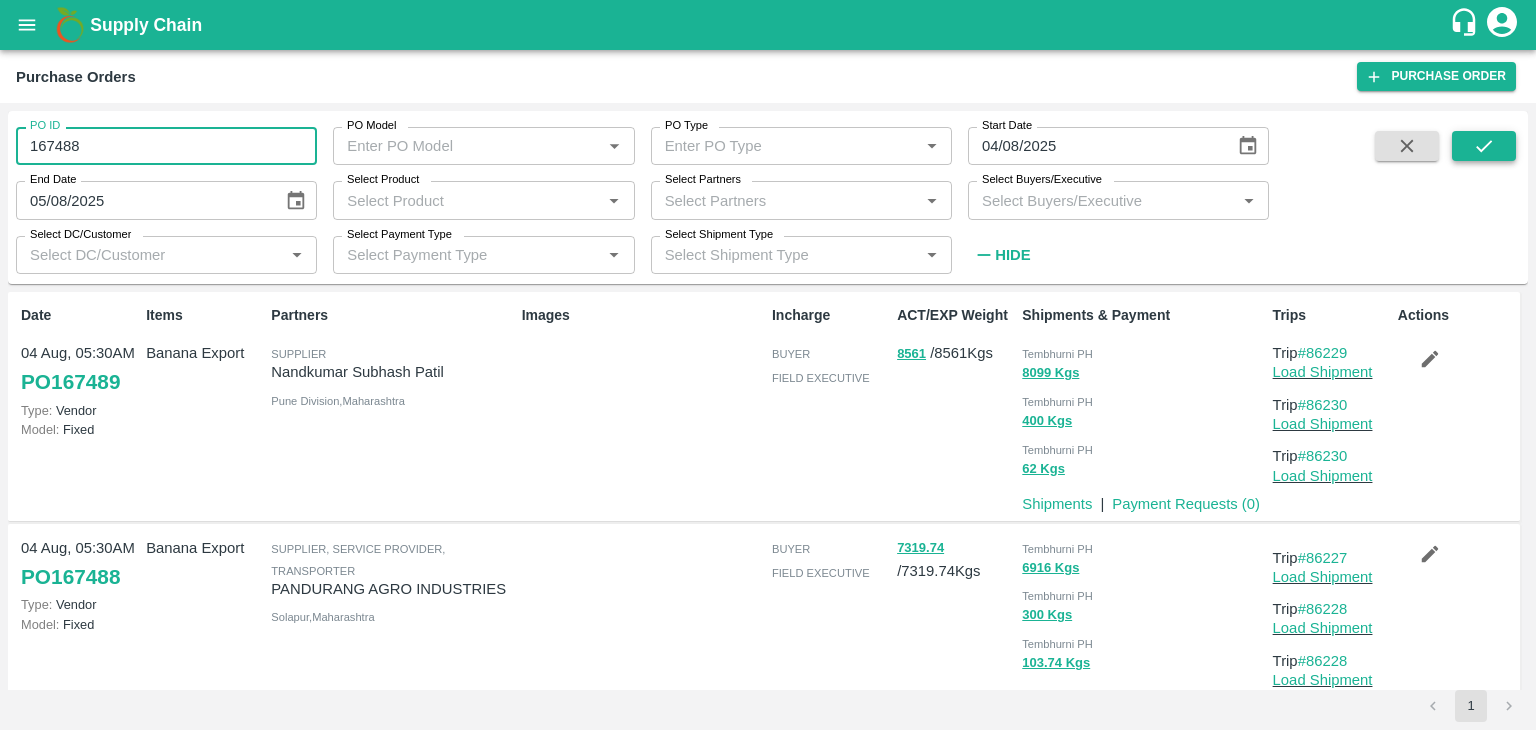 type on "167488" 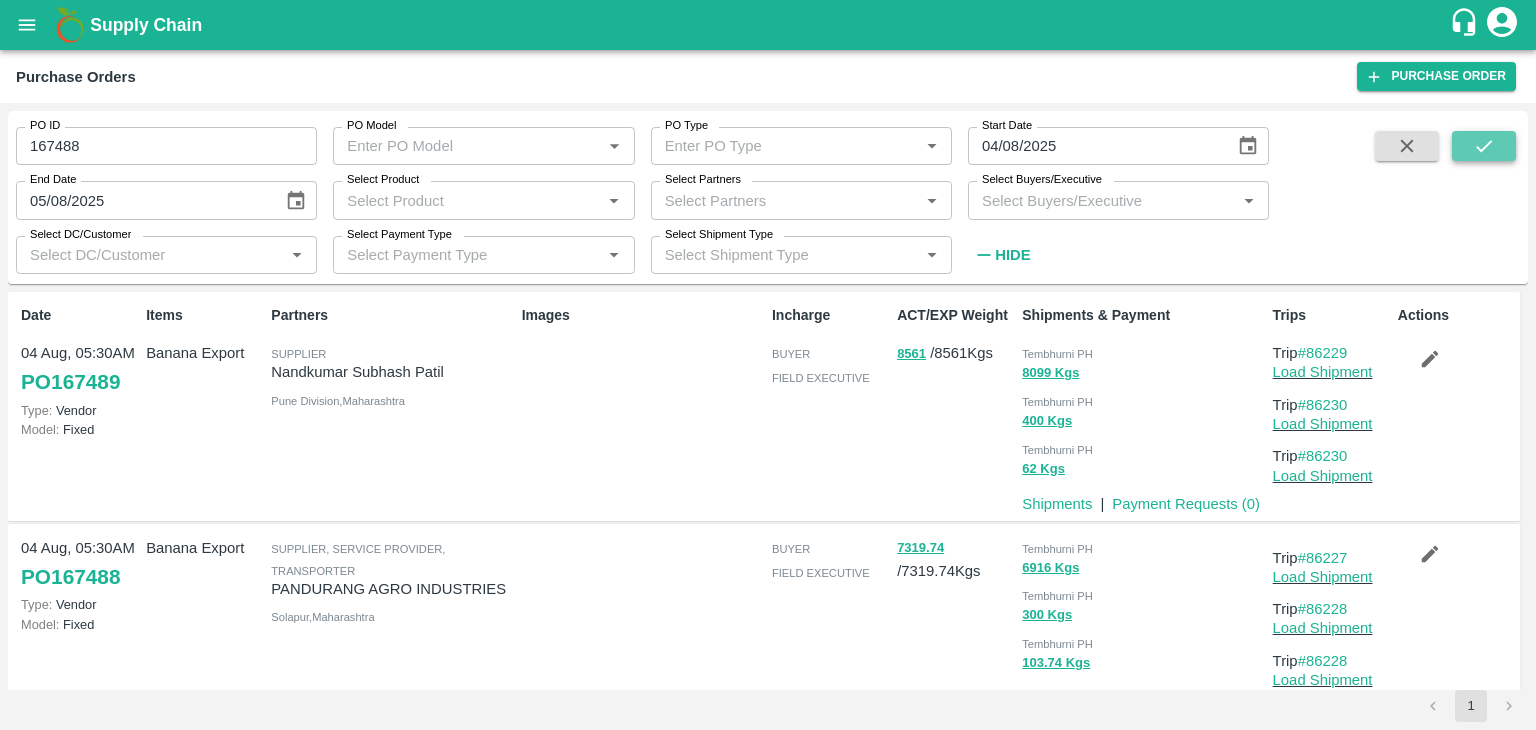 click 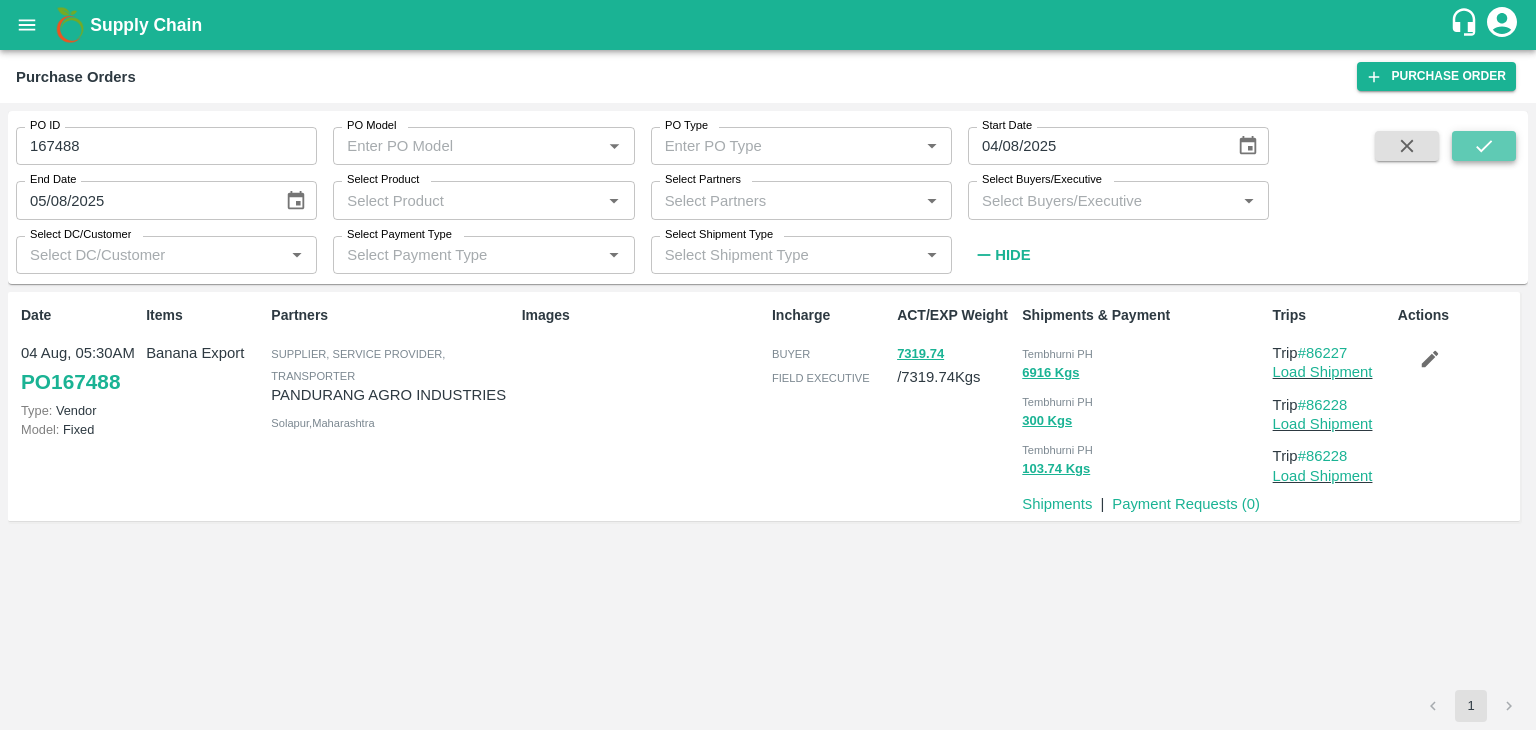click 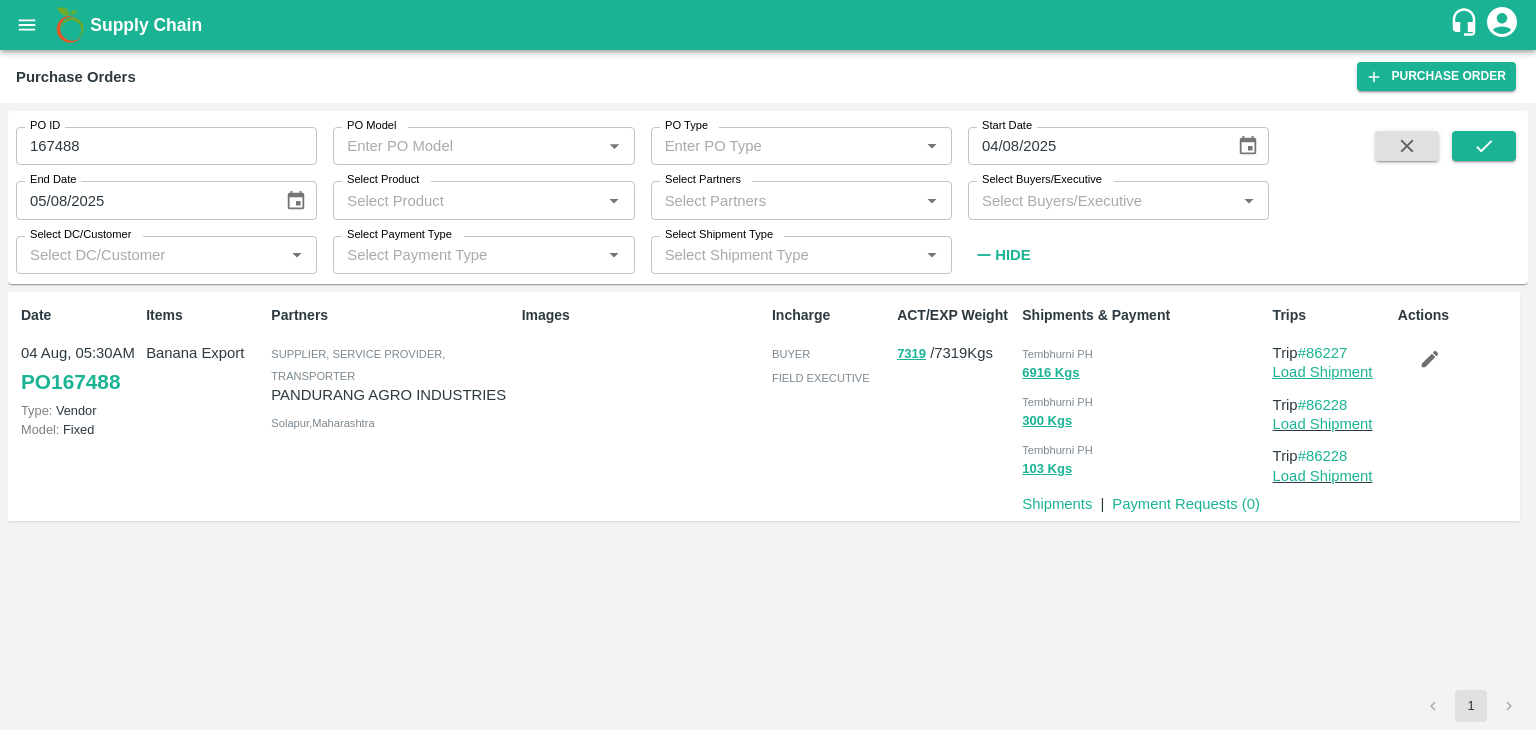 click on "Load Shipment" 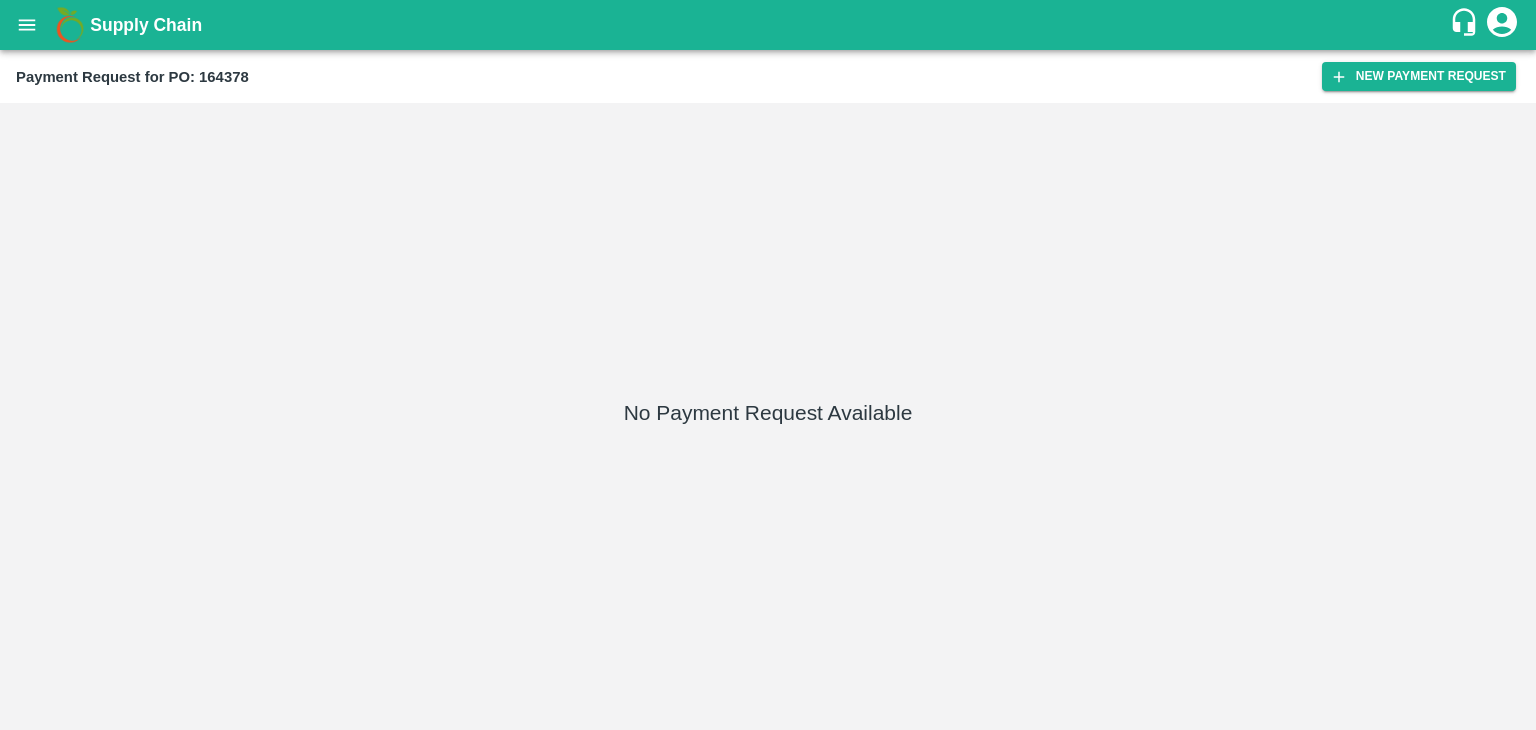scroll, scrollTop: 0, scrollLeft: 0, axis: both 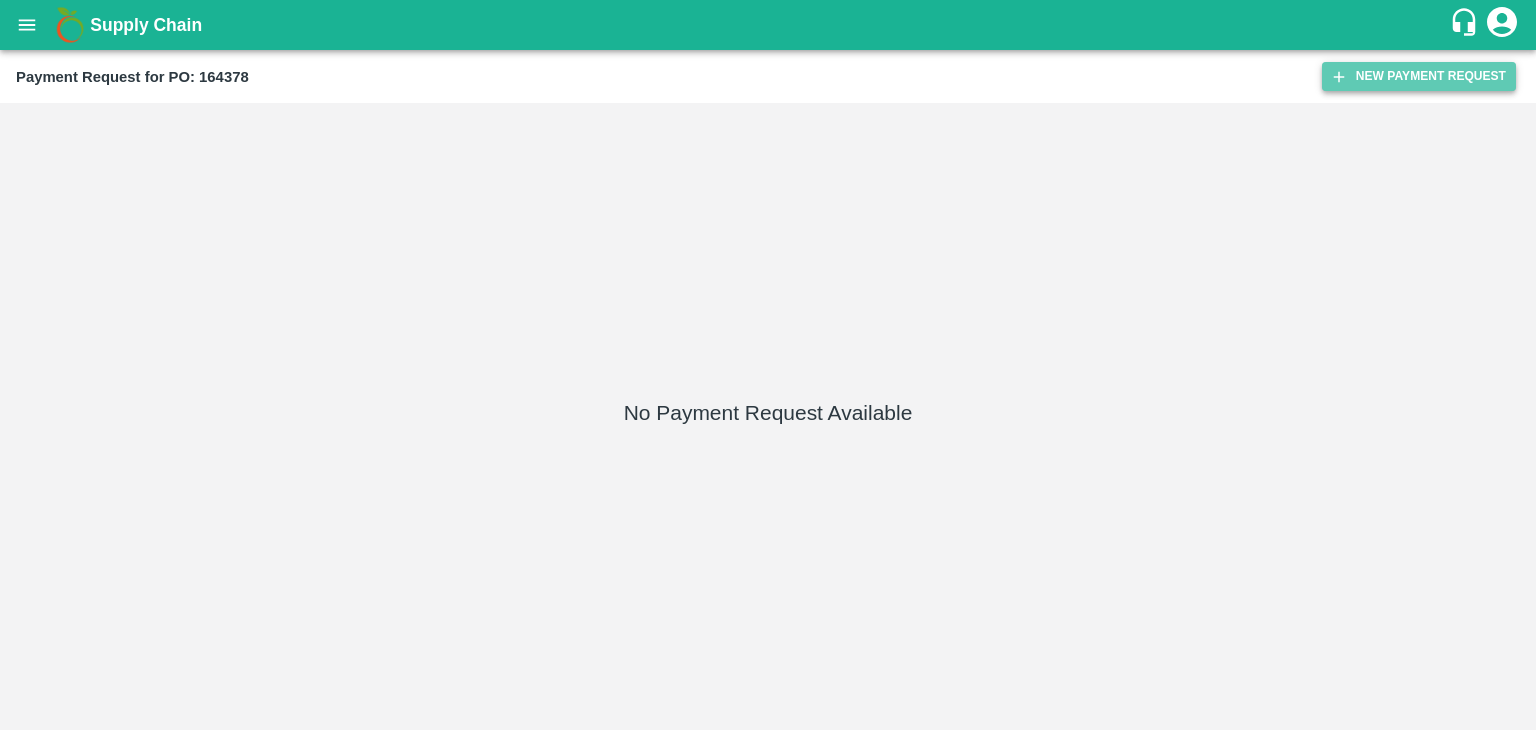 click on "New Payment Request" at bounding box center [1419, 76] 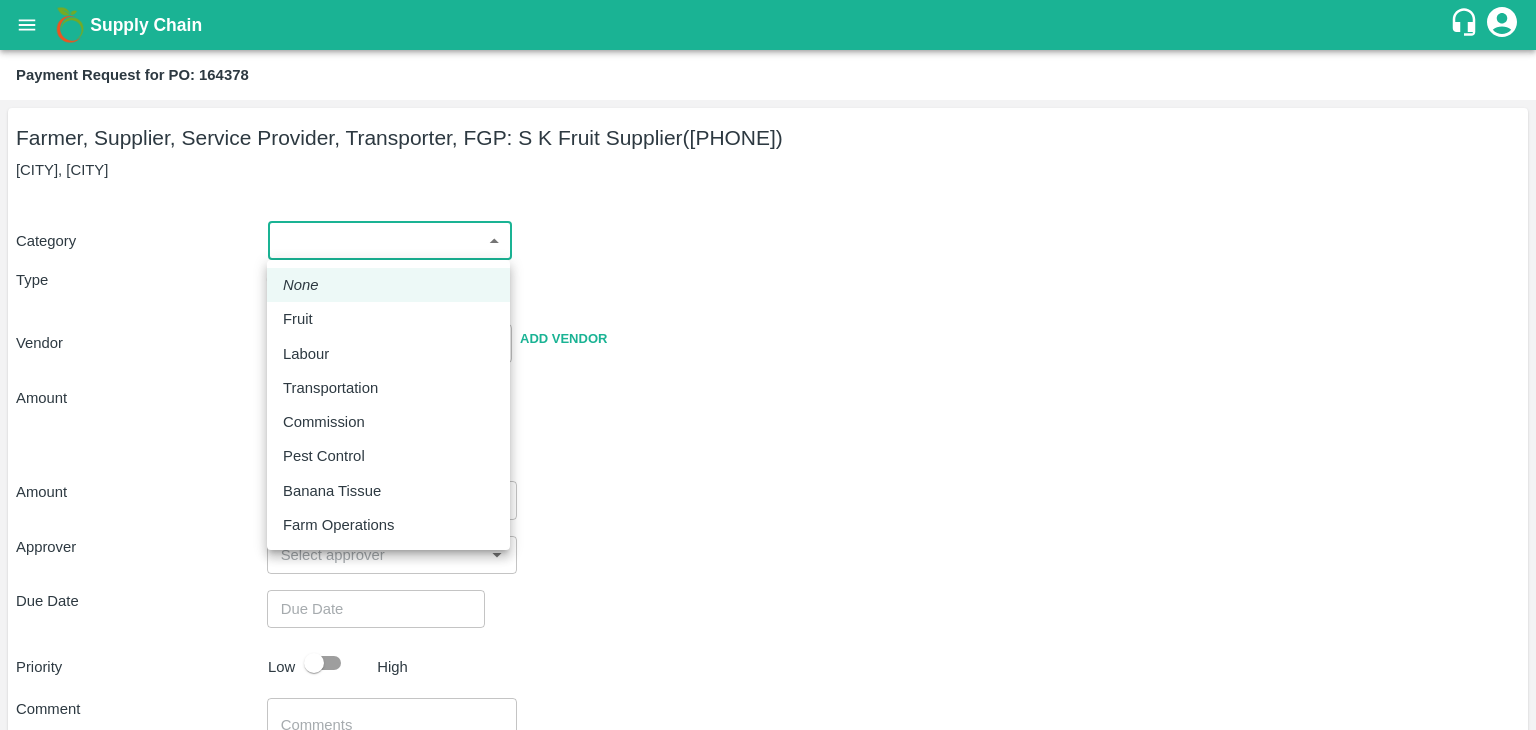 click on "Supply Chain Payment Request for PO: 164378 Farmer, Supplier, Service Provider, Transporter, FGP:    S K Fruit Supplier   ([PHONE]) Kanhergoan, Solapur Category ​ ​ Type Advance Bill Vendor ​ Add Vendor Amount Total value Per Kg ​ Amount ​ Approver ​ Due Date ​  Priority  Low  High Comment x ​ Attach bill Cancel Save Tembhurni PH Nashik CC Shahada Banana Export PH Savda Banana Export PH Nashik Banana CS Vijaykumar Fartade Logout None Fruit Labour Transportation Commission Pest Control Banana Tissue Farm Operations" at bounding box center (768, 365) 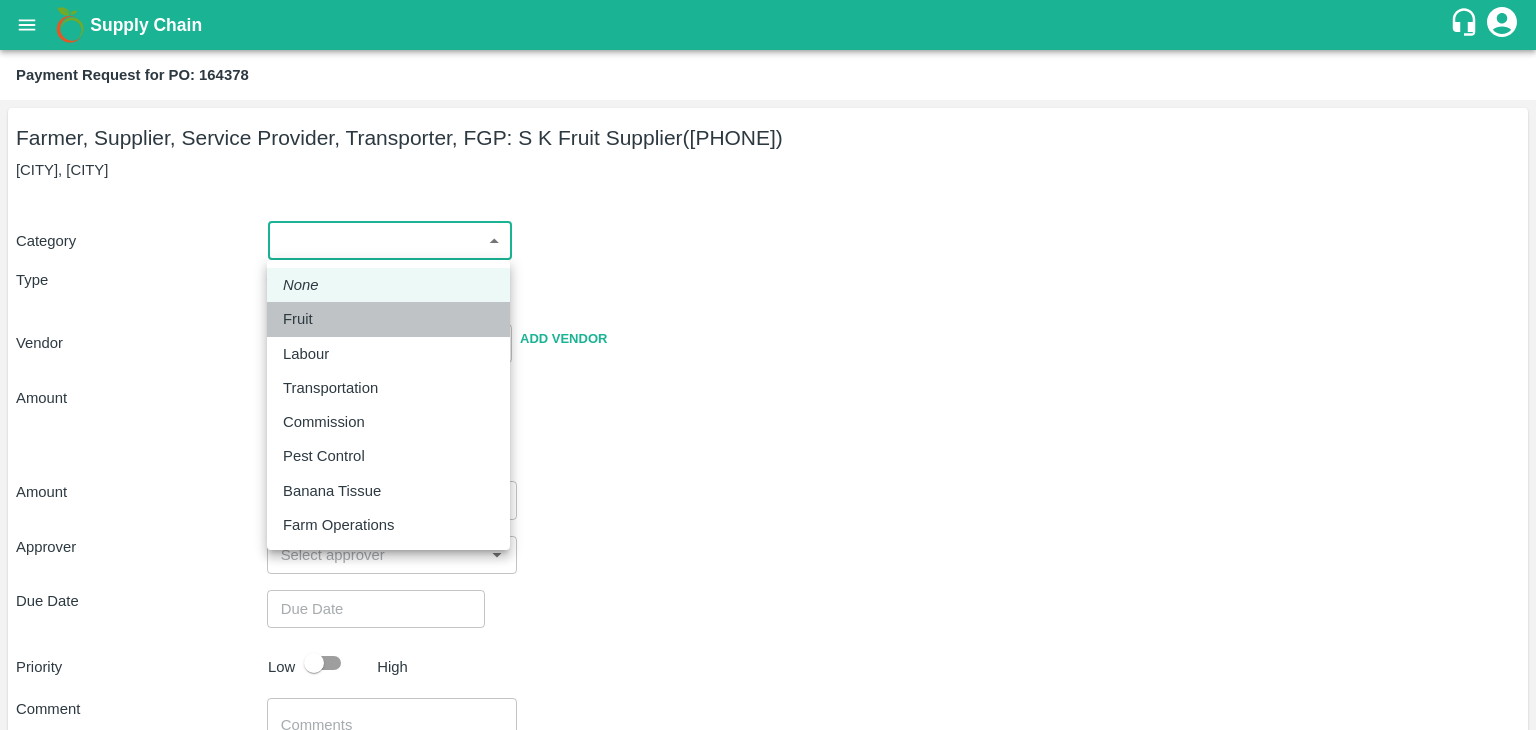 click on "Fruit" at bounding box center [388, 319] 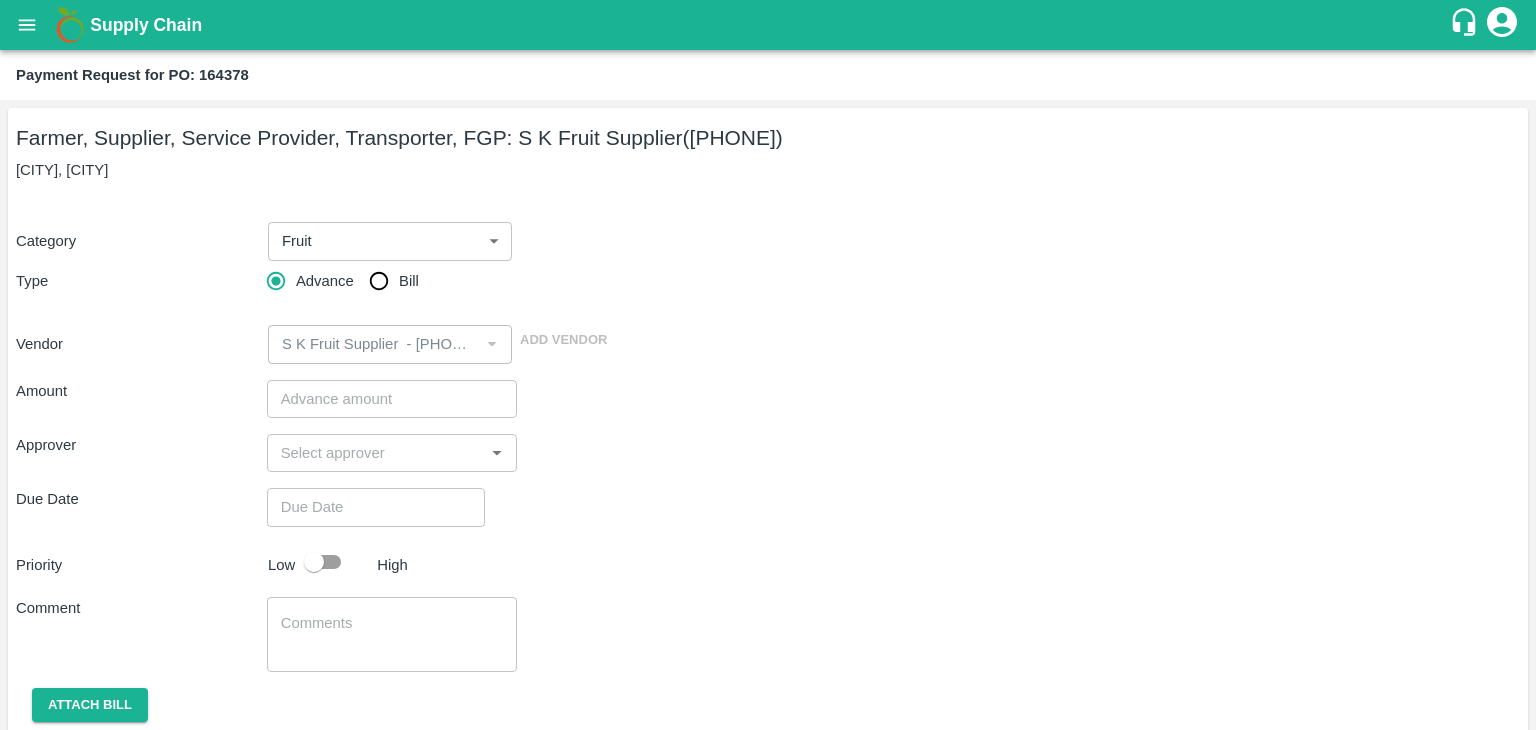 click on "Advance" at bounding box center [325, 281] 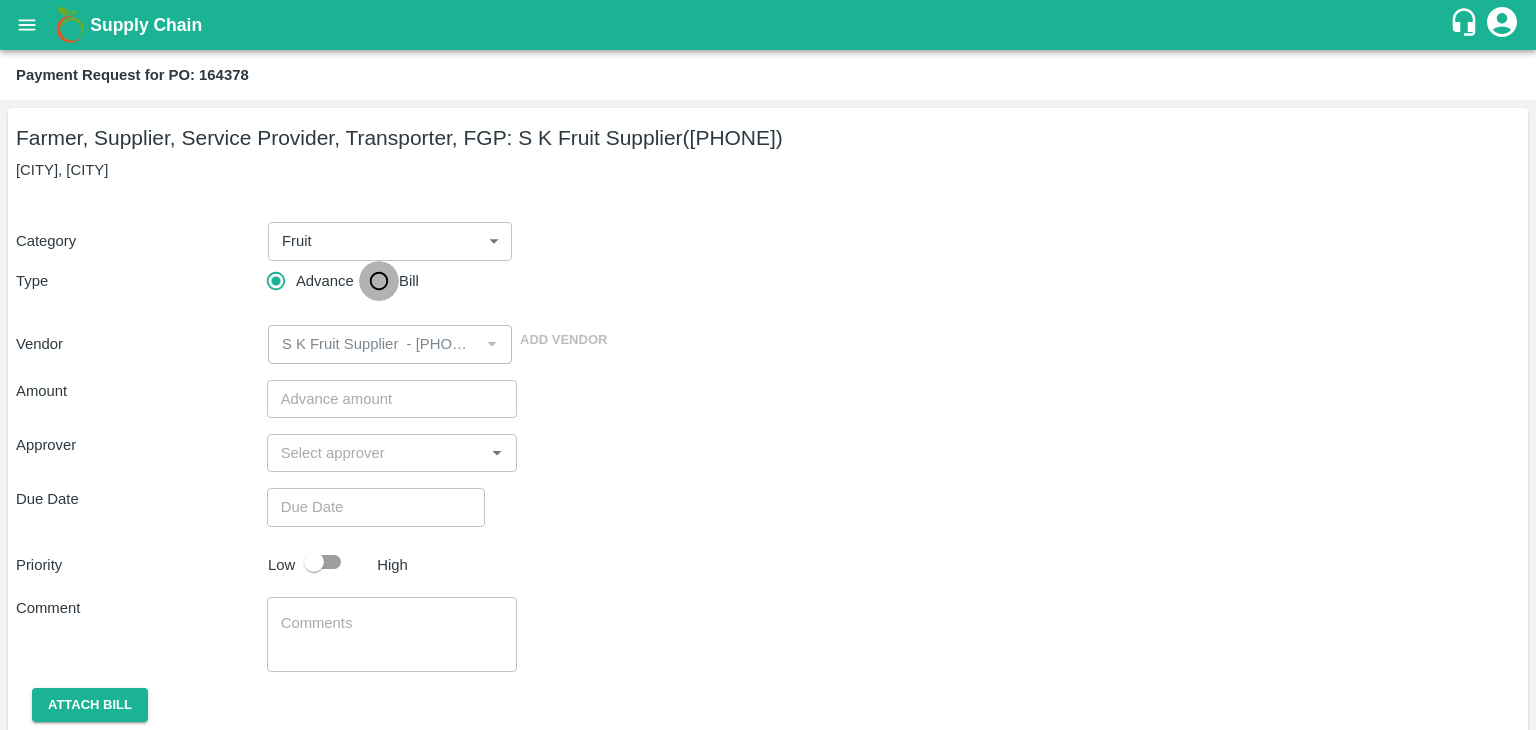 click on "Bill" at bounding box center (379, 281) 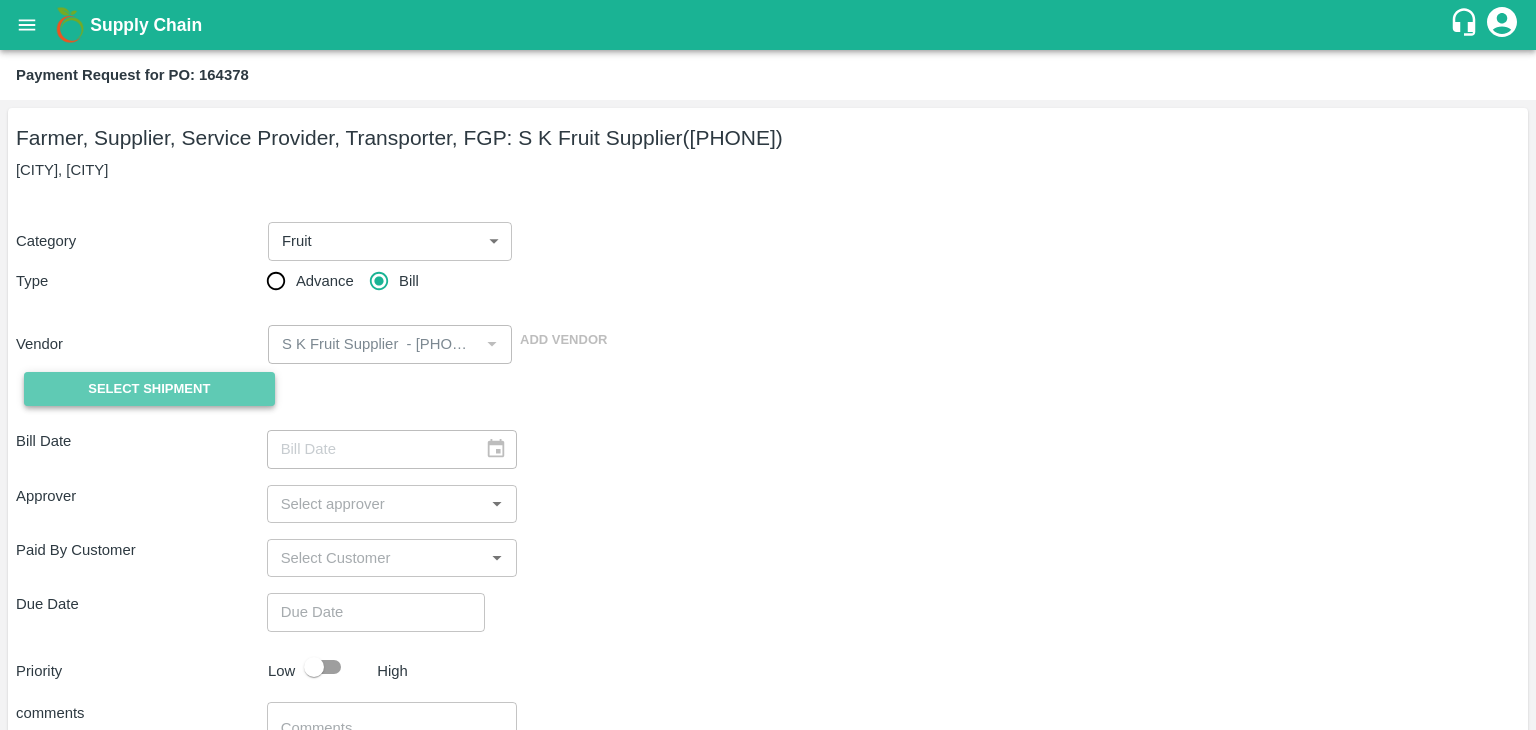 click on "Select Shipment" at bounding box center (149, 389) 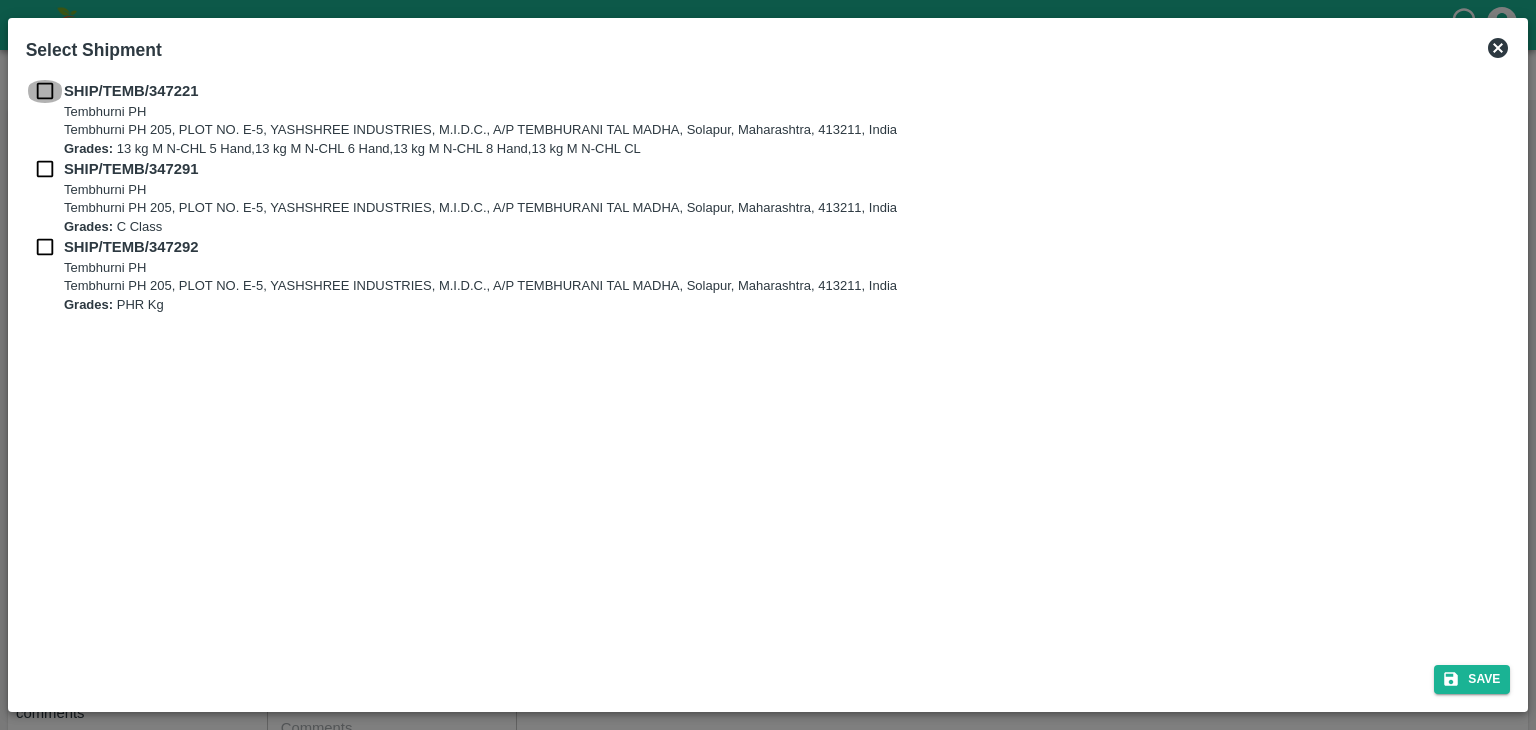 click at bounding box center [45, 91] 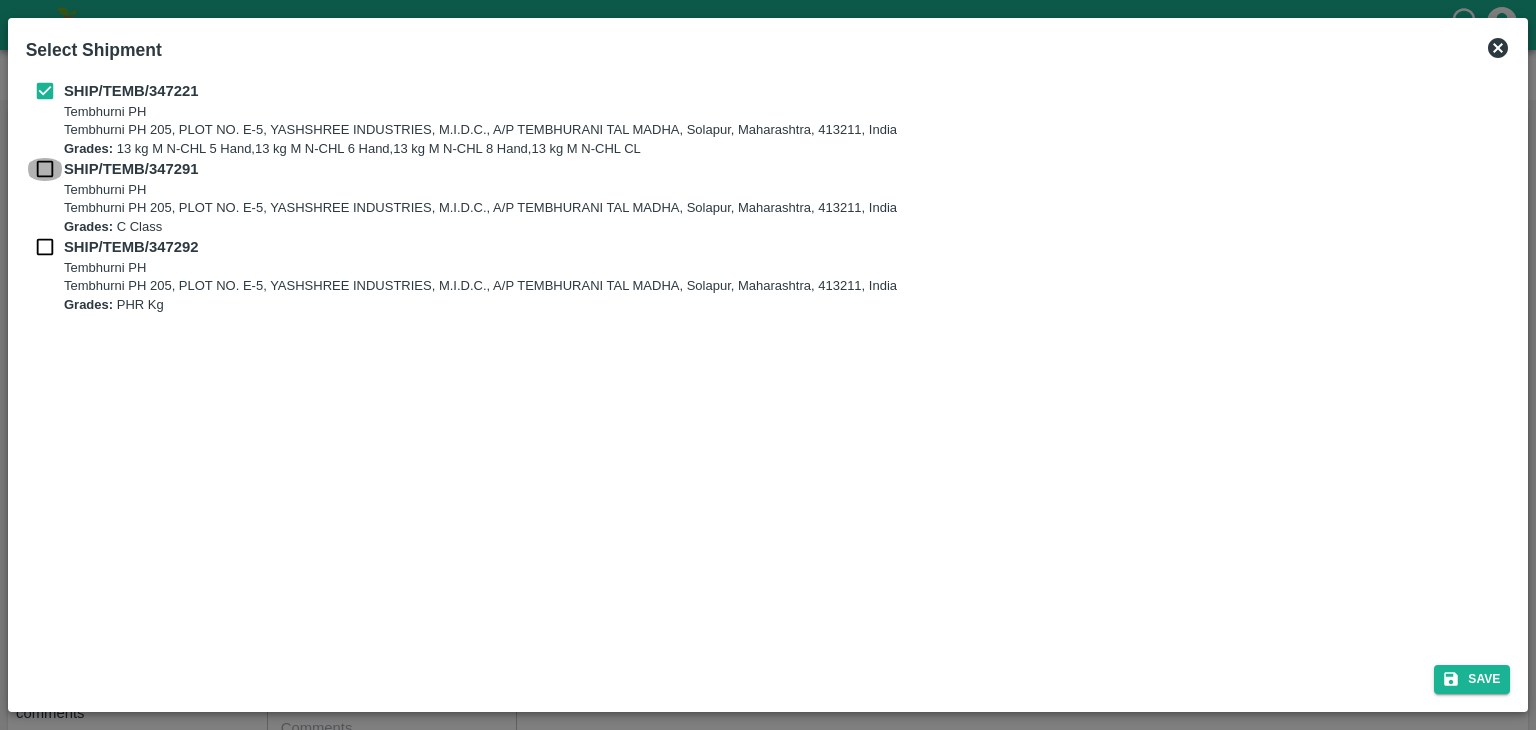 click at bounding box center (45, 169) 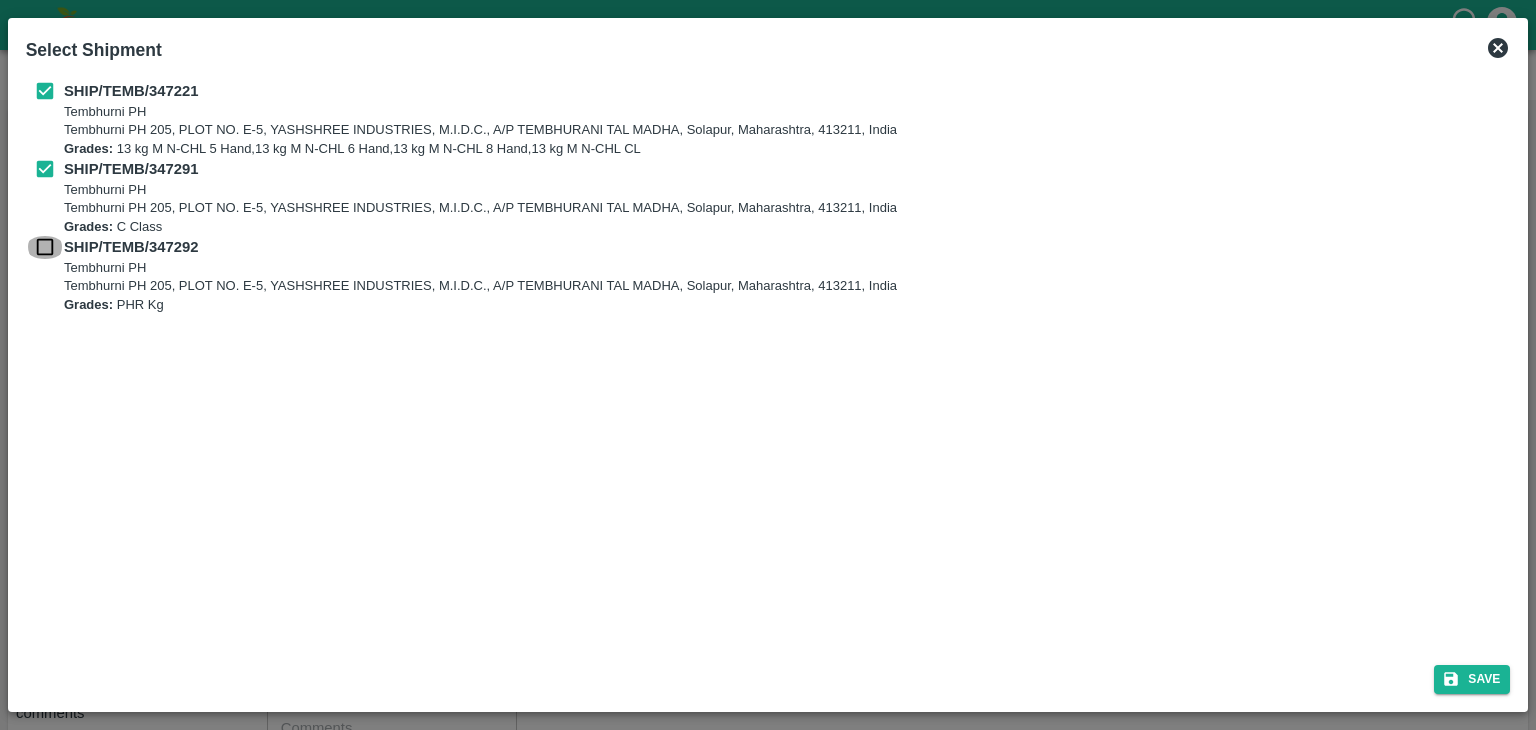 click at bounding box center (45, 247) 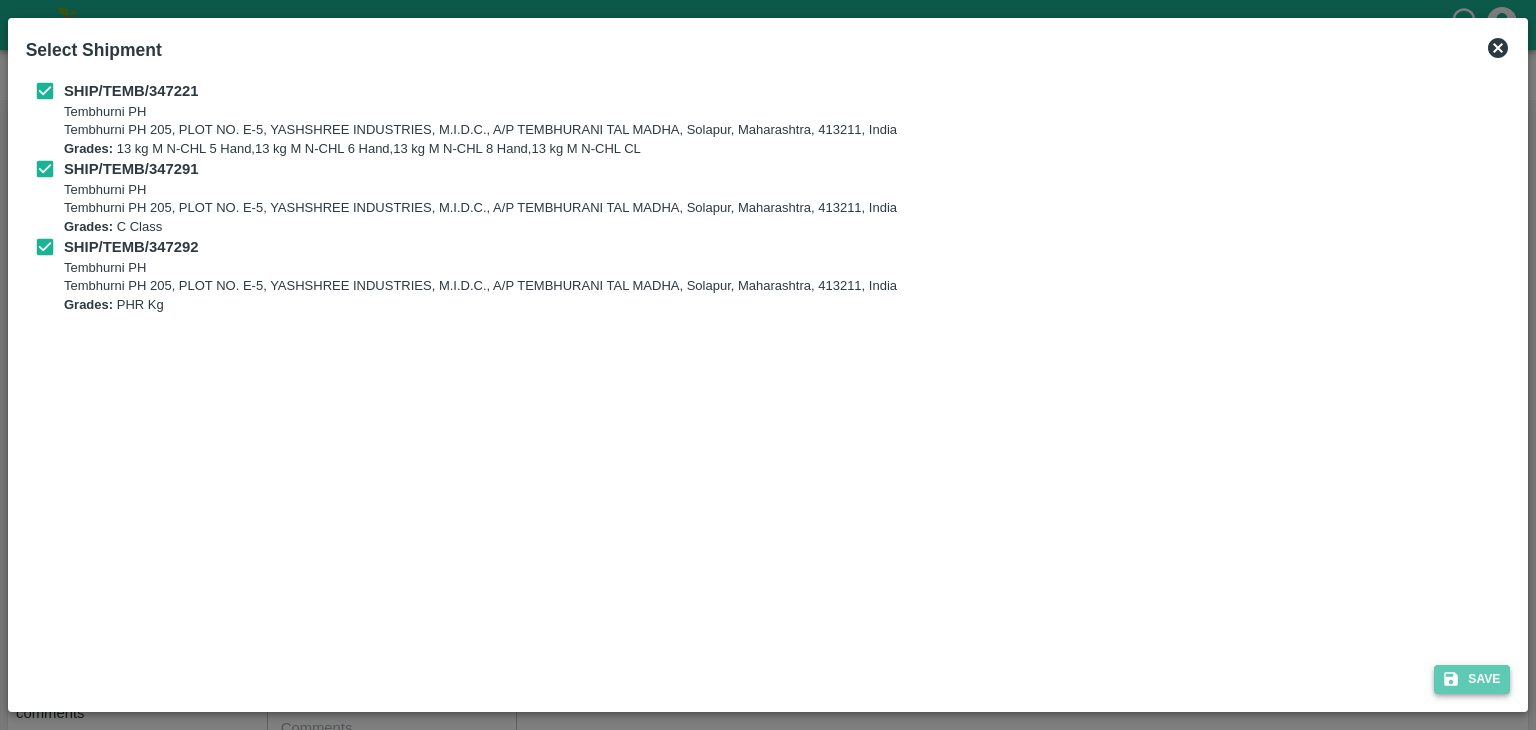 click on "Save" at bounding box center (1472, 679) 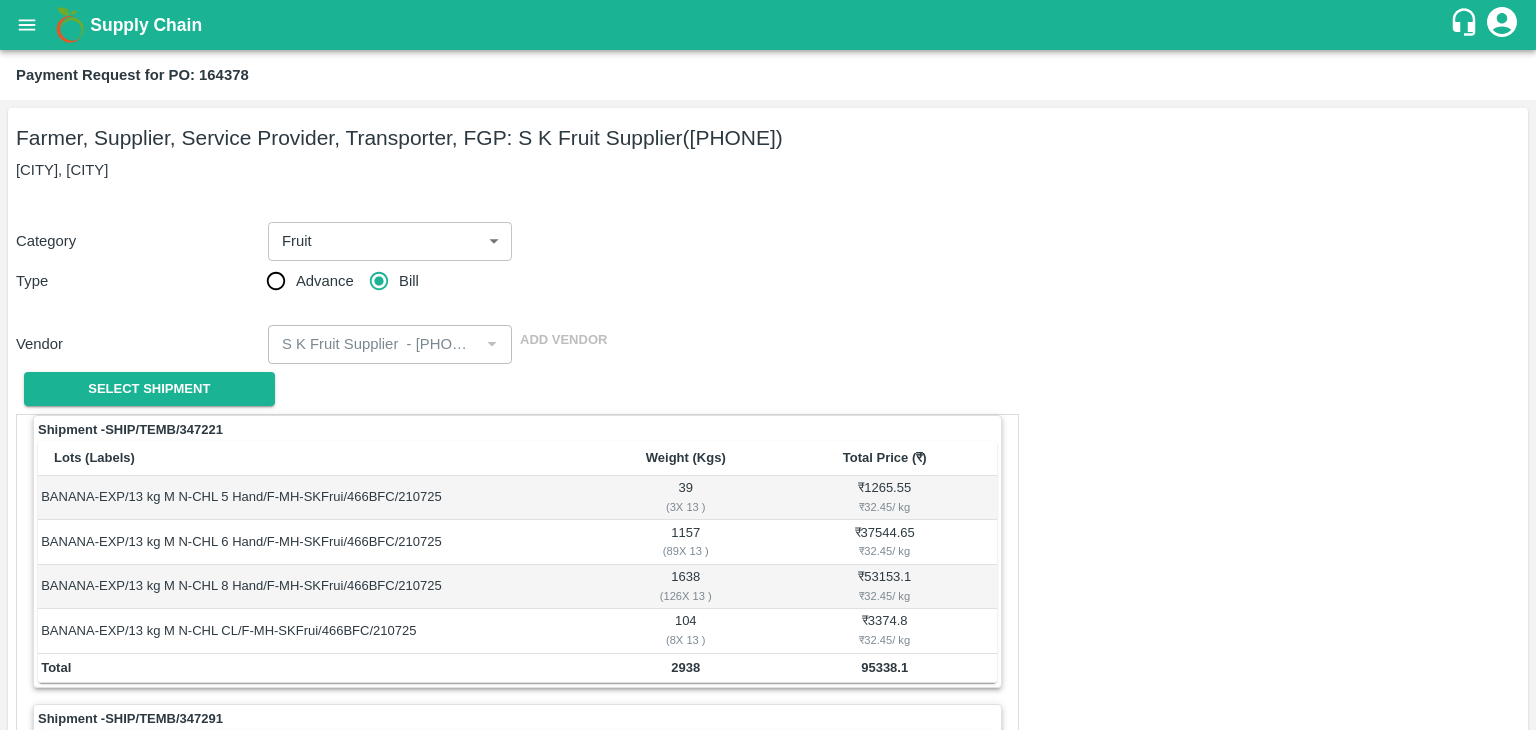 scroll, scrollTop: 936, scrollLeft: 0, axis: vertical 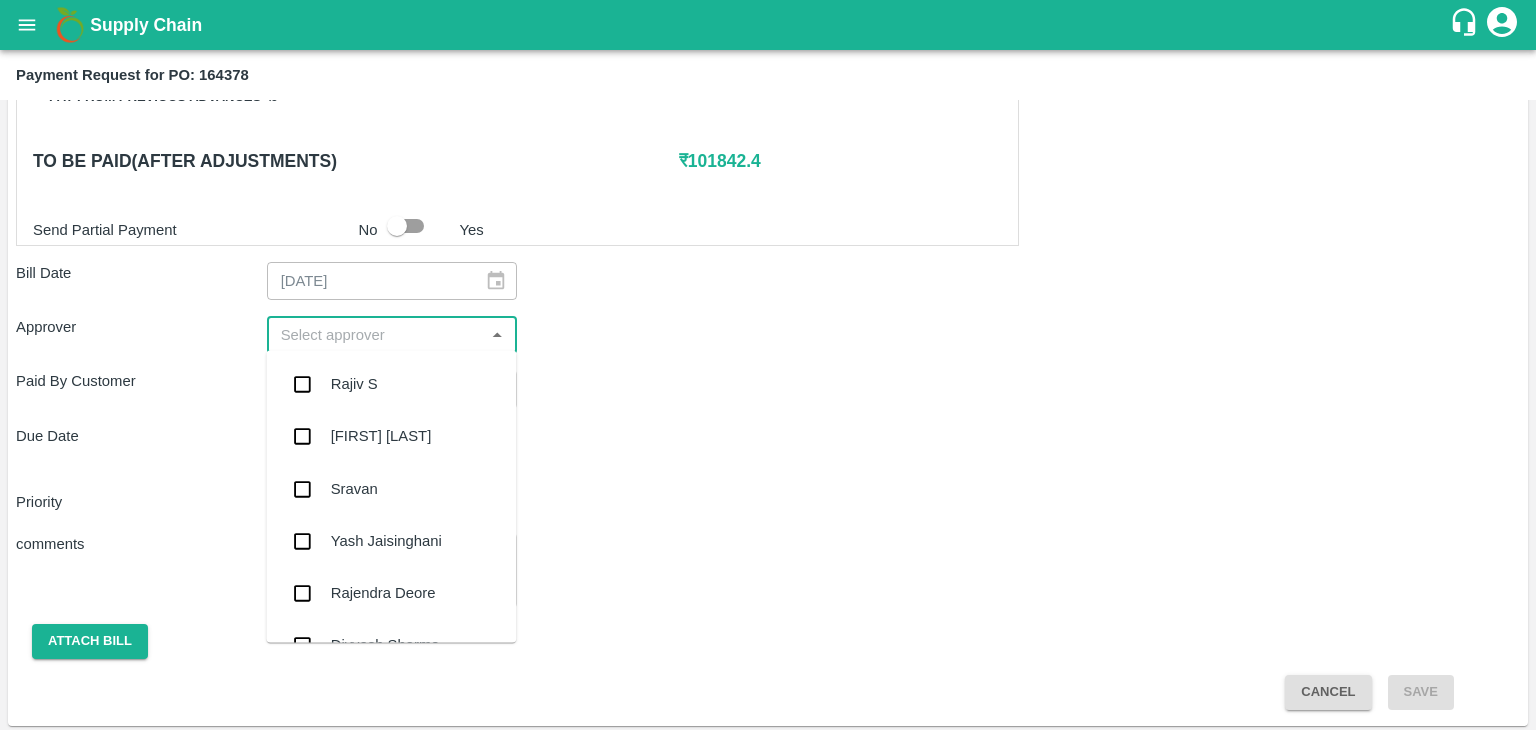 click at bounding box center [376, 335] 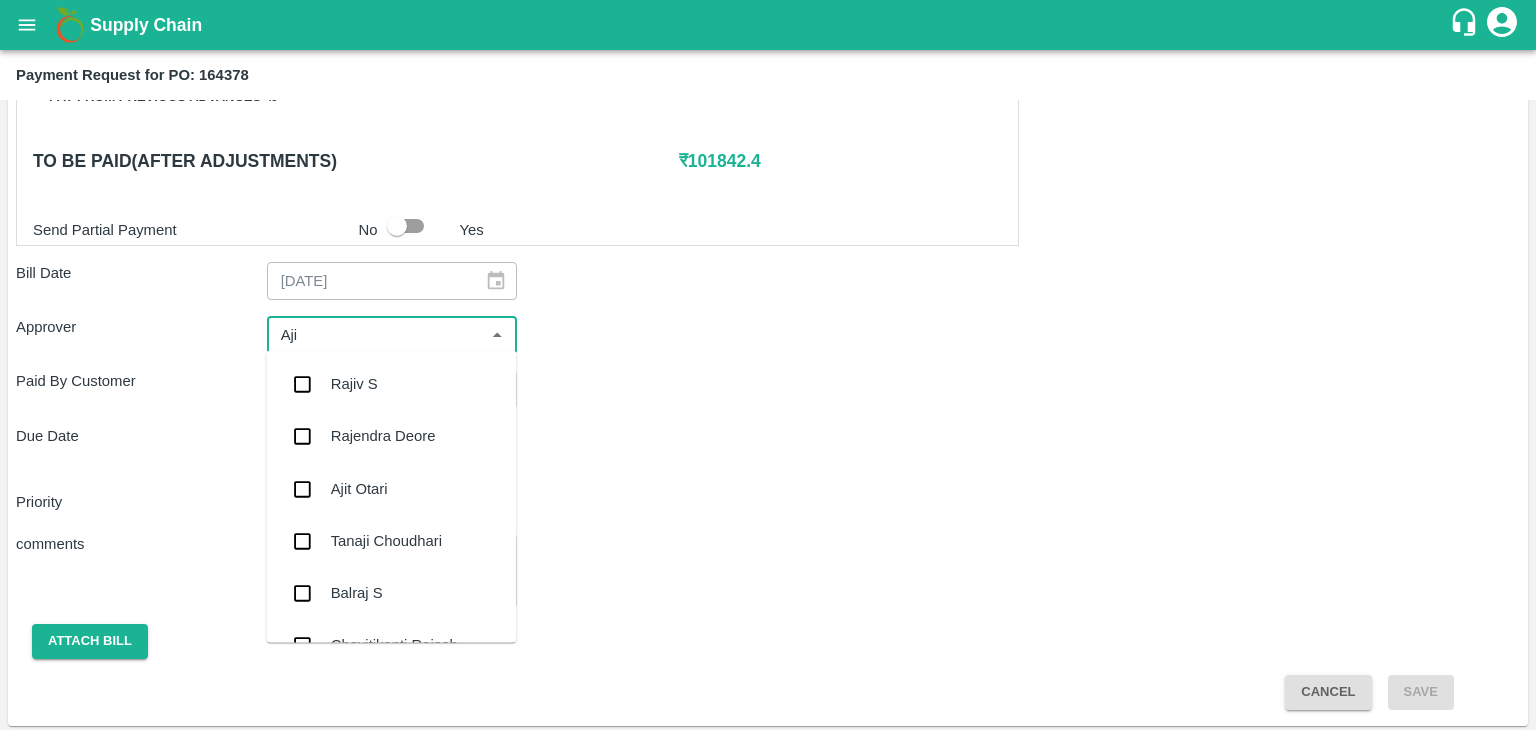 type on "Ajit" 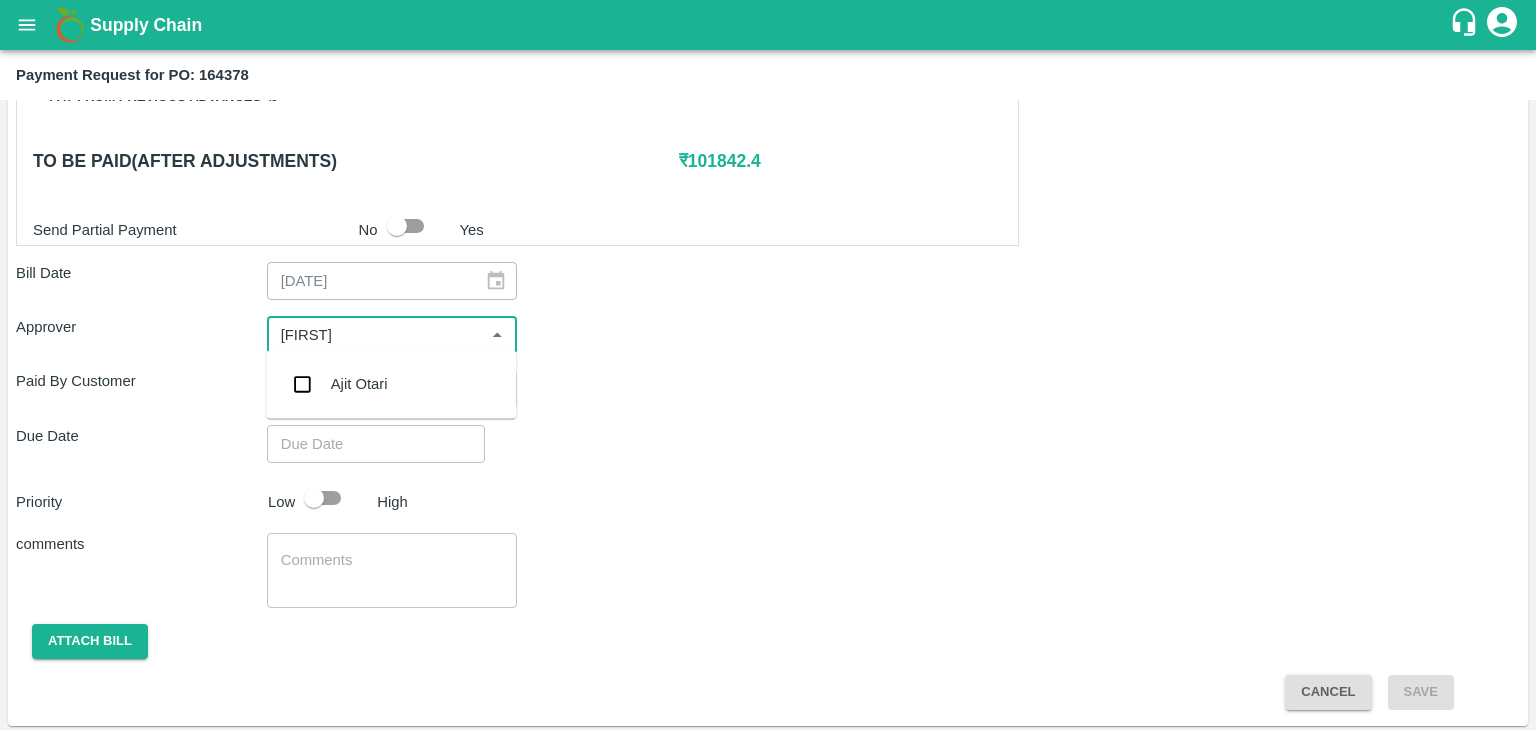 click on "Ajit Otari" at bounding box center (391, 384) 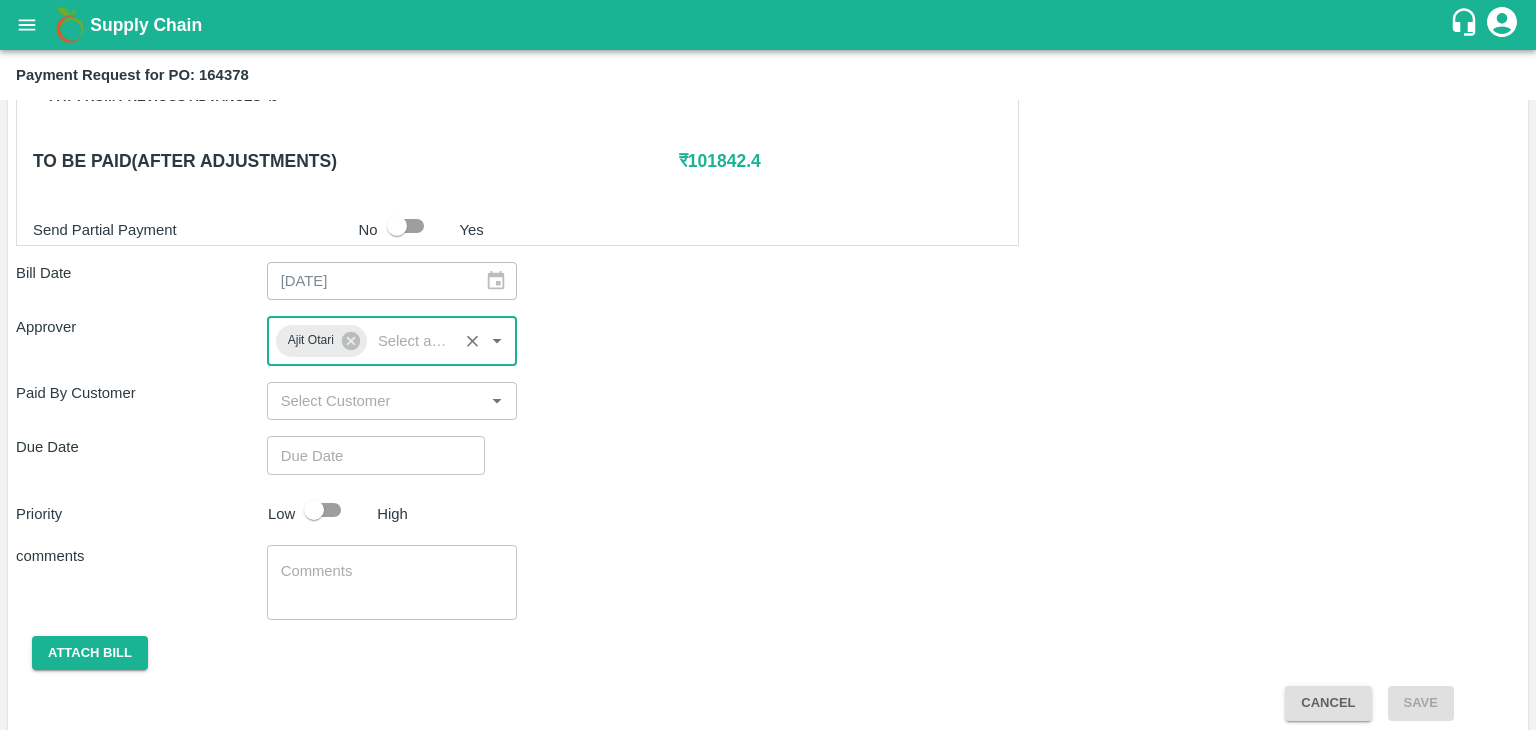 type on "DD/MM/YYYY hh:mm aa" 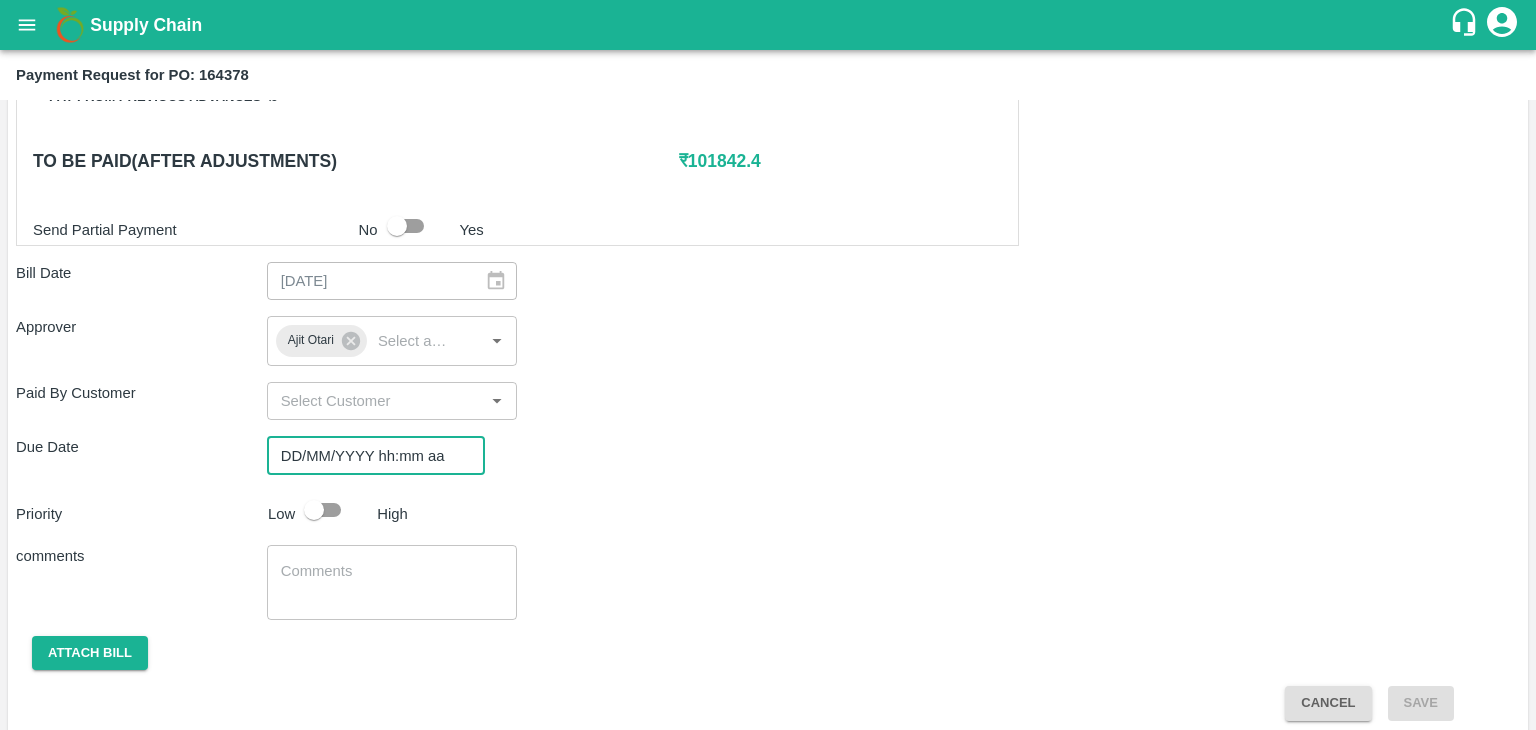 click on "DD/MM/YYYY hh:mm aa" at bounding box center [369, 455] 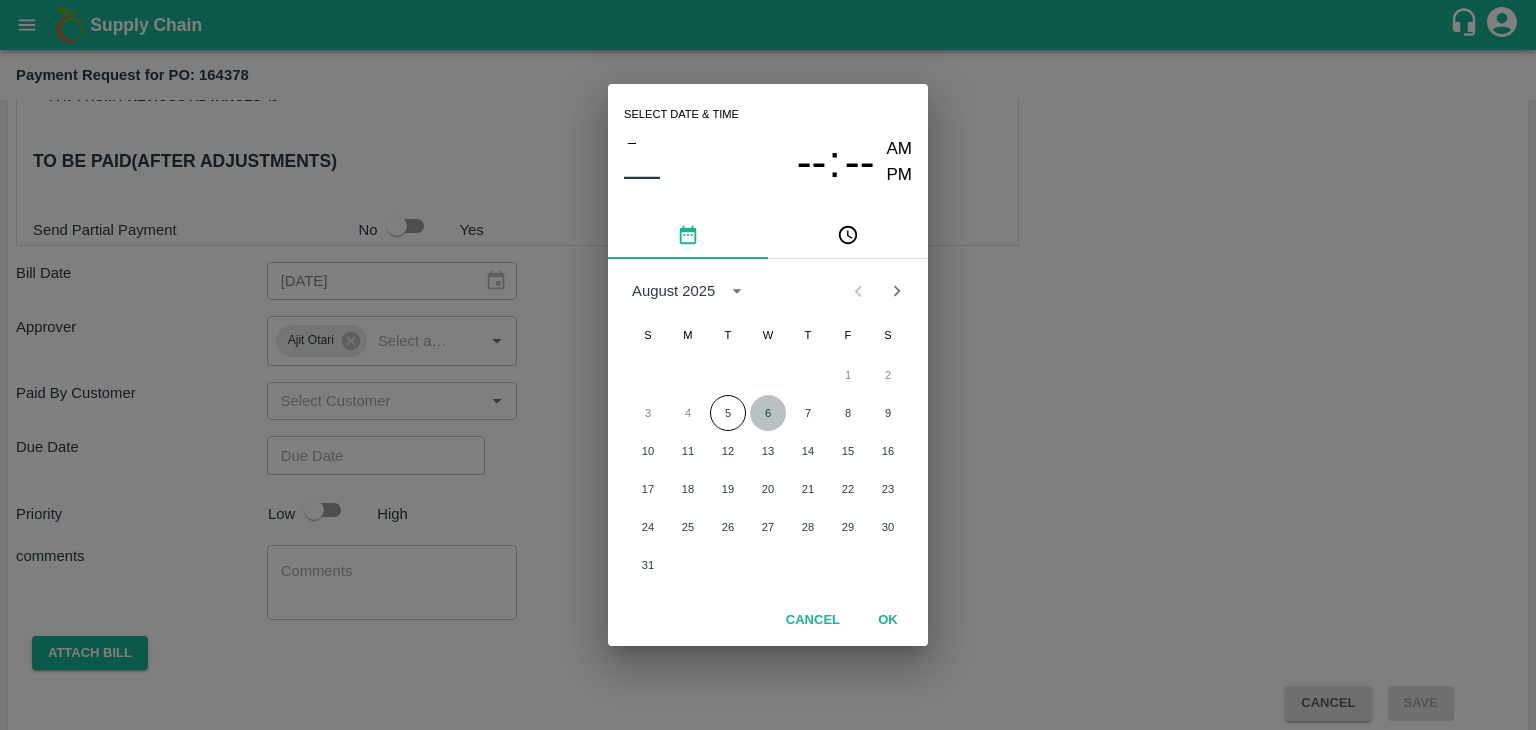 click on "6" at bounding box center (768, 413) 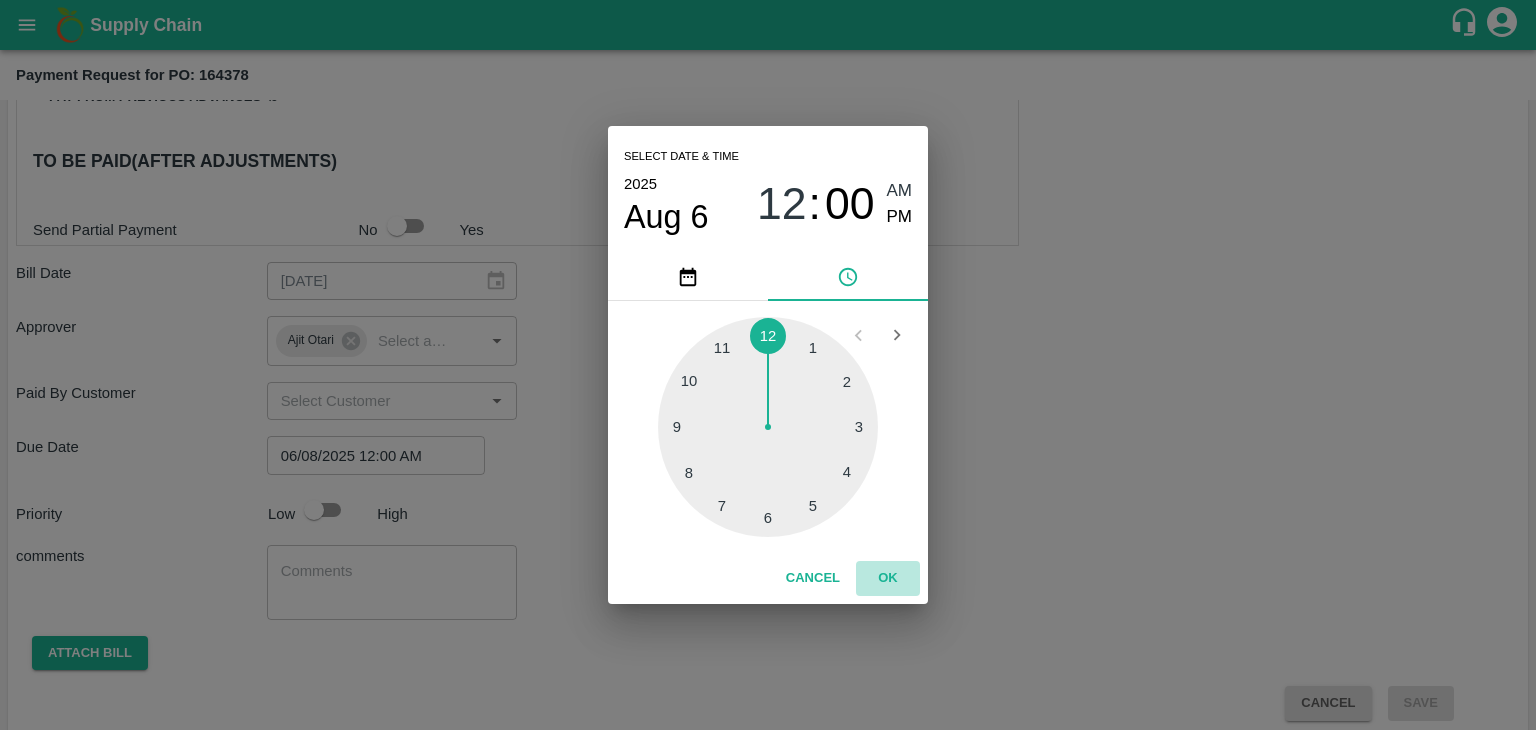 click on "OK" at bounding box center [888, 578] 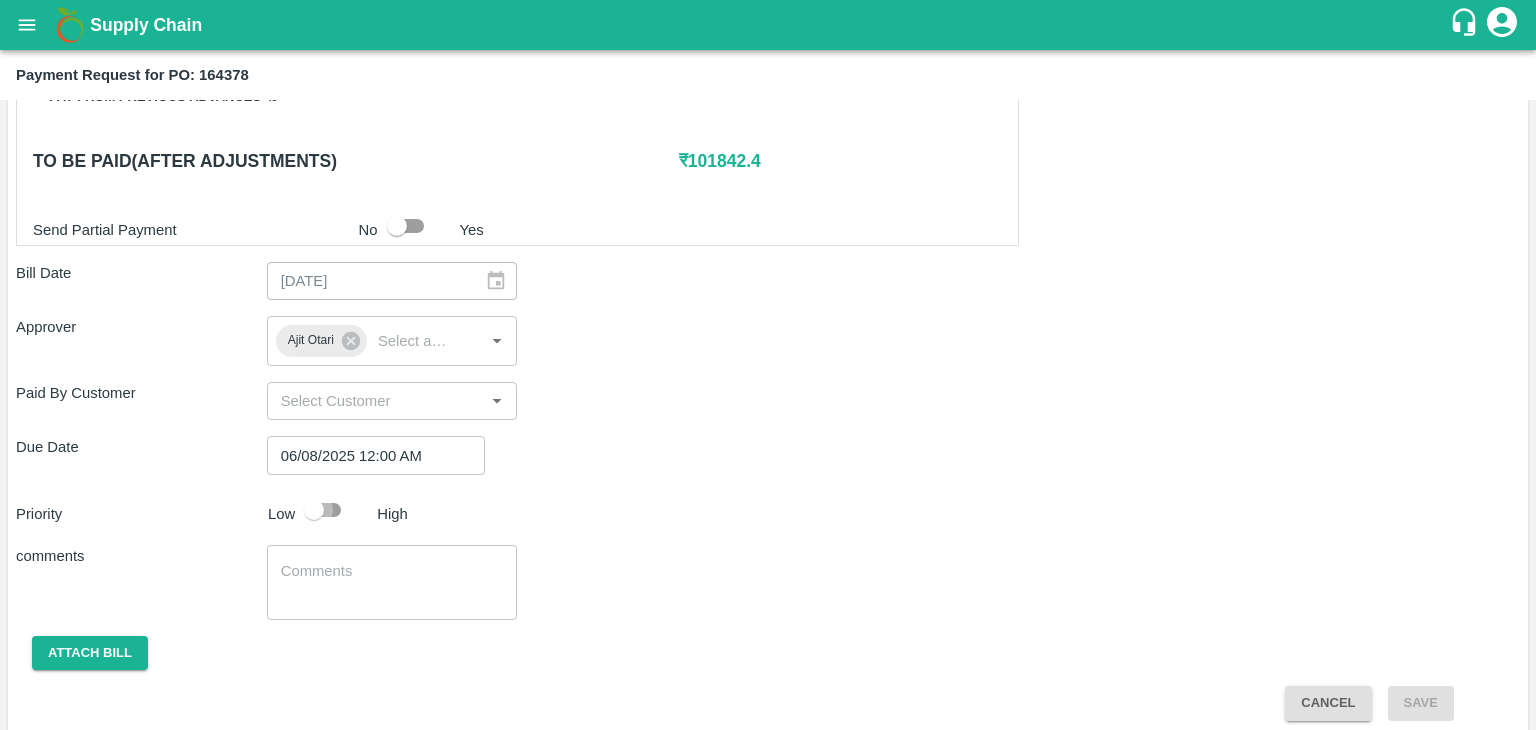 click at bounding box center (314, 510) 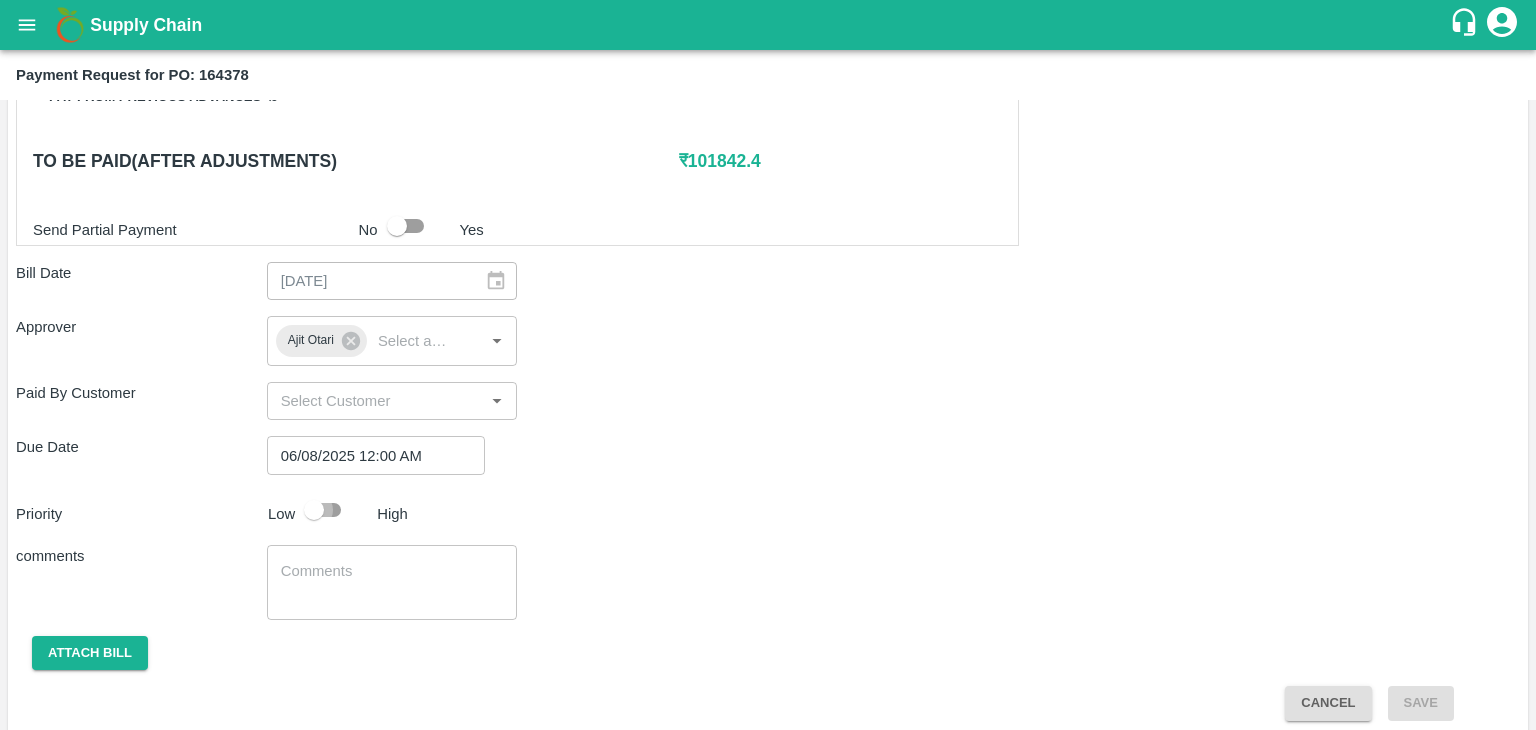 checkbox on "true" 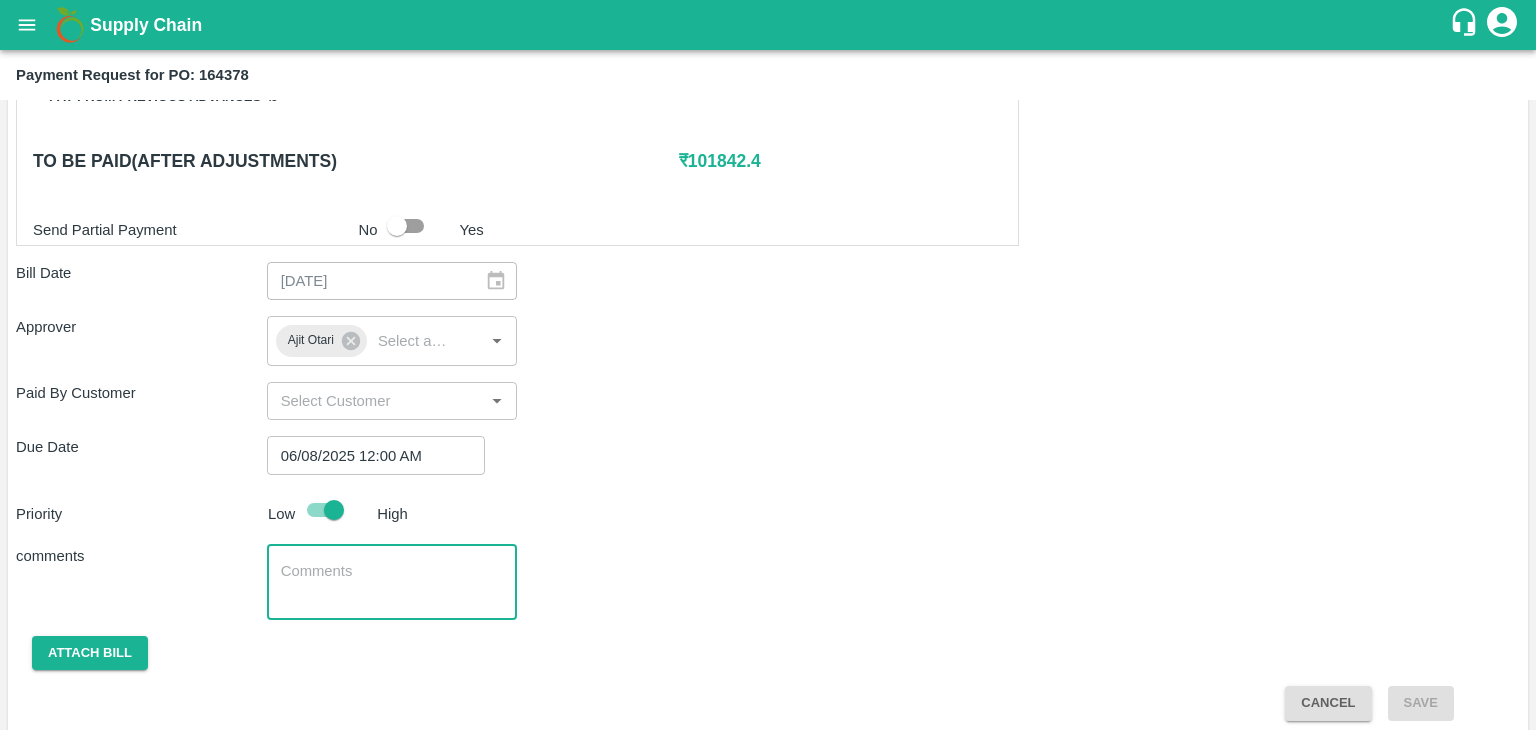 click at bounding box center (392, 582) 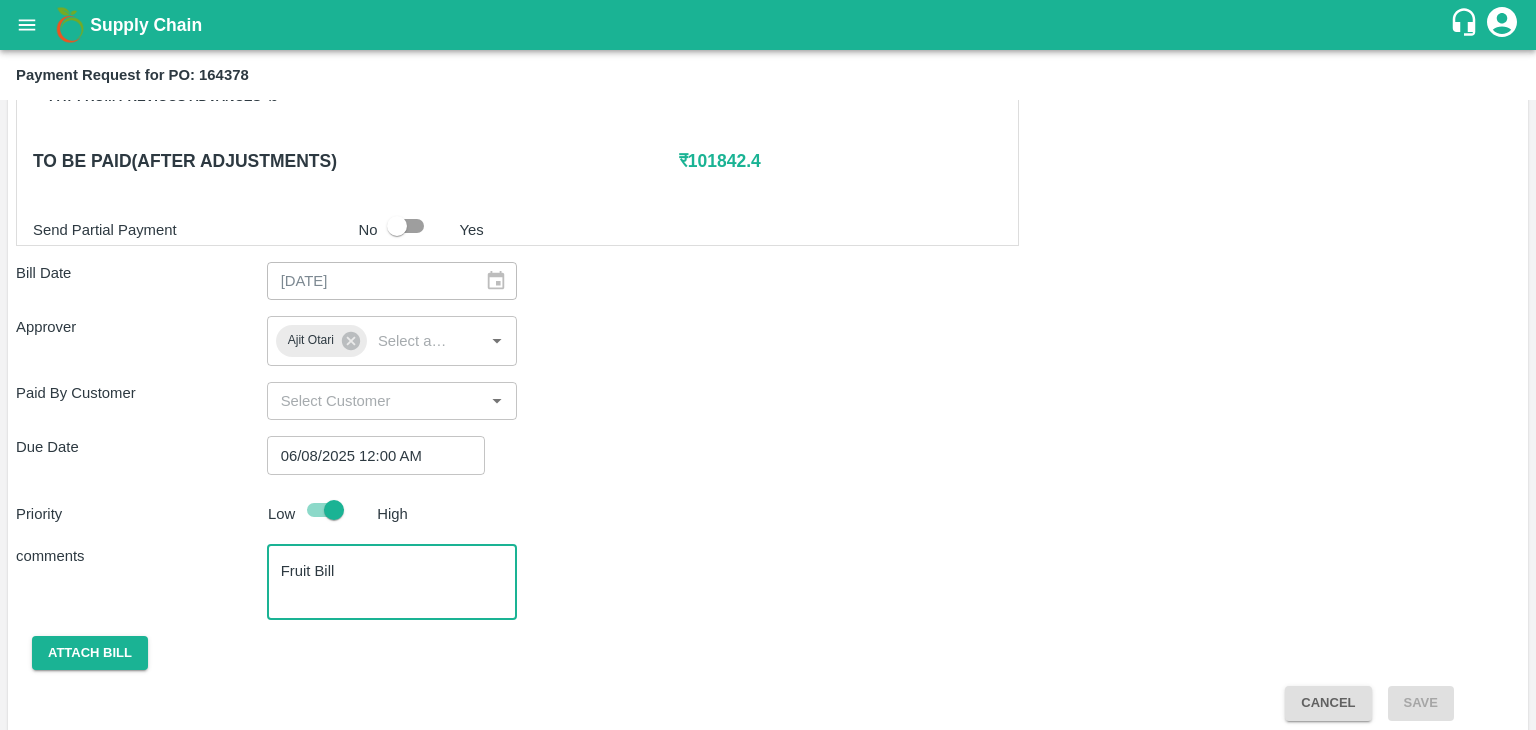 scroll, scrollTop: 948, scrollLeft: 0, axis: vertical 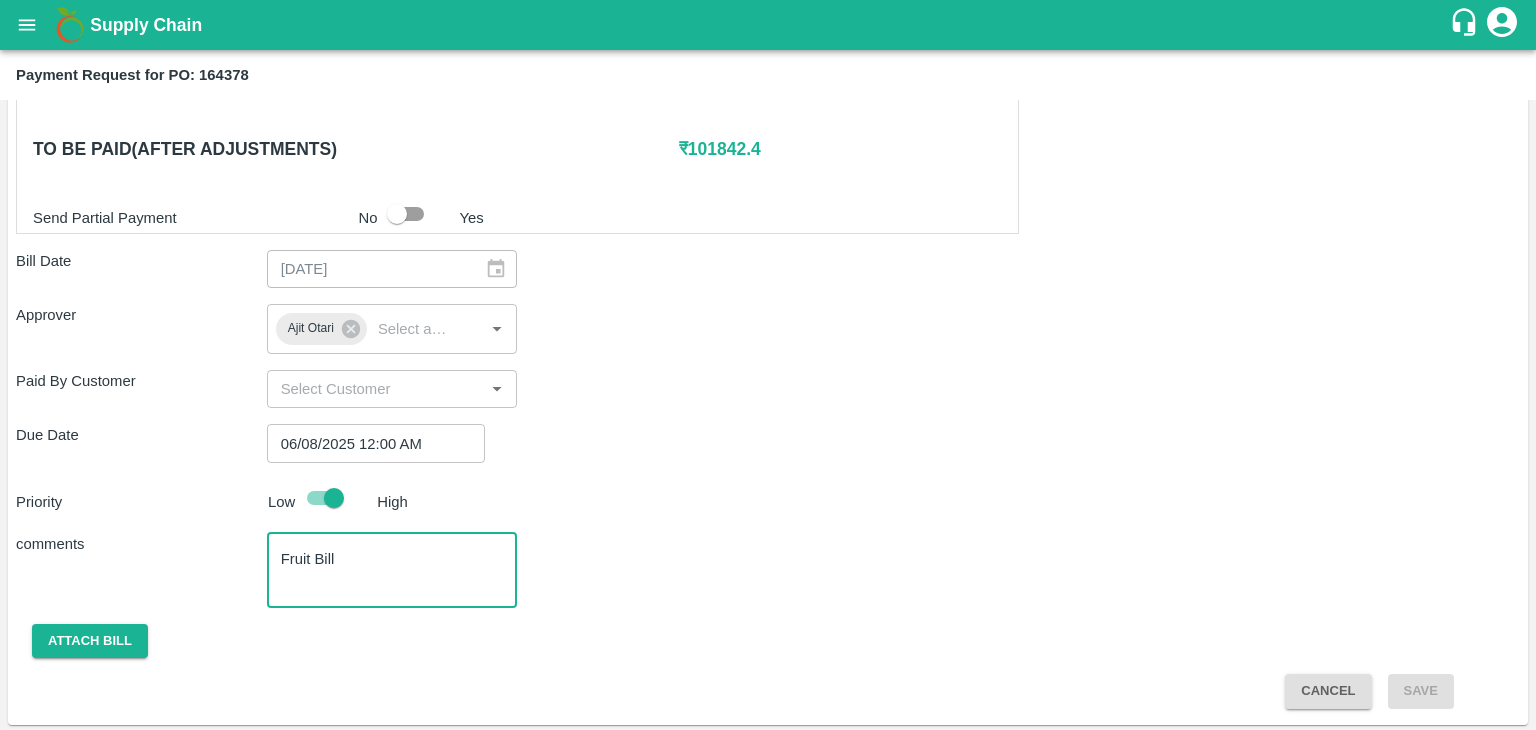 type on "Fruit Bill" 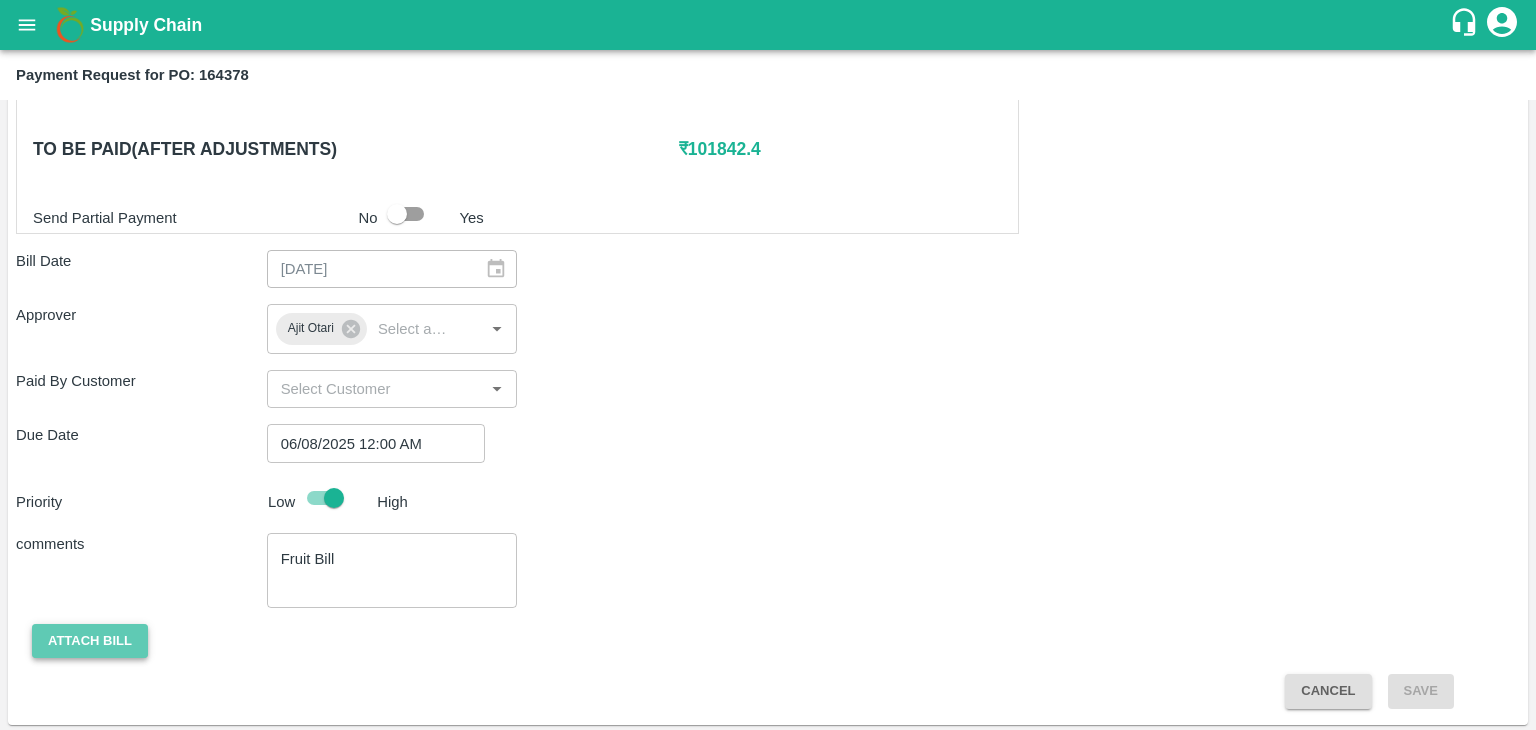click on "Attach bill" at bounding box center (90, 641) 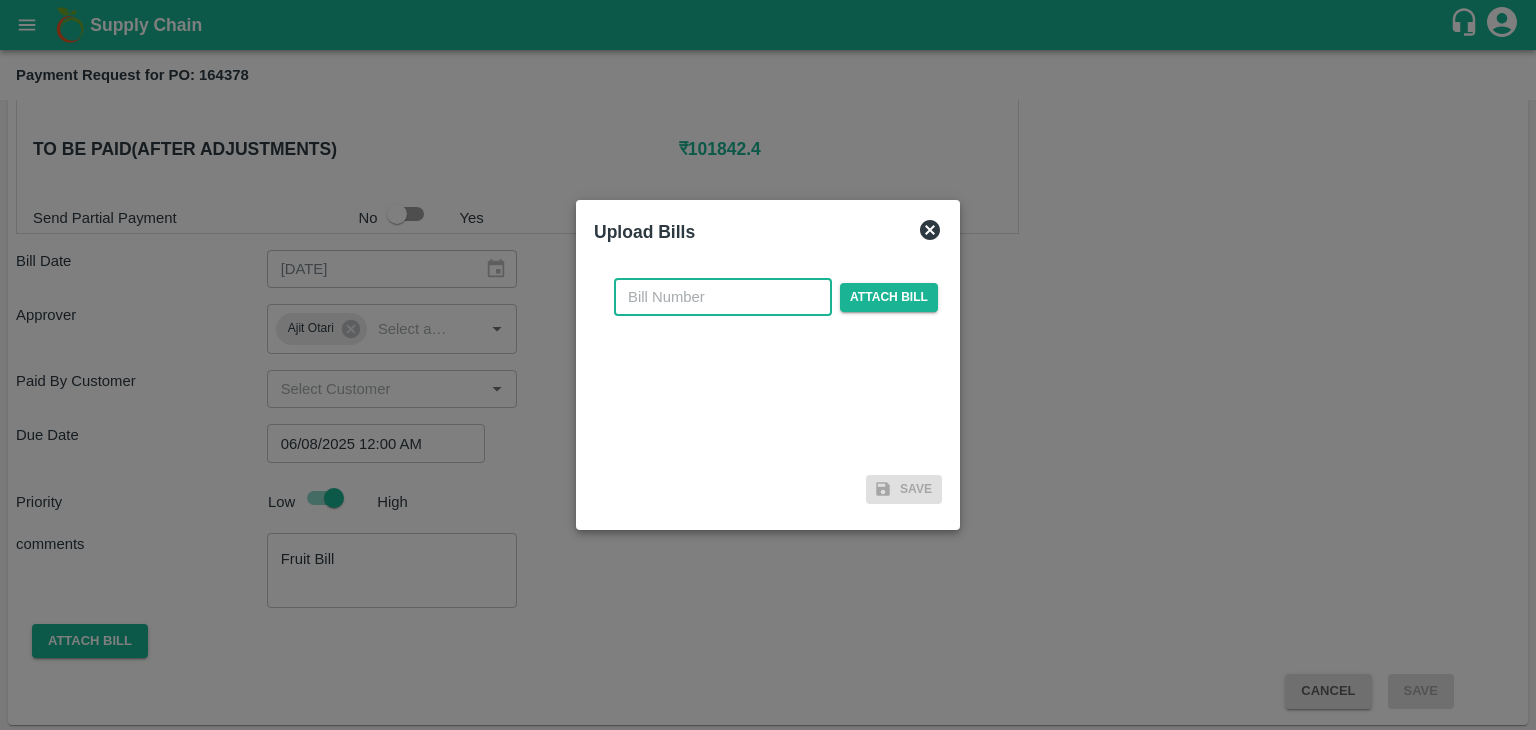 click at bounding box center [723, 297] 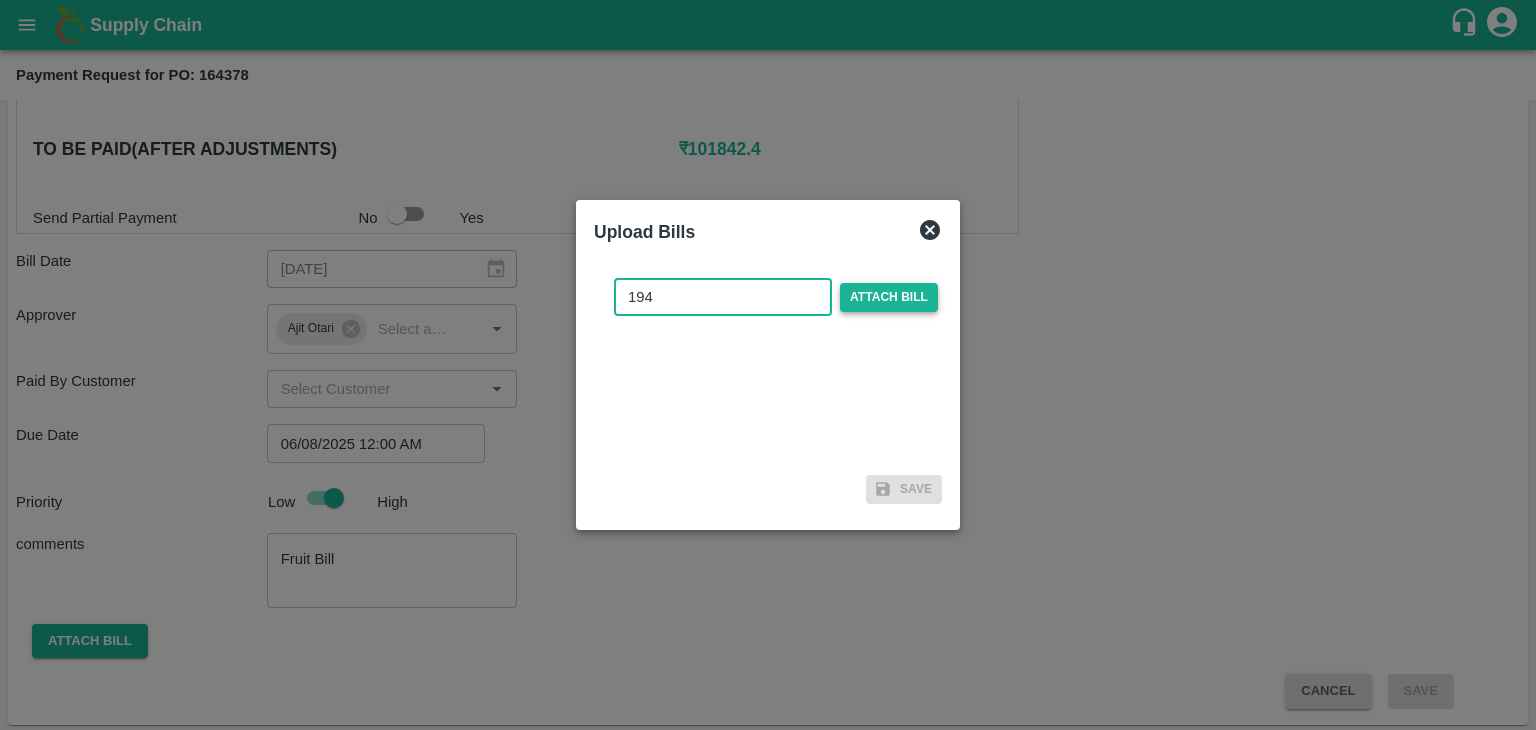 type on "194" 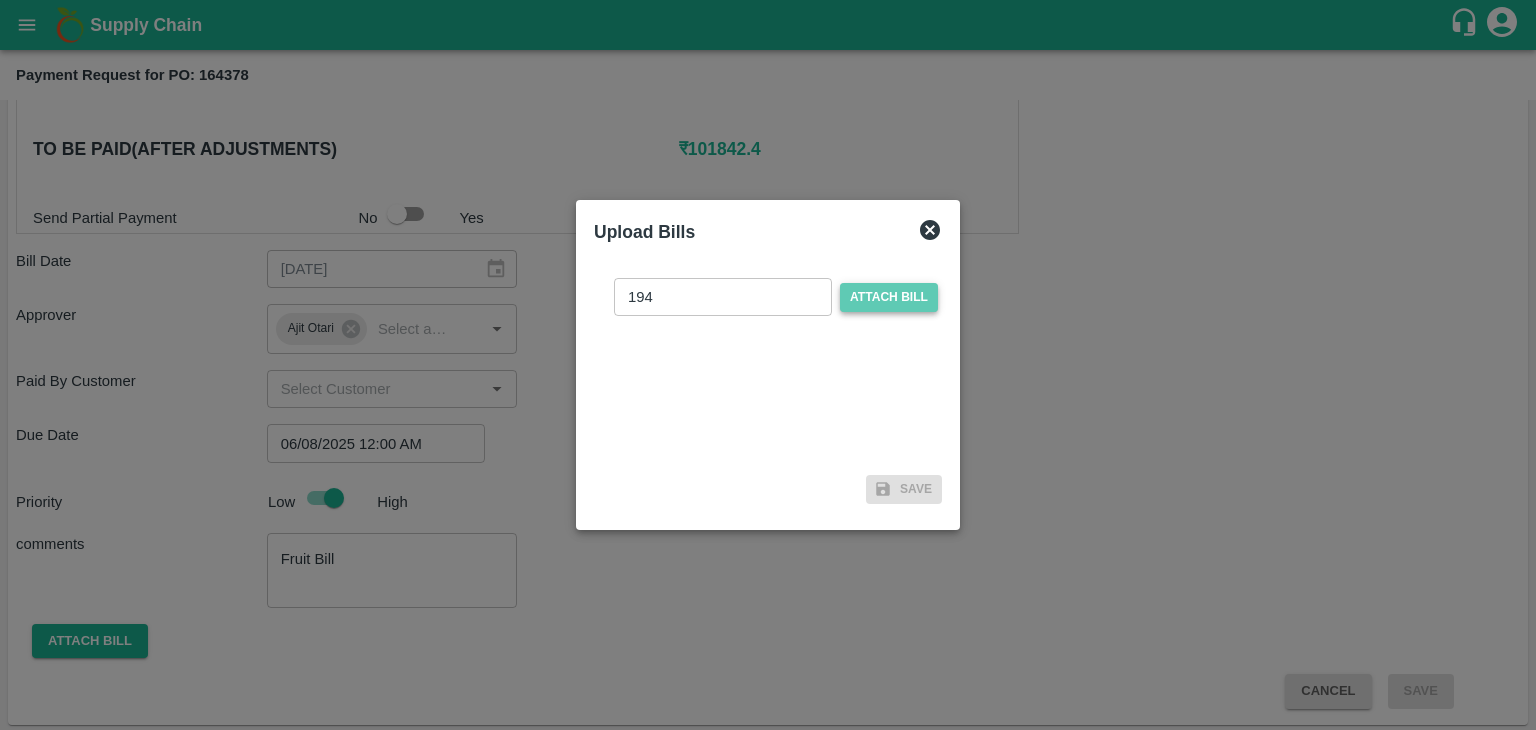click on "Attach bill" at bounding box center [889, 297] 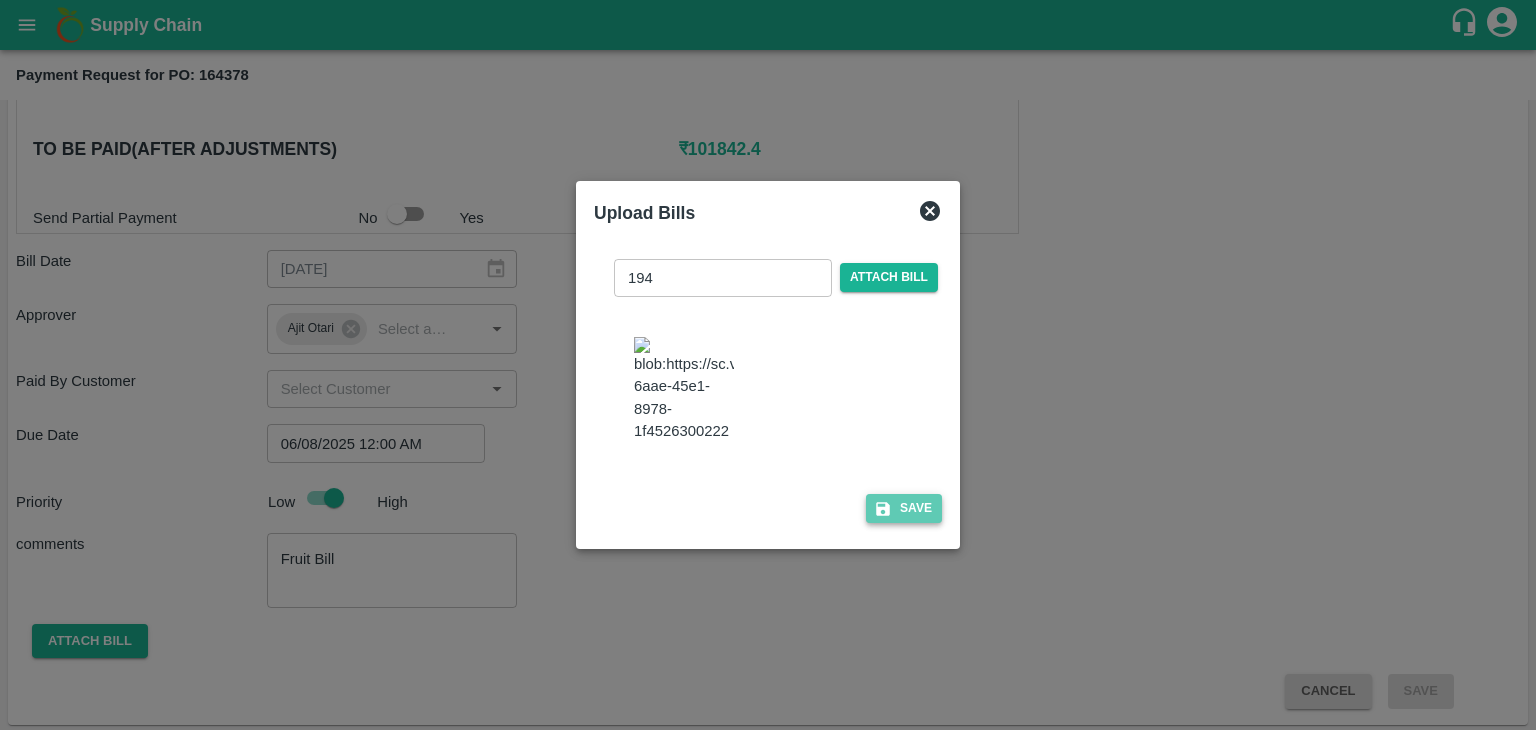 click on "Save" at bounding box center (904, 508) 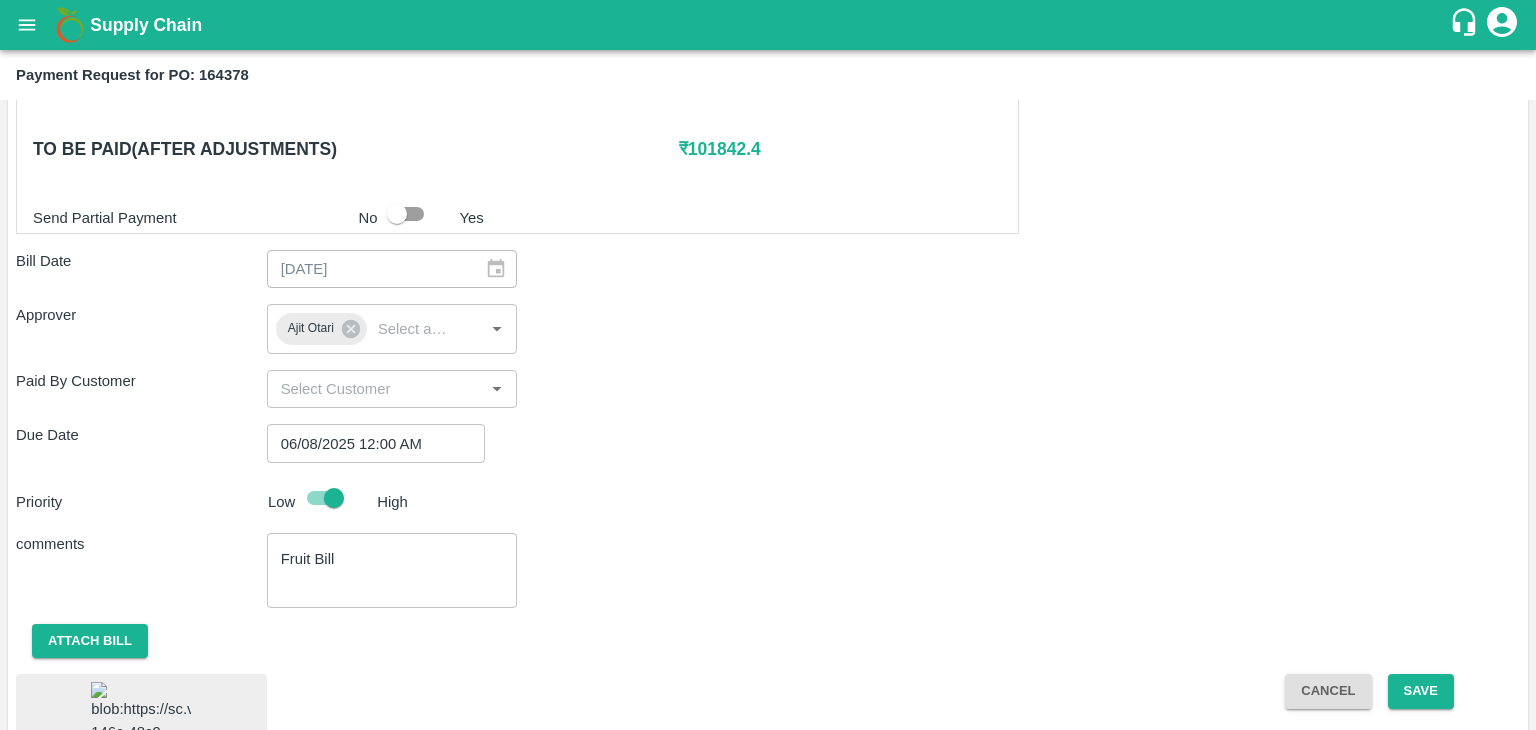 scroll, scrollTop: 1079, scrollLeft: 0, axis: vertical 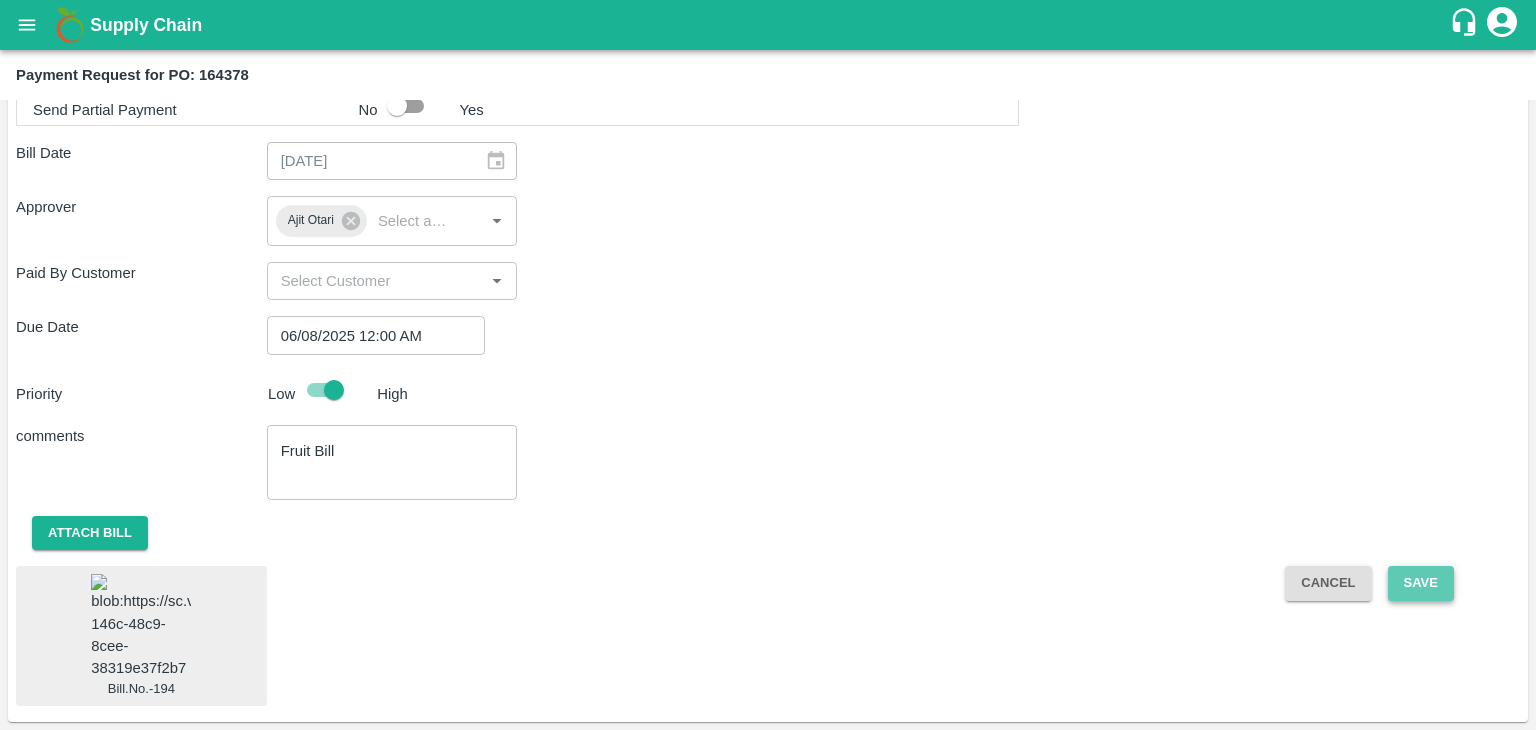 click on "Save" at bounding box center (1421, 583) 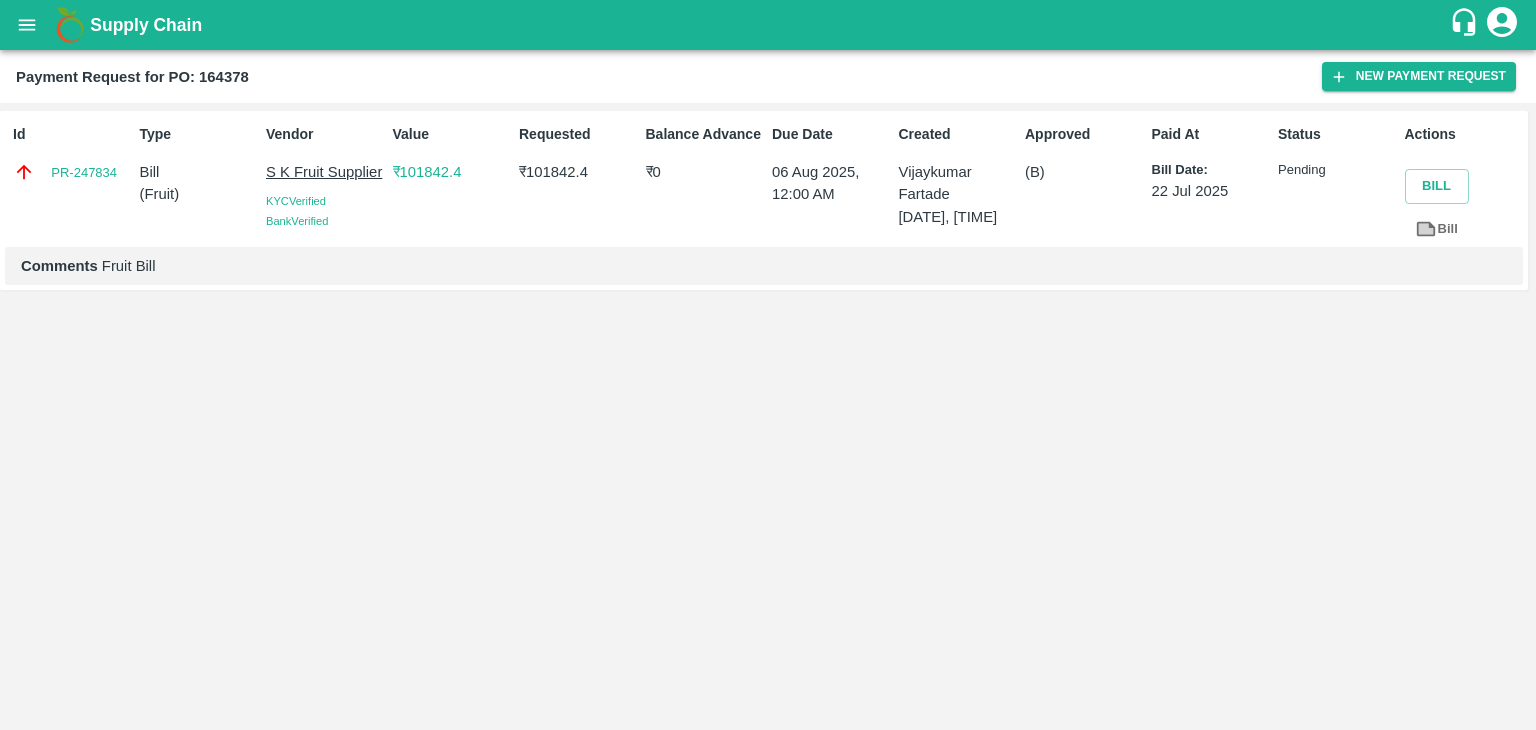 click 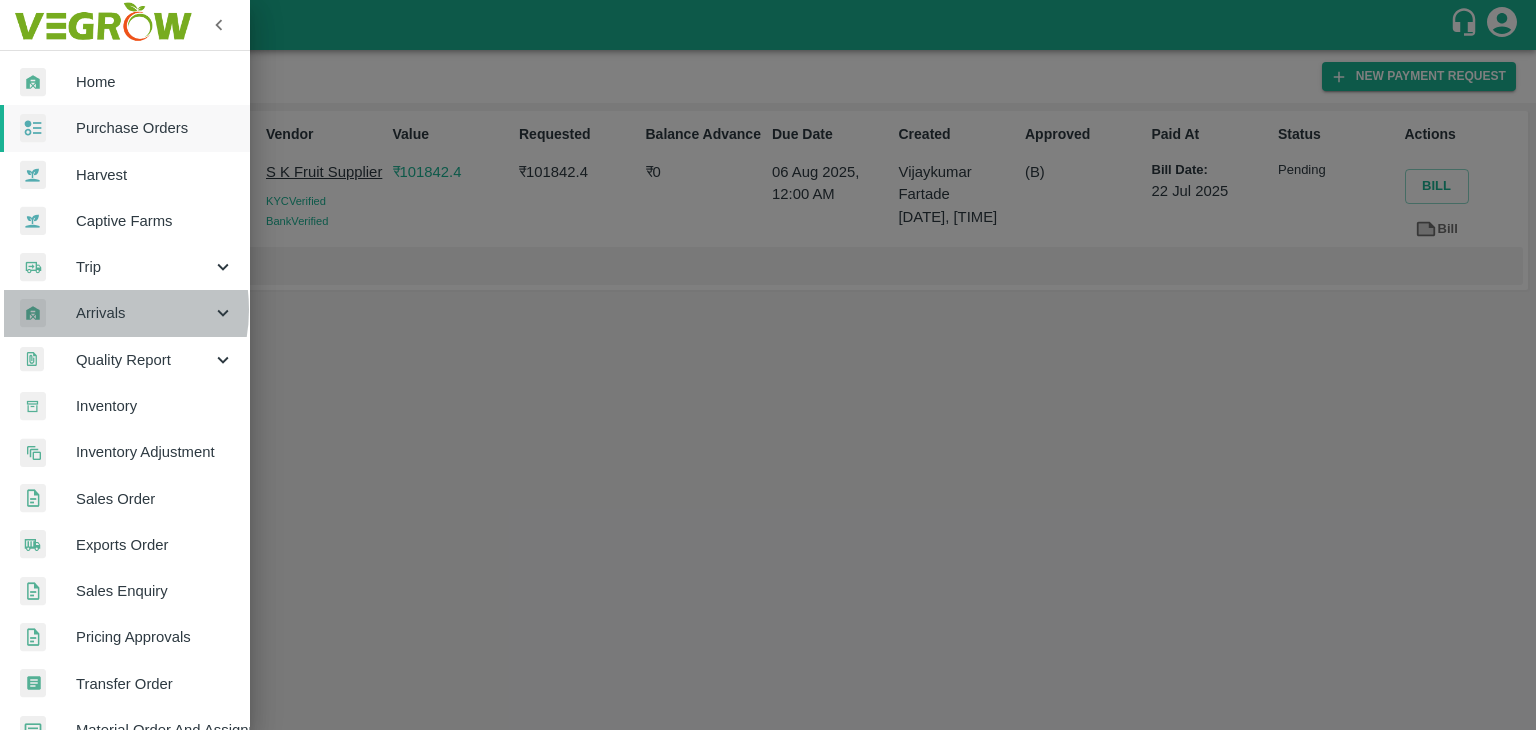 click on "Arrivals" at bounding box center [144, 313] 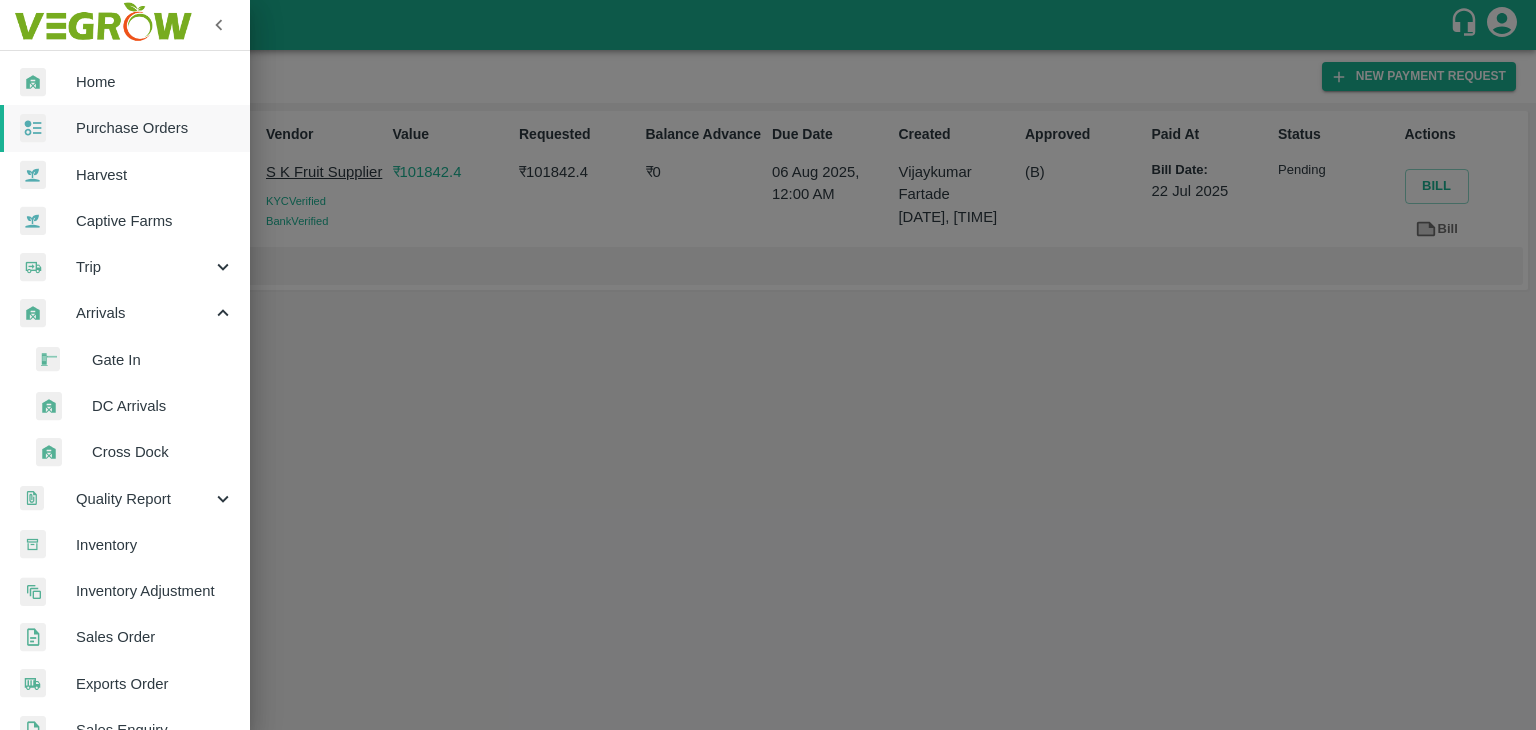 click on "DC Arrivals" at bounding box center [163, 406] 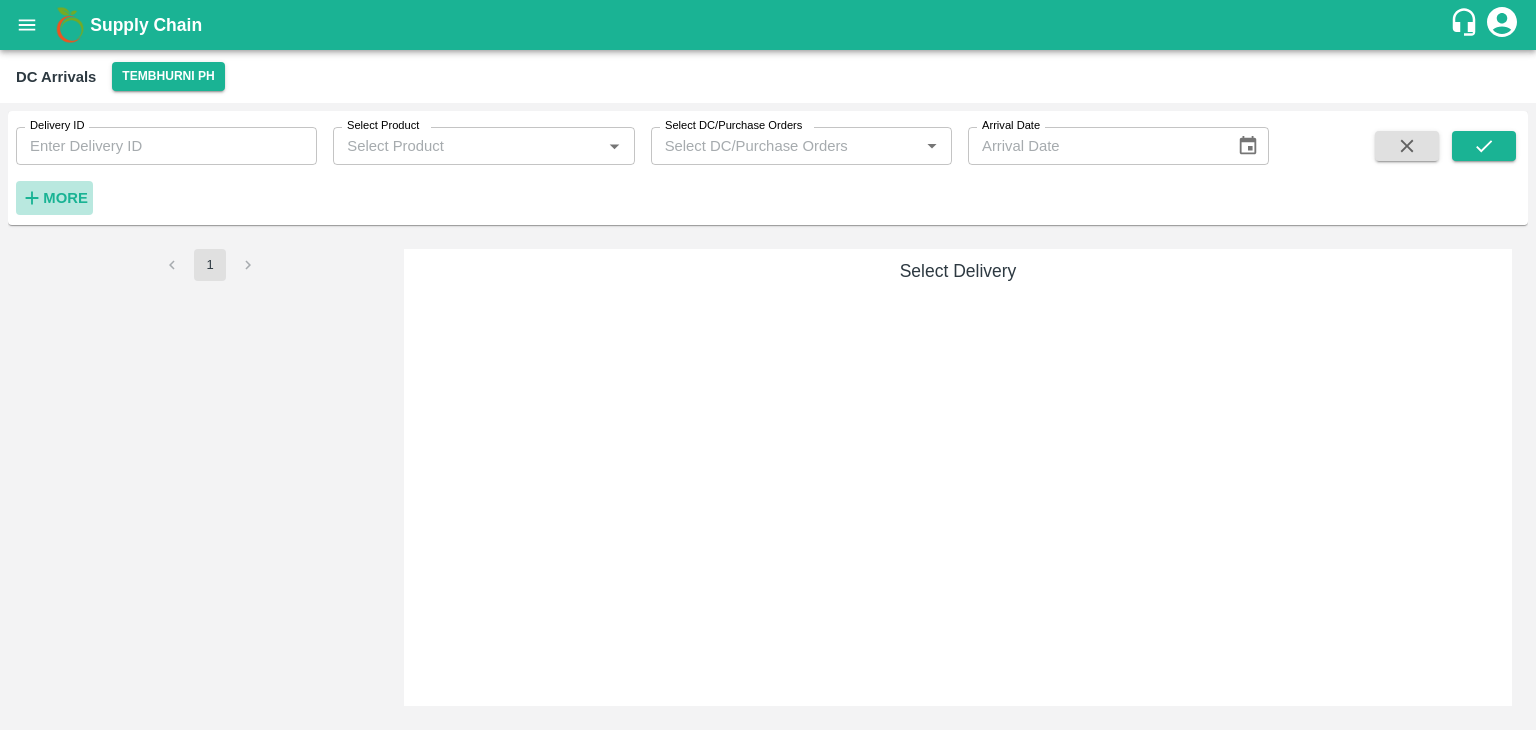 click on "More" at bounding box center [65, 198] 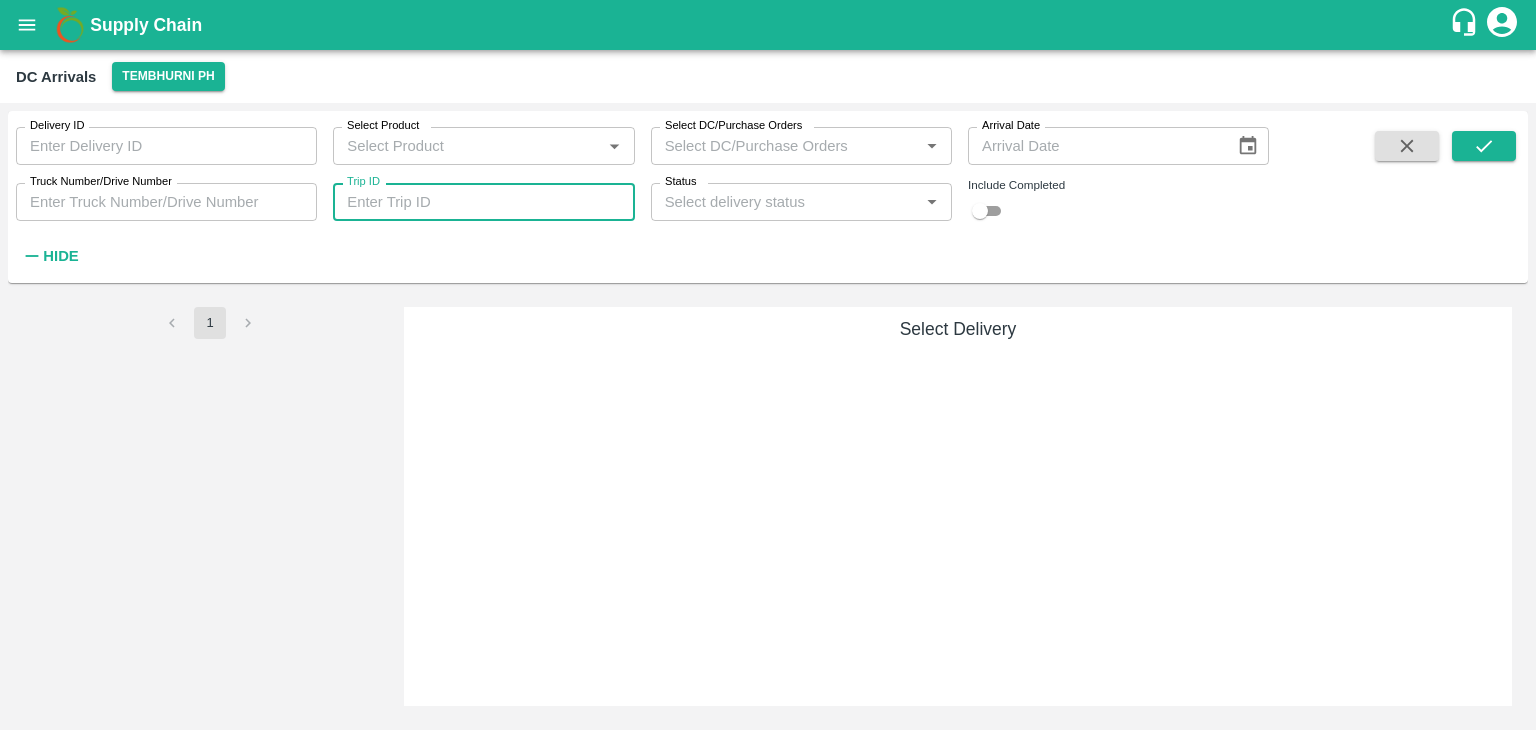 click on "Trip ID" at bounding box center (483, 202) 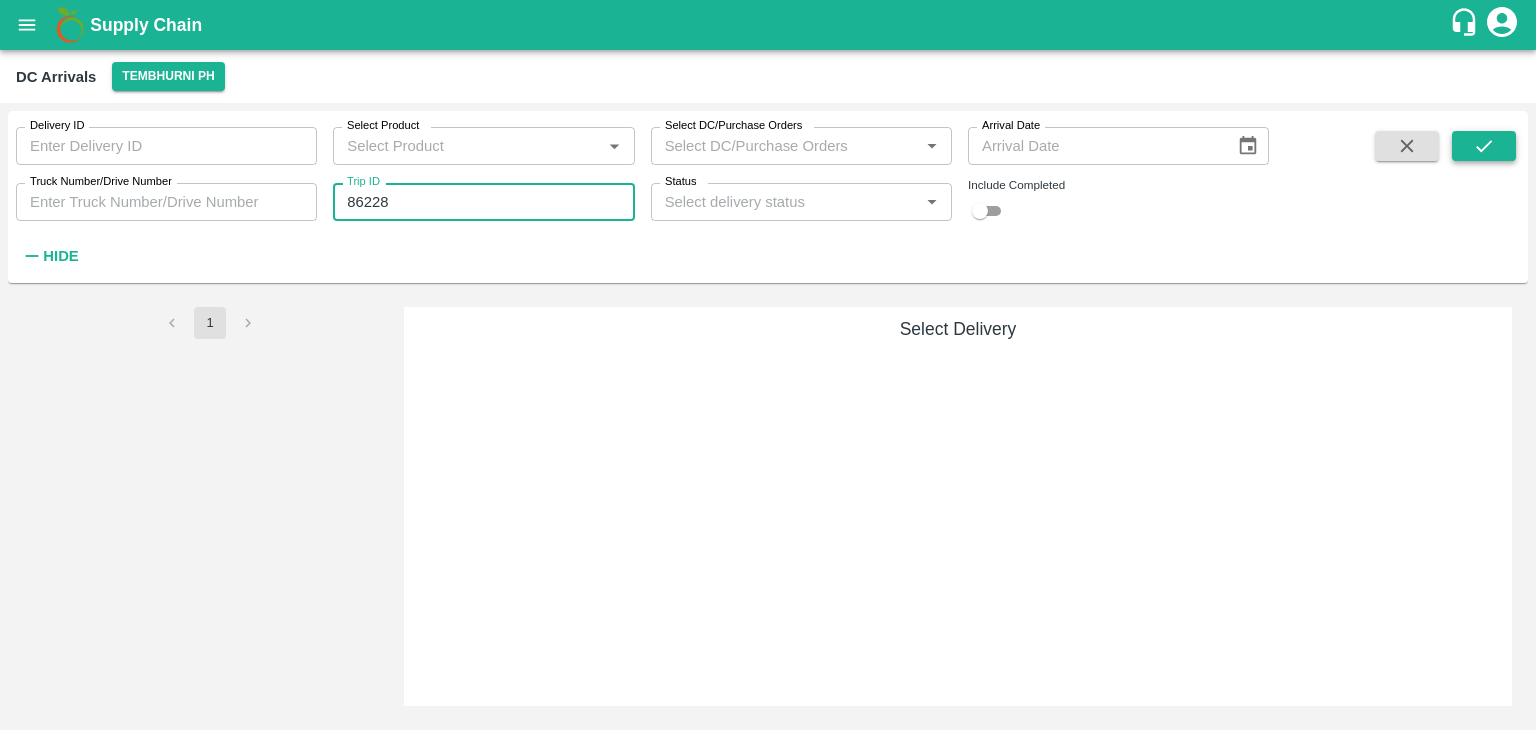 type on "86228" 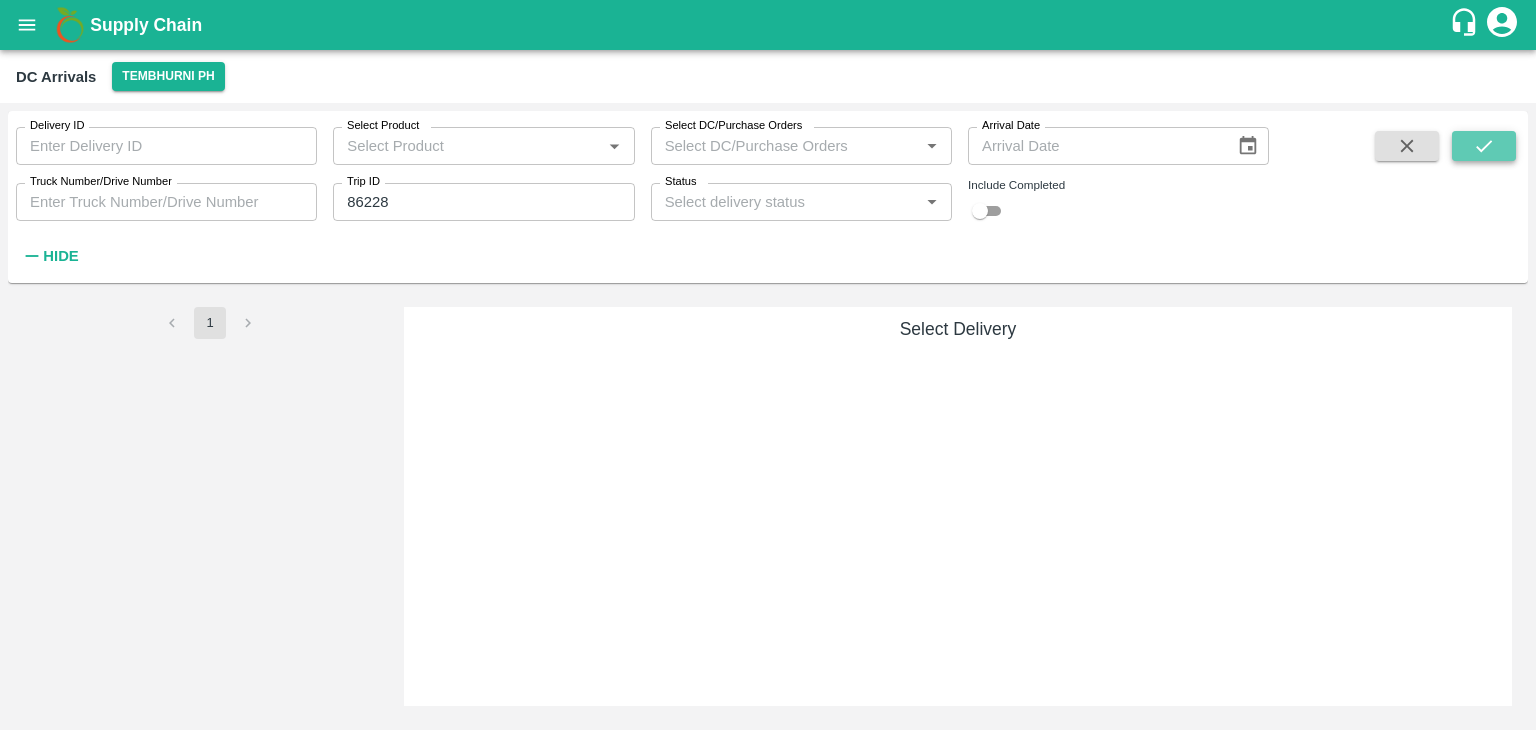 click at bounding box center (1484, 146) 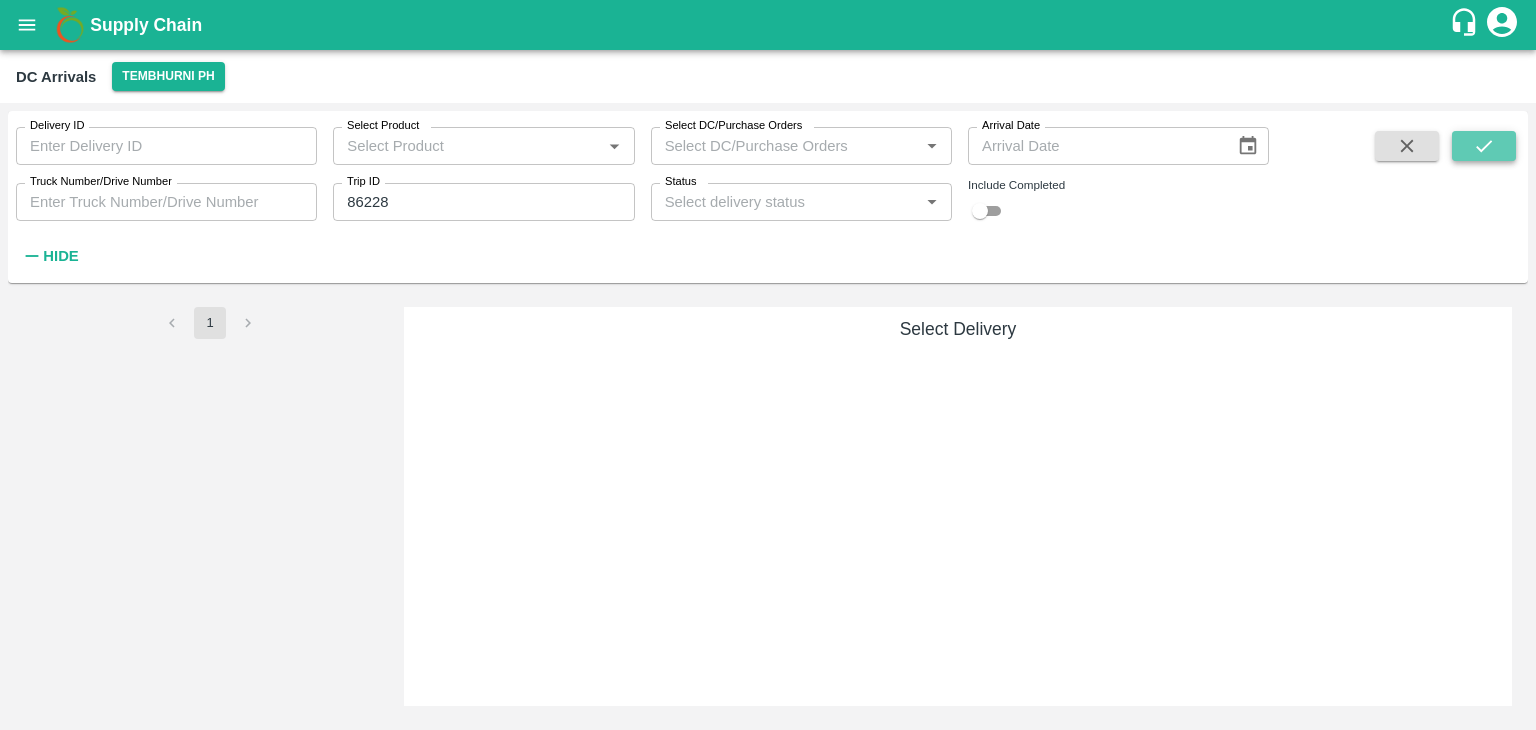 click at bounding box center [1484, 146] 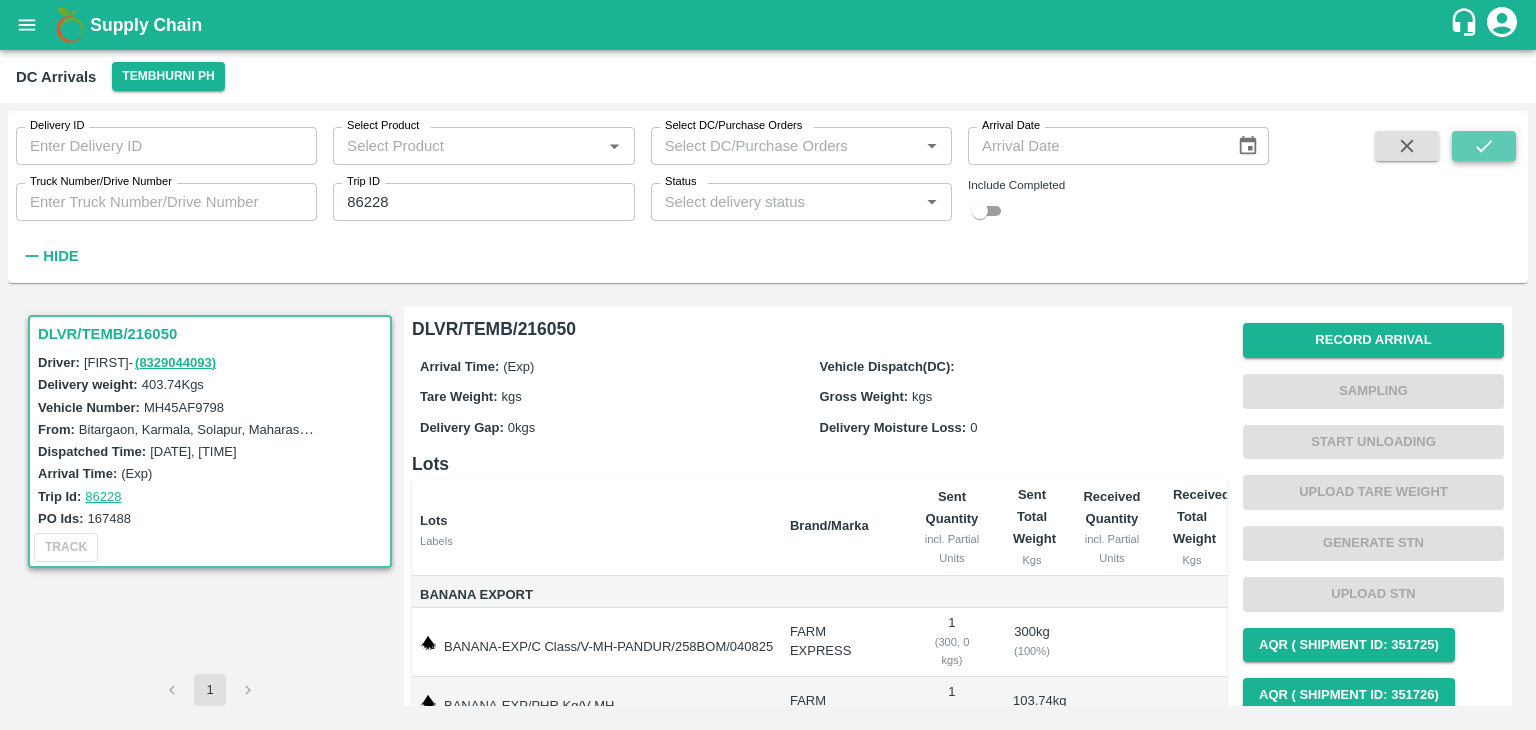 click at bounding box center (1484, 146) 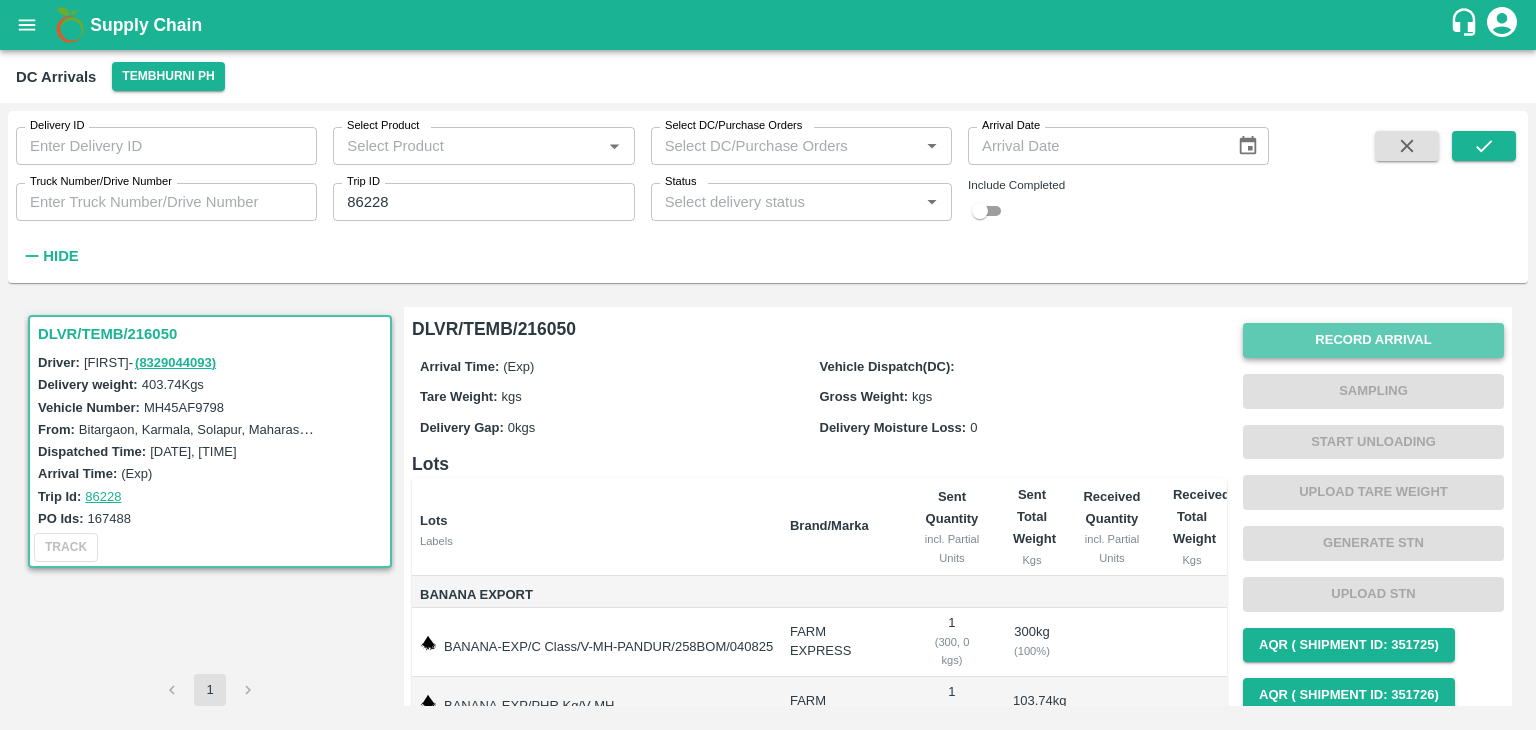 click on "Record Arrival" at bounding box center (1373, 340) 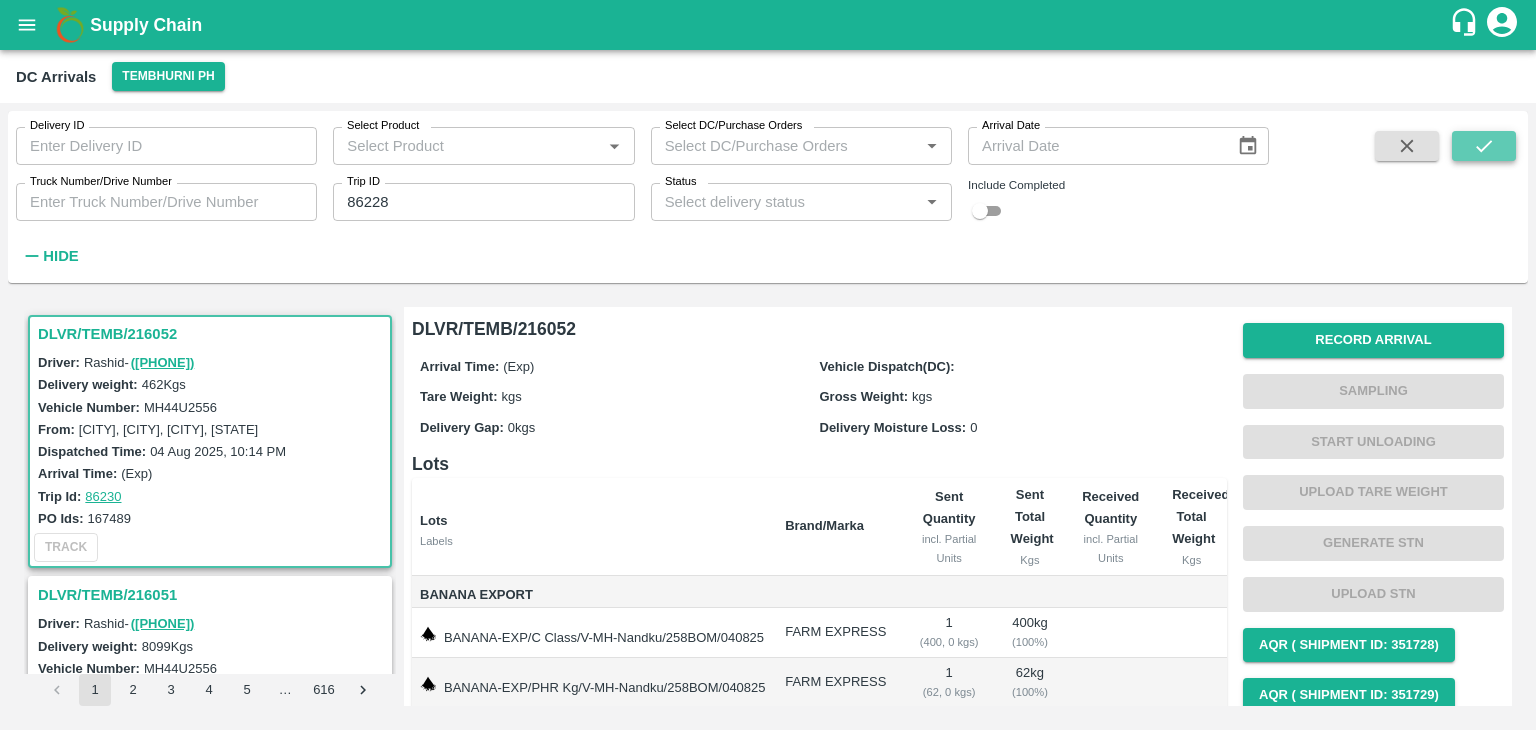 click at bounding box center (1484, 146) 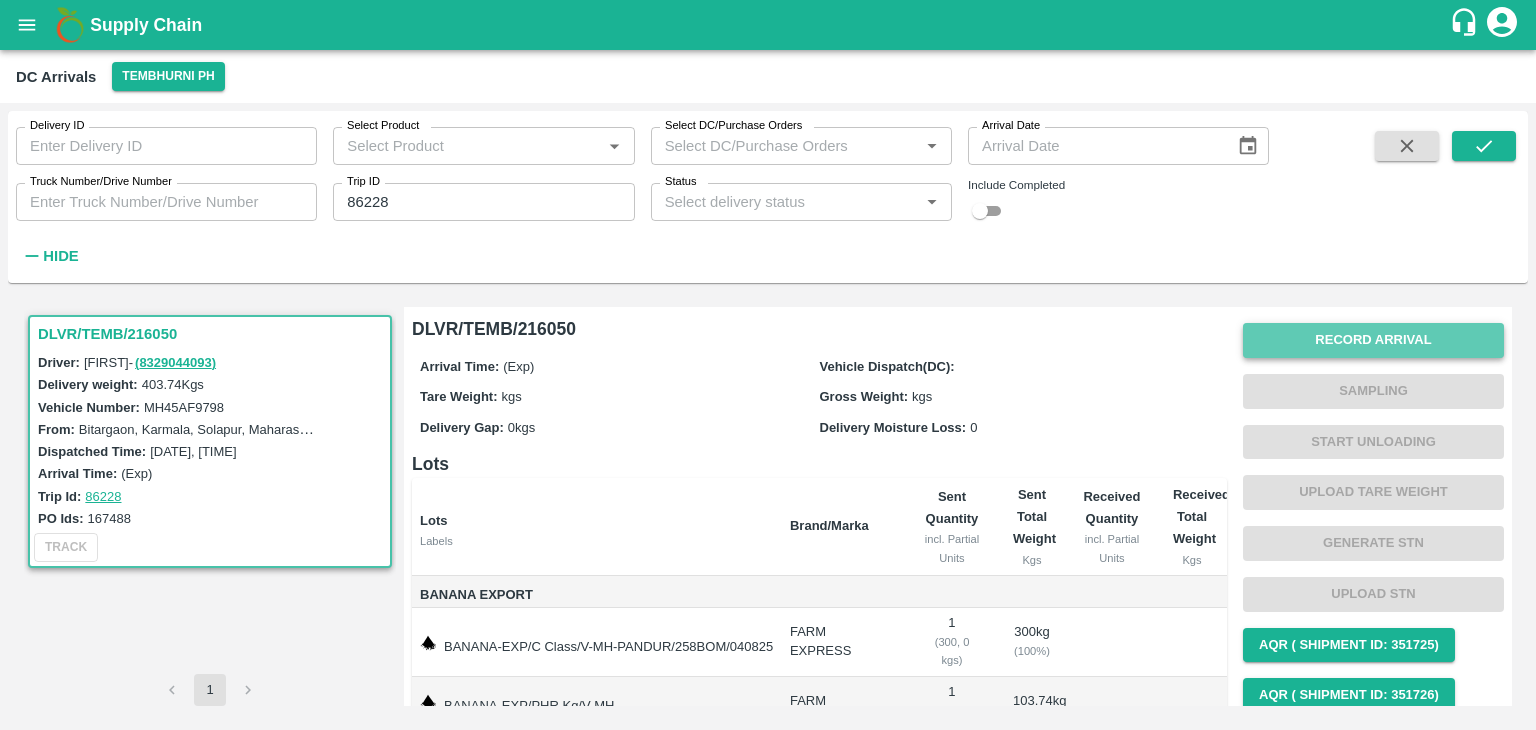 click on "Record Arrival" at bounding box center (1373, 340) 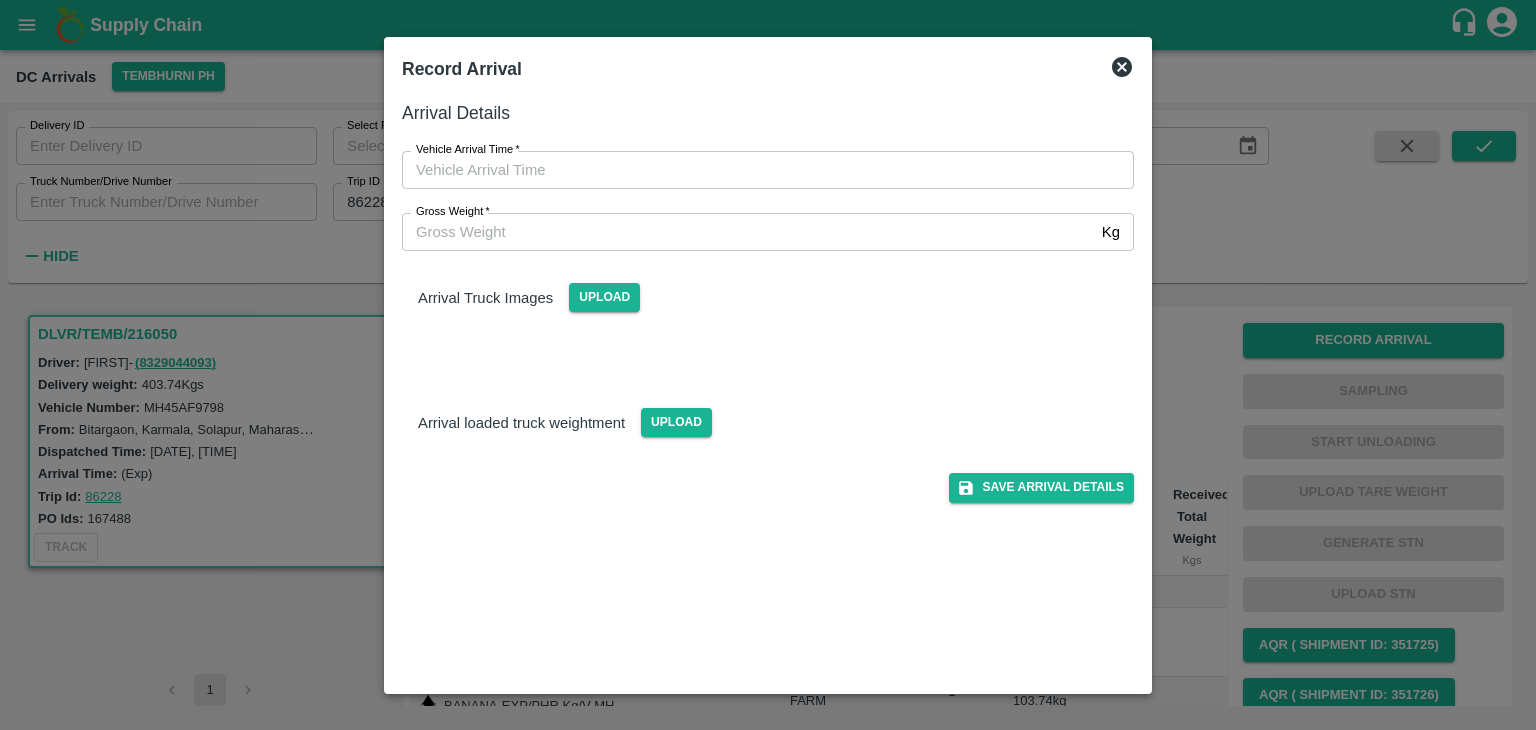 type on "DD/MM/YYYY hh:mm aa" 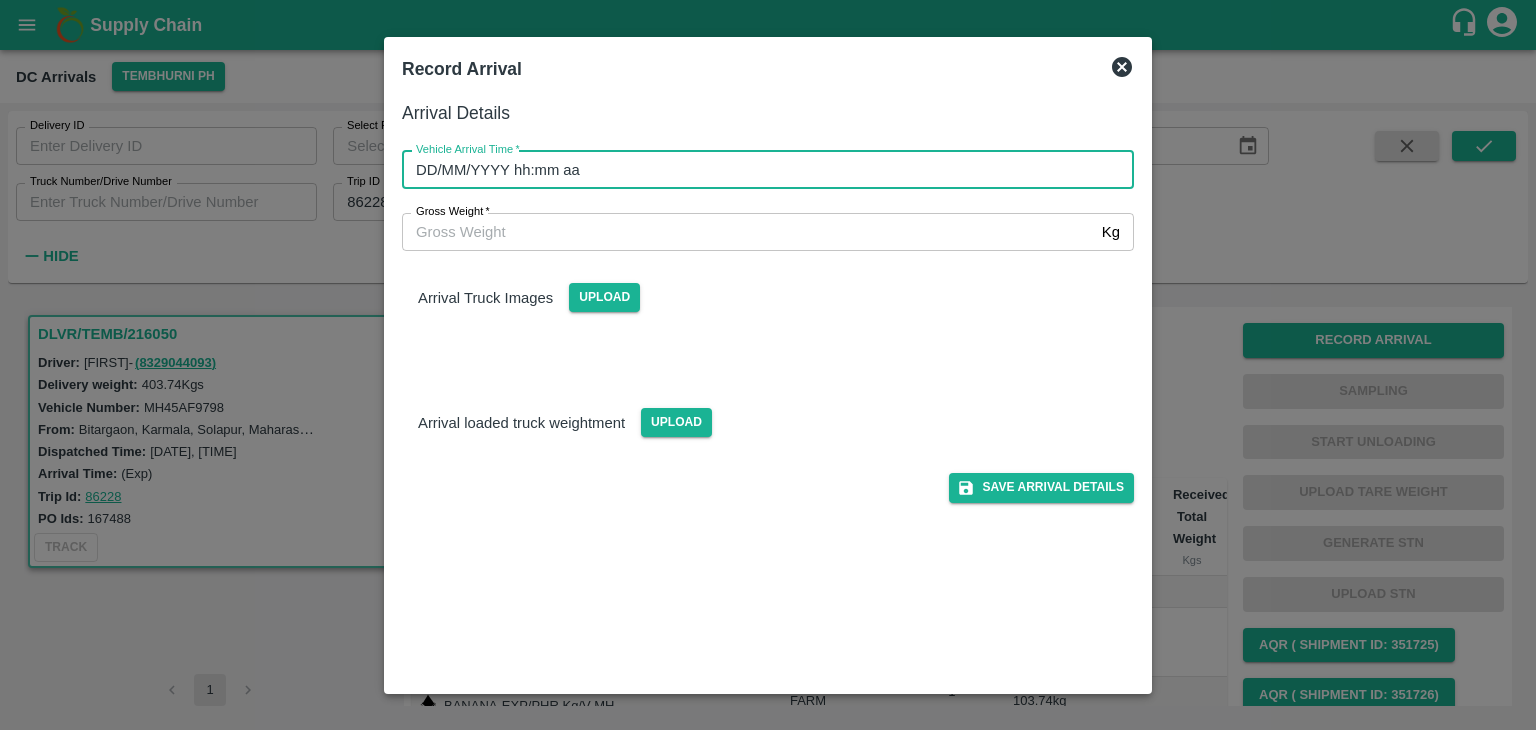 click on "DD/MM/YYYY hh:mm aa" at bounding box center (761, 170) 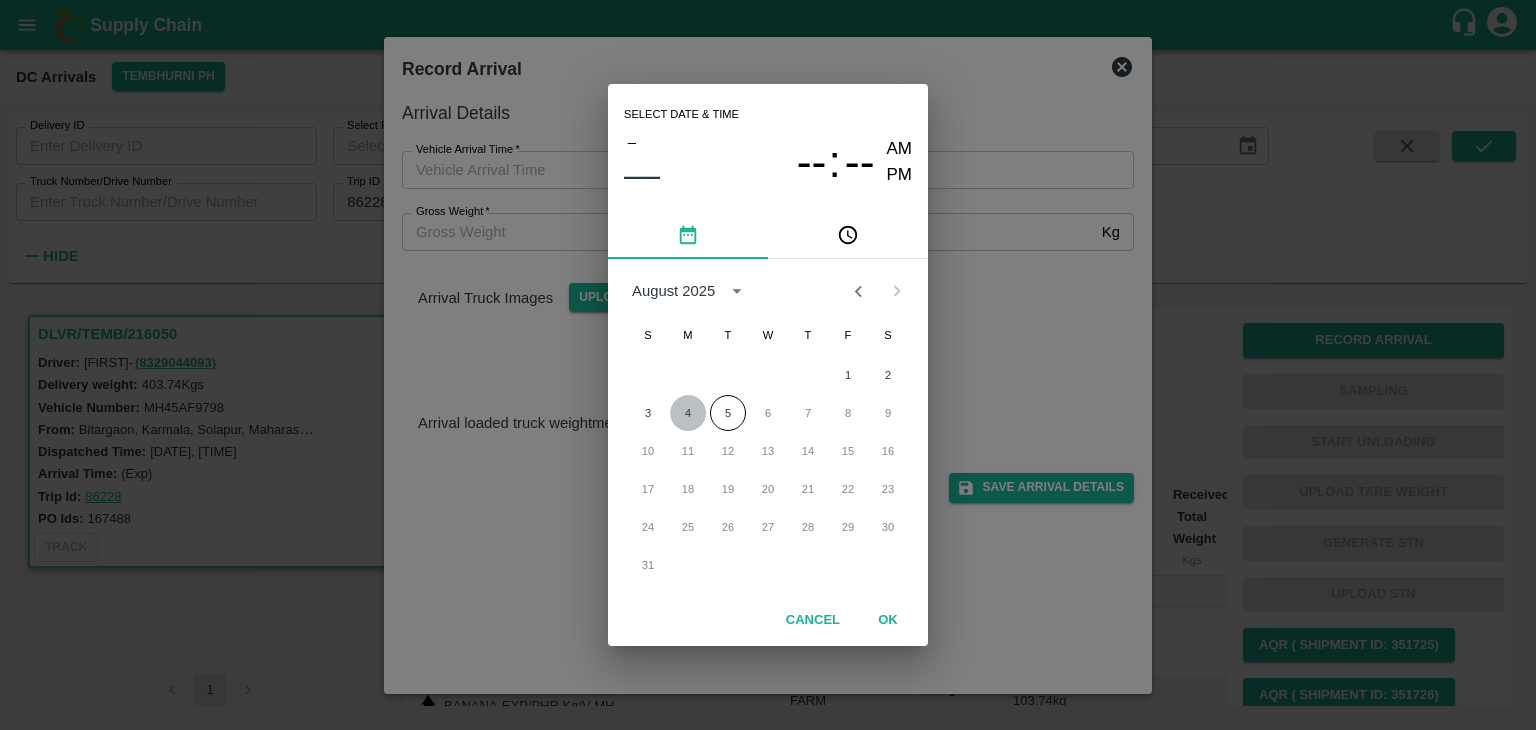 click on "4" at bounding box center [688, 413] 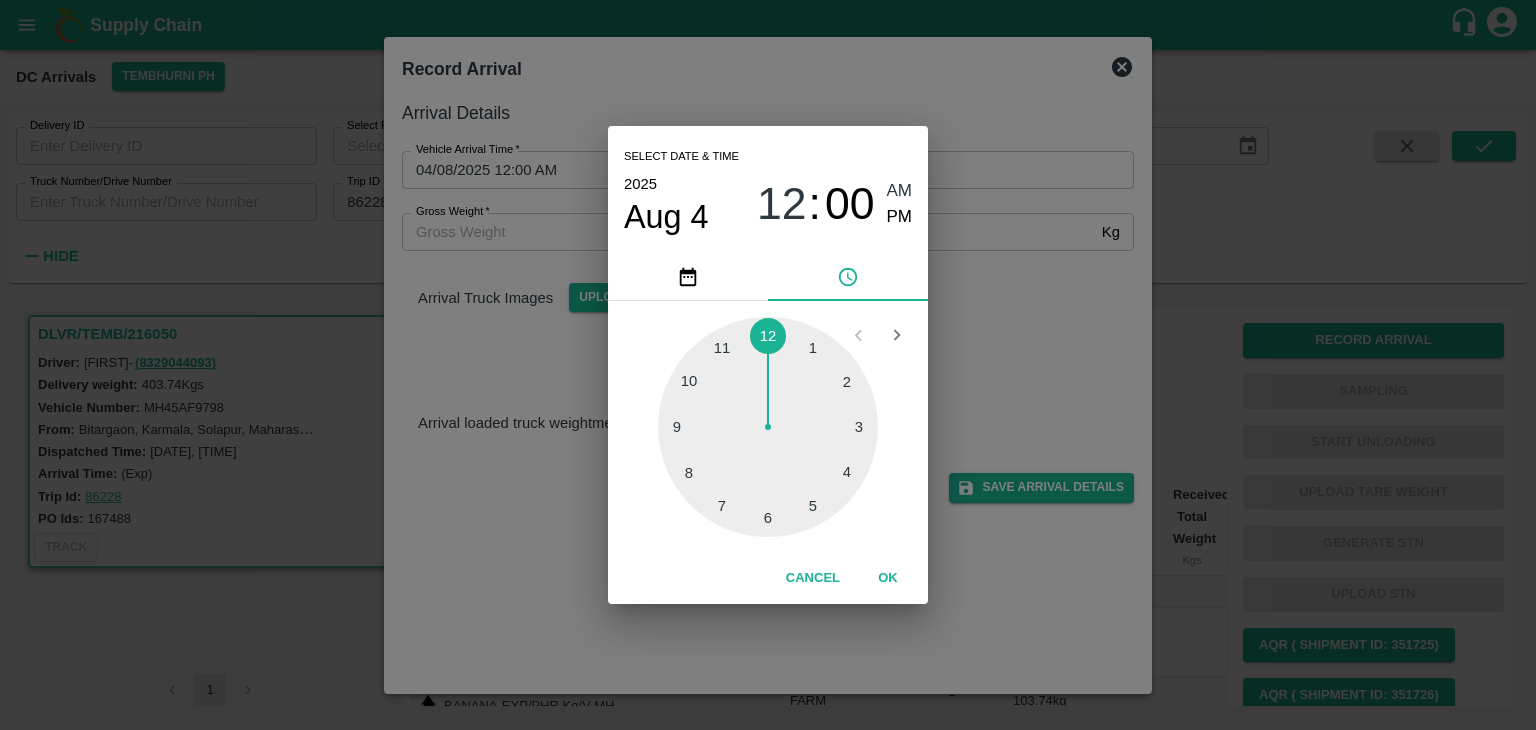 click at bounding box center (768, 427) 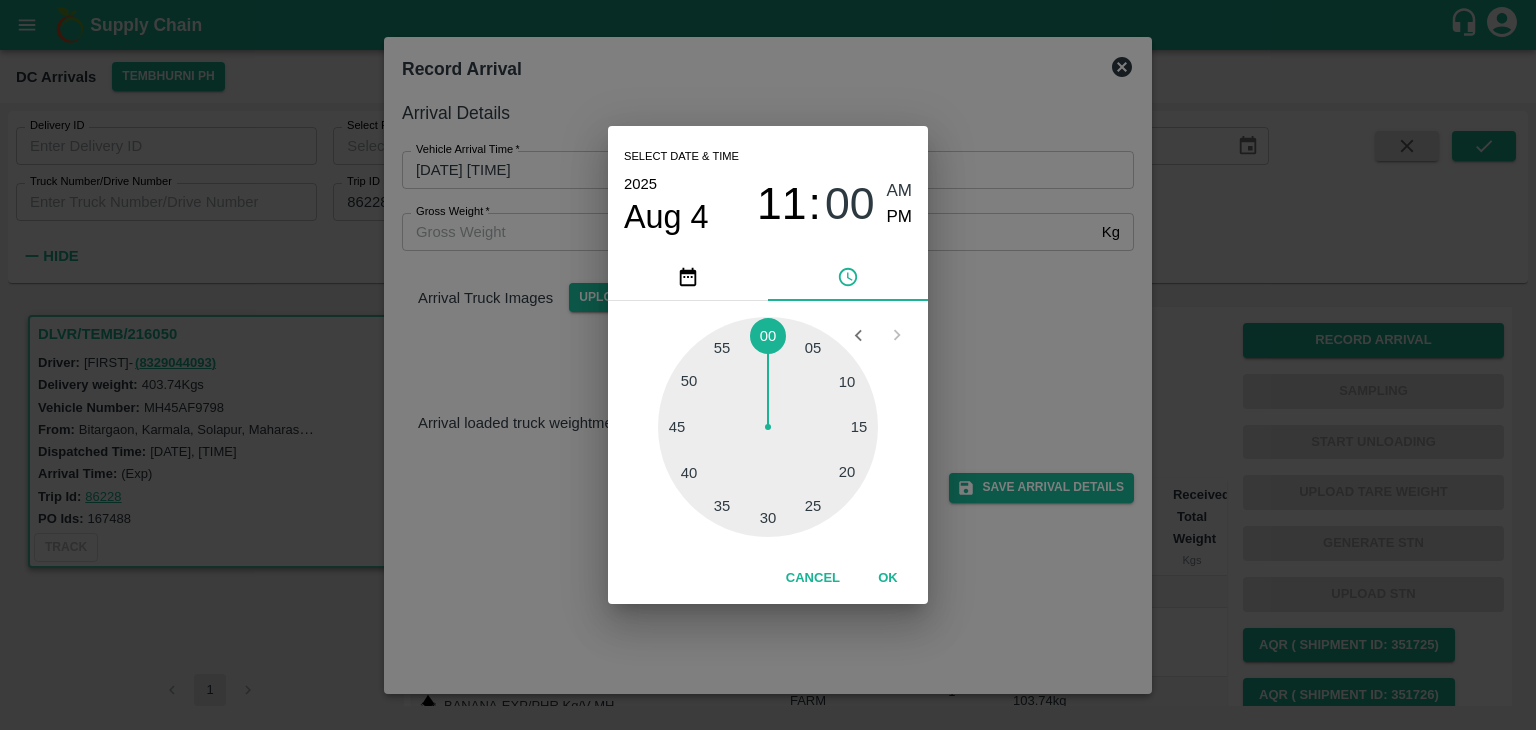 click at bounding box center (768, 427) 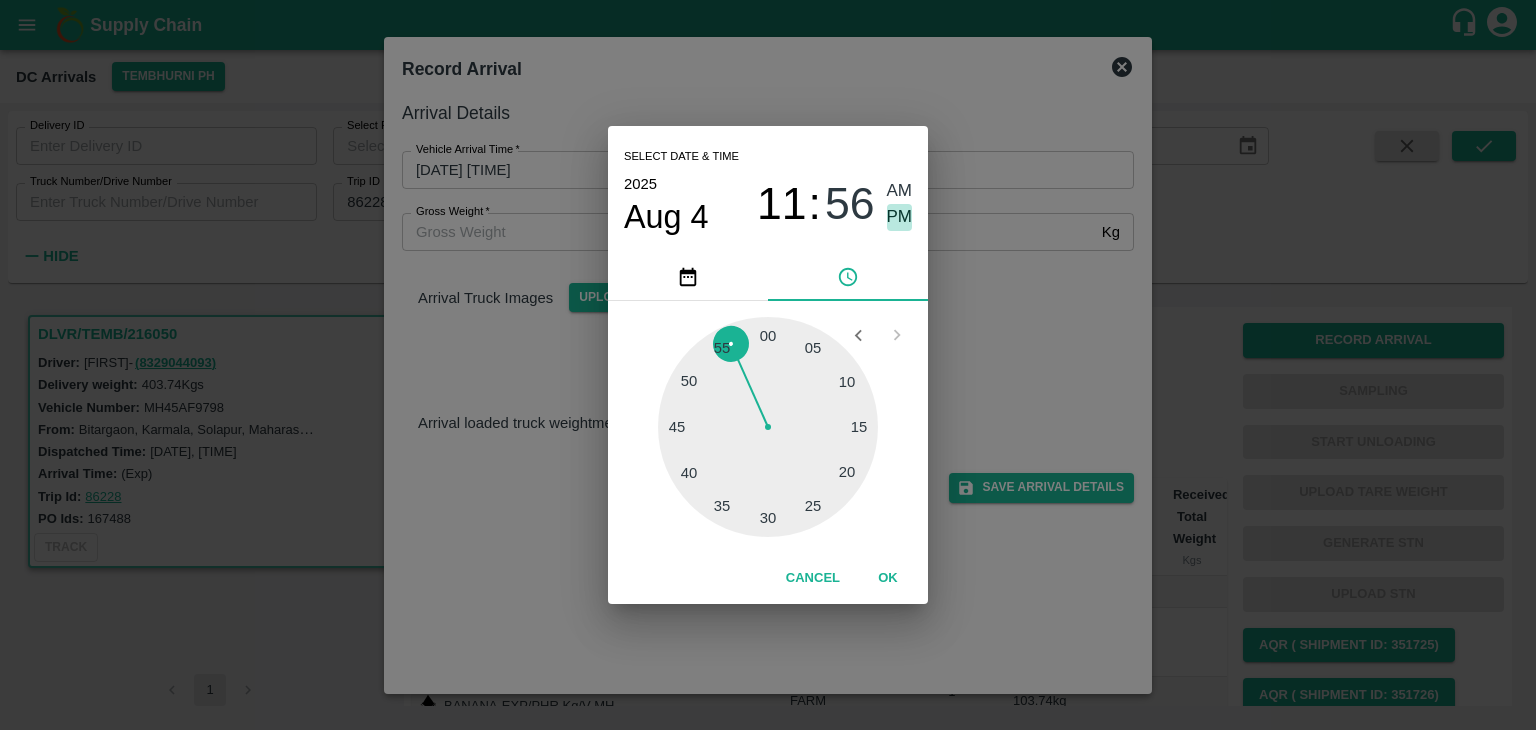 click on "PM" at bounding box center [900, 217] 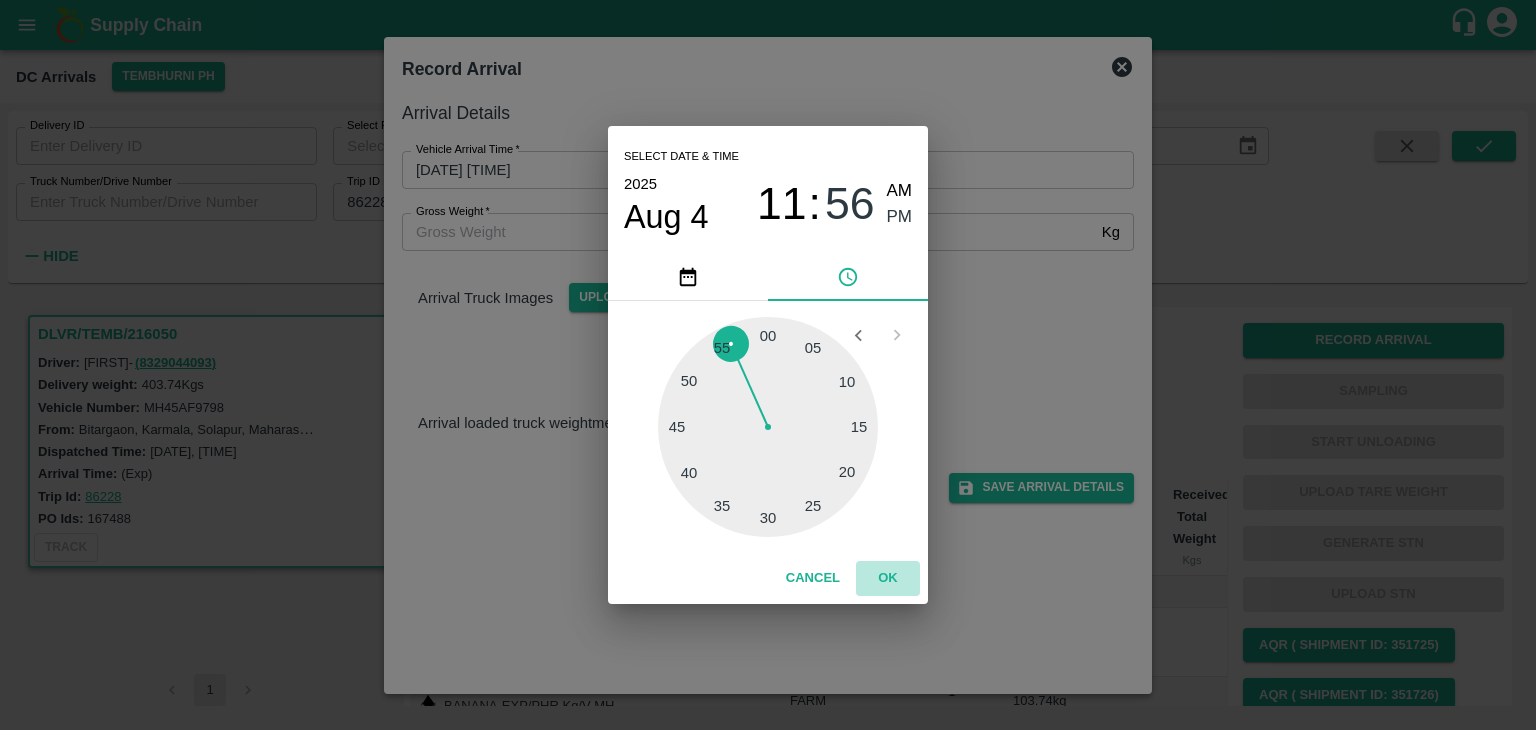 click on "OK" at bounding box center [888, 578] 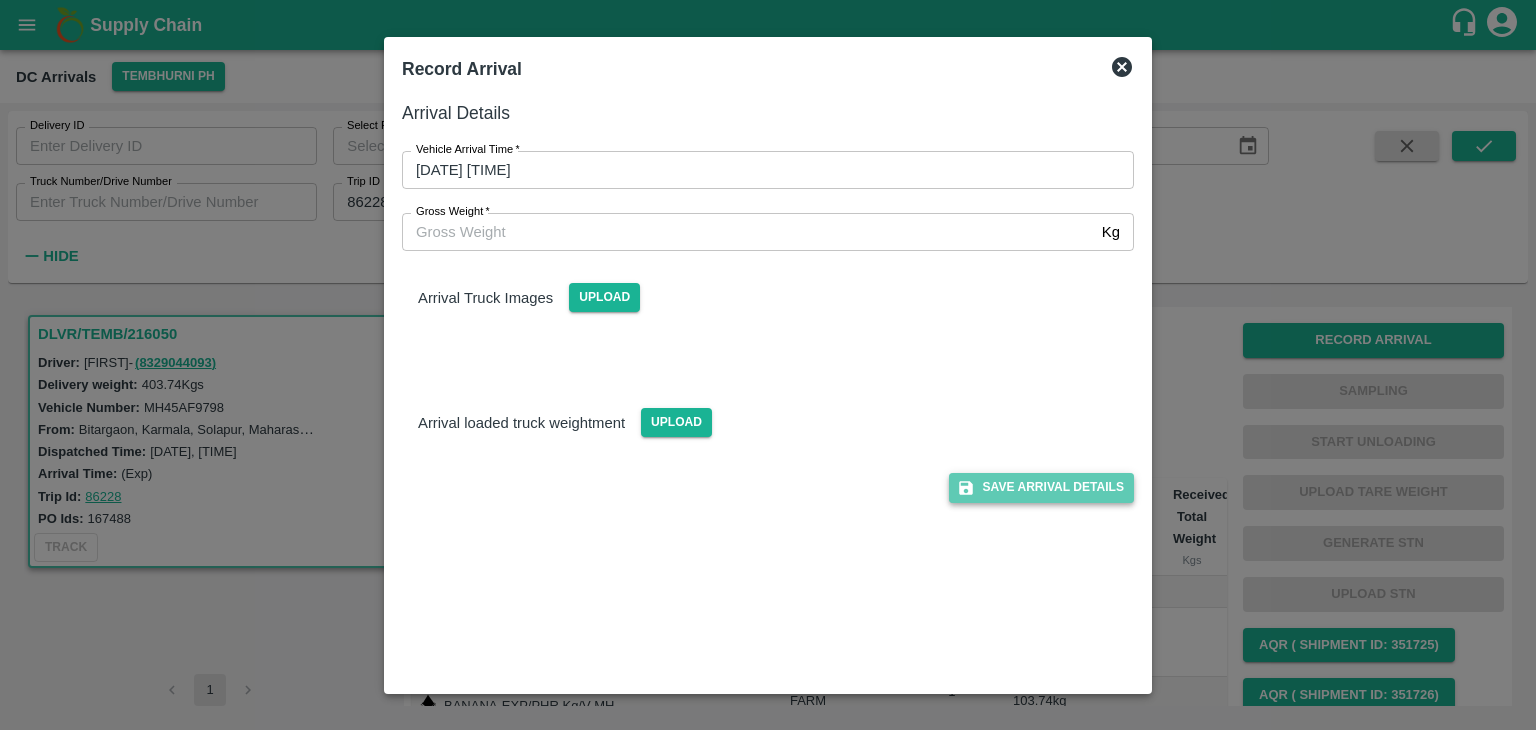 click on "Save Arrival Details" at bounding box center [1041, 487] 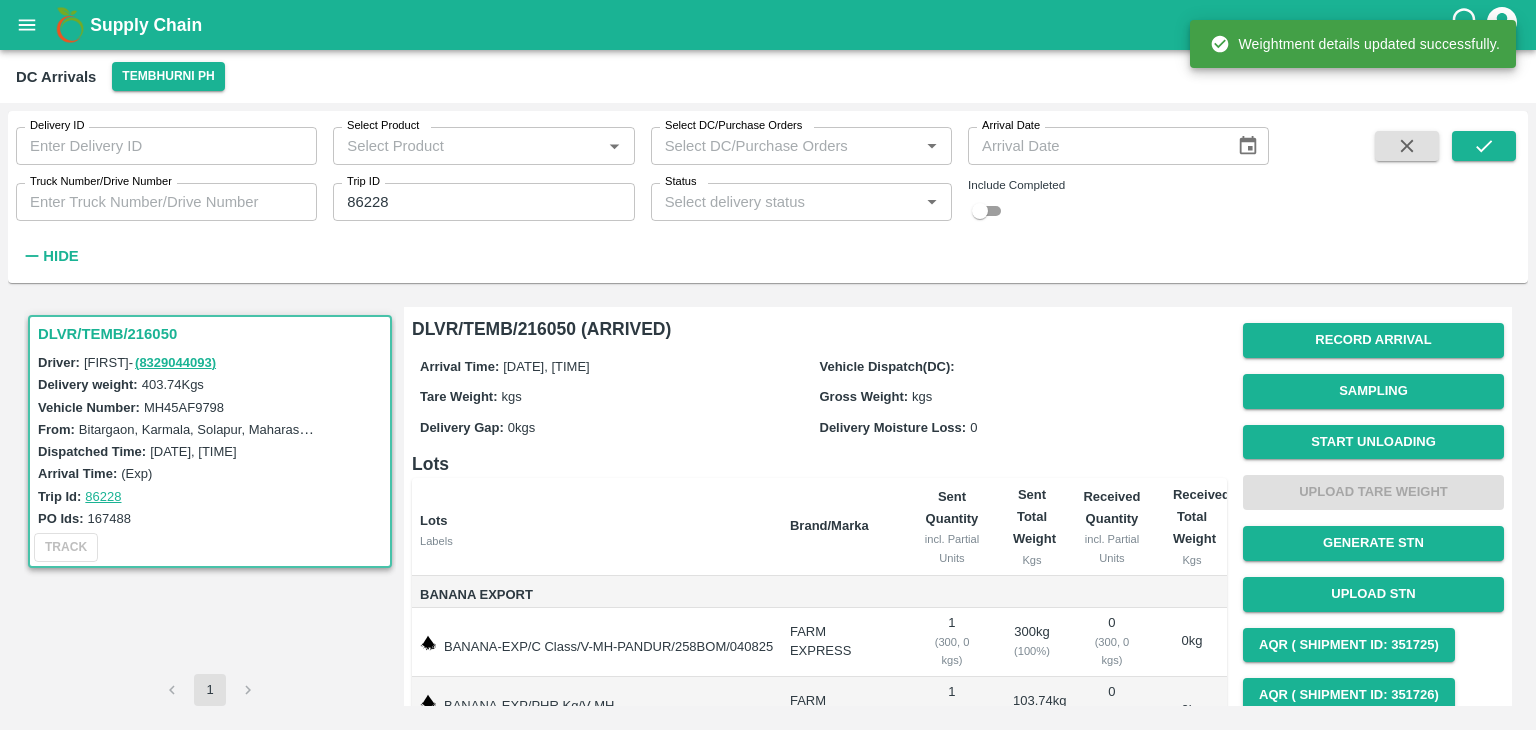 scroll, scrollTop: 113, scrollLeft: 0, axis: vertical 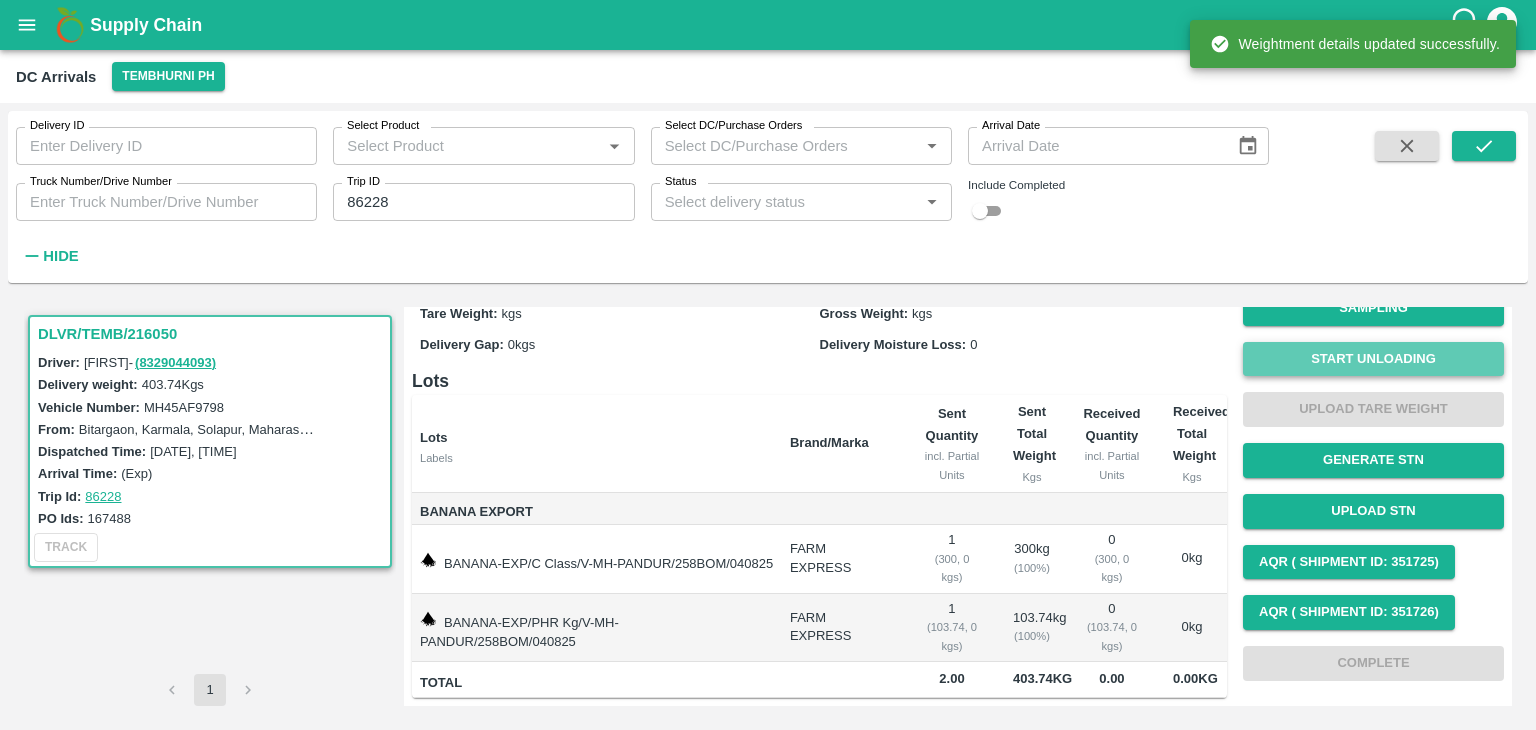 click on "Start Unloading" at bounding box center [1373, 359] 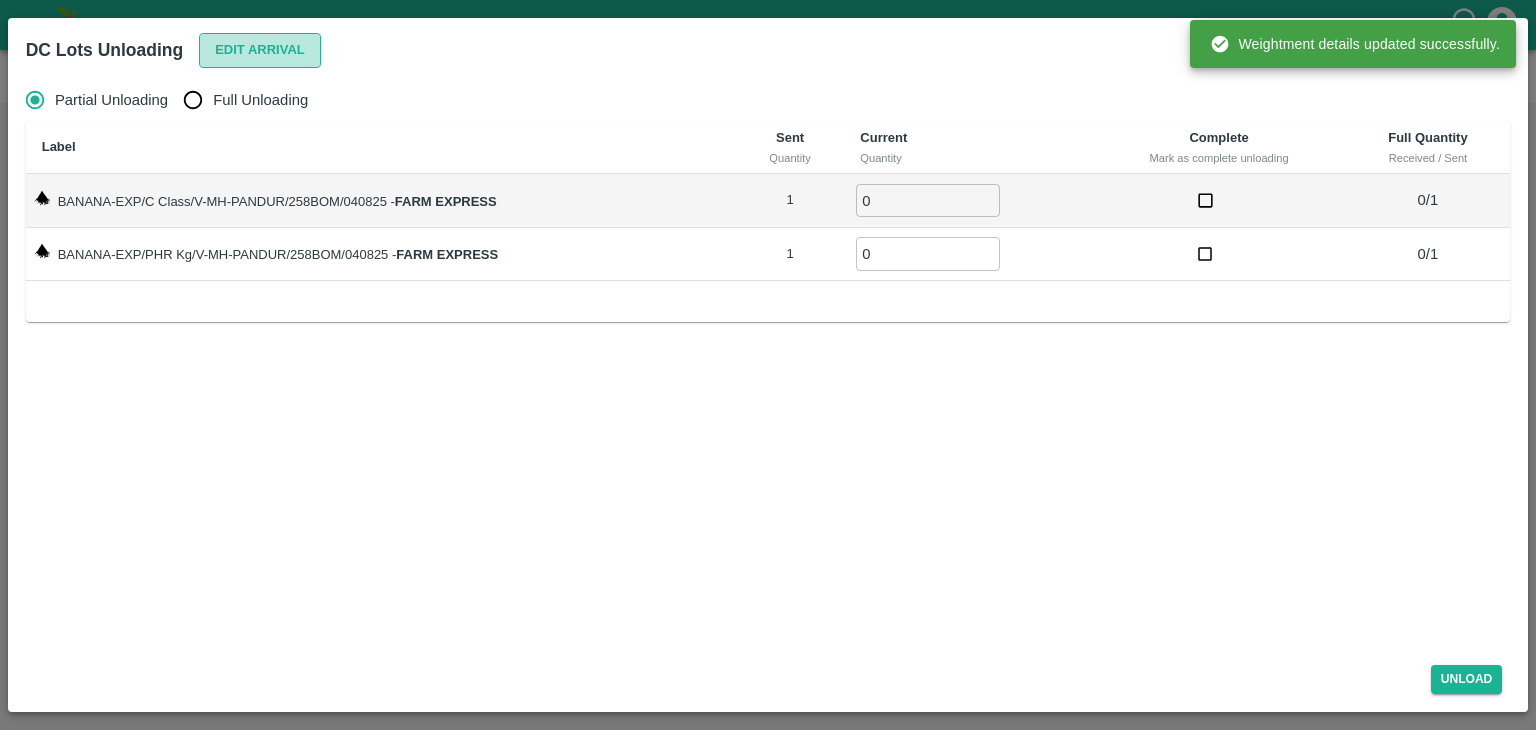 click on "Edit Arrival" at bounding box center [260, 50] 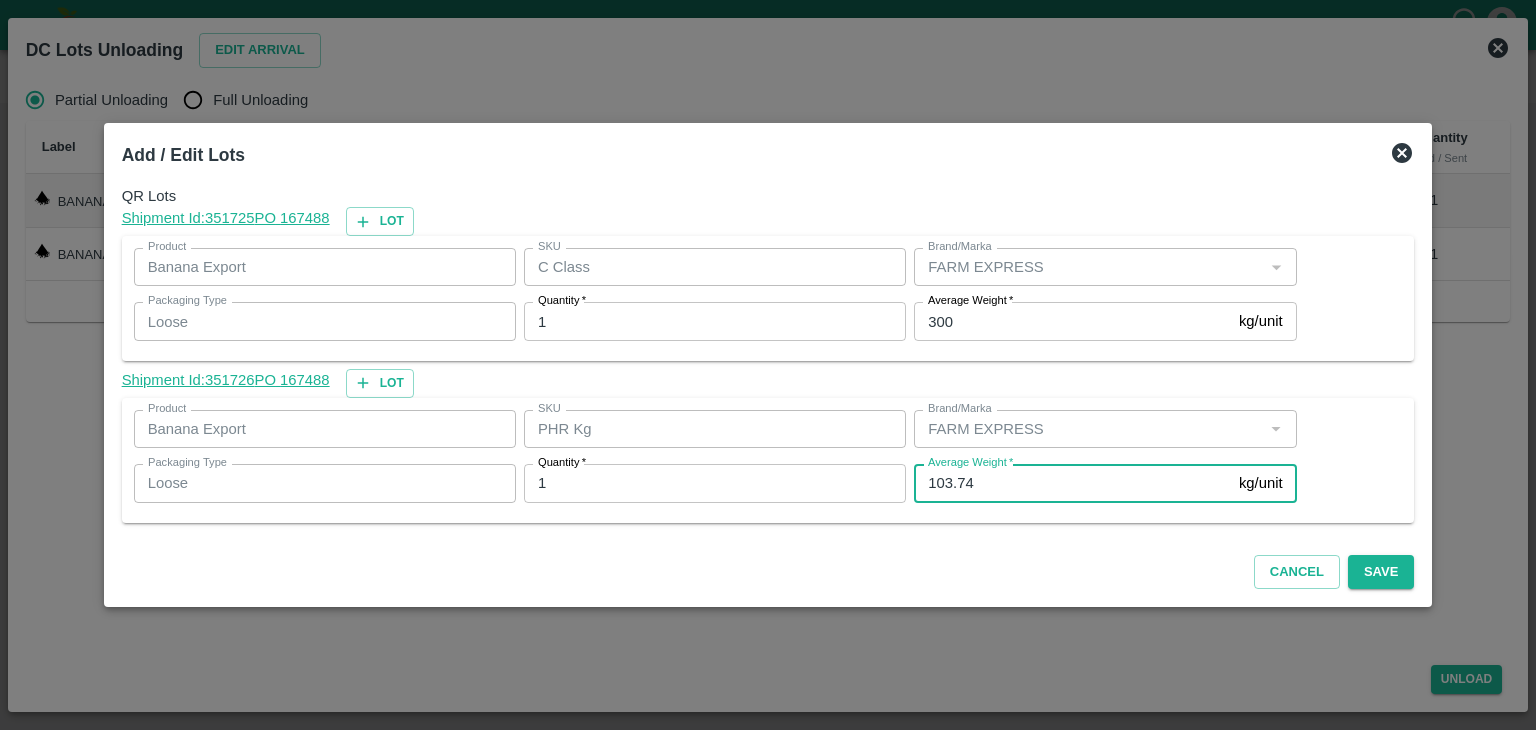 click on "103.74" at bounding box center [1072, 483] 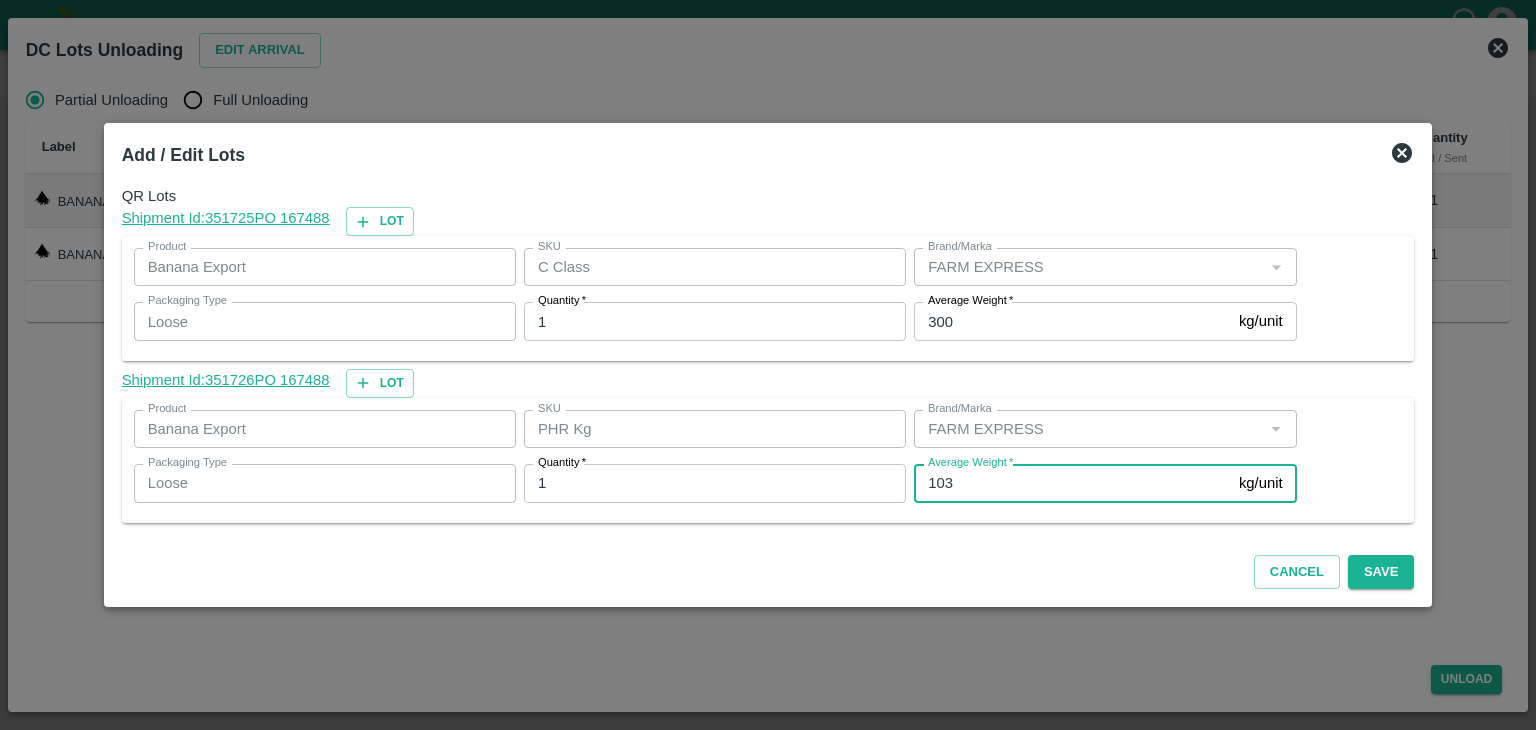 type on "103" 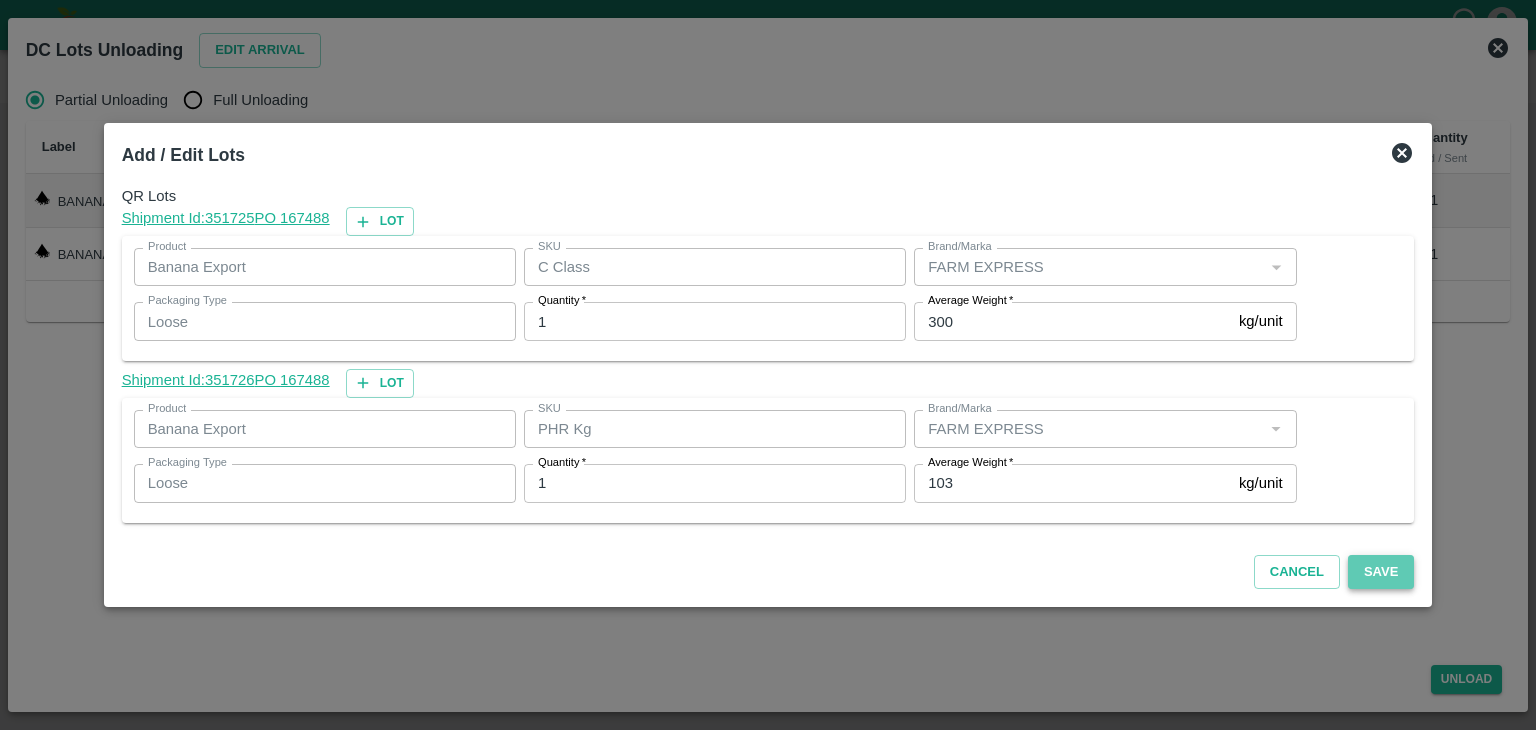 click on "Save" at bounding box center [1381, 572] 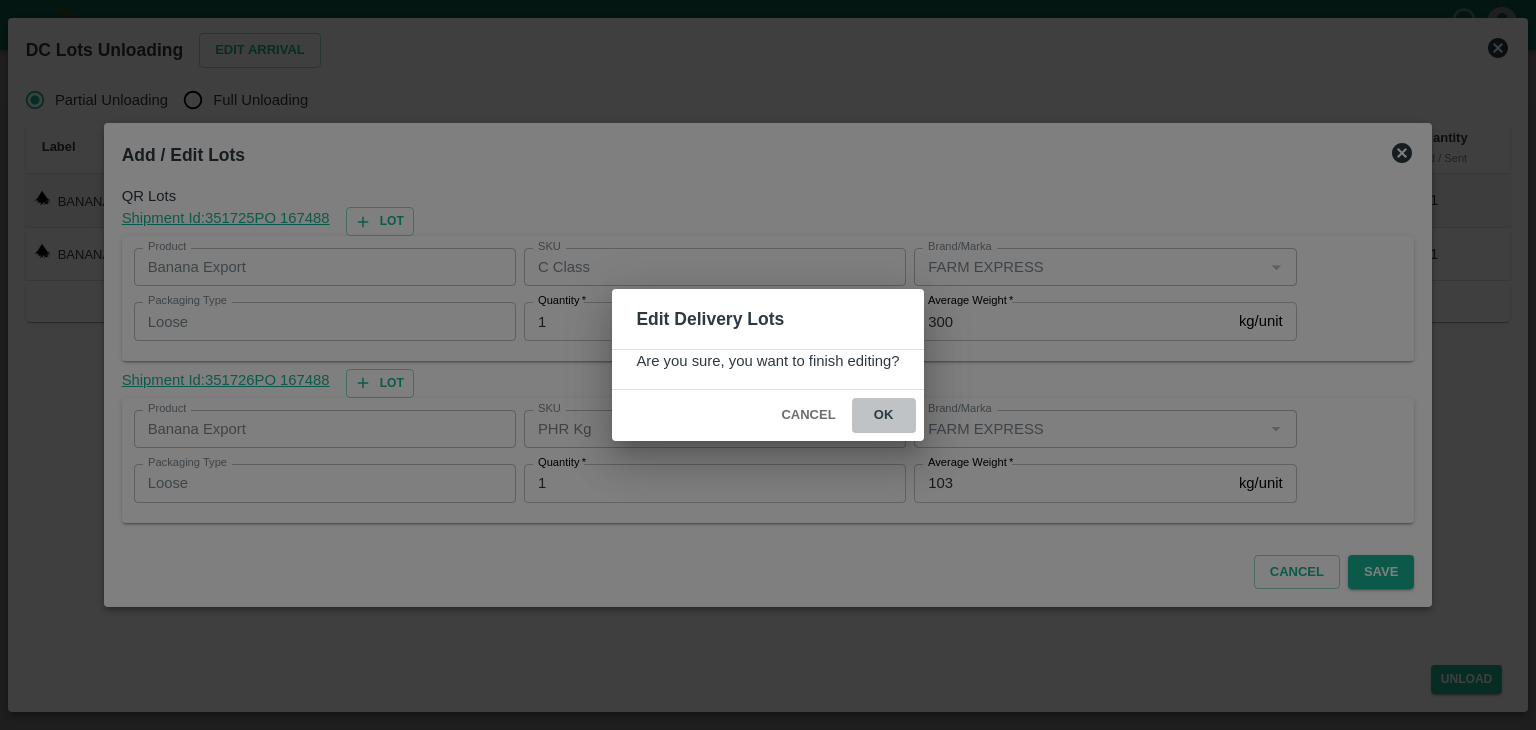 click on "ok" at bounding box center (884, 415) 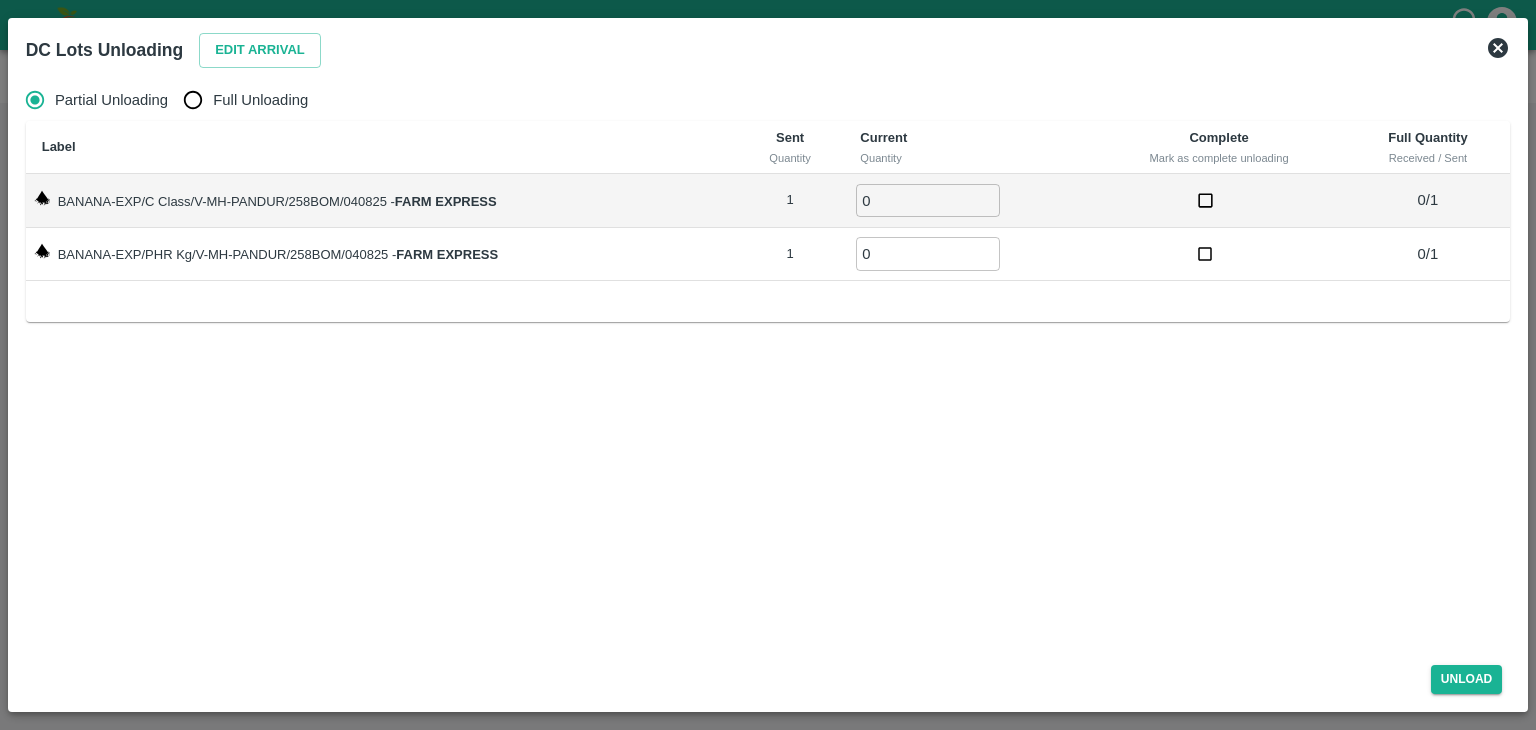 click on "Full Unloading" at bounding box center (260, 100) 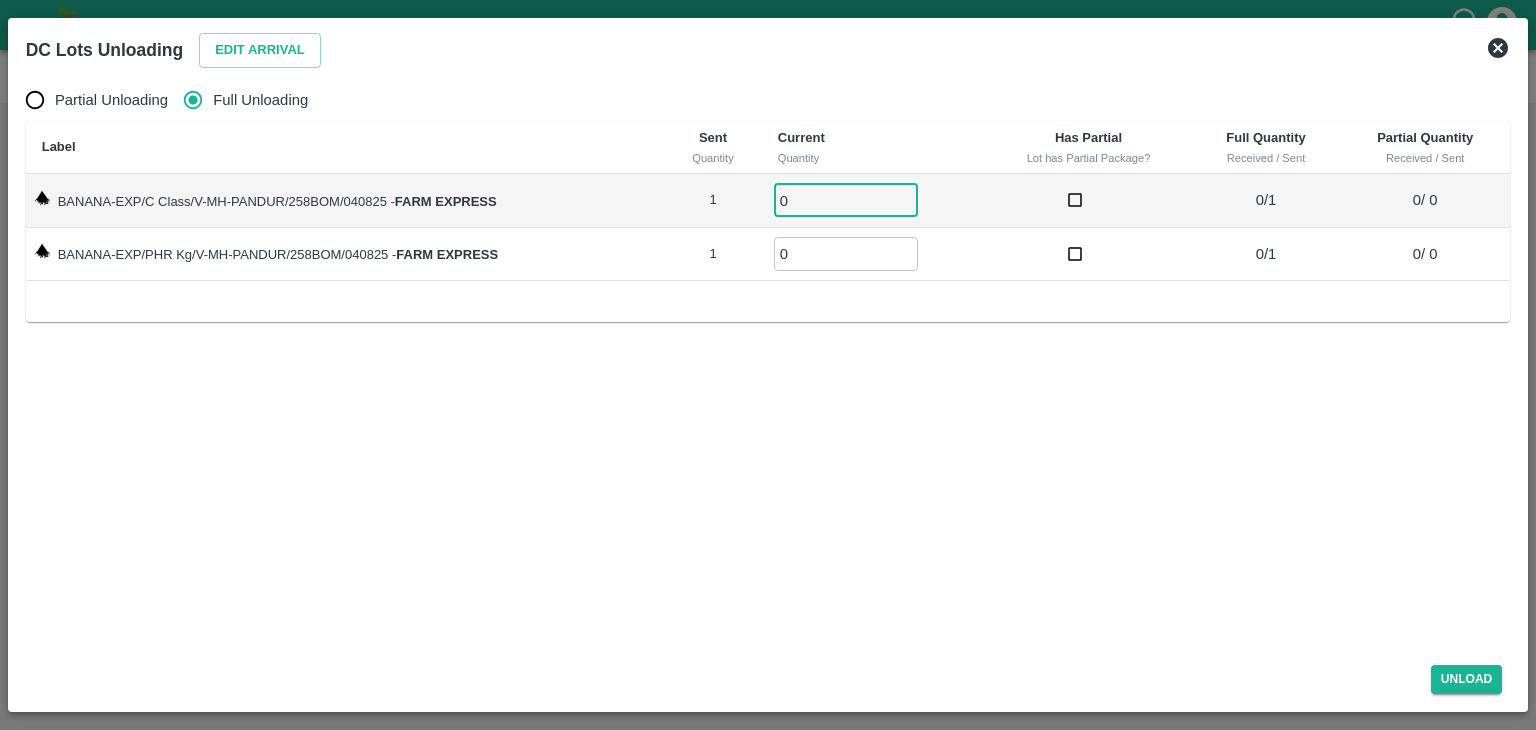 click on "0" at bounding box center [846, 200] 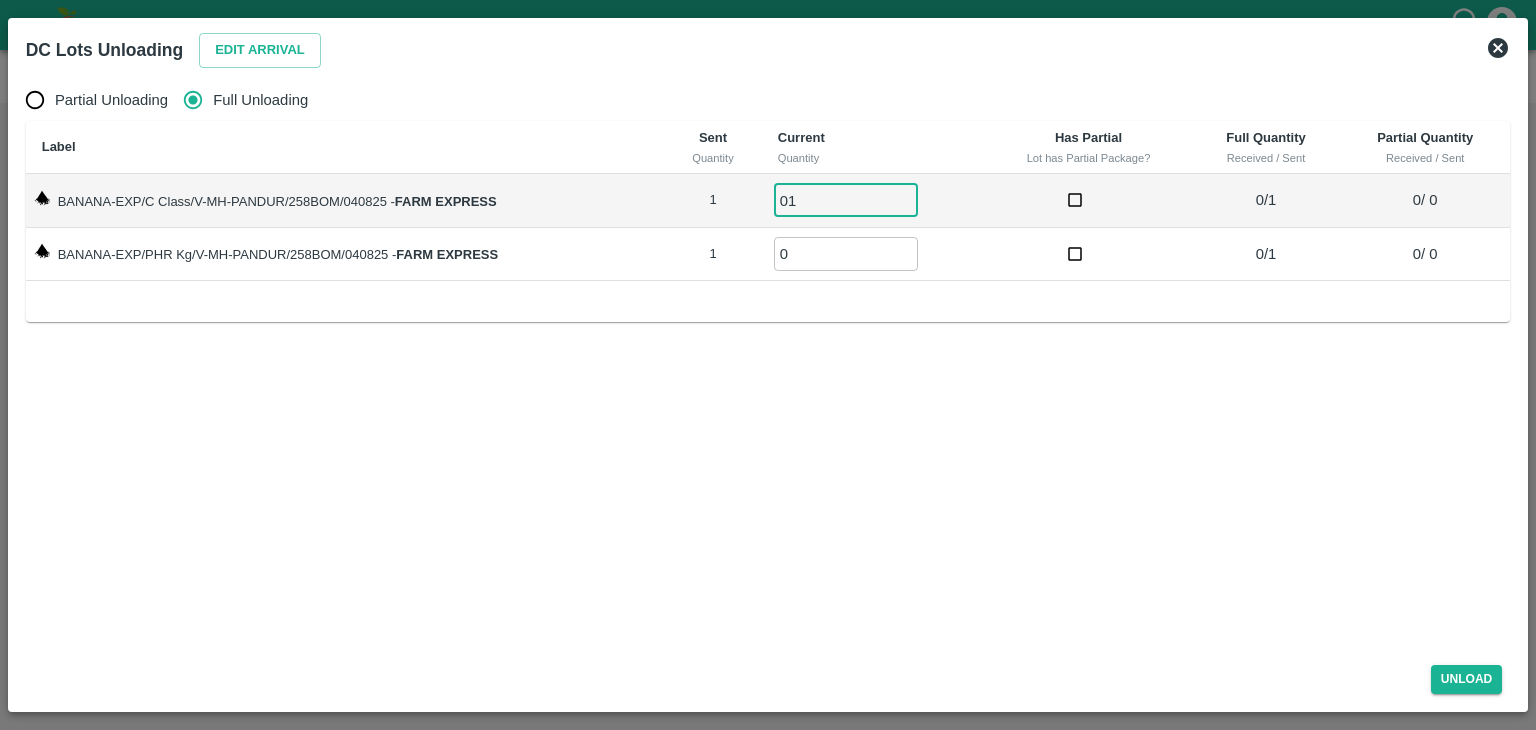 type on "01" 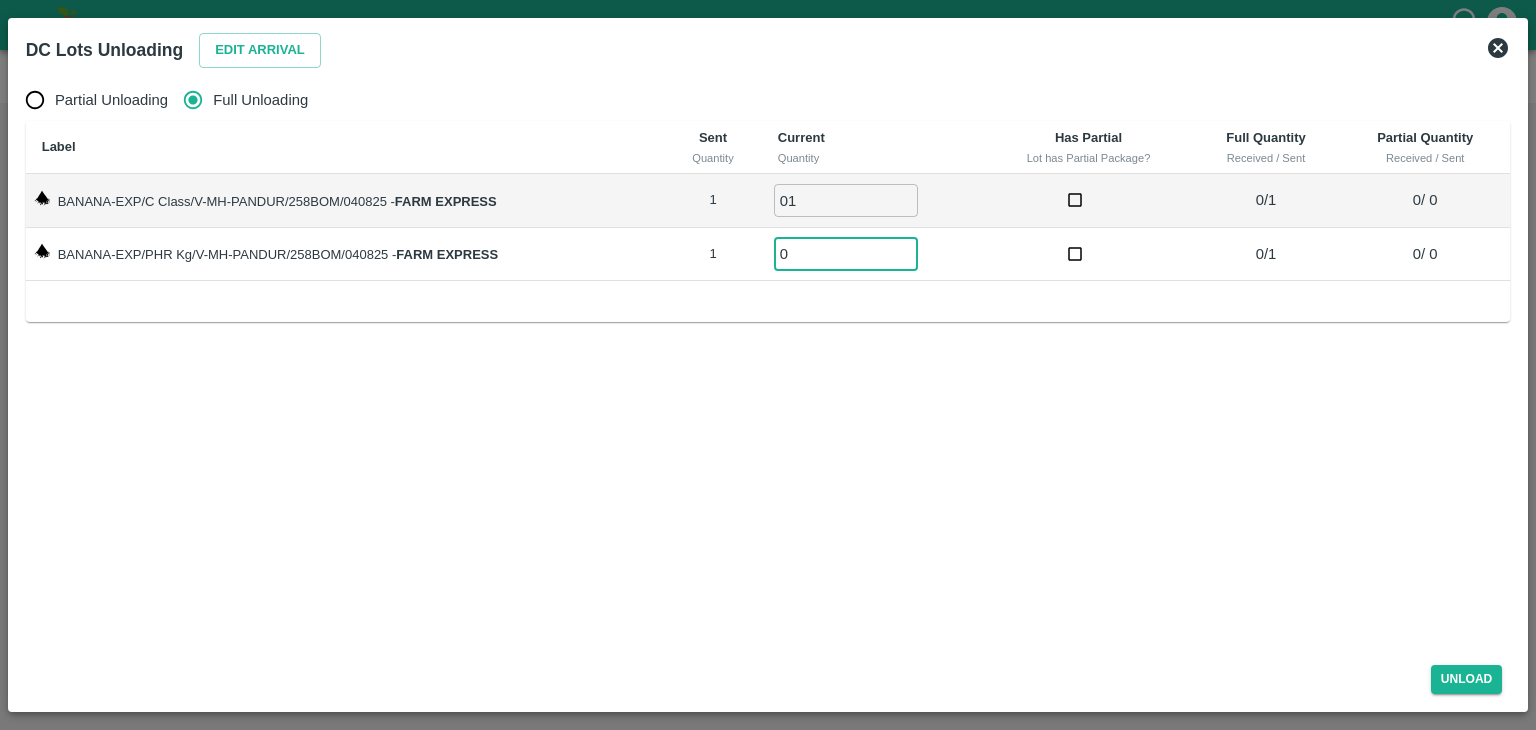 click on "0" at bounding box center [846, 253] 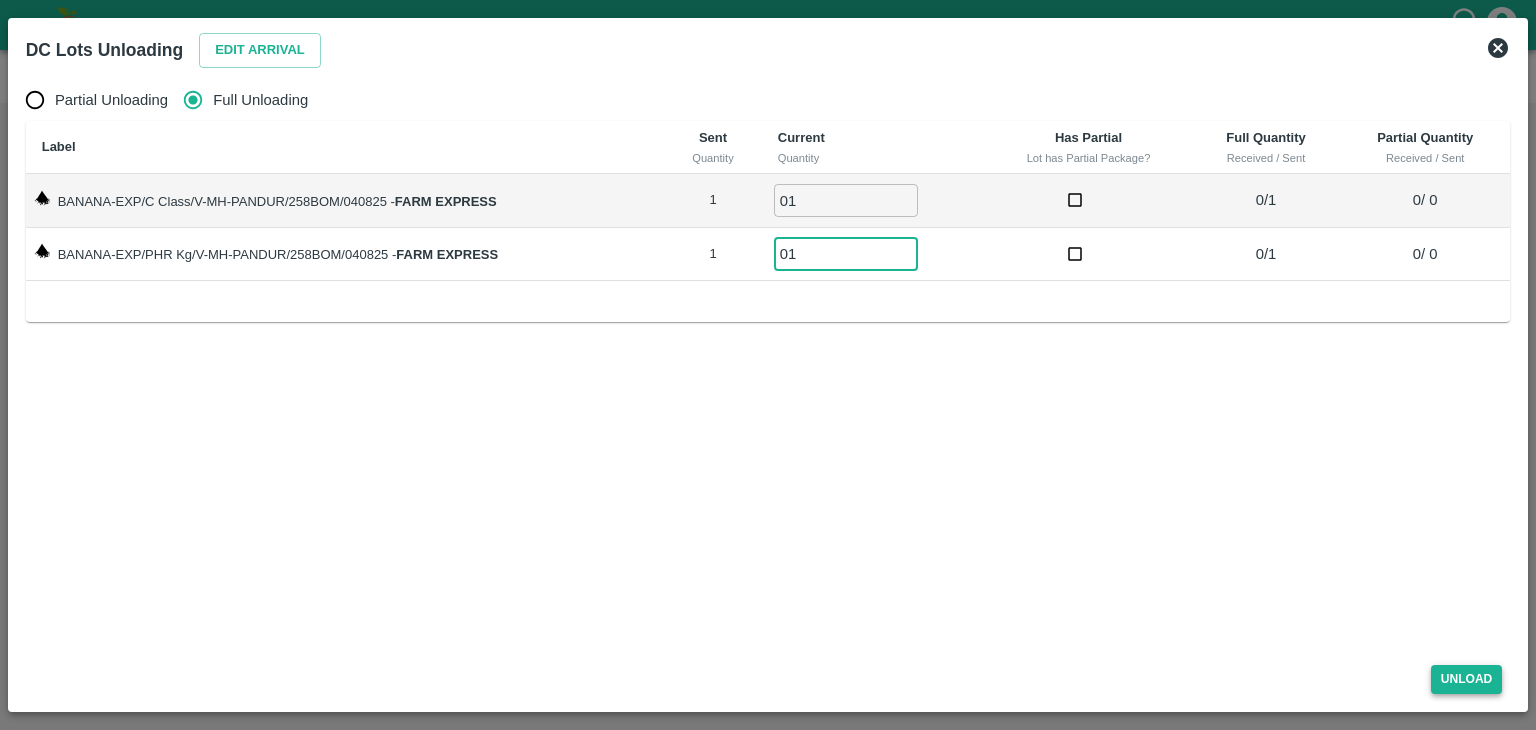 type on "01" 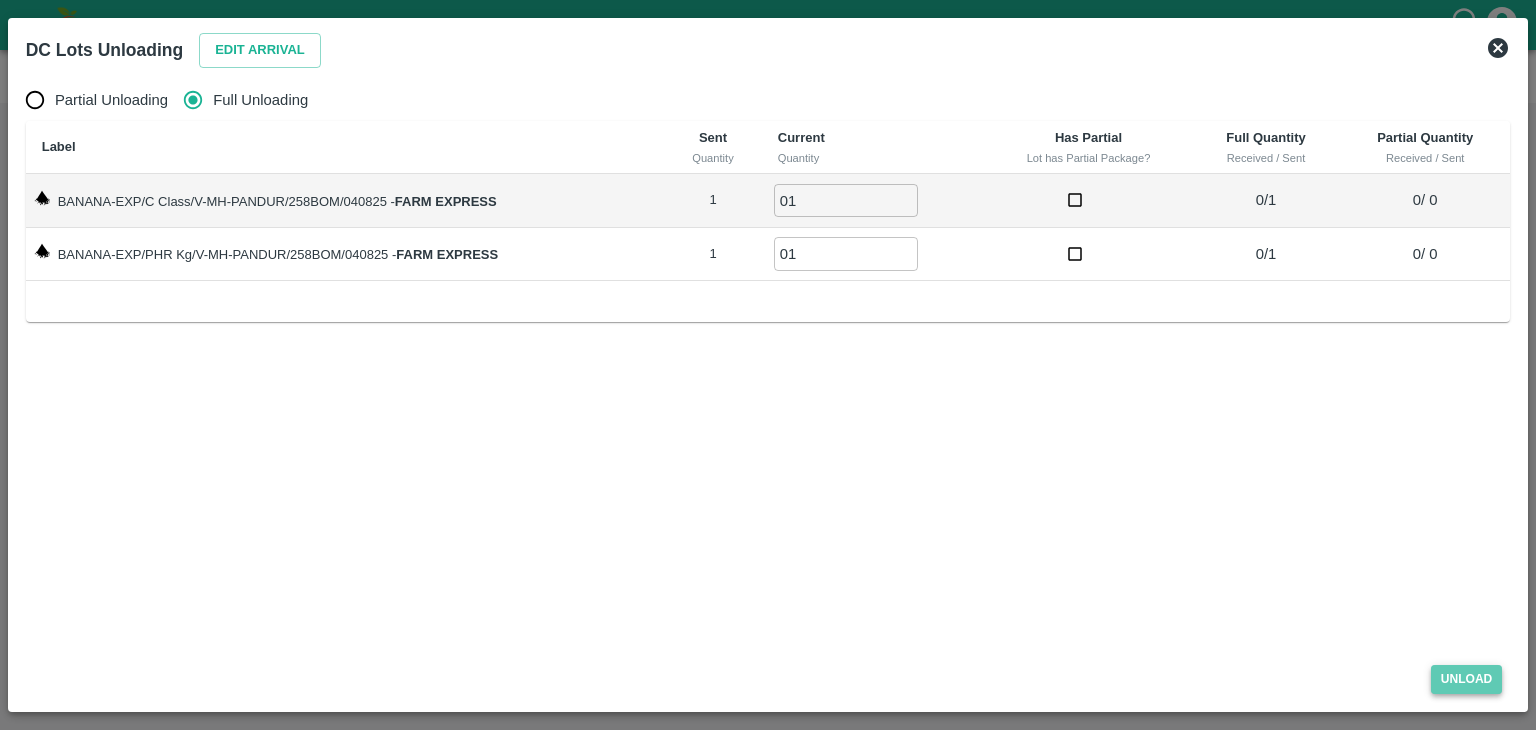 click on "Unload" at bounding box center (1467, 679) 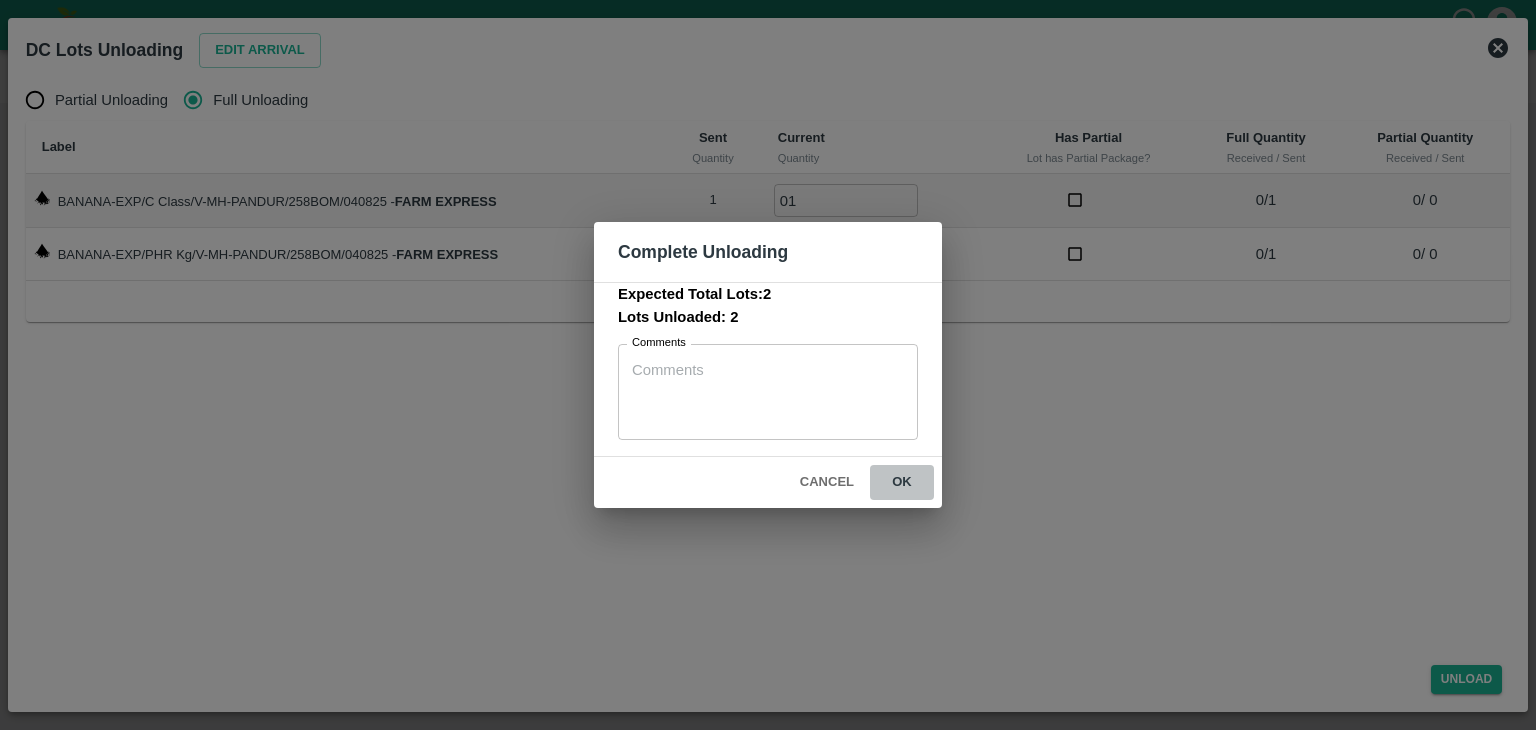 click on "ok" at bounding box center (902, 482) 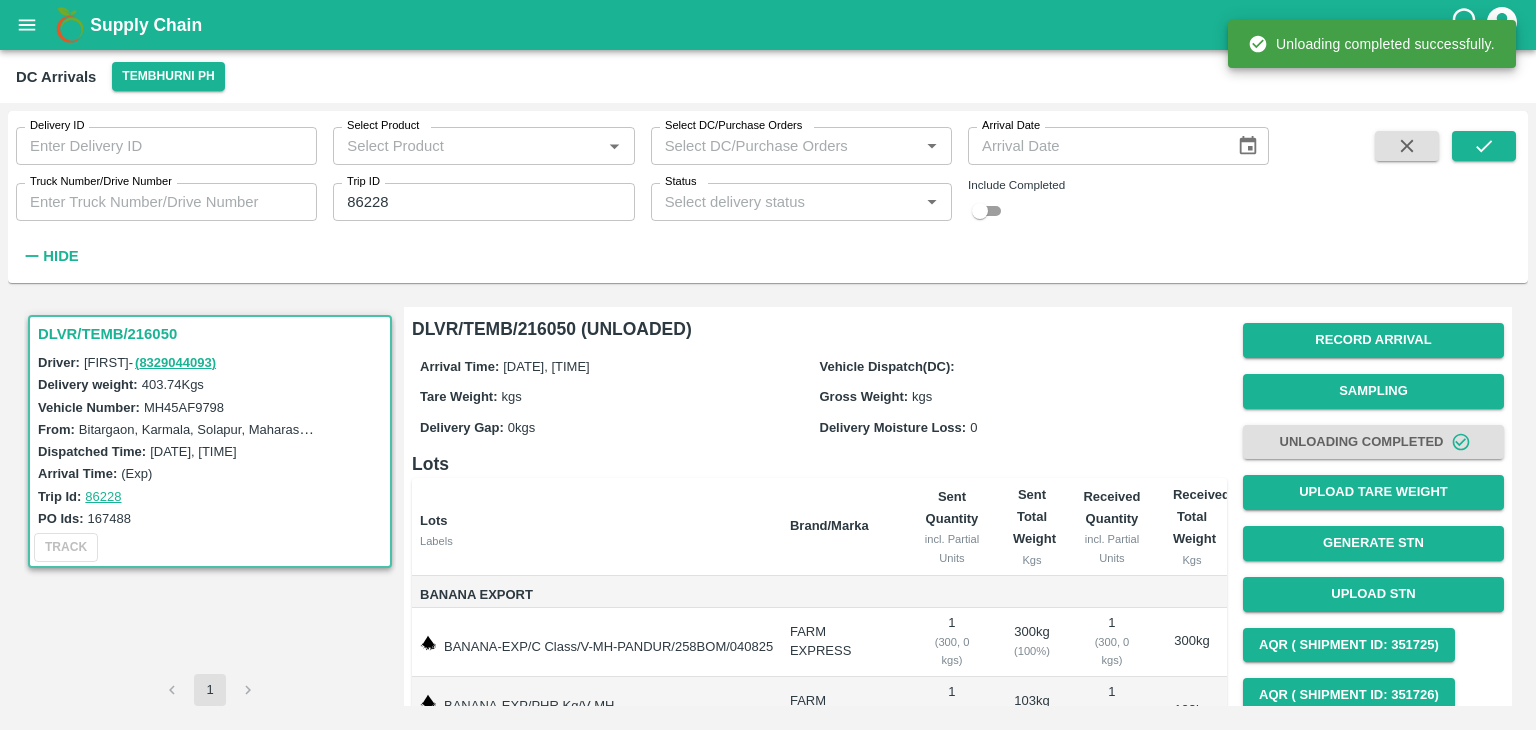 scroll, scrollTop: 113, scrollLeft: 0, axis: vertical 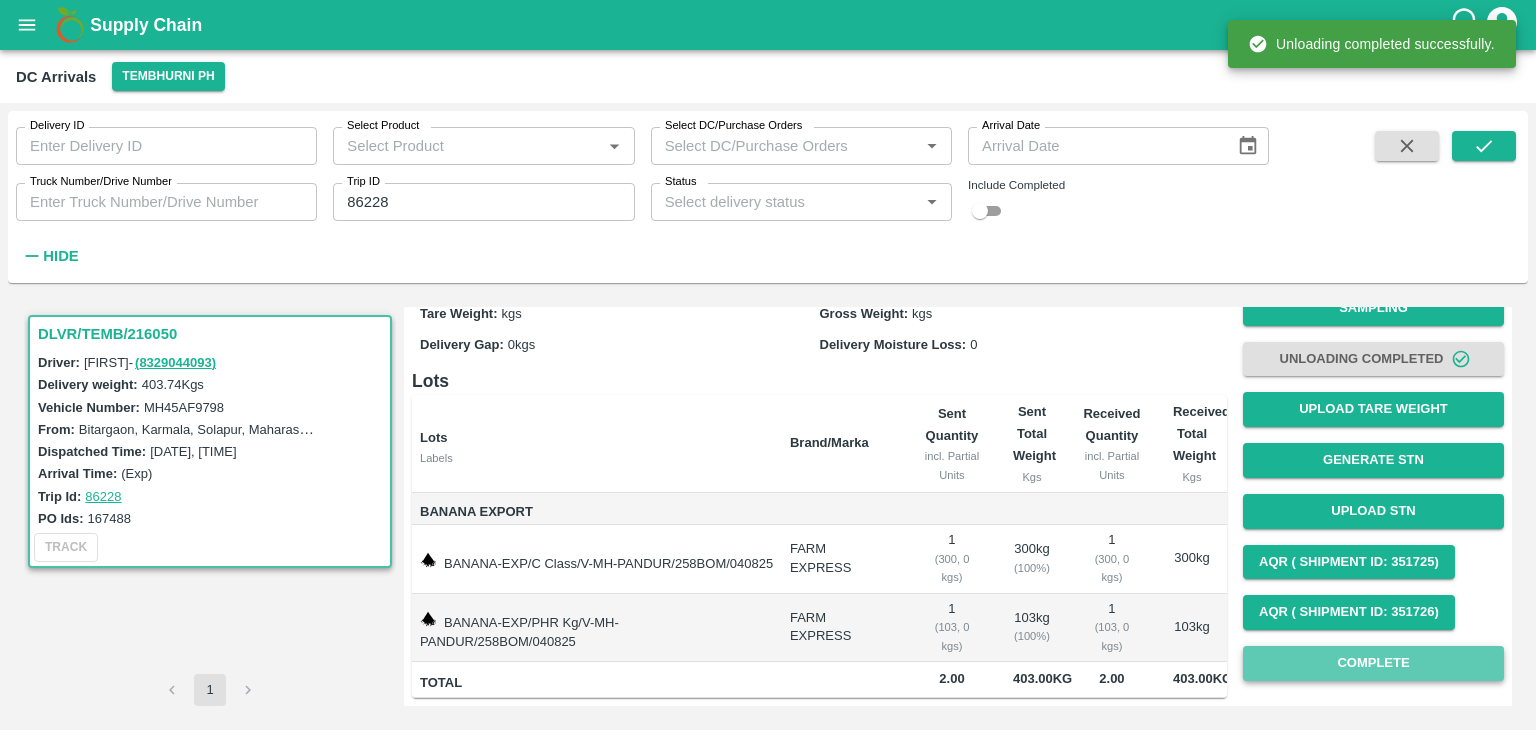 click on "Complete" at bounding box center (1373, 663) 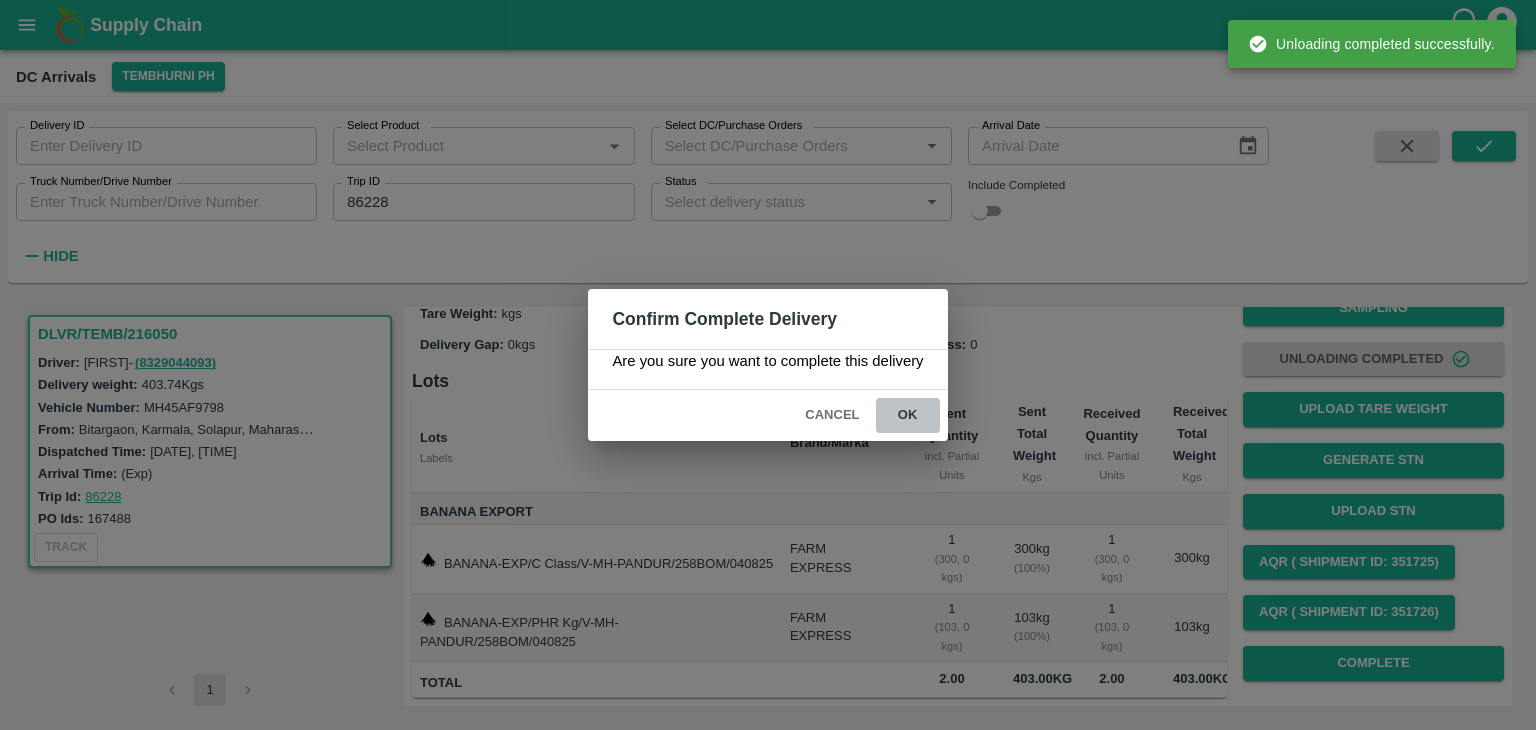 click on "ok" at bounding box center (908, 415) 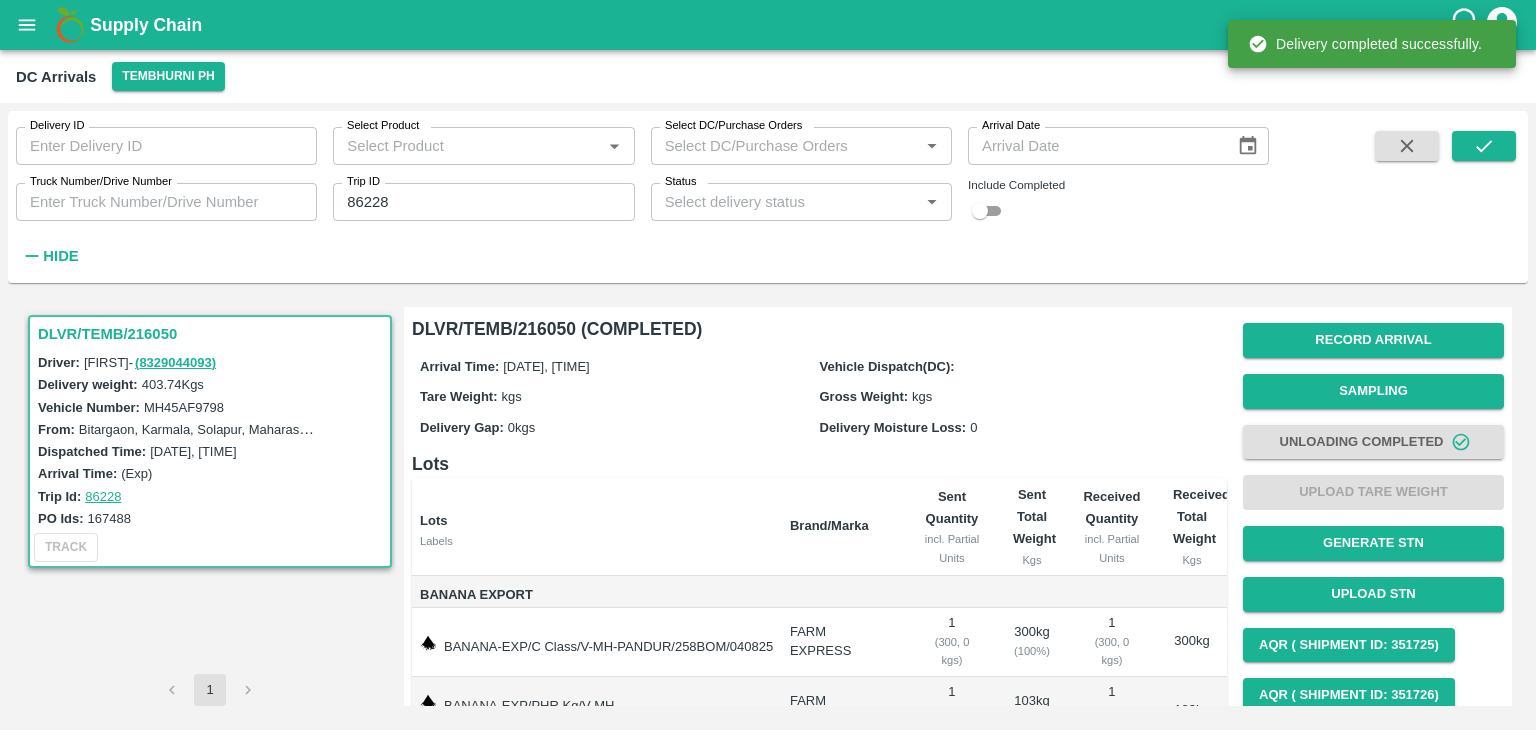 scroll, scrollTop: 113, scrollLeft: 0, axis: vertical 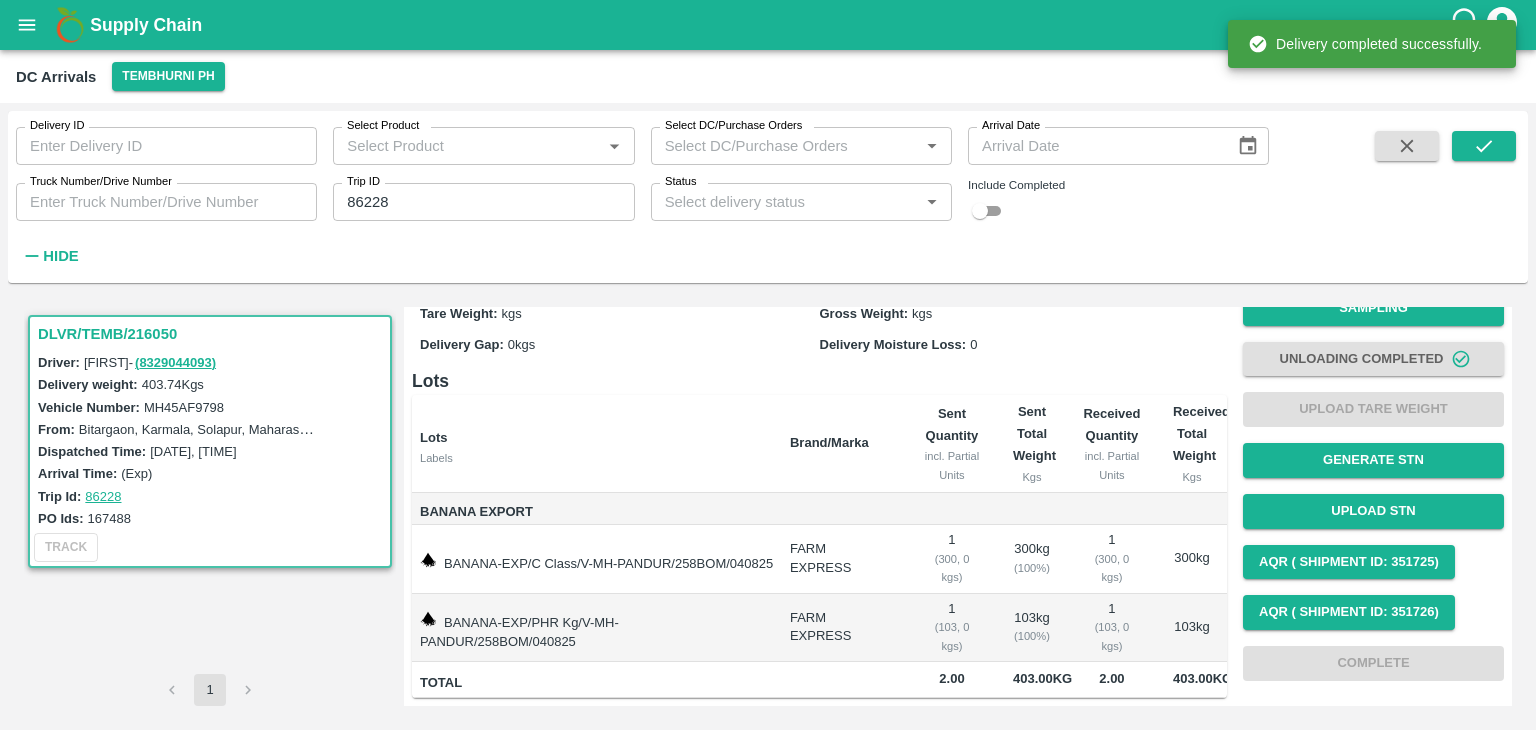 click at bounding box center (1484, 201) 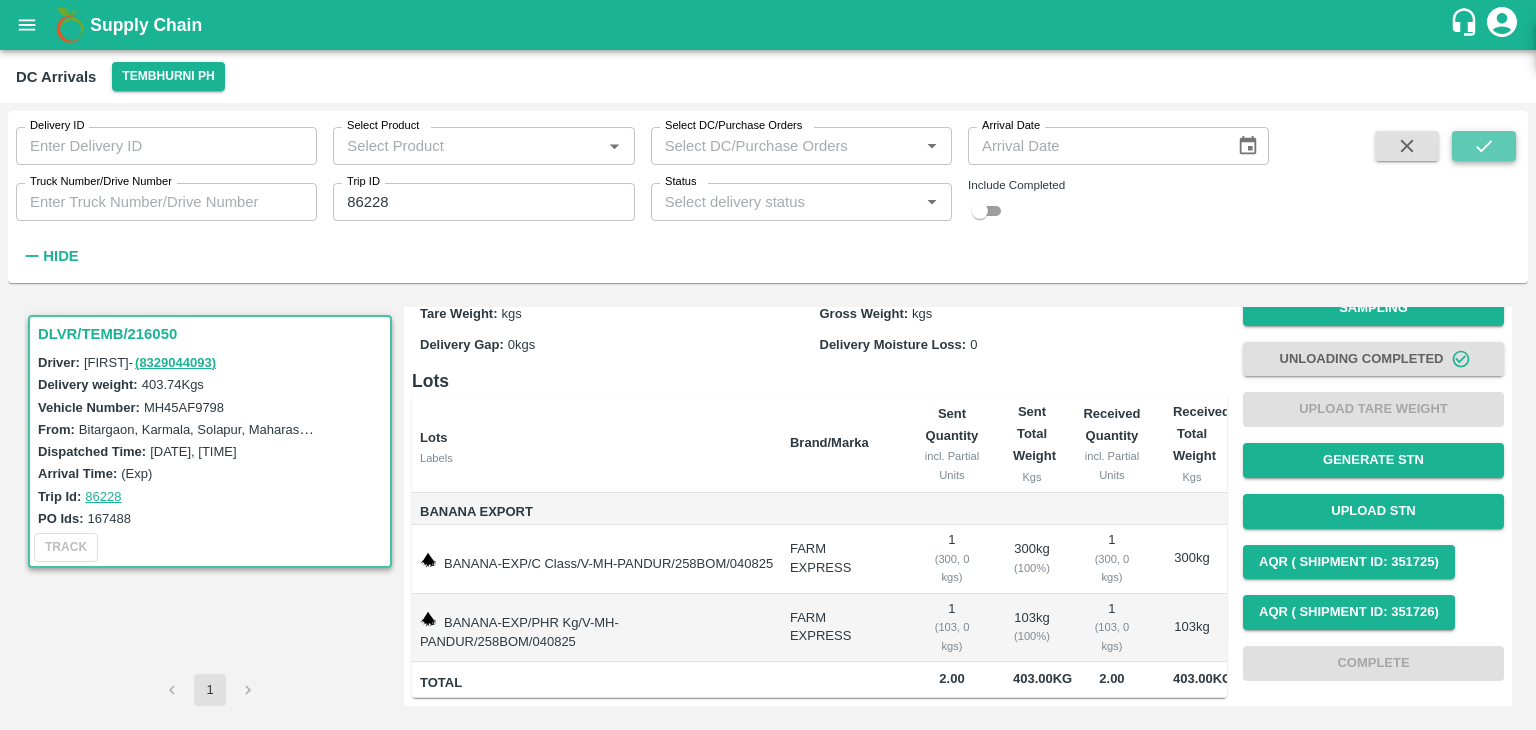 click at bounding box center [1484, 146] 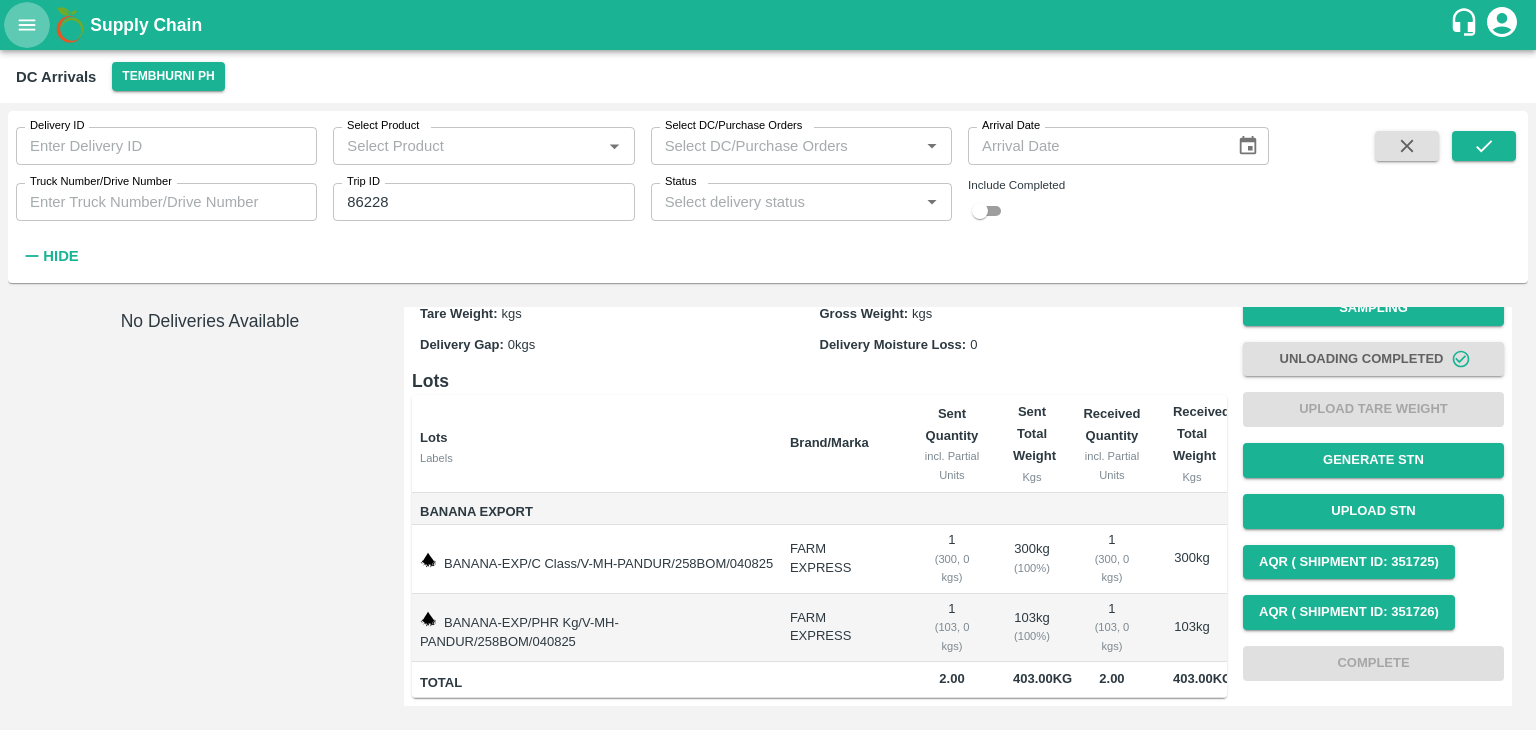 click 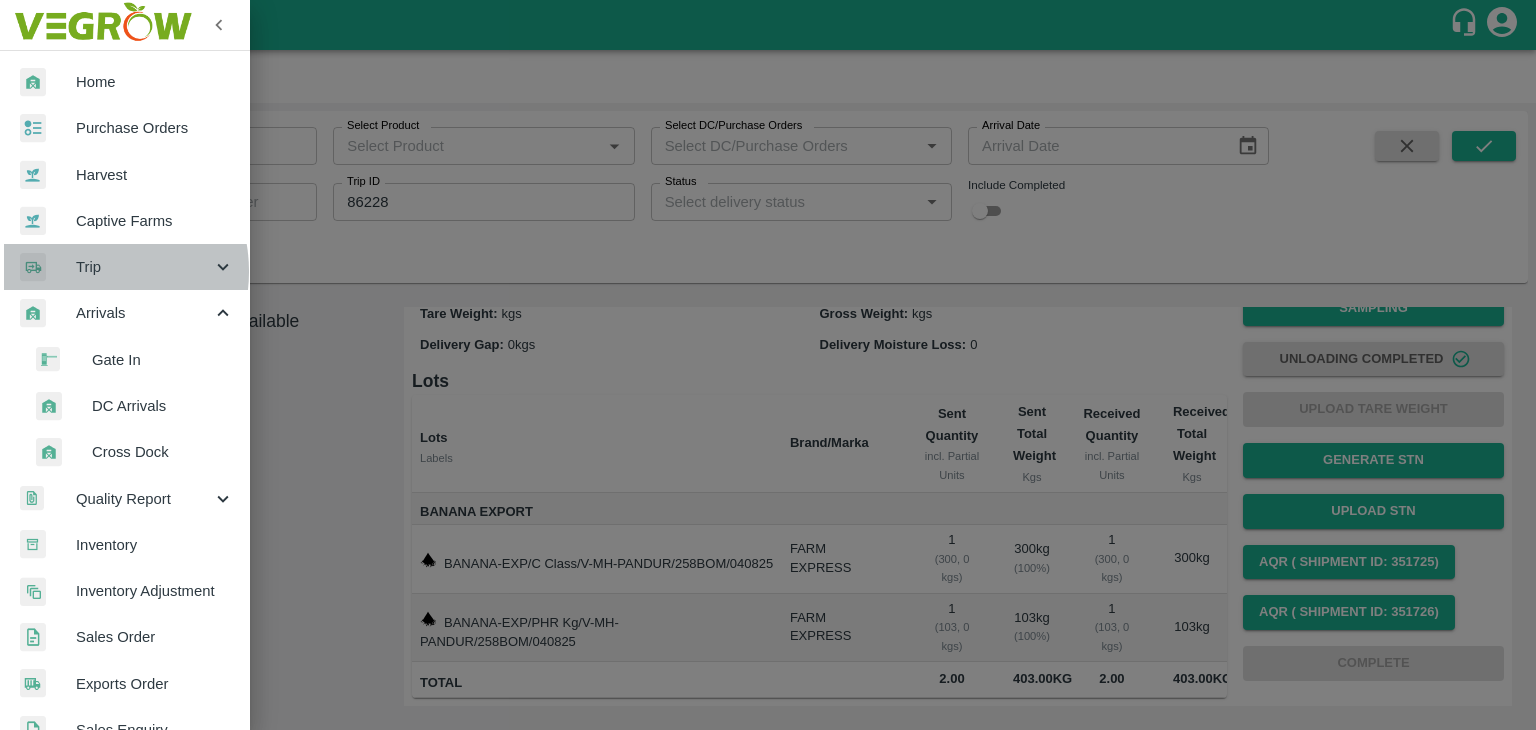 click on "Trip" at bounding box center (144, 267) 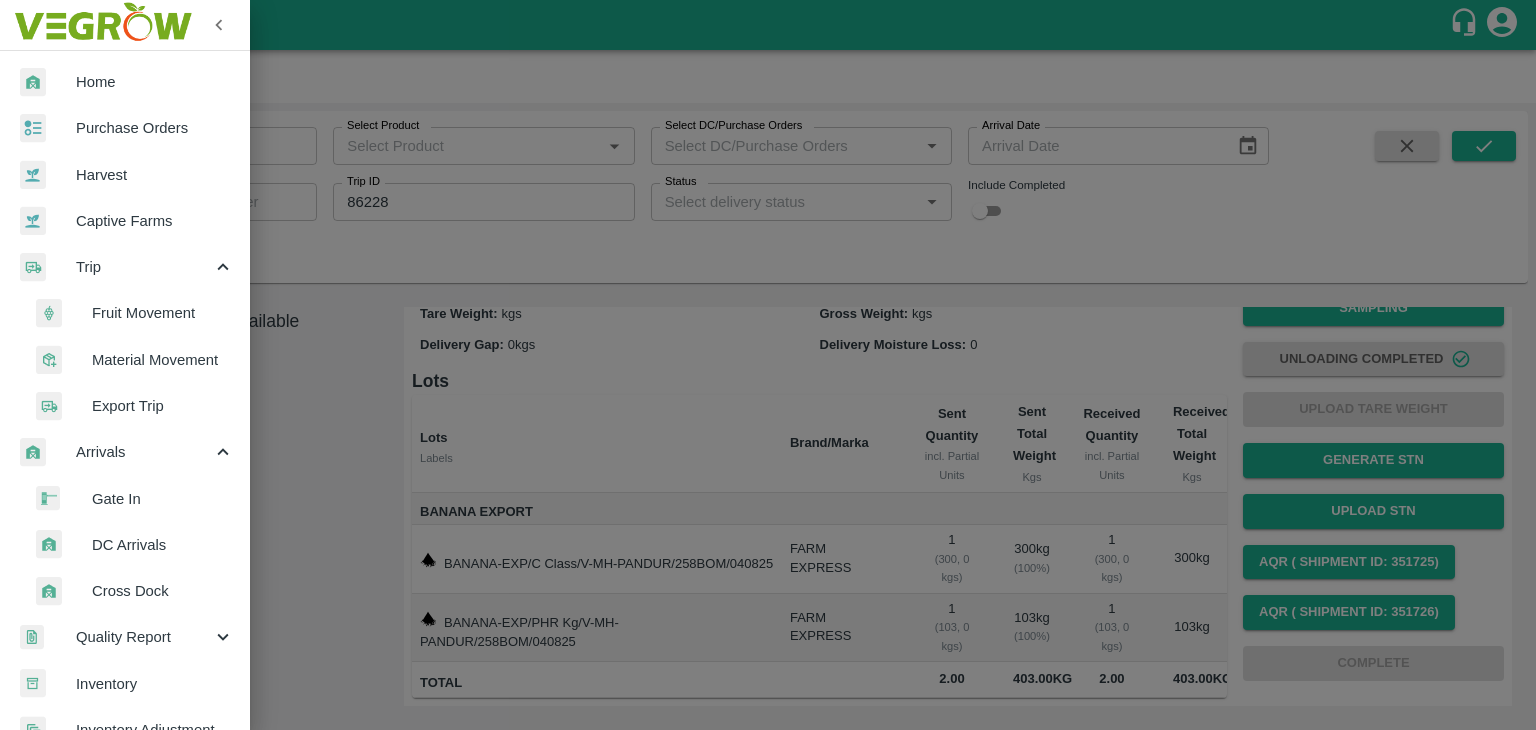 click on "Fruit Movement" at bounding box center (163, 313) 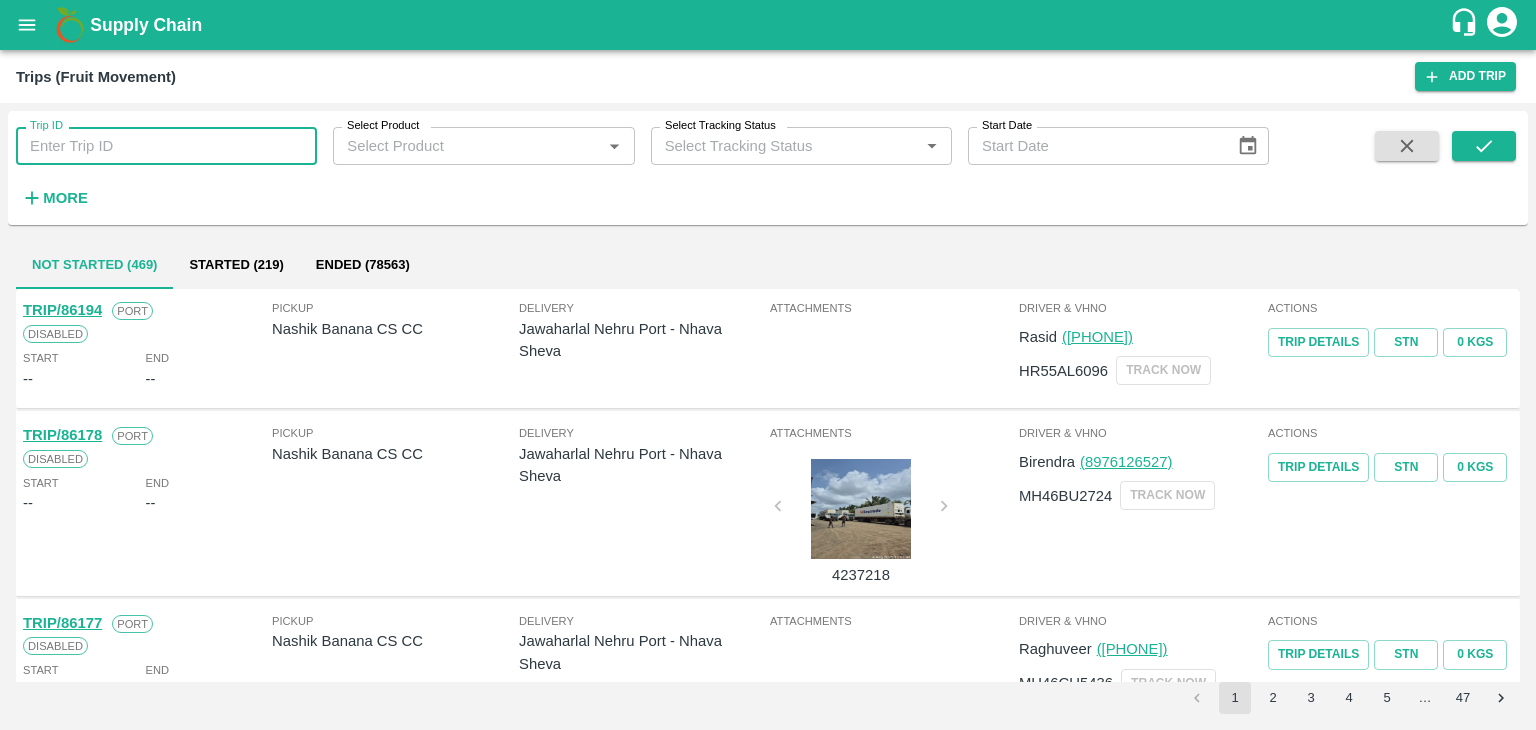 click on "Trip ID" at bounding box center [166, 146] 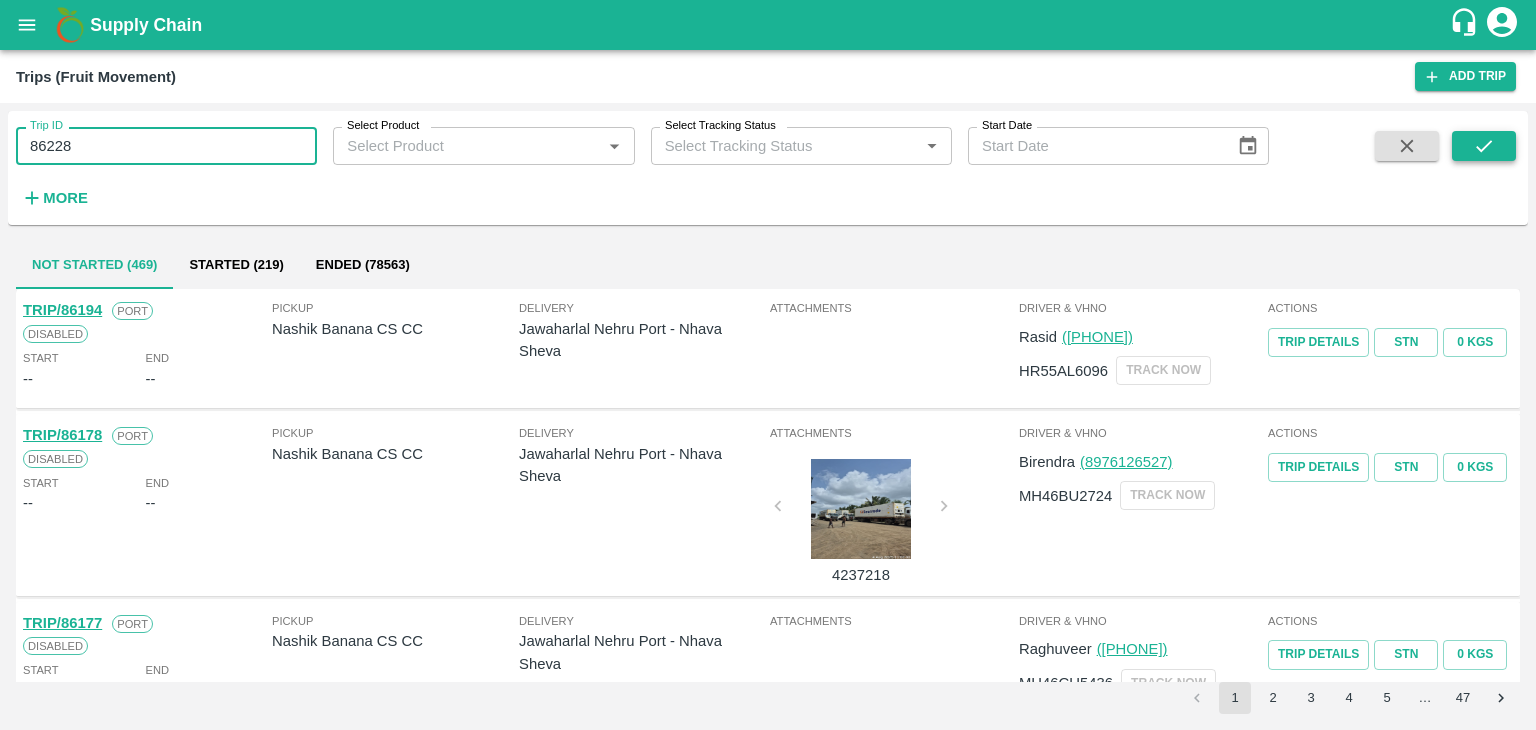 type on "86228" 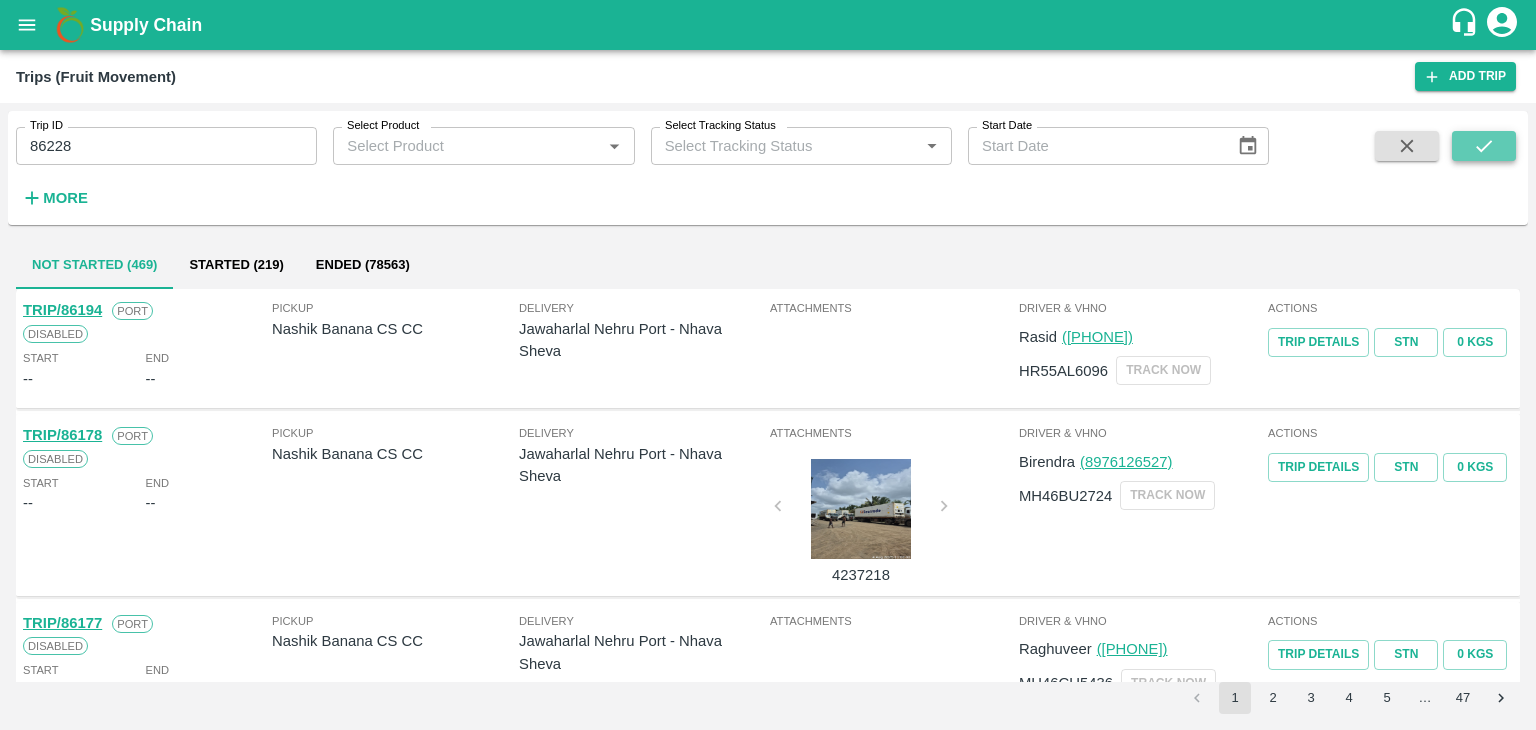 click at bounding box center [1484, 146] 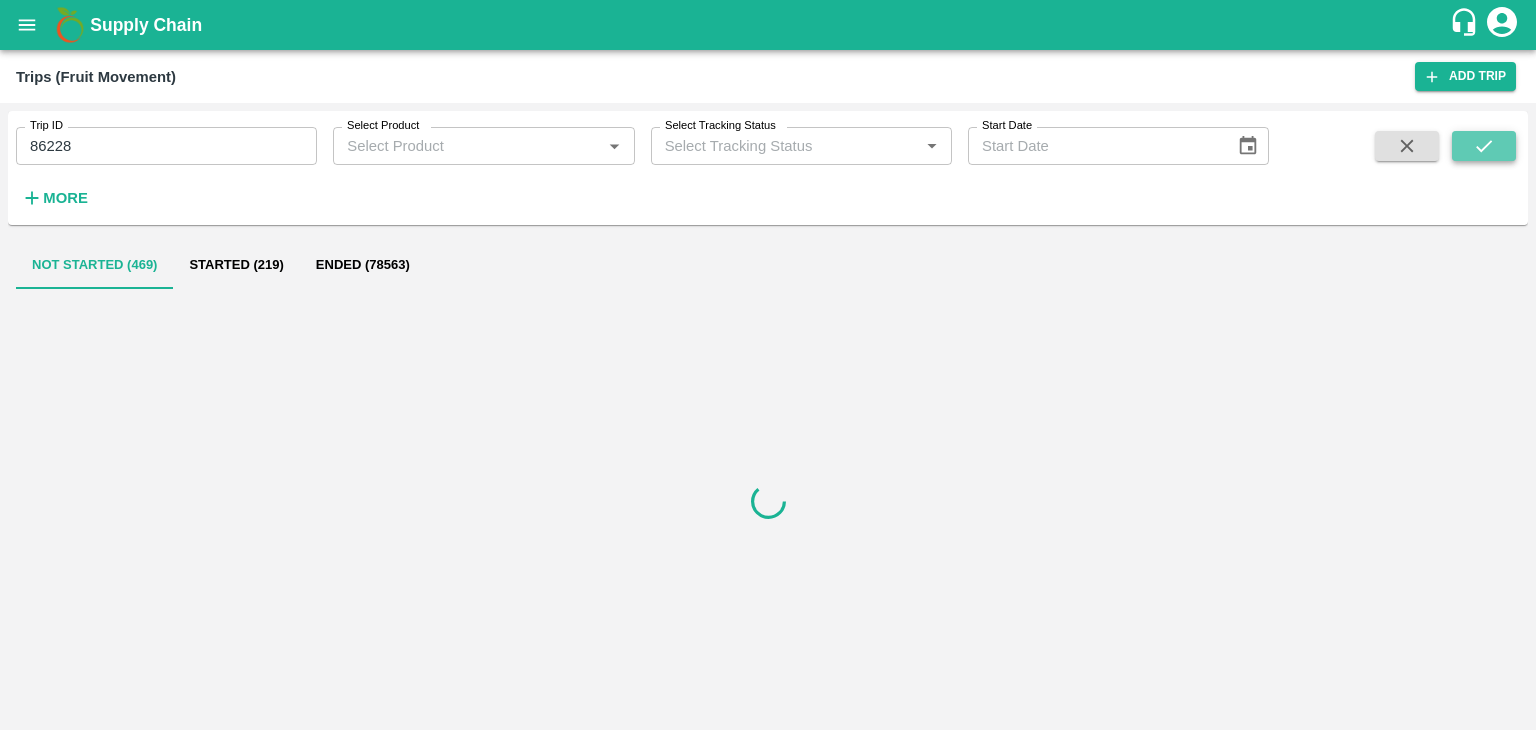 click at bounding box center (1484, 146) 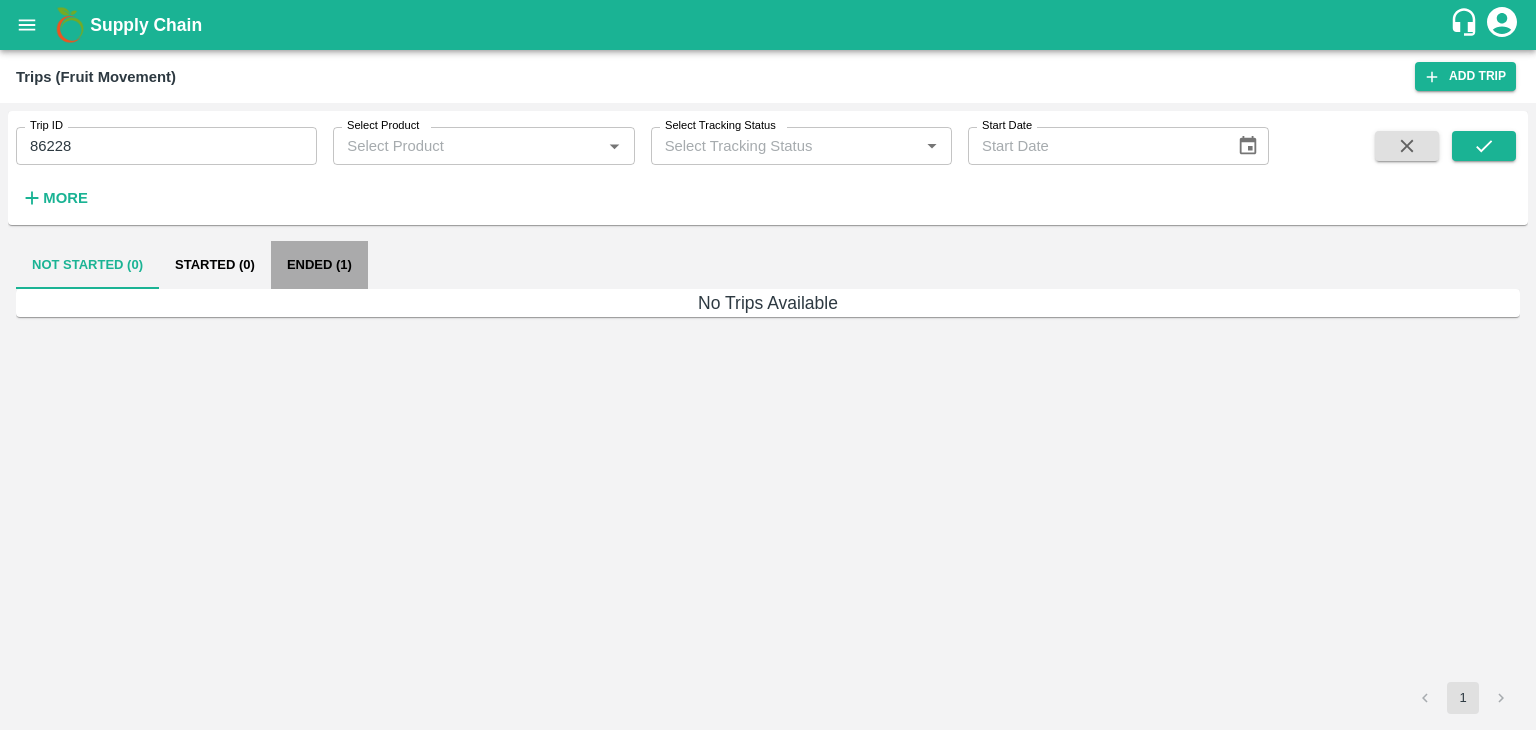 click on "Ended (1)" at bounding box center (319, 265) 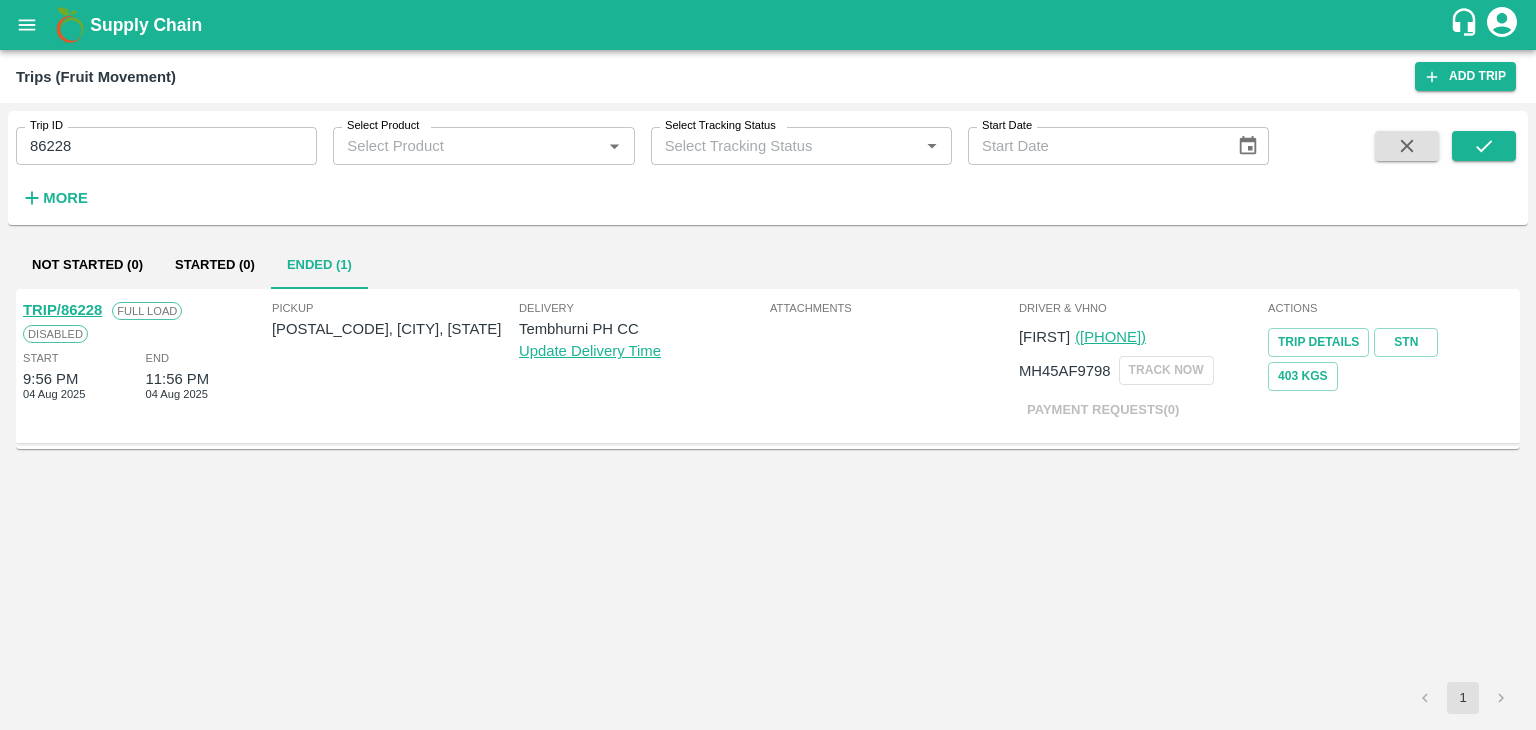 click on "TRIP/86228" at bounding box center (62, 310) 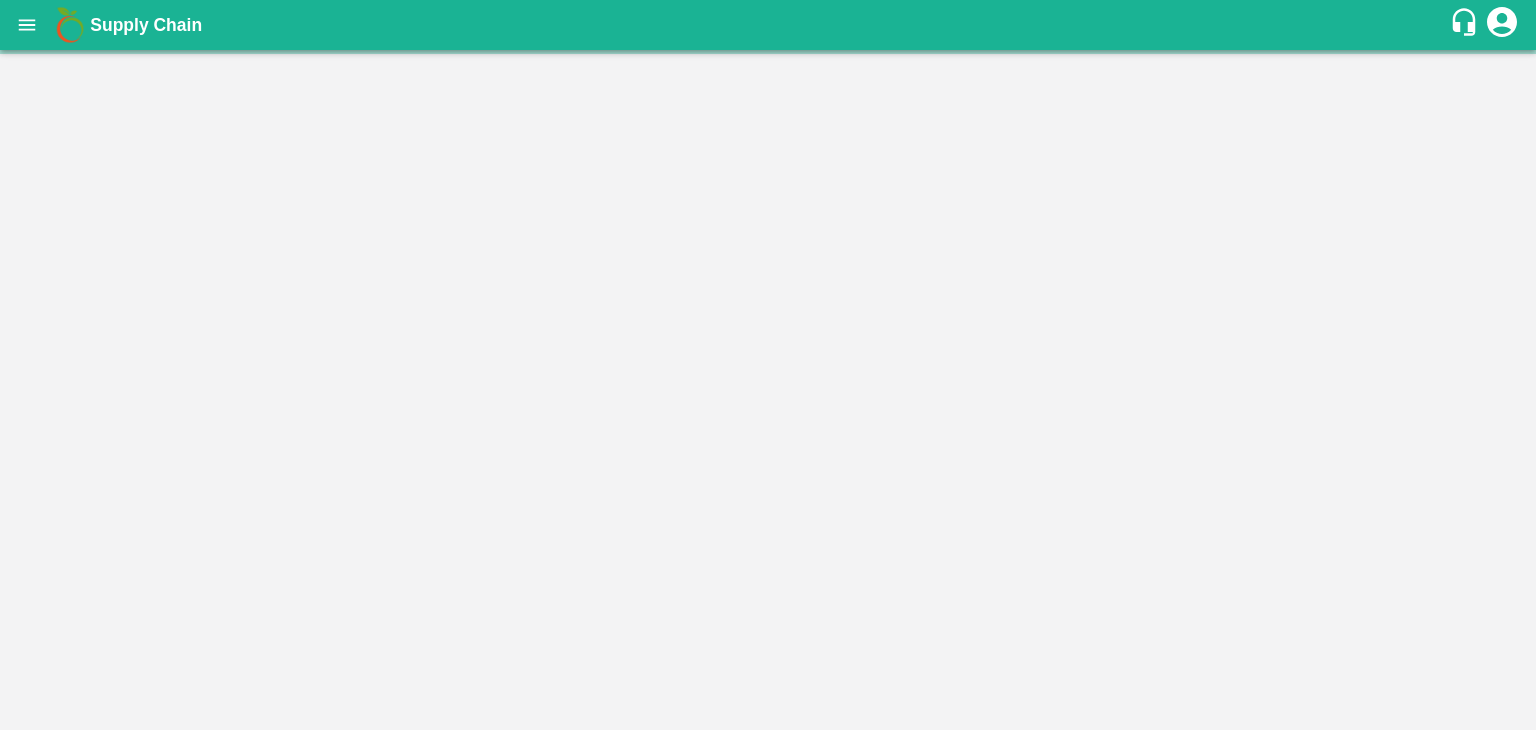 scroll, scrollTop: 0, scrollLeft: 0, axis: both 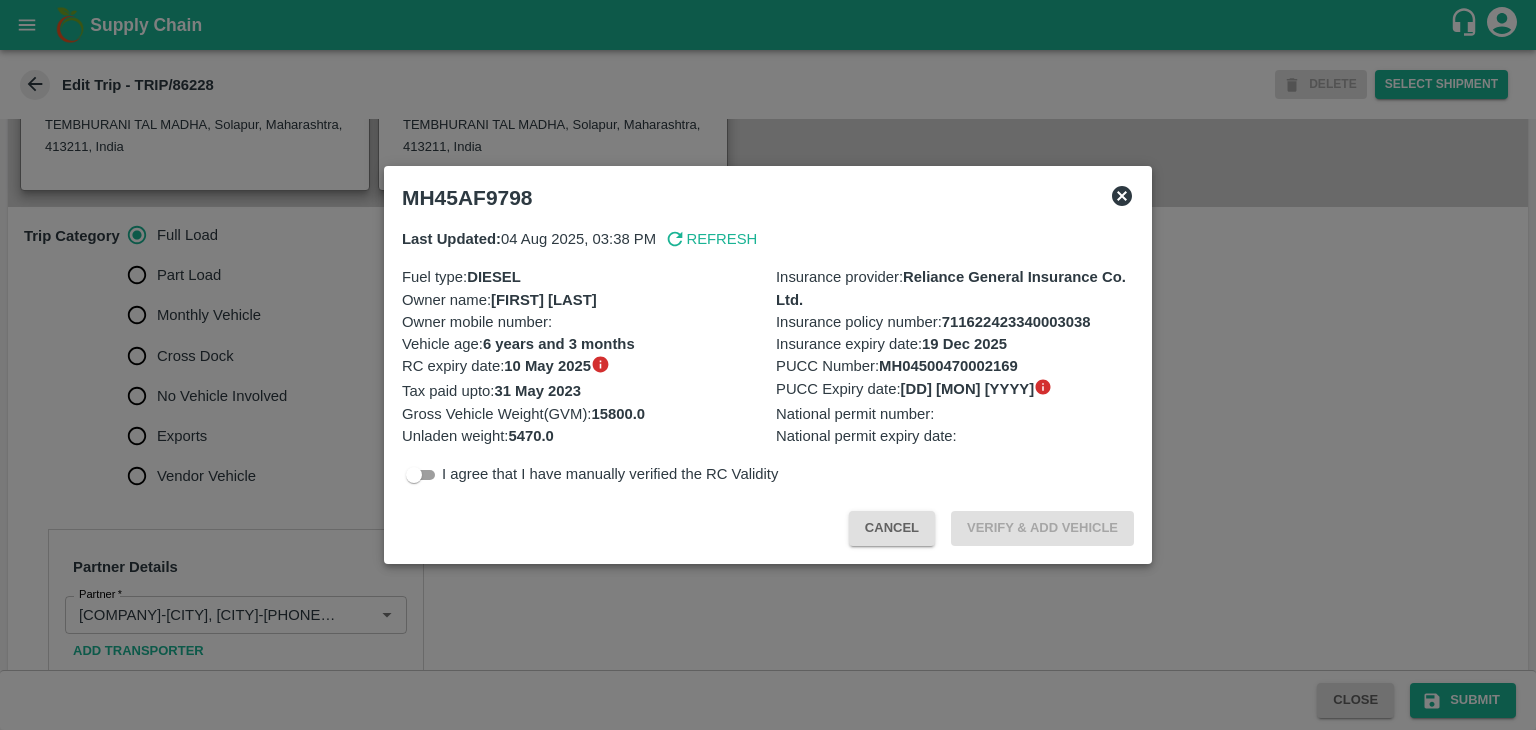 click at bounding box center [768, 365] 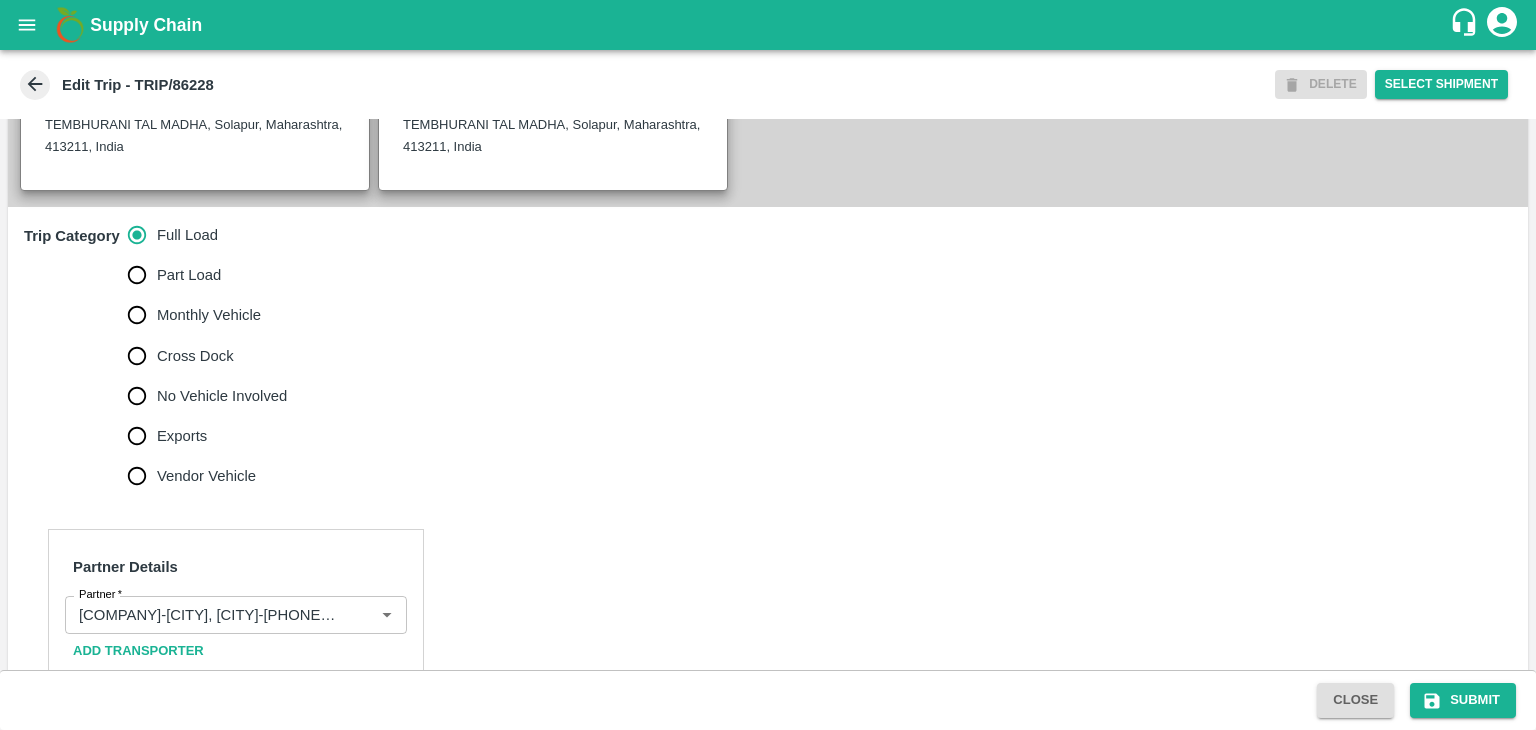 click on "No Vehicle Involved" at bounding box center [222, 396] 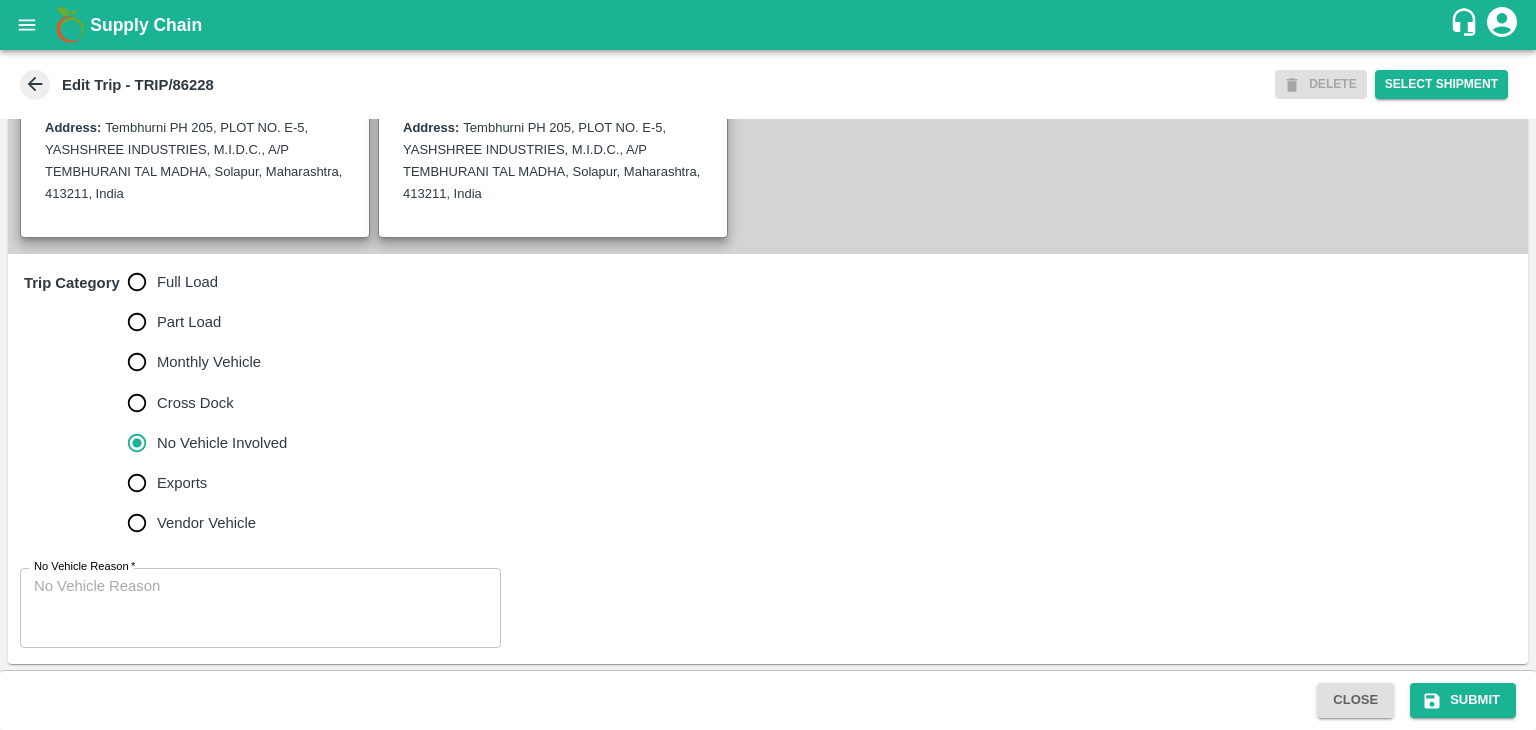 click on "No Vehicle Reason   *" at bounding box center (260, 607) 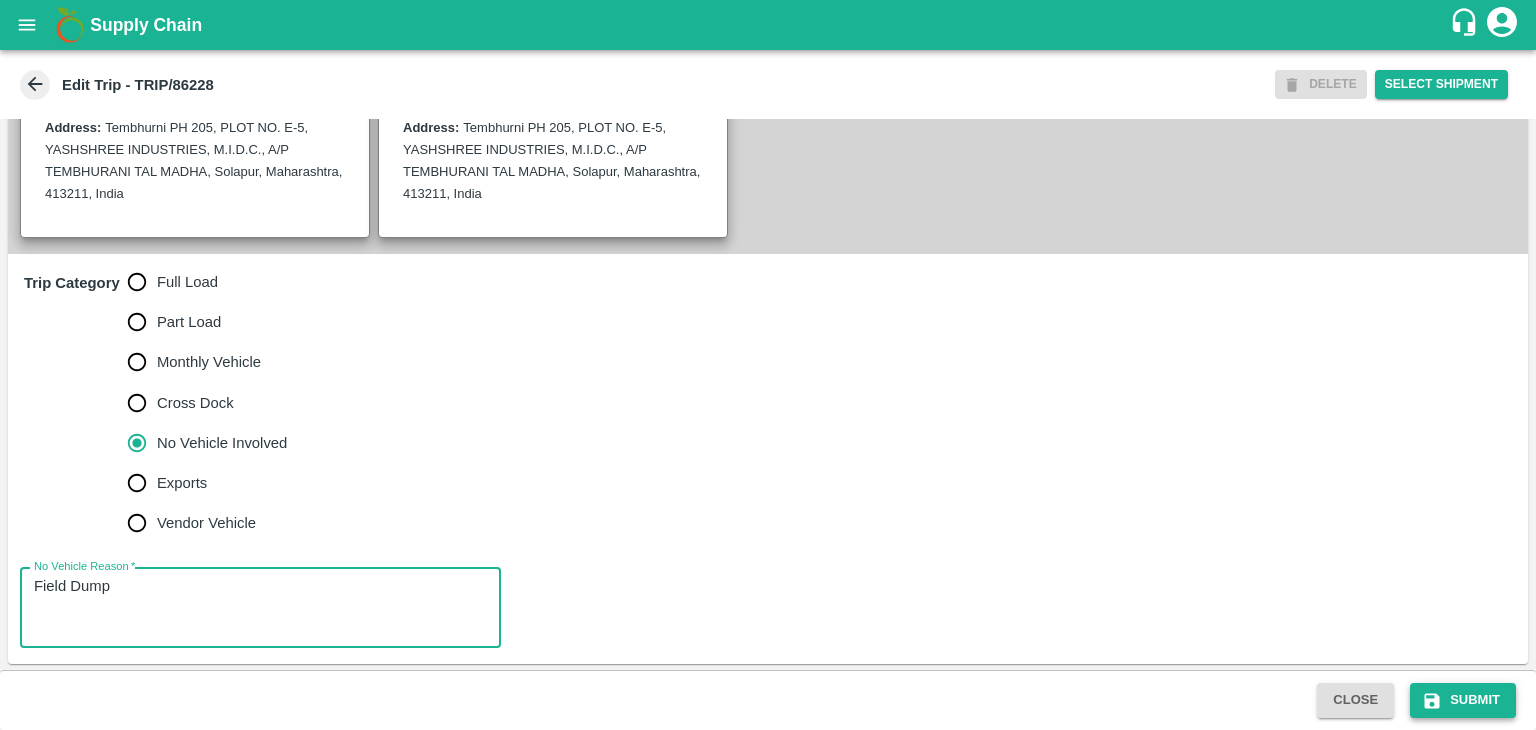 type on "Field Dump" 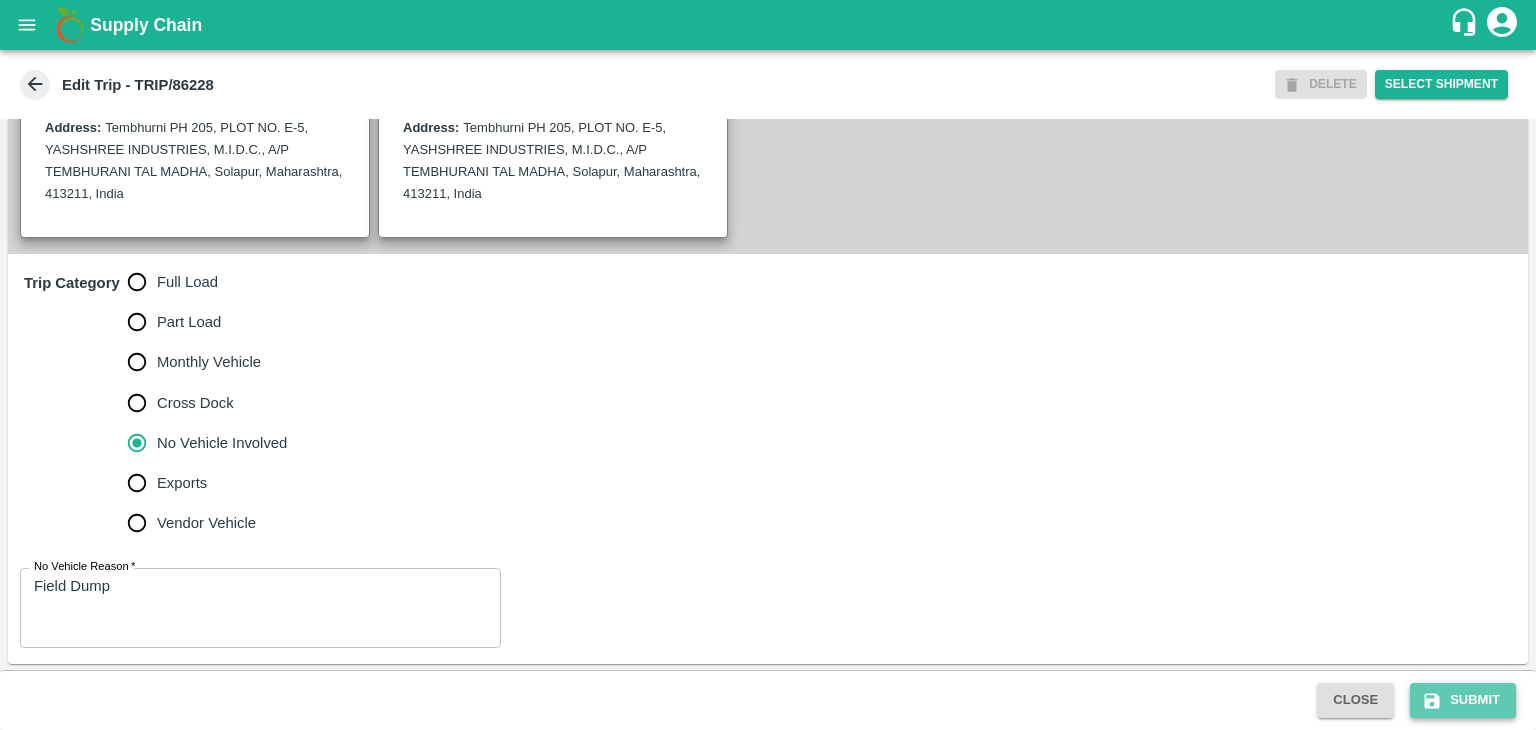 click on "Submit" at bounding box center (1463, 700) 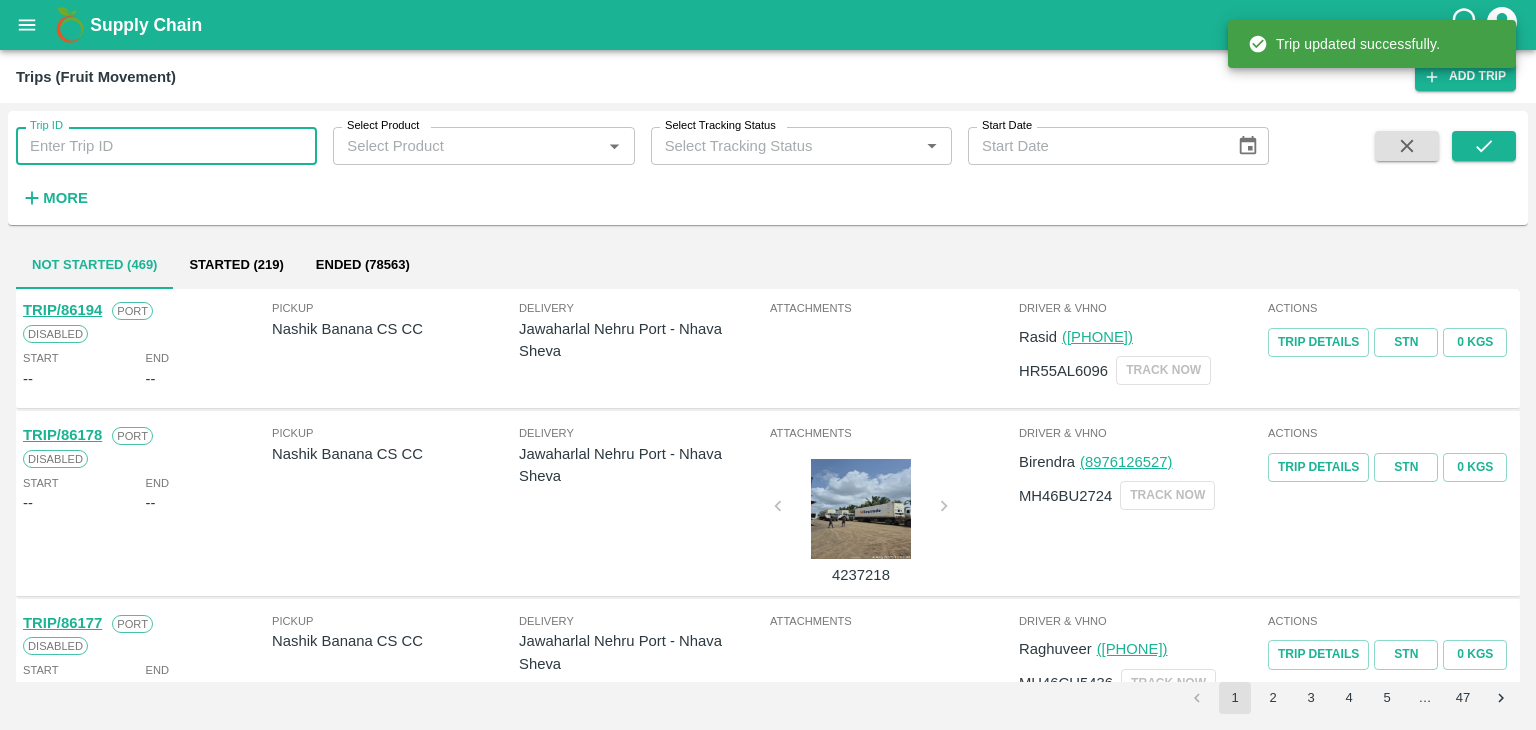 click on "Trip ID" at bounding box center [166, 146] 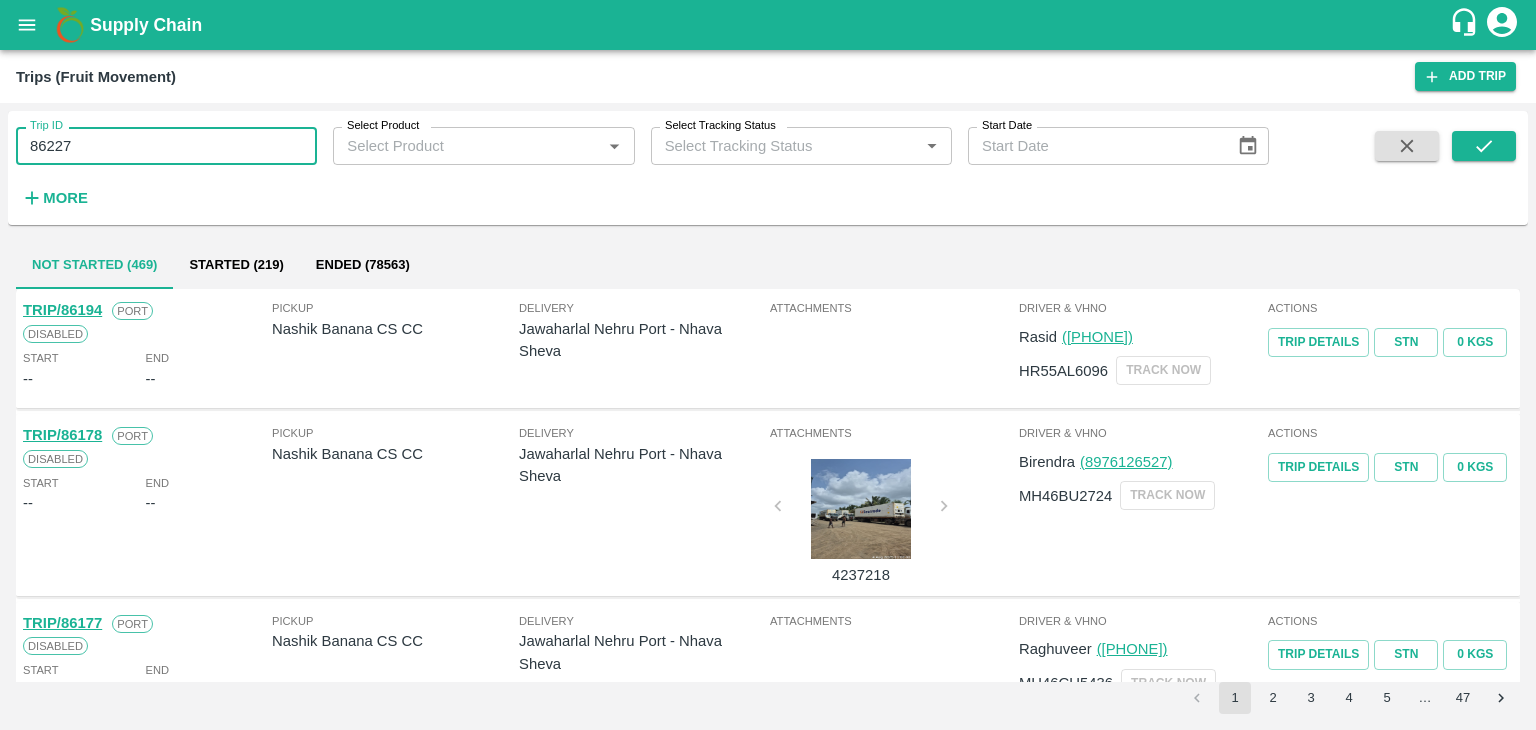 type on "86227" 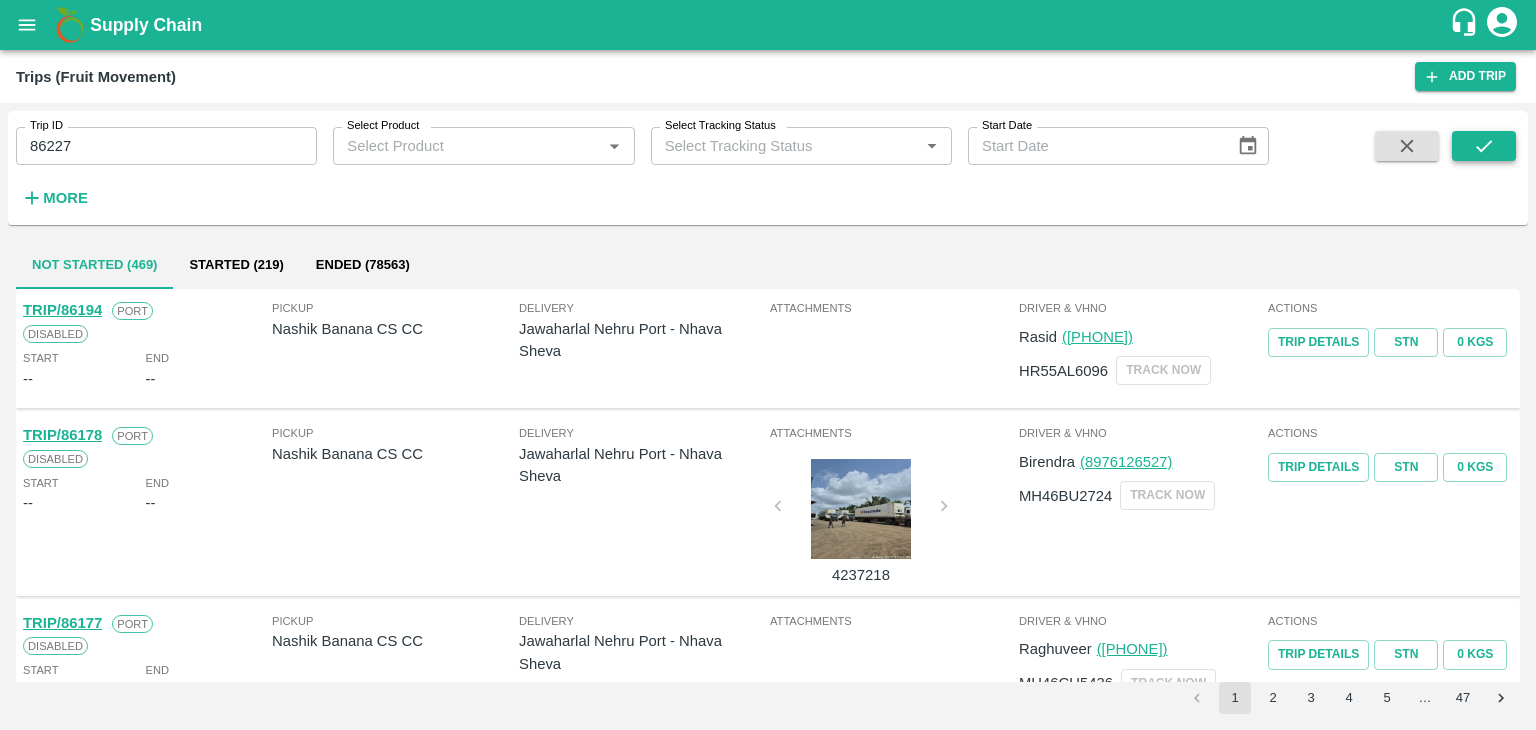 drag, startPoint x: 1524, startPoint y: 153, endPoint x: 1497, endPoint y: 150, distance: 27.166155 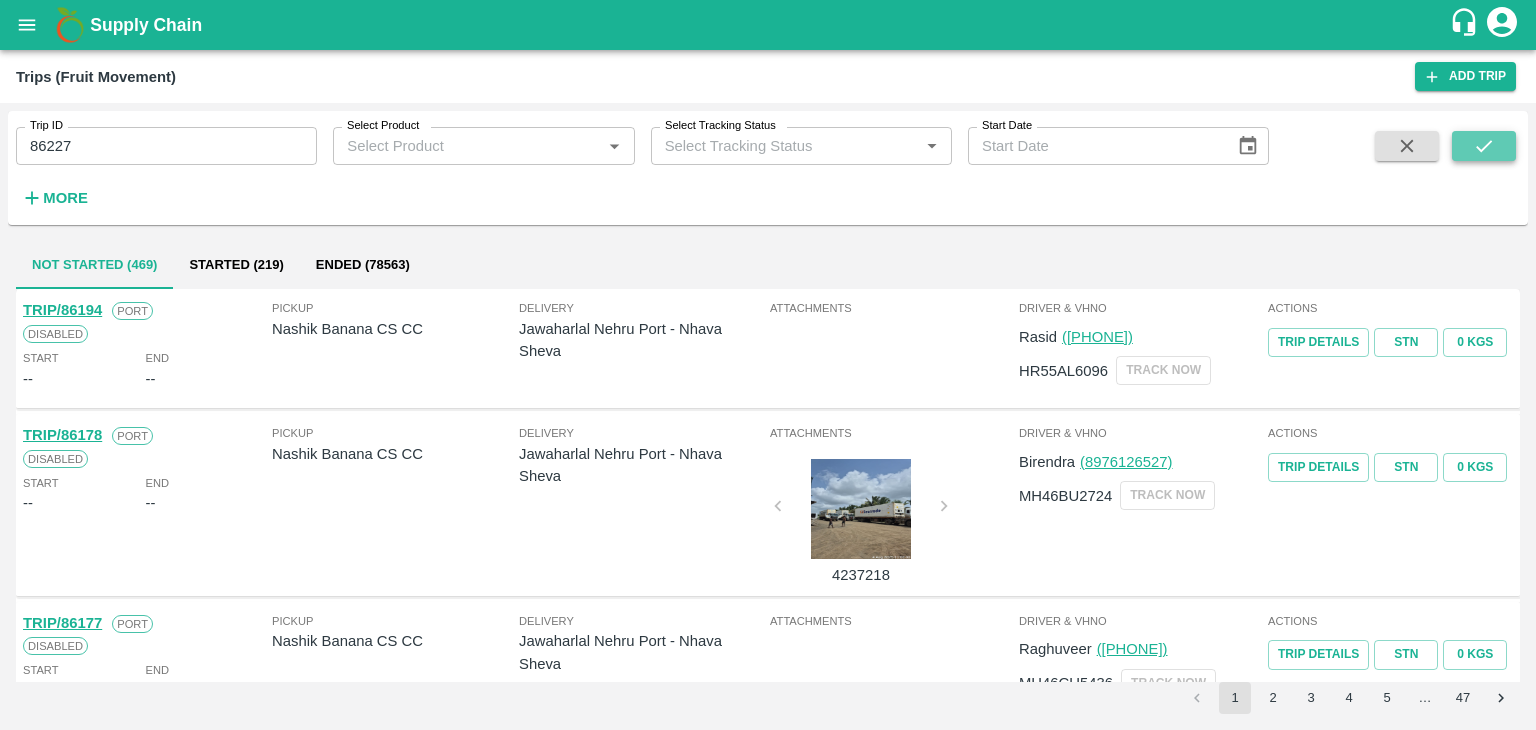 click at bounding box center (1484, 146) 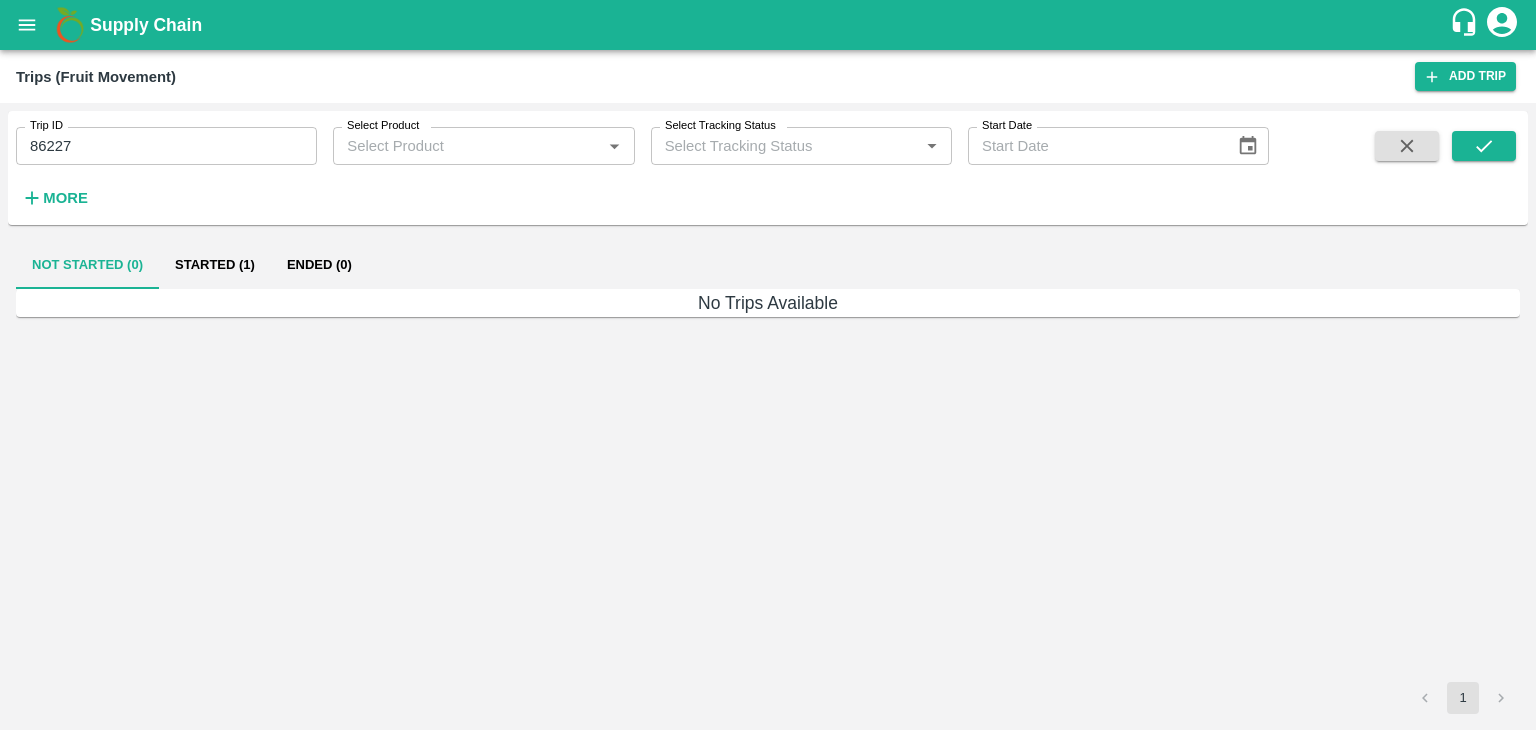 click on "Started (1)" at bounding box center [215, 265] 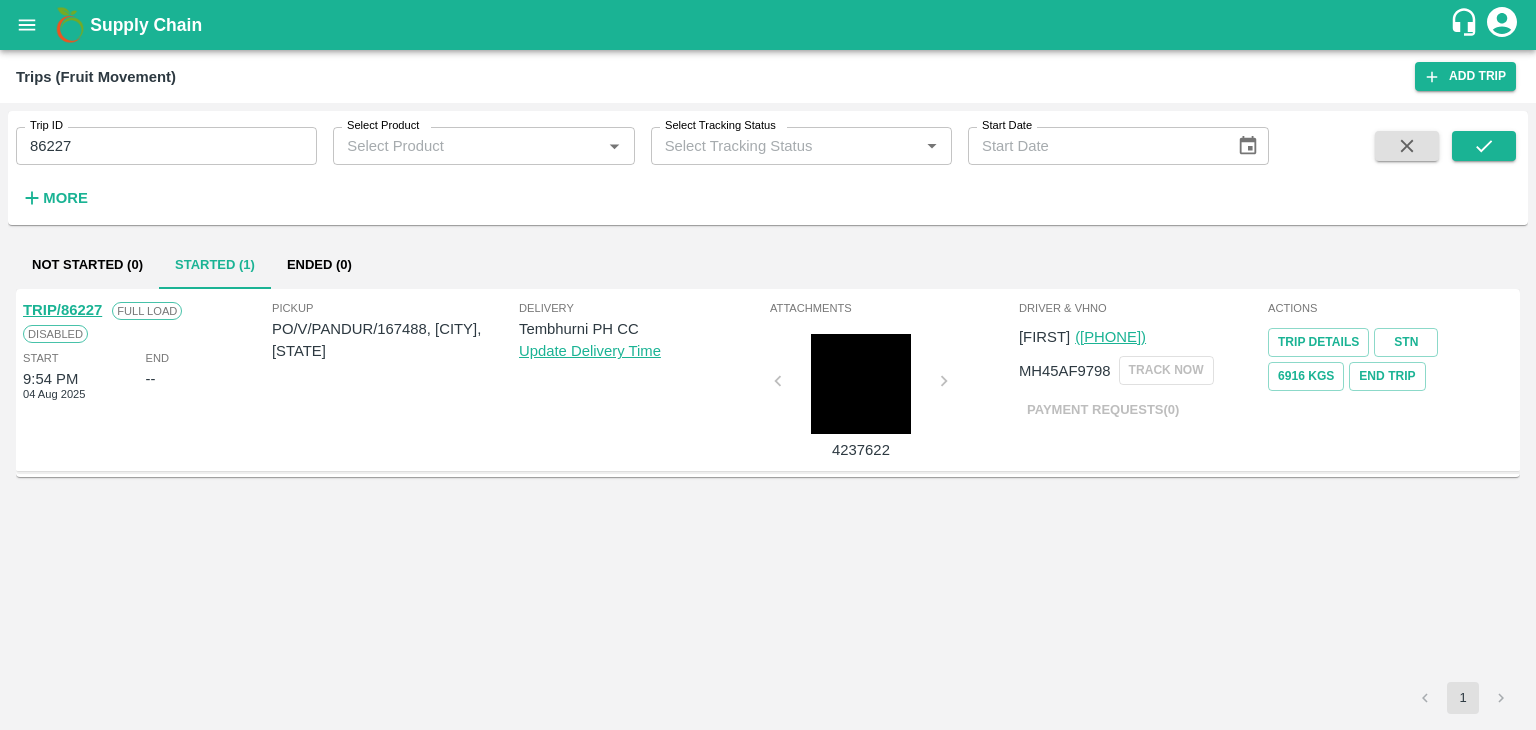 click on "TRIP/86227" at bounding box center [62, 310] 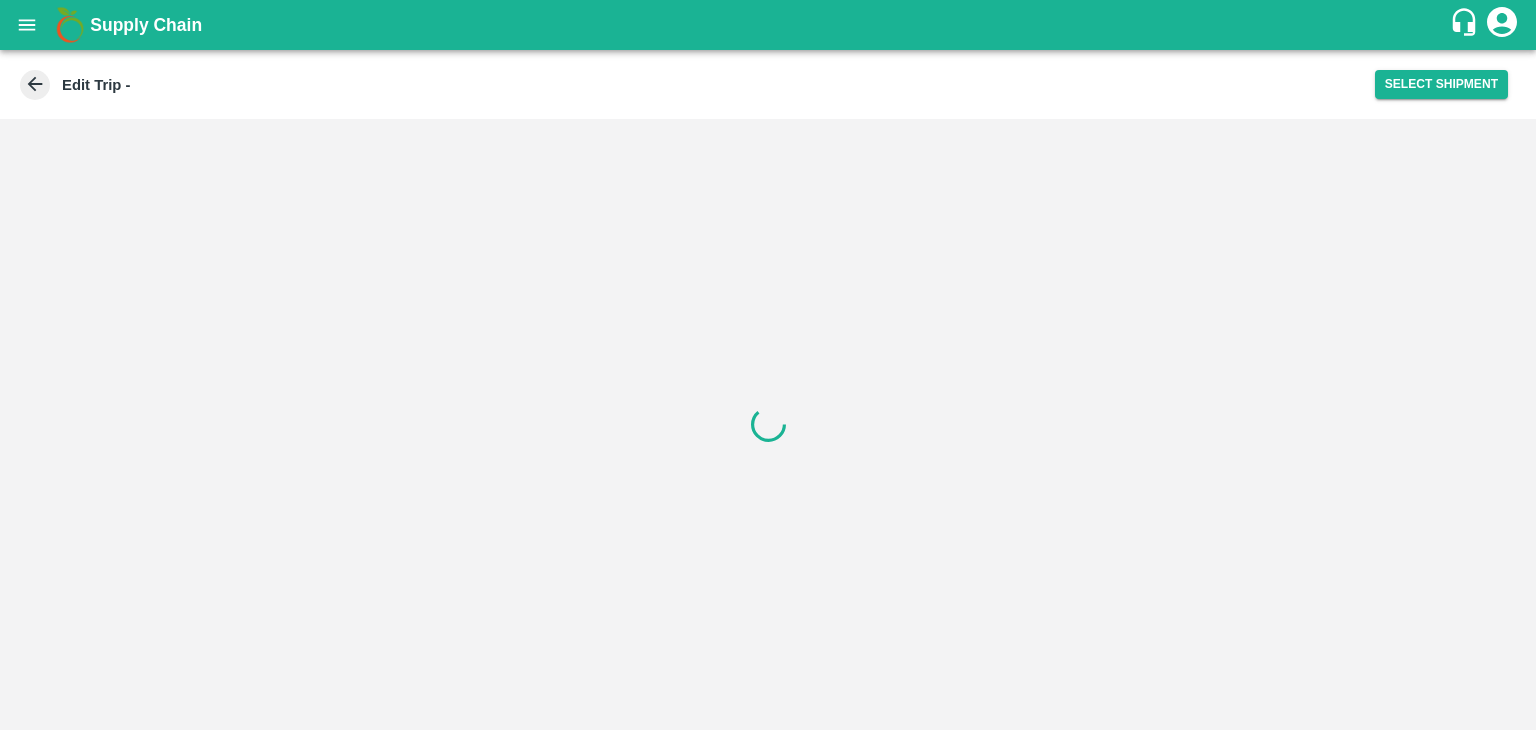 scroll, scrollTop: 0, scrollLeft: 0, axis: both 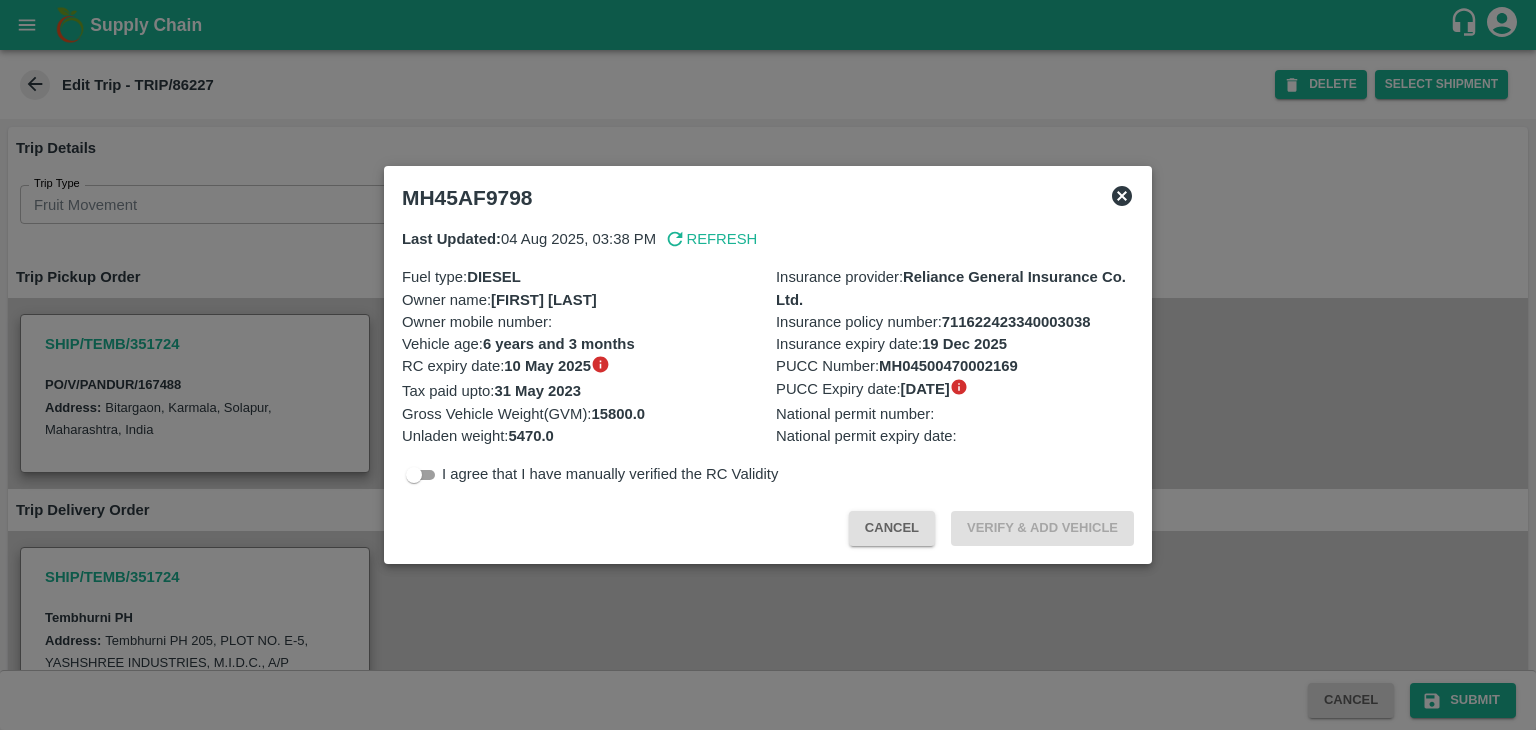 click at bounding box center (768, 365) 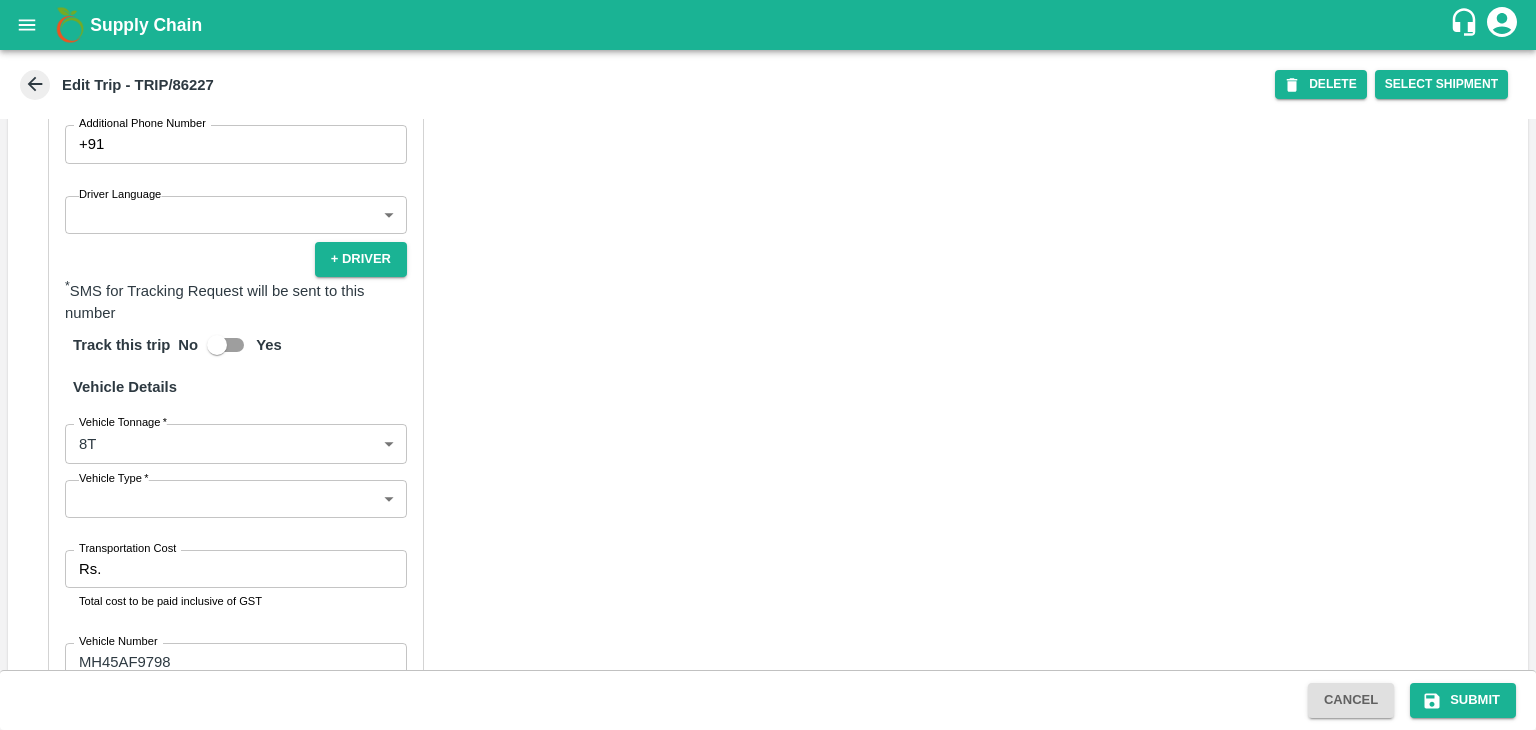 scroll, scrollTop: 1271, scrollLeft: 0, axis: vertical 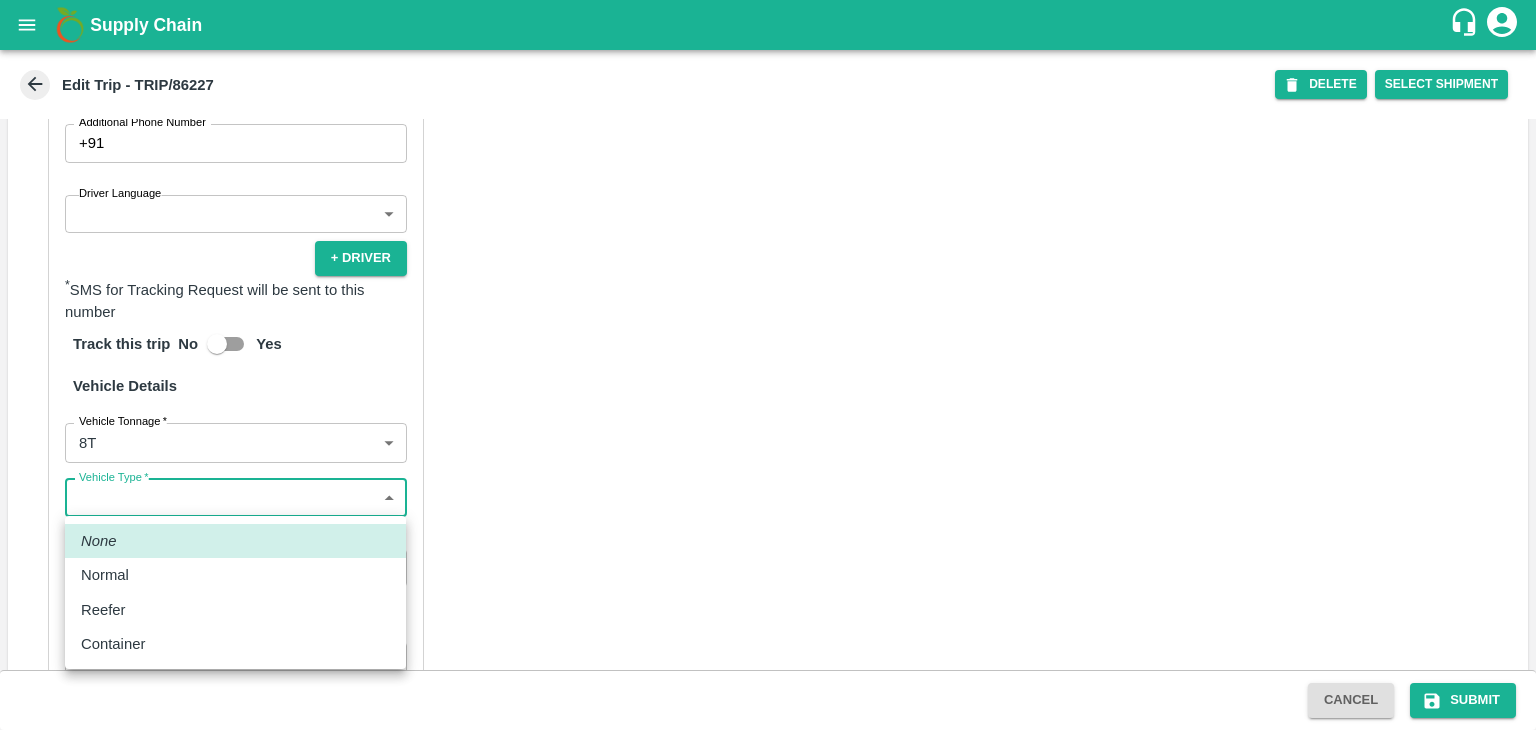 click on "Supply Chain Edit Trip - TRIP/86227 DELETE Select Shipment Trip Details Trip Type Fruit Movement 1 Trip Type Trip Pickup Order SHIP/TEMB/351724 PO/V/PANDUR/167488 Address: Bitargaon, Karmala, [CITY], [STATE], India Trip Delivery Order SHIP/TEMB/351724 Tembhurni PH Address: Tembhurni PH 205, PLOT NO. E-5, YASHSHREE INDUSTRIES, M.I.D.C., A/P TEMBHURANI TAL MADHA, [CITY], [STATE], 413211, India Trip Category  Full Load Part Load Monthly Vehicle Cross Dock No Vehicle Involved Exports Vendor Vehicle Partner Details Partner   * Partner Add   Transporter Driver 1 Details Driver Name   * [FIRST] Driver Name Driver Phone   * [PHONE] Driver Phone Additional Phone Number [PHONE] Additional Phone Number Driver Language ​ Driver Language + Driver * SMS for Tracking Request will be sent to this number Track this trip No Yes Vehicle Details Vehicle Tonnage   * 8T 8000 Vehicle Tonnage Vehicle Type   * ​ Vehicle Type Transportation Cost Rs. Transportation Cost Vehicle Number MH45AF9798 Verify" at bounding box center (768, 365) 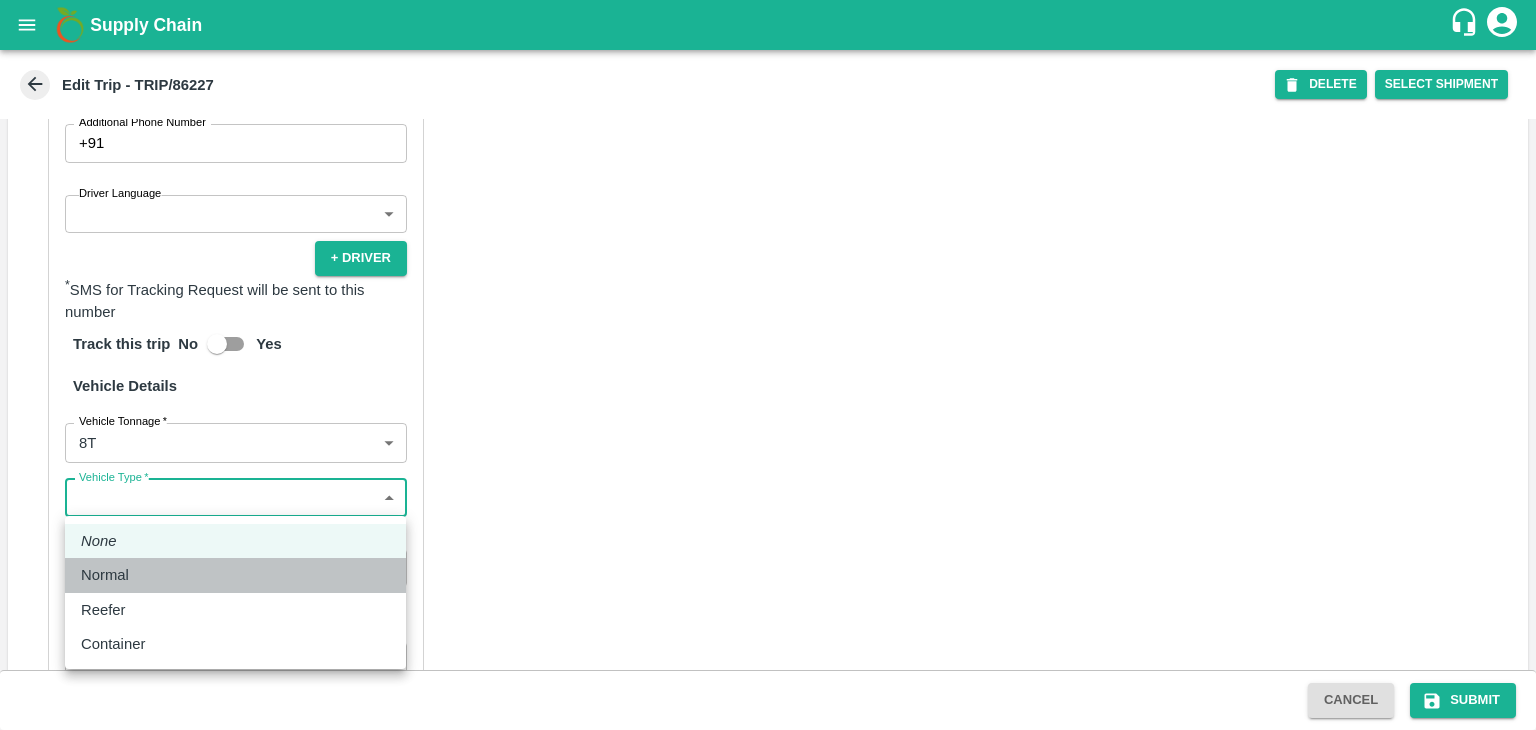 click on "Normal" at bounding box center (235, 575) 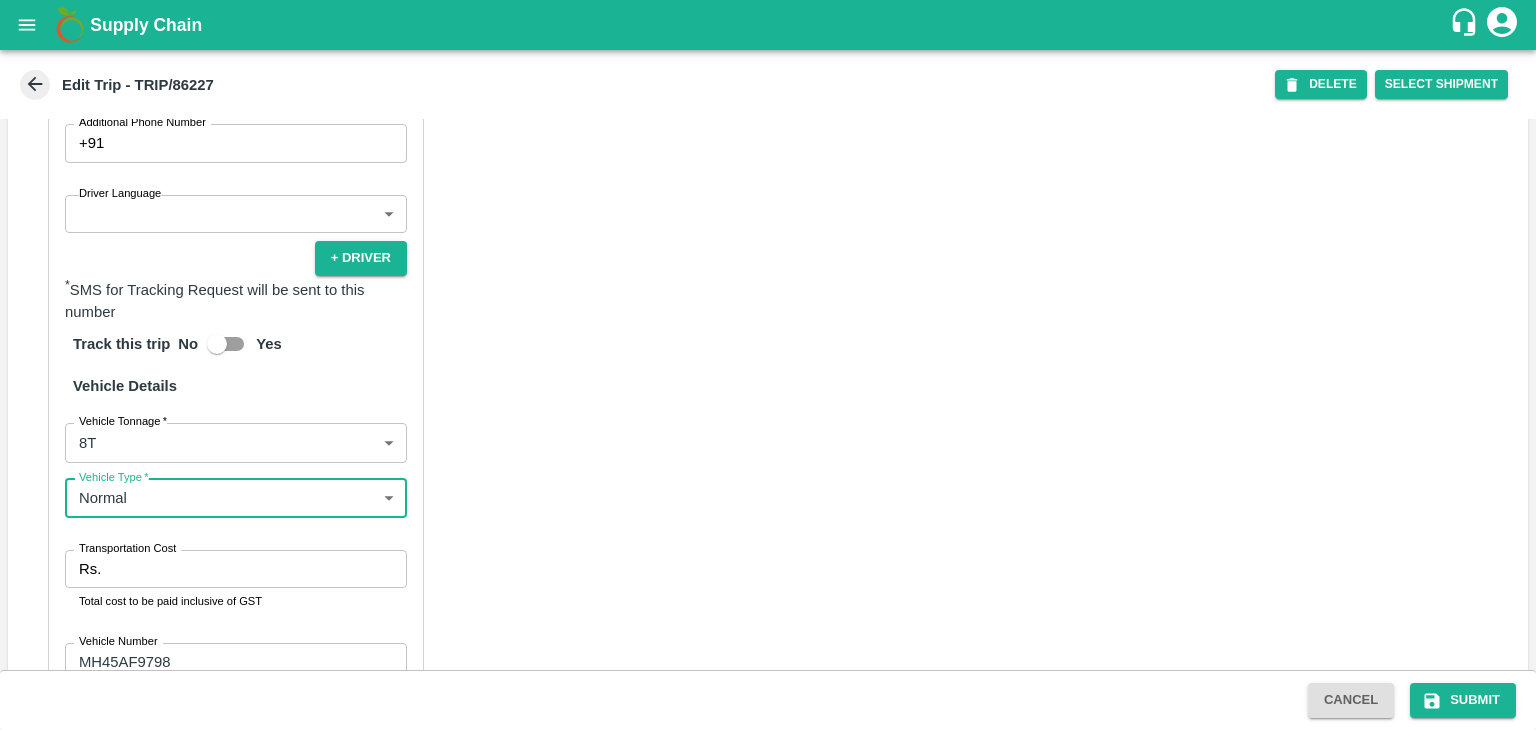 scroll, scrollTop: 1407, scrollLeft: 0, axis: vertical 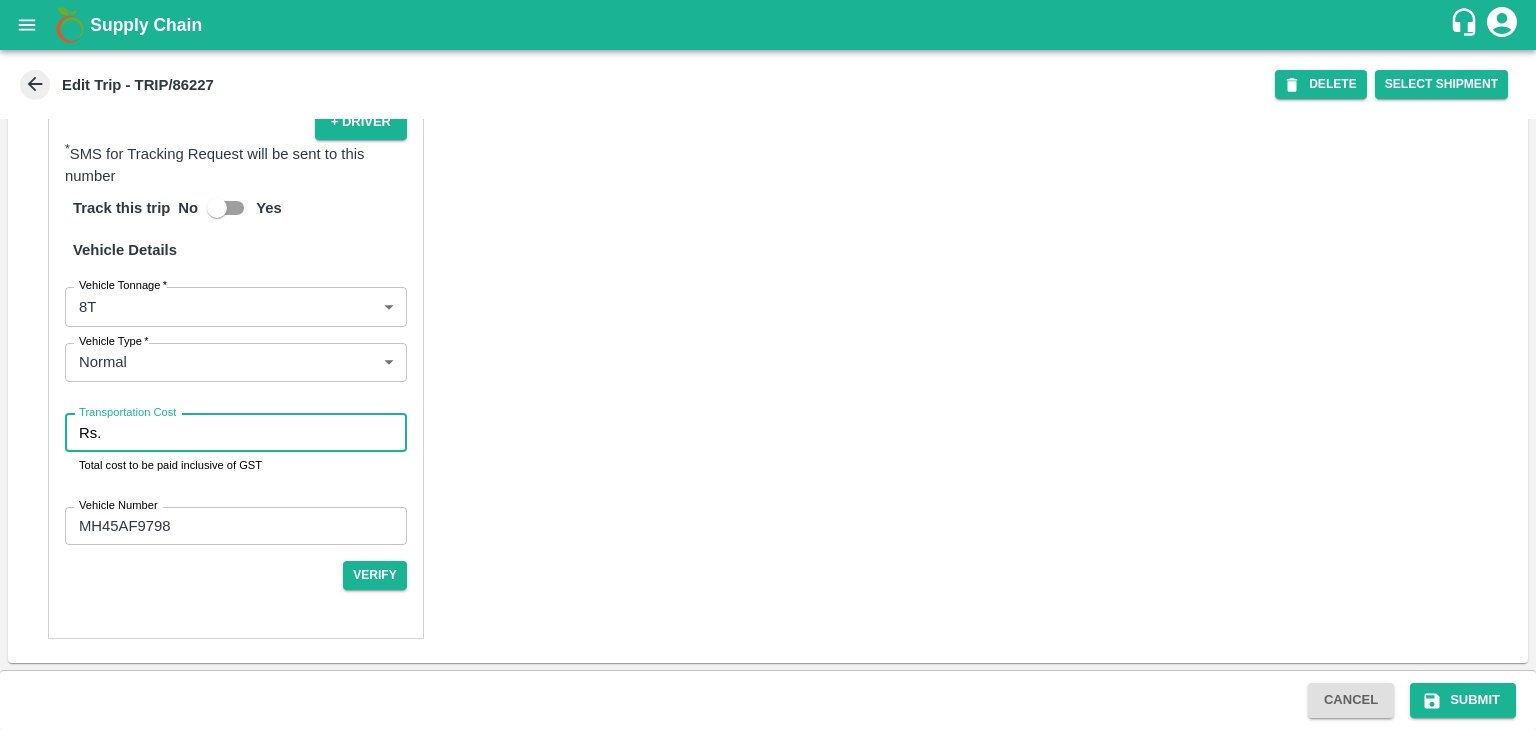 click on "Transportation Cost" at bounding box center [258, 433] 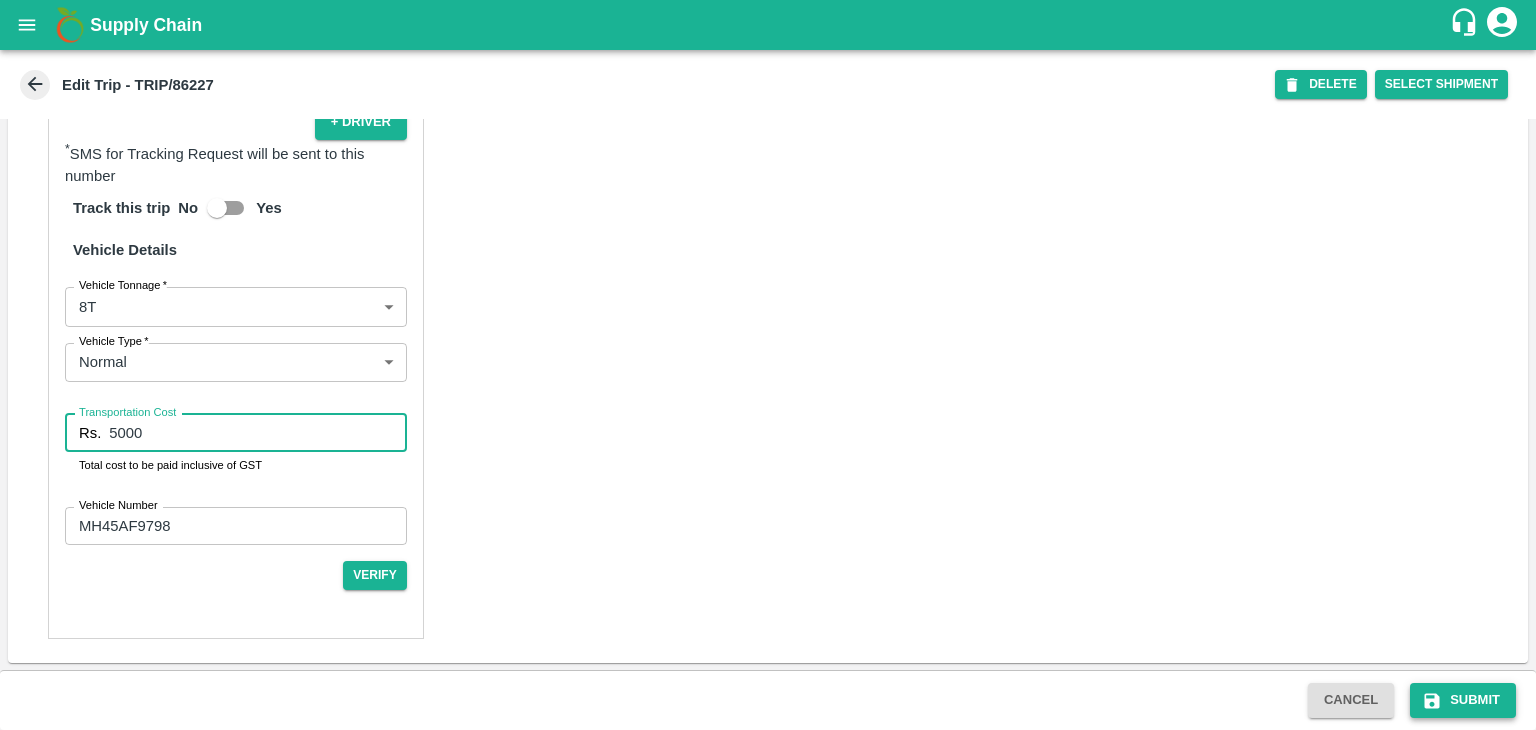 type on "5000" 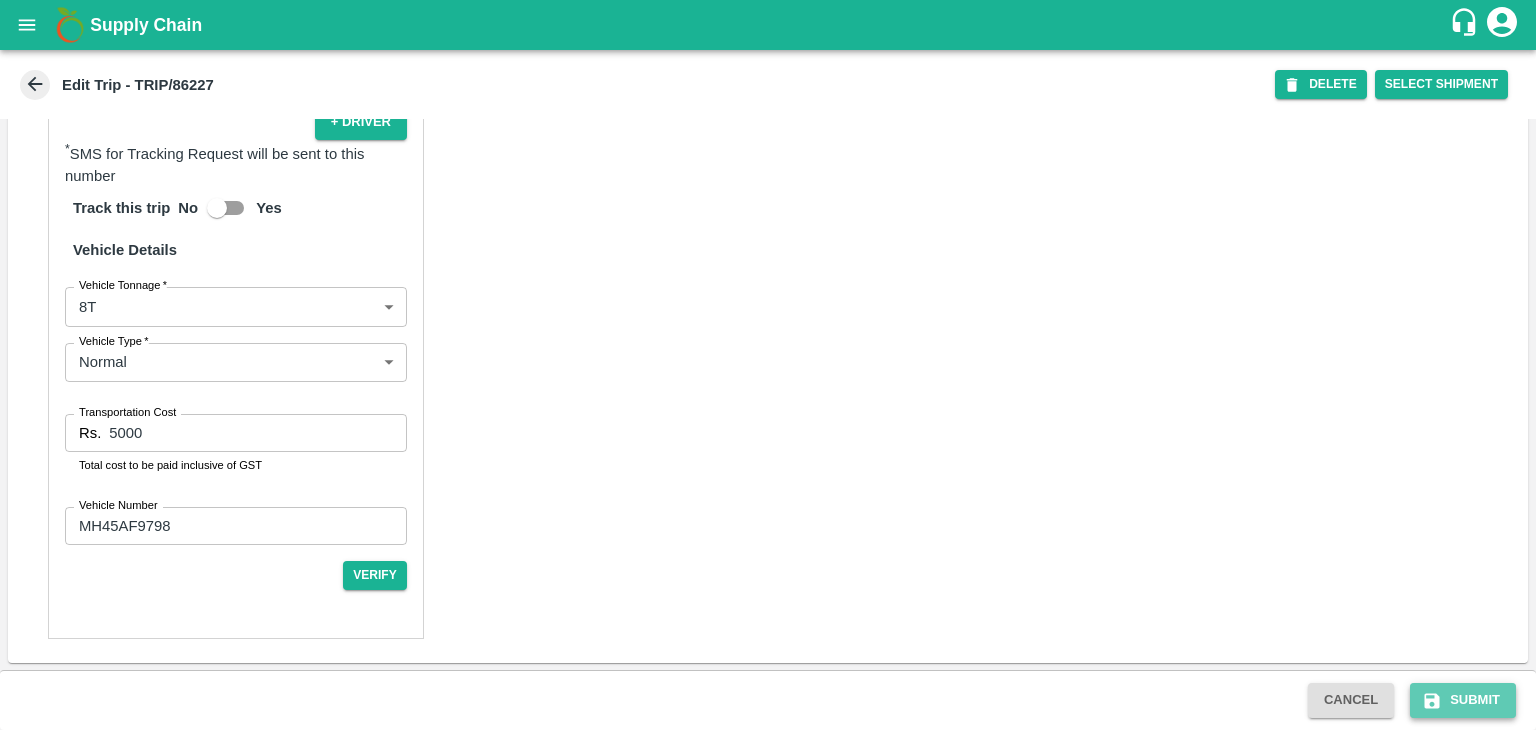 click on "Submit" at bounding box center (1463, 700) 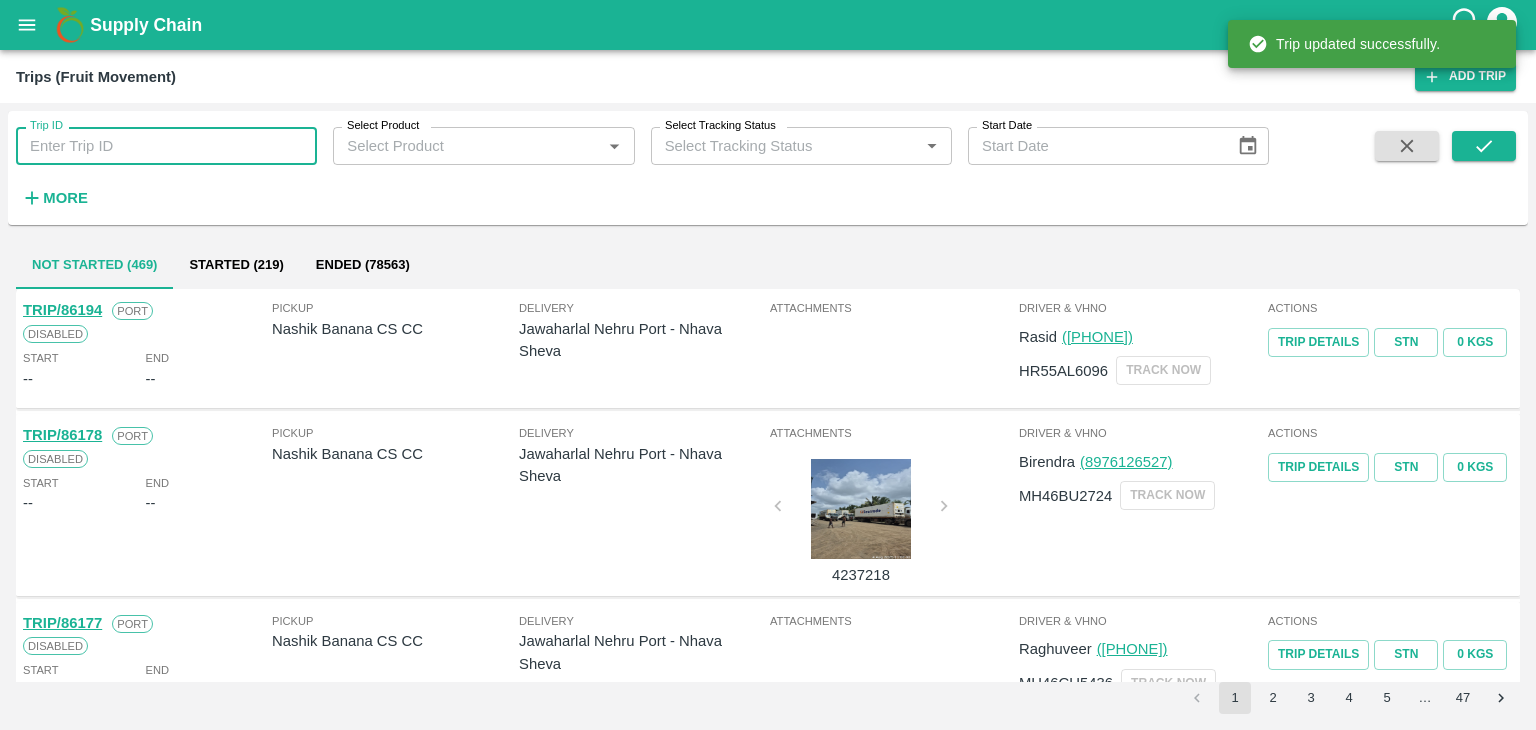 click on "Trip ID" at bounding box center (166, 146) 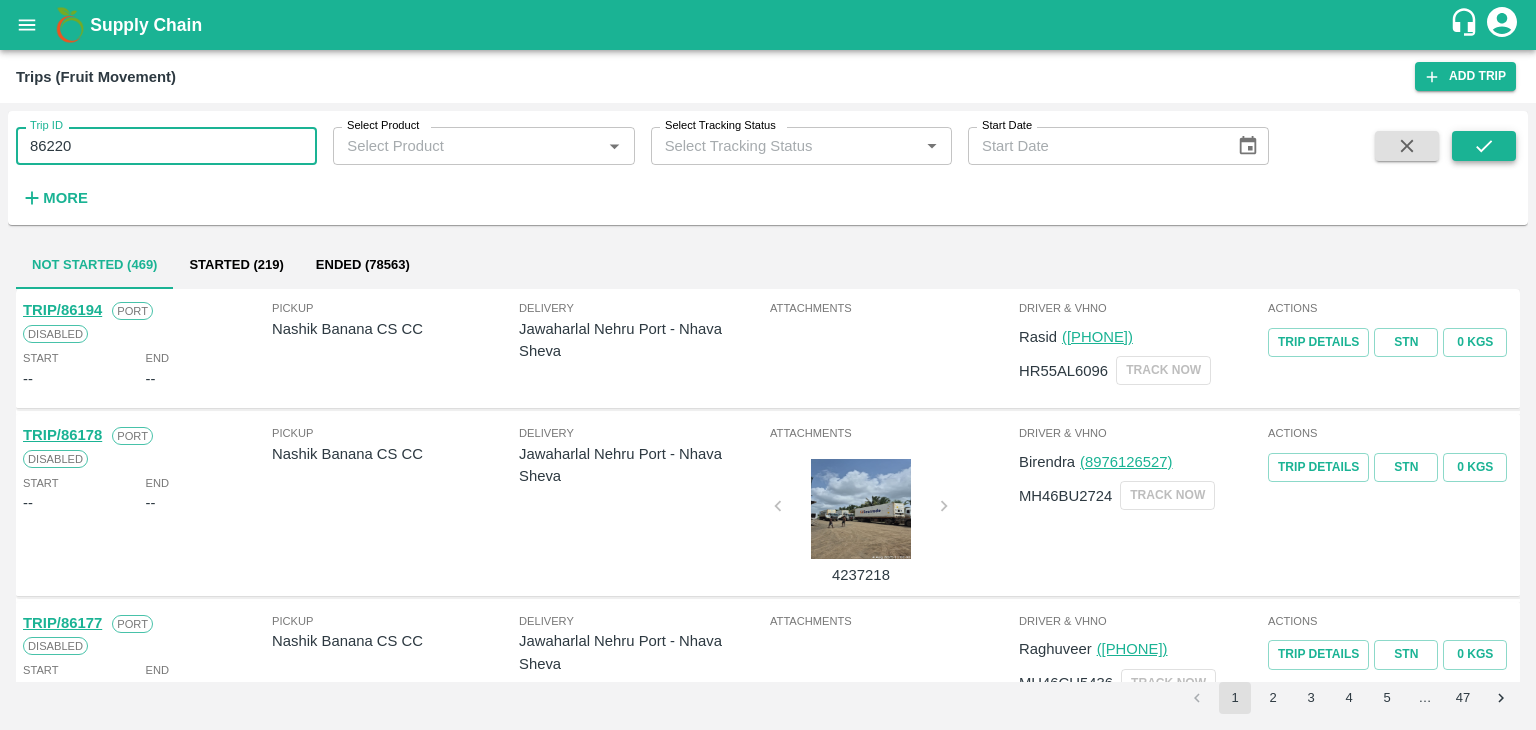 type on "86220" 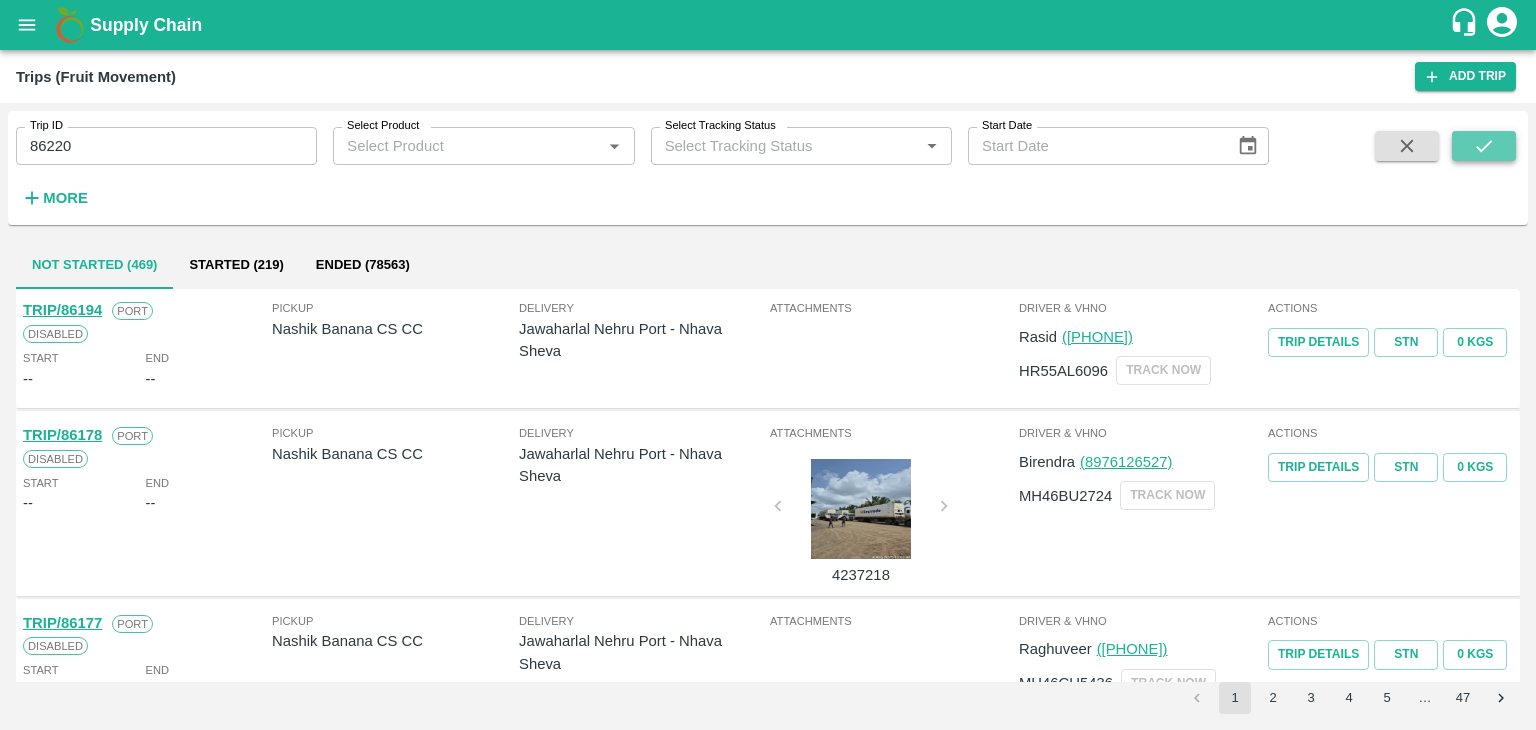 click at bounding box center [1484, 146] 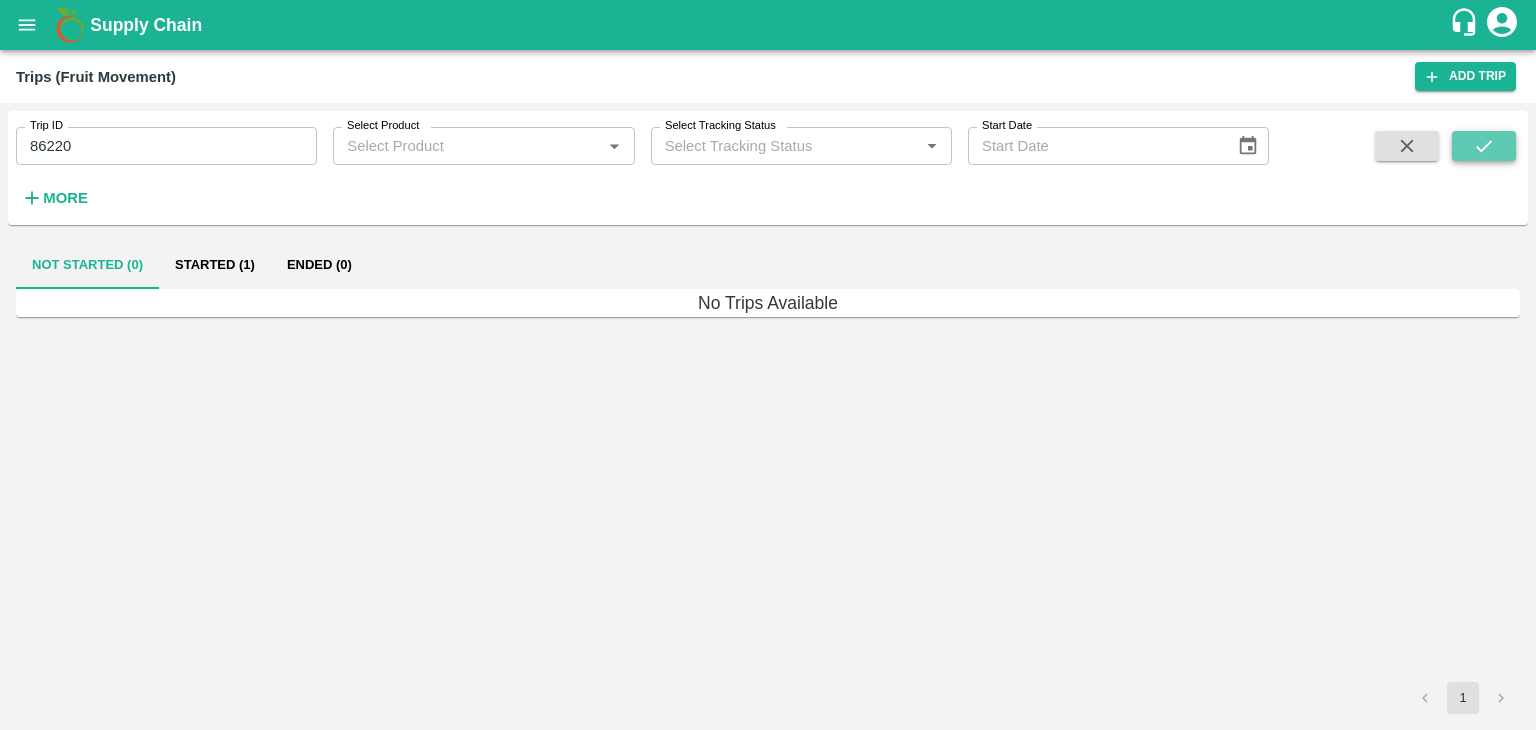 click at bounding box center (1484, 146) 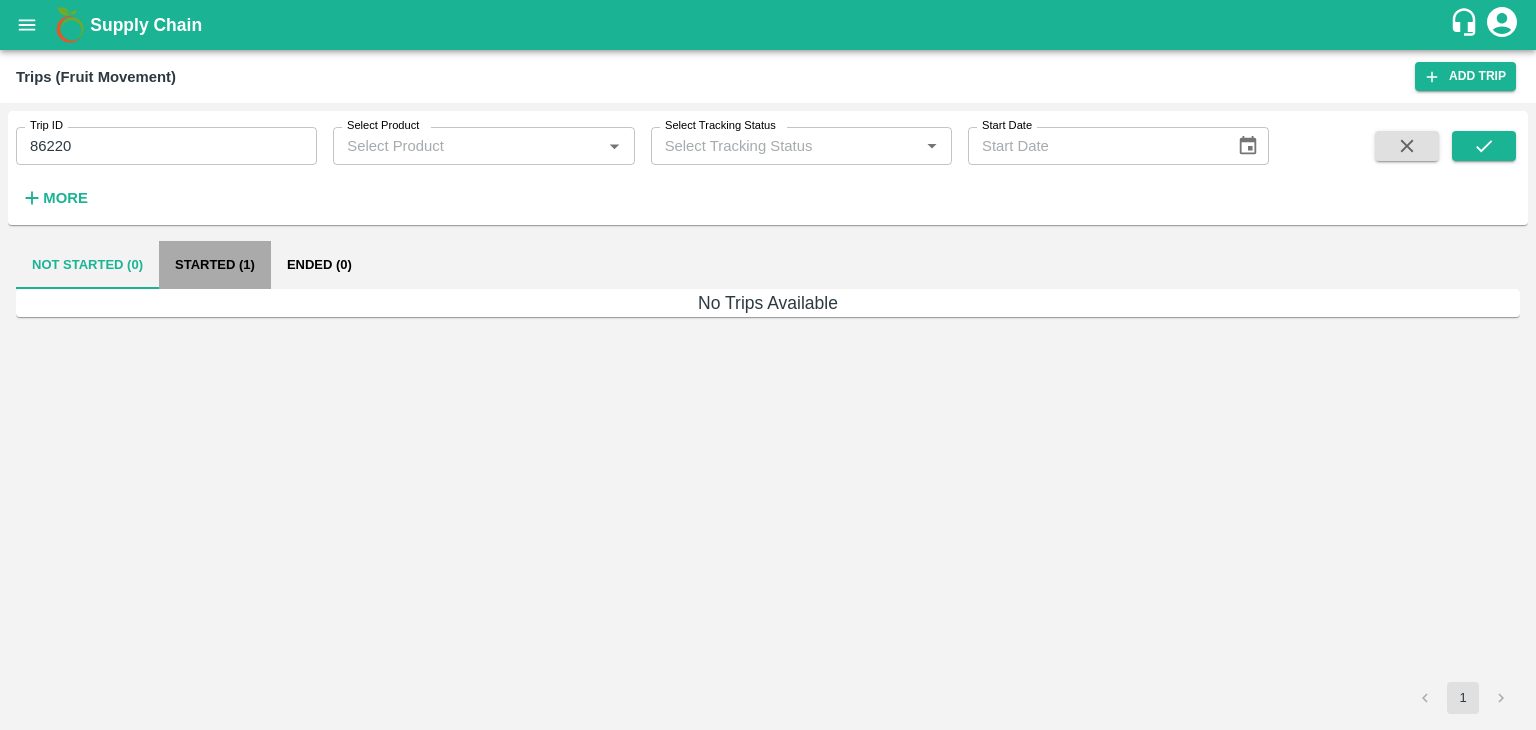 click on "Started (1)" at bounding box center [215, 265] 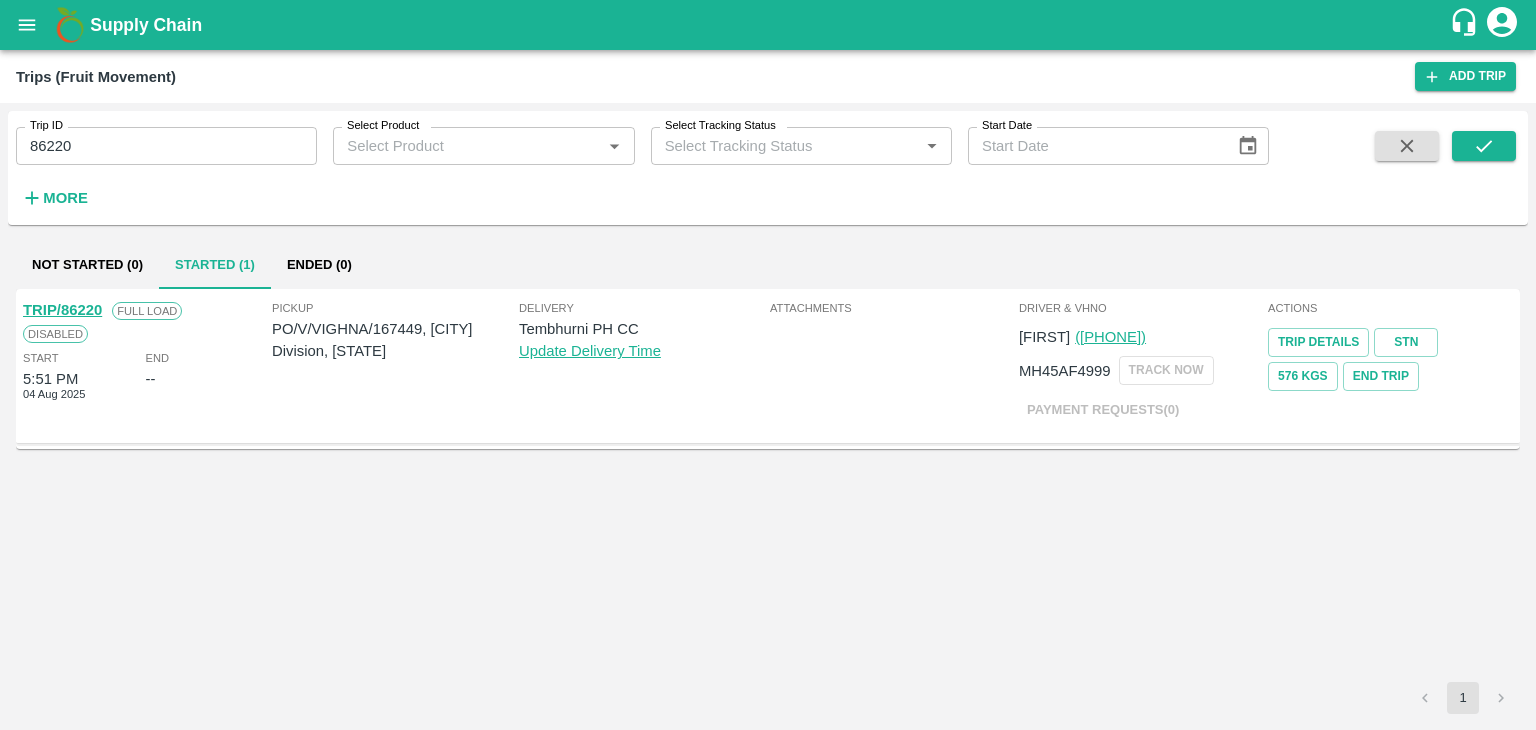 click on "TRIP/86220" at bounding box center (62, 310) 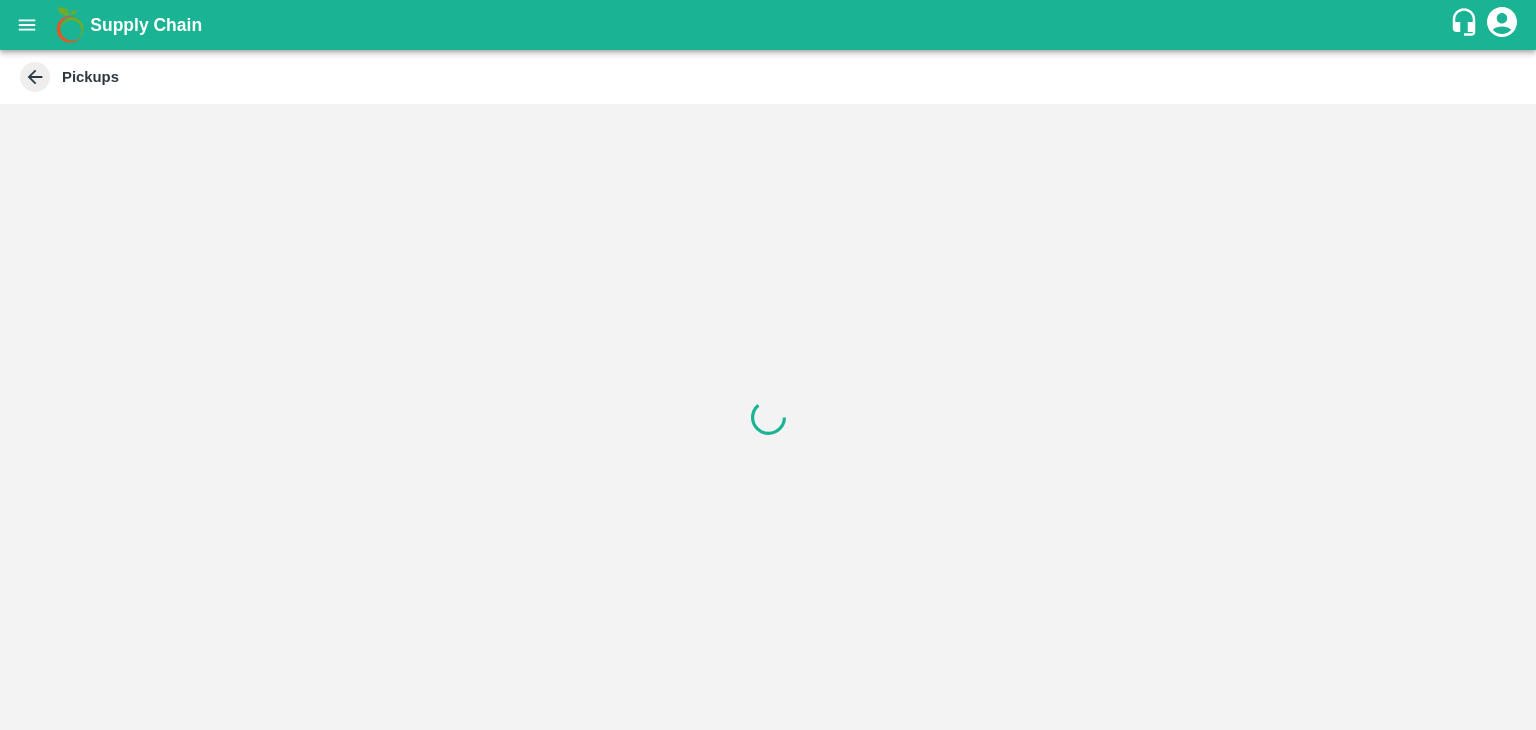 scroll, scrollTop: 0, scrollLeft: 0, axis: both 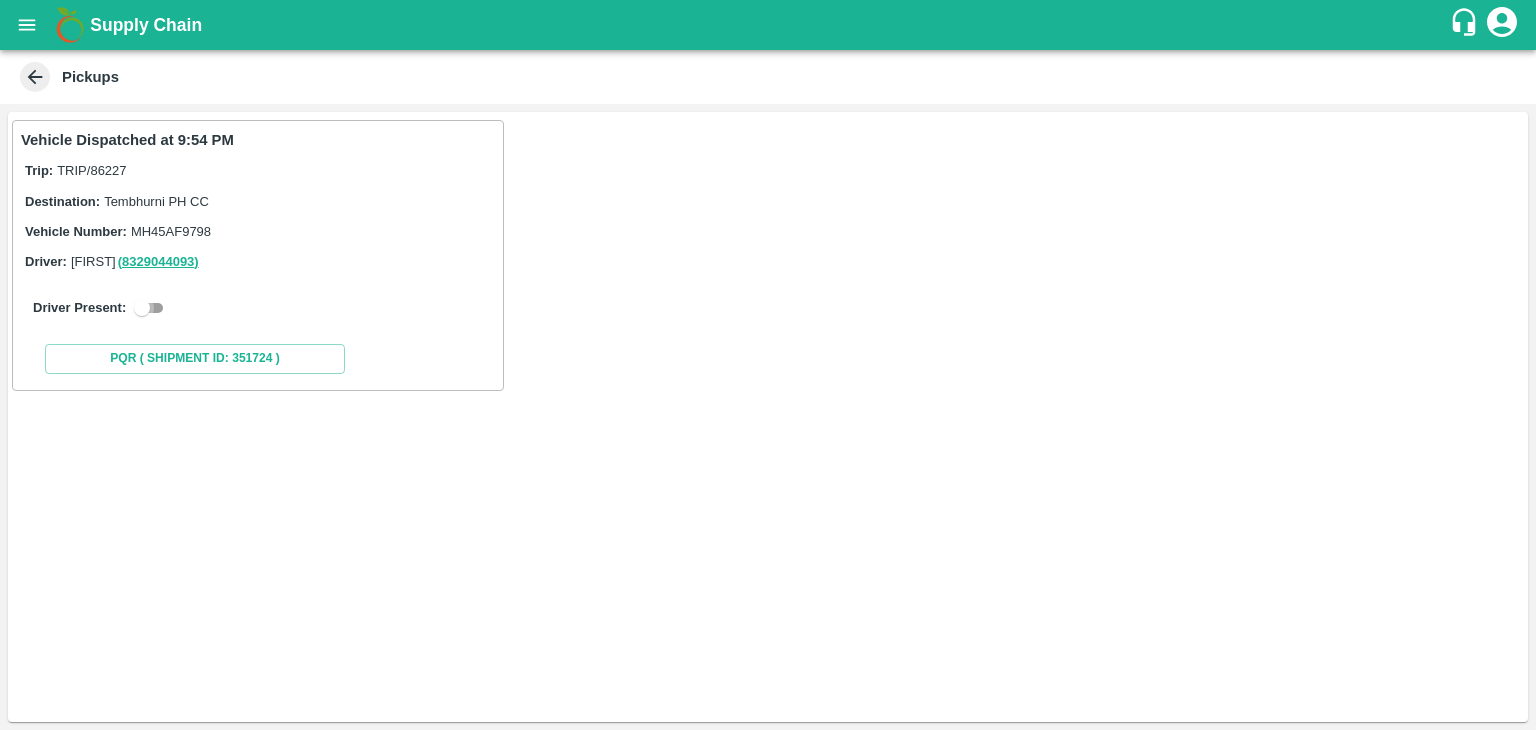 click at bounding box center [142, 308] 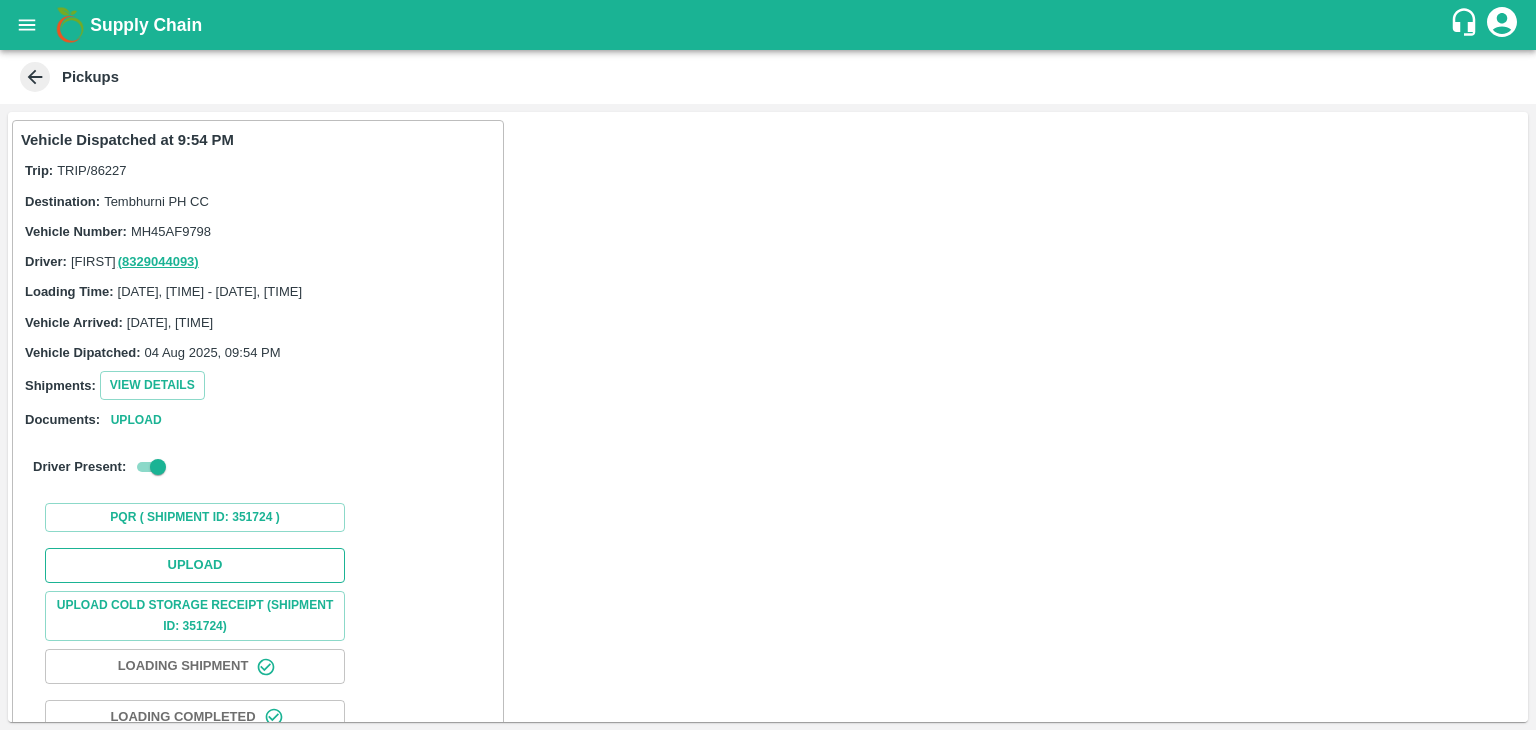 click on "Upload" at bounding box center [195, 565] 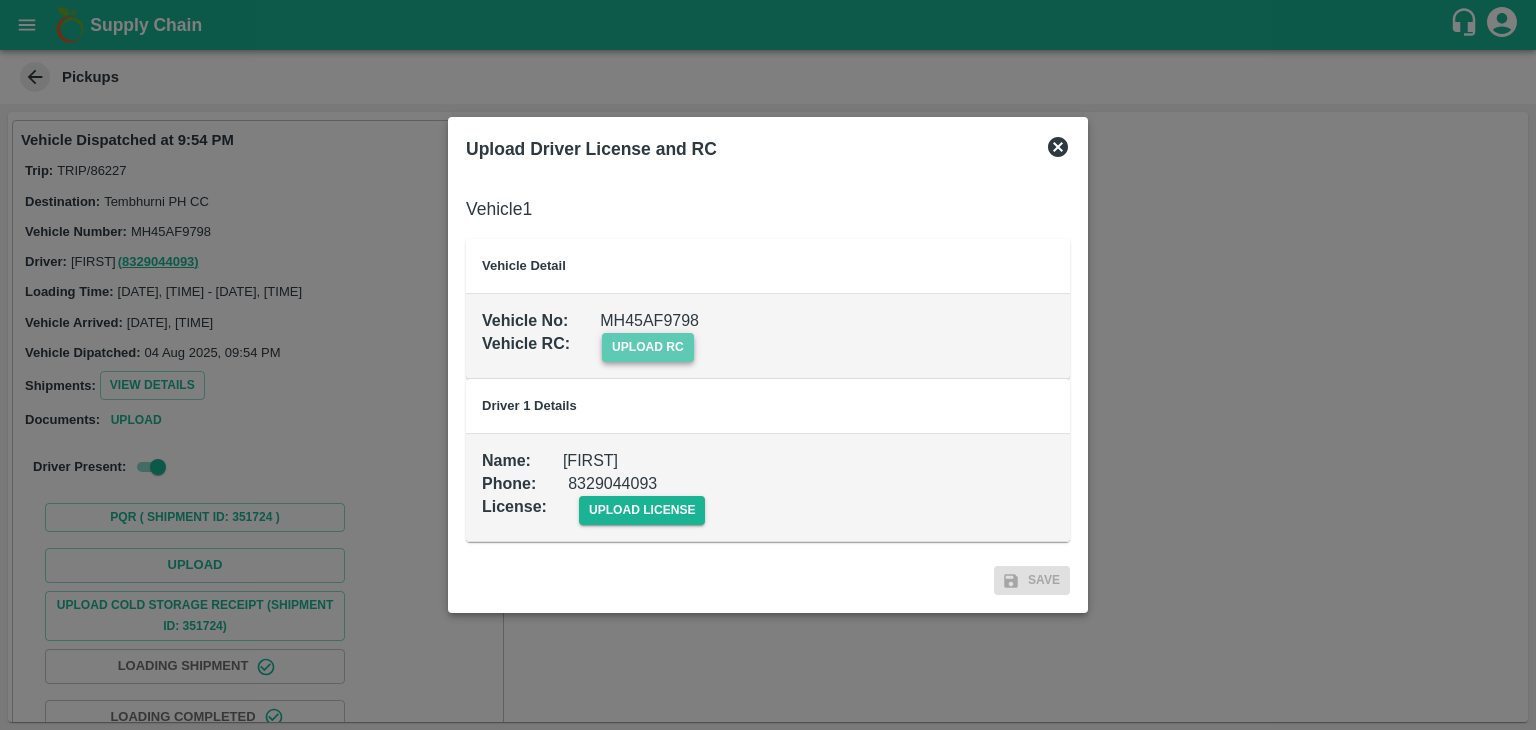 click on "upload rc" at bounding box center (648, 347) 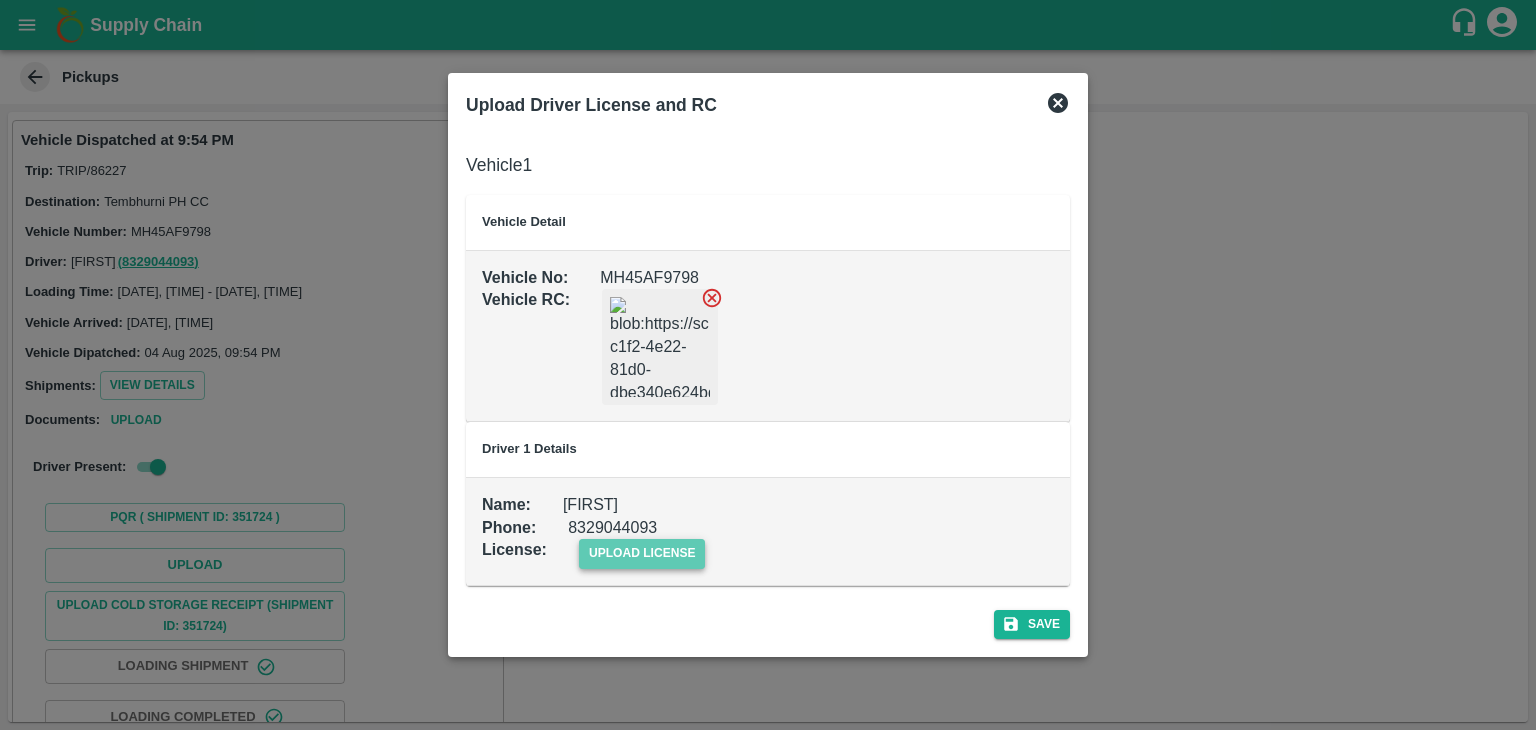 click on "upload license" at bounding box center [642, 553] 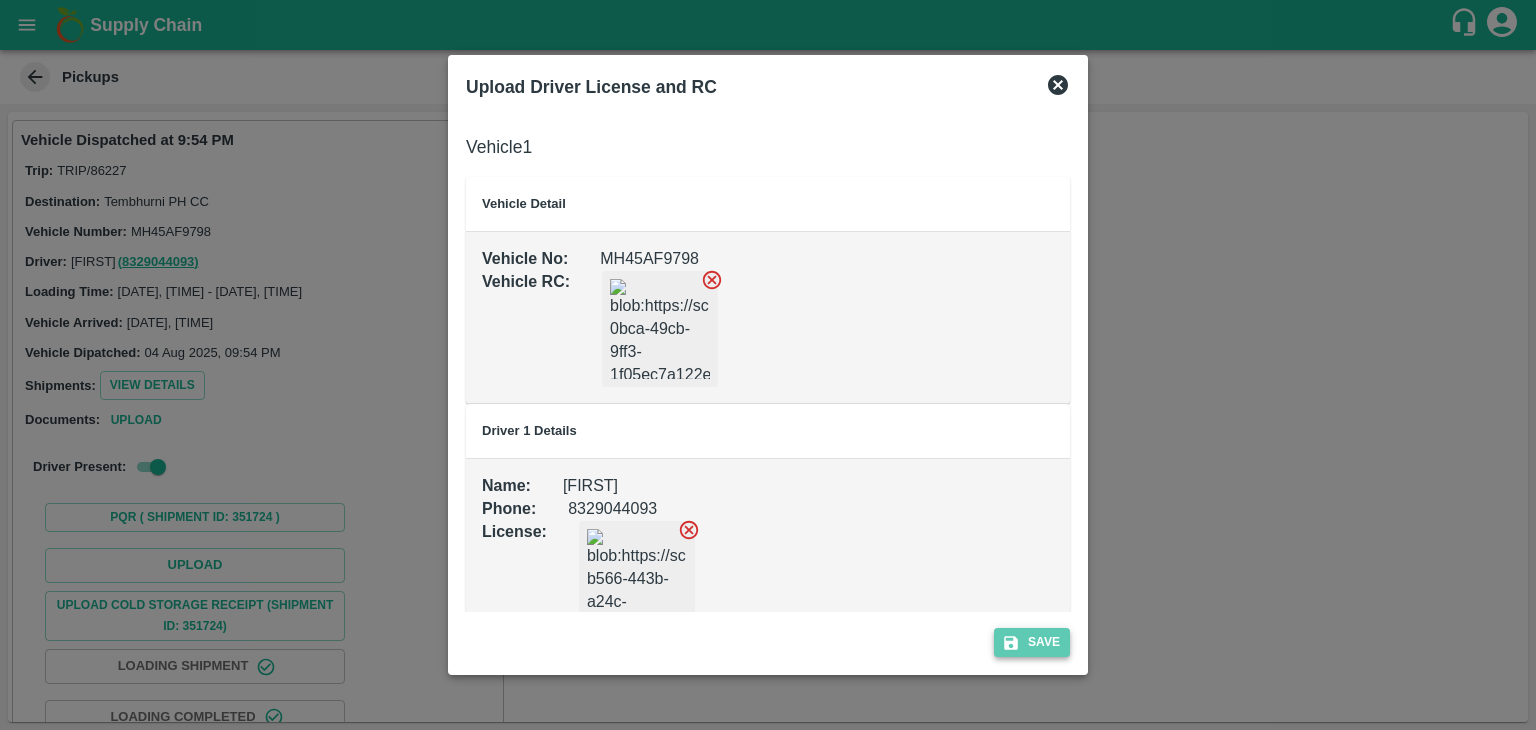 click on "Save" at bounding box center [1032, 642] 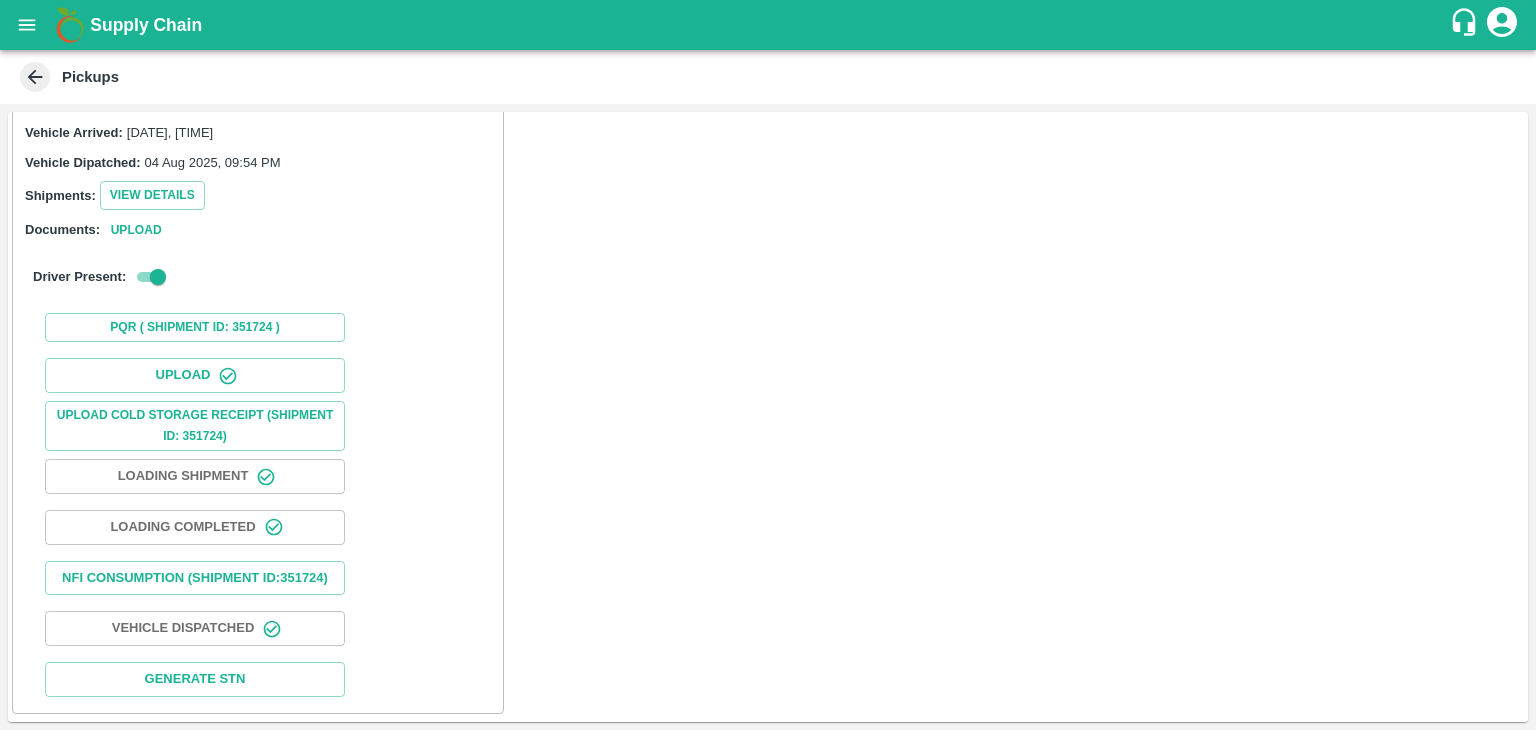 scroll, scrollTop: 208, scrollLeft: 0, axis: vertical 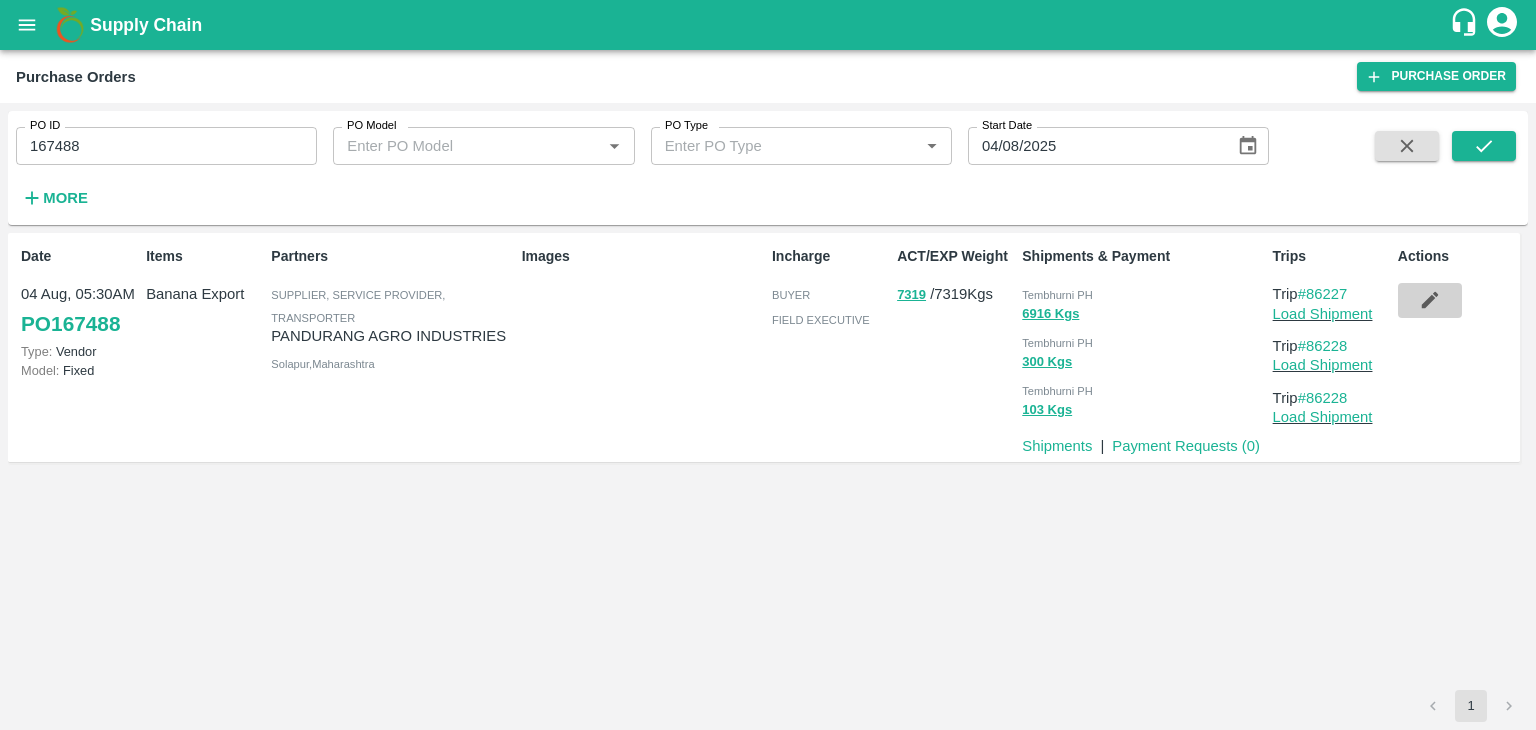 click 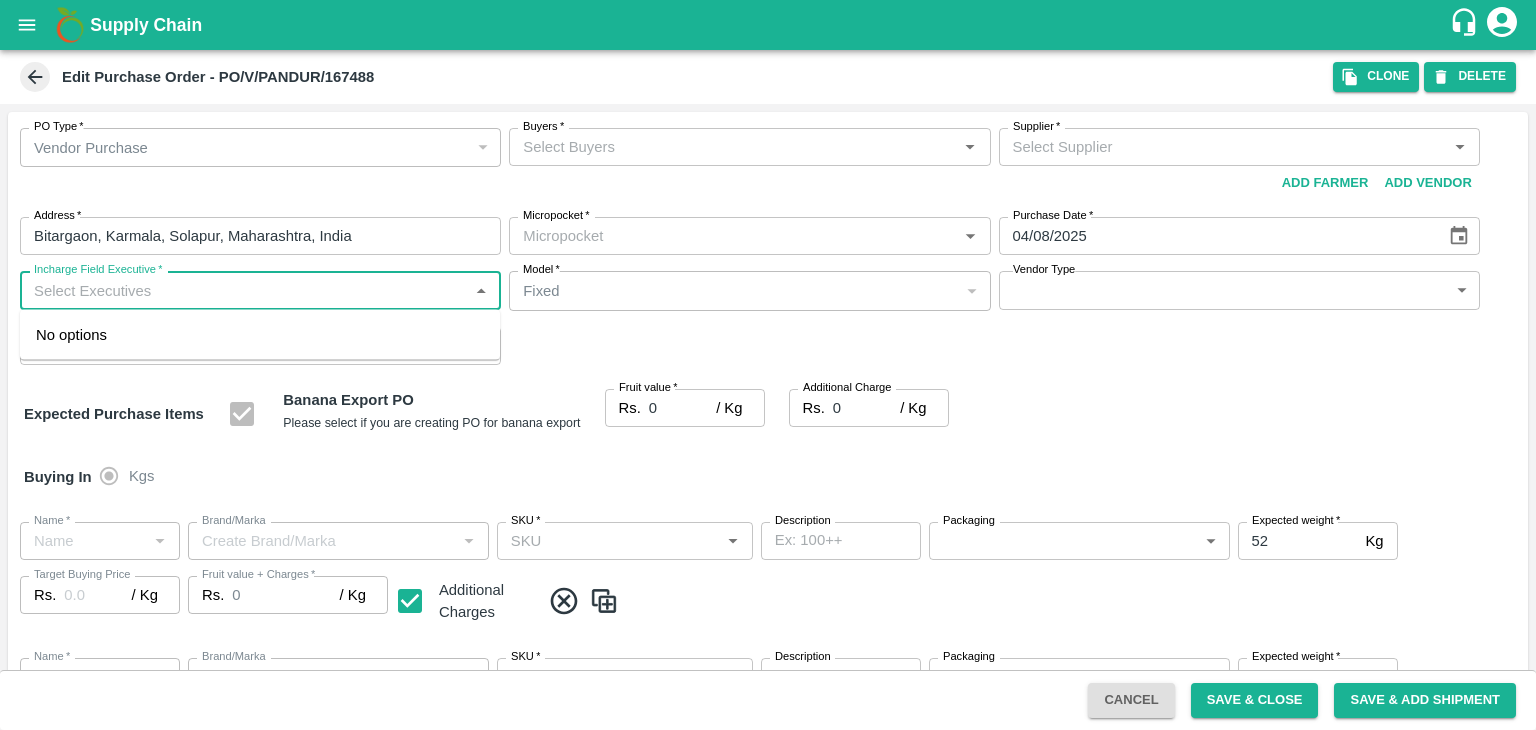 click on "Incharge Field Executive   *" at bounding box center (244, 290) 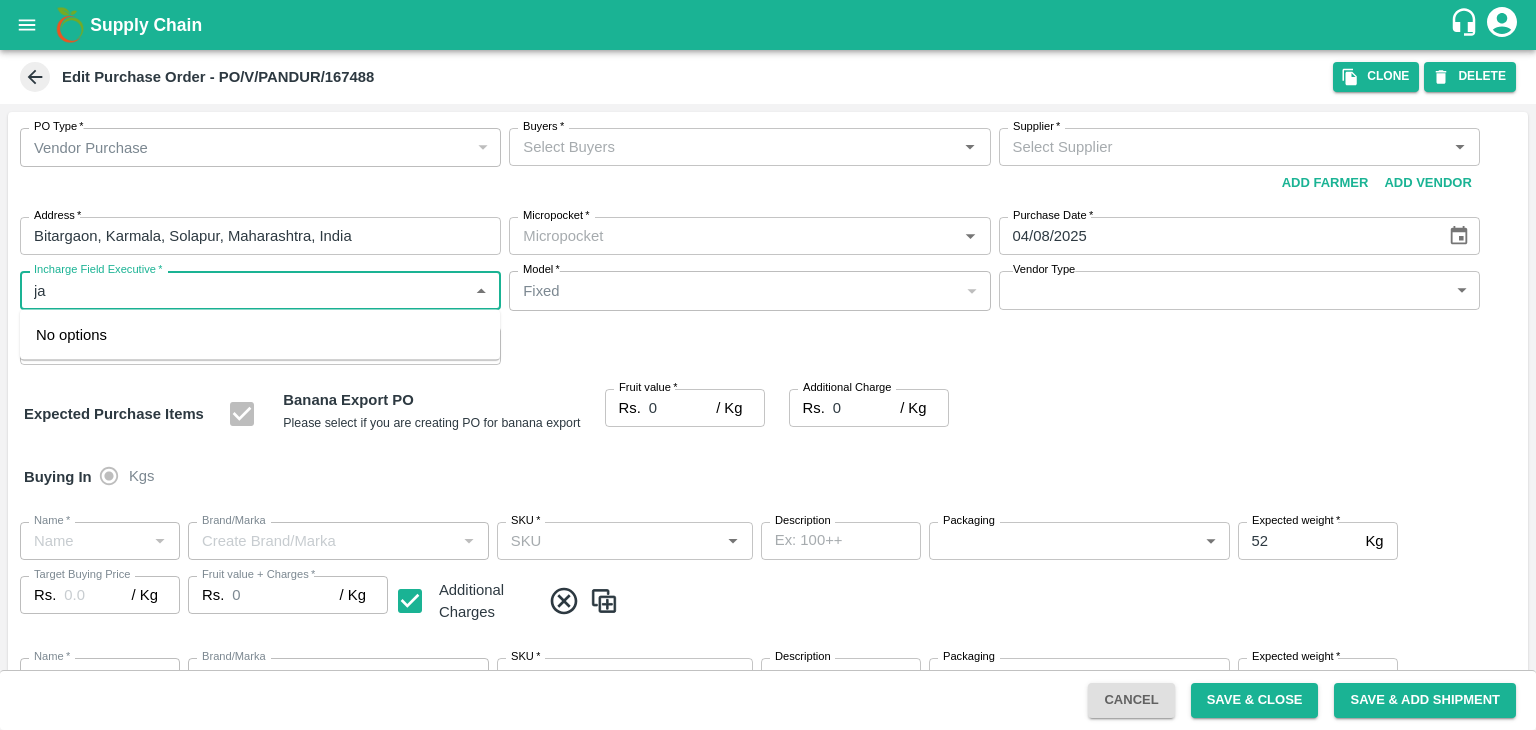 type on "jay" 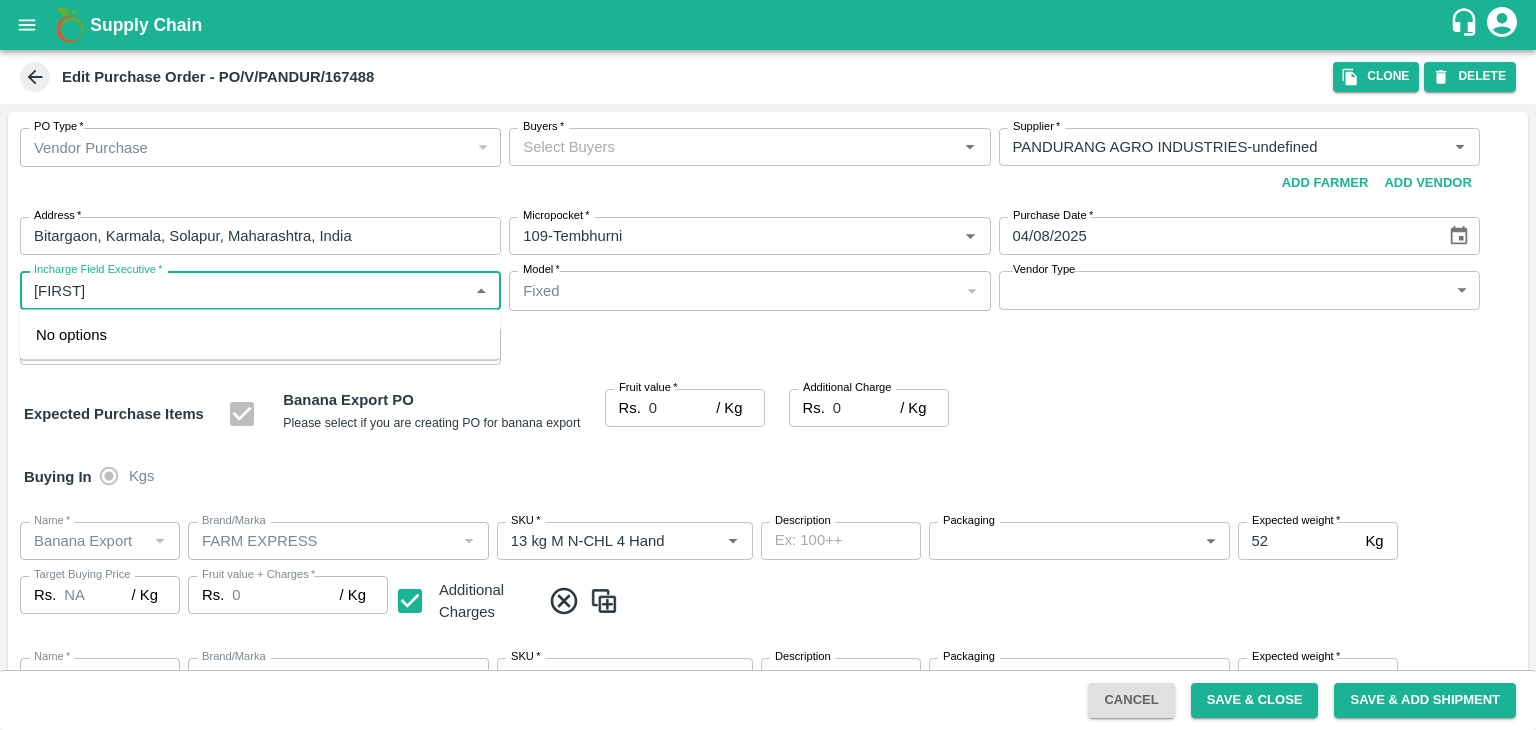 type on "PANDURANG AGRO INDUSTRIES-undefined" 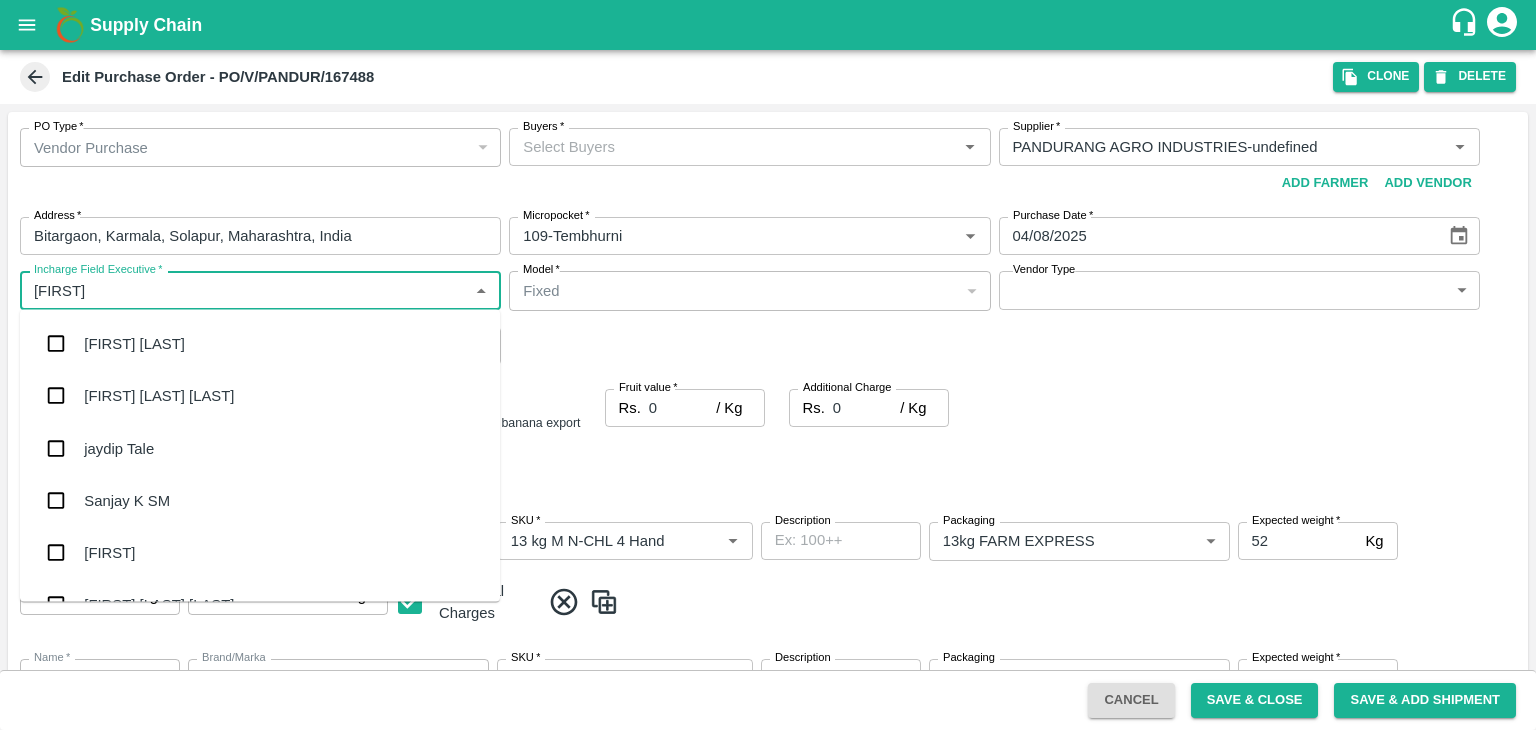 click on "jaydip Tale" at bounding box center (260, 448) 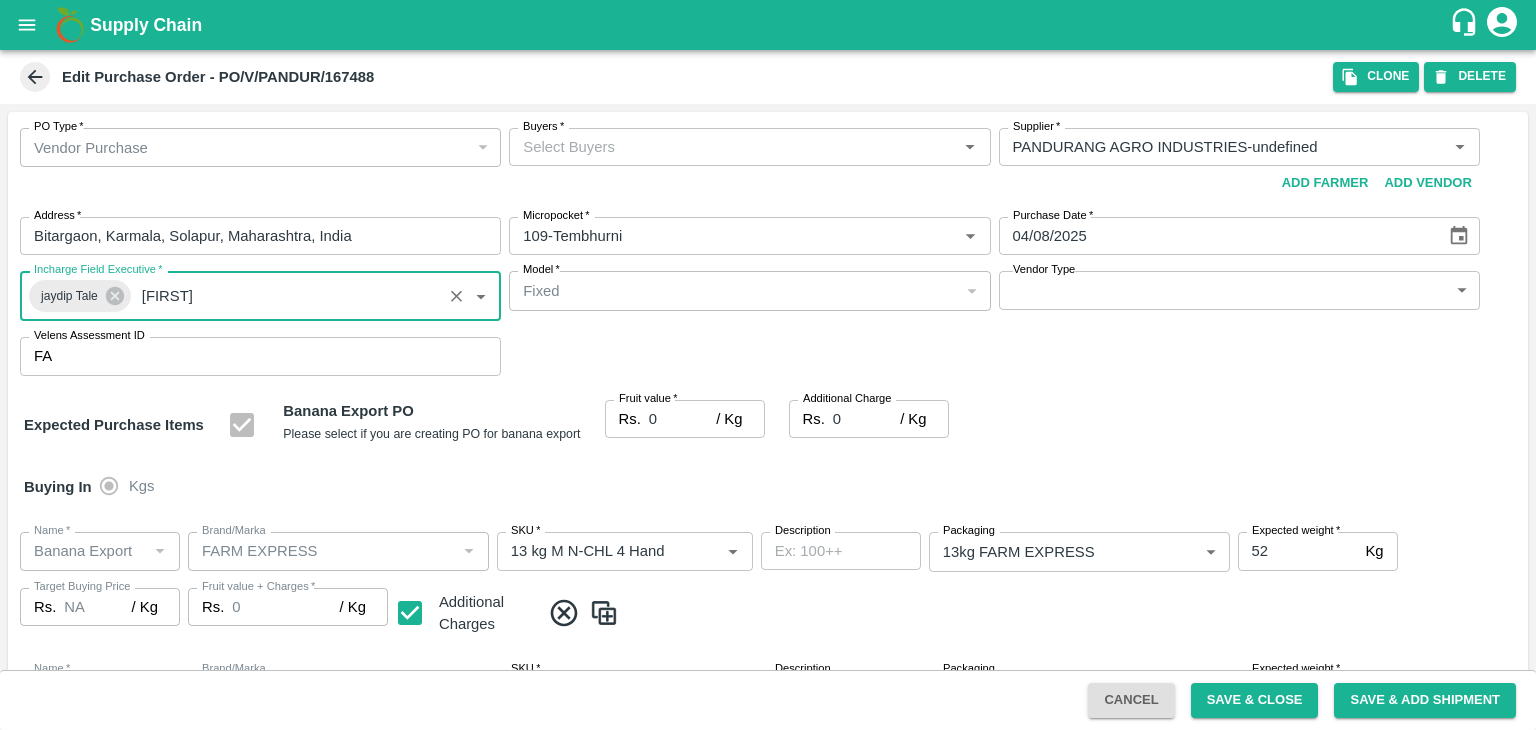 type 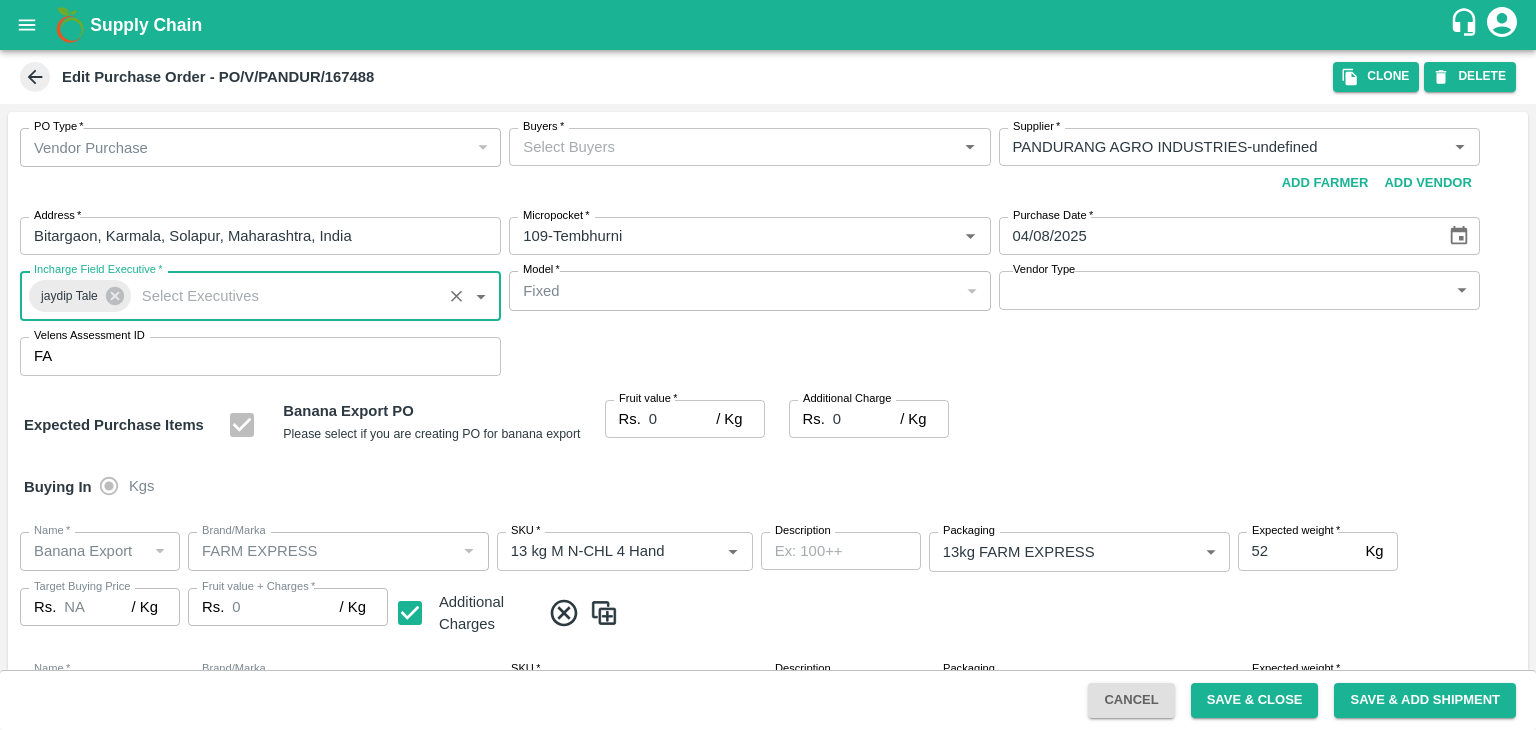 click on "Buyers   *" at bounding box center (733, 147) 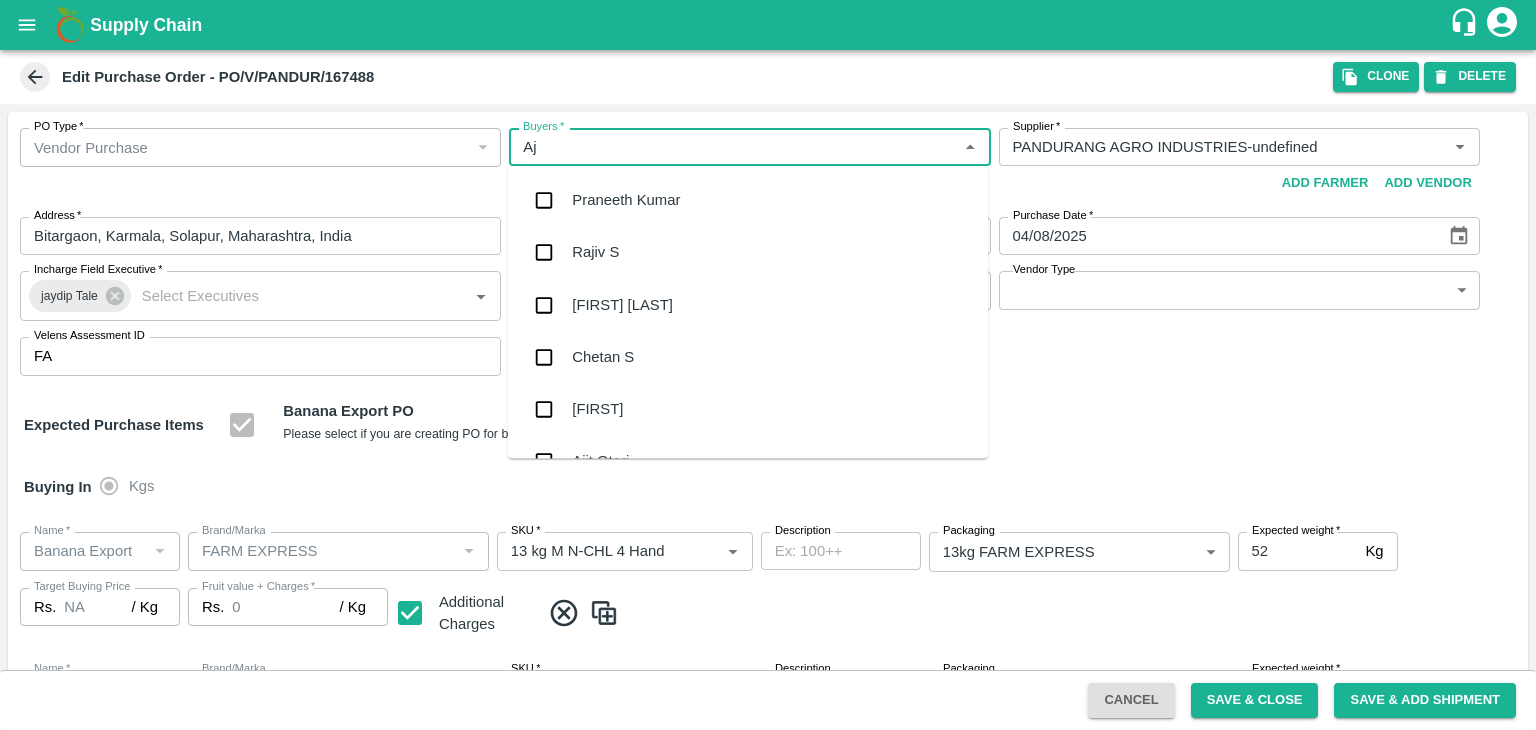 type on "Aji" 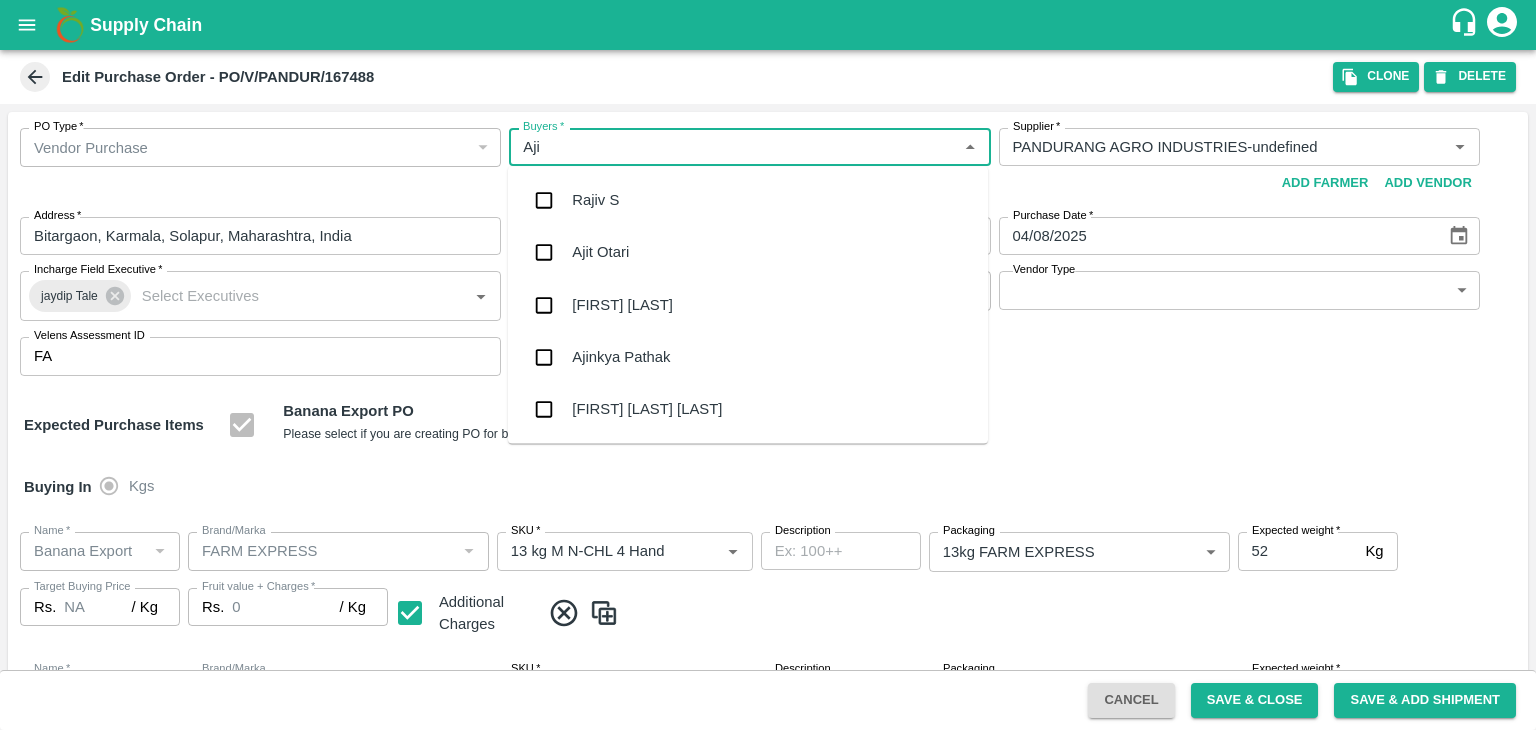 click on "Ajit Otari" at bounding box center (748, 253) 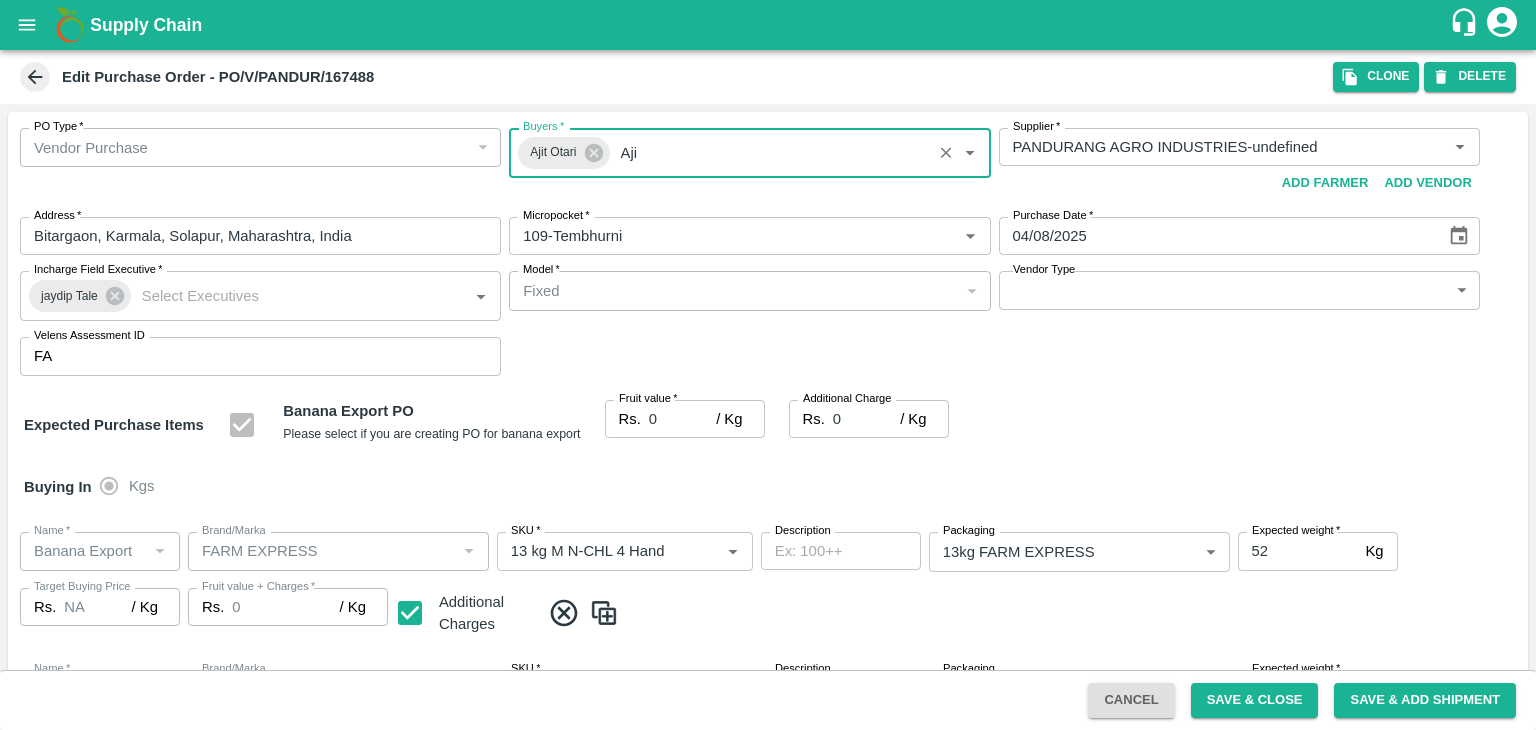 type 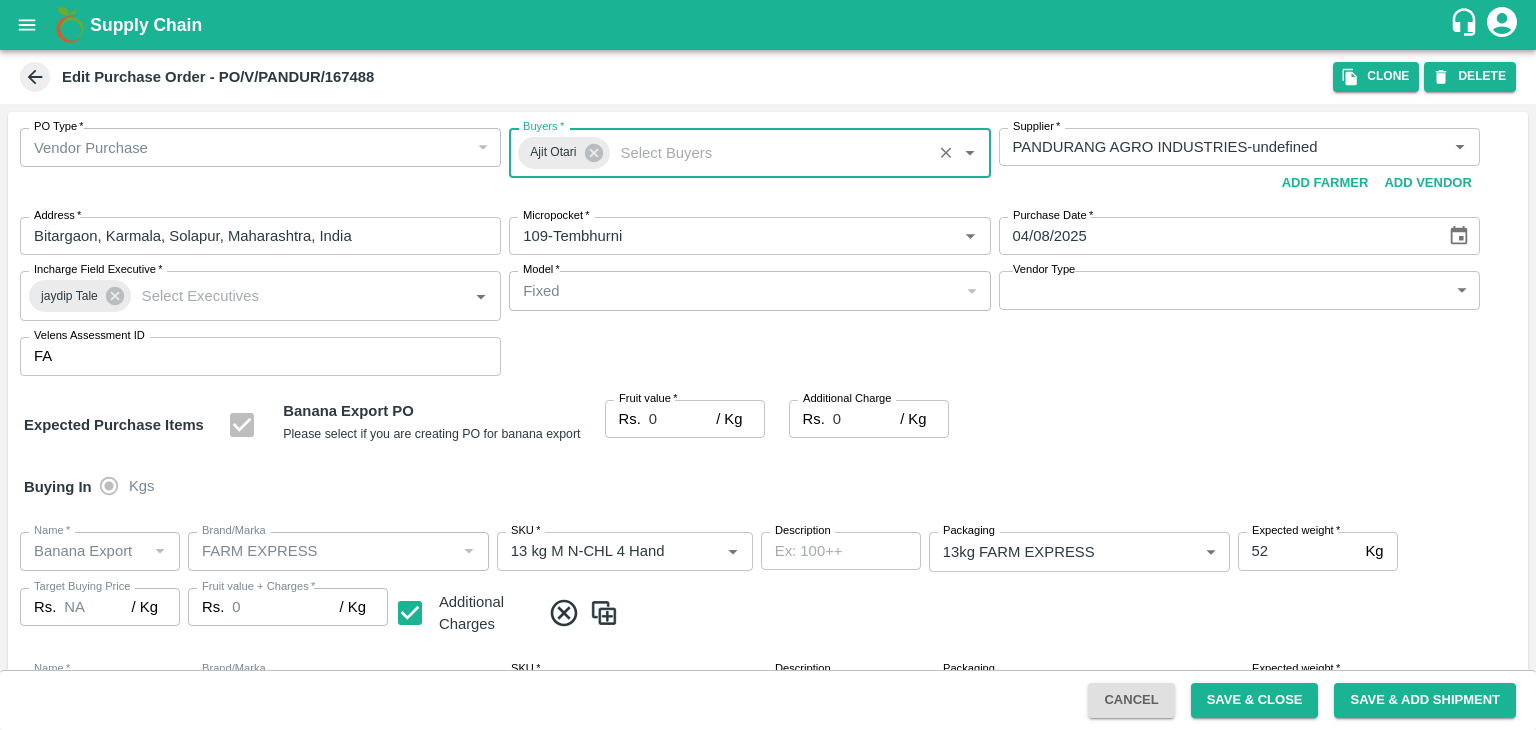 click on "Supply Chain Edit Purchase Order - PO/V/PANDUR/167488 Clone DELETE PO Type   * Vendor Purchase 2 PO Type Buyers   * Ajit Otari Buyers   * Supplier   * Supplier   * Add Vendor Add Farmer Address   * Bitargaon, Karmala, Solapur, Maharashtra, India Address Micropocket   * Micropocket   * Purchase Date   * 04/08/2025 Purchase Date Incharge Field Executive   * jaydip Tale Incharge Field Executive   * Model   * Fixed Fixed Model Vendor Type ​ Vendor Type Velens Assessment ID FA Velens Assessment ID Expected Purchase Items Banana Export PO Please select if you are creating PO for banana export Fruit value   * Rs. 0 / Kg Fruit value Additional Charge Rs. 0 / Kg Additional Charge Buying In Kgs Name   * Name   * Brand/Marka Brand/Marka SKU   * SKU   * Description x Description Packaging 13kg FARM EXPRESS 468 Packaging Expected weight   * 52 Kg Expected weight Target Buying Price Rs. NA / Kg Target Buying Price Fruit value + Charges   * Rs. 0 / Kg Fruit value + Charges Name   *" at bounding box center [768, 365] 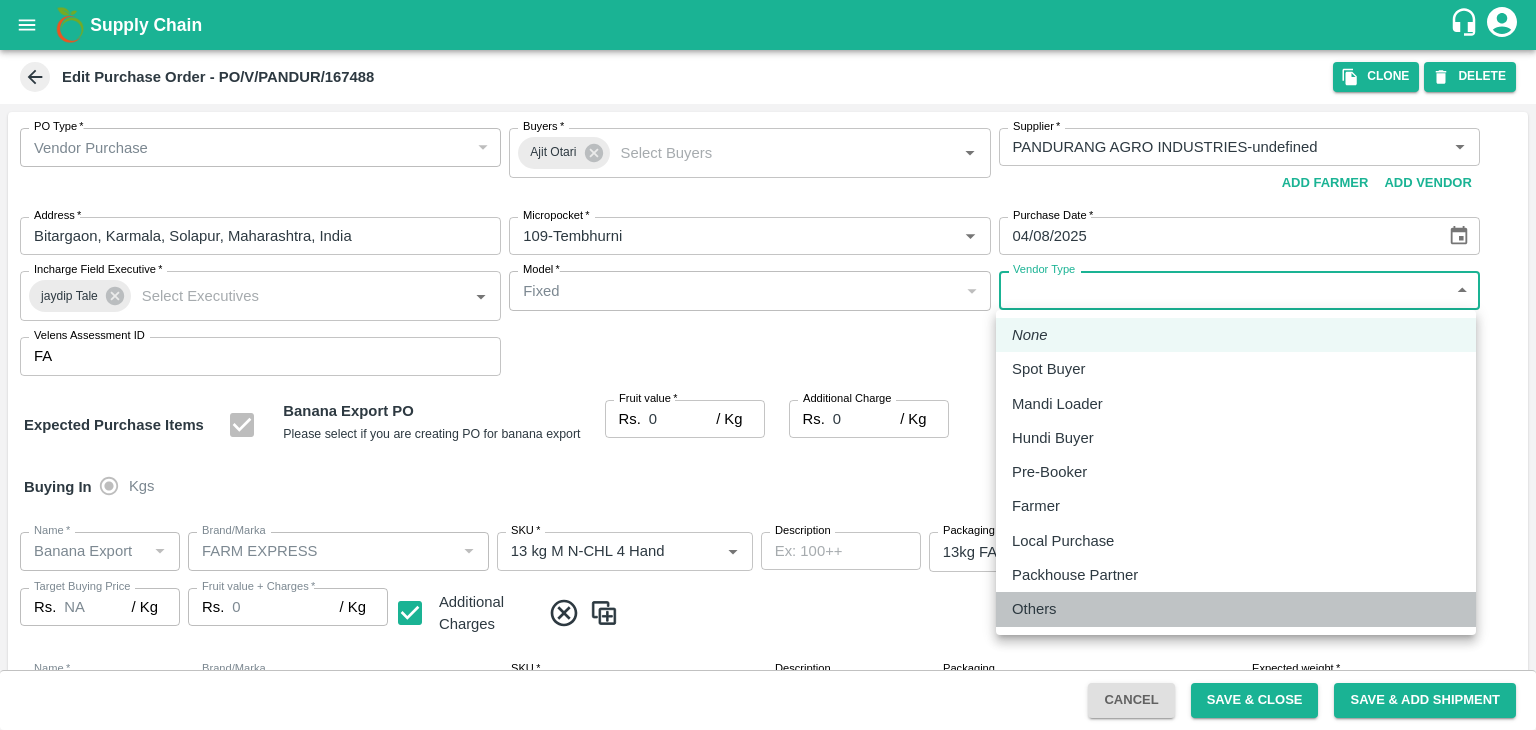 click on "Others" at bounding box center (1034, 609) 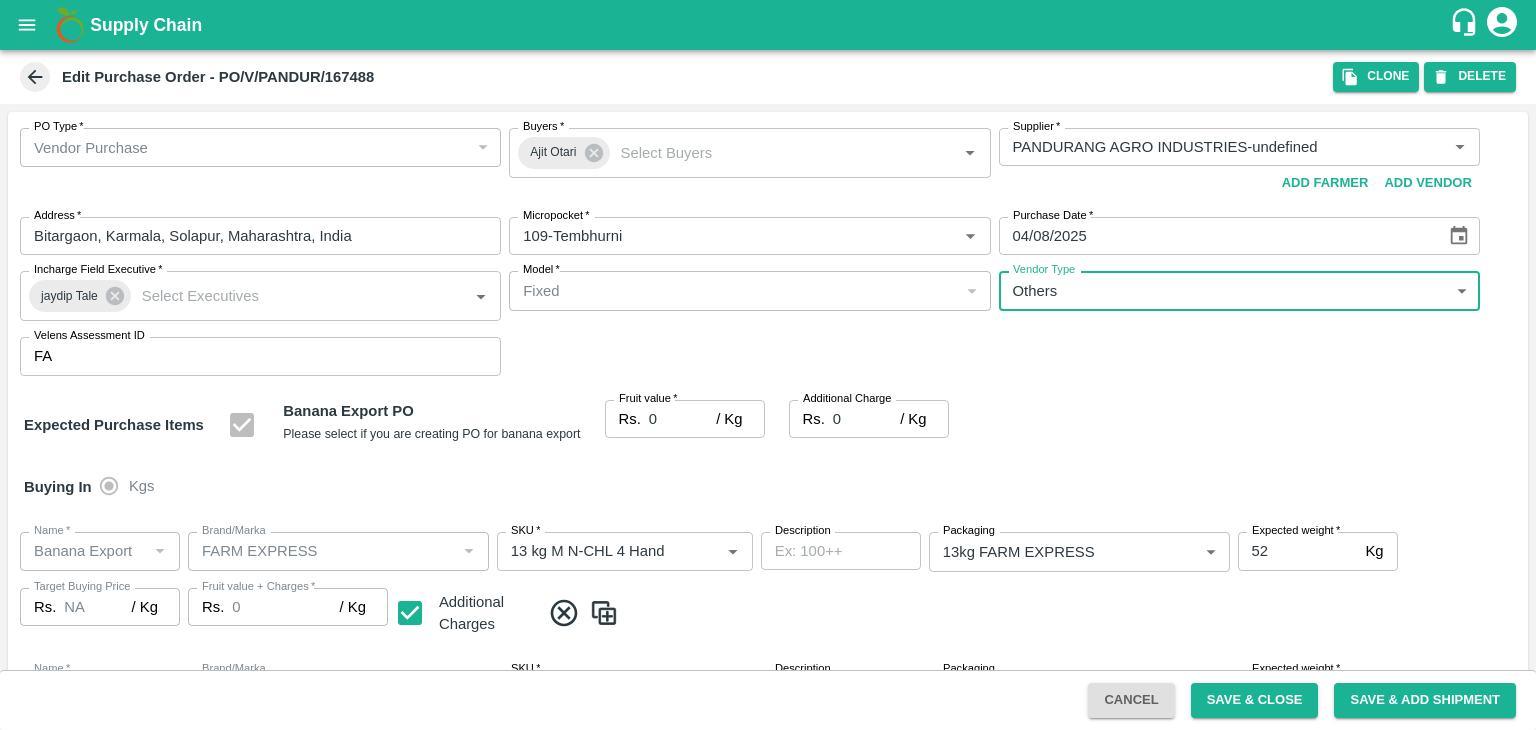 type on "OTHER" 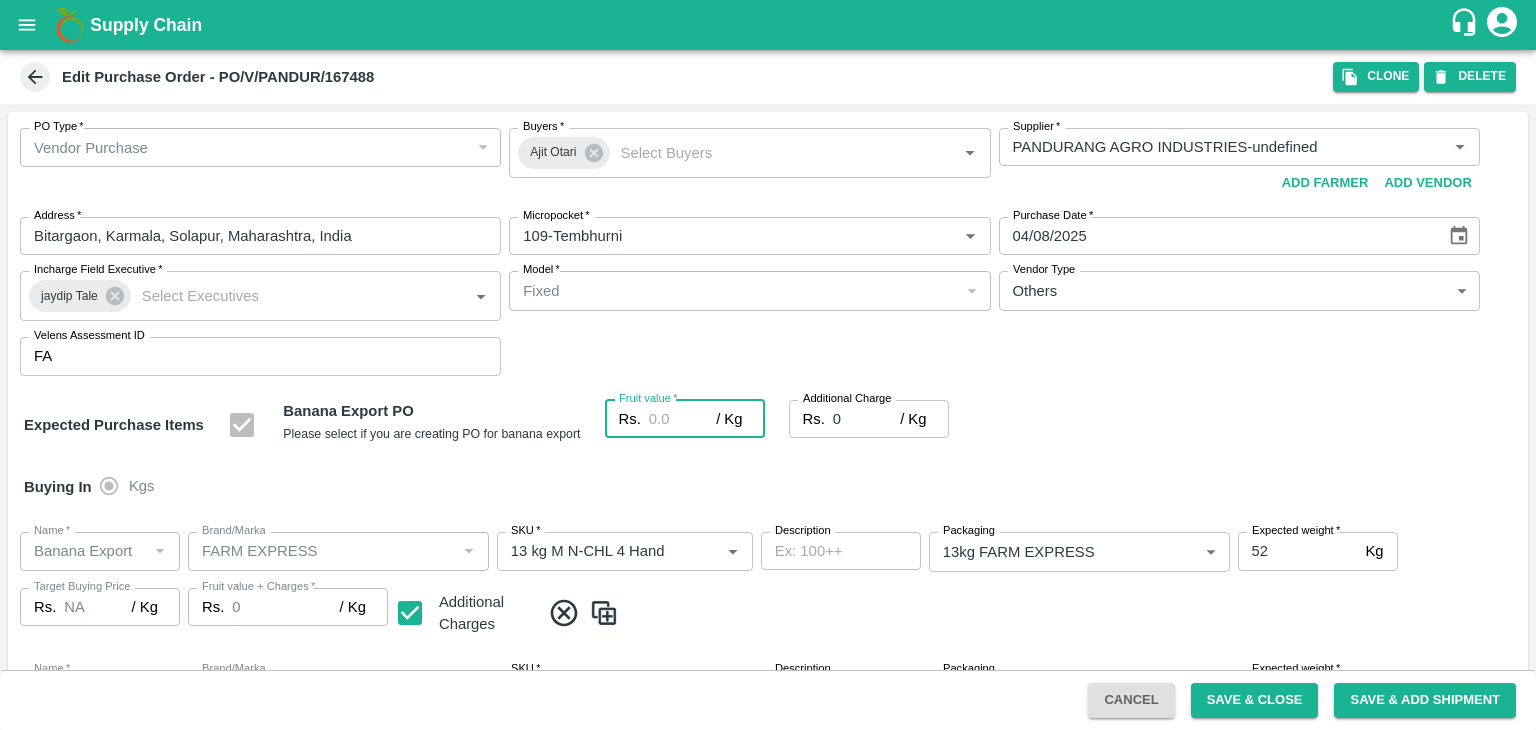 type on "2" 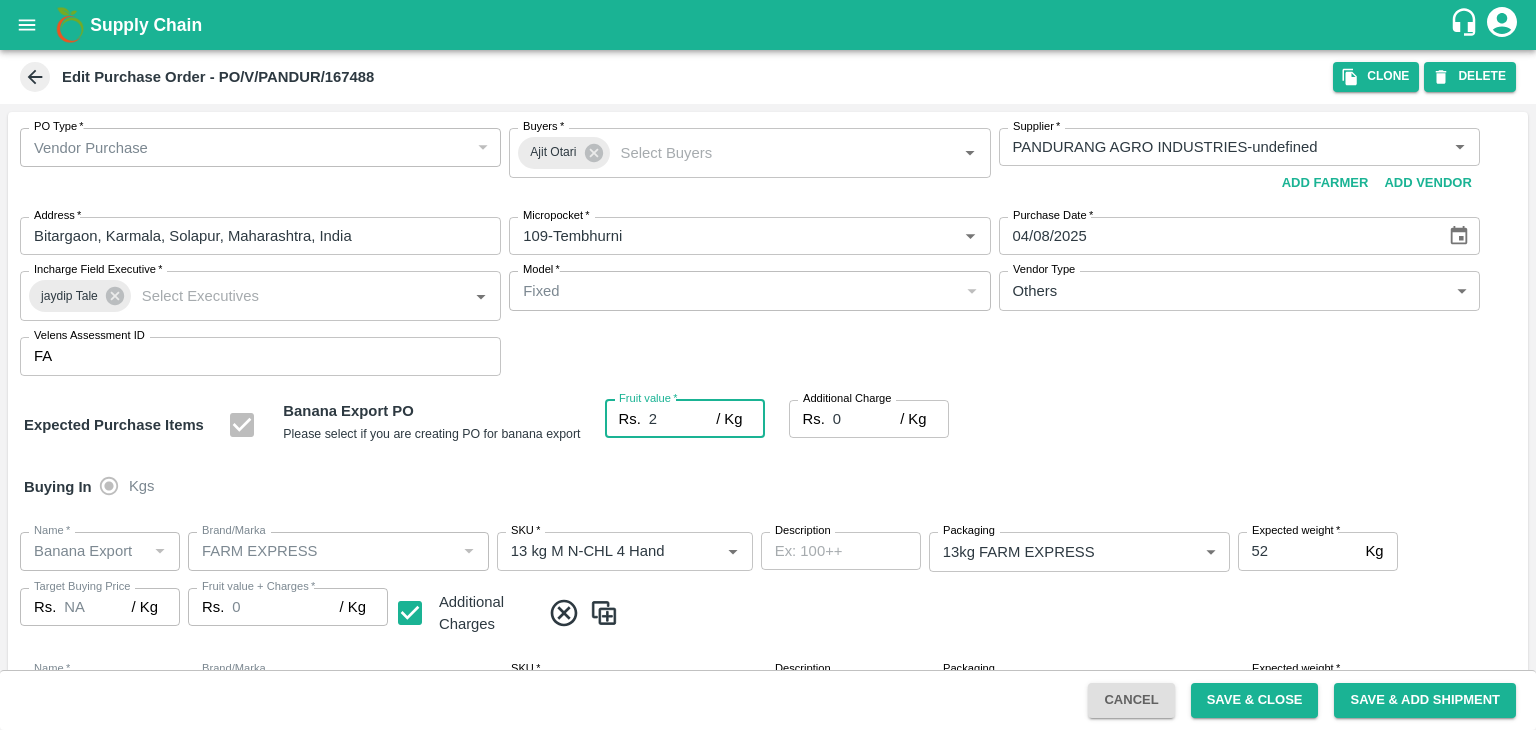 type on "2" 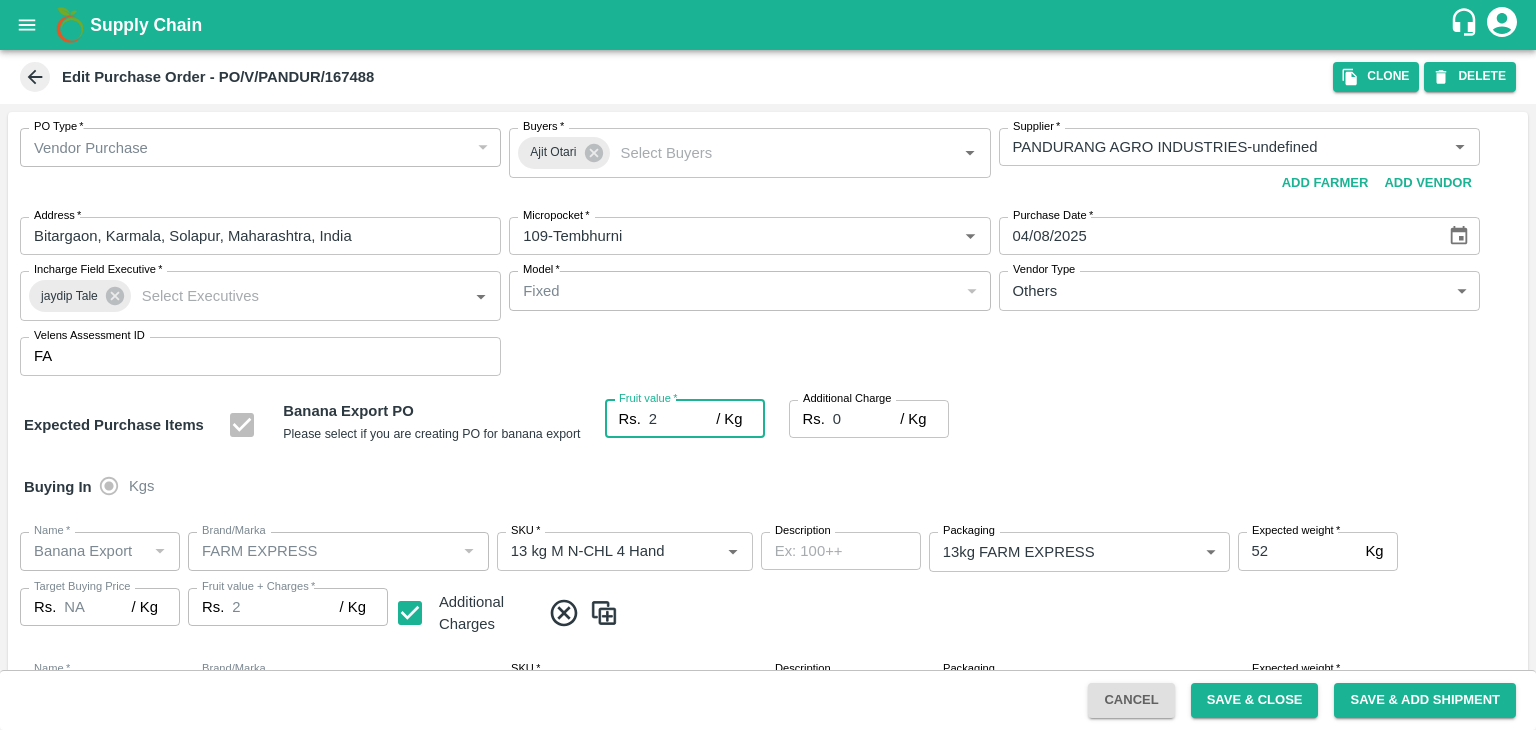 type on "2" 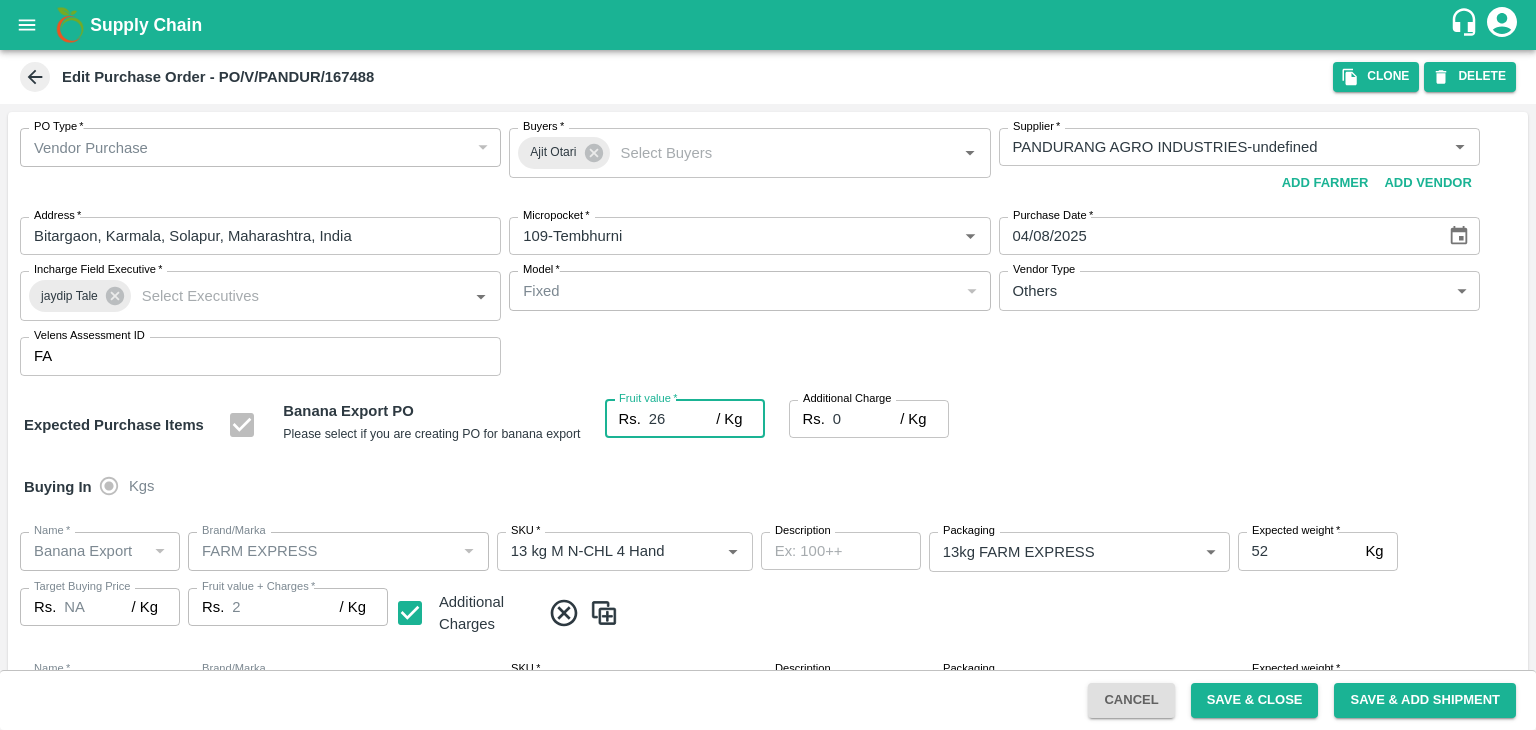 type on "26" 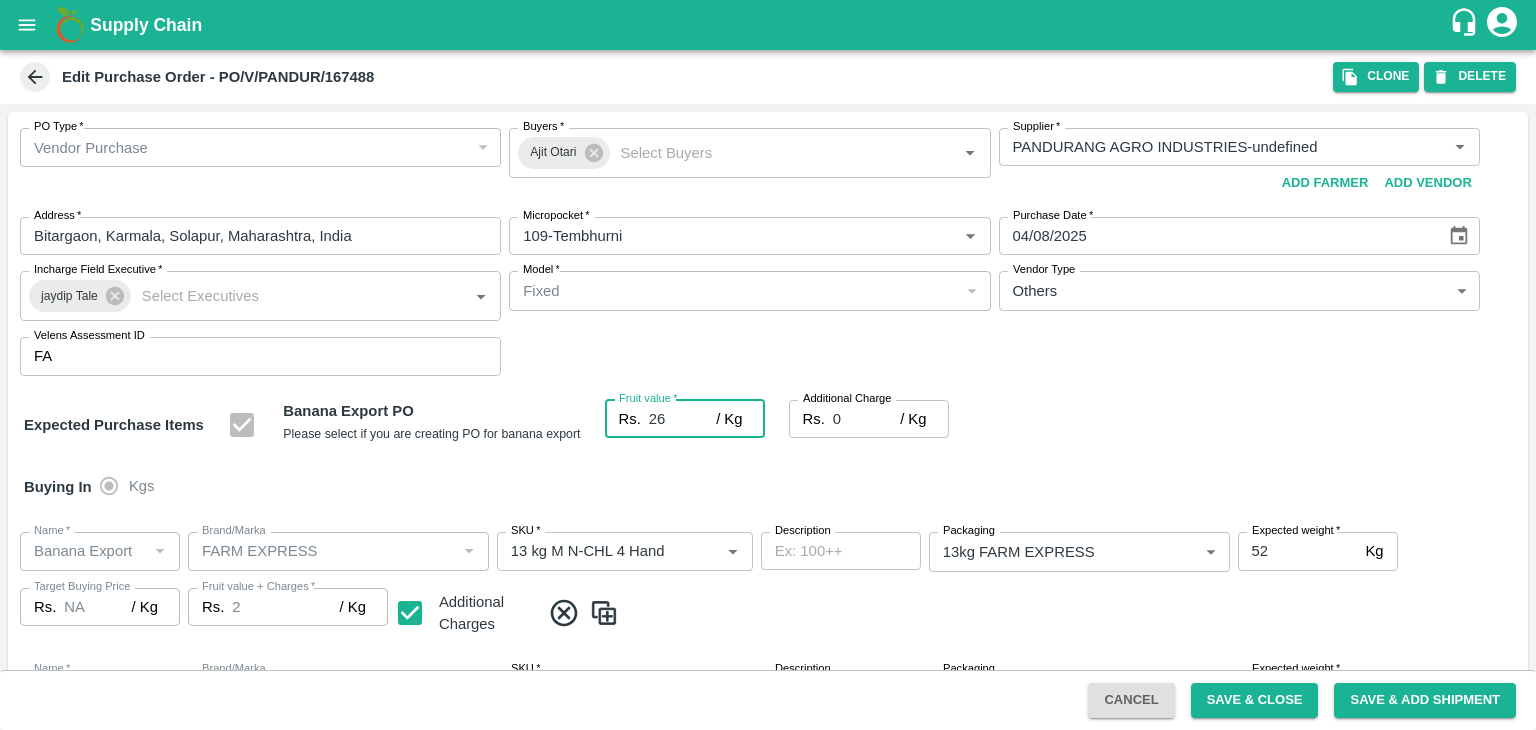 type on "26" 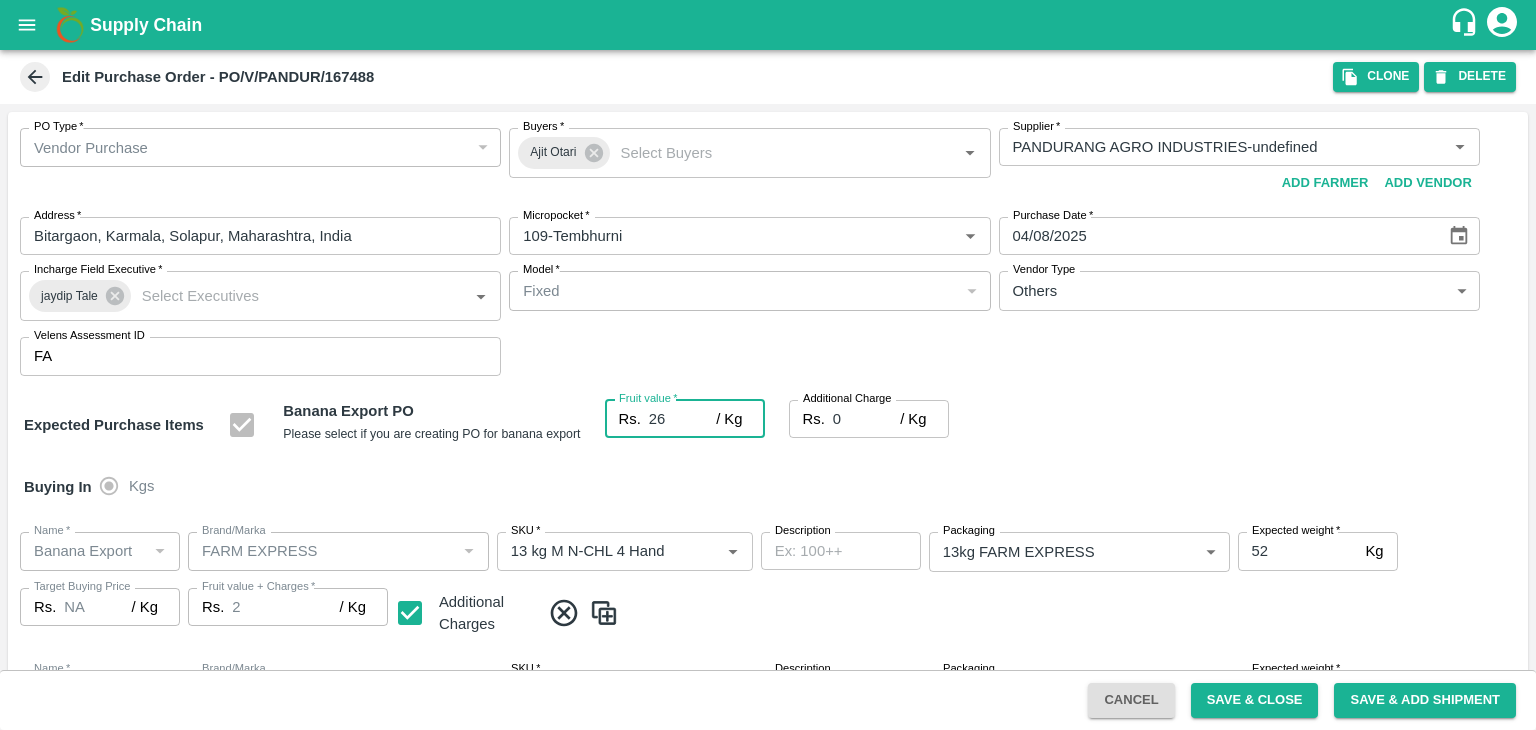 type on "26" 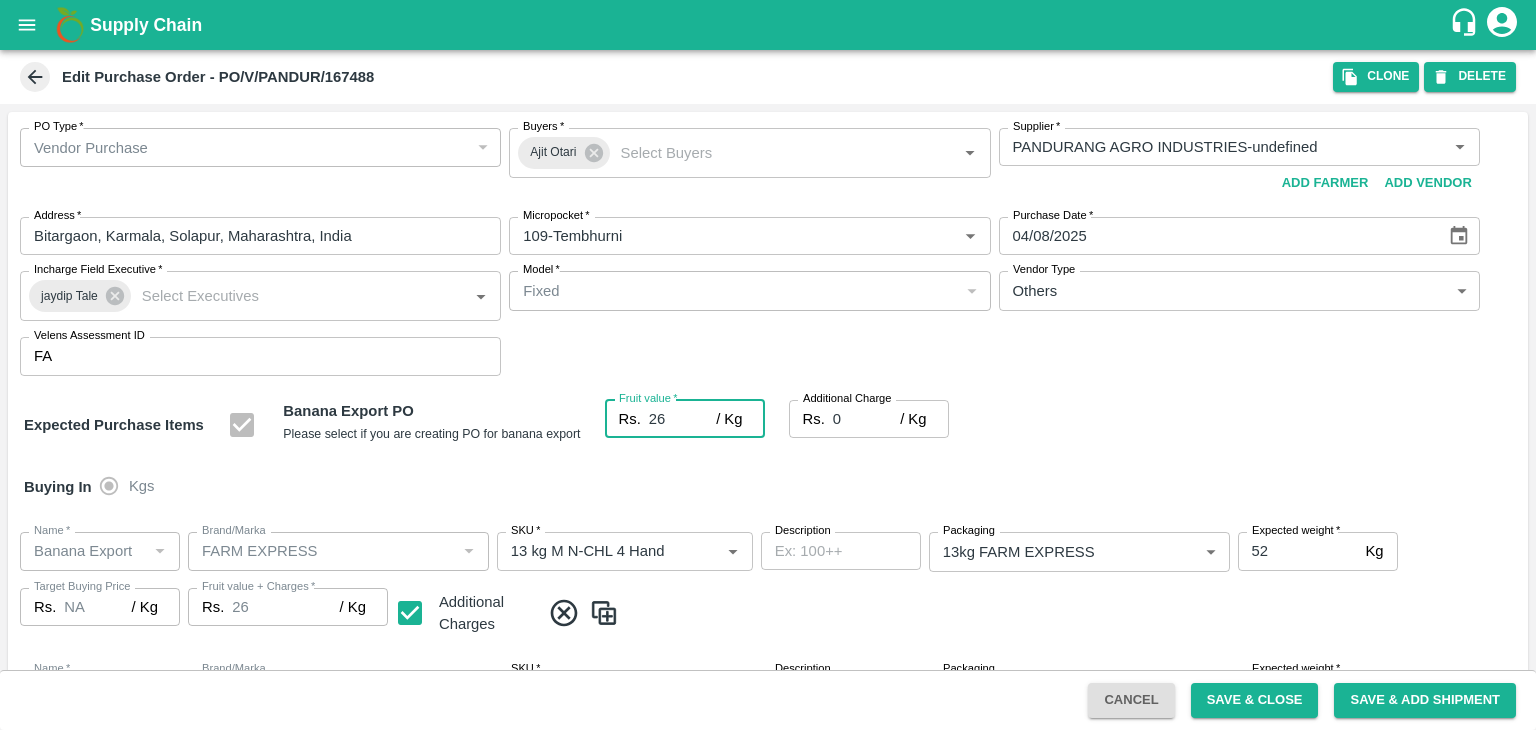 type on "26" 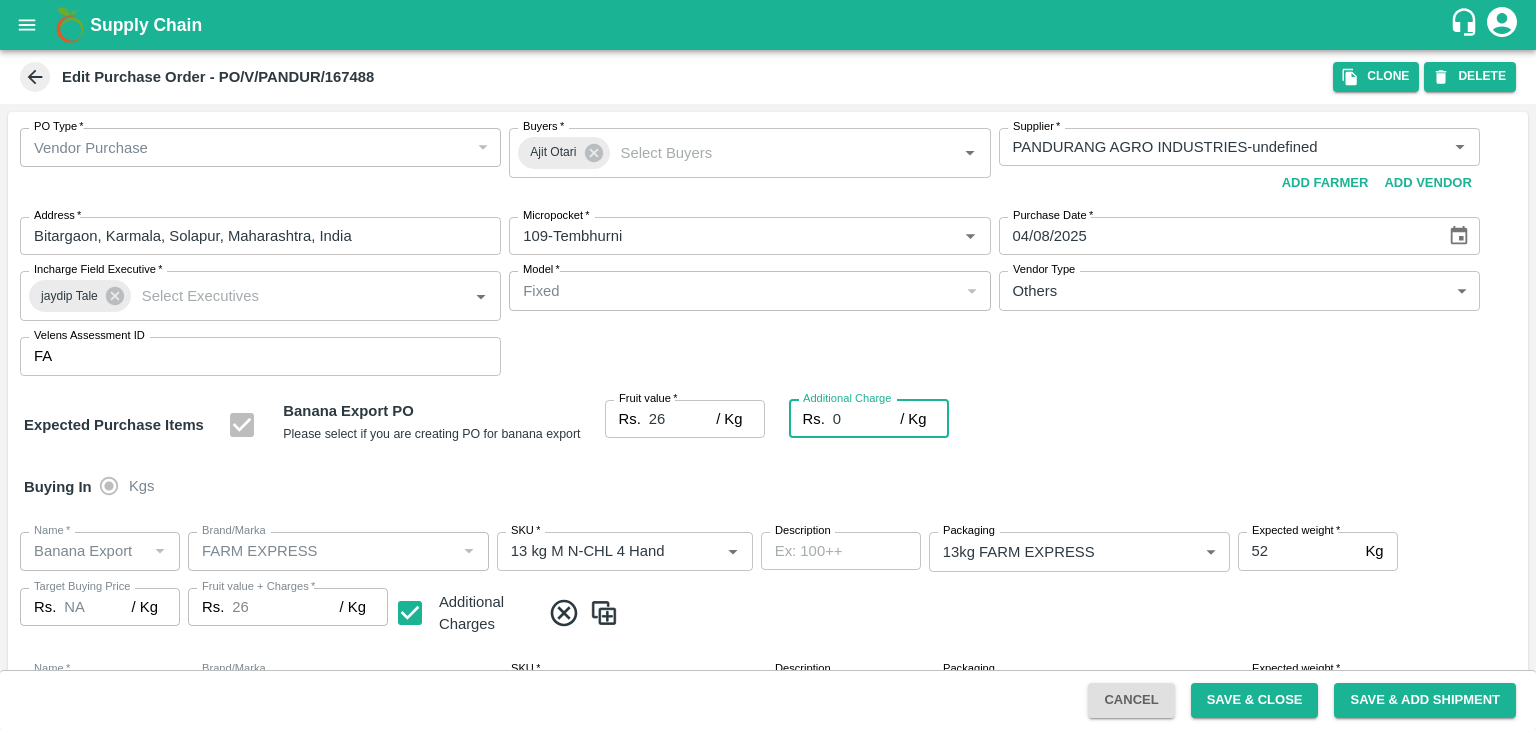 type on "2" 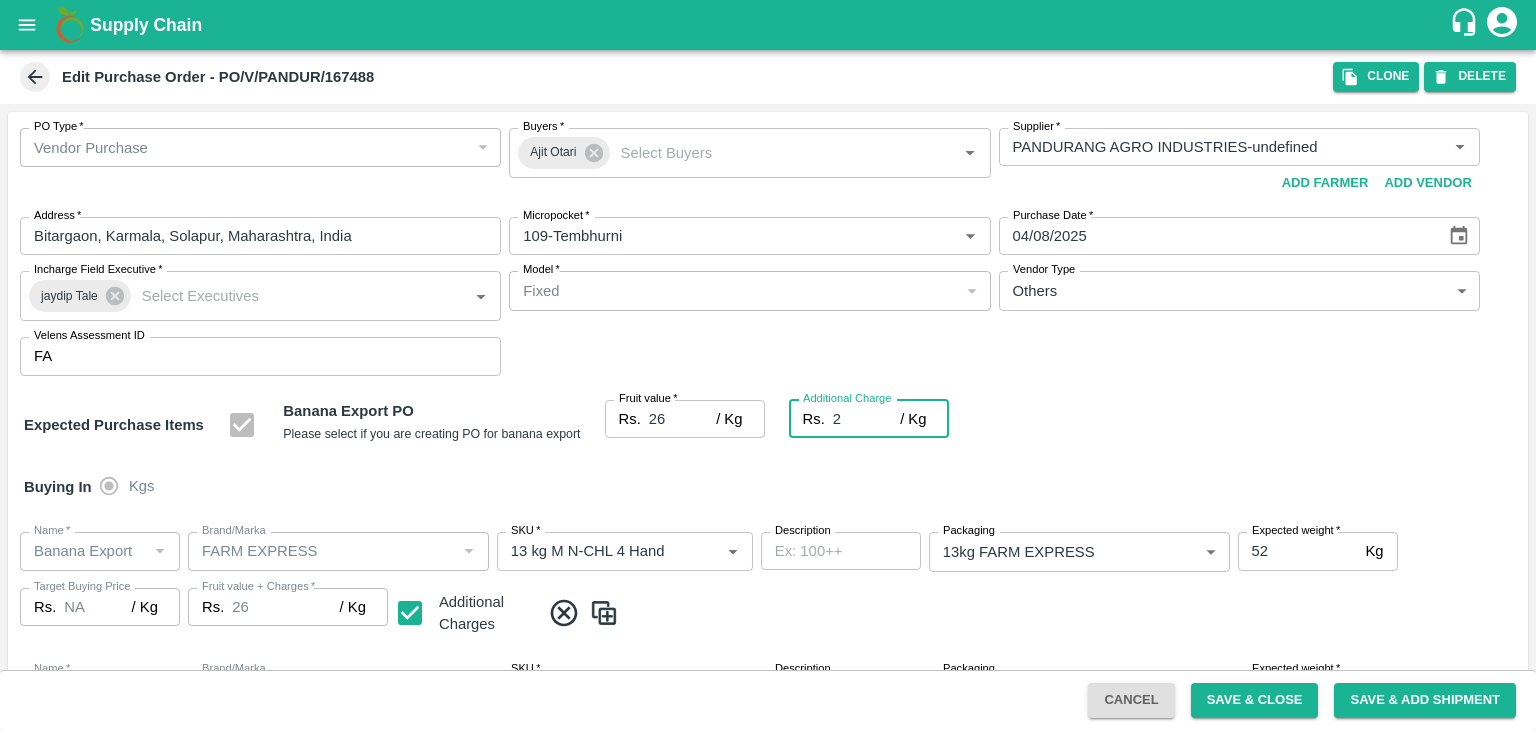 type on "28" 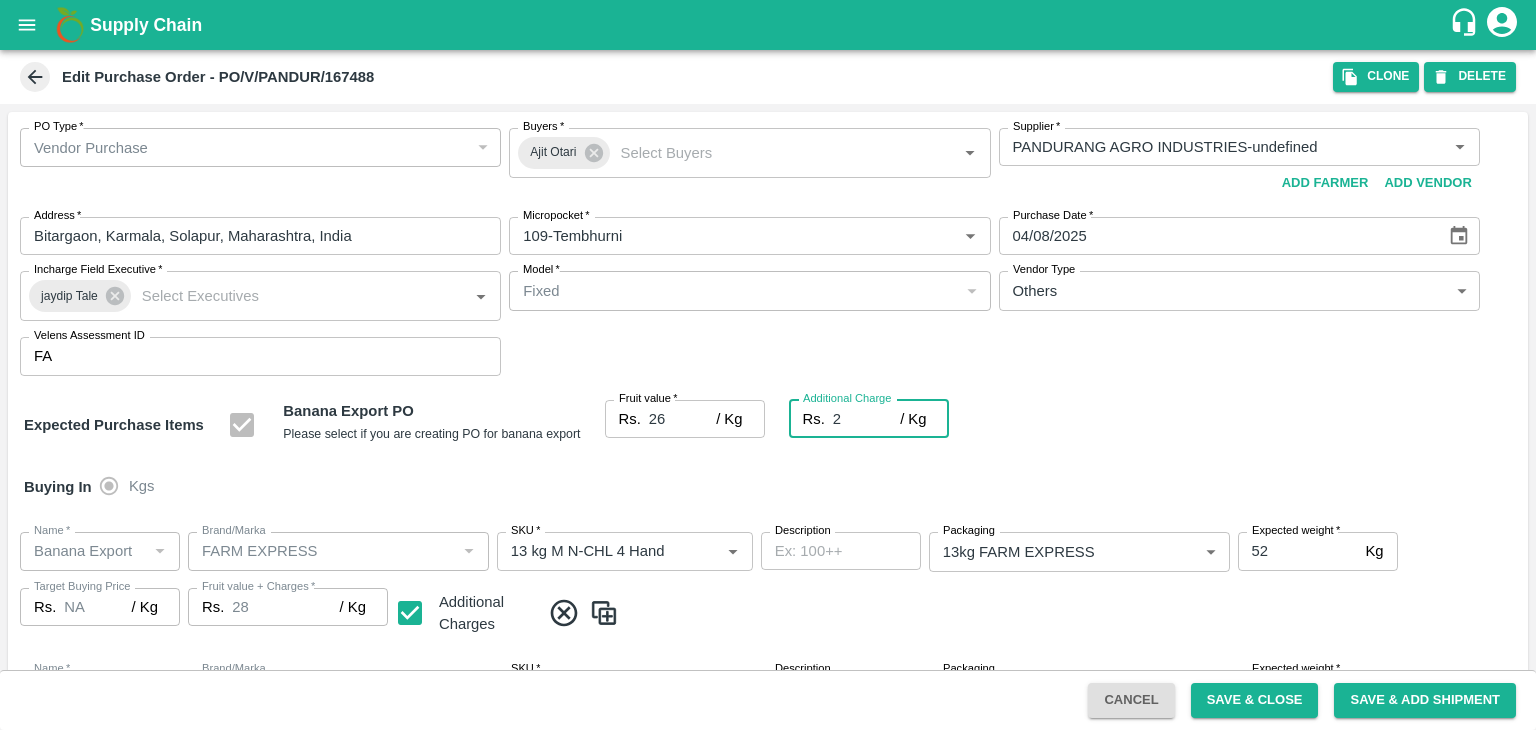 type on "2.7" 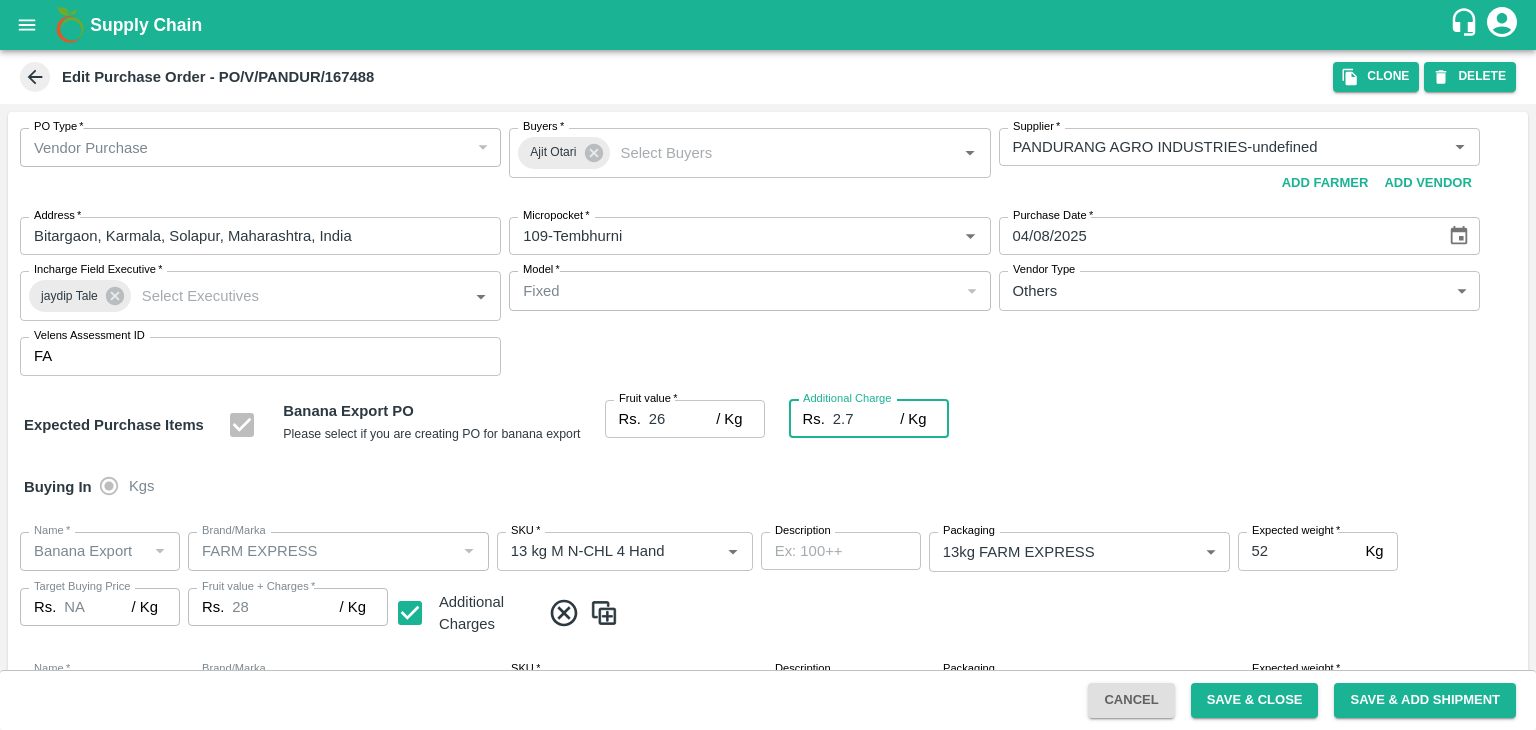 type on "28.7" 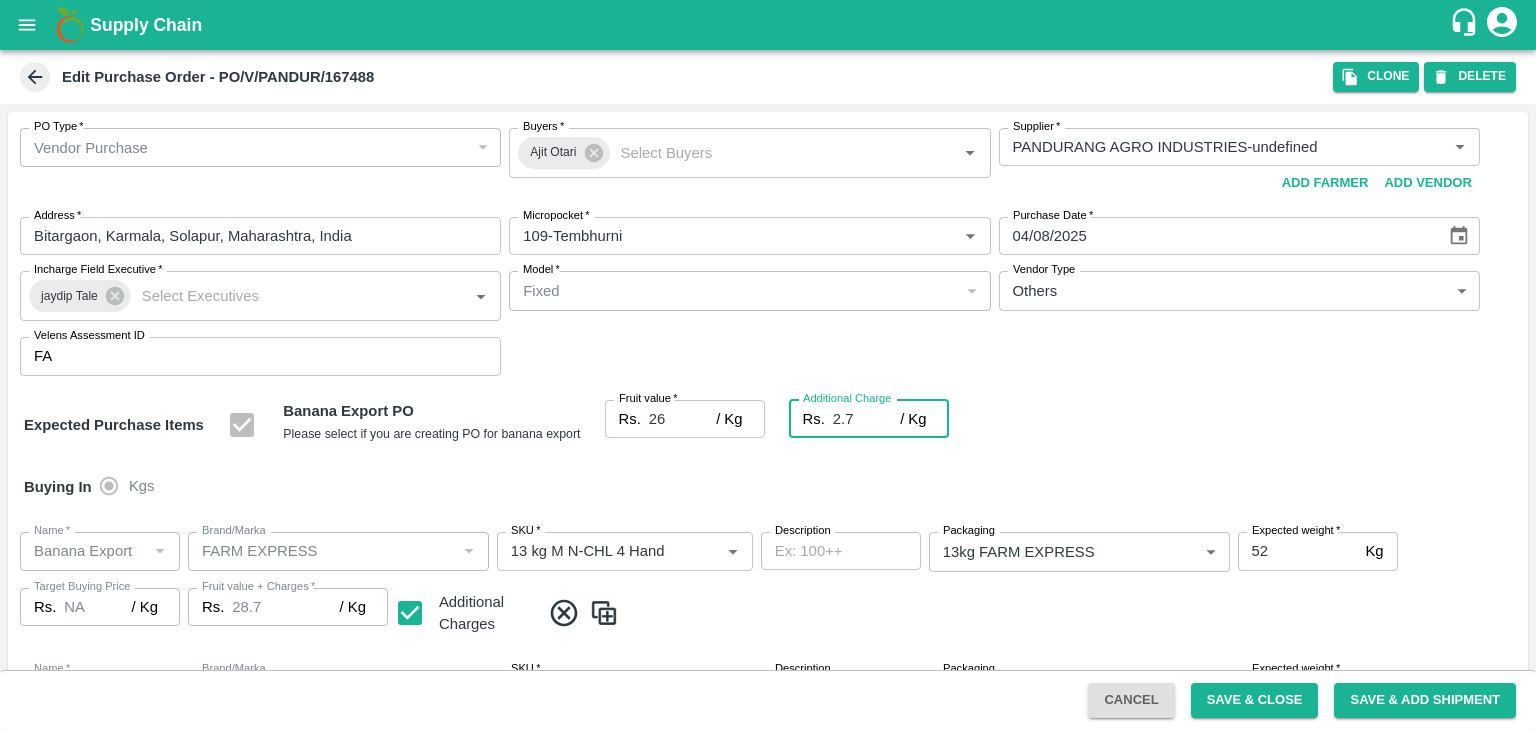 type on "2.75" 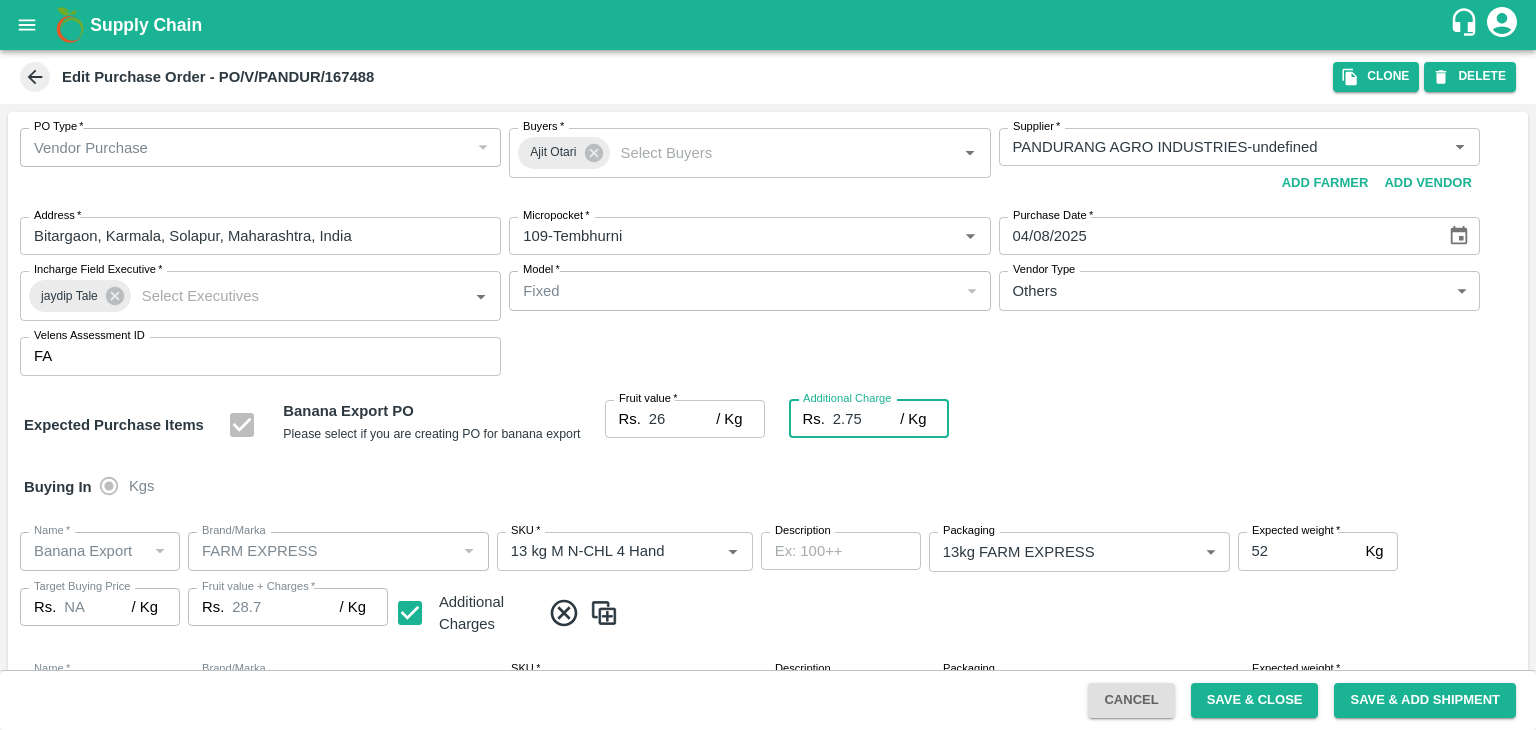 type on "28.75" 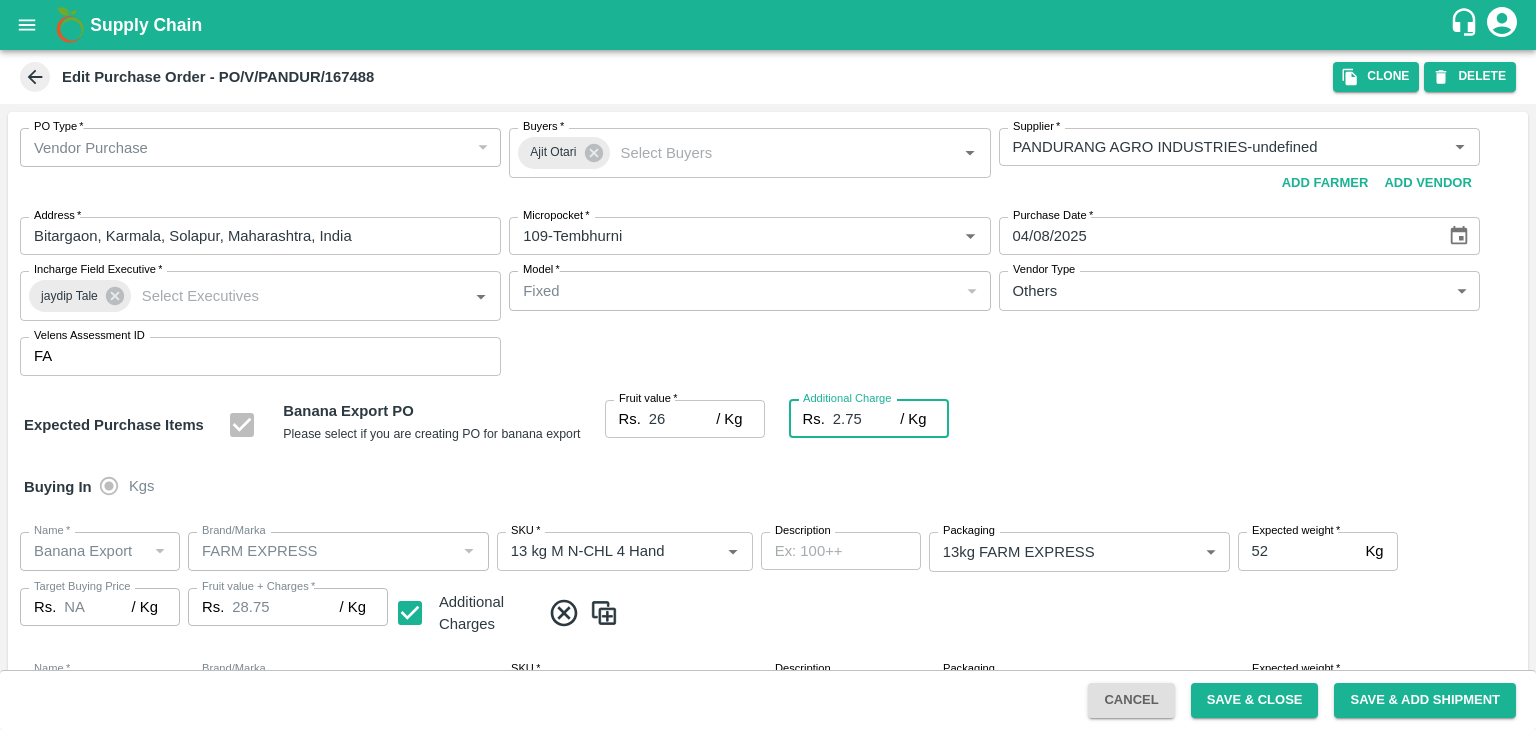 type on "2.75" 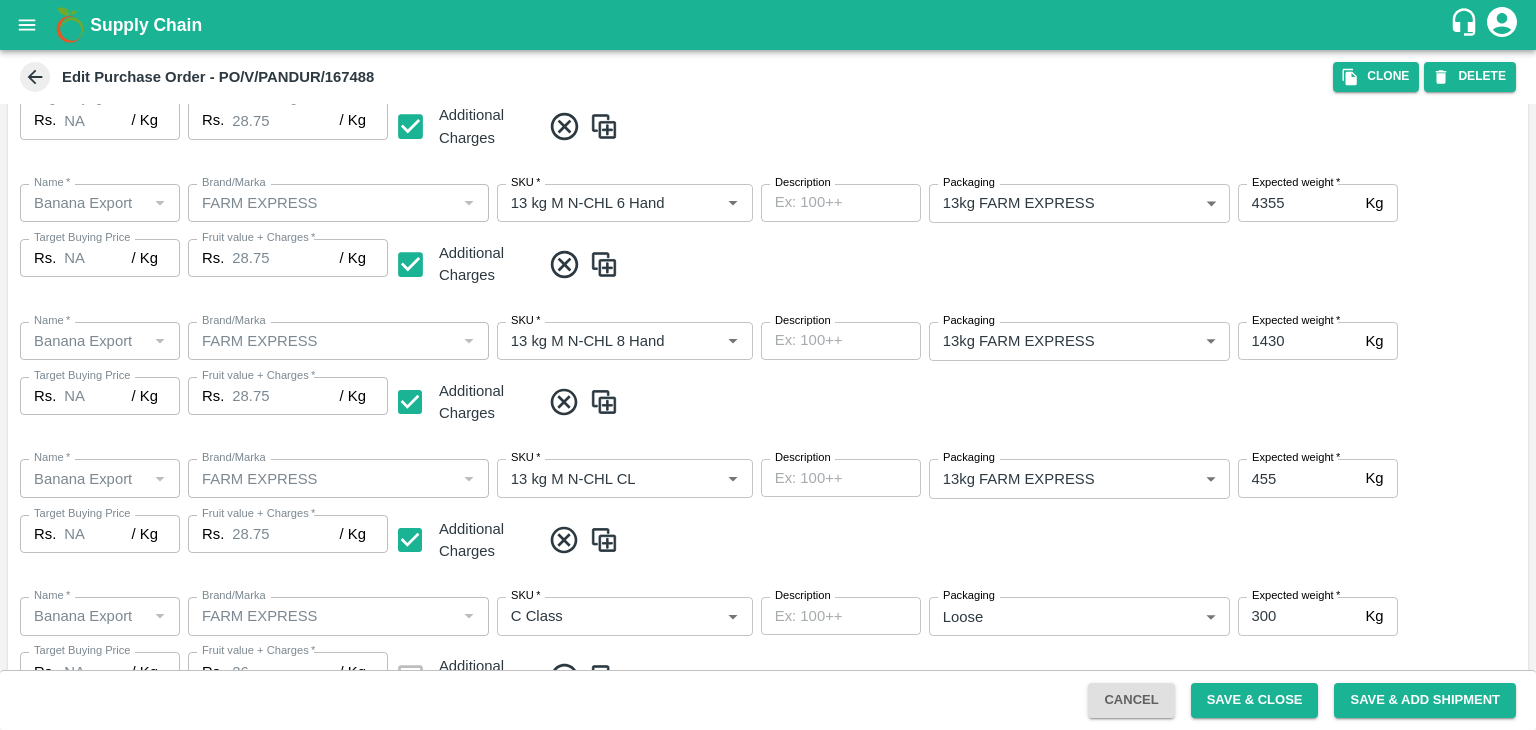 scroll, scrollTop: 1060, scrollLeft: 0, axis: vertical 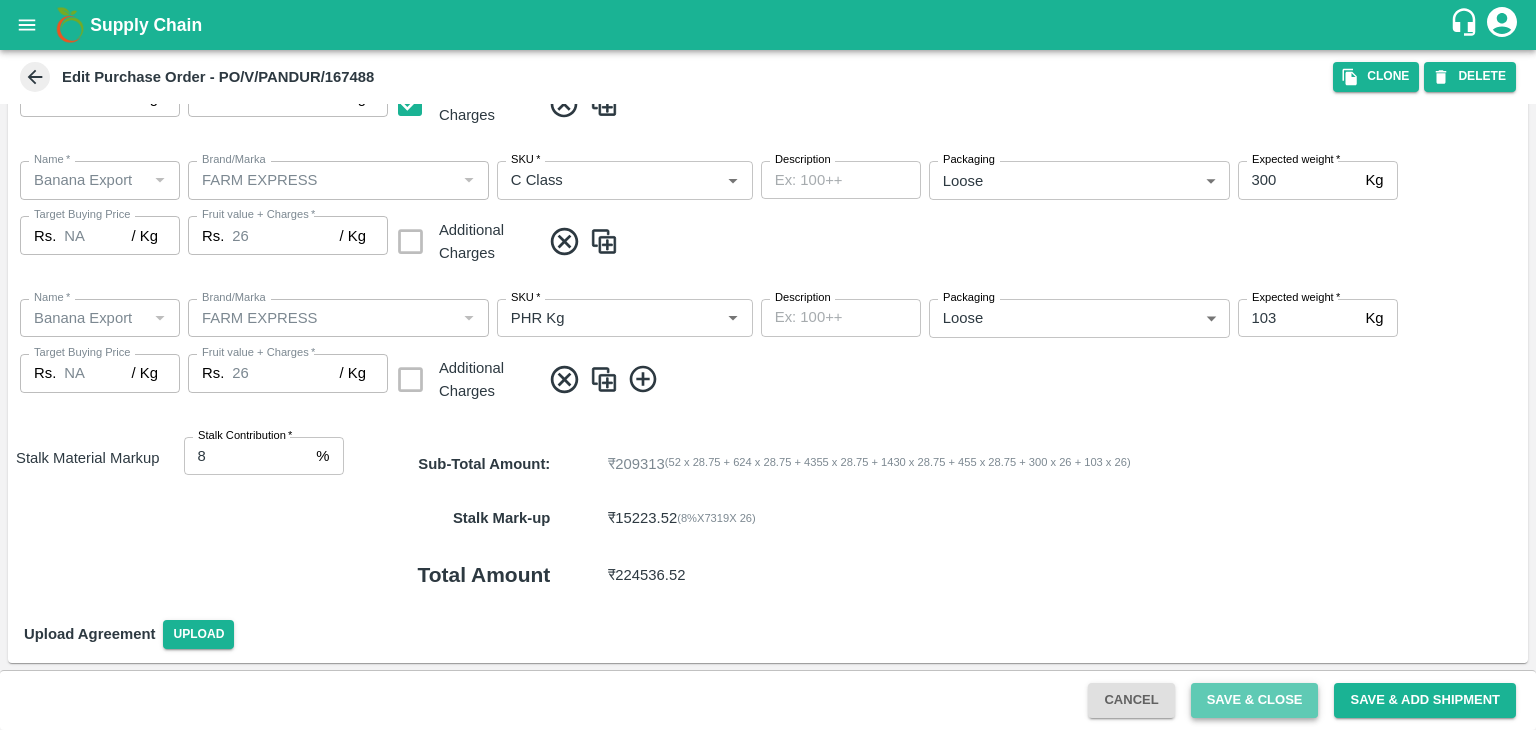 click on "Save & Close" at bounding box center [1255, 700] 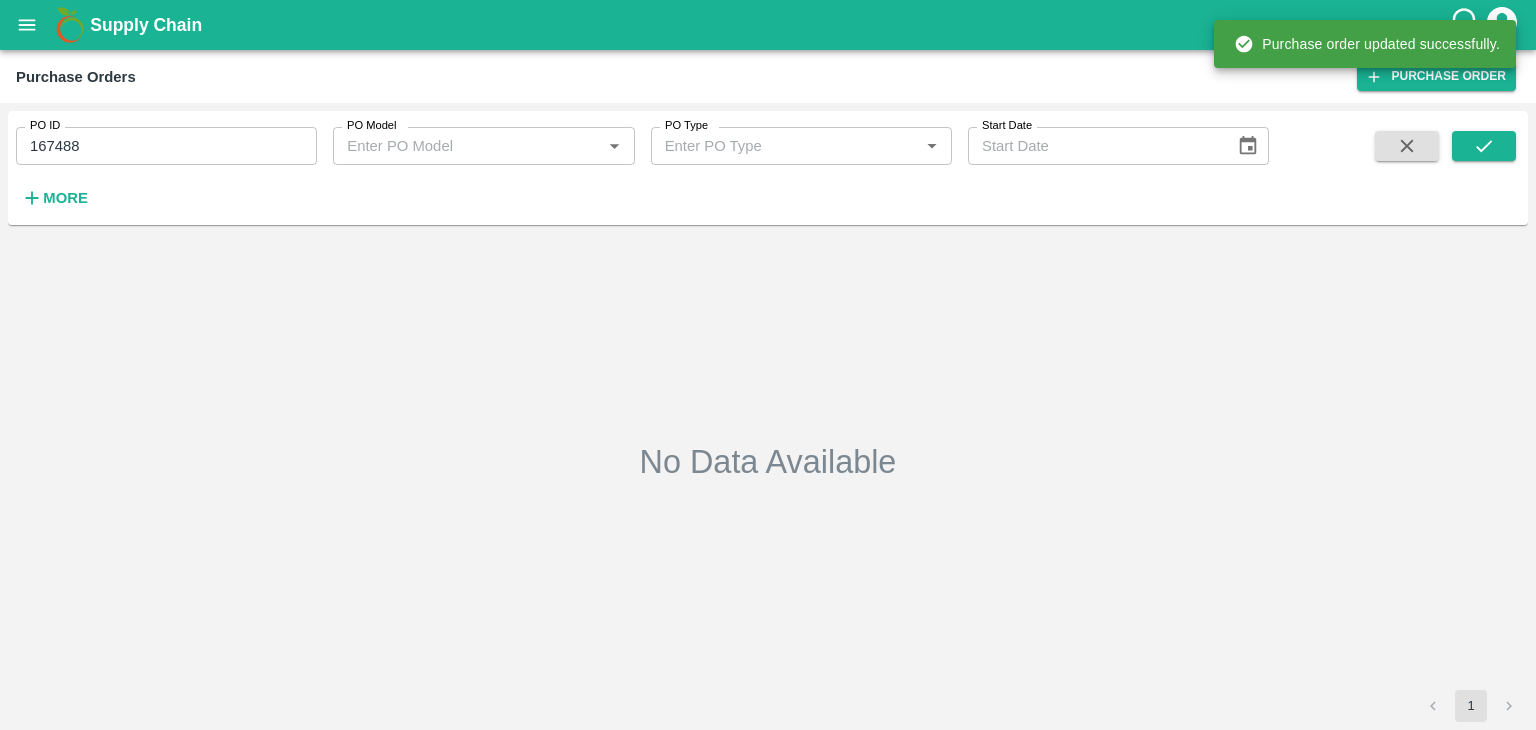 type on "167488" 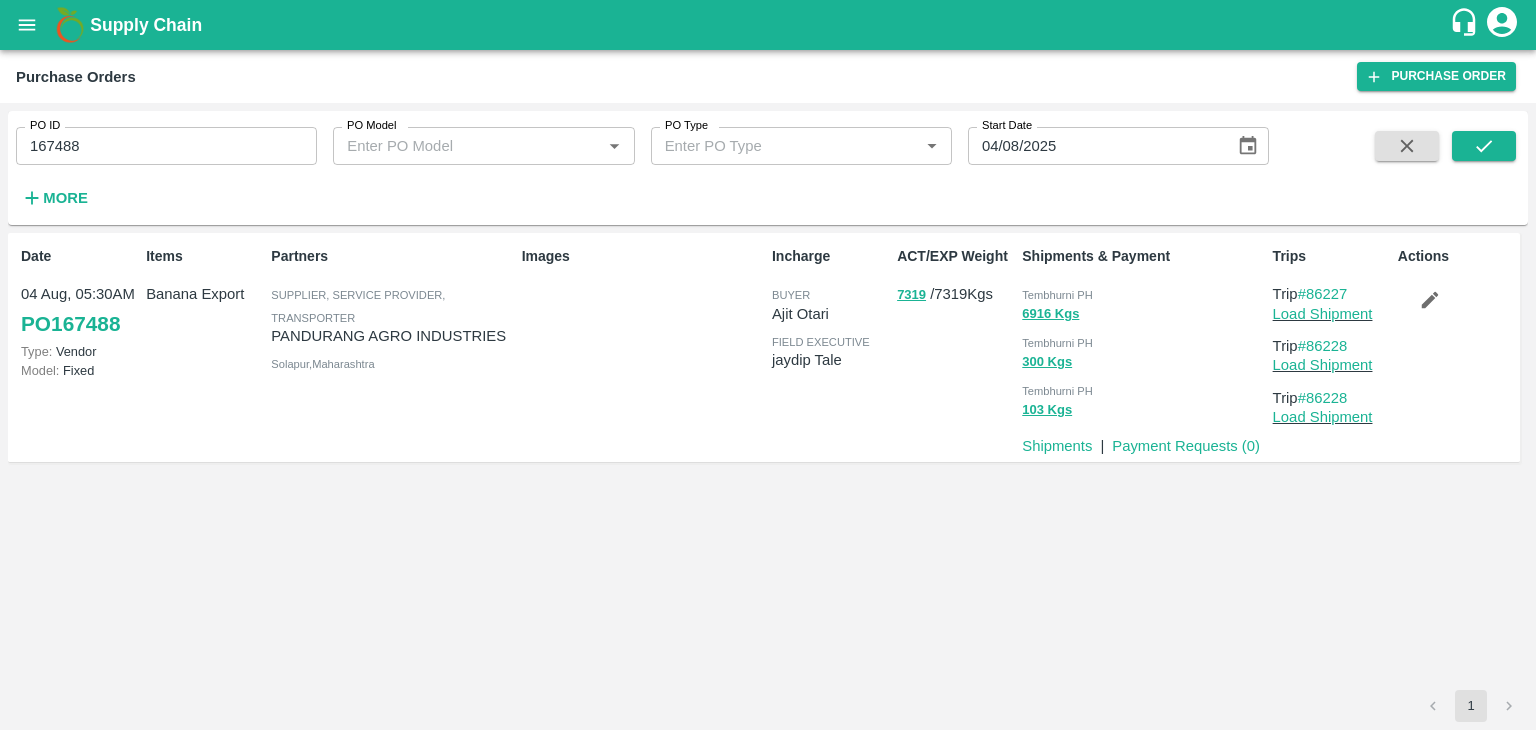 click on "167488" at bounding box center [166, 146] 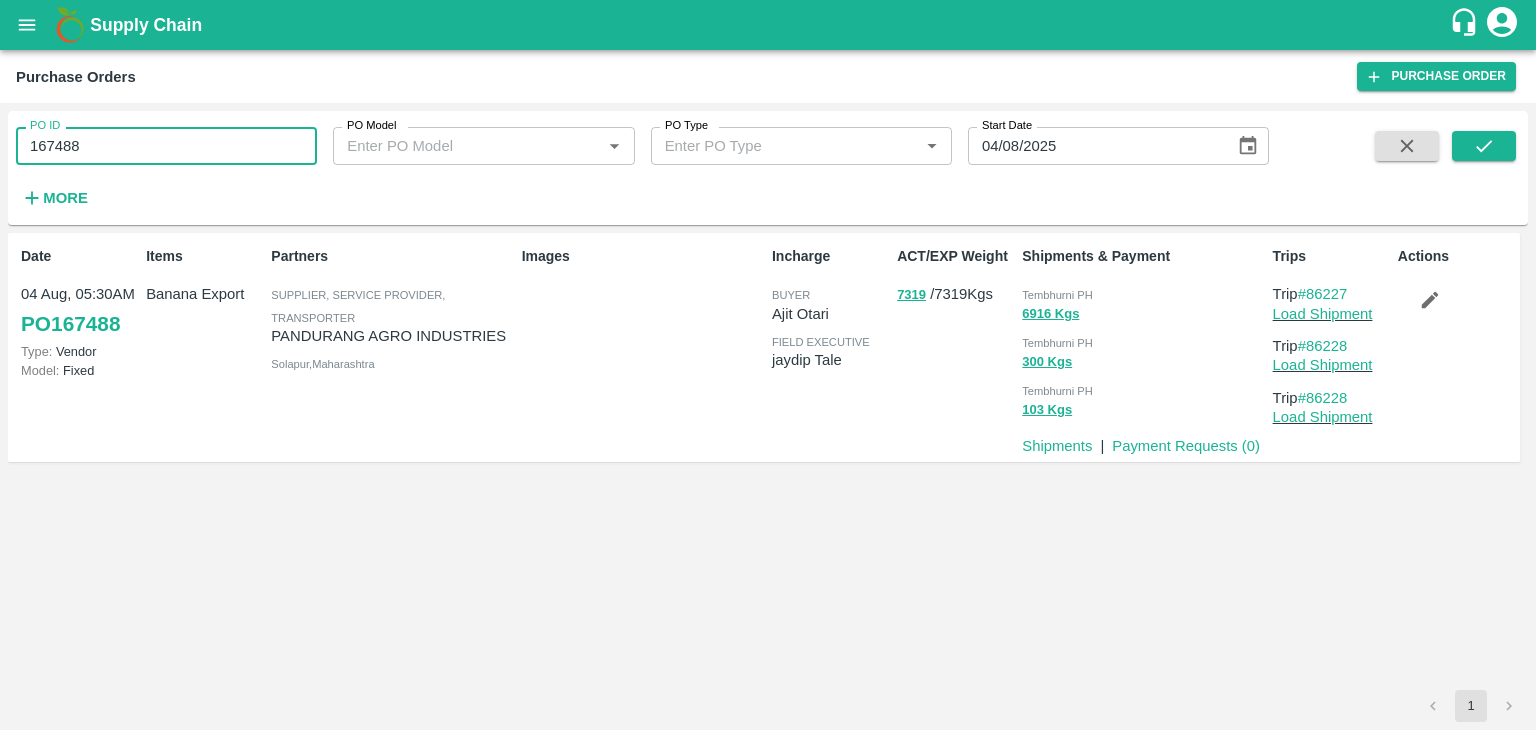 click on "167488" at bounding box center (166, 146) 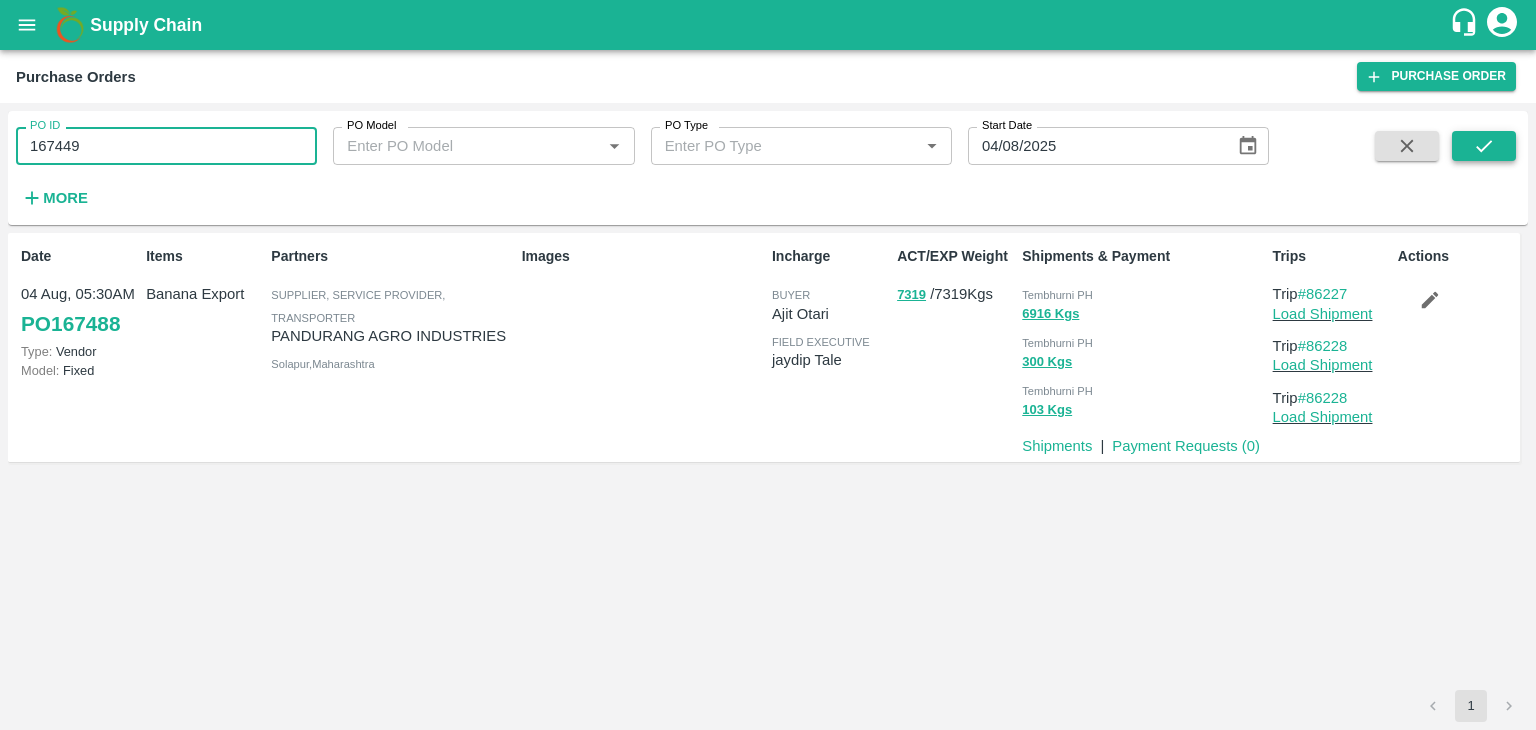 type on "167449" 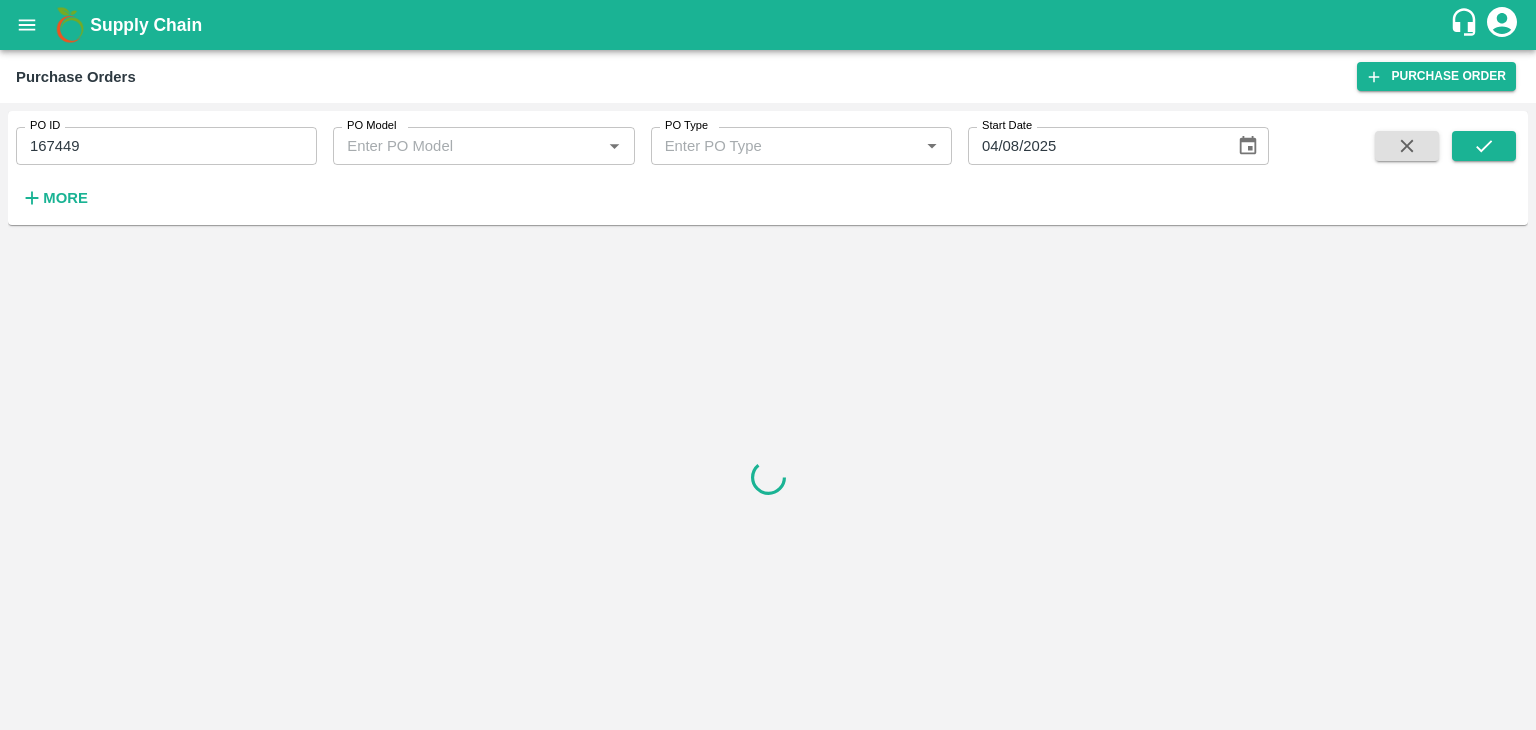 drag, startPoint x: 556, startPoint y: 345, endPoint x: 509, endPoint y: 388, distance: 63.702435 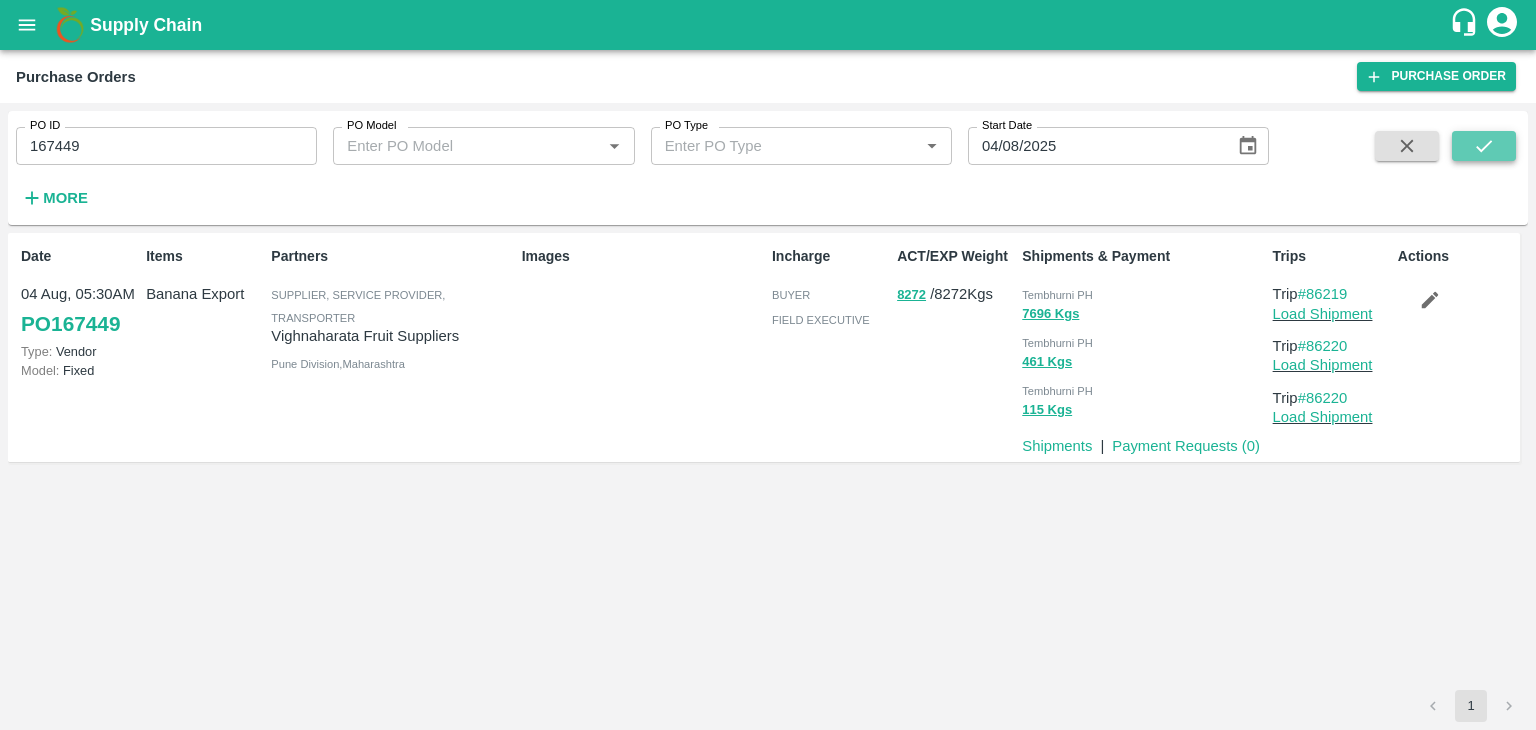 click 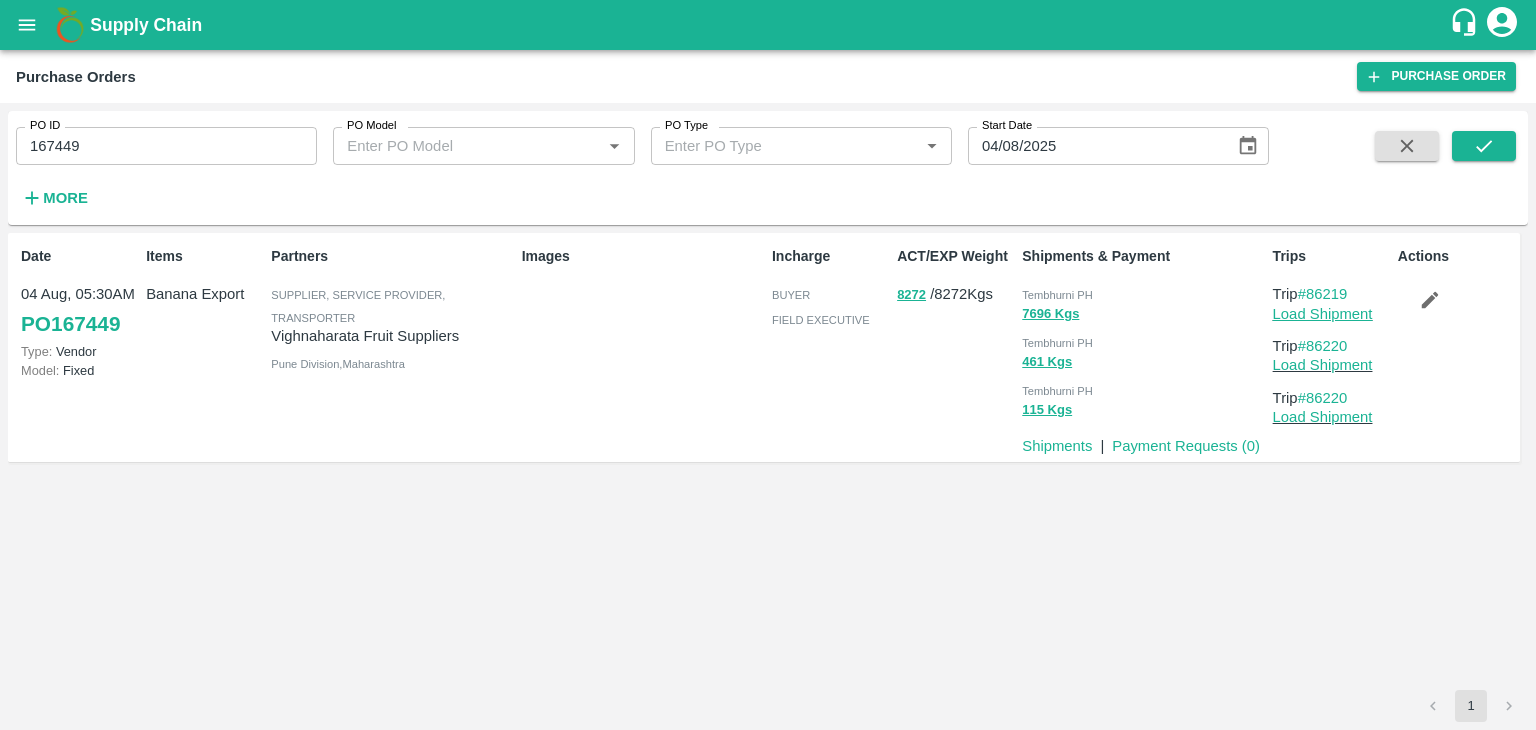 click on "Load Shipment" at bounding box center (1323, 314) 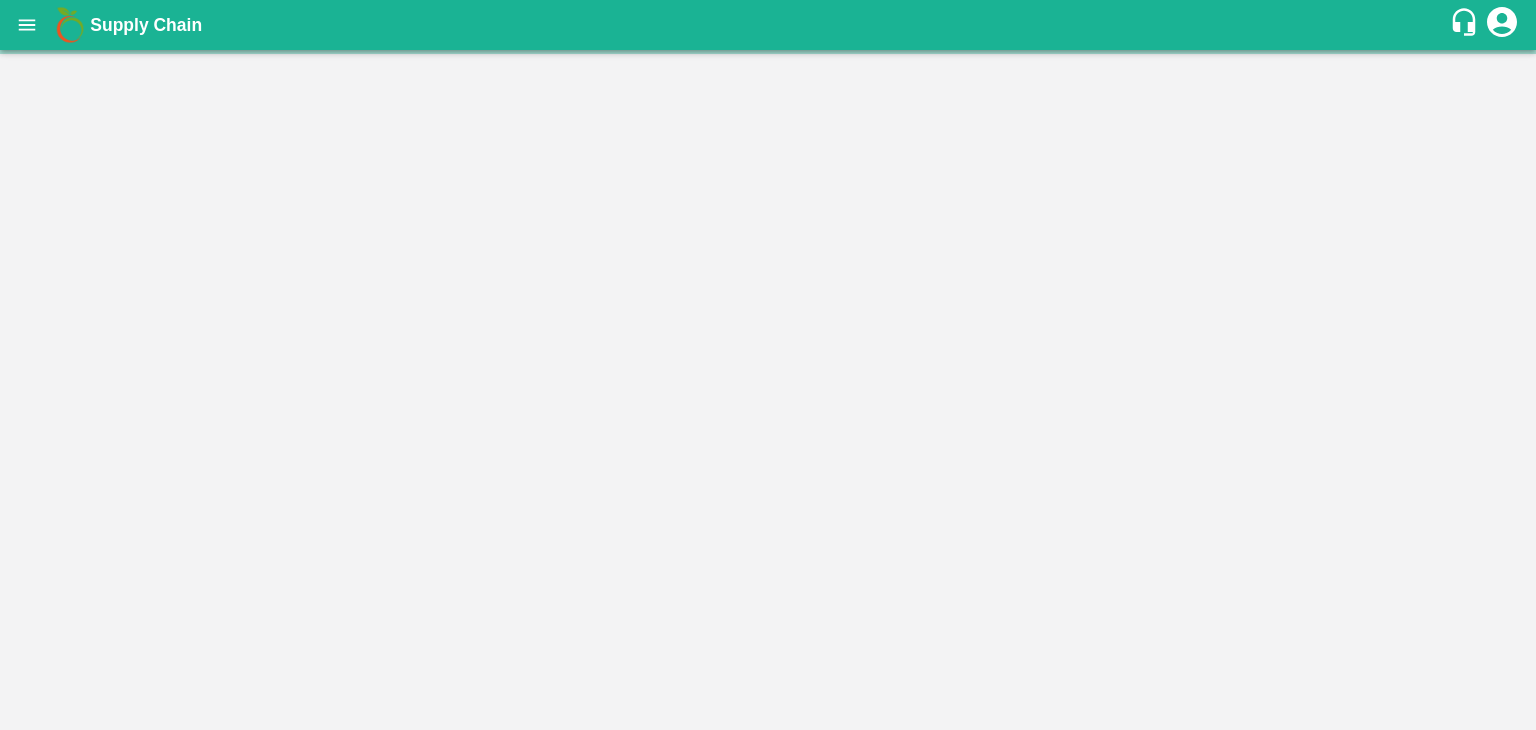 scroll, scrollTop: 0, scrollLeft: 0, axis: both 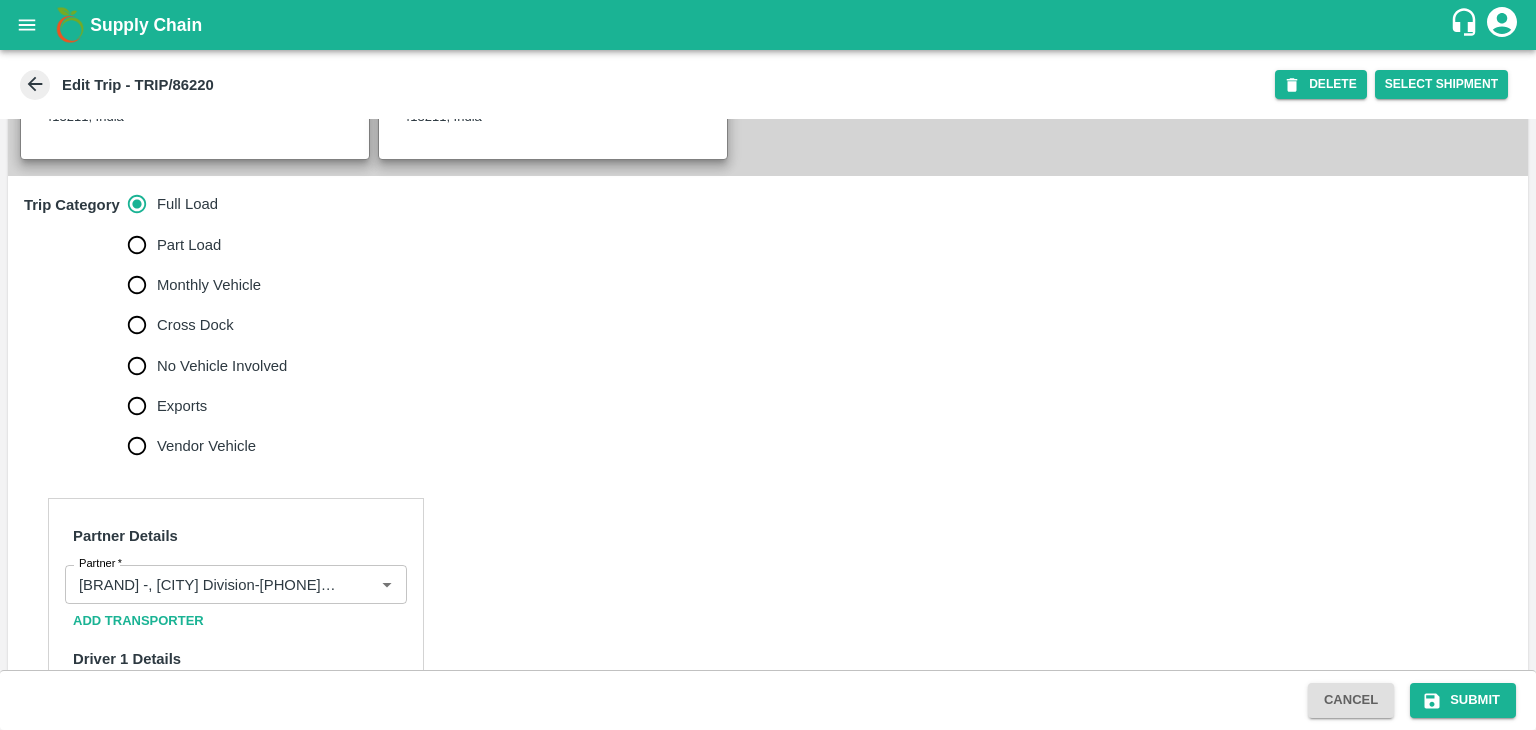 click on "No Vehicle Involved" at bounding box center (202, 366) 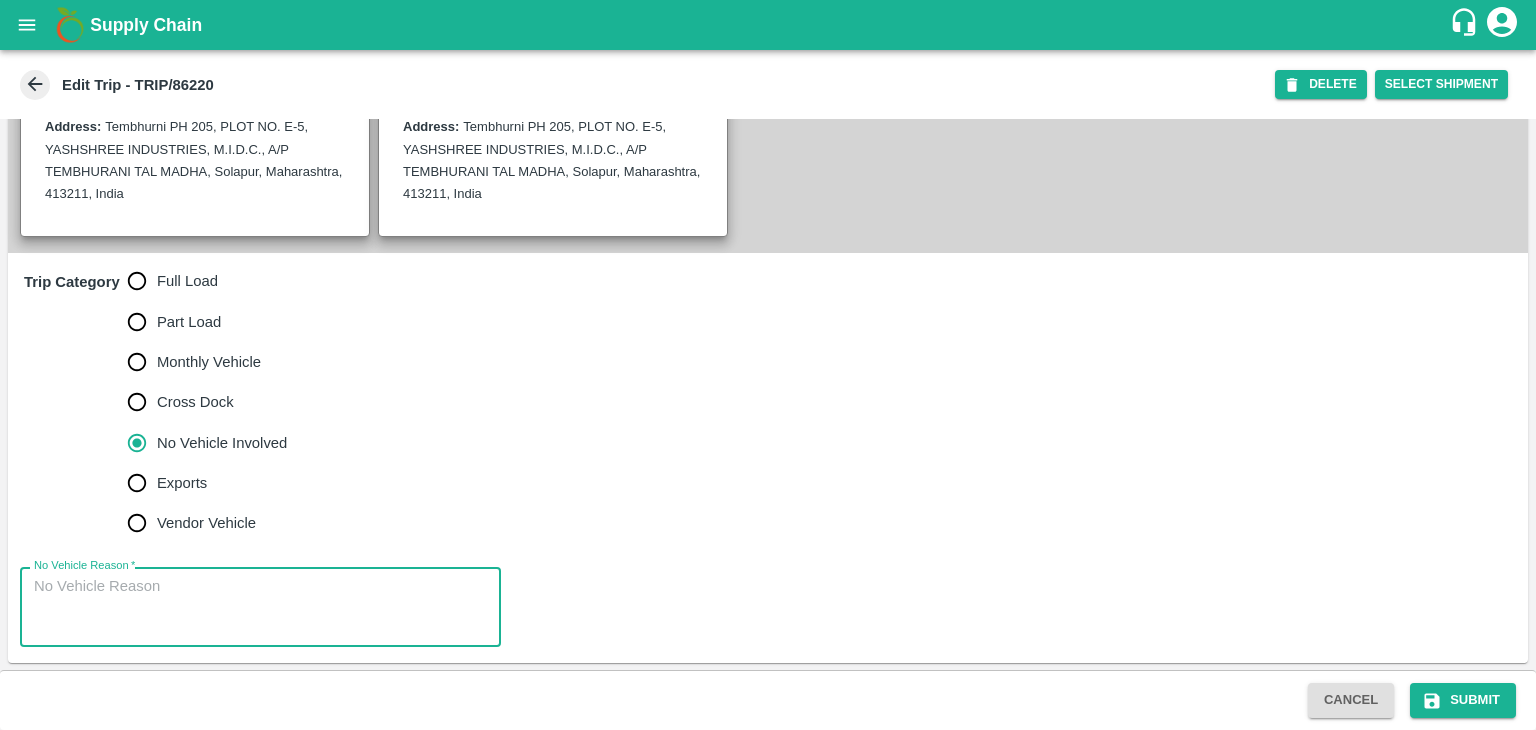 click on "No Vehicle Reason   *" at bounding box center [260, 607] 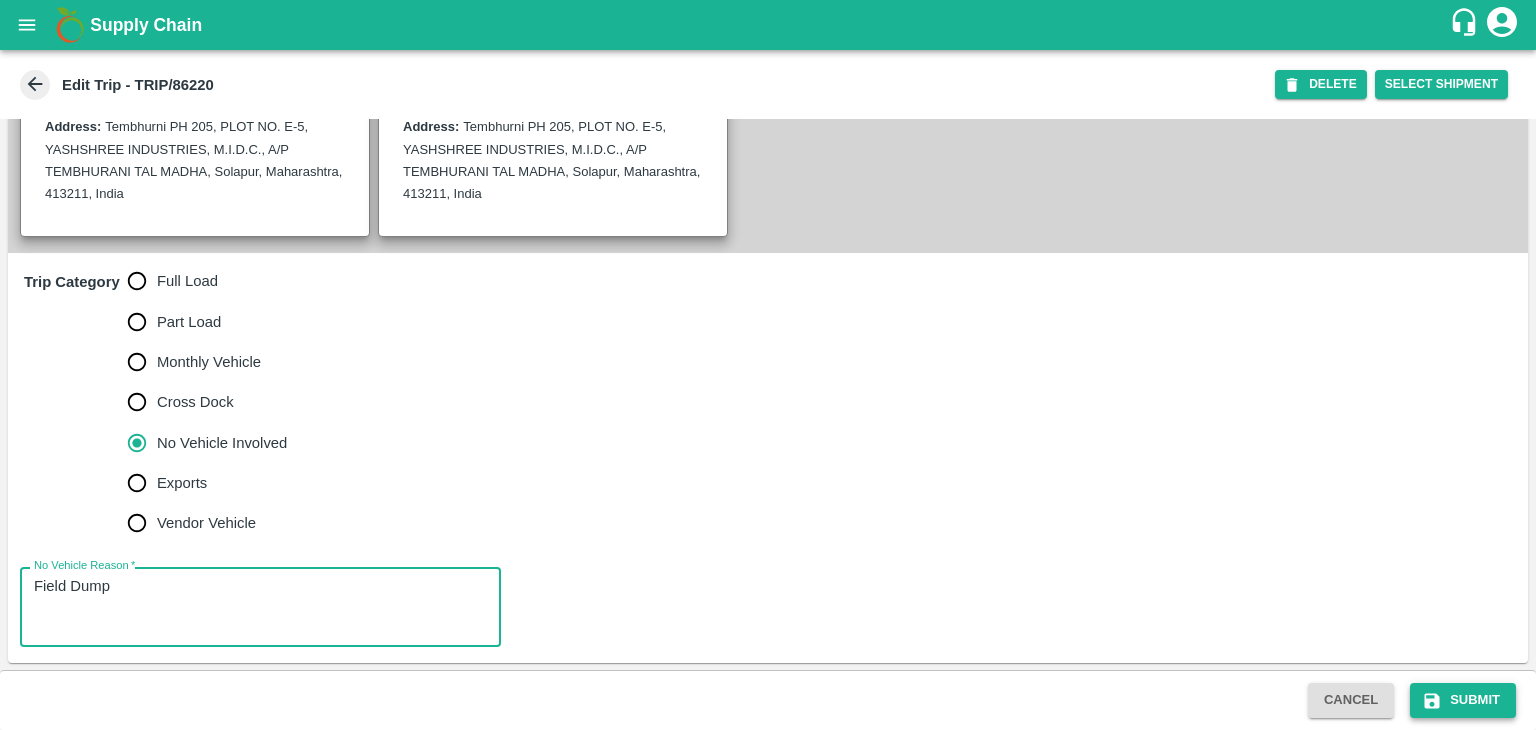 type on "Field Dump" 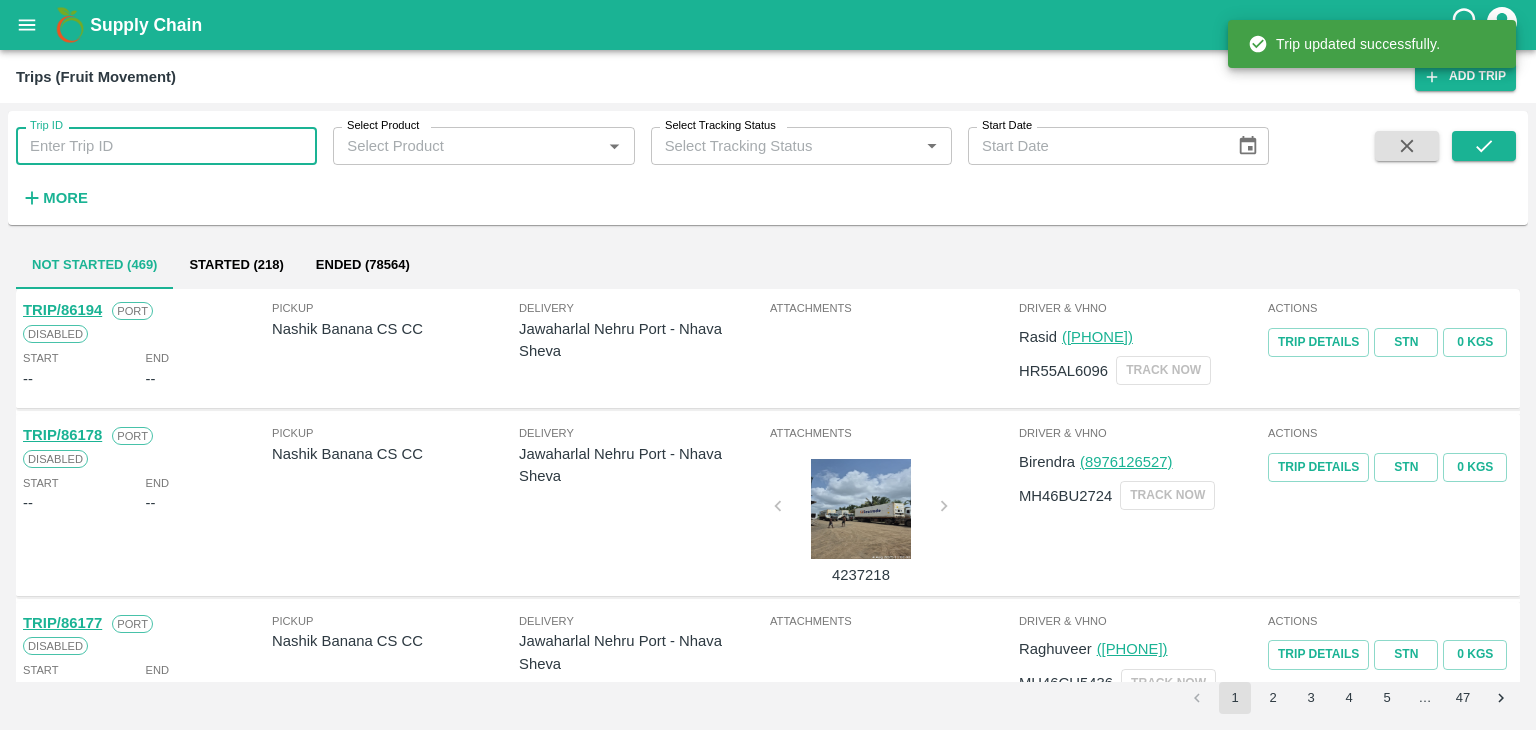 click on "Trip ID" at bounding box center [166, 146] 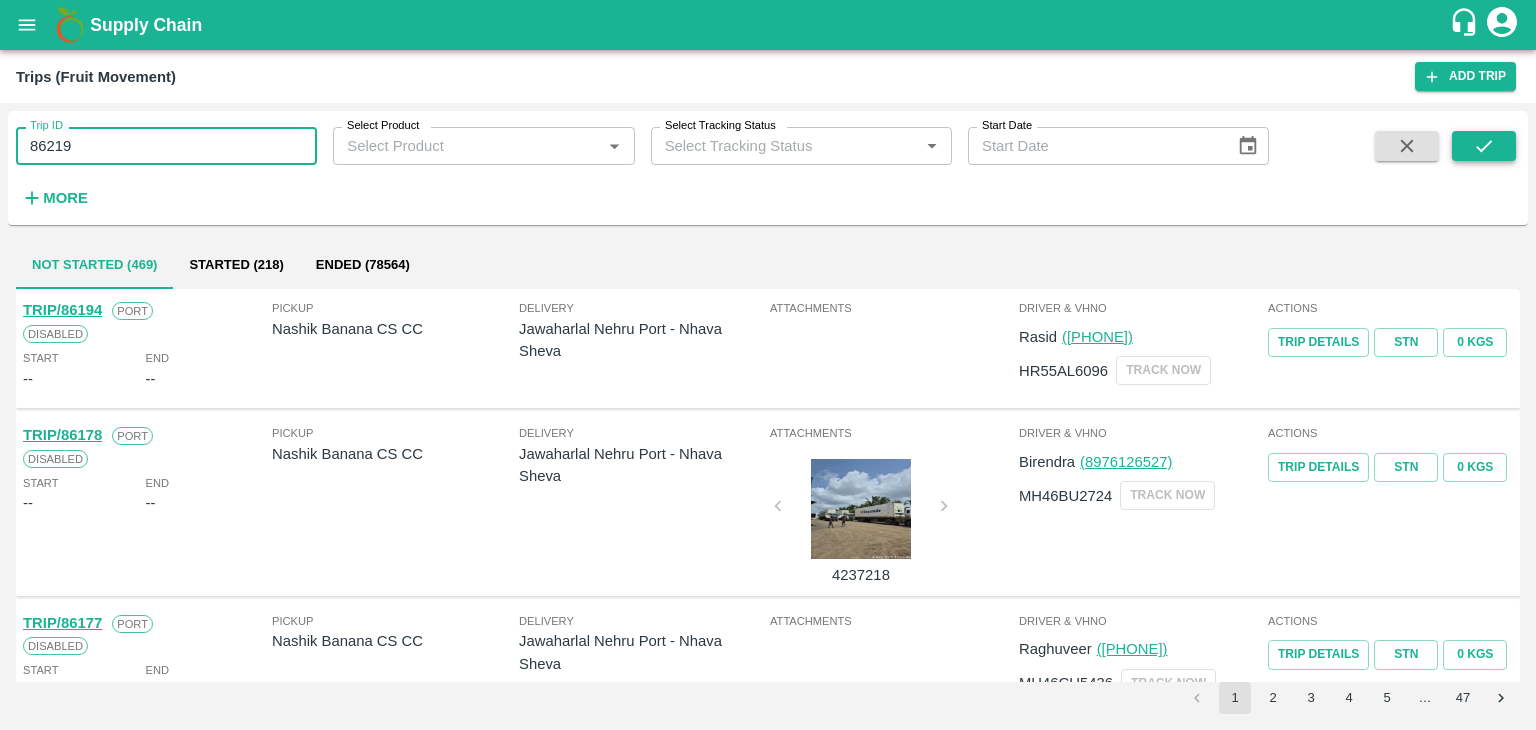 type on "86219" 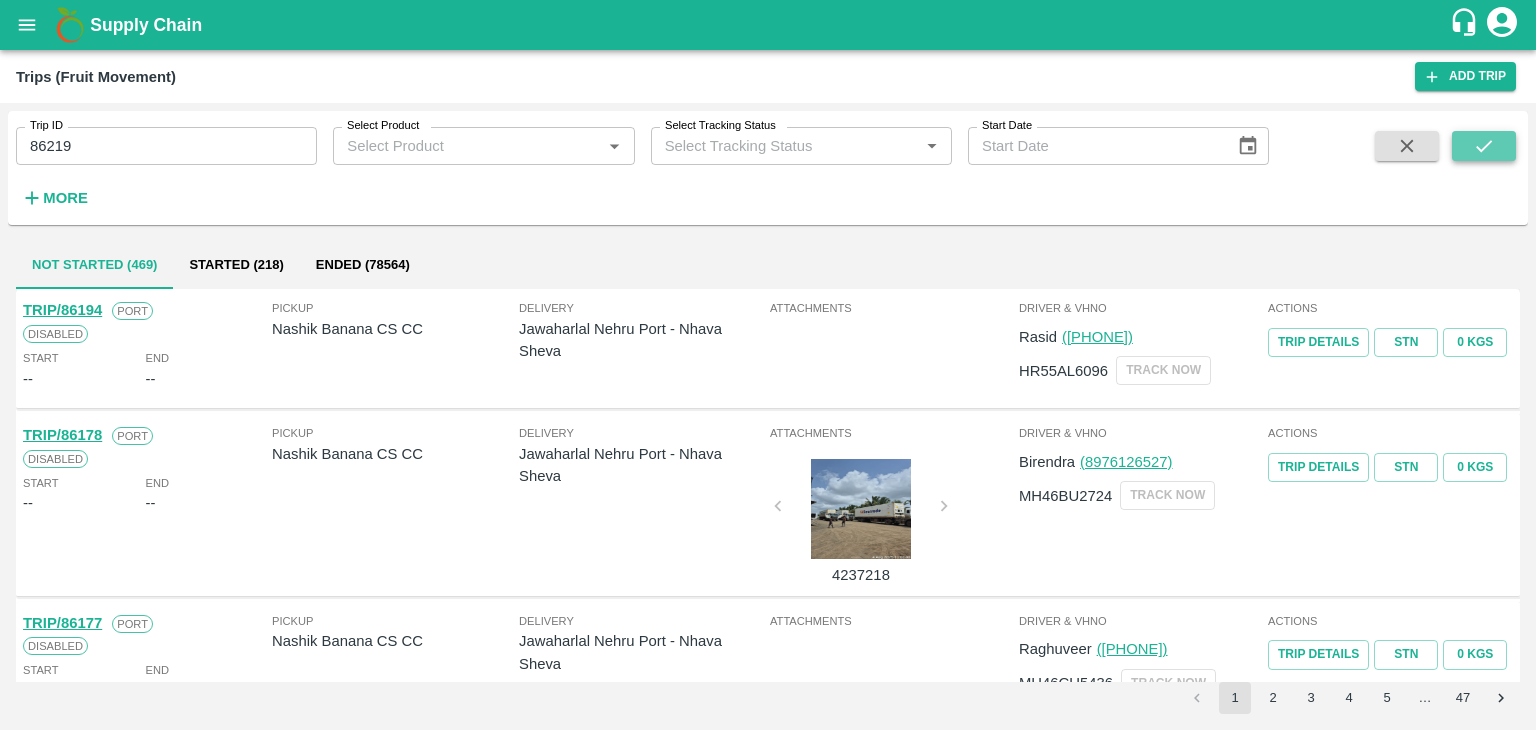 click 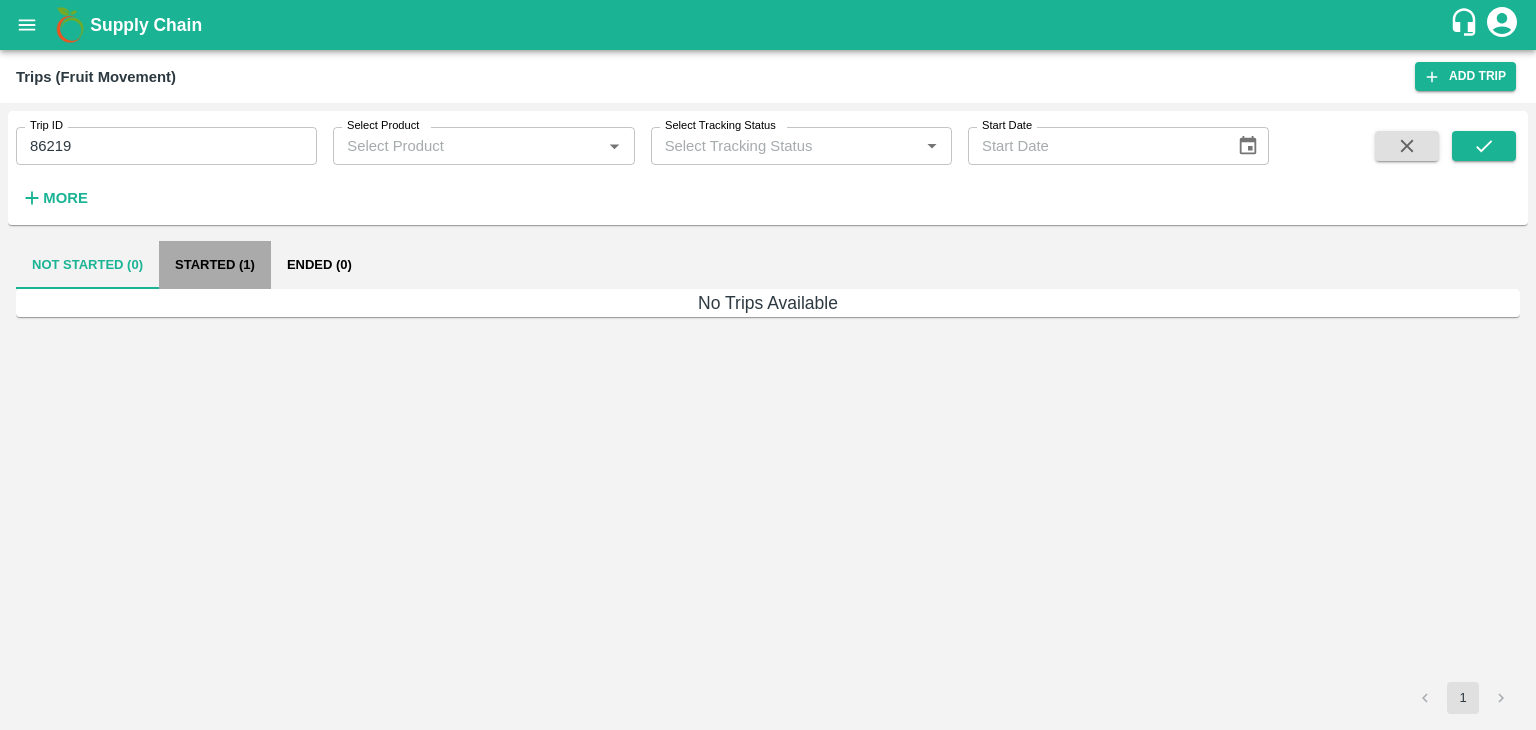 click on "Started (1)" at bounding box center (215, 265) 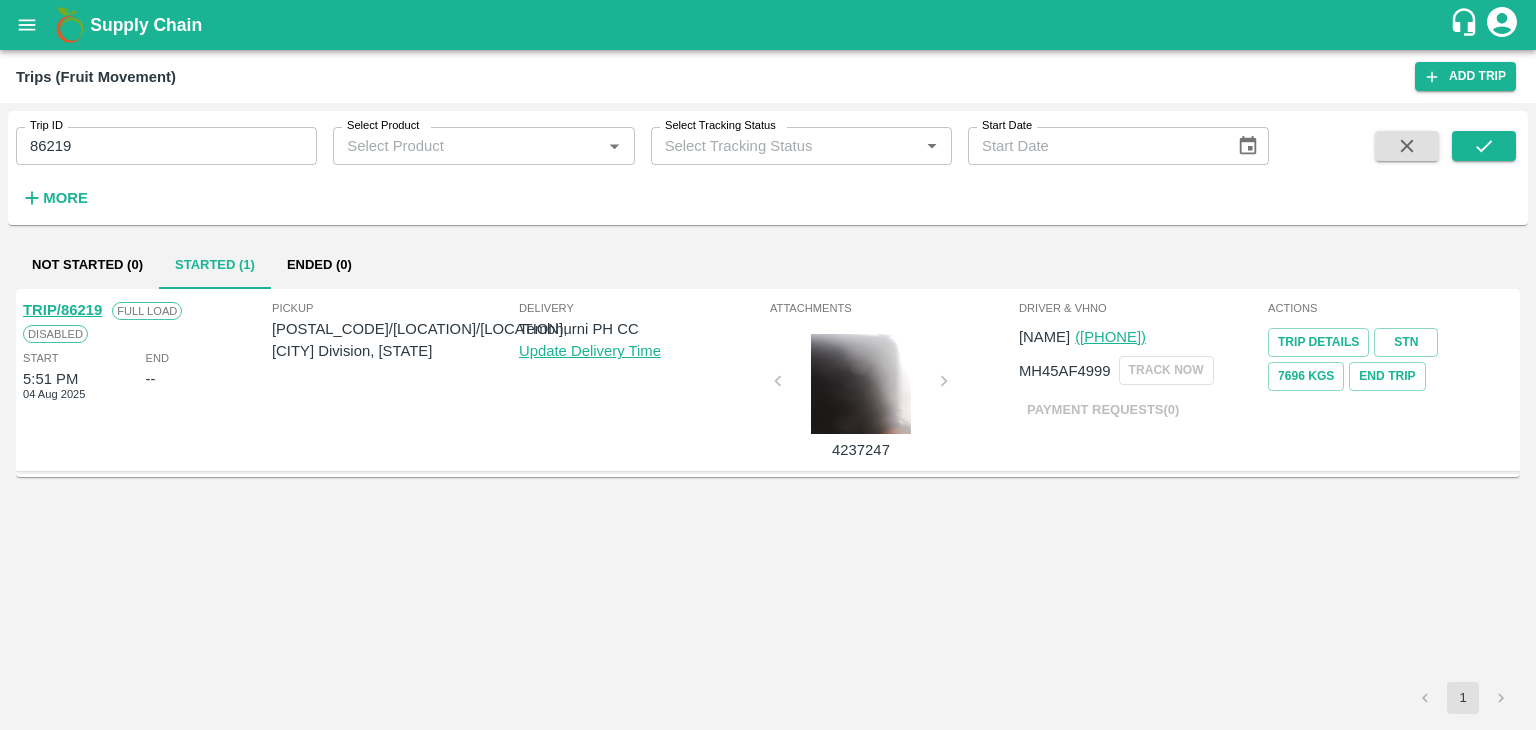click on "TRIP/86219 Full Load Disabled Start 5:51 PM 04 Aug 2025 End --" at bounding box center (145, 380) 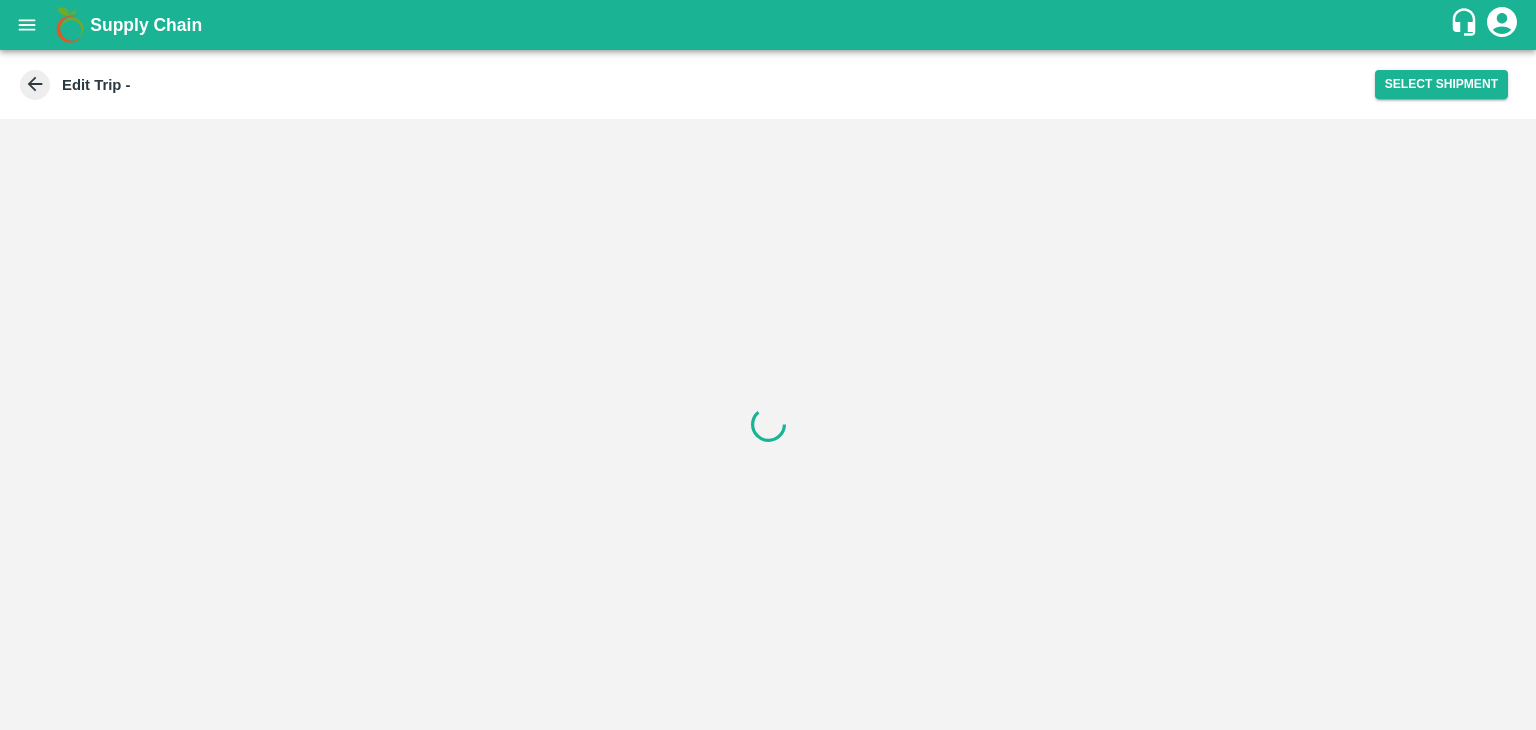 scroll, scrollTop: 0, scrollLeft: 0, axis: both 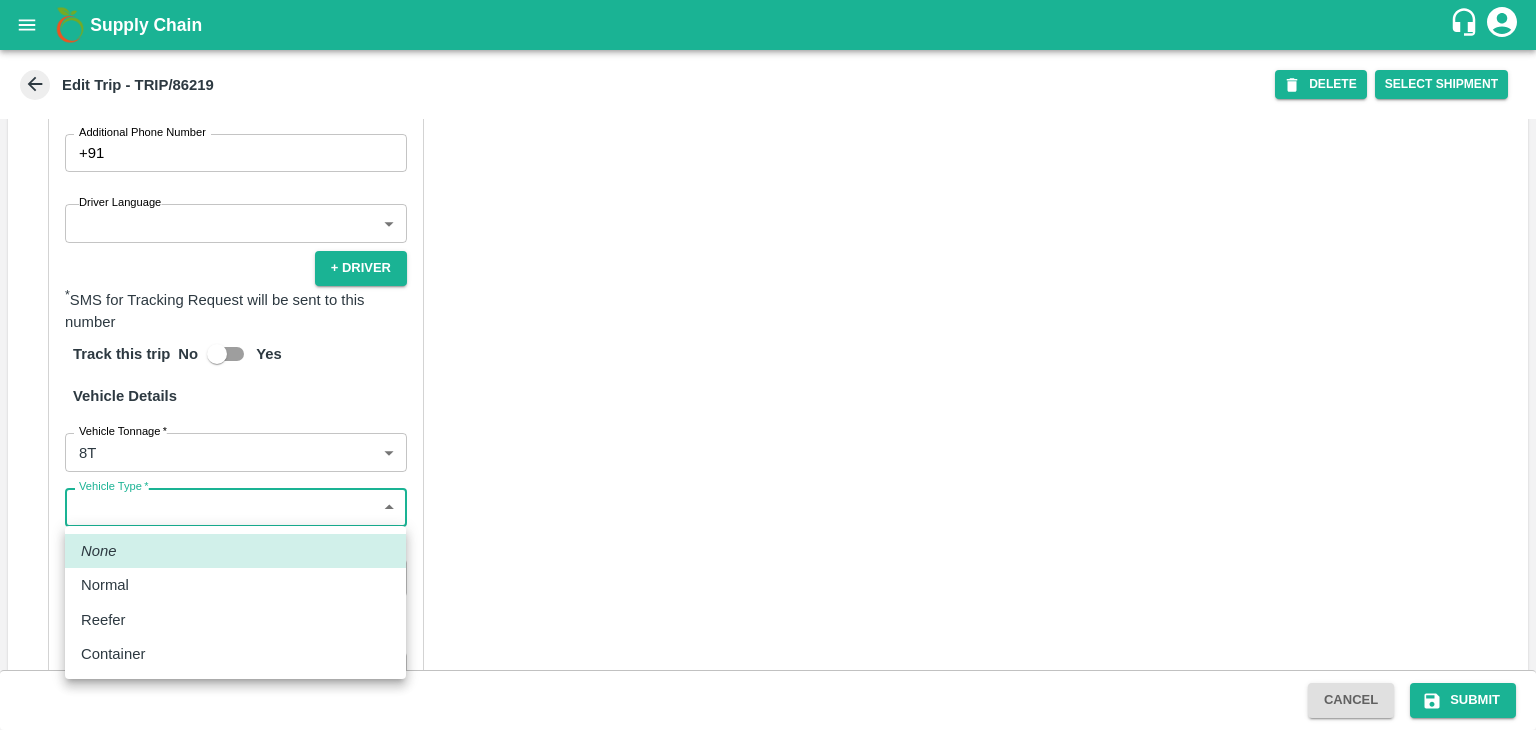drag, startPoint x: 128, startPoint y: 497, endPoint x: 144, endPoint y: 583, distance: 87.47571 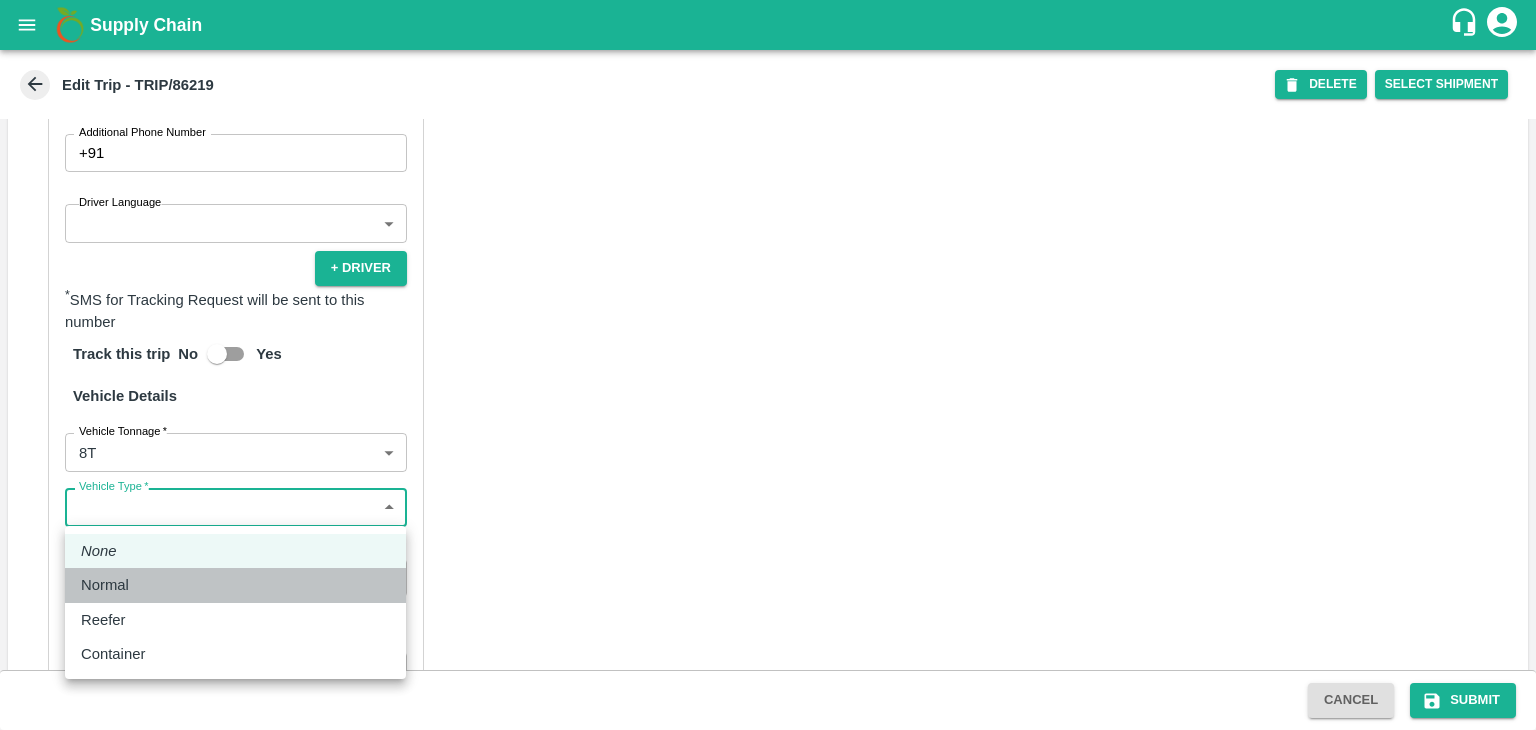 click on "Normal" at bounding box center (235, 585) 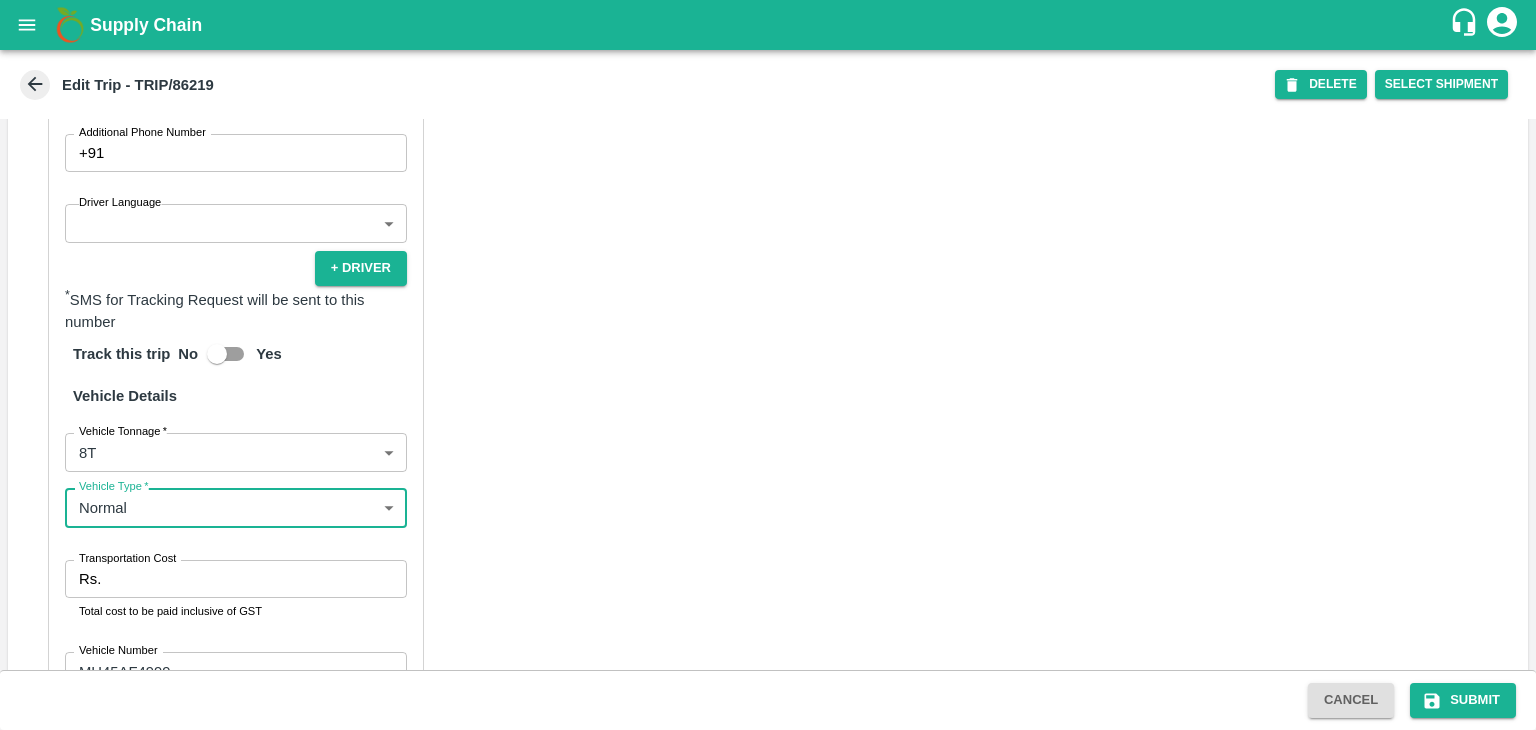 scroll, scrollTop: 1425, scrollLeft: 0, axis: vertical 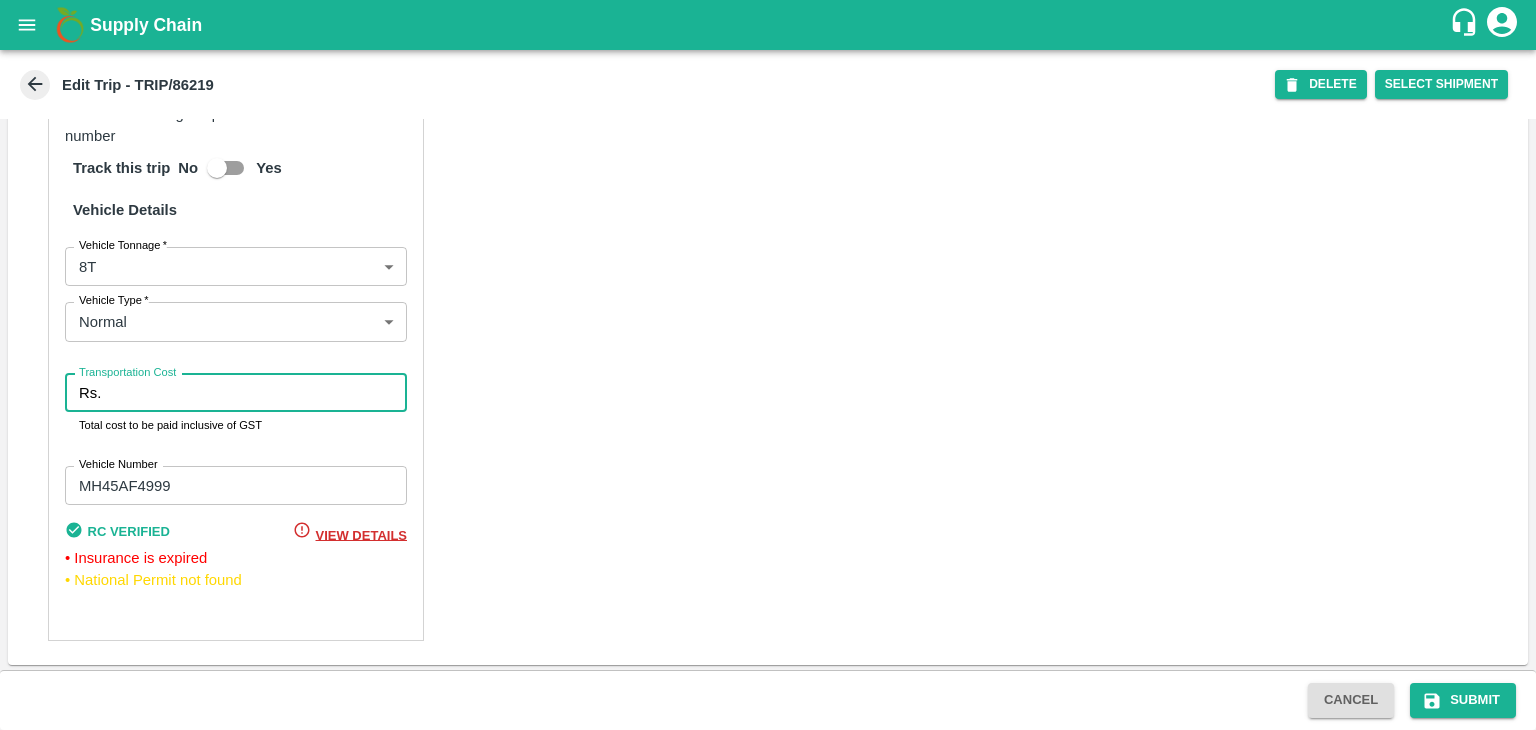 click on "Transportation Cost" at bounding box center (258, 393) 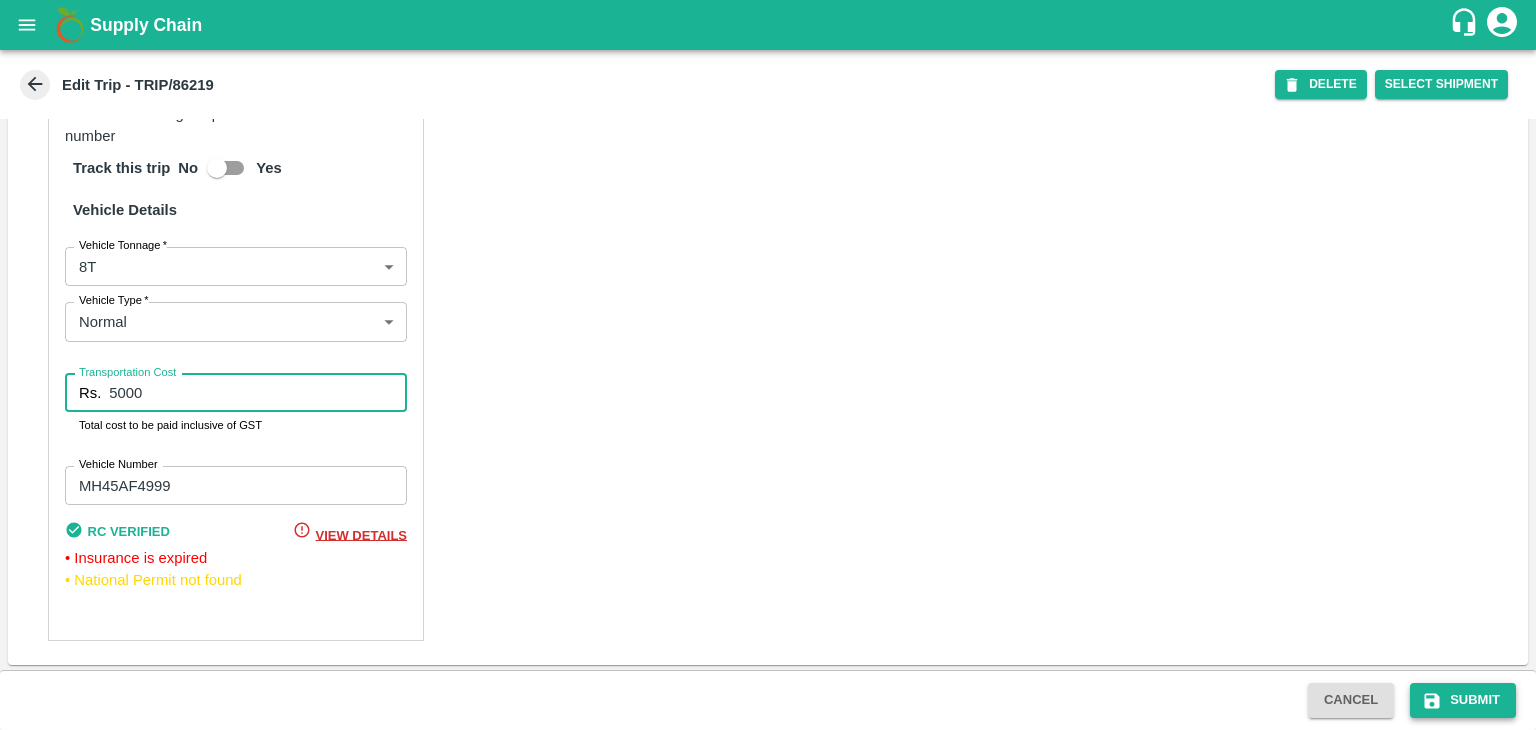 type on "5000" 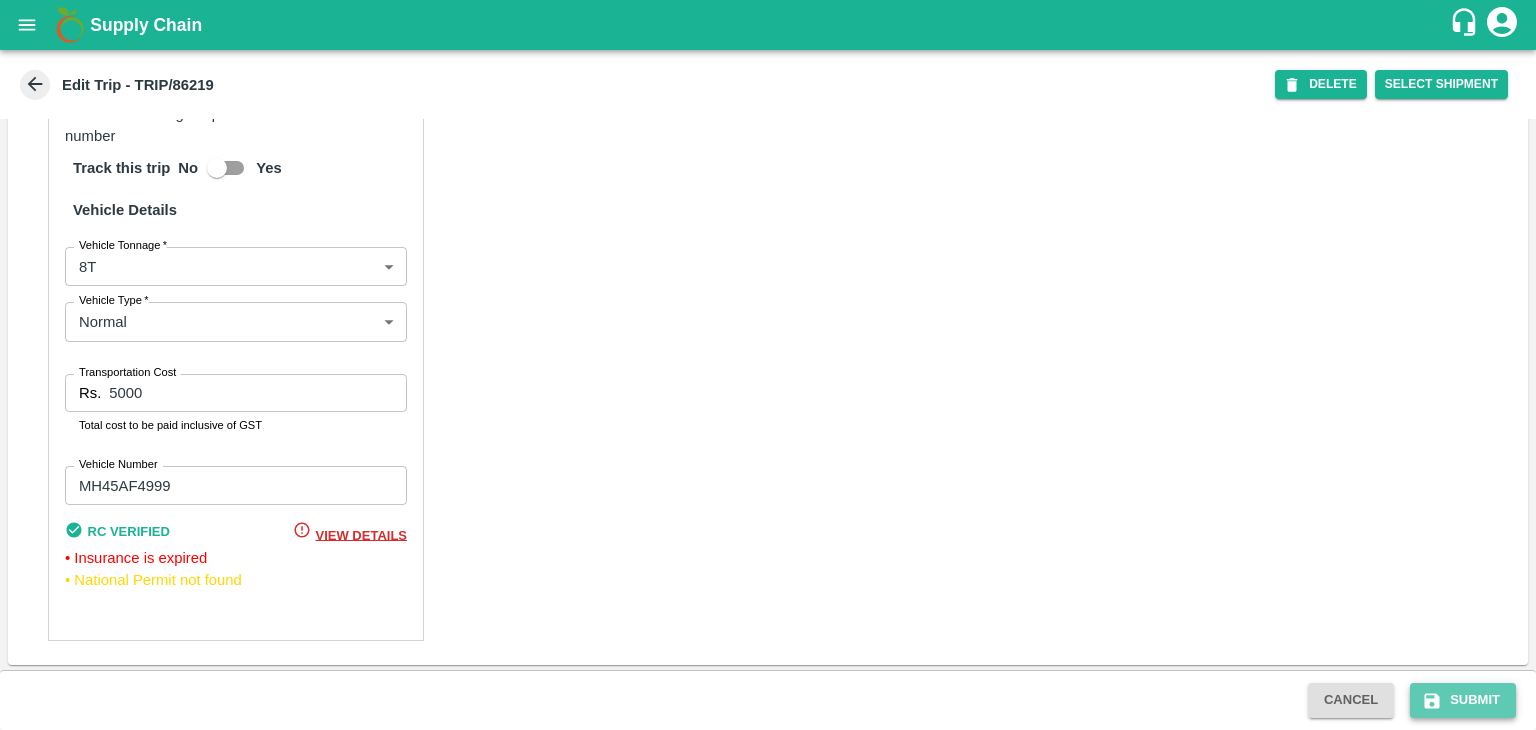 click on "Submit" at bounding box center [1463, 700] 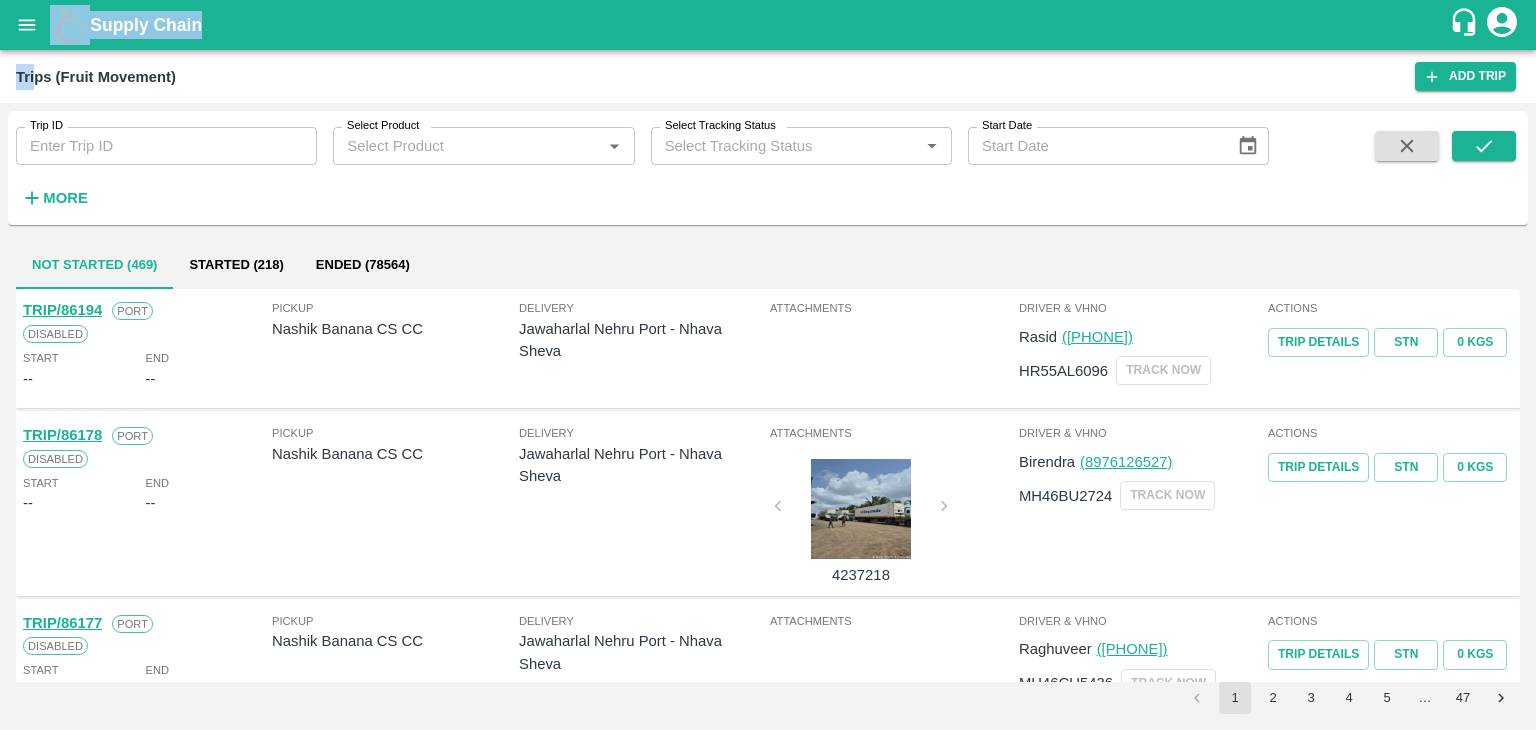 drag, startPoint x: 38, startPoint y: 55, endPoint x: 24, endPoint y: 26, distance: 32.202484 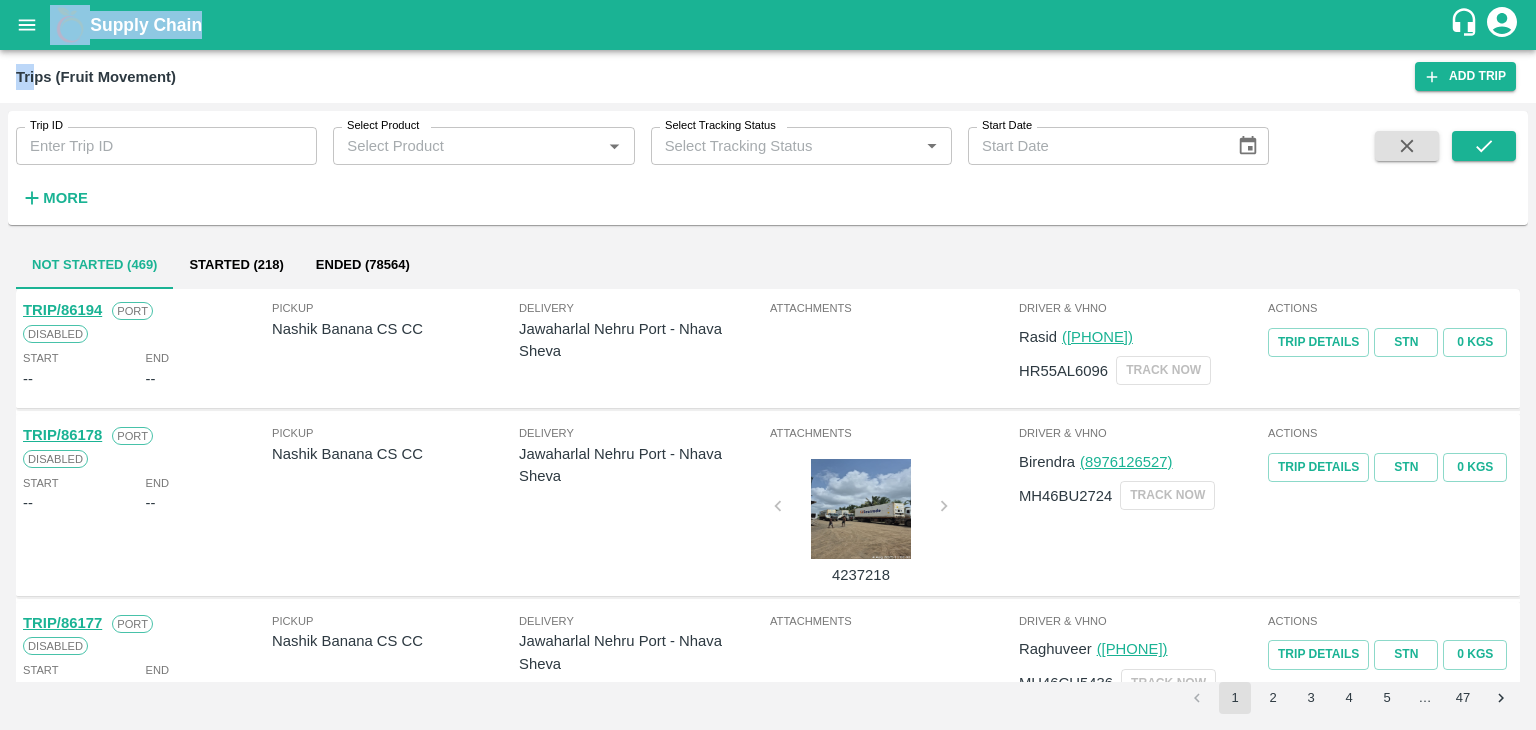 click 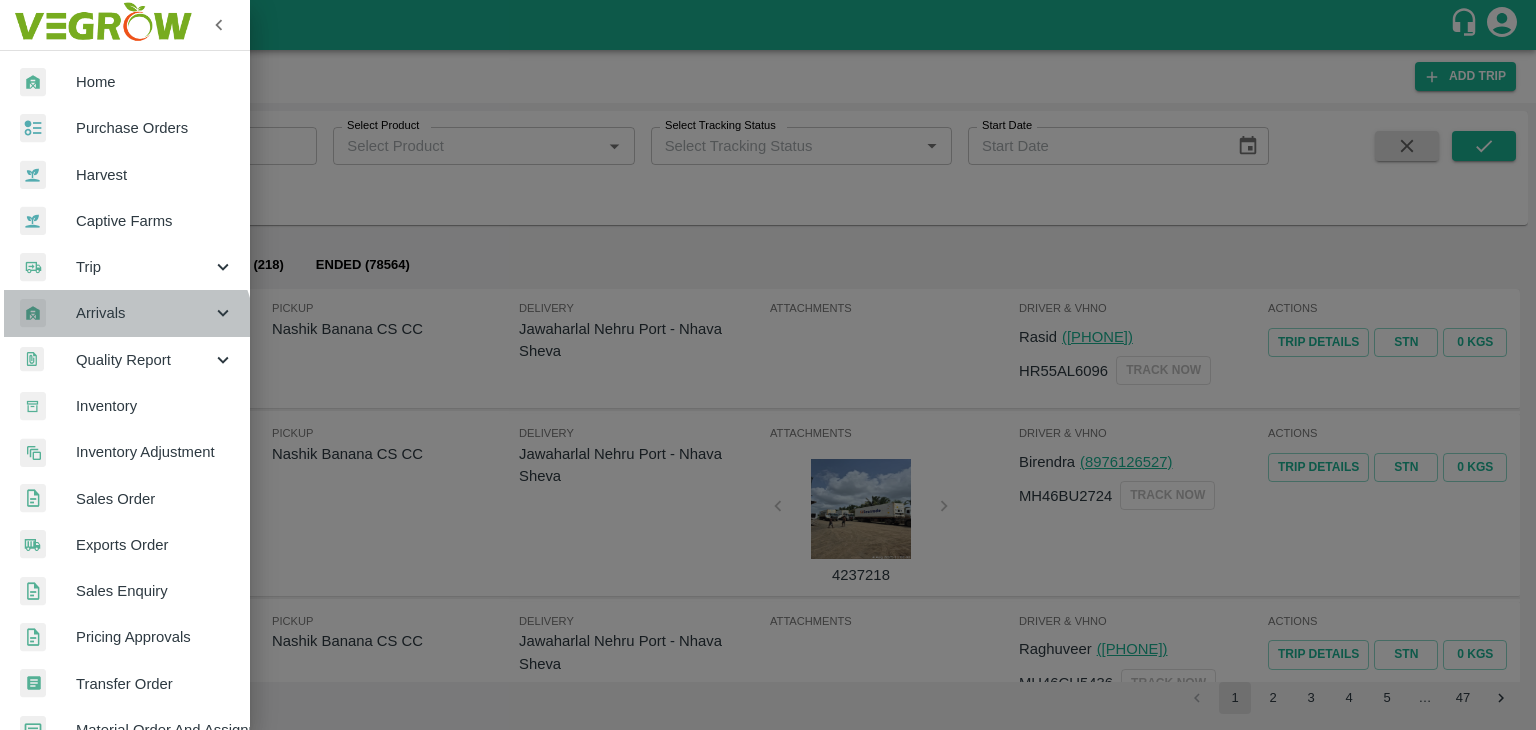 click on "Arrivals" at bounding box center (125, 313) 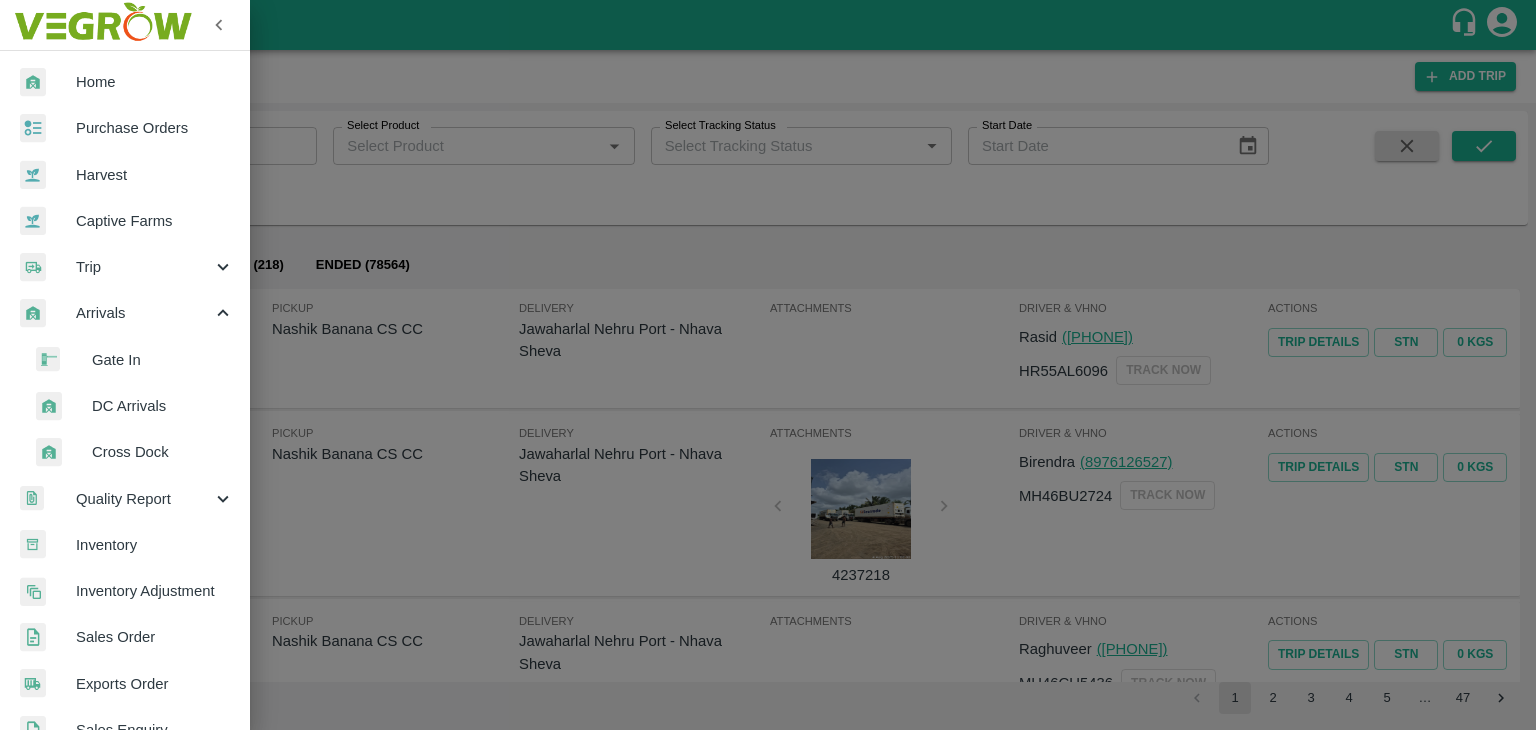 click on "DC Arrivals" at bounding box center (163, 406) 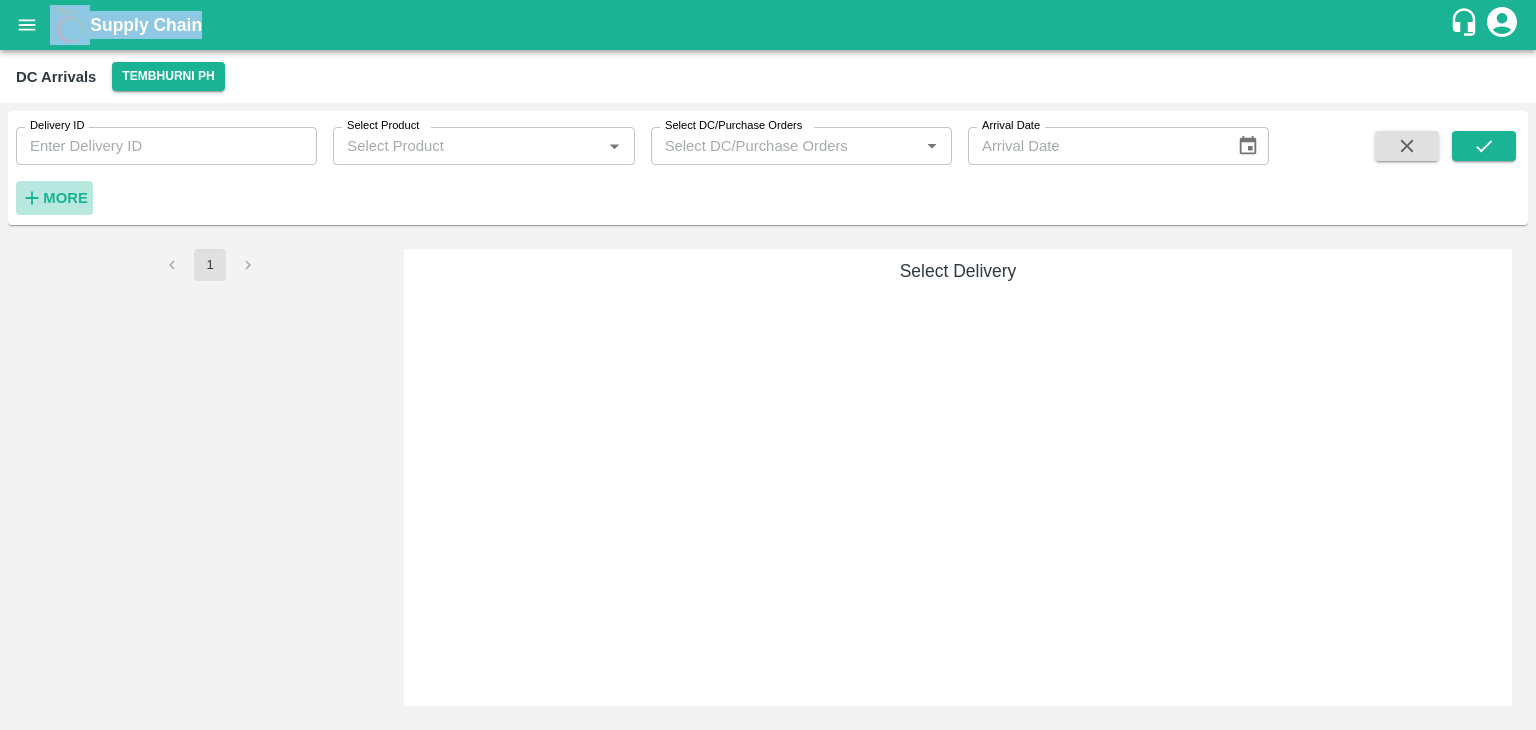 click on "More" at bounding box center (65, 198) 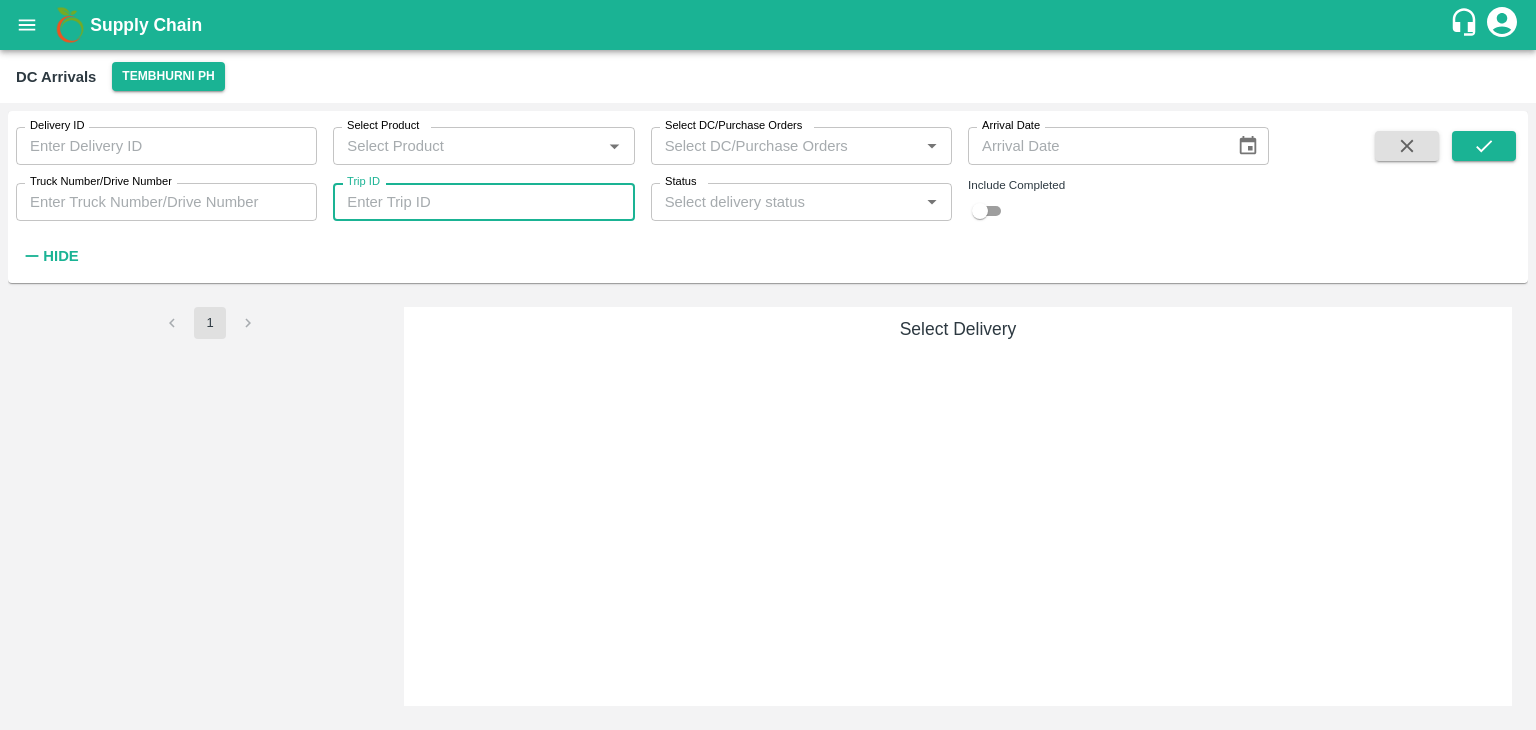 click on "Trip ID" at bounding box center (483, 202) 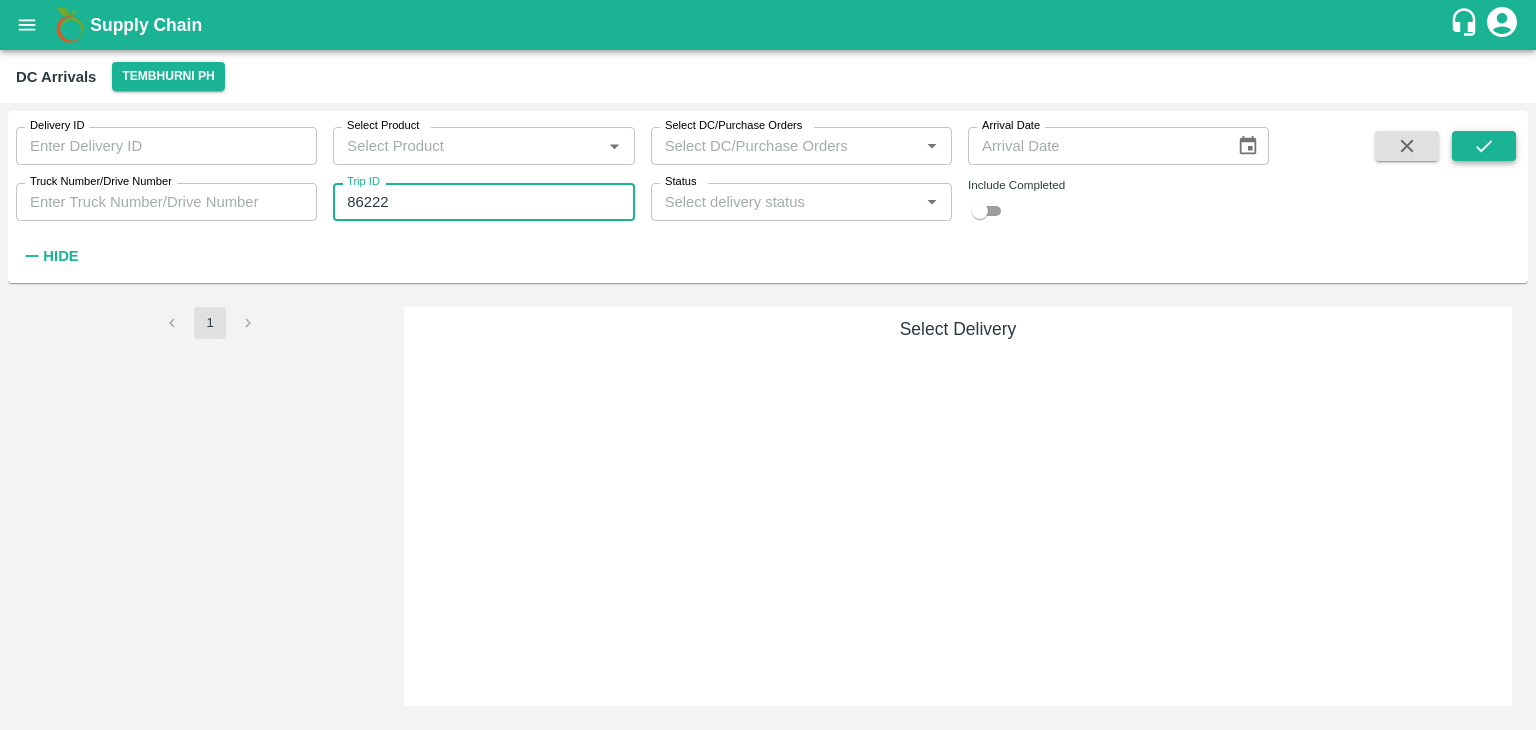 type on "86222" 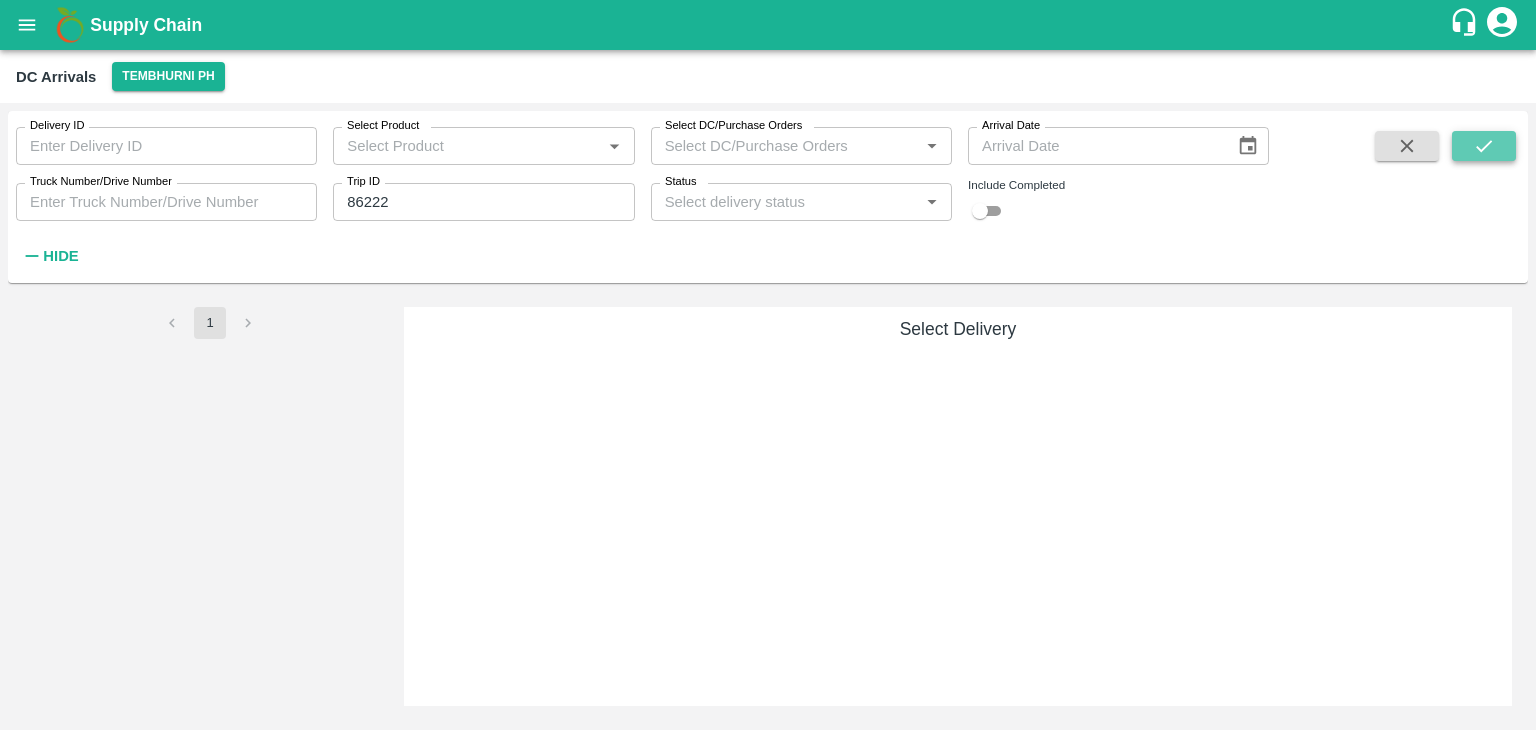click at bounding box center [1484, 146] 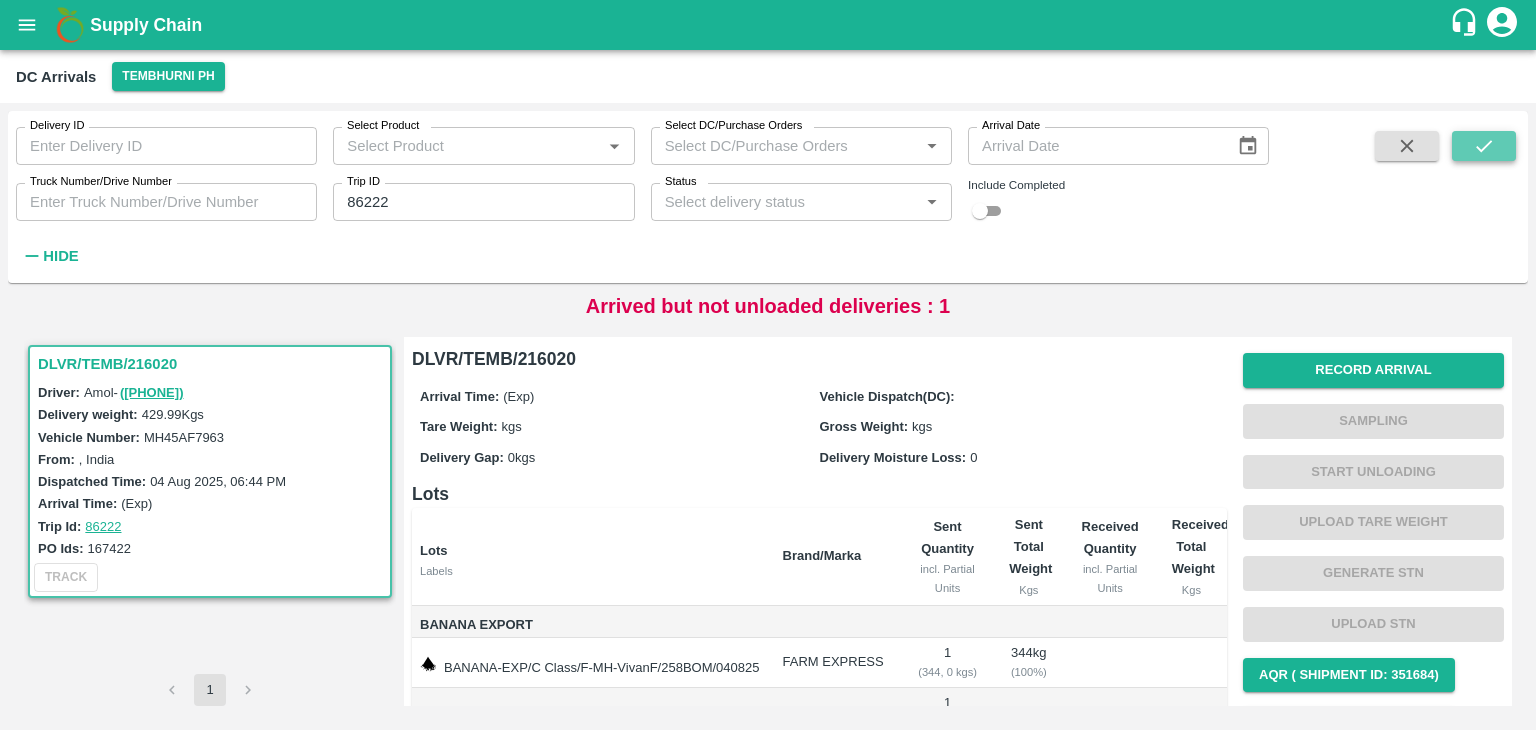 click 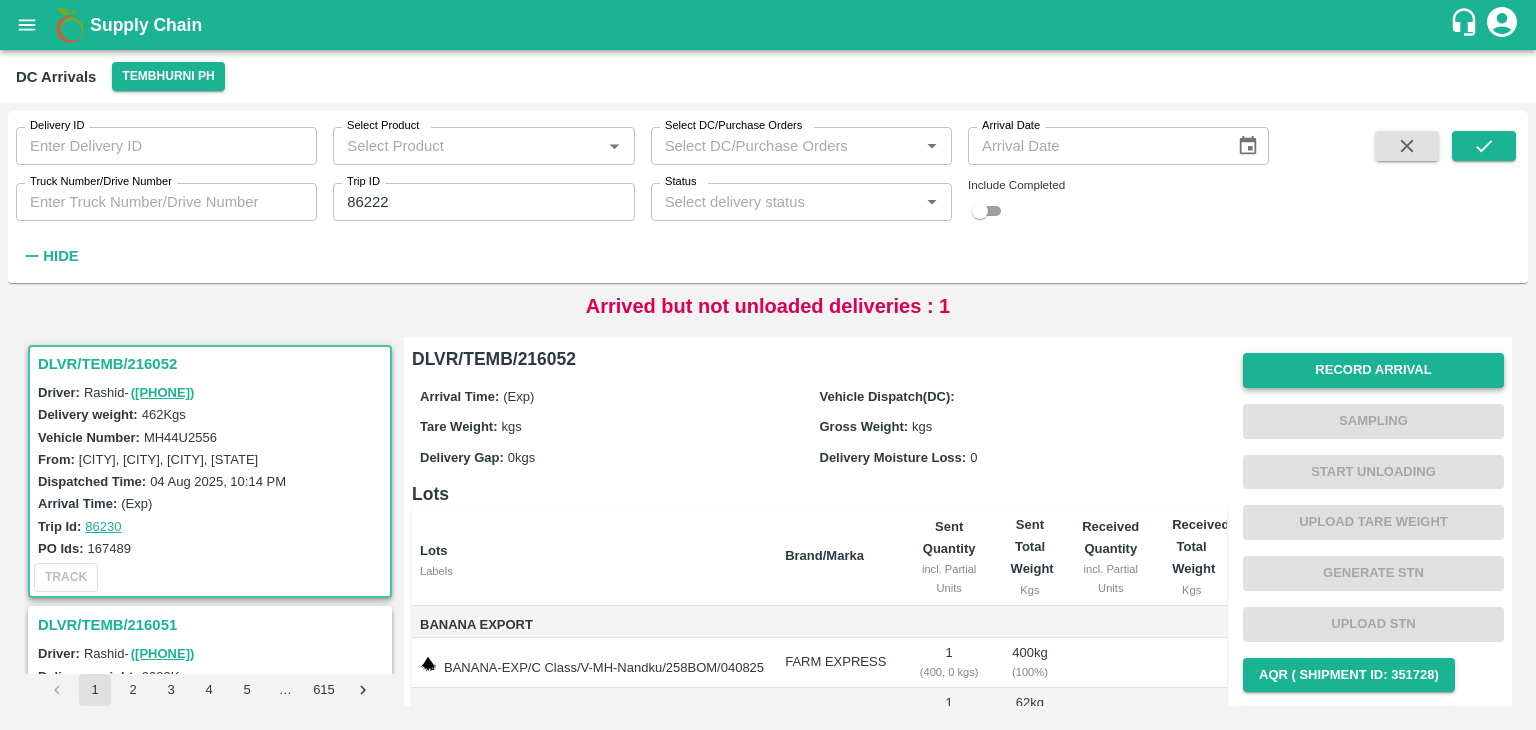 click on "Record Arrival" at bounding box center (1373, 370) 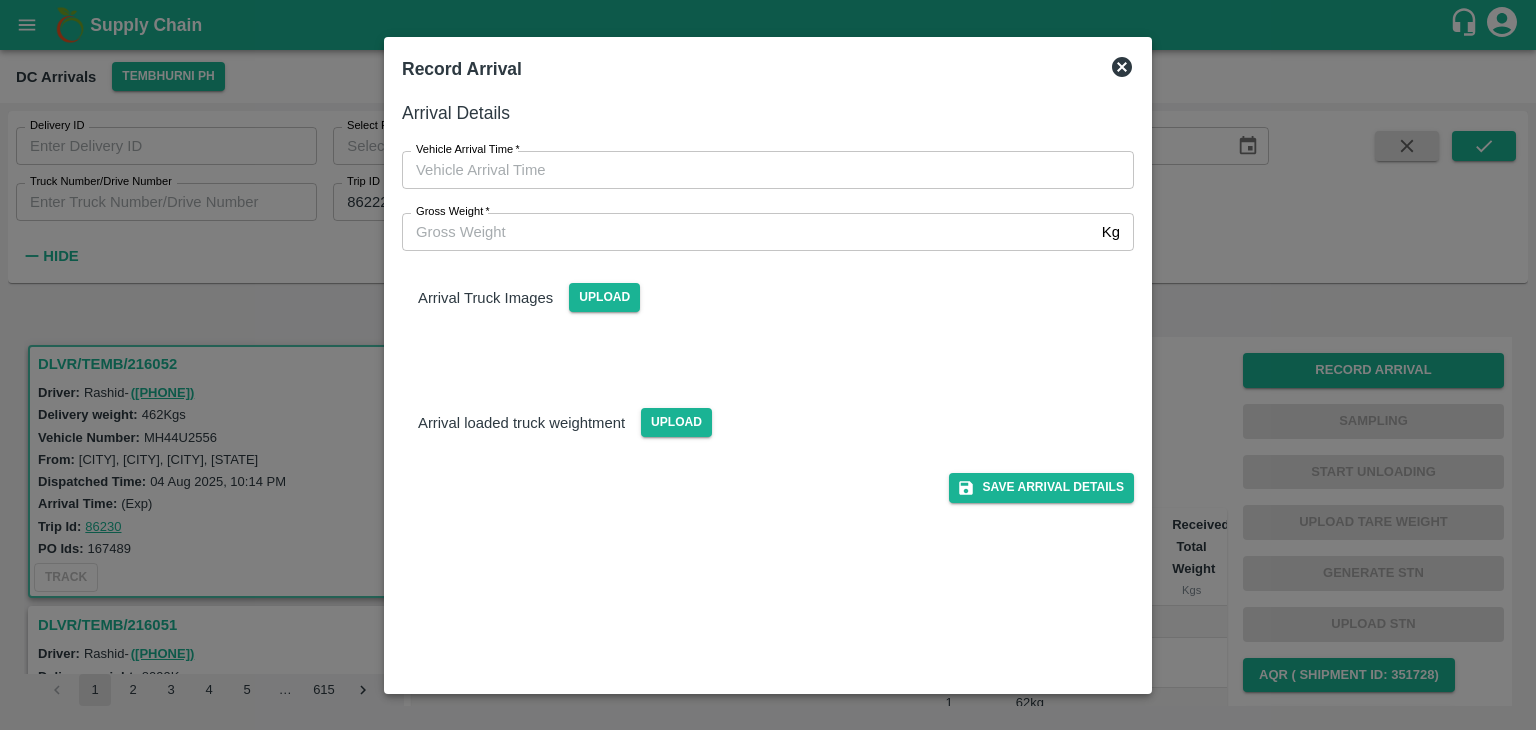 click at bounding box center [768, 365] 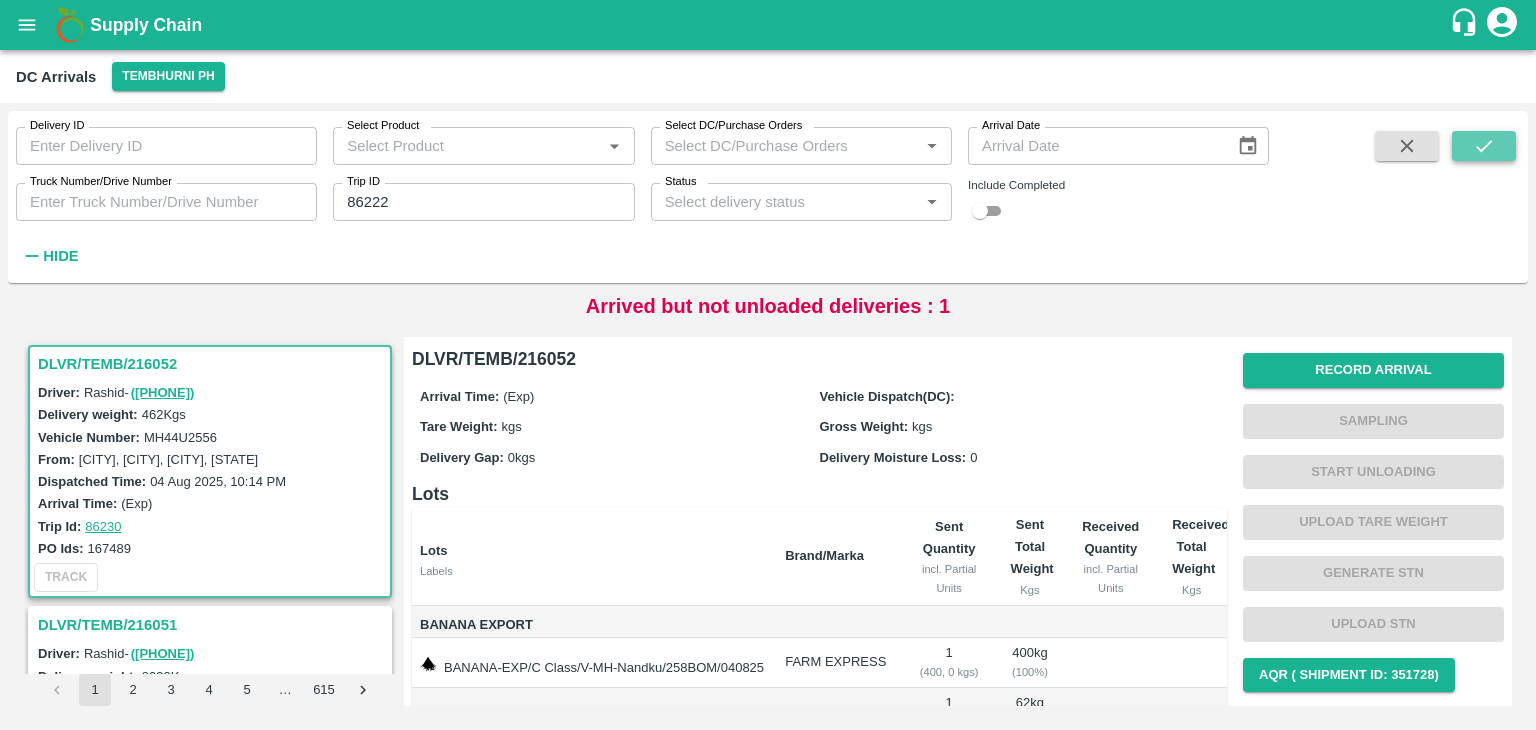click 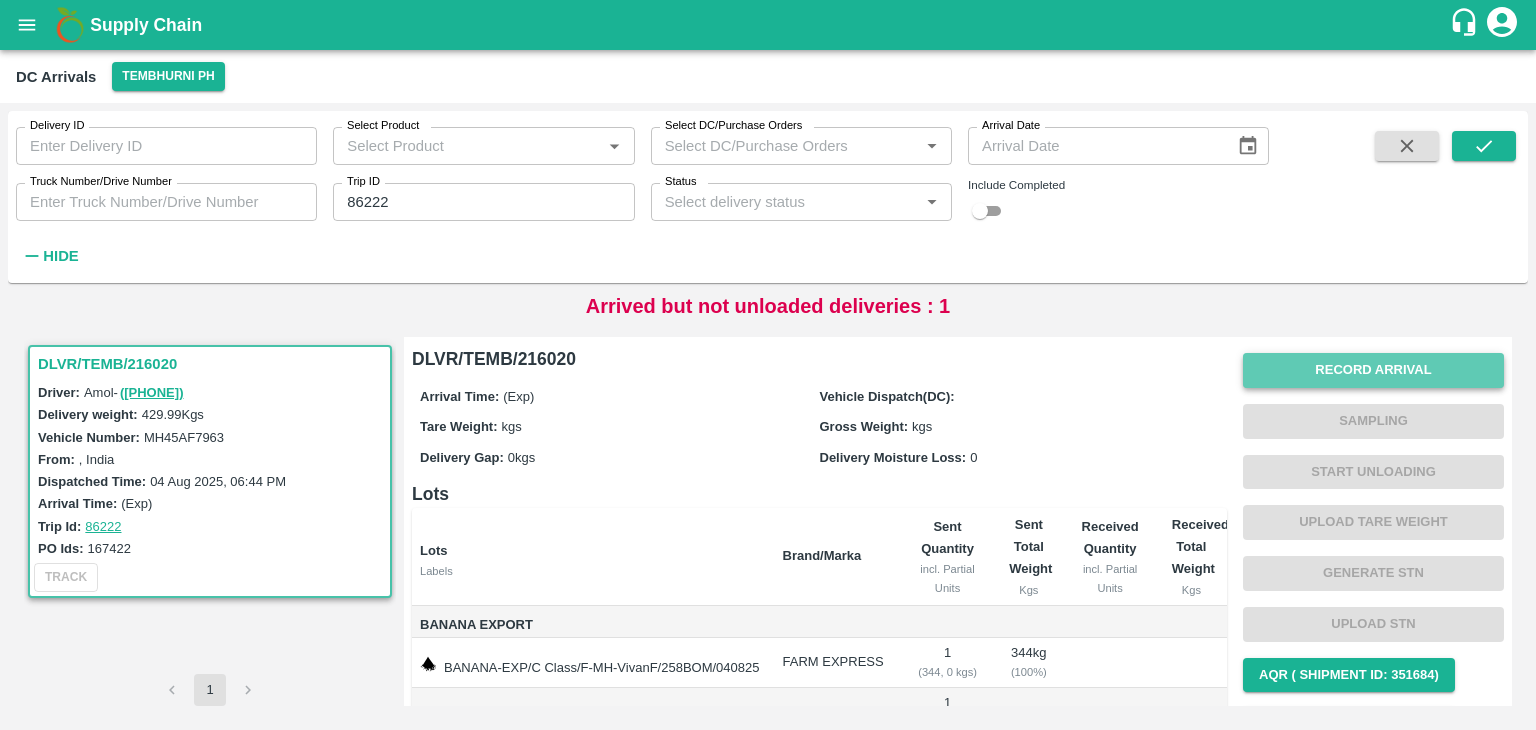 click on "Record Arrival" at bounding box center (1373, 370) 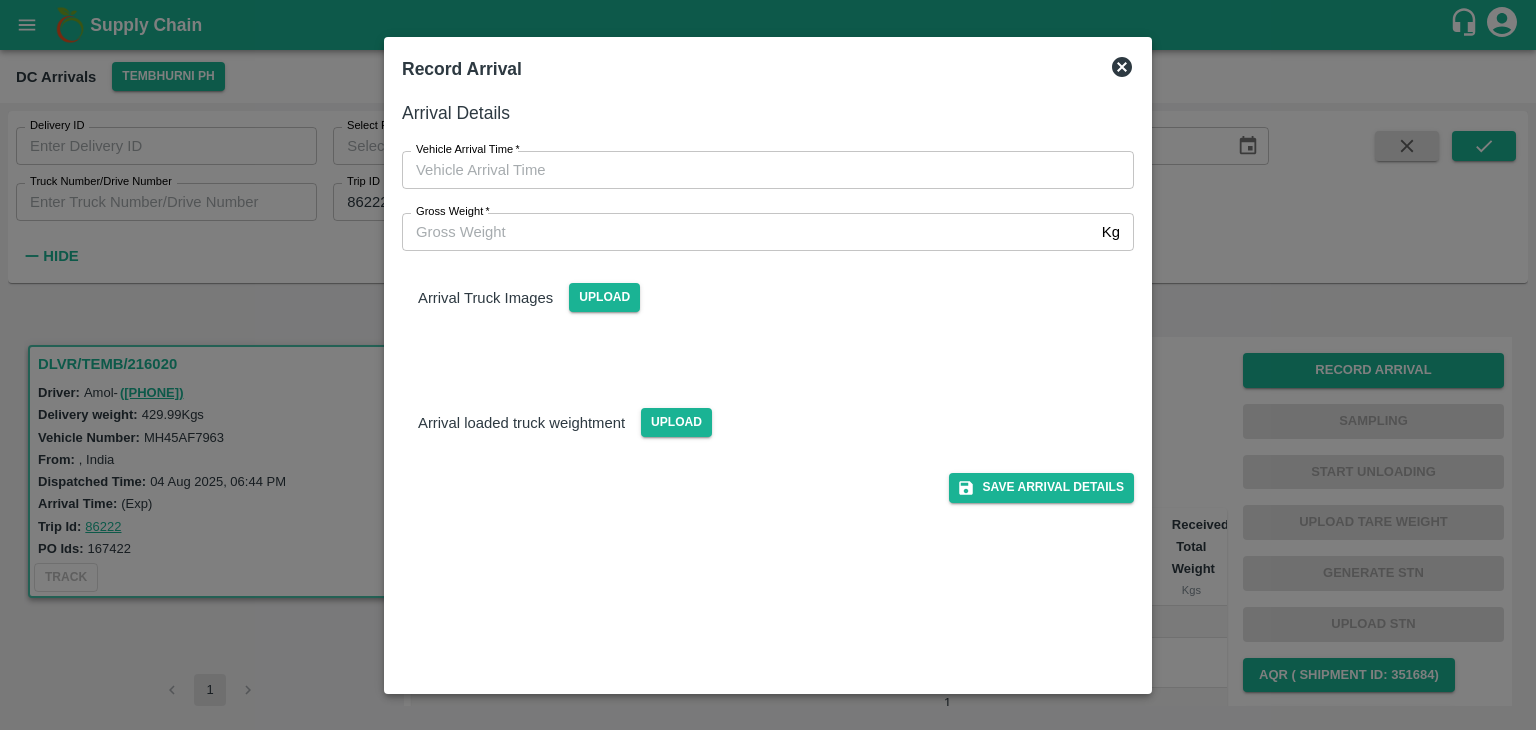 type on "DD/MM/YYYY hh:mm aa" 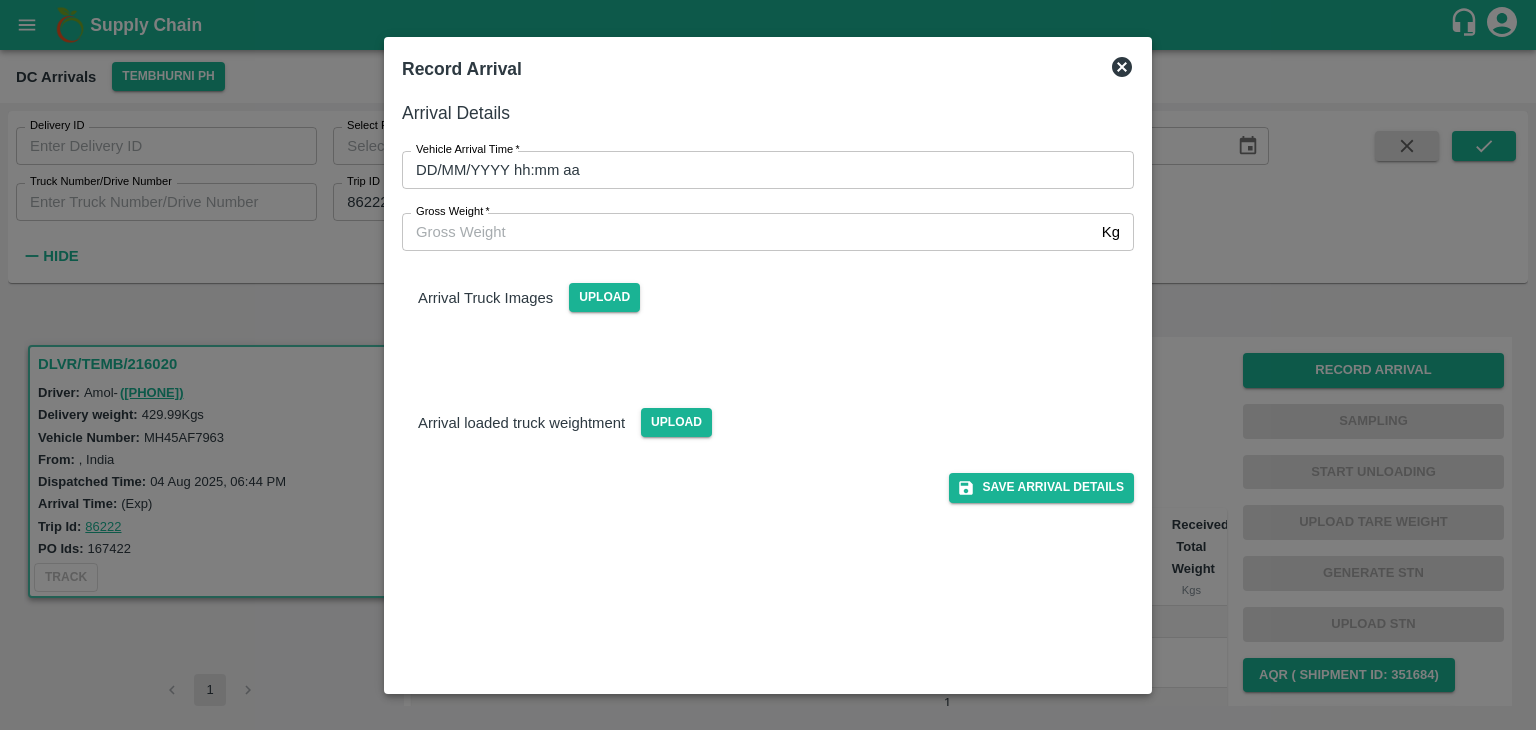 click on "DD/MM/YYYY hh:mm aa" at bounding box center (761, 170) 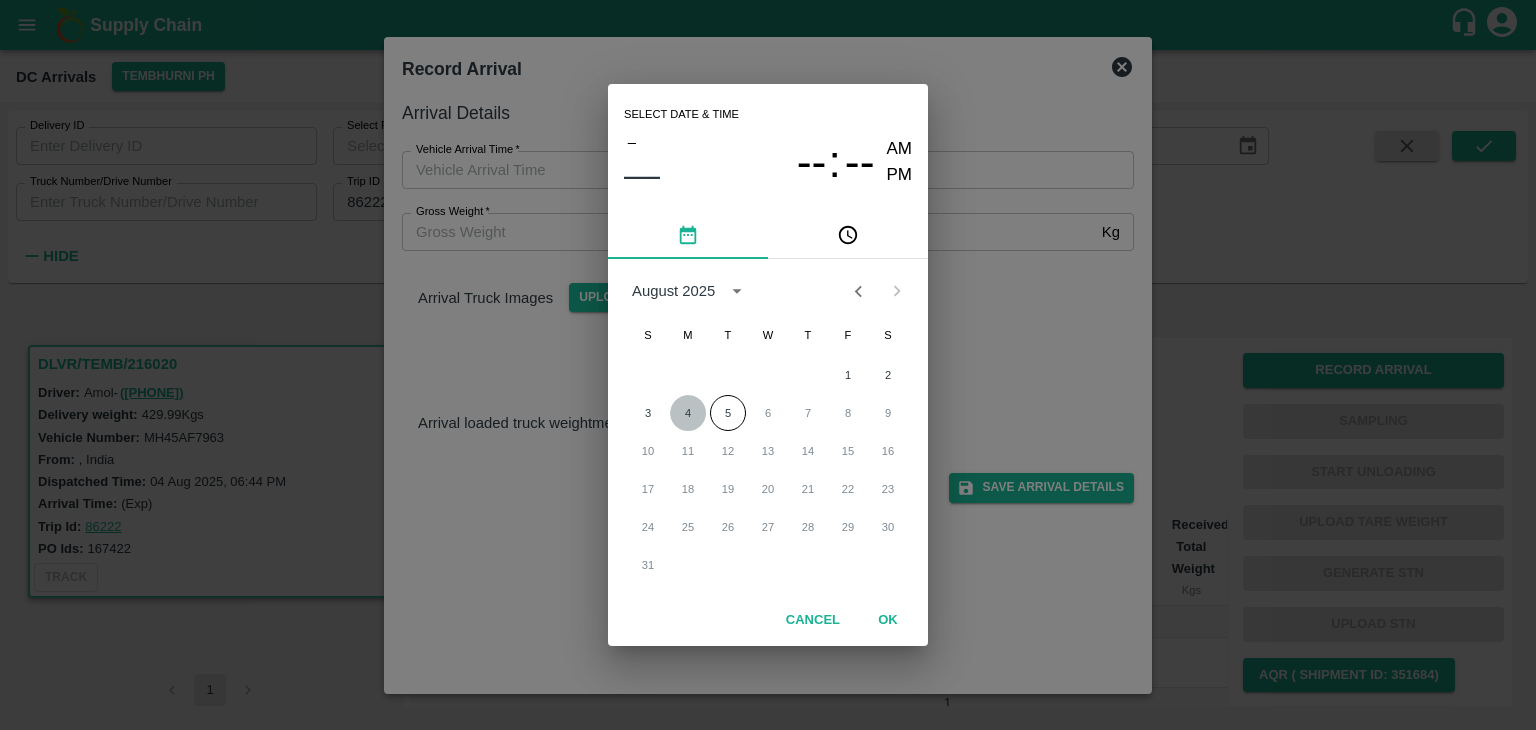 click on "4" at bounding box center [688, 413] 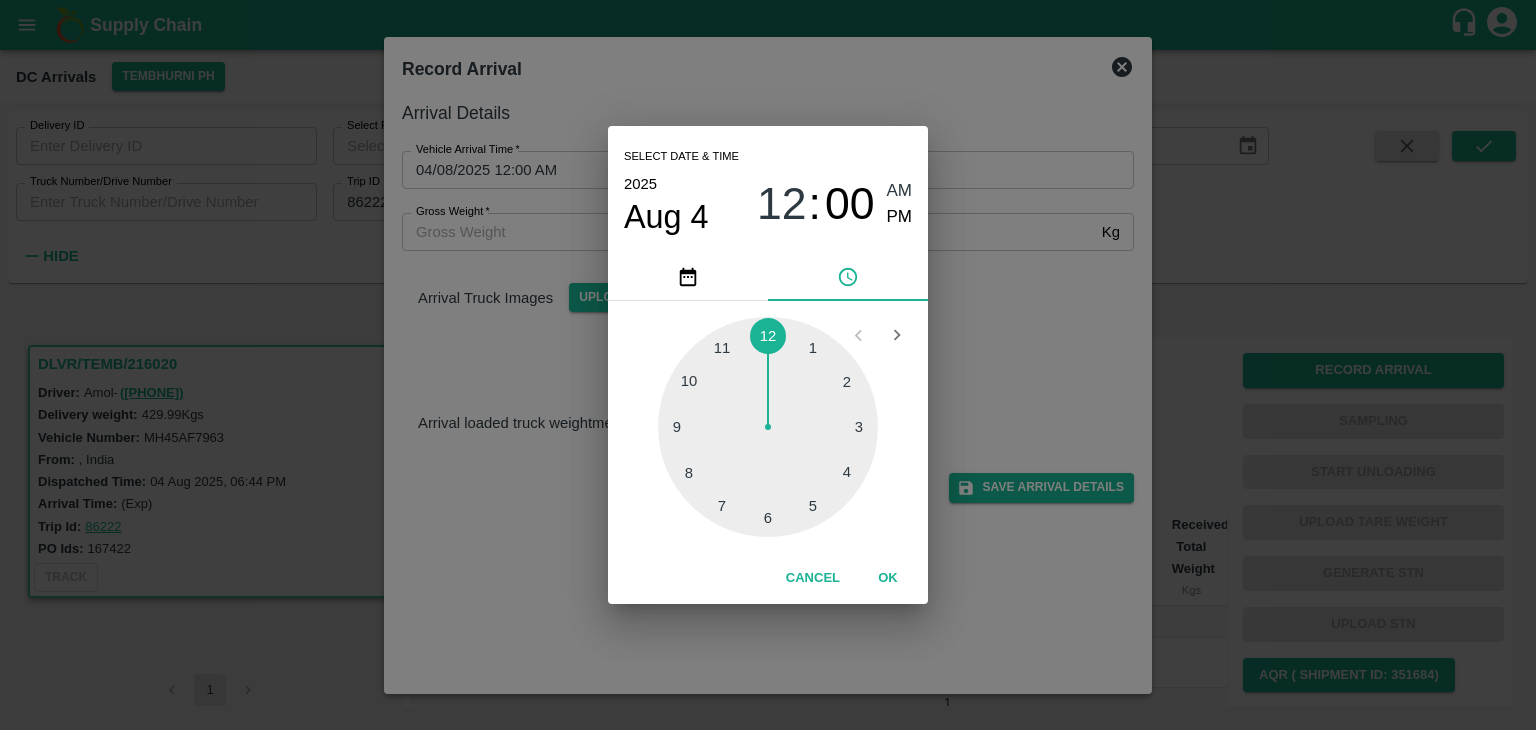click at bounding box center (768, 427) 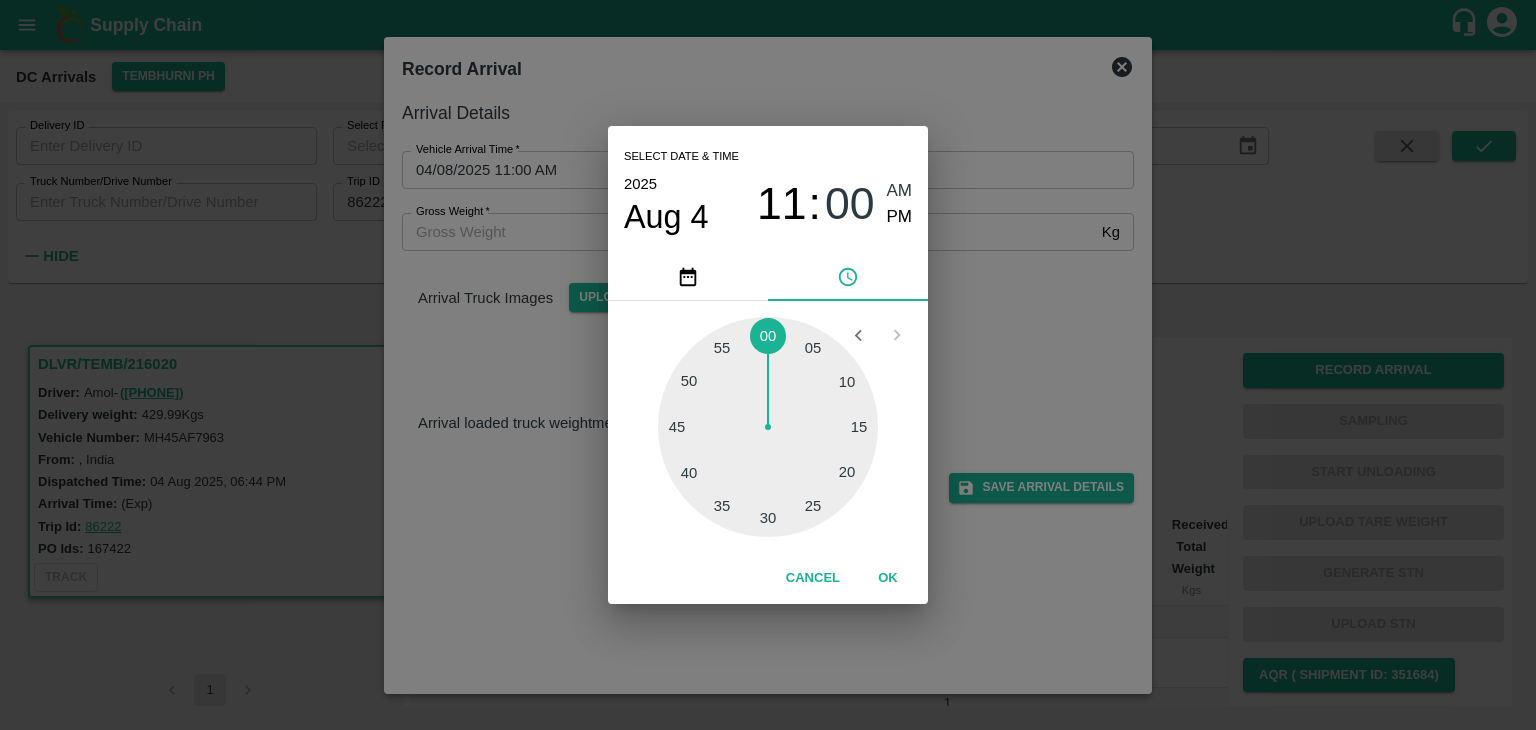 click at bounding box center (768, 427) 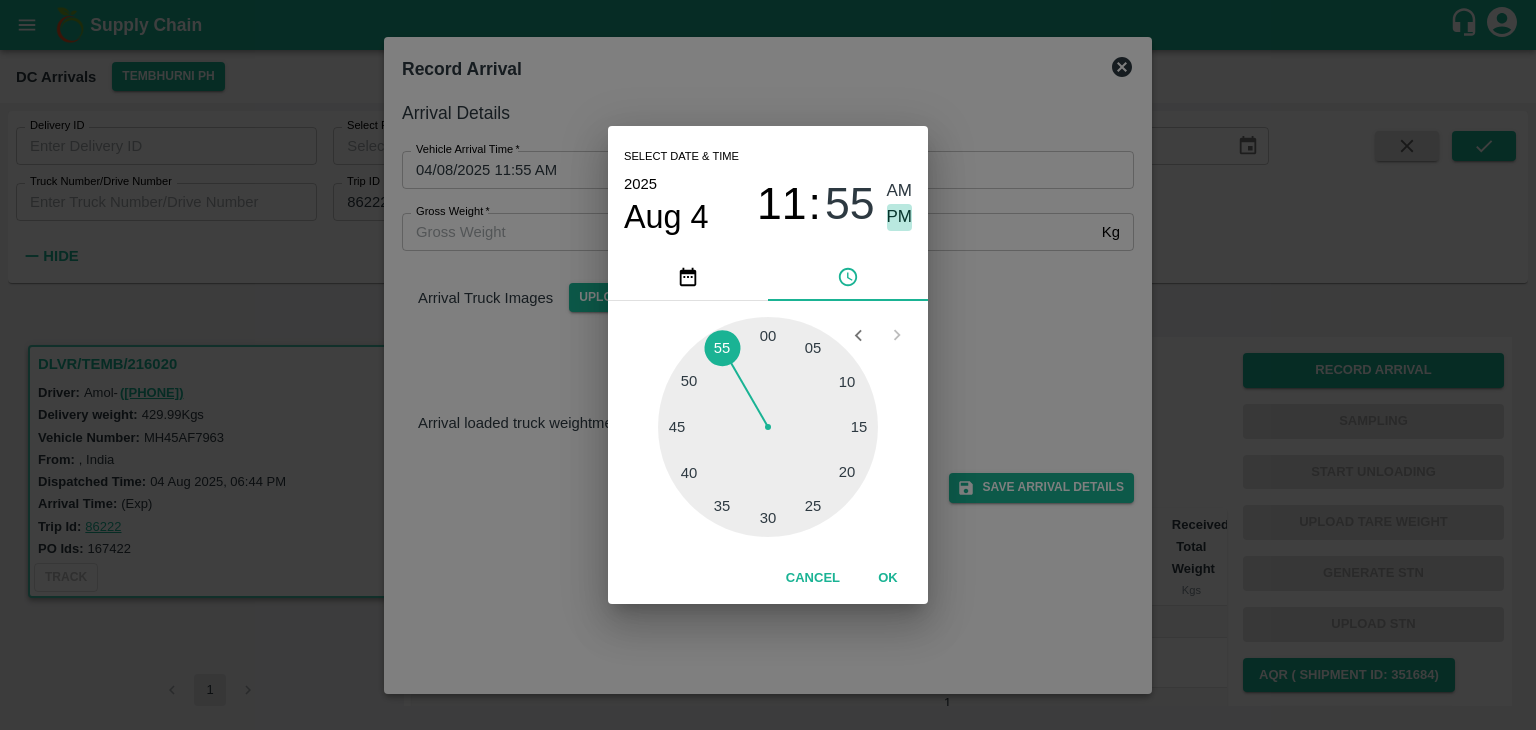 click on "PM" at bounding box center [900, 217] 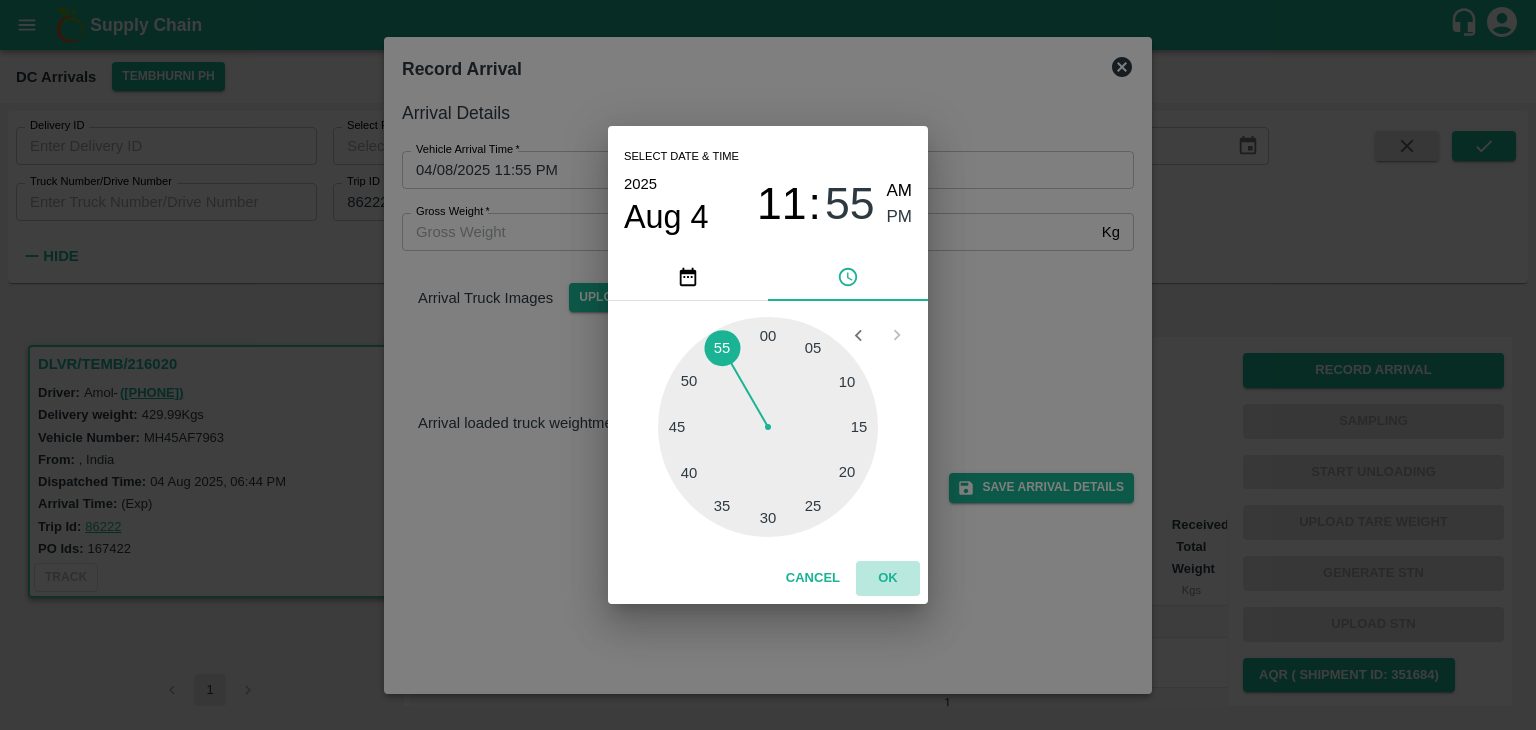 click on "OK" at bounding box center (888, 578) 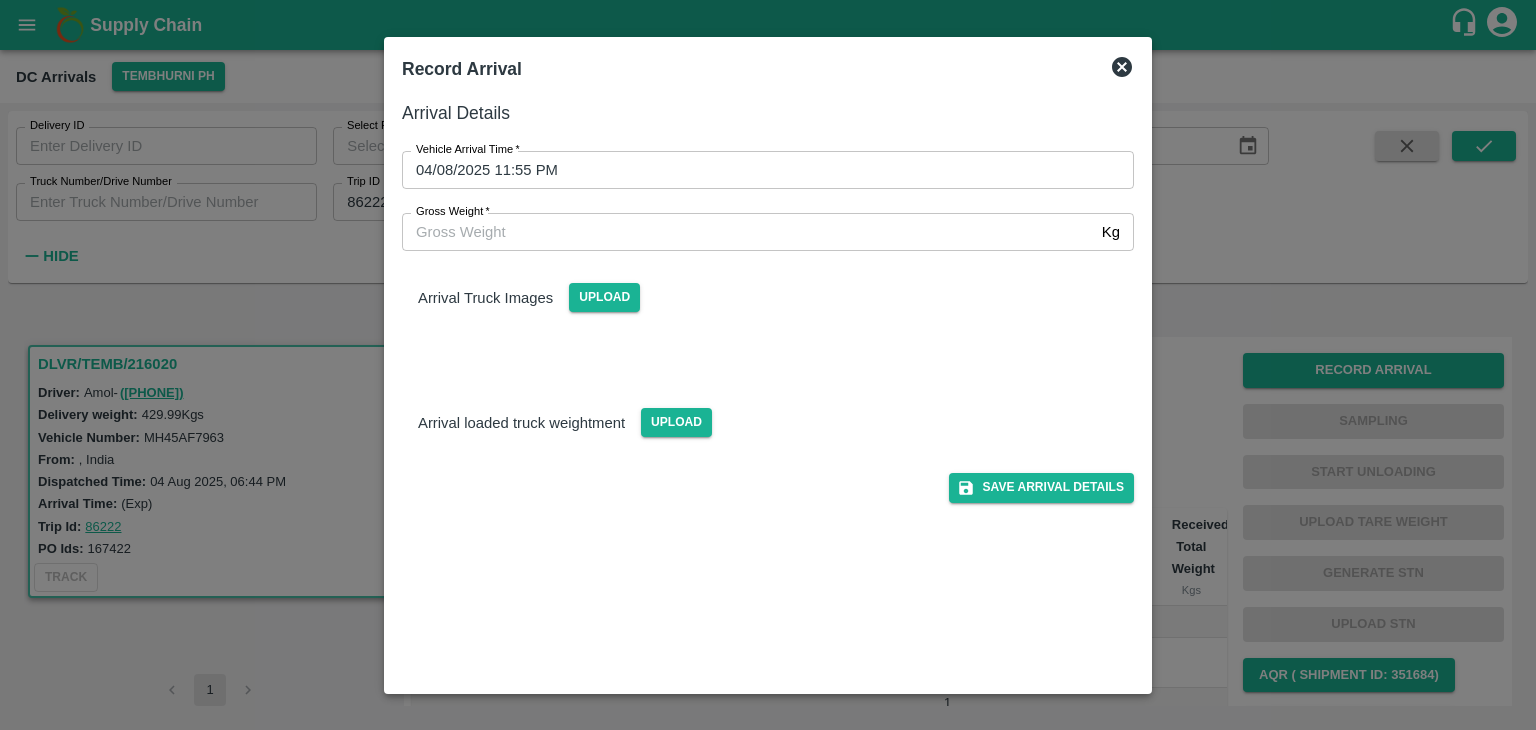 click on "Save Arrival Details" at bounding box center [760, 479] 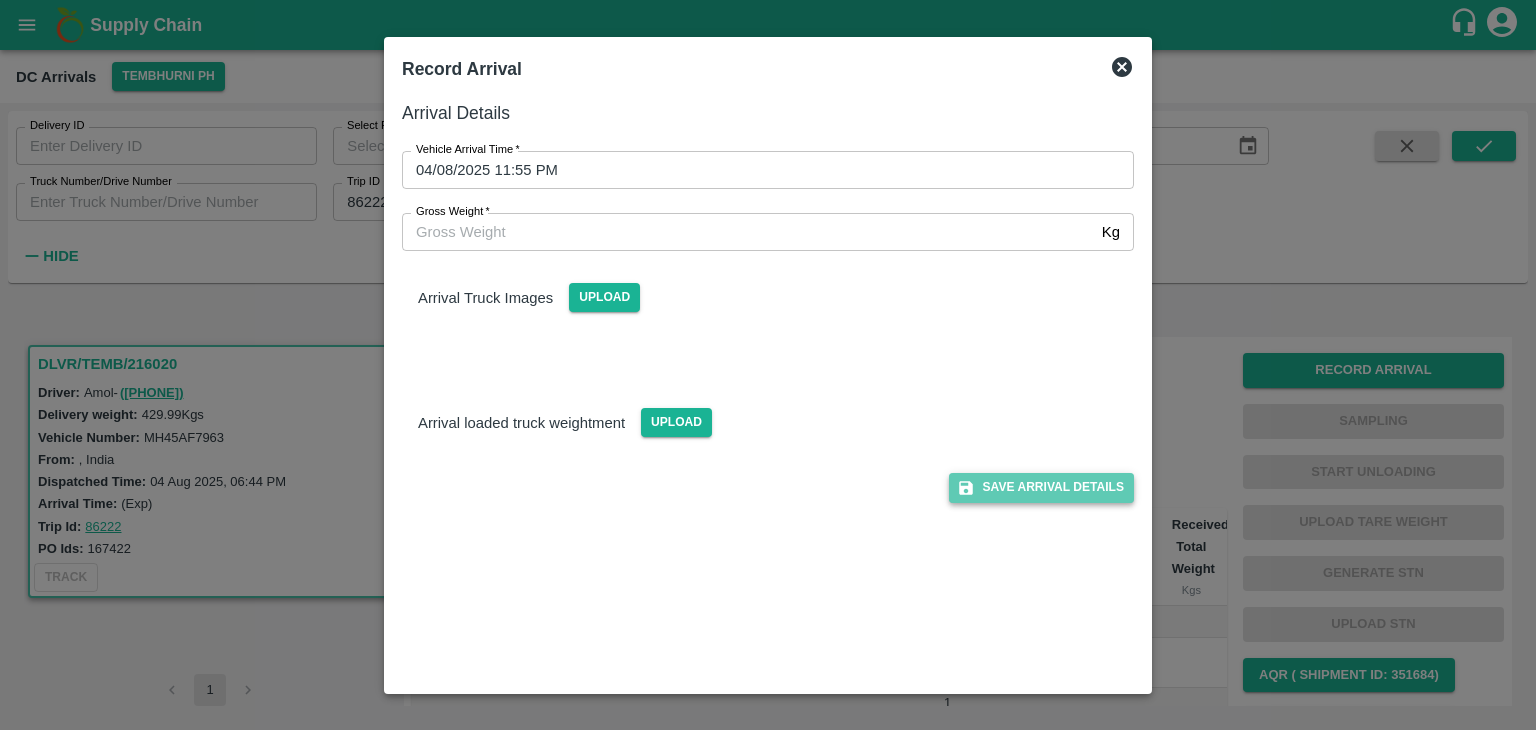 click on "Save Arrival Details" at bounding box center [1041, 487] 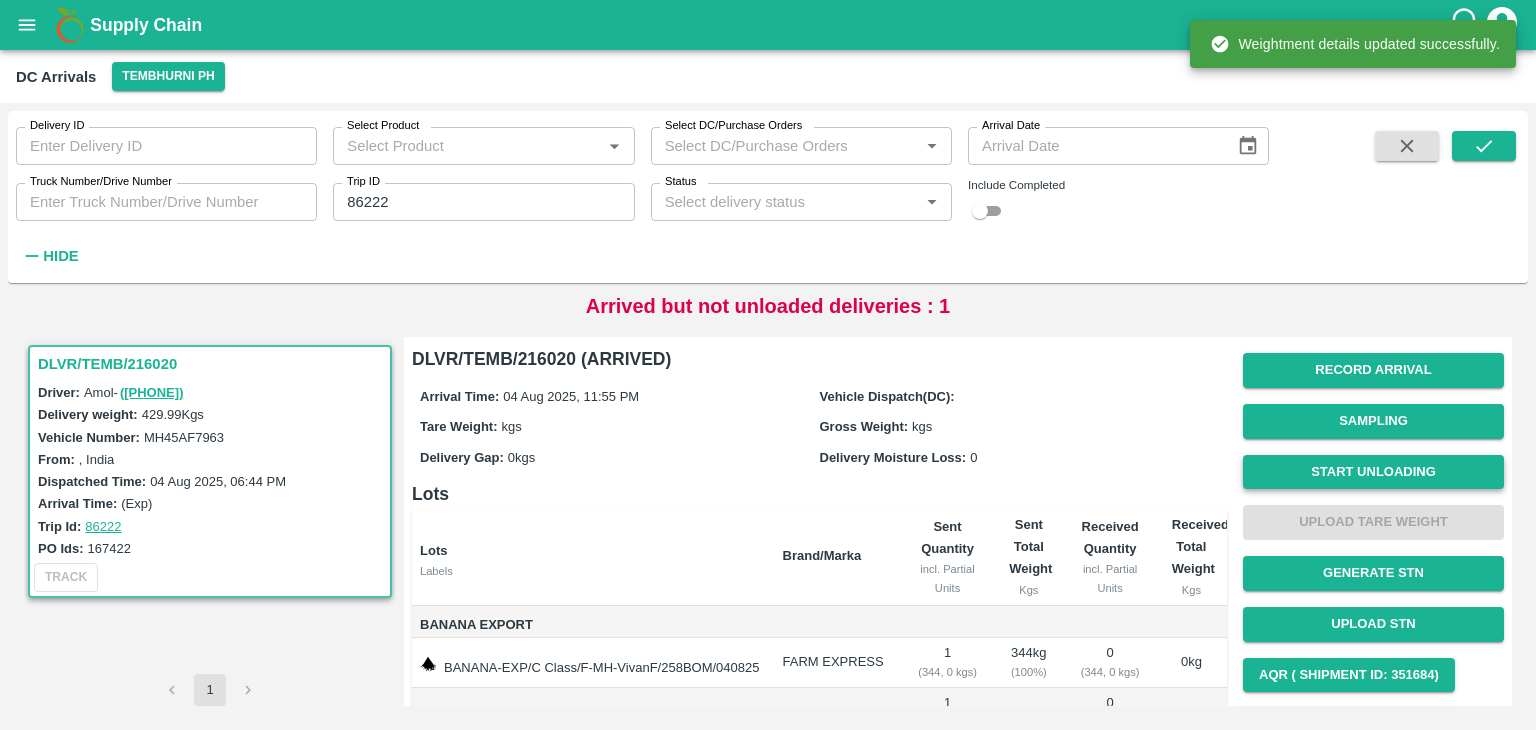 click on "Start Unloading" at bounding box center [1373, 472] 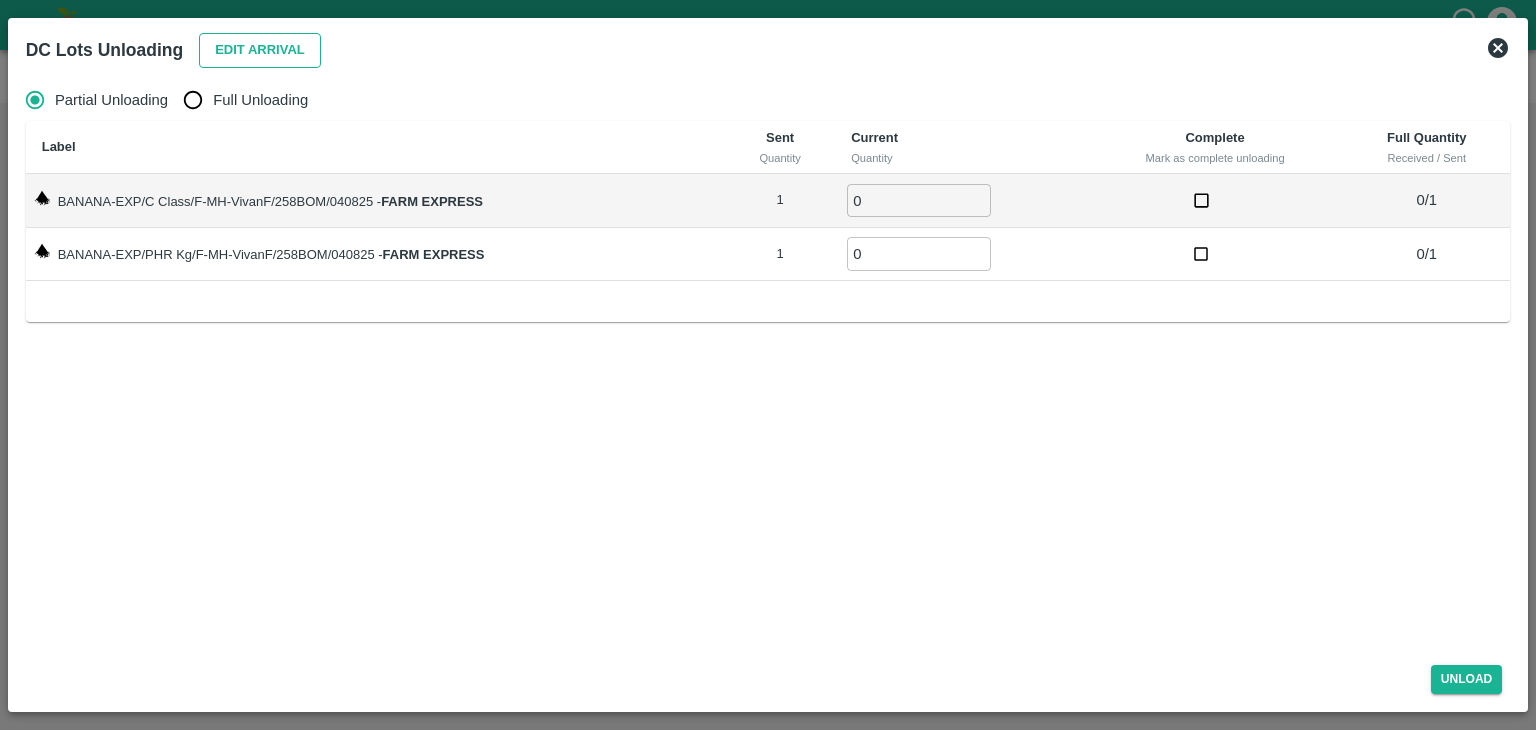 click on "Edit Arrival" at bounding box center [260, 50] 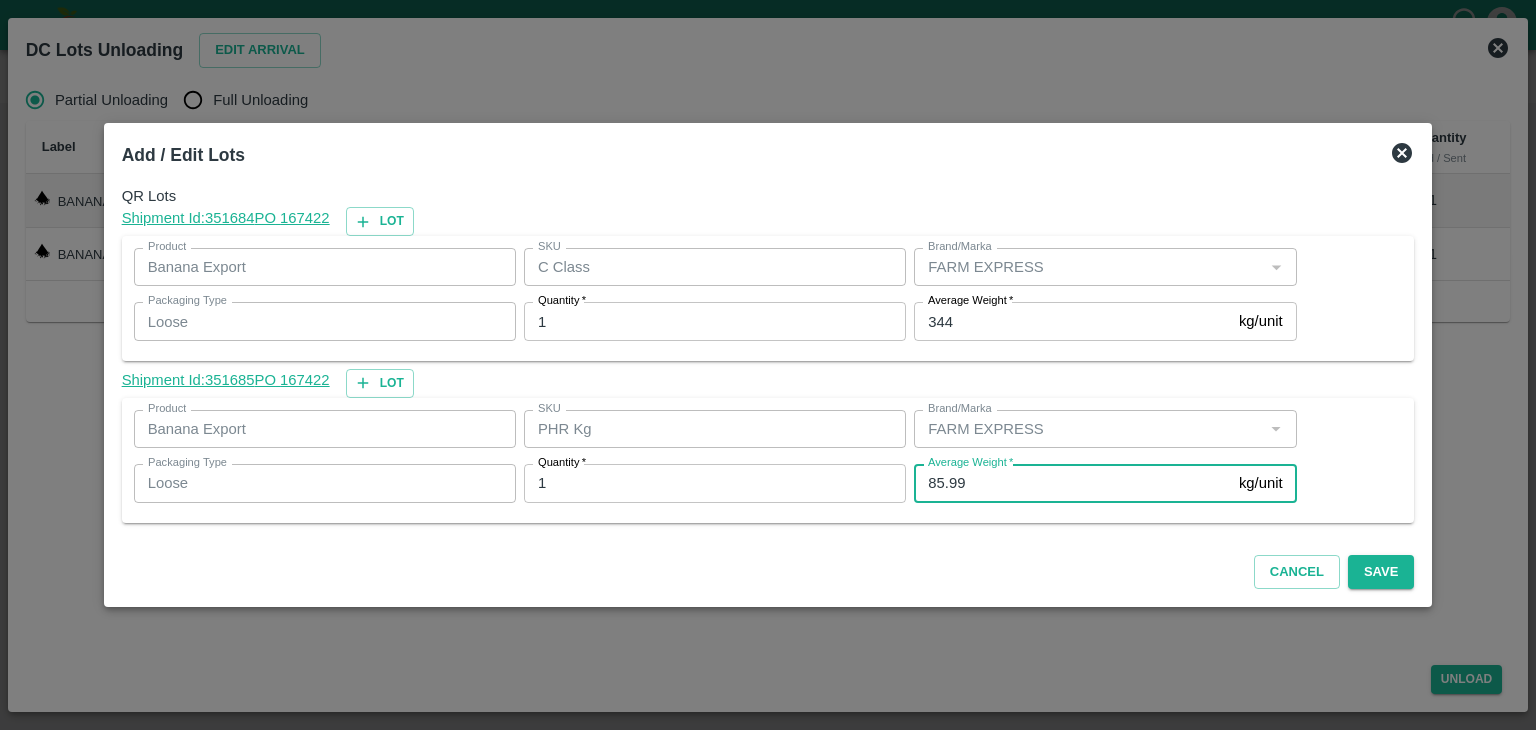 click on "85.99" at bounding box center (1072, 483) 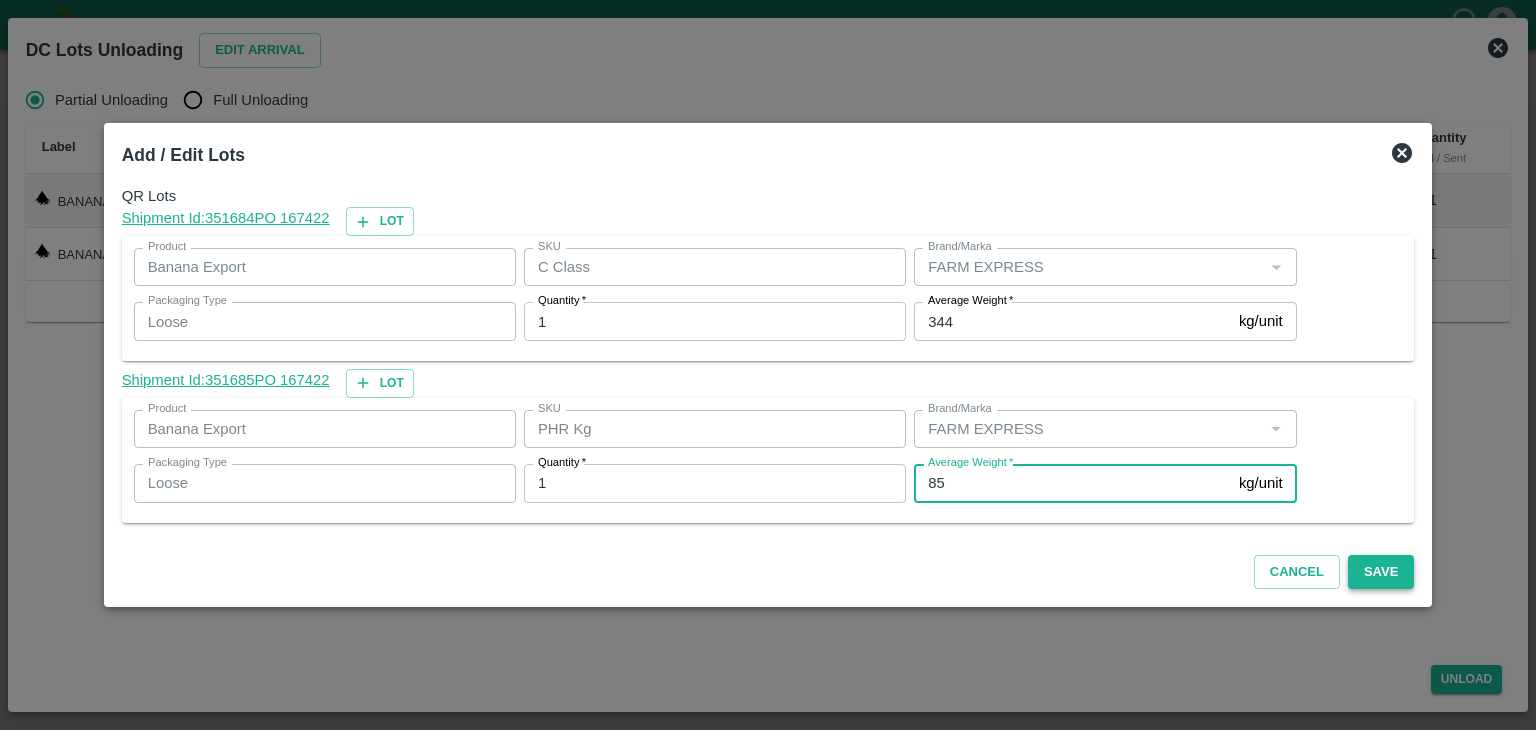type on "85" 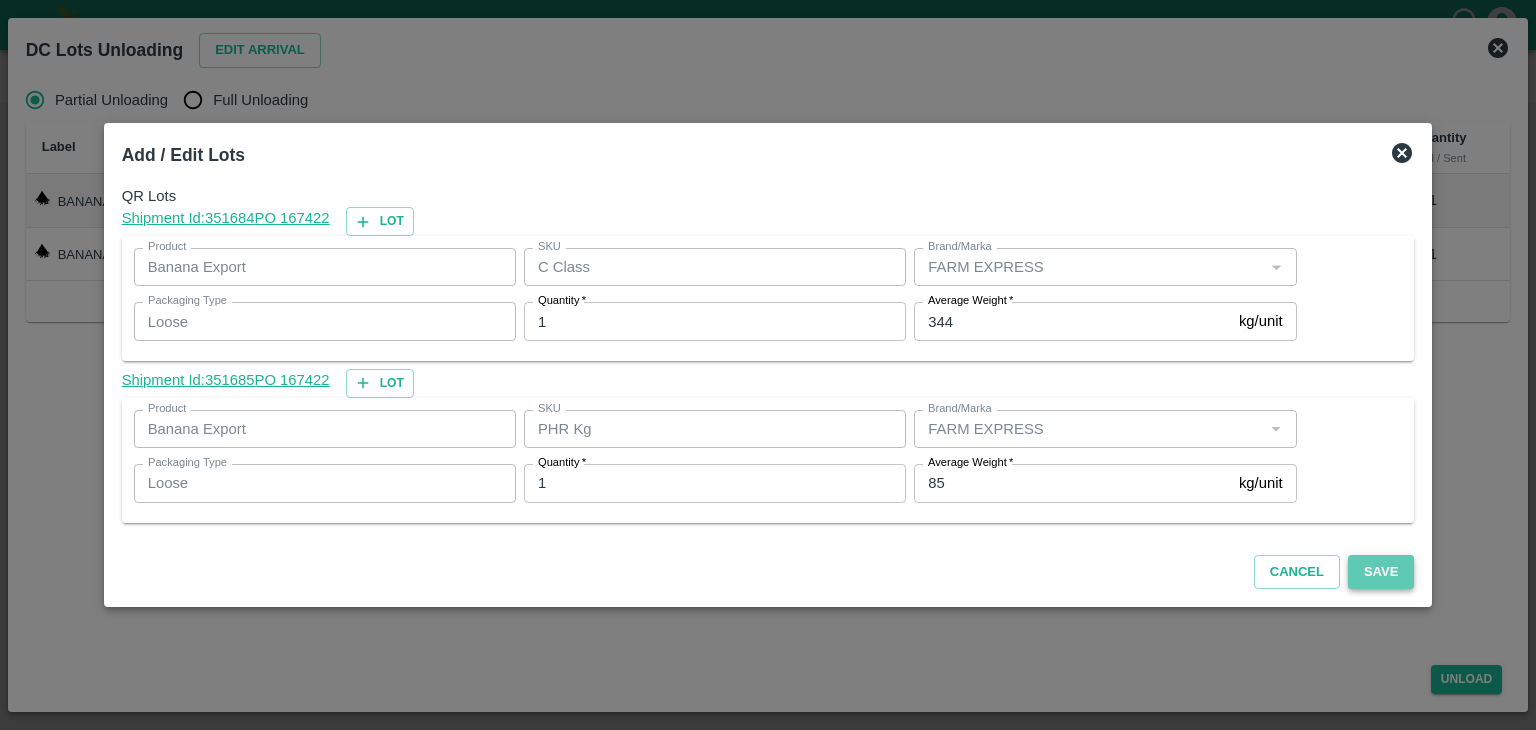 click on "Save" at bounding box center [1381, 572] 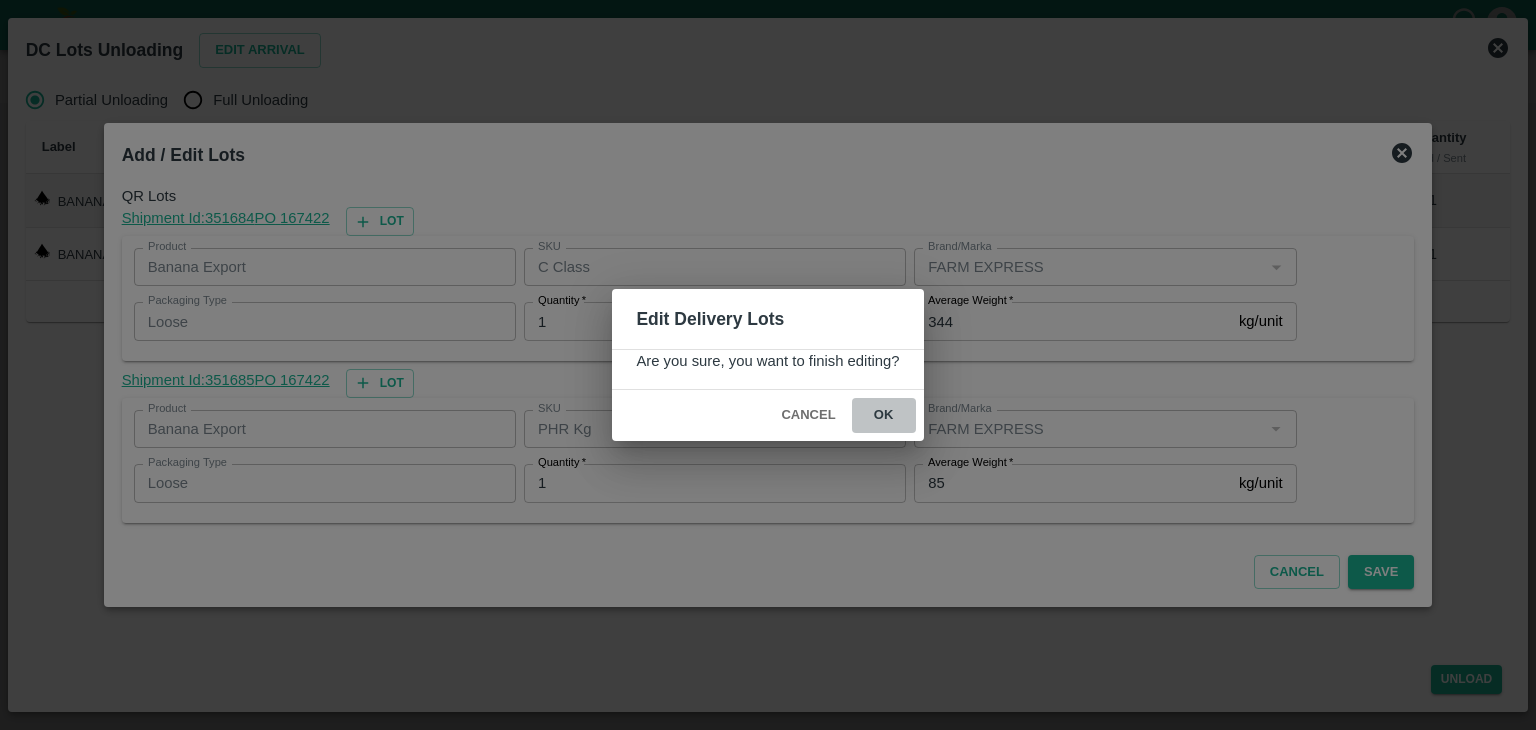 click on "ok" at bounding box center (884, 415) 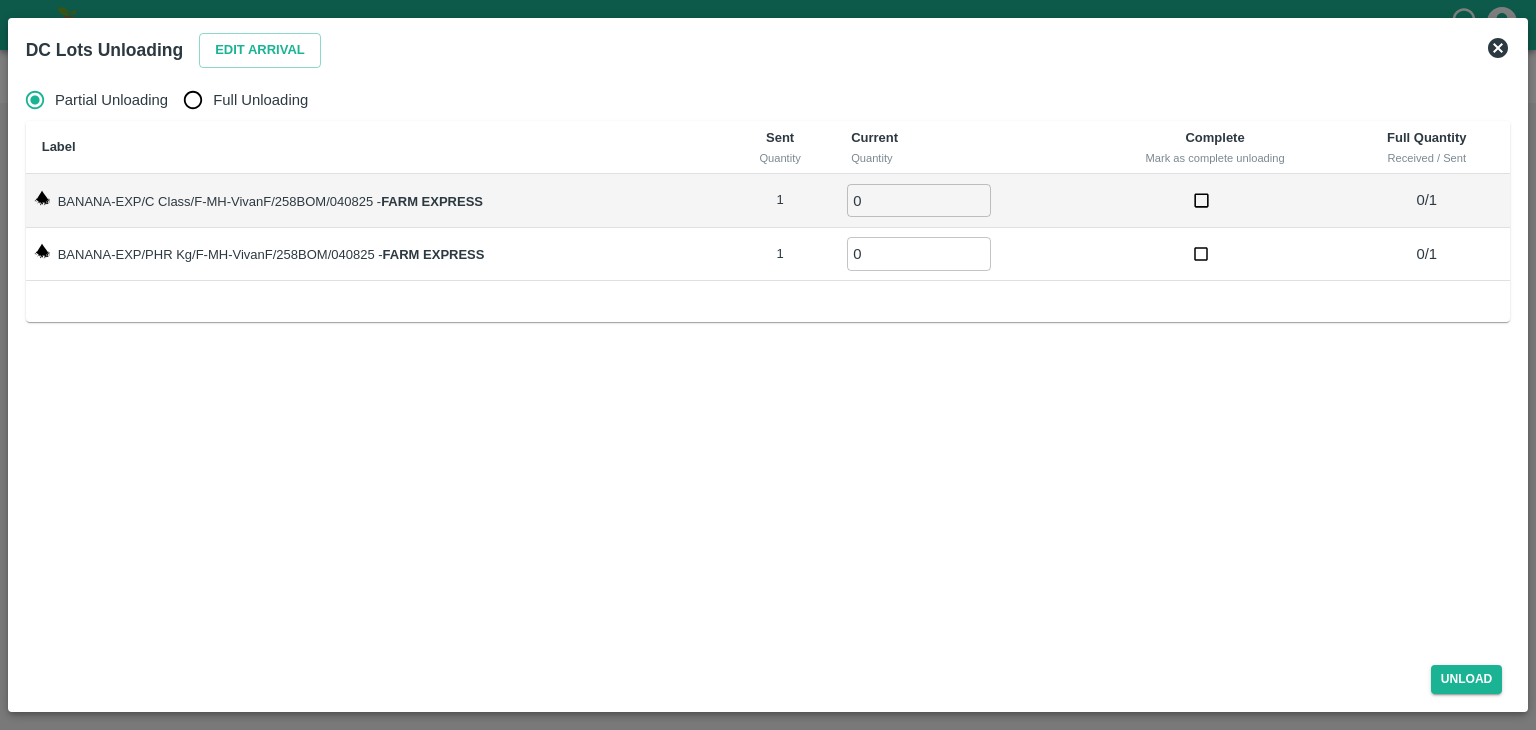 click on "Full Unloading" at bounding box center [260, 100] 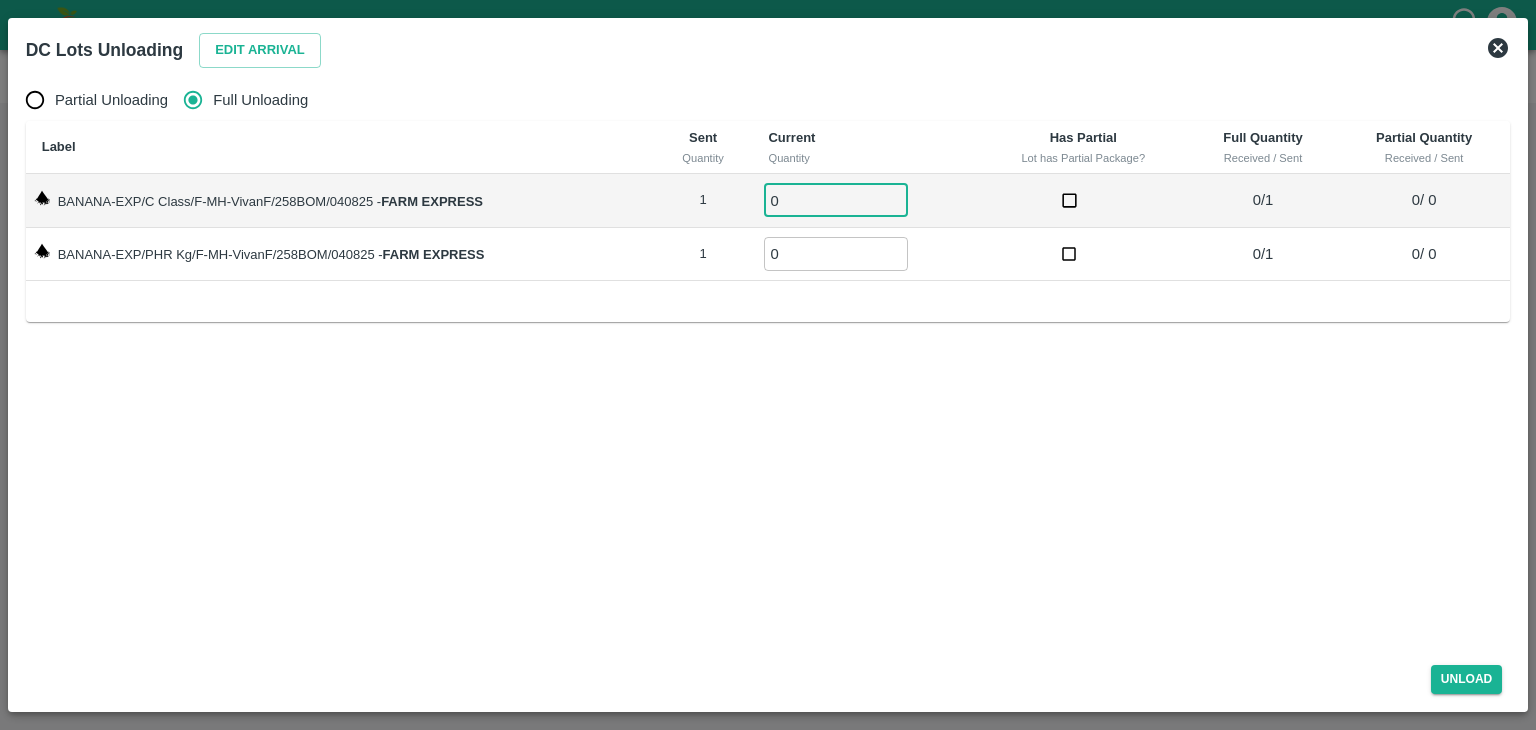 click on "0" at bounding box center (836, 200) 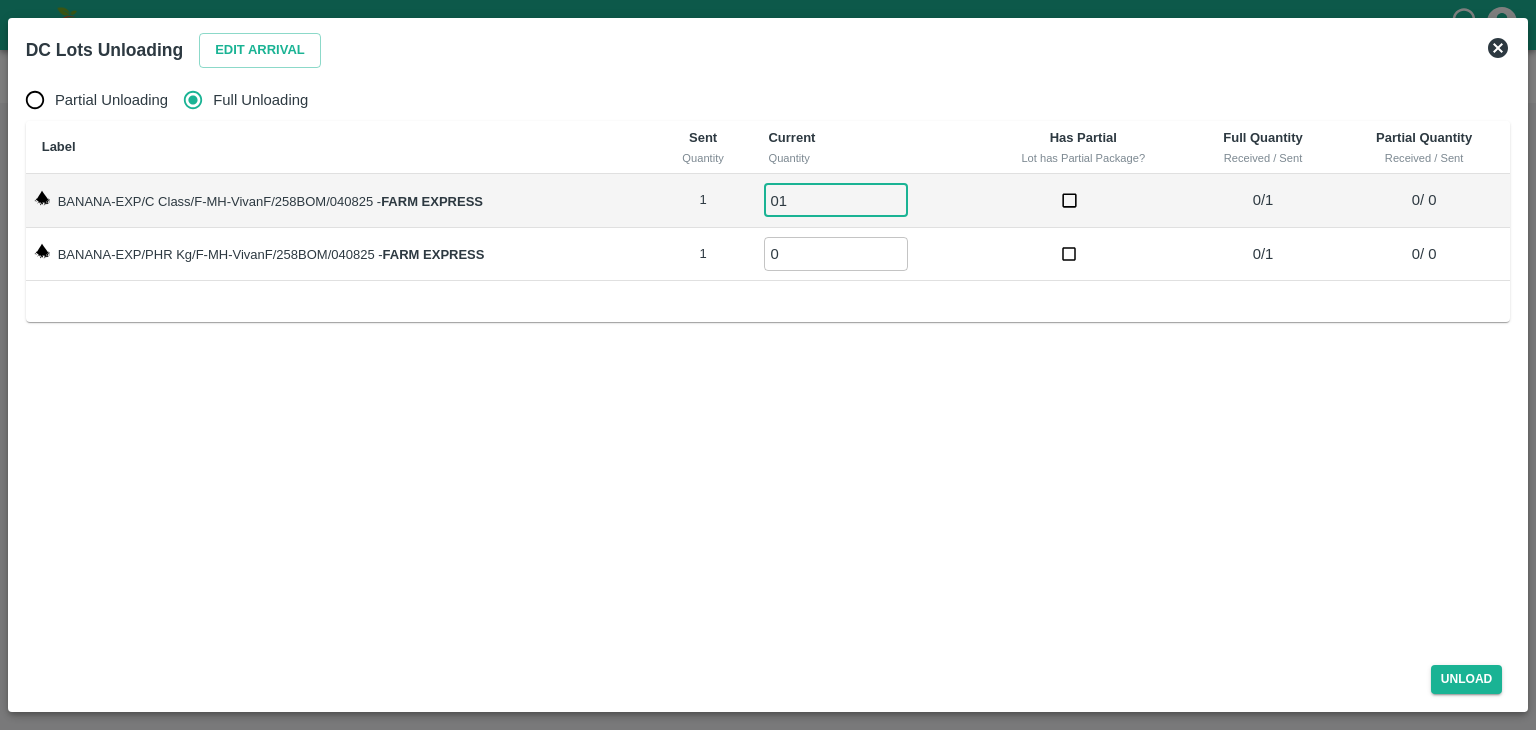 type on "01" 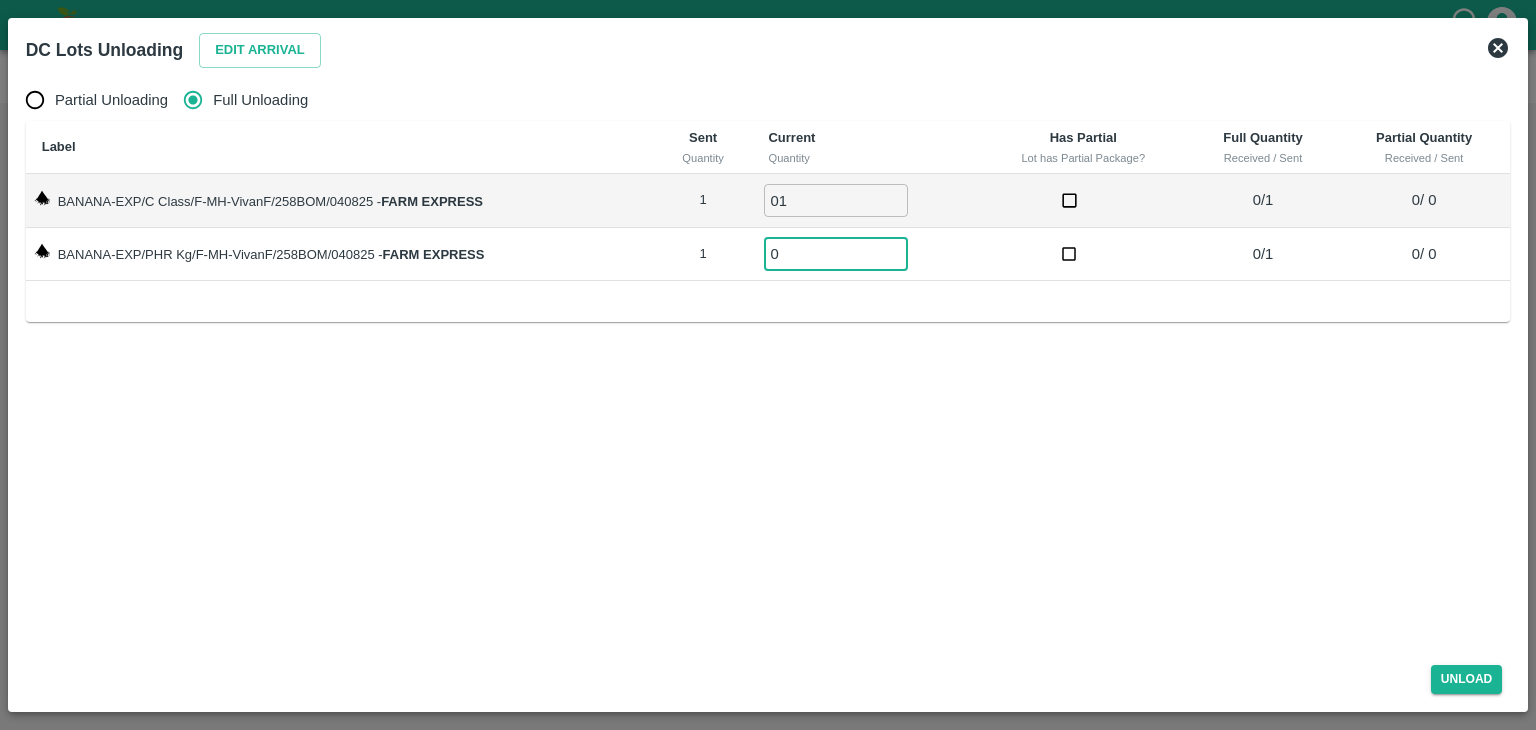 click on "0" at bounding box center [836, 253] 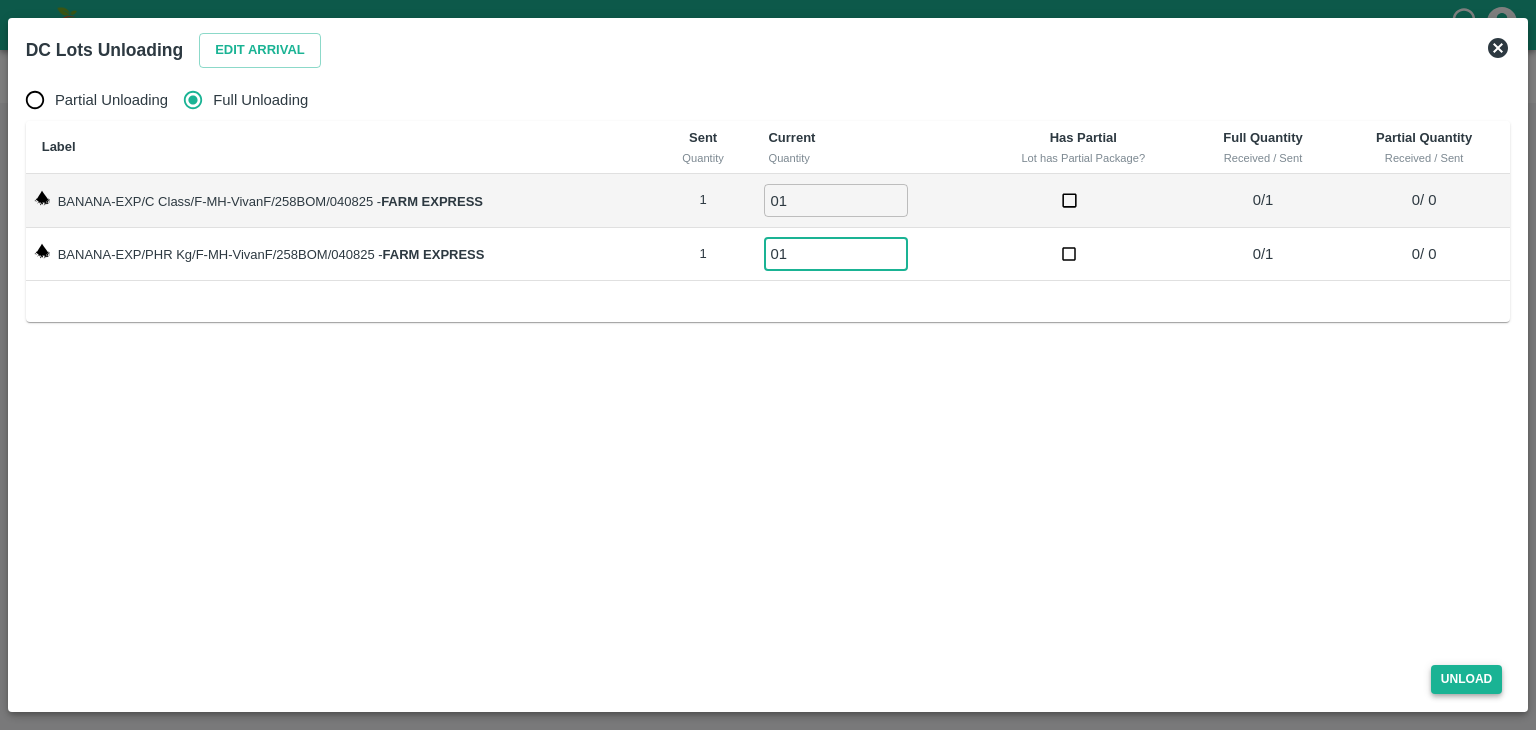 type on "01" 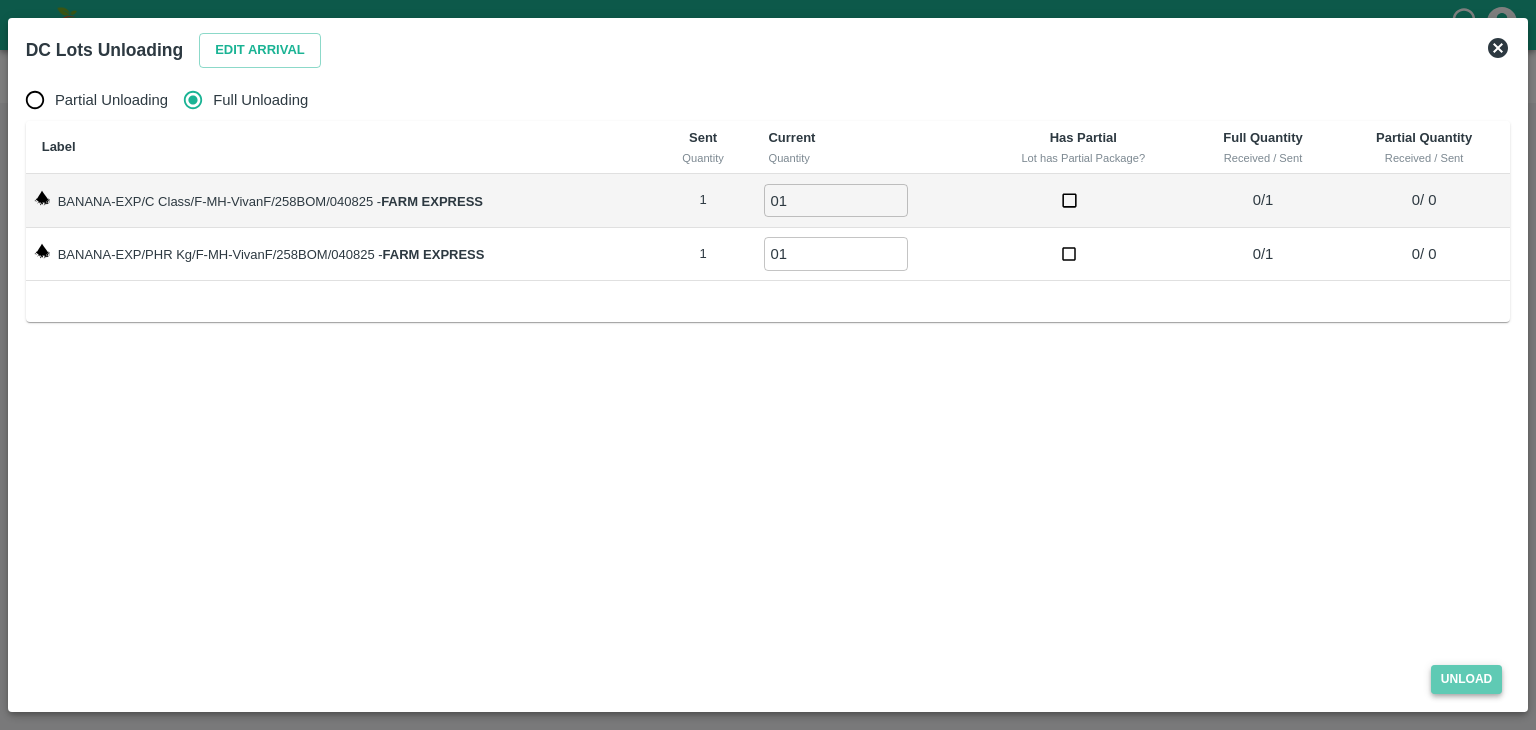 click on "Unload" at bounding box center (1467, 679) 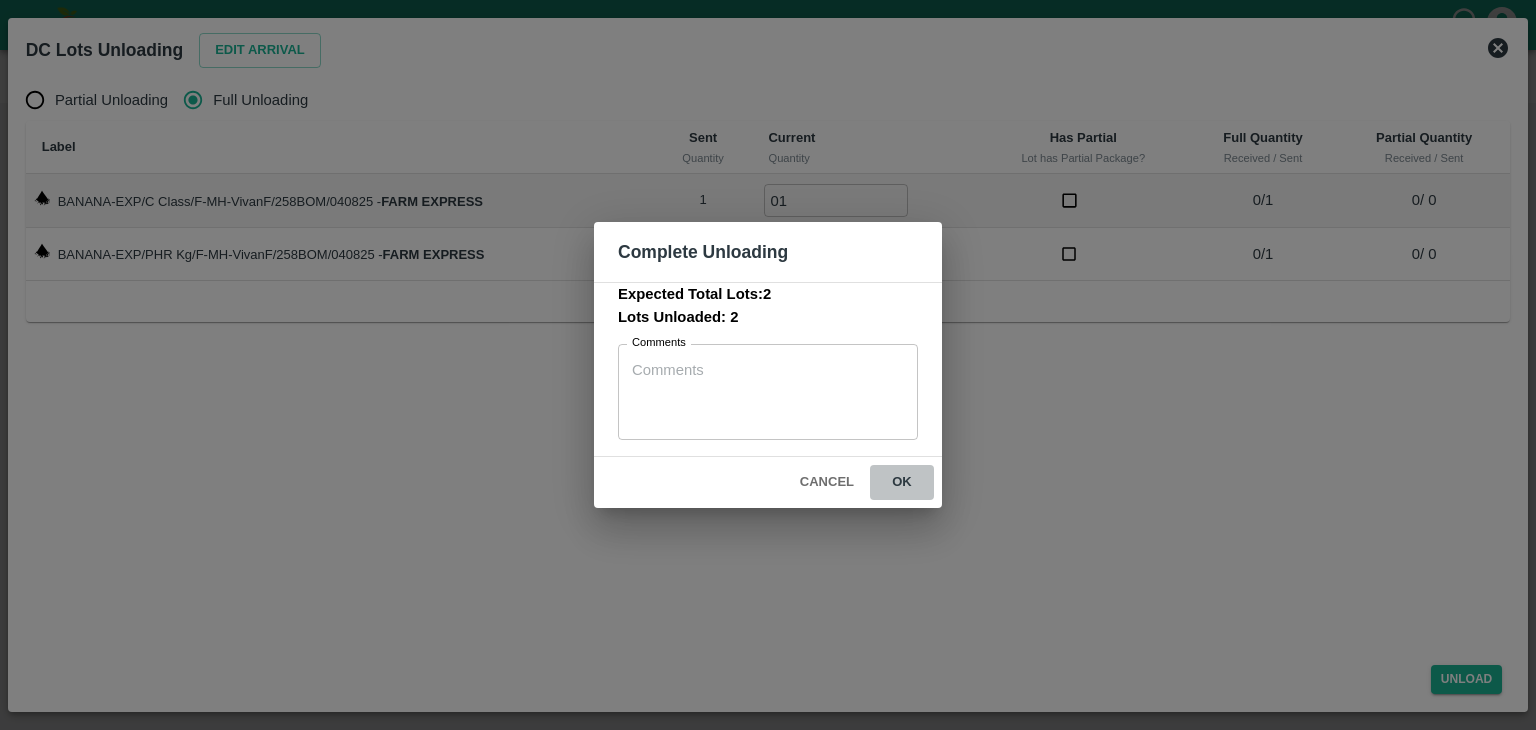 click on "ok" at bounding box center (902, 482) 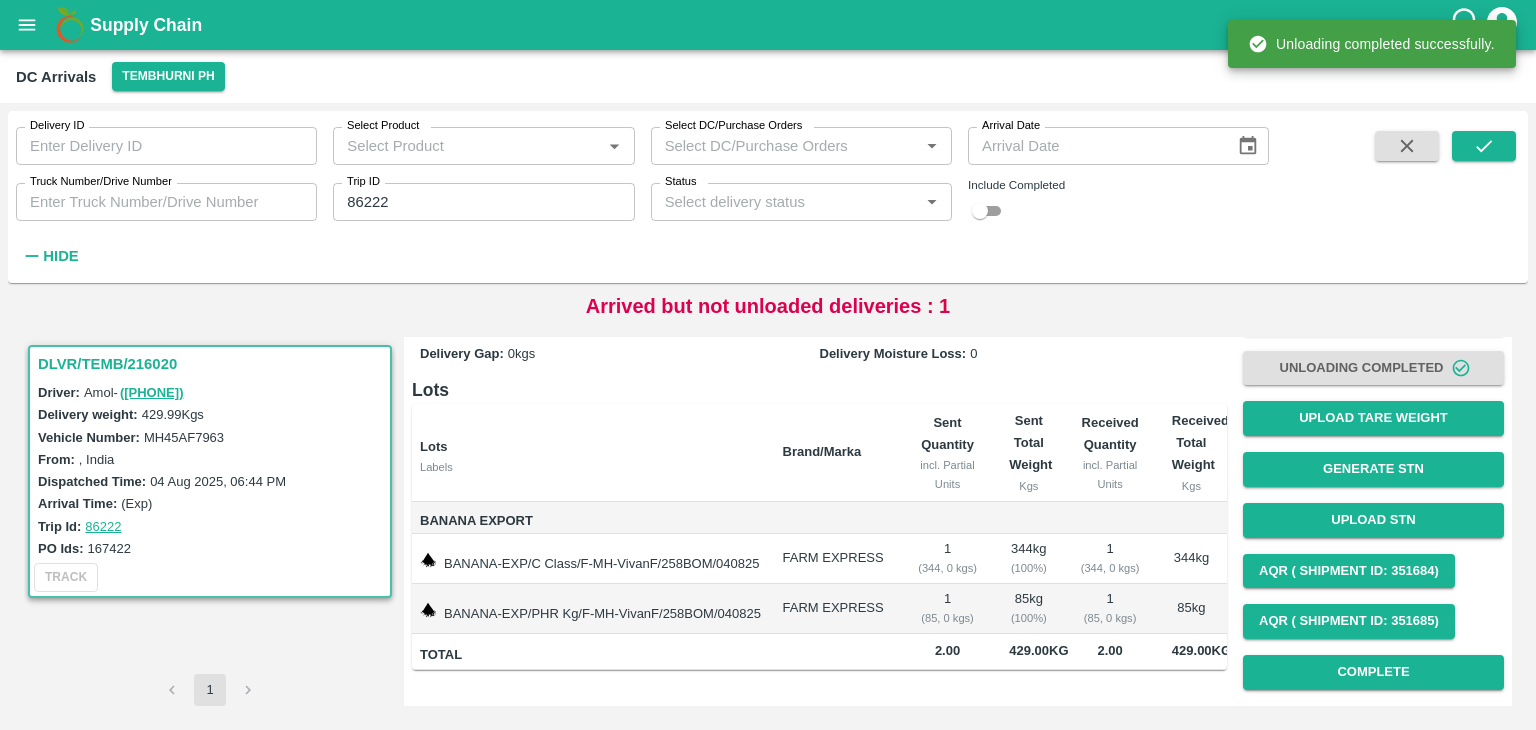 scroll, scrollTop: 124, scrollLeft: 0, axis: vertical 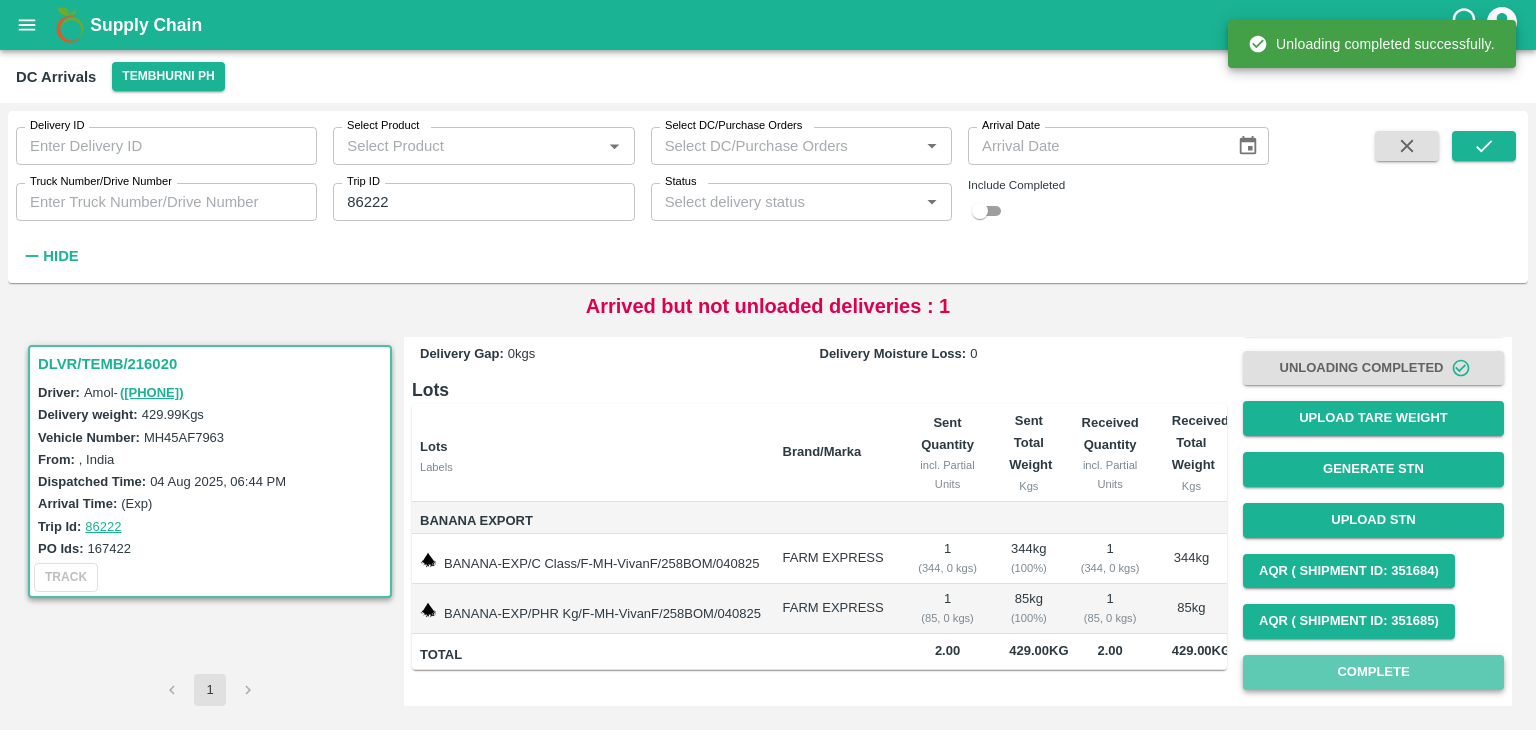click on "Complete" at bounding box center (1373, 672) 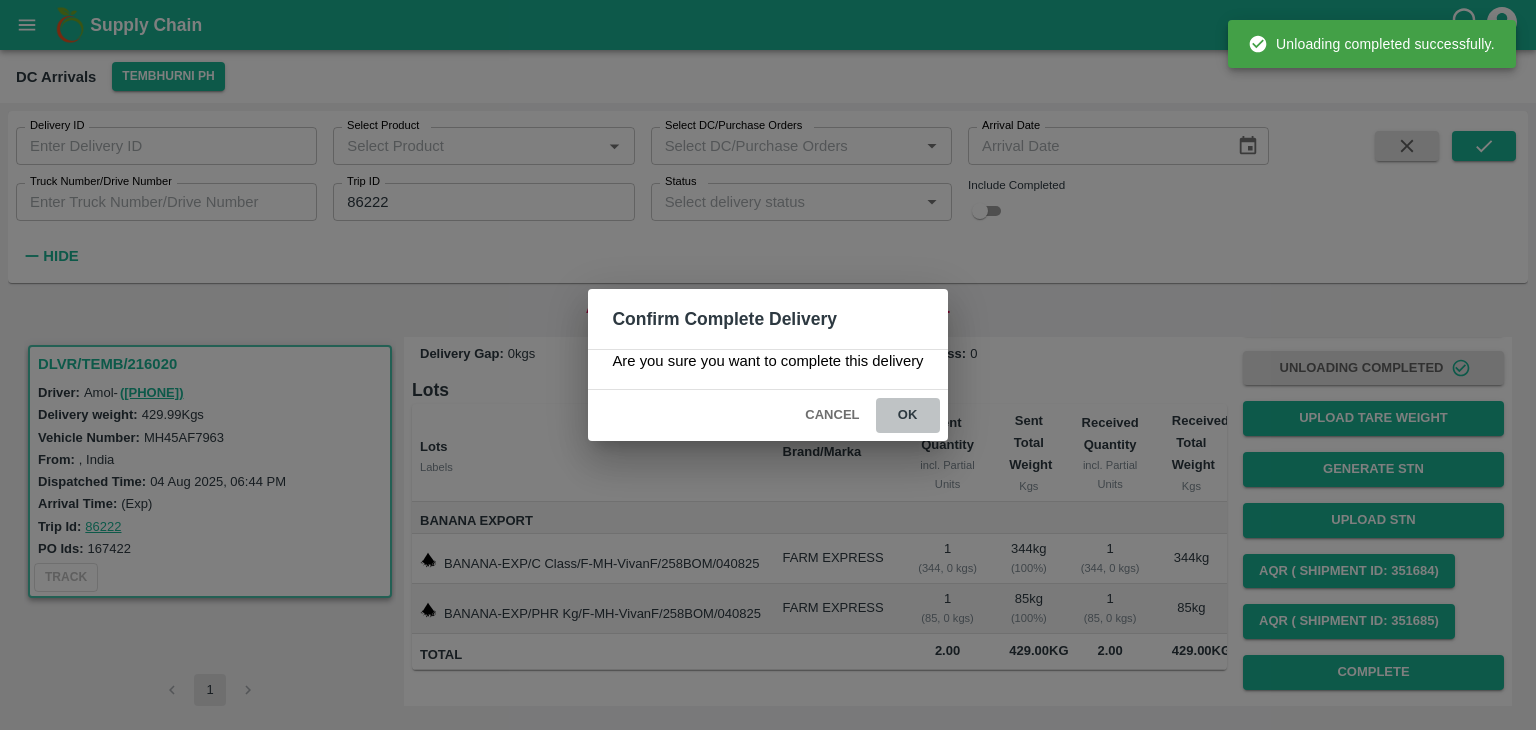 click on "ok" at bounding box center (908, 415) 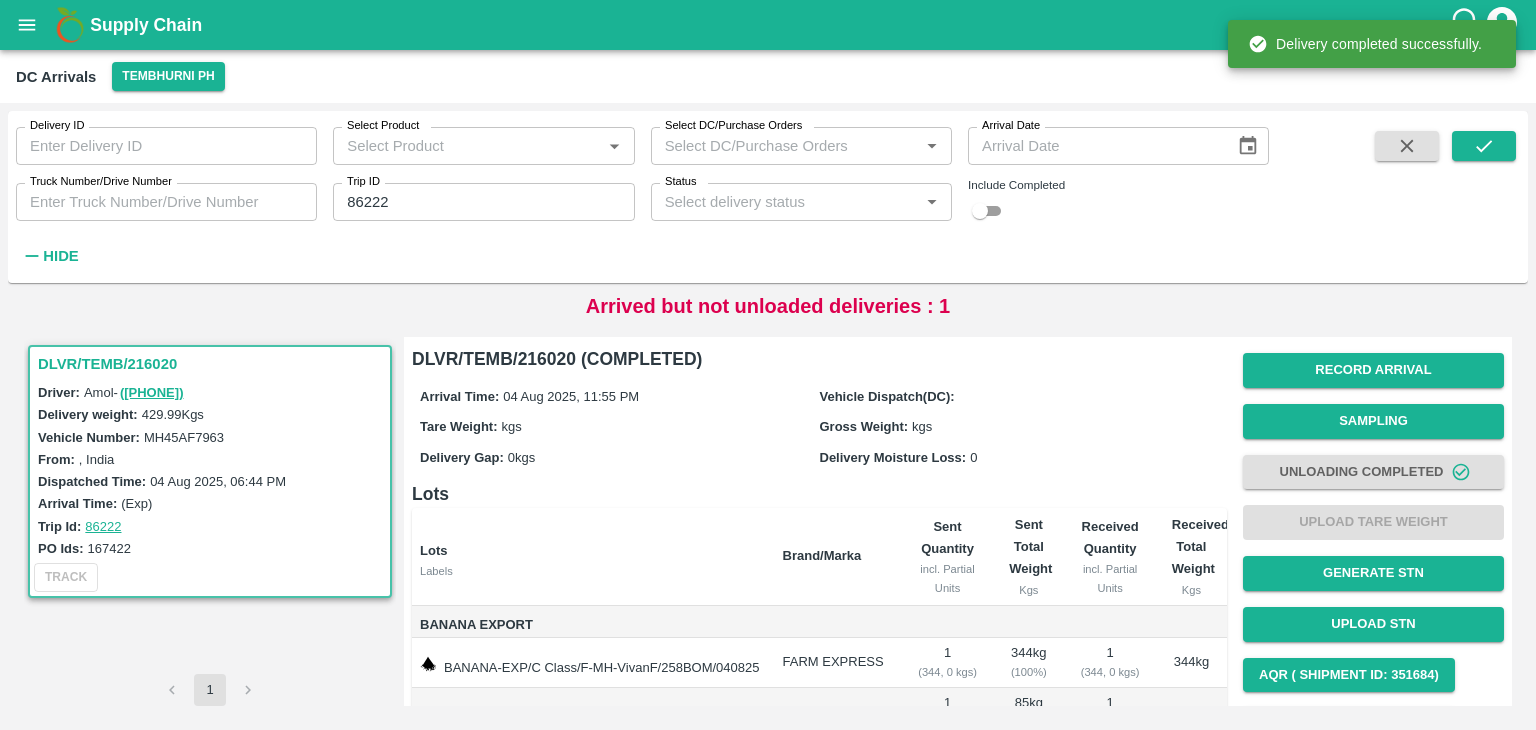 scroll, scrollTop: 124, scrollLeft: 0, axis: vertical 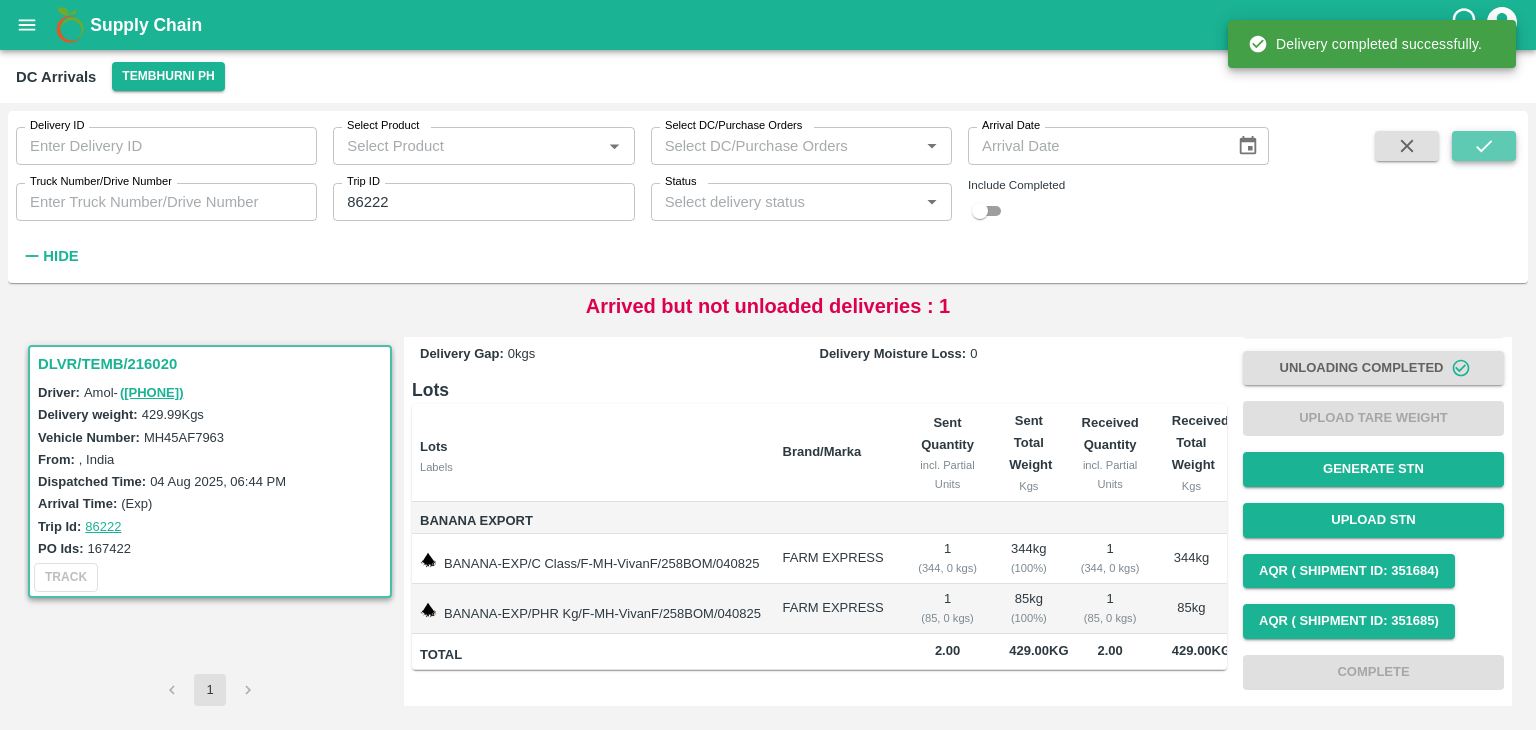 click at bounding box center [1484, 146] 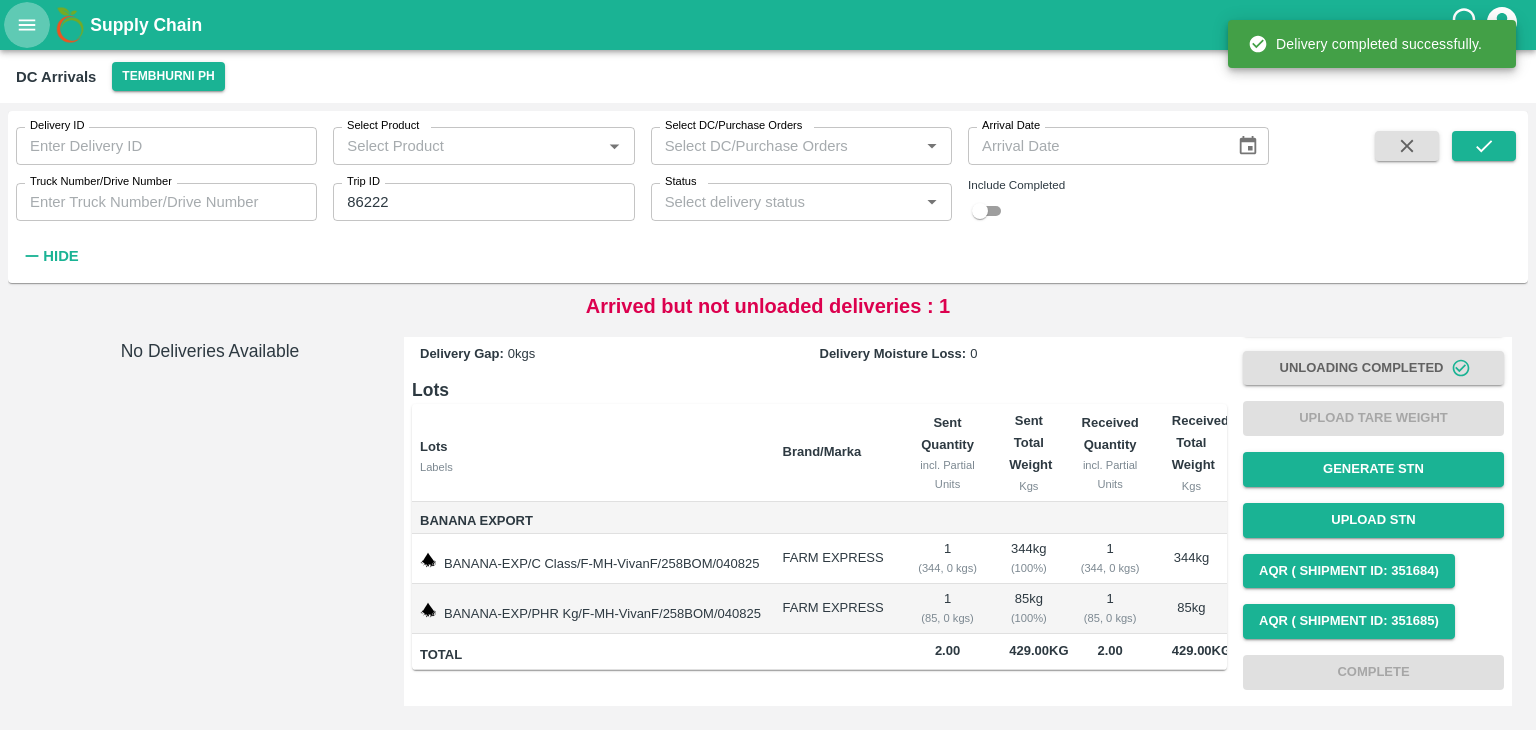 click at bounding box center (27, 25) 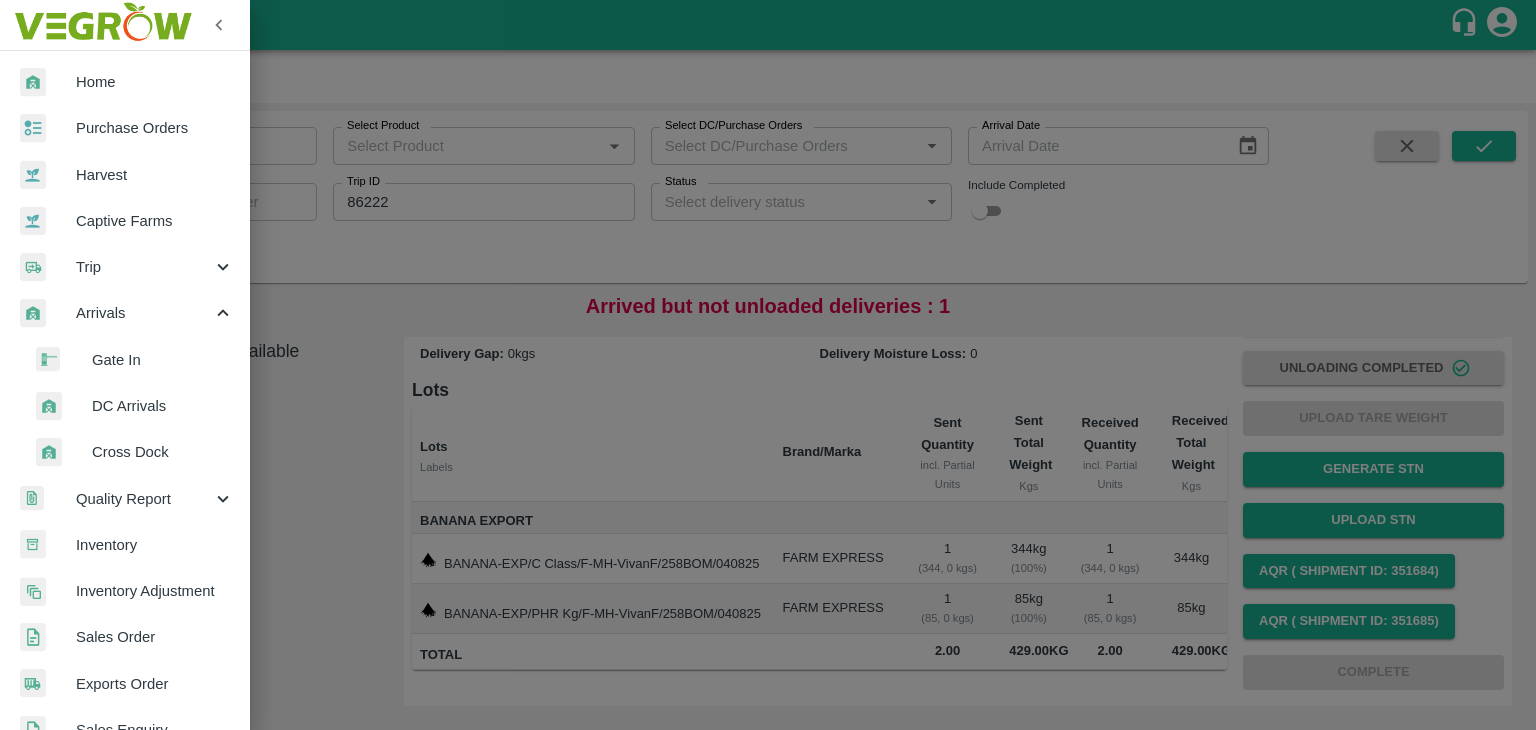 click on "Trip" at bounding box center [144, 267] 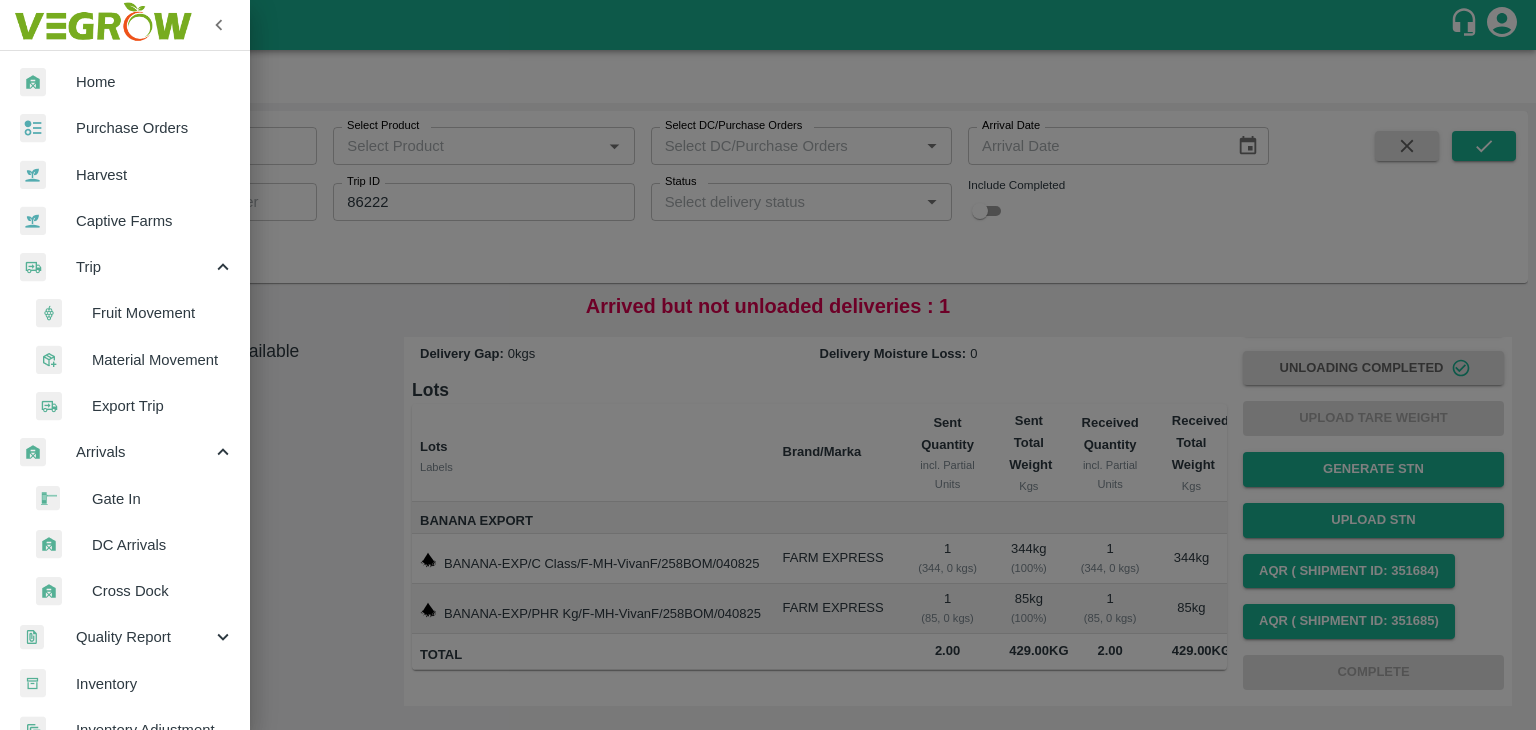 click on "Fruit Movement" at bounding box center [163, 313] 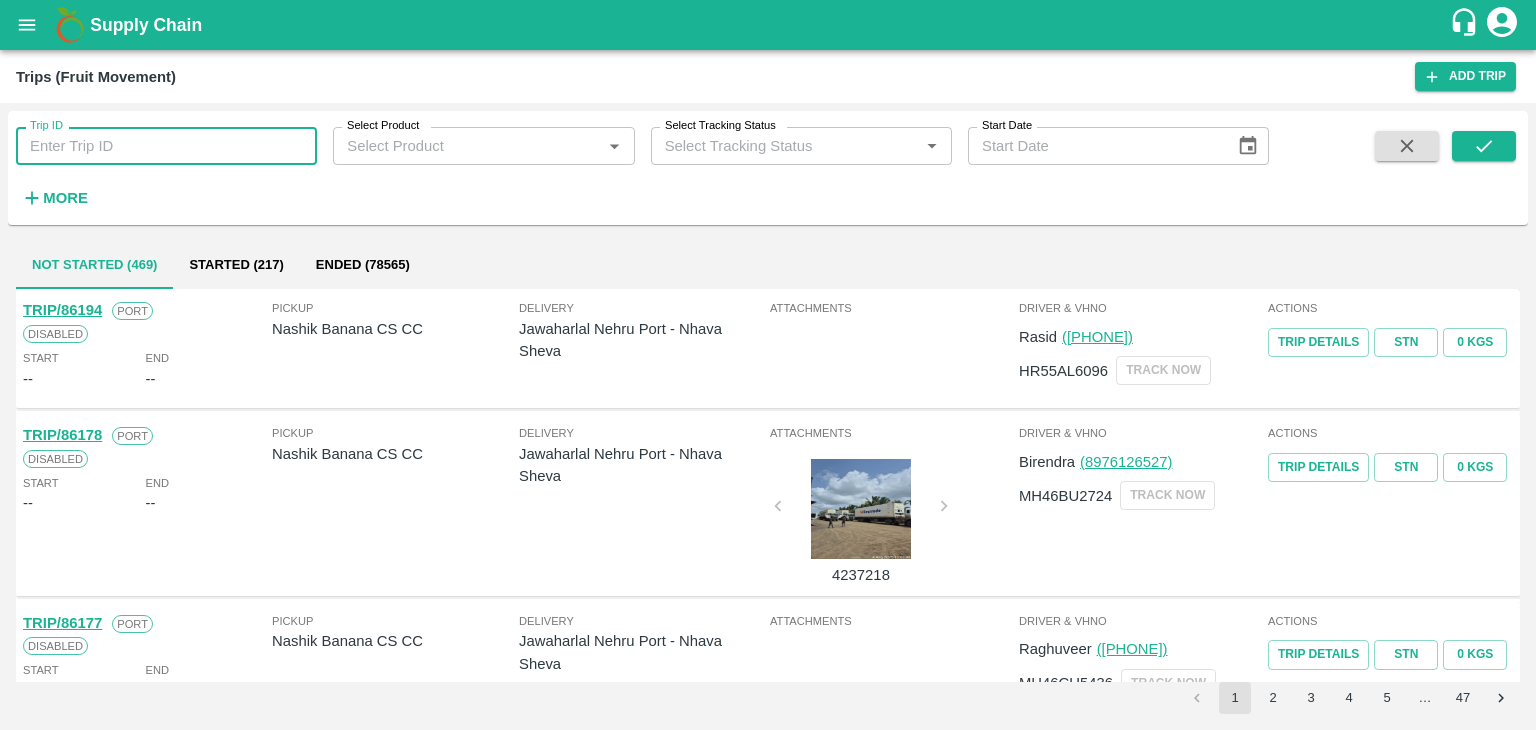 click on "Trip ID" at bounding box center [166, 146] 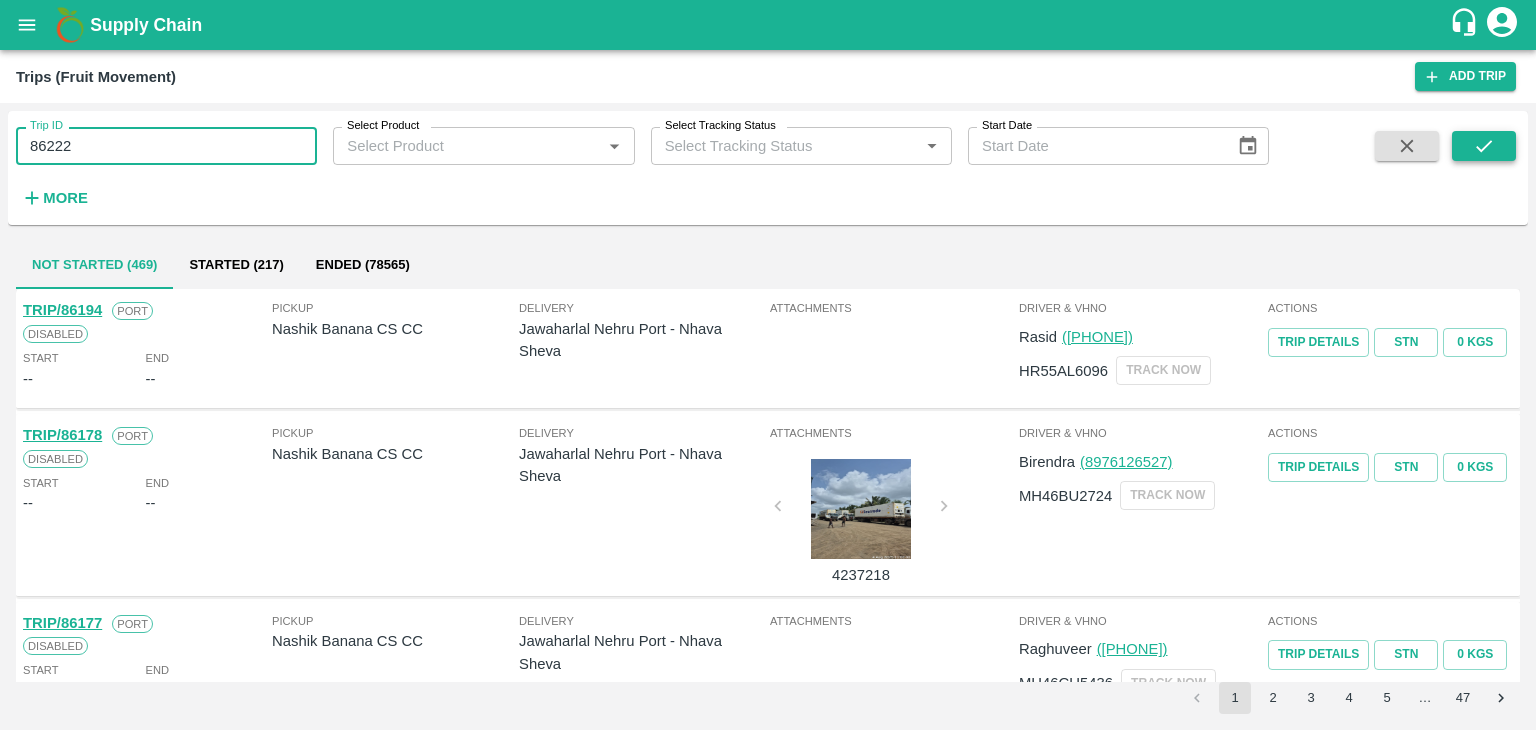 type on "86222" 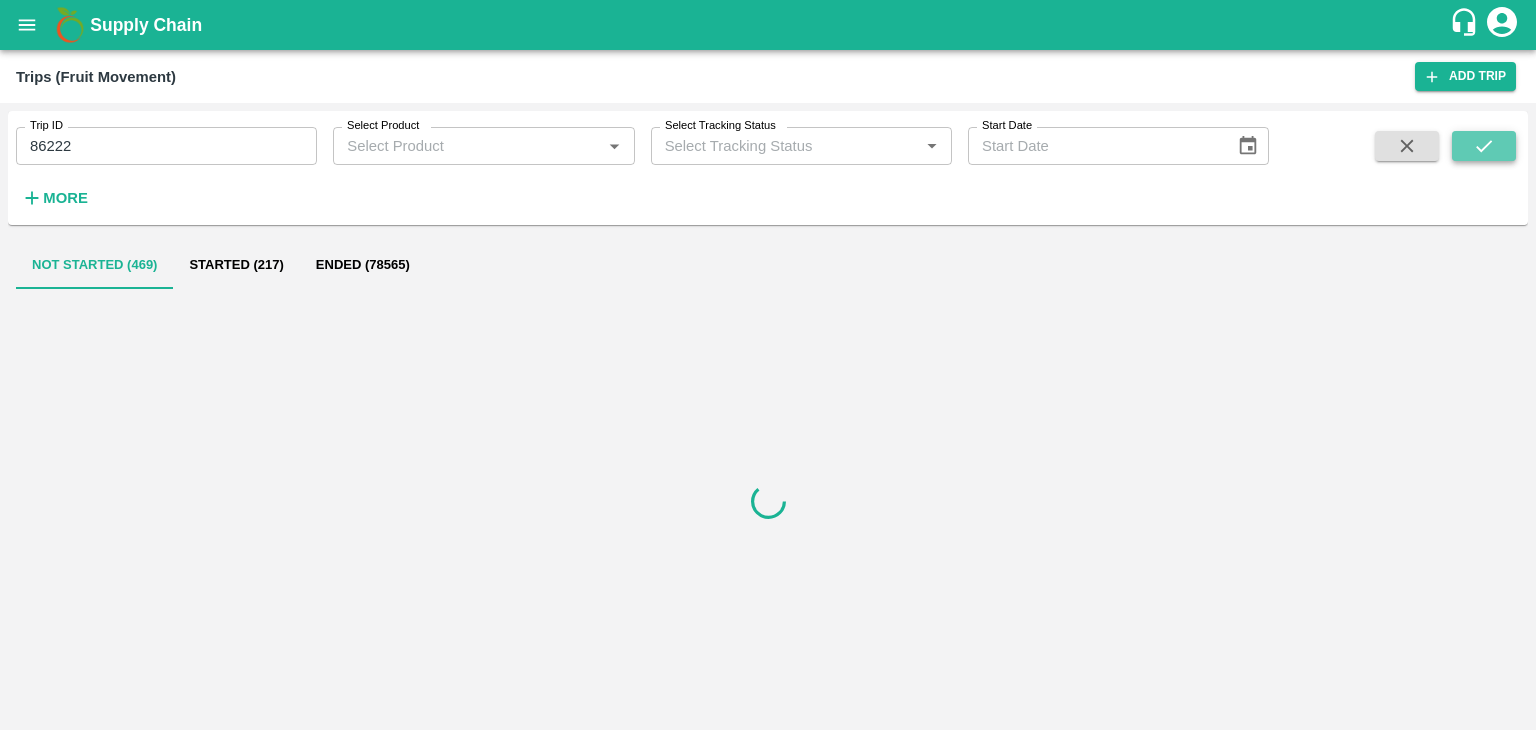 click at bounding box center [1484, 146] 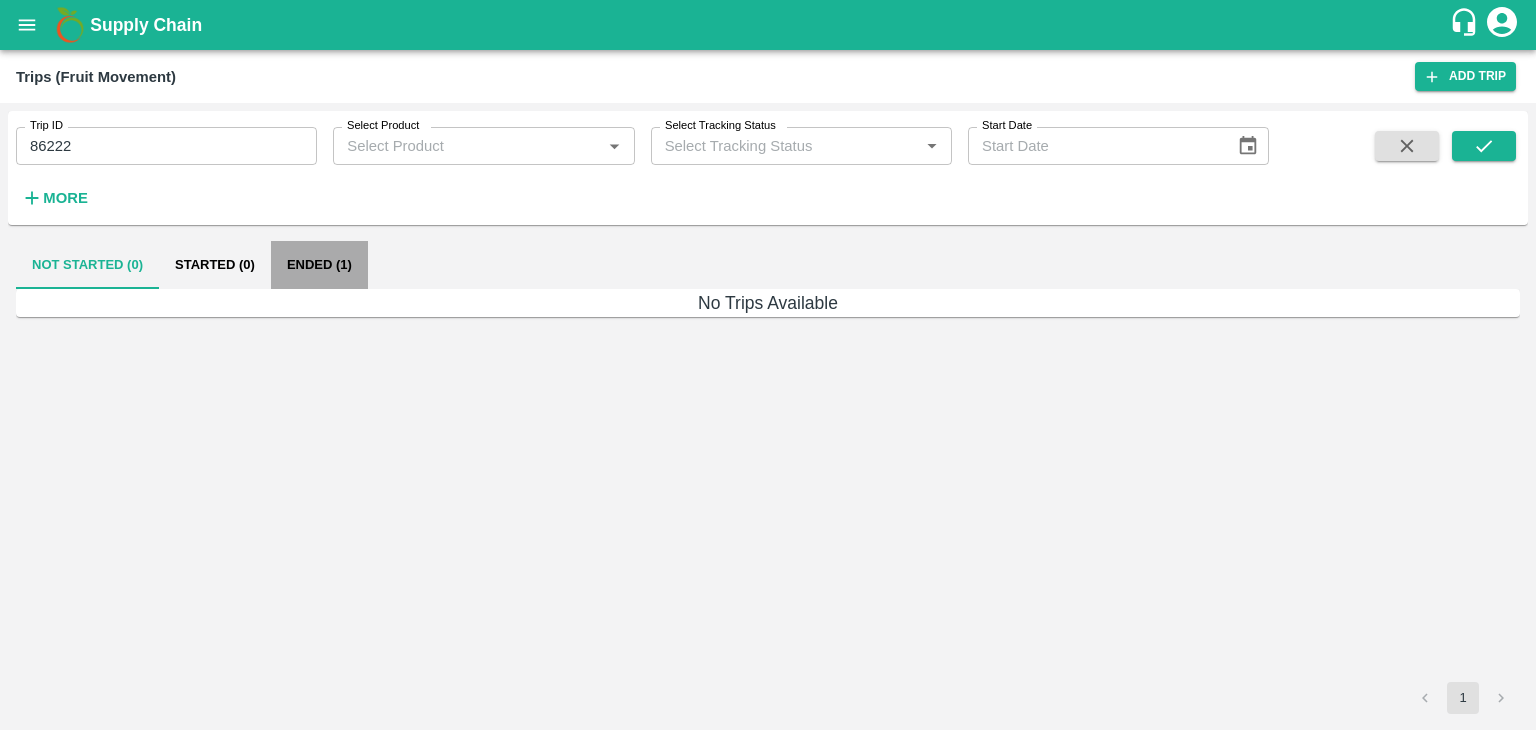 click on "Ended (1)" at bounding box center (319, 265) 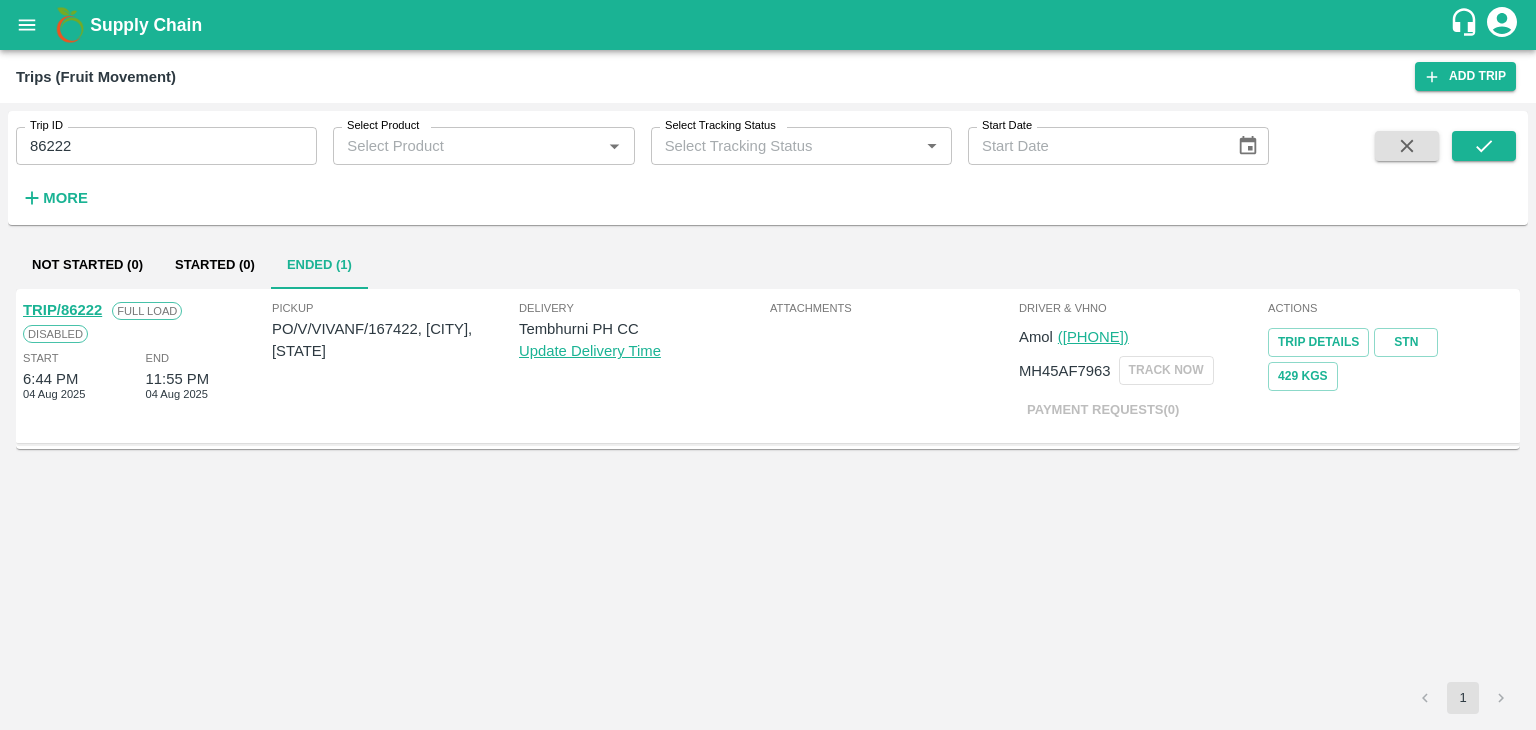 click on "TRIP/86222" at bounding box center [62, 310] 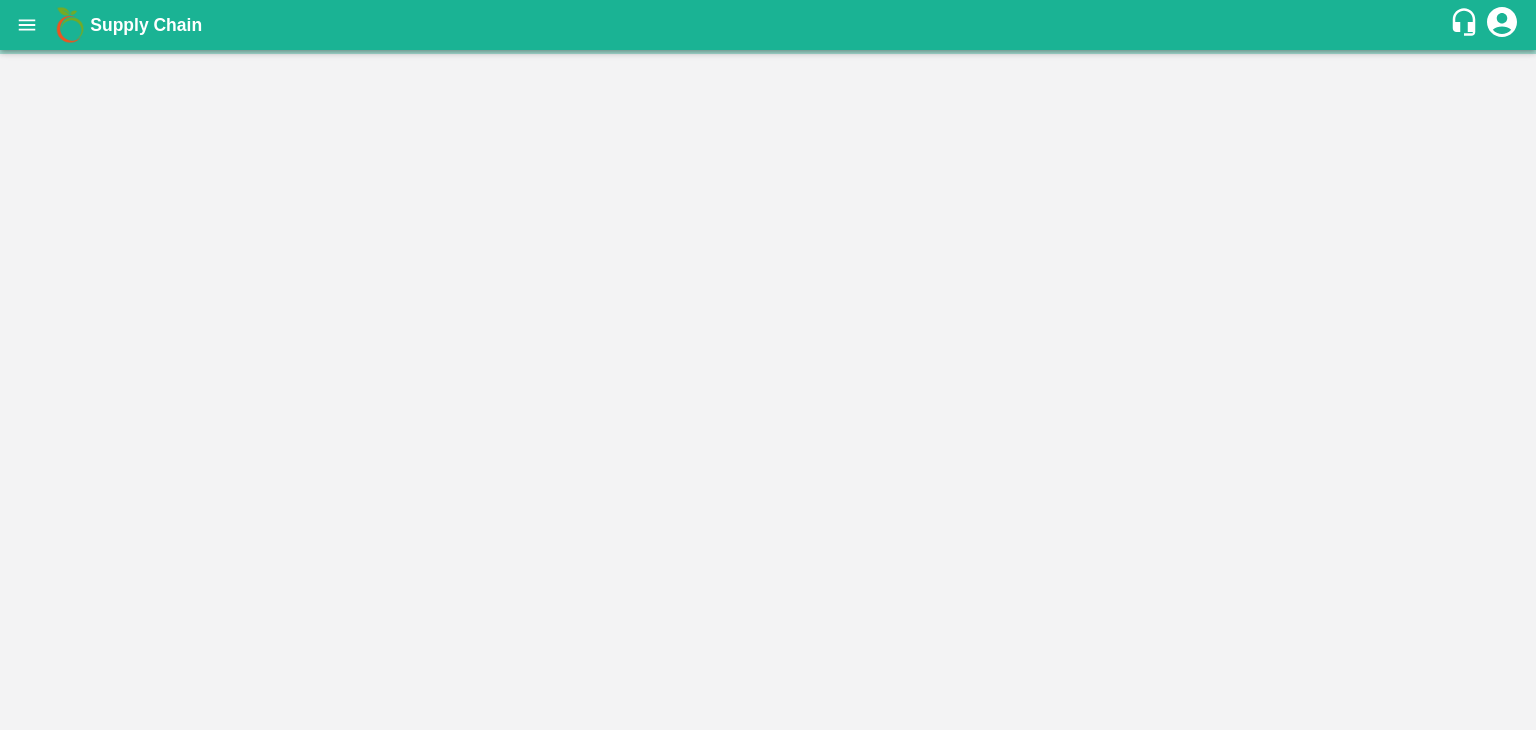 scroll, scrollTop: 0, scrollLeft: 0, axis: both 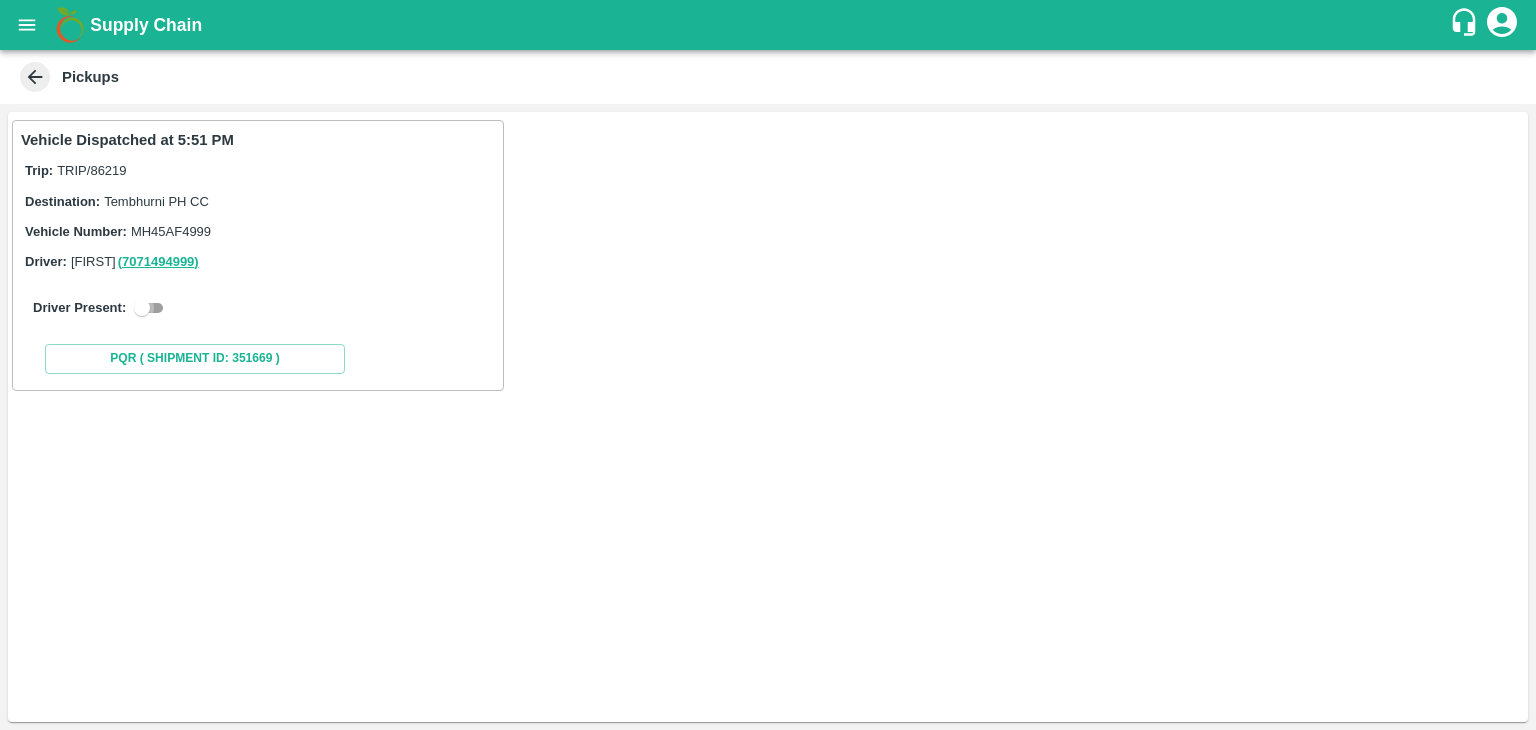 click at bounding box center (142, 308) 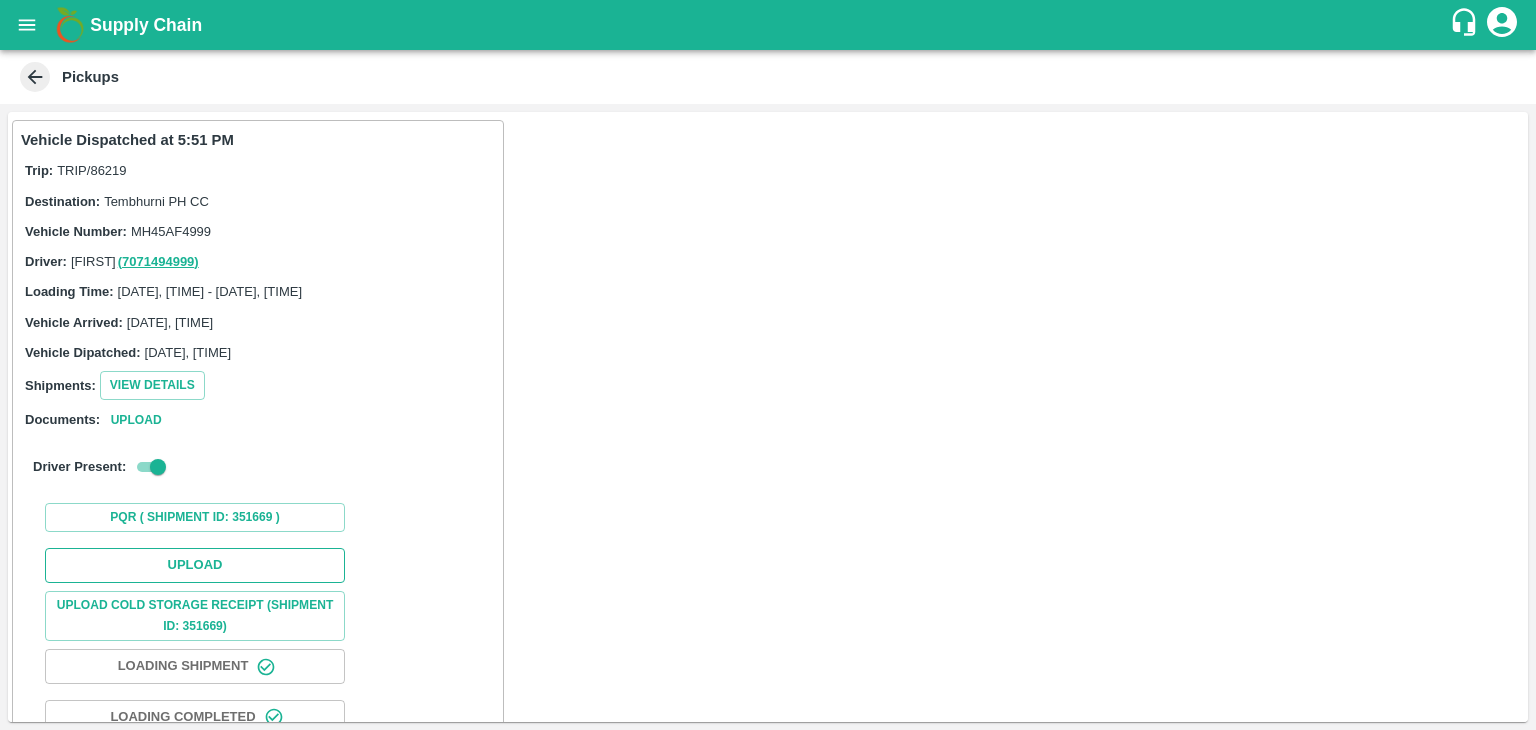 click on "Upload" at bounding box center (195, 565) 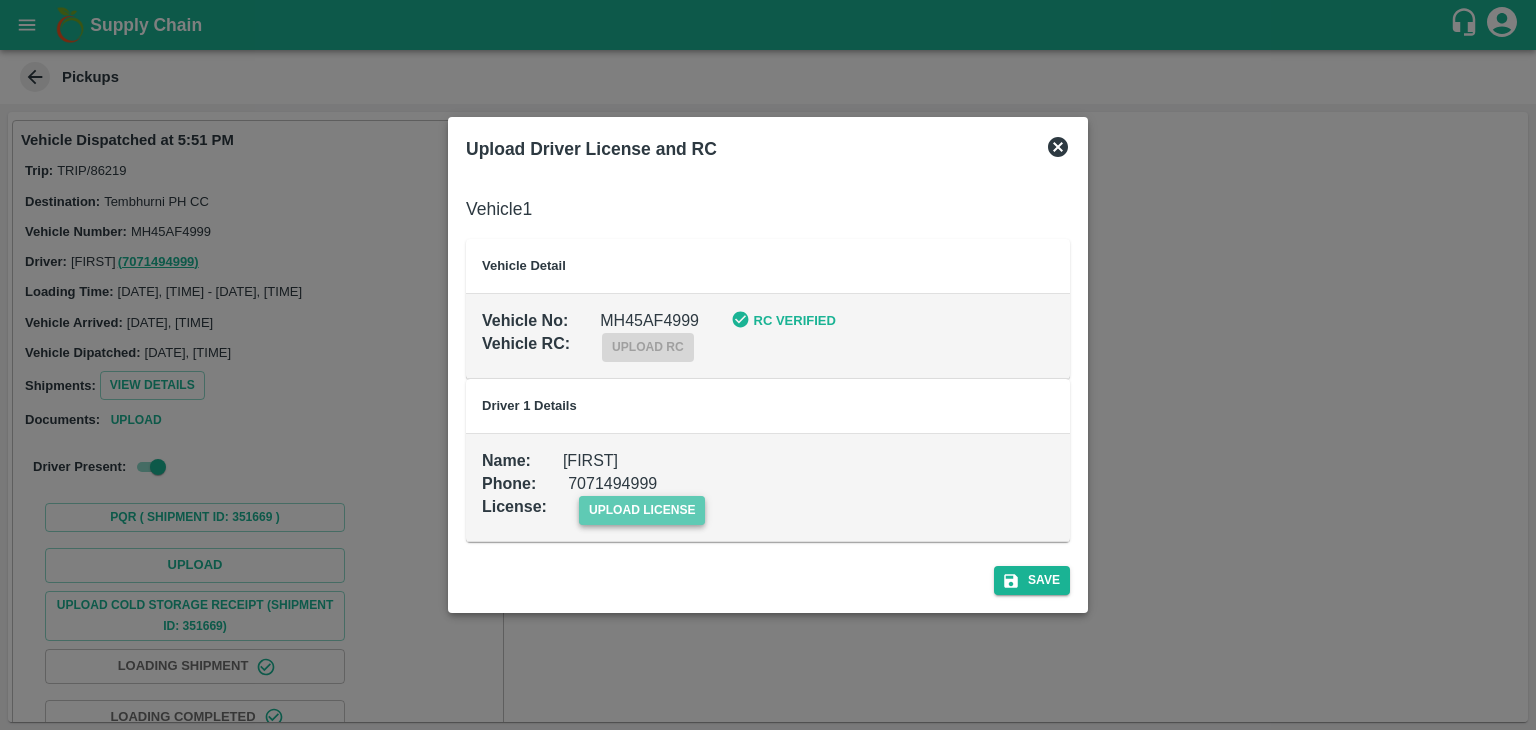 click on "upload license" at bounding box center [642, 510] 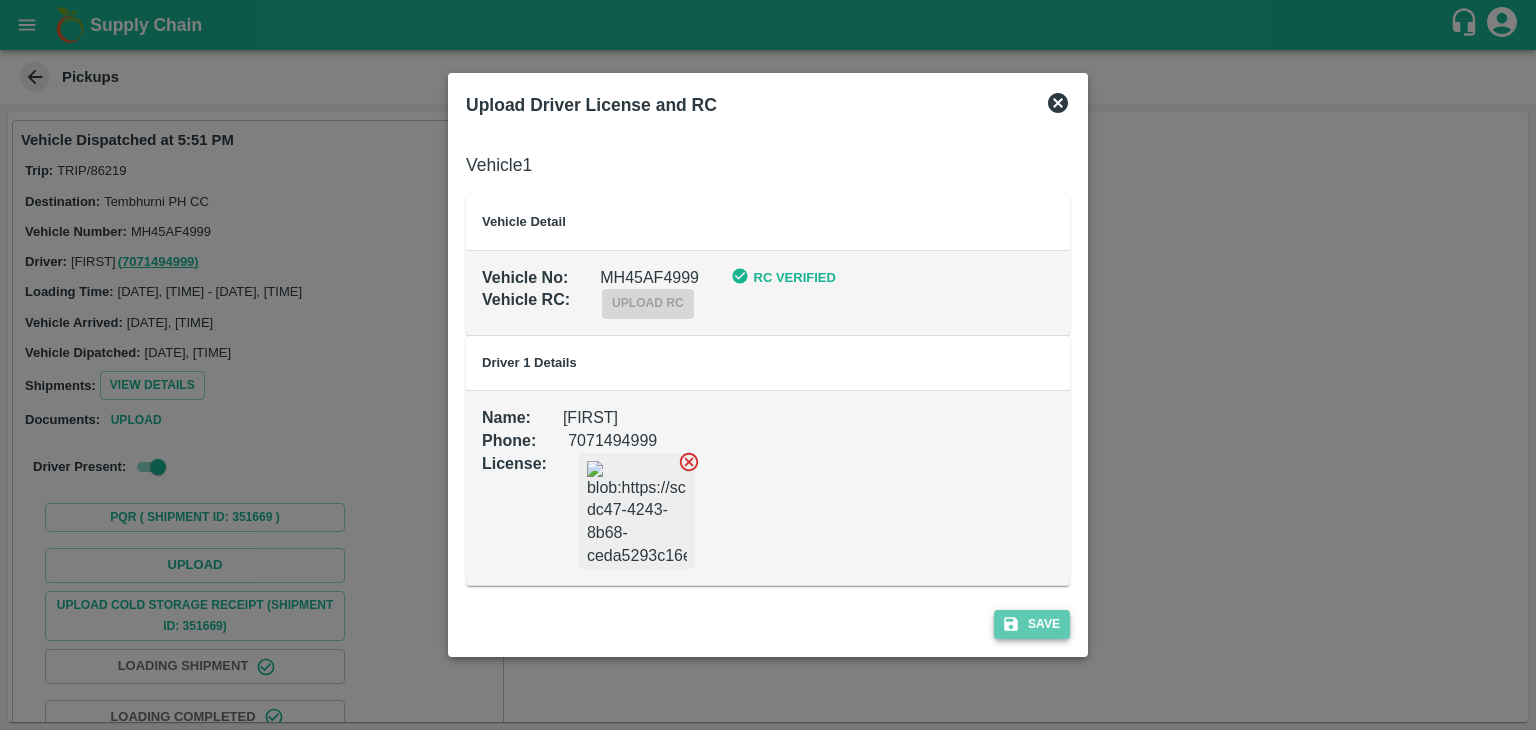 click on "Save" at bounding box center (1032, 624) 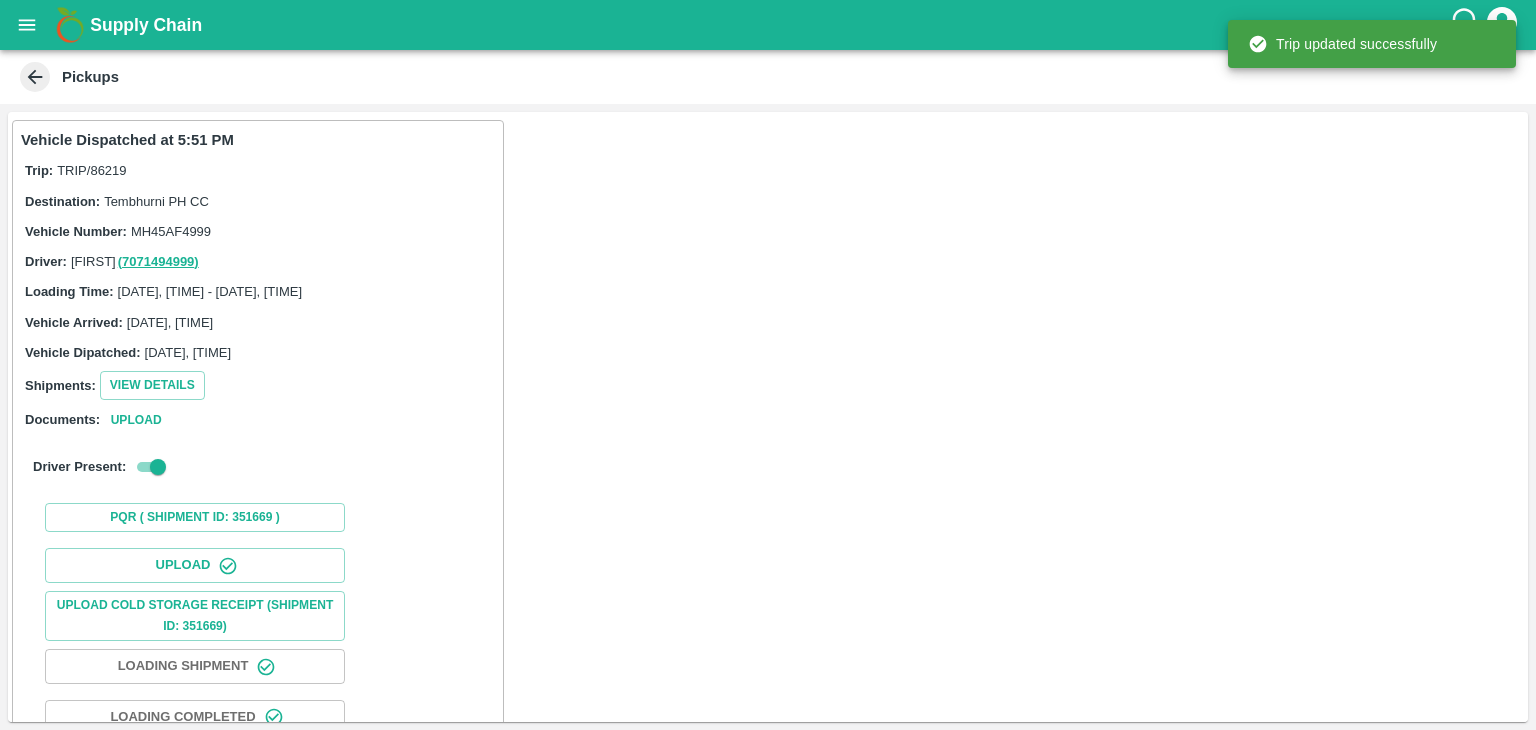 scroll, scrollTop: 209, scrollLeft: 0, axis: vertical 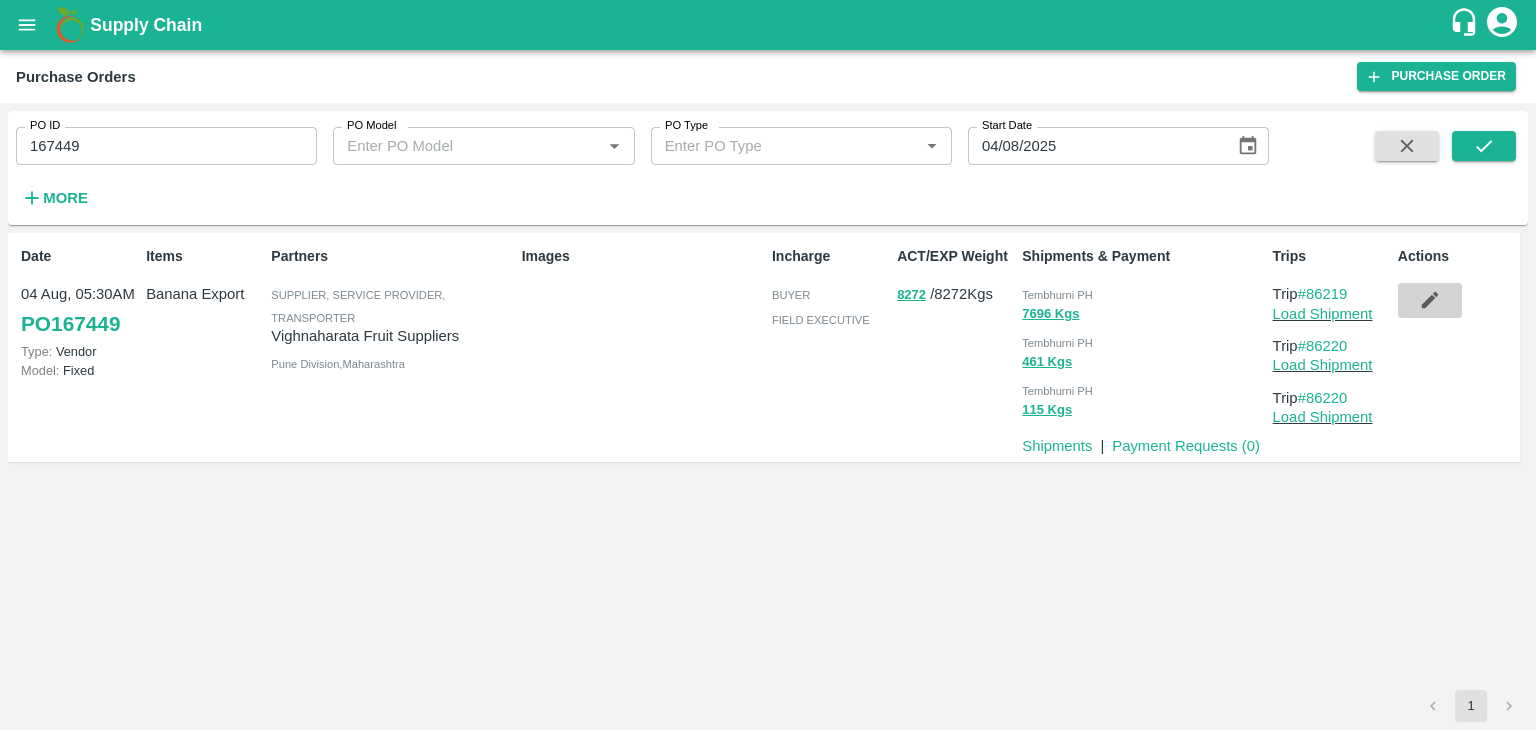 click at bounding box center [1430, 300] 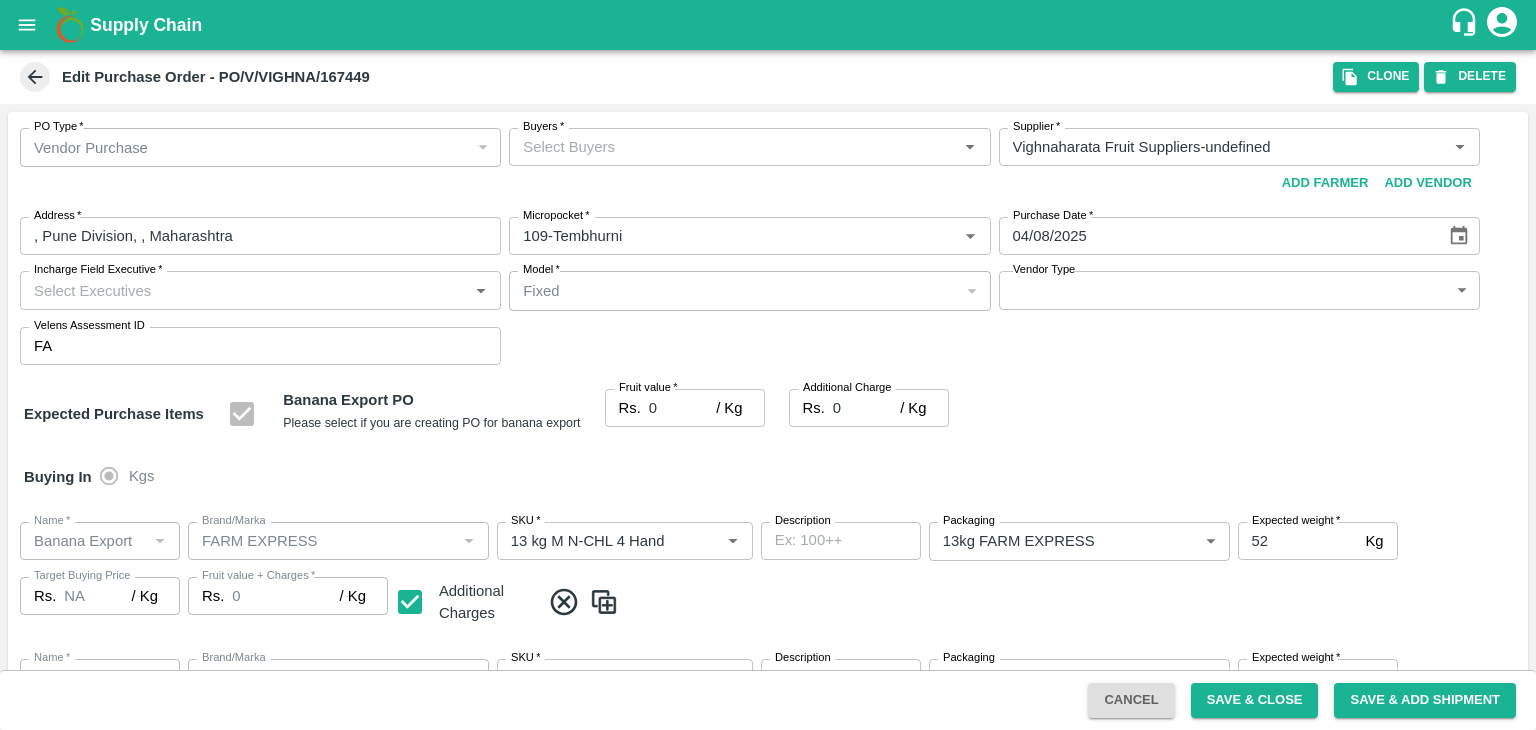 click on "Buyers   *" at bounding box center (733, 147) 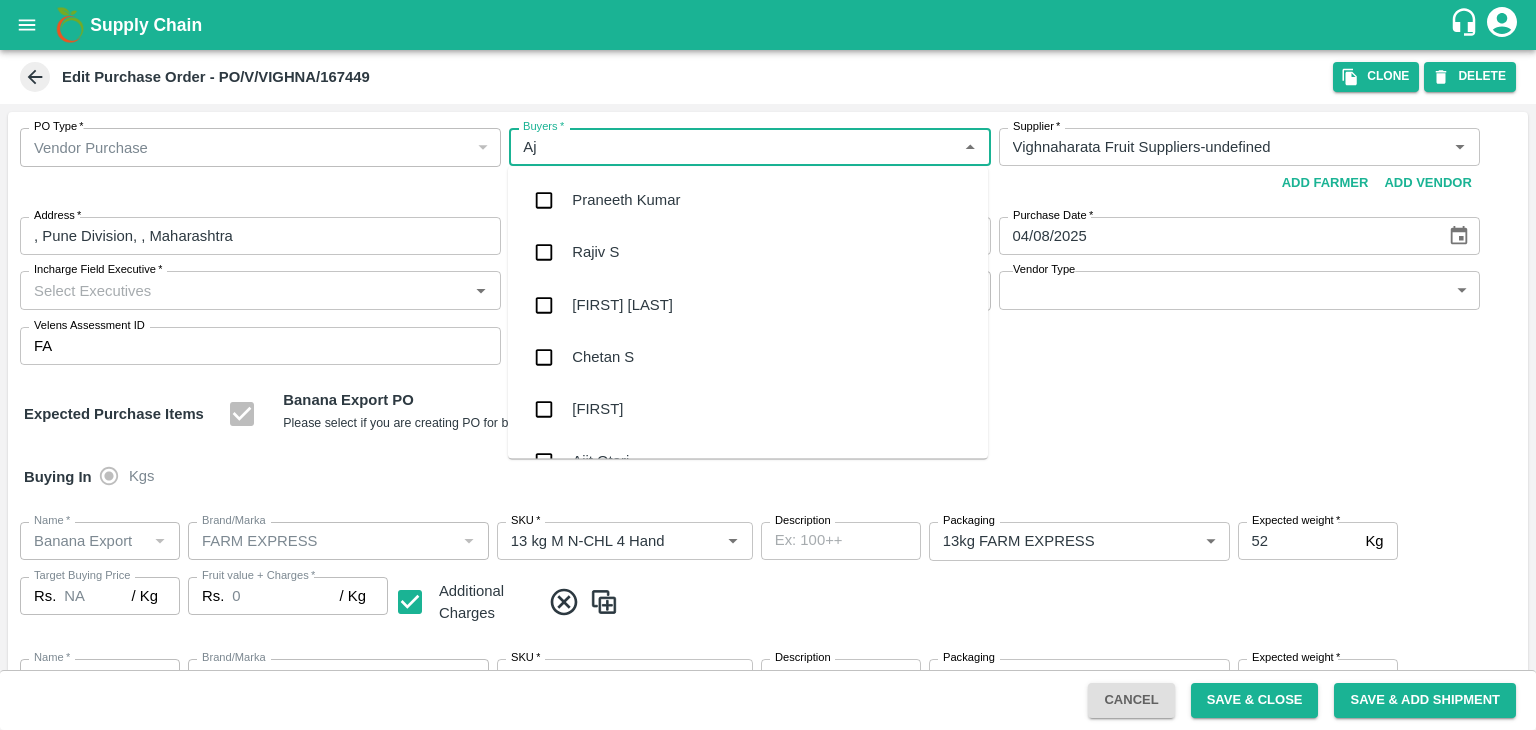 type on "Aji" 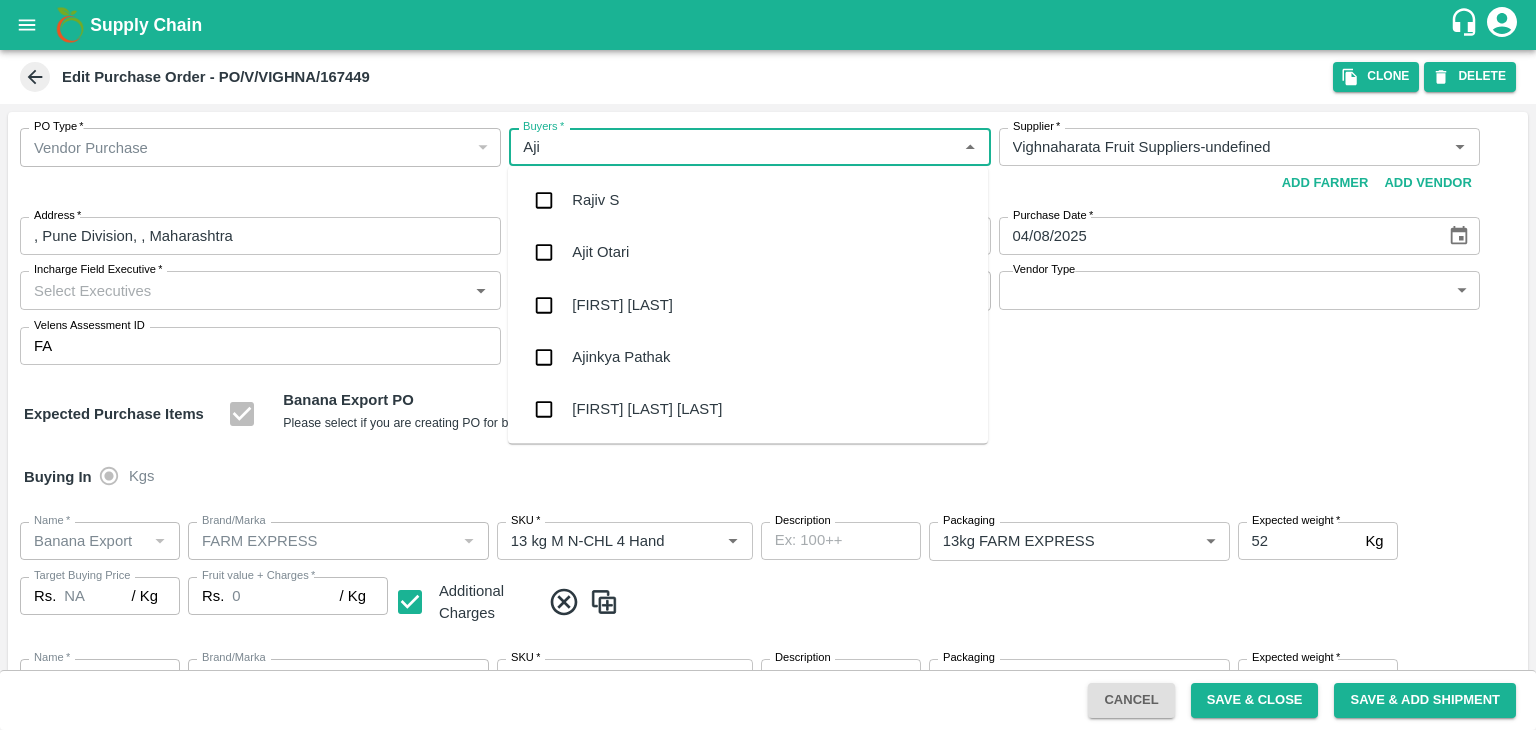 click on "Ajit Otari" at bounding box center (748, 253) 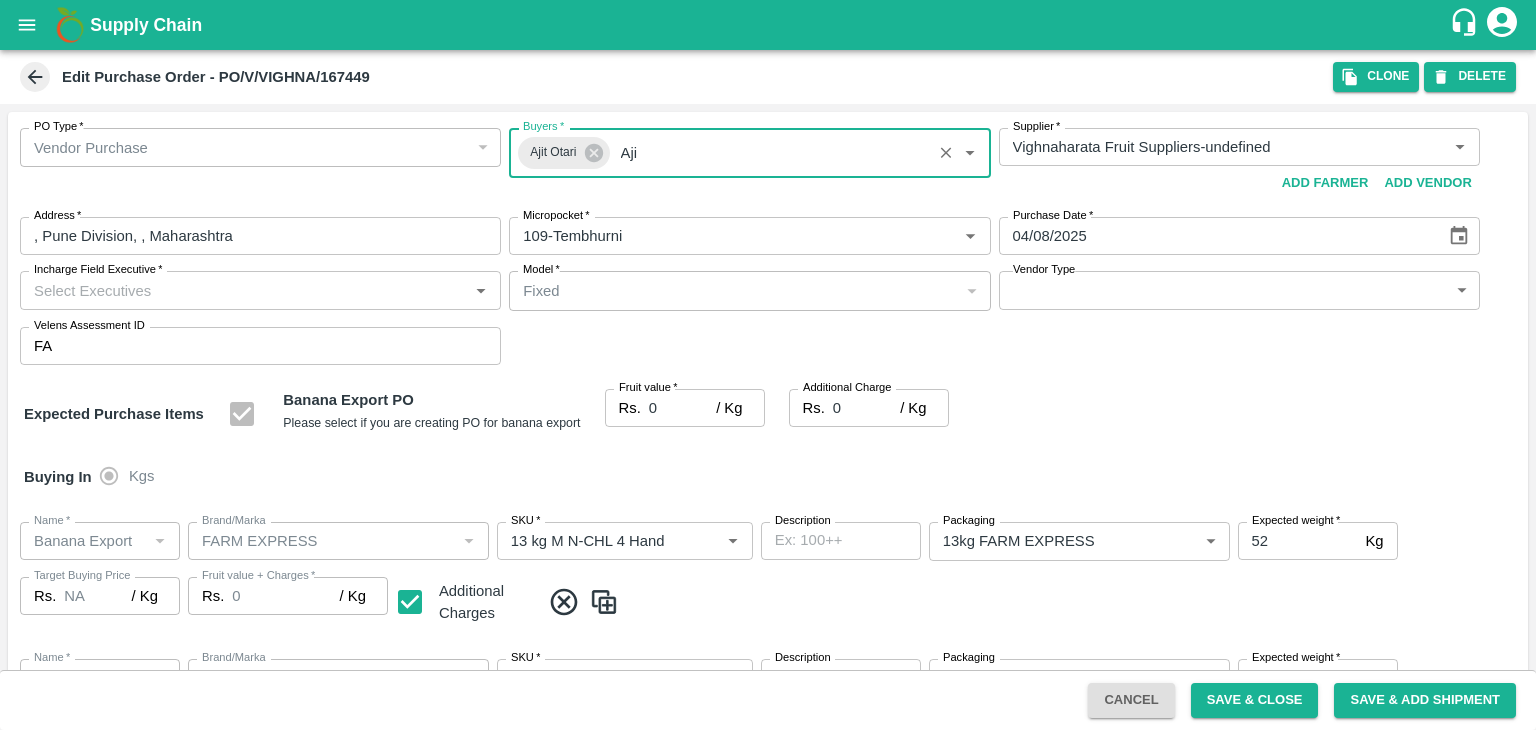 type 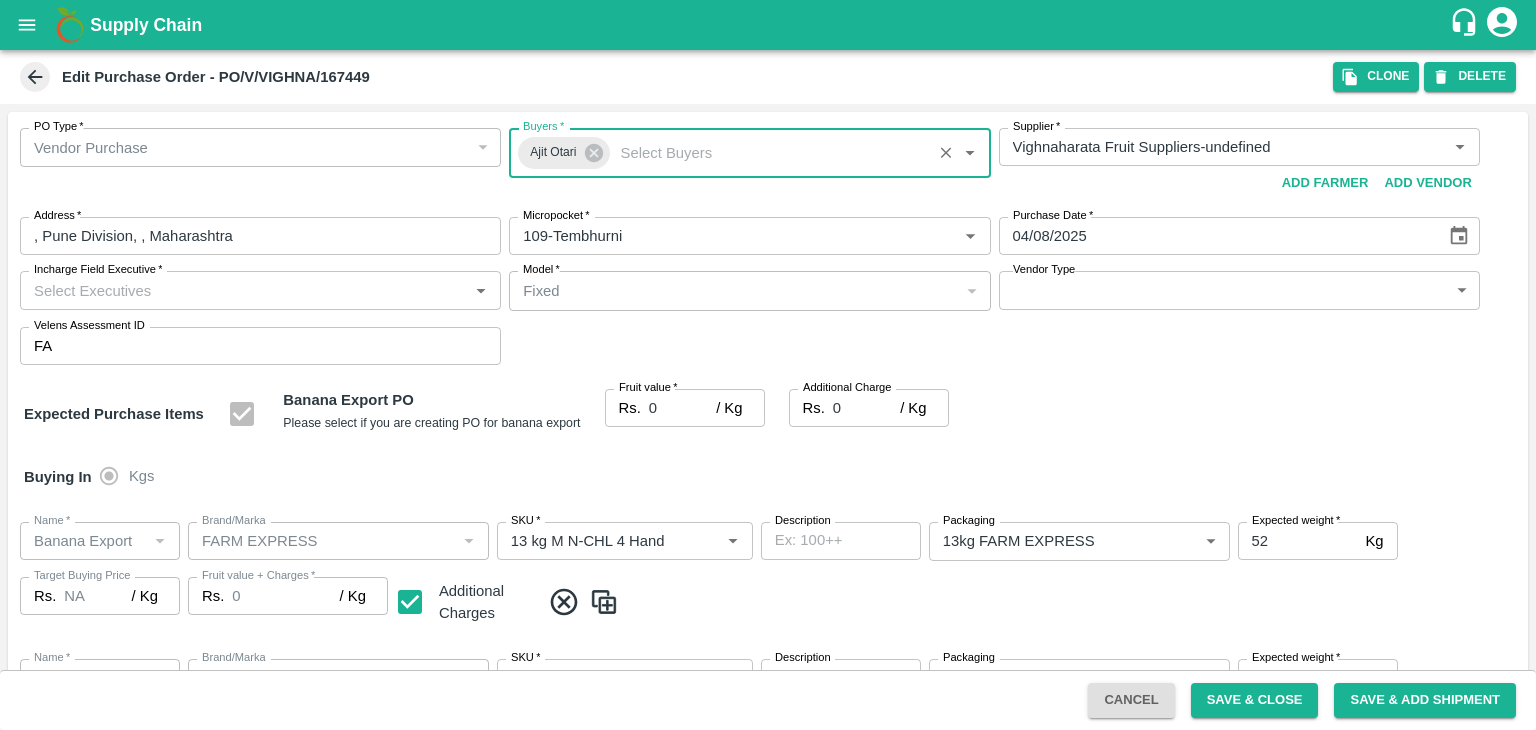 click on "Incharge Field Executive   *" at bounding box center (244, 290) 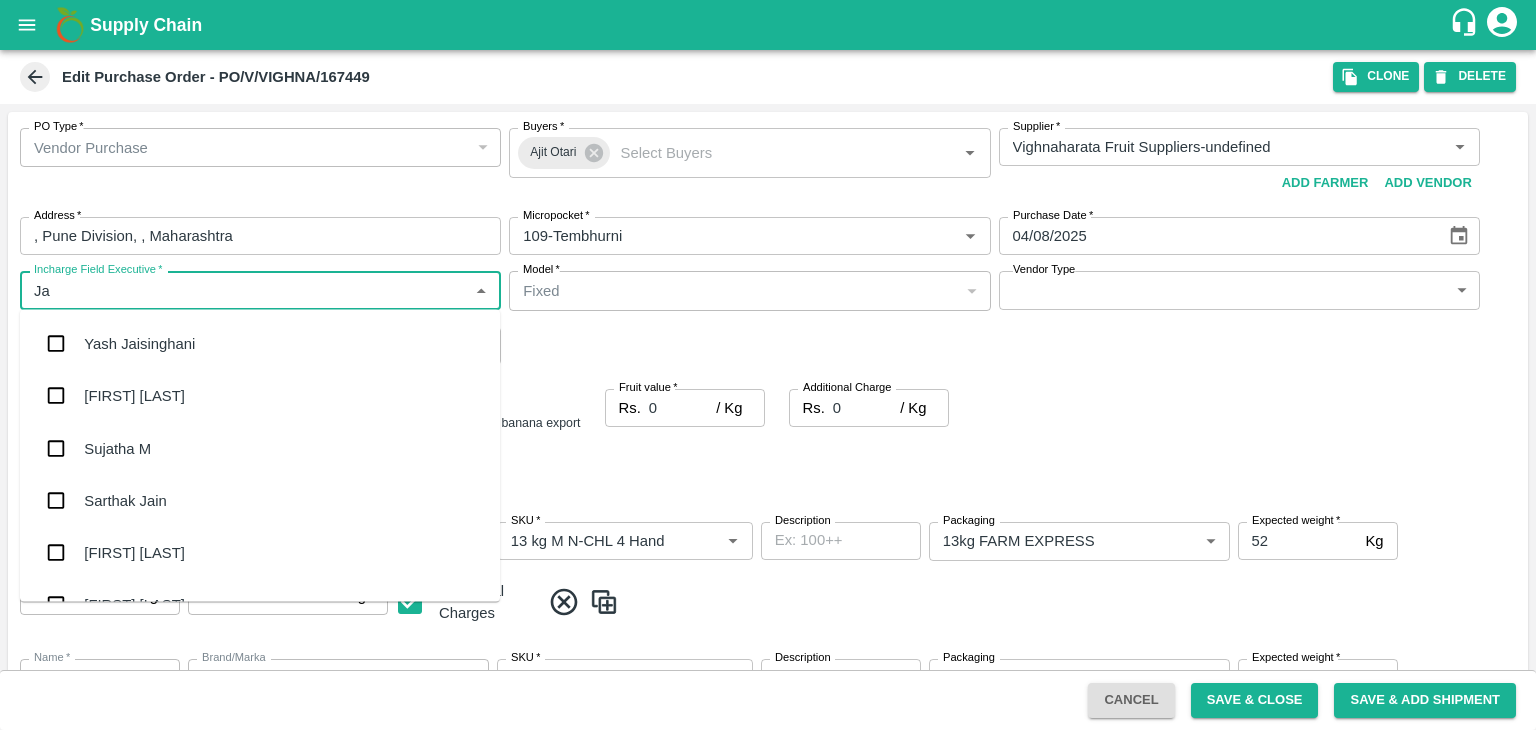 type on "Jay" 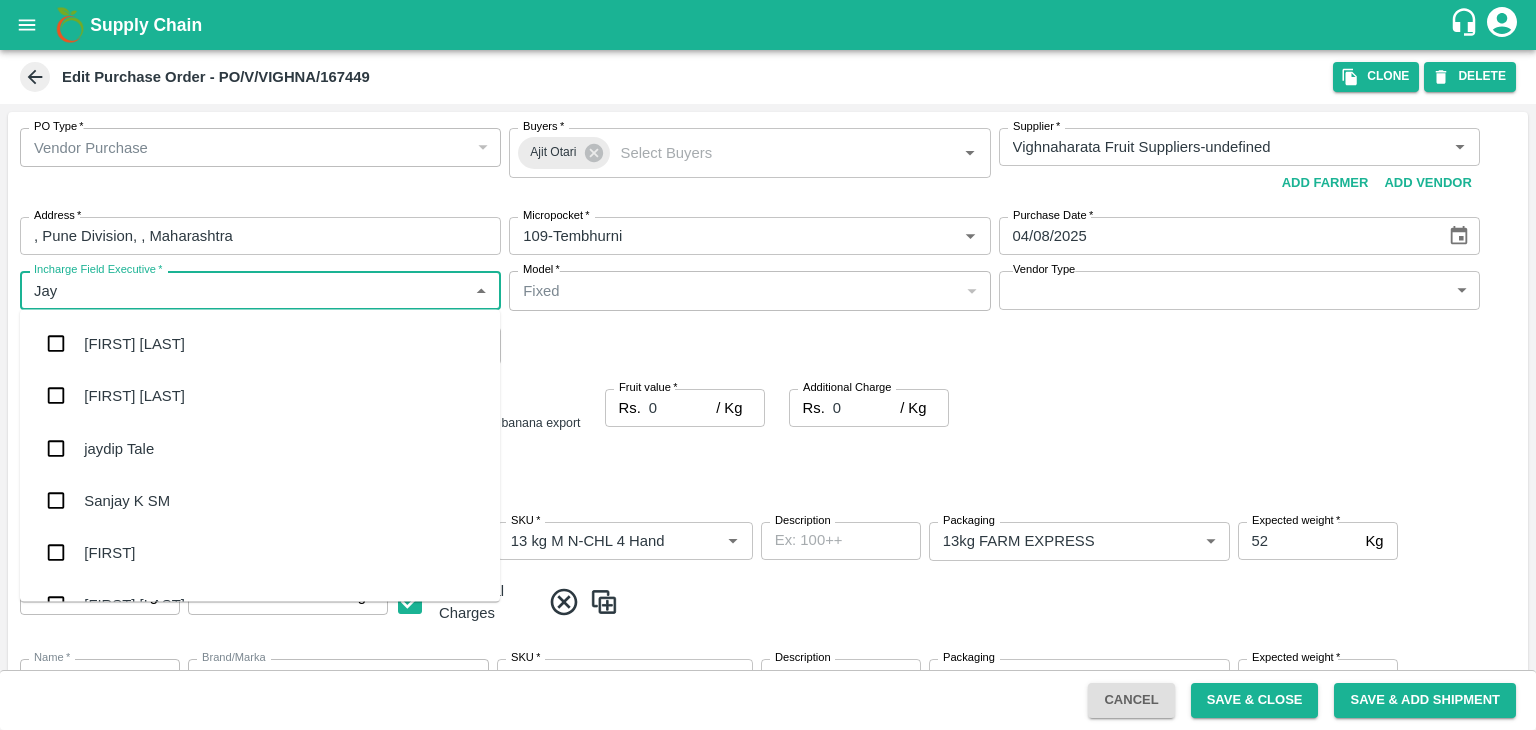 click on "jaydip Tale" at bounding box center (260, 448) 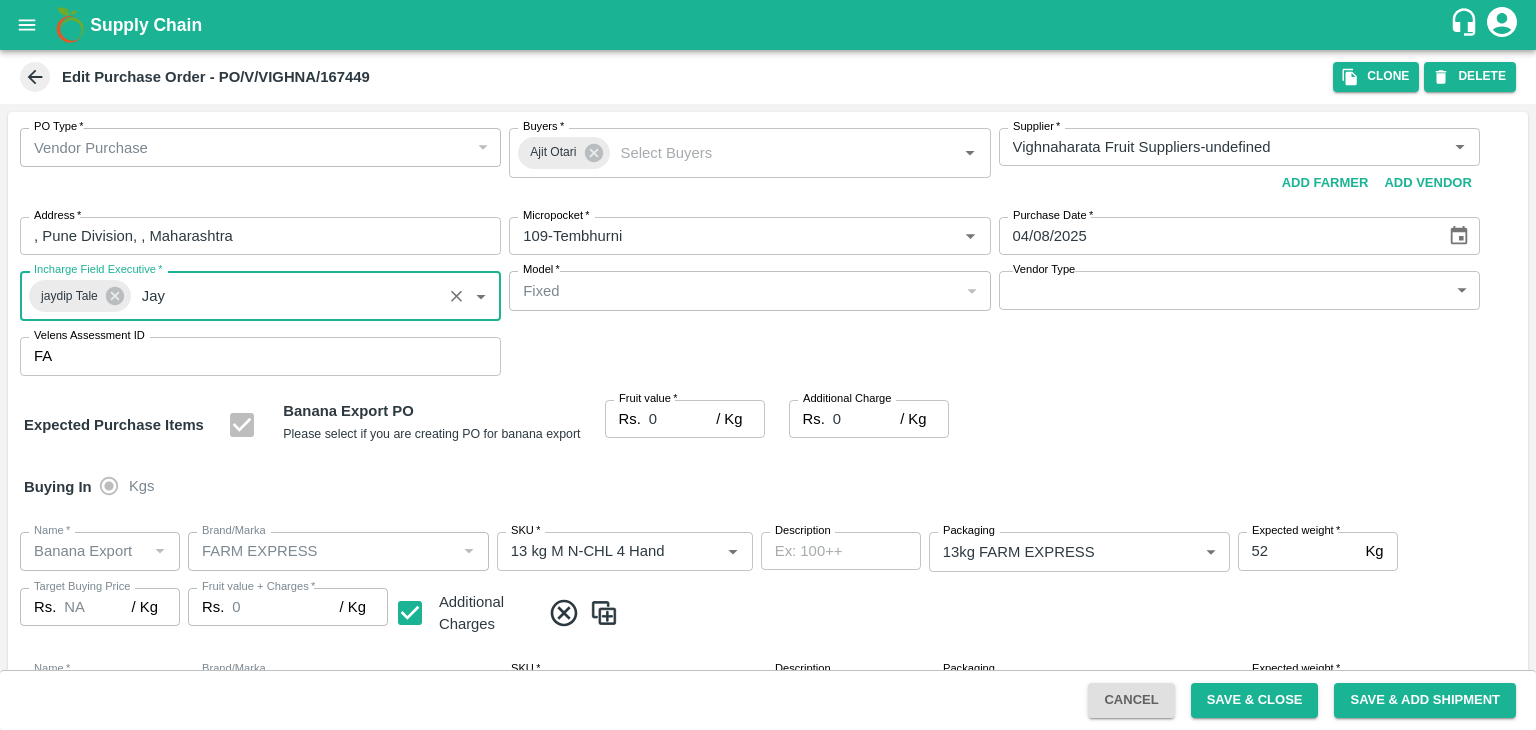 type 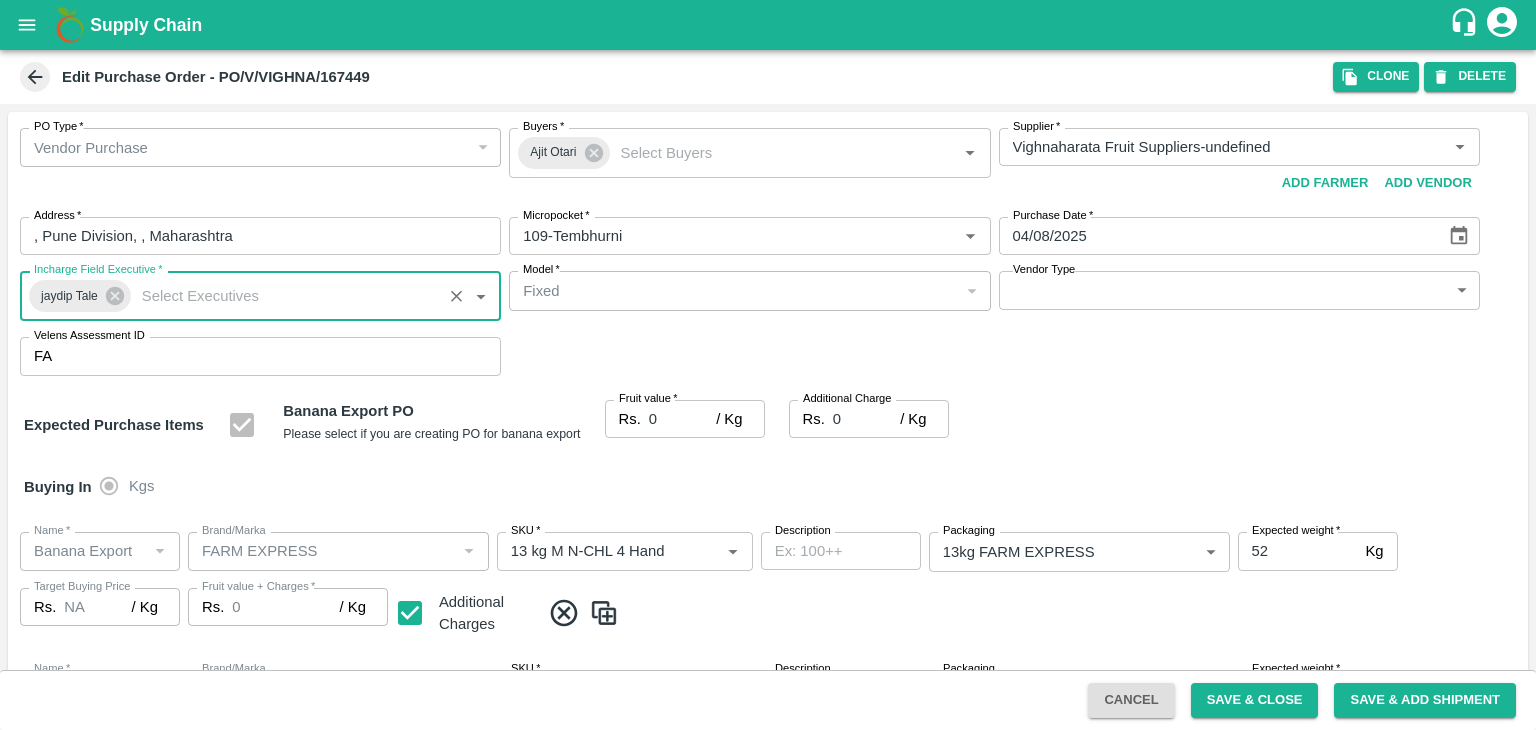 click on "Supply Chain Edit Purchase Order - PO/V/VIGHNA/167449 Clone DELETE PO Type   * Vendor Purchase 2 PO Type Buyers   * [FIRST] [LAST] Buyers   * Supplier   * Supplier   * Add Vendor Add Farmer Address   * , [CITY] Division, , [STATE] Address Micropocket   * Micropocket   * Purchase Date   * 04/08/2025 Purchase Date Incharge Field Executive   * [FIRST] [LAST] Incharge Field Executive   * Model   * Fixed Fixed Model Vendor Type ​ Vendor Type Velens Assessment ID FA Velens Assessment ID Expected Purchase Items Banana Export PO Please select if you are creating PO for banana export Fruit value   * Rs. 0 / Kg Fruit value Additional Charge Rs. 0 / Kg Additional Charge Buying In Kgs Name   * Name   * Brand/Marka Brand/Marka SKU   * SKU   * Description x Description Packaging 13kg FARM EXPRESS 468 Packaging Expected weight   * 52 Kg Expected weight Target Buying Price Rs. NA / Kg Target Buying Price Fruit value + Charges   * Rs. 0 / Kg Fruit value + Charges Additional Charges Name" at bounding box center (768, 365) 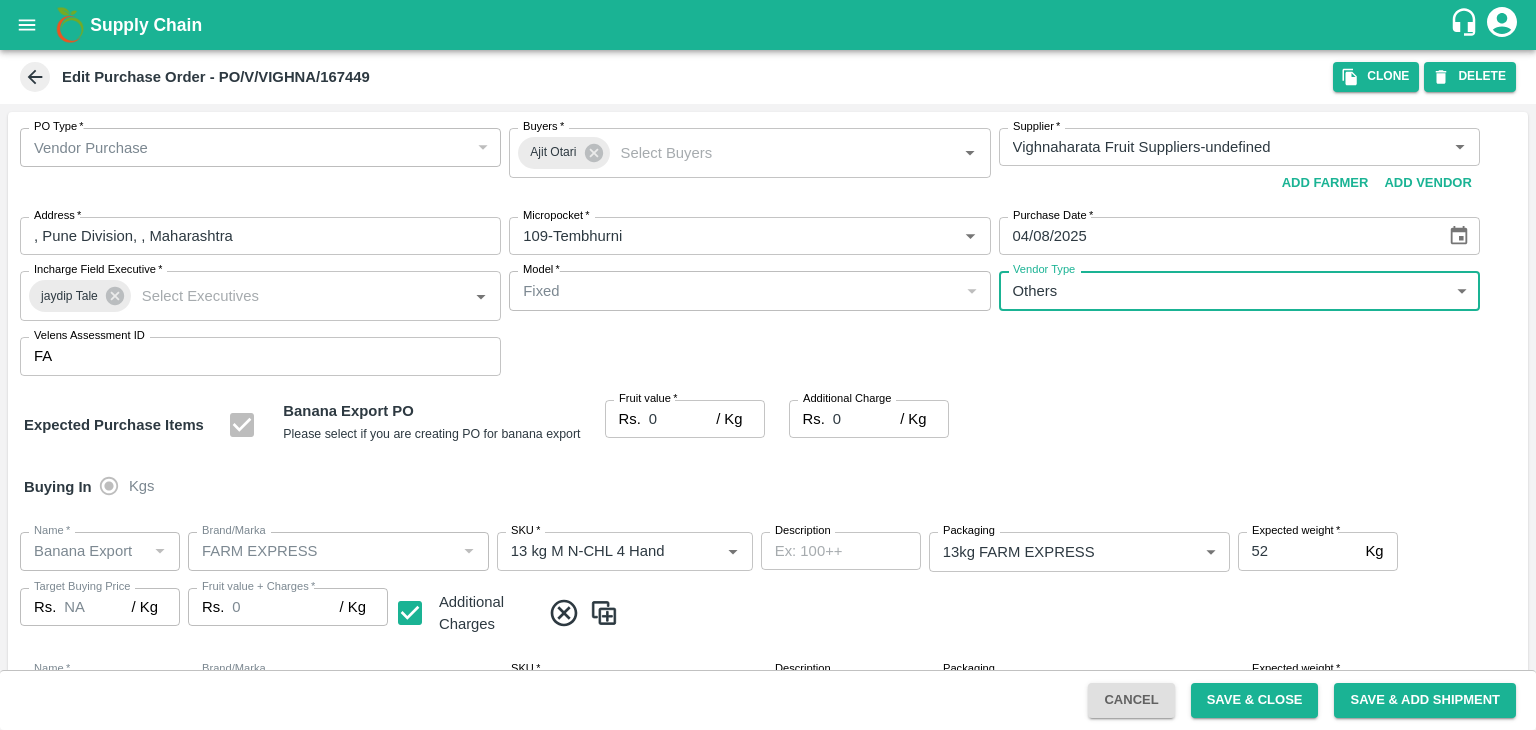 type on "OTHER" 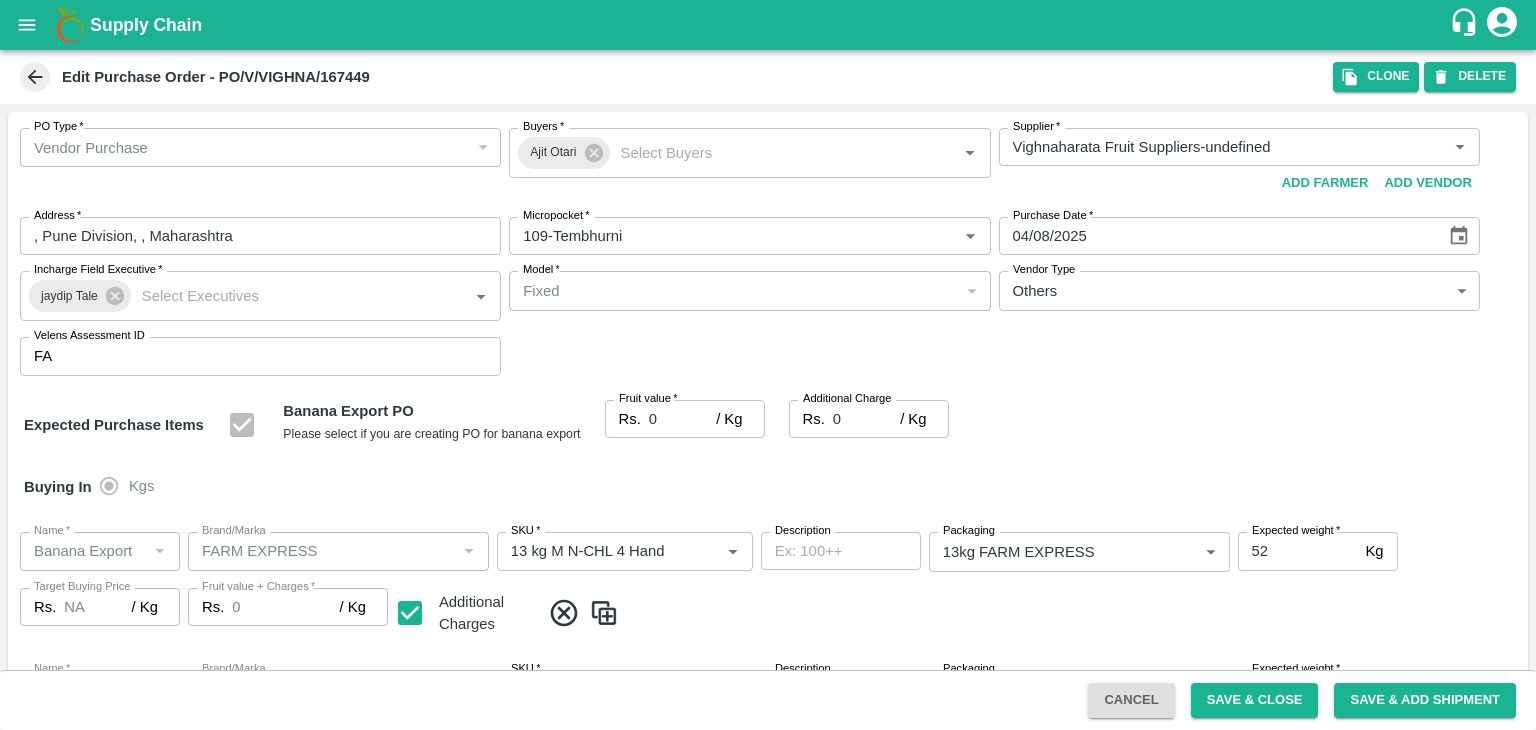 click at bounding box center (768, 365) 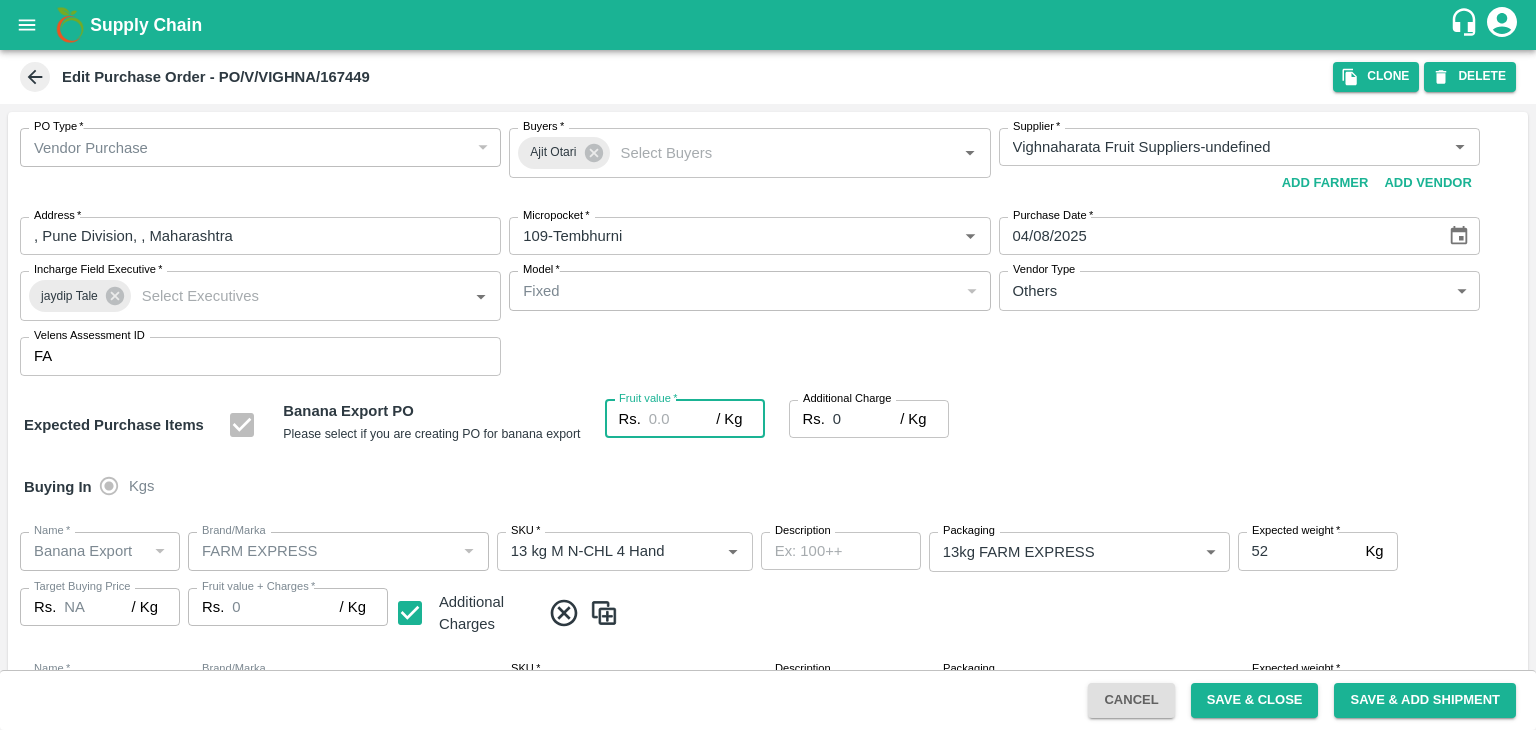 type on "2" 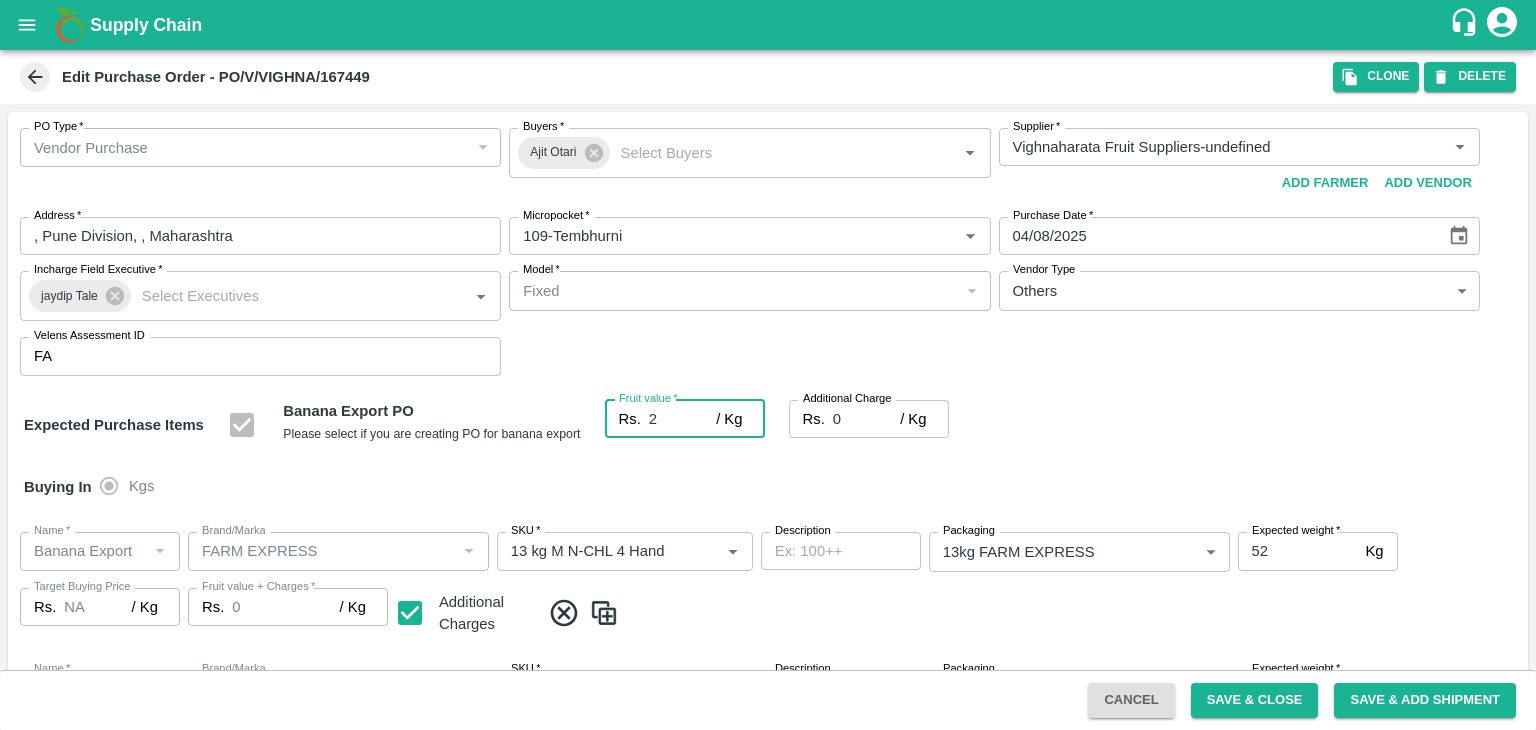 type on "2" 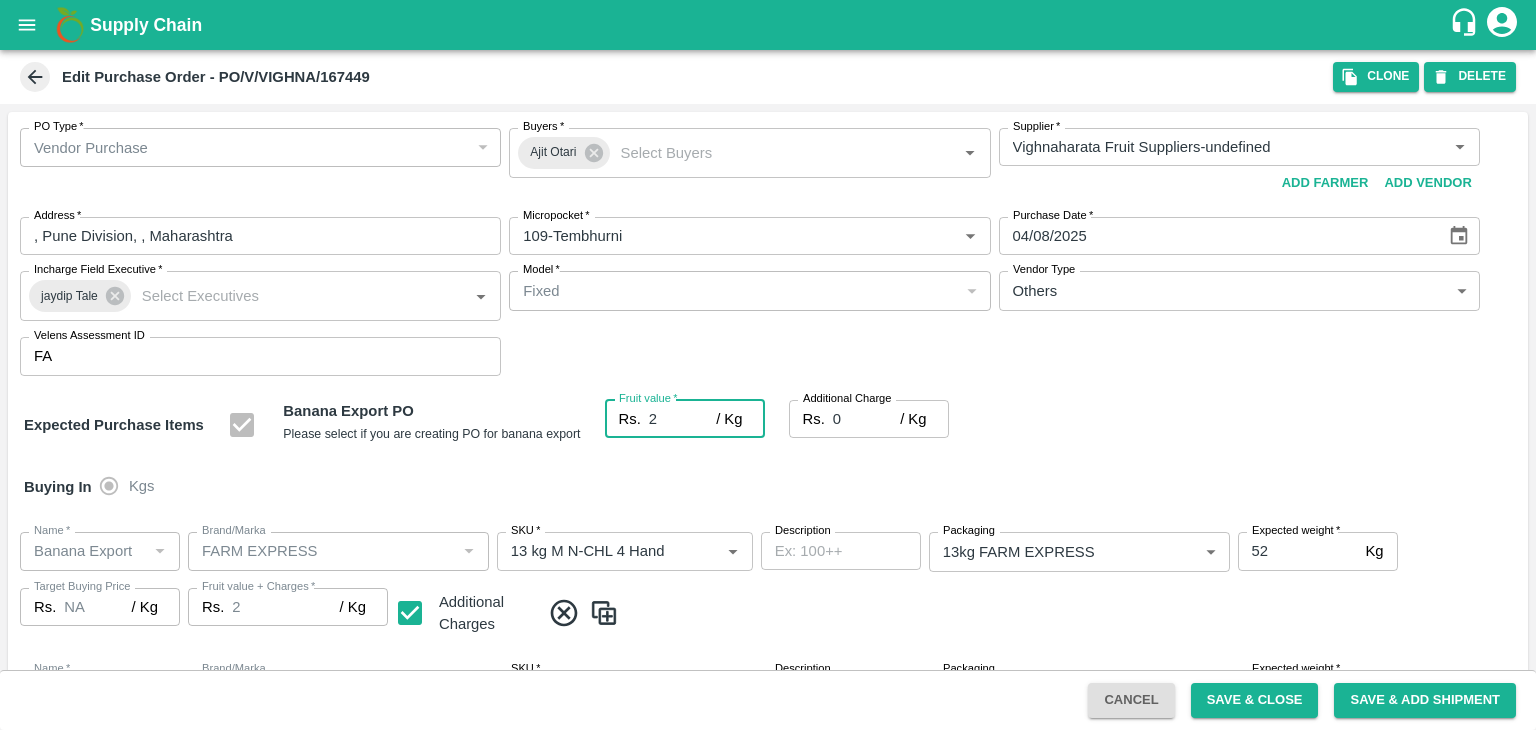 type on "26" 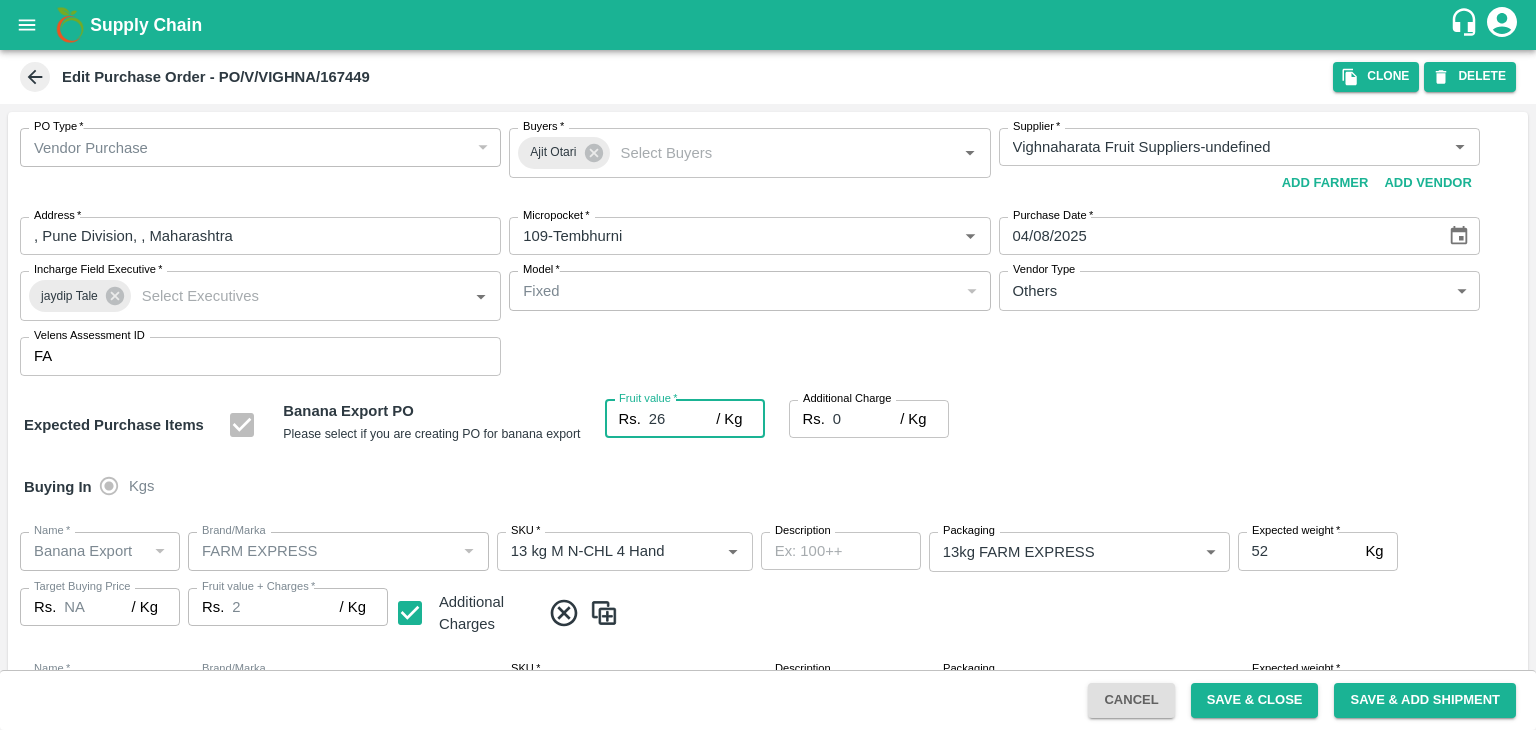 type on "26" 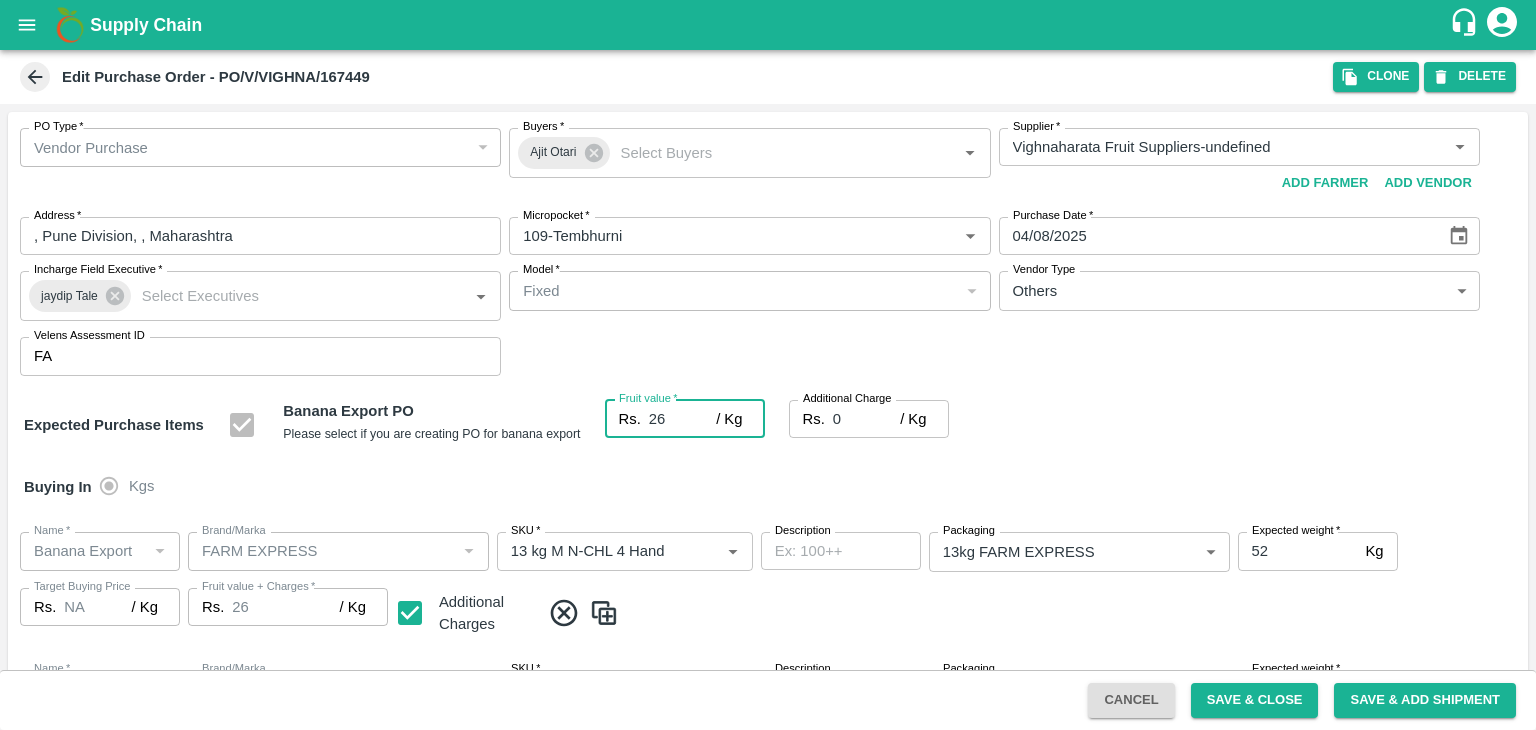 type on "26" 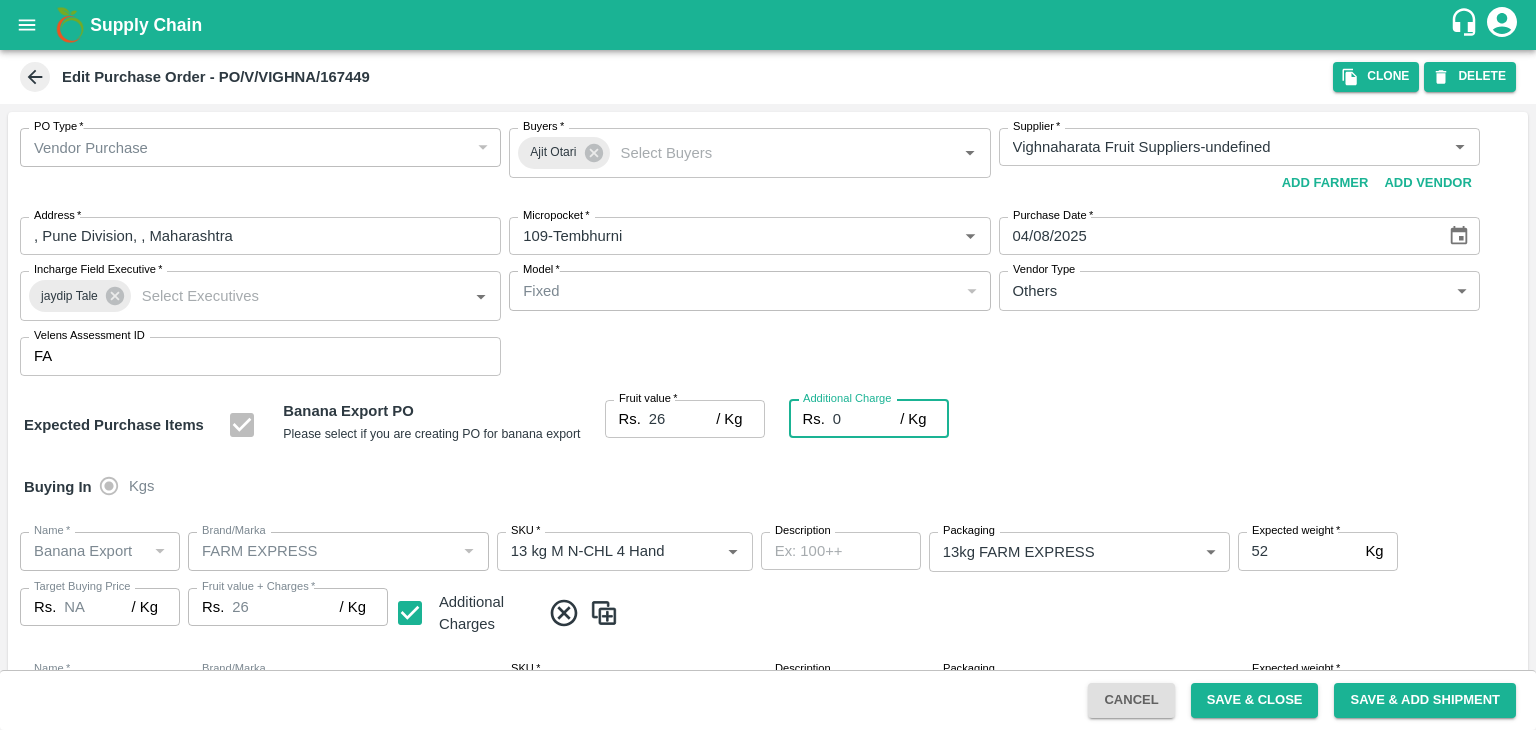 type on "2" 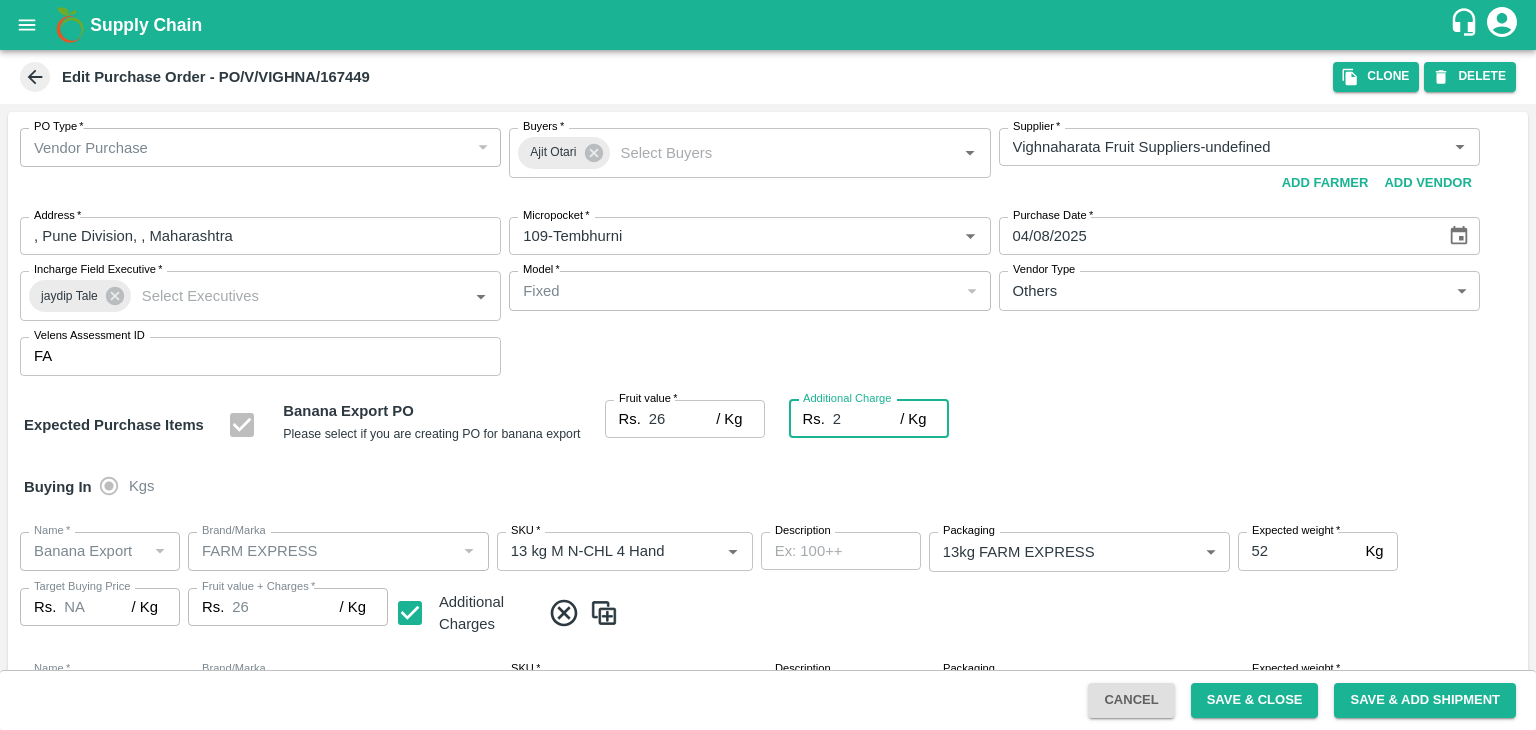 type on "28" 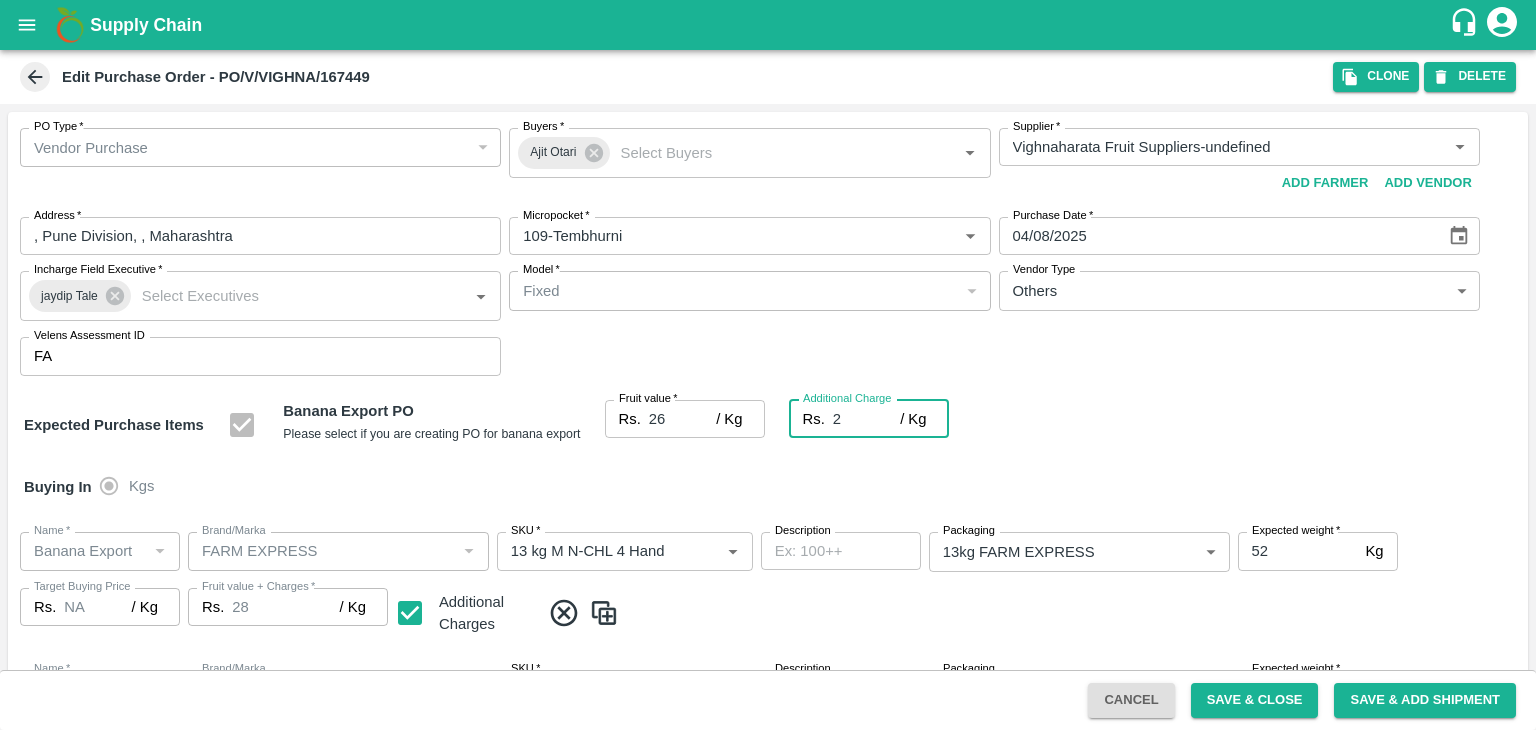 type on "2.7" 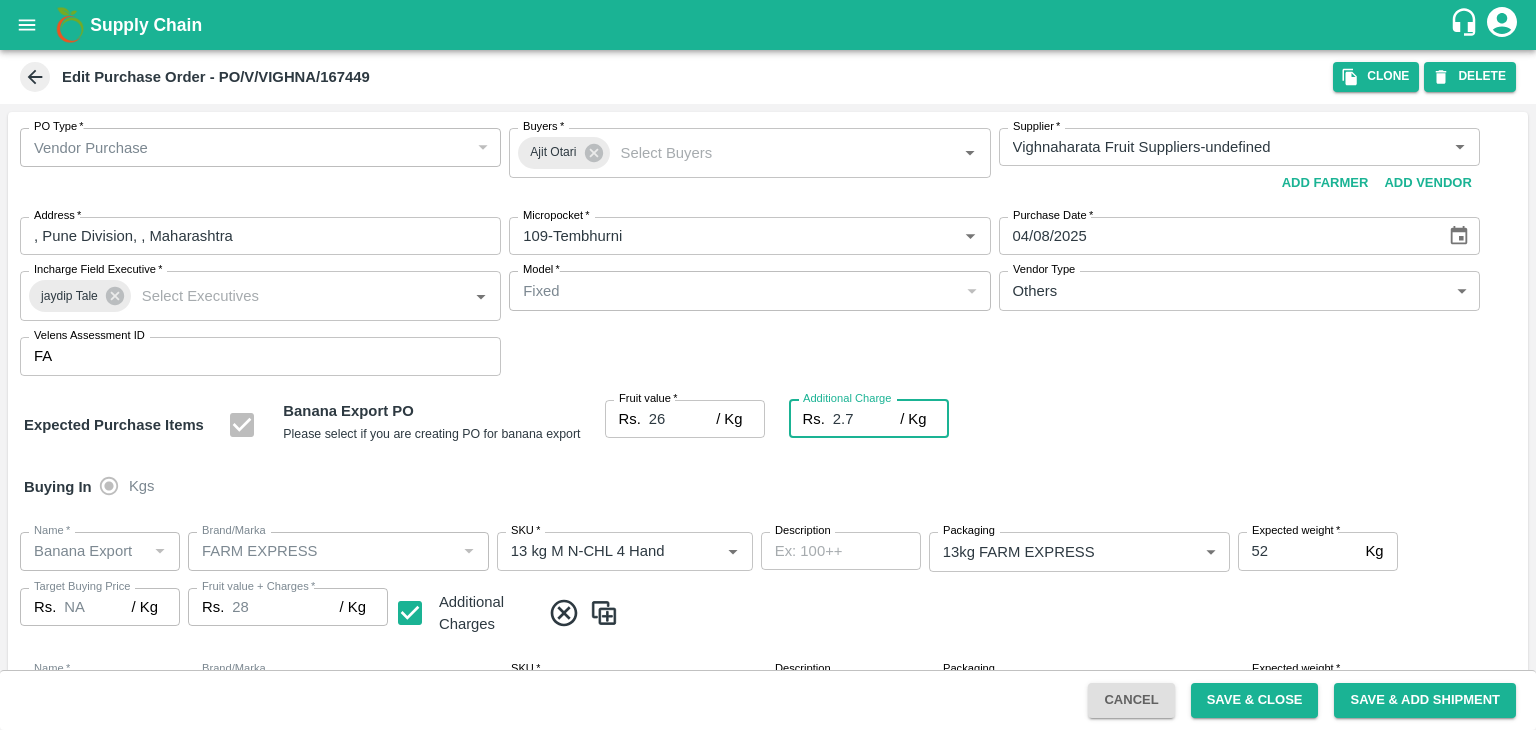 type on "28.7" 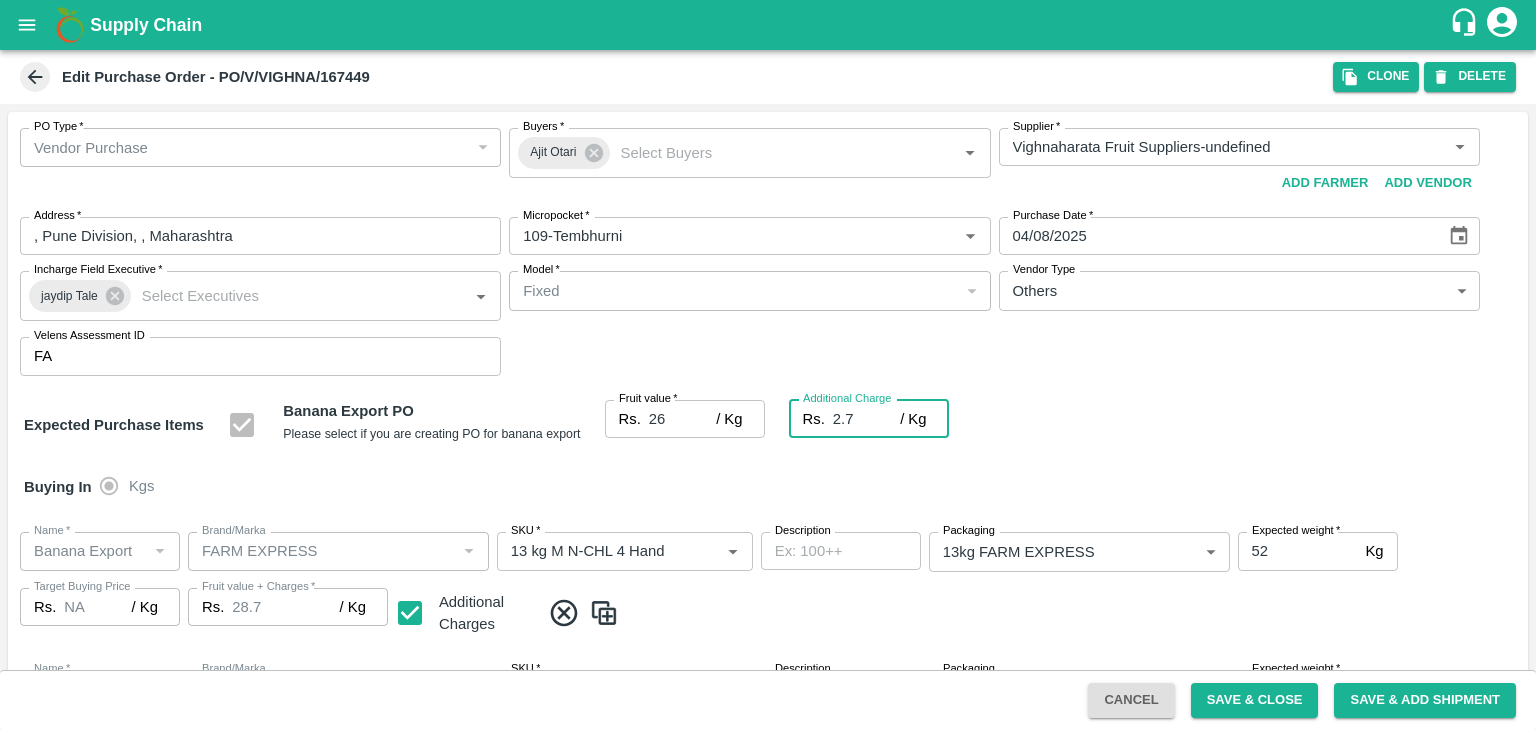type on "2.75" 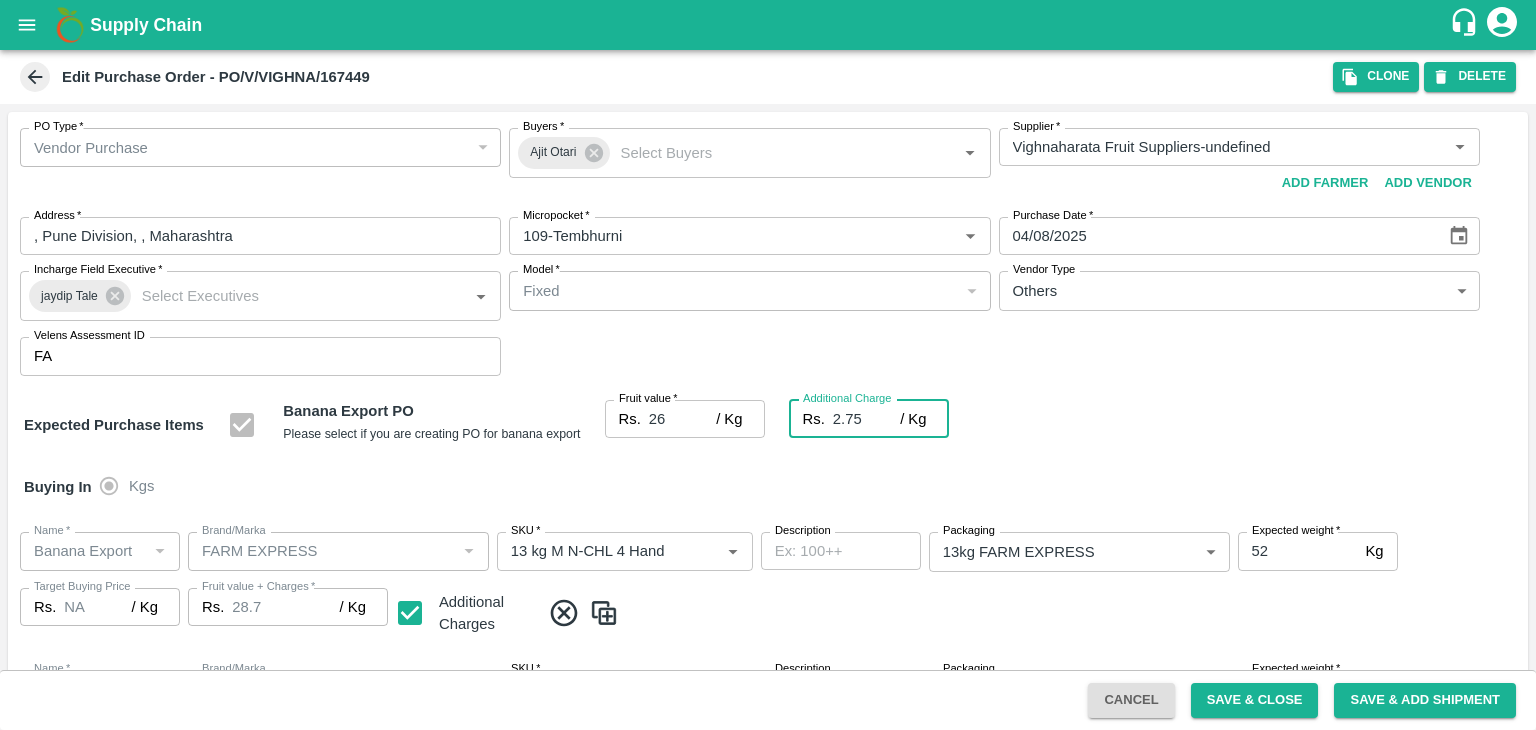 type on "28.75" 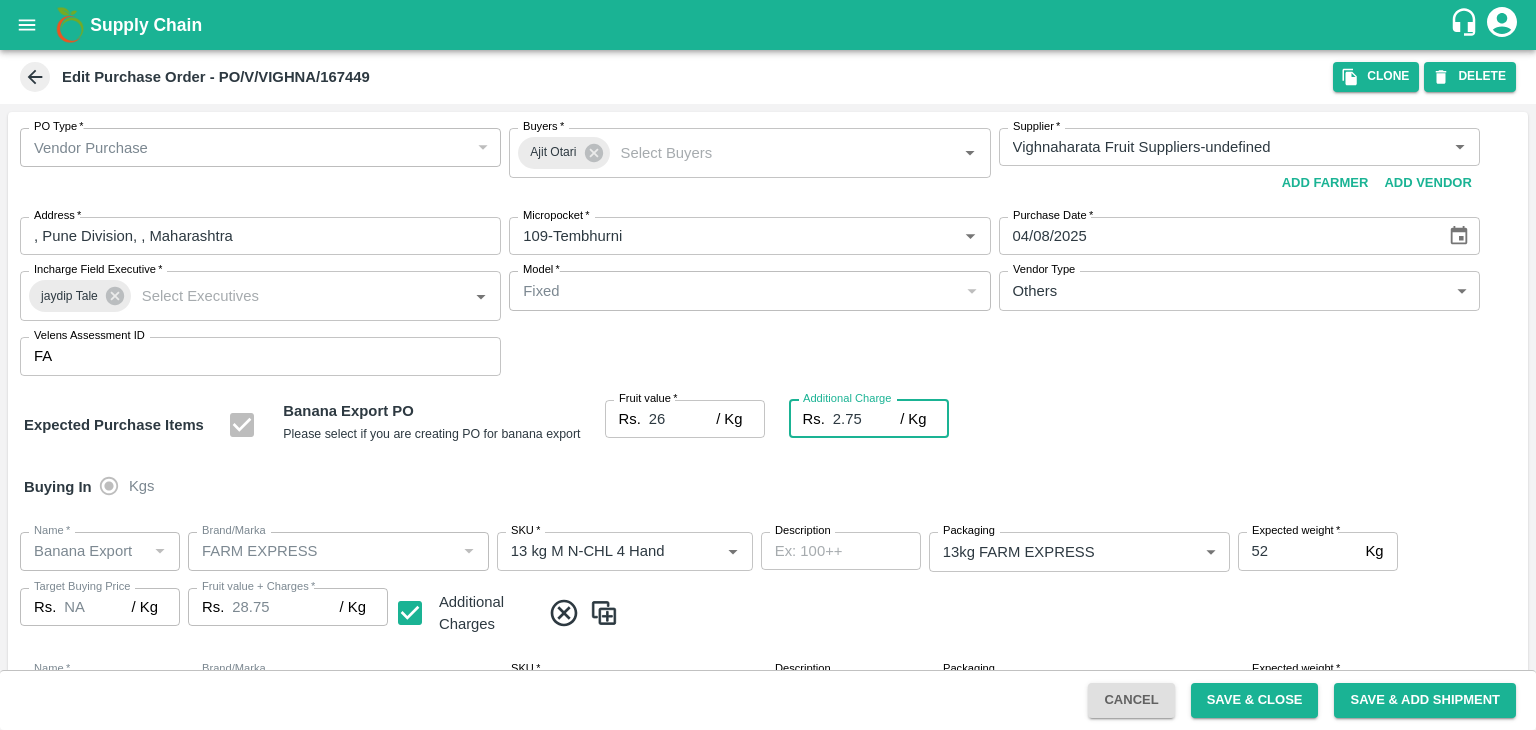 type on "2.75" 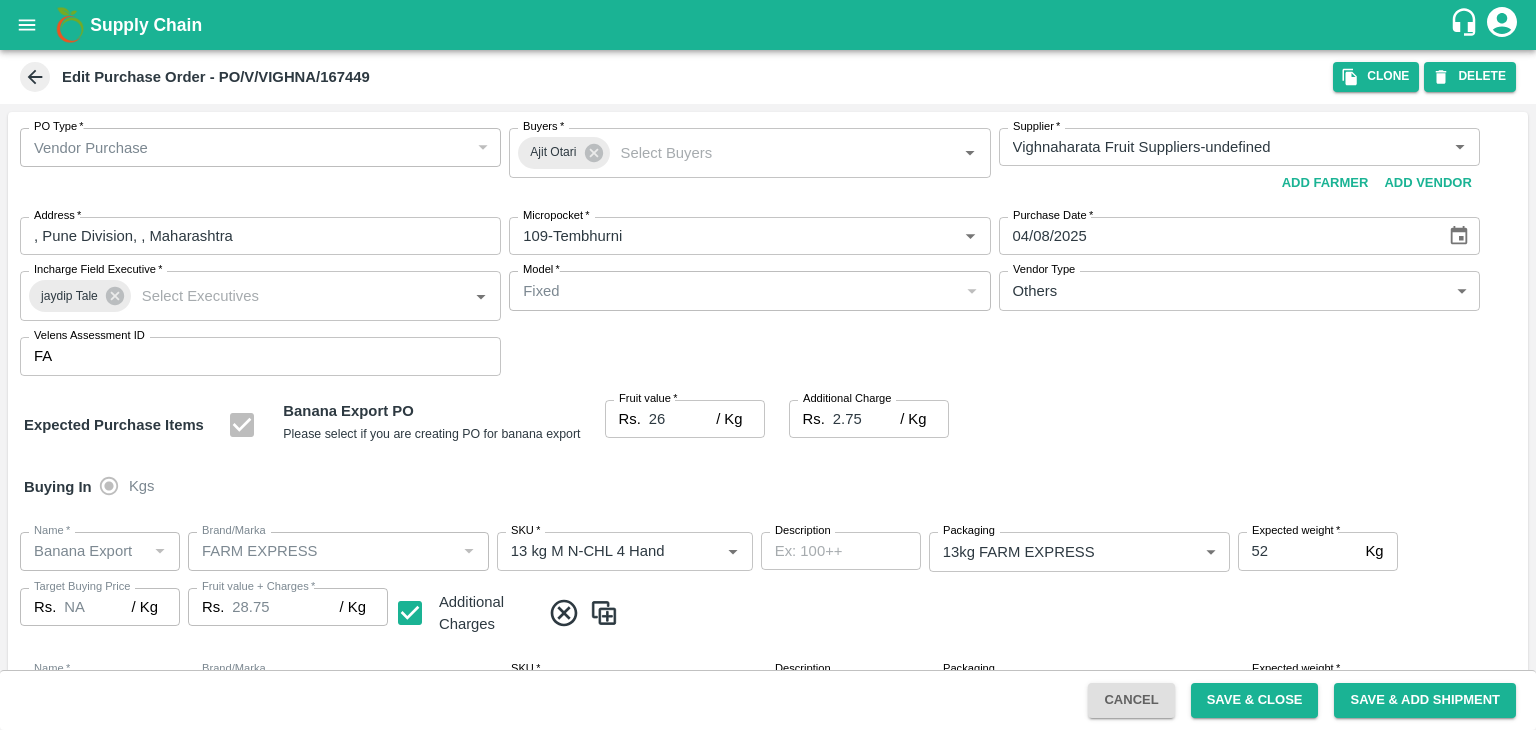scroll, scrollTop: 1060, scrollLeft: 0, axis: vertical 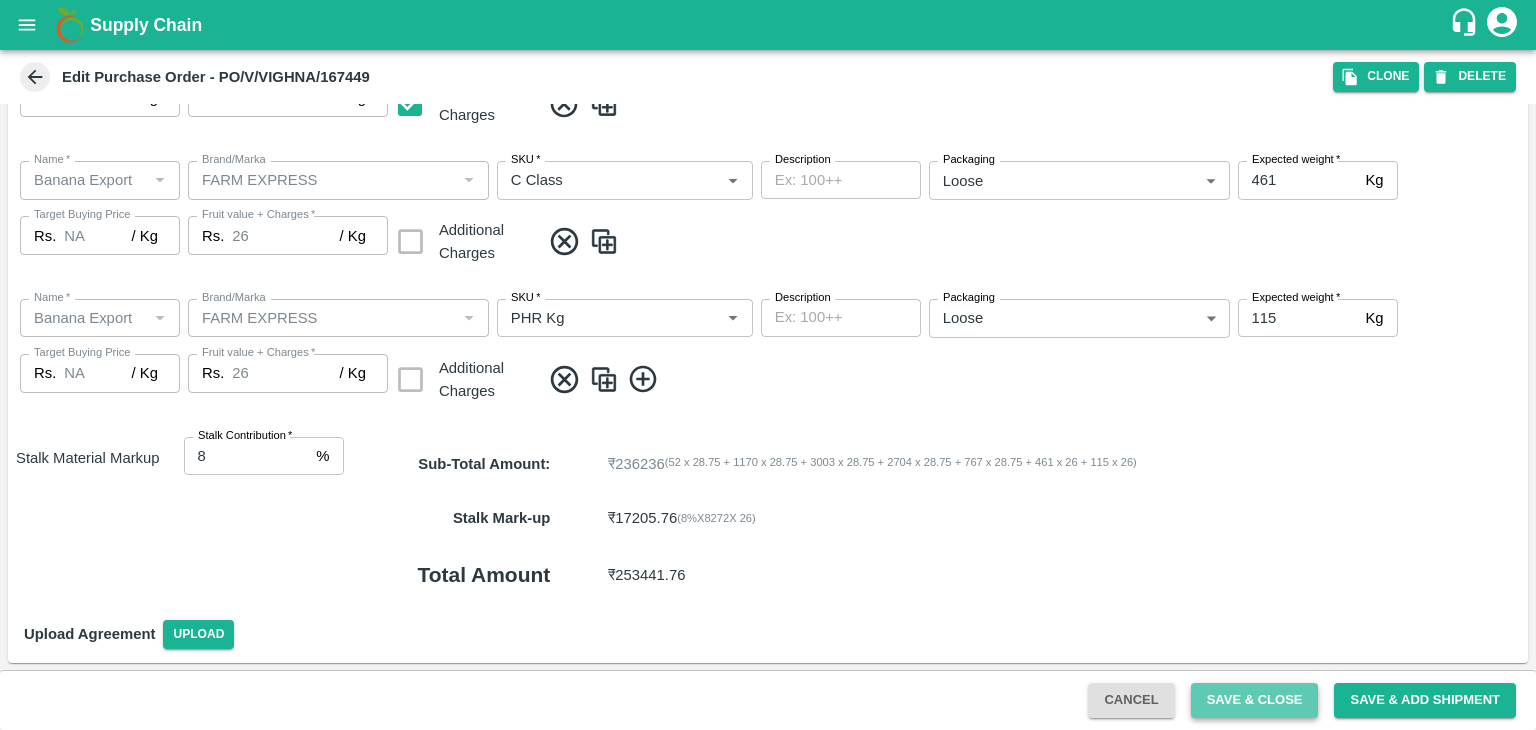 click on "Save & Close" at bounding box center (1255, 700) 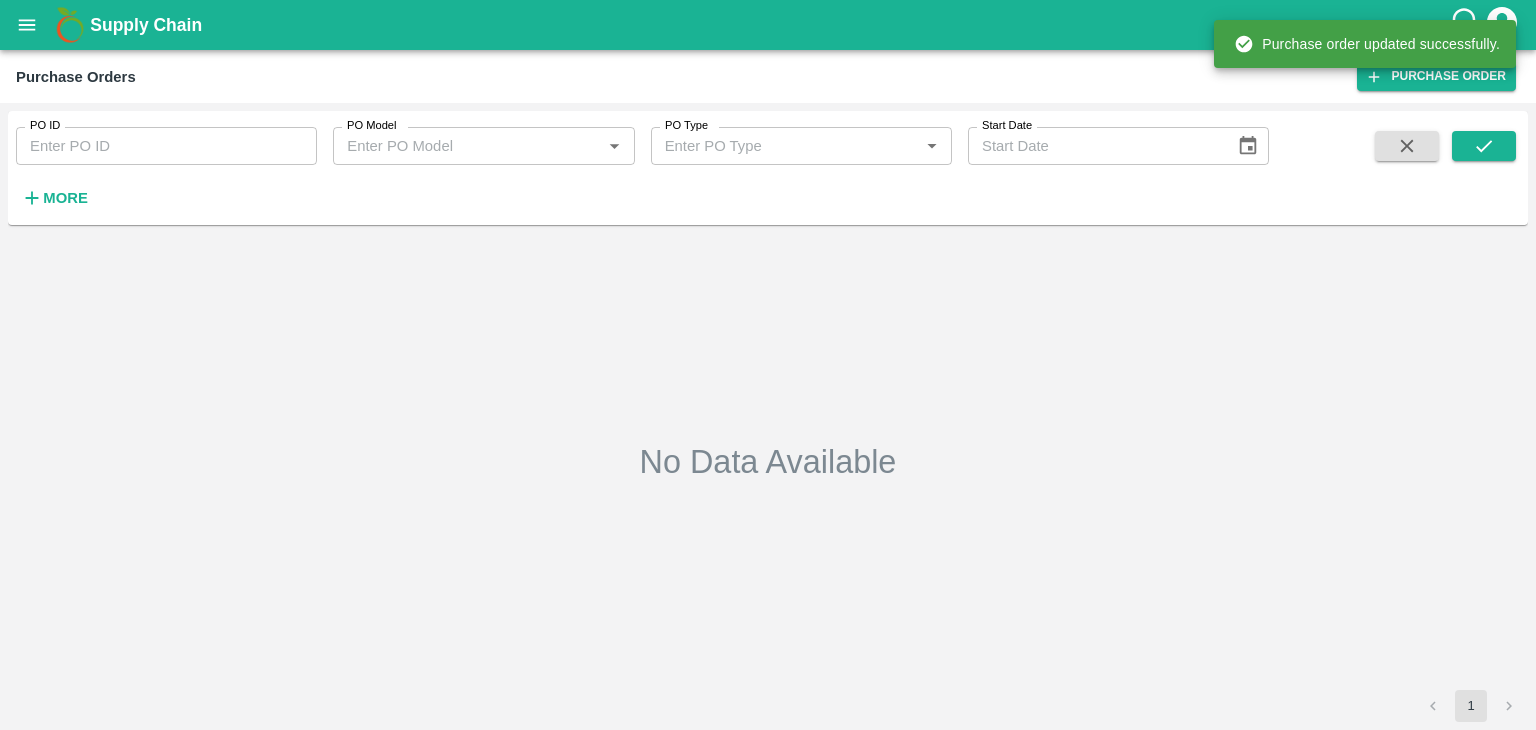 type on "167449" 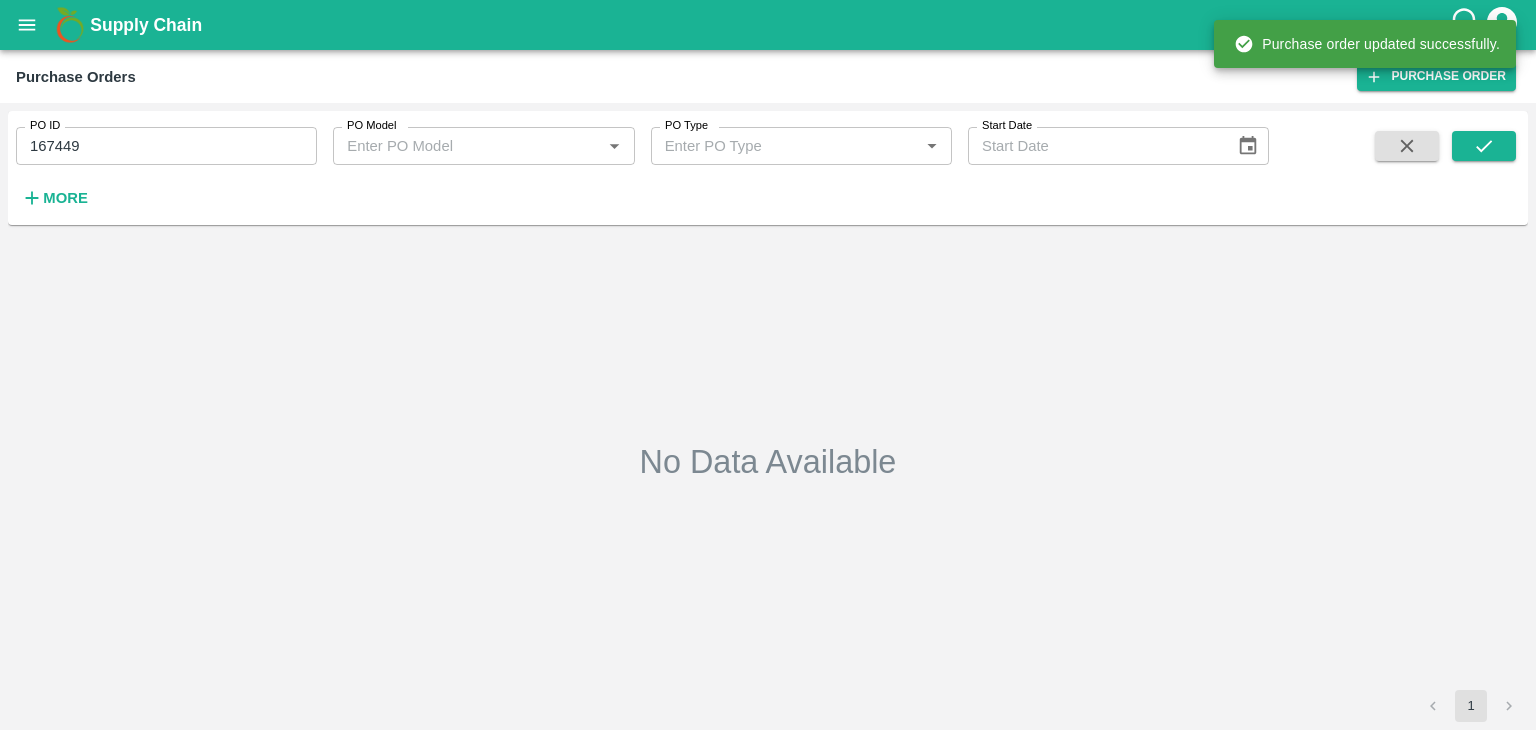 type on "04/08/2025" 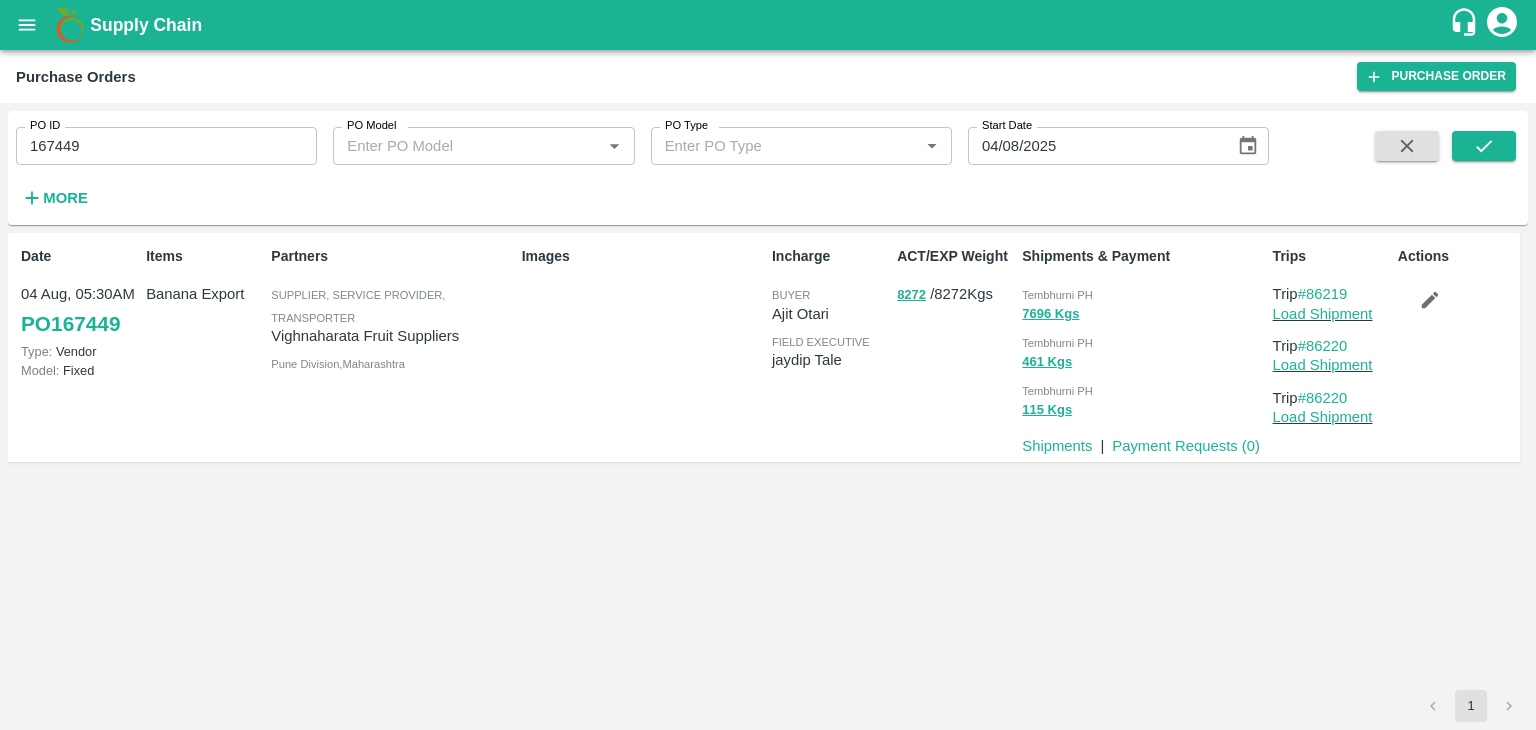 click on "167449" at bounding box center (166, 146) 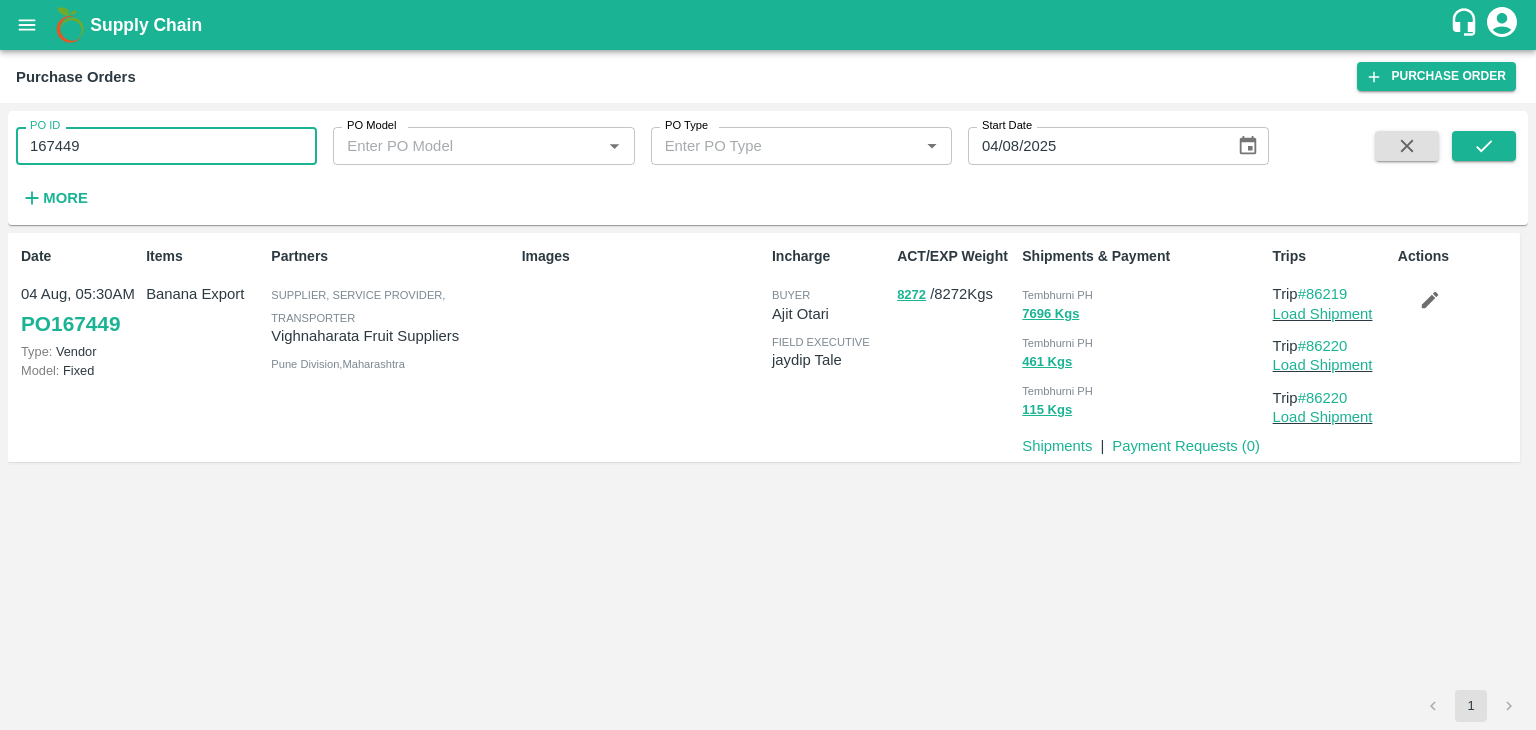 click on "167449" at bounding box center [166, 146] 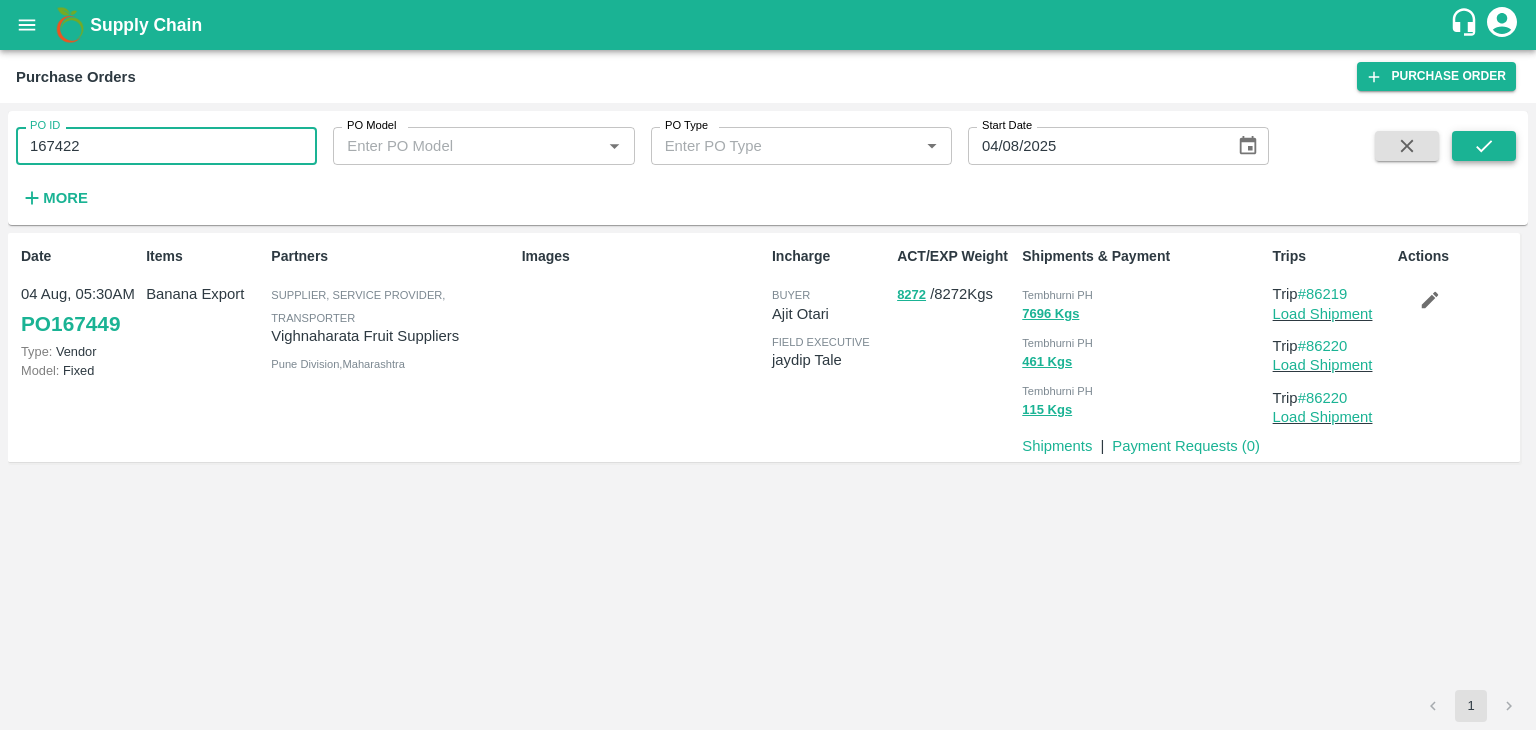 type on "167422" 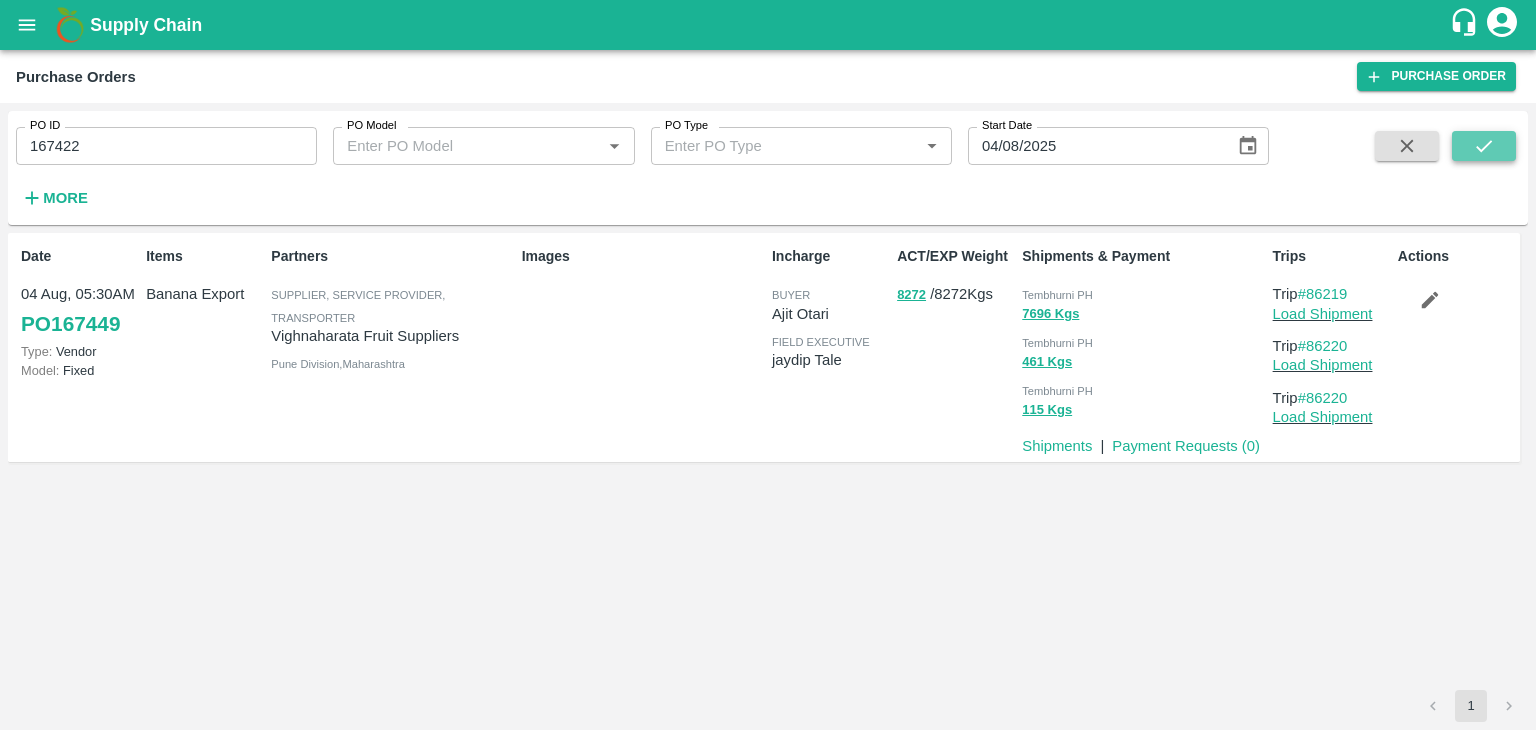 click at bounding box center (1484, 146) 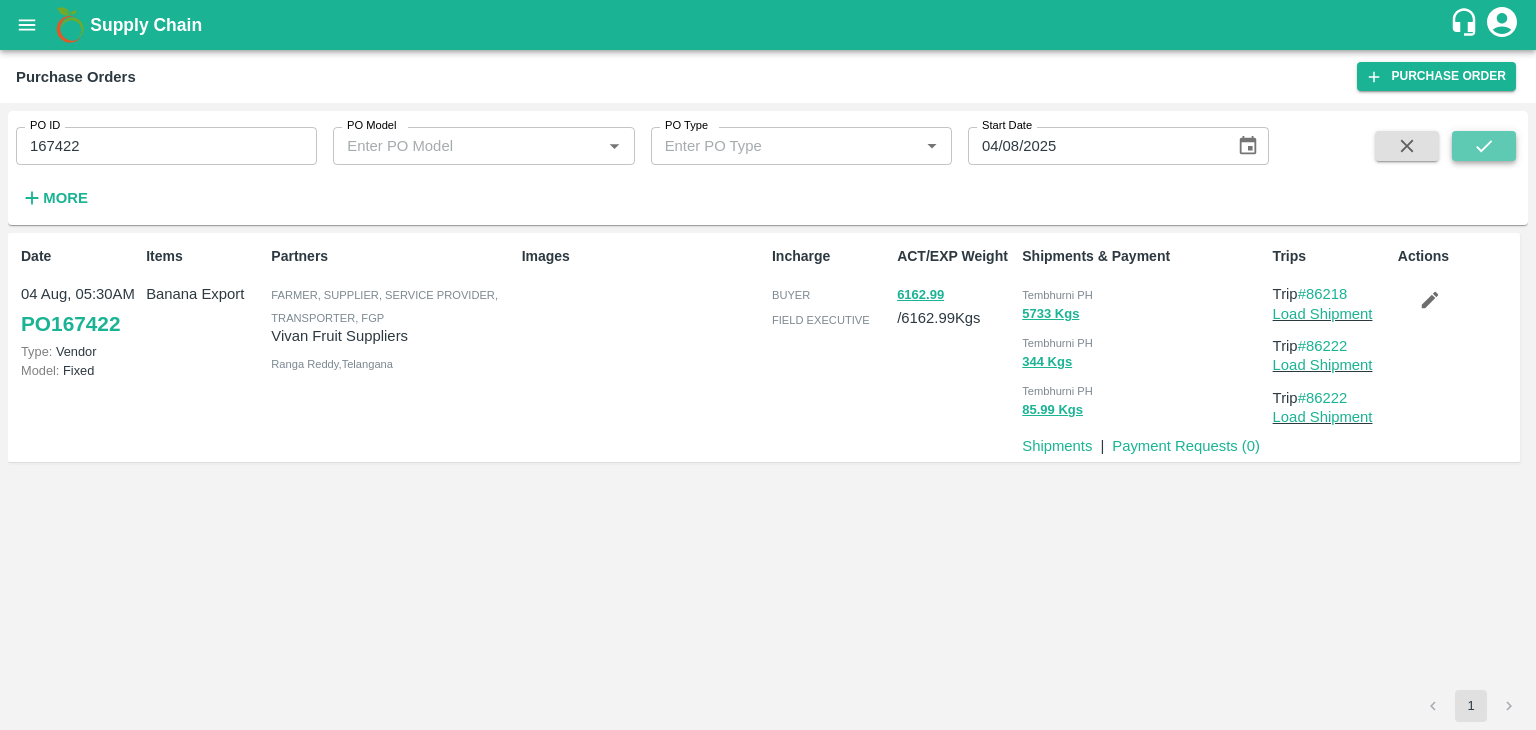 click at bounding box center (1484, 146) 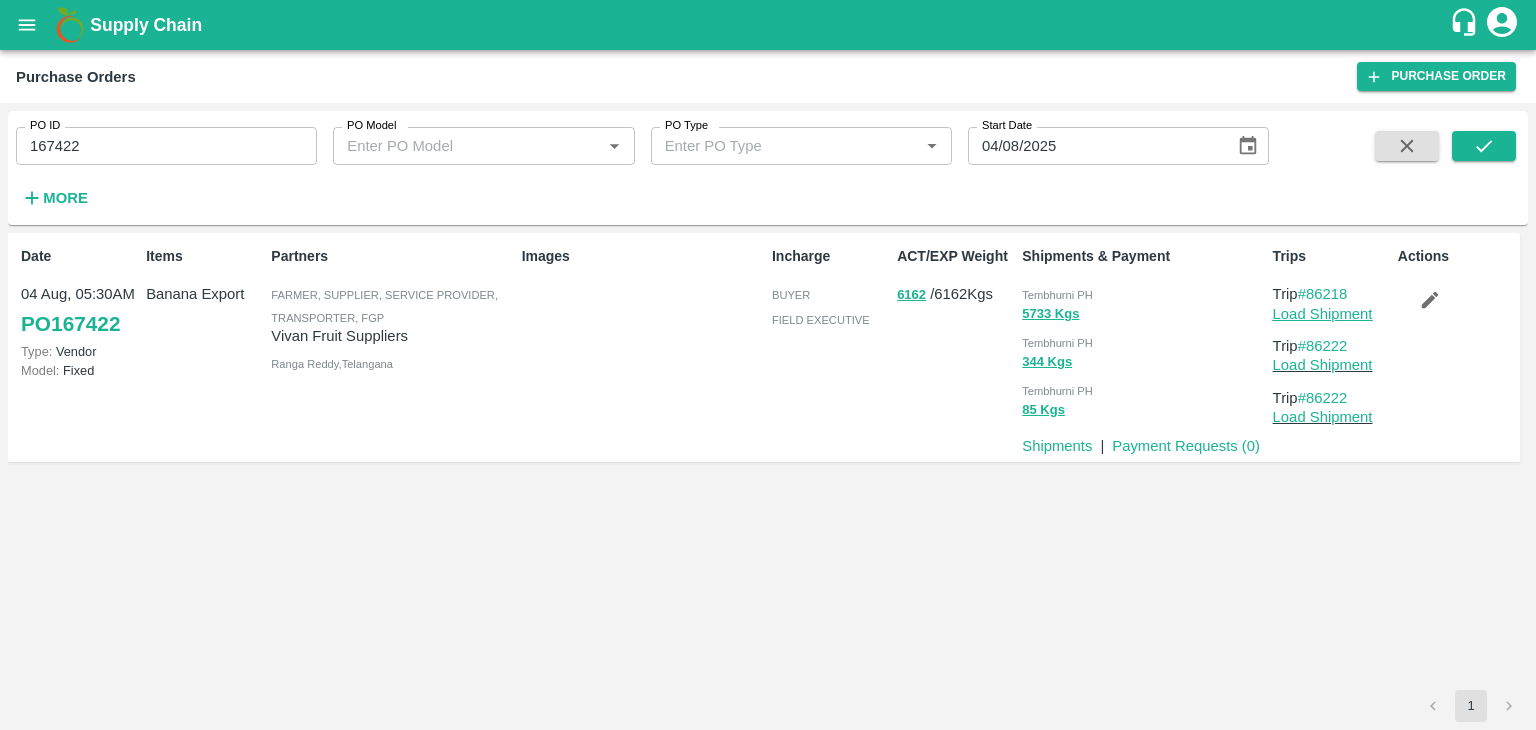 click on "Load Shipment" at bounding box center [1323, 314] 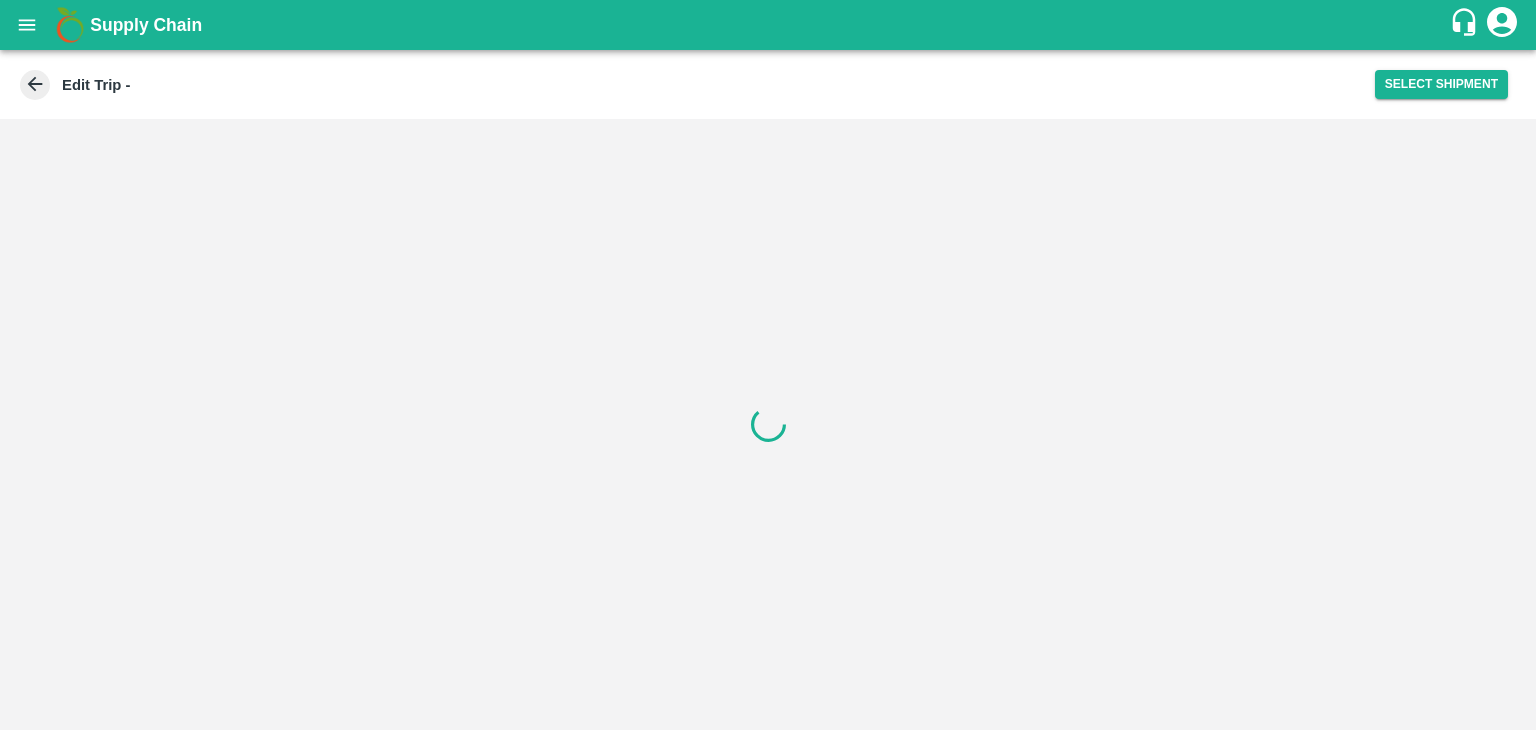 scroll, scrollTop: 0, scrollLeft: 0, axis: both 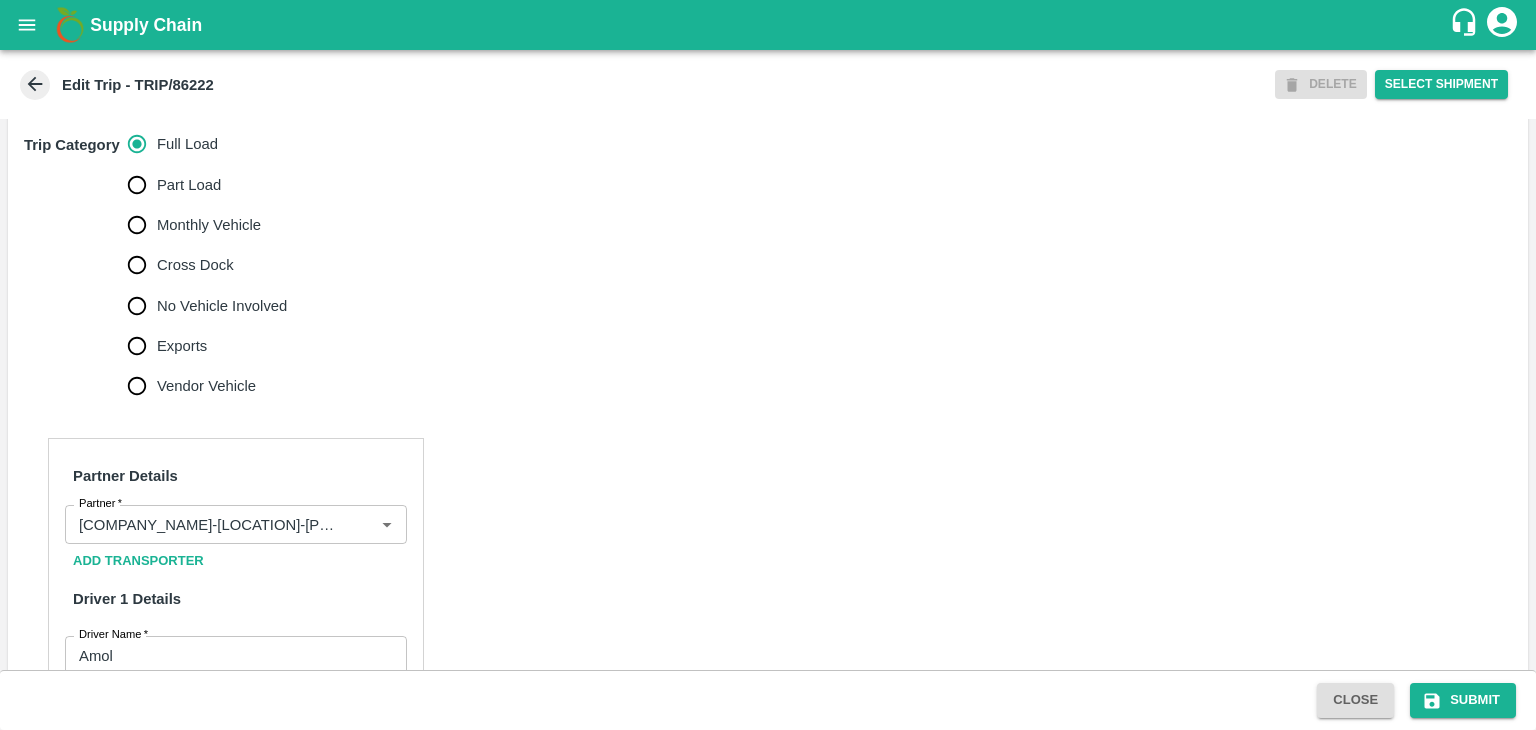 click on "No Vehicle Involved" at bounding box center [222, 306] 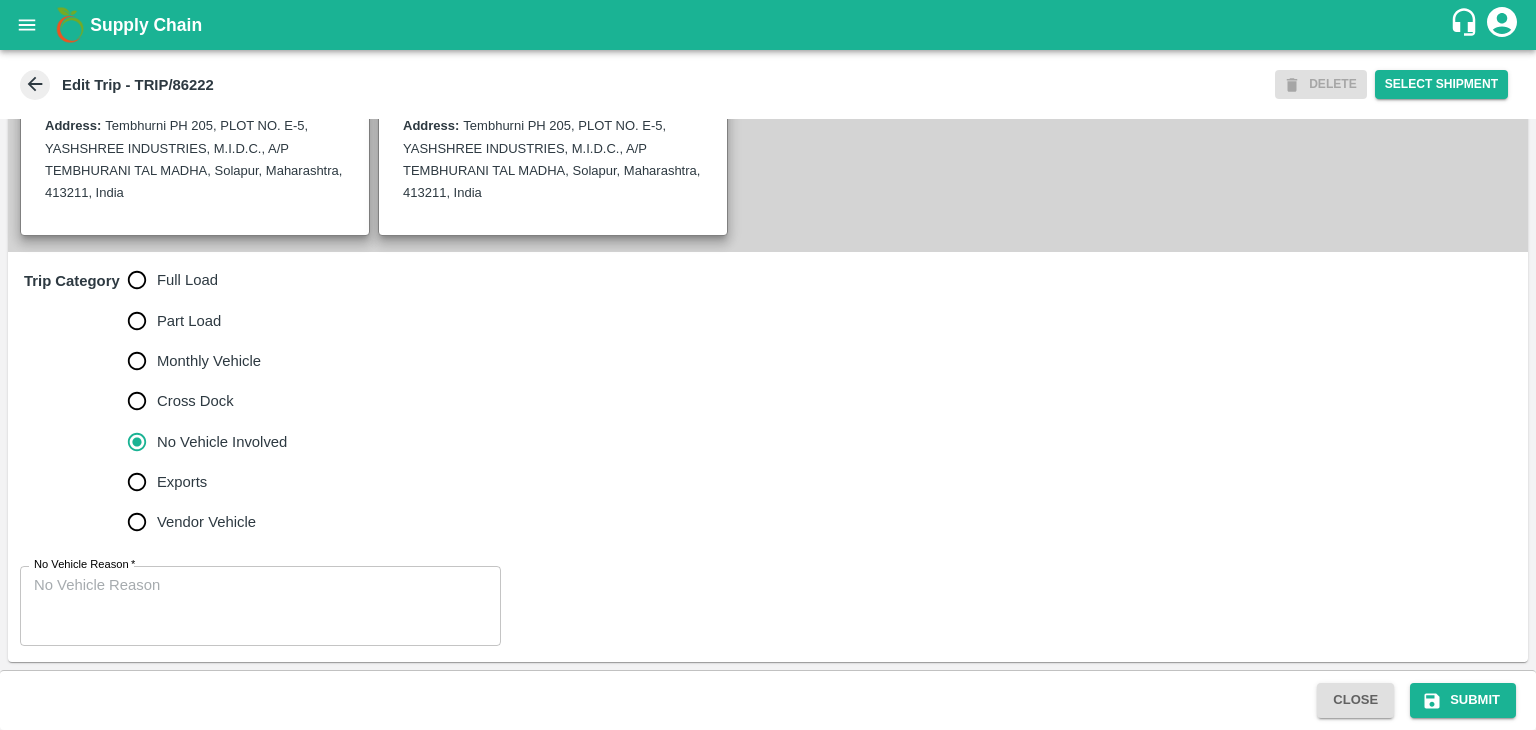 scroll, scrollTop: 491, scrollLeft: 0, axis: vertical 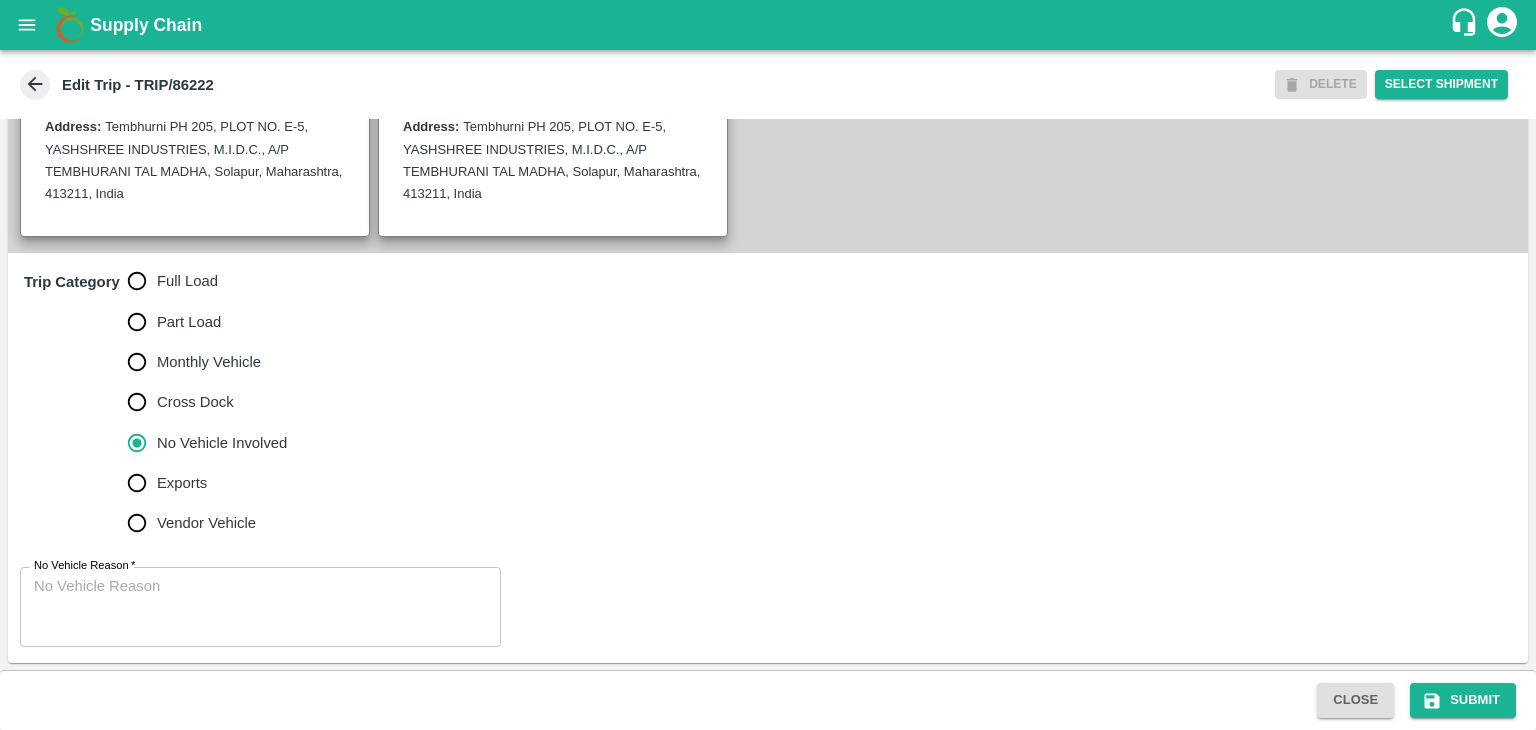 click on "No Vehicle Reason   *" at bounding box center [260, 607] 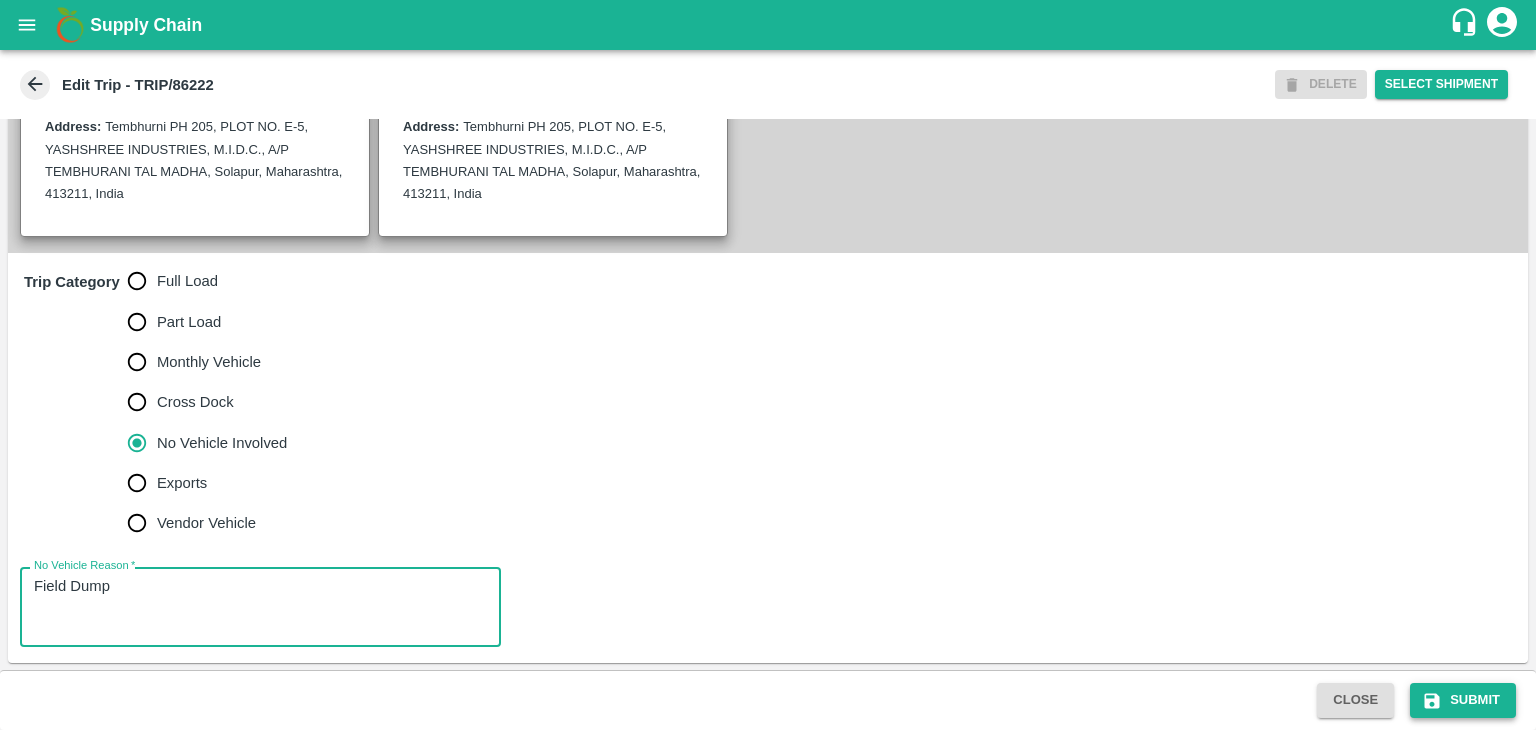 type on "Field Dump" 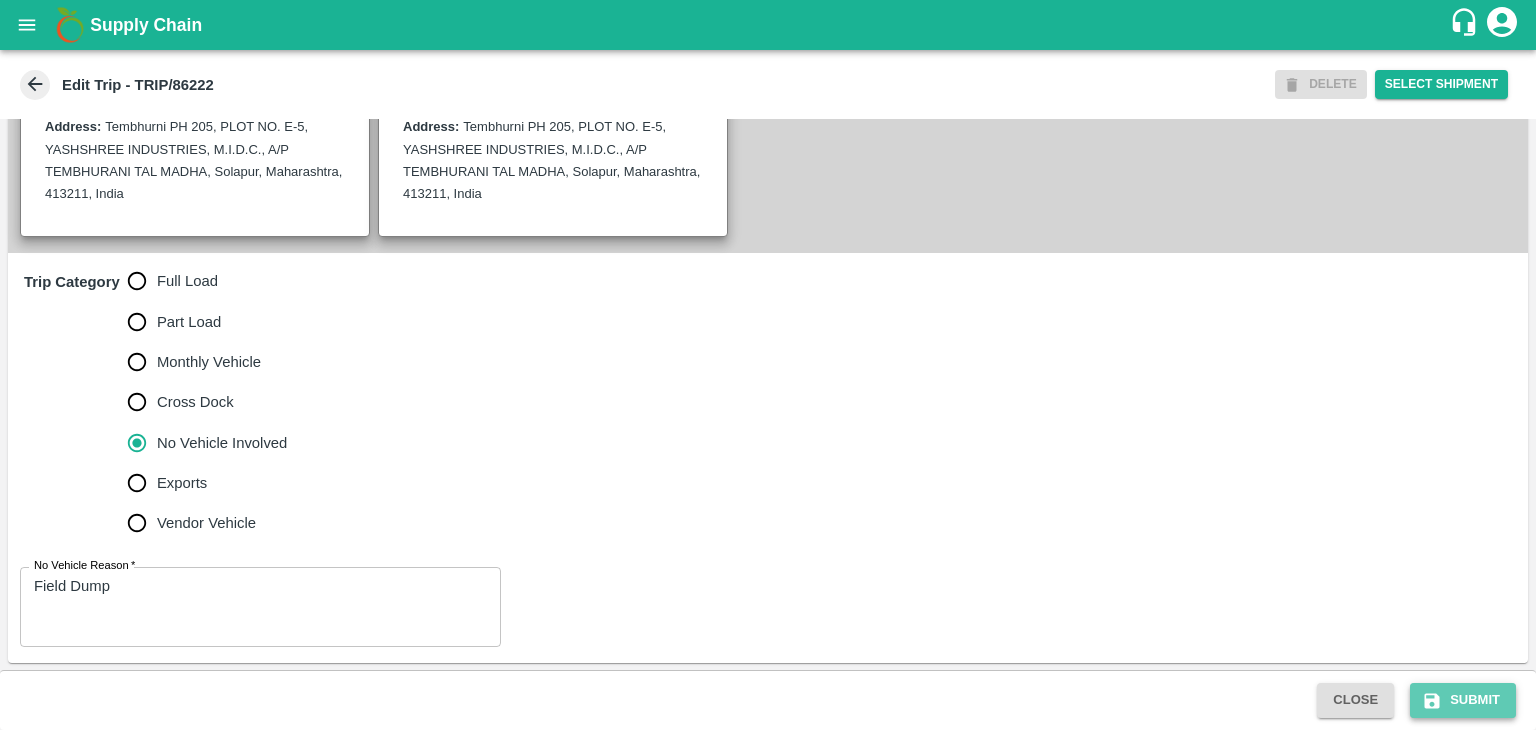 click on "Submit" at bounding box center [1463, 700] 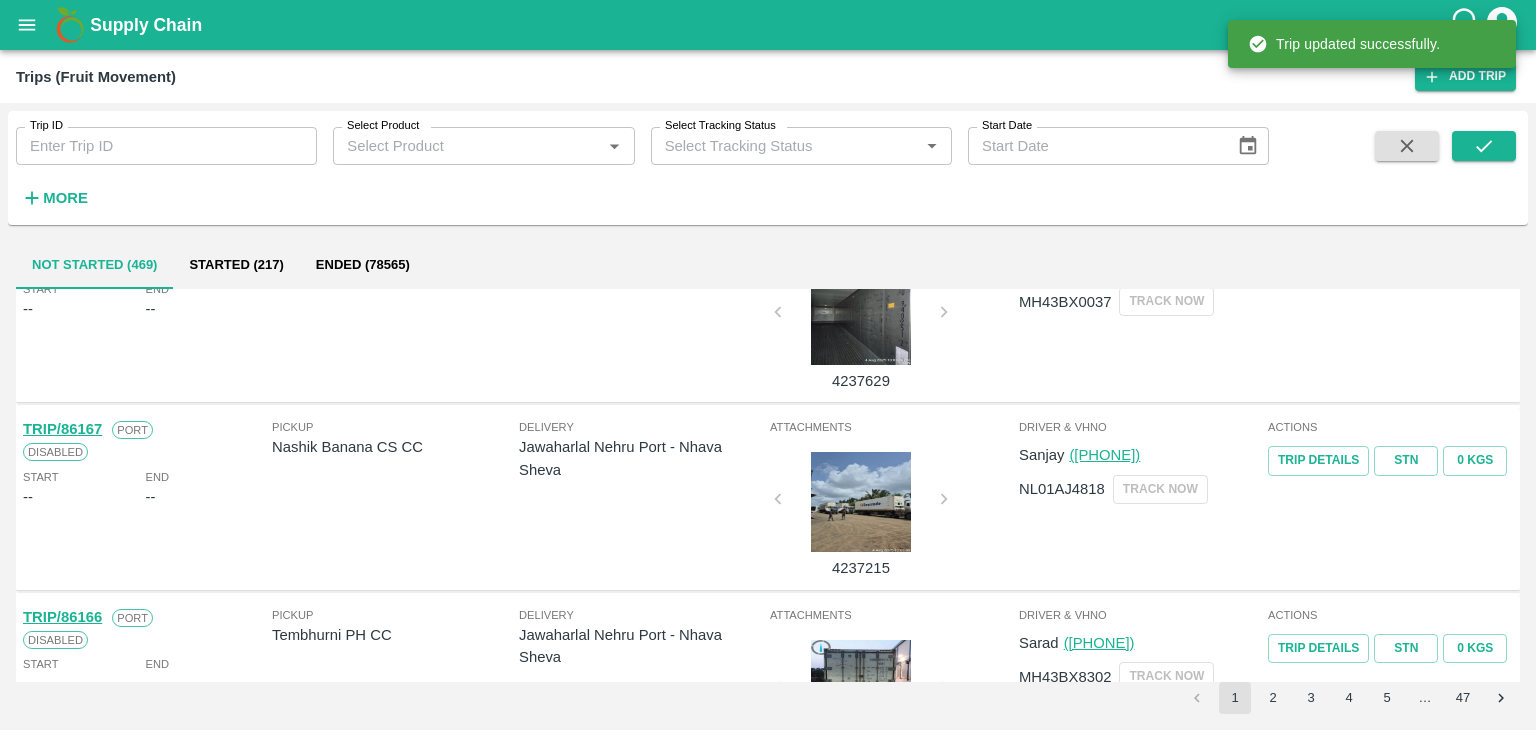 scroll, scrollTop: 792, scrollLeft: 0, axis: vertical 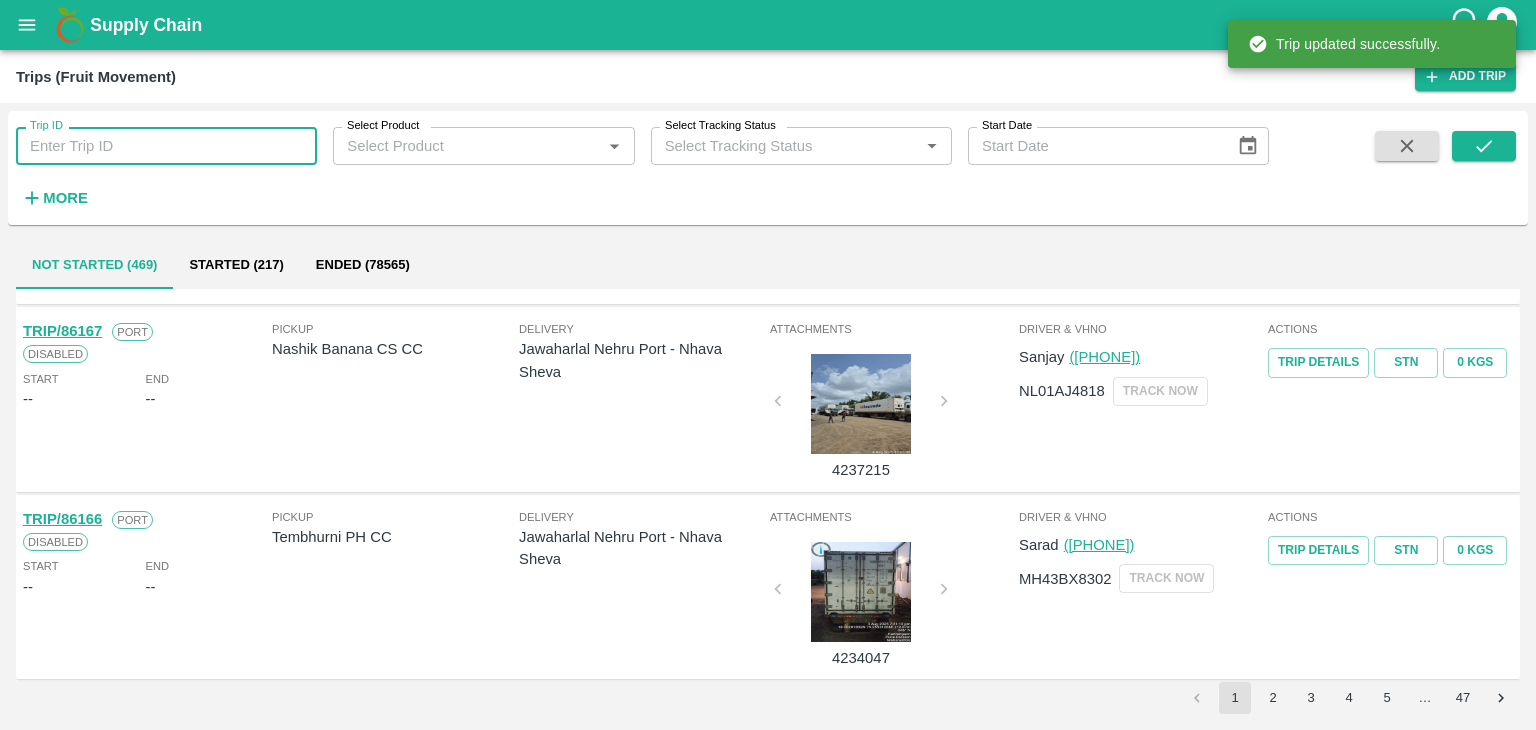 click on "Trip ID" at bounding box center (166, 146) 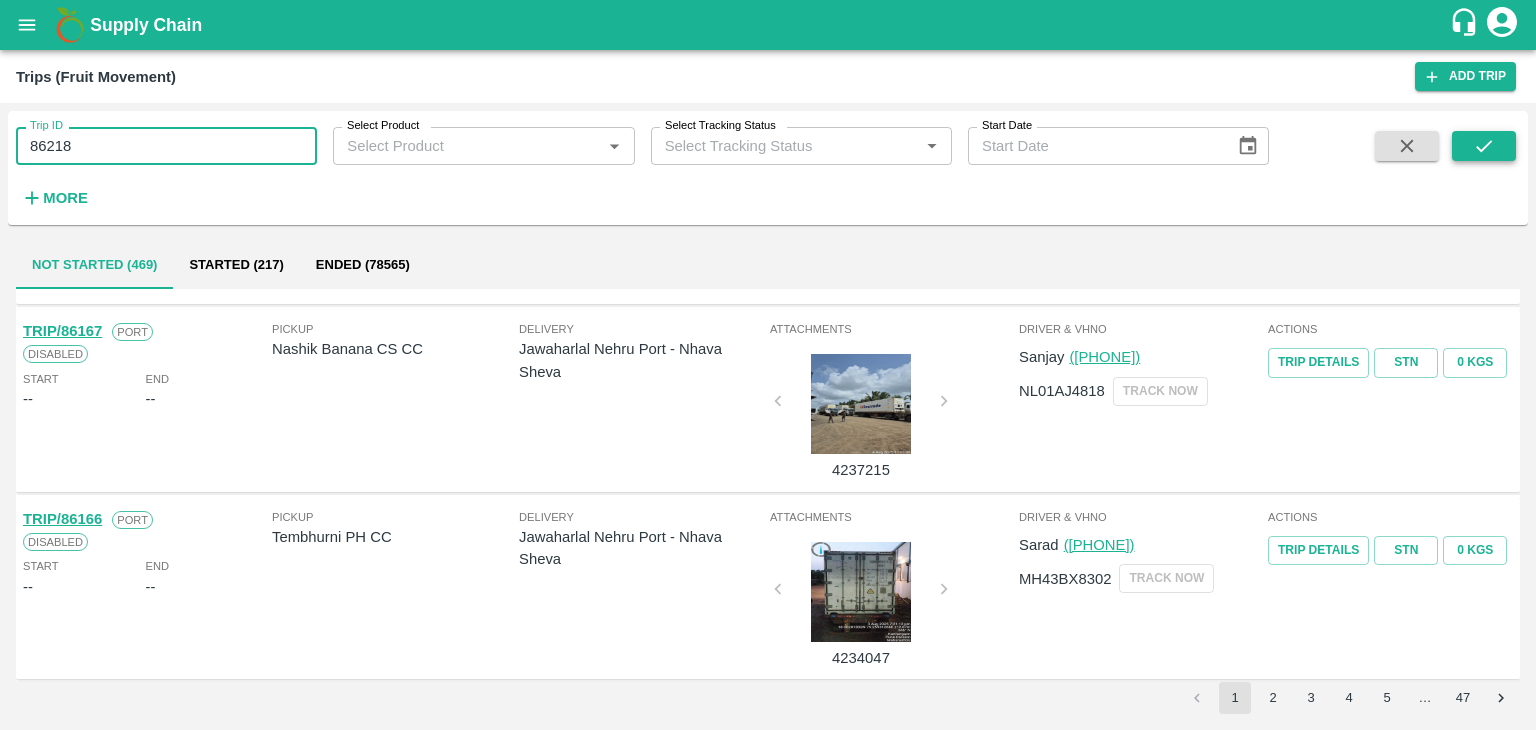 type on "86218" 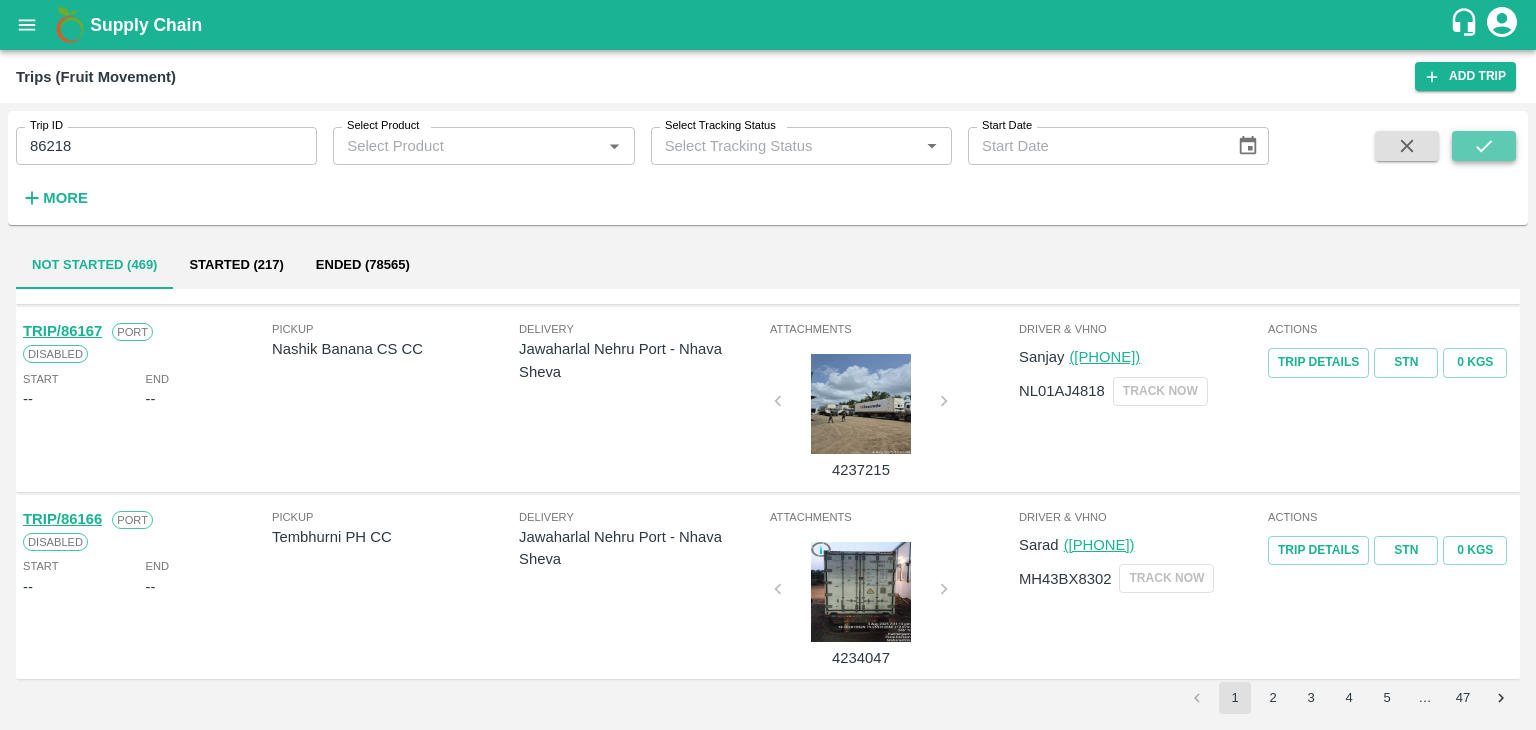 click 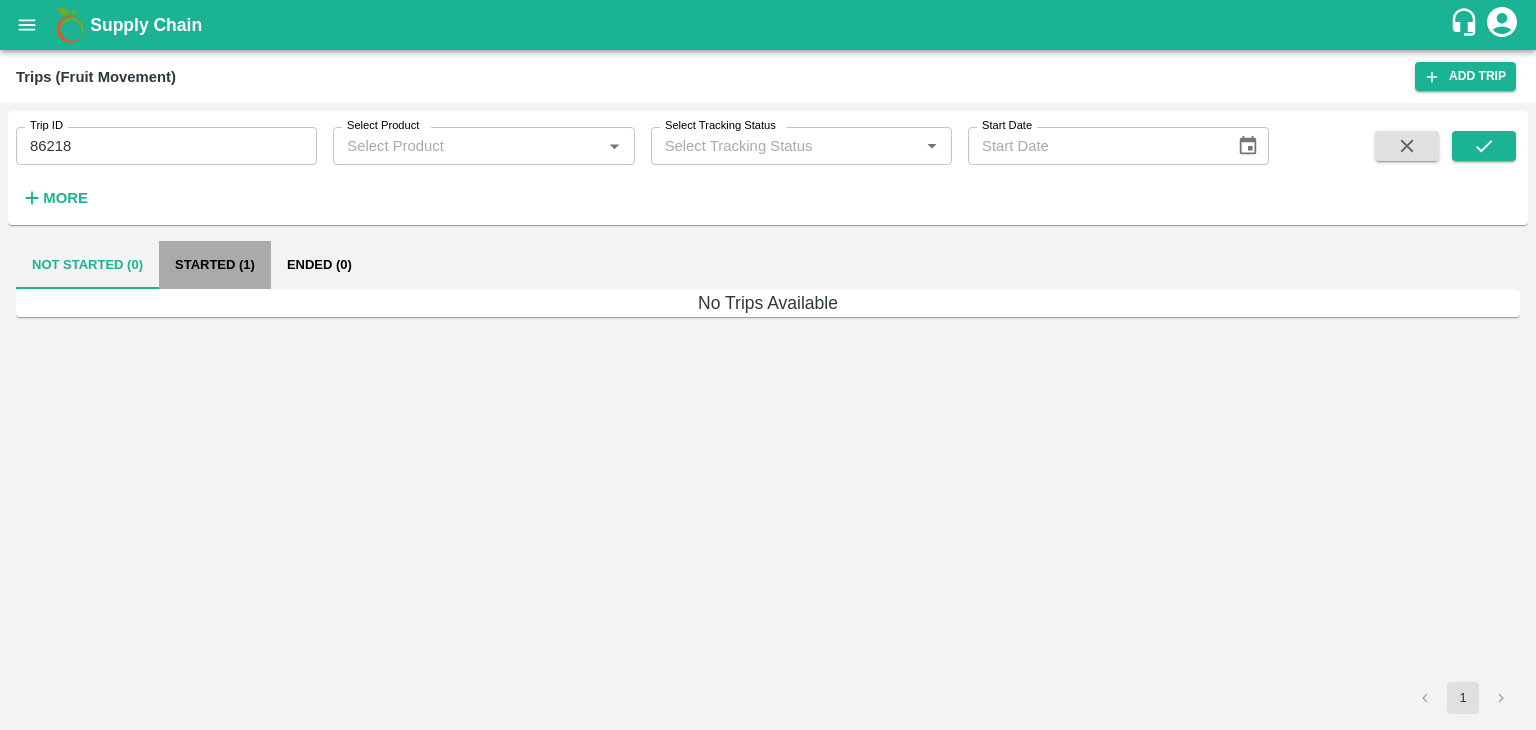 click on "Started (1)" at bounding box center (215, 265) 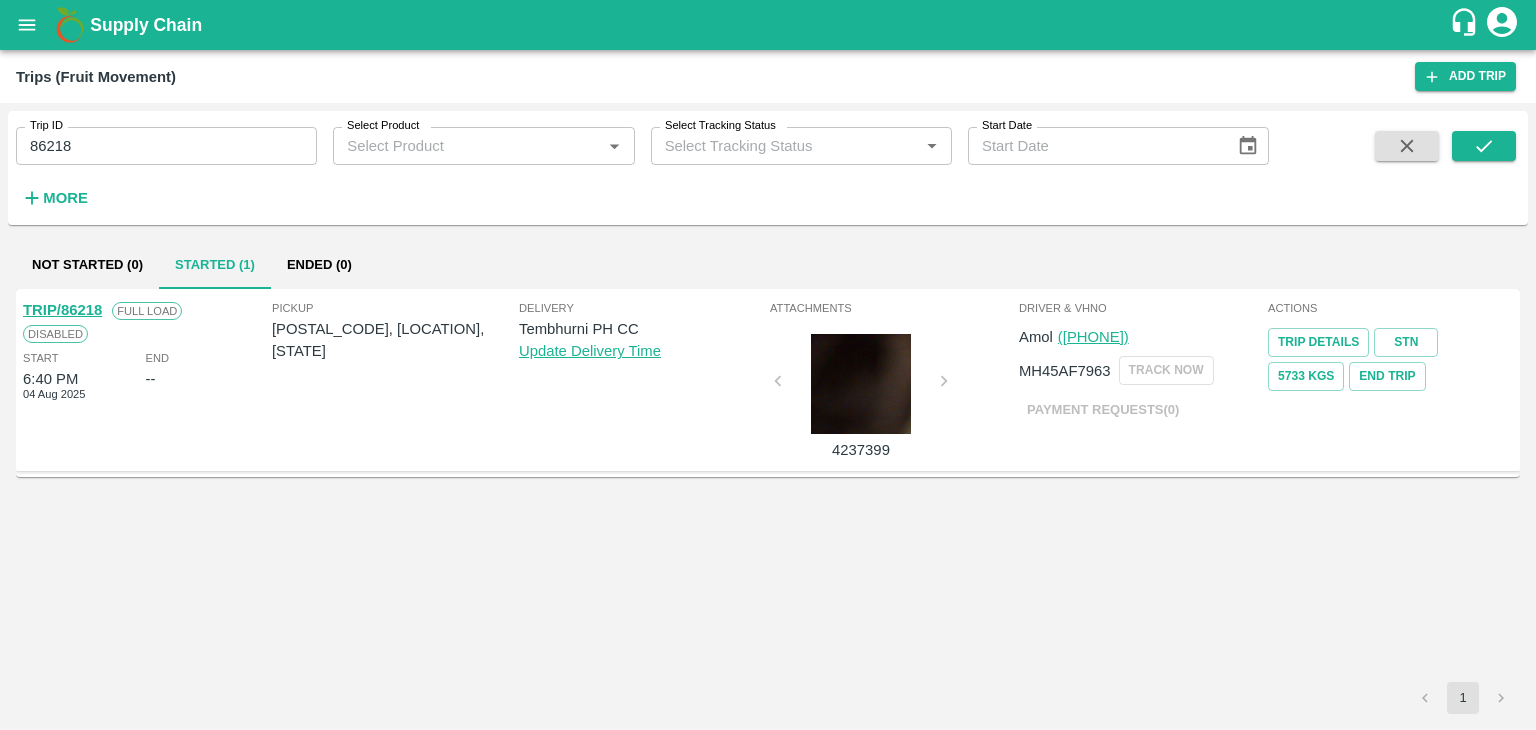 click on "TRIP/86218" at bounding box center (62, 310) 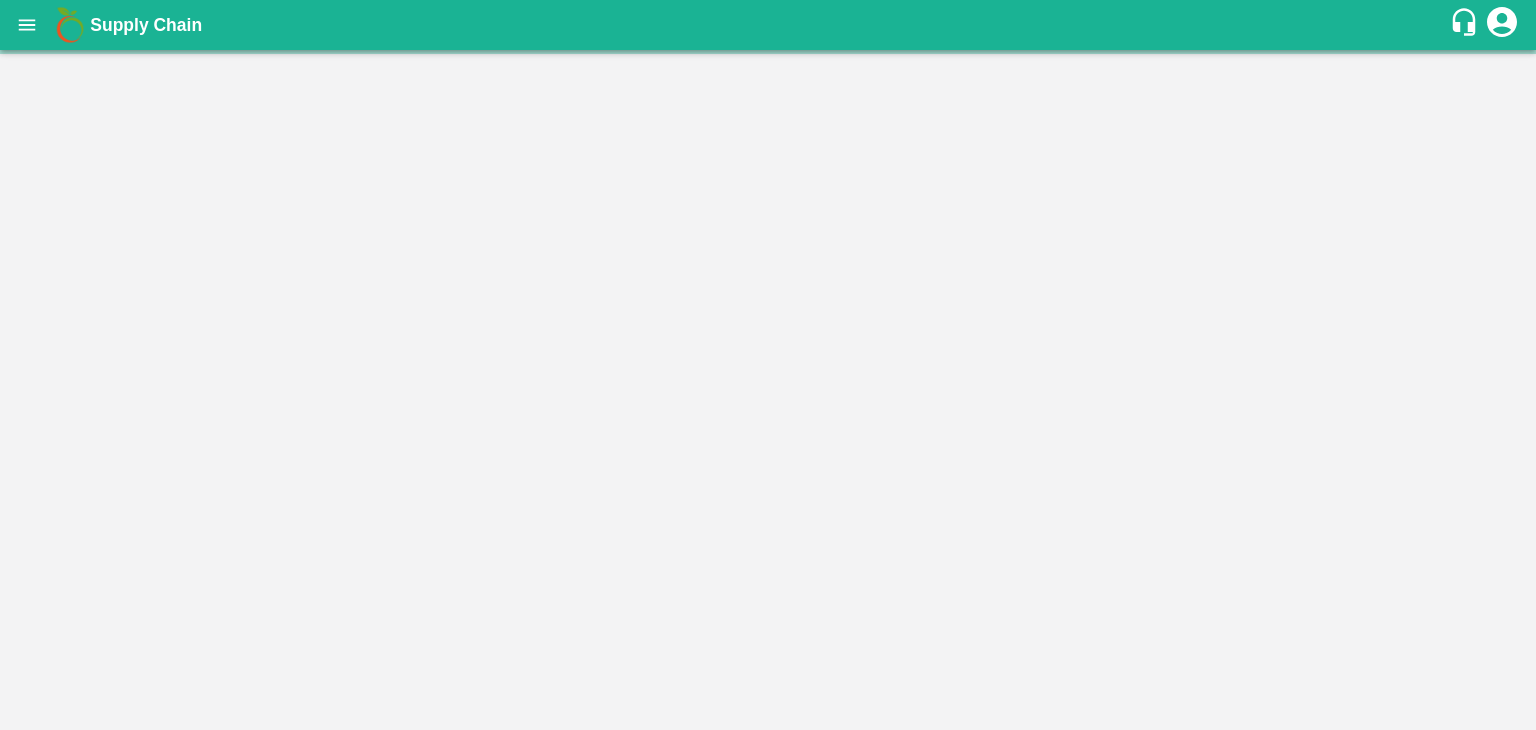scroll, scrollTop: 0, scrollLeft: 0, axis: both 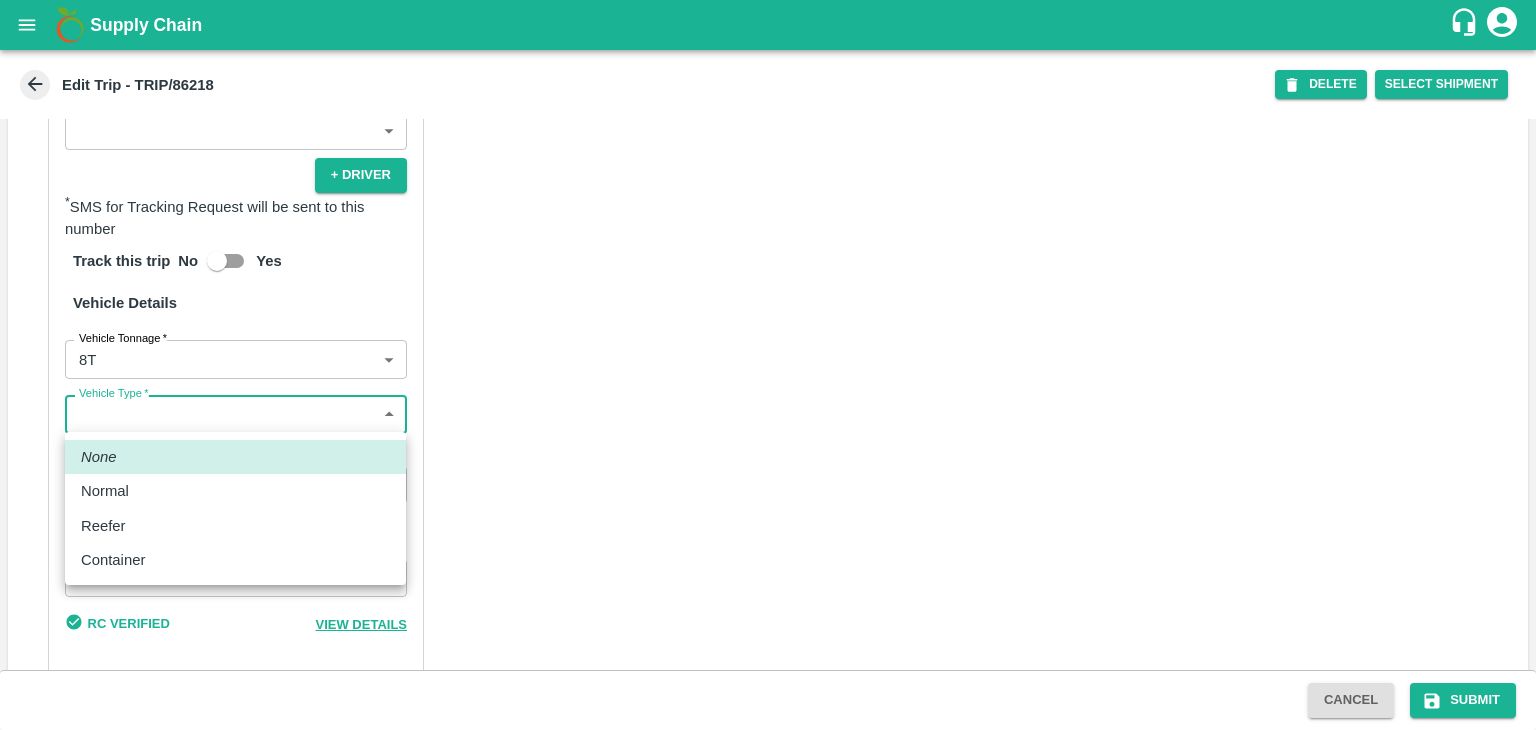 click on "Supply Chain Edit Trip - TRIP/86218 DELETE Select Shipment Trip Details Trip Type Fruit Movement 1 Trip Type Trip Pickup Order SHIP/TEMB/351635 PO/V/VIVANF/167422 Address: , [COUNTRY] Trip Delivery Order SHIP/TEMB/351635 Tembhurni PH Address: Tembhurni PH 205, PLOT NO. E-5, YASHSHREE INDUSTRIES, M.I.D.C., A/P TEMBHURANI TAL MADHA, [CITY], [STATE], [POSTAL_CODE], [COUNTRY] Trip Category  Full Load Part Load Monthly Vehicle Cross Dock No Vehicle Involved Exports Vendor Vehicle Partner Details Partner   * Partner Add   Transporter Driver 1 Details Driver Name   * [FIRST] Driver Name Driver Phone   * [PHONE] Driver Phone Additional Phone Number [PHONE] Additional Phone Number Driver Language ​ Driver Language + Driver * SMS for Tracking Request will be sent to this number Track this trip No Yes Vehicle Details Vehicle Tonnage   * 8T 8000 Vehicle Tonnage Vehicle Type   * ​ Vehicle Type Transportation Cost Rs. Transportation Cost Total cost to be paid inclusive of GST Vehicle Number MH45AF7963 Vehicle Number" at bounding box center [768, 365] 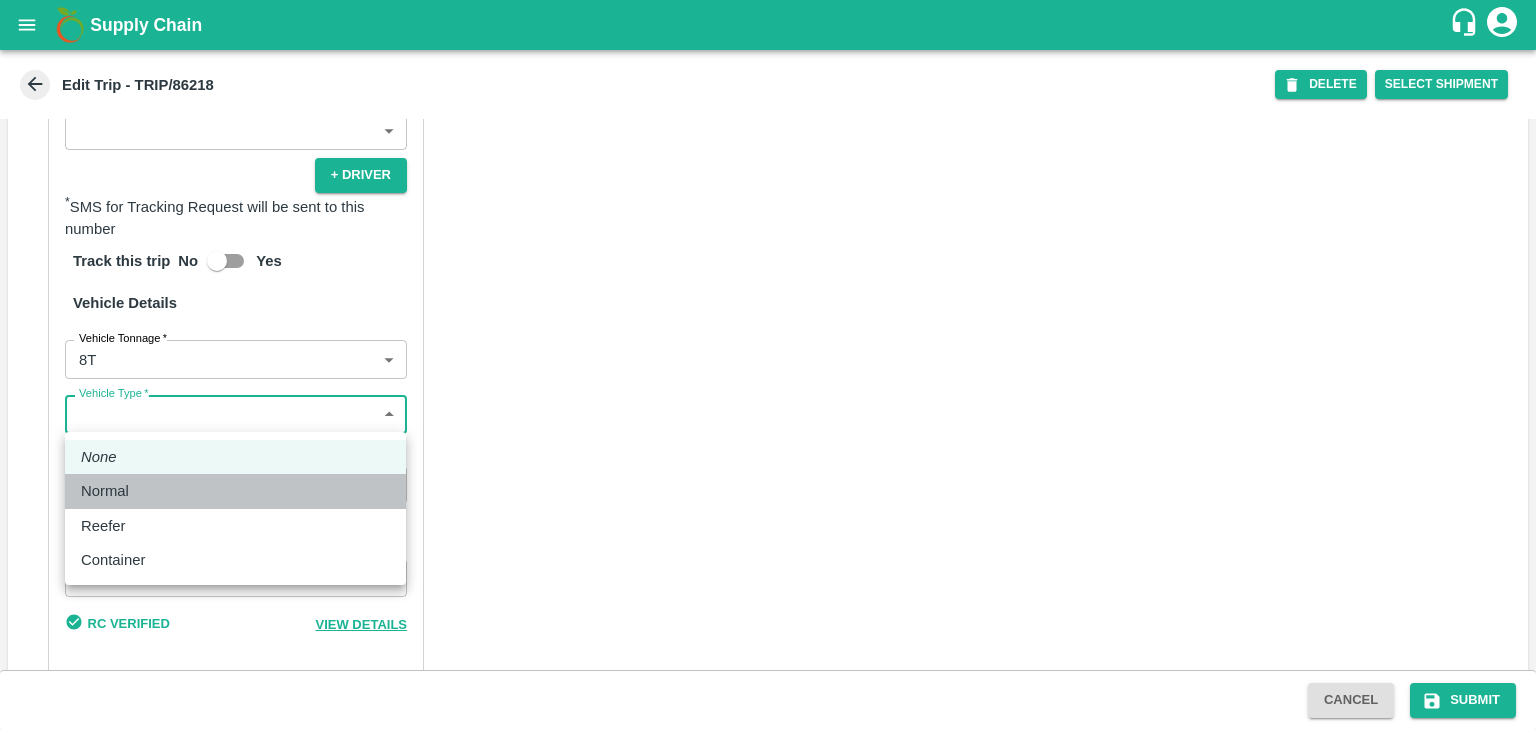 click on "Normal" at bounding box center (235, 491) 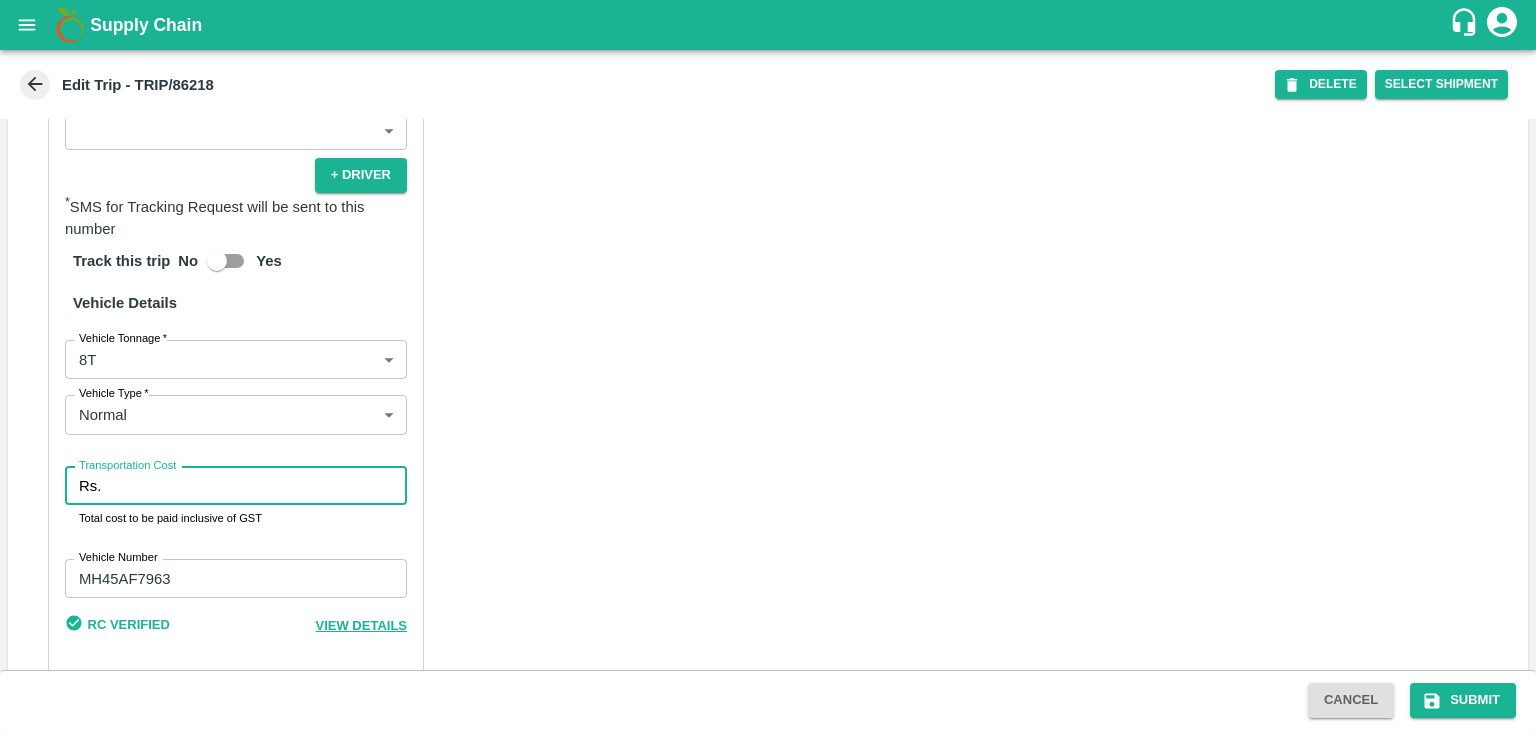 click on "Transportation Cost" at bounding box center (258, 486) 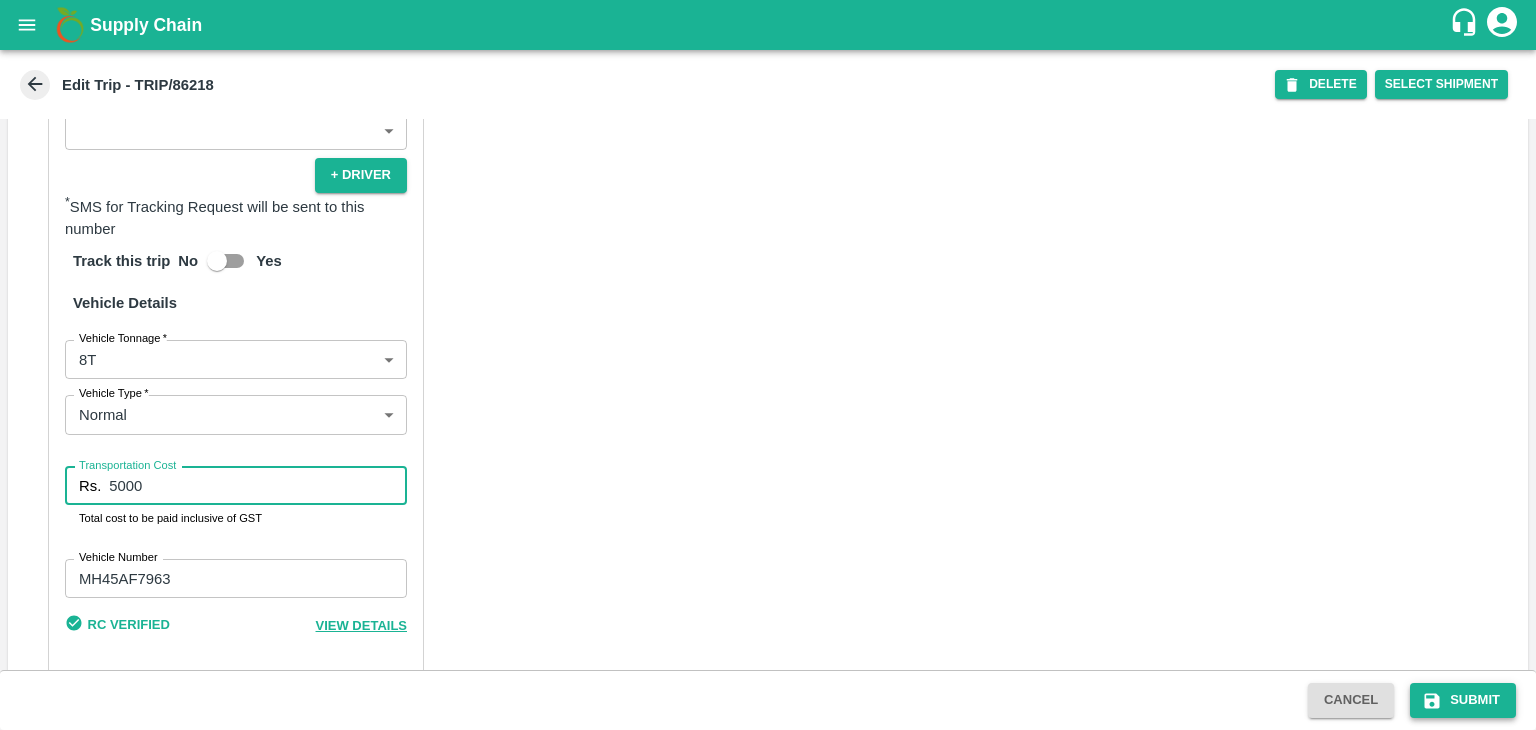 type on "5000" 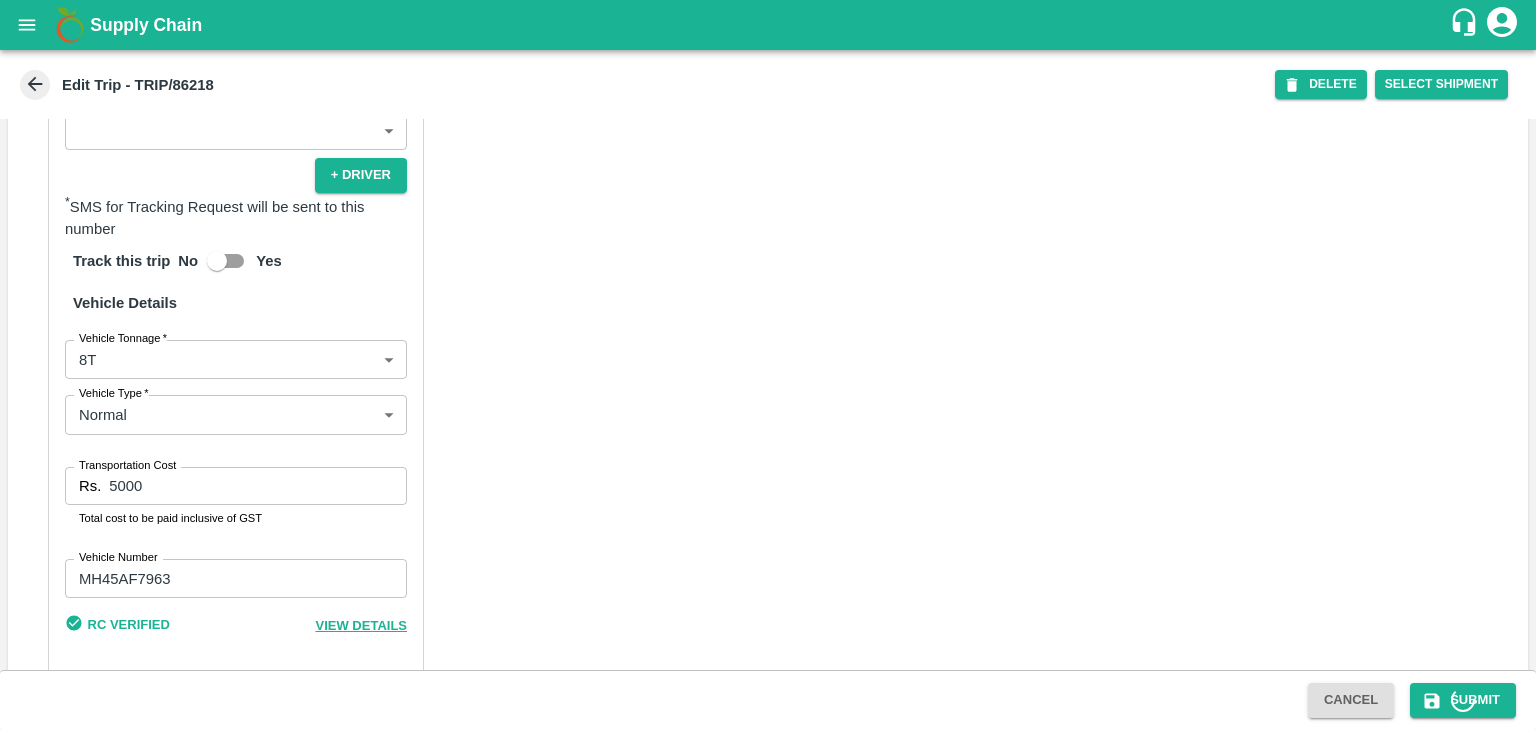 click on "Partner Details Partner   * Partner Add   Transporter Driver 1 Details Driver Name   * Amol Driver Name Driver Phone   * +91 7709455101 Driver Phone Additional Phone Number +91 Additional Phone Number Driver Language ​ Driver Language + Driver * SMS for Tracking Request will be sent to this number Track this trip No Yes Vehicle Details Vehicle Tonnage   * 8T 8000 Vehicle Tonnage Vehicle Type   * Normal Normal Vehicle Type Transportation Cost Rs. 5000 Transportation Cost Total cost to be paid inclusive of GST Vehicle Number MH45AF7963 Vehicle Number RC Verified View Details" at bounding box center (768, 210) 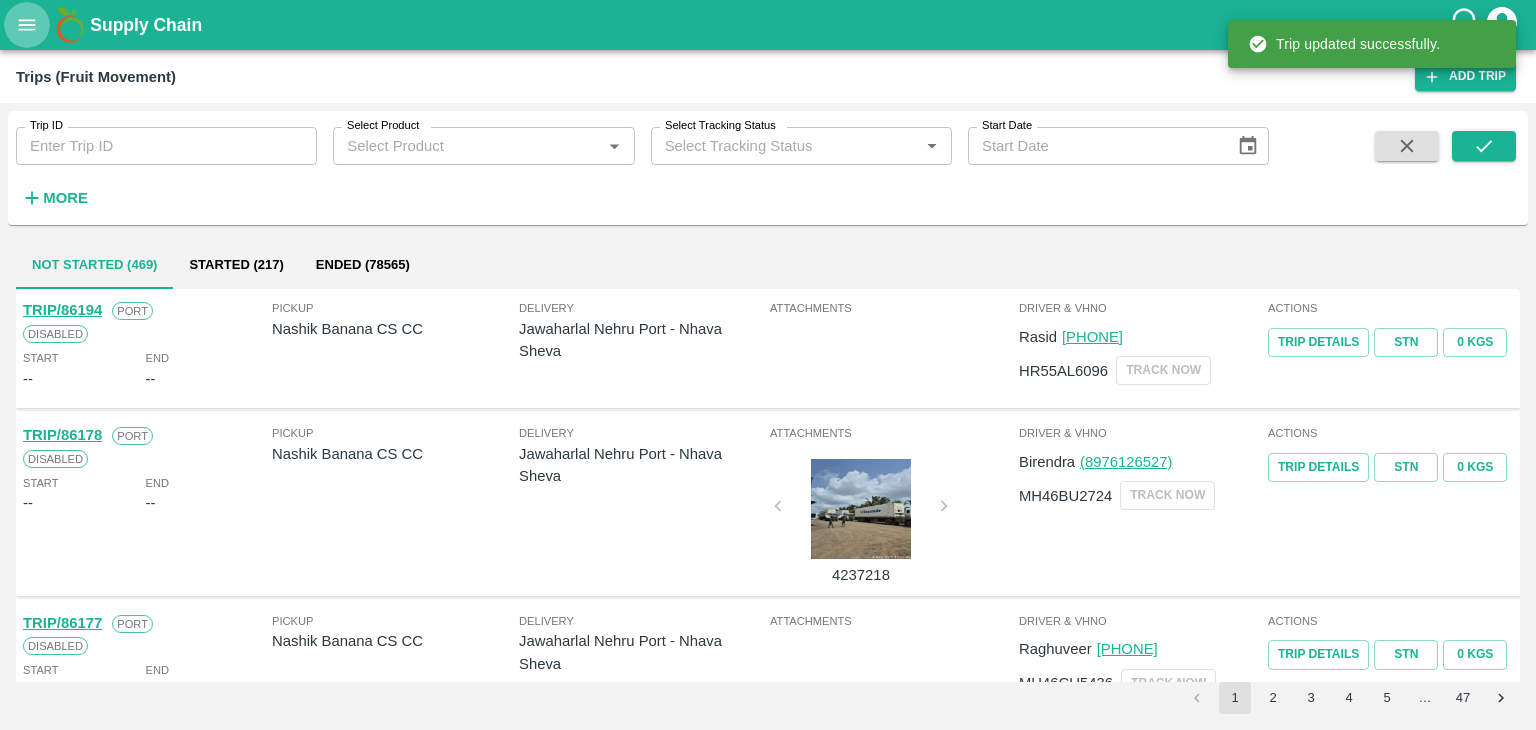 click at bounding box center (27, 25) 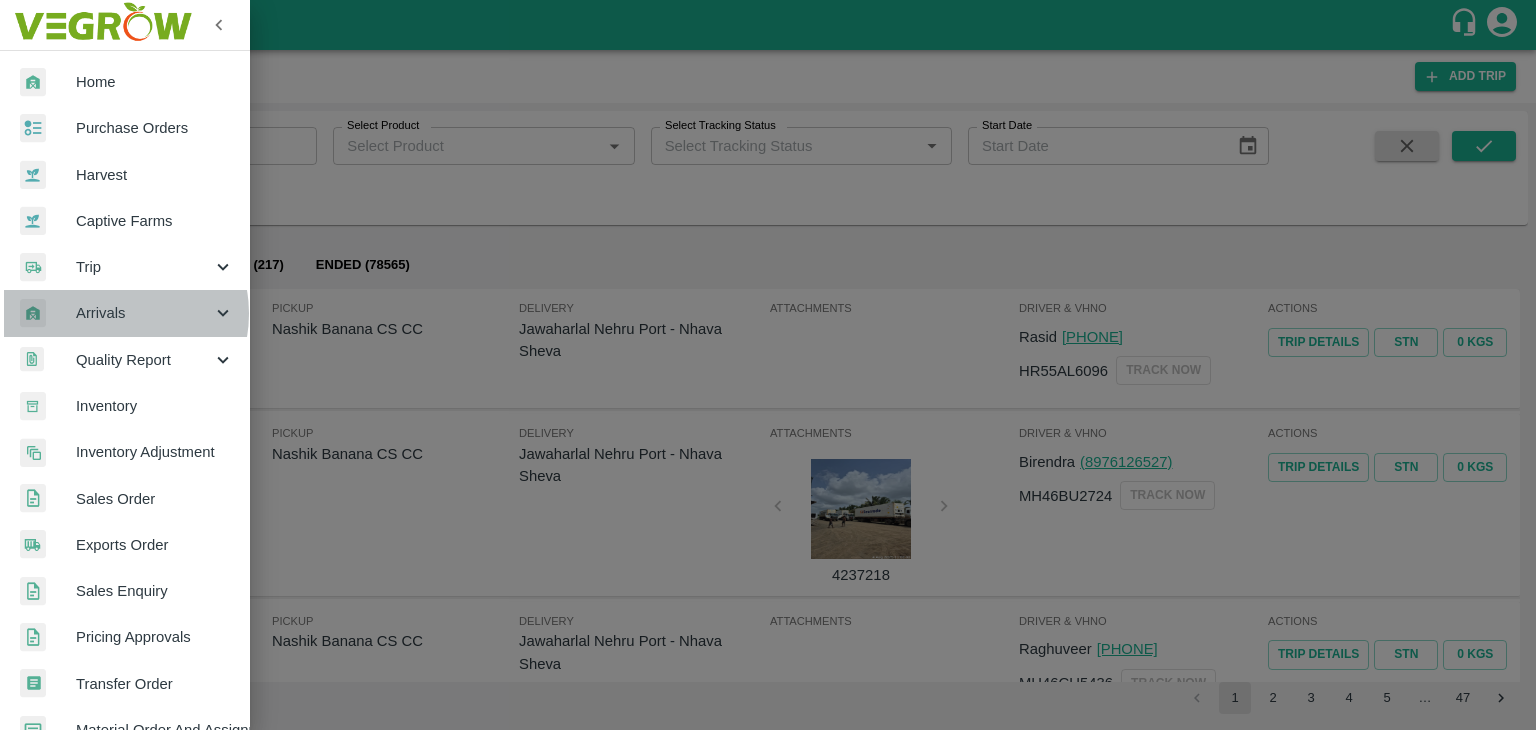 click on "Arrivals" at bounding box center [144, 313] 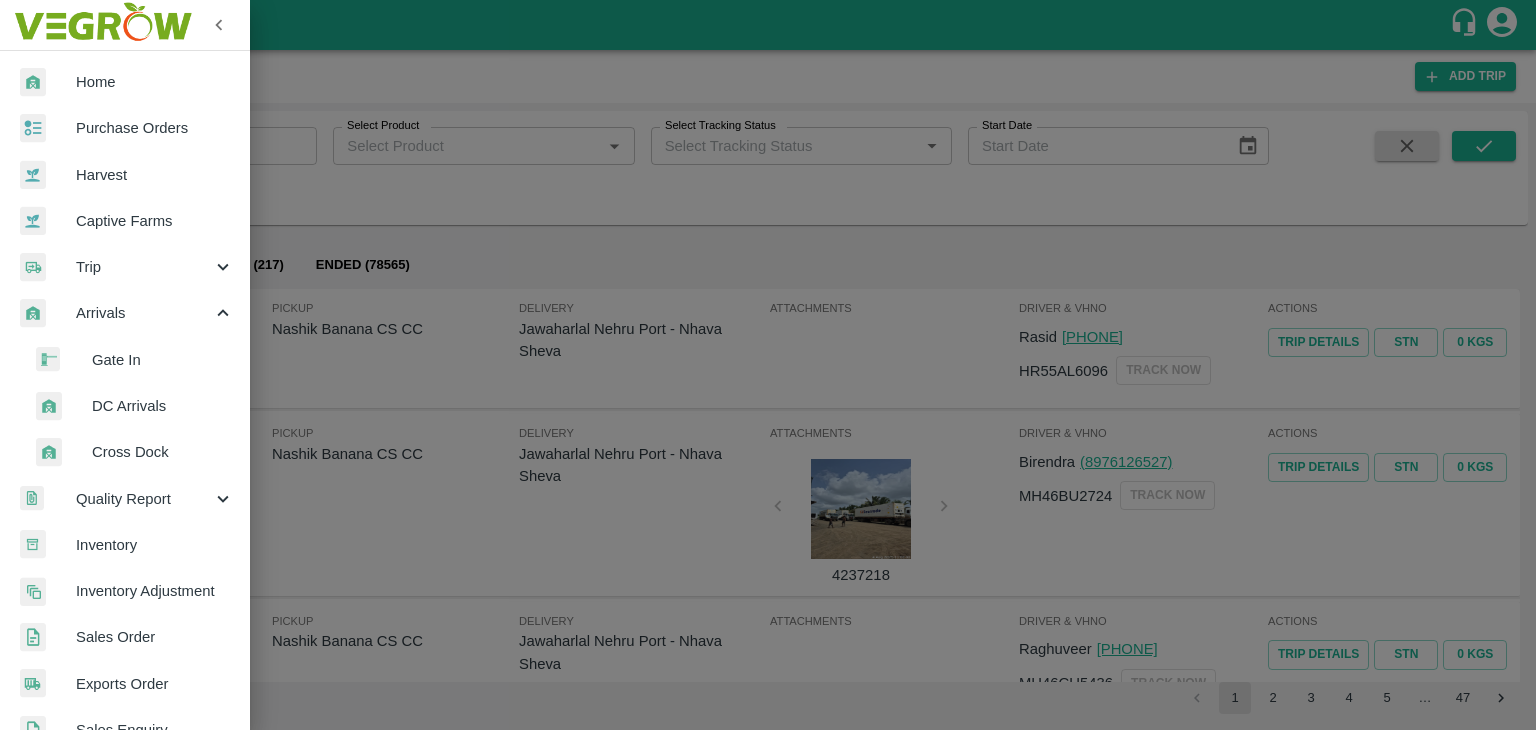 click on "DC Arrivals" at bounding box center [163, 406] 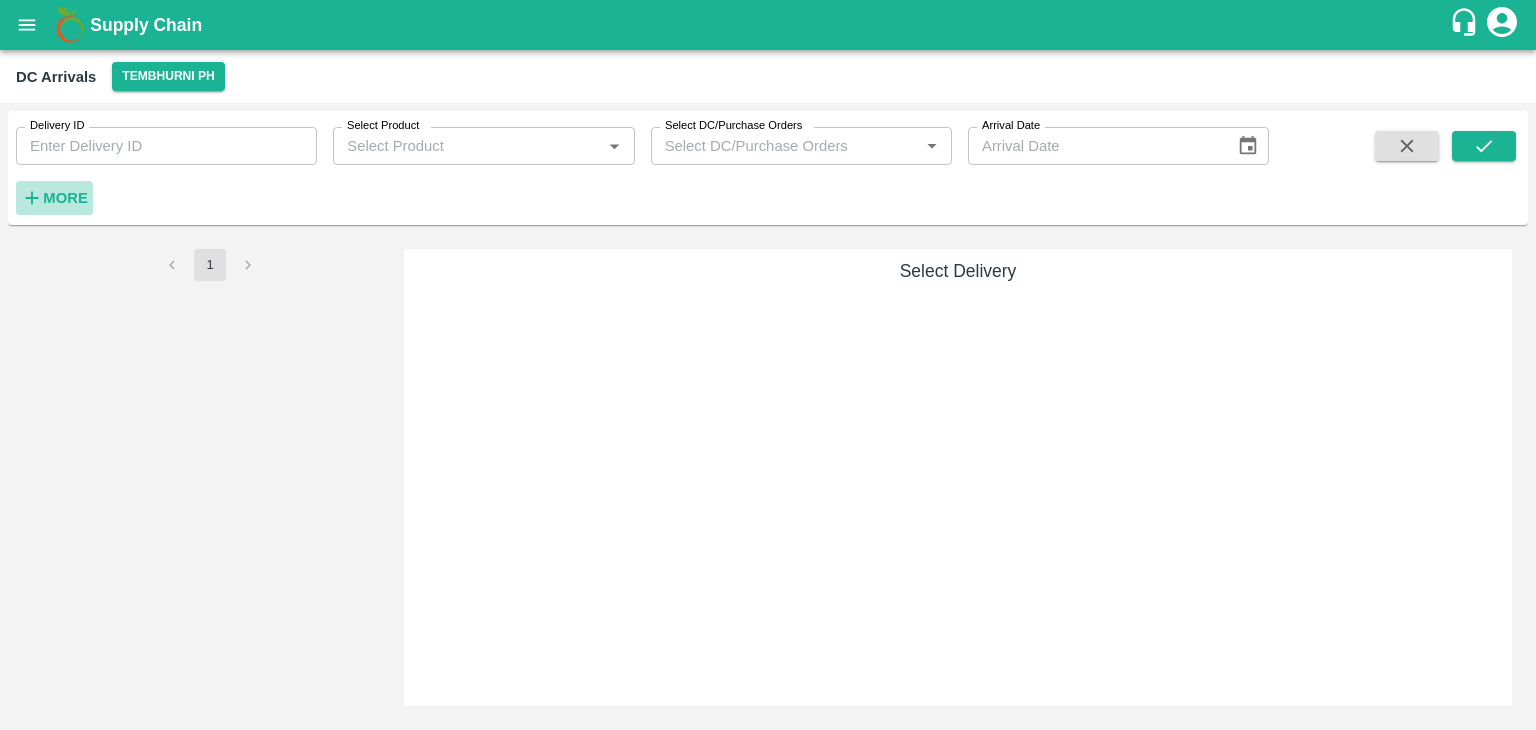 click on "More" at bounding box center [65, 198] 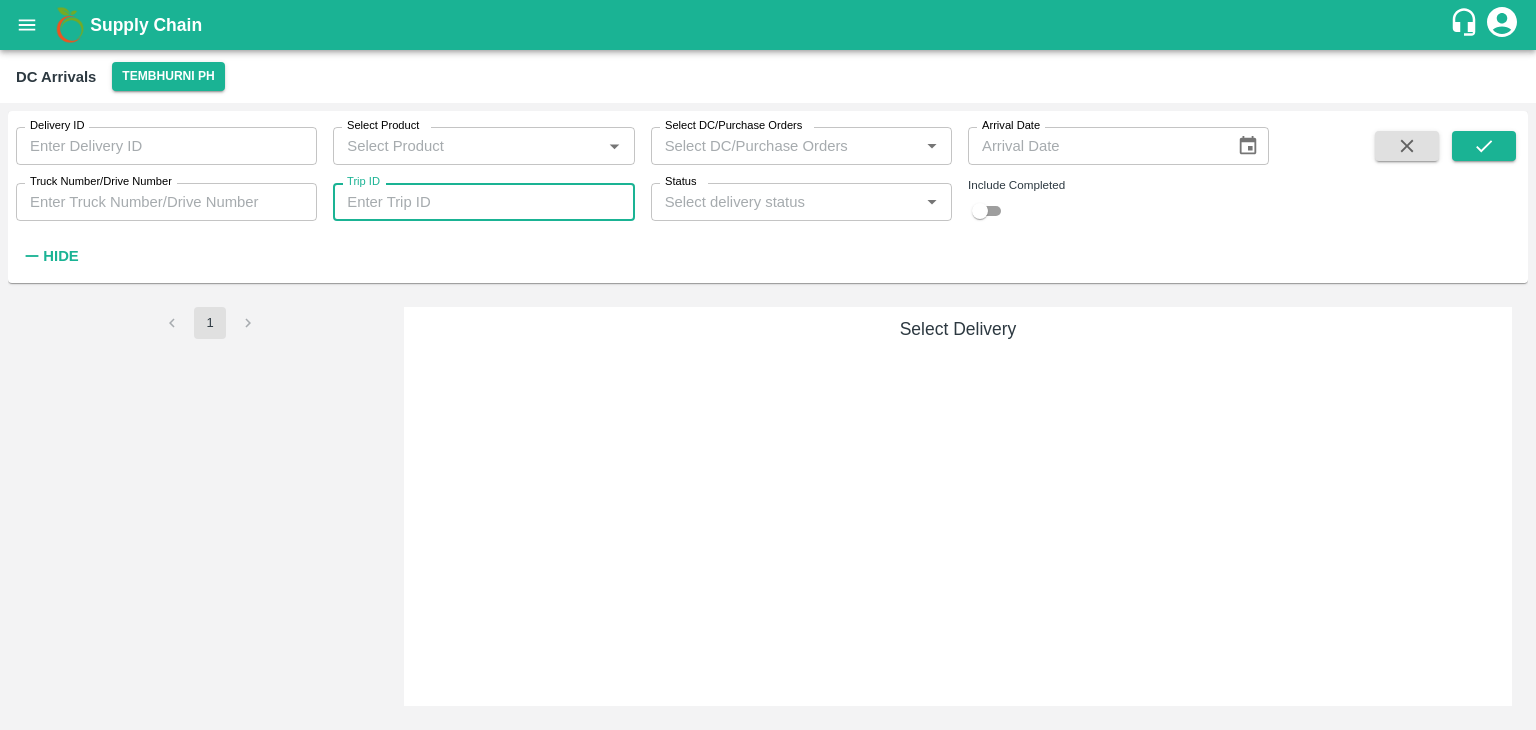 click on "Trip ID" at bounding box center [483, 202] 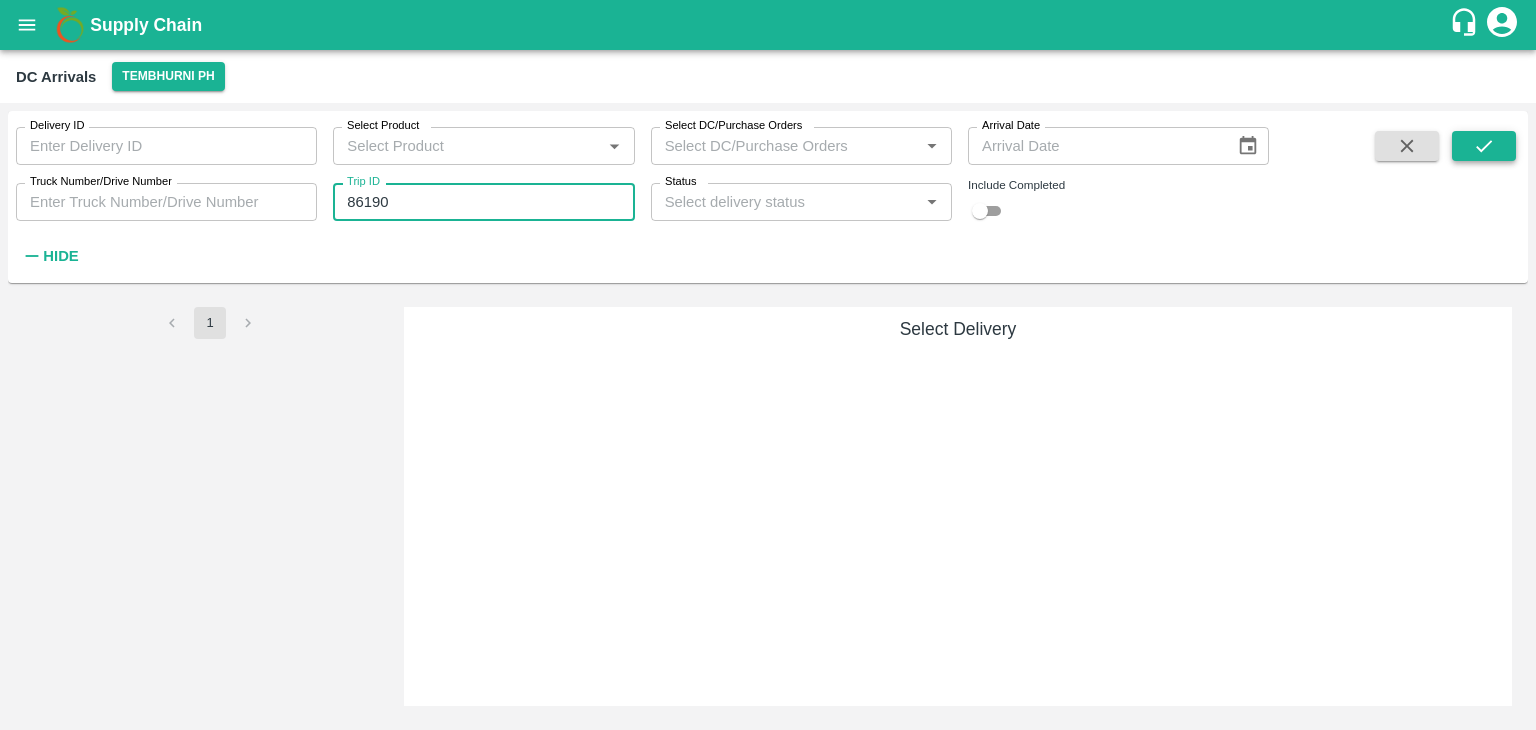 type on "86190" 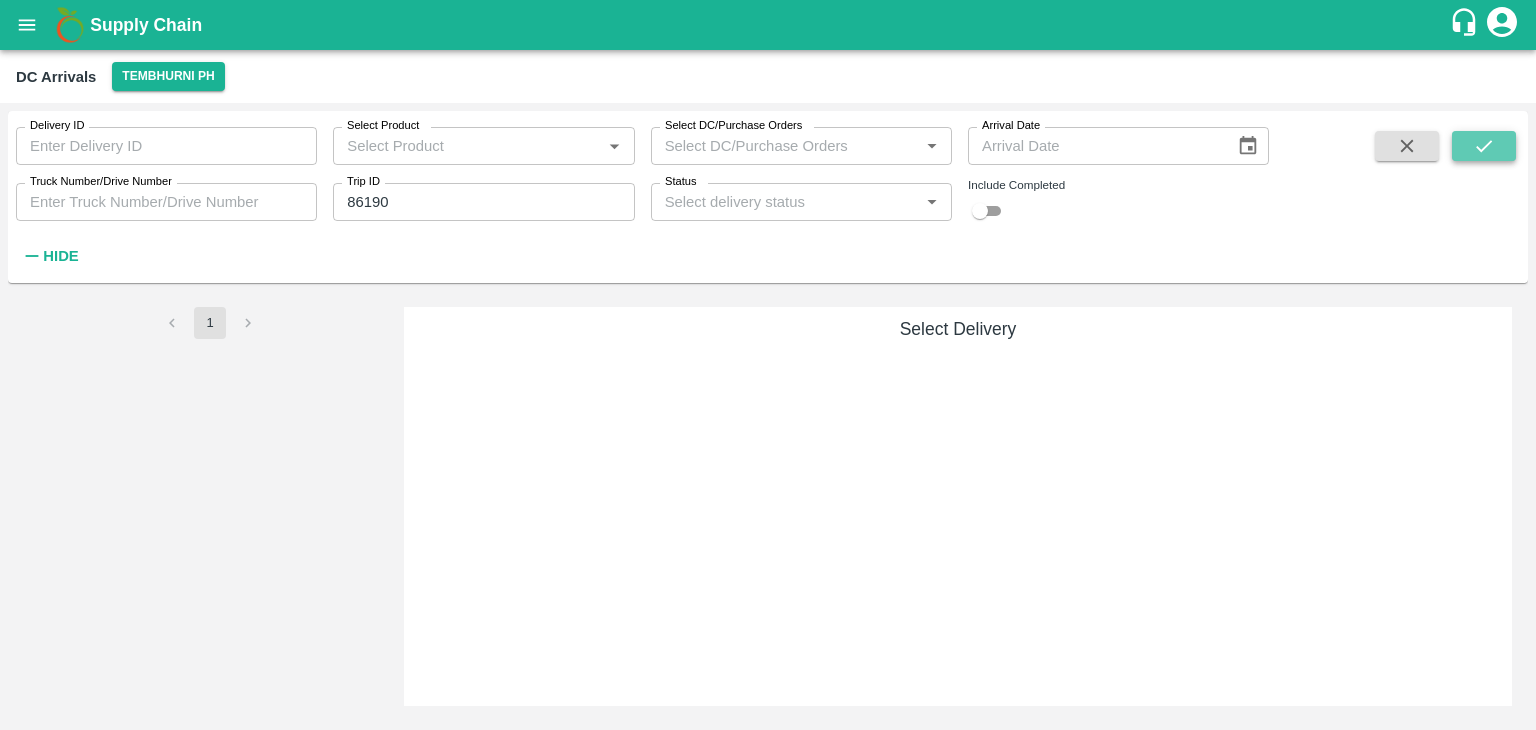 click at bounding box center [1484, 146] 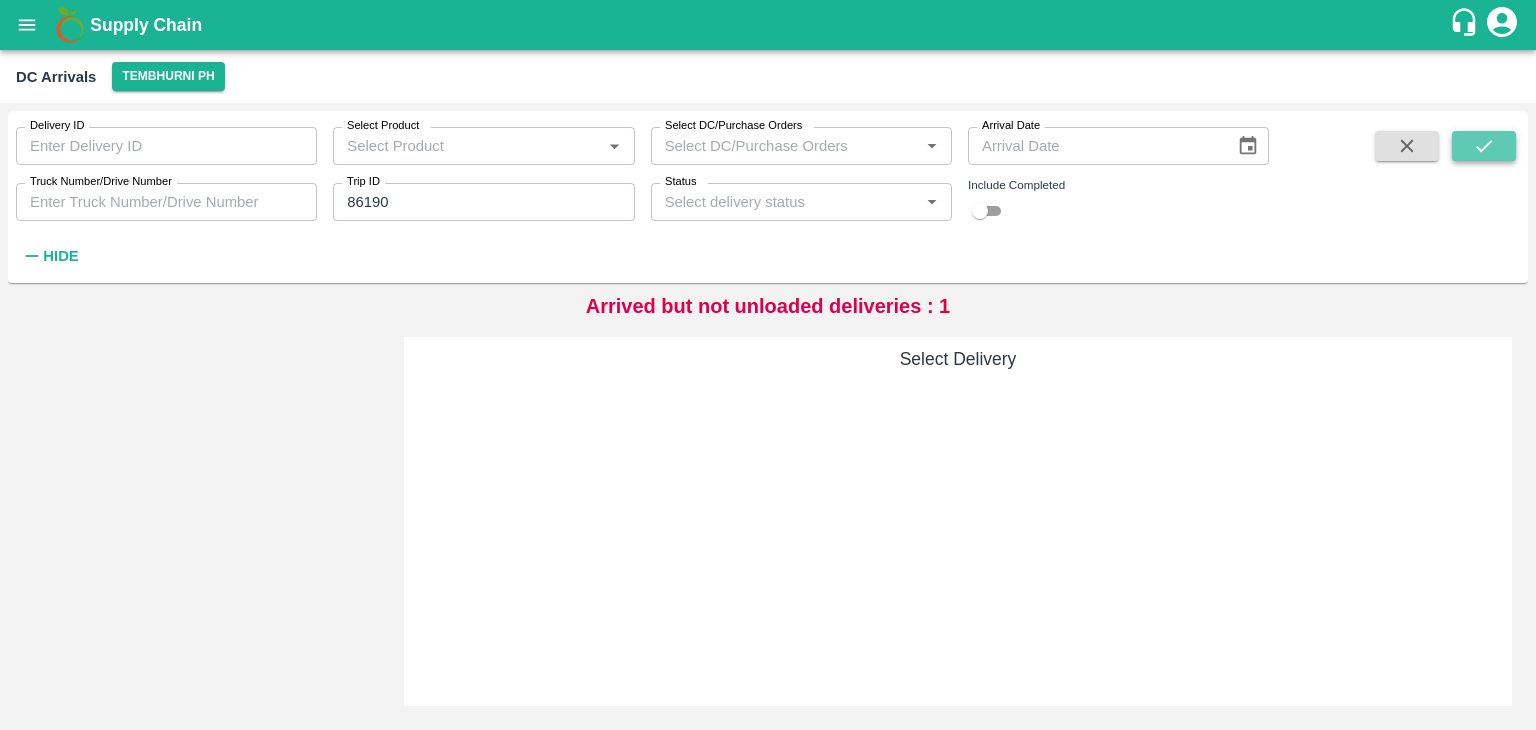click at bounding box center (1484, 146) 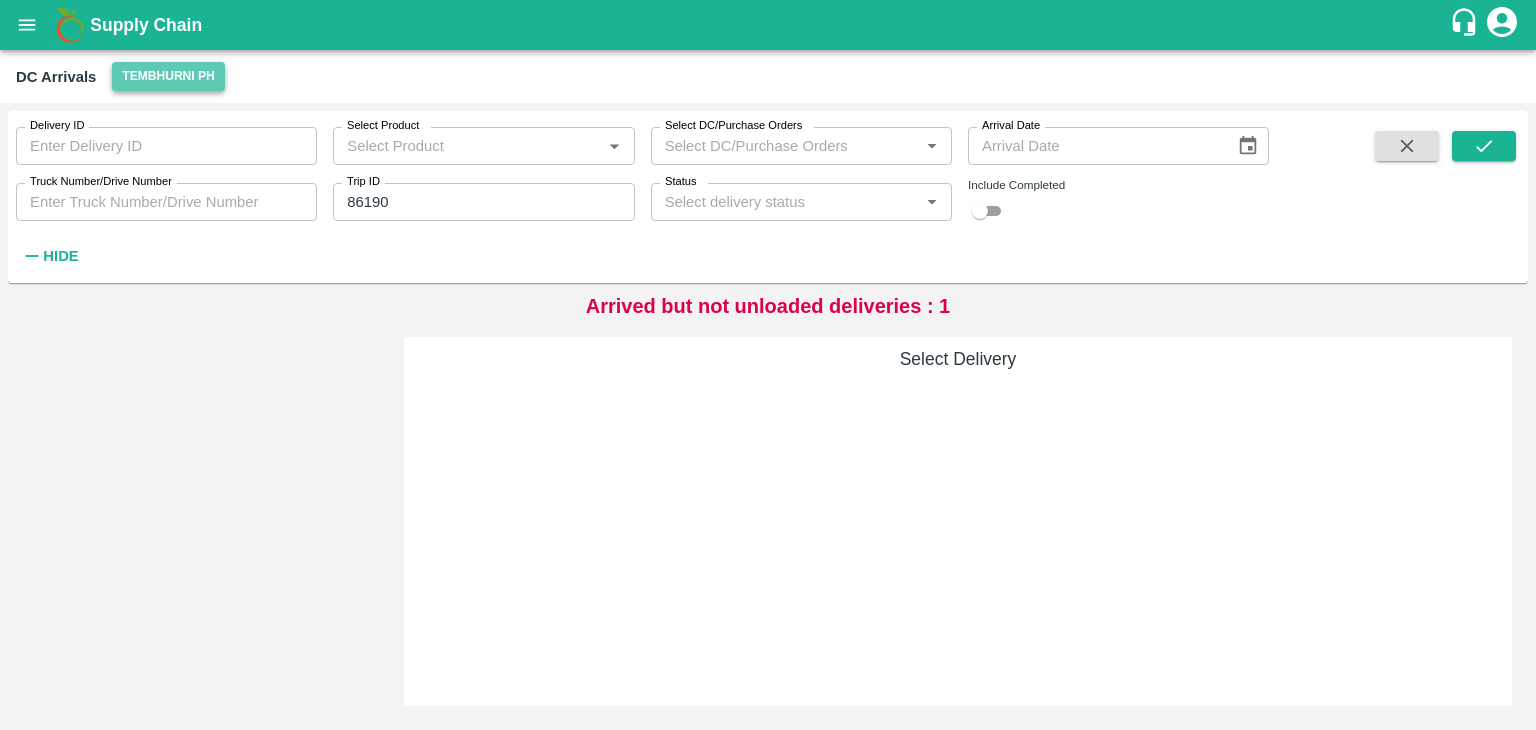 click on "Tembhurni PH" at bounding box center (168, 76) 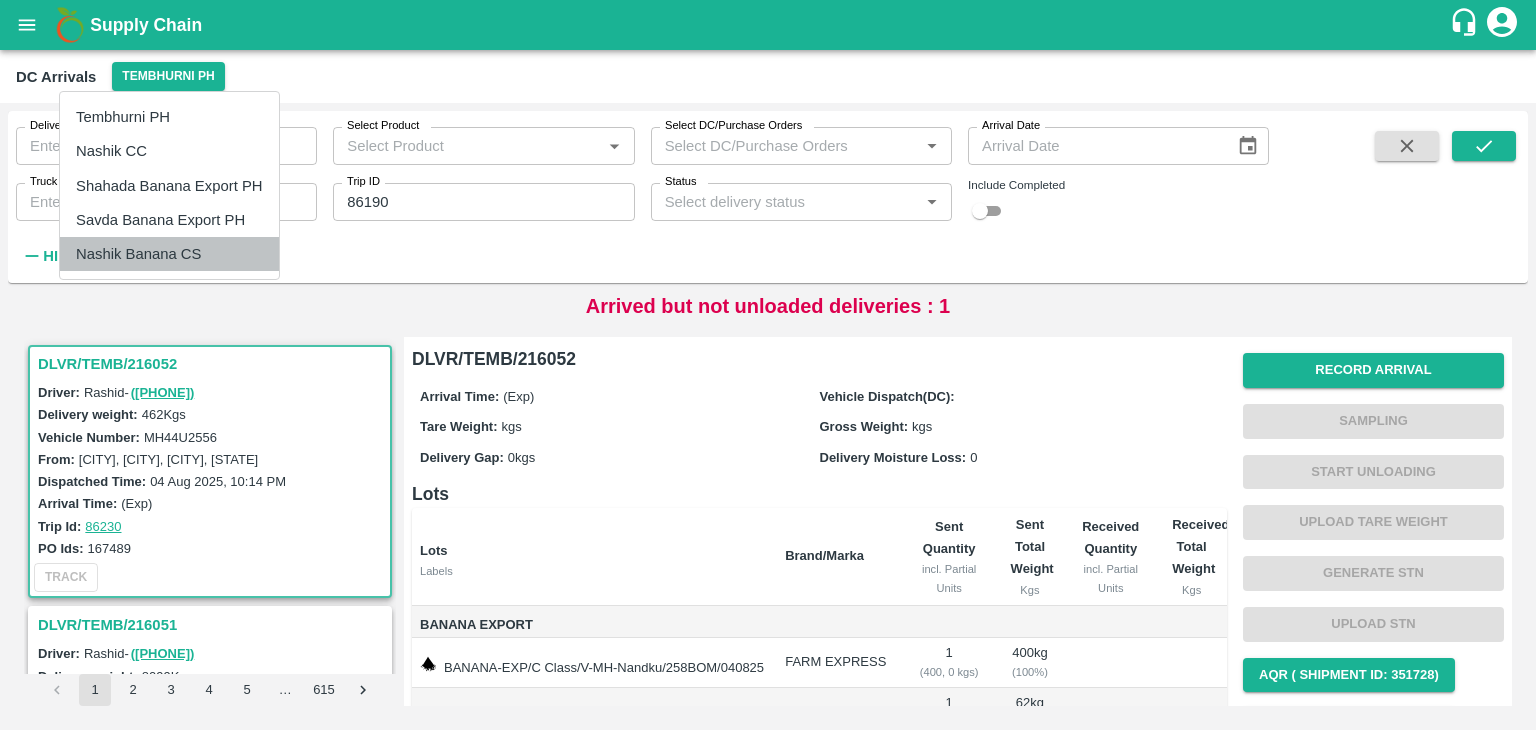 click on "Nashik Banana CS" at bounding box center [169, 254] 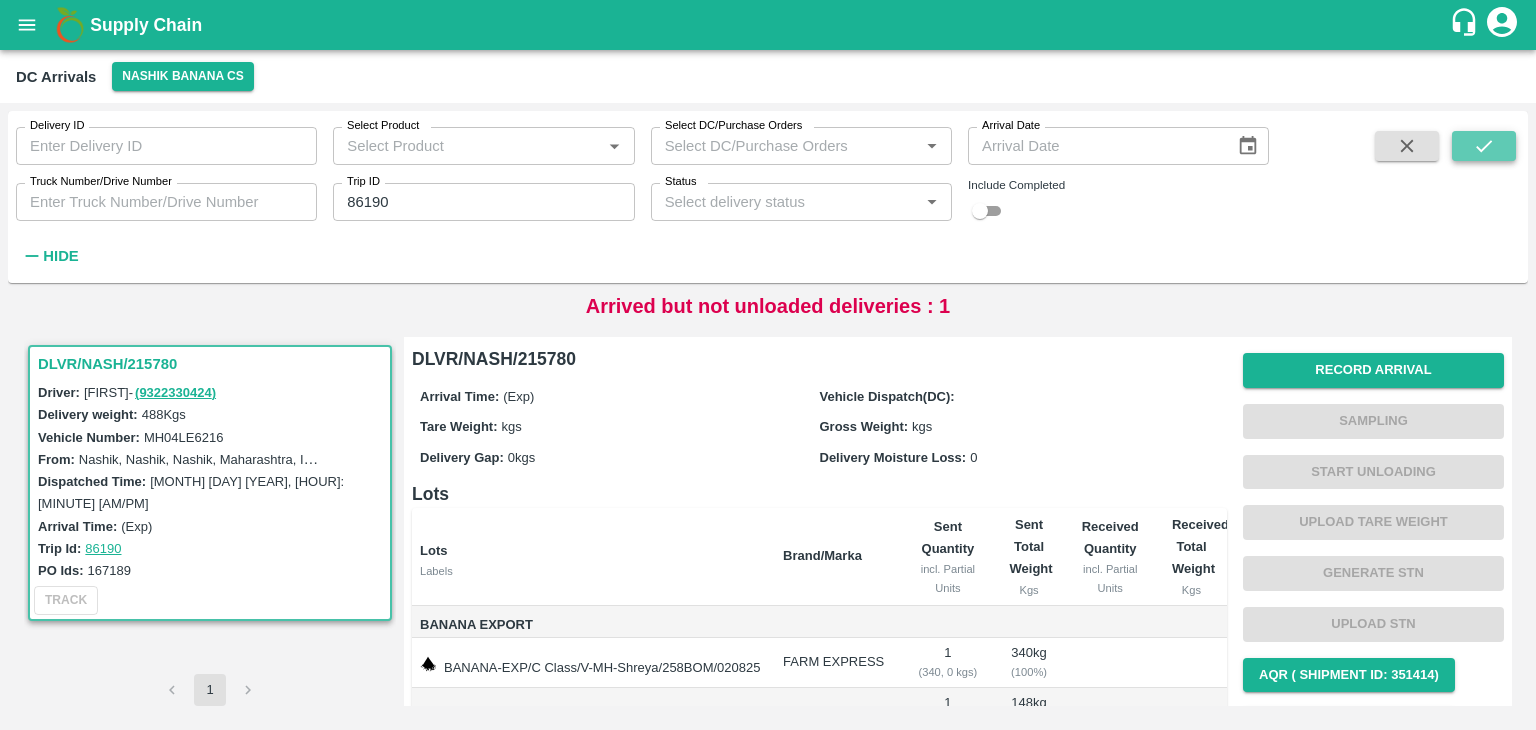 click at bounding box center (1484, 146) 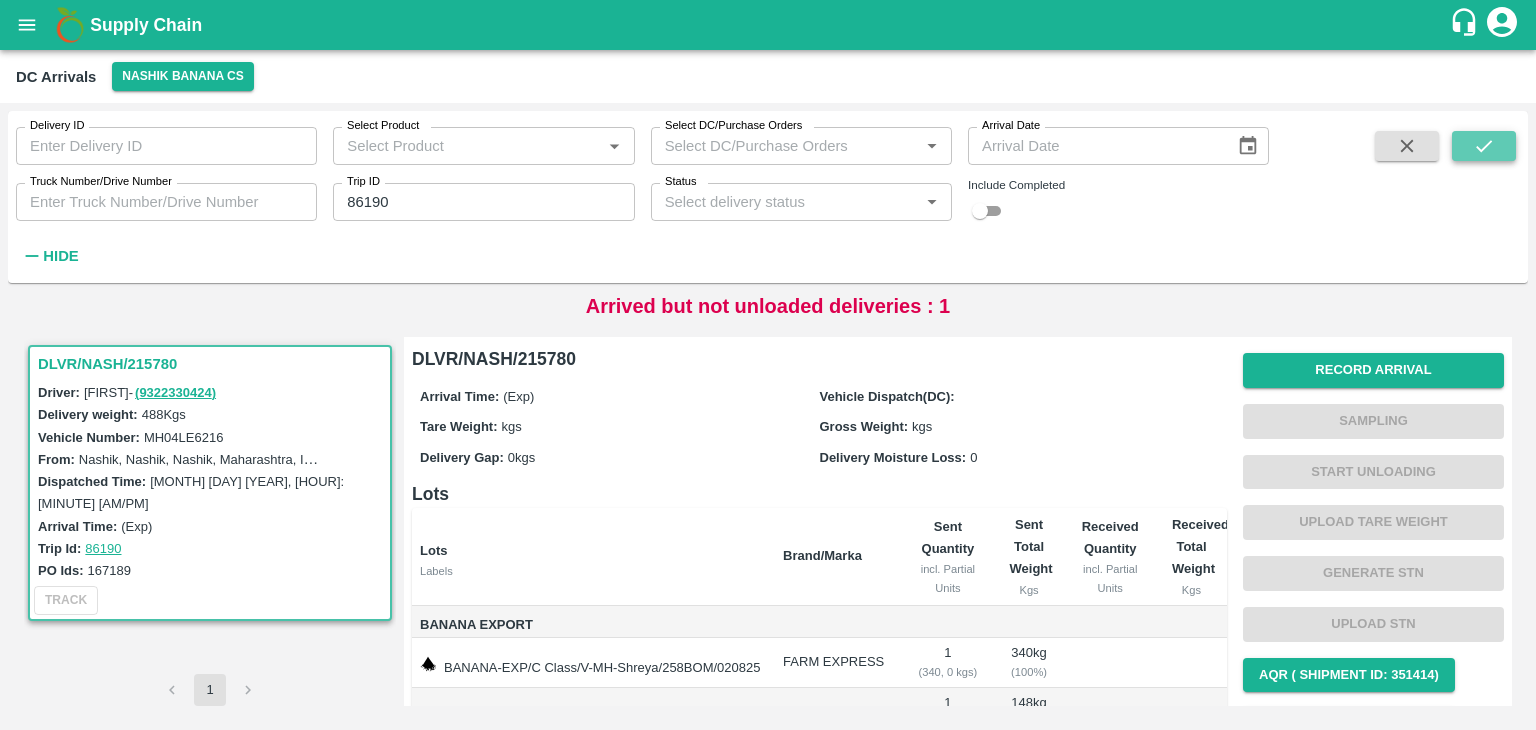 click at bounding box center [1484, 146] 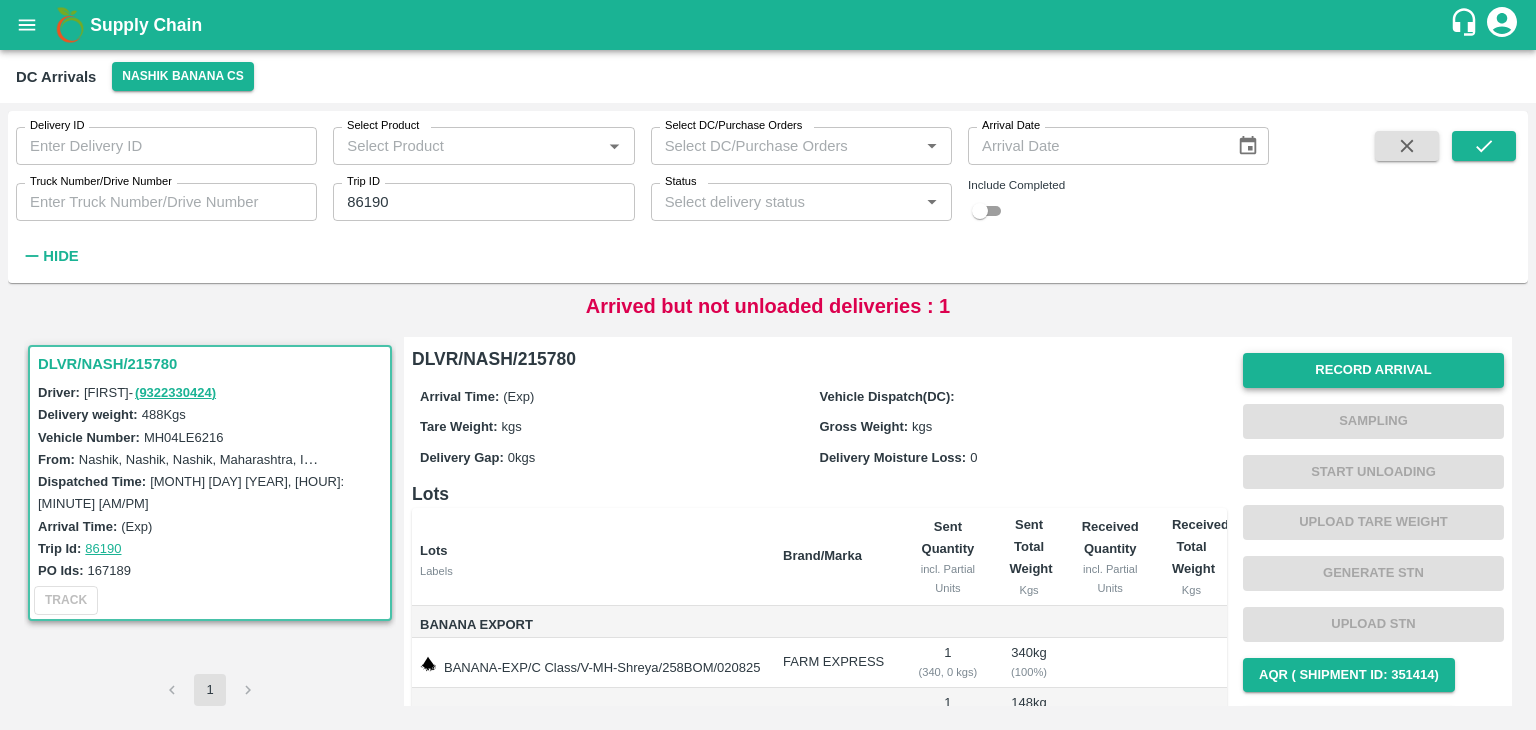 click on "Record Arrival" at bounding box center (1373, 370) 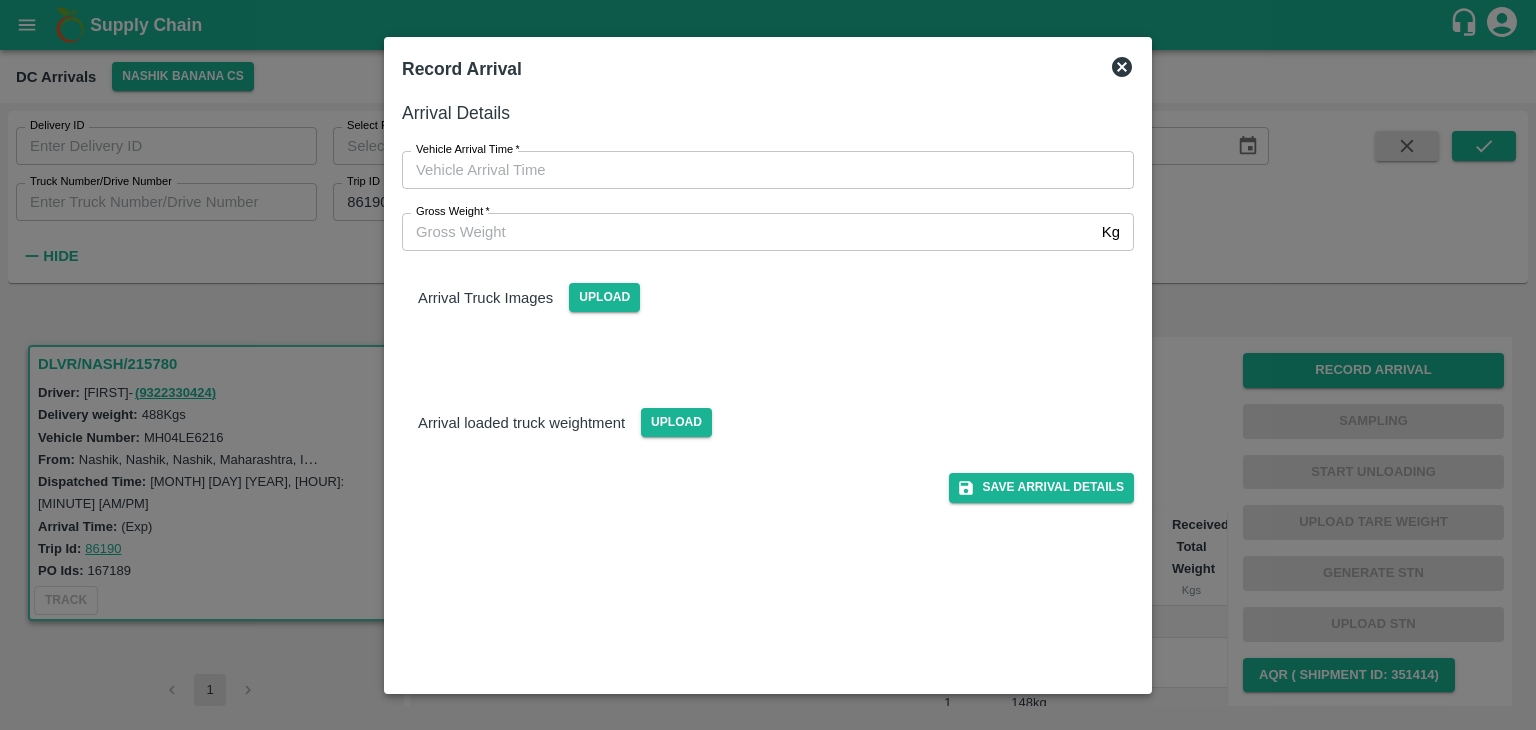type on "DD/MM/YYYY hh:mm aa" 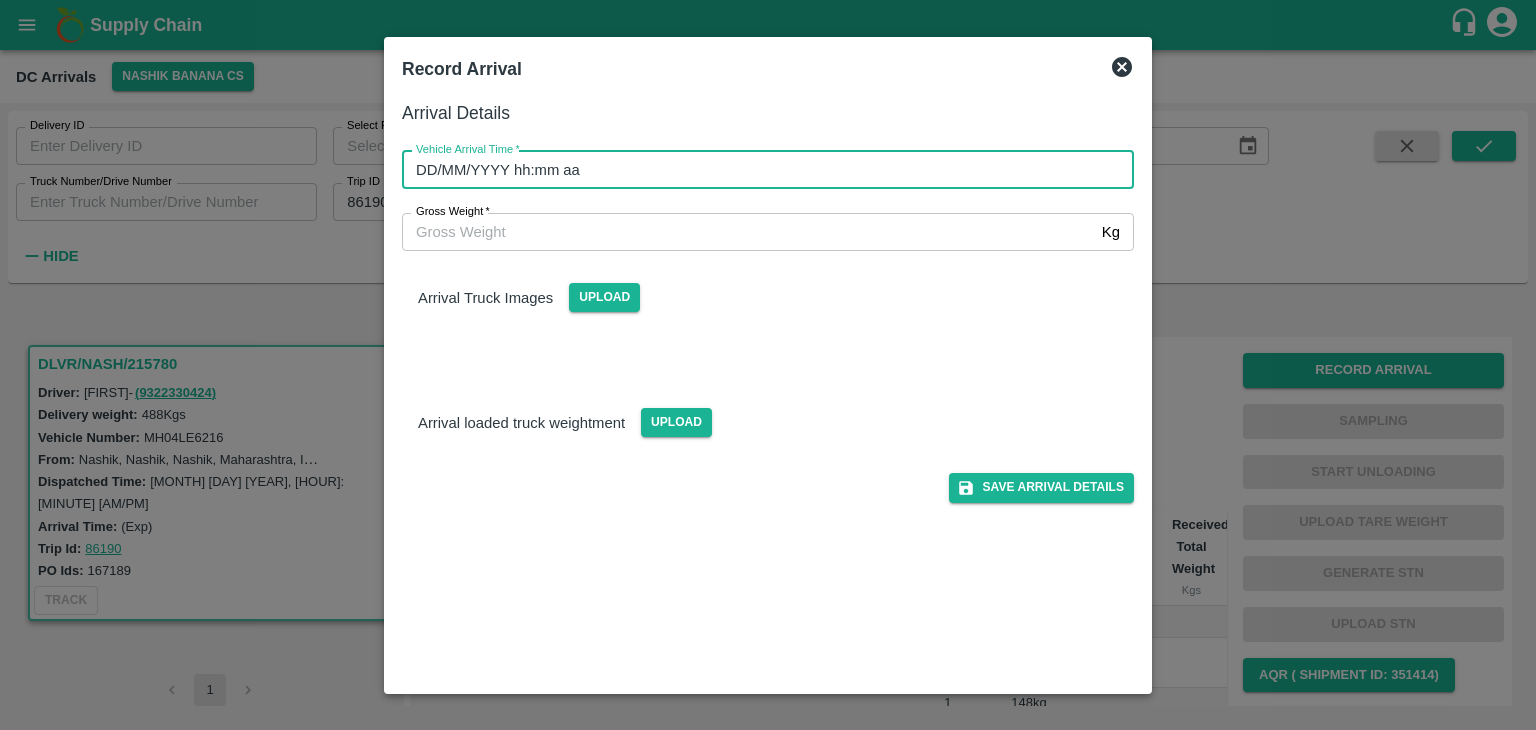 click on "DD/MM/YYYY hh:mm aa" at bounding box center (761, 170) 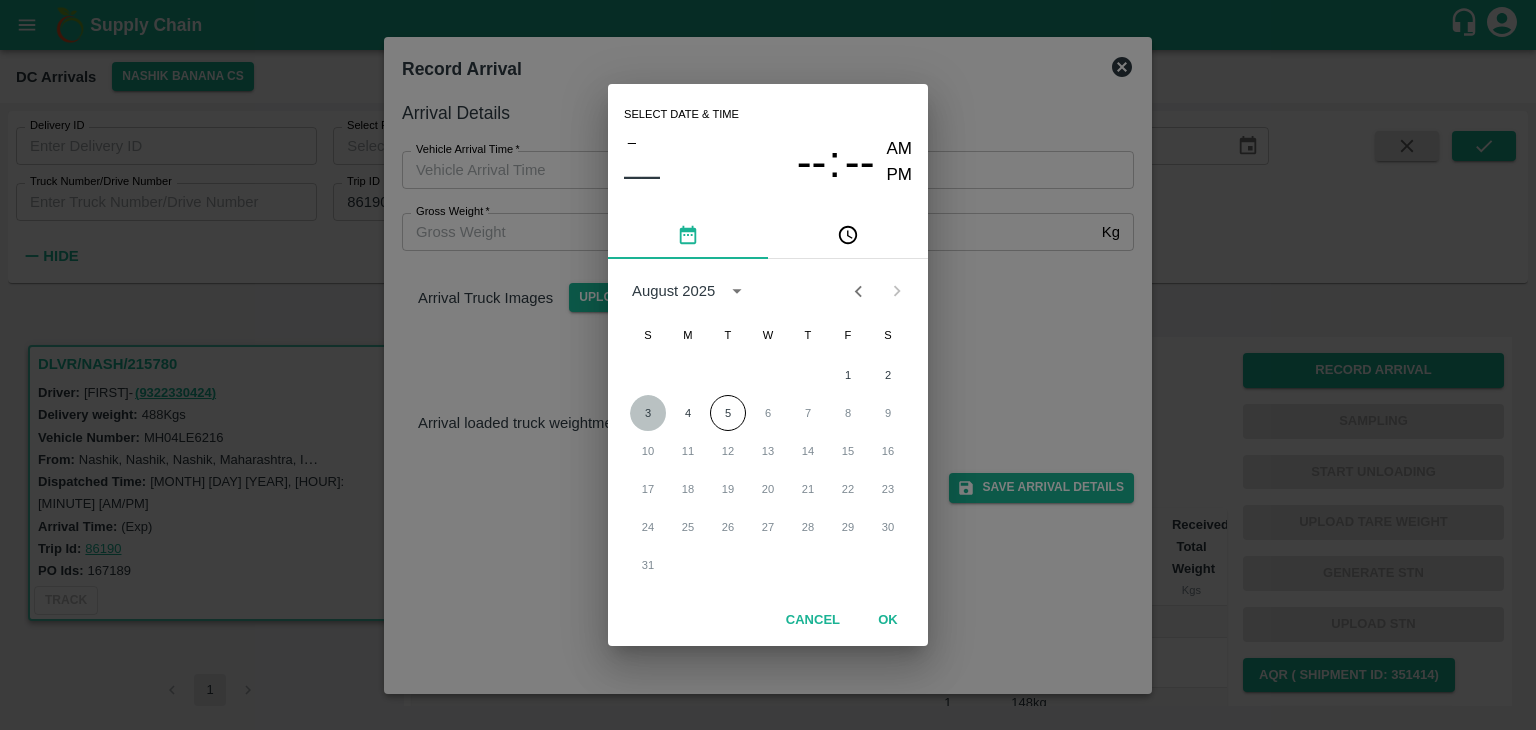 click on "3" at bounding box center (648, 413) 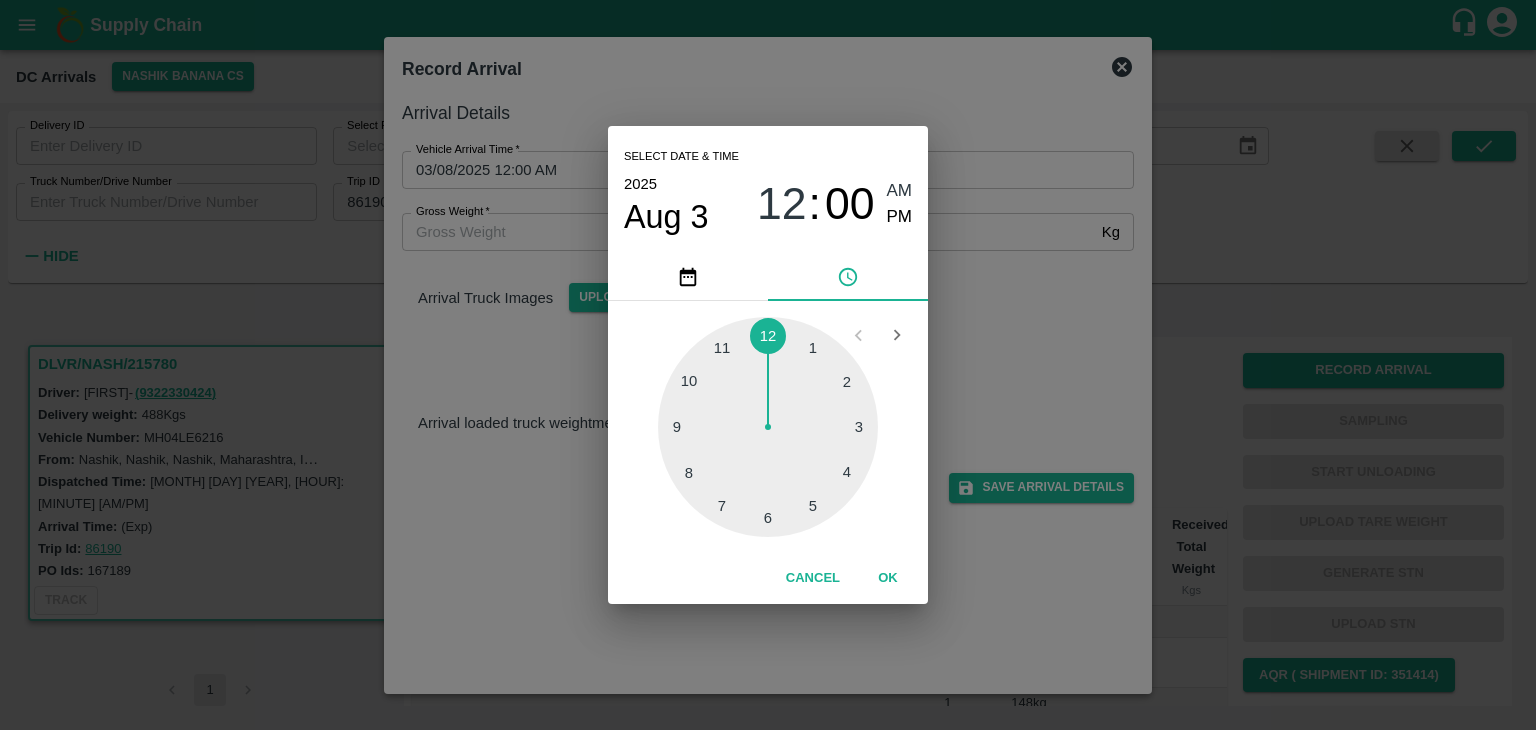 click at bounding box center (768, 427) 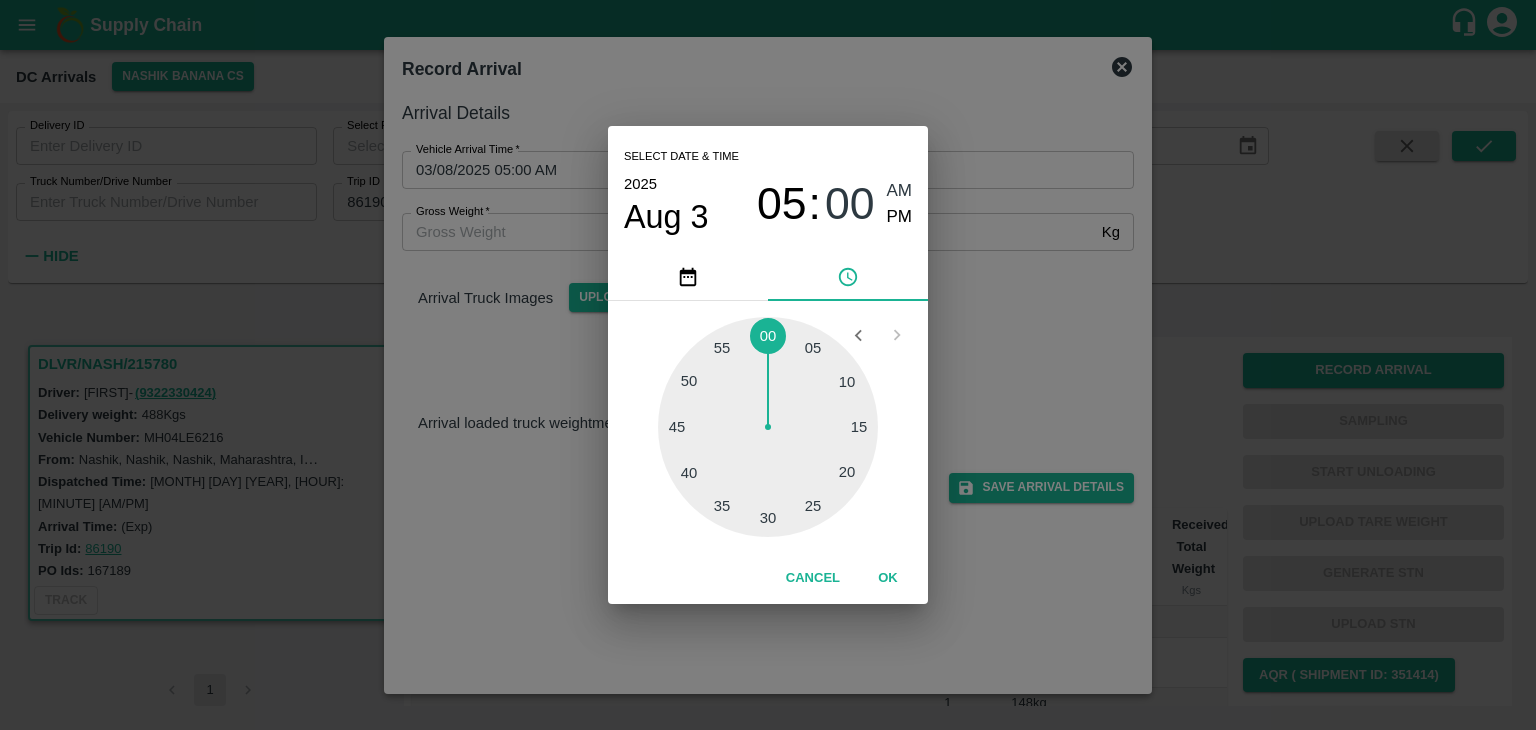 click at bounding box center [768, 427] 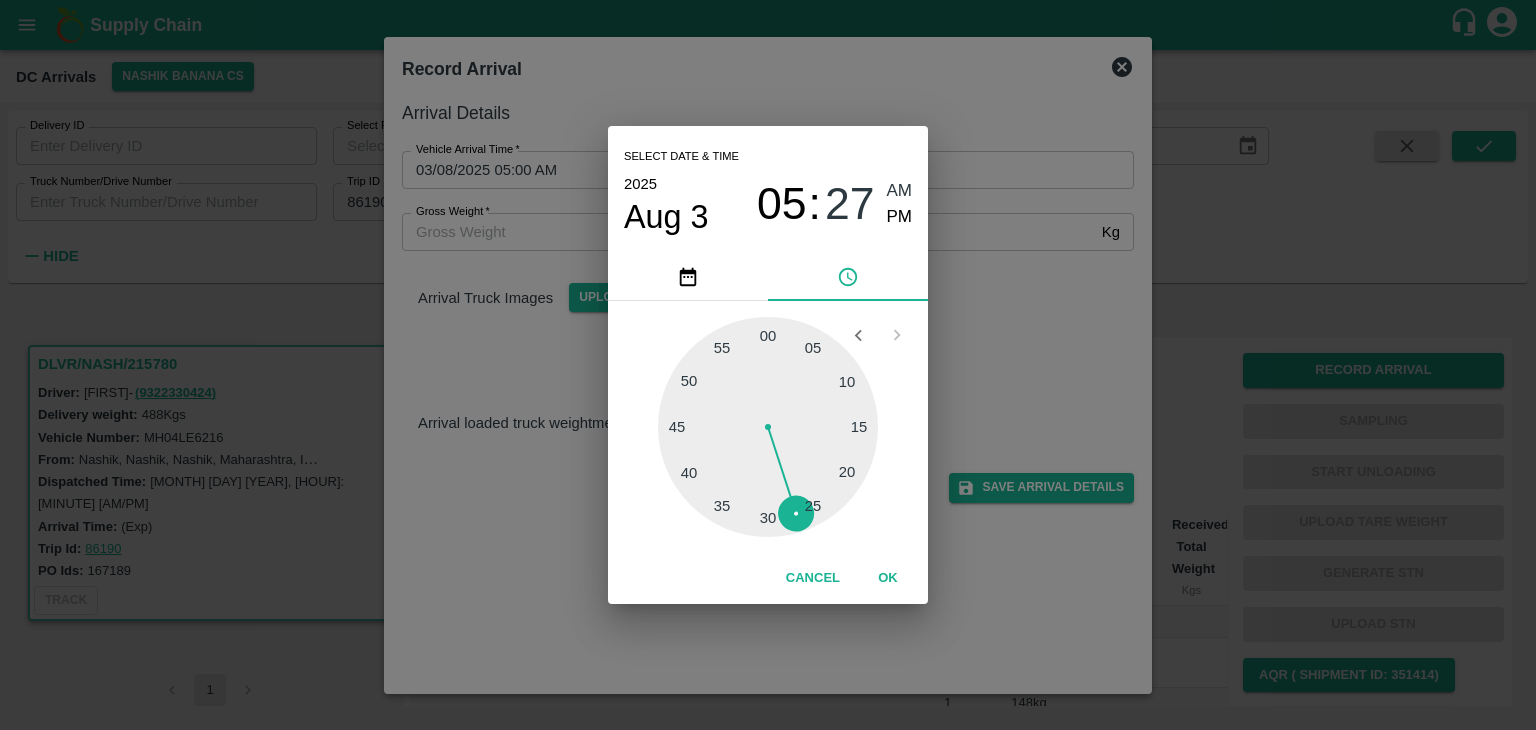 type on "03/08/2025 05:27 AM" 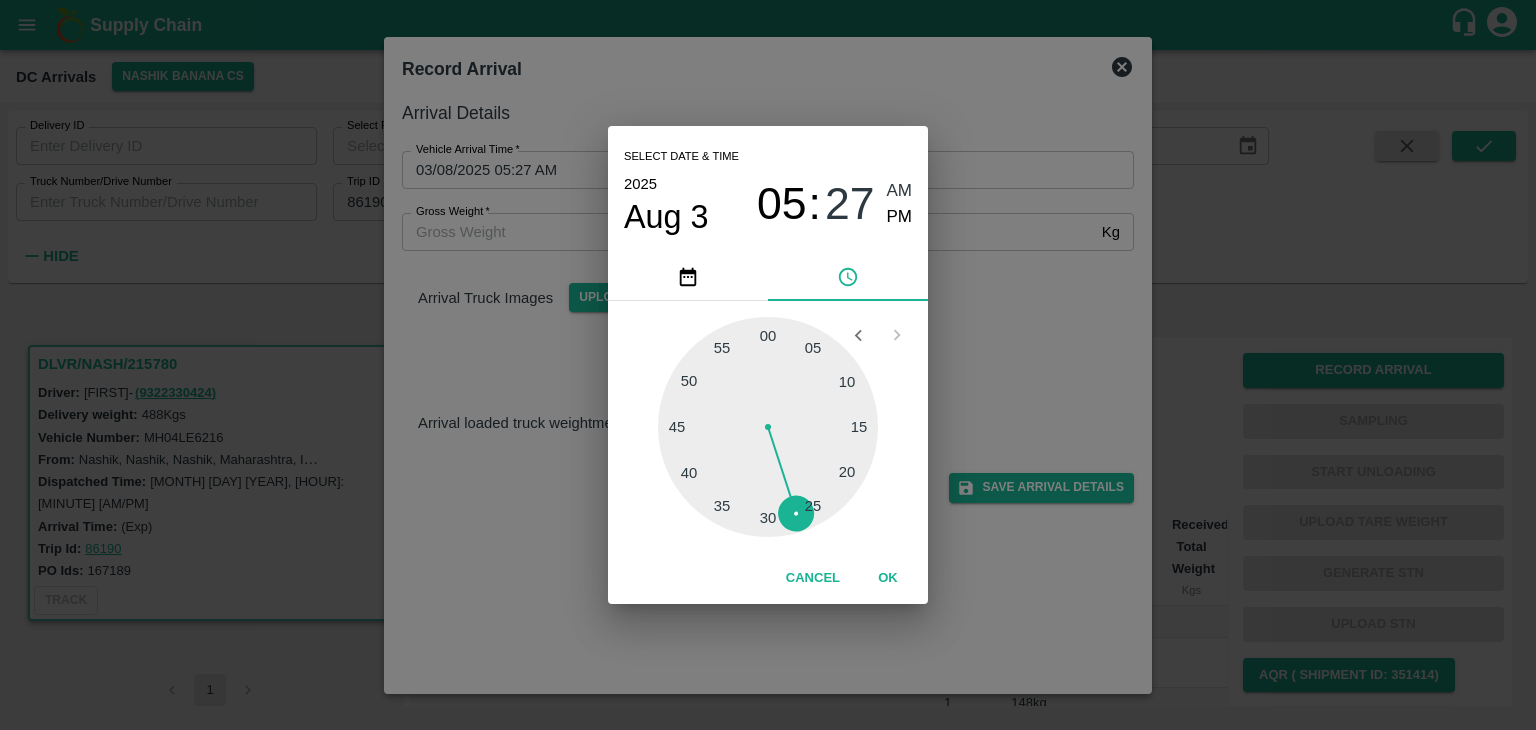 click on "Cancel OK" at bounding box center [768, 578] 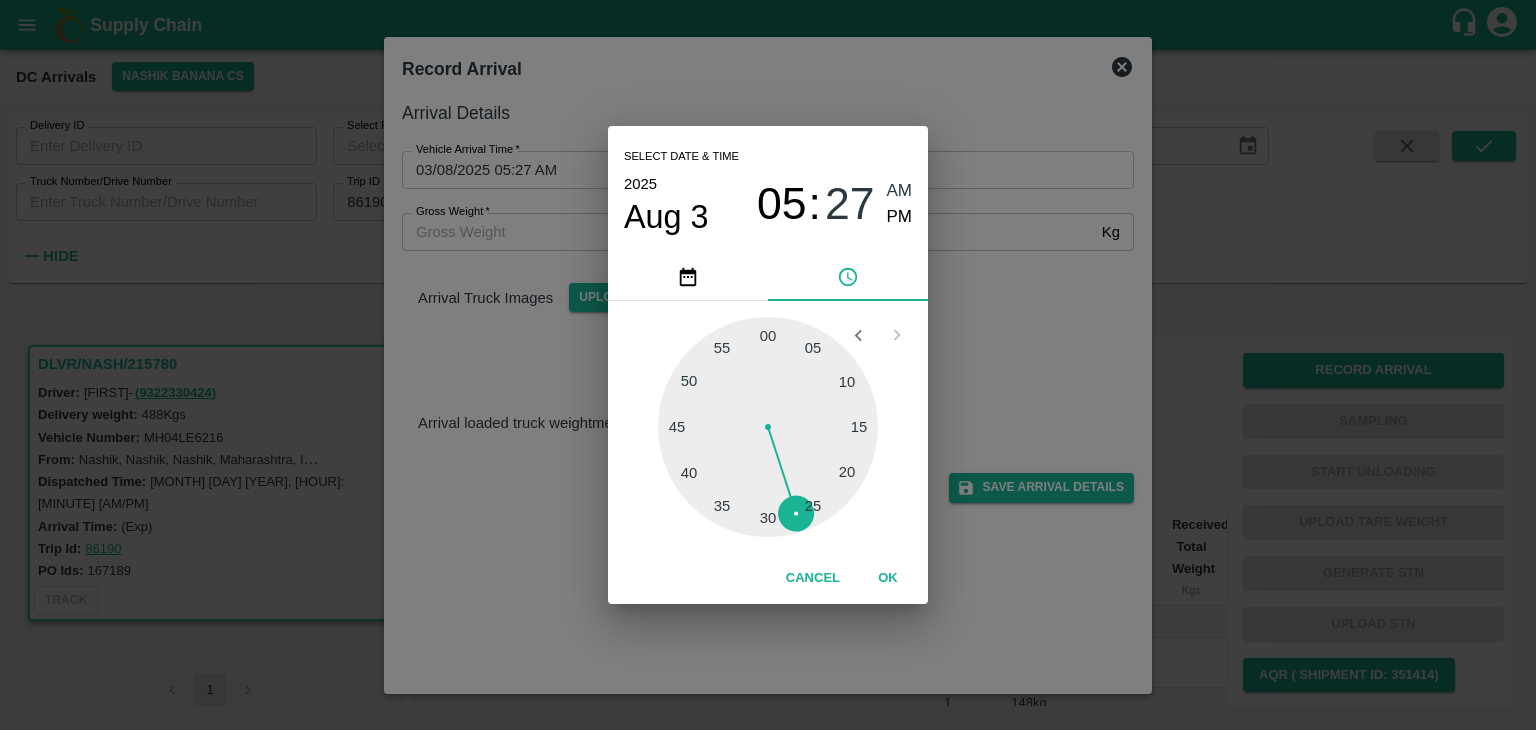 drag, startPoint x: 879, startPoint y: 560, endPoint x: 898, endPoint y: 579, distance: 26.870058 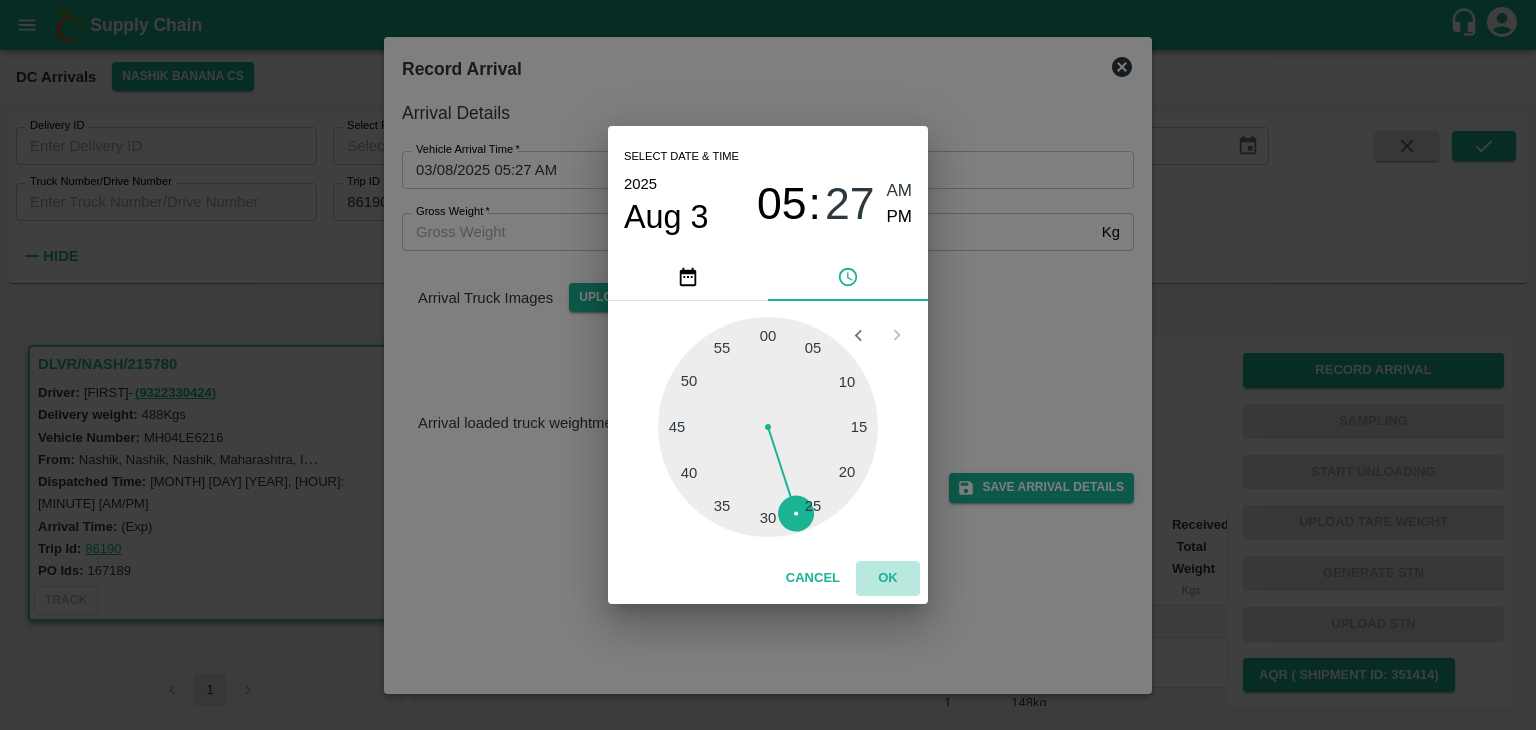 click on "OK" at bounding box center [888, 578] 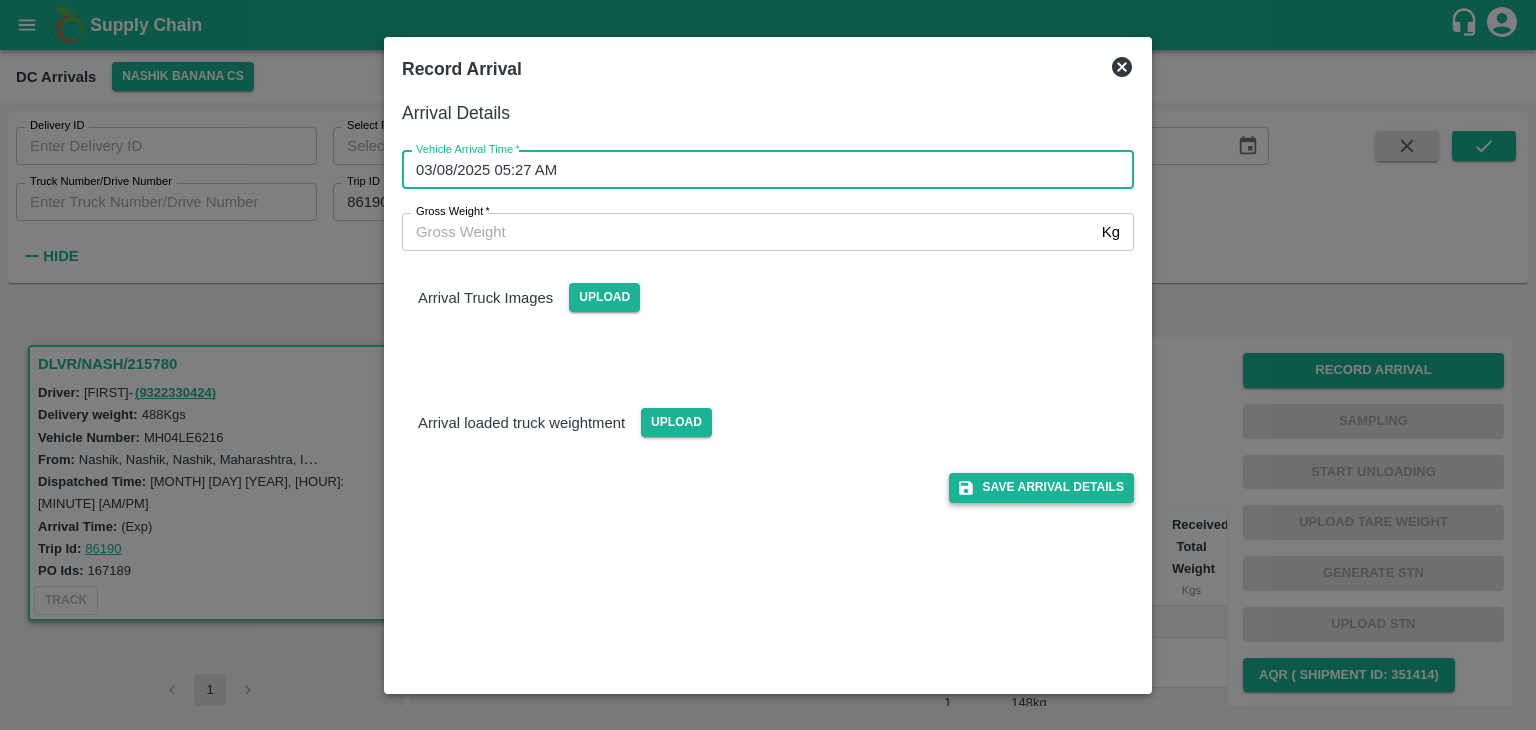 click on "Save Arrival Details" at bounding box center (1041, 487) 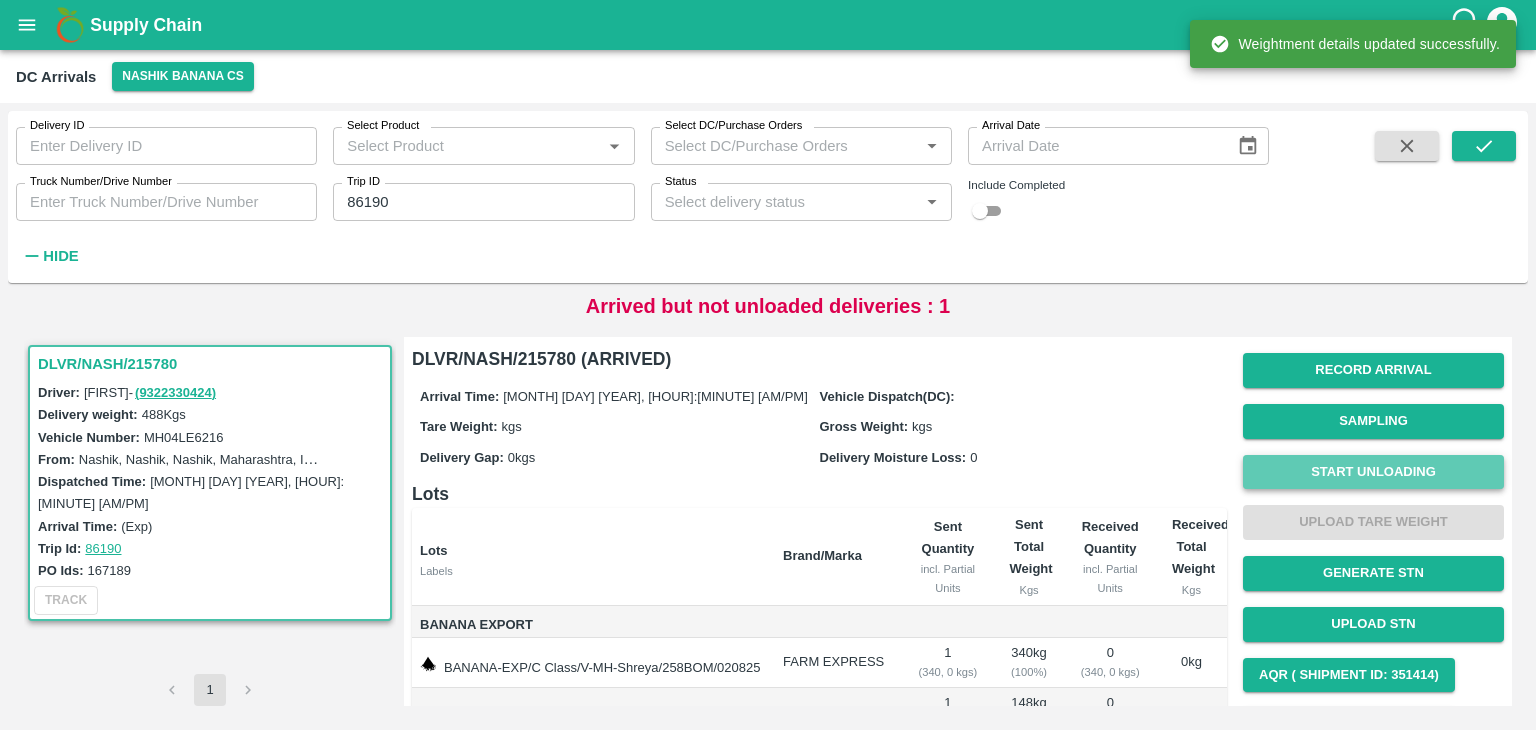 click on "Start Unloading" at bounding box center [1373, 472] 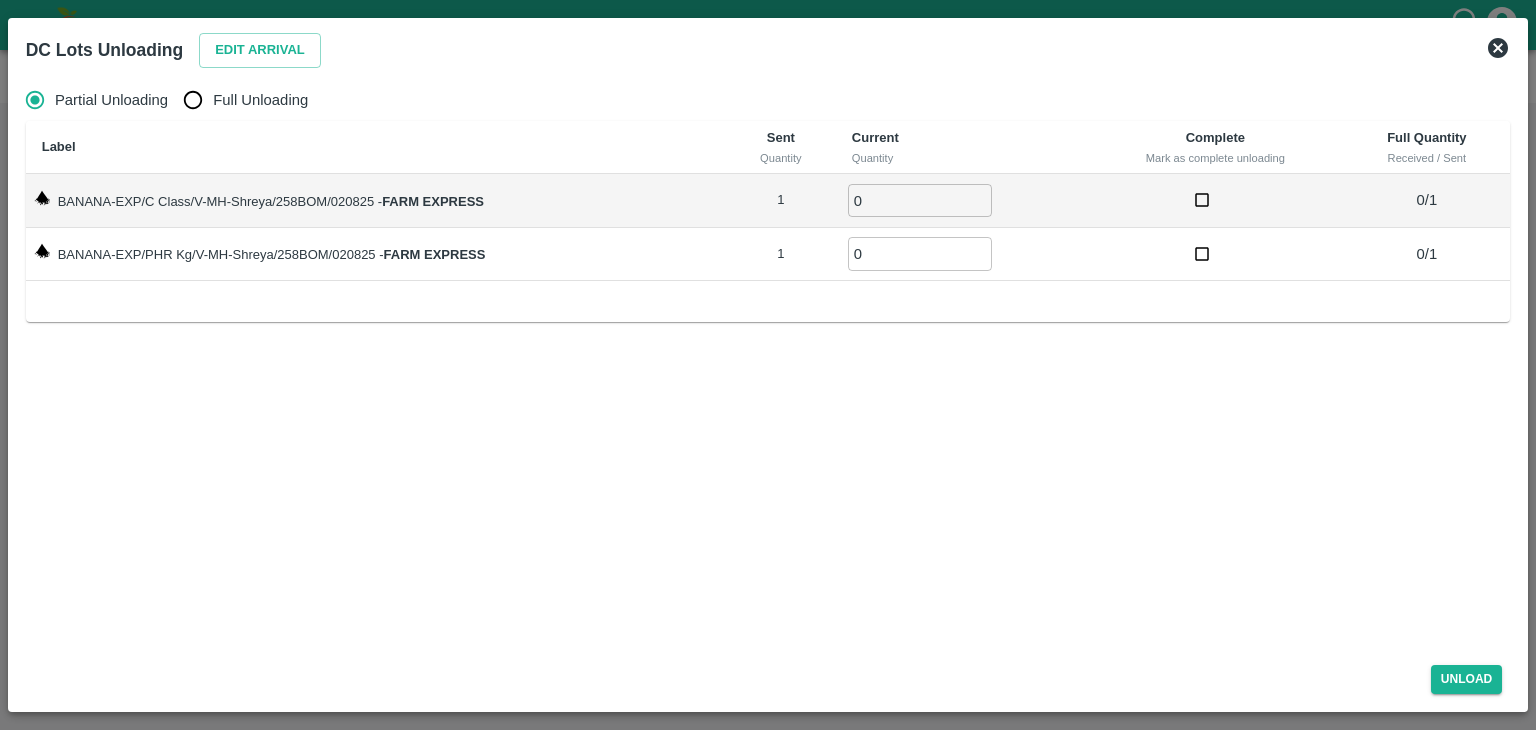 click on "Full Unloading" at bounding box center (260, 100) 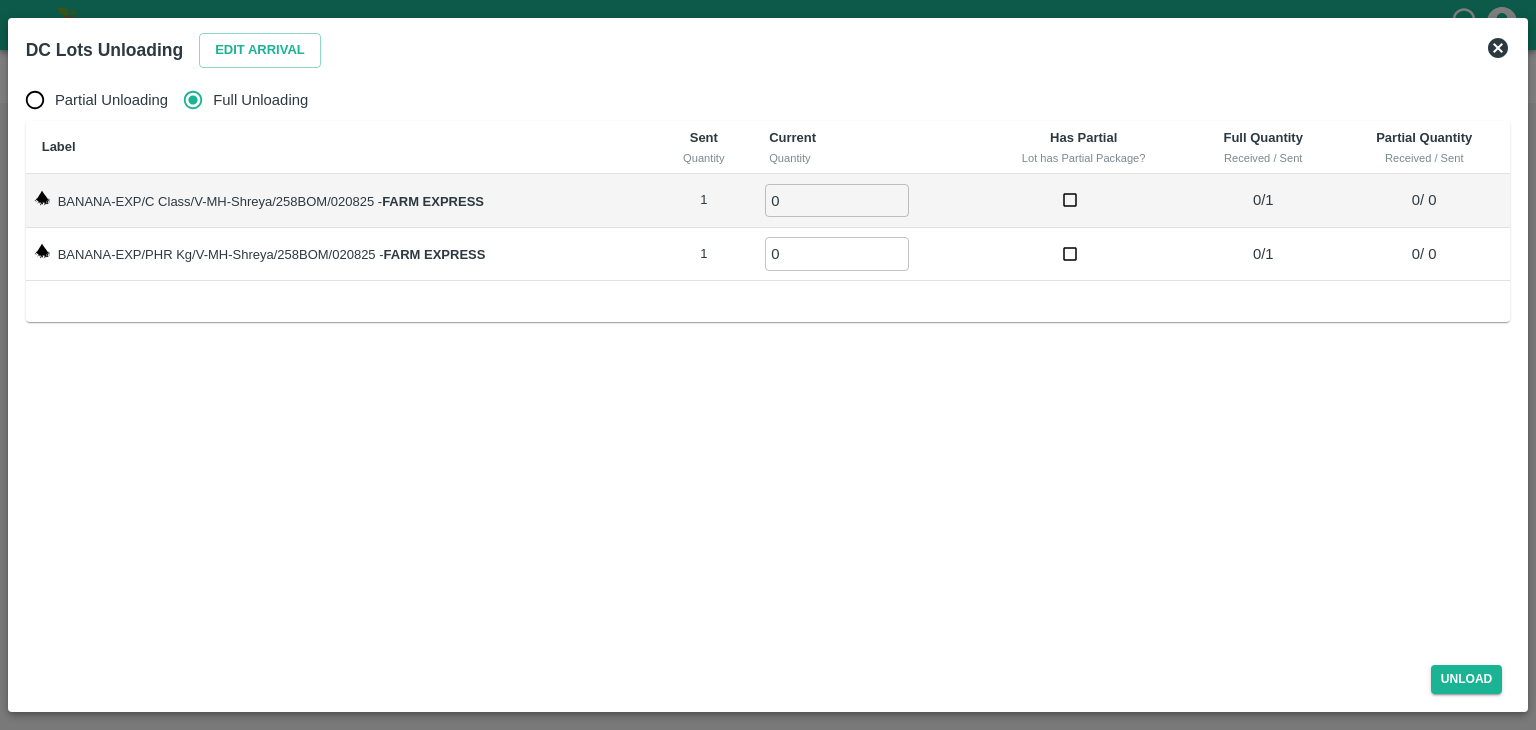 click on "Partial Unloading Full Unloading Label Sent Quantity Current Quantity Has Partial Lot has Partial Package? Full Quantity Received / Sent Partial Quantity Received / Sent BANANA-EXP/C Class/V-MH-Shreya/258BOM/020825   -  FARM EXPRESS 1 0 ​ 0  /  1 0  /   0 BANANA-EXP/PHR Kg/V-MH-Shreya/258BOM/020825   -  FARM EXPRESS 1 0 ​ 0  /  1 0  /   0" at bounding box center [768, 360] 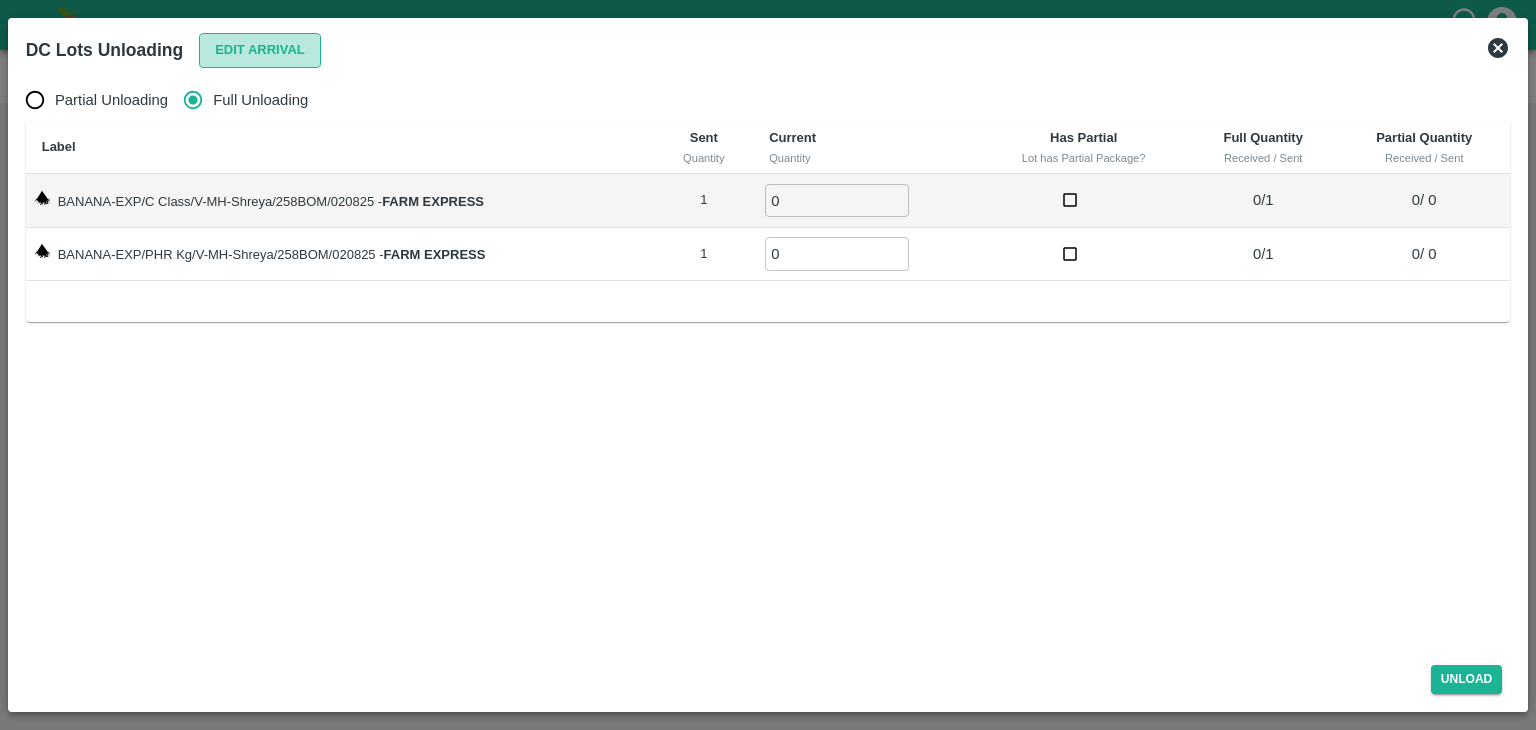 click on "Edit Arrival" at bounding box center (260, 50) 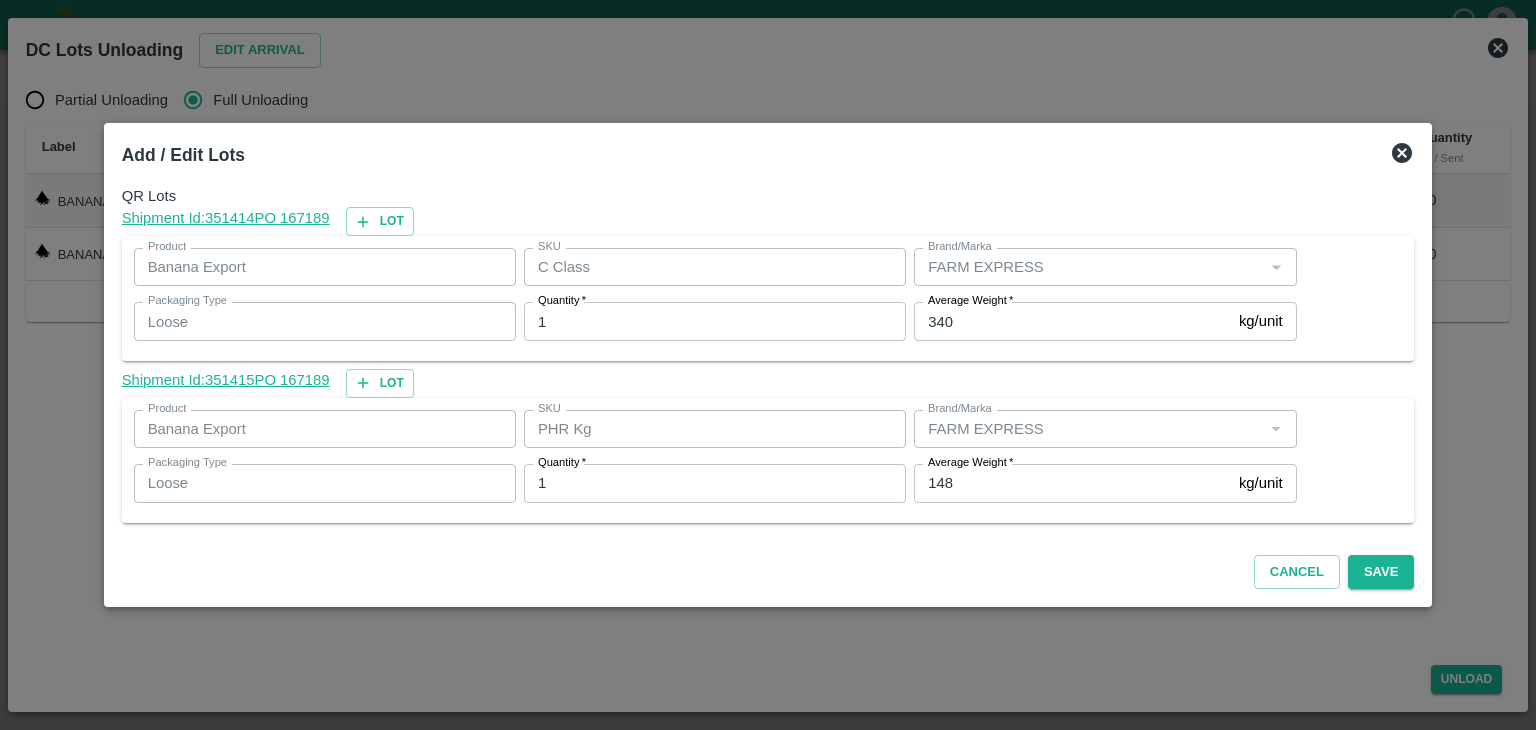click on "148" at bounding box center (1072, 483) 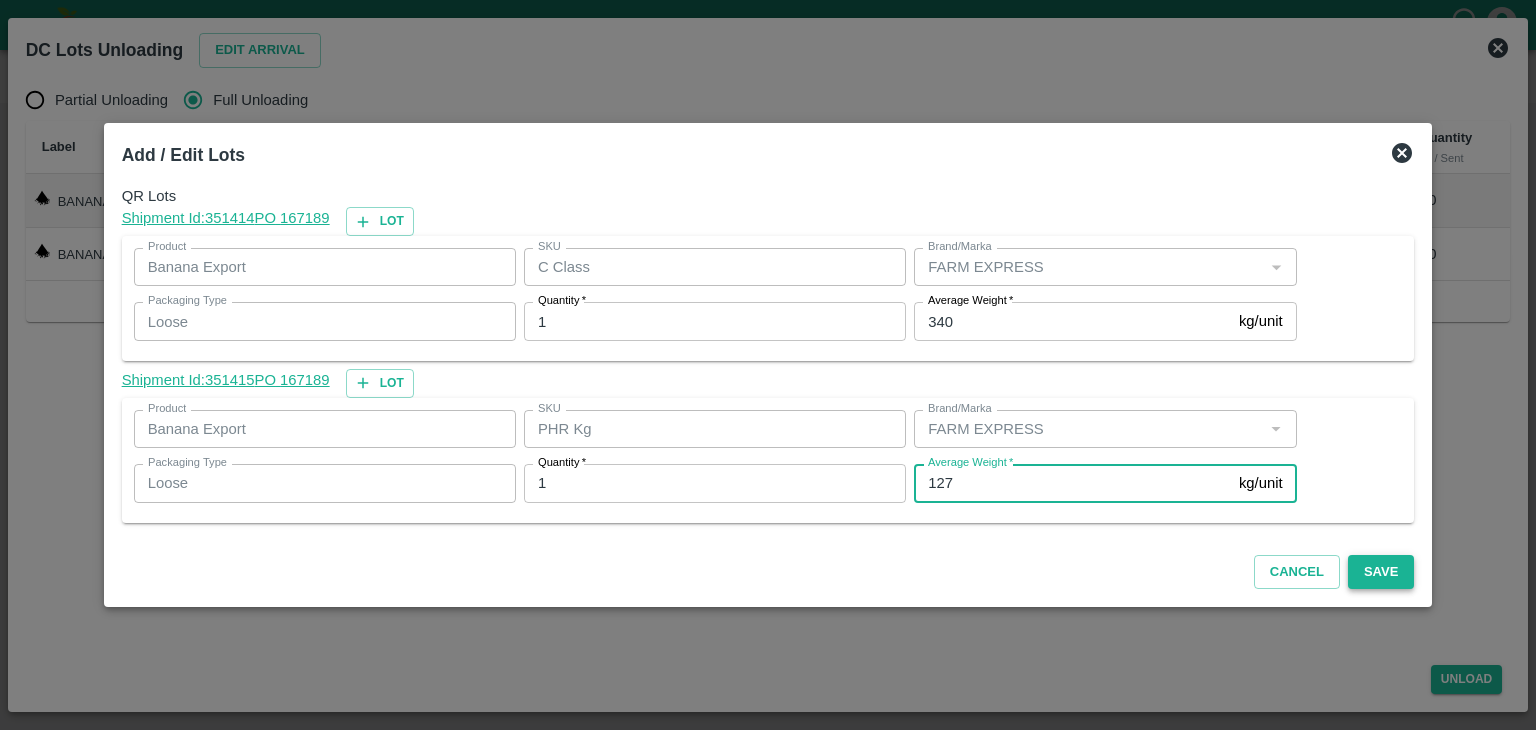 type on "127" 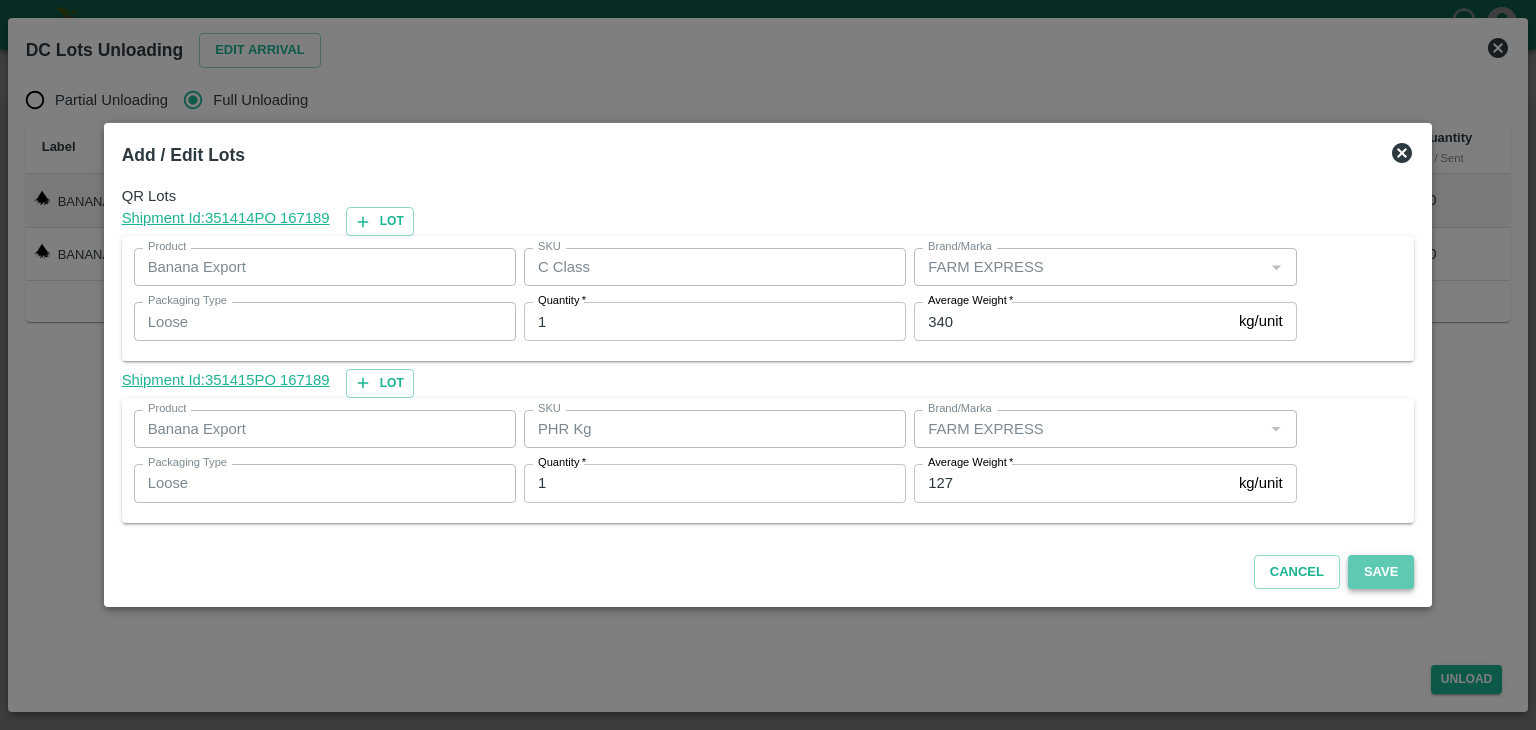 click on "Save" at bounding box center (1381, 572) 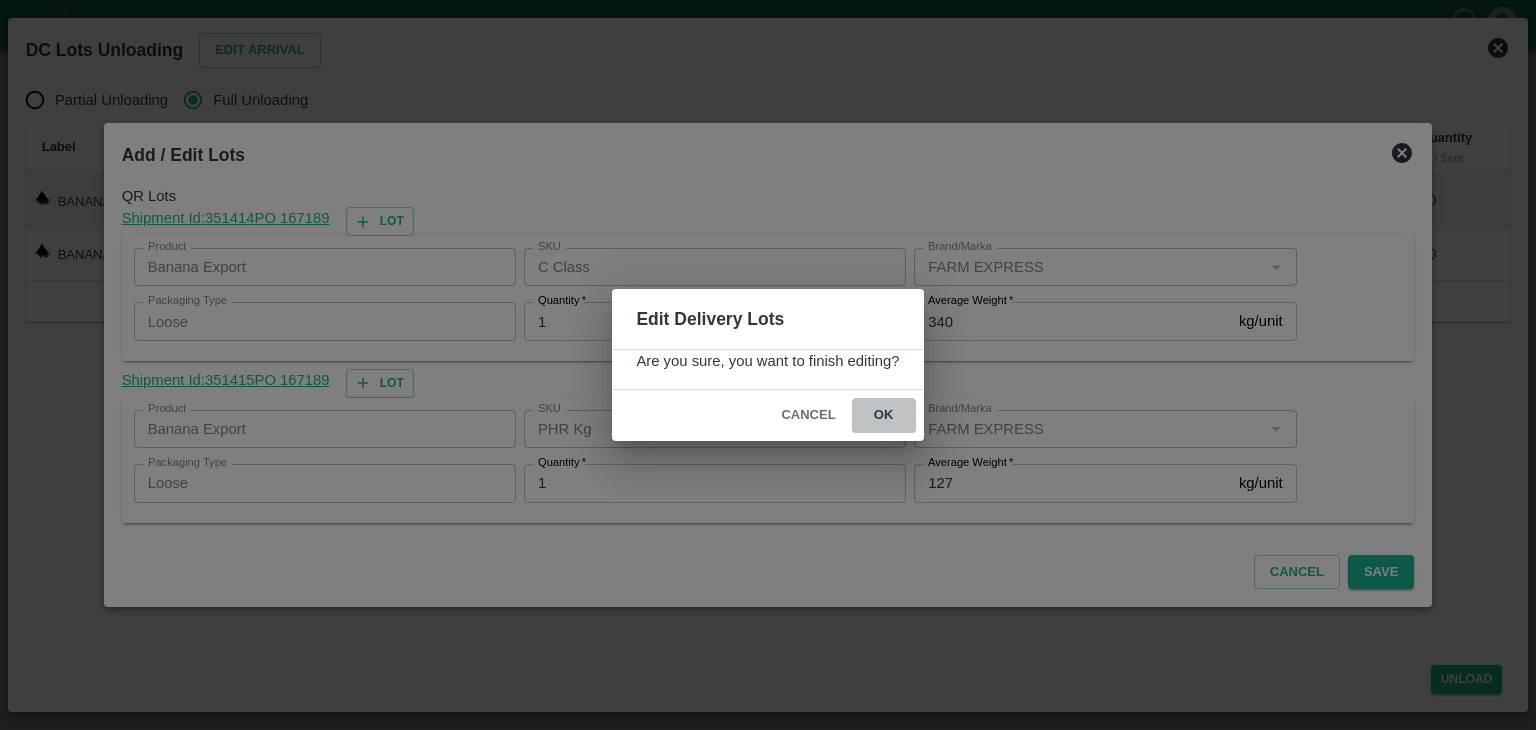 click on "ok" at bounding box center [884, 415] 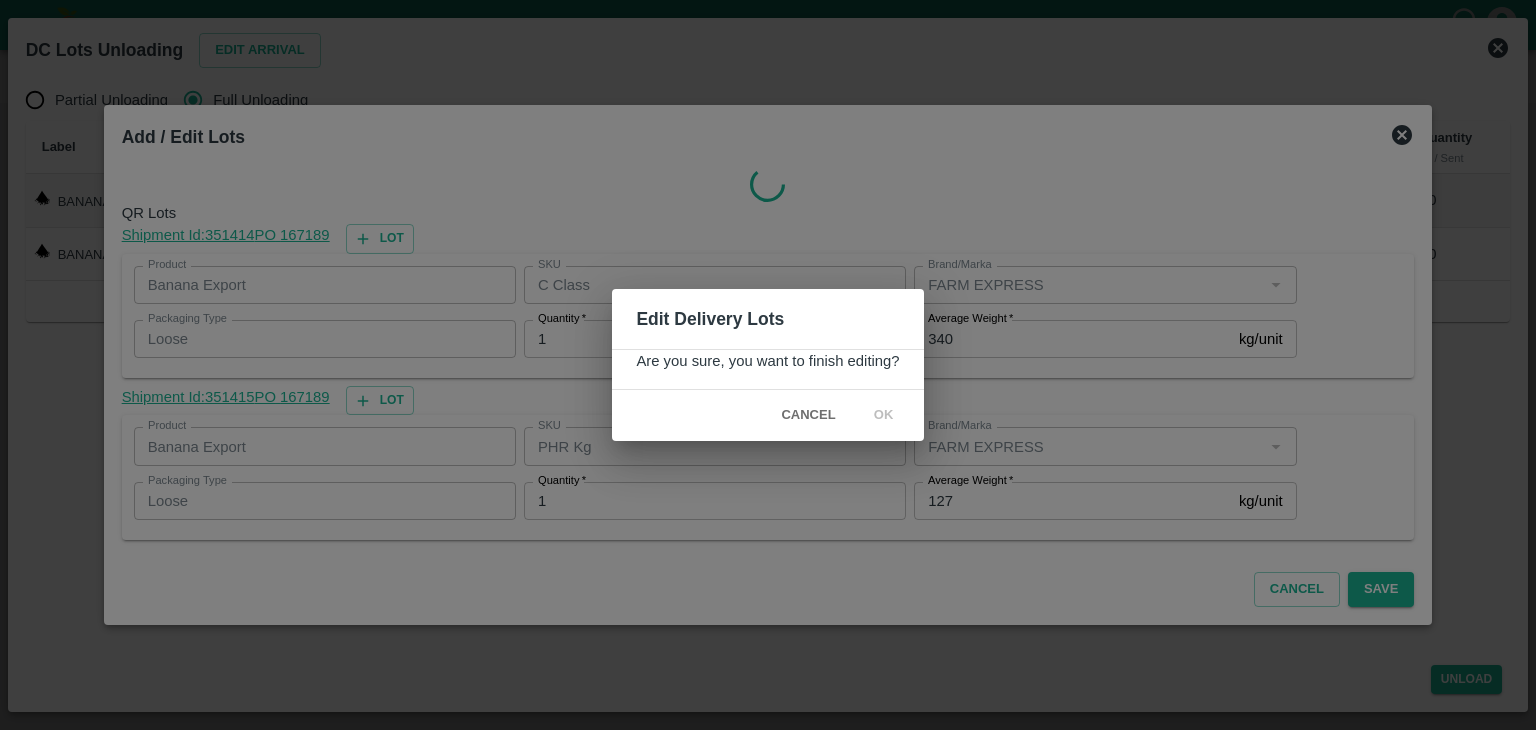 radio on "true" 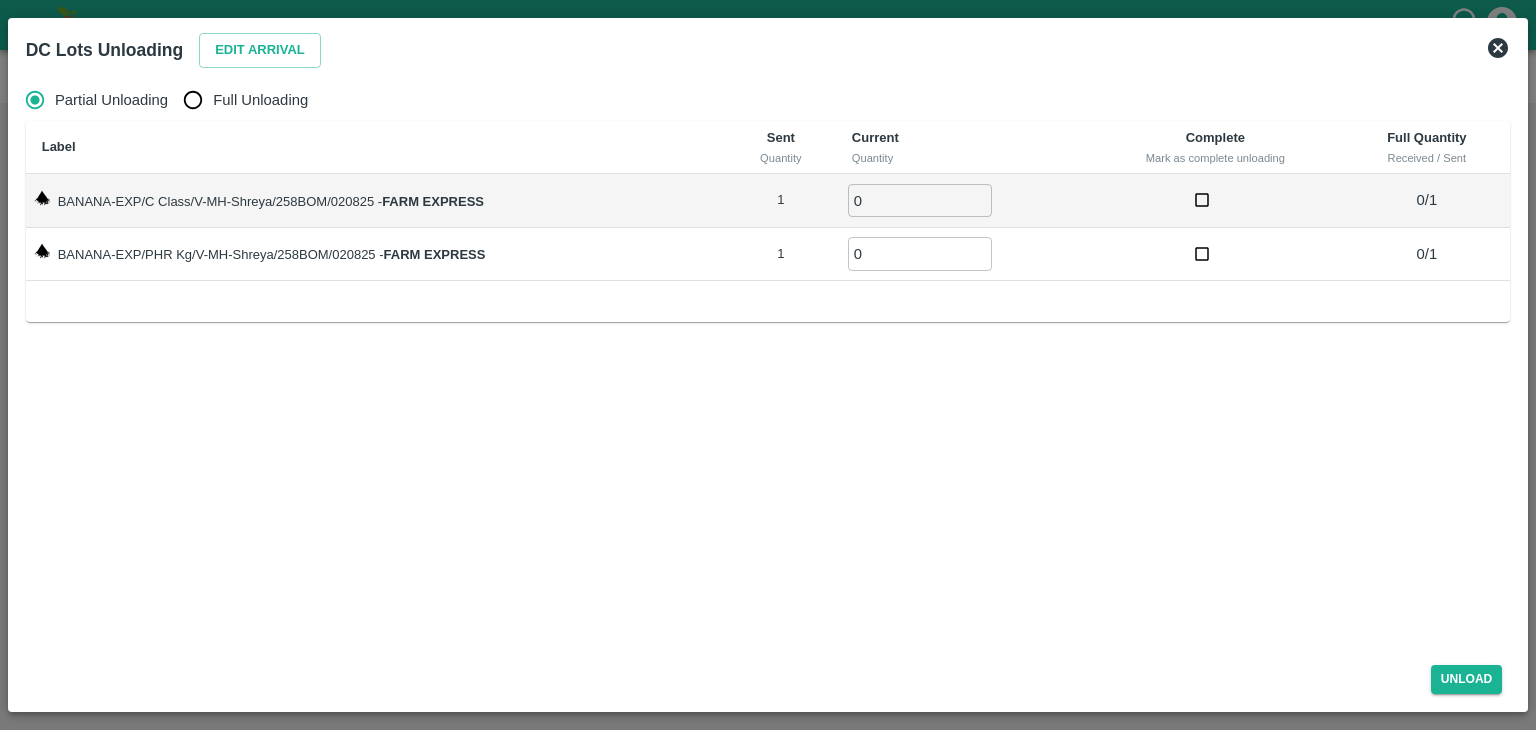 click on "Full Unloading" at bounding box center [260, 100] 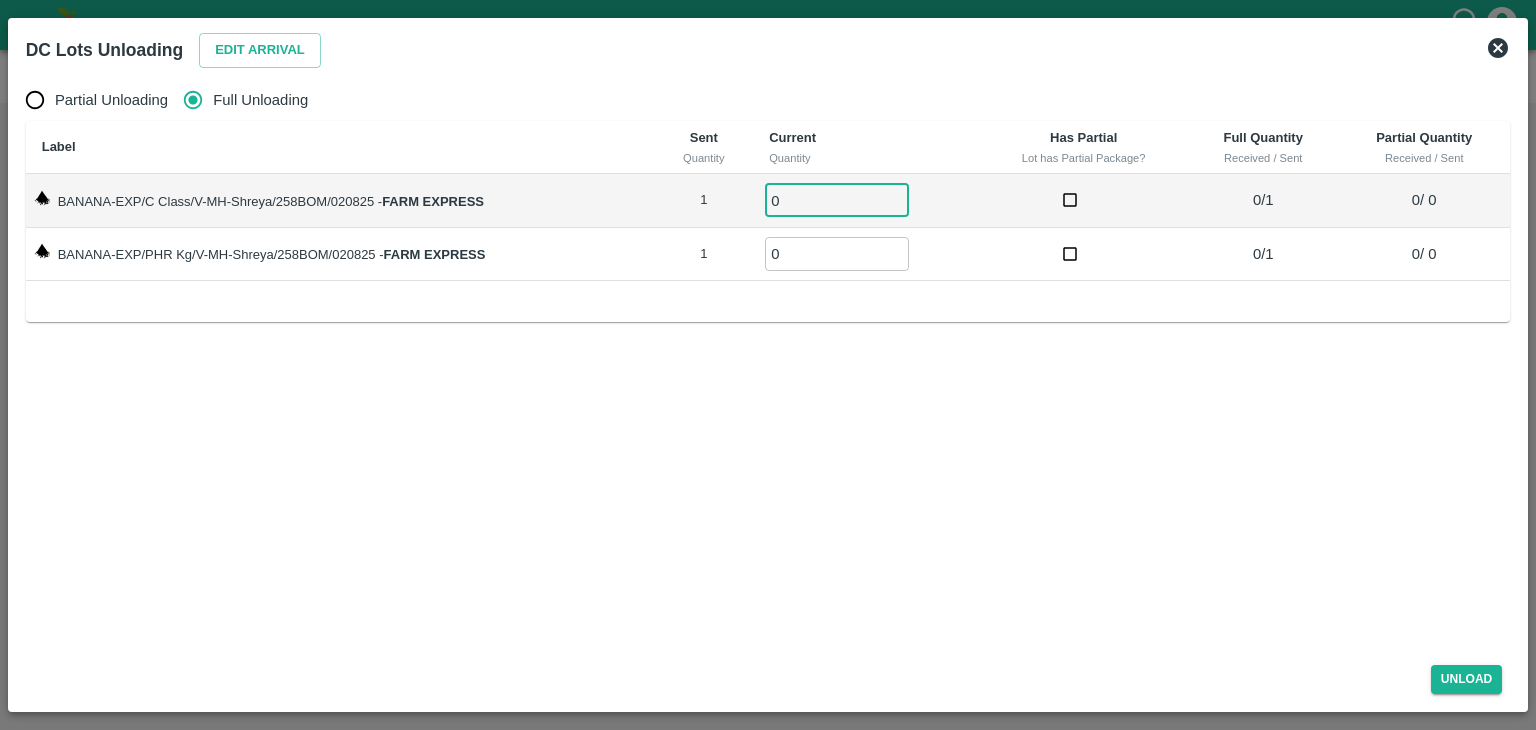 click on "0" at bounding box center [837, 200] 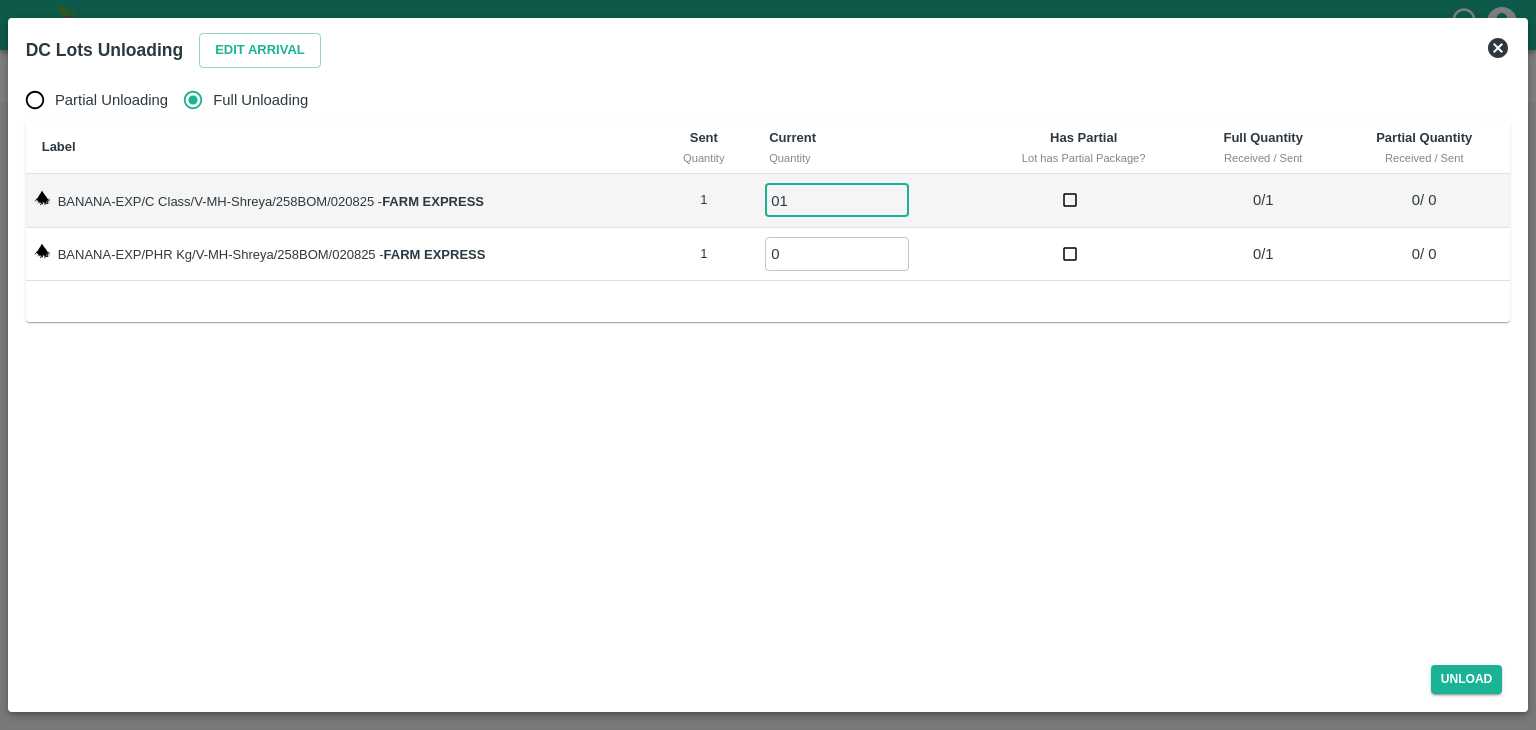 type on "01" 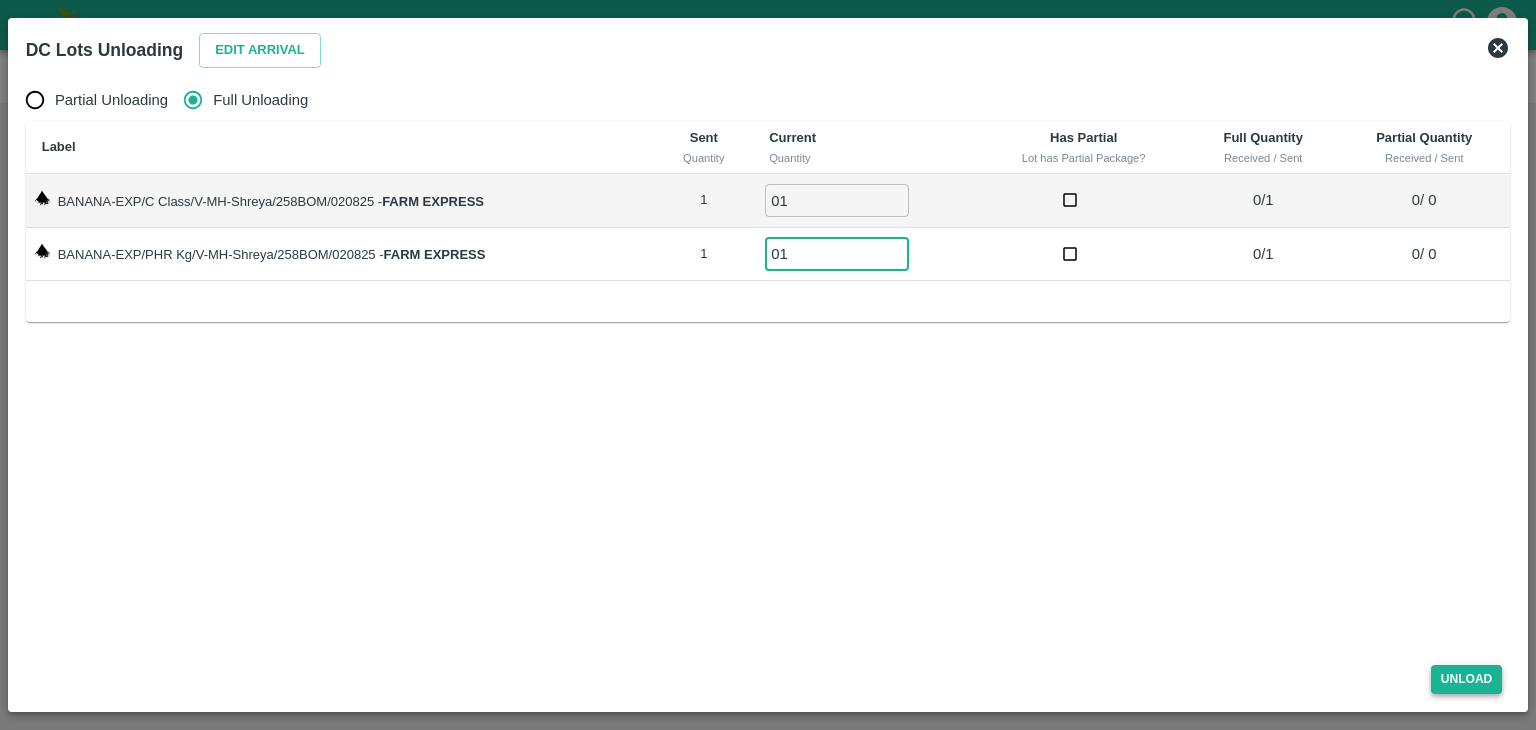 type on "01" 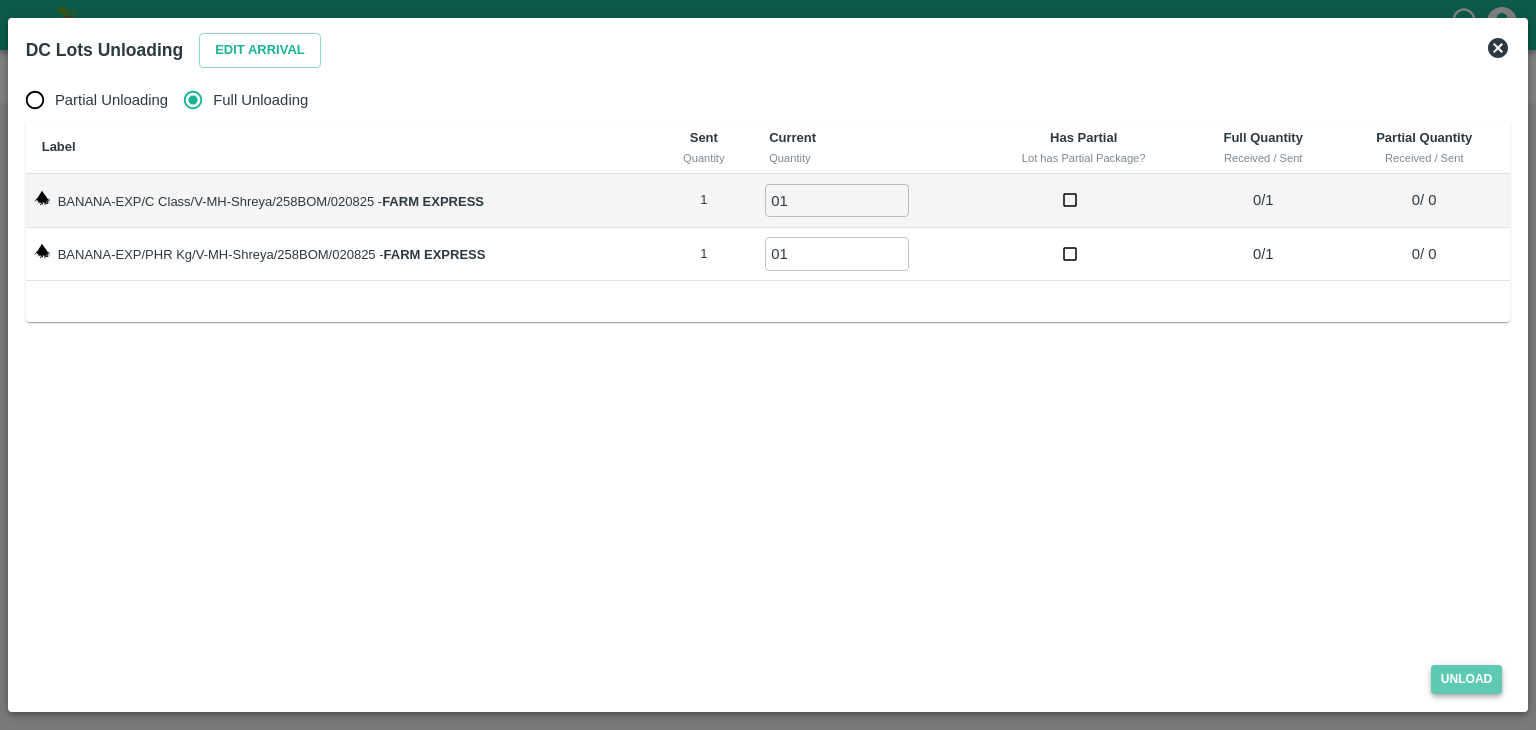 click on "Unload" at bounding box center [1467, 679] 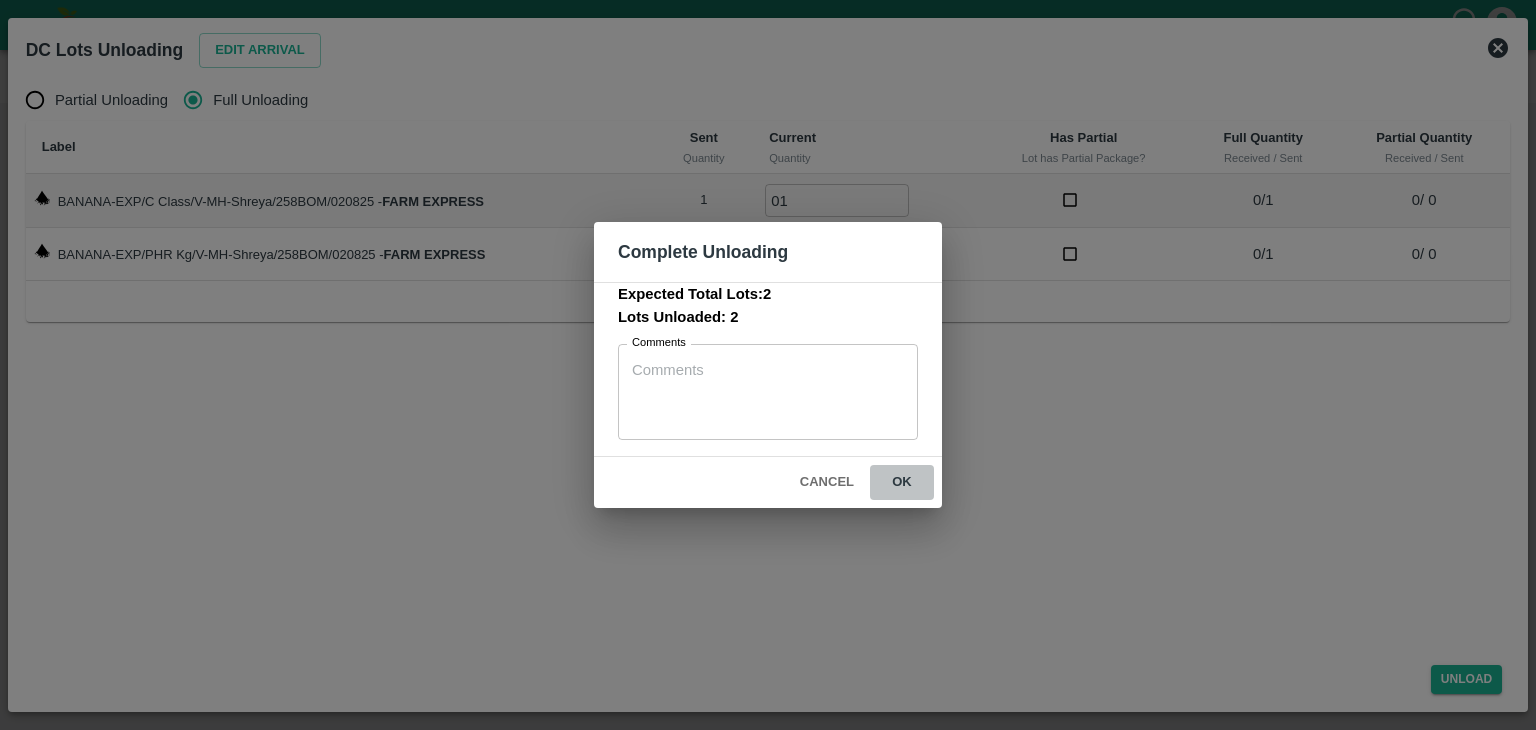 click on "ok" at bounding box center (902, 482) 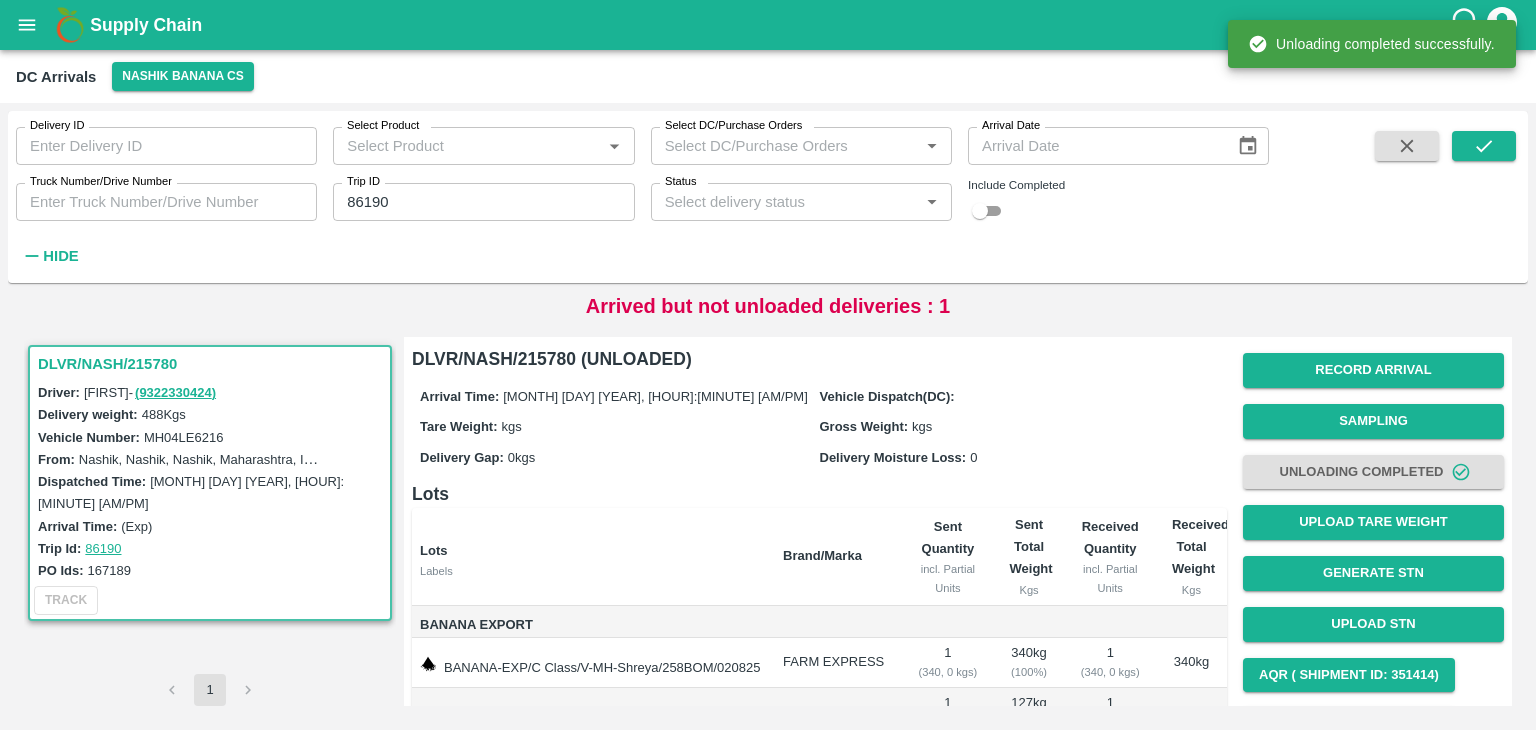 scroll, scrollTop: 143, scrollLeft: 0, axis: vertical 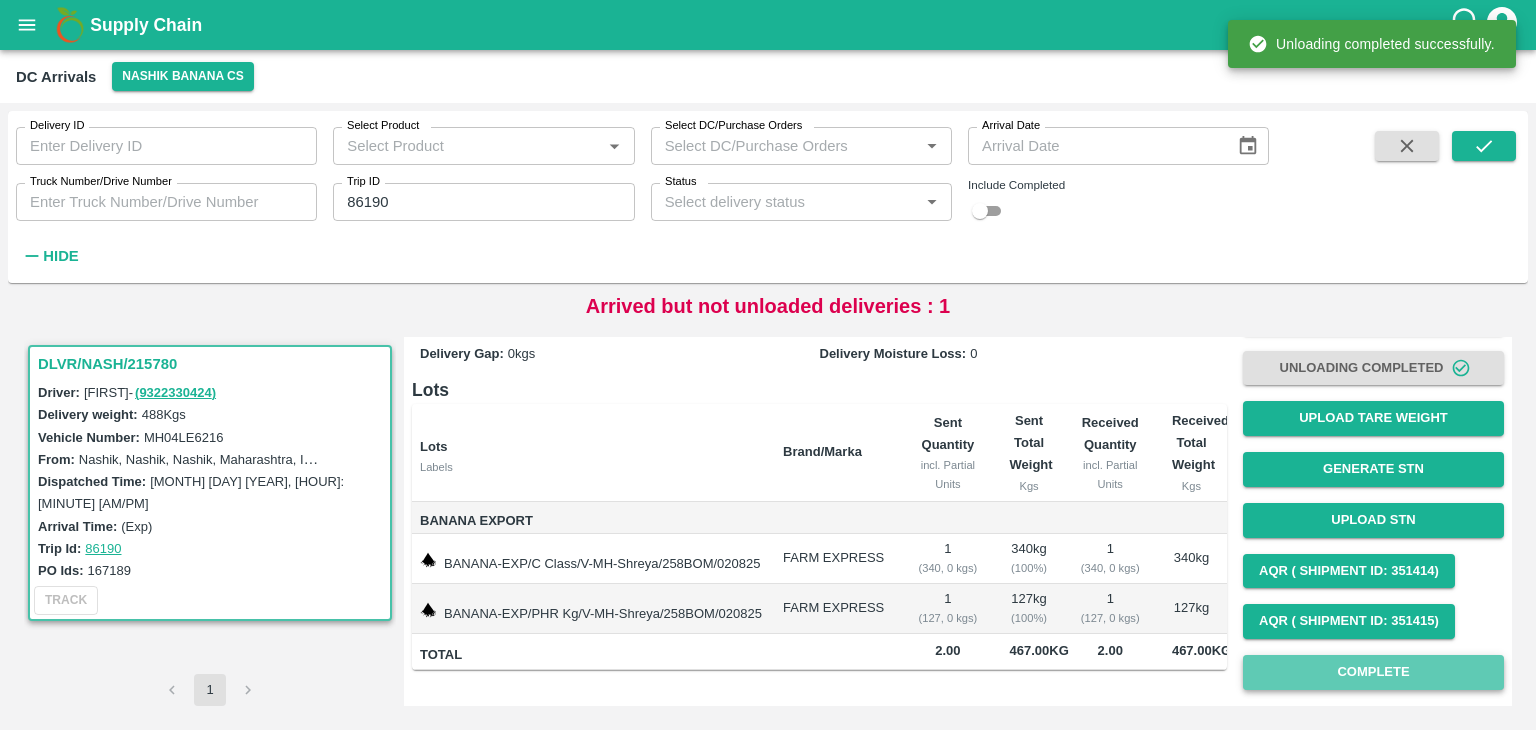 click on "Complete" at bounding box center [1373, 672] 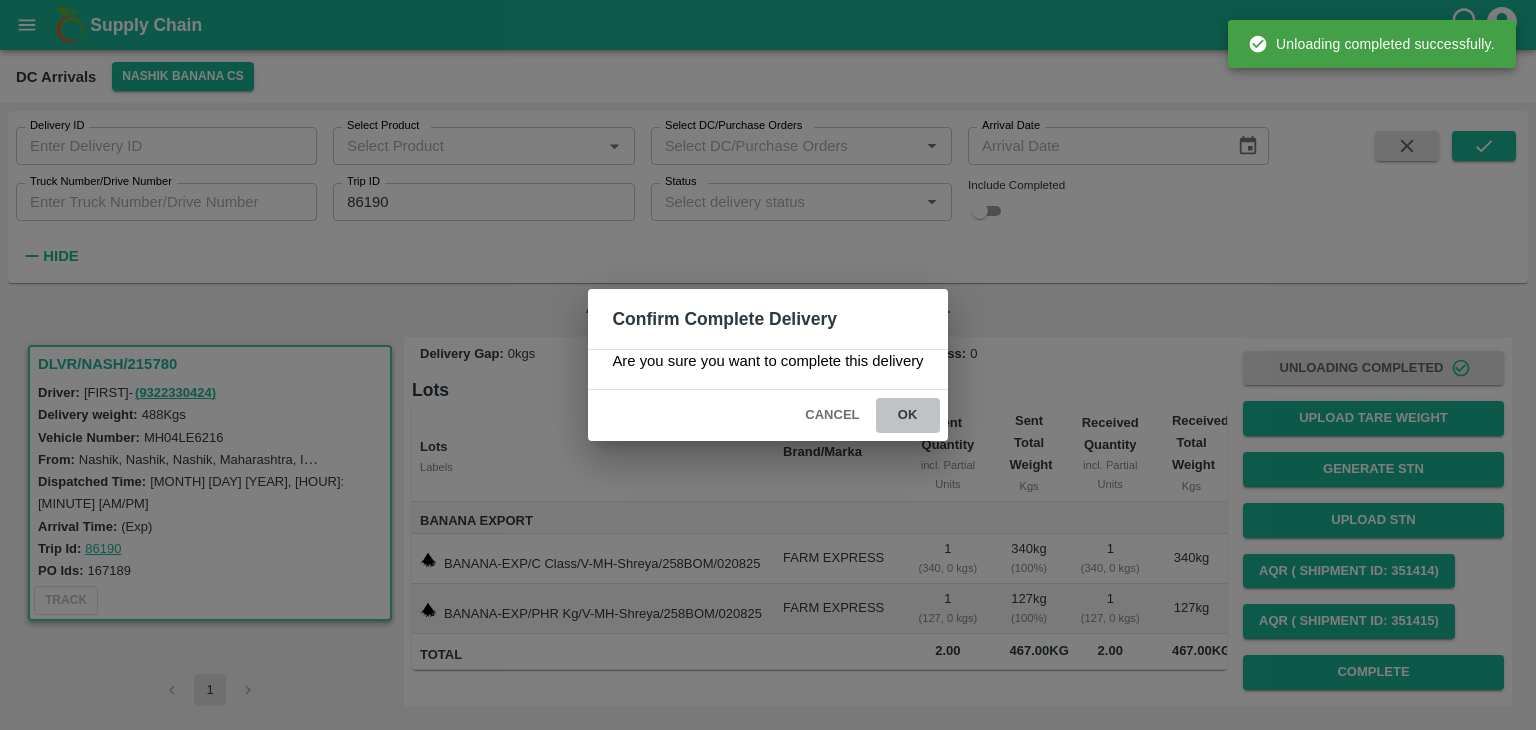 click on "ok" at bounding box center (908, 415) 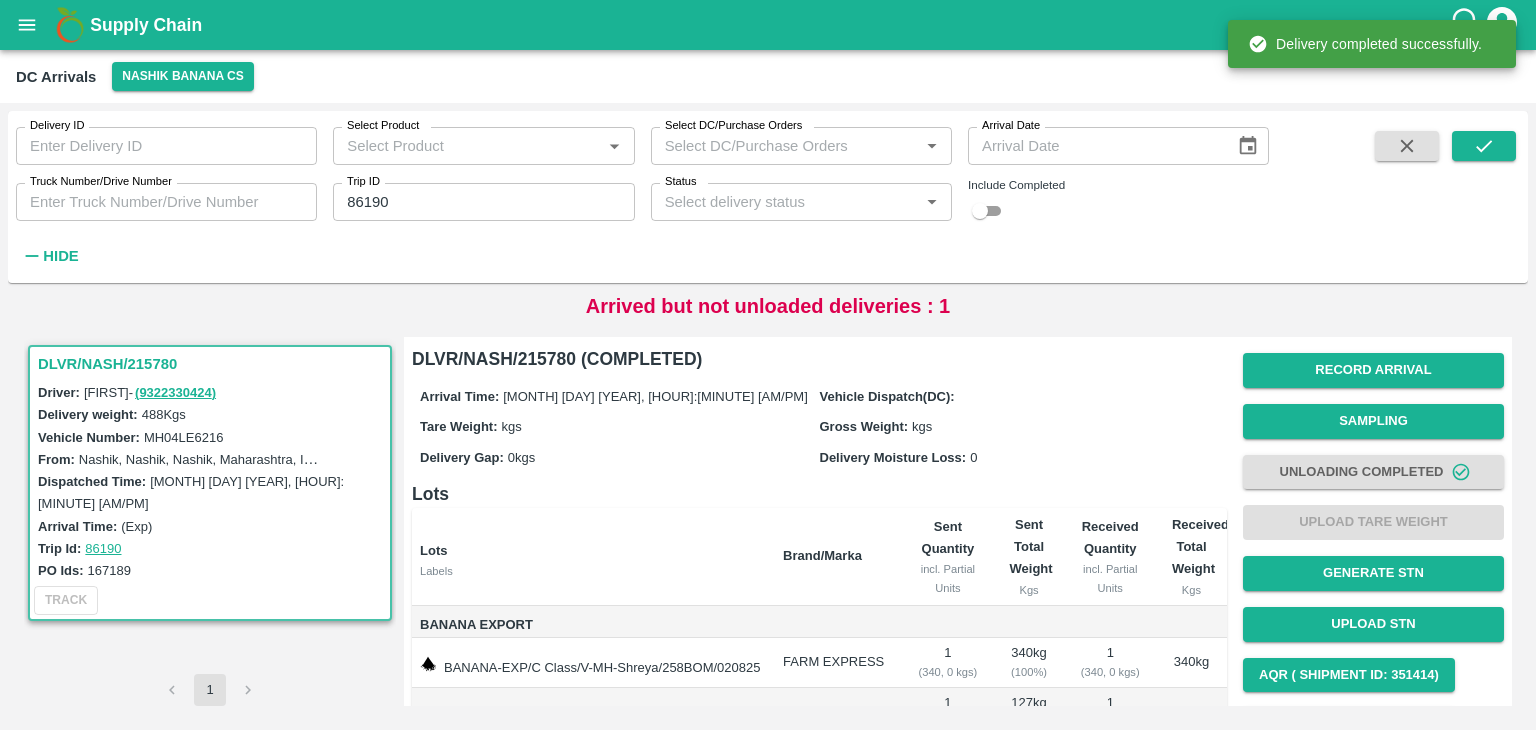 scroll, scrollTop: 143, scrollLeft: 0, axis: vertical 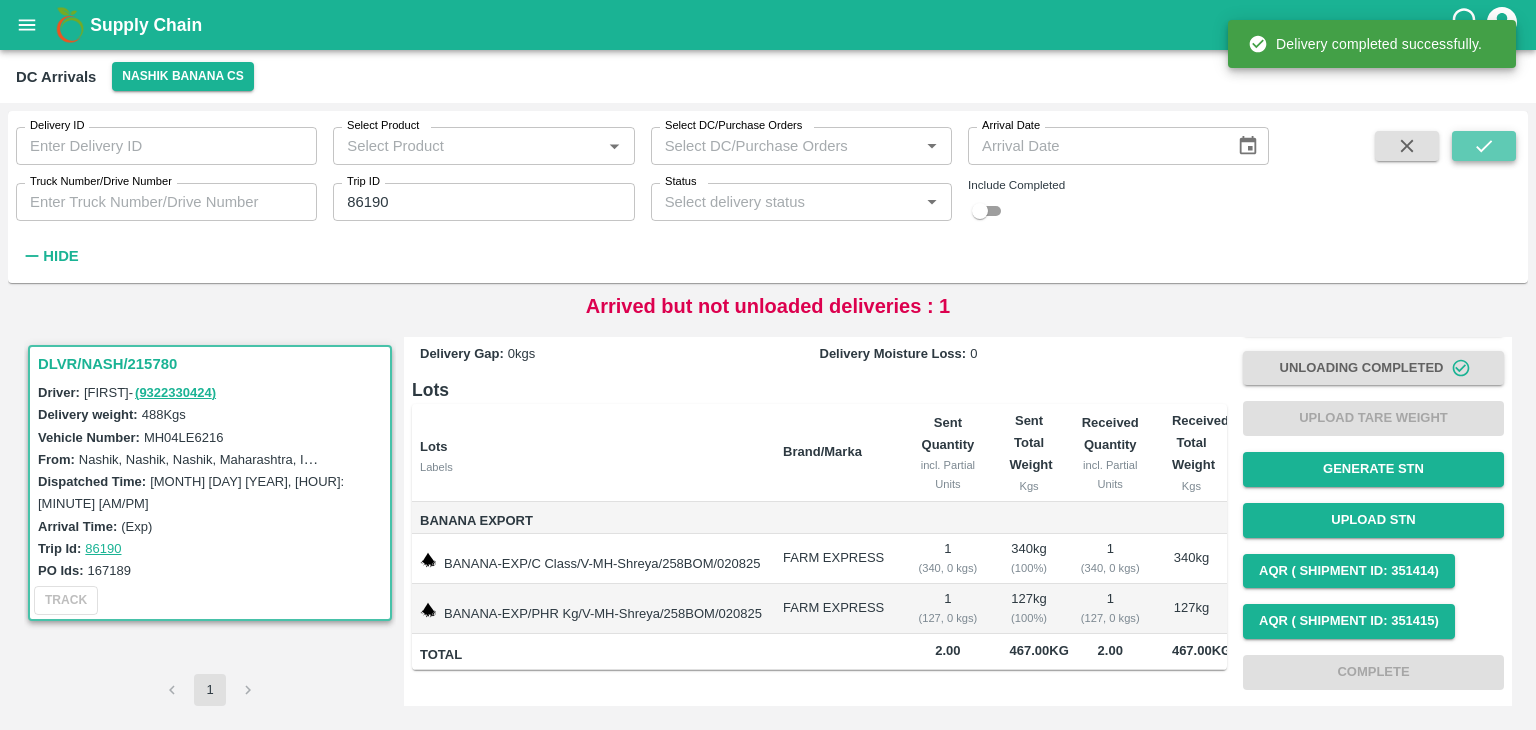 click 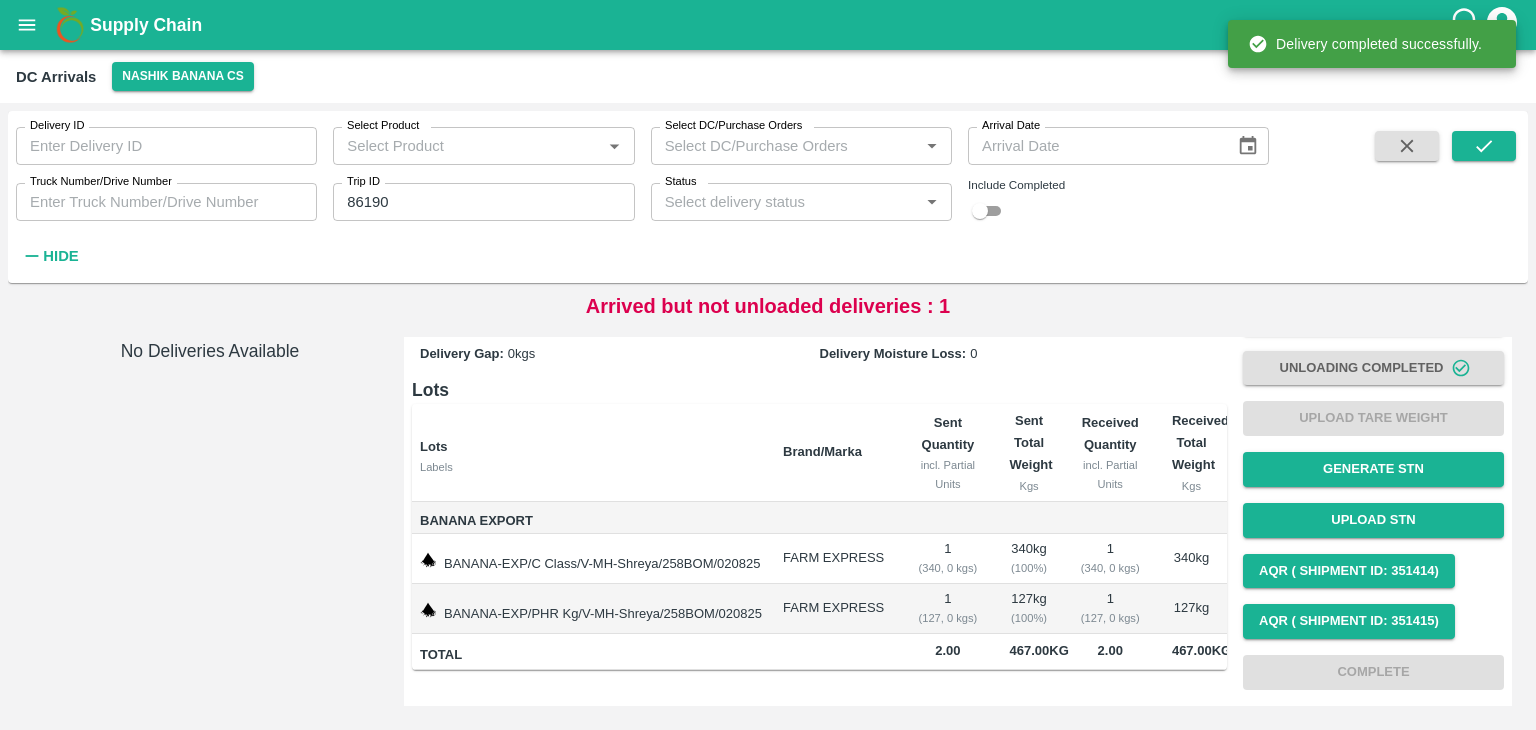 click 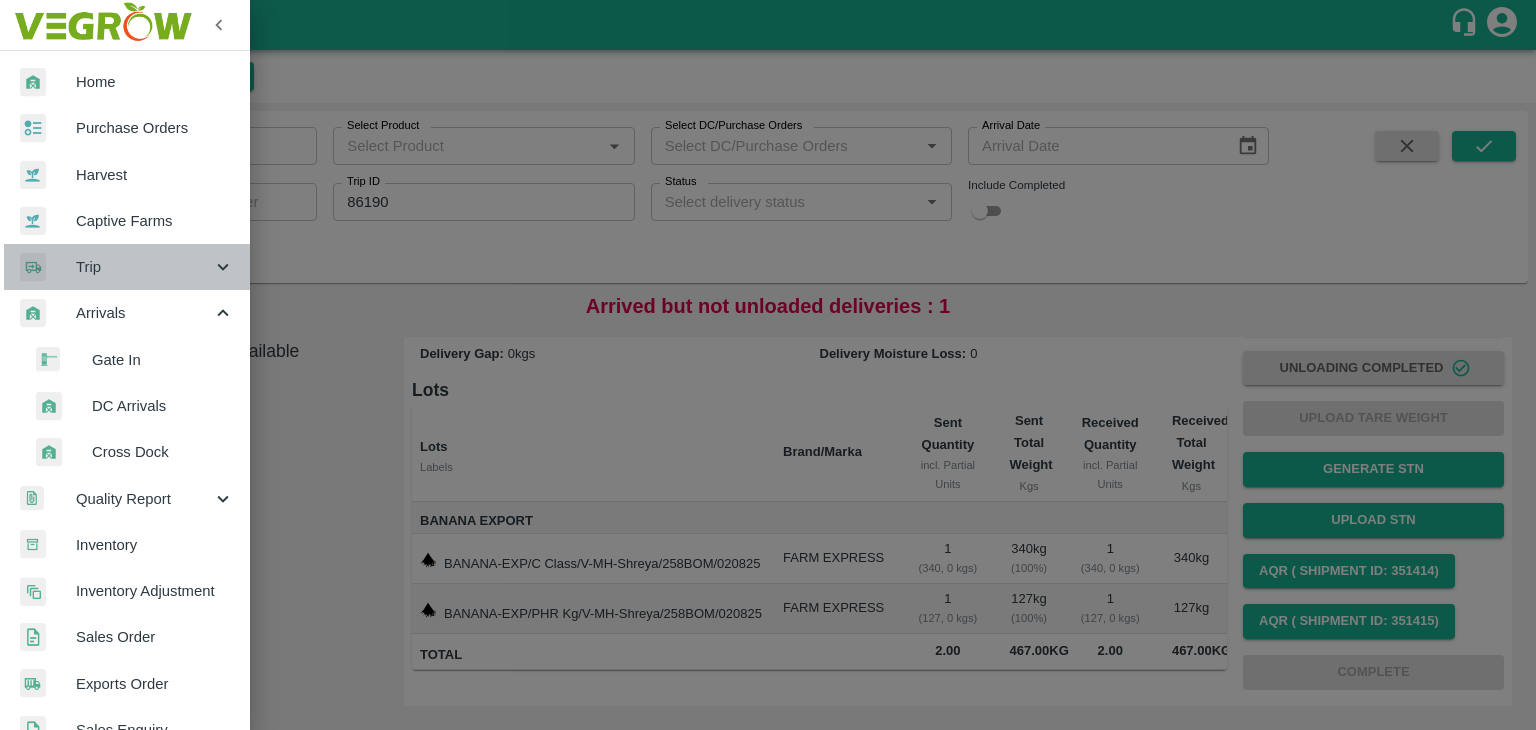 click on "Trip" at bounding box center (144, 267) 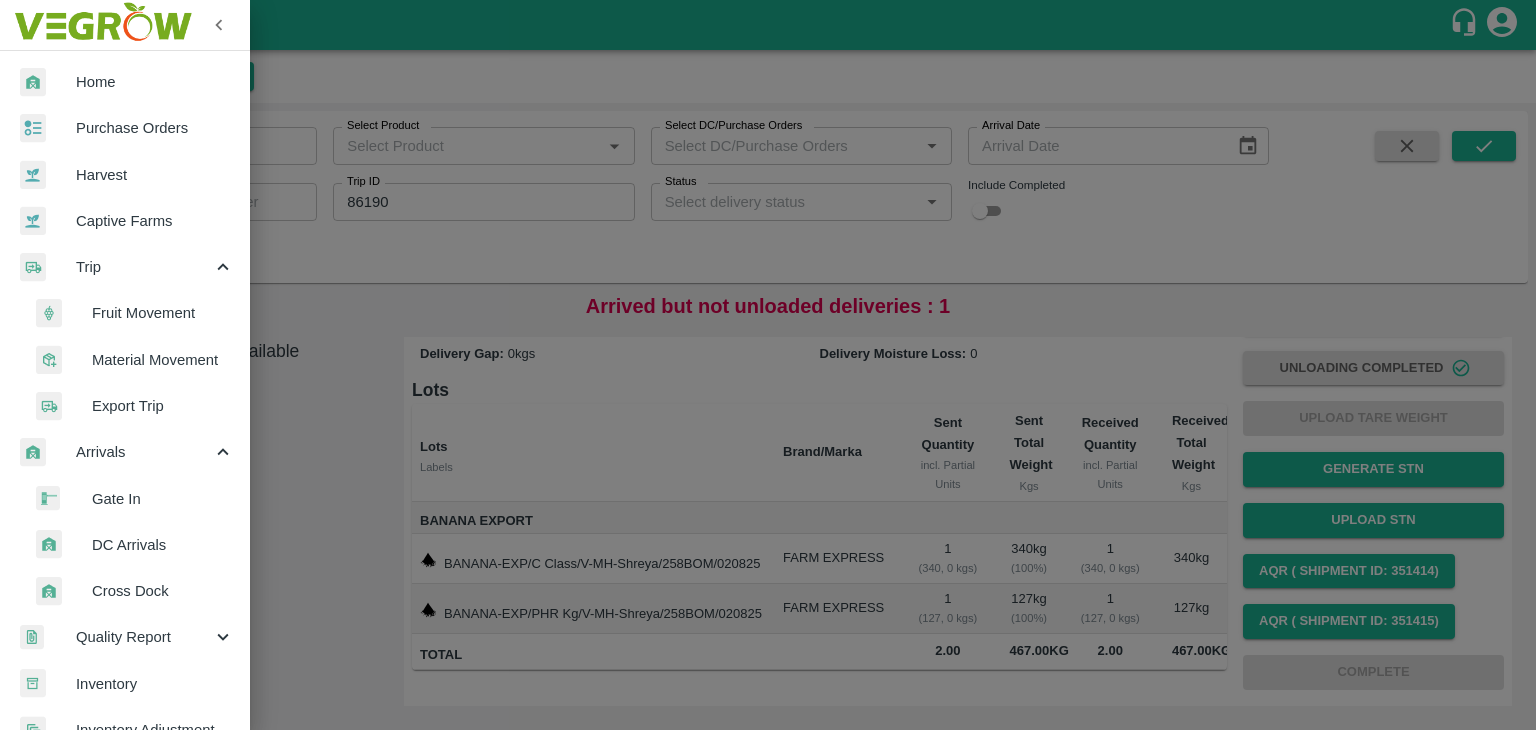 click on "Fruit Movement" at bounding box center [163, 313] 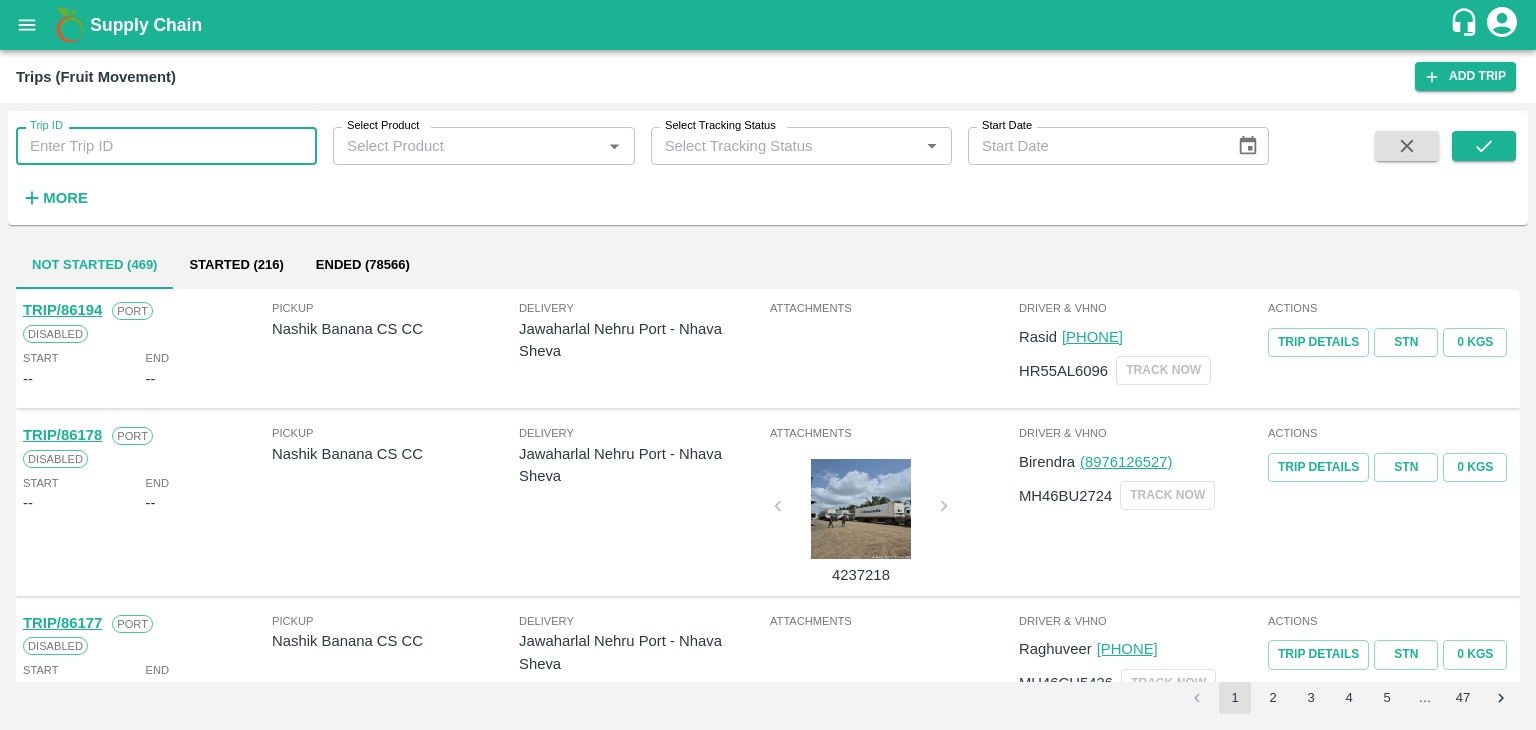 click on "Trip ID" at bounding box center (166, 146) 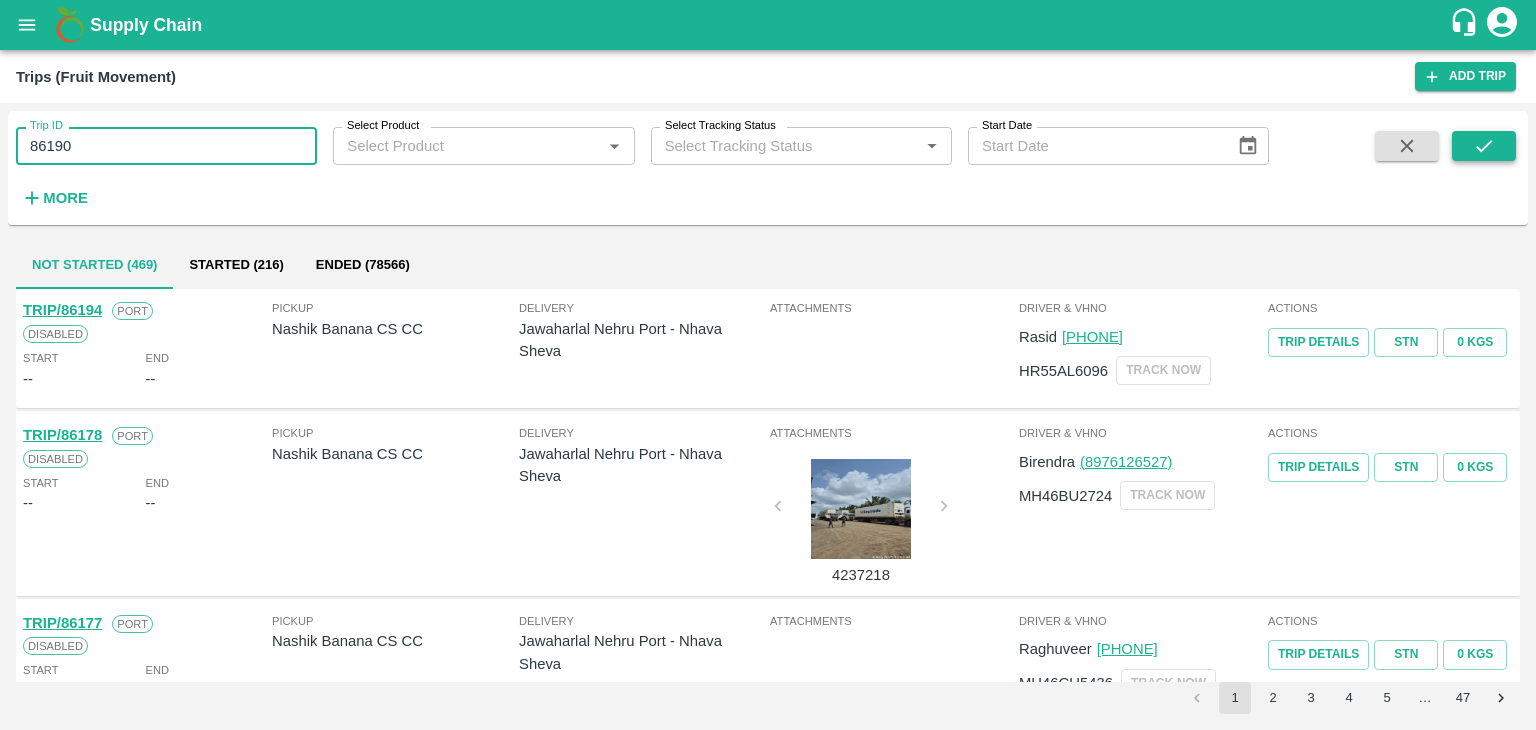 type on "86190" 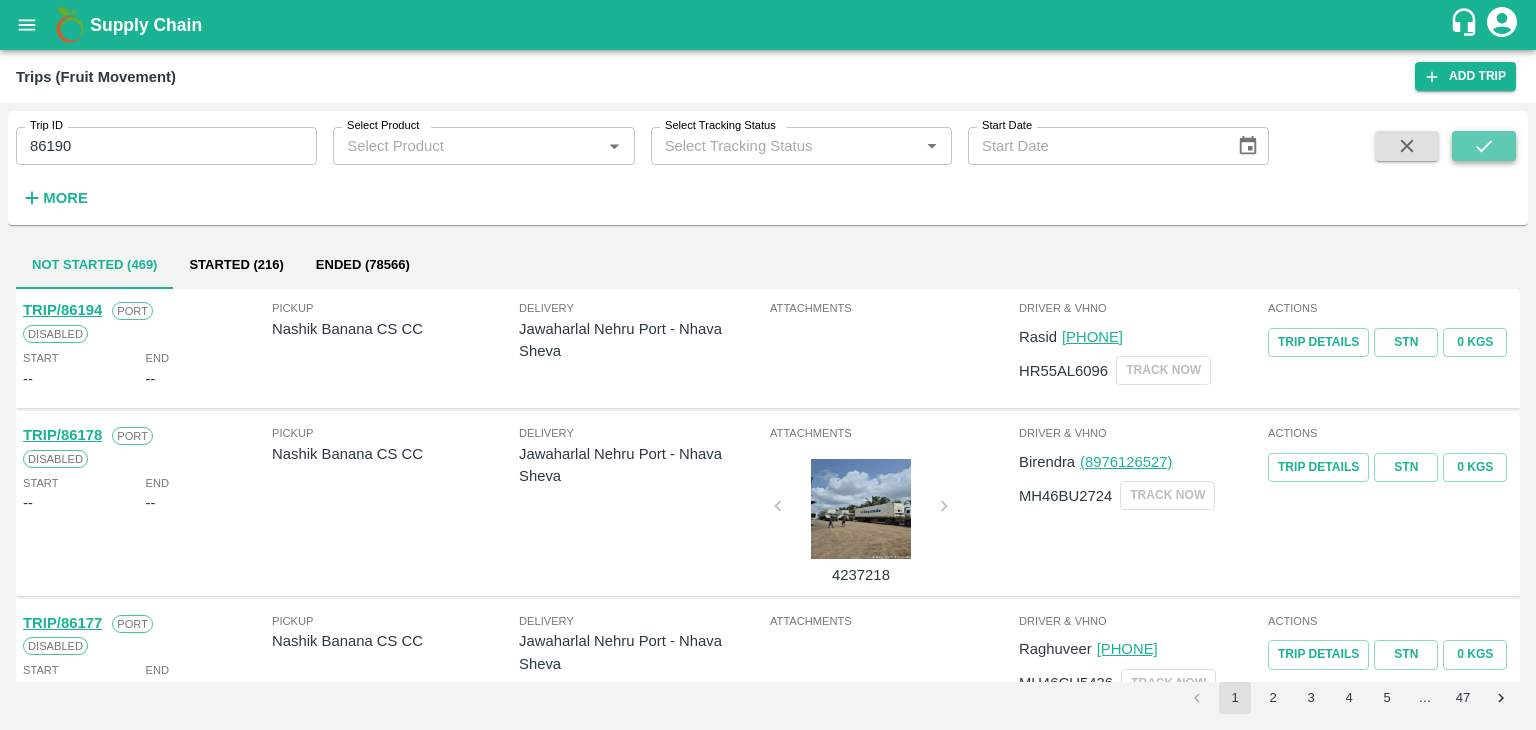 click 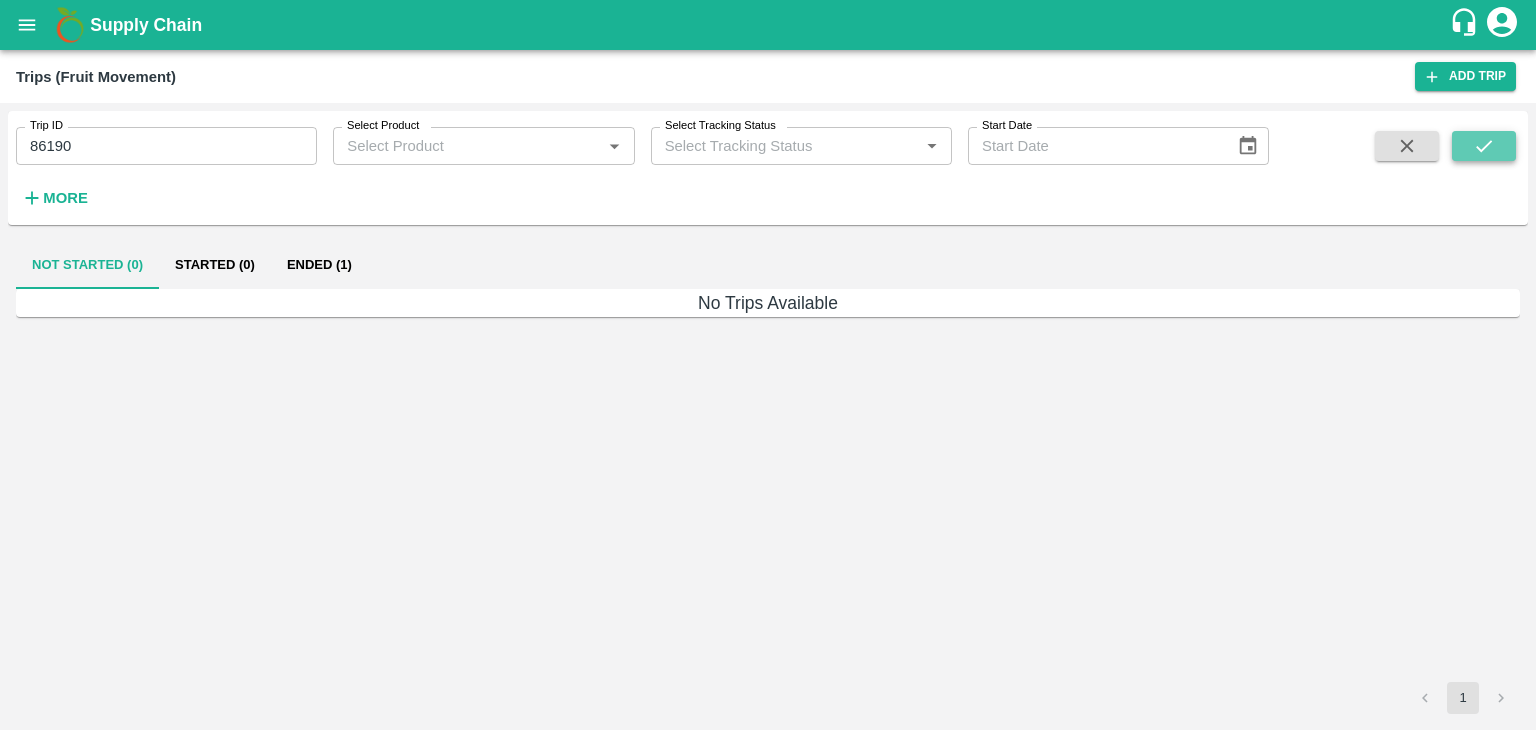 click 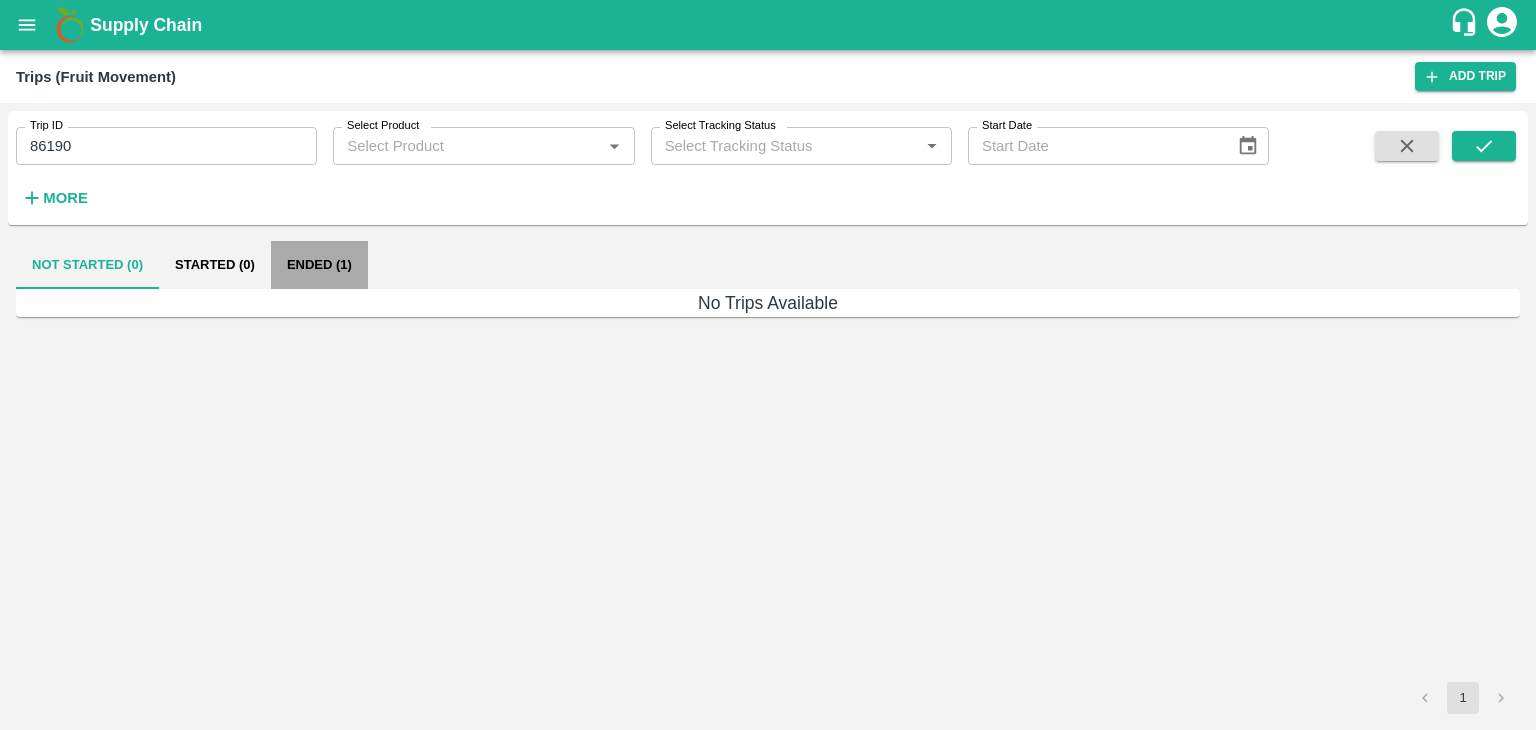 click on "Ended (1)" at bounding box center [319, 265] 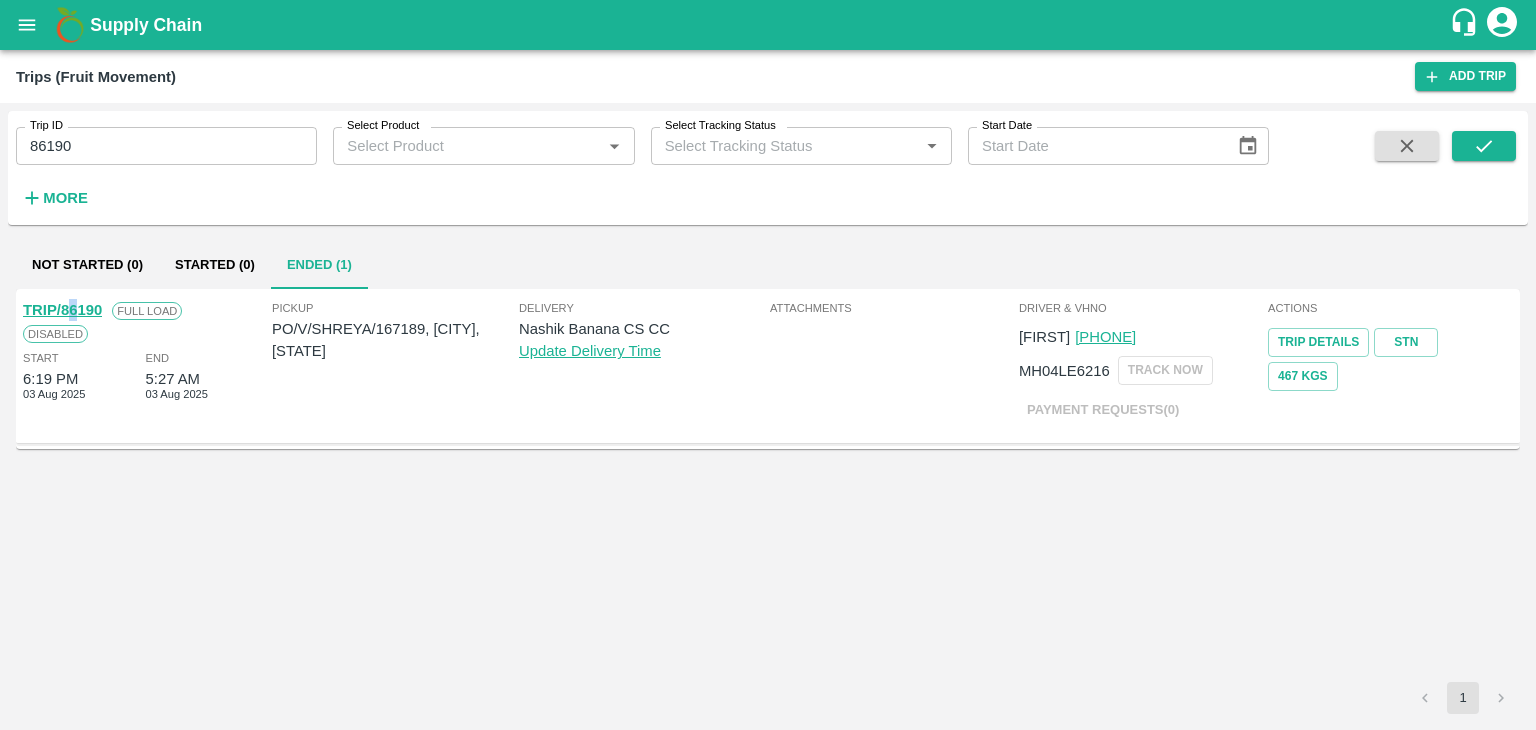 drag, startPoint x: 69, startPoint y: 297, endPoint x: 82, endPoint y: 312, distance: 19.849434 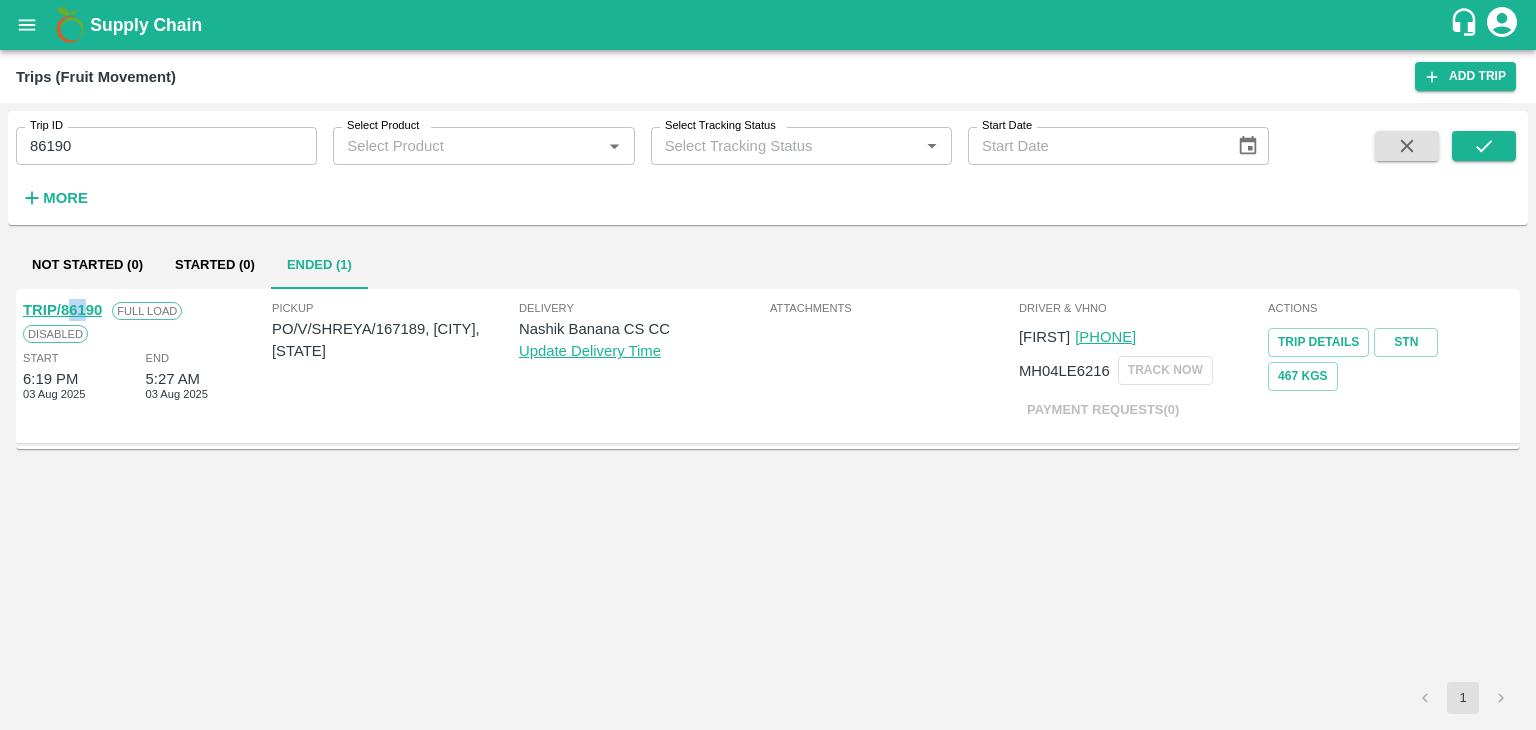 click on "TRIP/86190" at bounding box center (62, 310) 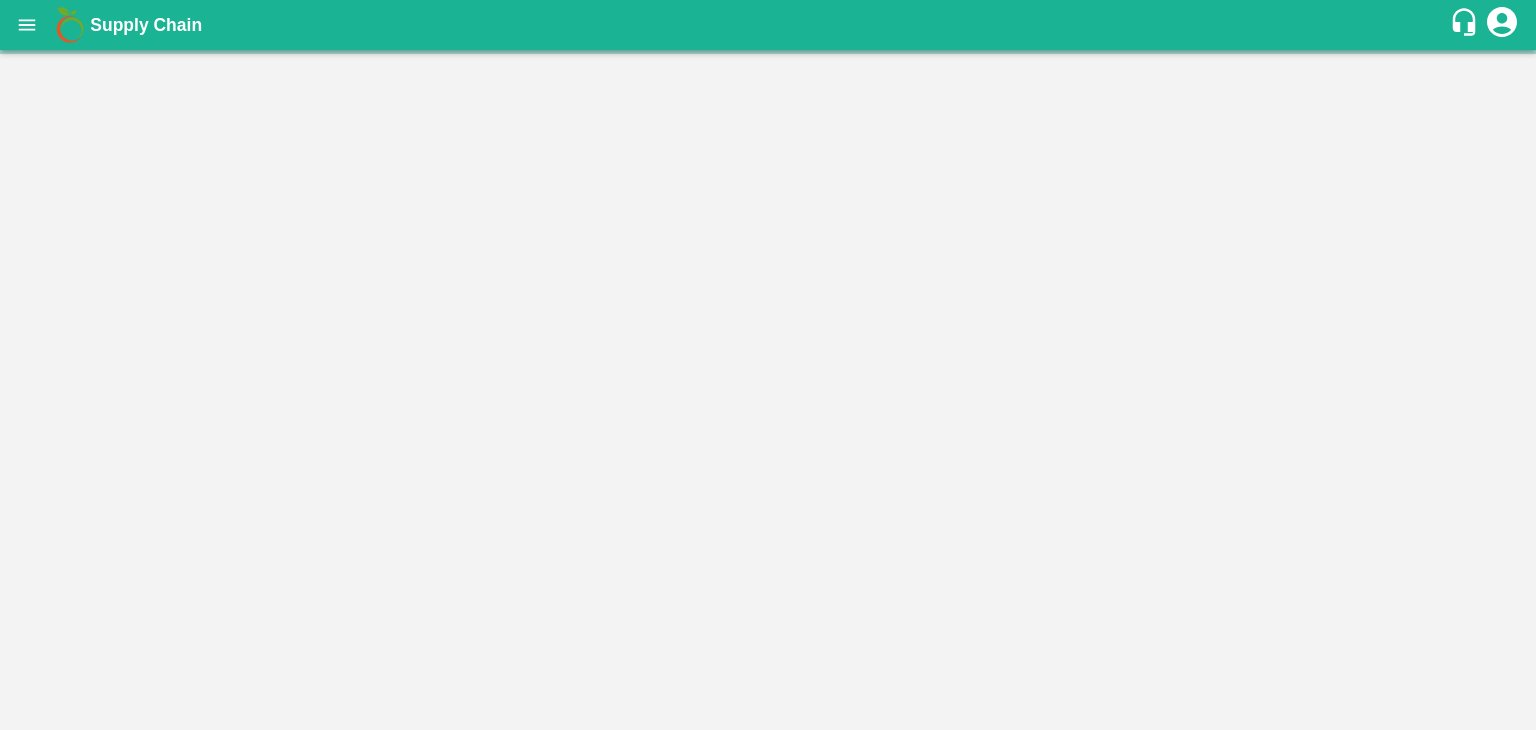 scroll, scrollTop: 0, scrollLeft: 0, axis: both 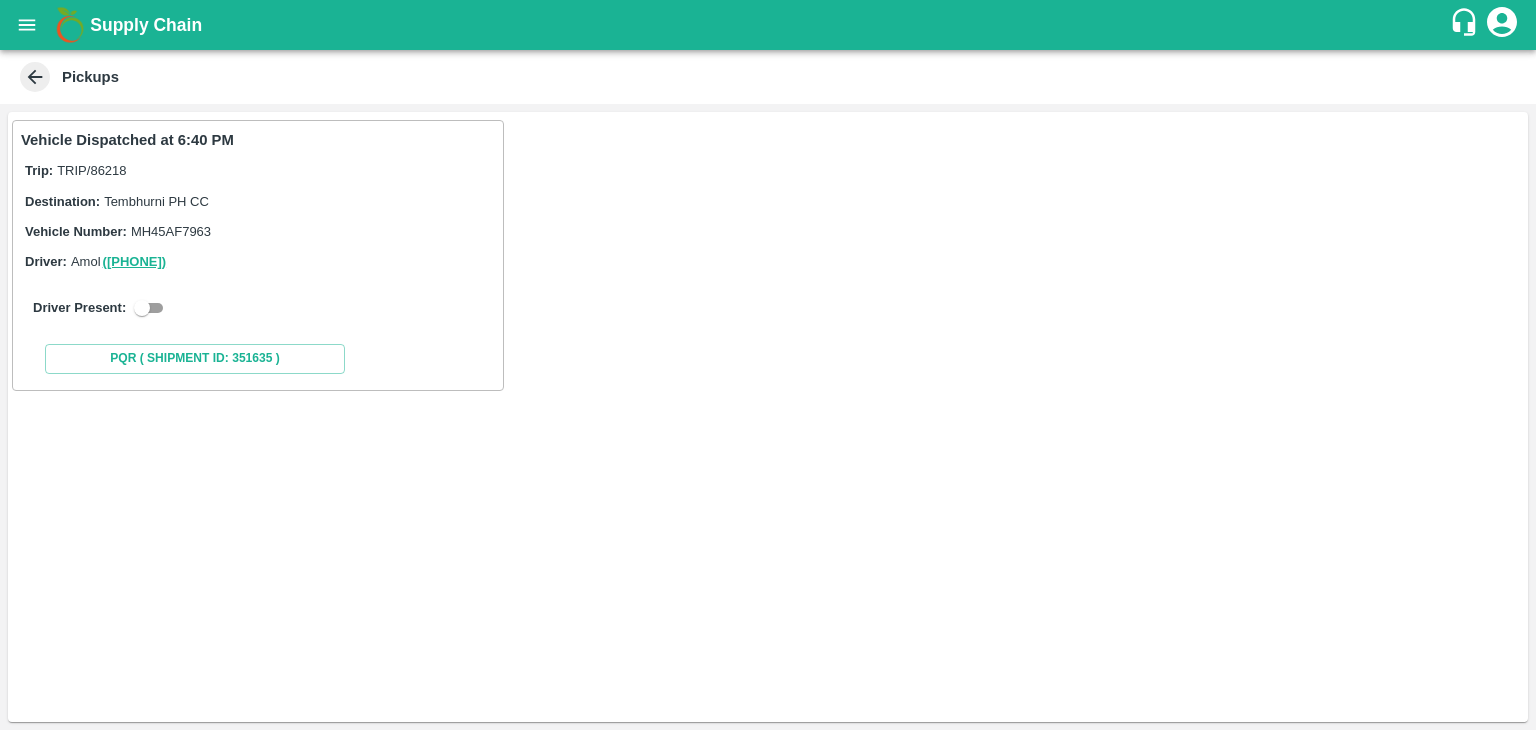 drag, startPoint x: 150, startPoint y: 294, endPoint x: 152, endPoint y: 310, distance: 16.124516 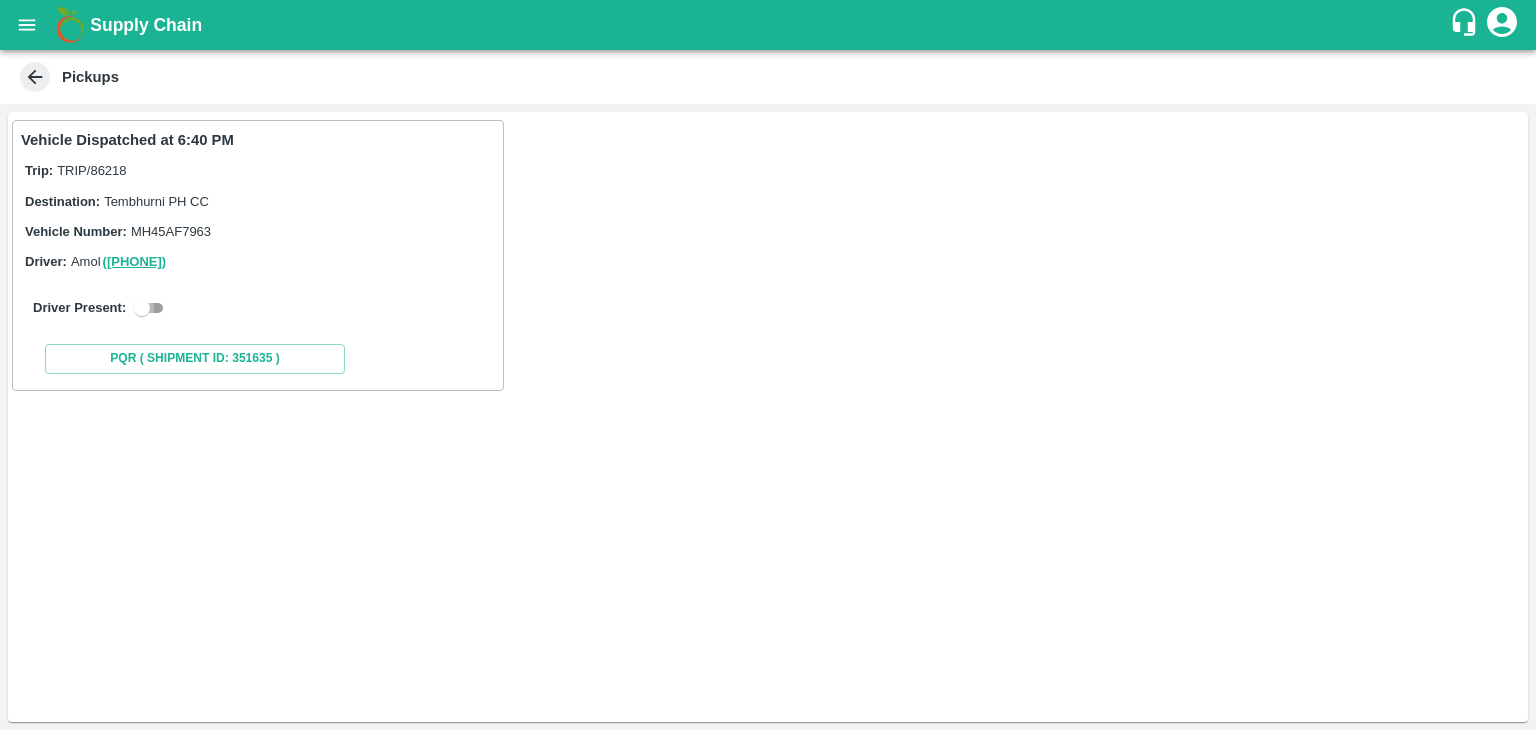 click at bounding box center [142, 308] 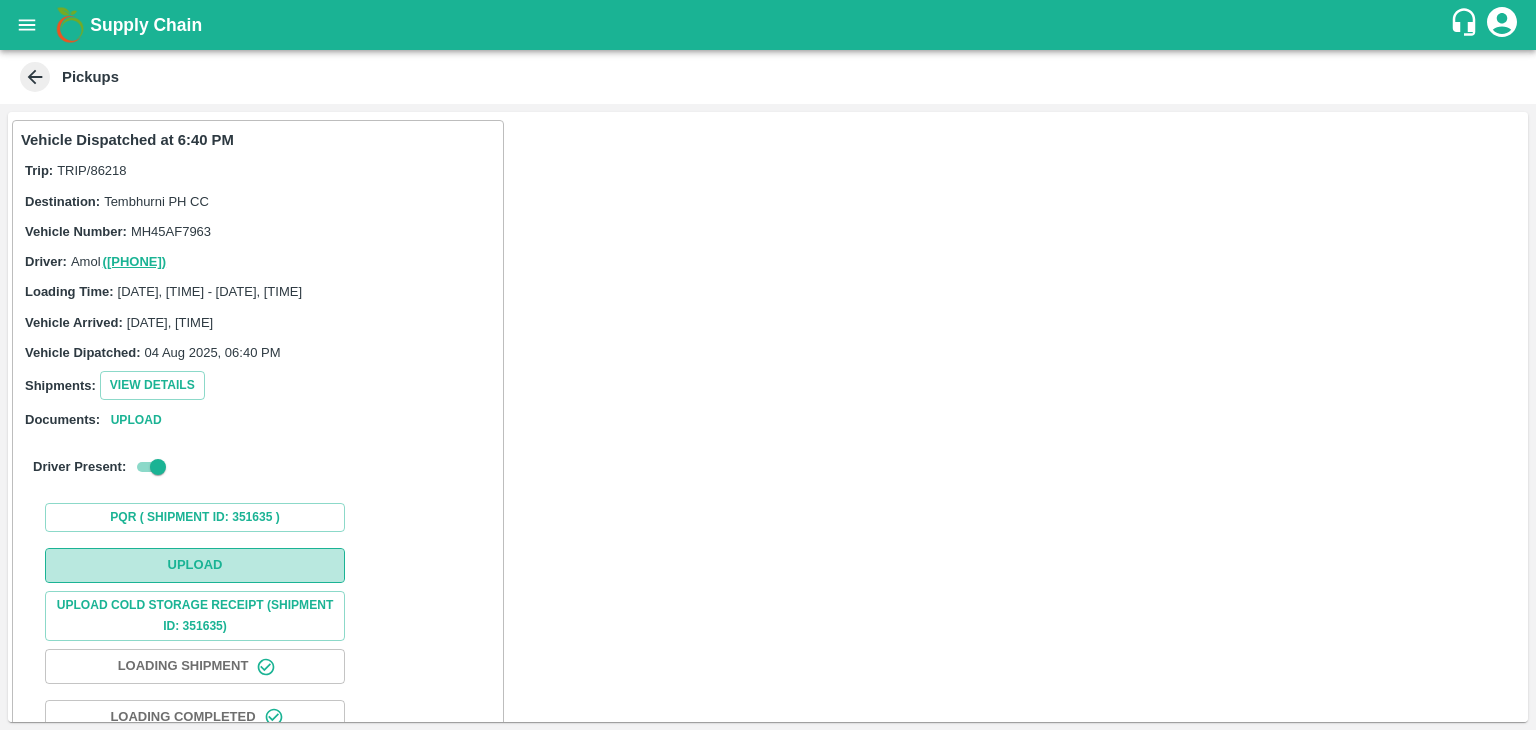 click on "Upload" at bounding box center [195, 565] 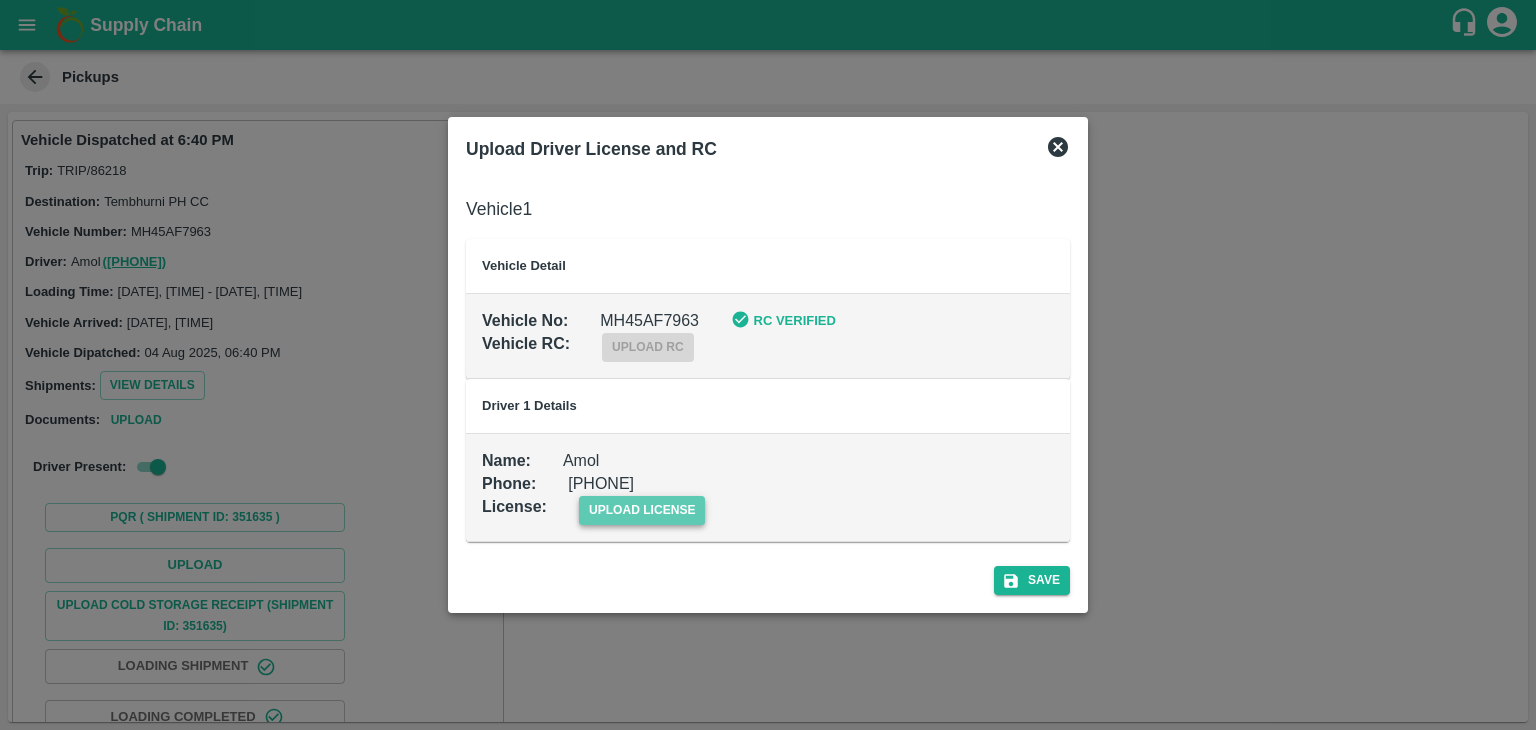 click on "upload license" at bounding box center [642, 510] 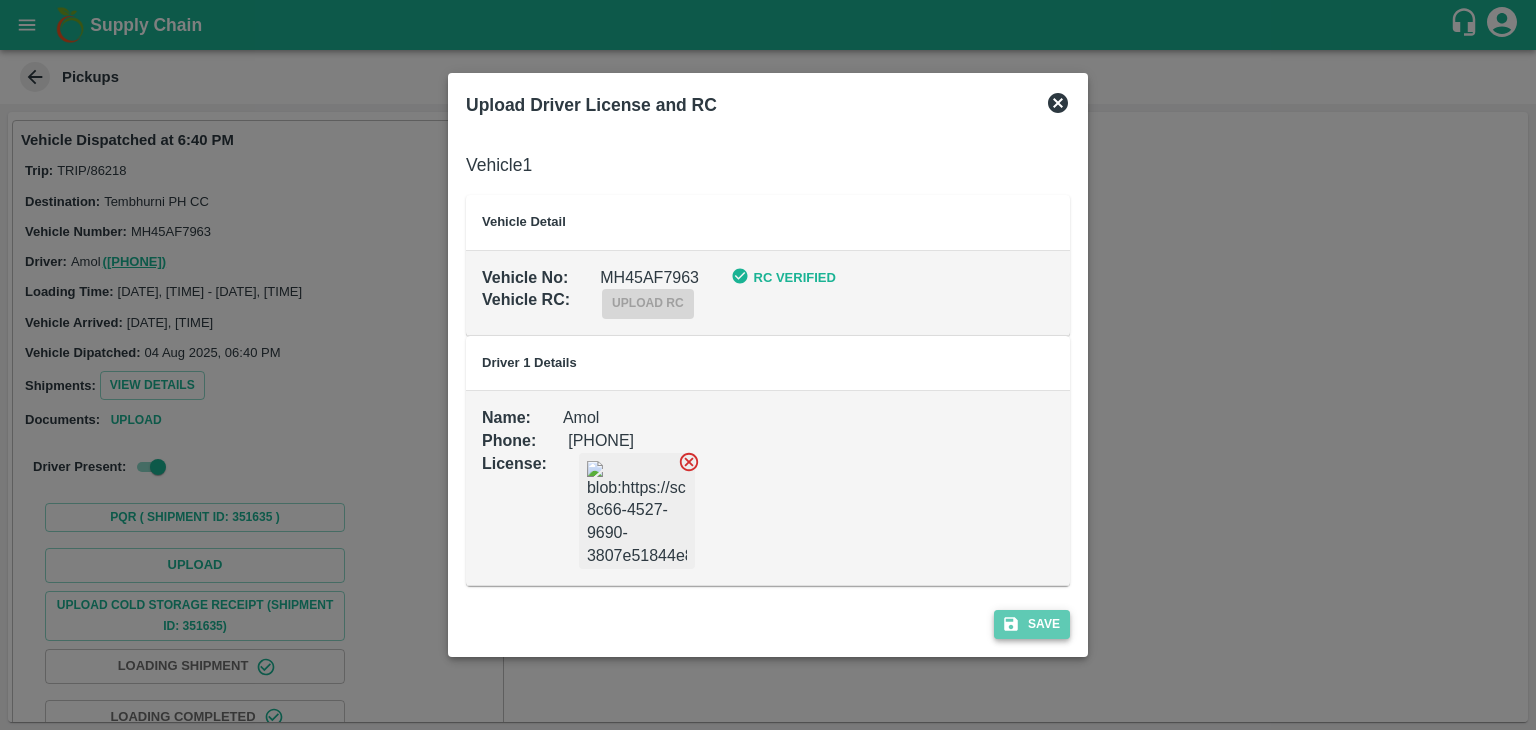 click on "Save" at bounding box center [1032, 624] 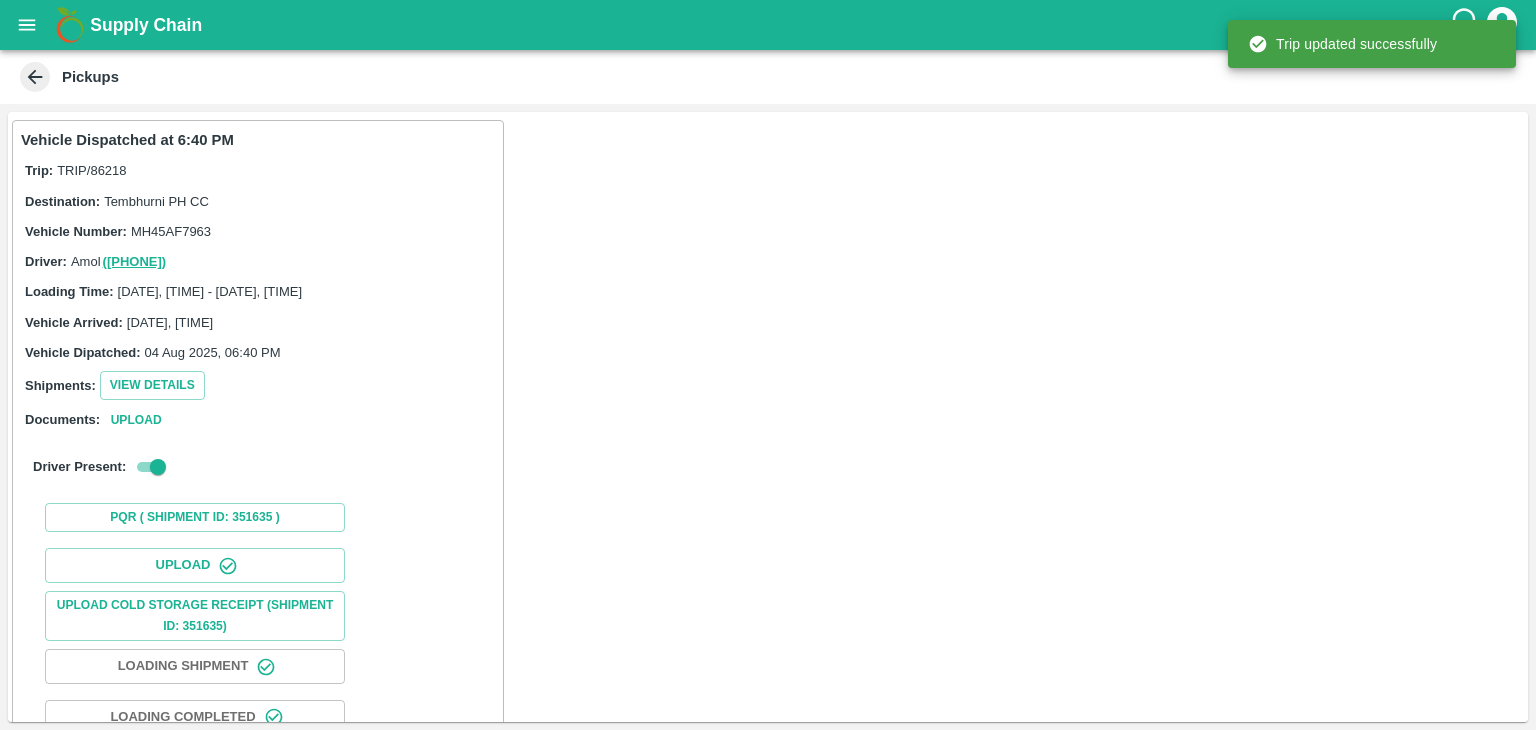 scroll, scrollTop: 209, scrollLeft: 0, axis: vertical 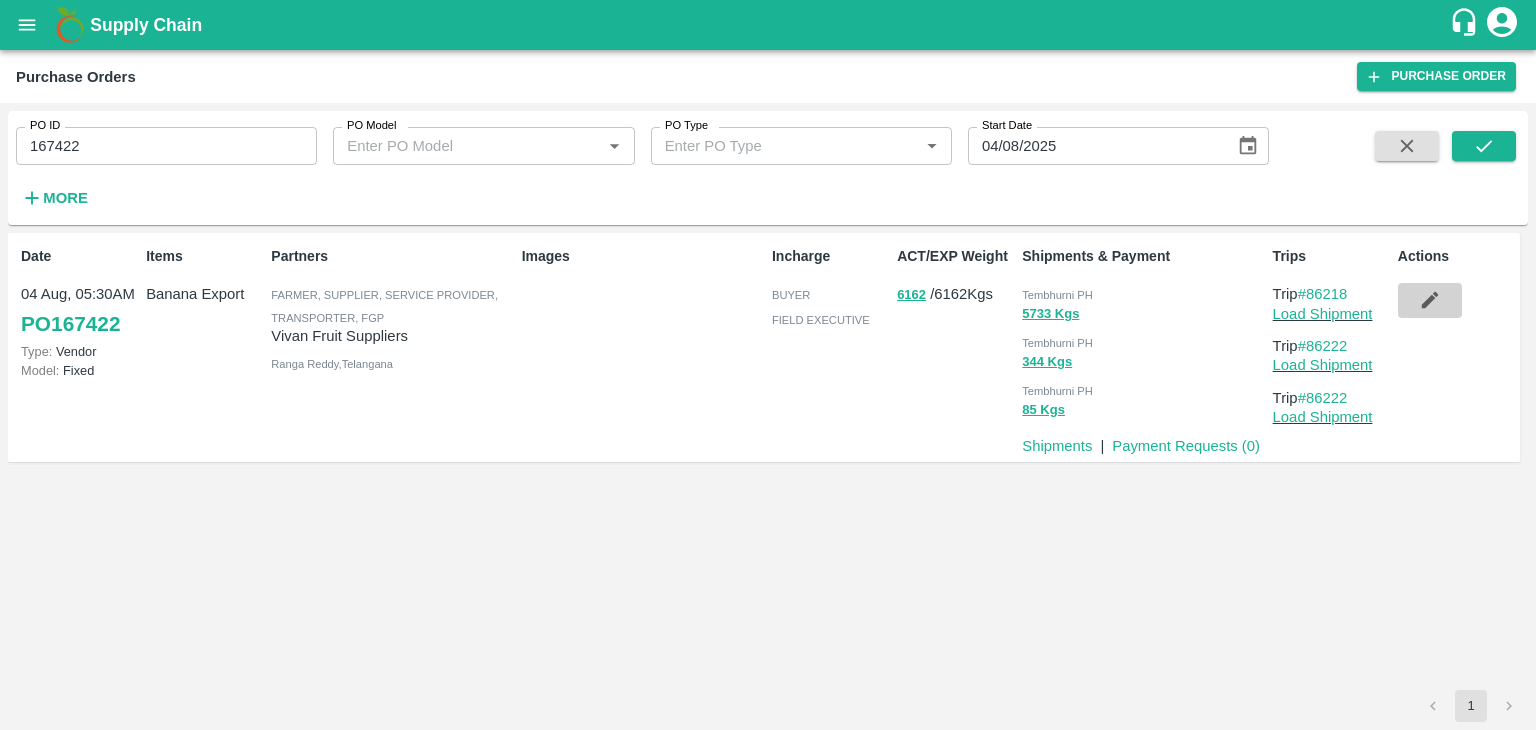 click at bounding box center [1430, 300] 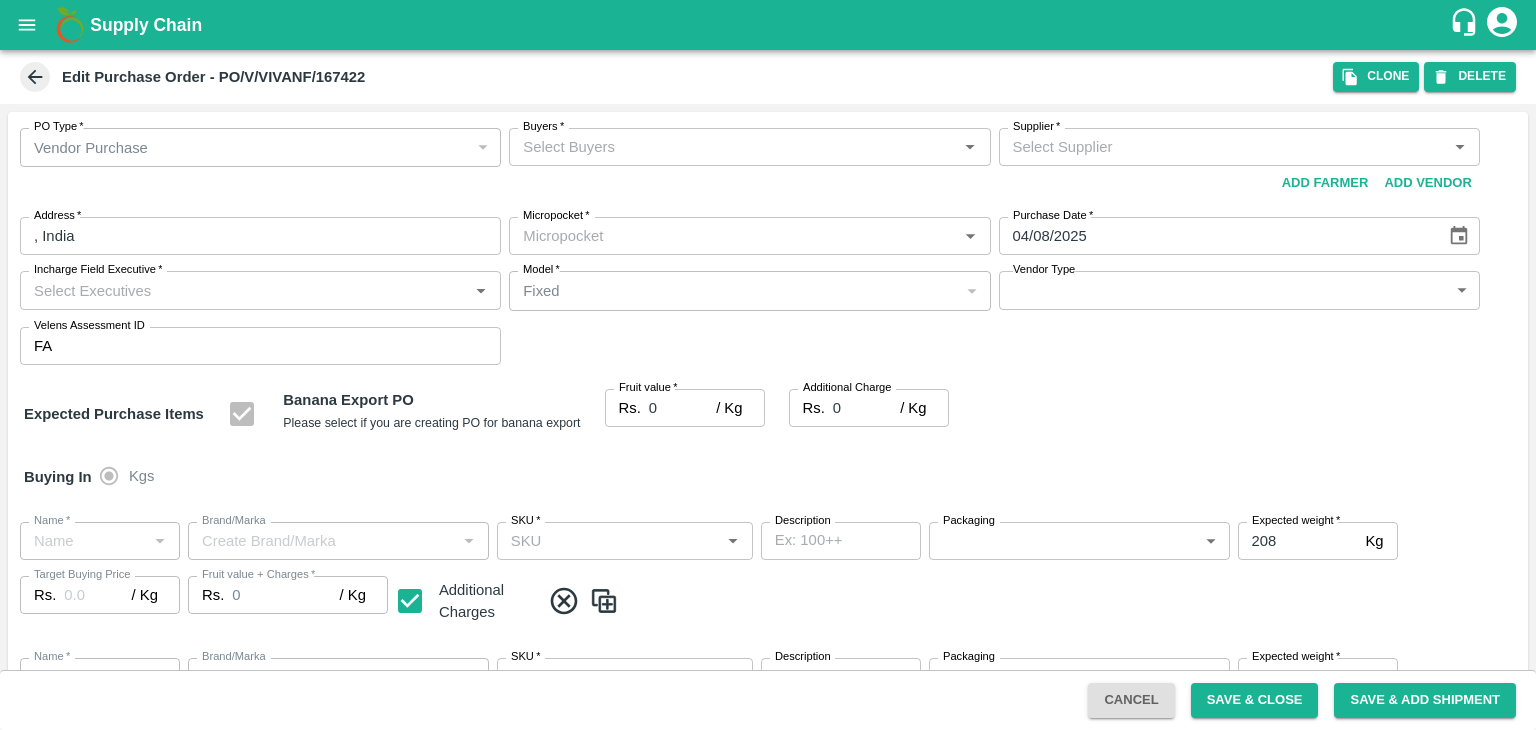 click on "Buyers   *" at bounding box center [749, 147] 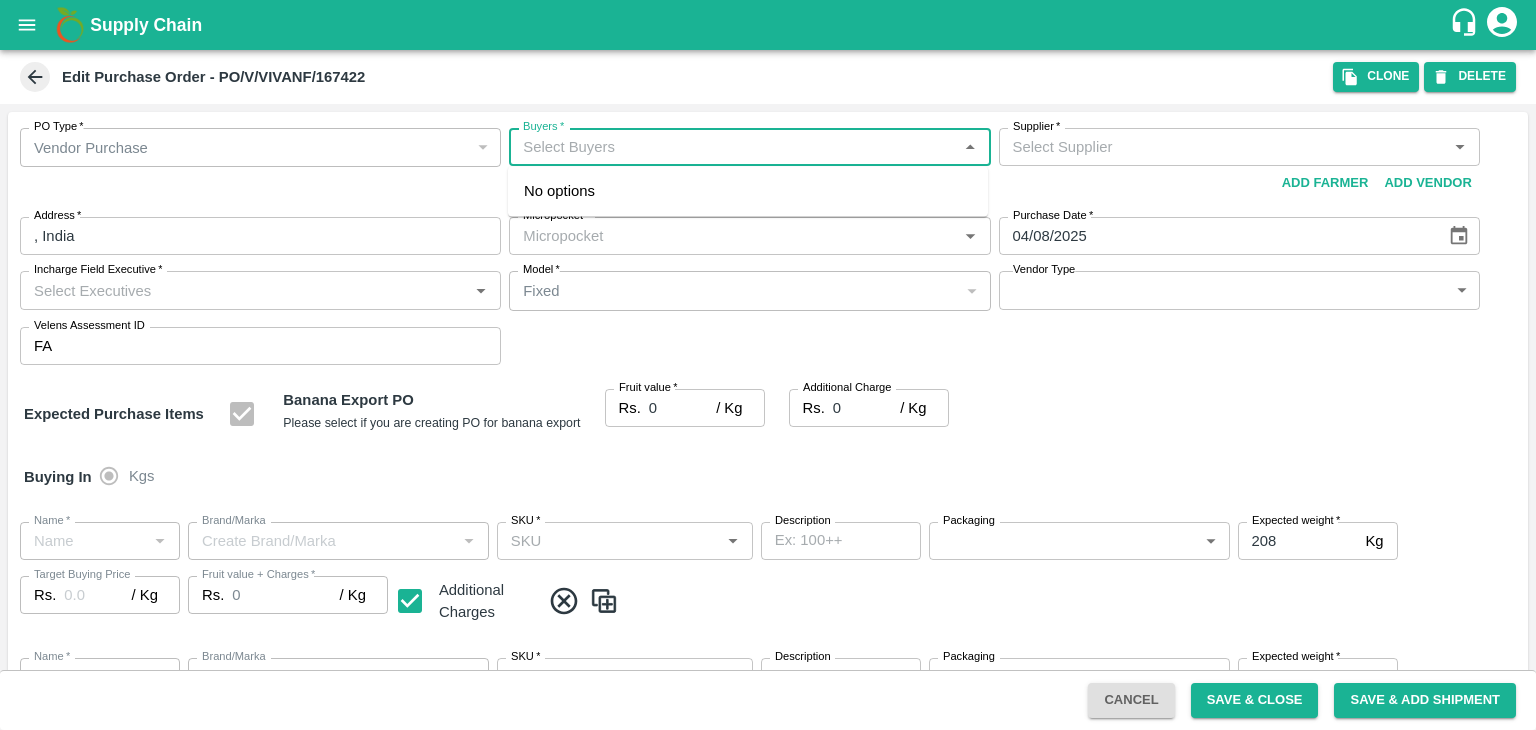 click on "Buyers   *" at bounding box center (733, 147) 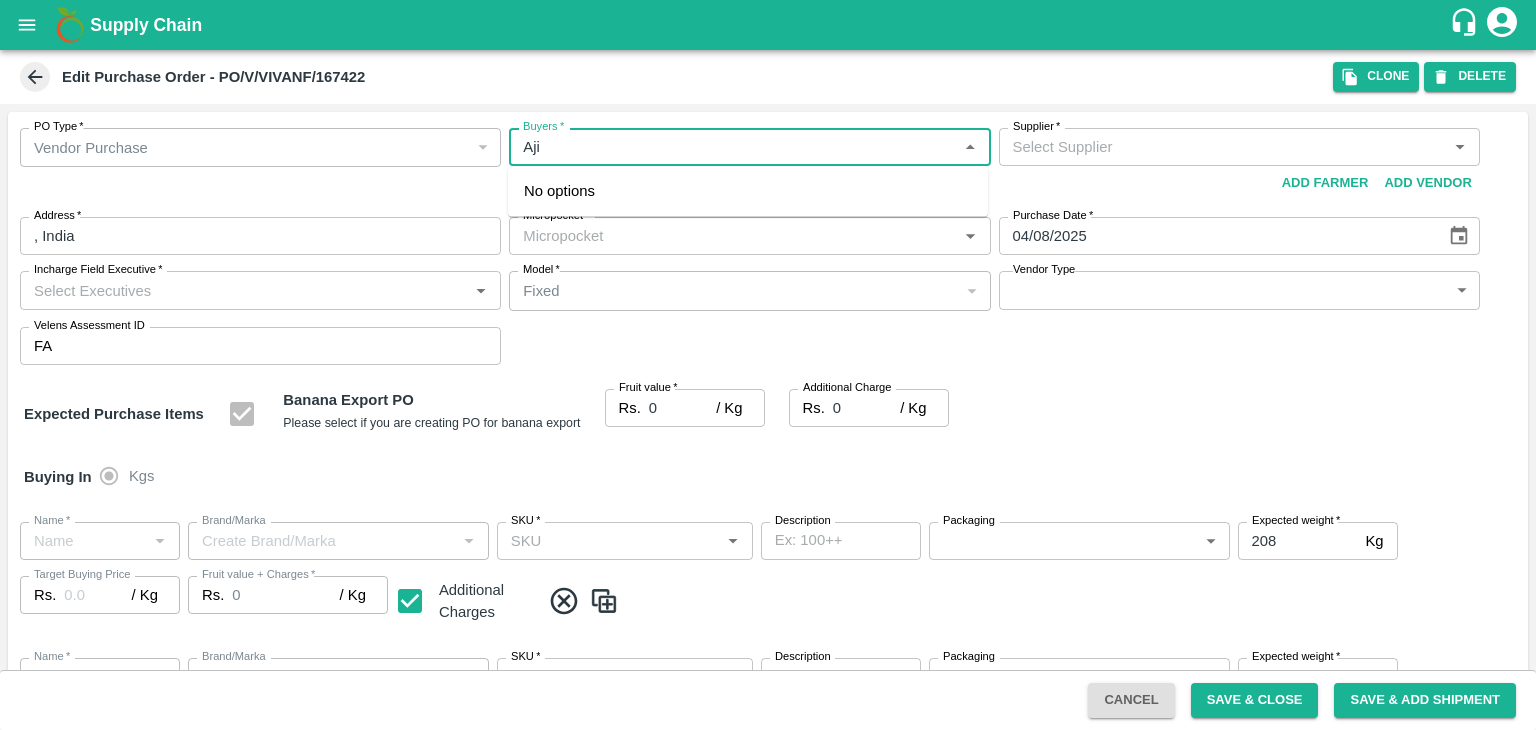 type on "[FIRST]" 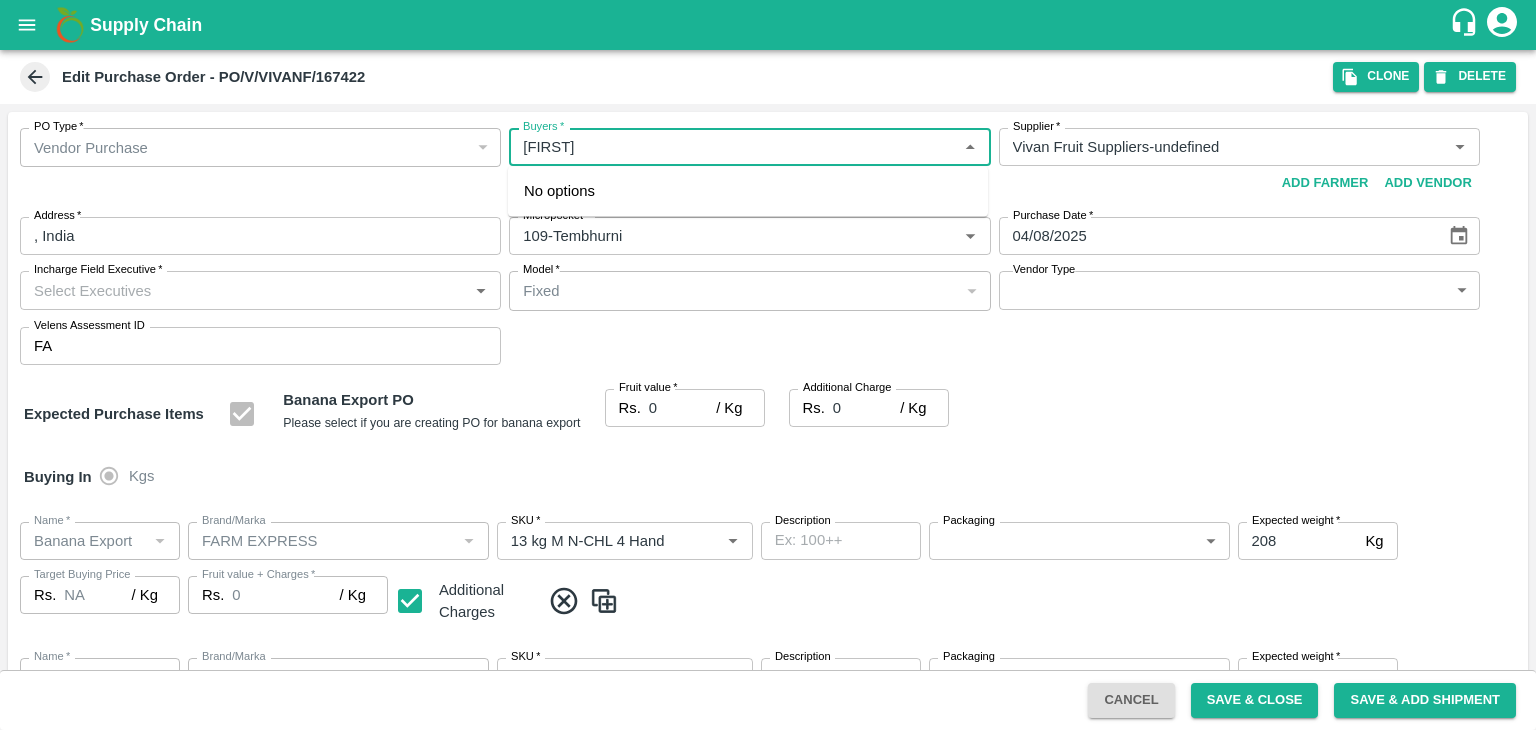 type on "Vivan Fruit Suppliers-undefined" 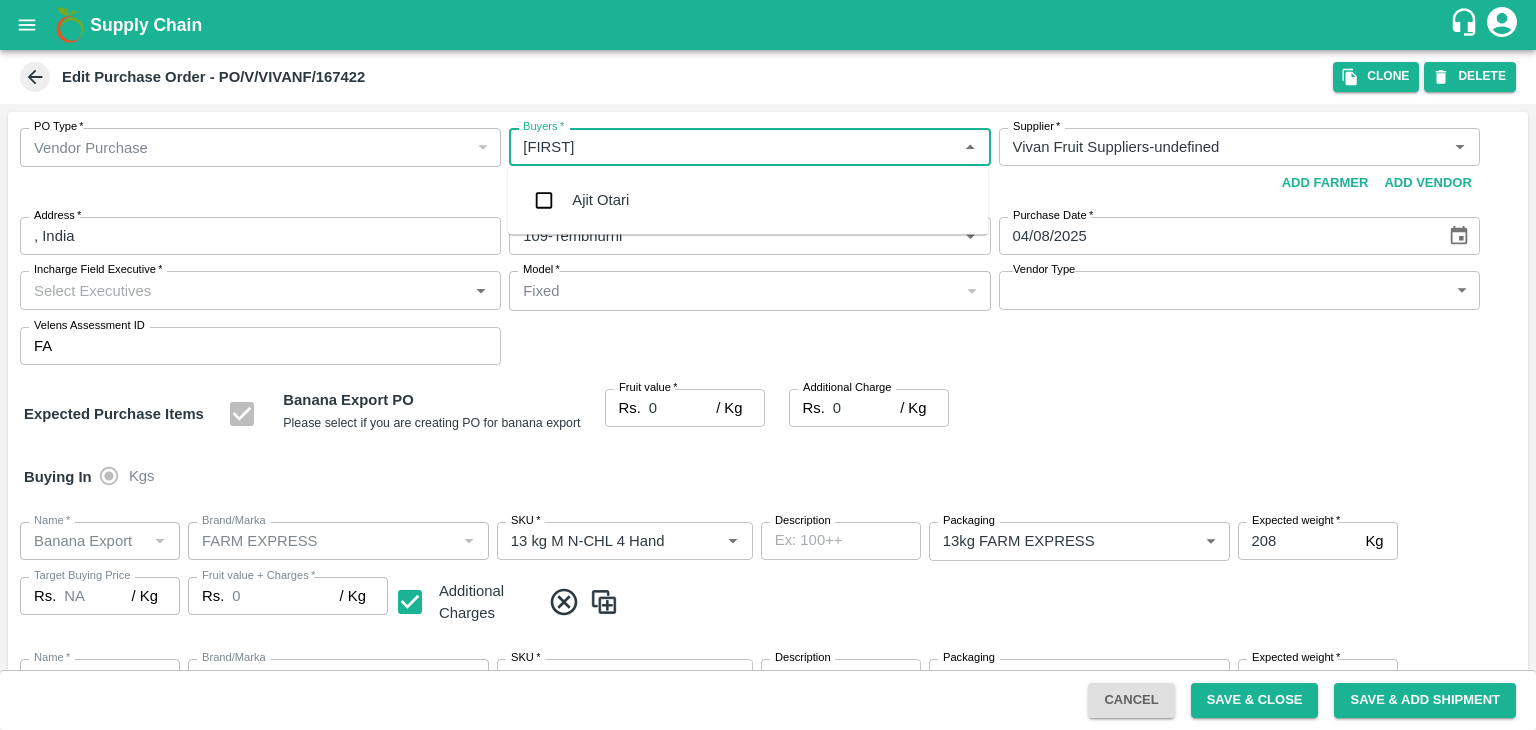 click on "Ajit Otari" at bounding box center [748, 200] 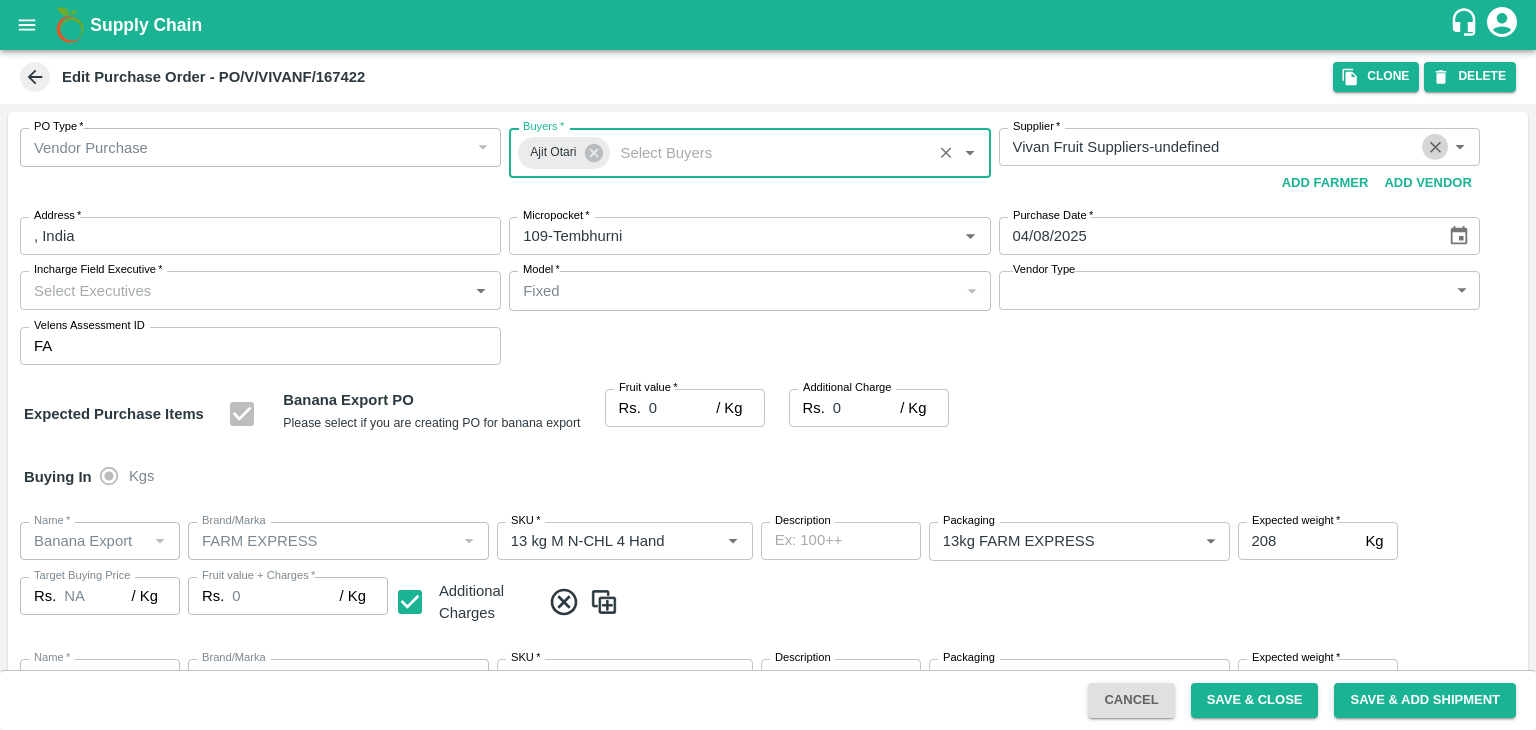 click 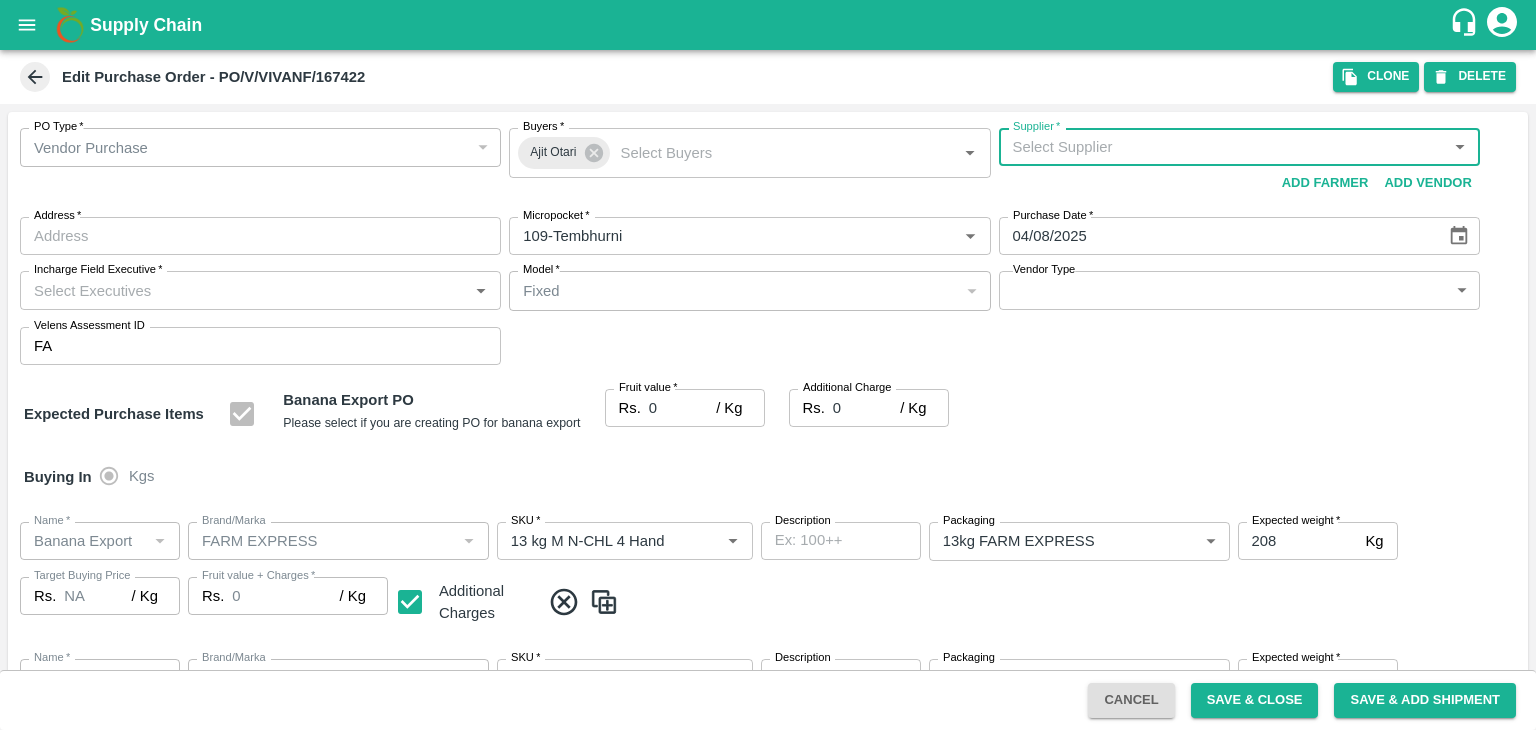 click on "Supplier   *" at bounding box center (1223, 147) 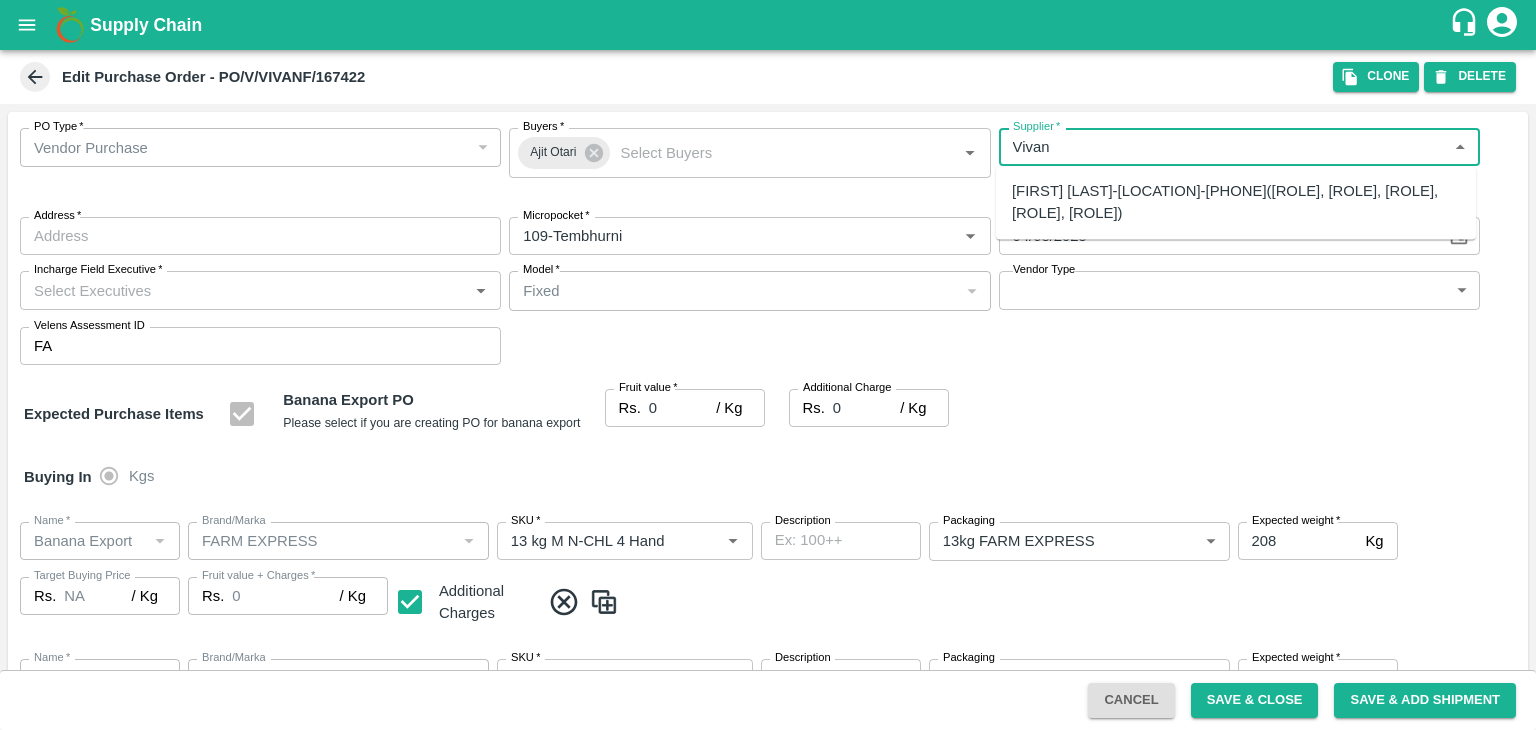 click on "Vivan Fruit Suppliers-Shetfal, Solapur-70382 71551(Farmer, Supplier, Service Provider, Transporter, FGP)" at bounding box center (1236, 202) 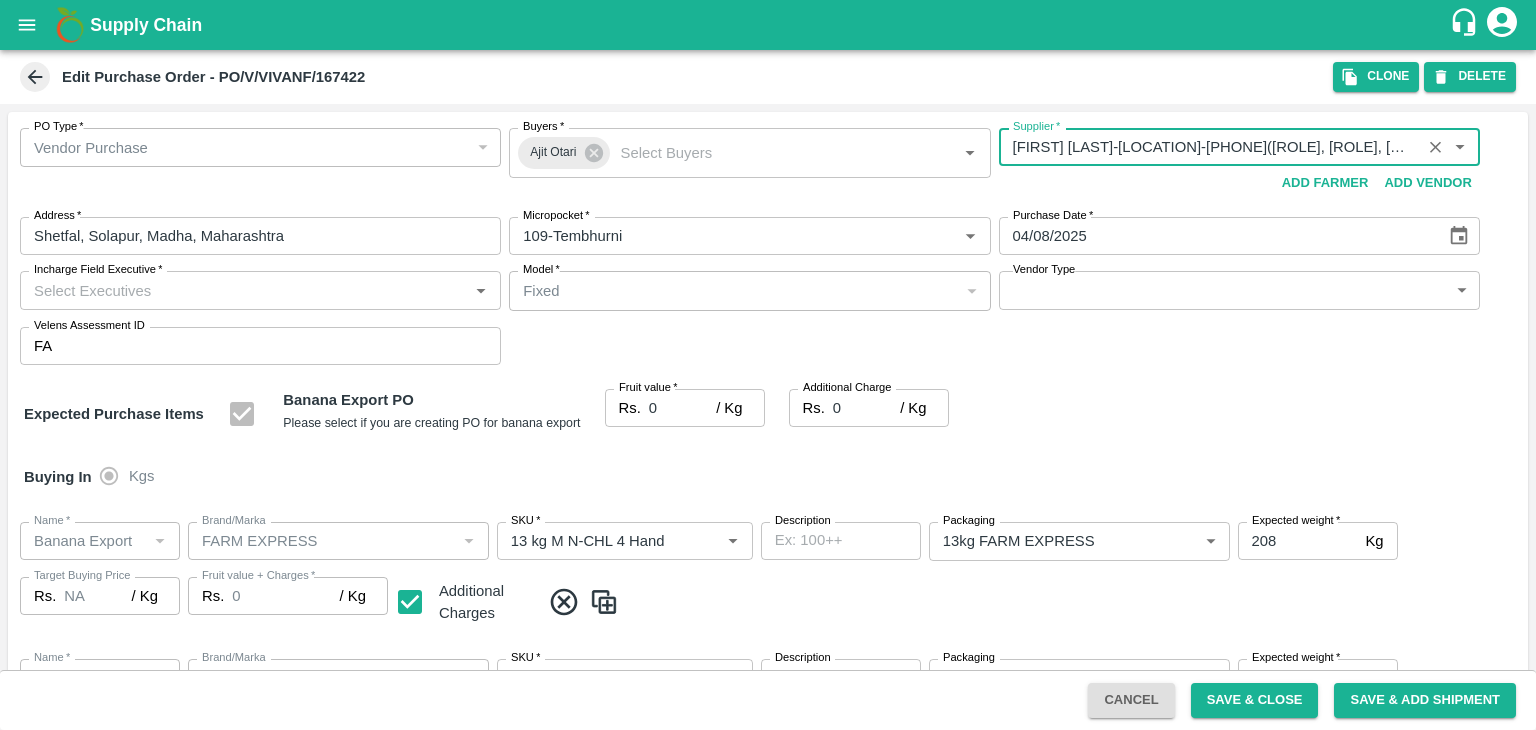 type on "Vivan Fruit Suppliers-Shetfal, Solapur-70382 71551(Farmer, Supplier, Service Provider, Transporter, FGP)" 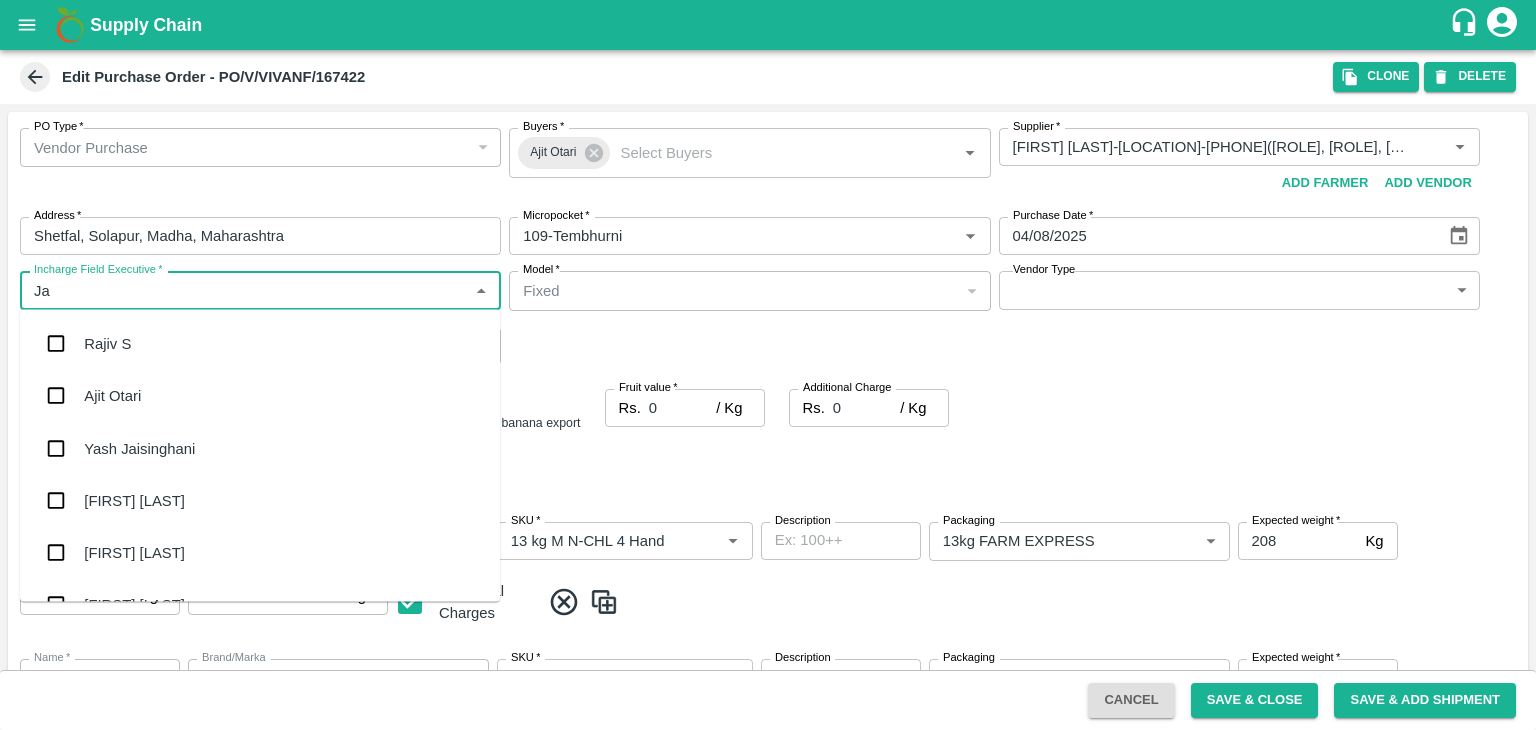 type on "Jay" 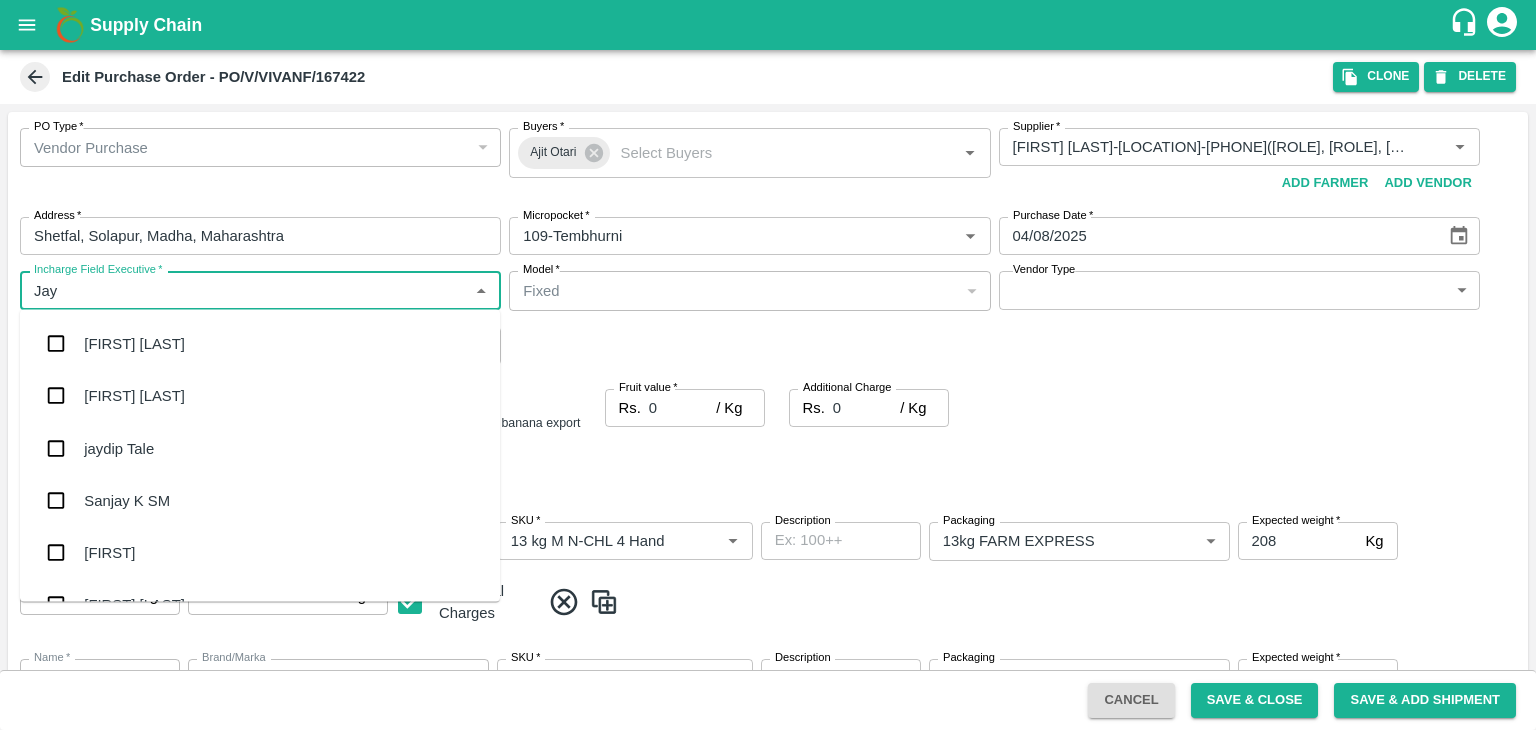 click on "jaydip Tale" at bounding box center (119, 448) 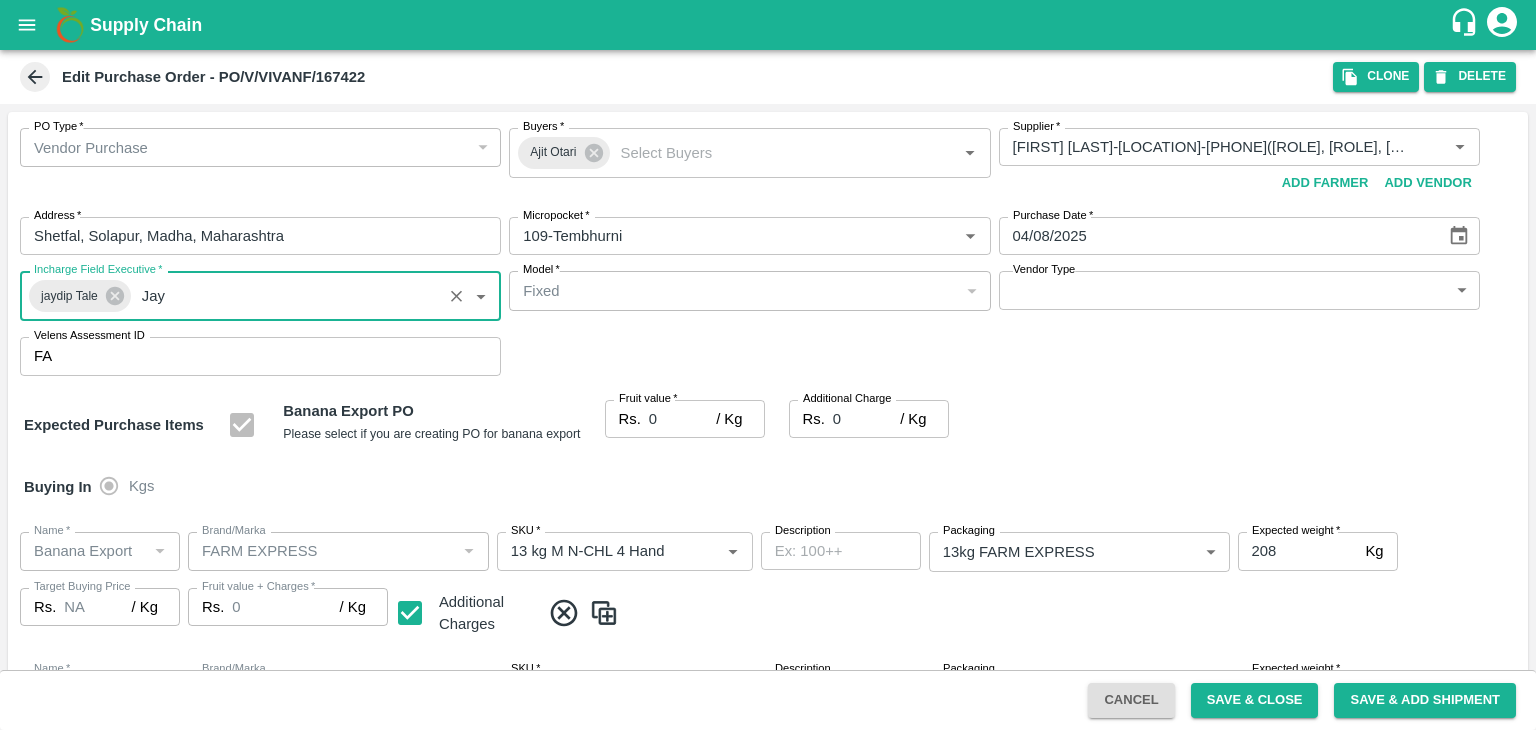 type 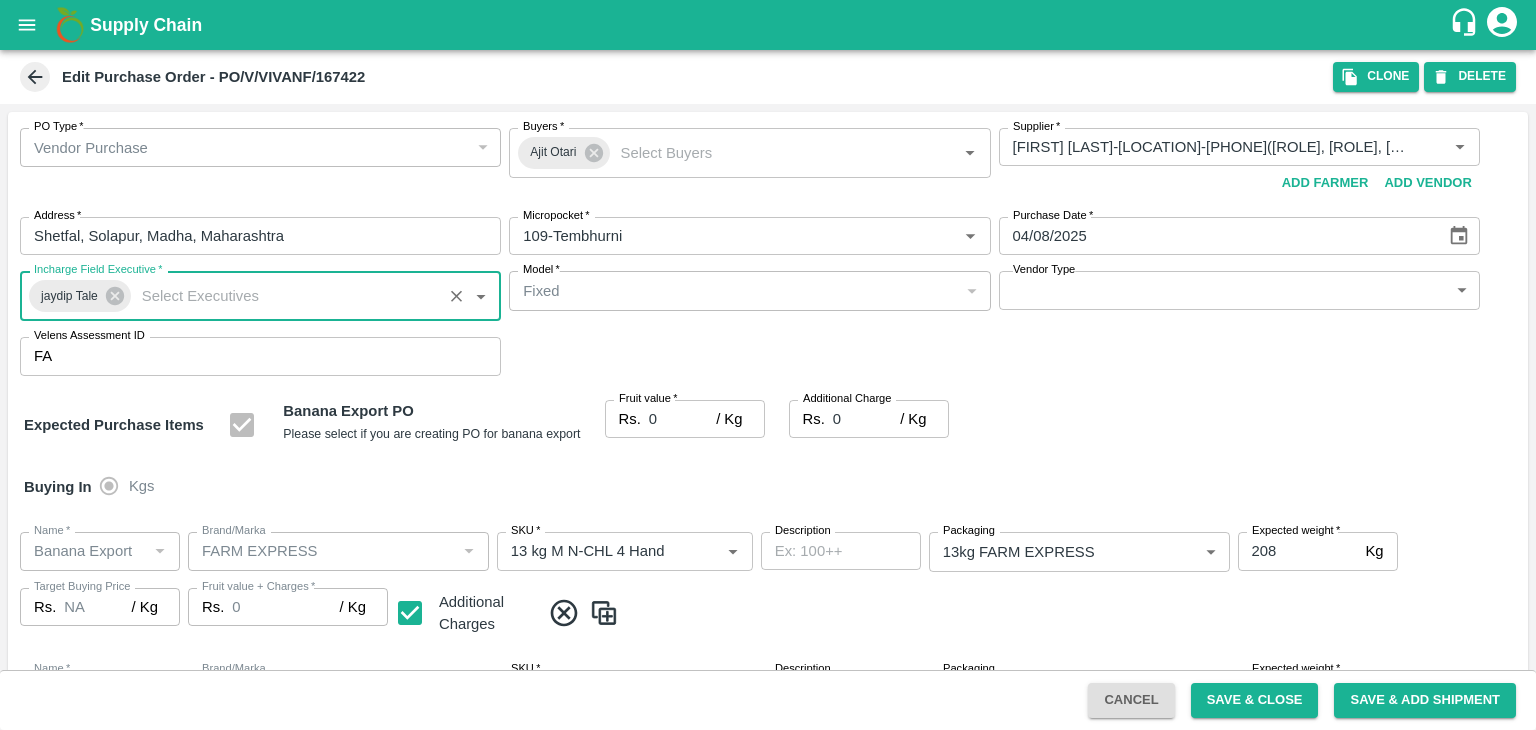 click on "Supply Chain Edit Purchase Order - PO/V/VIVANF/167422 Clone DELETE PO Type   * Vendor Purchase 2 PO Type Buyers   * Ajit Otari Buyers   * Supplier   * Supplier   * Add Vendor Add Farmer Address   * Shetfal, Solapur, Madha, Maharashtra Address Micropocket   * Micropocket   * Purchase Date   * 04/08/2025 Purchase Date Incharge Field Executive   * jaydip Tale Incharge Field Executive   * Model   * Fixed Fixed Model Vendor Type ​ Vendor Type Velens Assessment ID FA Velens Assessment ID Expected Purchase Items Banana Export PO Please select if you are creating PO for banana export Fruit value   * Rs. 0 / Kg Fruit value Additional Charge Rs. 0 / Kg Additional Charge Buying In Kgs Name   * Name   * Brand/Marka Brand/Marka SKU   * SKU   * Description x Description Packaging 13kg FARM EXPRESS 468 Packaging Expected weight   * 208 Kg Expected weight Target Buying Price Rs. NA / Kg Target Buying Price Fruit value + Charges   * Rs. 0 / Kg Fruit value + Charges Additional Charges *" at bounding box center (768, 365) 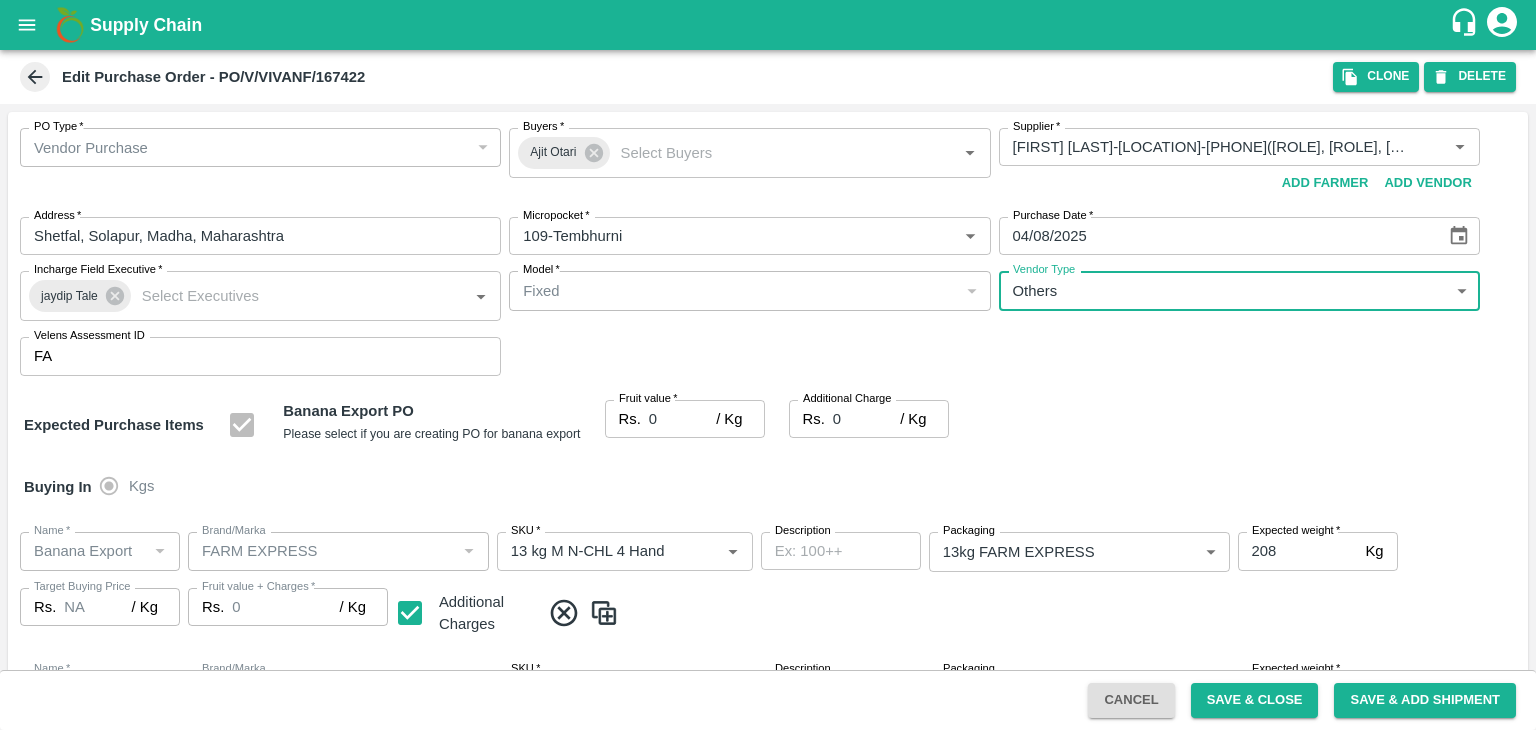 type on "OTHER" 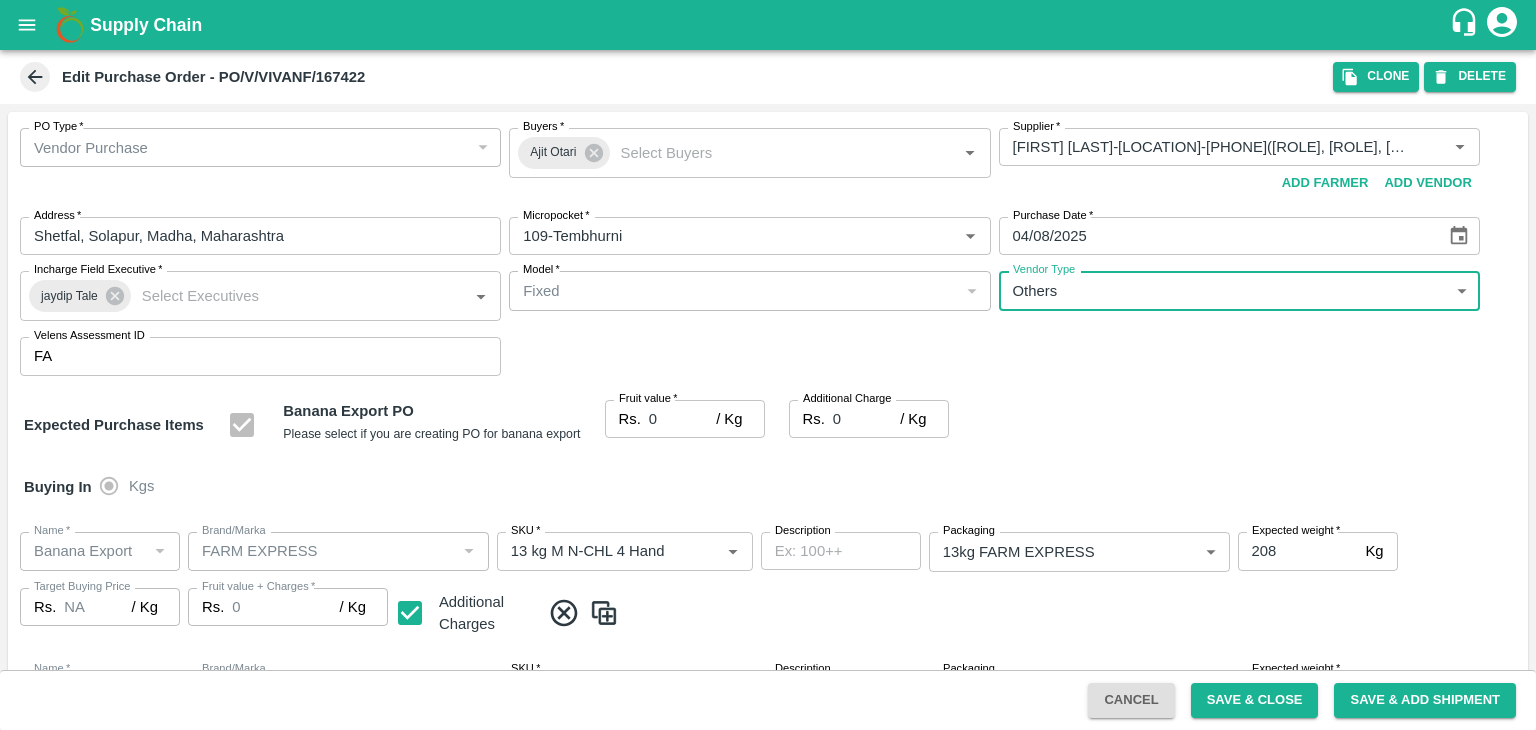 click at bounding box center (768, 365) 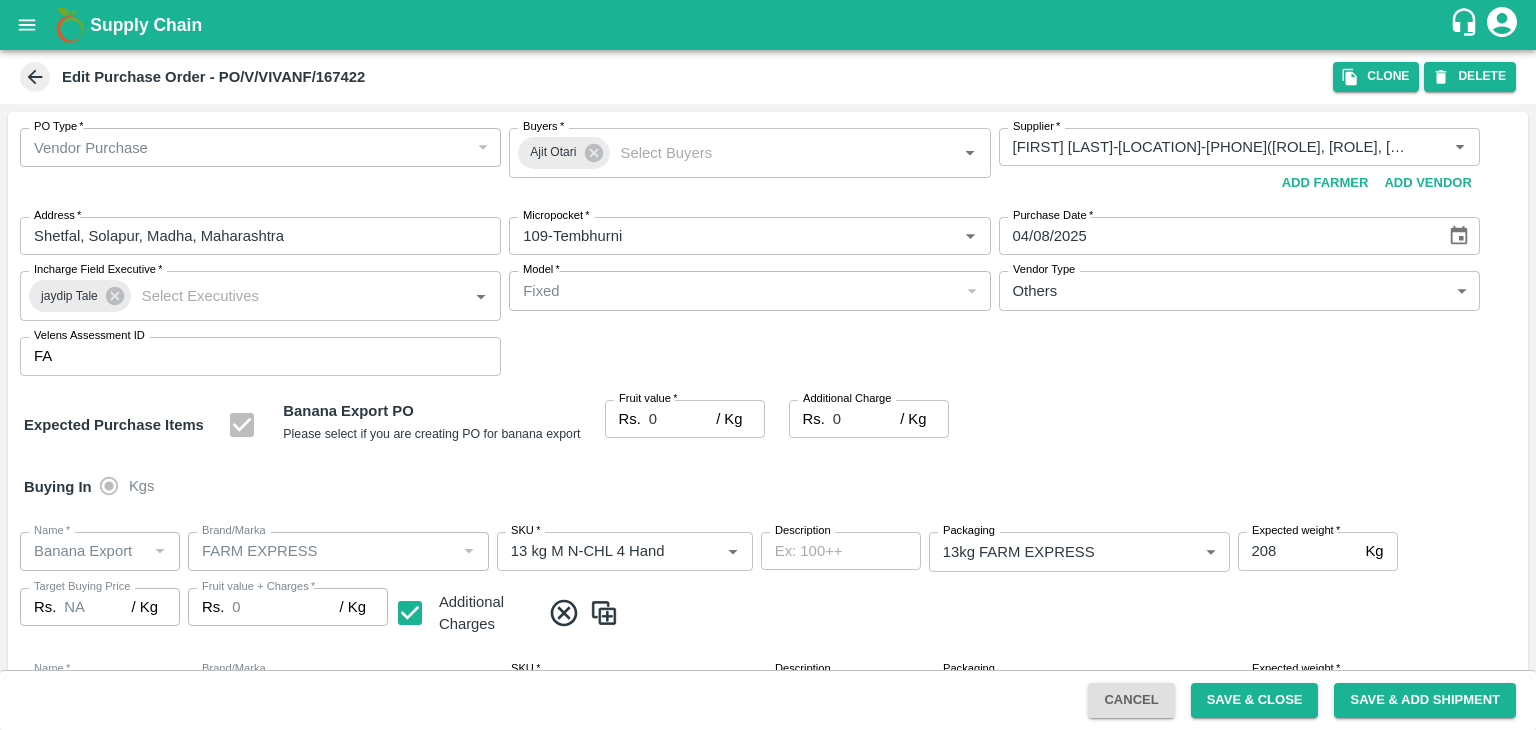 click at bounding box center (768, 365) 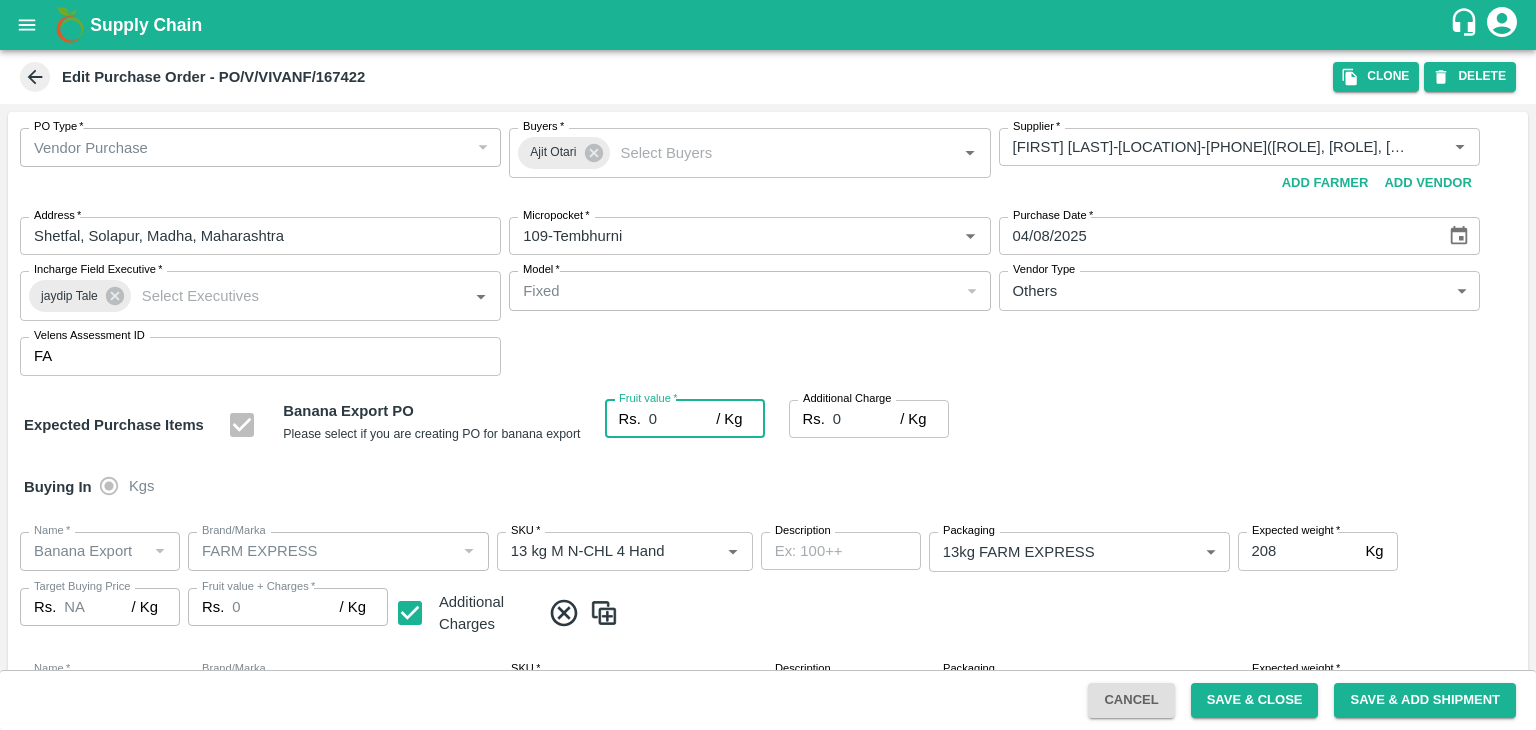 click on "0" at bounding box center (682, 419) 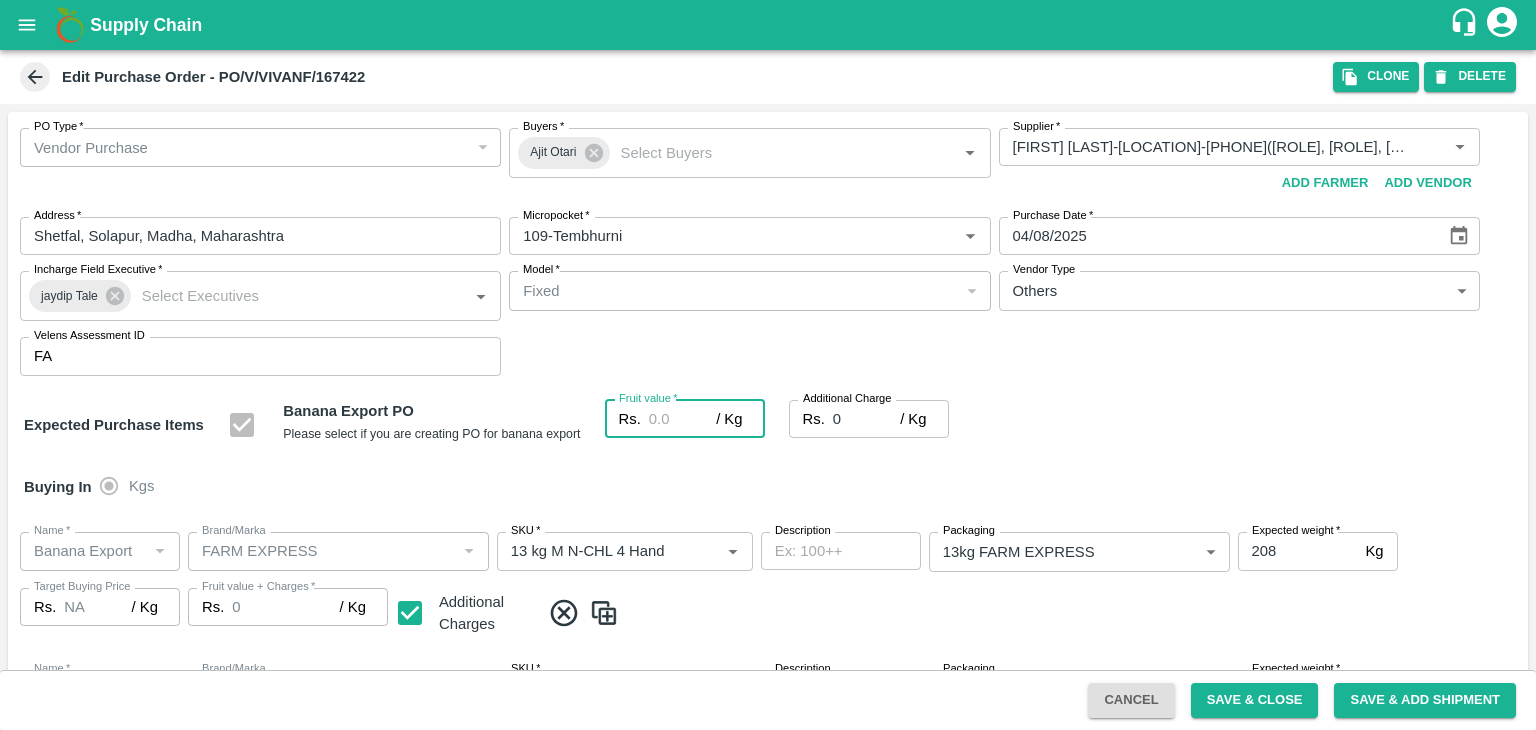 type on "2" 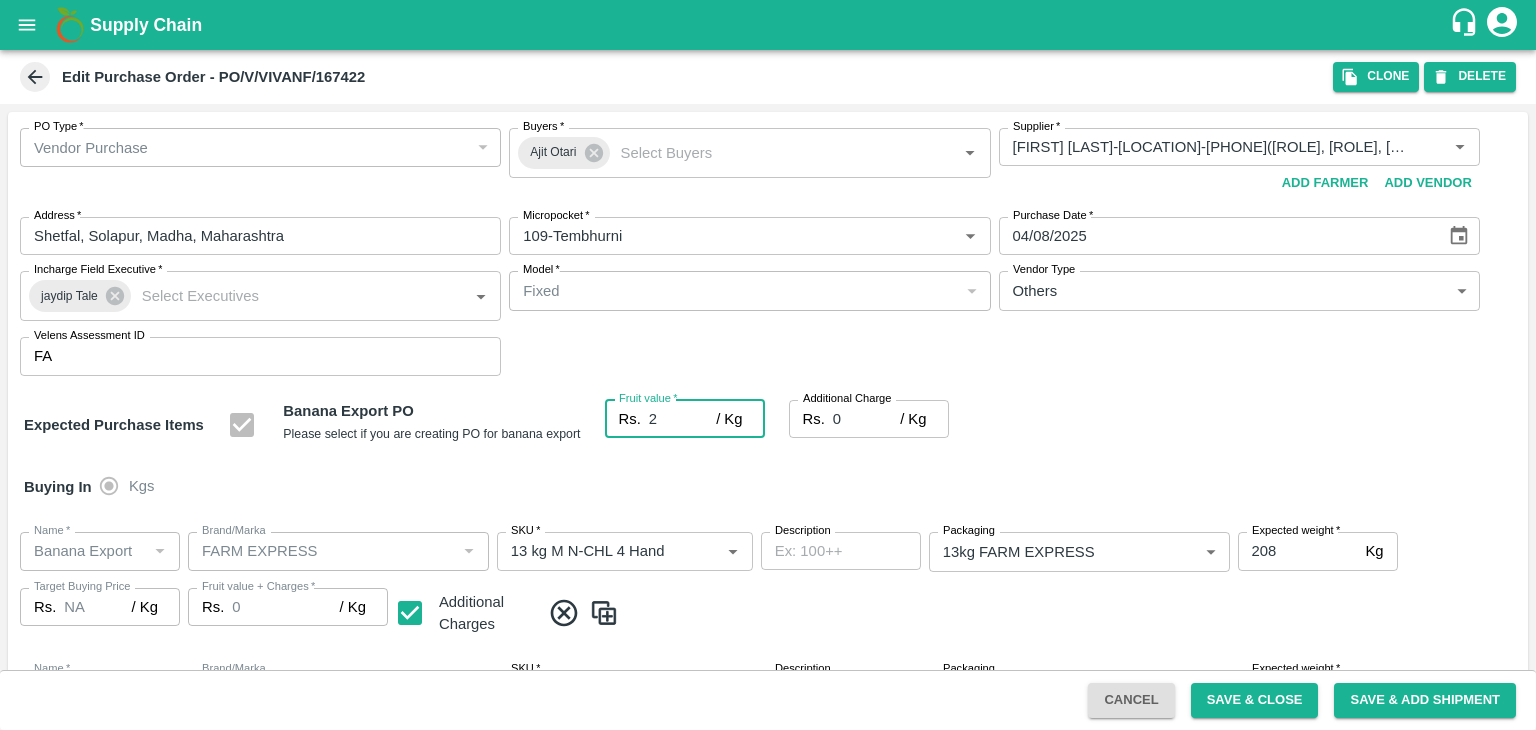 type on "2" 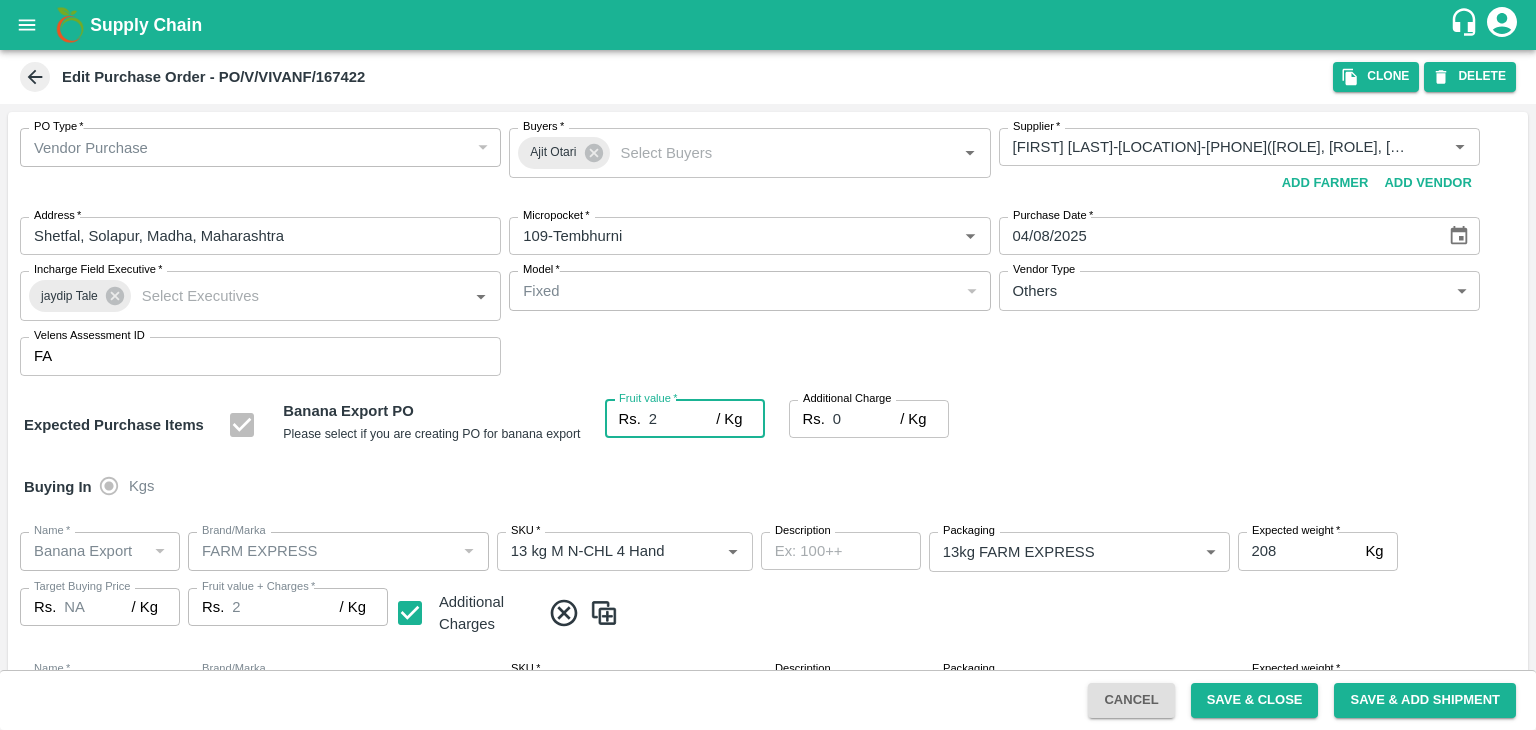 type on "26" 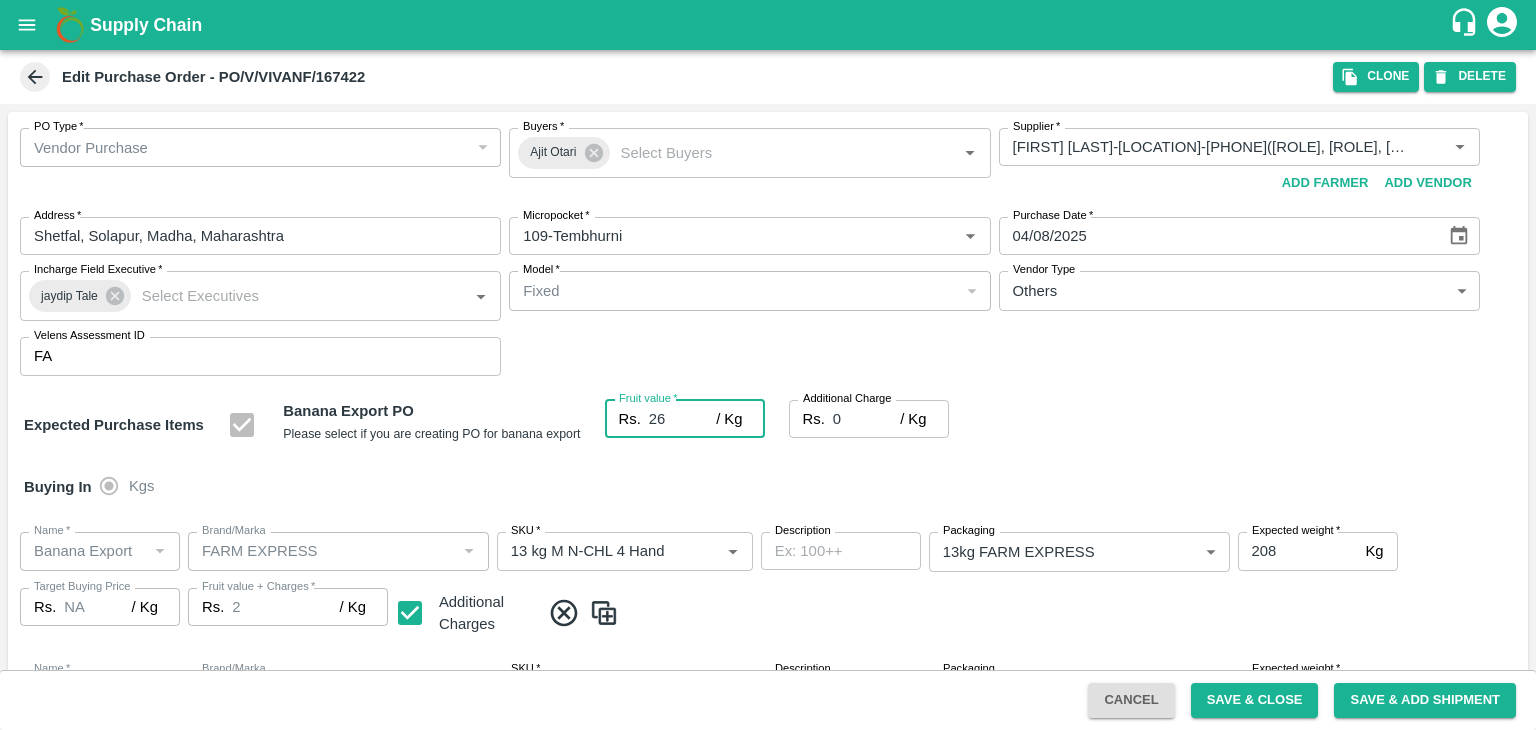 type on "26" 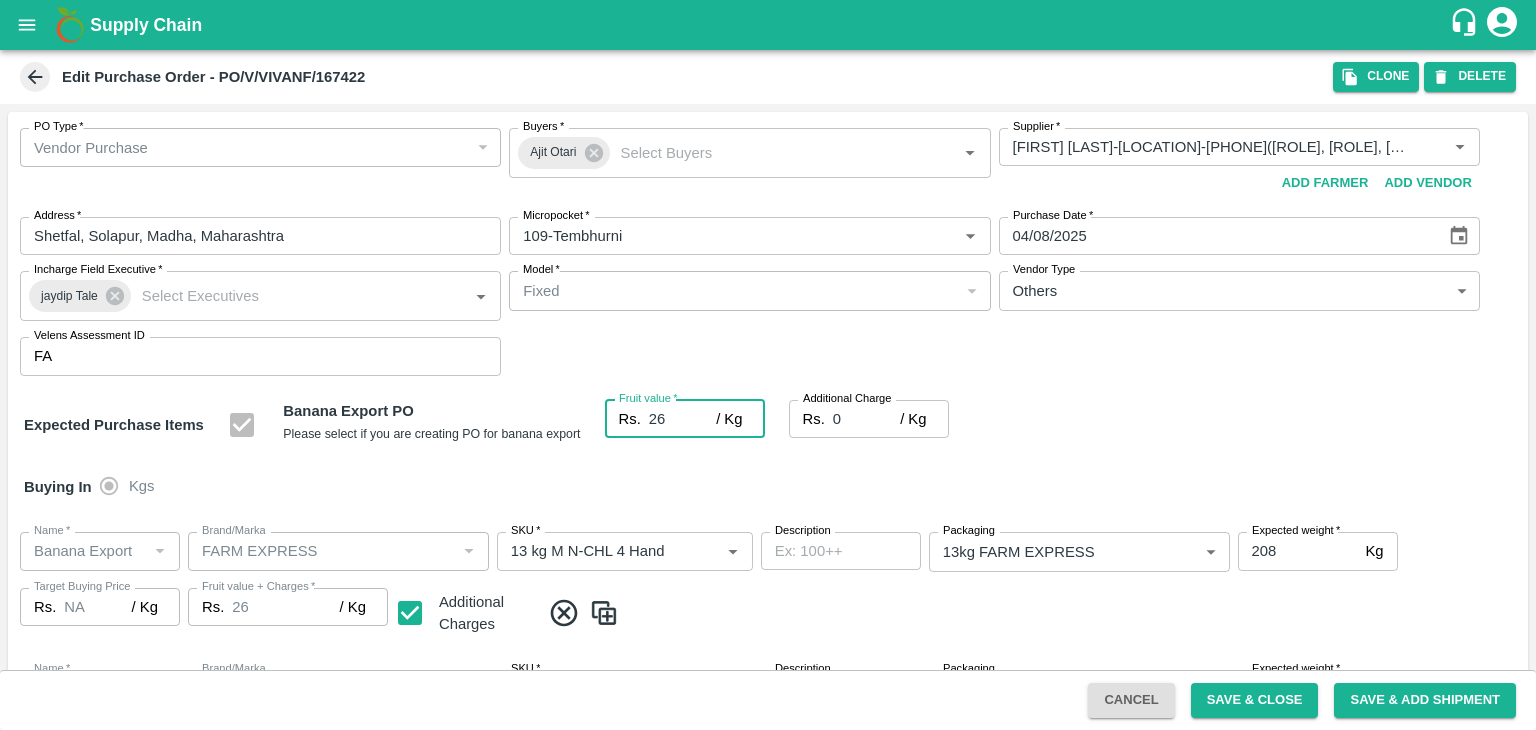 type on "26" 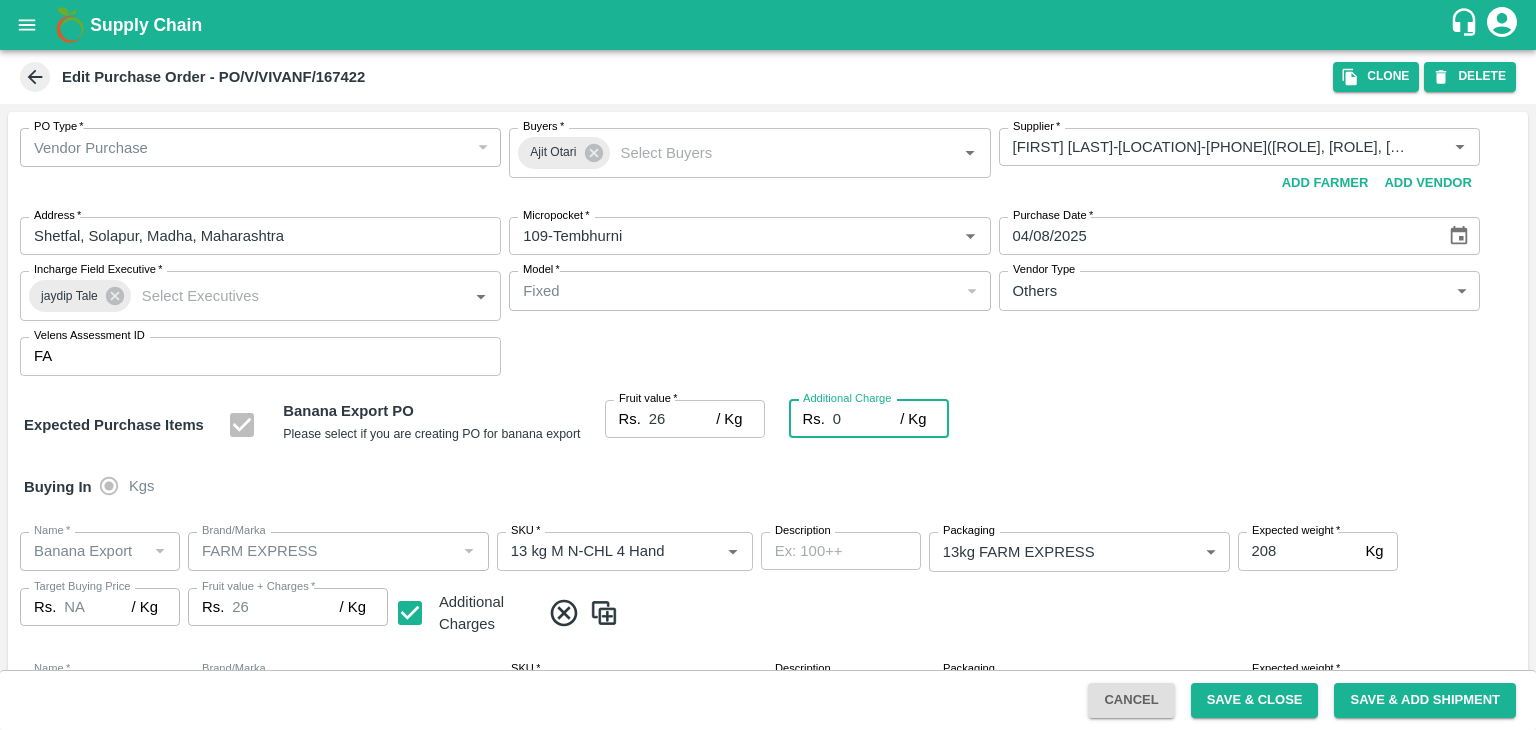 type on "2" 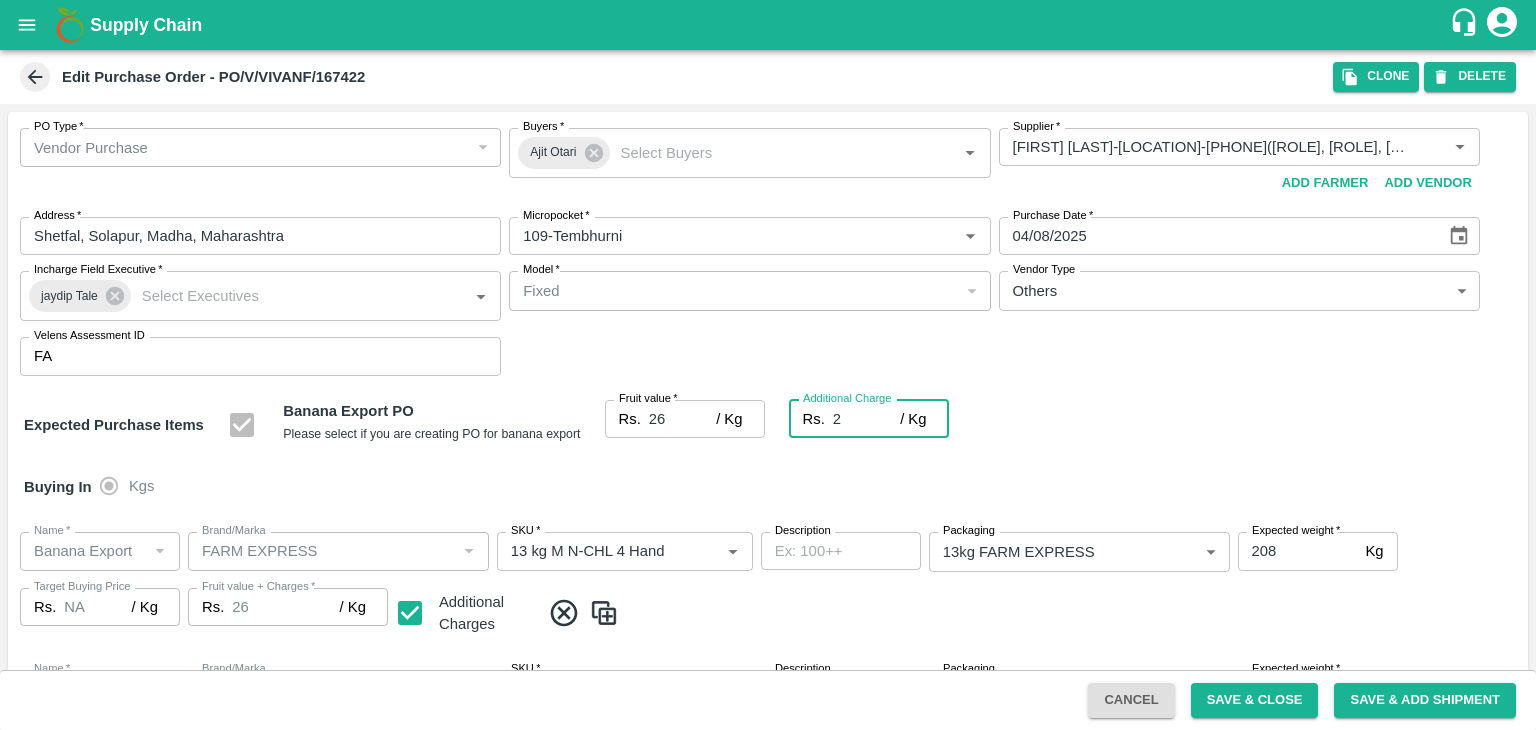 type on "28" 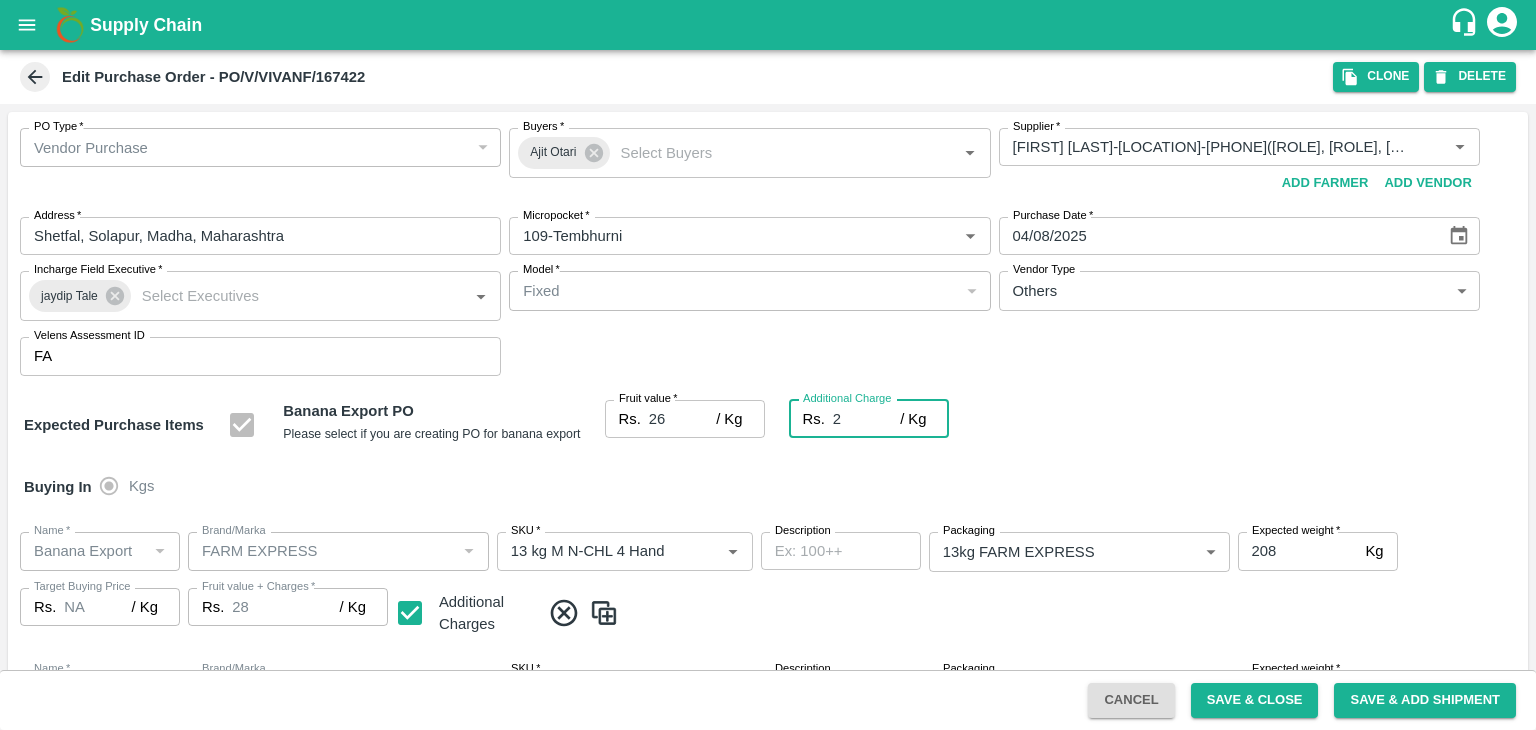 type on "2.7" 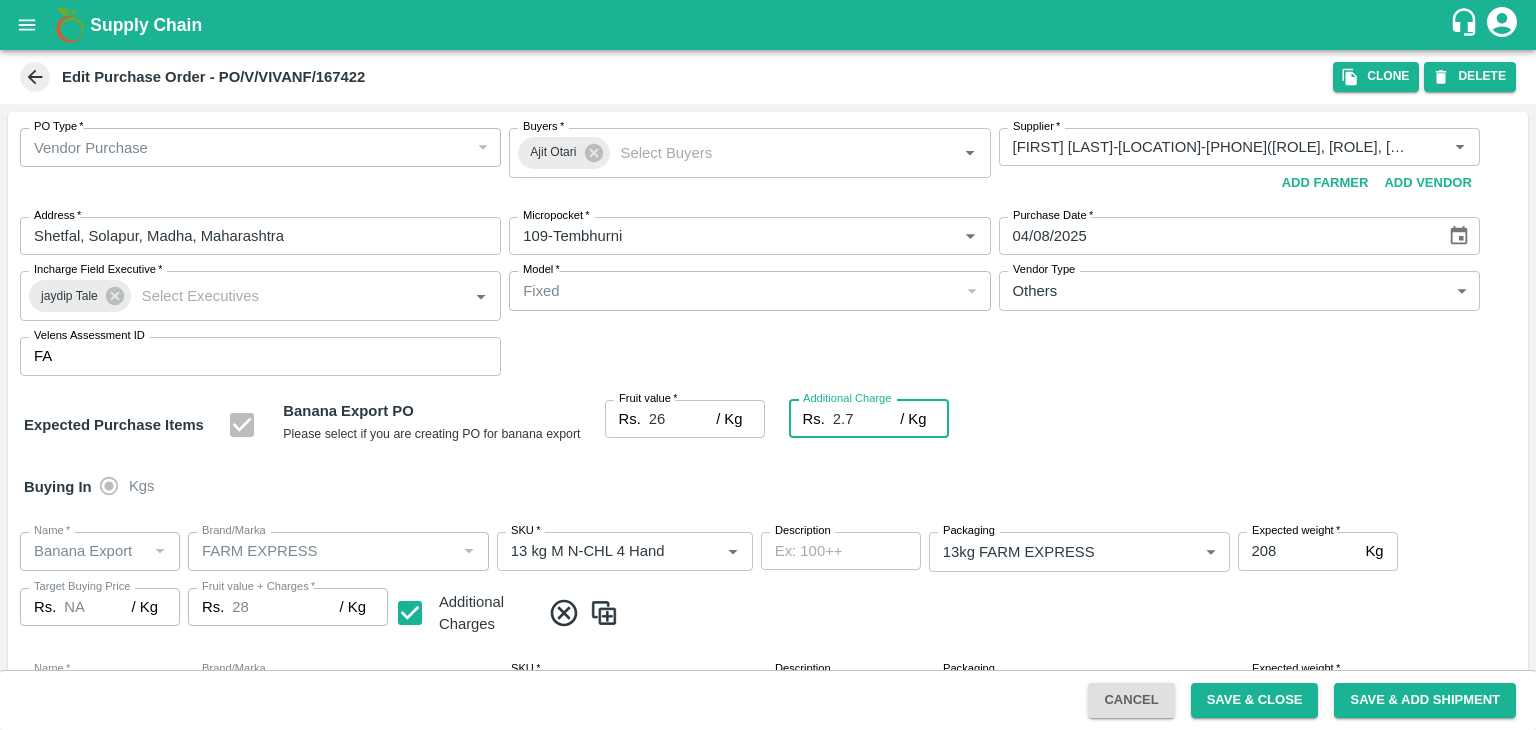 type on "28.7" 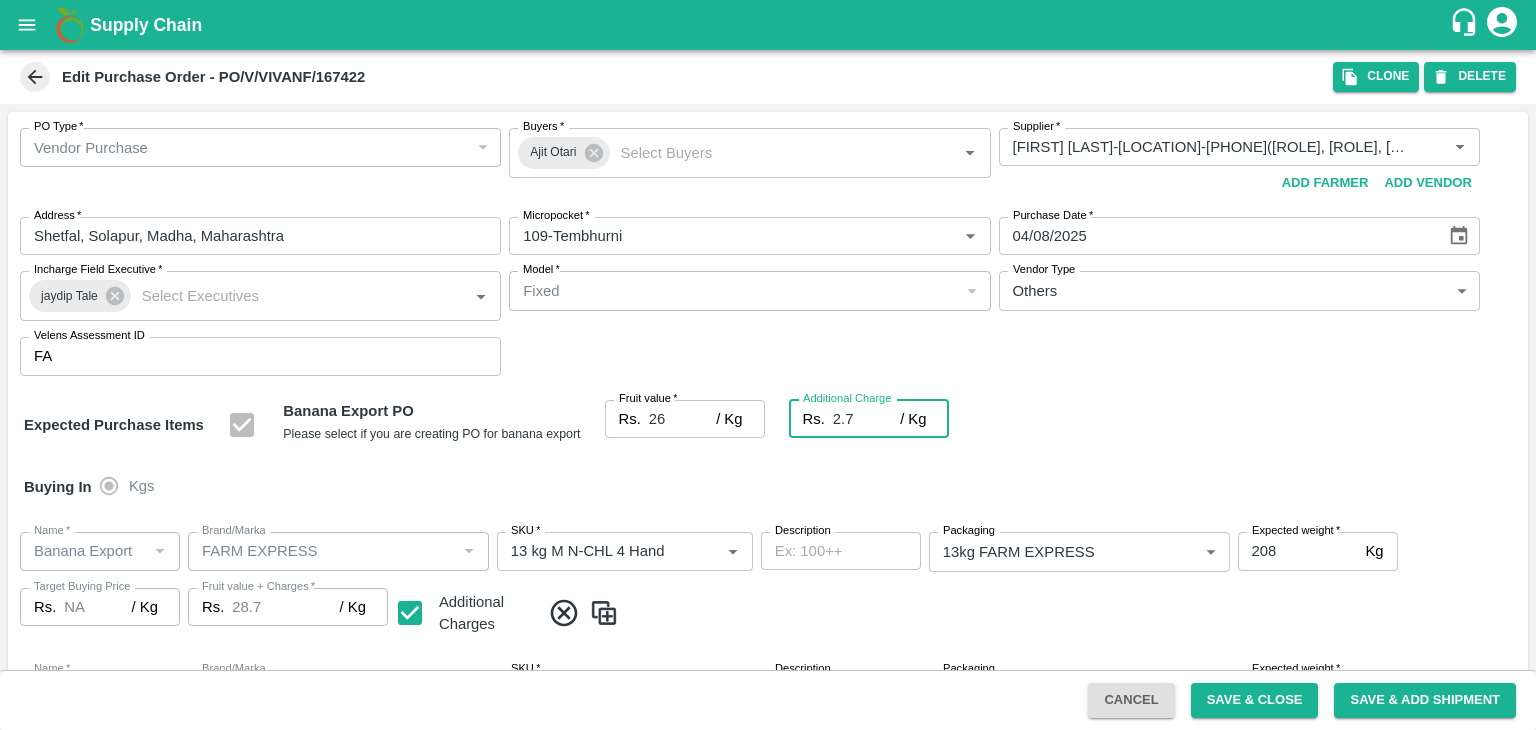 type on "2.75" 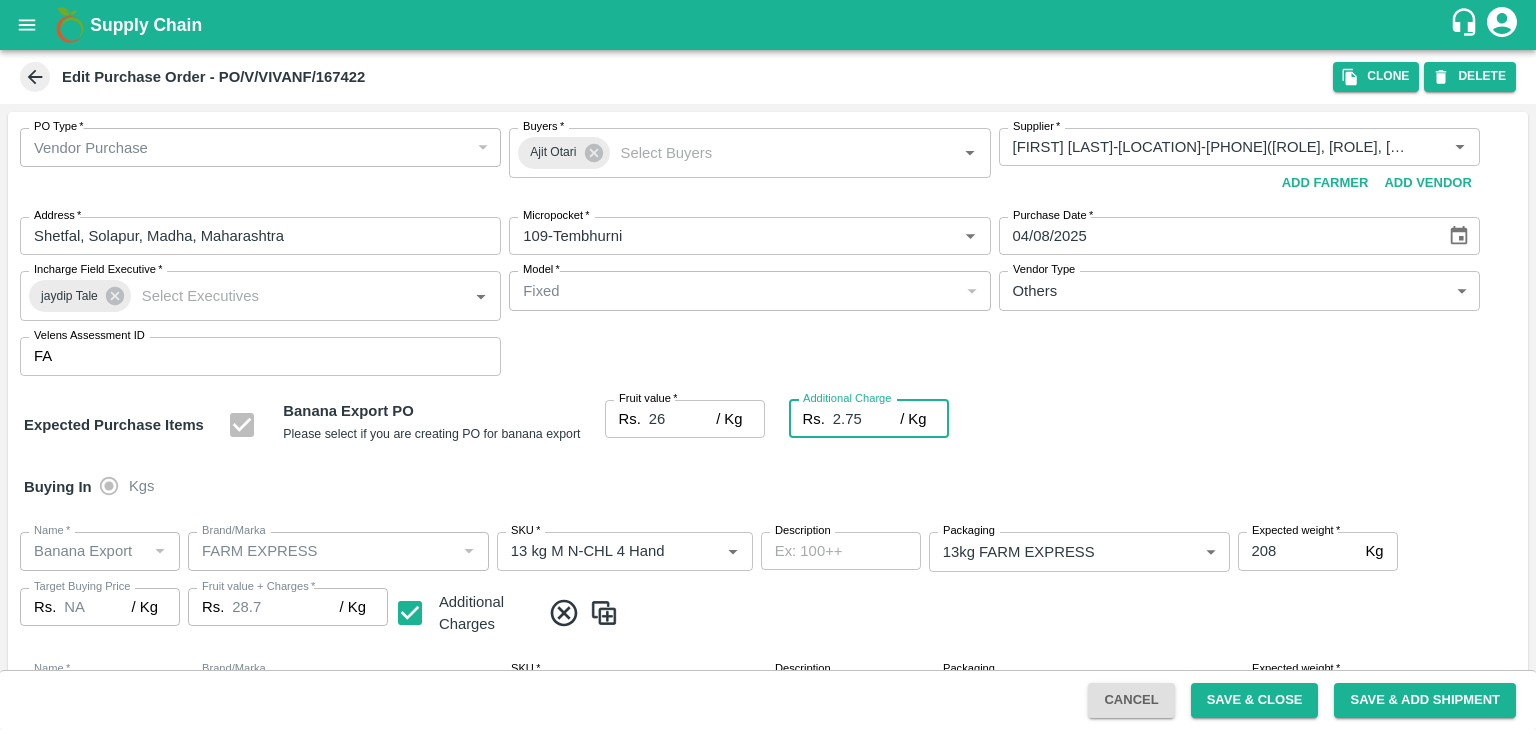 type on "28.75" 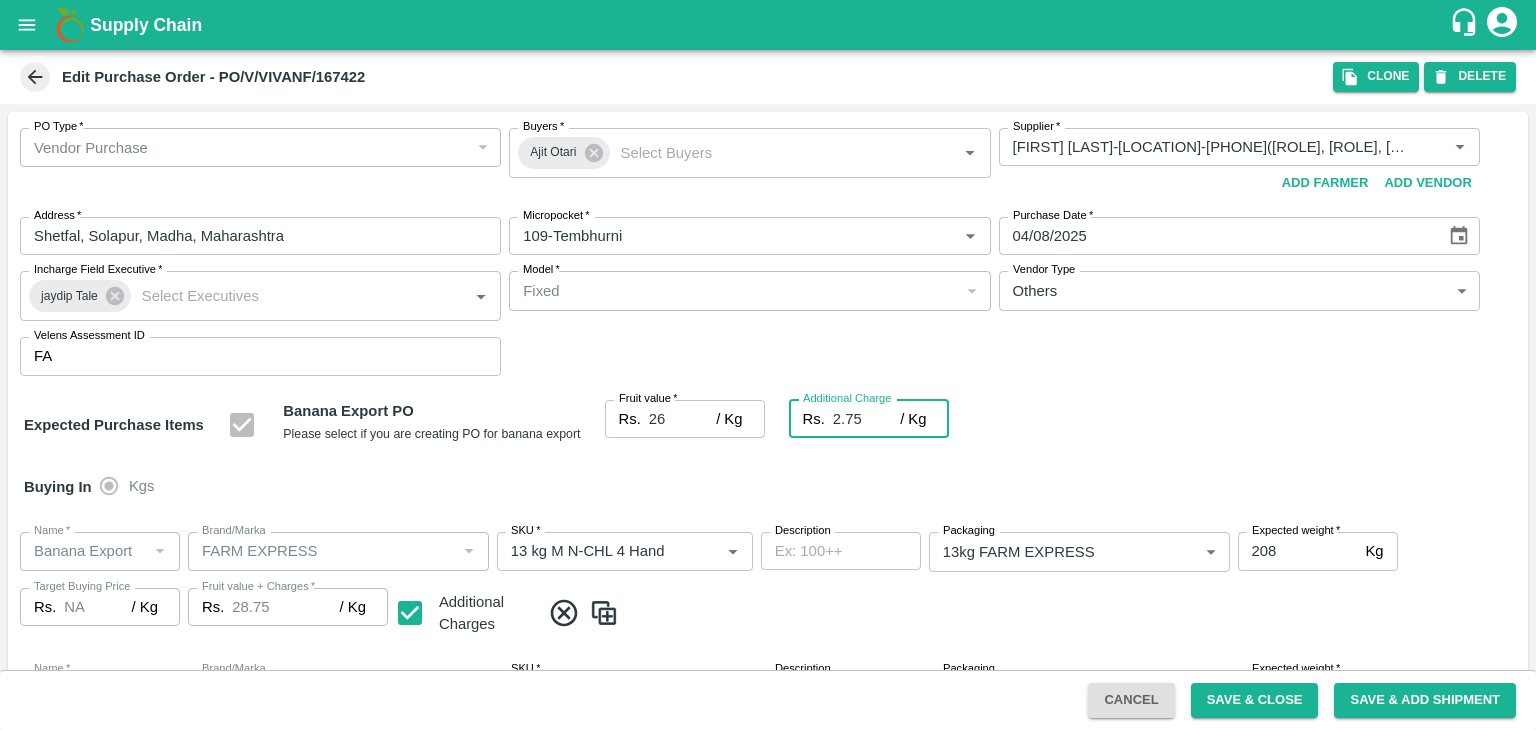 type on "2.75" 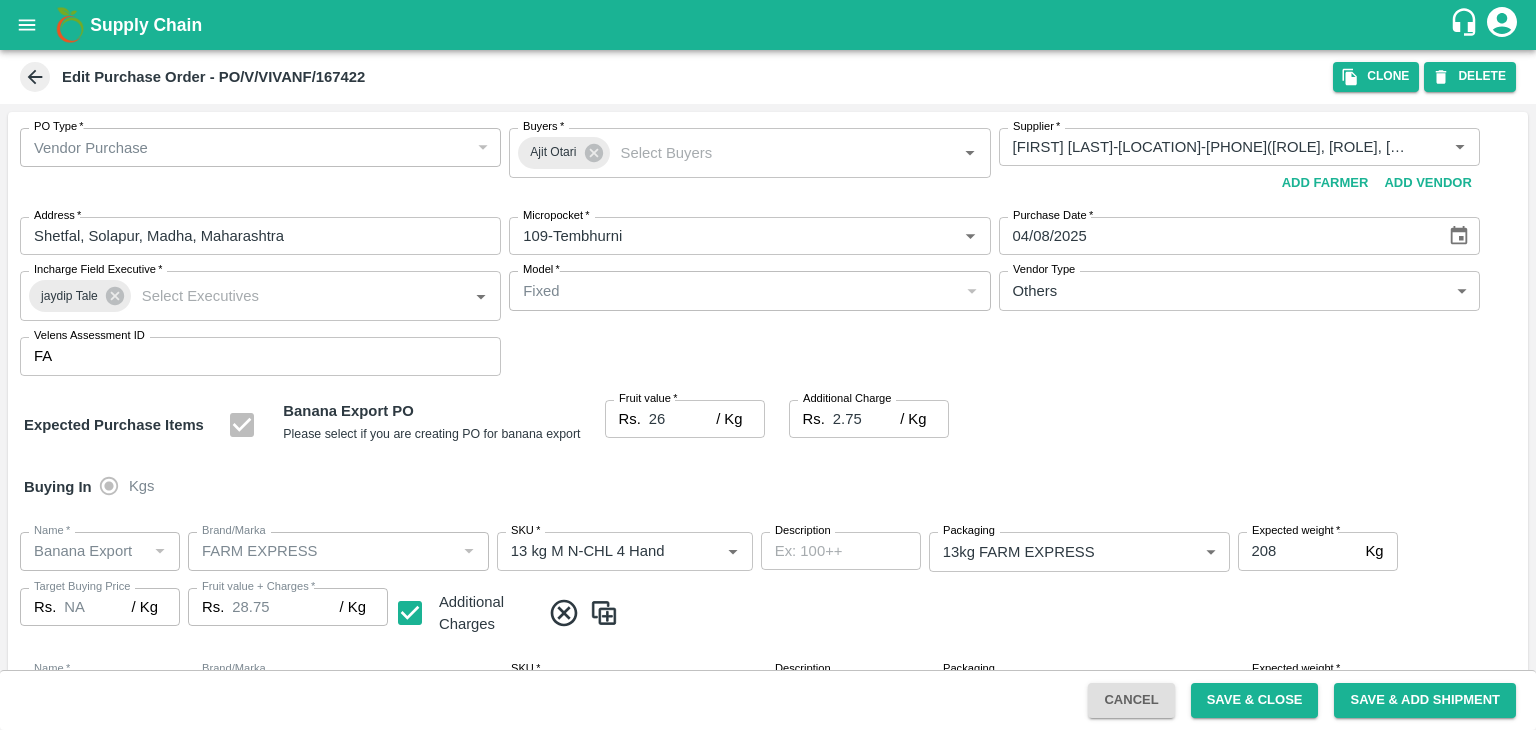 scroll, scrollTop: 1060, scrollLeft: 0, axis: vertical 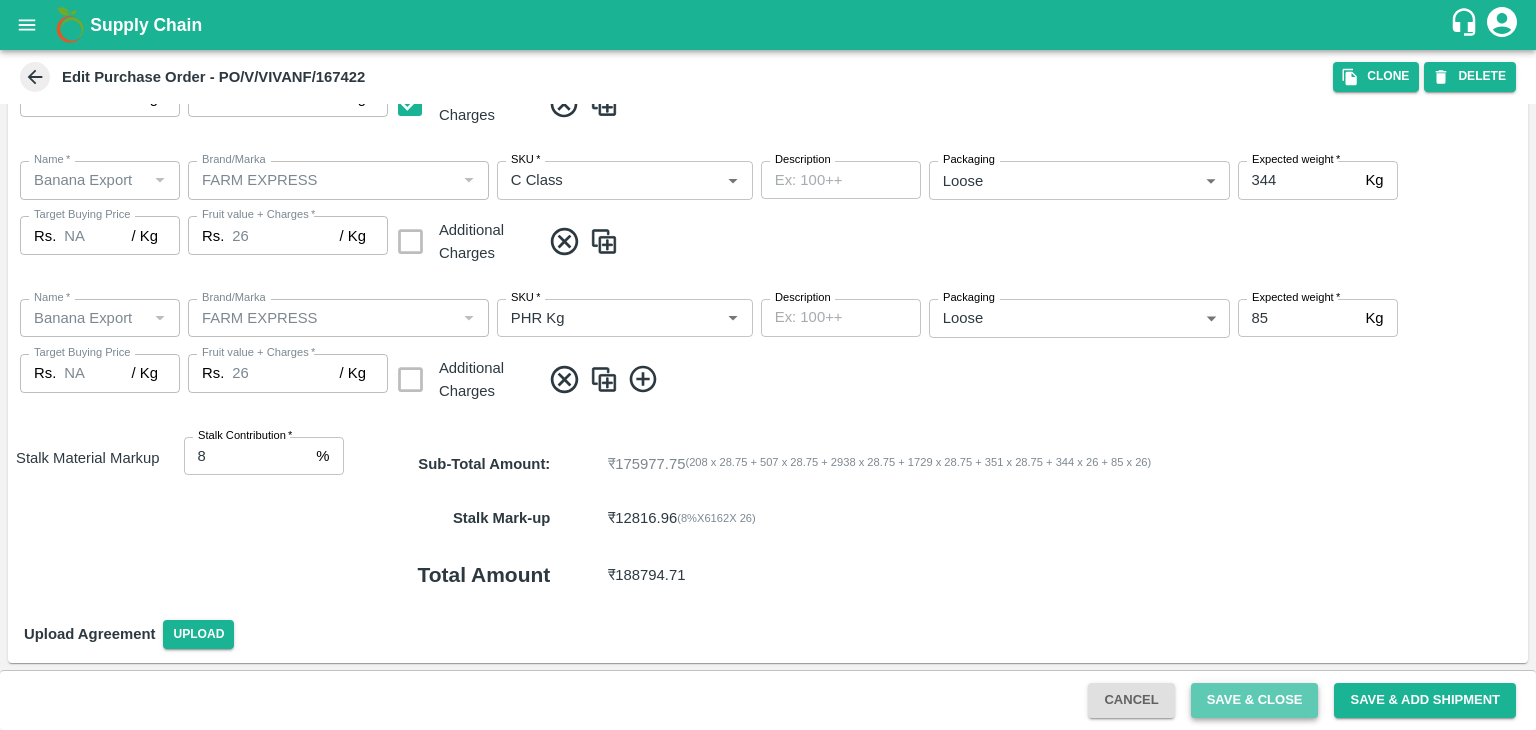 click on "Save & Close" at bounding box center (1255, 700) 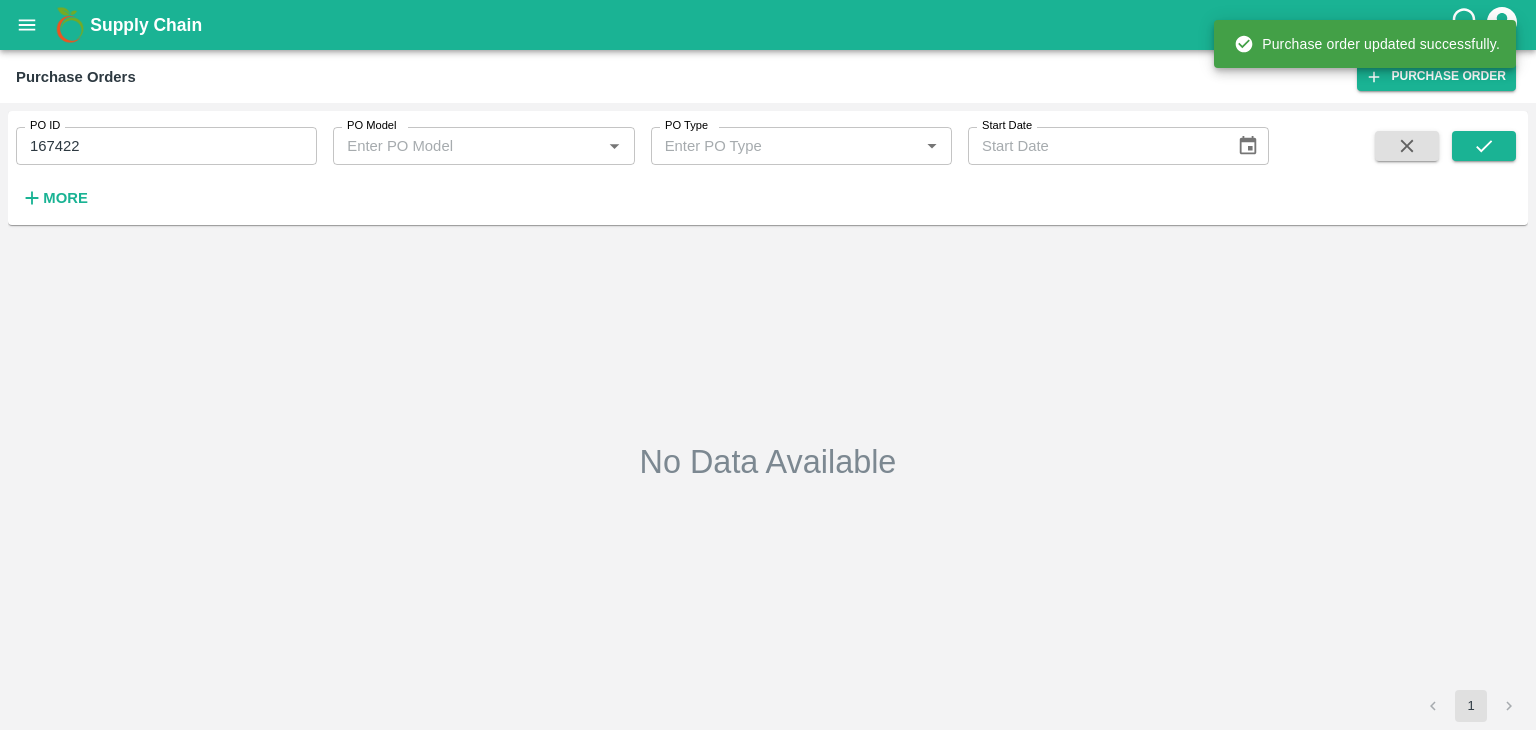 type on "167422" 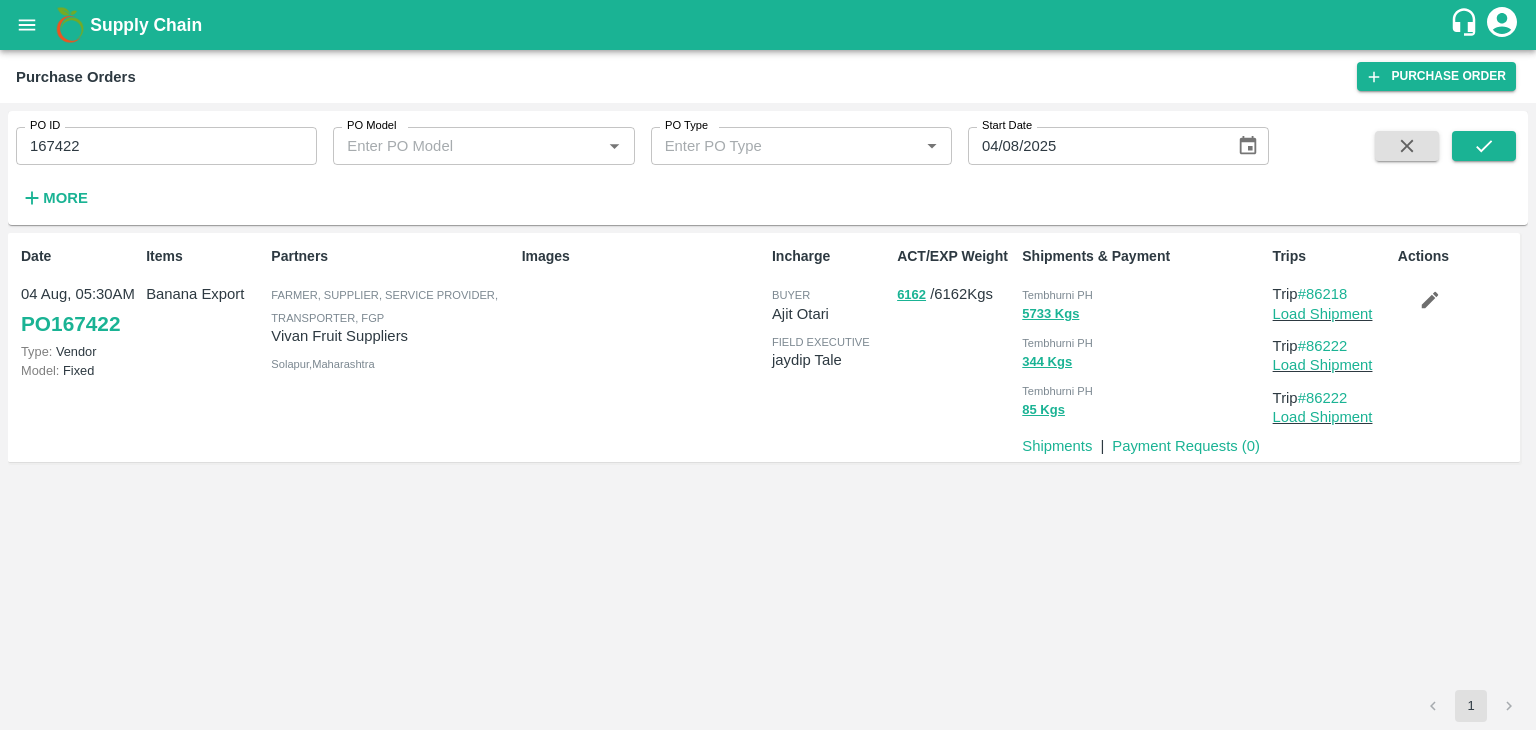 click on "167422" at bounding box center (166, 146) 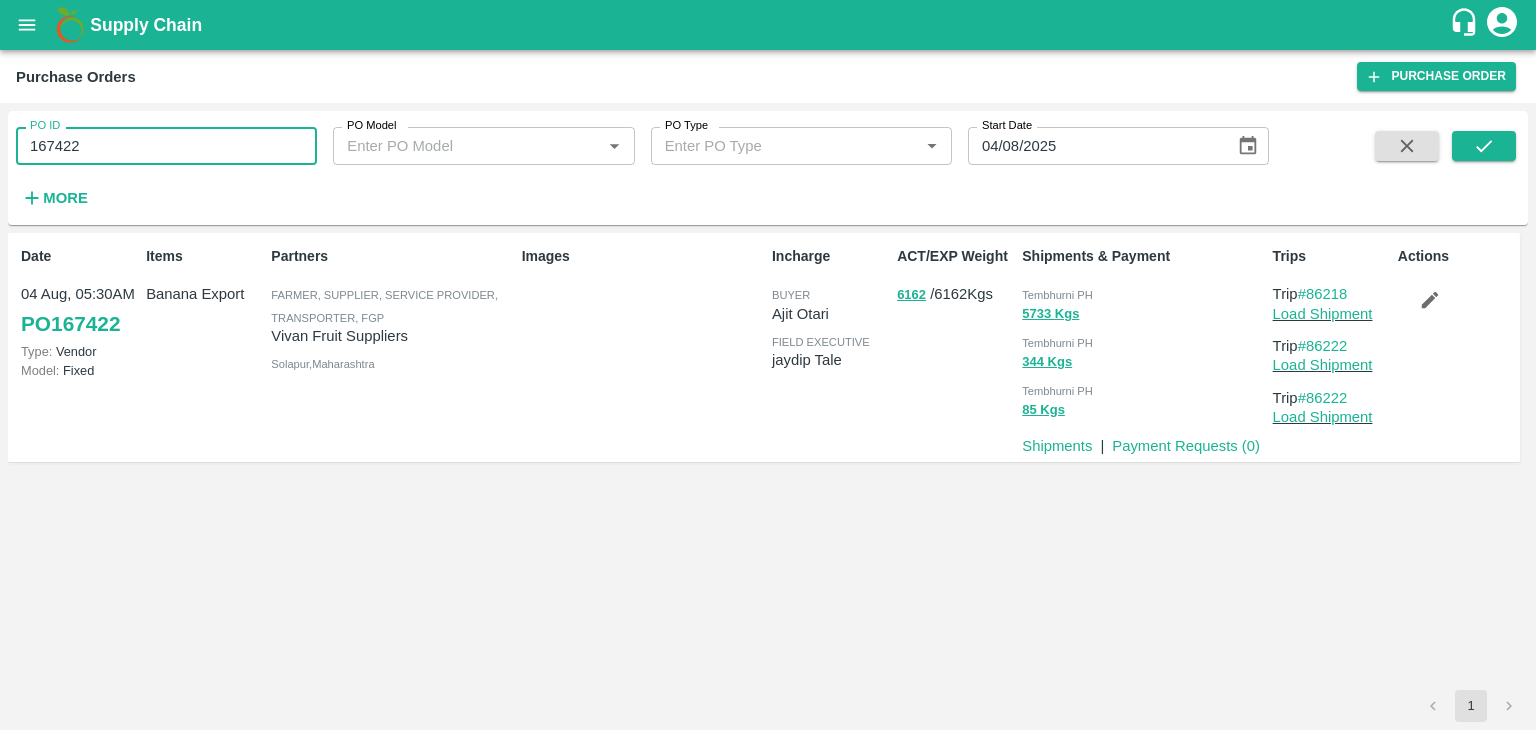click on "167422" at bounding box center (166, 146) 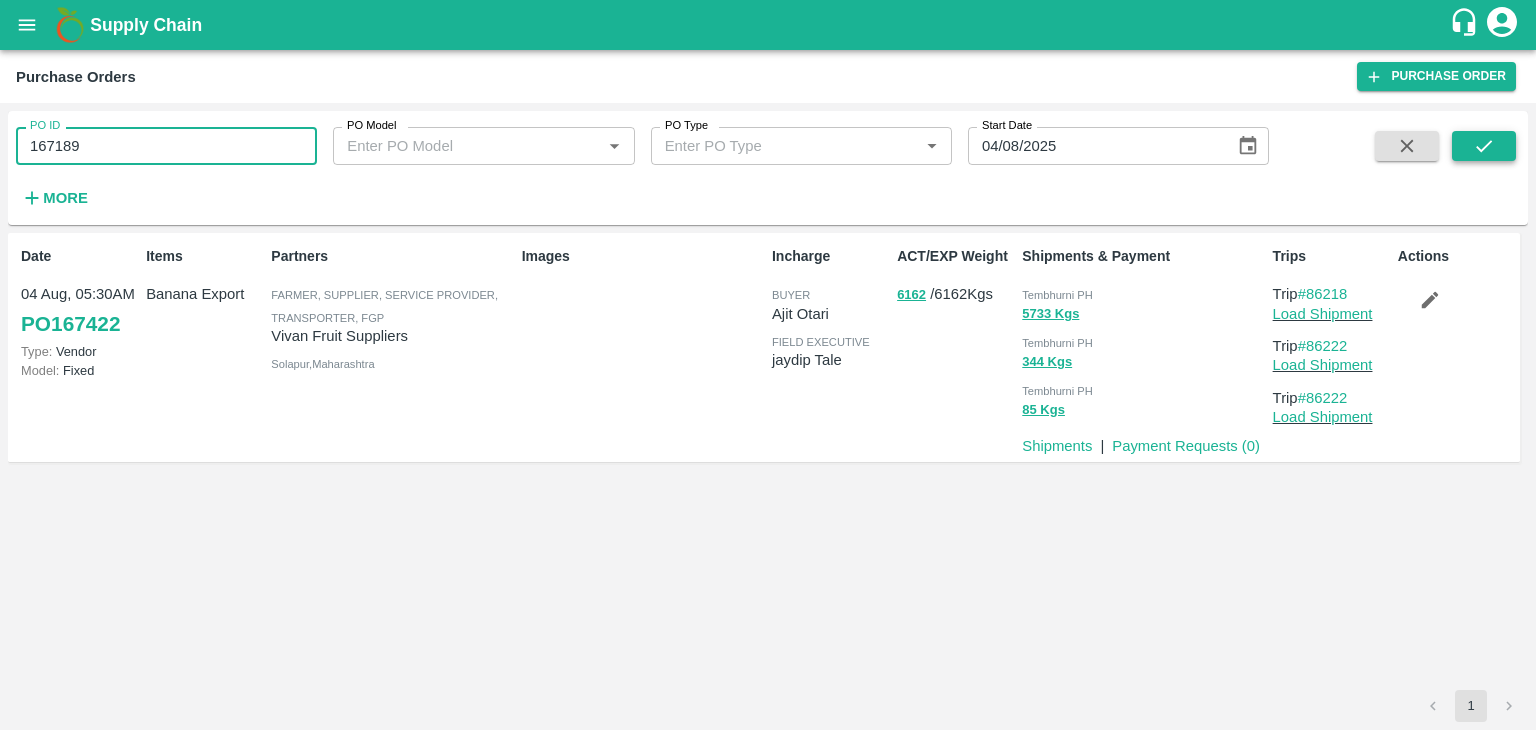 type on "167189" 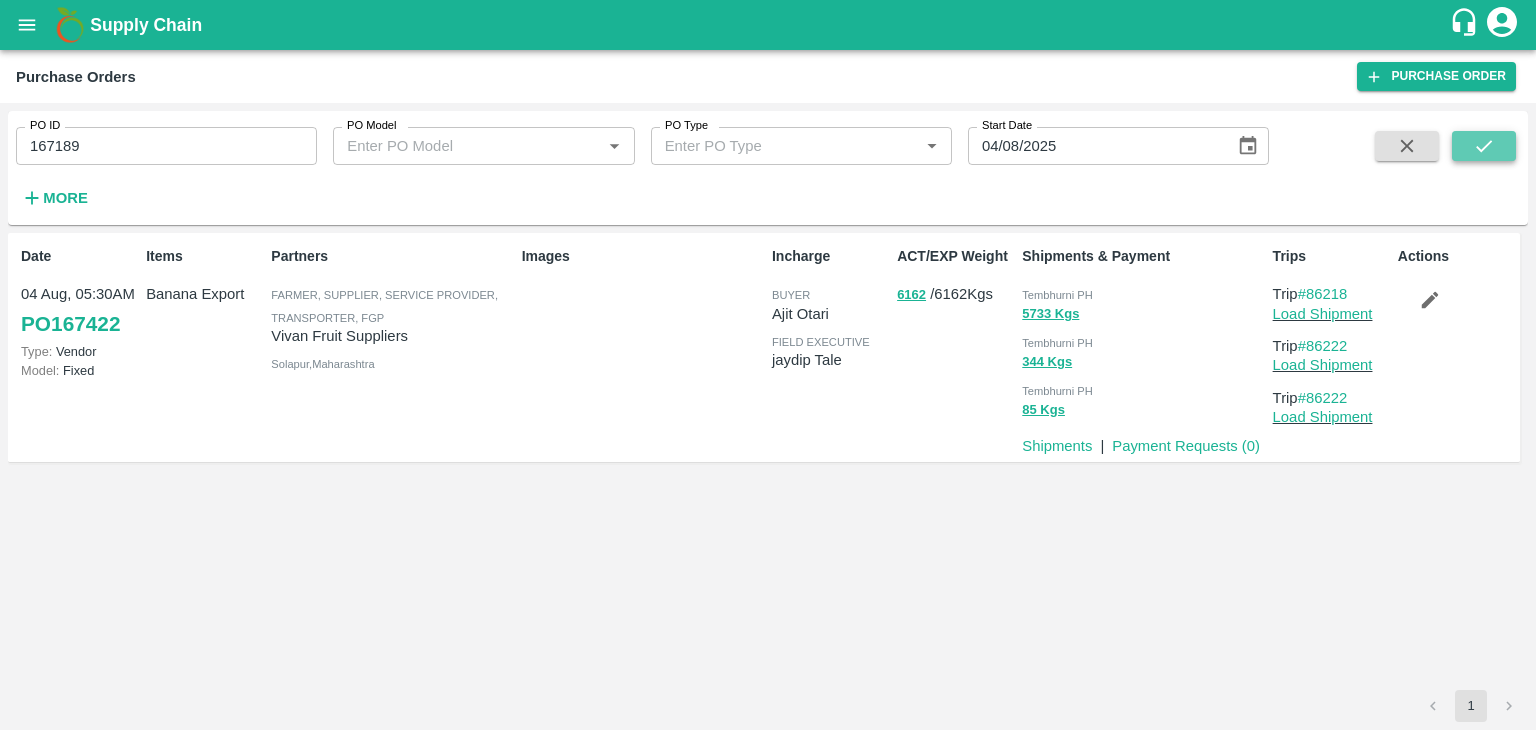 click 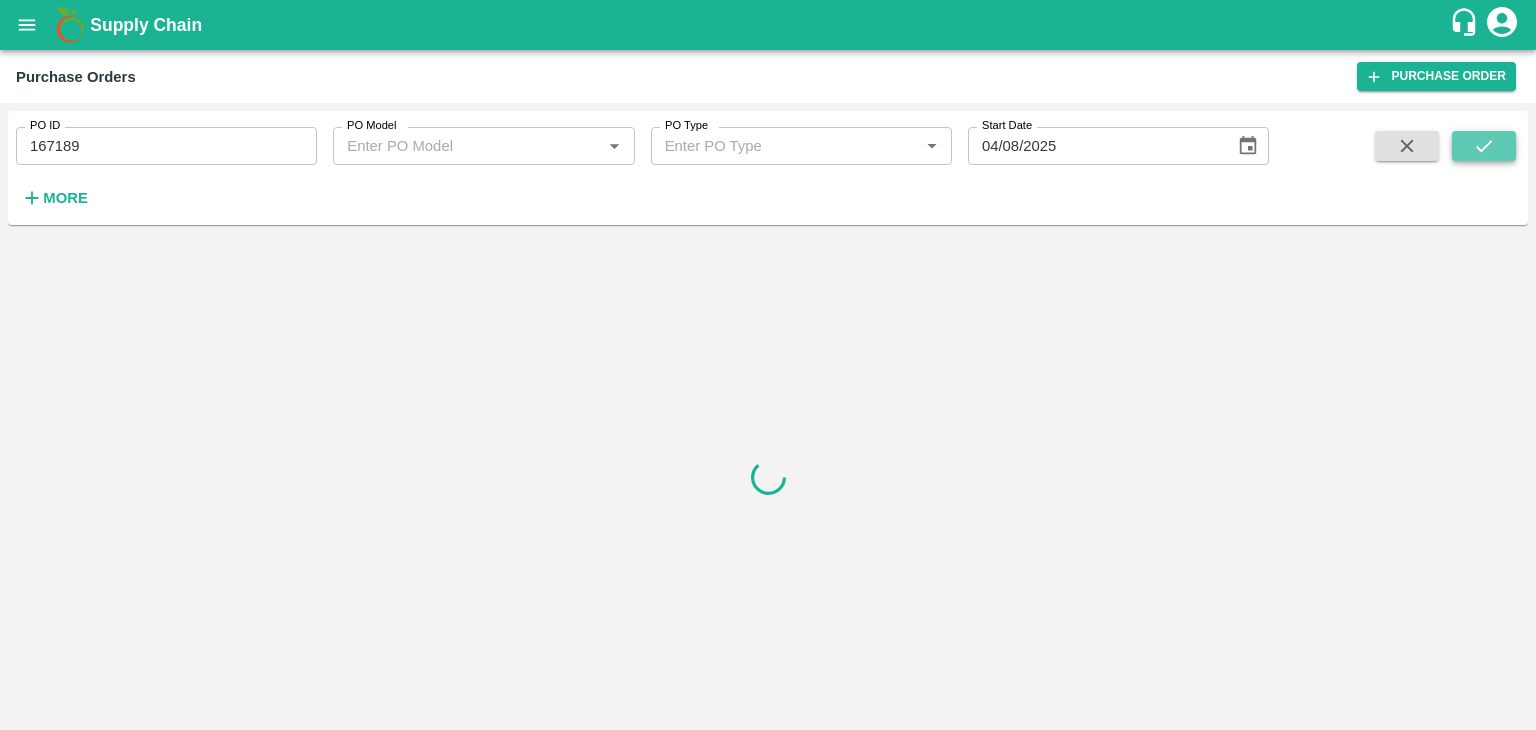 click 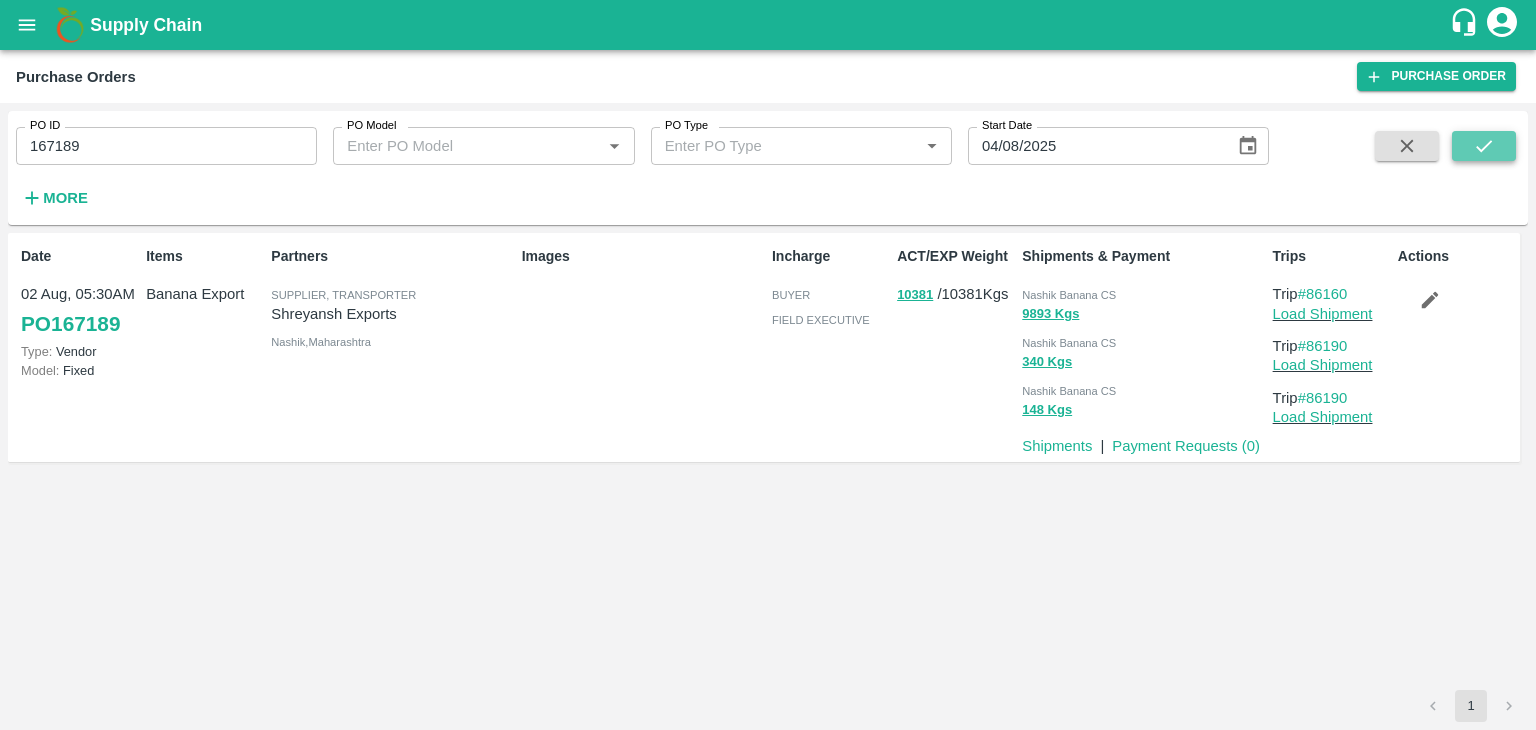 click 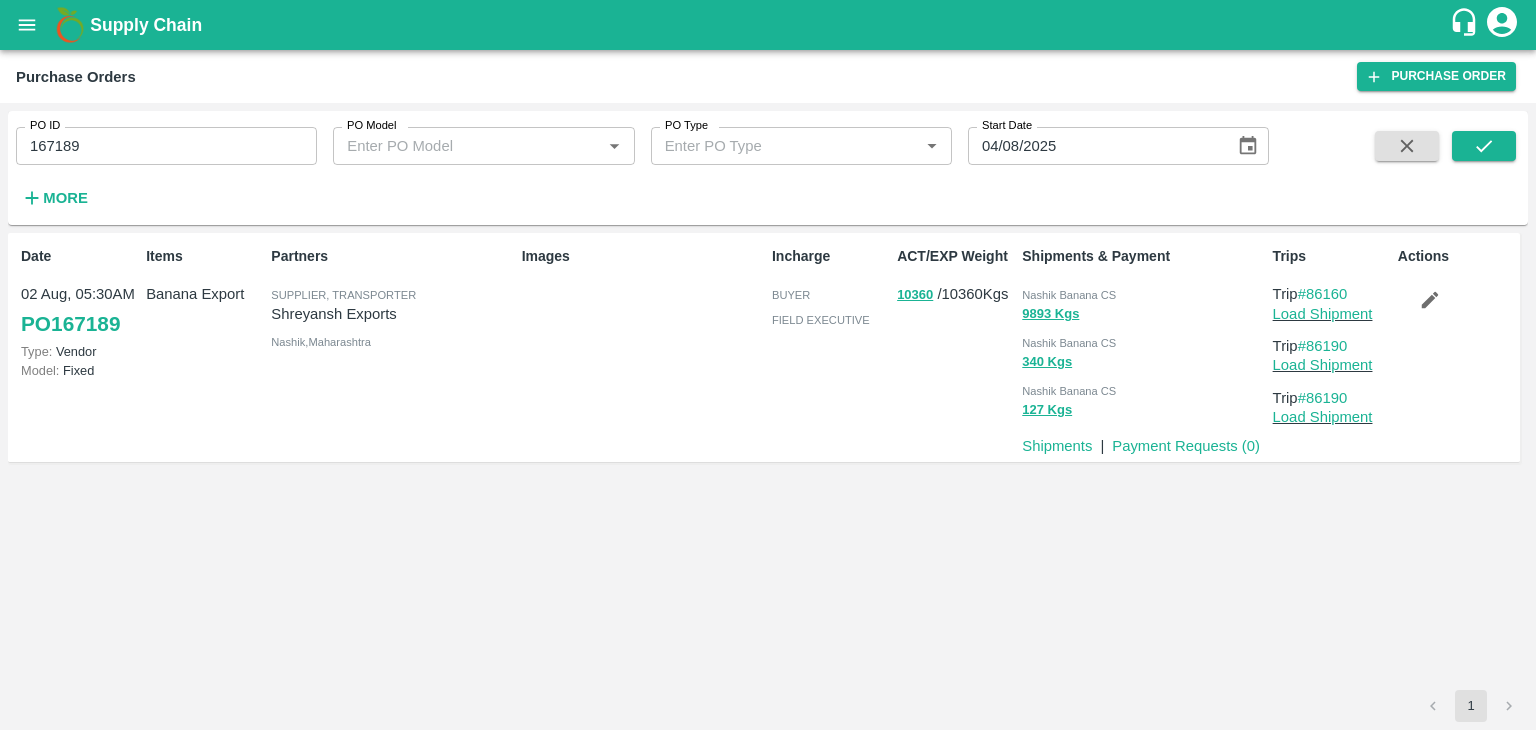 click on "Load Shipment" at bounding box center (1331, 314) 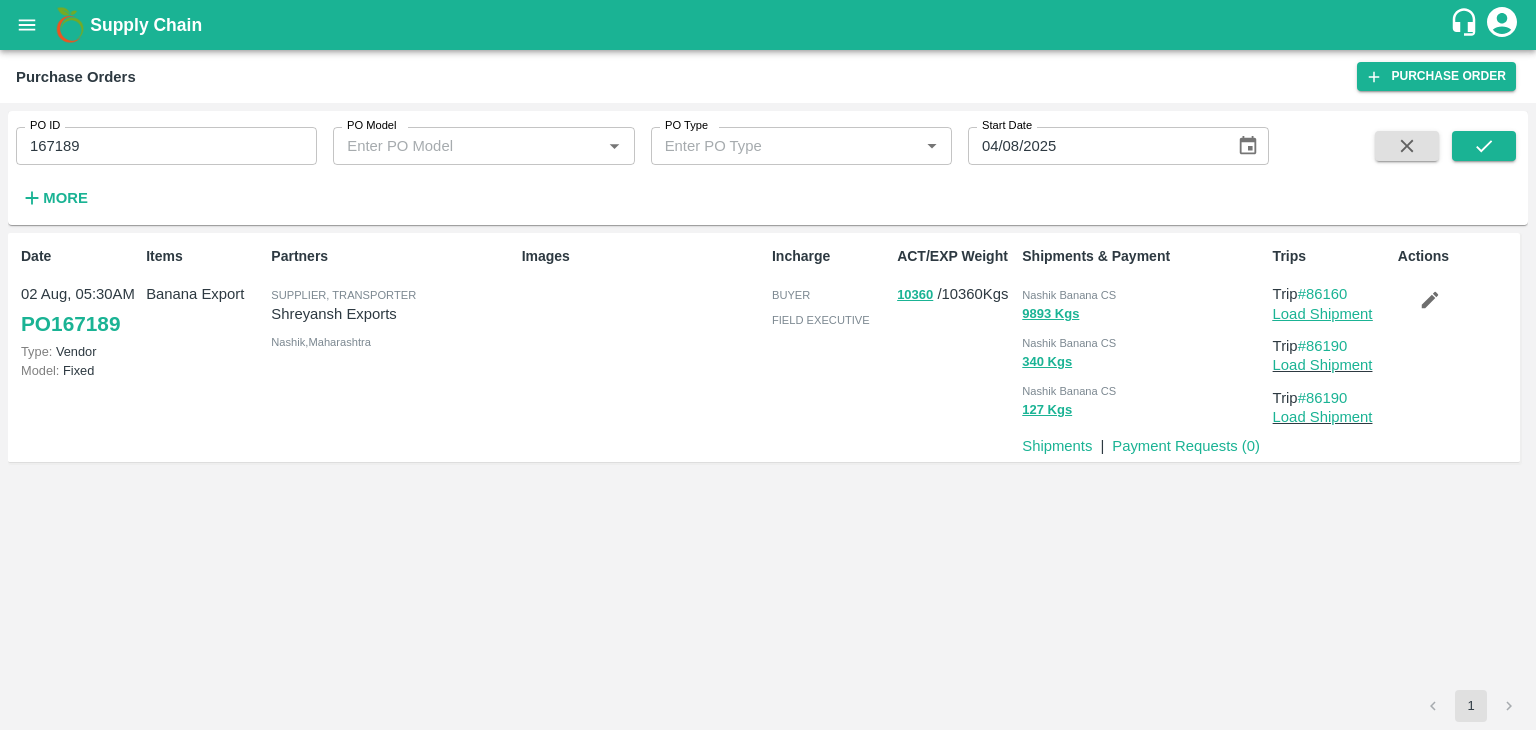 click on "Load Shipment" at bounding box center [1323, 314] 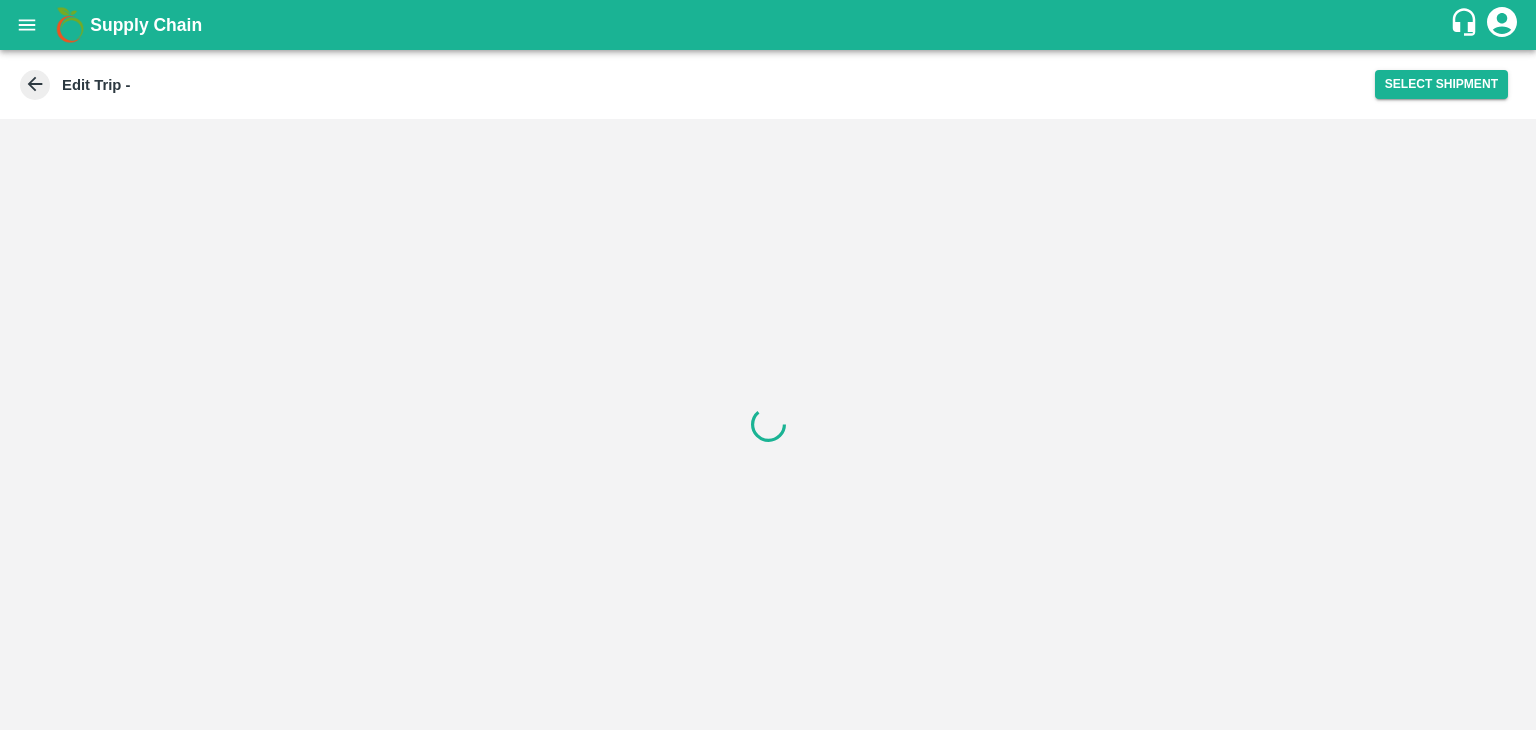 scroll, scrollTop: 0, scrollLeft: 0, axis: both 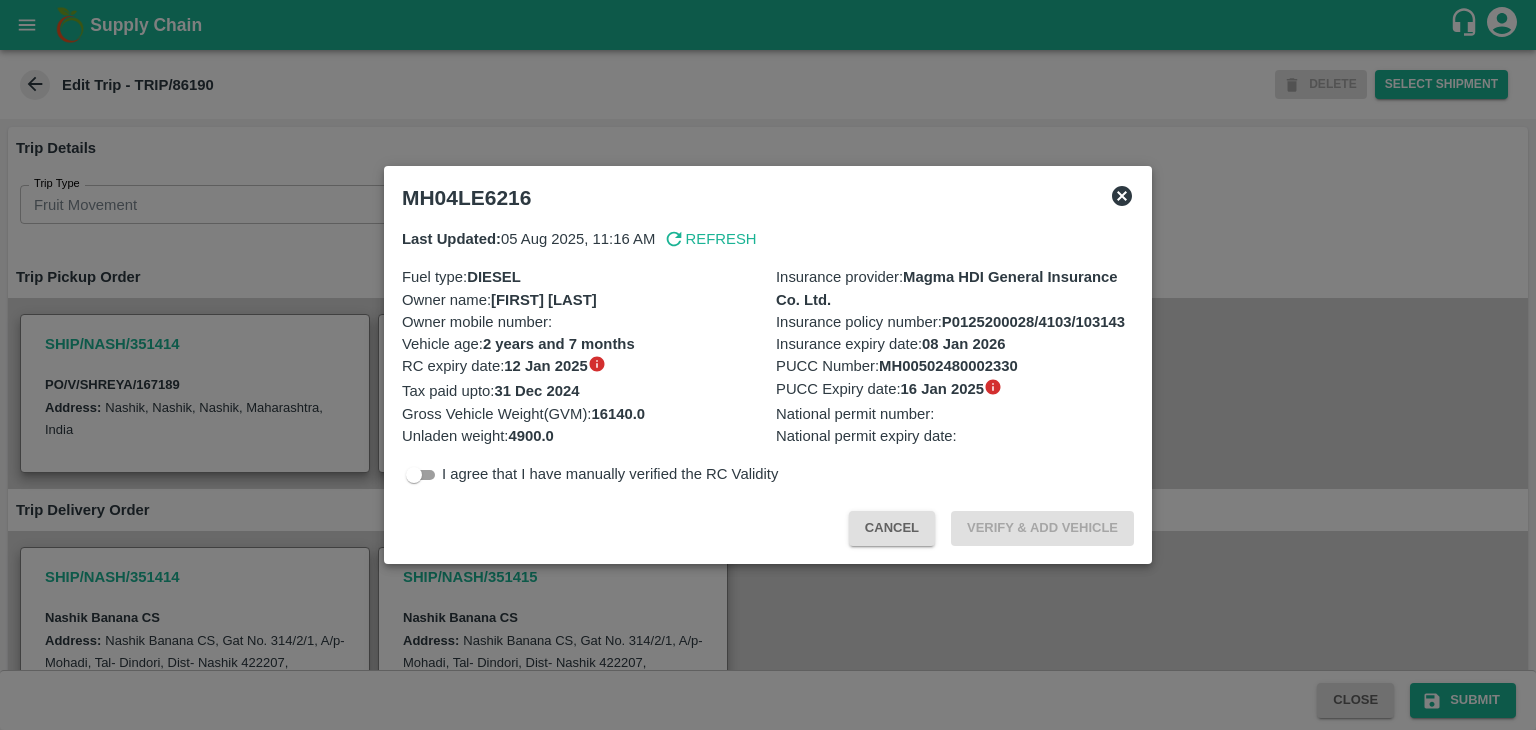 click at bounding box center [768, 365] 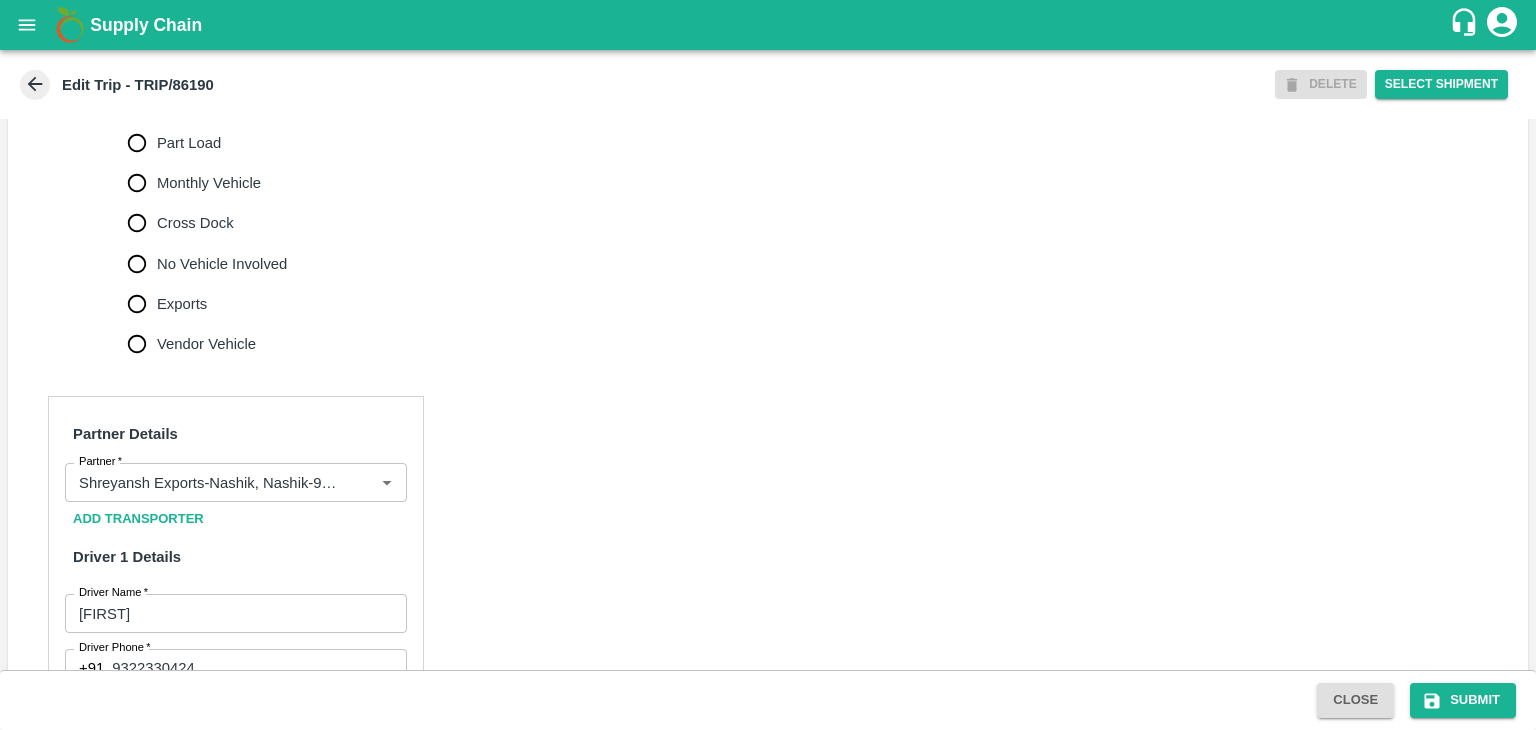 scroll, scrollTop: 671, scrollLeft: 0, axis: vertical 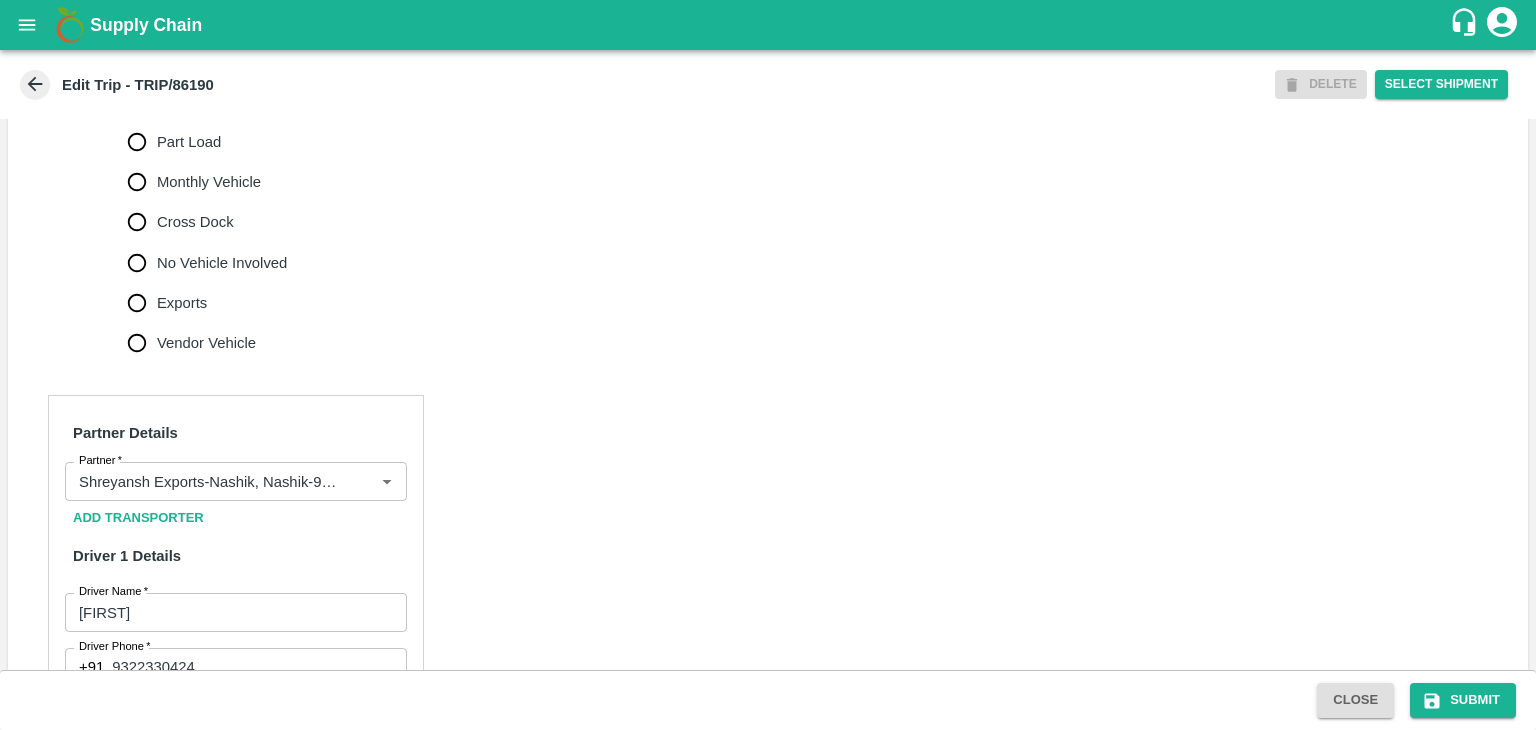 click on "No Vehicle Involved" at bounding box center [222, 263] 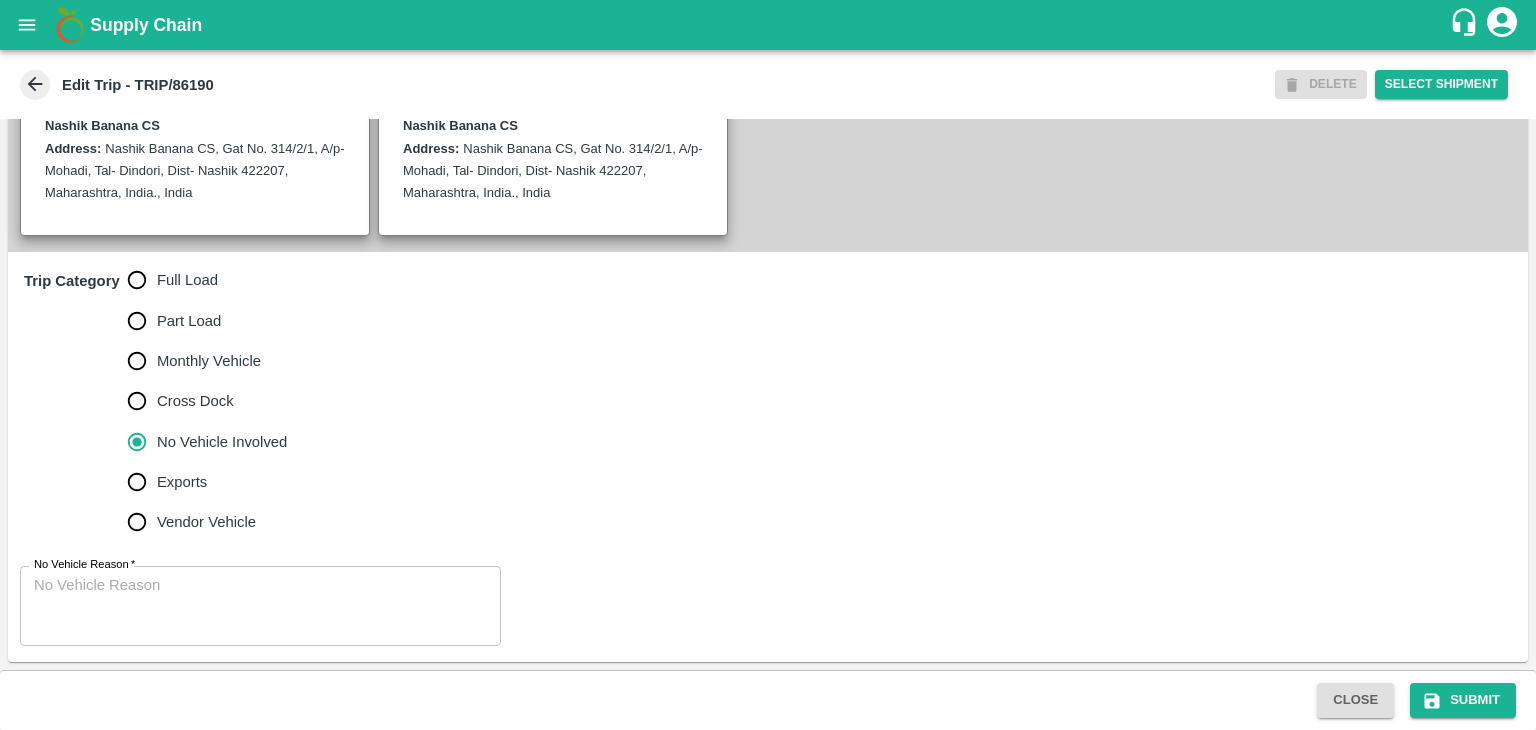 scroll, scrollTop: 491, scrollLeft: 0, axis: vertical 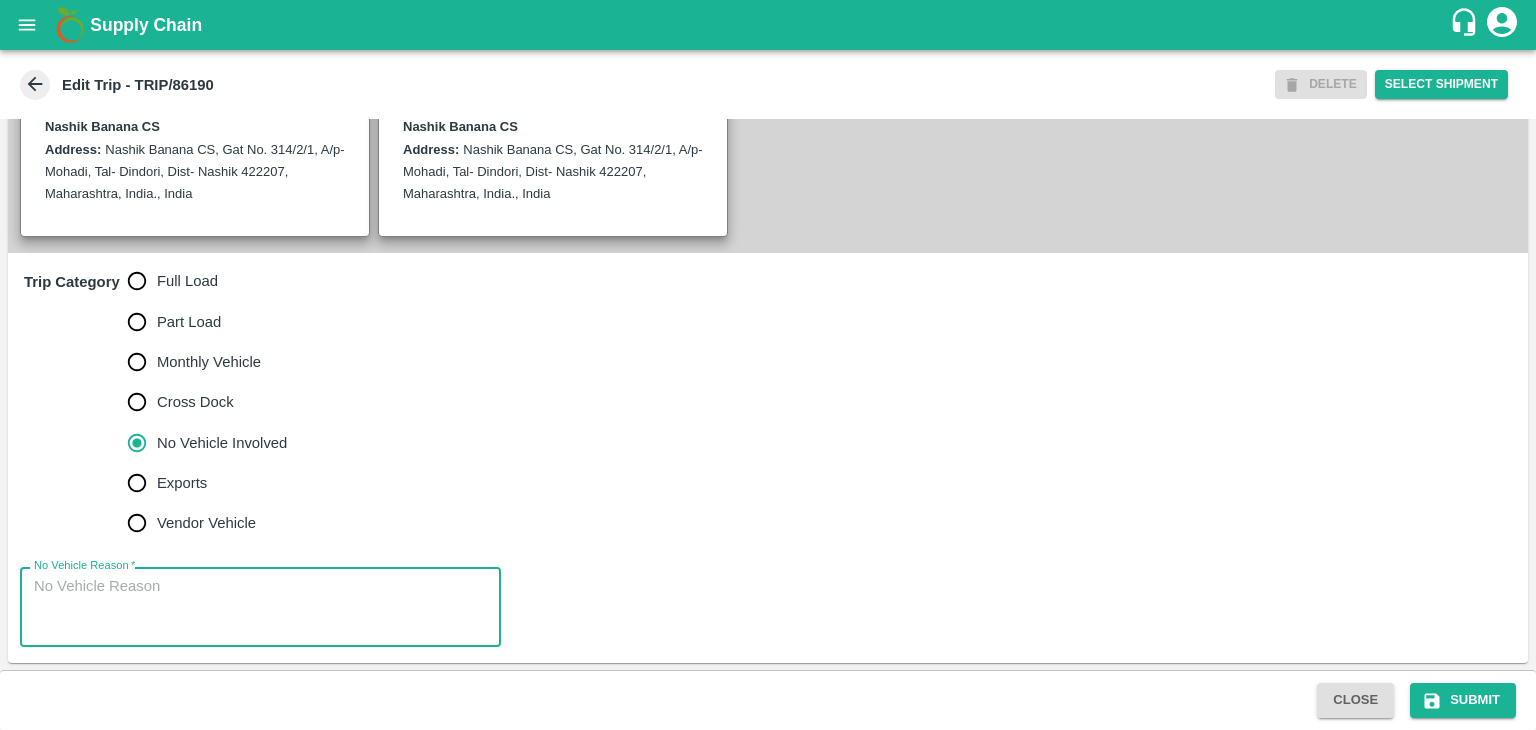 click on "No Vehicle Reason   *" at bounding box center (260, 607) 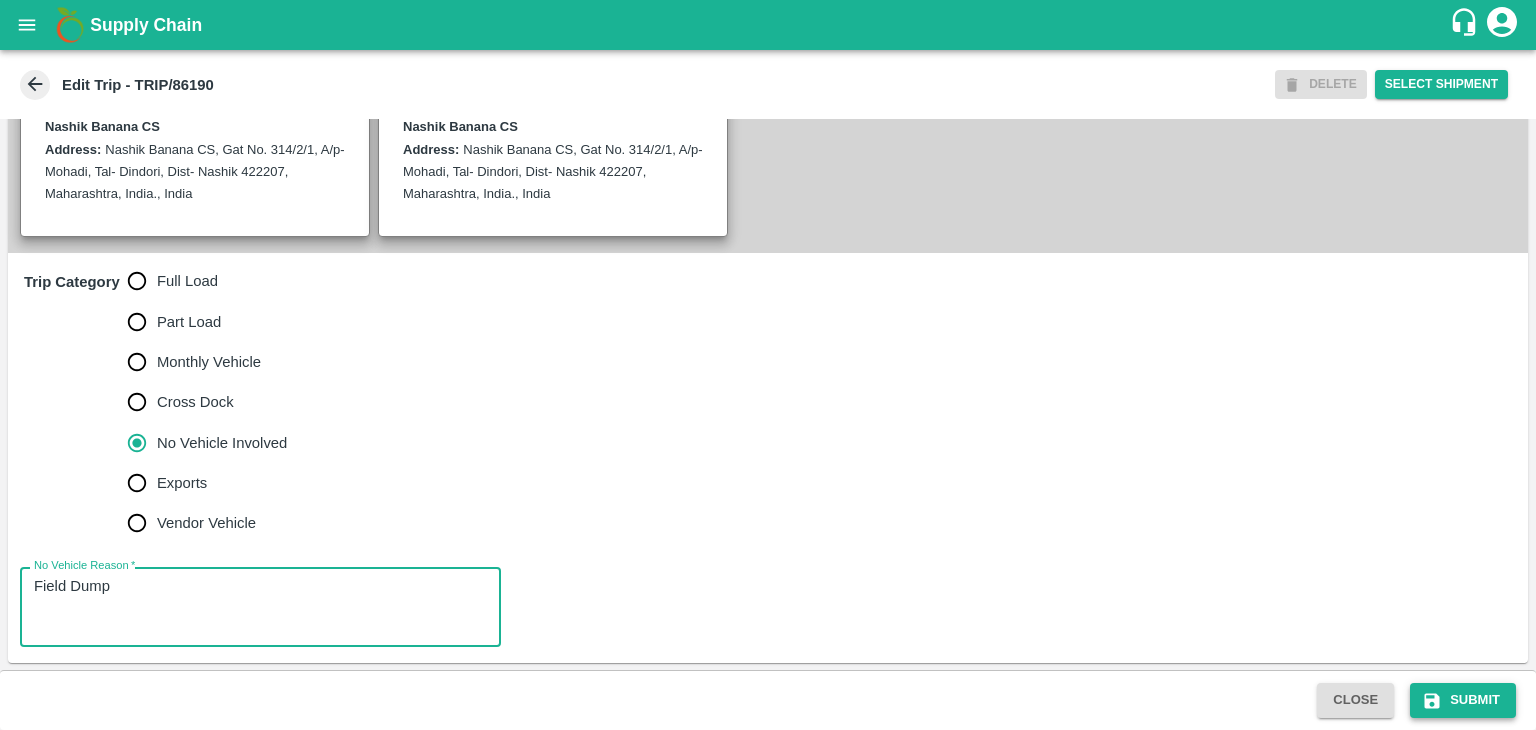 type on "Field Dump" 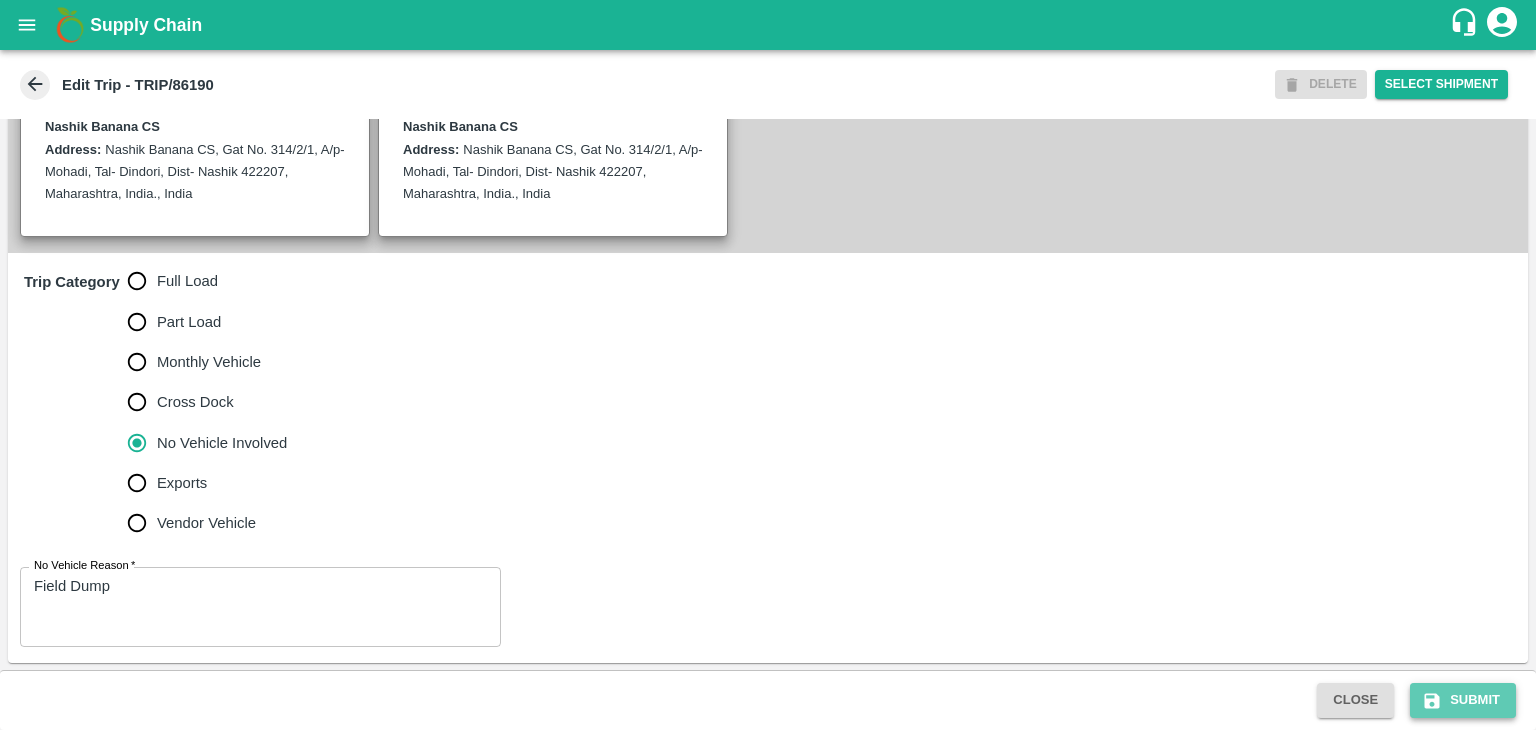 click on "Submit" at bounding box center [1463, 700] 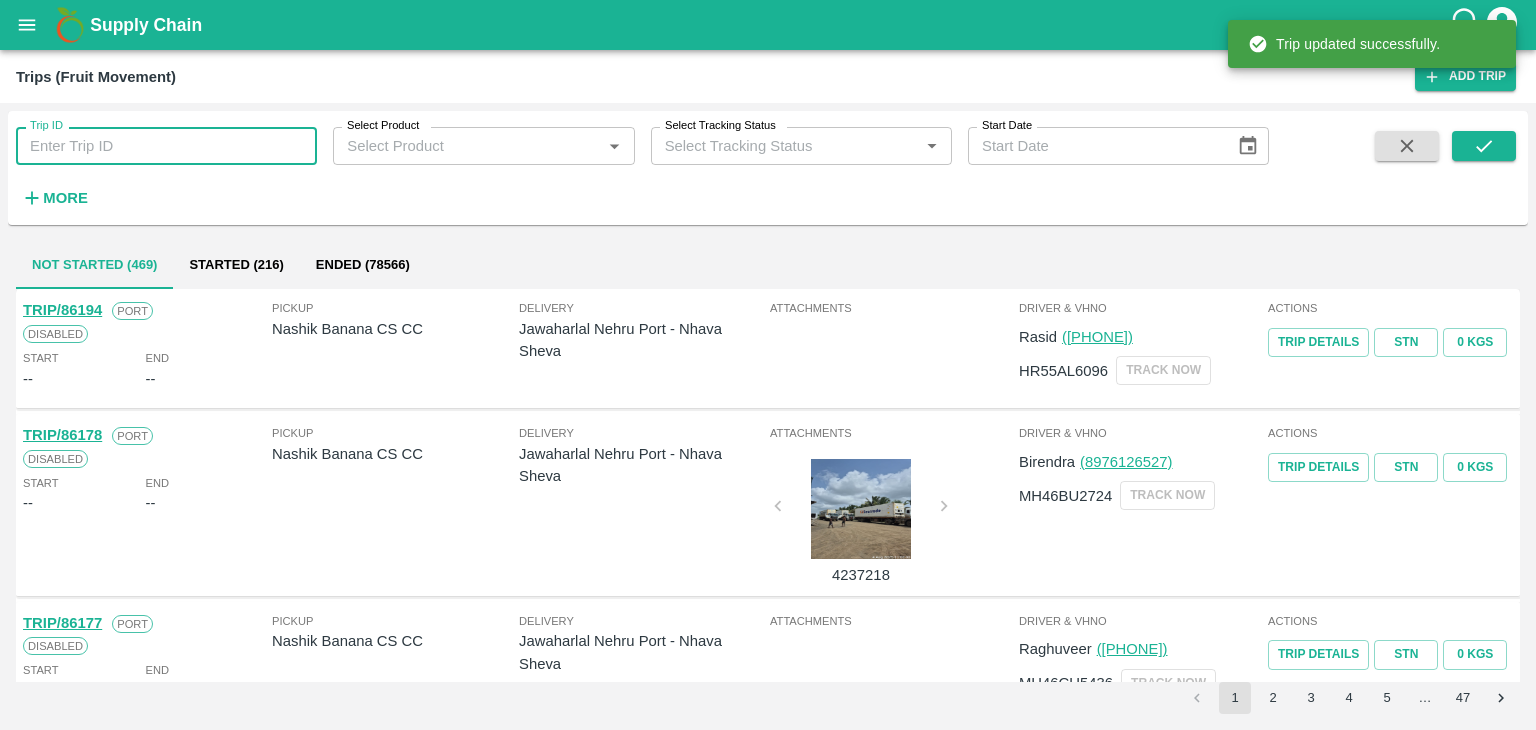 click on "Trip ID" at bounding box center [166, 146] 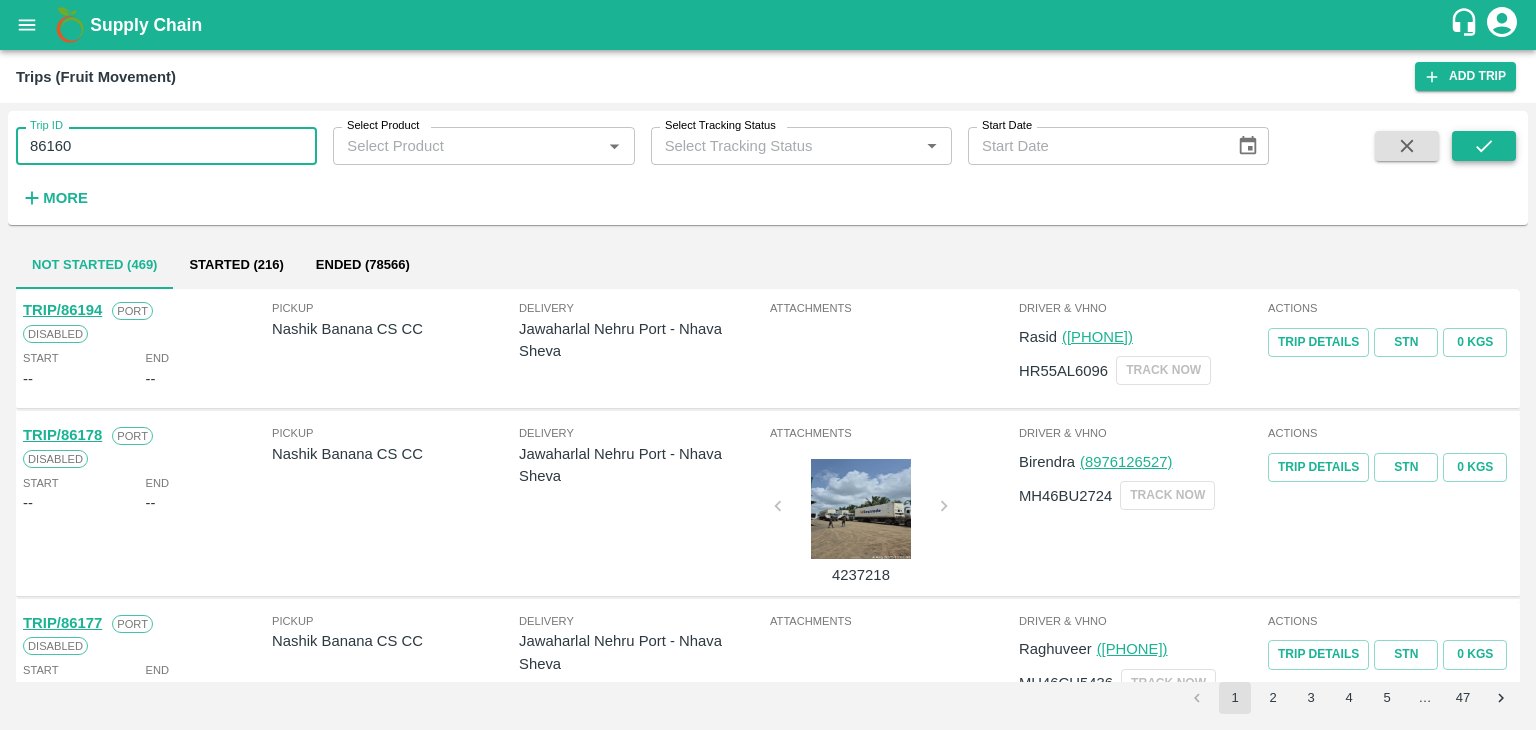 type on "86160" 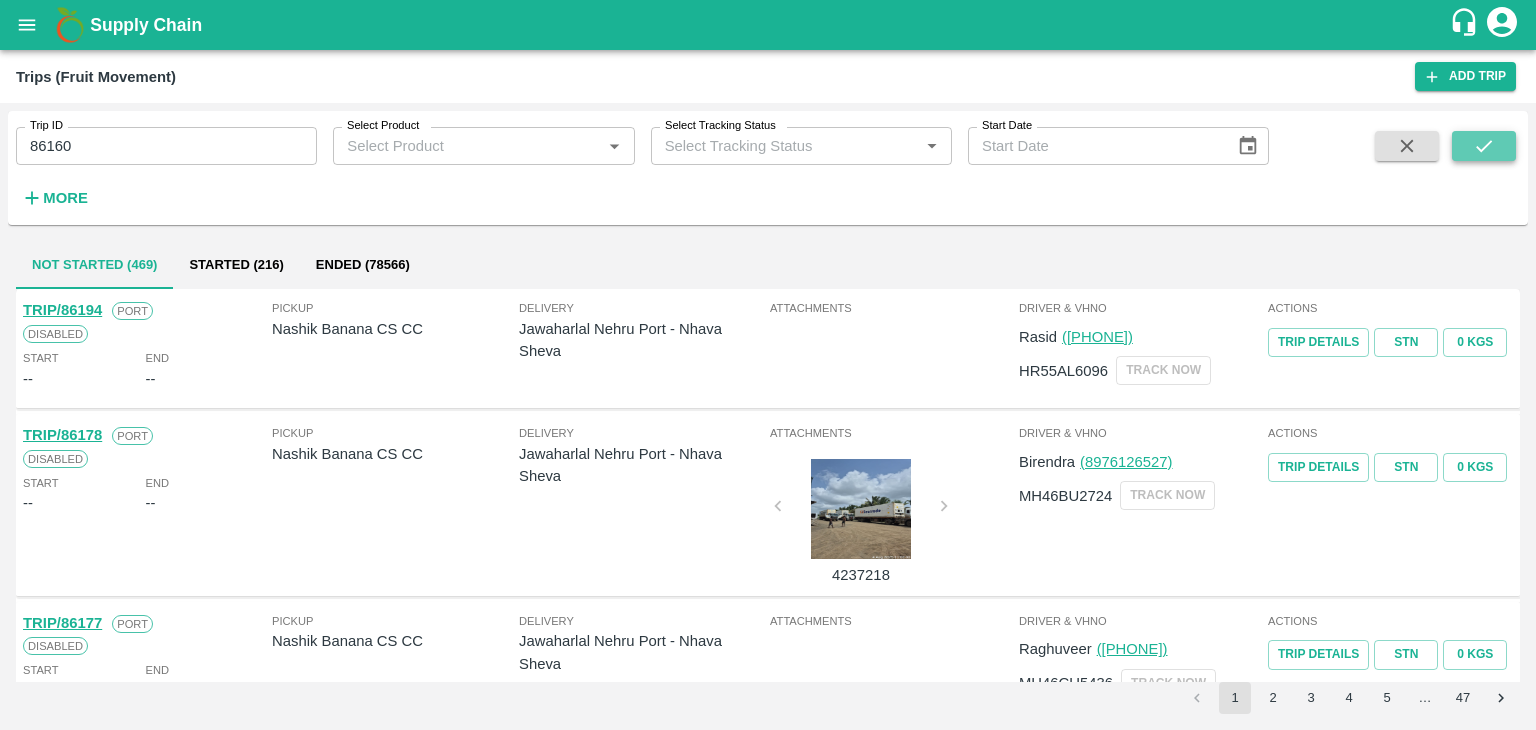 click 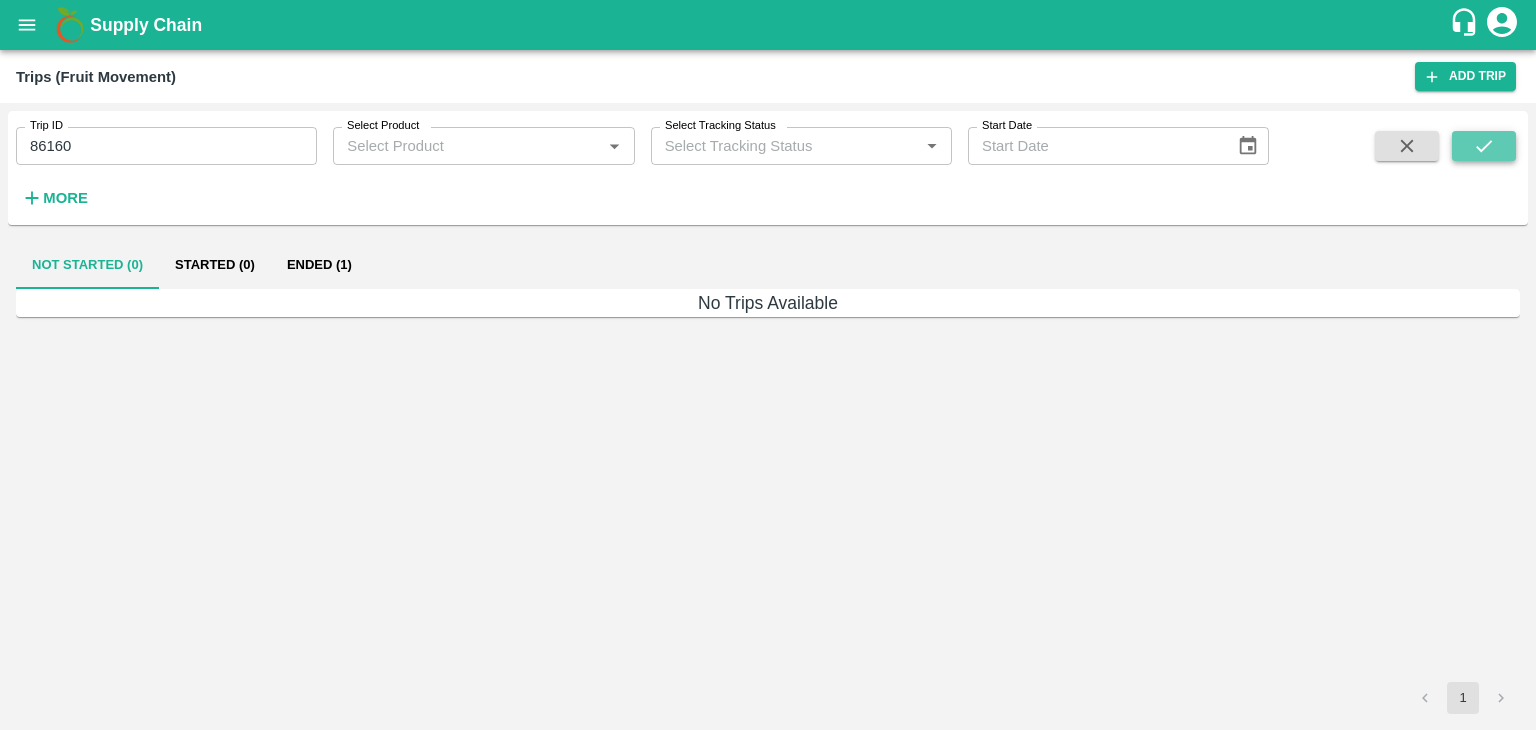 click 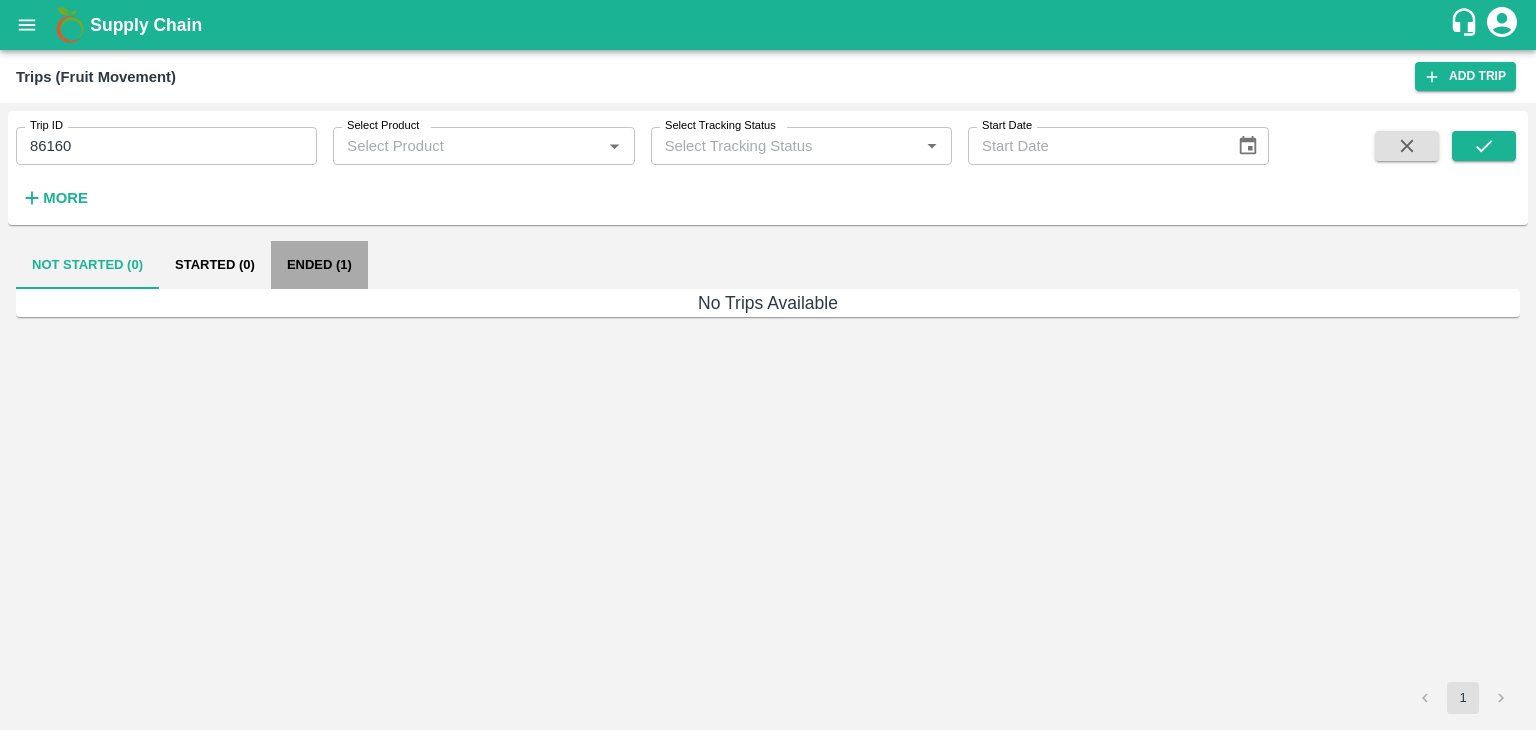 click on "Ended (1)" at bounding box center [319, 265] 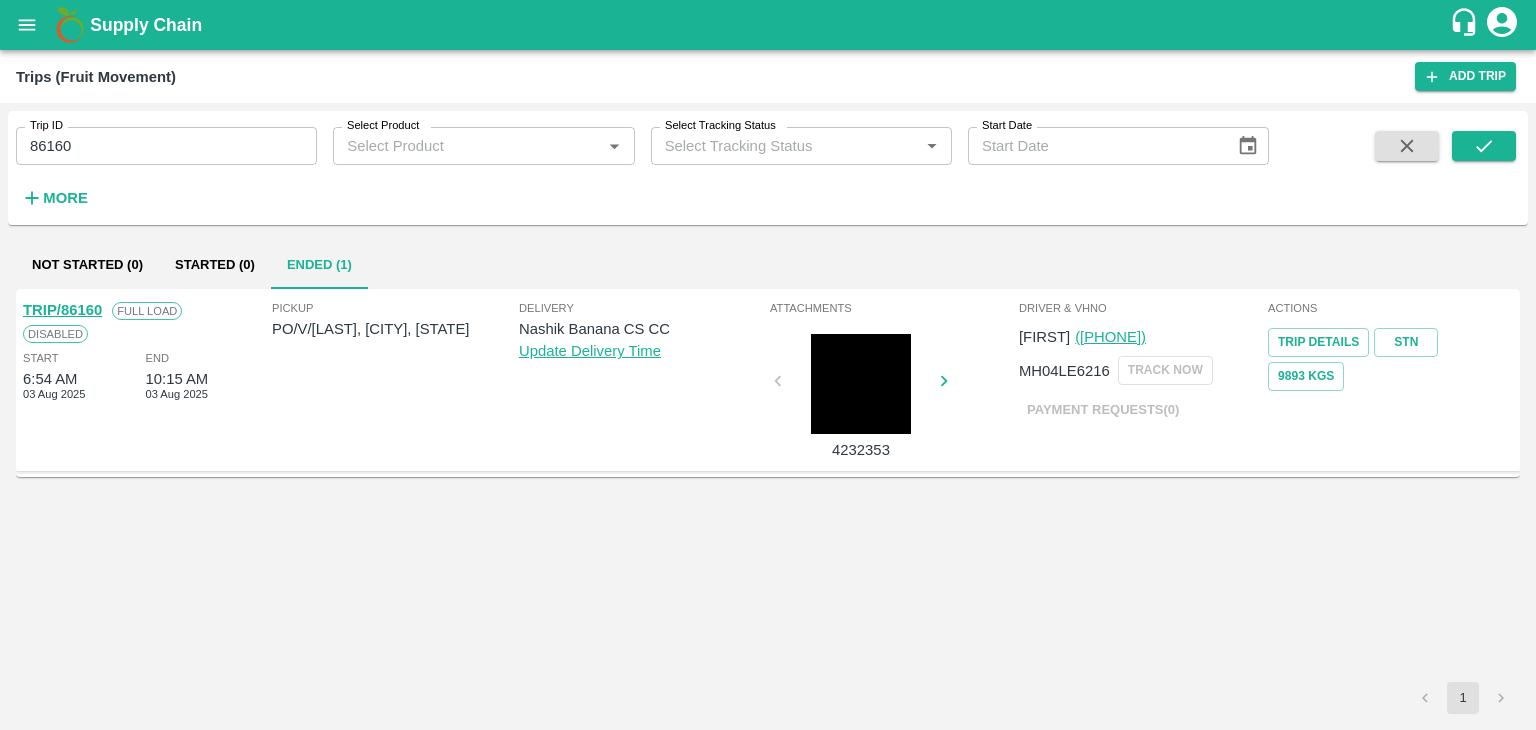 click on "TRIP/86160" at bounding box center [62, 310] 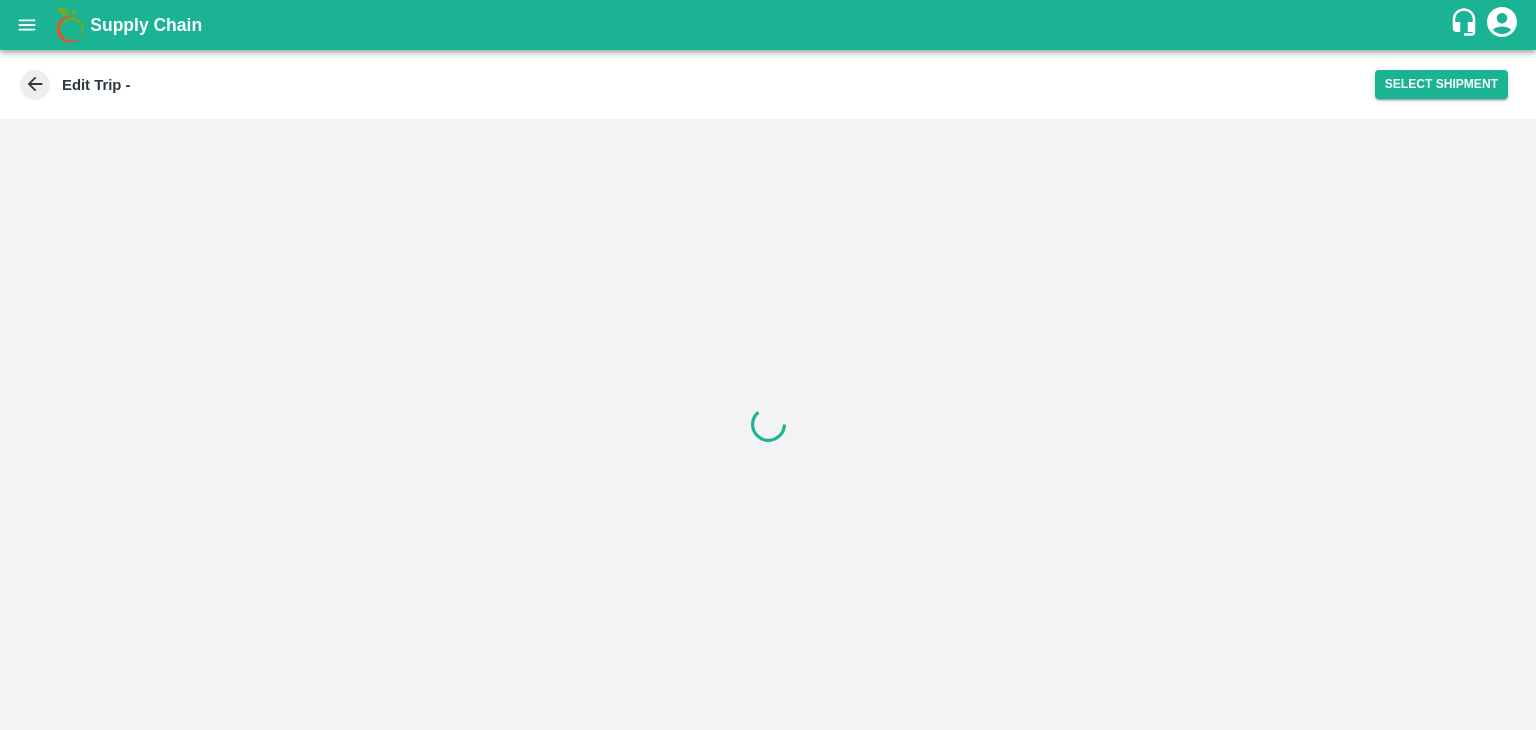 scroll, scrollTop: 0, scrollLeft: 0, axis: both 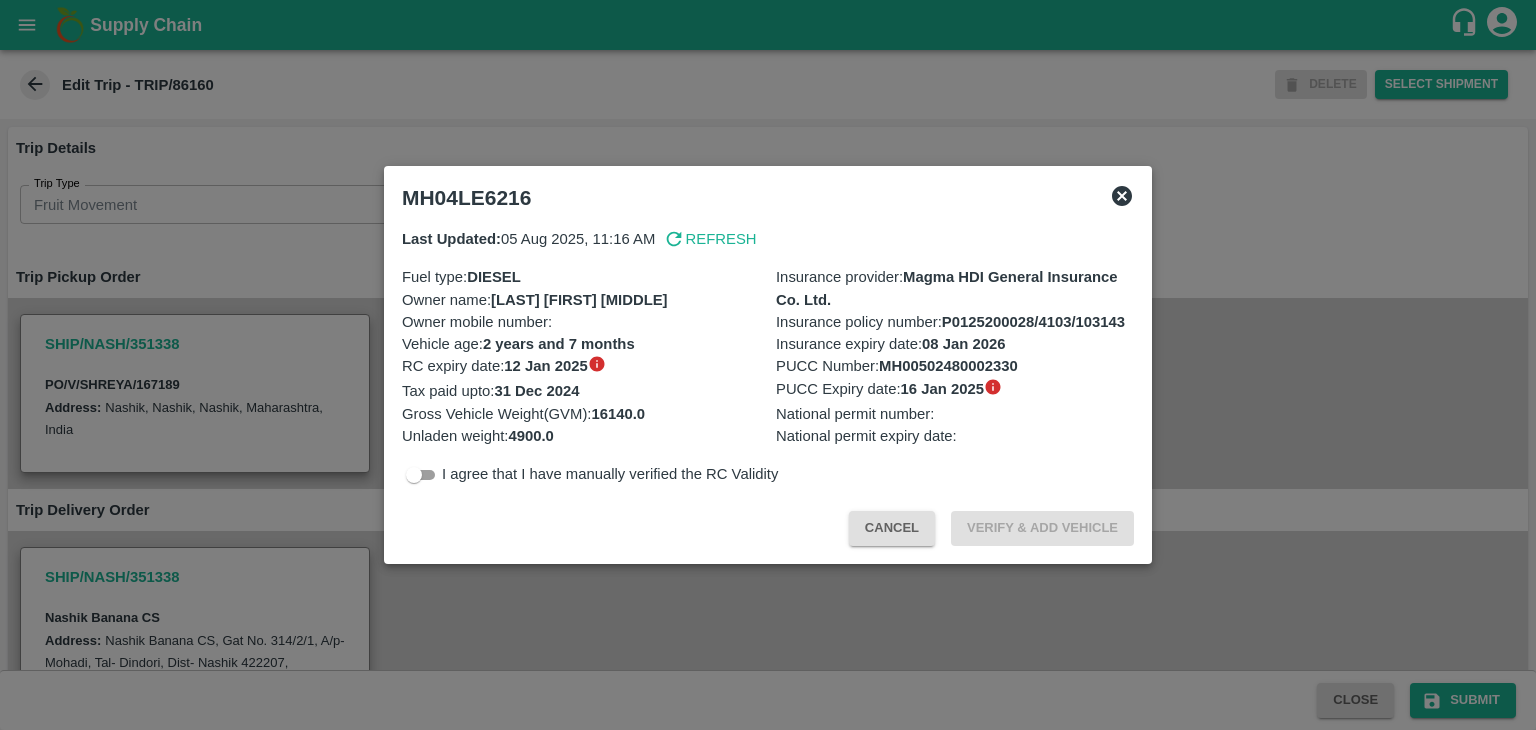 click at bounding box center [768, 365] 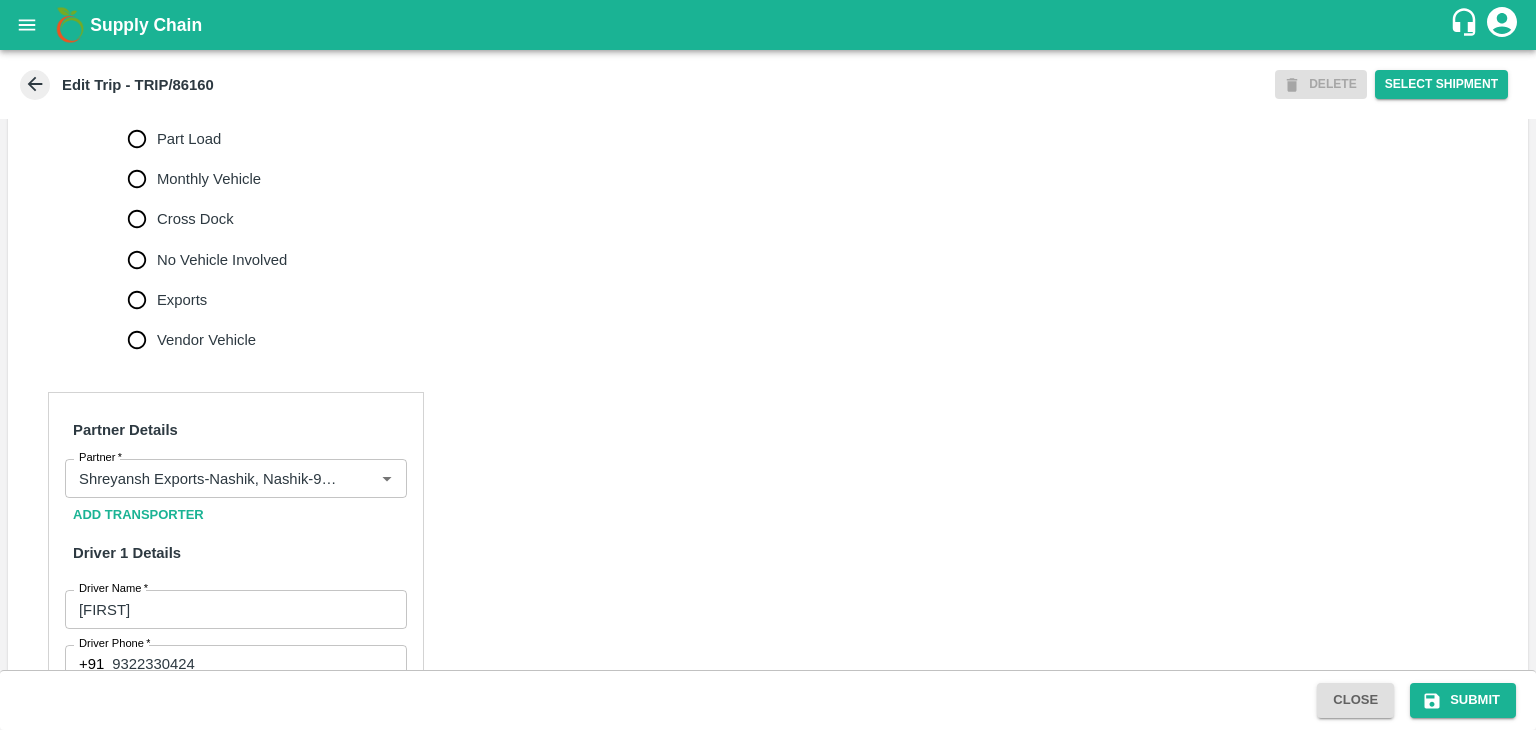 scroll, scrollTop: 688, scrollLeft: 0, axis: vertical 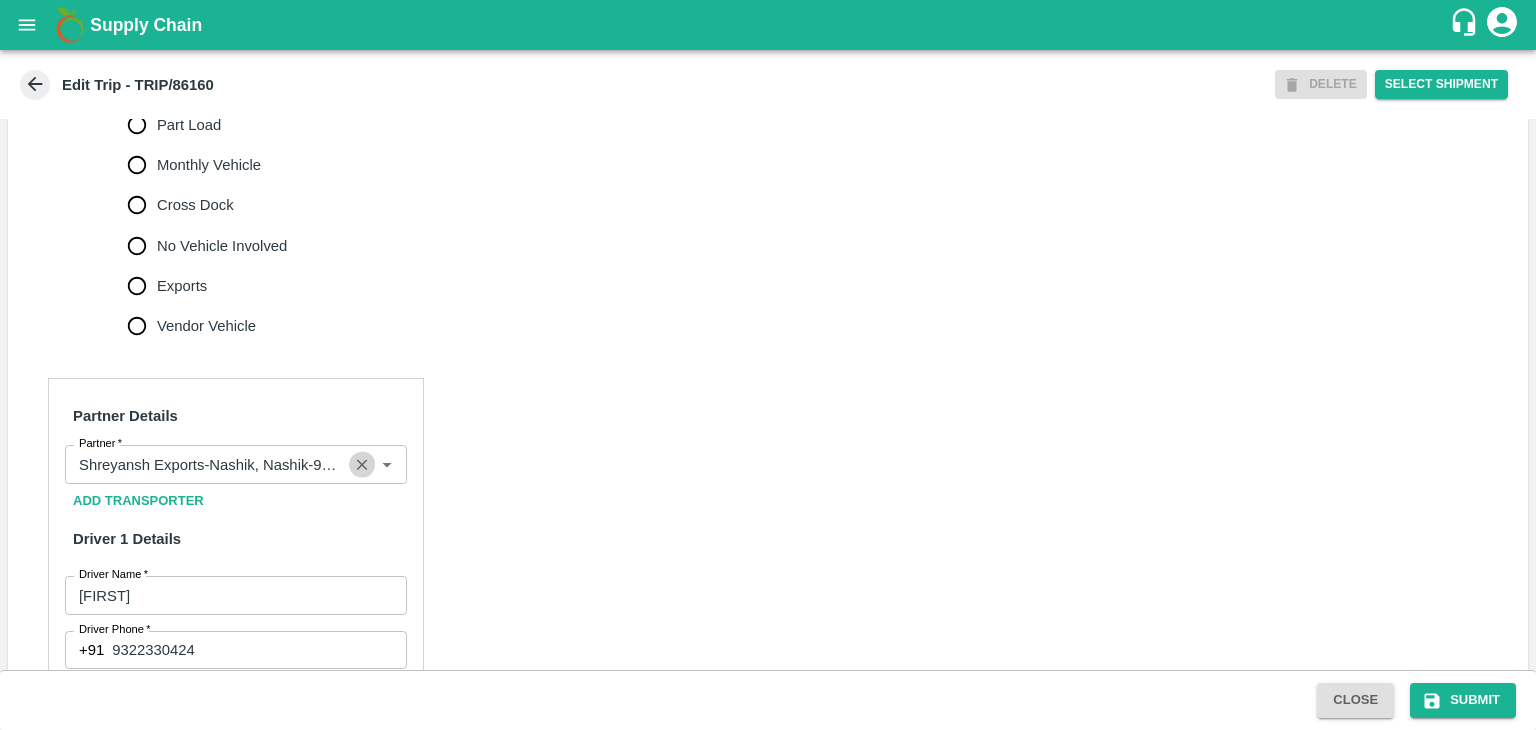 click 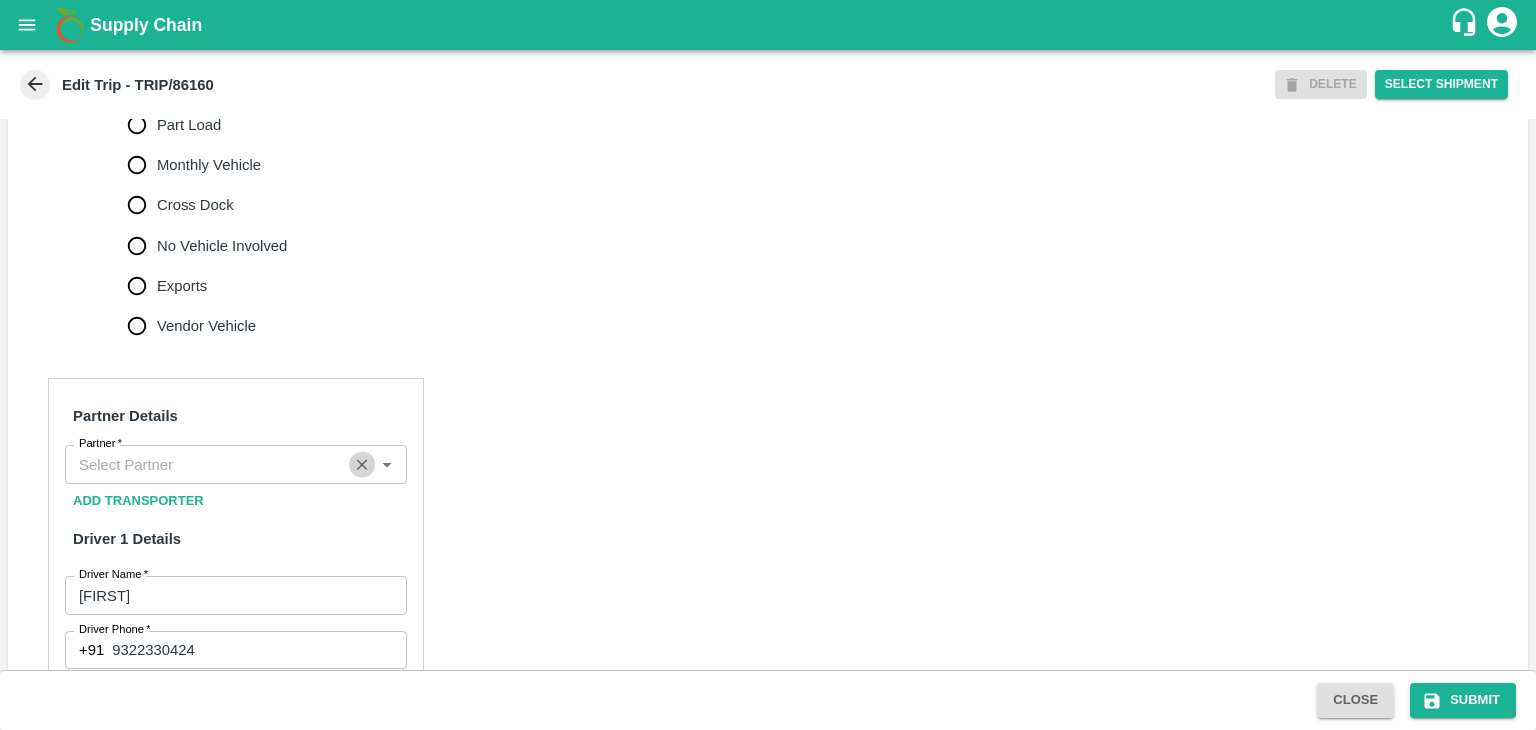 scroll, scrollTop: 0, scrollLeft: 0, axis: both 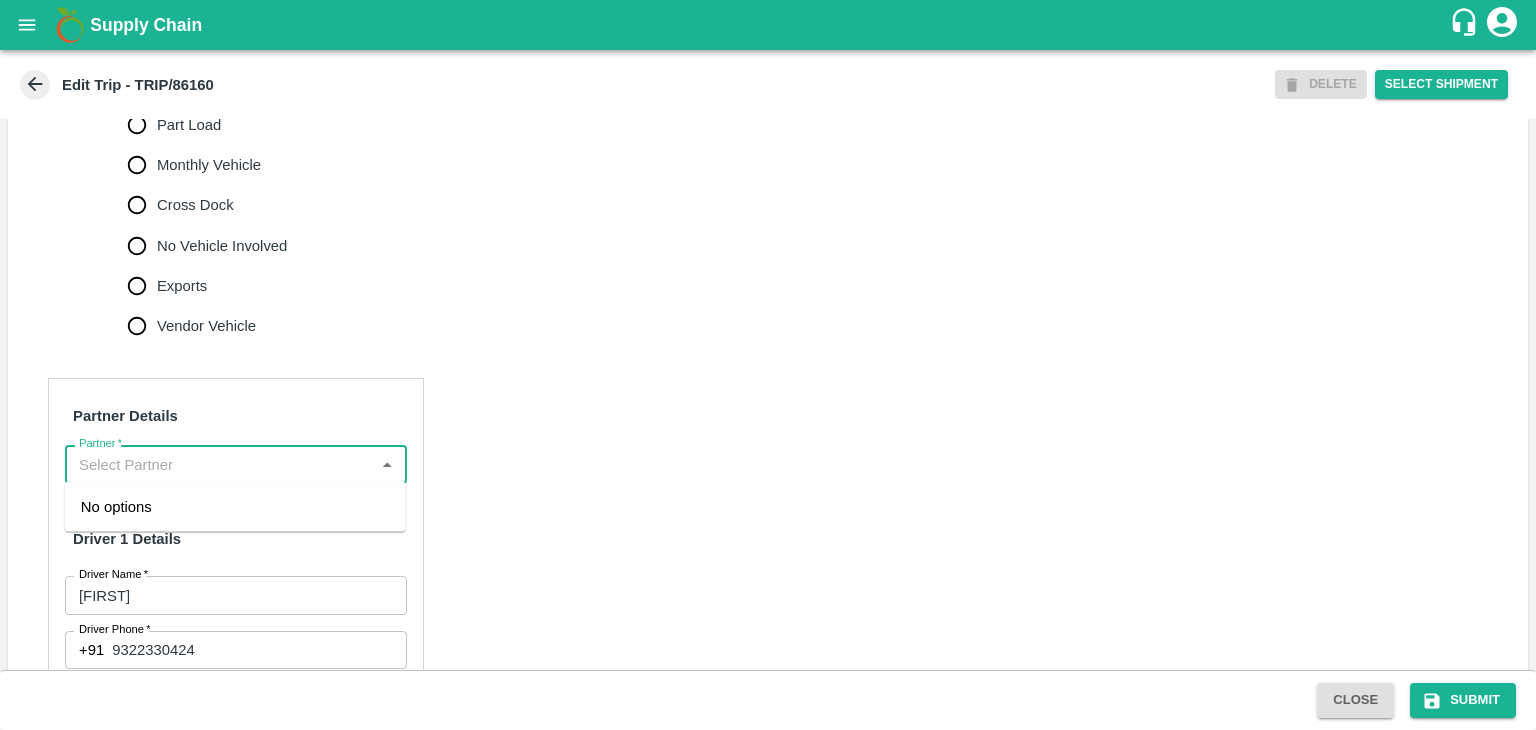 click on "Partner   *" at bounding box center [219, 464] 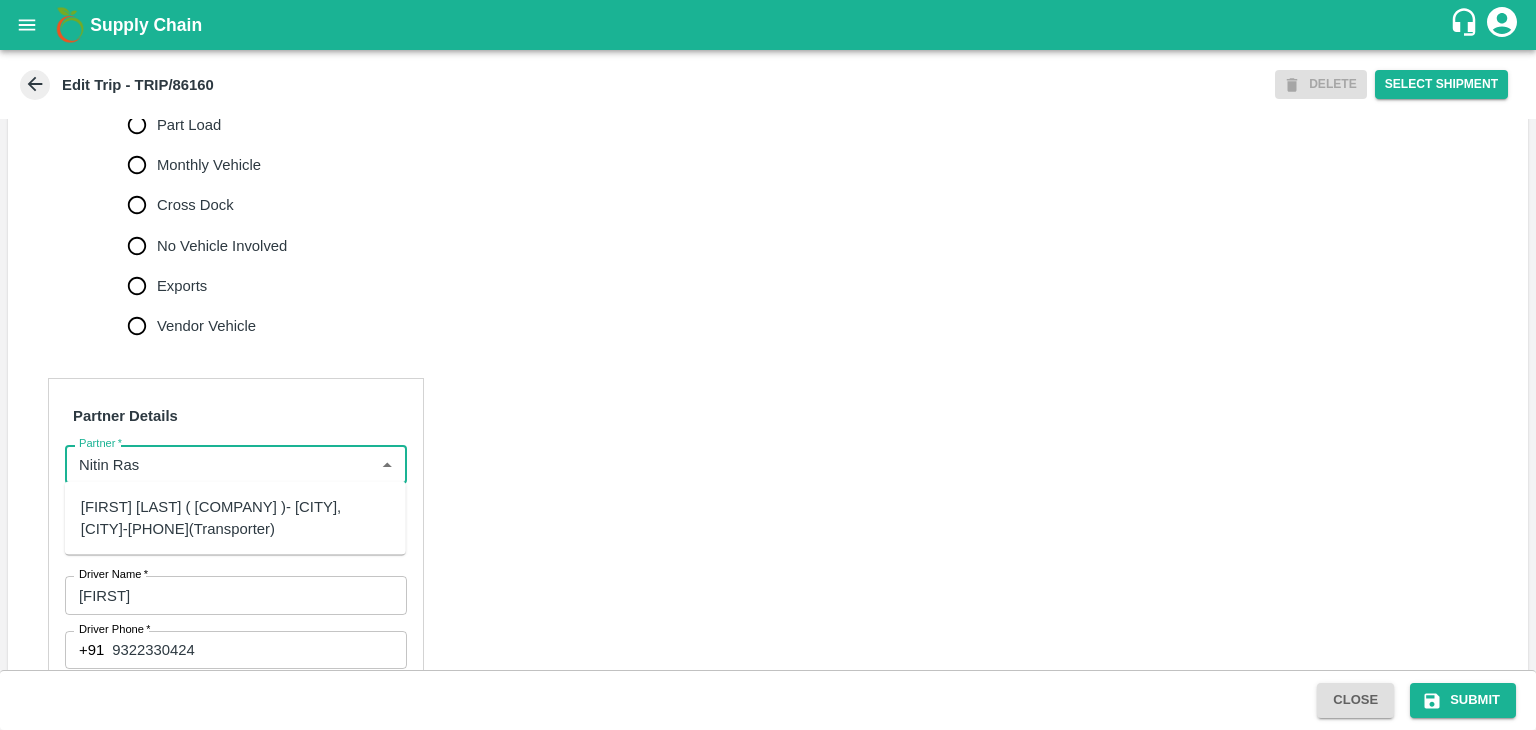 click on "[FIRST] [LAST] ( [COMPANY] )- [CITY], [CITY]-[PHONE](Transporter)" at bounding box center (235, 518) 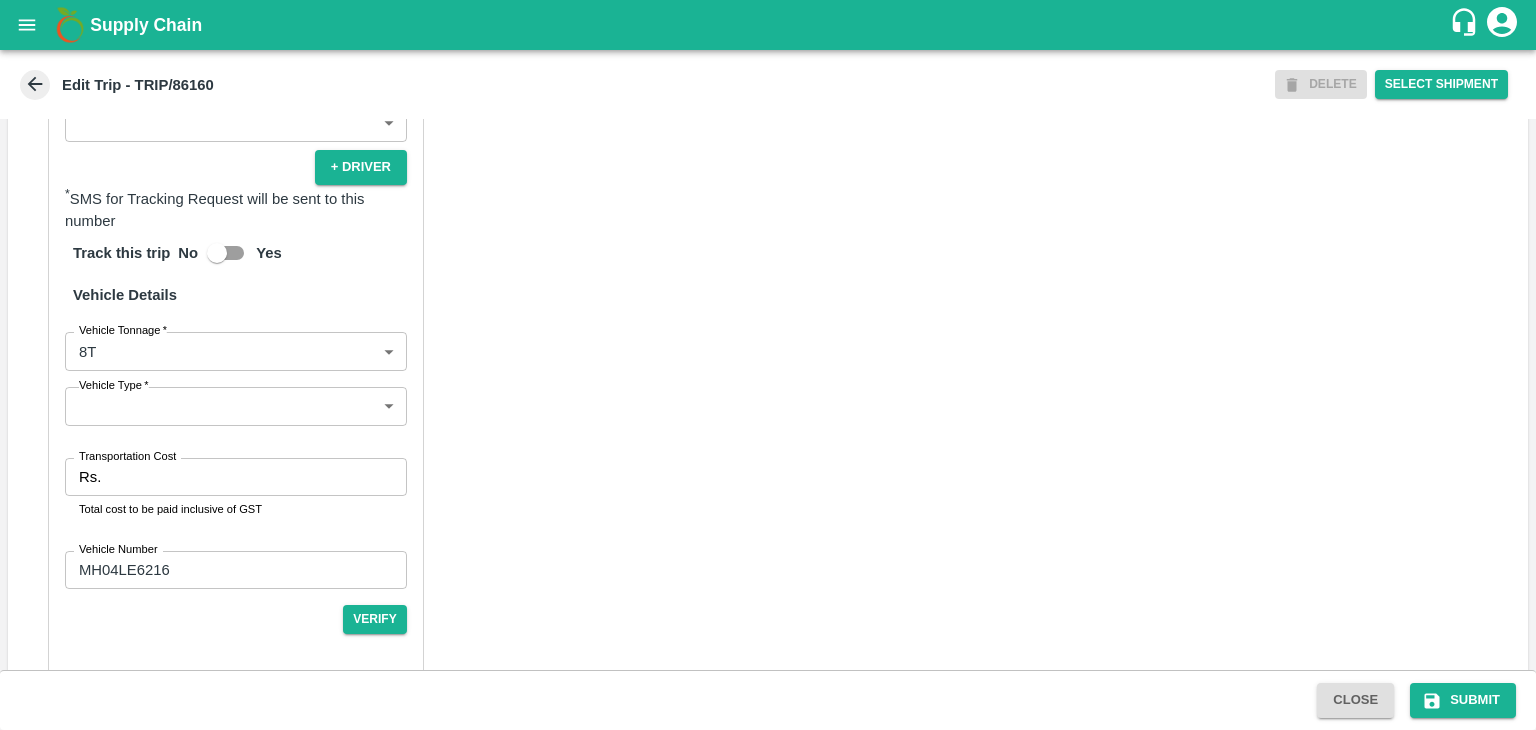 scroll, scrollTop: 1340, scrollLeft: 0, axis: vertical 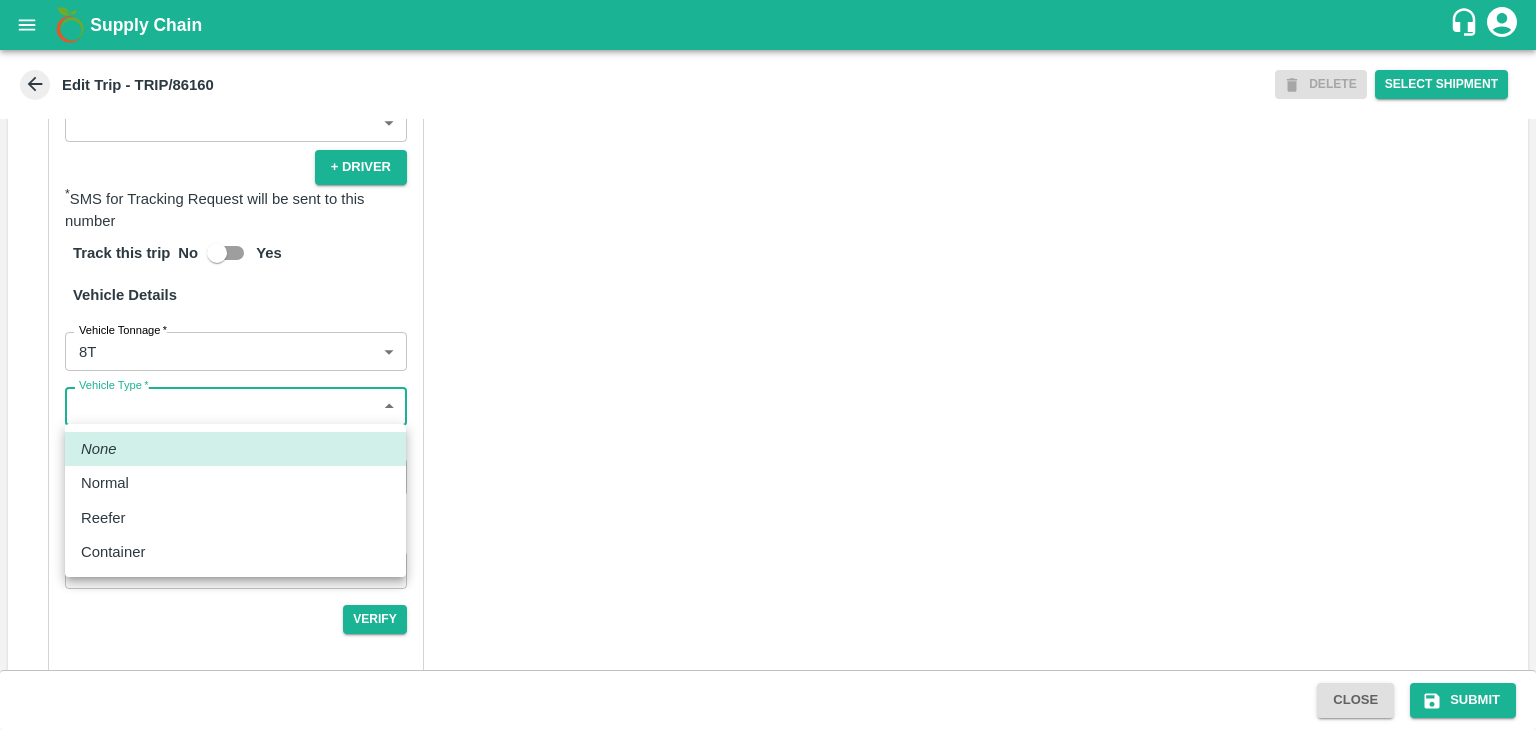 click on "Supply Chain Edit Trip - TRIP/86160 DELETE Select Shipment Trip Details Trip Type Fruit Movement 1 Trip Type Trip Pickup Order SHIP/NASH/351338 PO/V/SHREYA/167189 Address: [CITY], [CITY], [CITY], [STATE], India Trip Delivery Order SHIP/NASH/351338 [CITY] Banana CS Address: [CITY] Banana CS, Gat No. 314/2/1, A/p- Mohadi, Tal- Dindori, Dist- [CITY] 422207, [STATE], India., India Trip Category Full Load Part Load Monthly Vehicle Cross Dock No Vehicle Involved Exports Vendor Vehicle Partner Details Partner * Partner Add Transporter Driver 1 Details Driver Name * [FIRST] Driver Name Driver Phone * +91 [PHONE] Driver Phone Additional Phone Number +91 Additional Phone Number Driver Language ​ Driver Language + Driver * SMS for Tracking Request will be sent to this number Track this trip No Yes Vehicle Details Vehicle Tonnage * 8T 8000 Vehicle Tonnage Vehicle Type ​ Vehicle Type Transportation Cost Rs. Transportation Cost Total cost to be paid inclusive of GST Vehicle Number None" at bounding box center (768, 365) 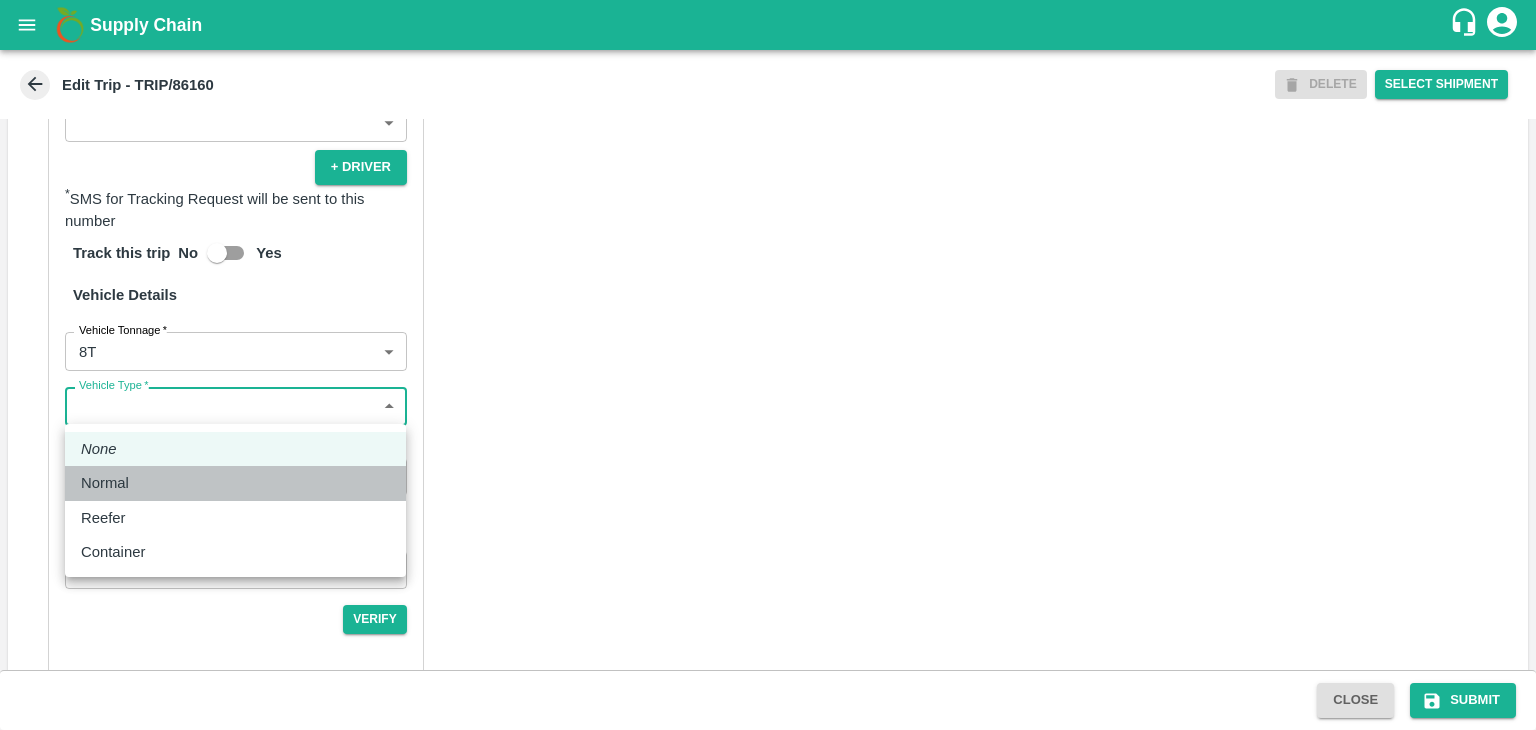 click on "Normal" at bounding box center (235, 483) 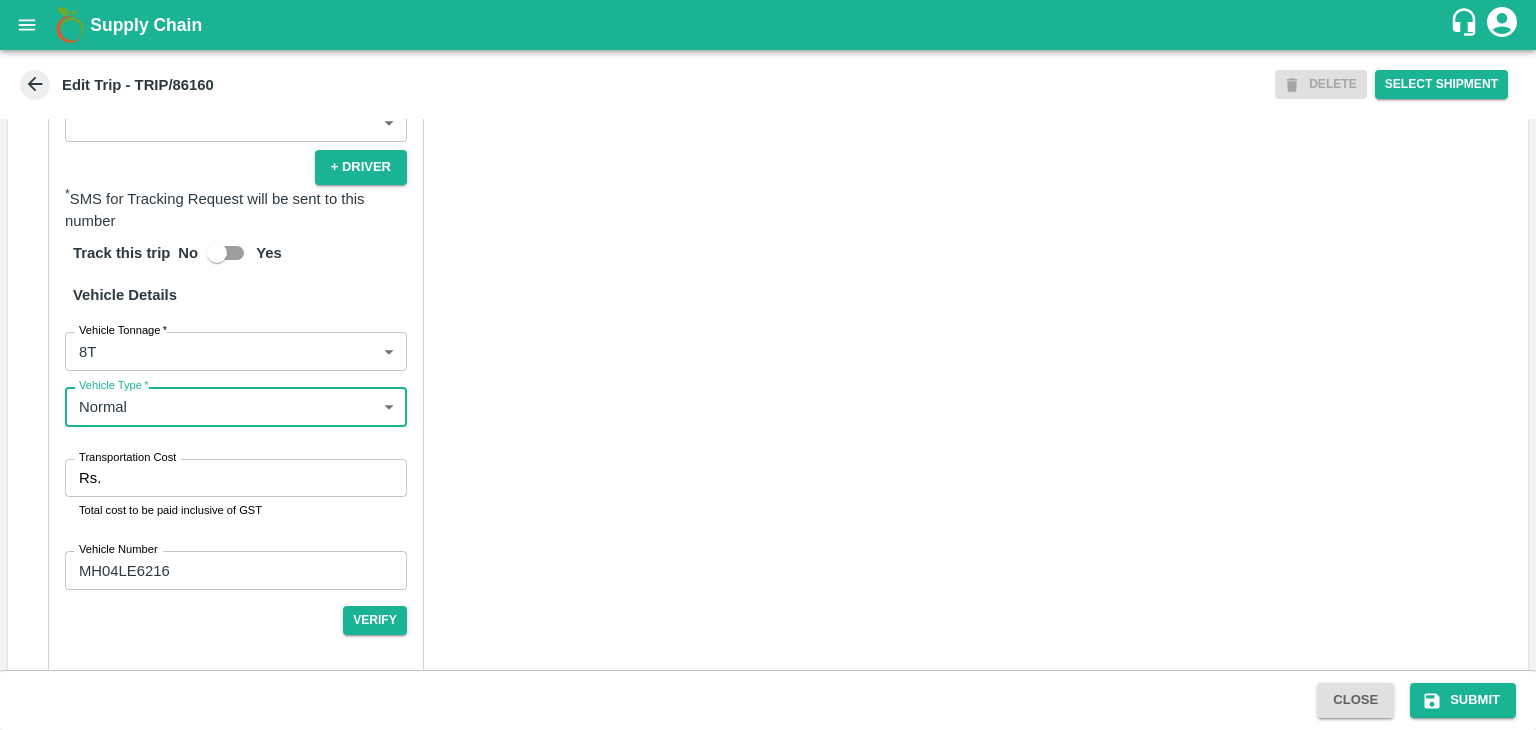 click on "Transportation Cost" at bounding box center [258, 478] 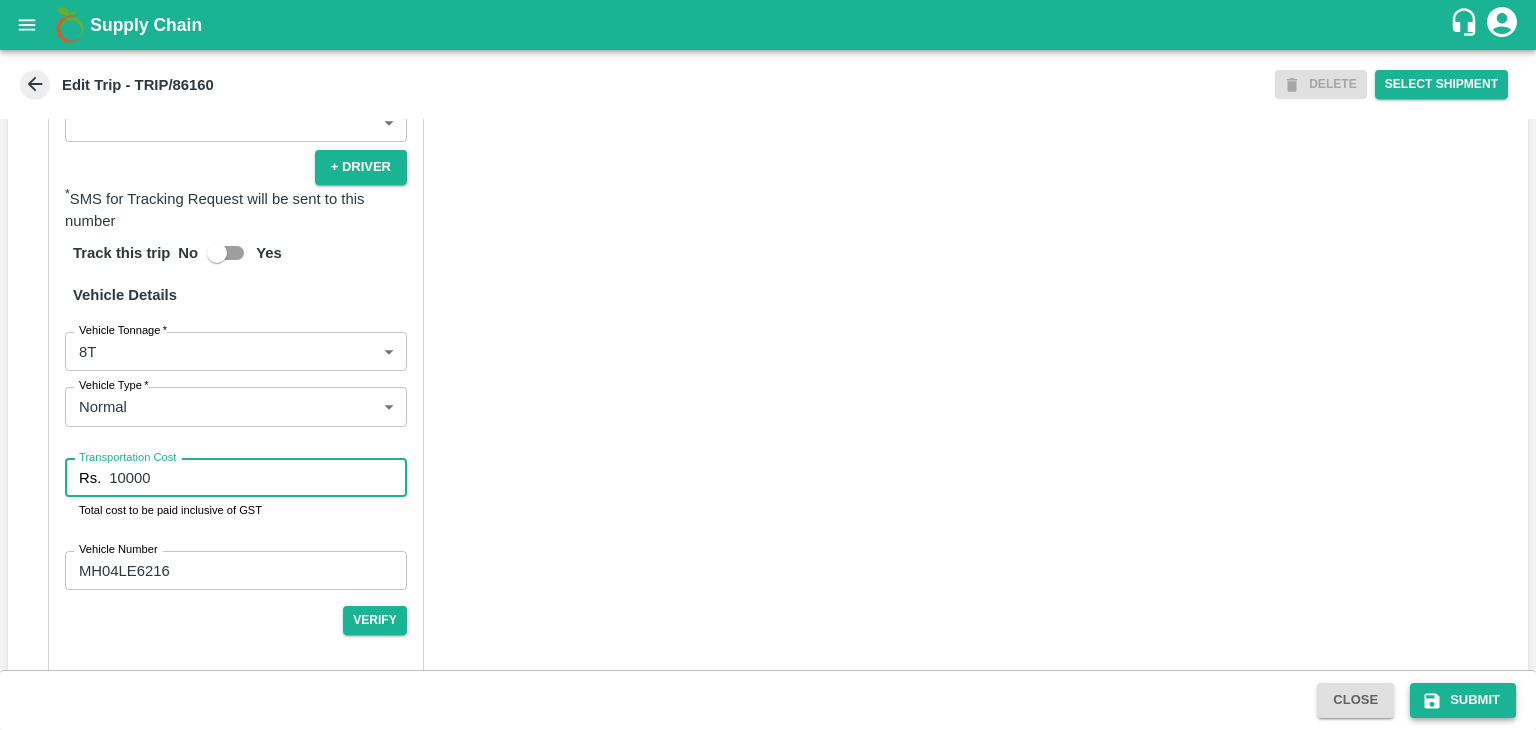 type on "10000" 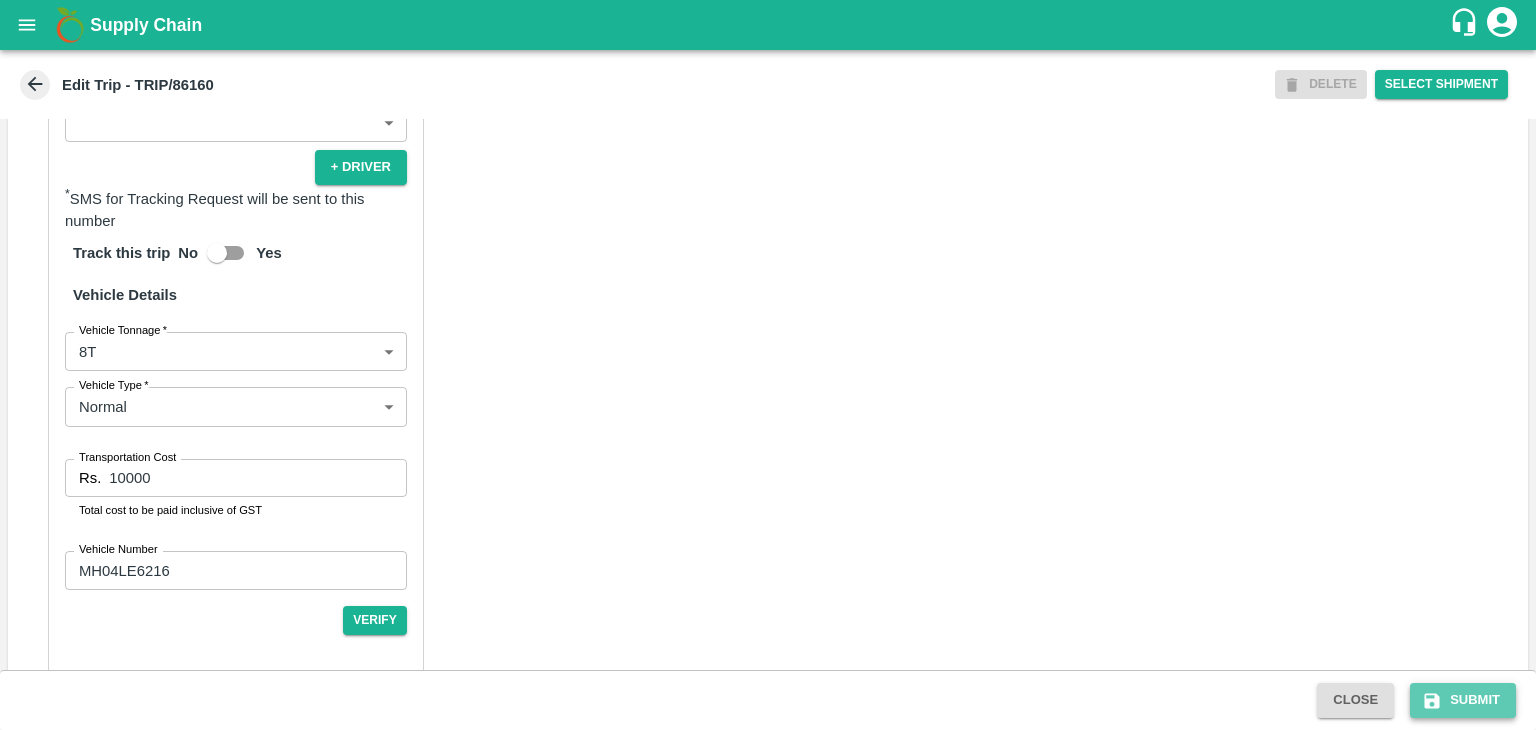 click on "Submit" at bounding box center [1463, 700] 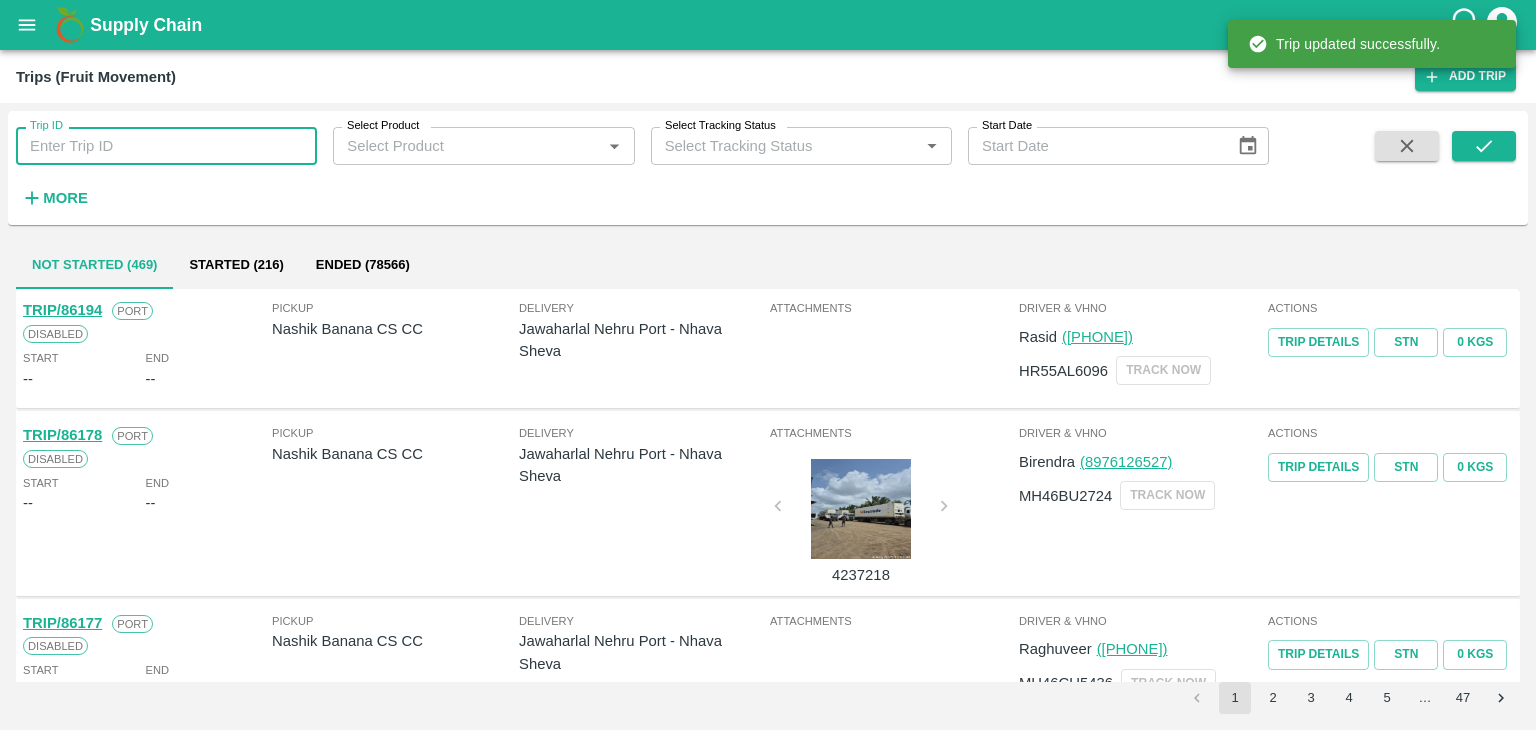 click on "Trip ID" at bounding box center [166, 146] 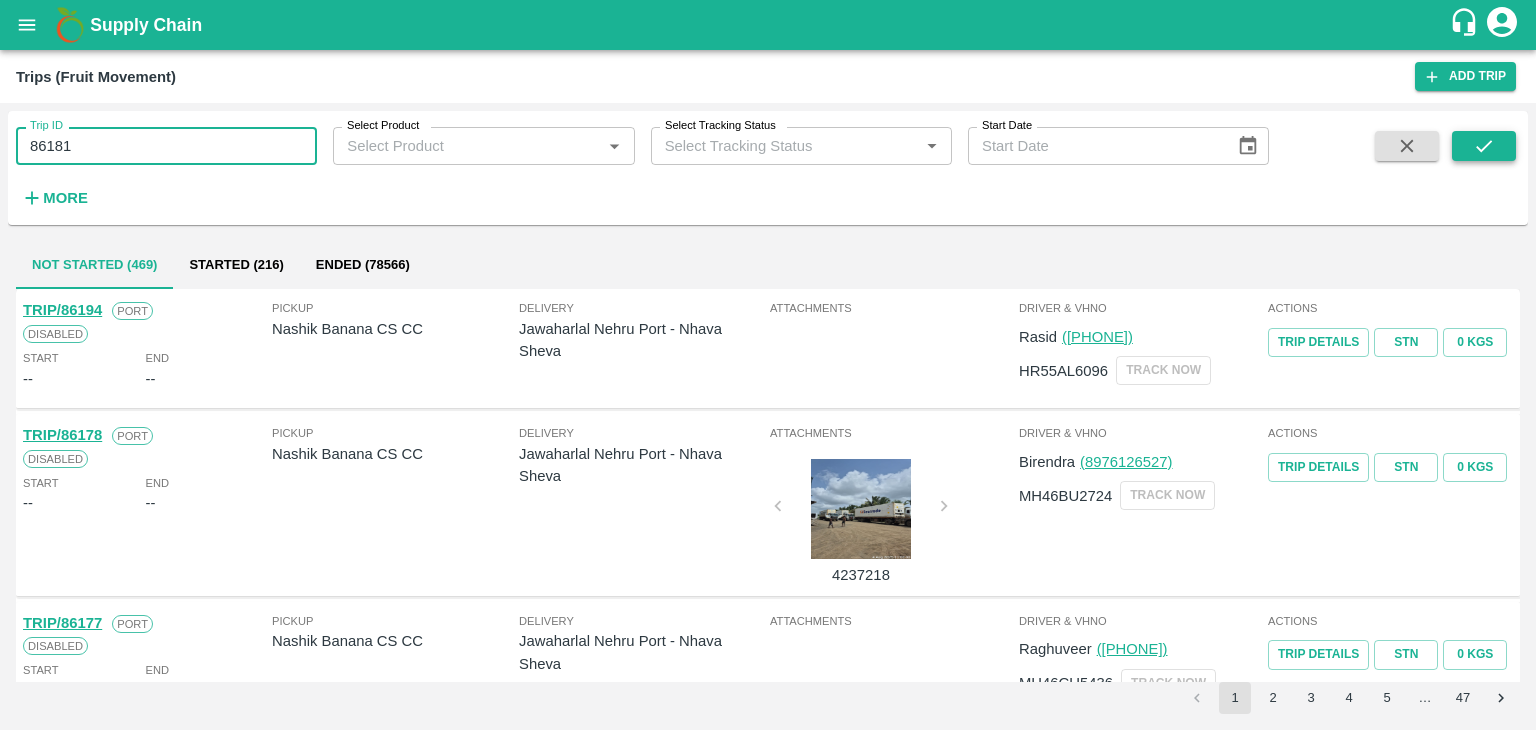 type on "86181" 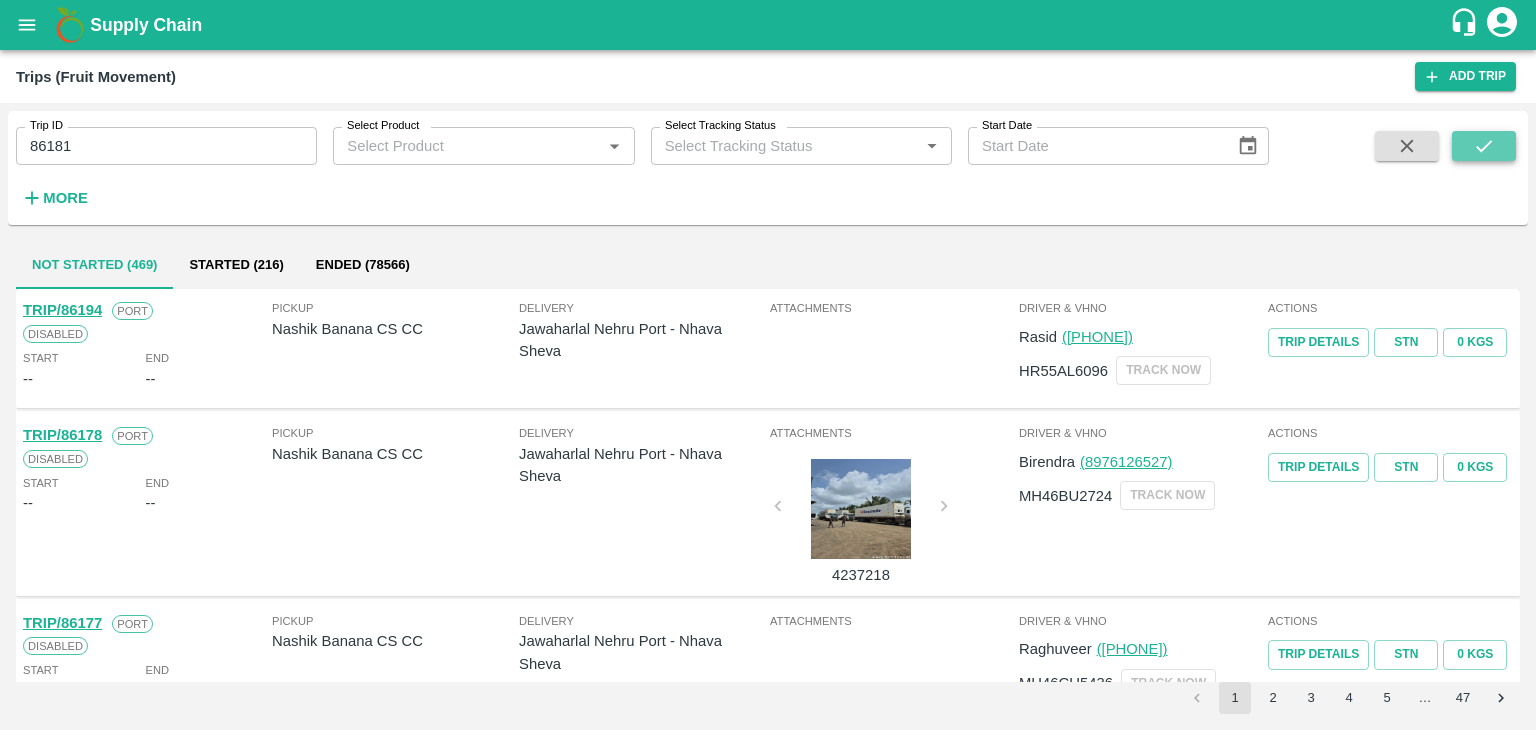 click at bounding box center [1484, 146] 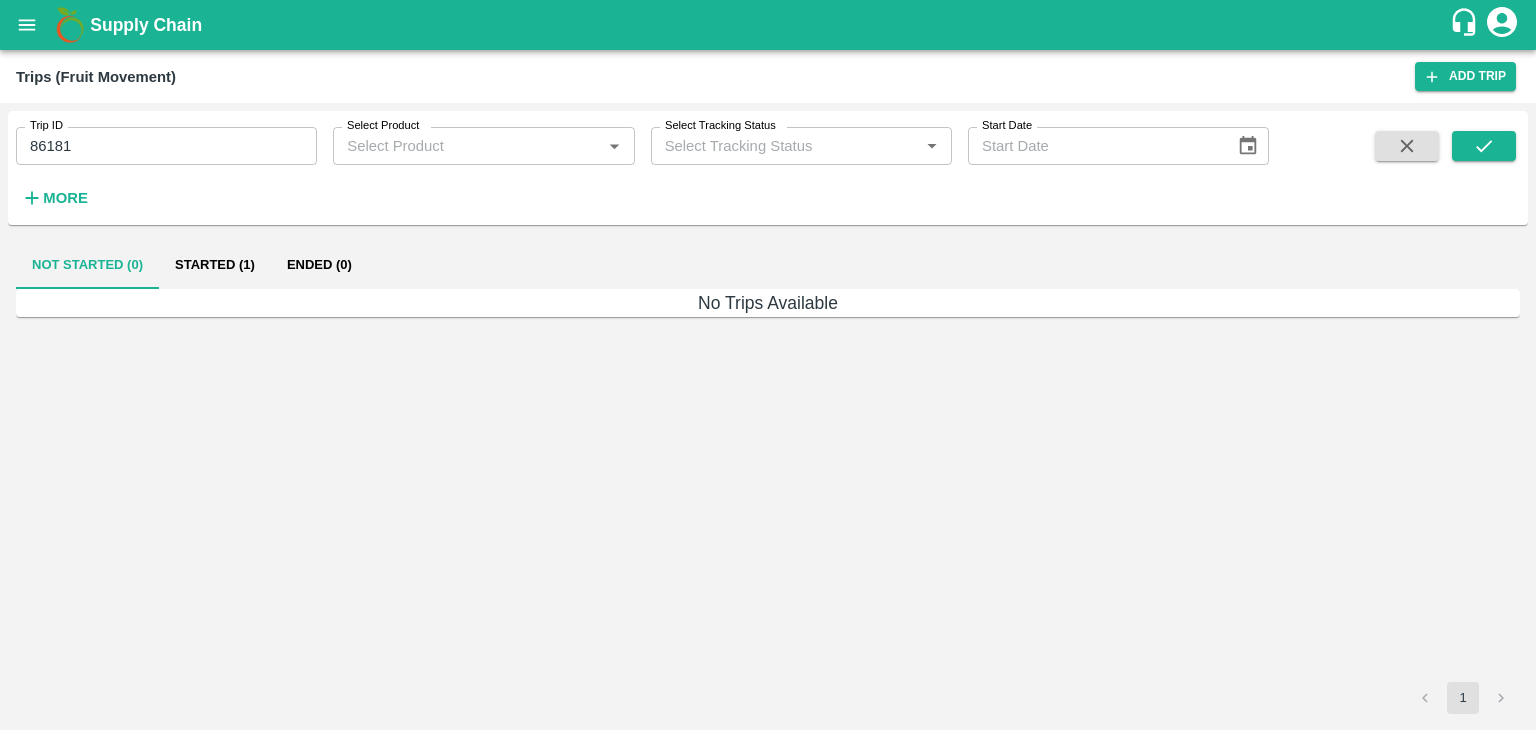 click on "Started (1)" at bounding box center [215, 265] 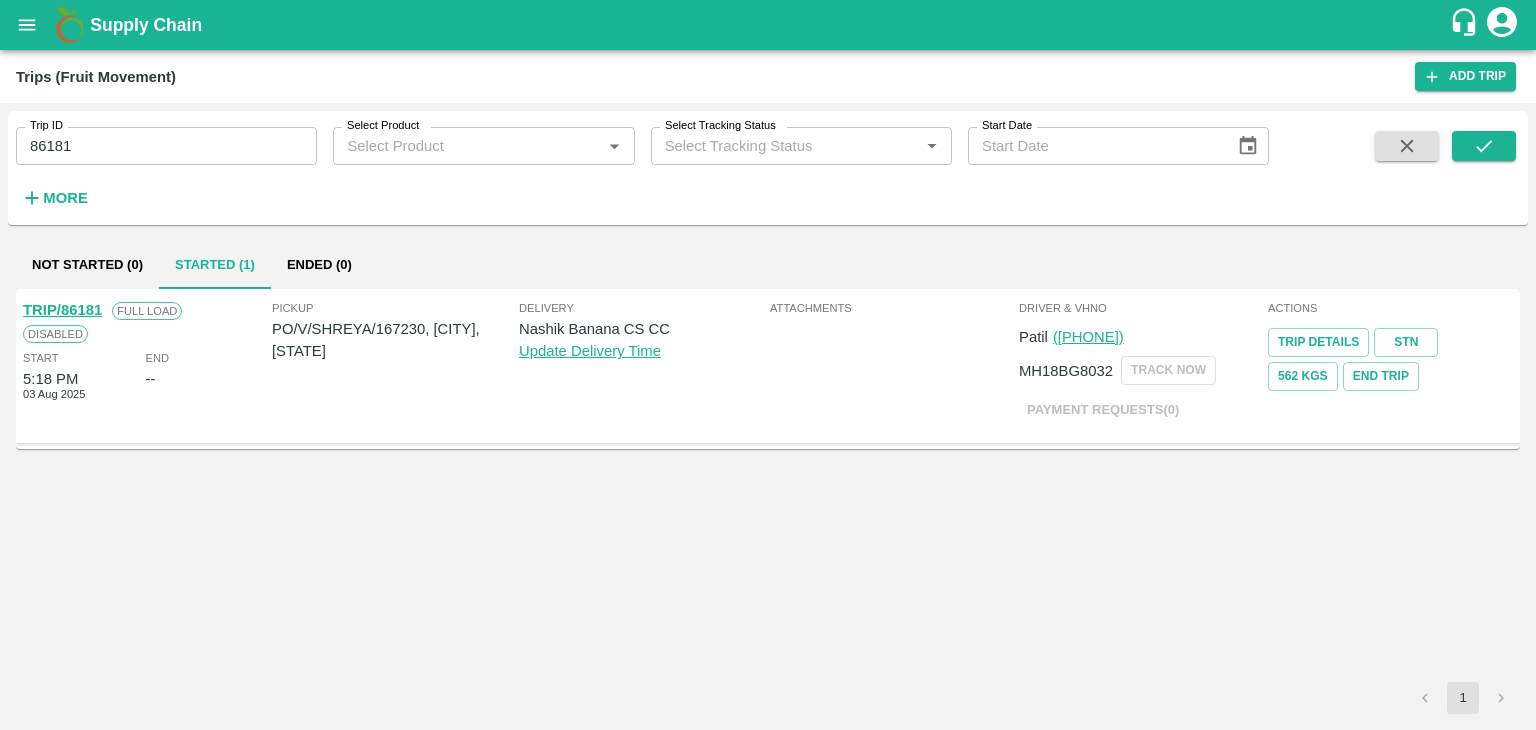 click on "TRIP/86181" at bounding box center [62, 310] 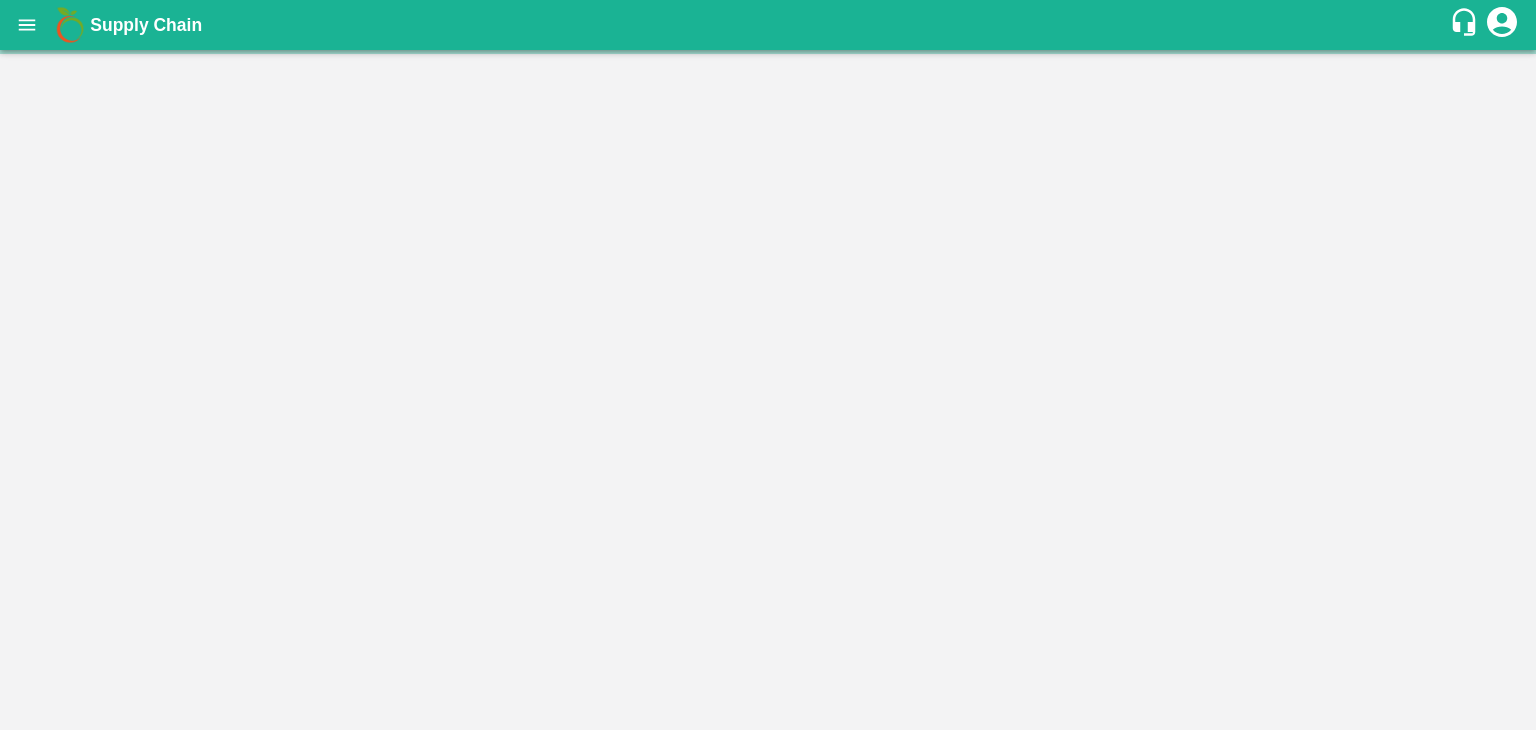 scroll, scrollTop: 0, scrollLeft: 0, axis: both 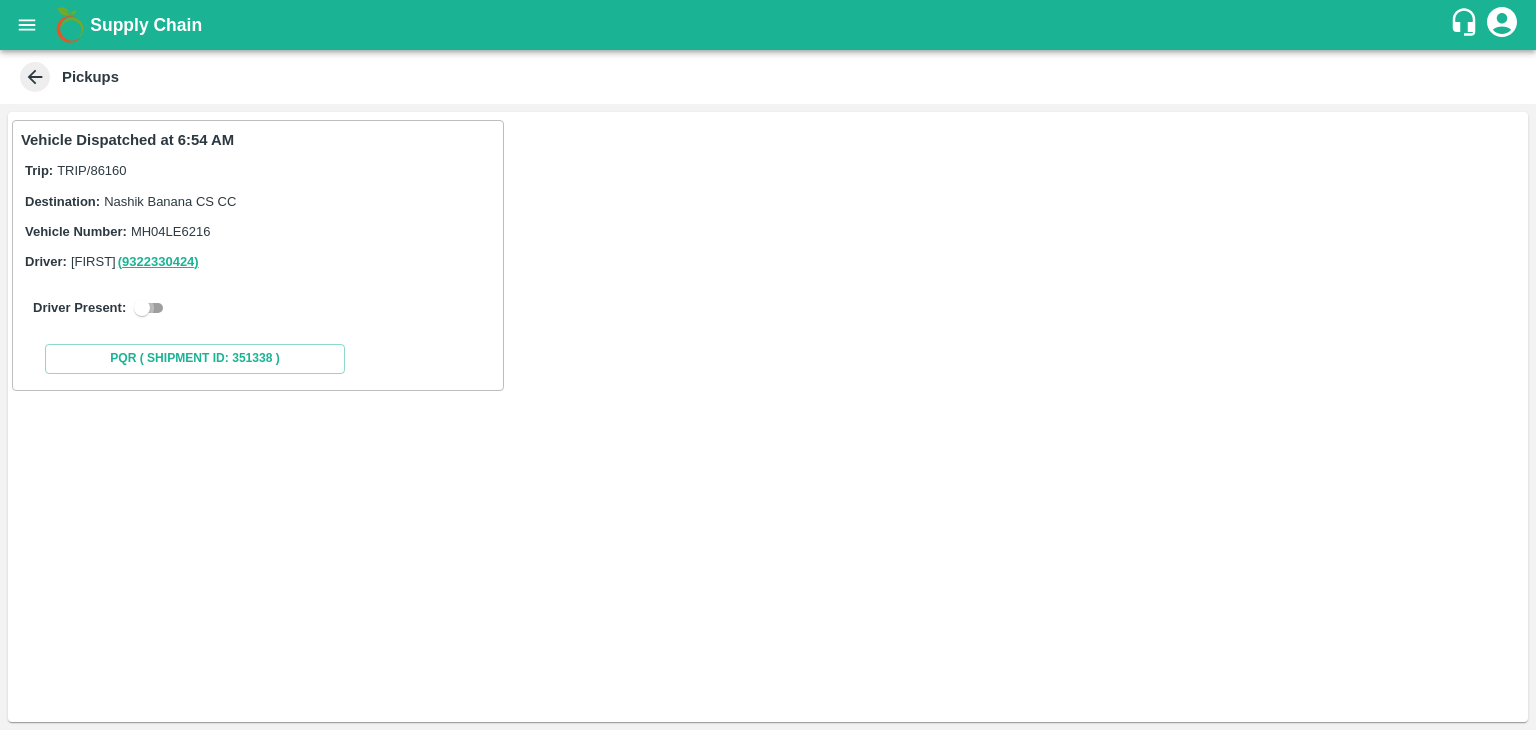 click at bounding box center [142, 308] 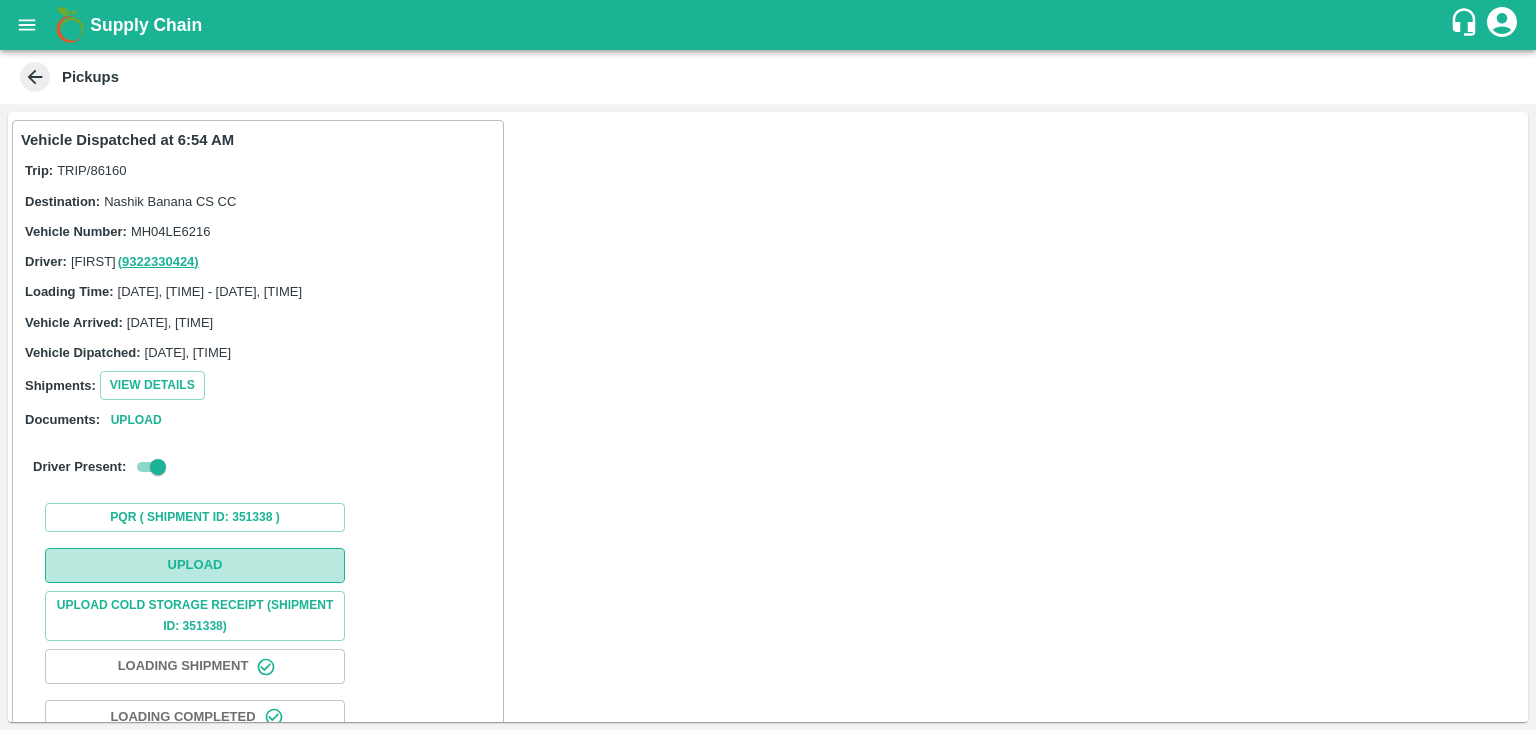 click on "Upload" at bounding box center (195, 565) 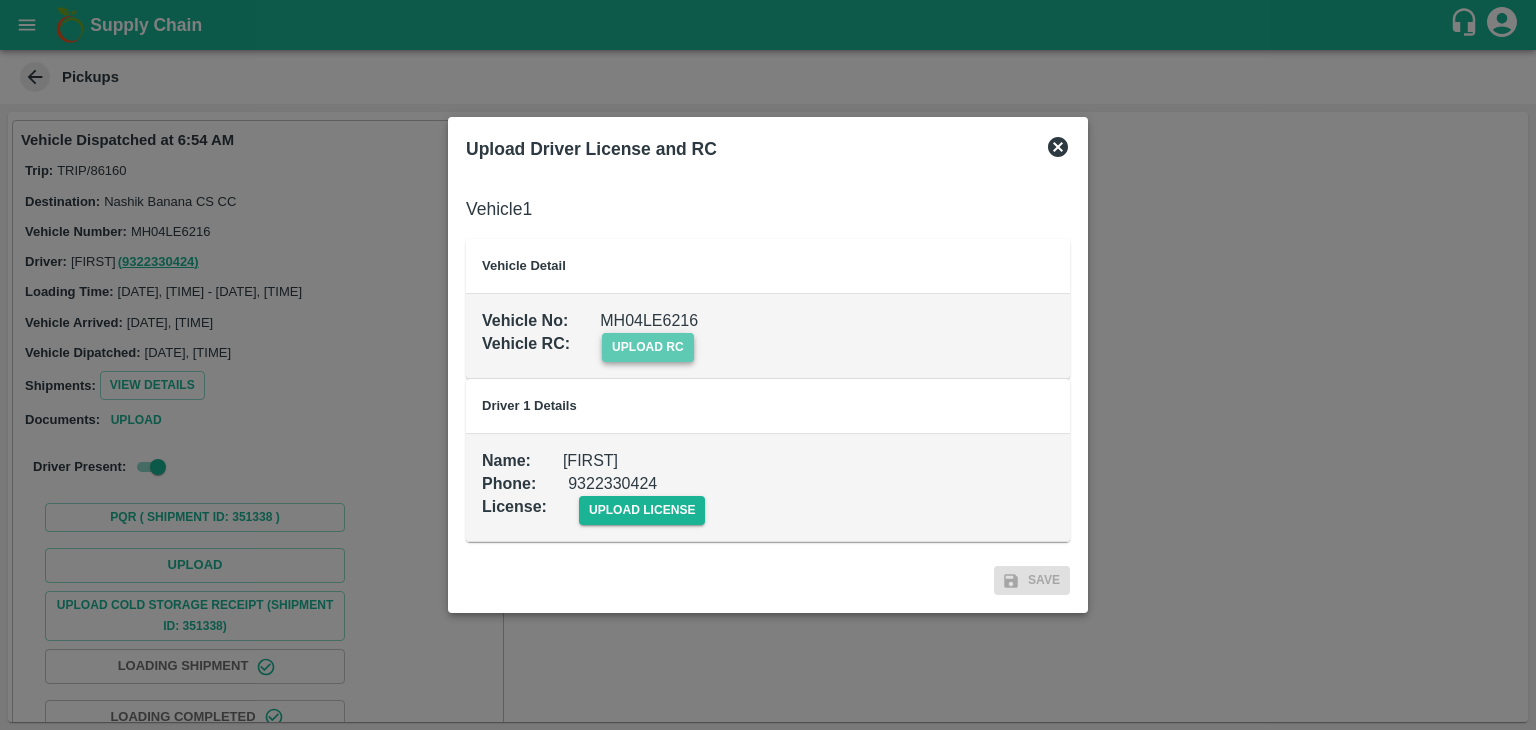 click on "upload rc" at bounding box center [648, 347] 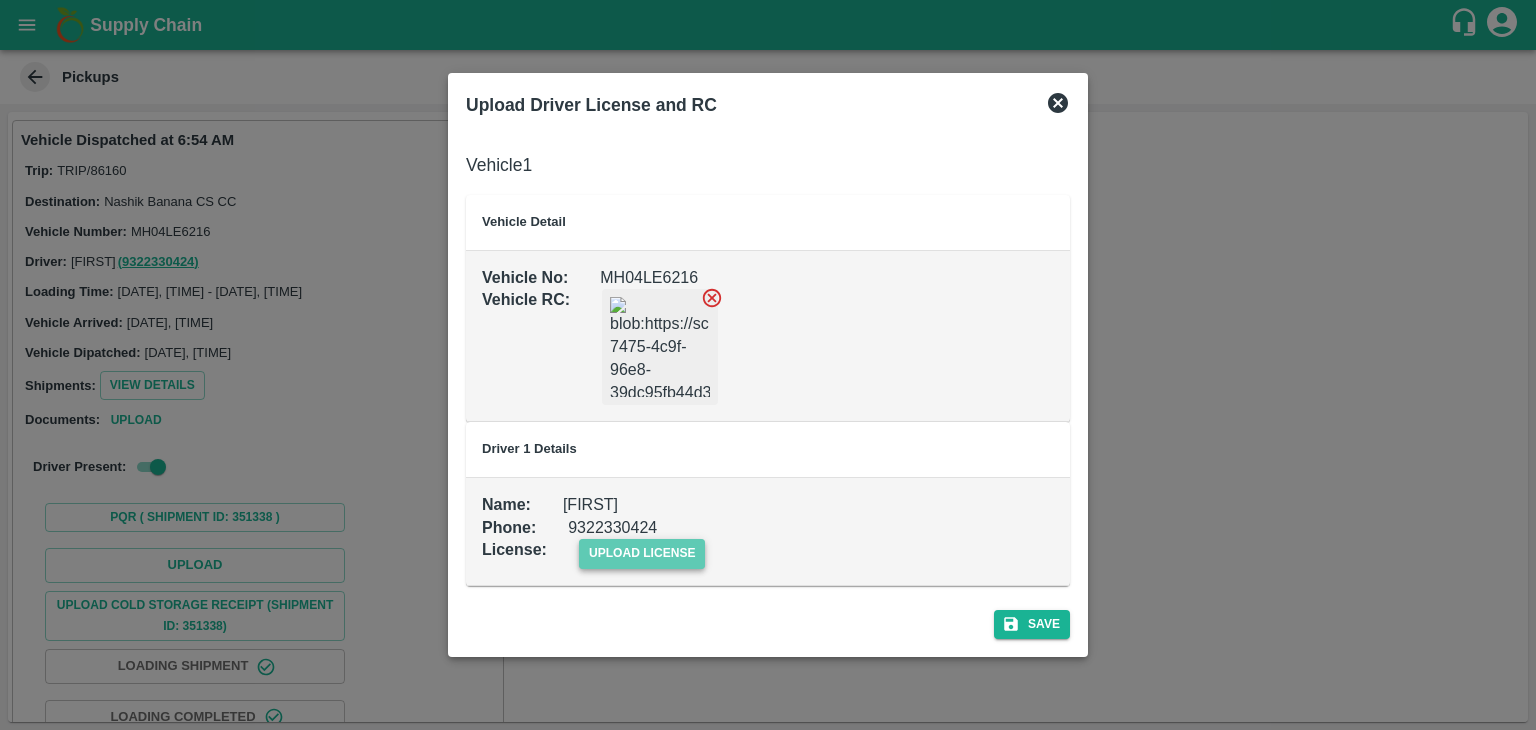 click on "upload license" at bounding box center (642, 553) 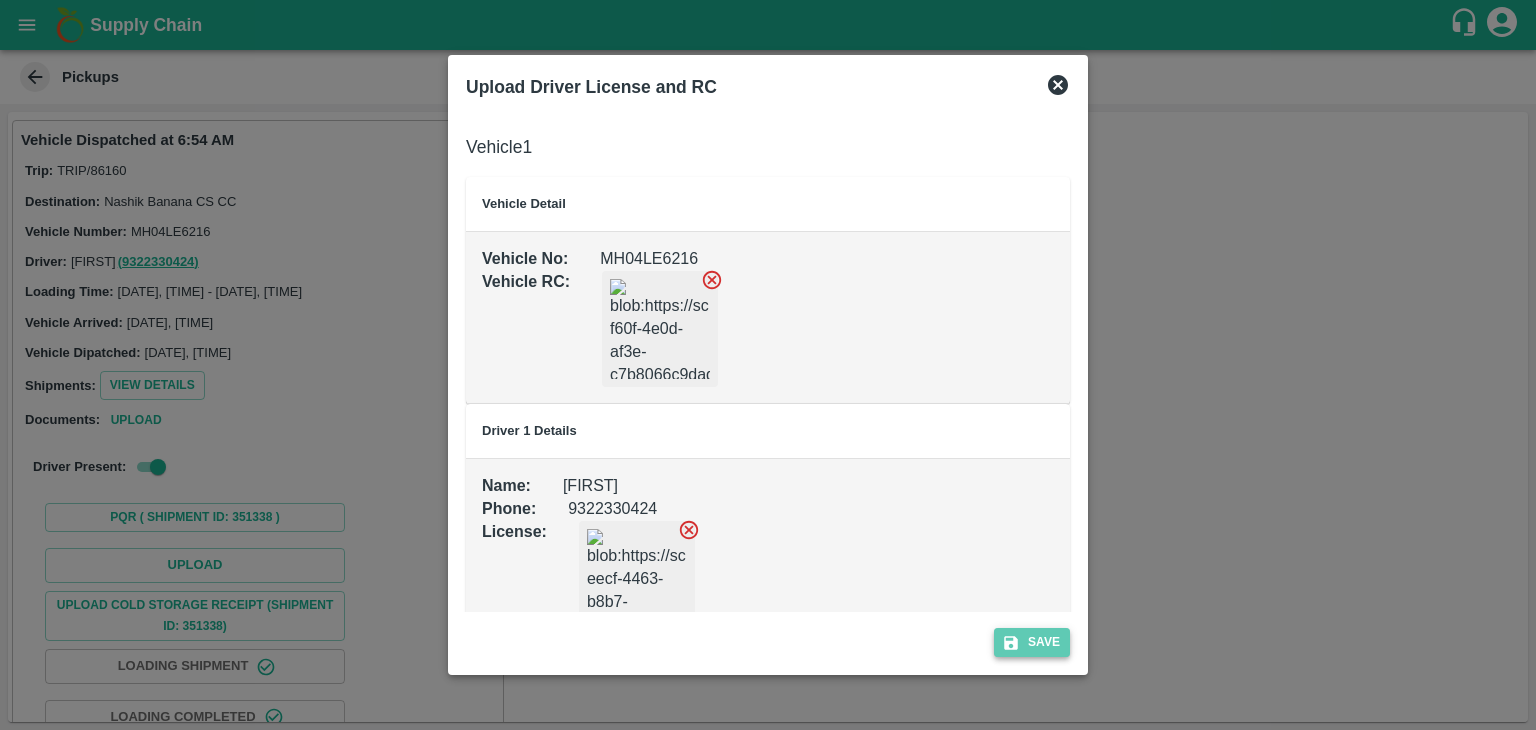 click on "Save" at bounding box center [1032, 642] 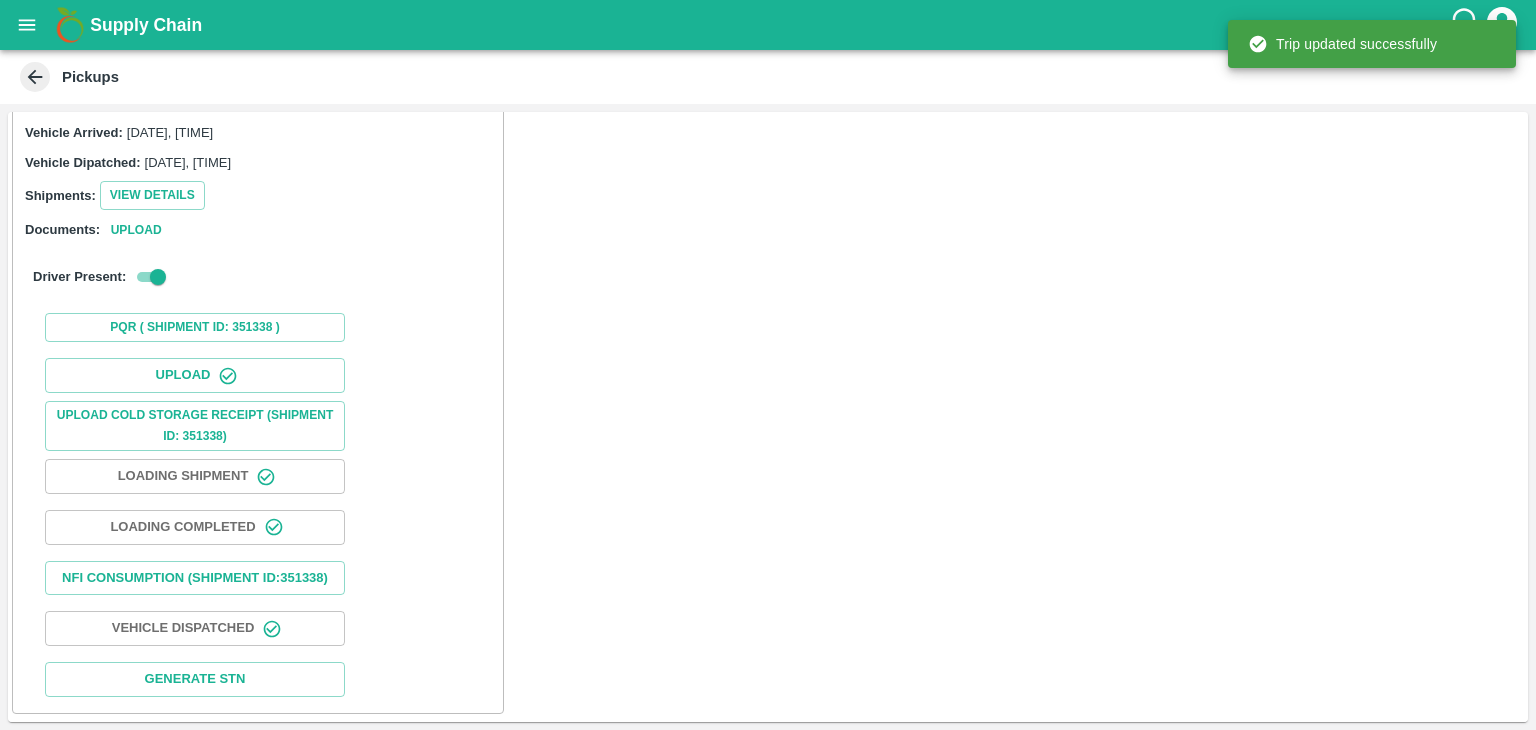 scroll, scrollTop: 208, scrollLeft: 0, axis: vertical 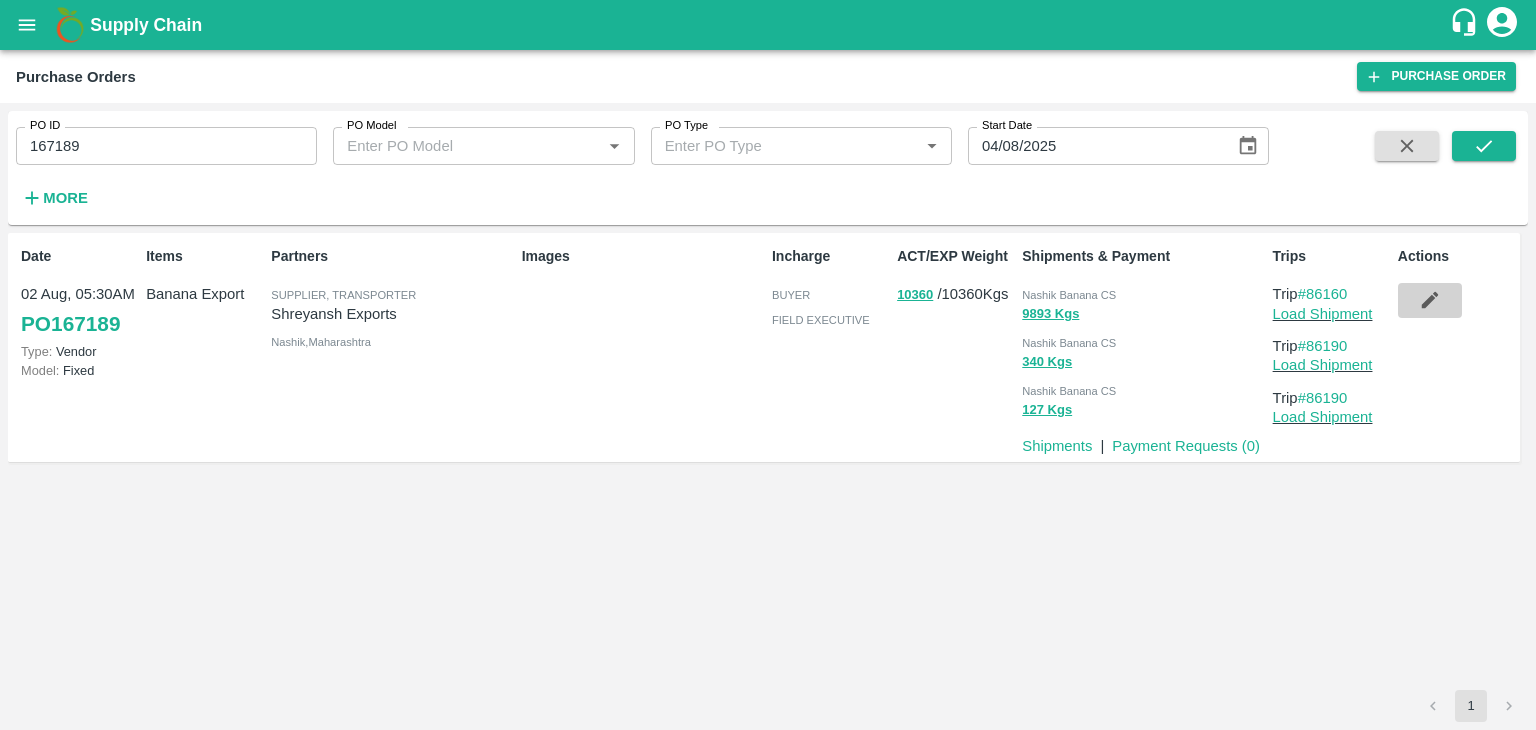 click at bounding box center (1430, 300) 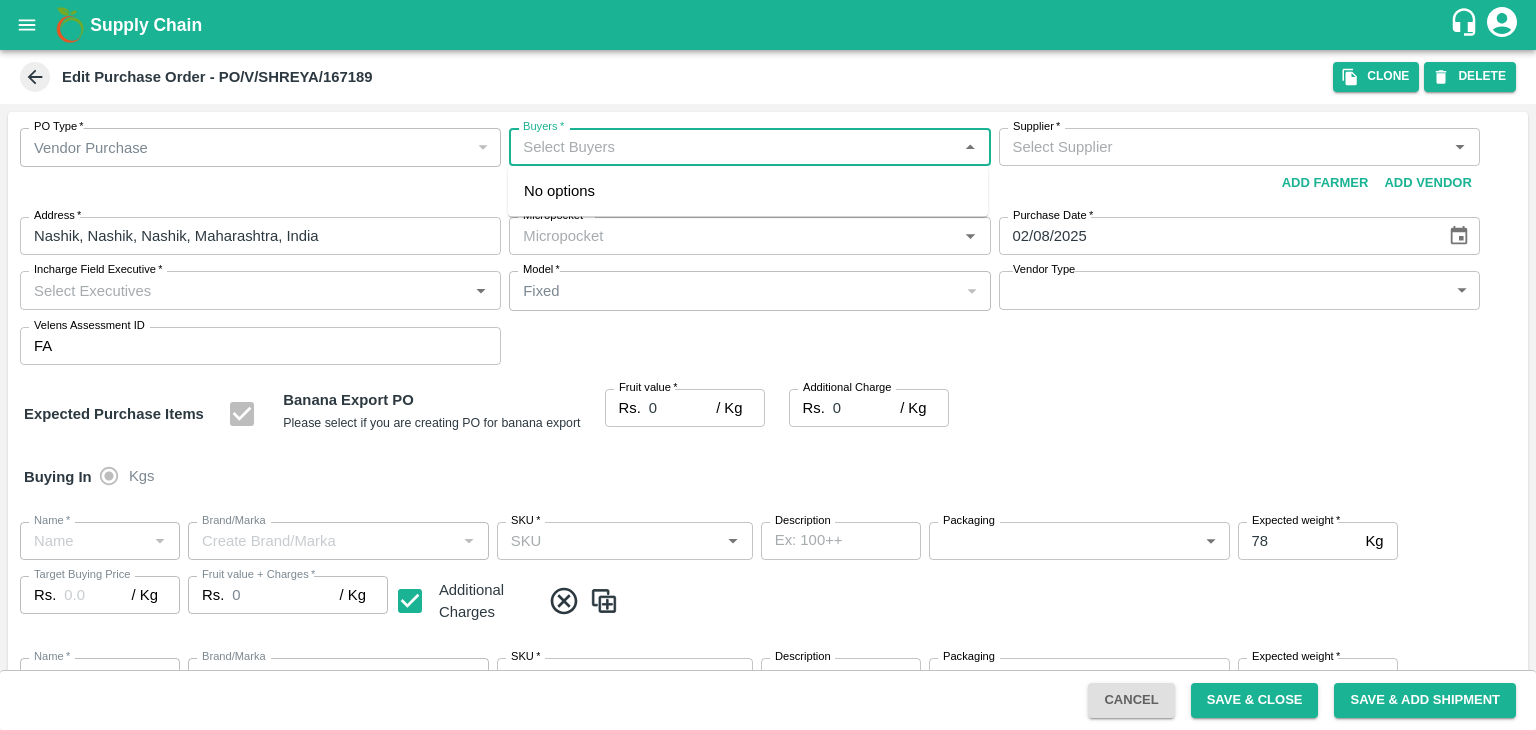 click on "Buyers   *" at bounding box center (733, 147) 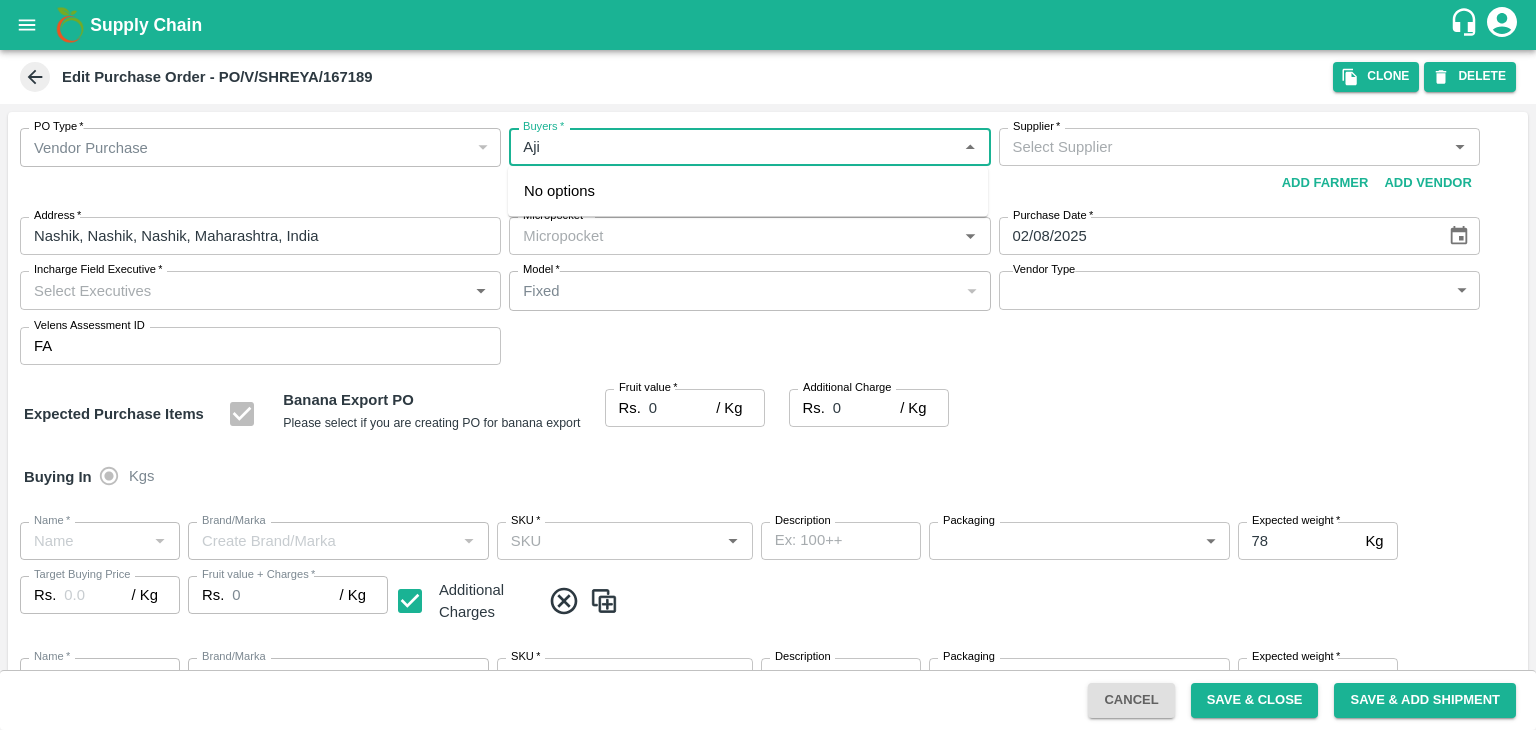 type on "[FIRST]" 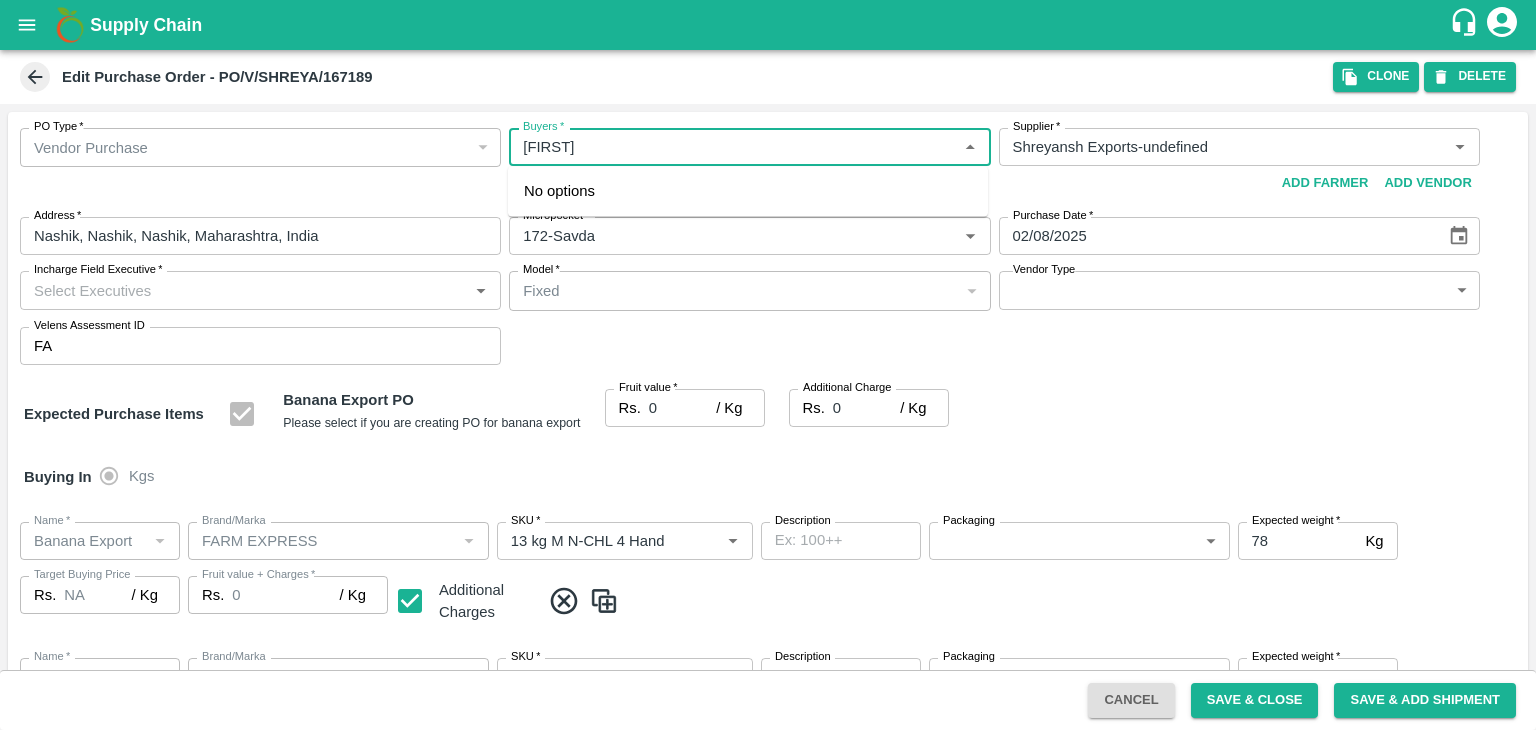 type on "Shreyansh Exports-undefined" 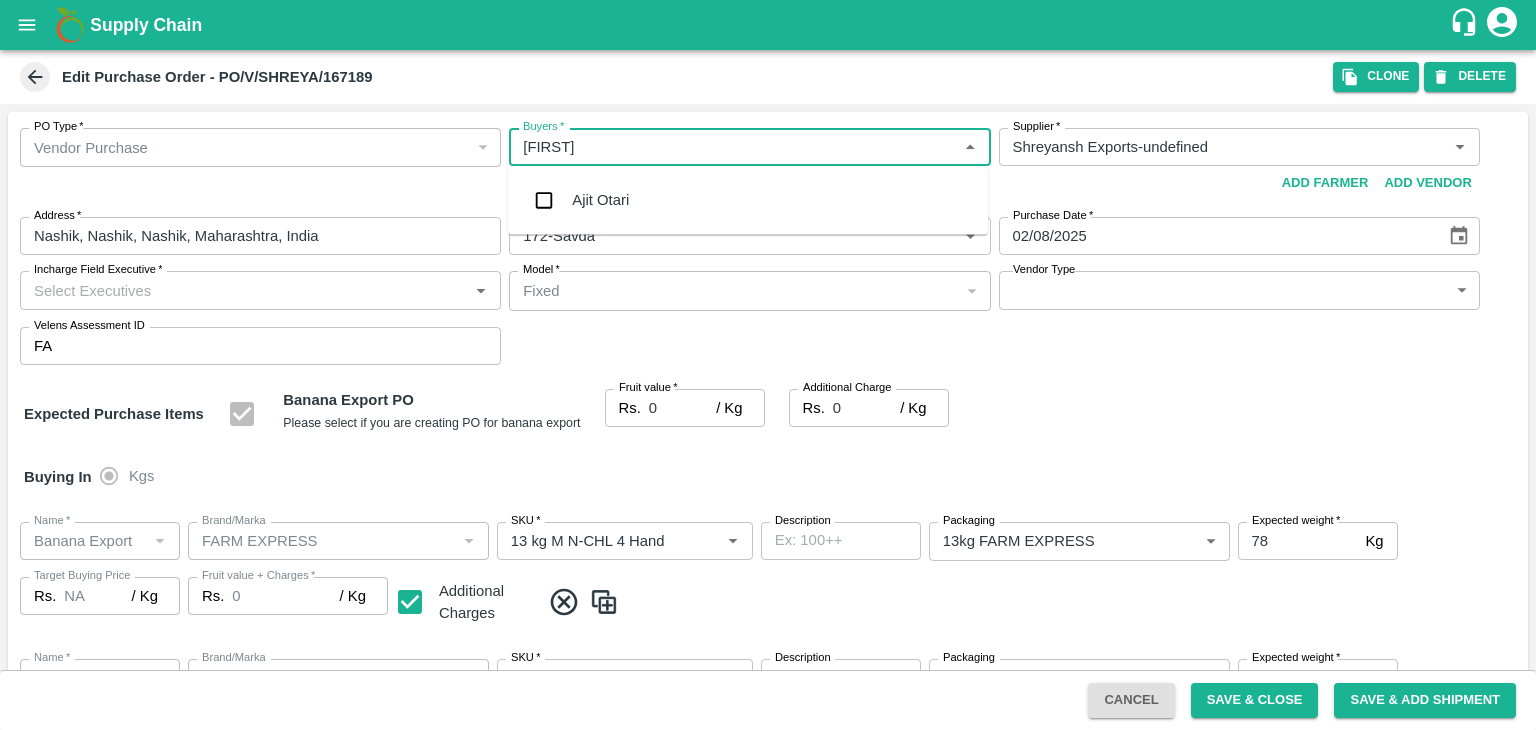 click on "Ajit Otari" at bounding box center [748, 200] 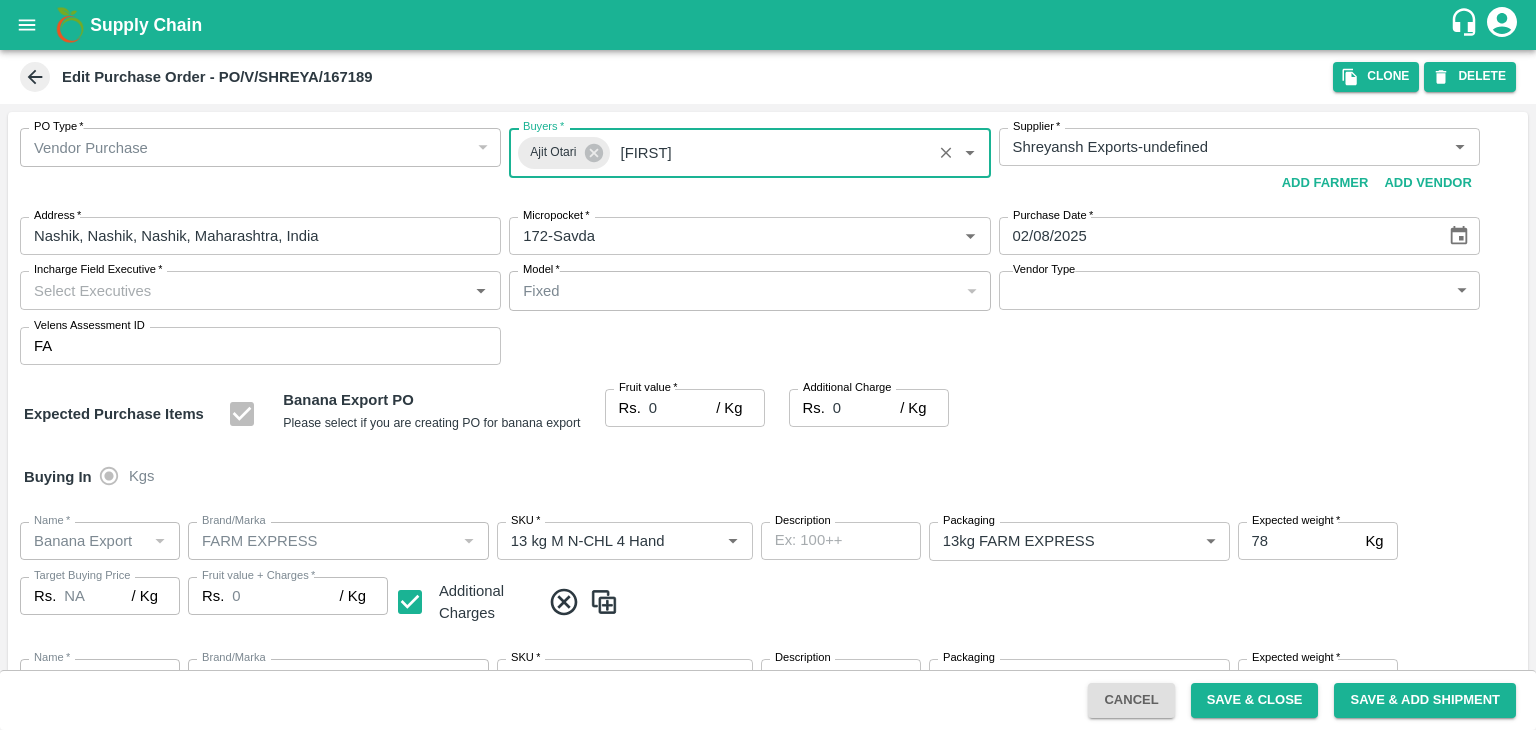 type 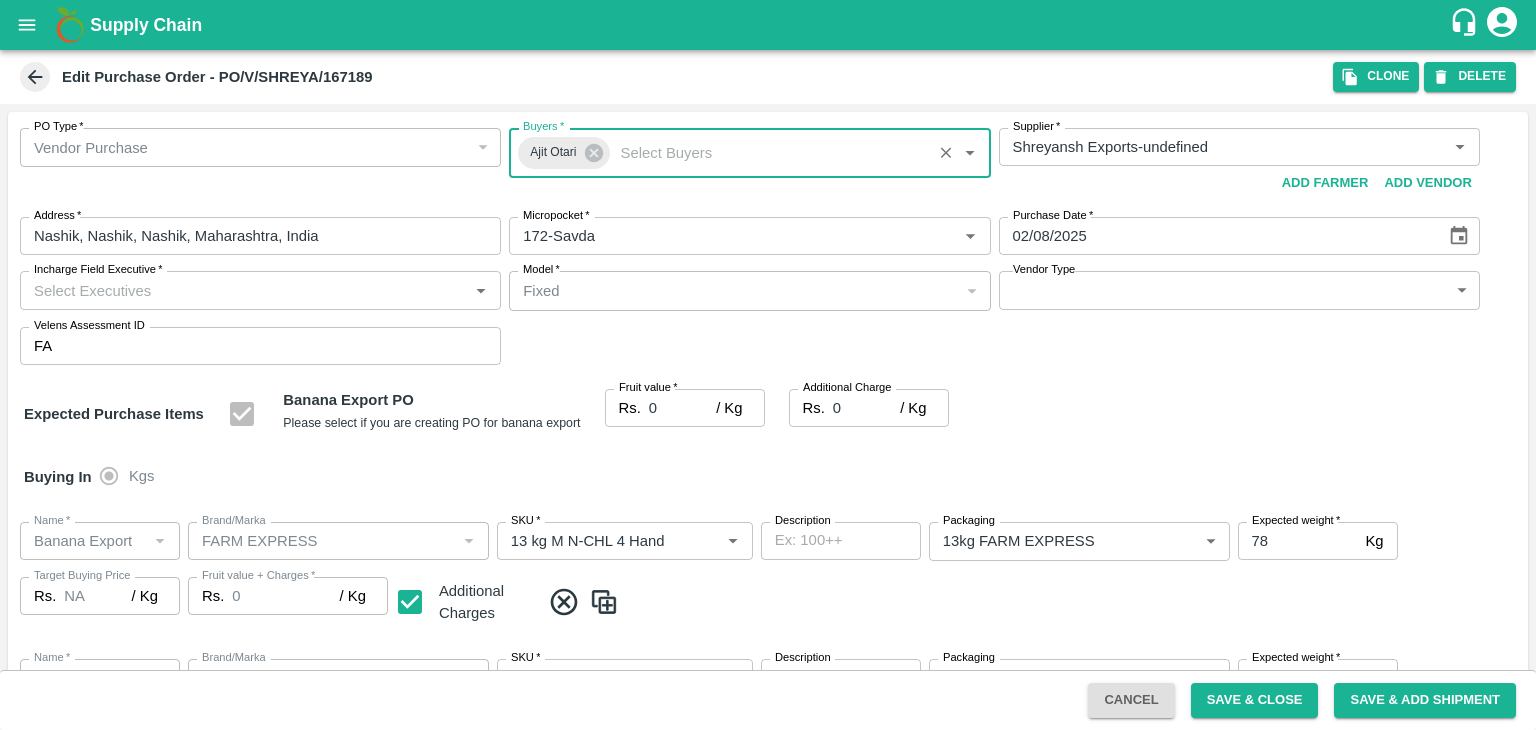 click on "Incharge Field Executive   *" at bounding box center (244, 290) 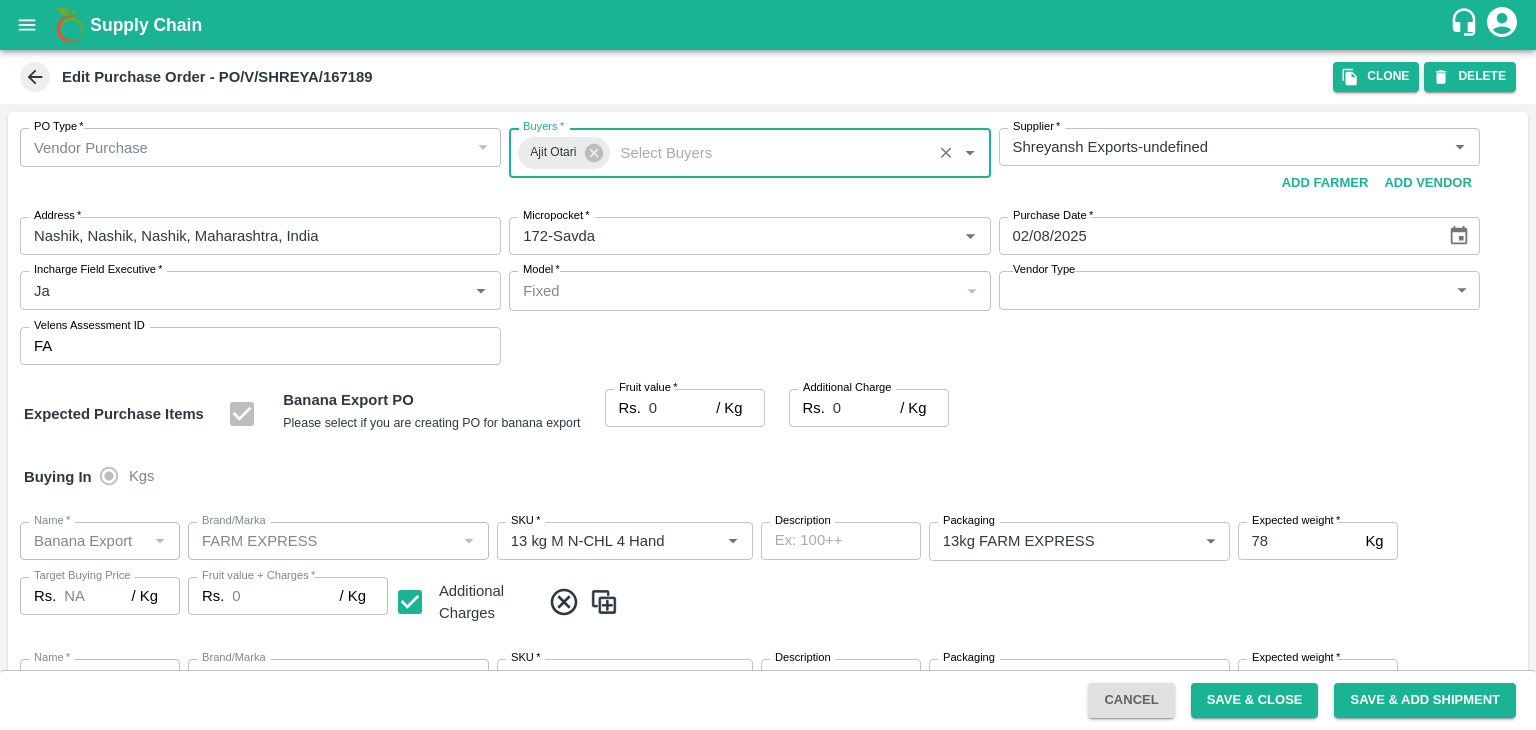 type on "Jay" 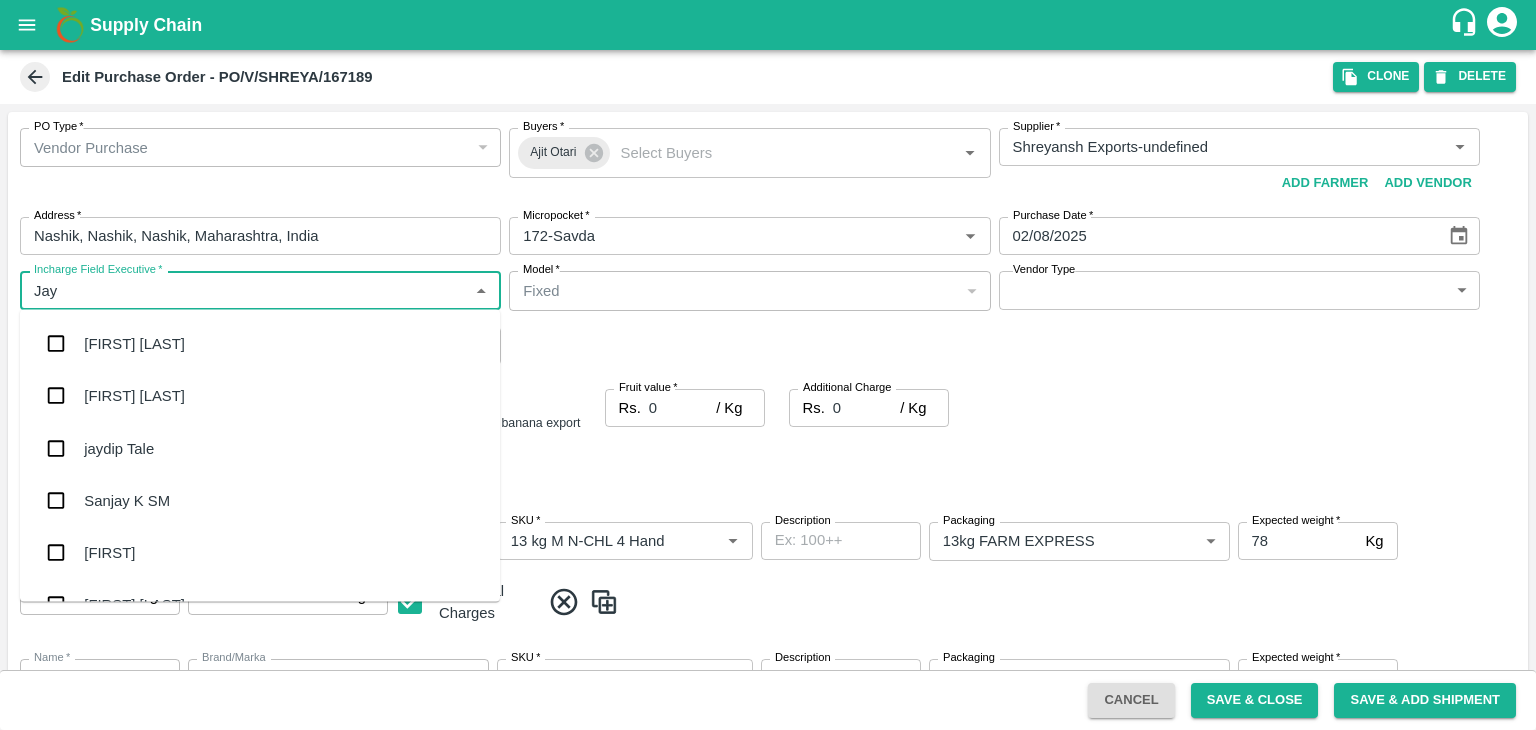 click on "jaydip Tale" at bounding box center [260, 448] 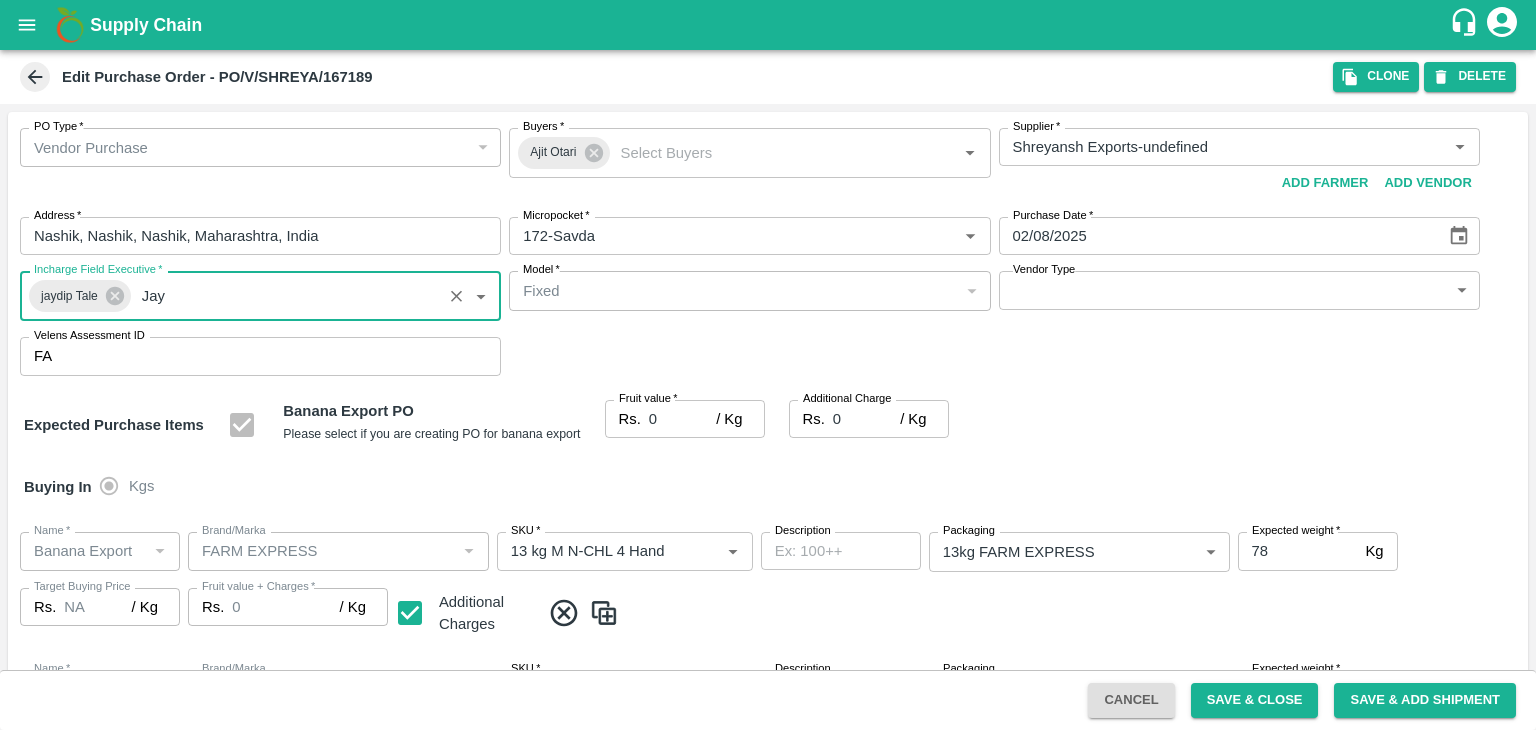 type 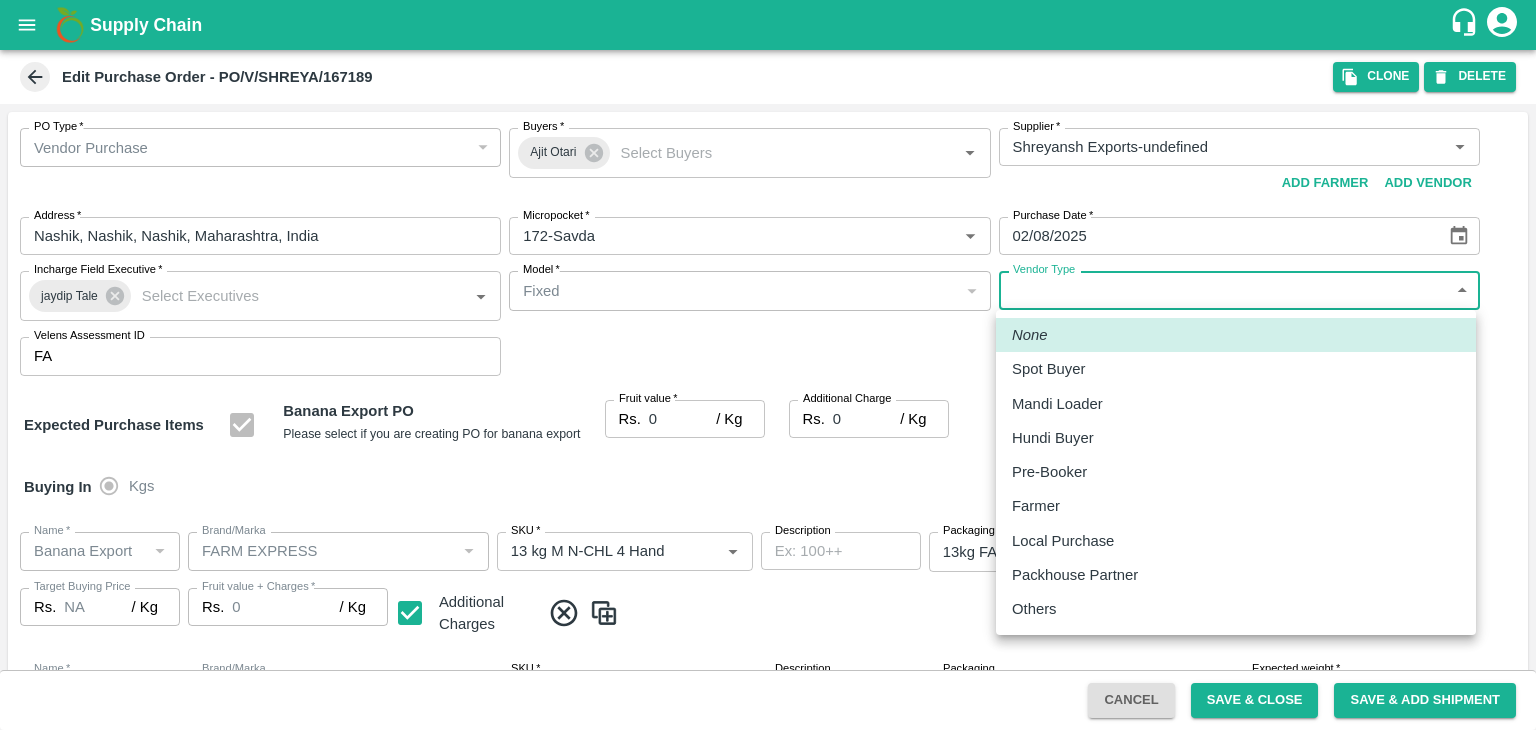 click on "Supply Chain Edit Purchase Order - PO/V/SHREYA/167189 Clone DELETE PO Type   * Vendor Purchase 2 PO Type Buyers   * Ajit Otari Buyers   * Supplier   * Supplier   * Add Vendor Add Farmer Address   * Nashik, Nashik, Nashik, Maharashtra, India Address Micropocket   * Micropocket   * Purchase Date   * 02/08/2025 Purchase Date Incharge Field Executive   * jaydip Tale Incharge Field Executive   * Model   * Fixed Fixed Model Vendor Type ​ Vendor Type Velens Assessment ID FA Velens Assessment ID Expected Purchase Items Banana Export PO Please select if you are creating PO for banana export Fruit value   * Rs. 0 / Kg Fruit value Additional Charge Rs. 0 / Kg Additional Charge Buying In Kgs Name   * Name   * Brand/Marka Brand/Marka SKU   * SKU   * Description x Description Packaging 13kg FARM EXPRESS 468 Packaging Expected weight   * 78 Kg Expected weight Target Buying Price Rs. NA / Kg Target Buying Price Fruit value + Charges   * Rs. 0 / Kg Fruit value + Charges Name   * Name" at bounding box center (768, 365) 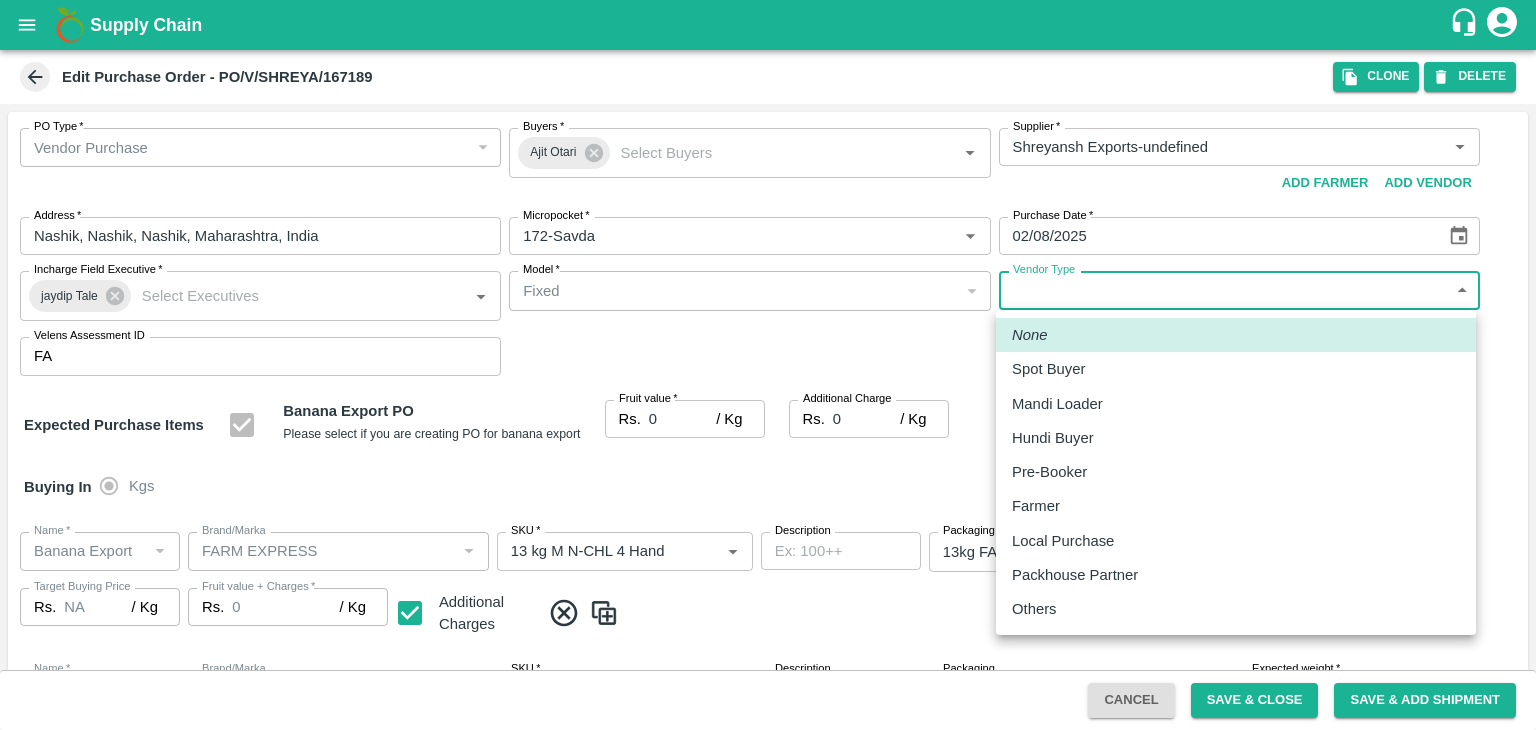 click on "Others" at bounding box center [1034, 609] 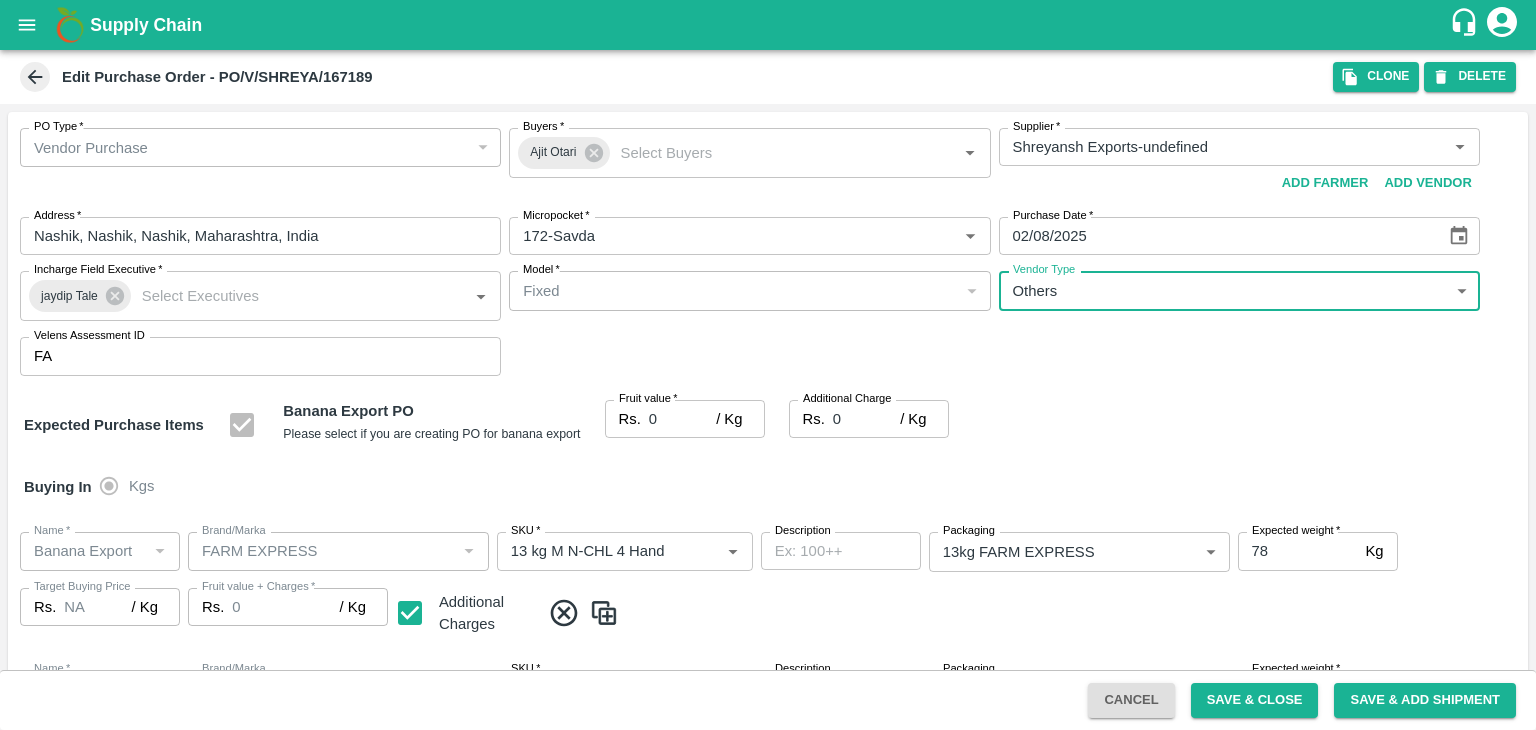 type on "OTHER" 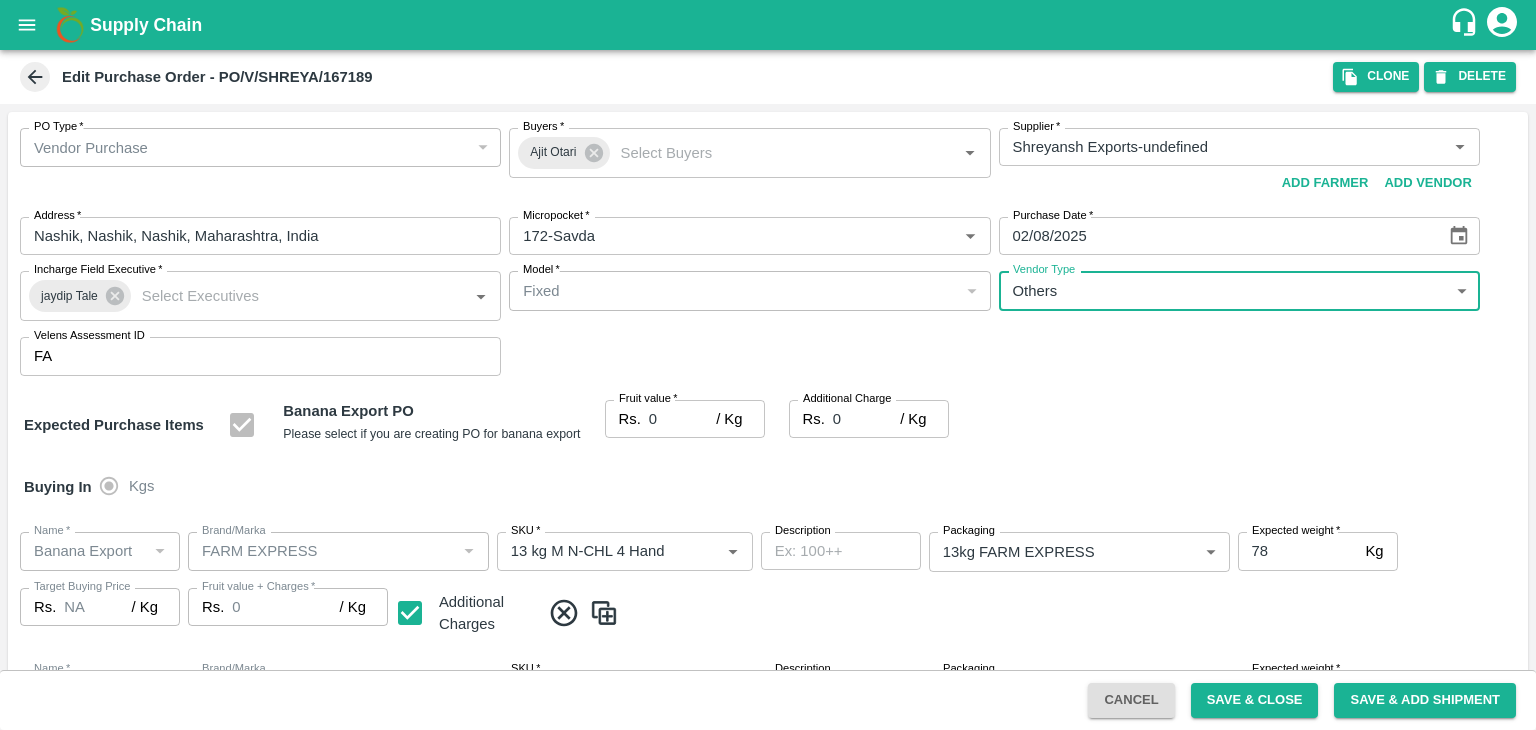 click at bounding box center (768, 365) 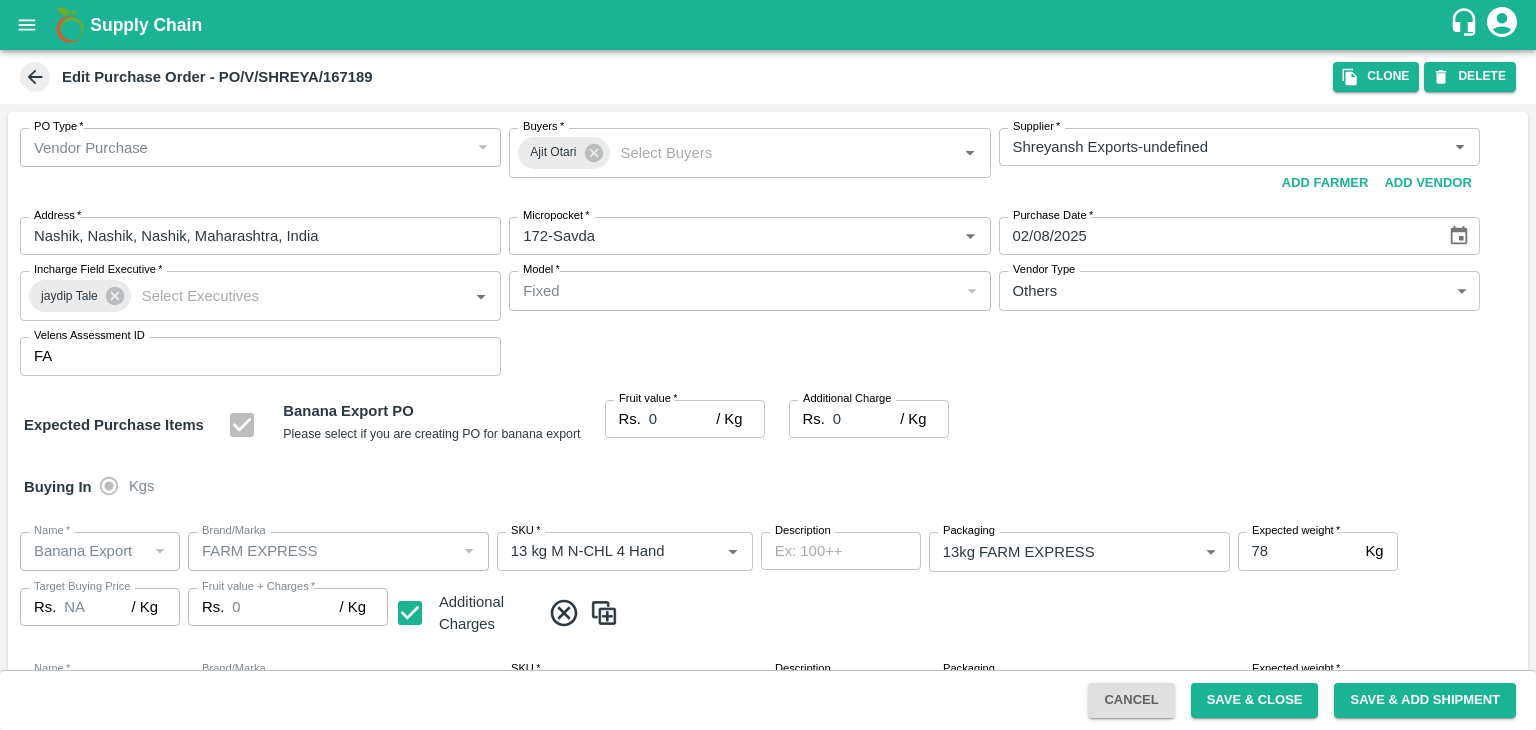 click at bounding box center (768, 365) 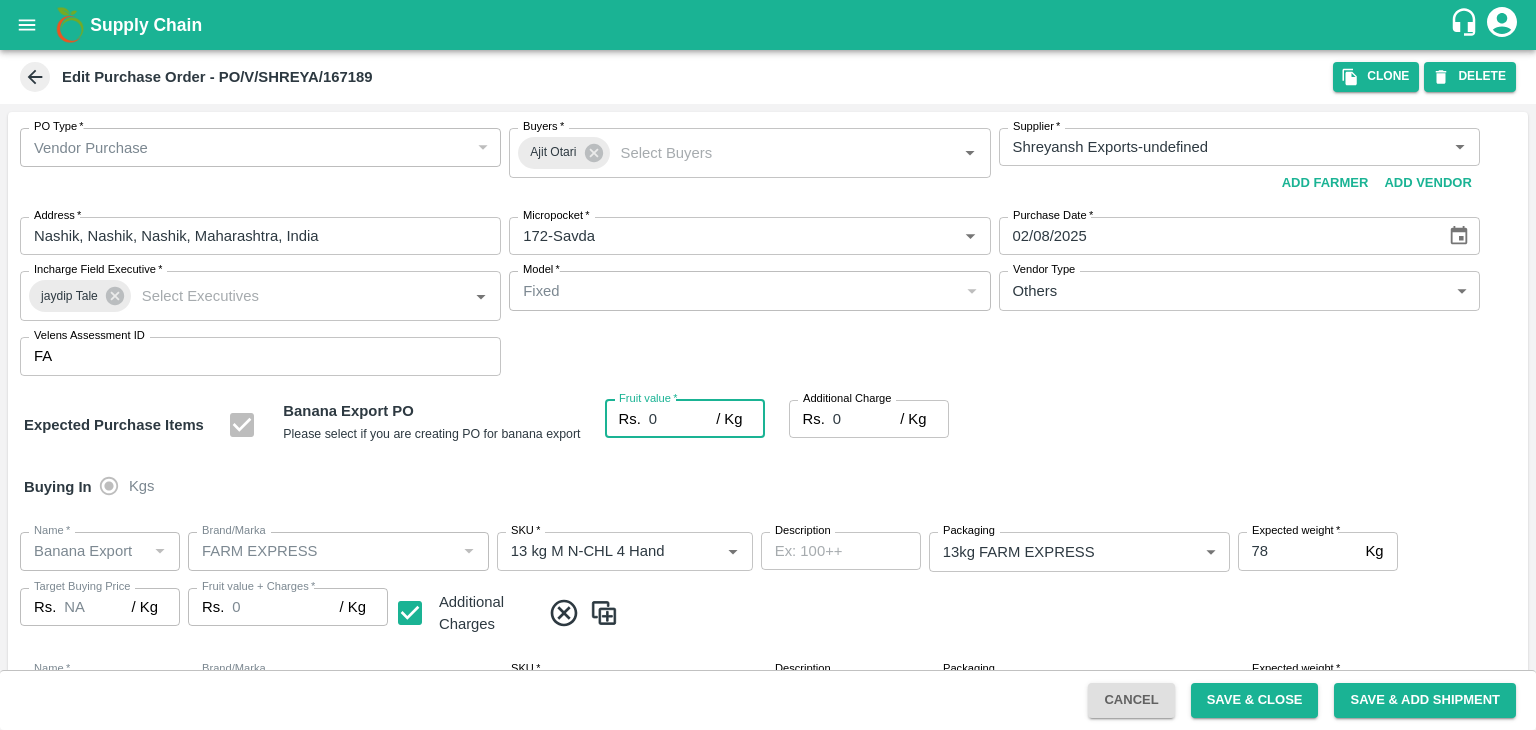 drag, startPoint x: 672, startPoint y: 418, endPoint x: 656, endPoint y: 412, distance: 17.088007 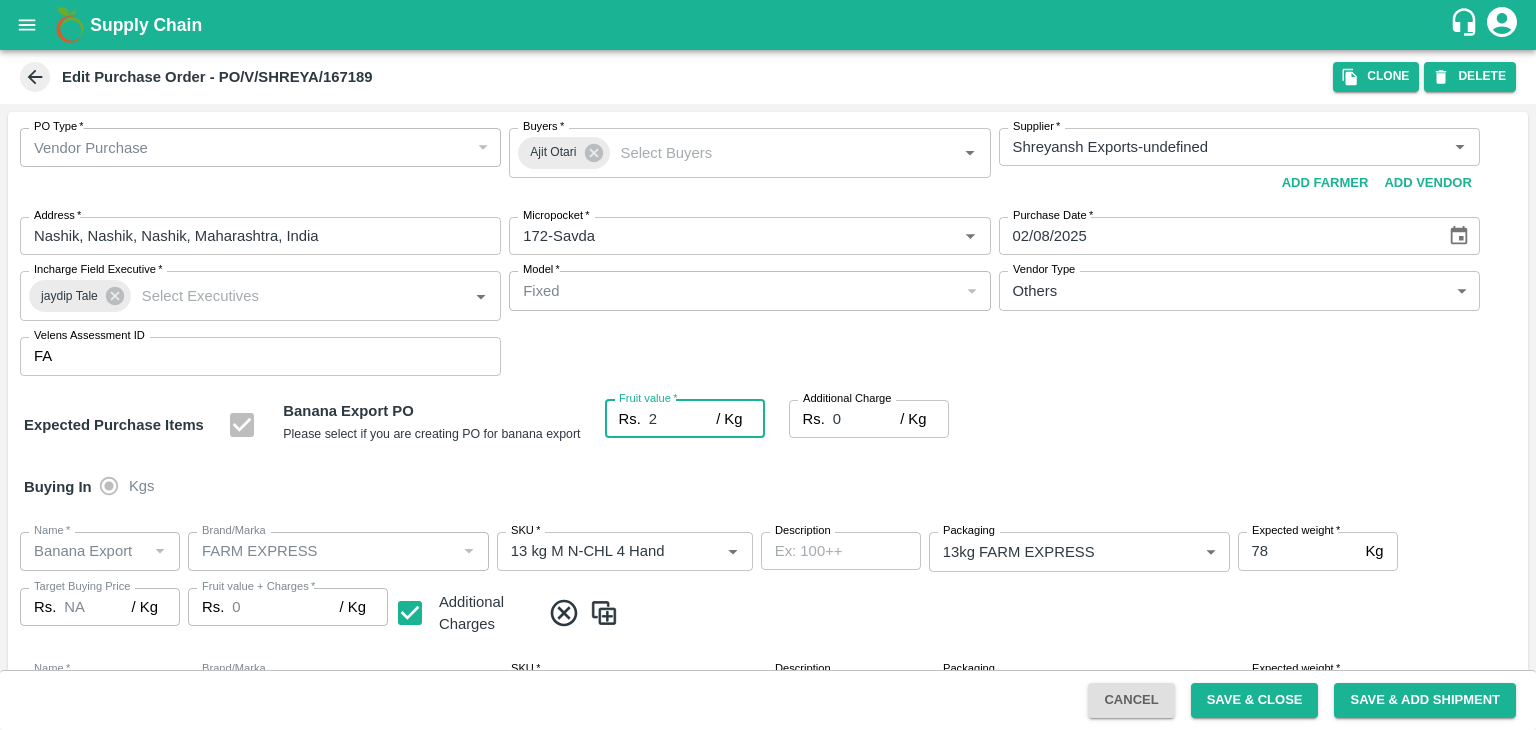 type on "20" 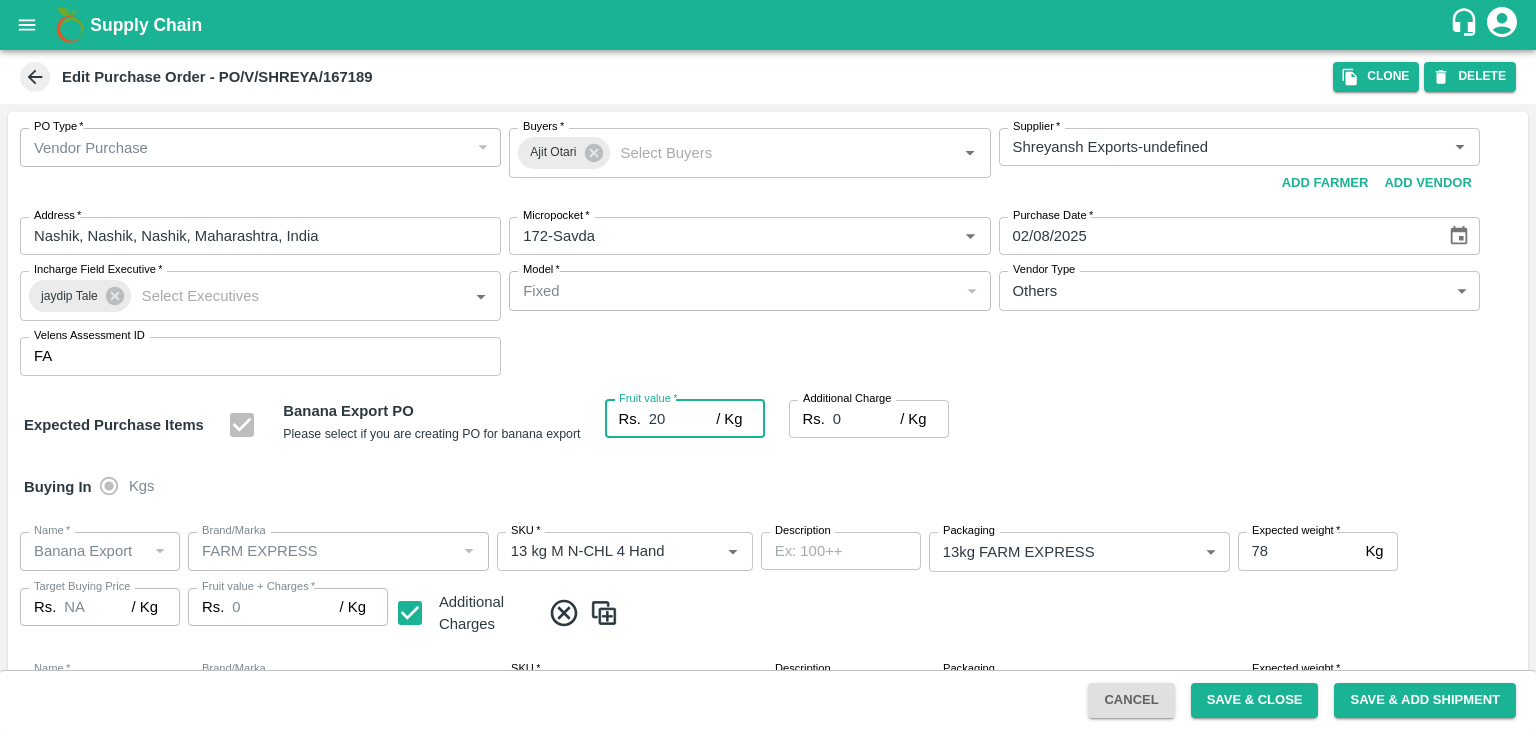 type on "20" 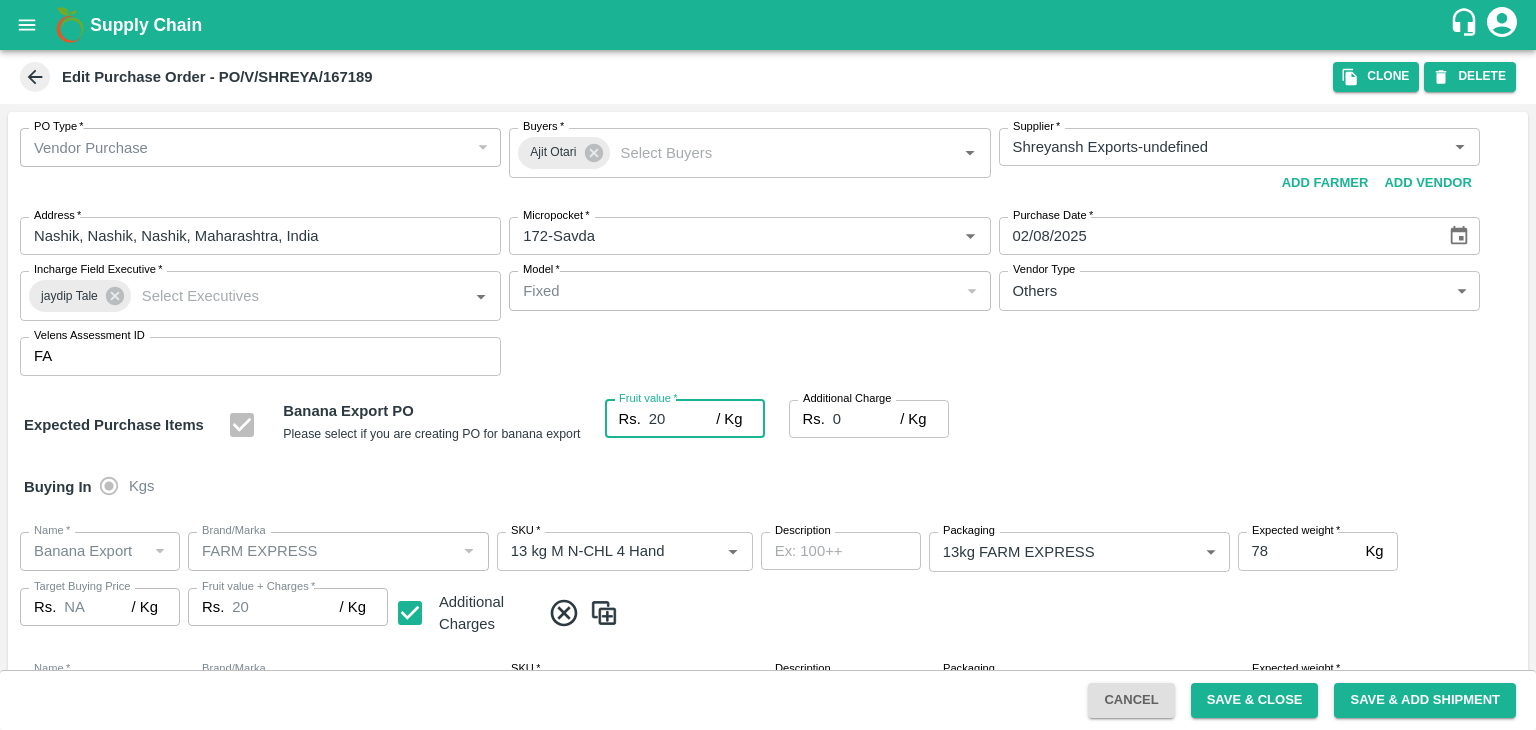 click on "20" at bounding box center (682, 419) 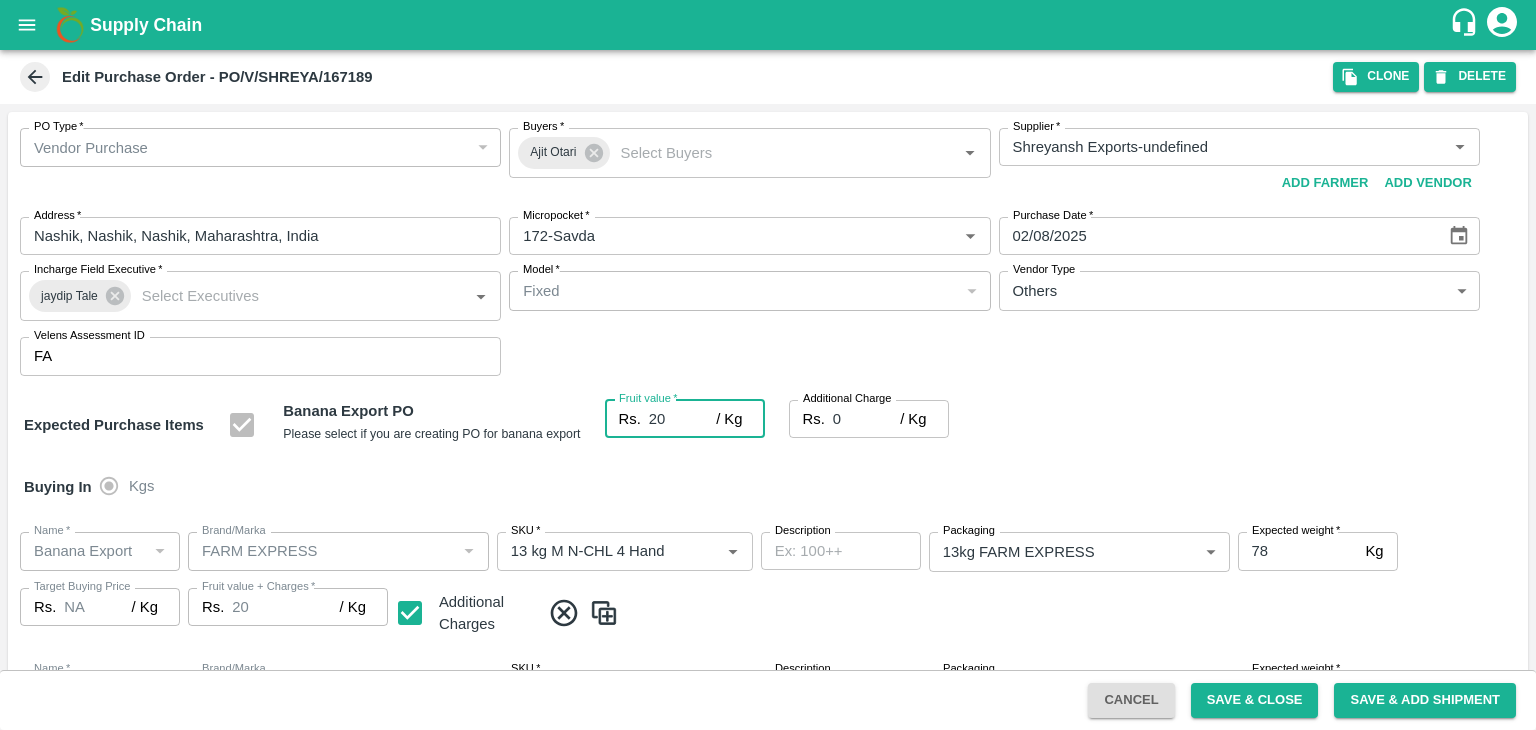 type on "2" 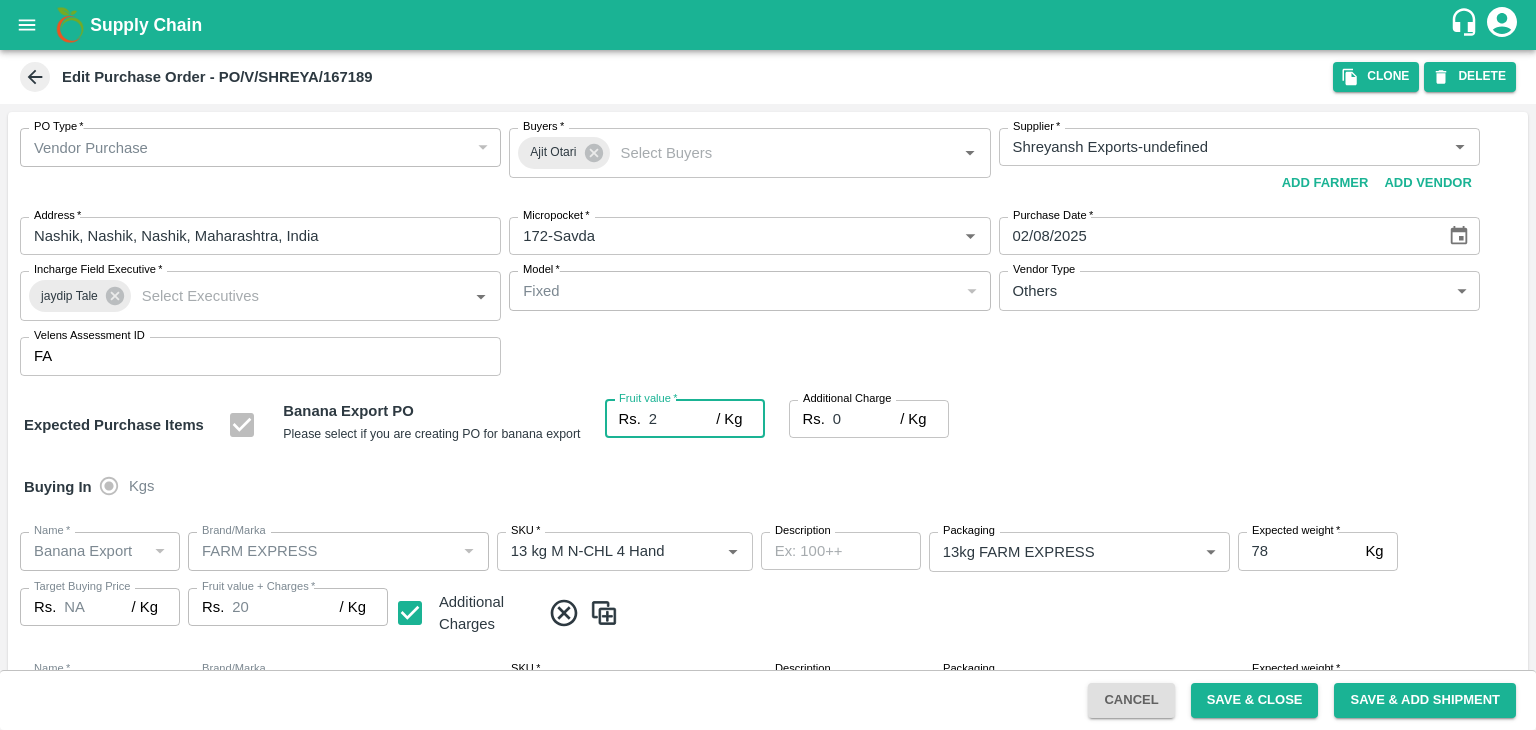 type 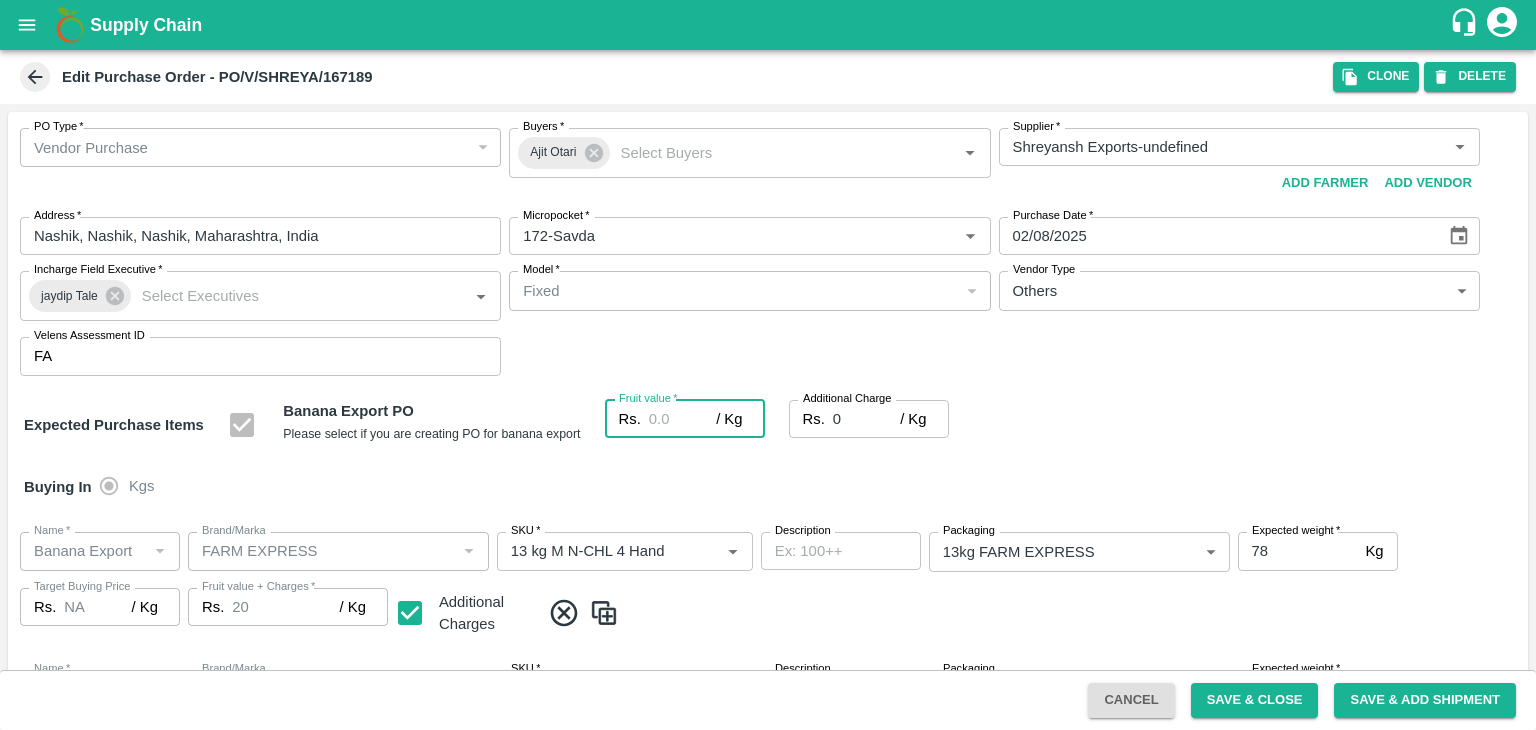 type on "0" 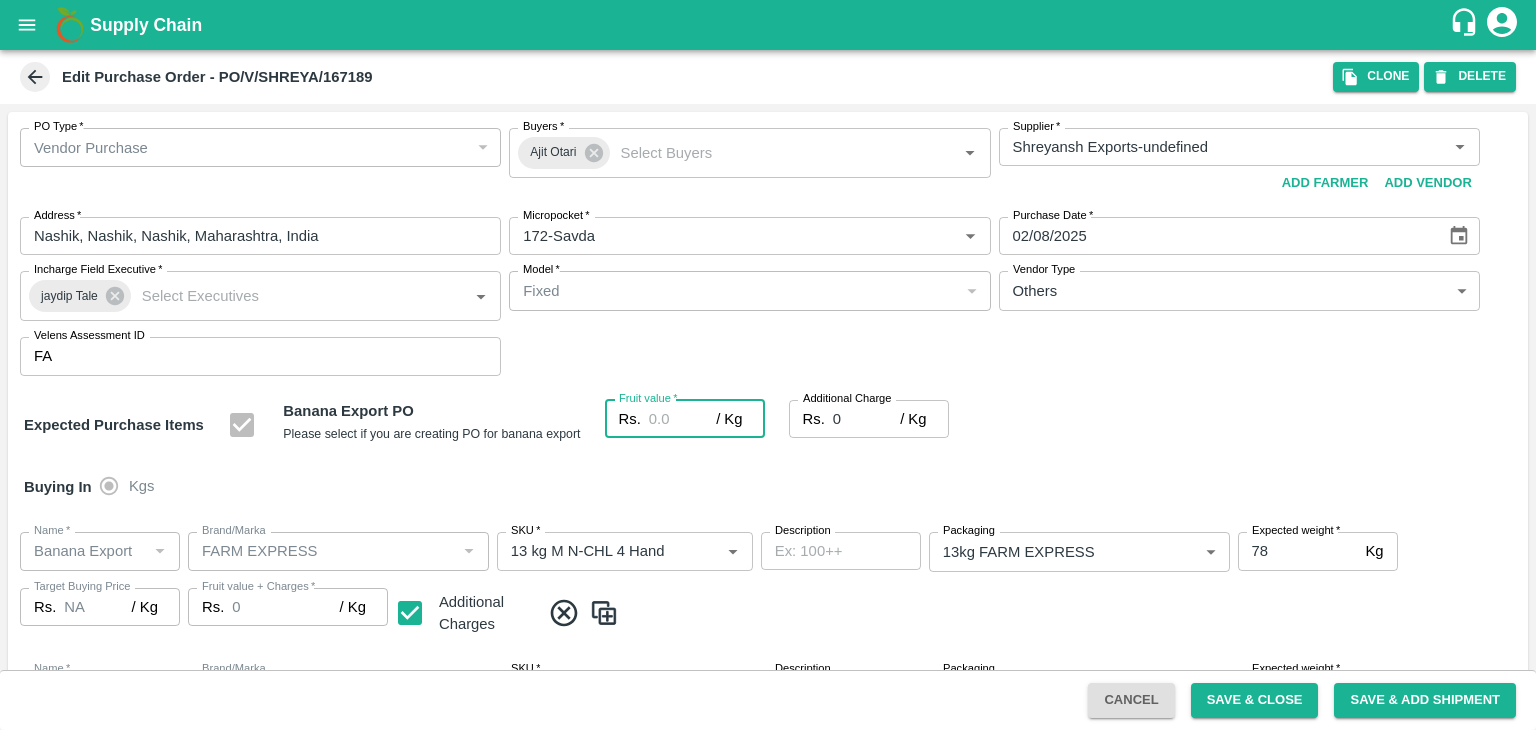 type on "1" 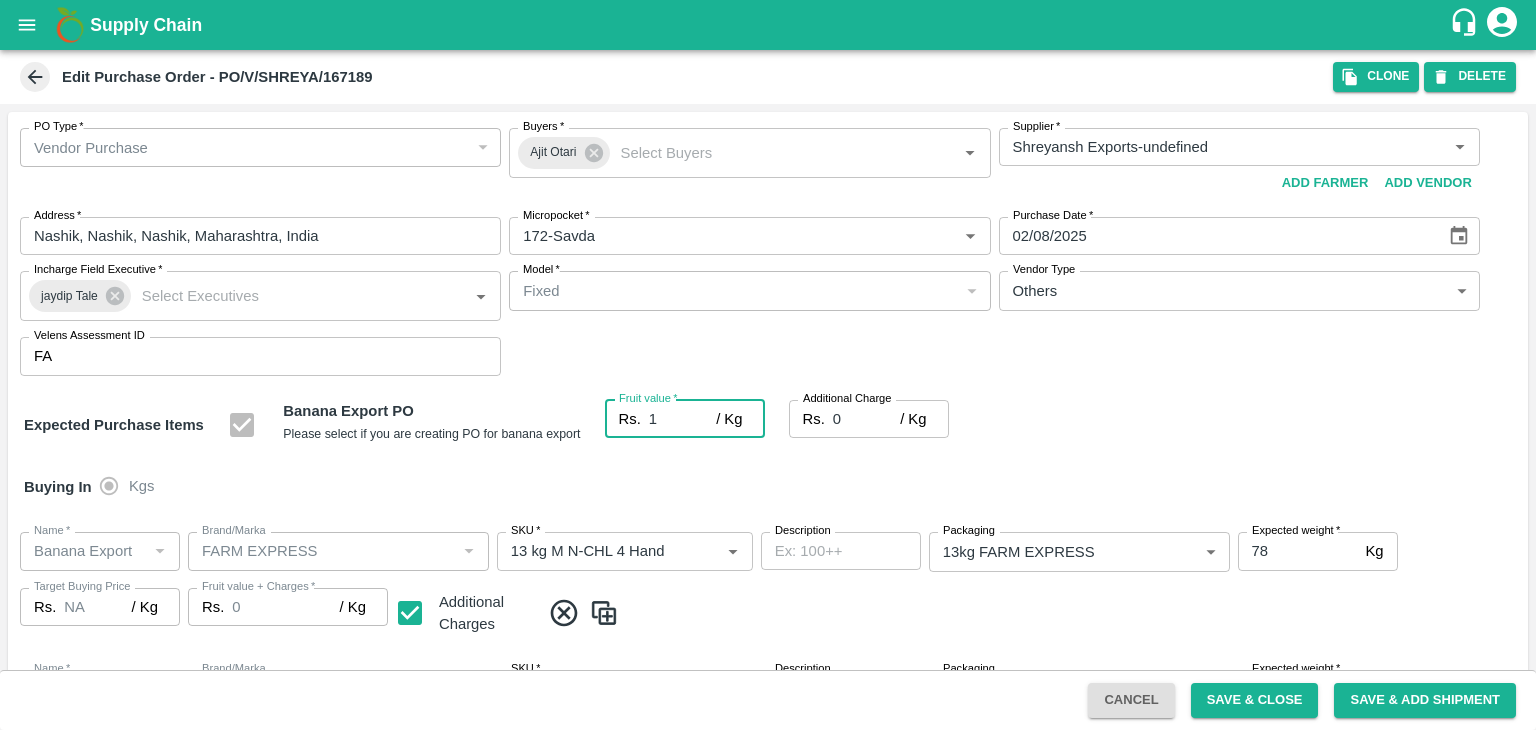 type on "1" 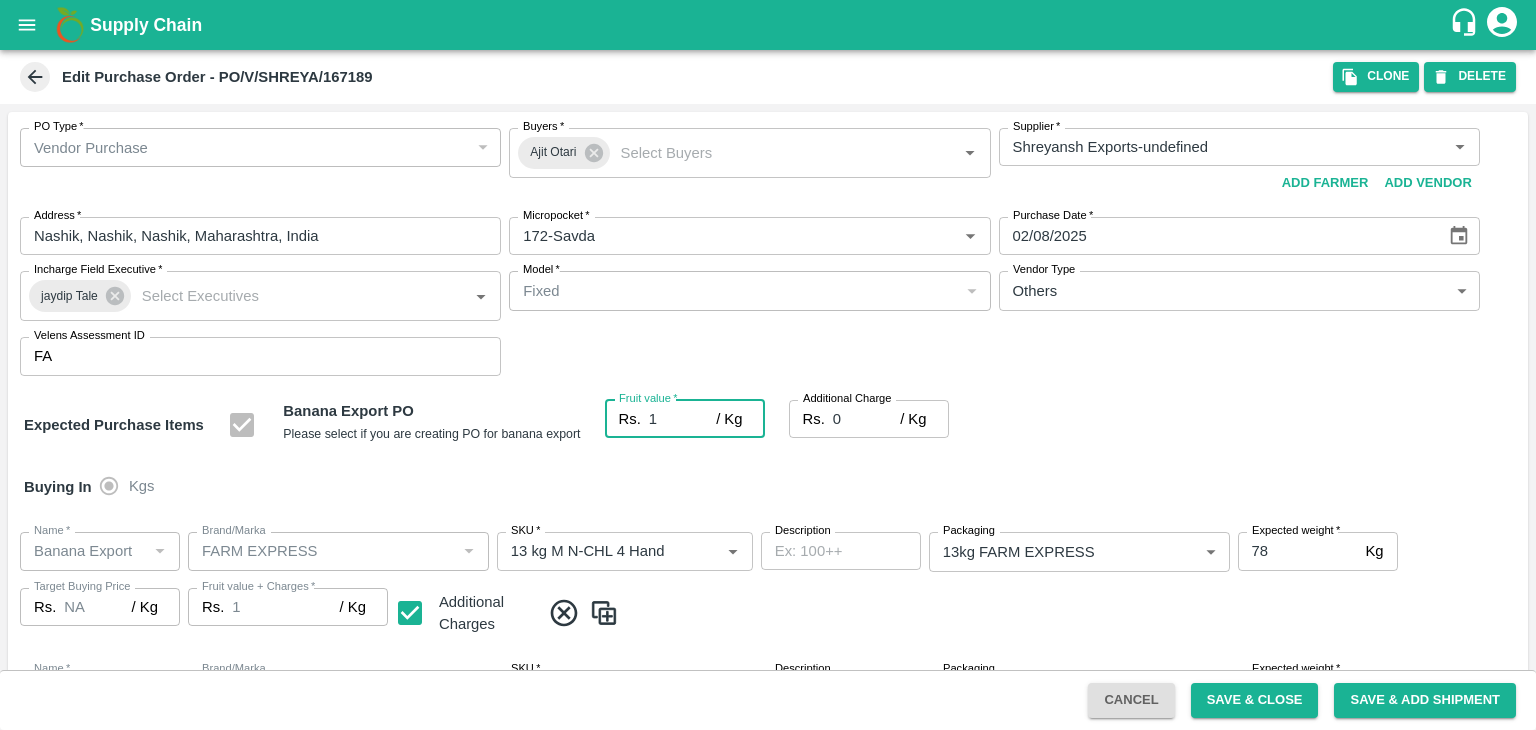 type on "19" 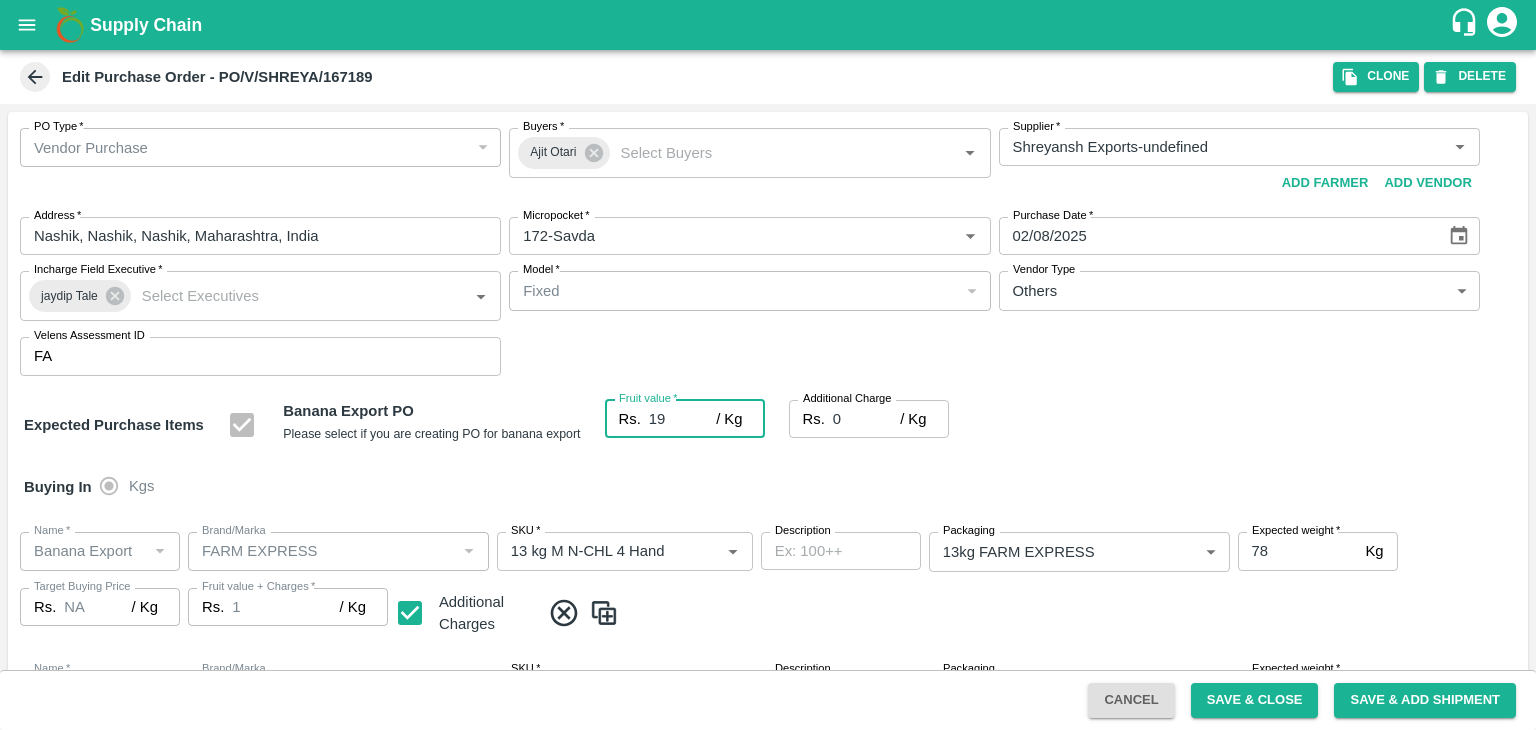 type on "19" 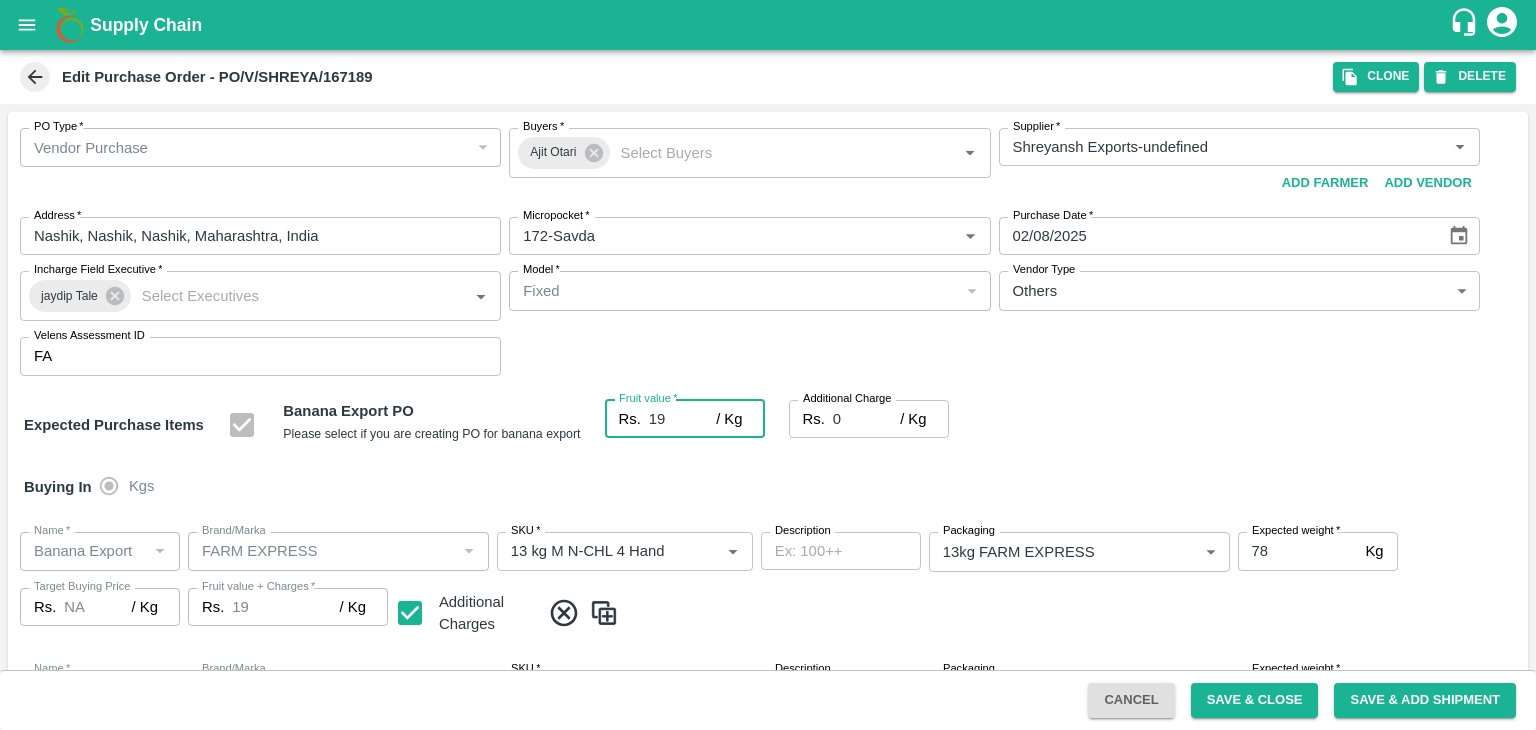 type on "19" 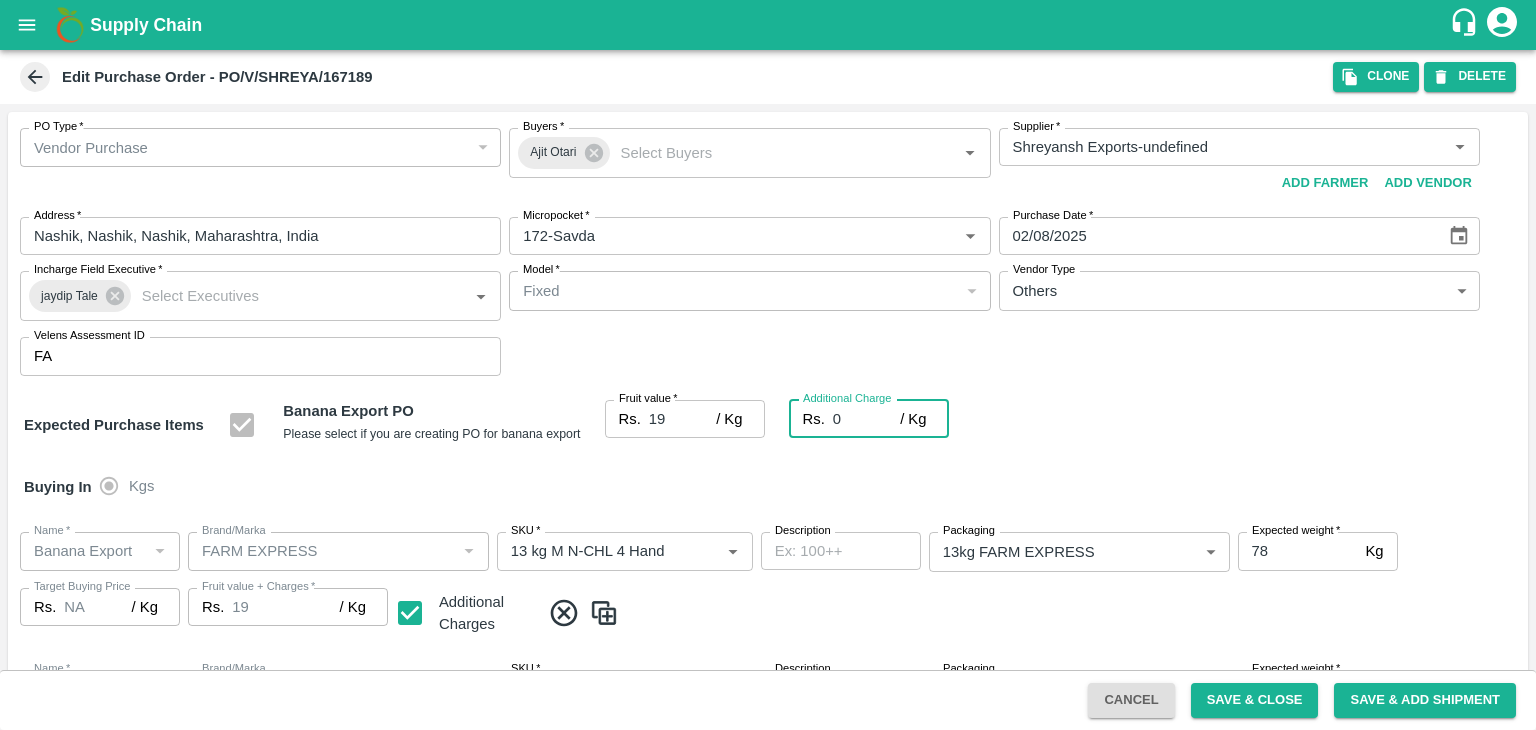 type on "2" 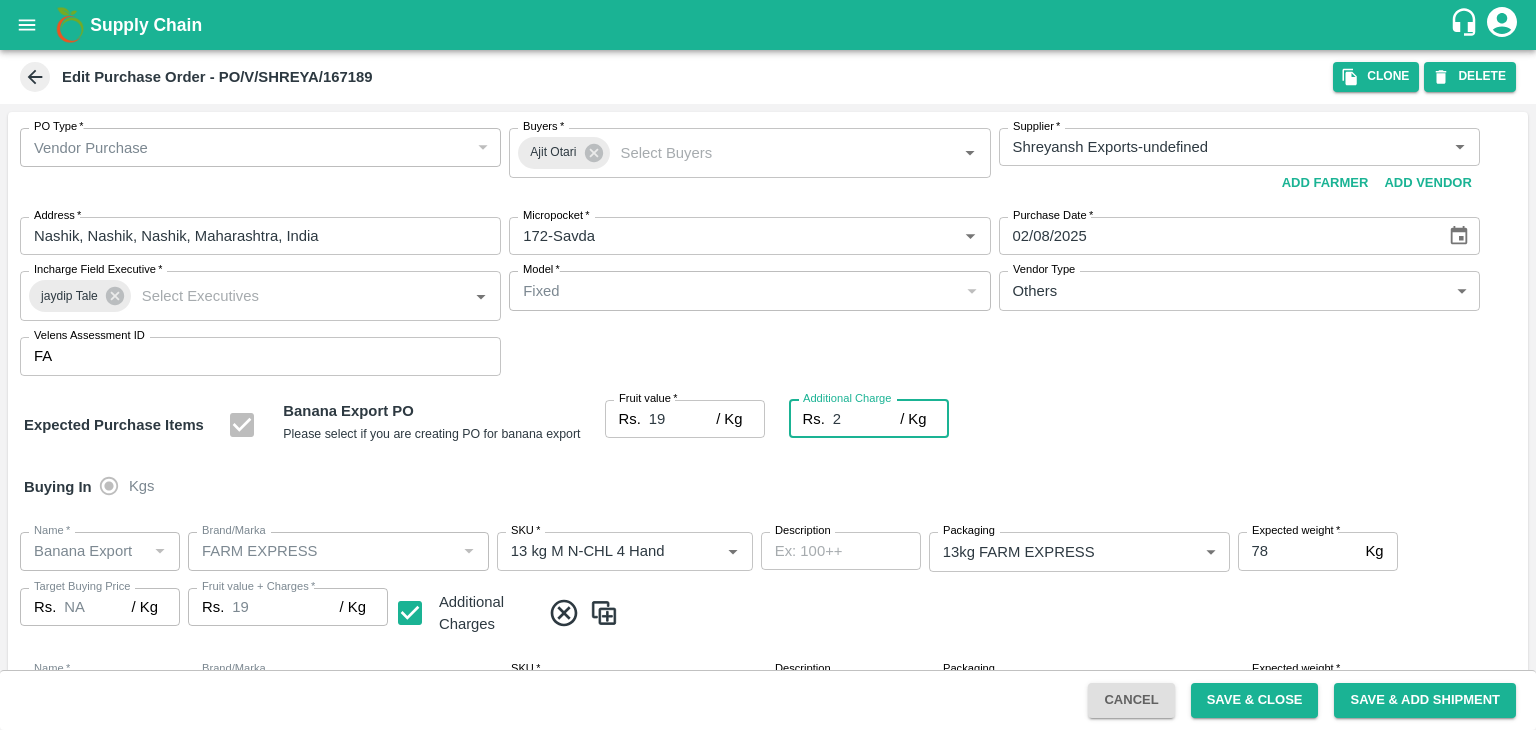 type on "21" 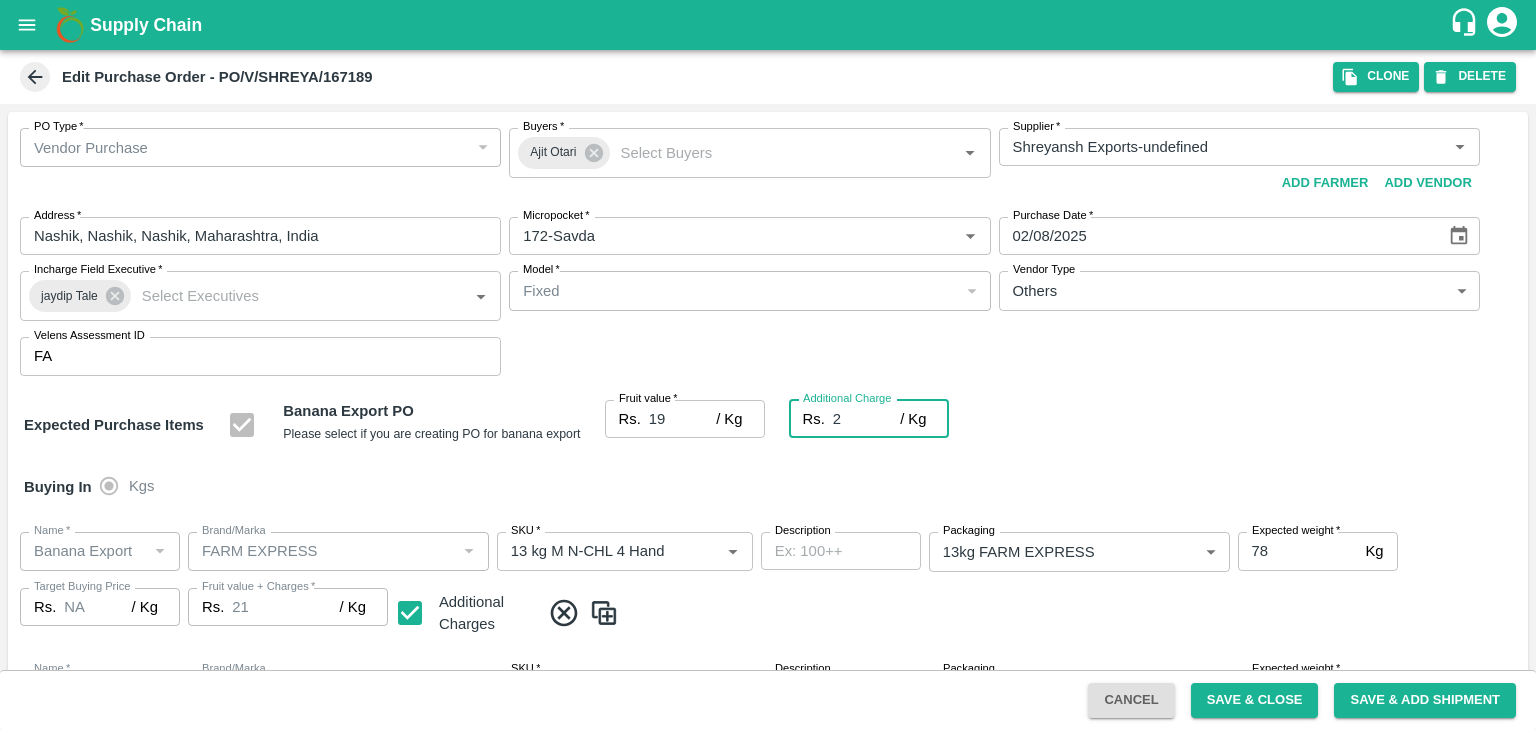 type on "2.7" 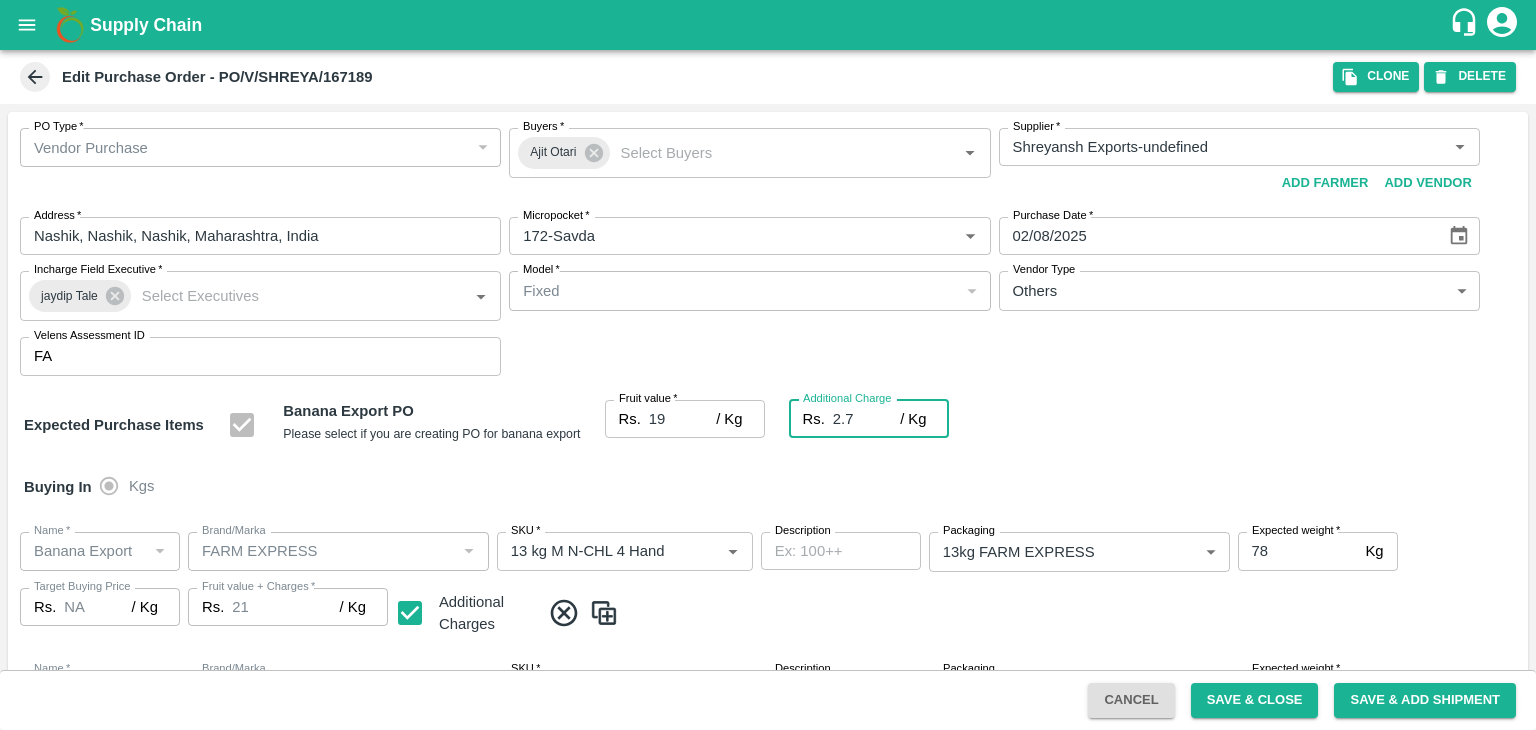 type on "21.7" 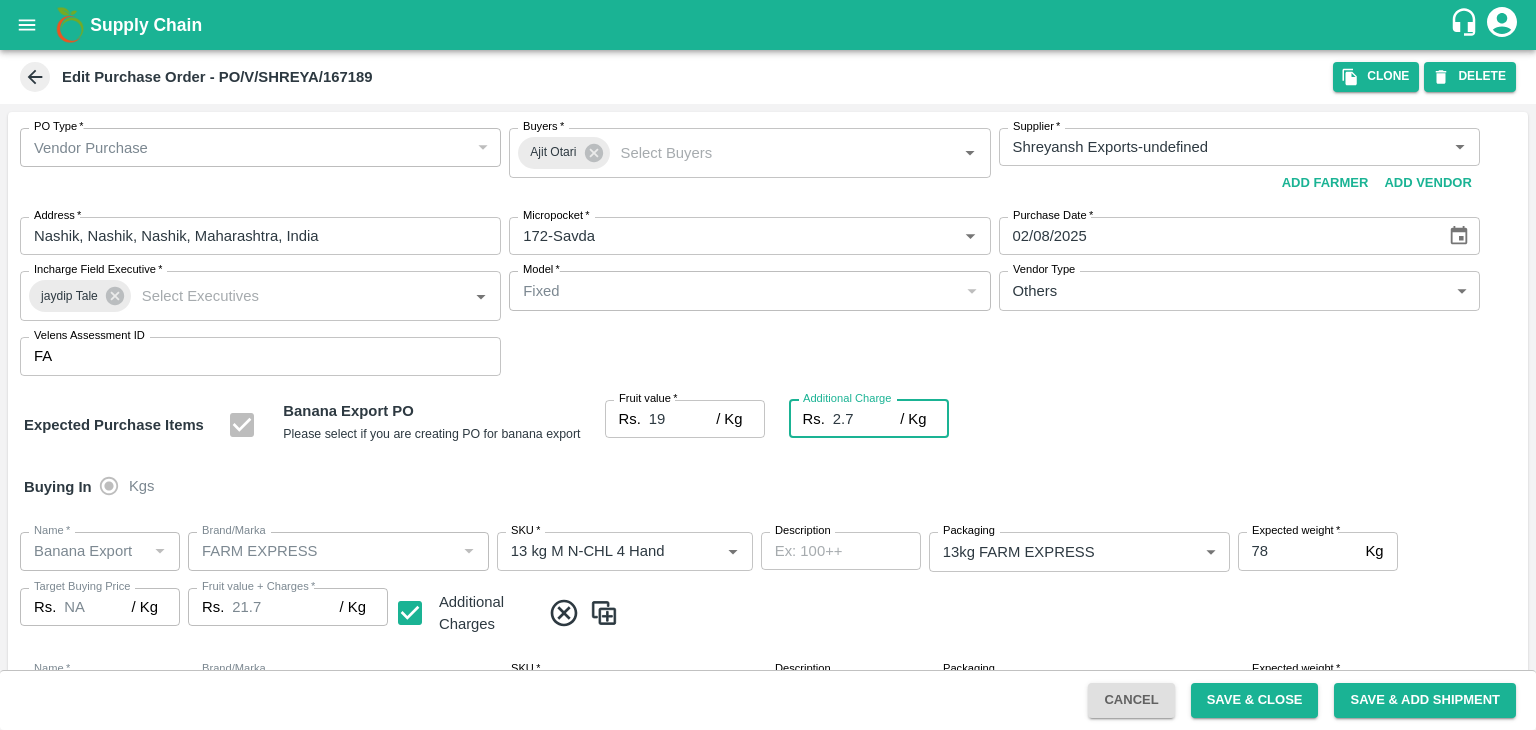 type on "2.75" 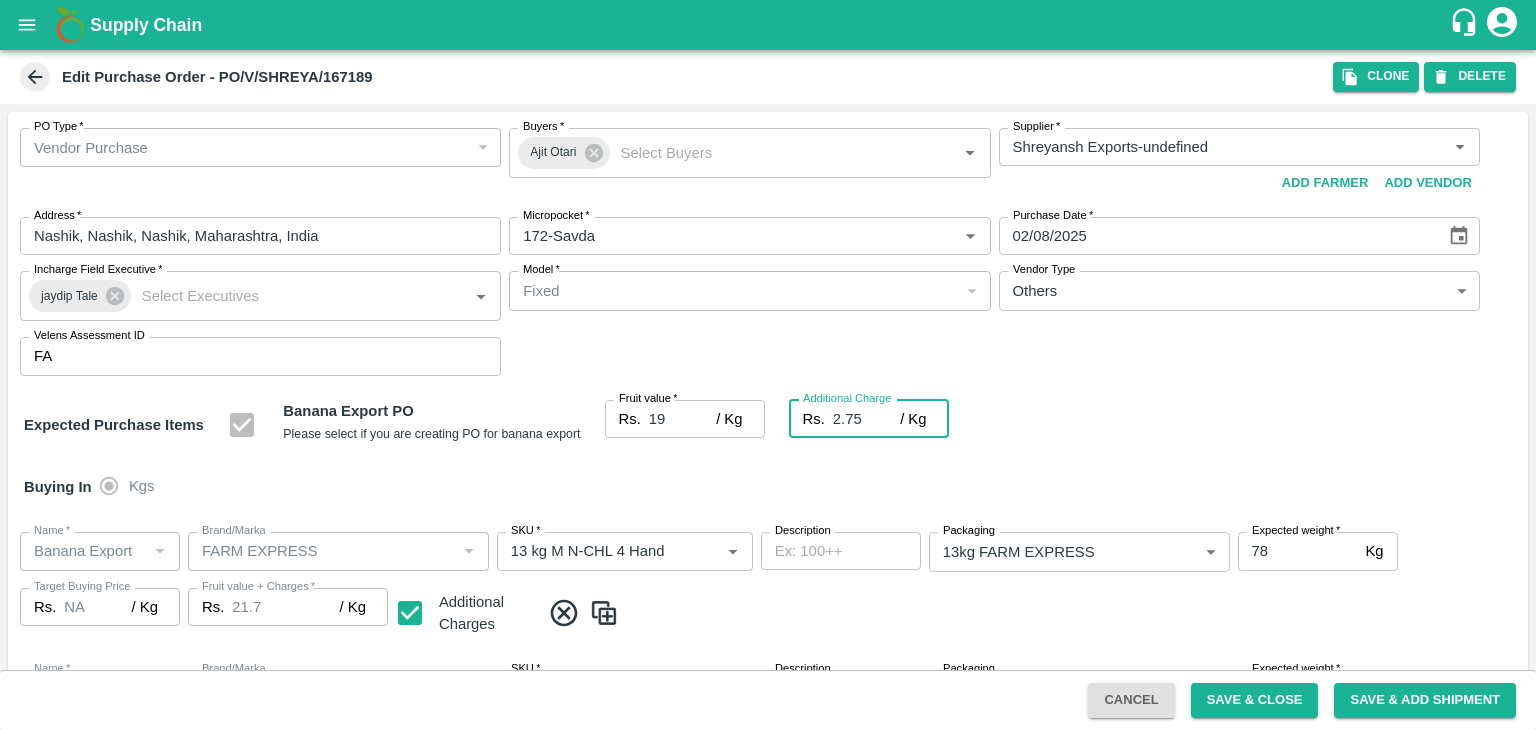 type on "21.75" 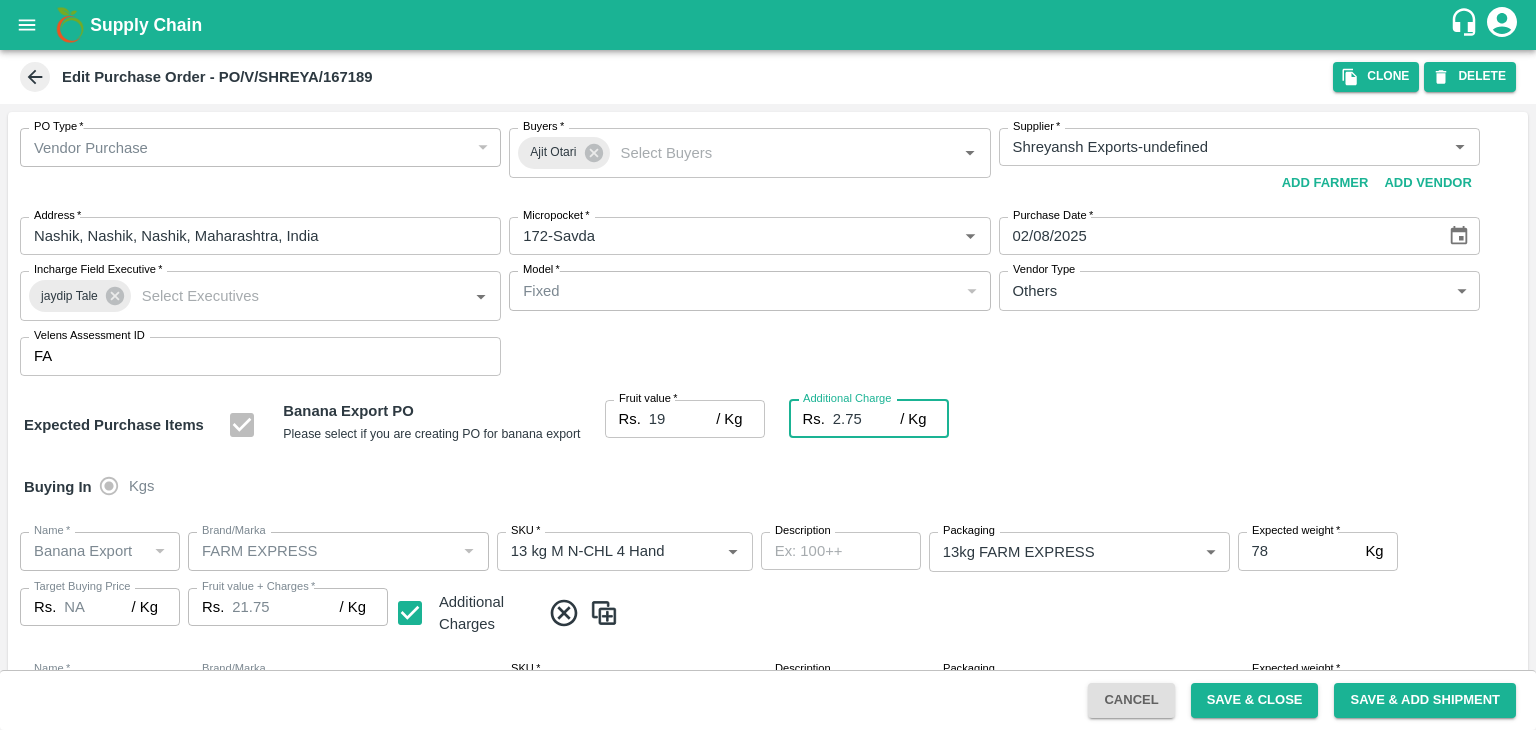 type on "2.75" 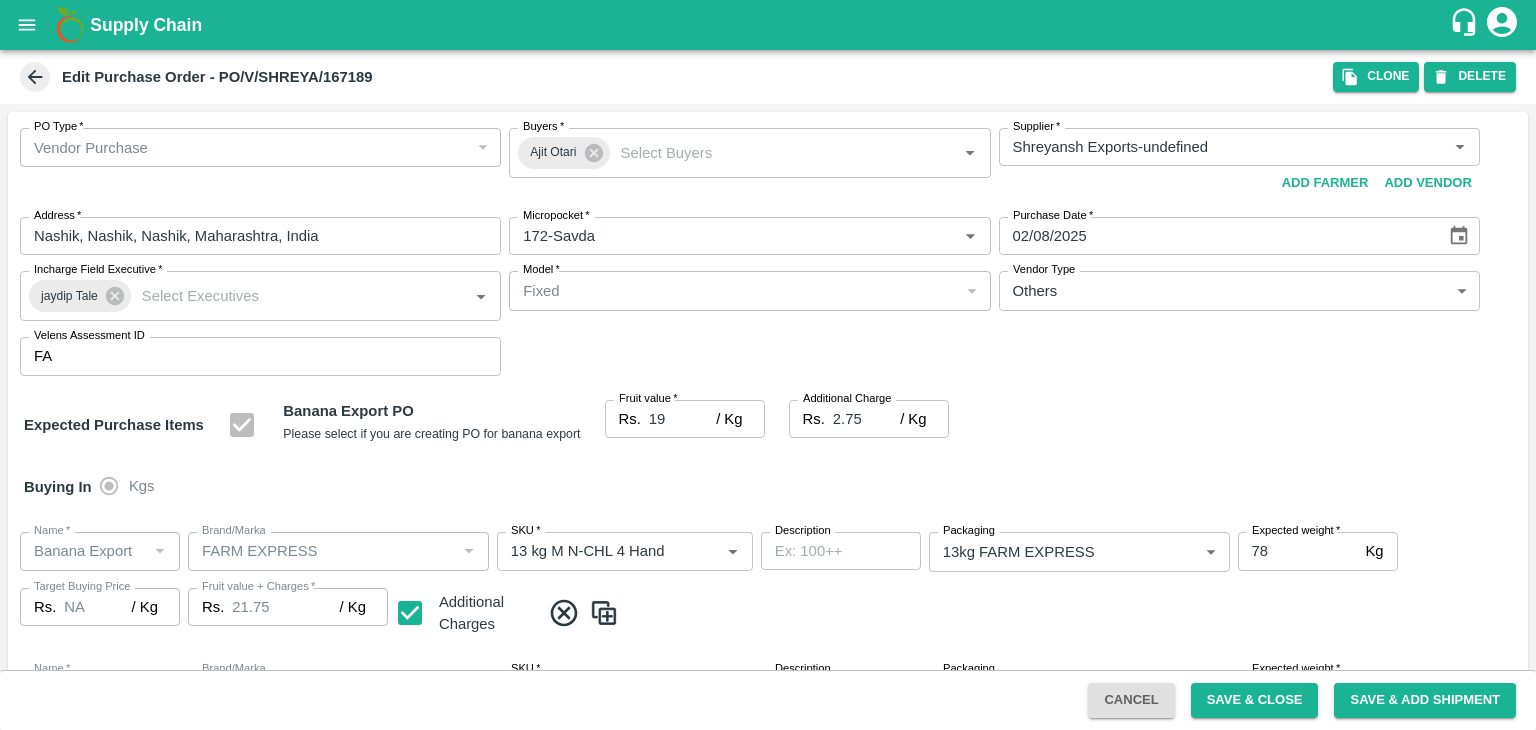 scroll, scrollTop: 1060, scrollLeft: 0, axis: vertical 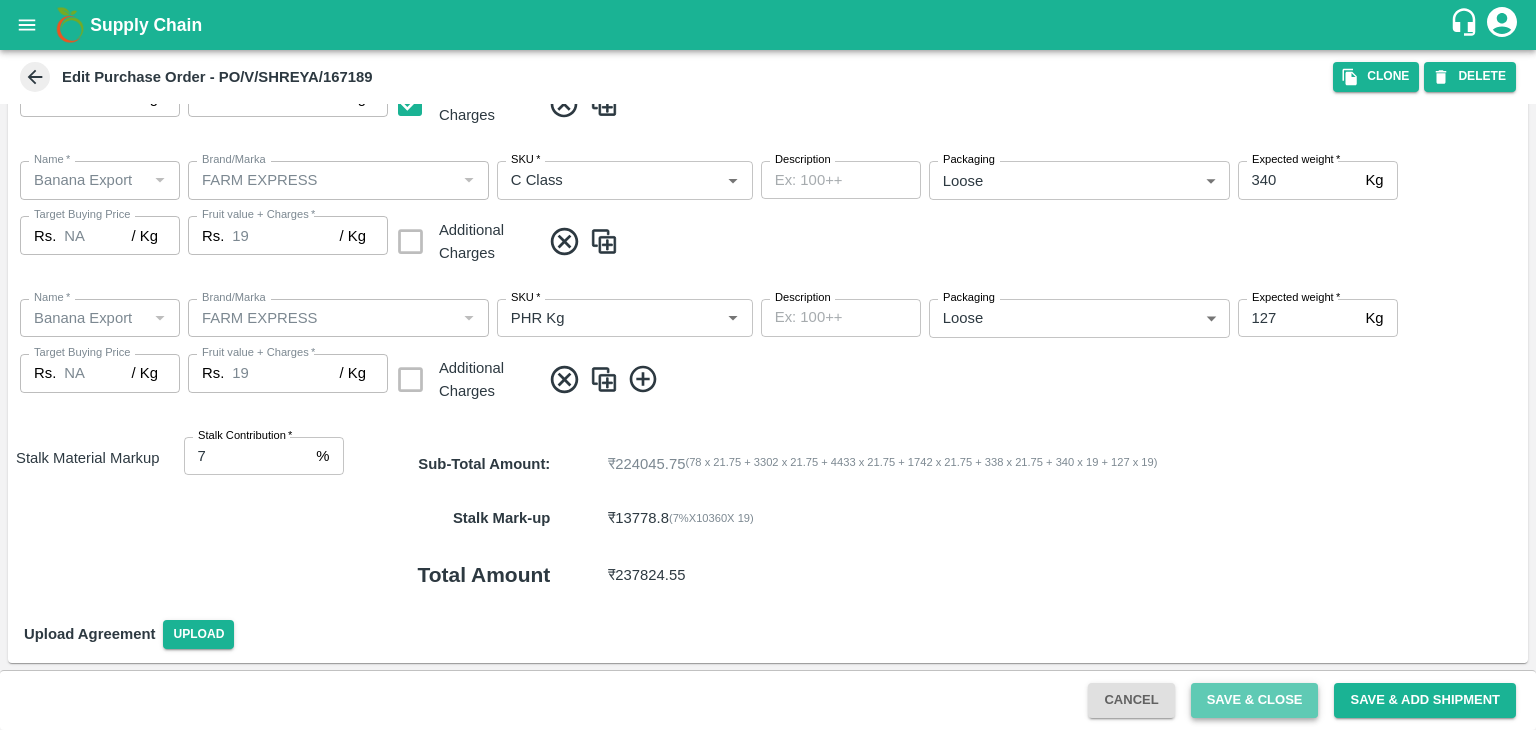 click on "Save & Close" at bounding box center (1255, 700) 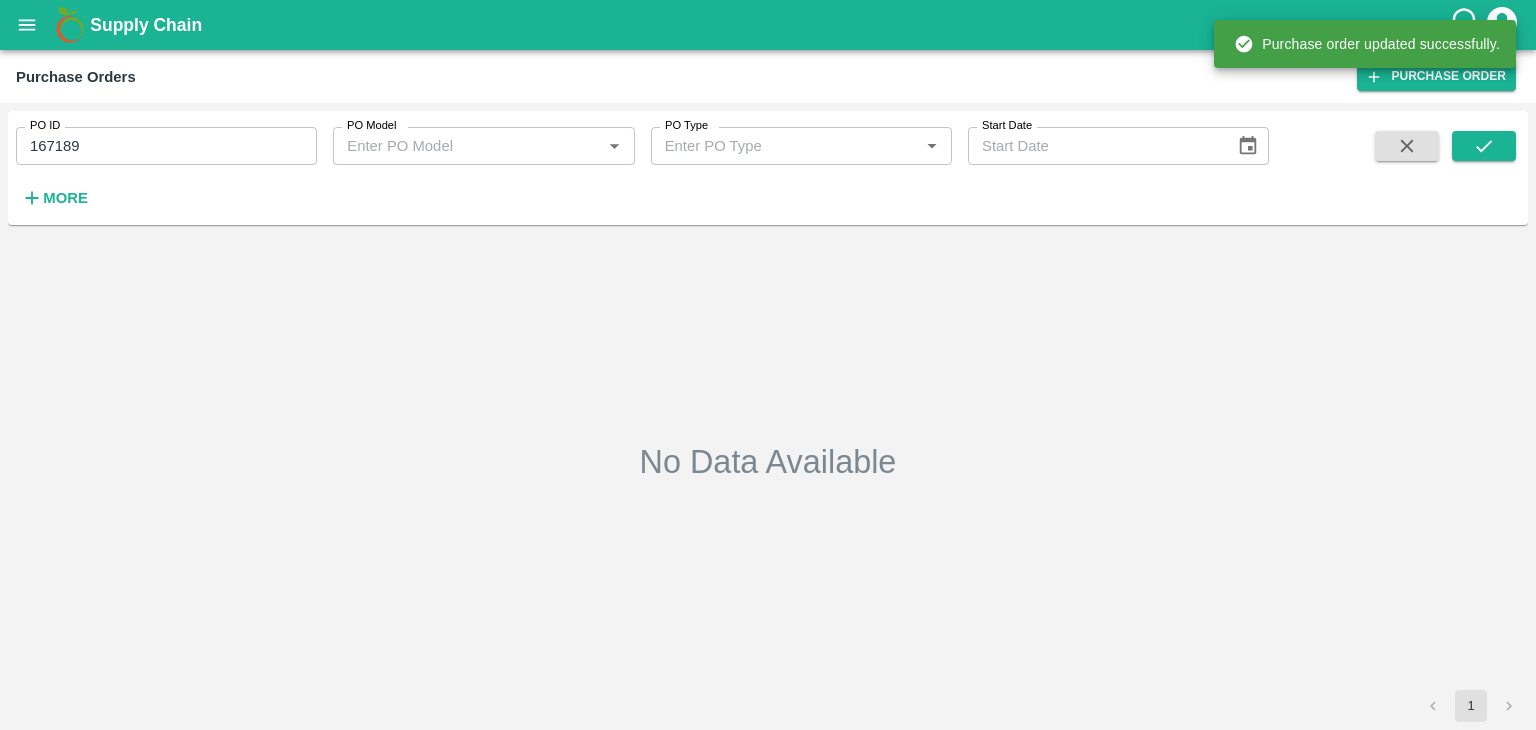 type on "167189" 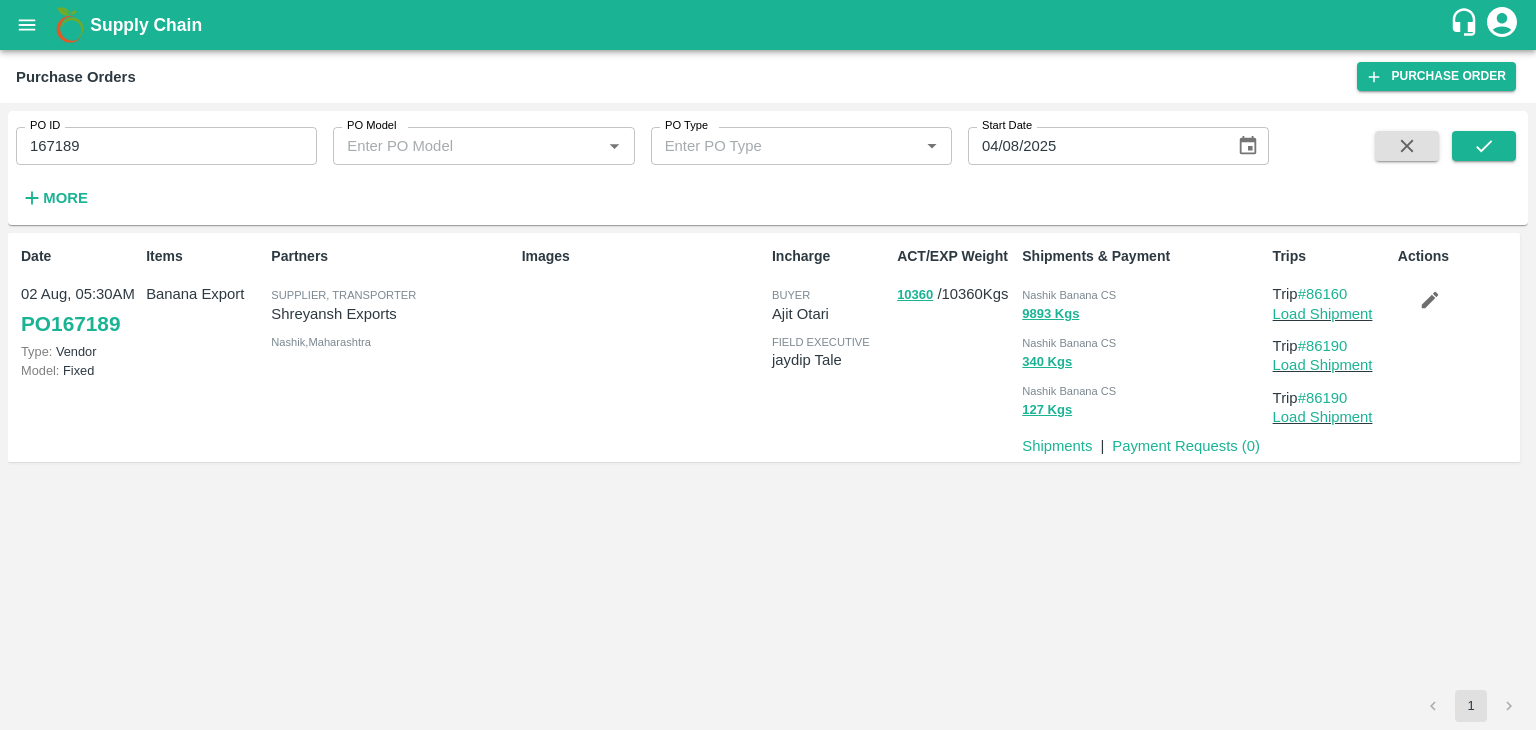 click on "167189" at bounding box center [166, 146] 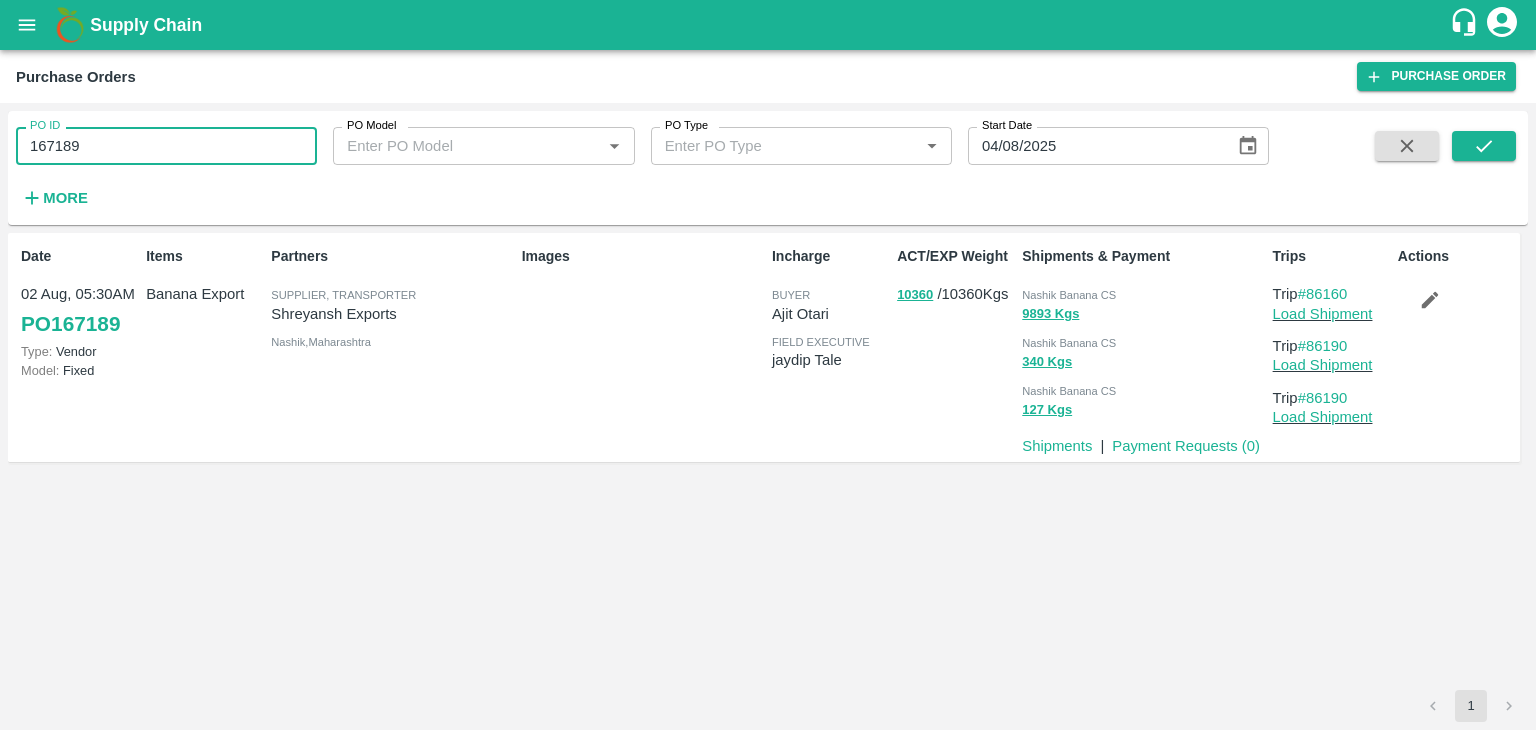 click on "167189" at bounding box center (166, 146) 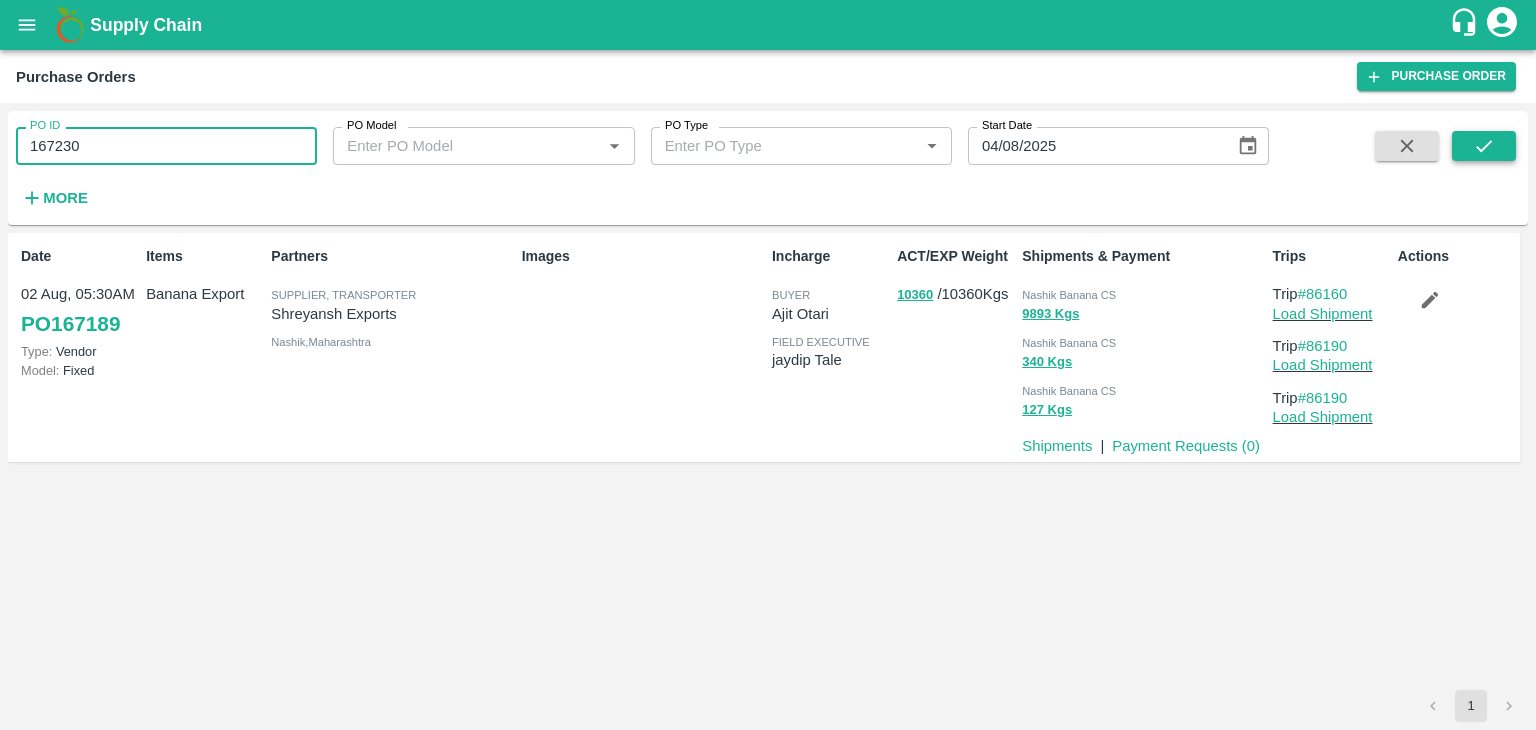 type on "167230" 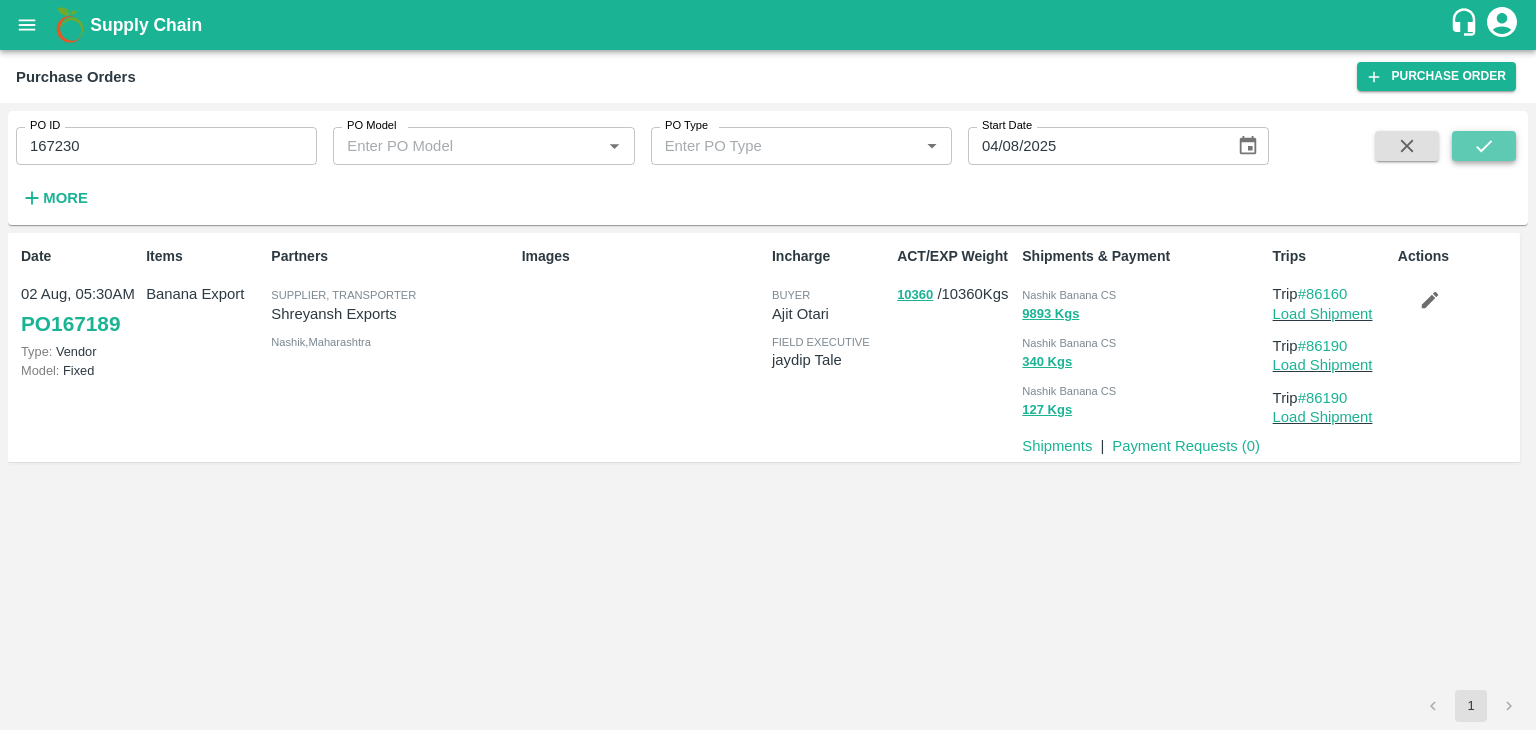click 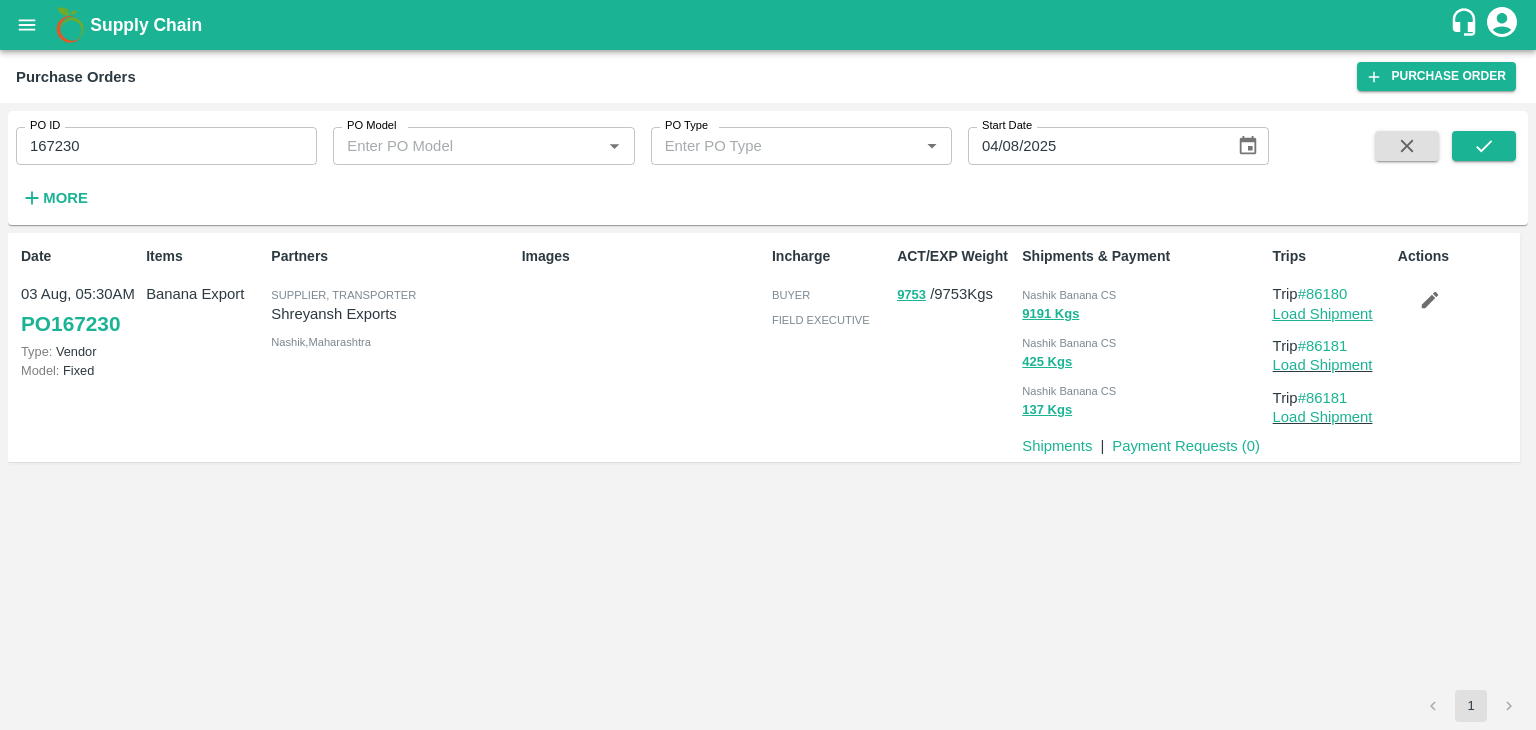 click on "Load Shipment" at bounding box center [1323, 314] 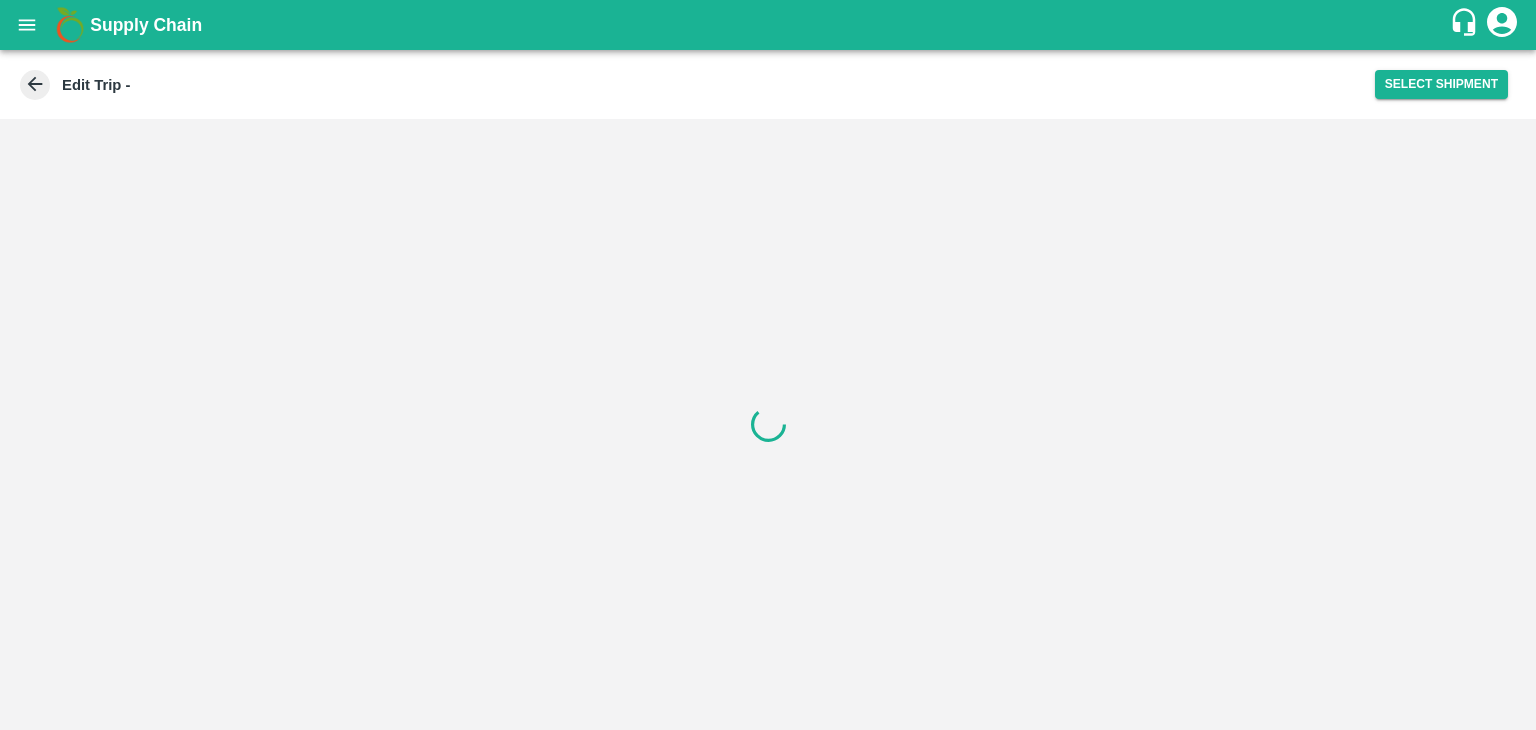 scroll, scrollTop: 0, scrollLeft: 0, axis: both 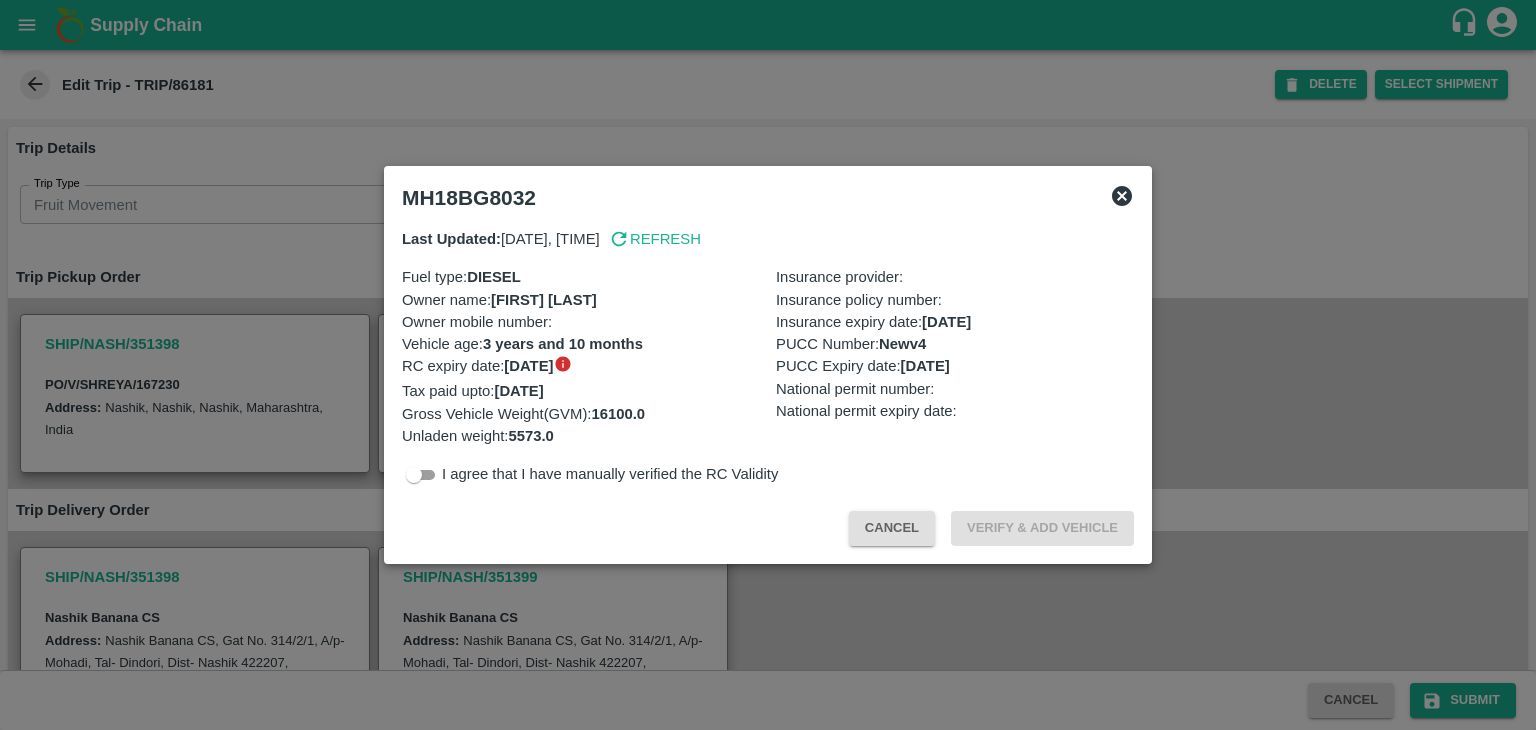 click at bounding box center (768, 365) 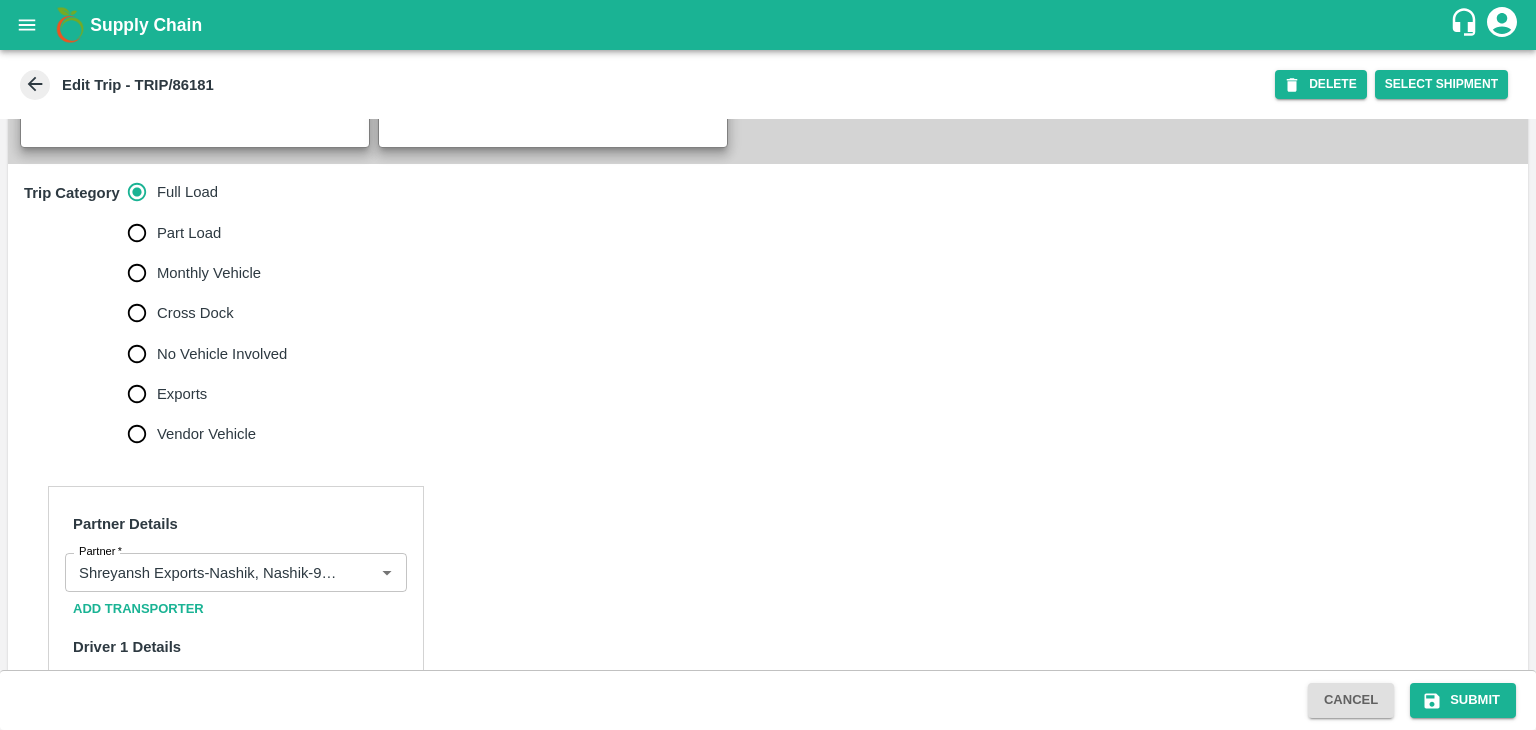 scroll, scrollTop: 584, scrollLeft: 0, axis: vertical 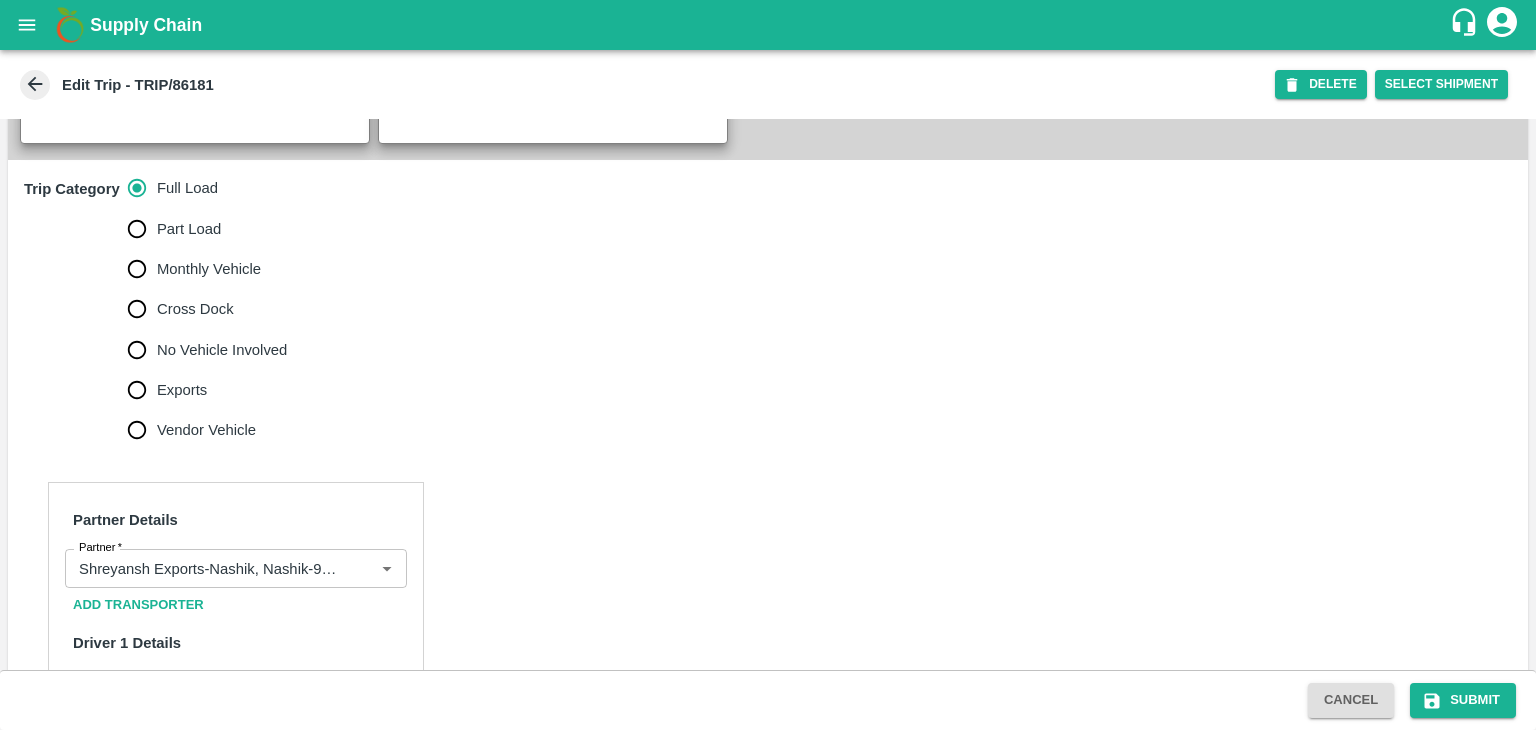 click on "No Vehicle Involved" at bounding box center (222, 350) 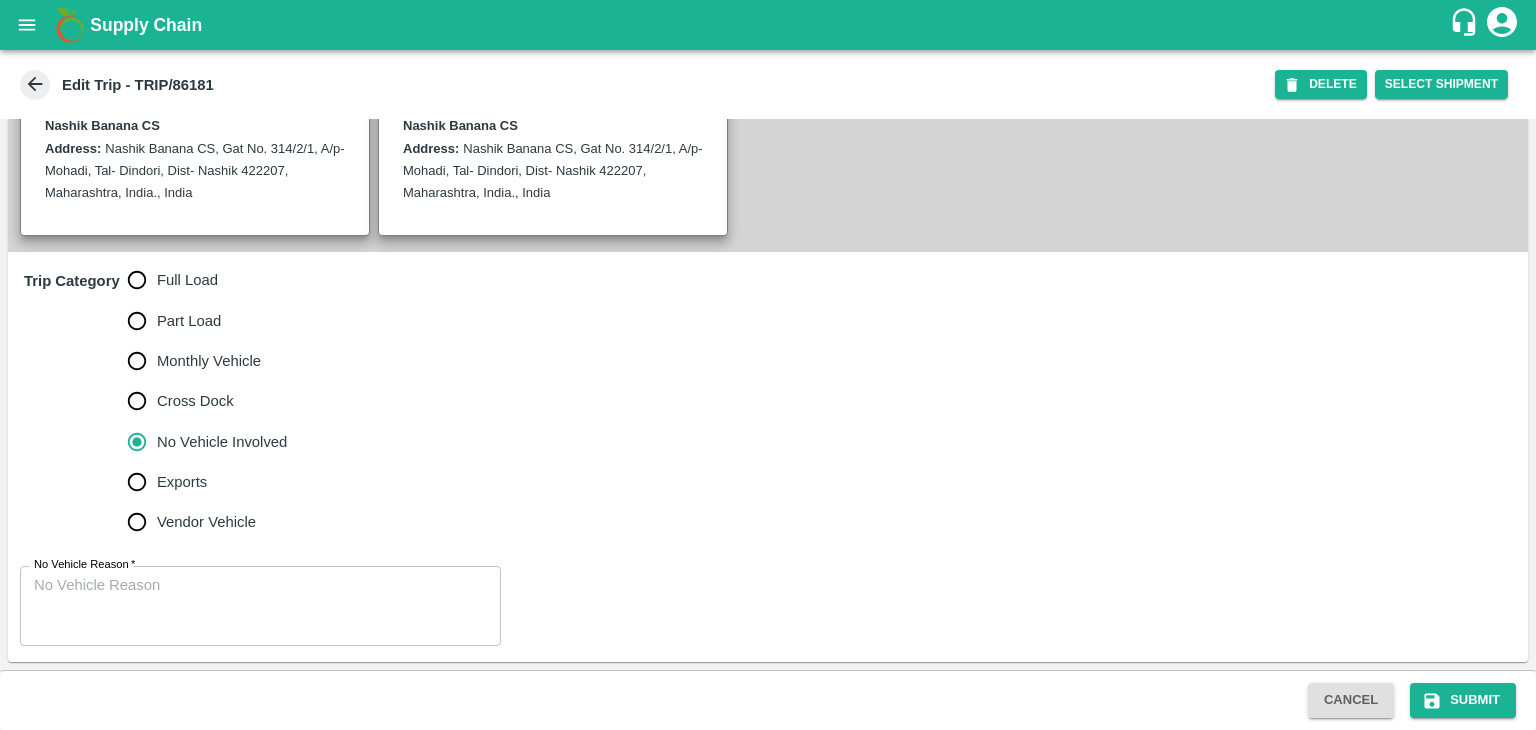 scroll, scrollTop: 491, scrollLeft: 0, axis: vertical 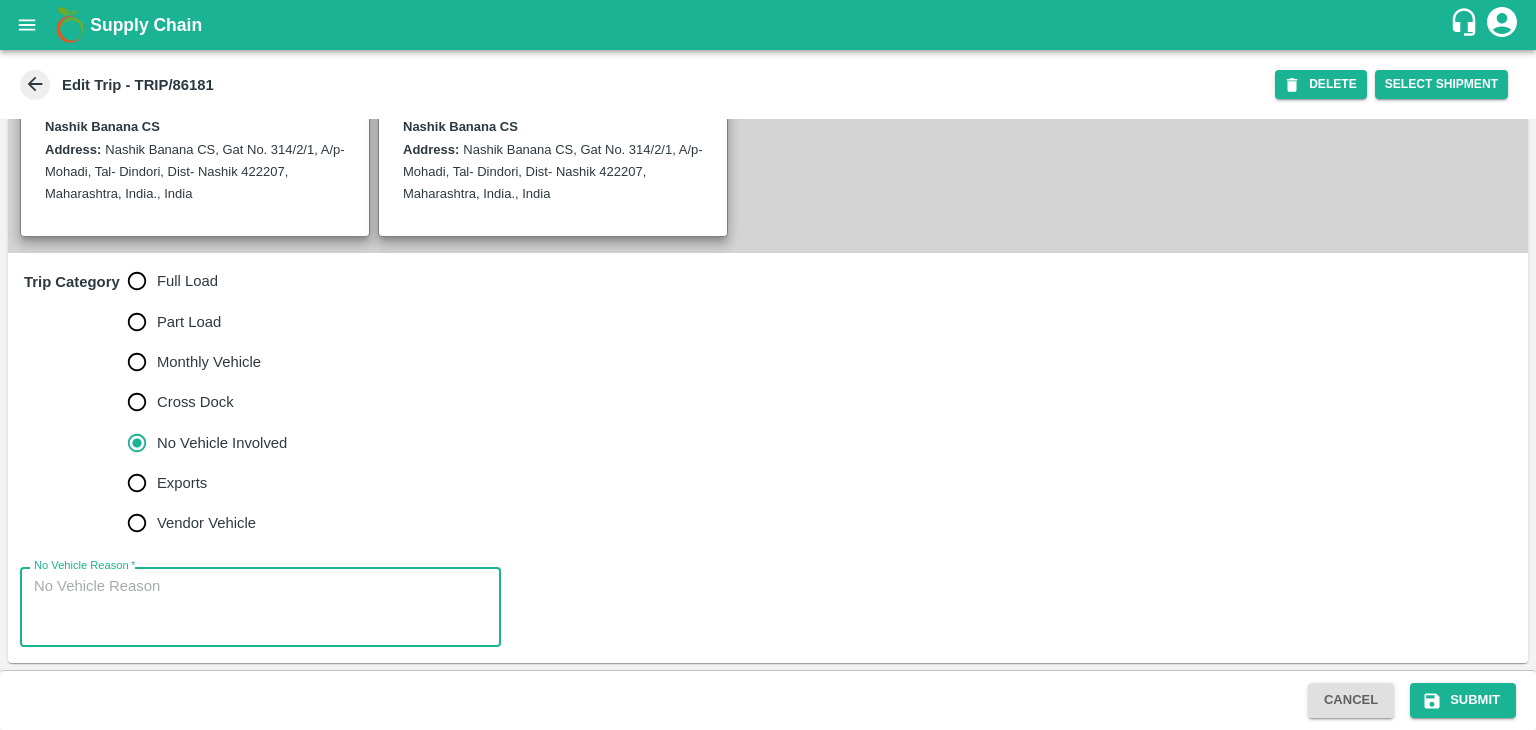 click on "No Vehicle Reason   *" at bounding box center [260, 607] 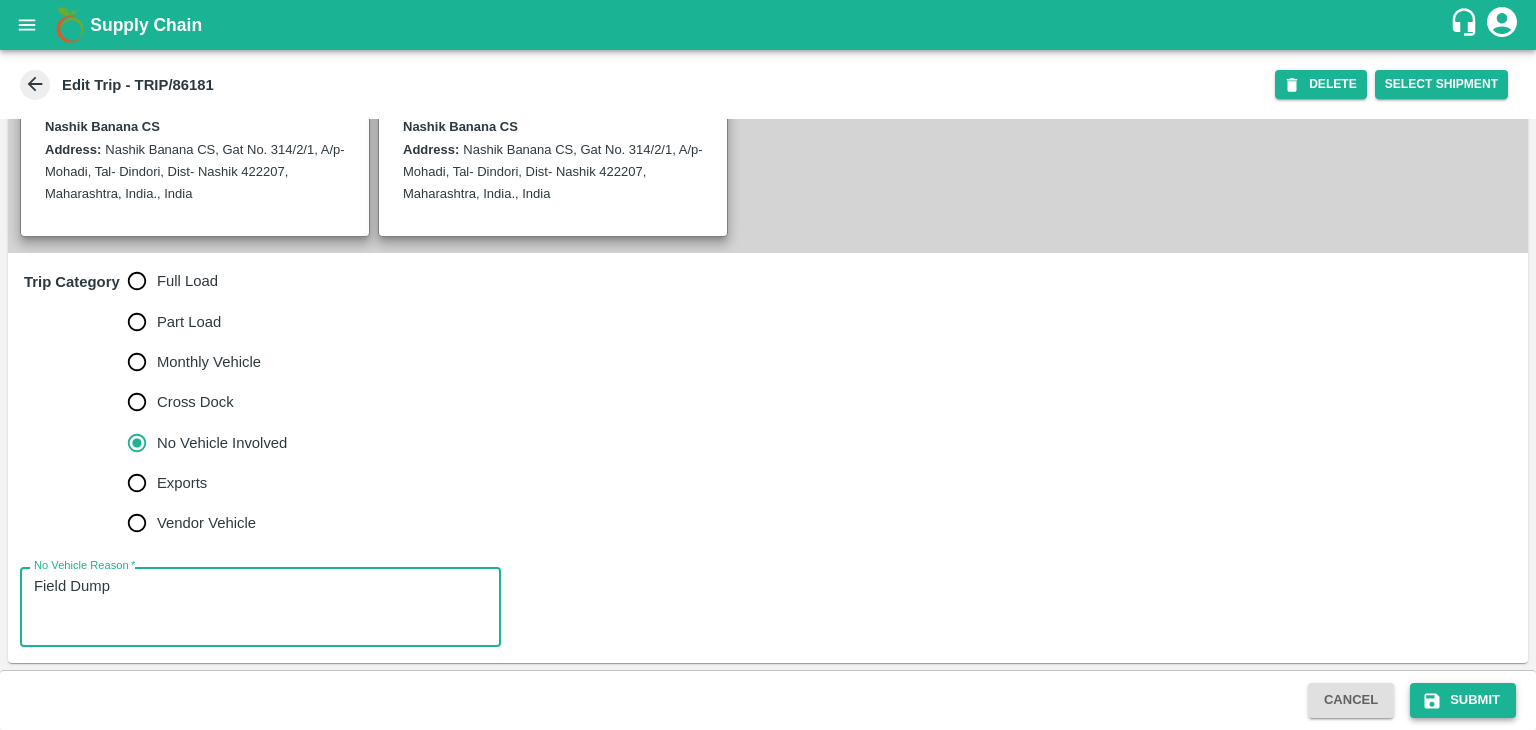 type on "Field Dump" 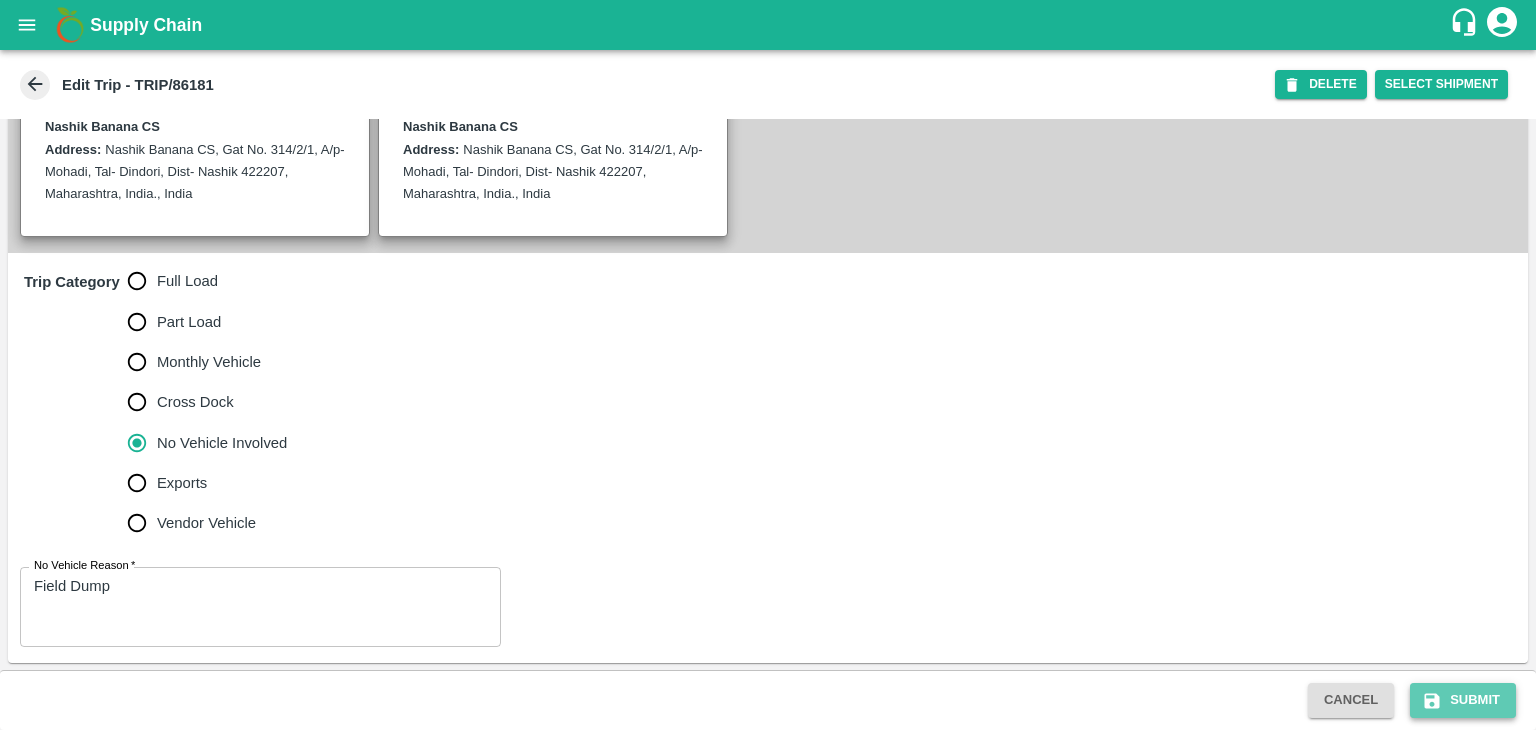 click on "Submit" at bounding box center (1463, 700) 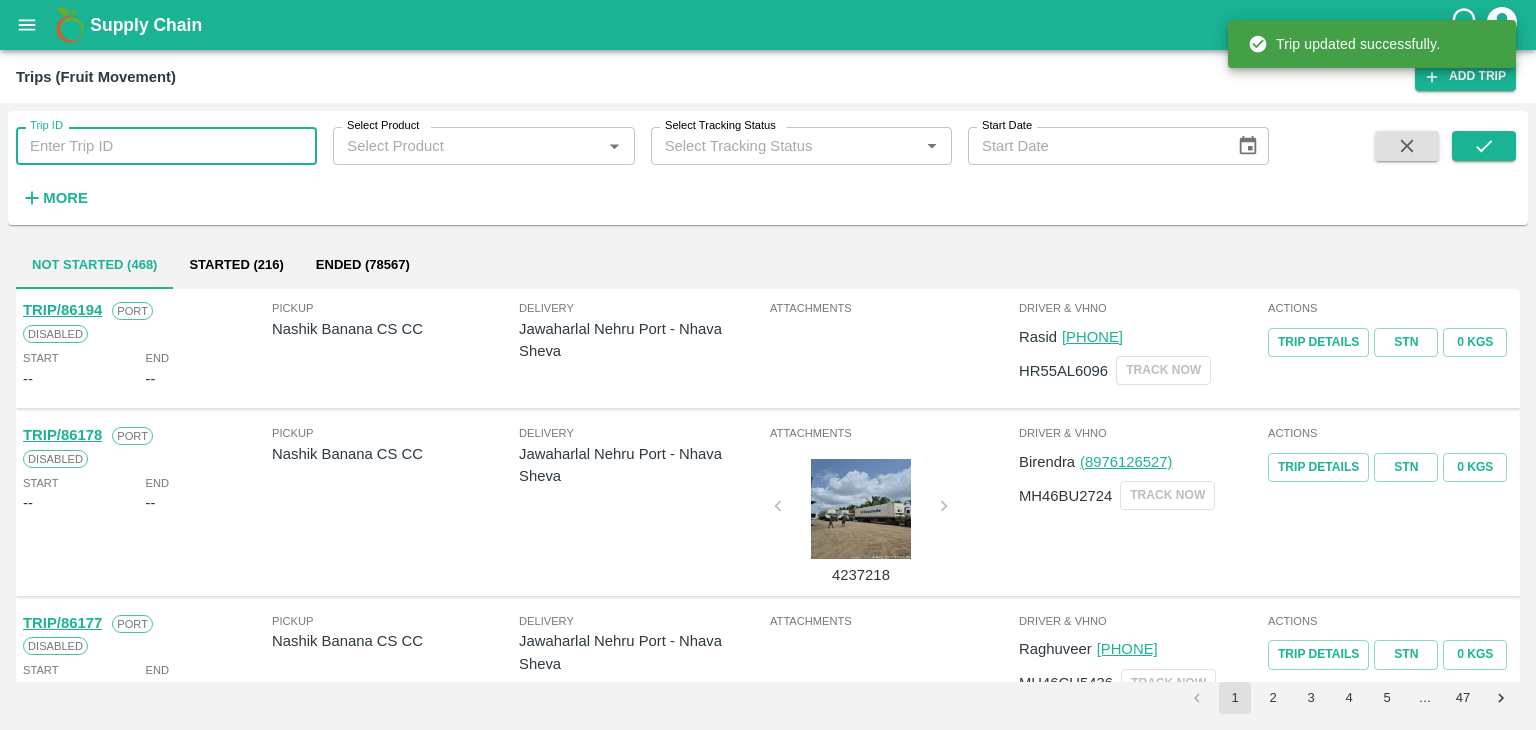 click on "Trip ID" at bounding box center [166, 146] 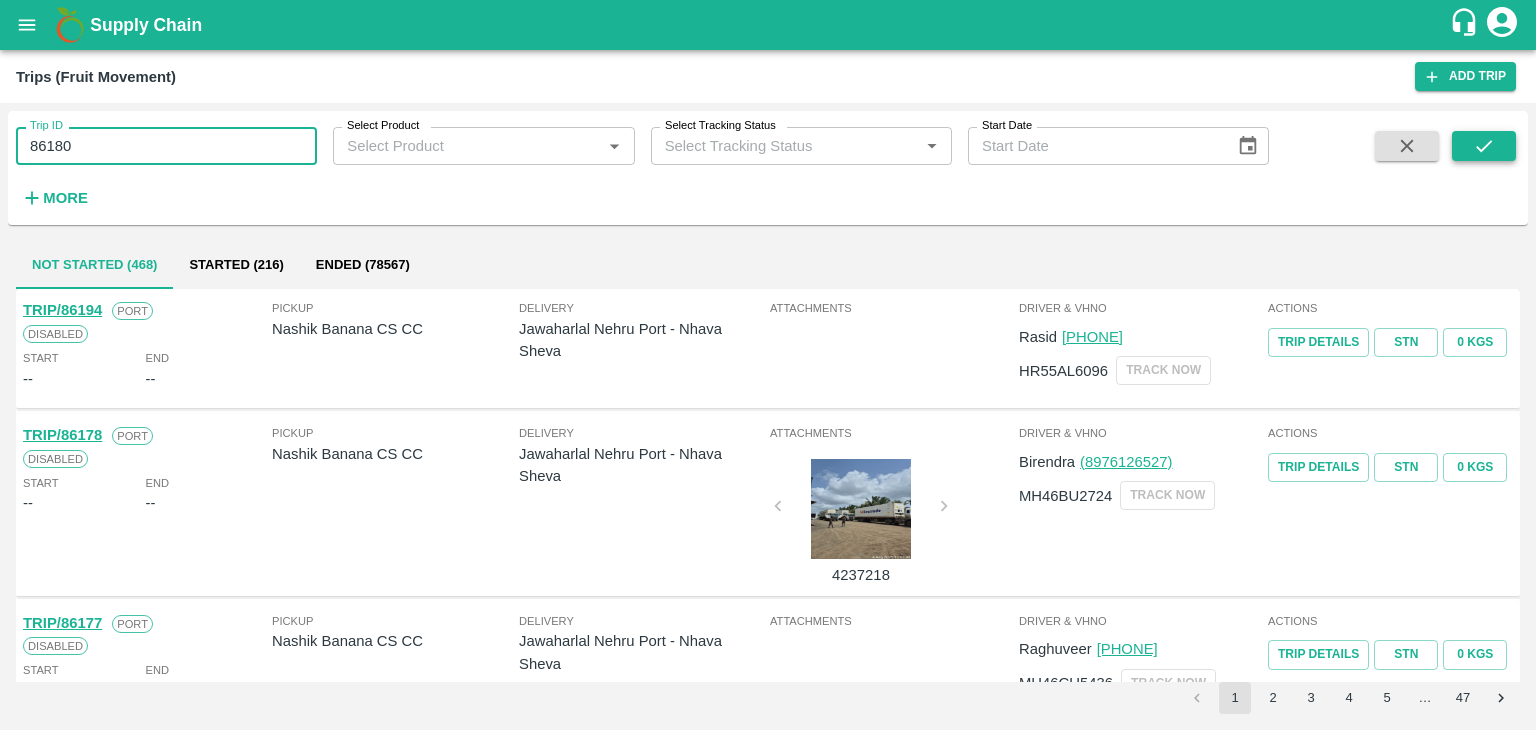 type on "86180" 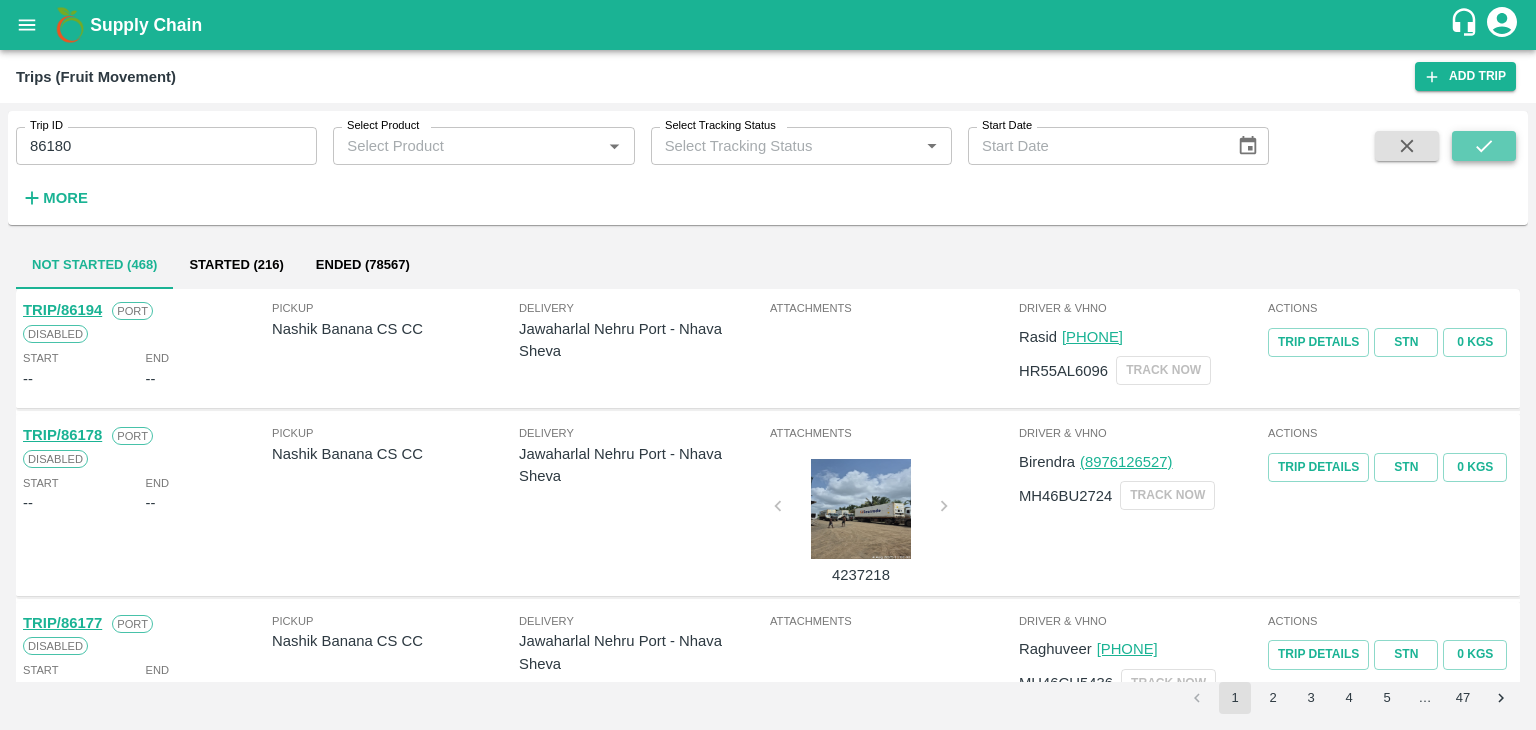 click at bounding box center [1484, 146] 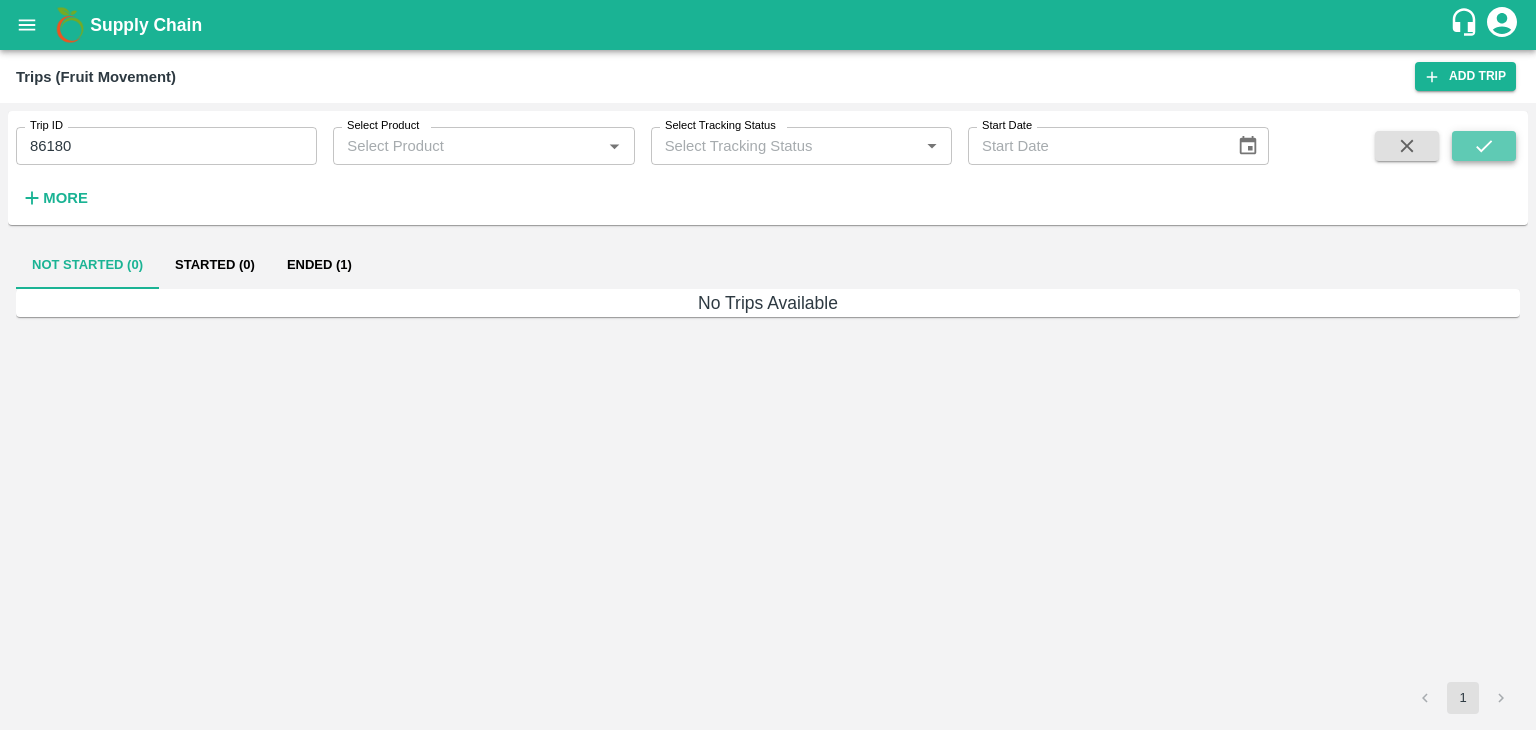 click at bounding box center (1484, 146) 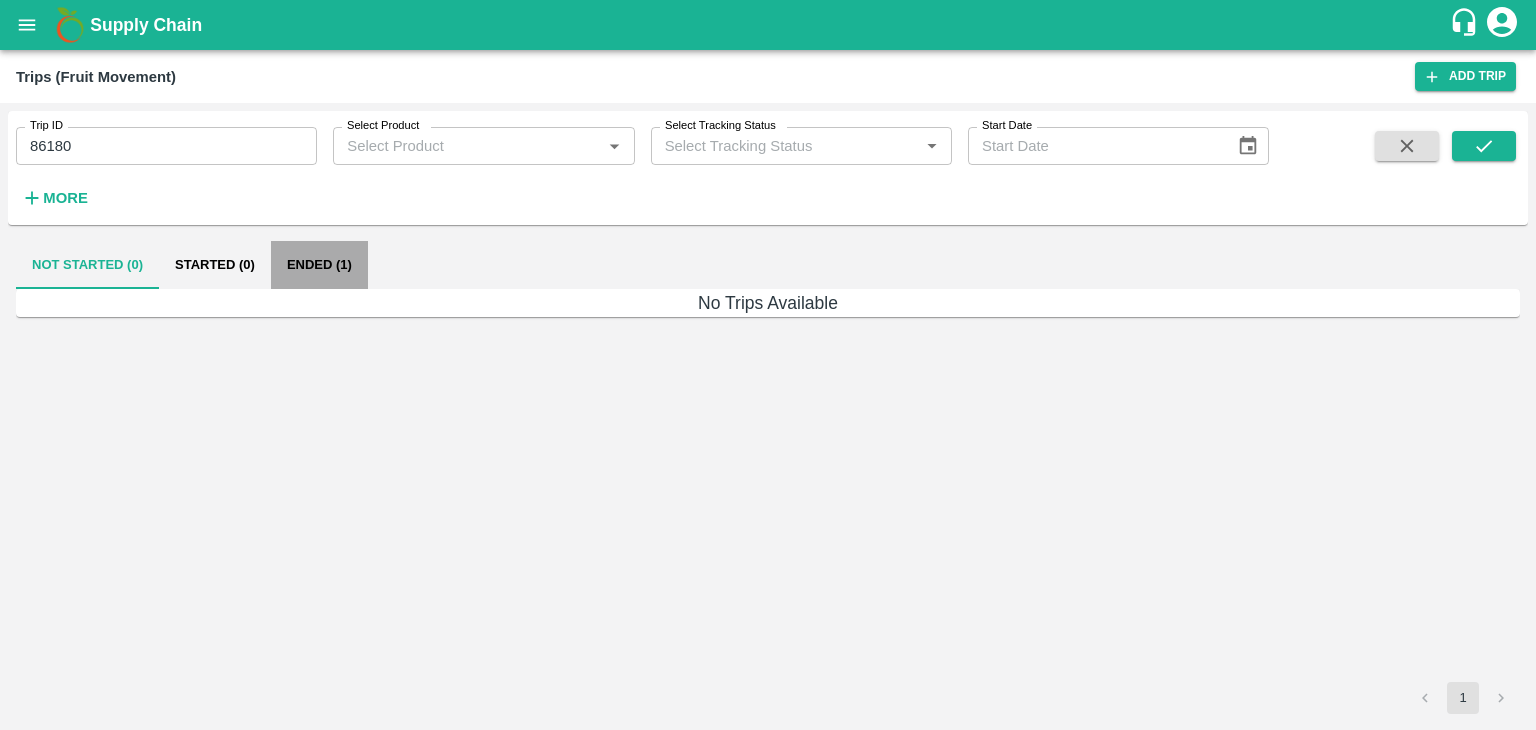 click on "Ended (1)" at bounding box center (319, 265) 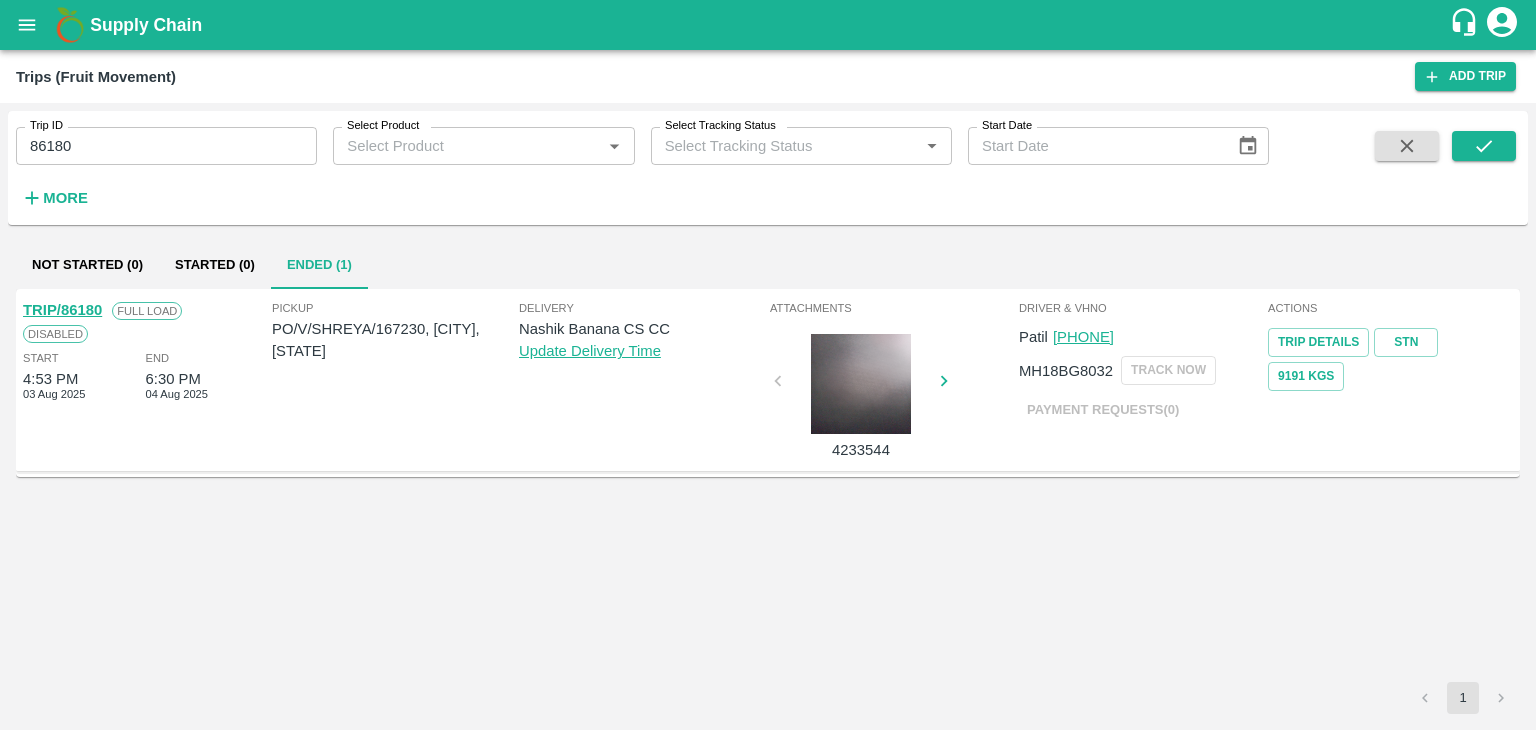 click on "TRIP/86180" at bounding box center (62, 310) 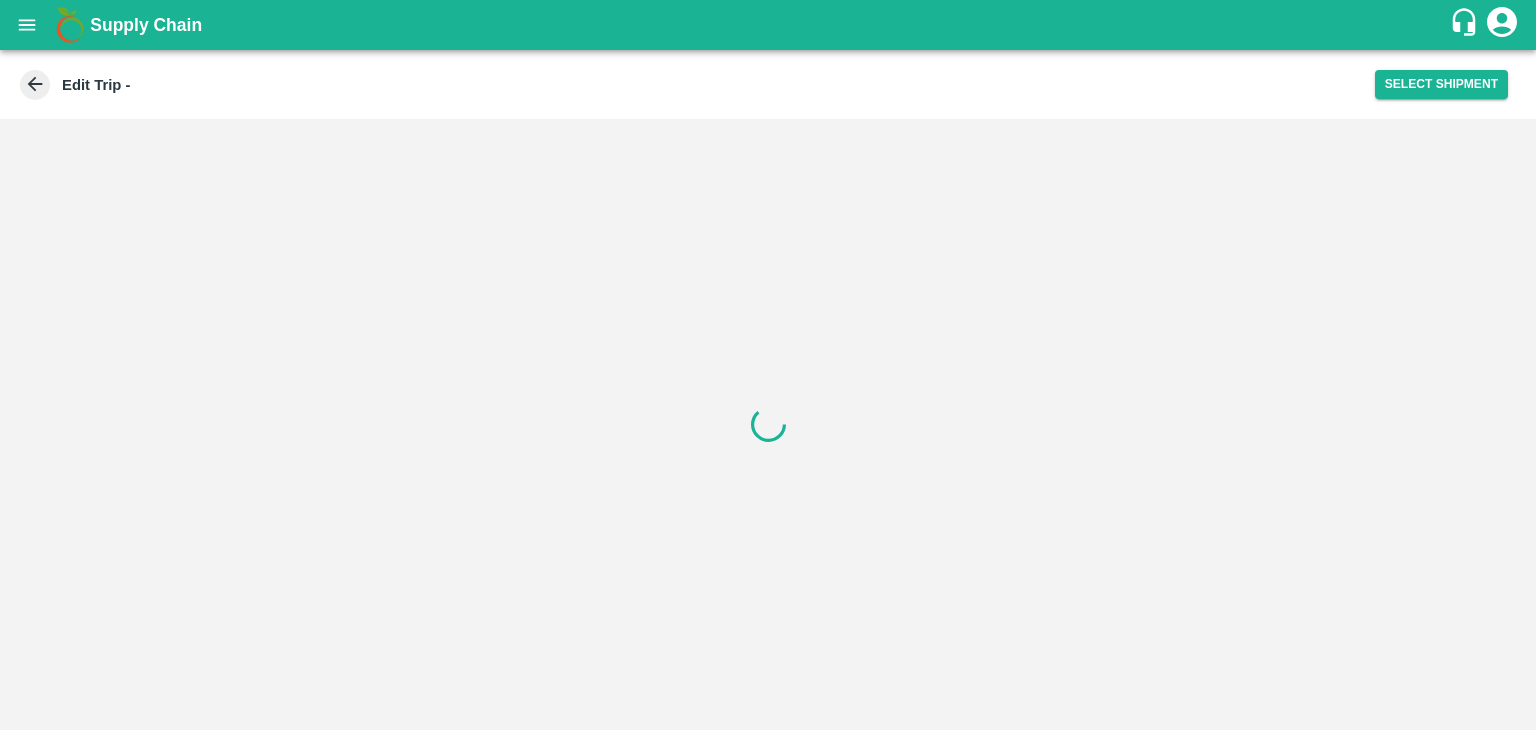 scroll, scrollTop: 0, scrollLeft: 0, axis: both 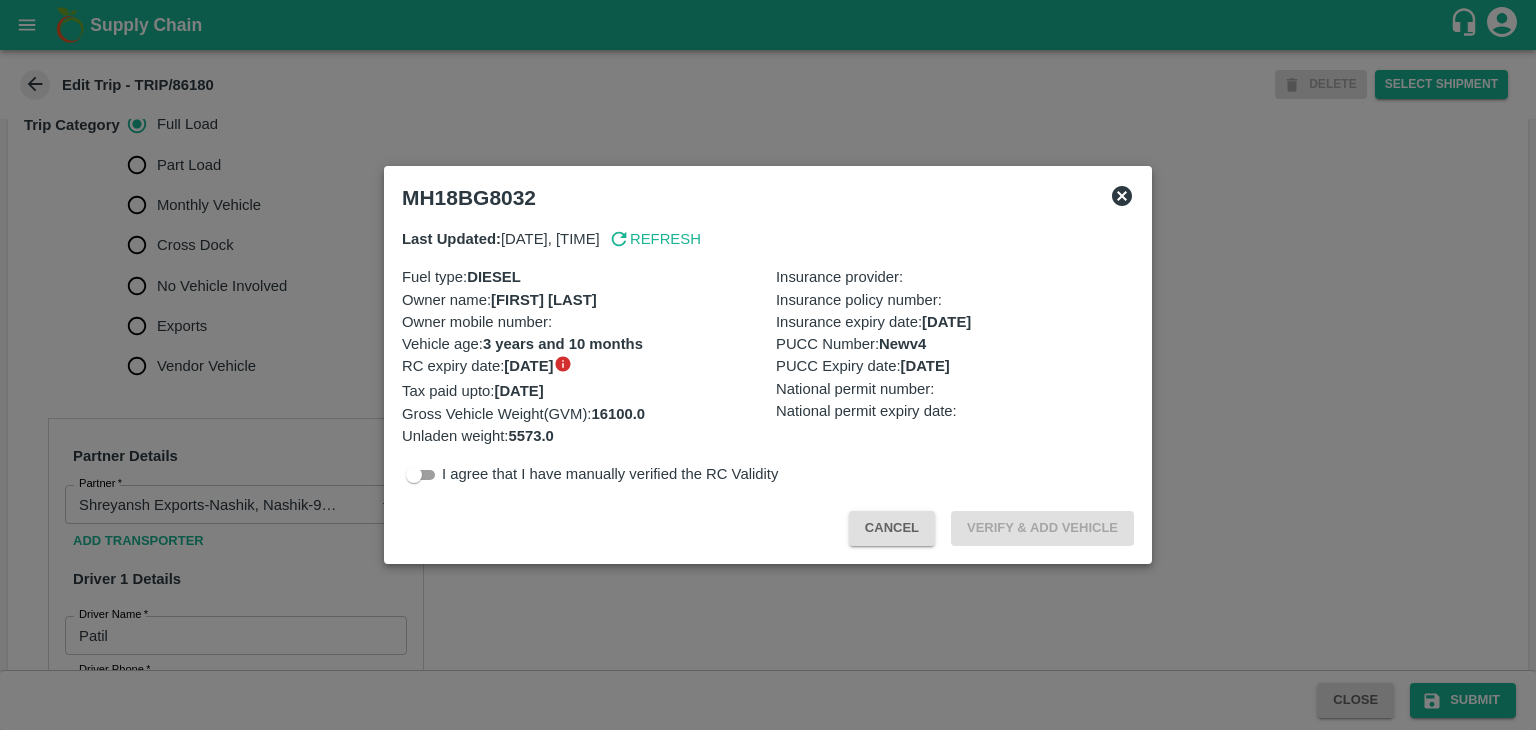 click at bounding box center (768, 365) 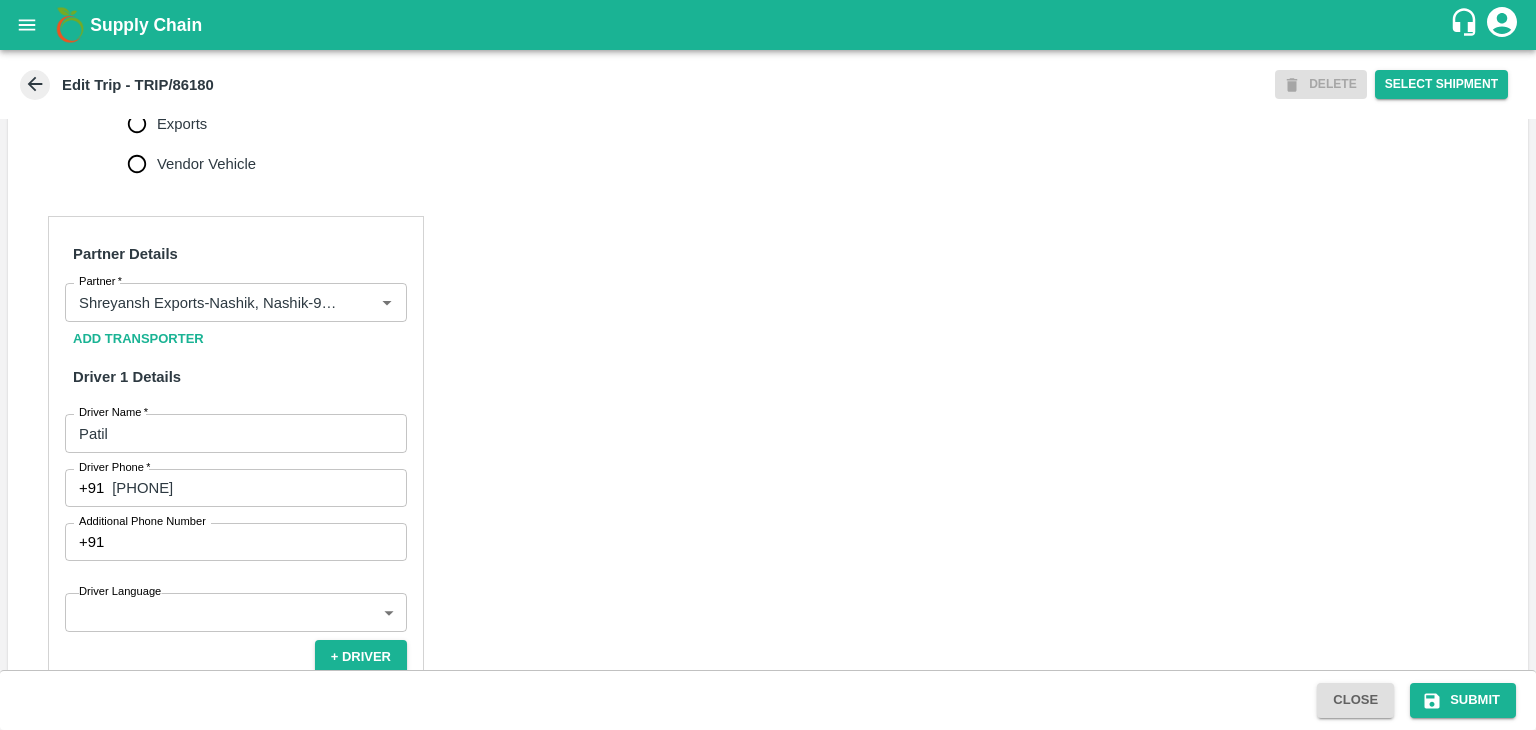scroll, scrollTop: 862, scrollLeft: 0, axis: vertical 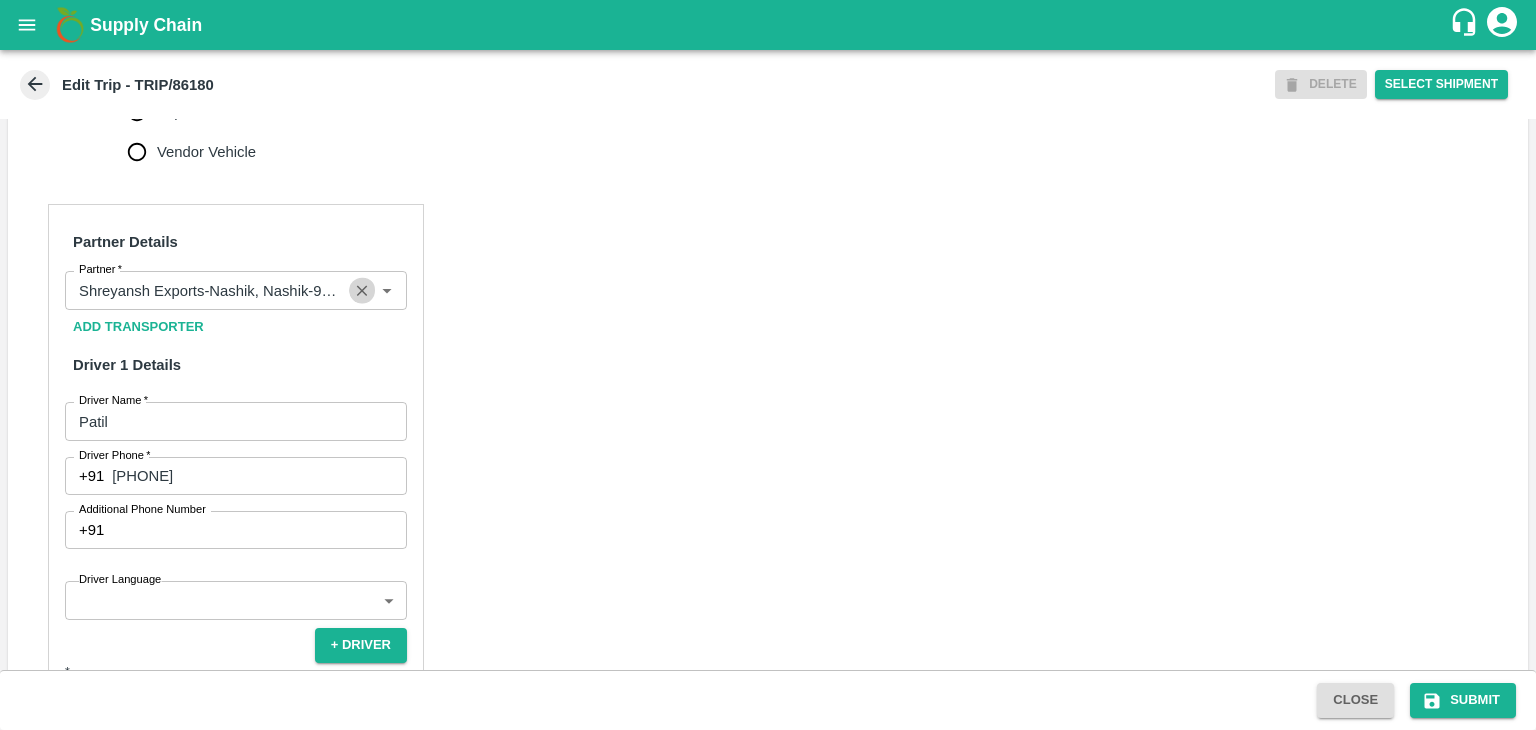 click at bounding box center [362, 290] 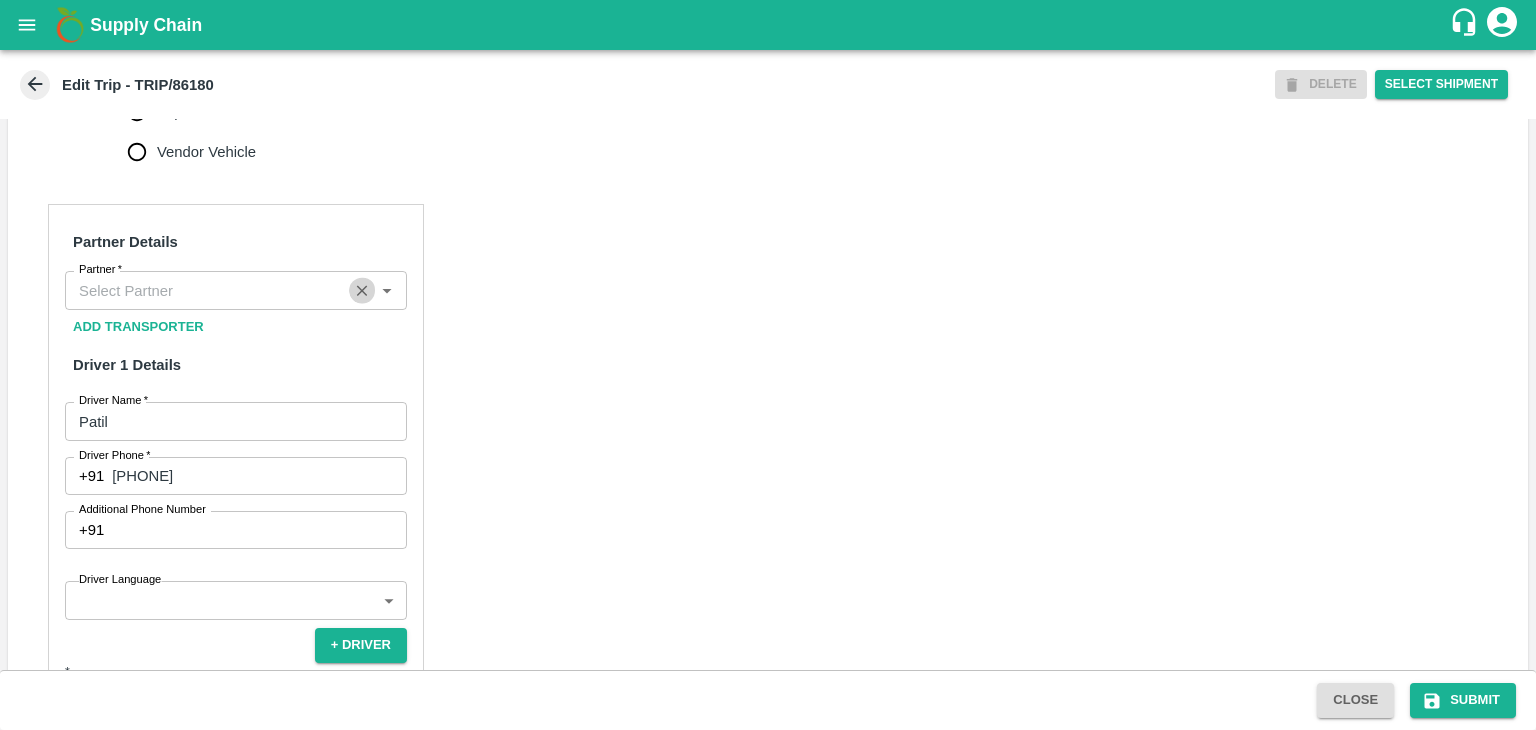scroll, scrollTop: 0, scrollLeft: 0, axis: both 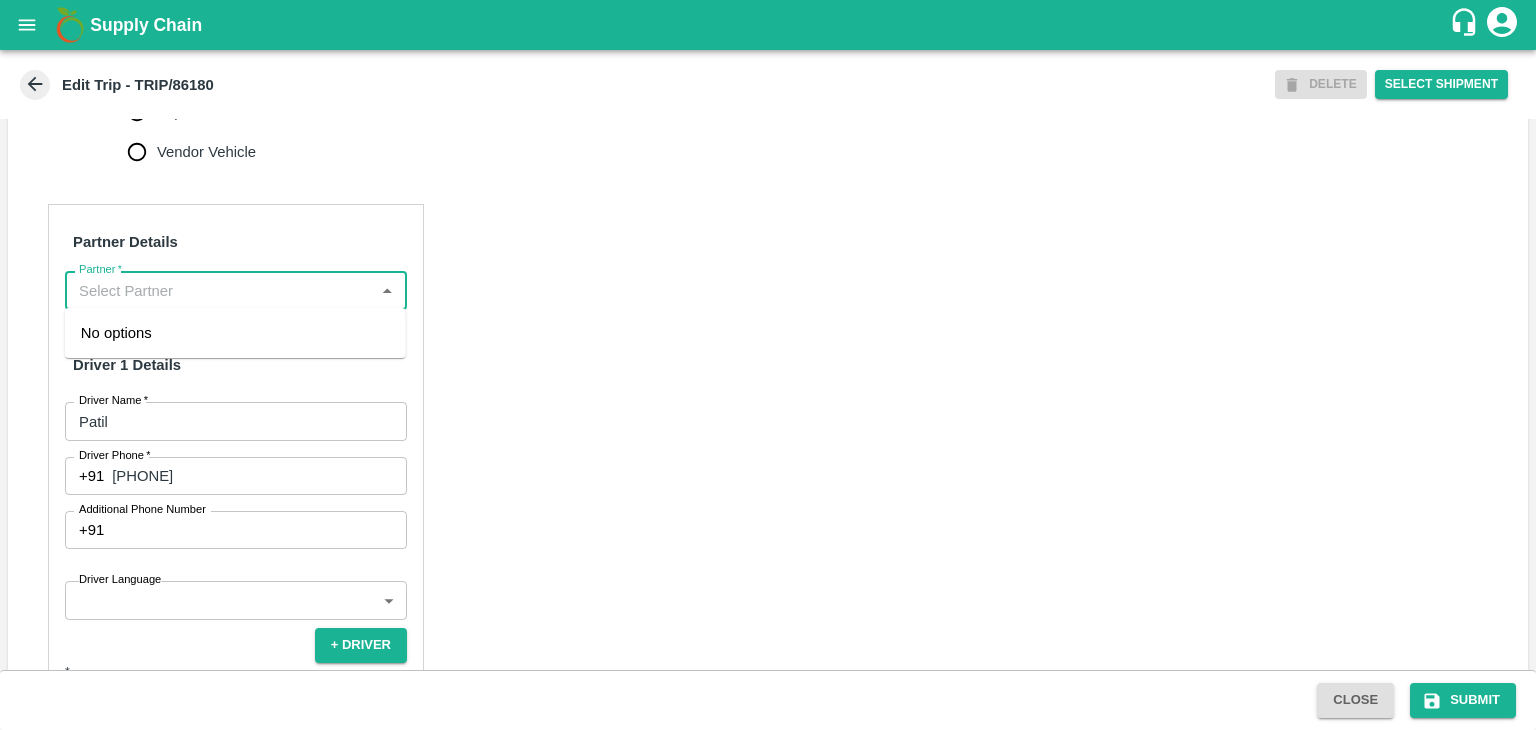 click on "Partner   *" at bounding box center (219, 290) 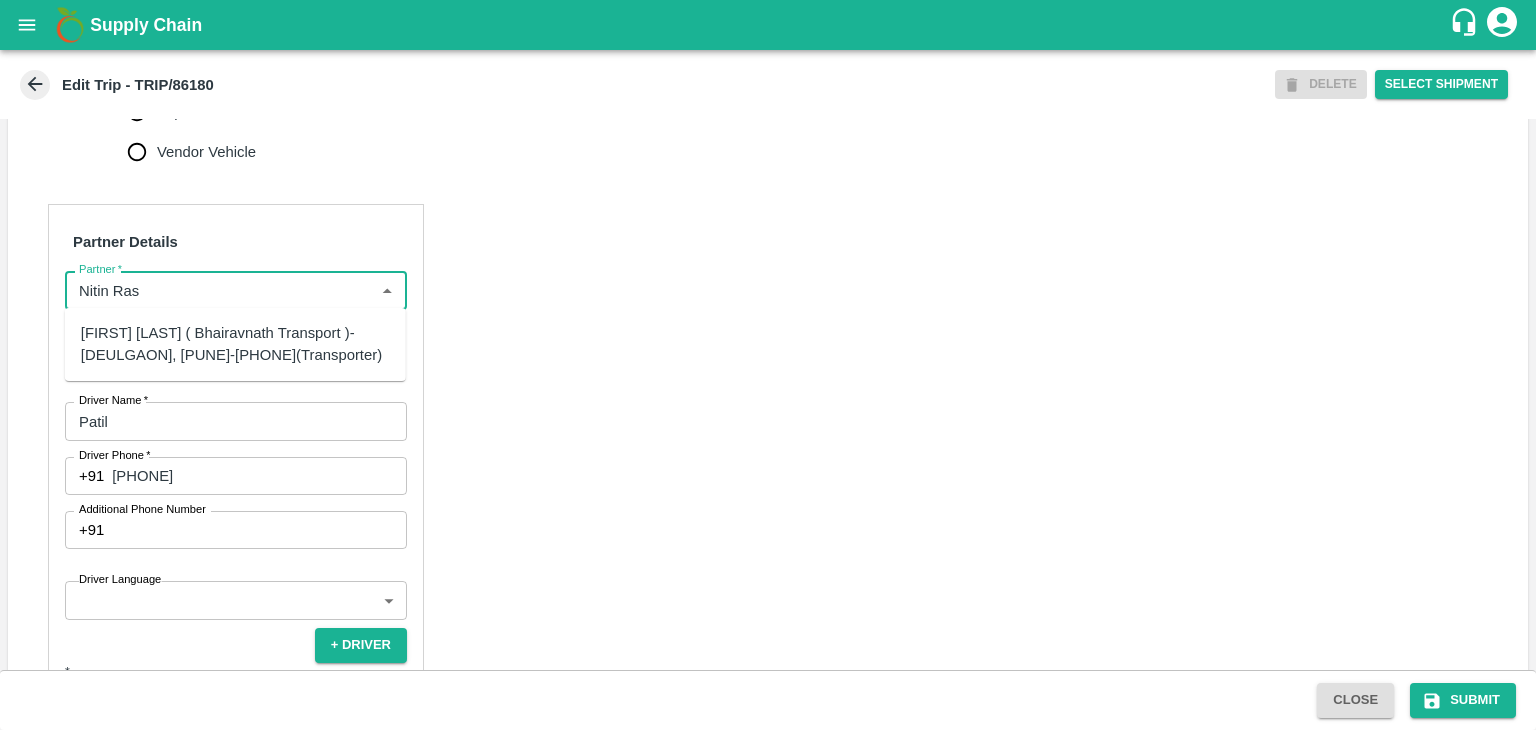 click on "[FIRST] [LAST] ( Bhairavnath Transport )-[DEULGAON], [PUNE]-[PHONE](Transporter)" at bounding box center [235, 344] 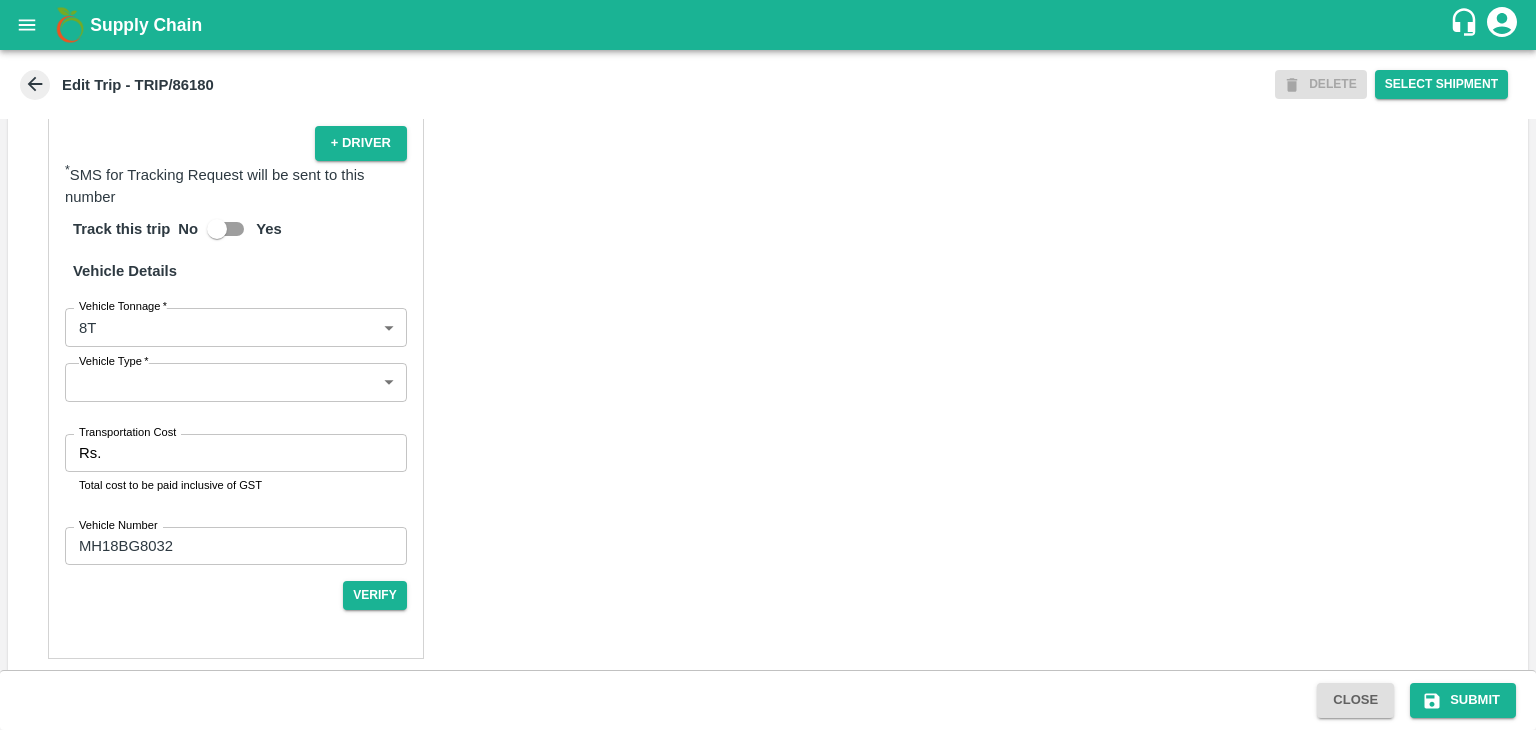 scroll, scrollTop: 1384, scrollLeft: 0, axis: vertical 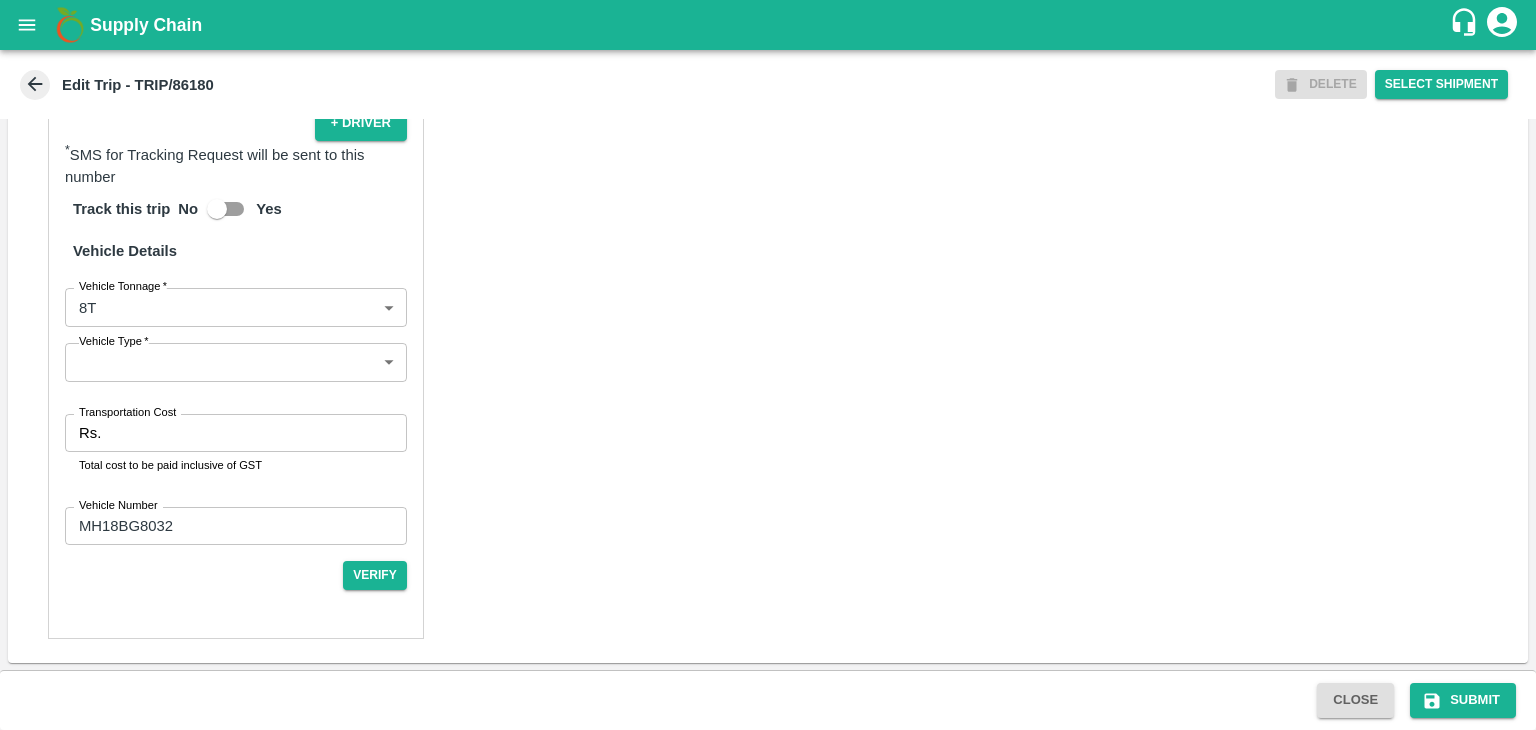 type on "[FIRST] [LAST] ( Bhairavnath Transport )-[DEULGAON], [PUNE]-[PHONE](Transporter)" 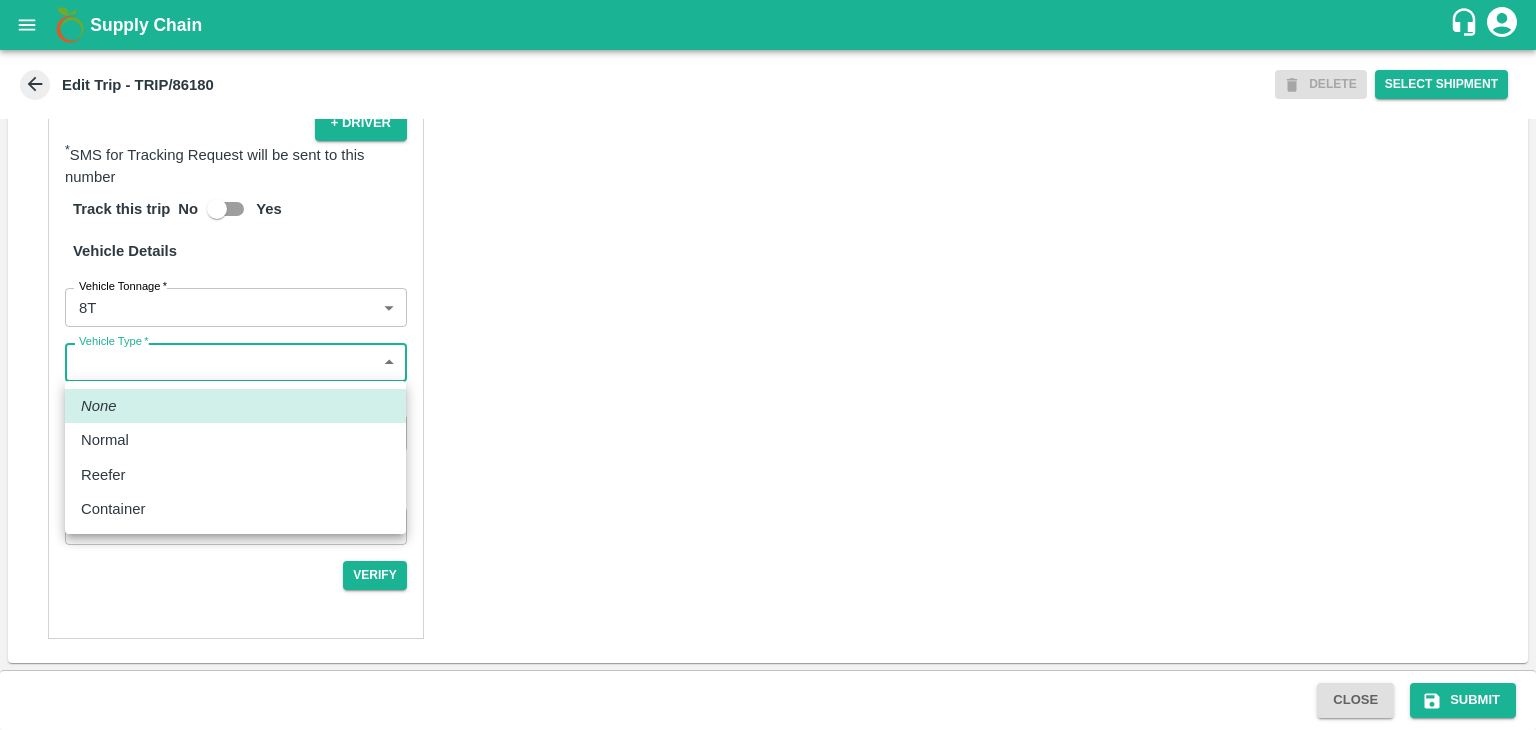 click on "Supply Chain Edit Trip - TRIP/86180 DELETE Select Shipment Trip Details Trip Type Fruit Movement 1 Trip Type Trip Pickup Order SHIP/NASH/351396 PO/V/SHREYA/167230 Address: [NASHIK], [NASHIK], [NASHIK], [MAHARASHTRA], [INDIA] Trip Delivery Order SHIP/NASH/351396 [NASHIK] Banana CS Address: [NASHIK] Banana CS, Gat No. 314/2/1, A/p- Mohadi, Tal- Dindori, Dist- [NASHIK] 422207, [MAHARASHTRA], [INDIA]. [INDIA] Trip Category Full Load Part Load Monthly Vehicle Cross Dock No Vehicle Involved Exports Vendor Vehicle Partner Details Partner   * Partner Add Transporter Driver 1 Details Driver Name   * [LAST] Driver Name Driver Phone   * [PHONE] Driver Phone Additional Phone Number [PHONE] Driver Language ​ Driver Language + Driver * SMS for Tracking Request will be sent to this number Track this trip No Yes Vehicle Details Vehicle Tonnage   * 8T 8000 Vehicle Tonnage Vehicle Type   * ​ Vehicle Type Transportation Cost Rs. Transportation Cost Total cost to be paid inclusive of GST Vehicle Number" at bounding box center [768, 365] 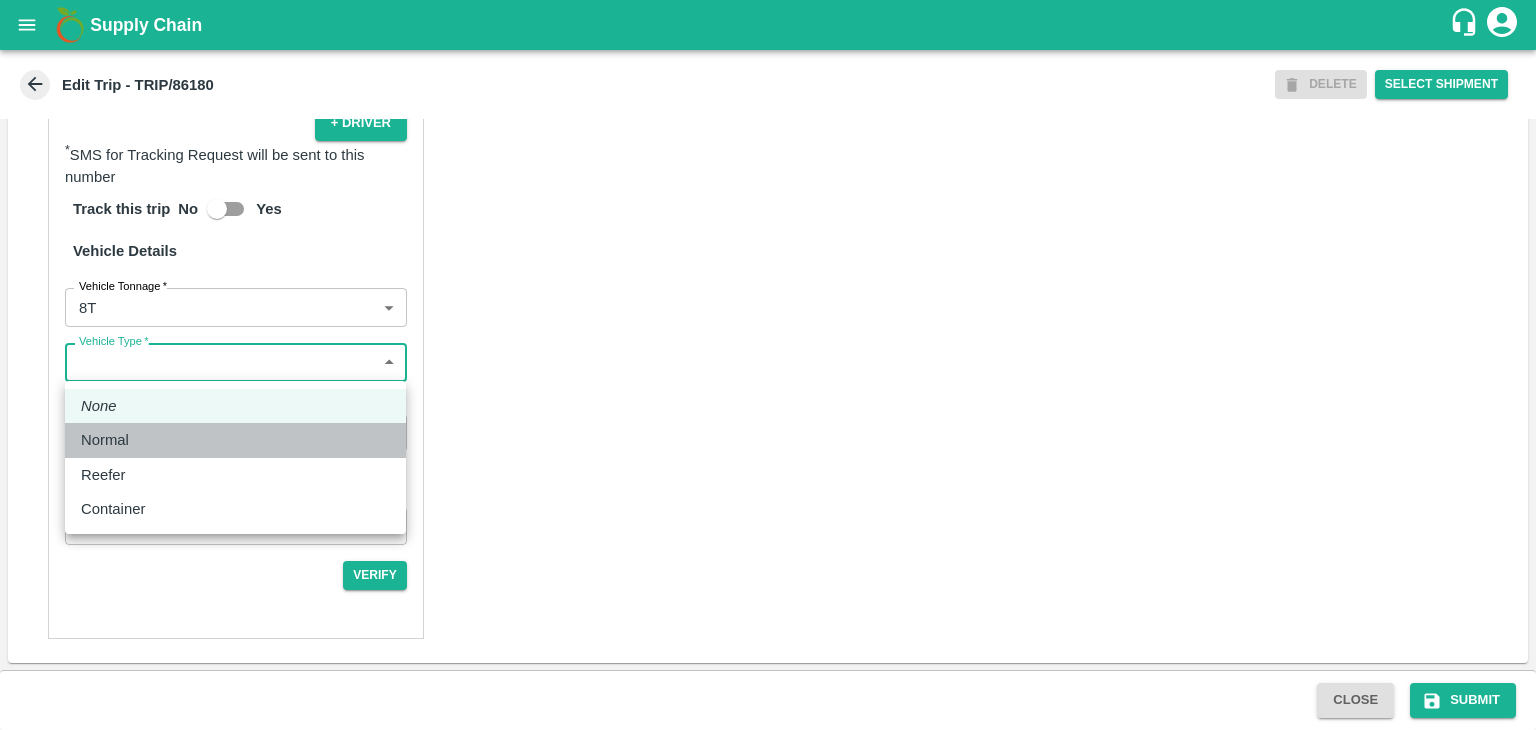 click on "Normal" at bounding box center (235, 440) 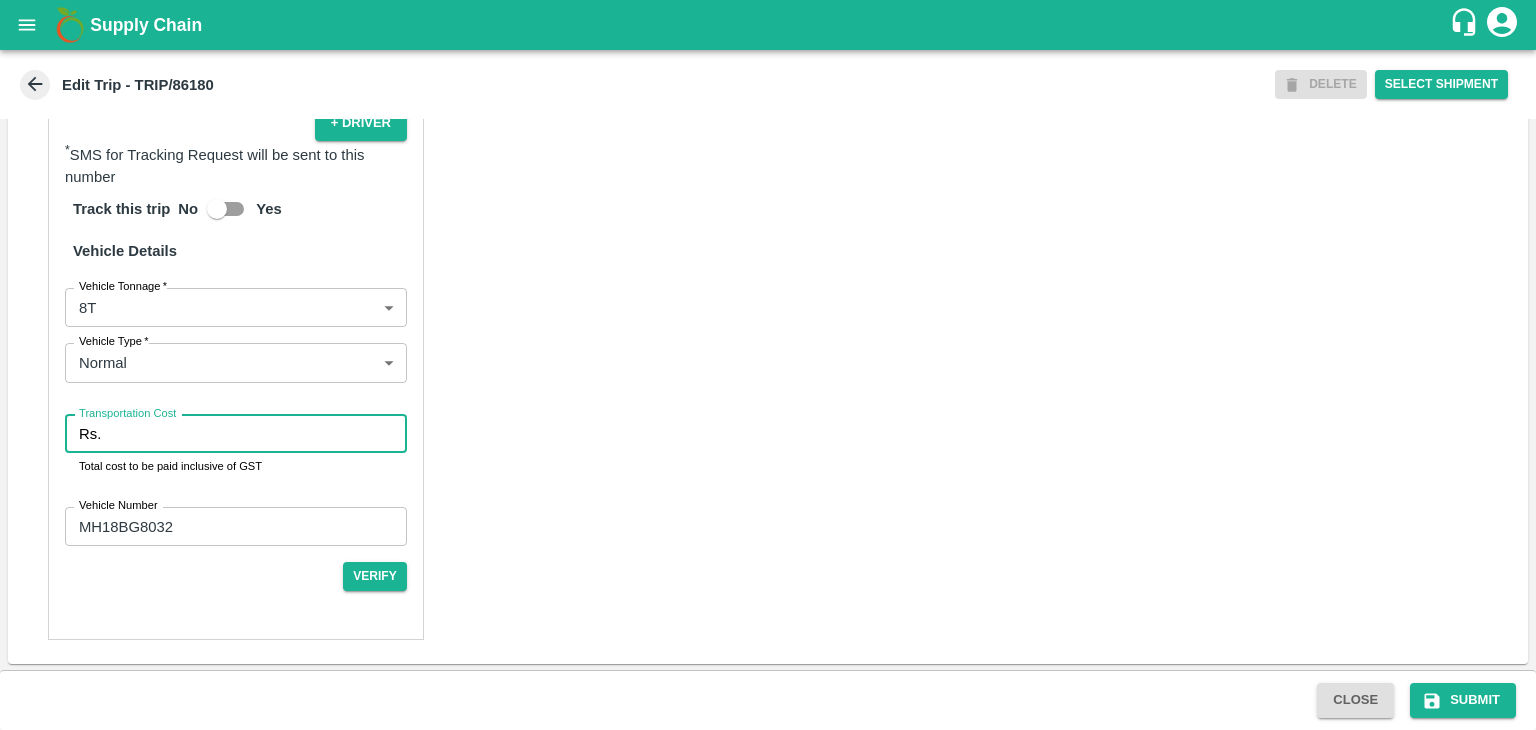click on "Transportation Cost" at bounding box center [258, 434] 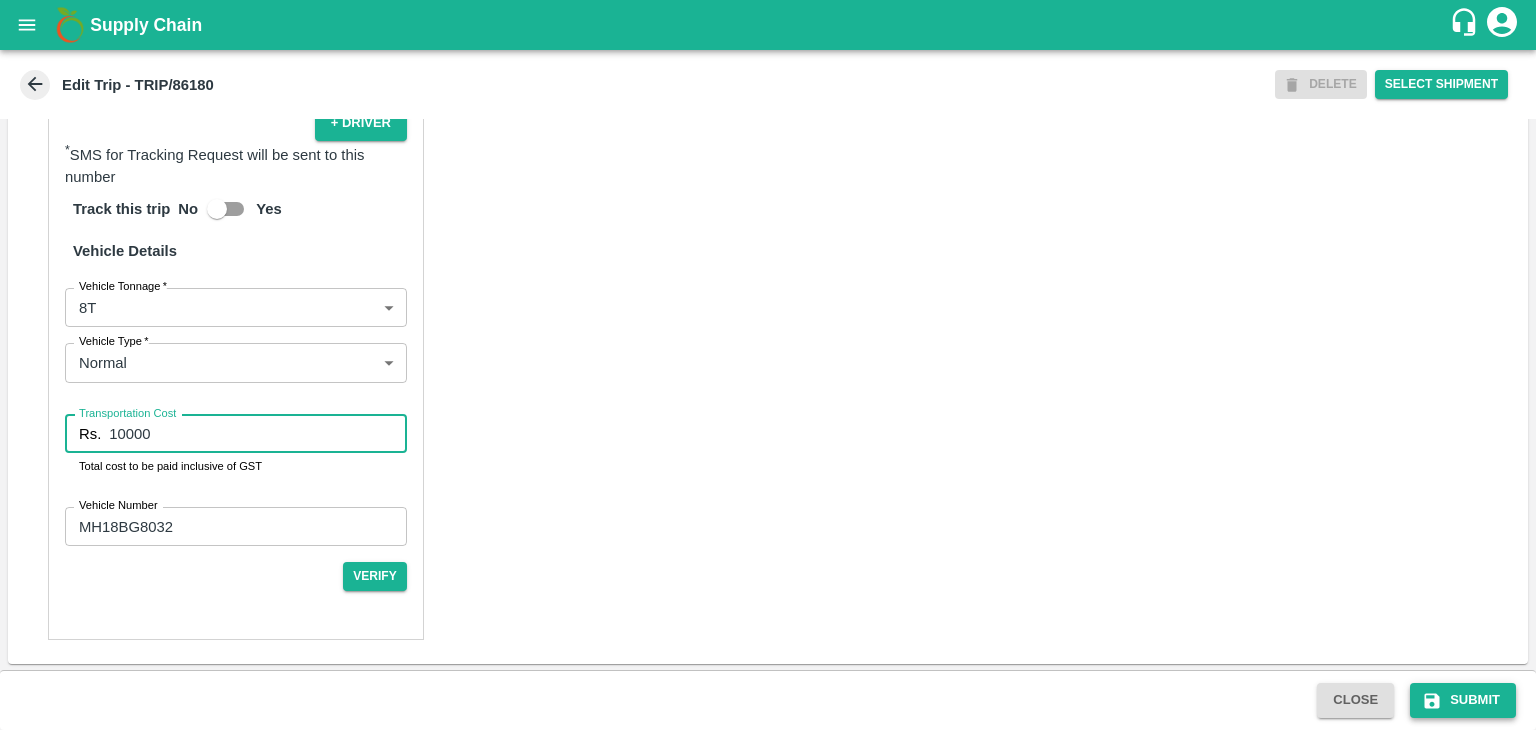 type on "10000" 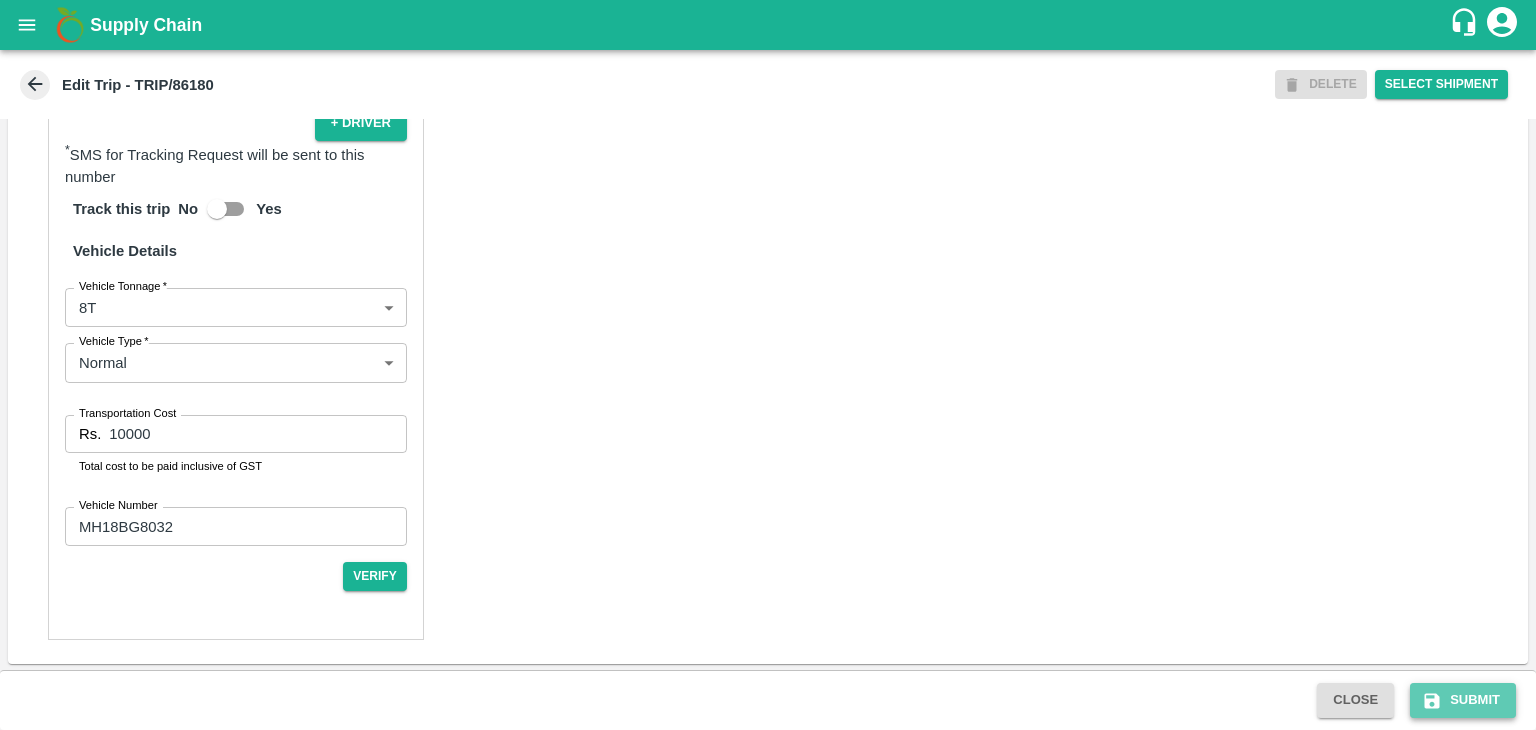click on "Submit" at bounding box center (1463, 700) 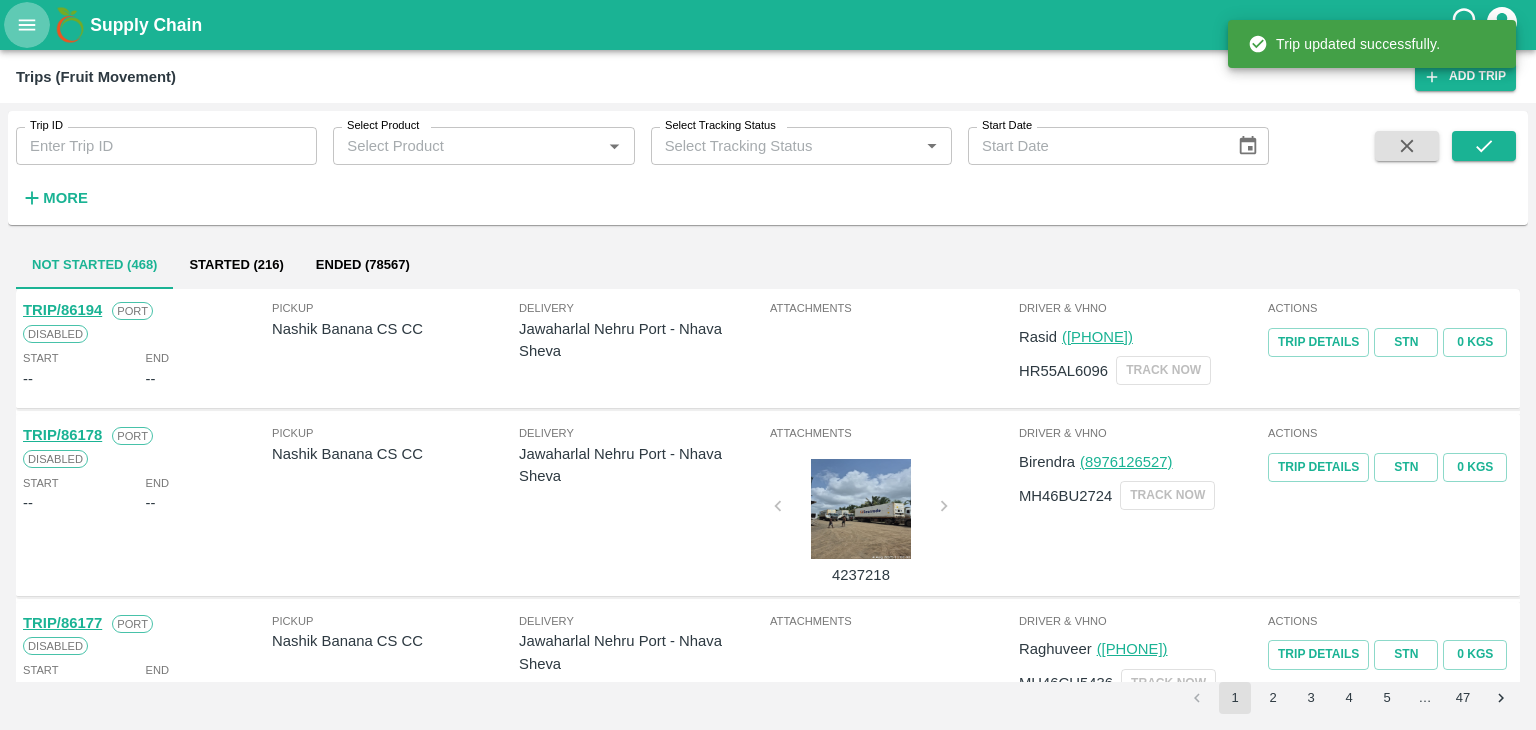 click 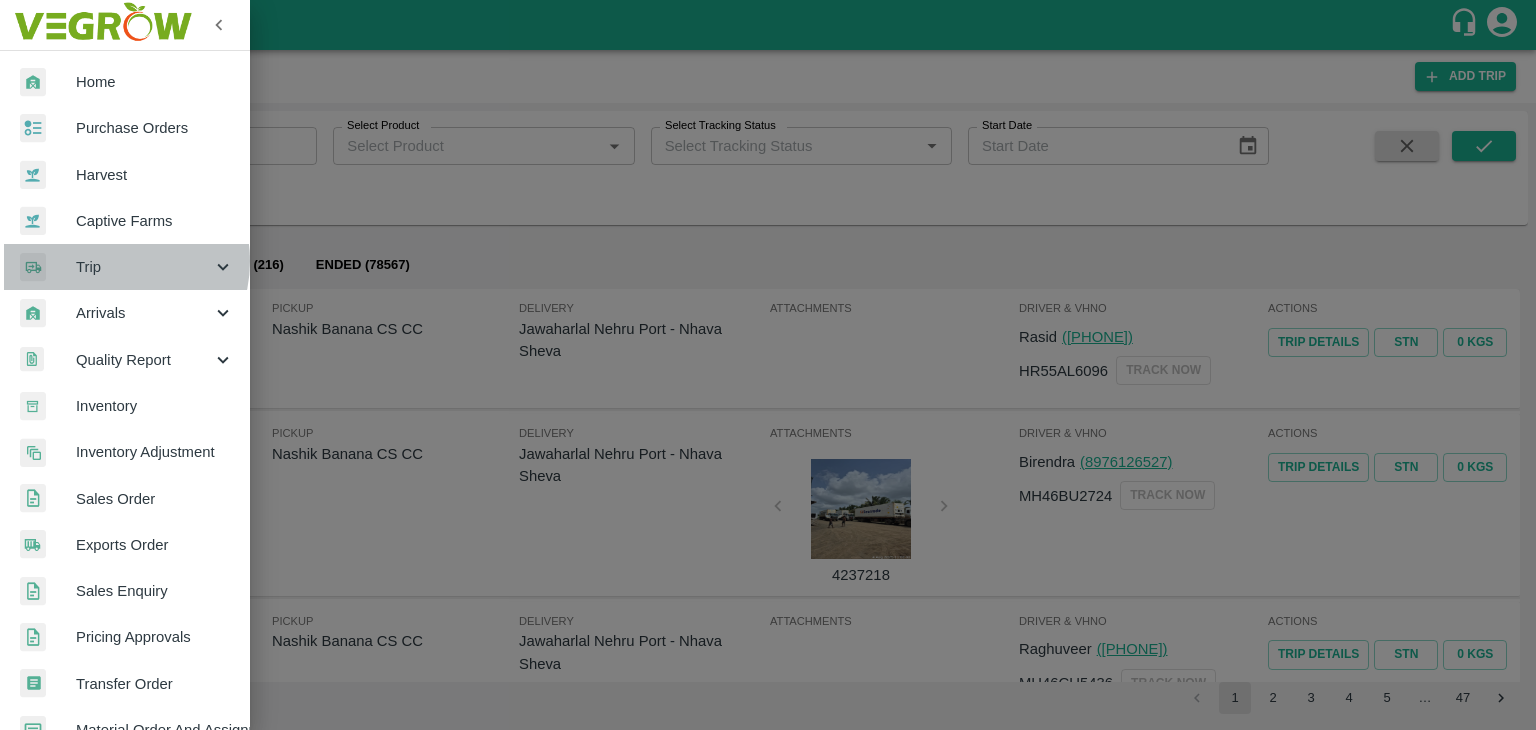 click on "Trip" at bounding box center [144, 267] 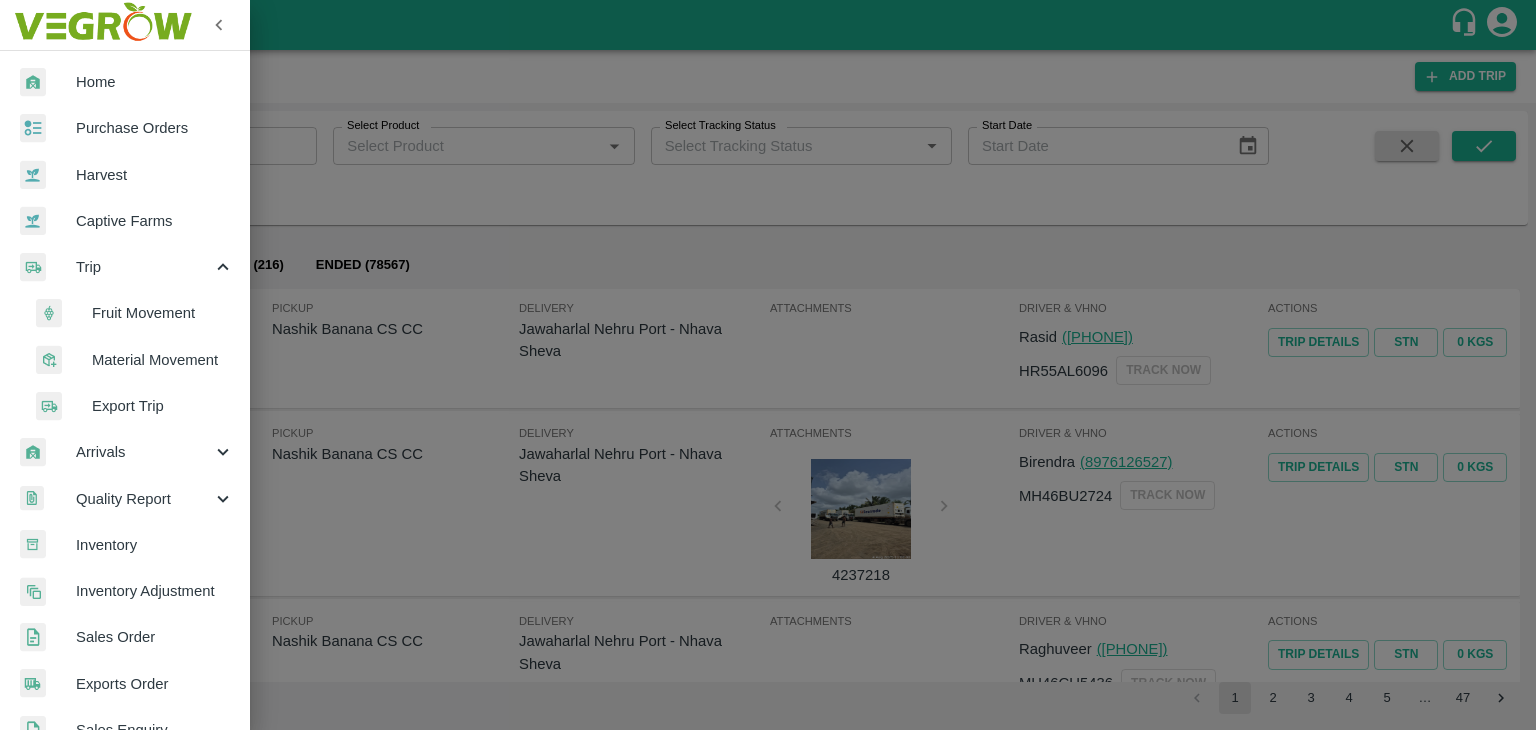 click at bounding box center (768, 365) 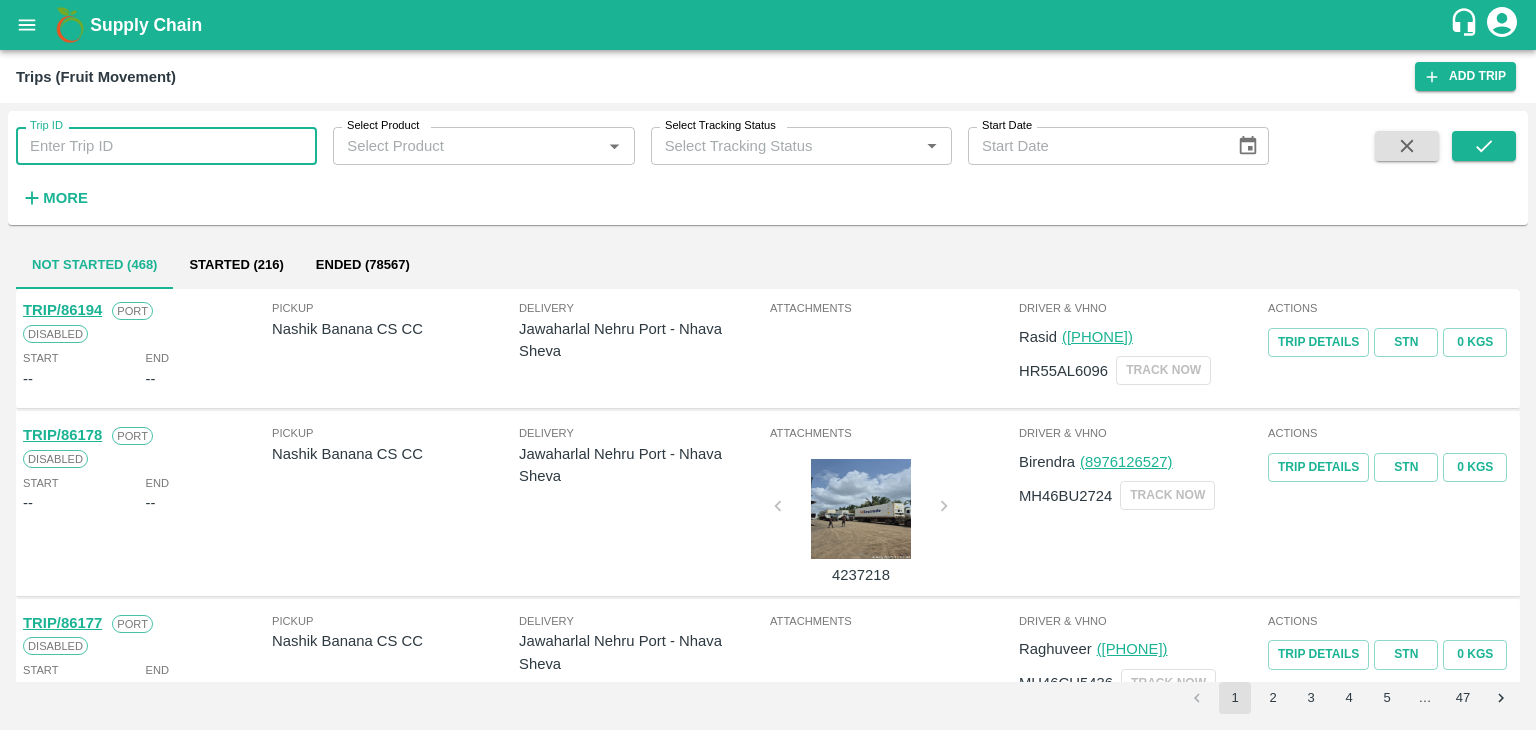 drag, startPoint x: 235, startPoint y: 165, endPoint x: 239, endPoint y: 155, distance: 10.770329 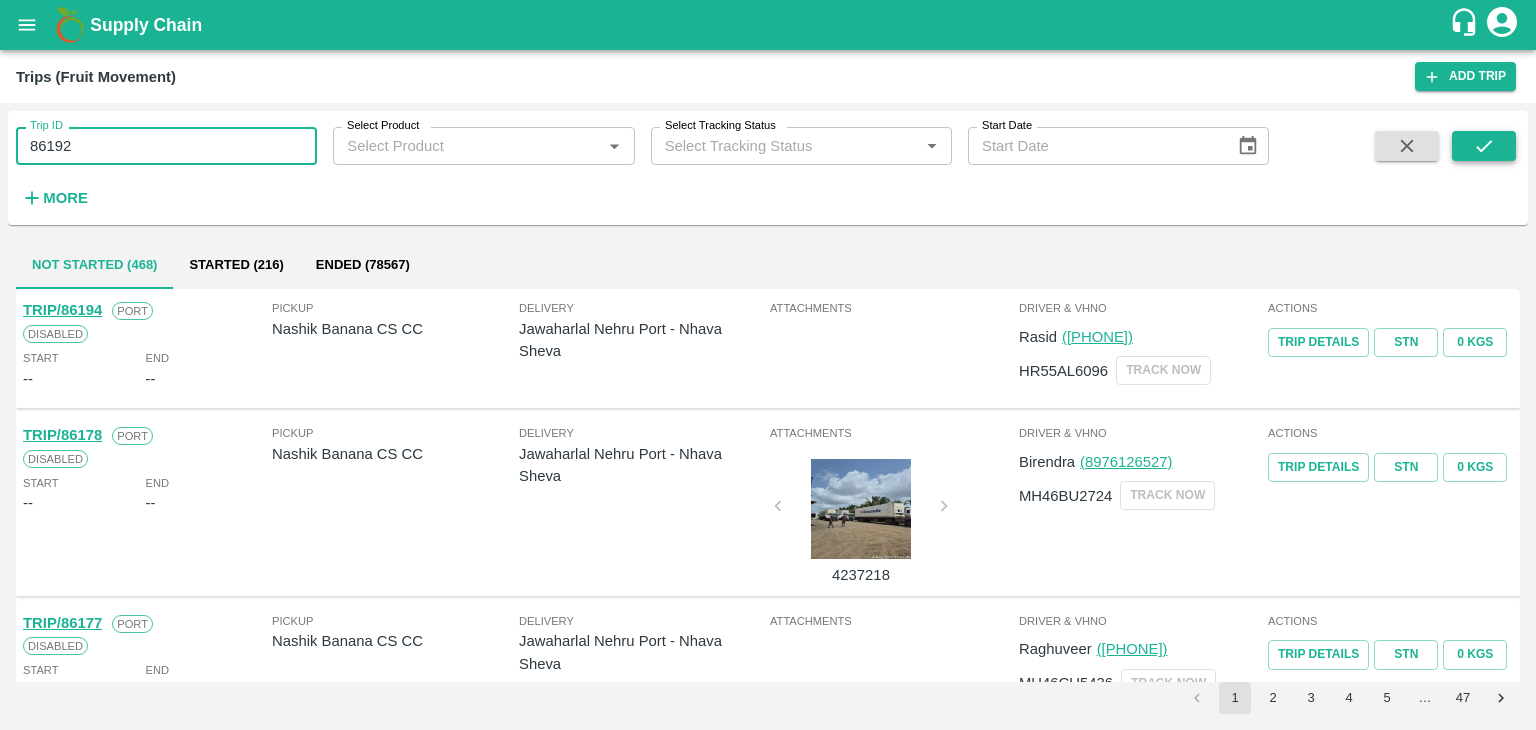 type on "86192" 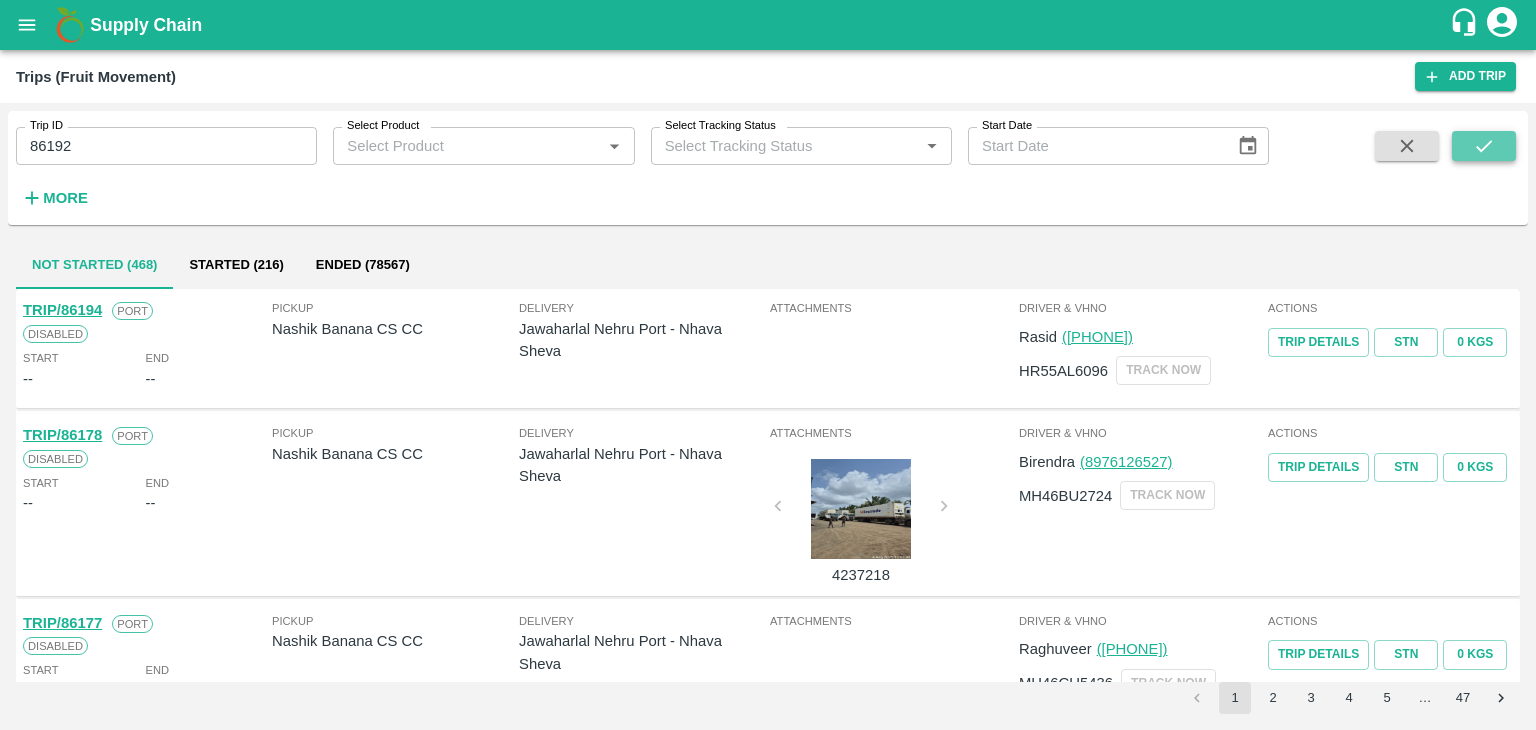 click 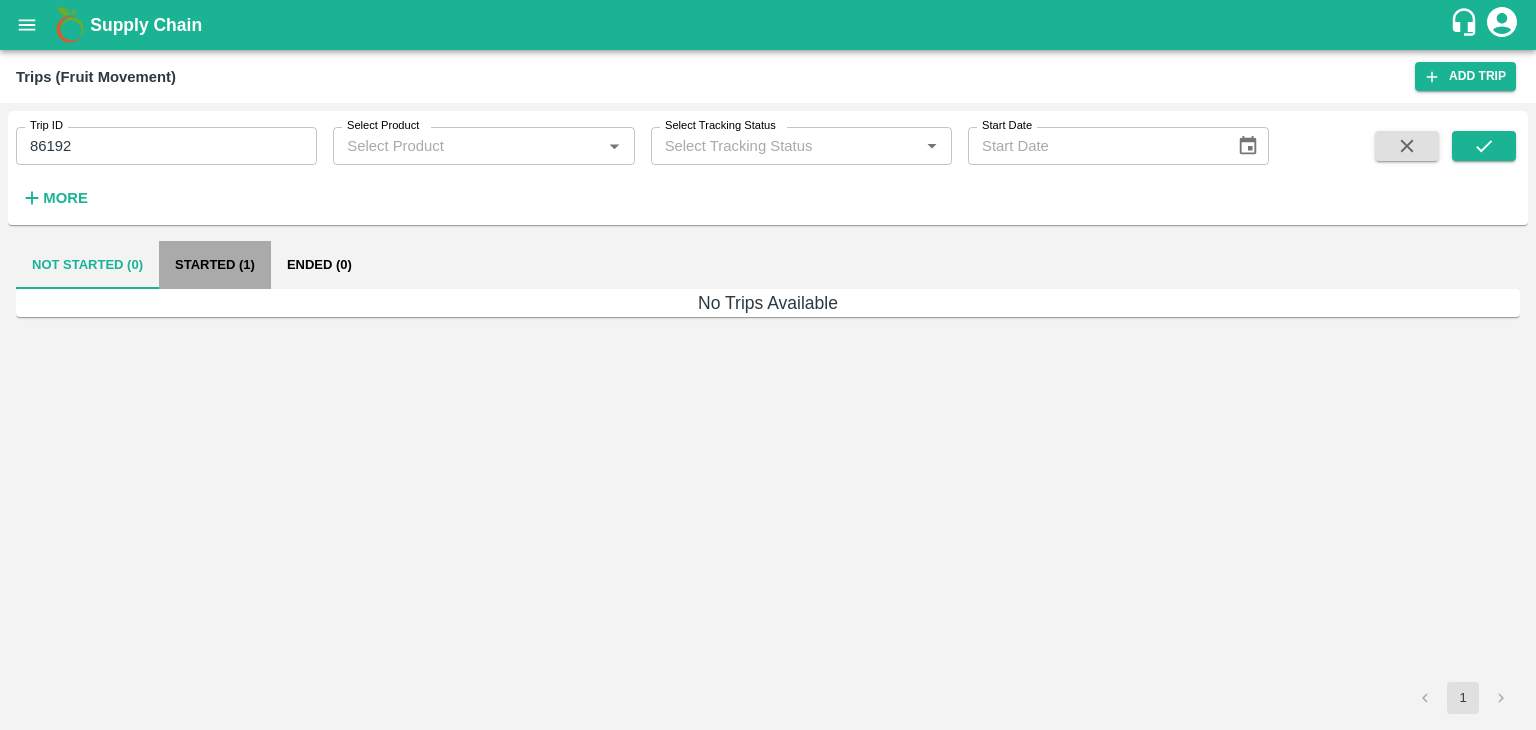 click on "Started (1)" at bounding box center [215, 265] 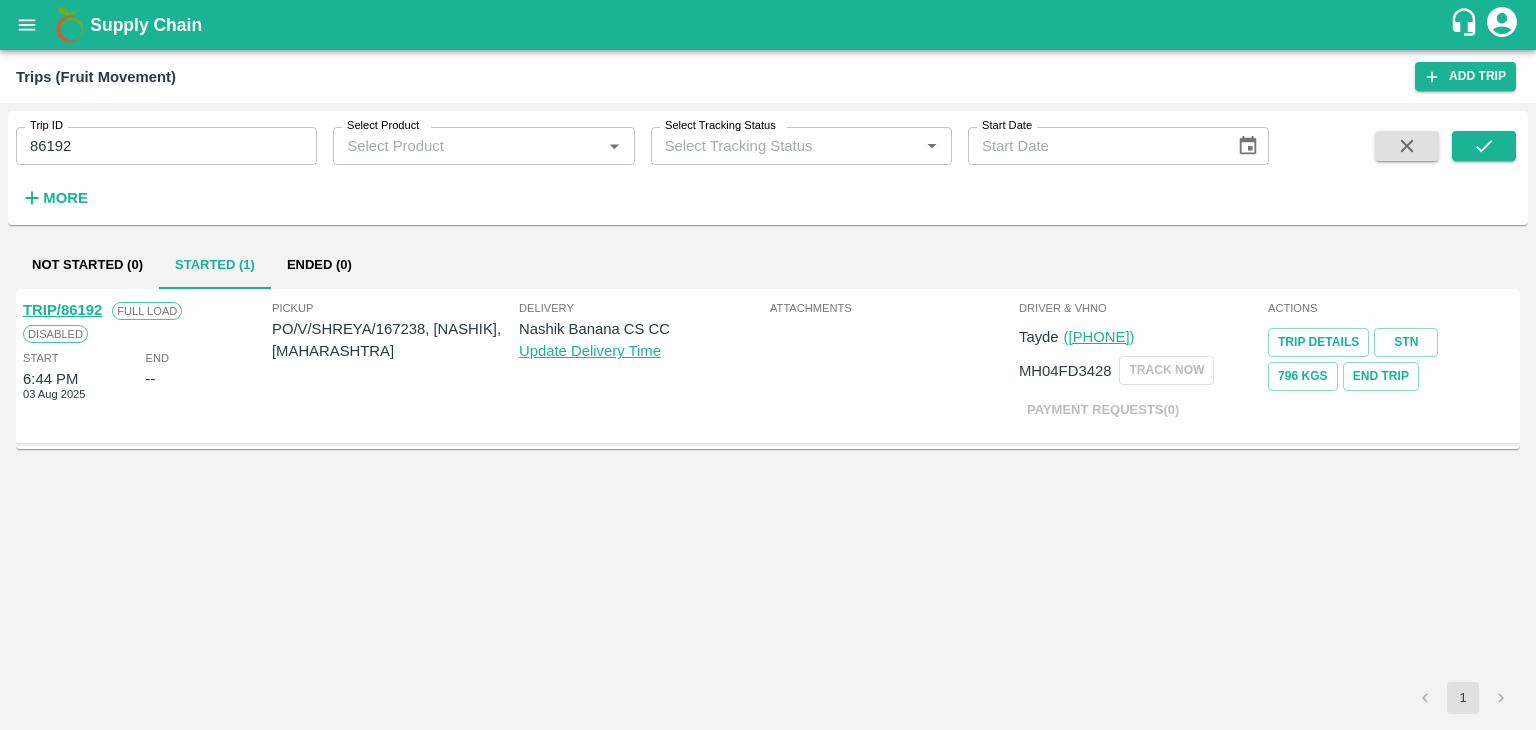 click on "TRIP/86192" at bounding box center (62, 310) 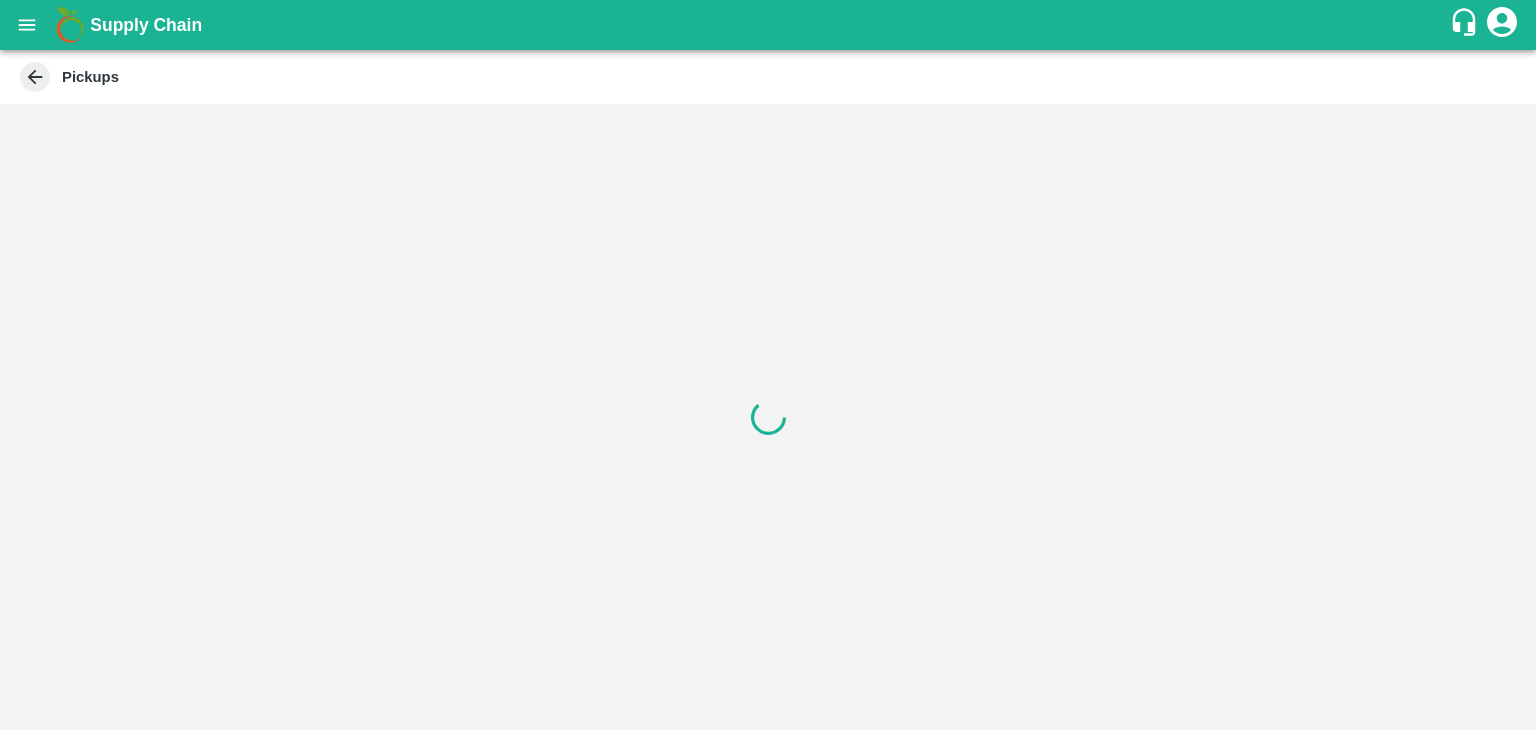 scroll, scrollTop: 0, scrollLeft: 0, axis: both 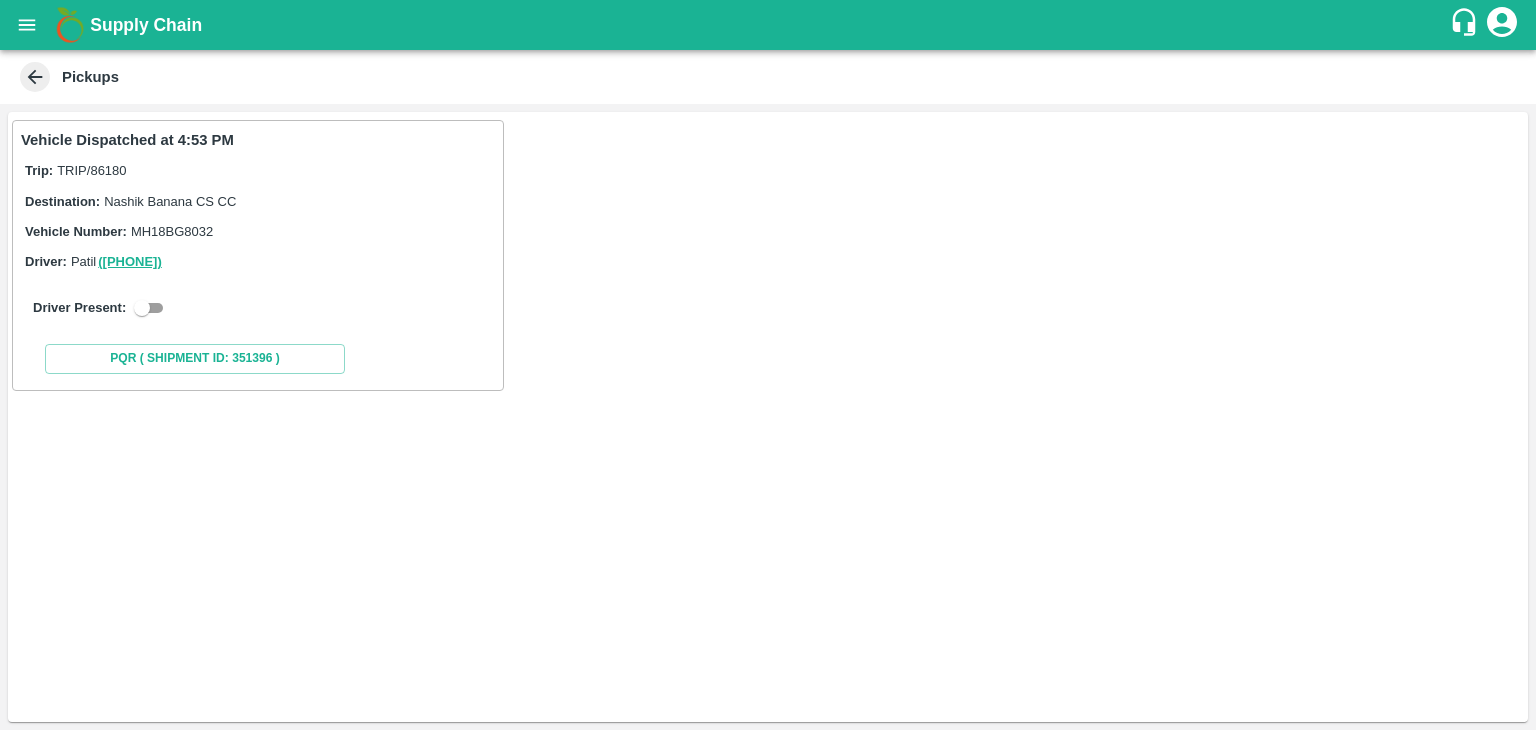 click at bounding box center [142, 308] 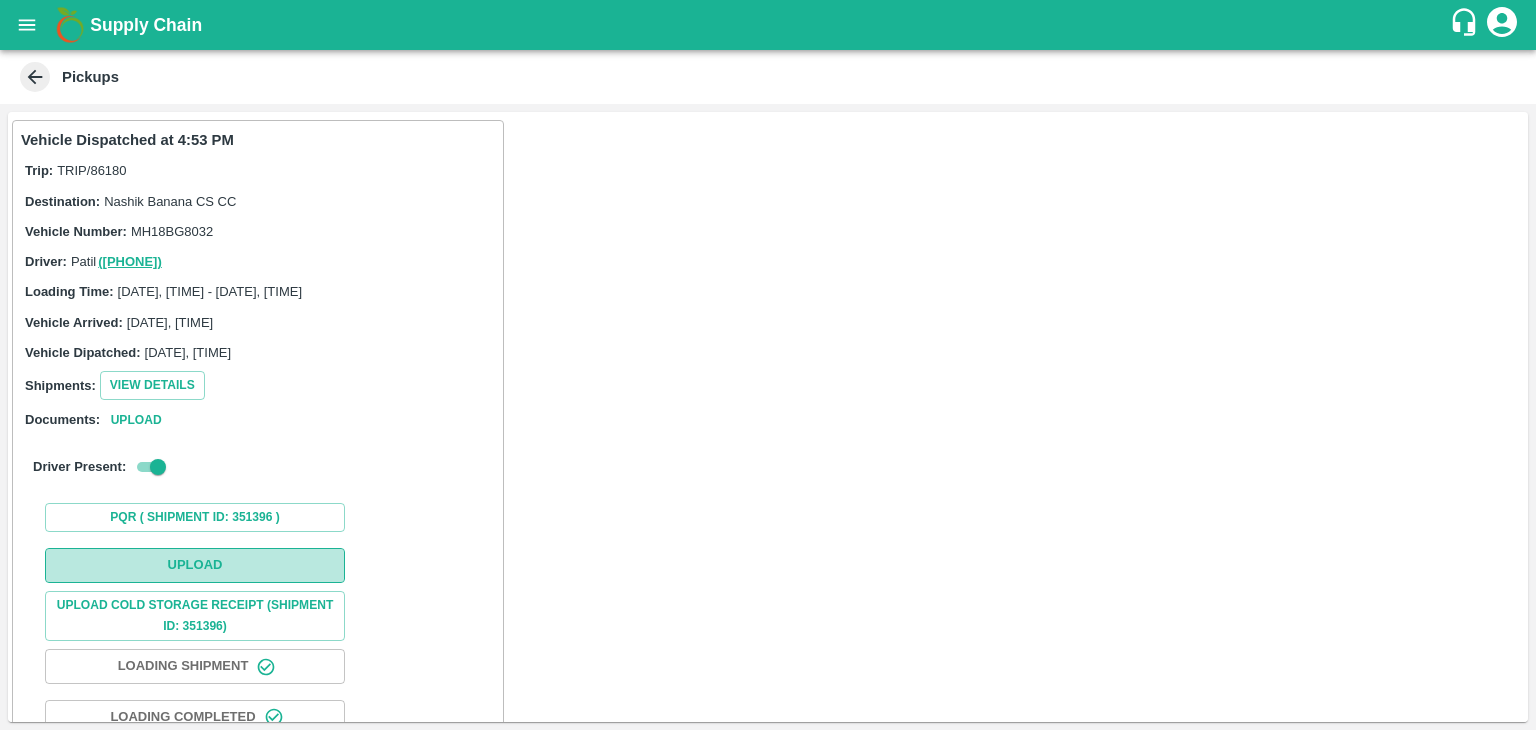 click on "Upload" at bounding box center [195, 565] 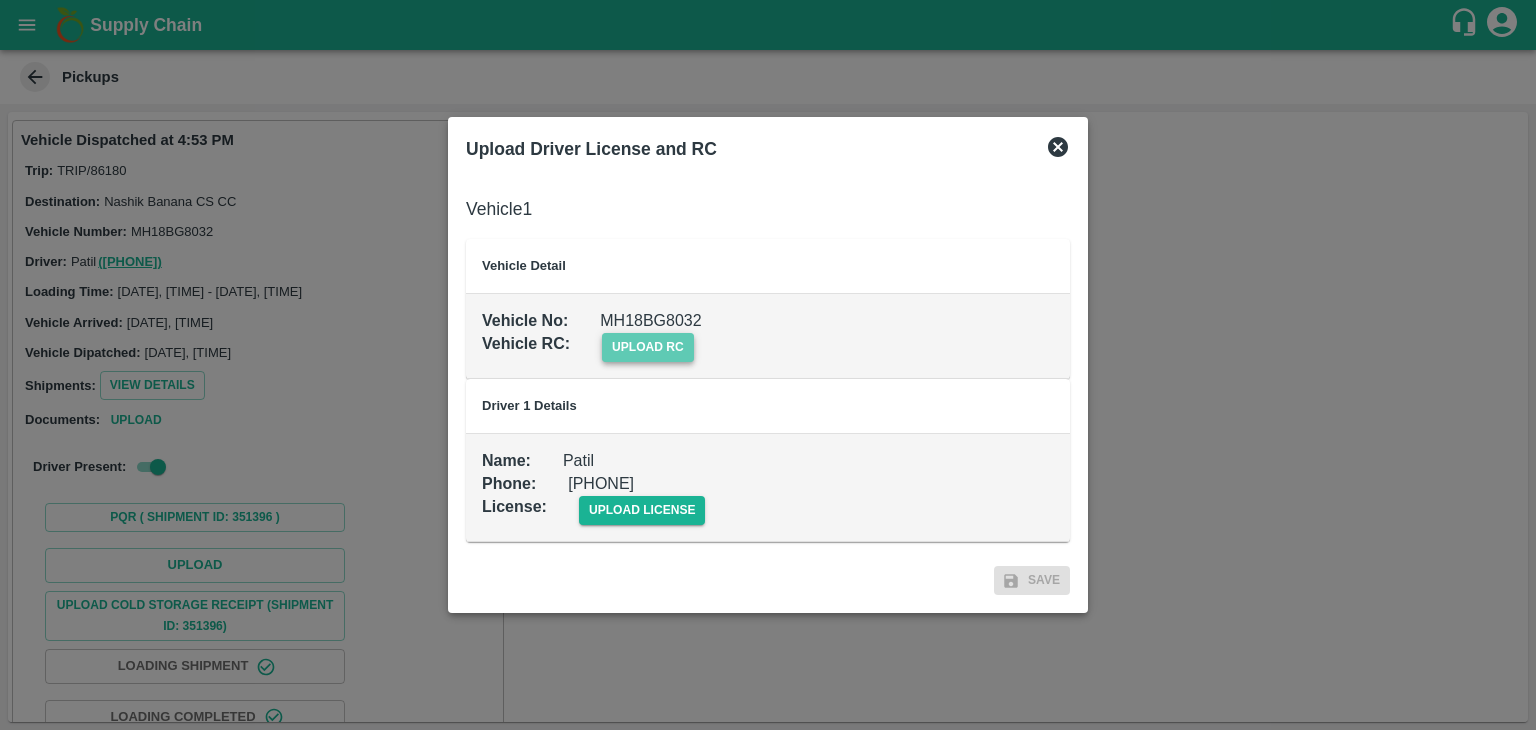 click on "upload rc" at bounding box center (648, 347) 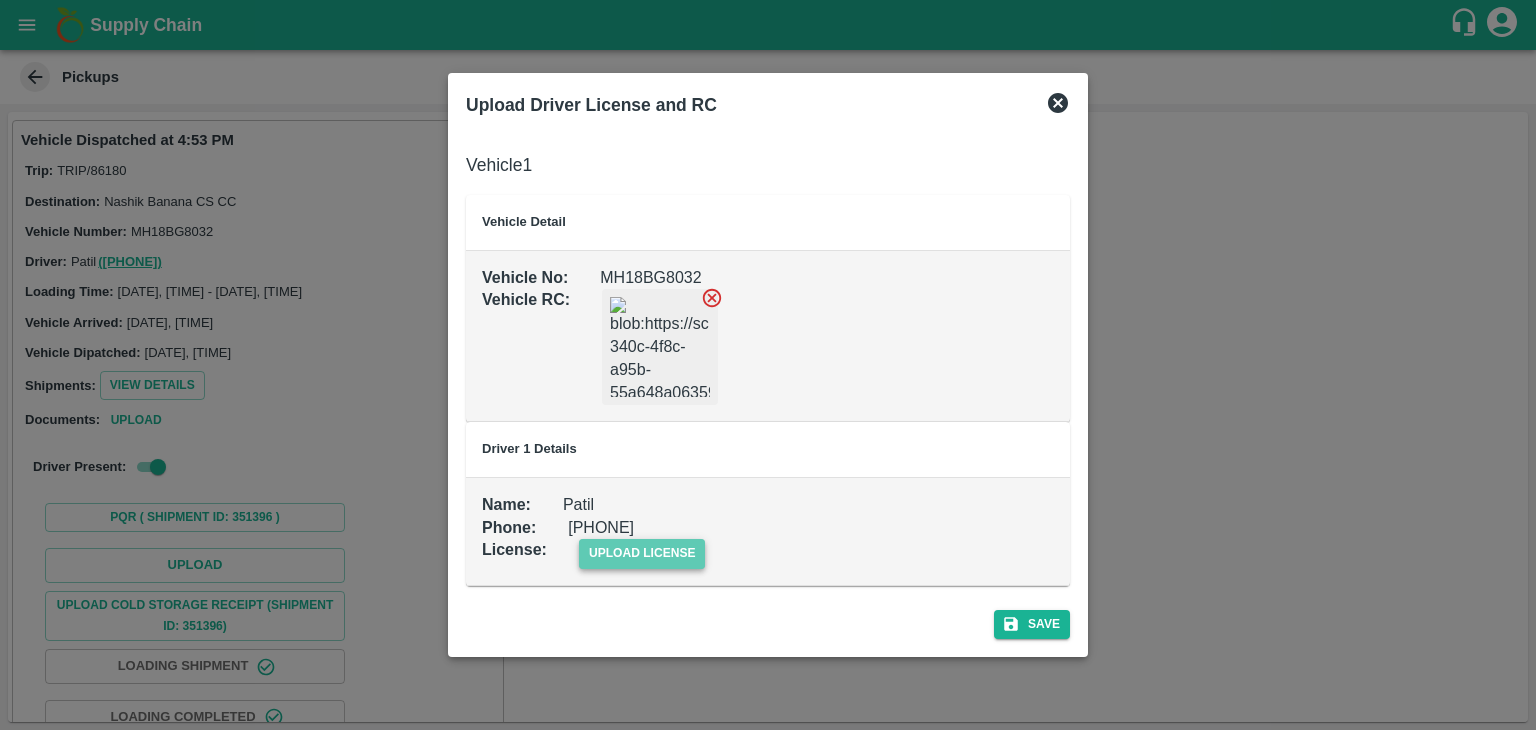 click on "upload license" at bounding box center [642, 553] 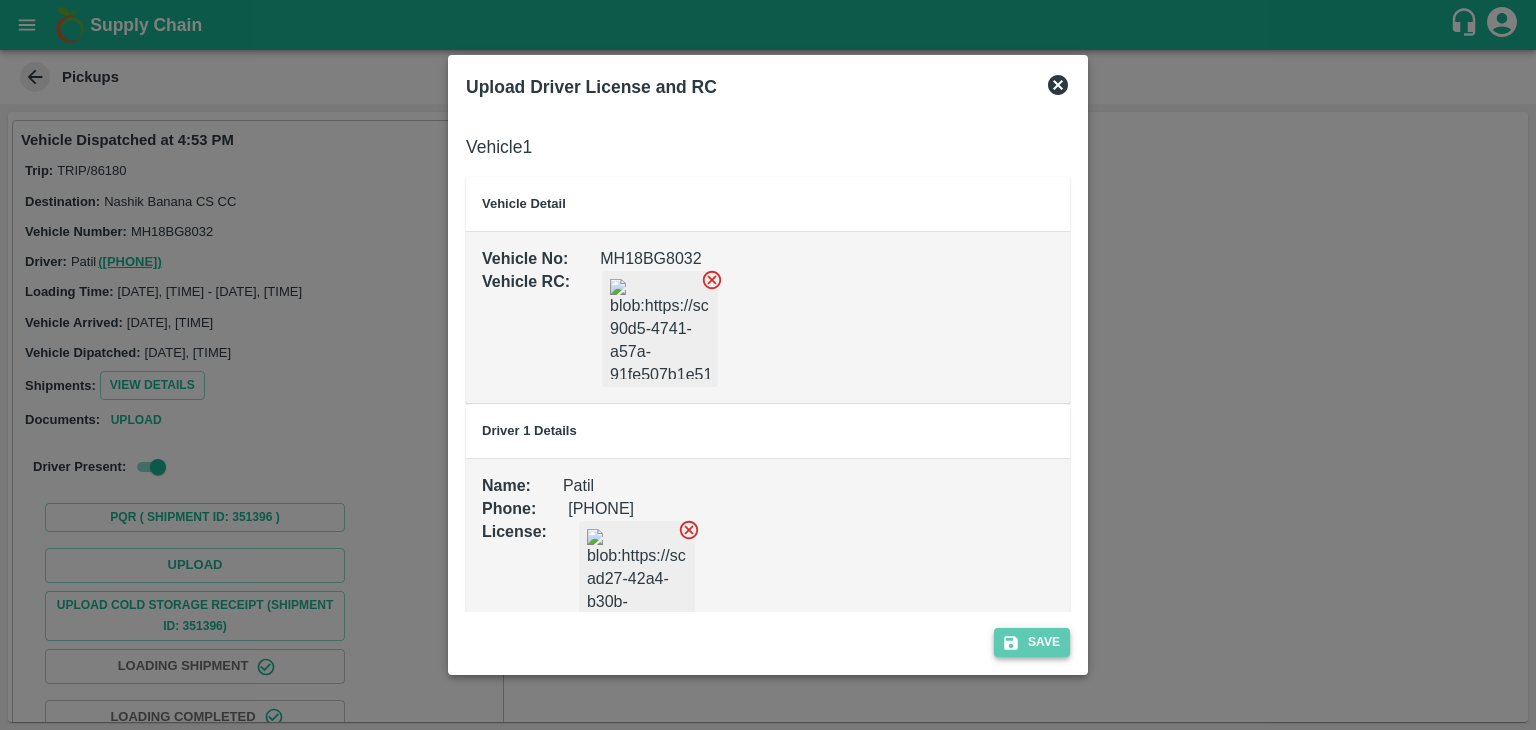 click 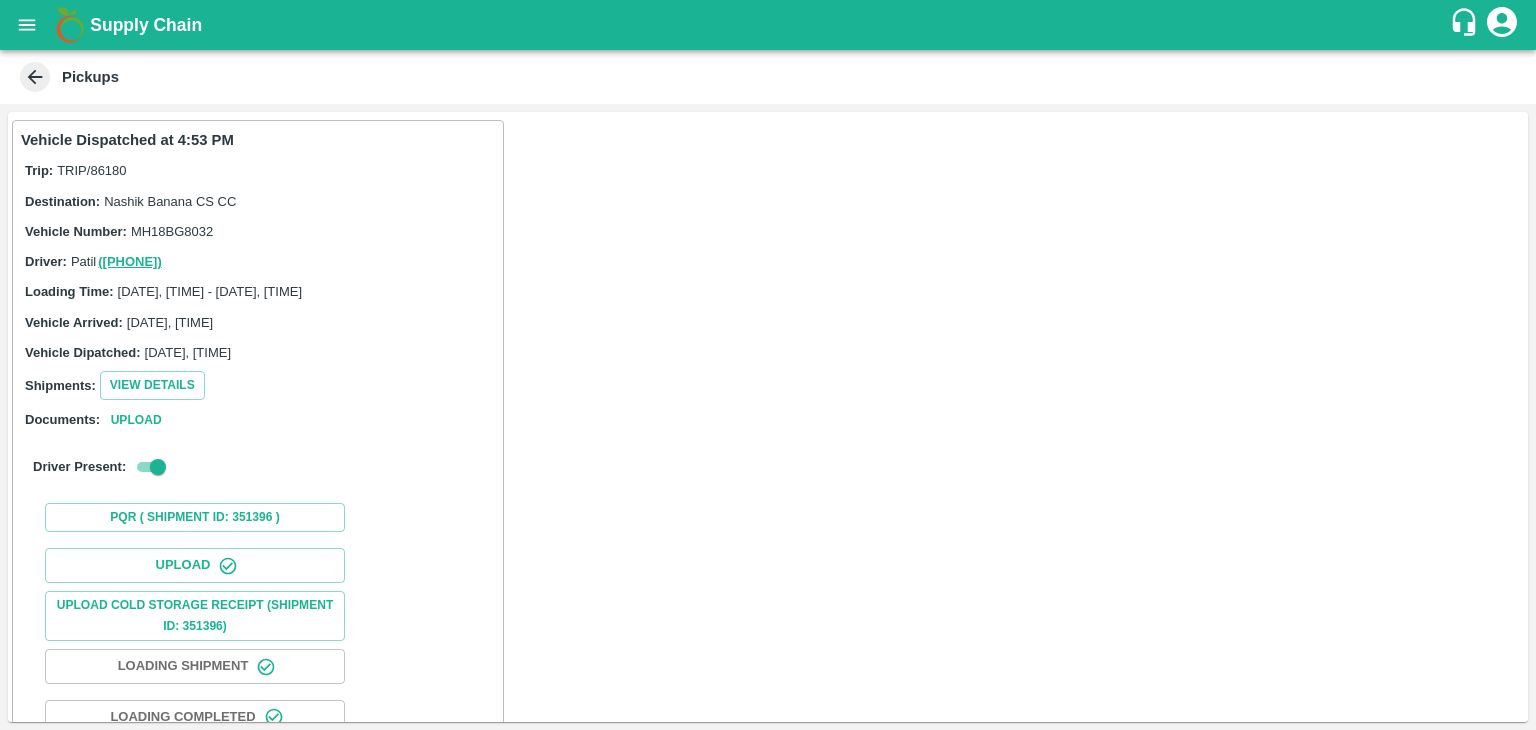 scroll, scrollTop: 209, scrollLeft: 0, axis: vertical 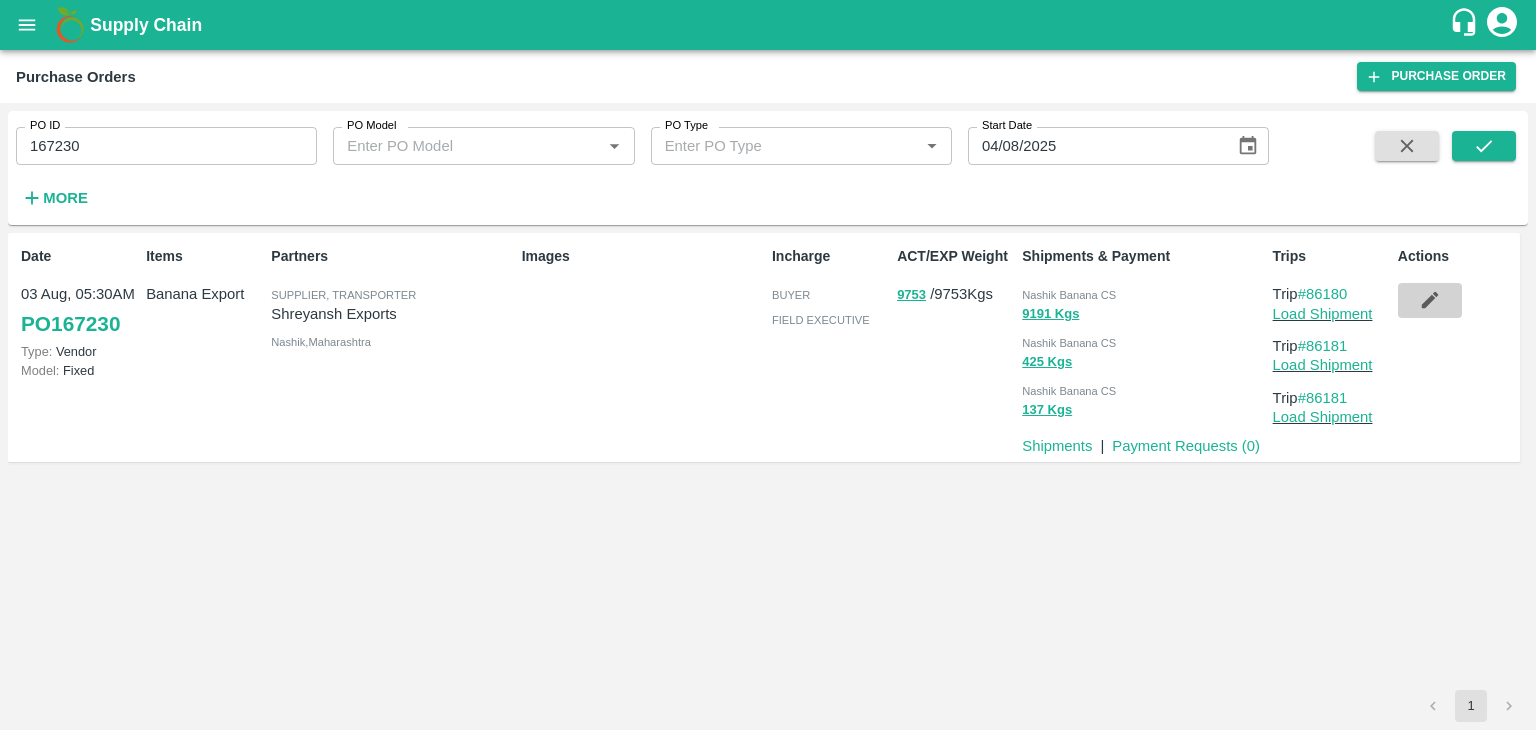 click 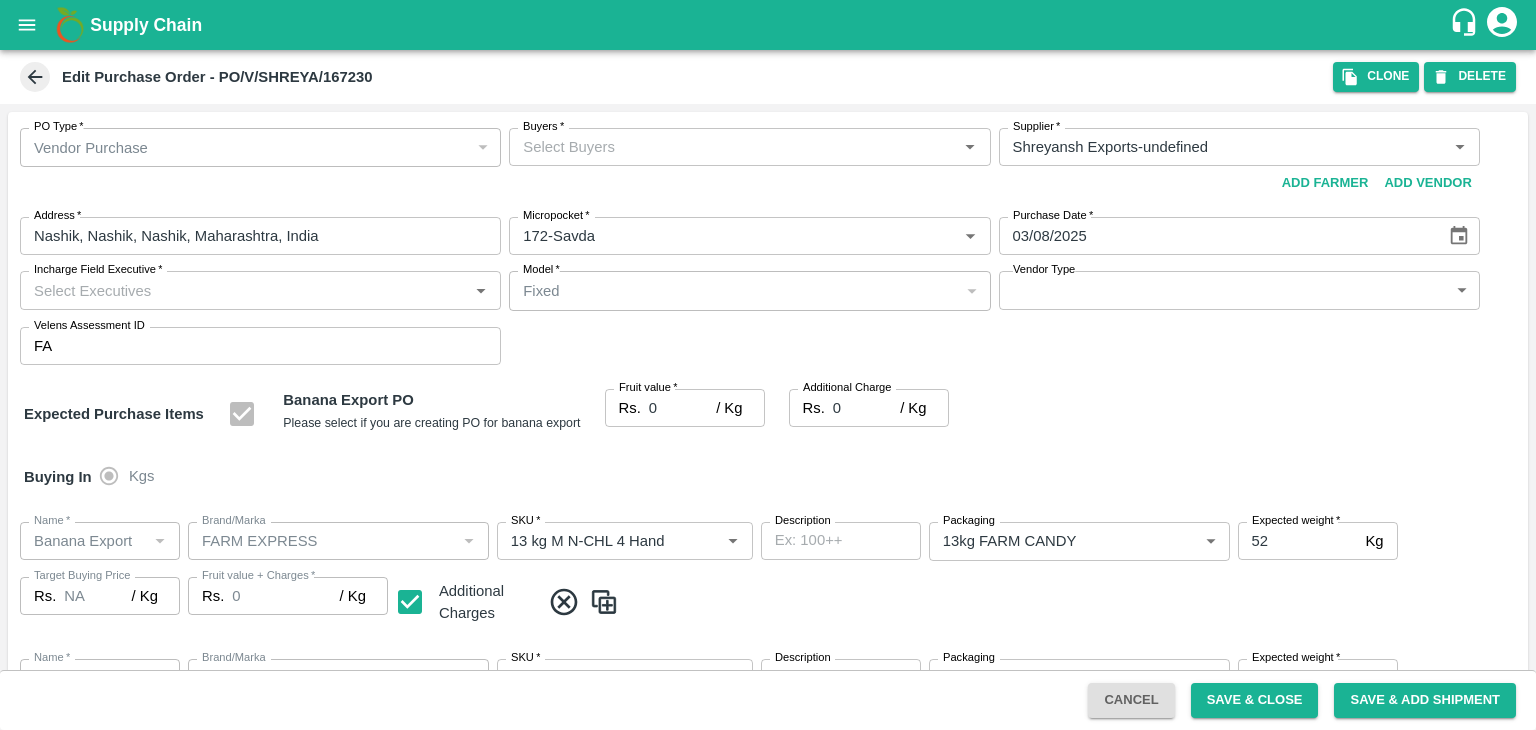 click on "Buyers   *" at bounding box center (733, 147) 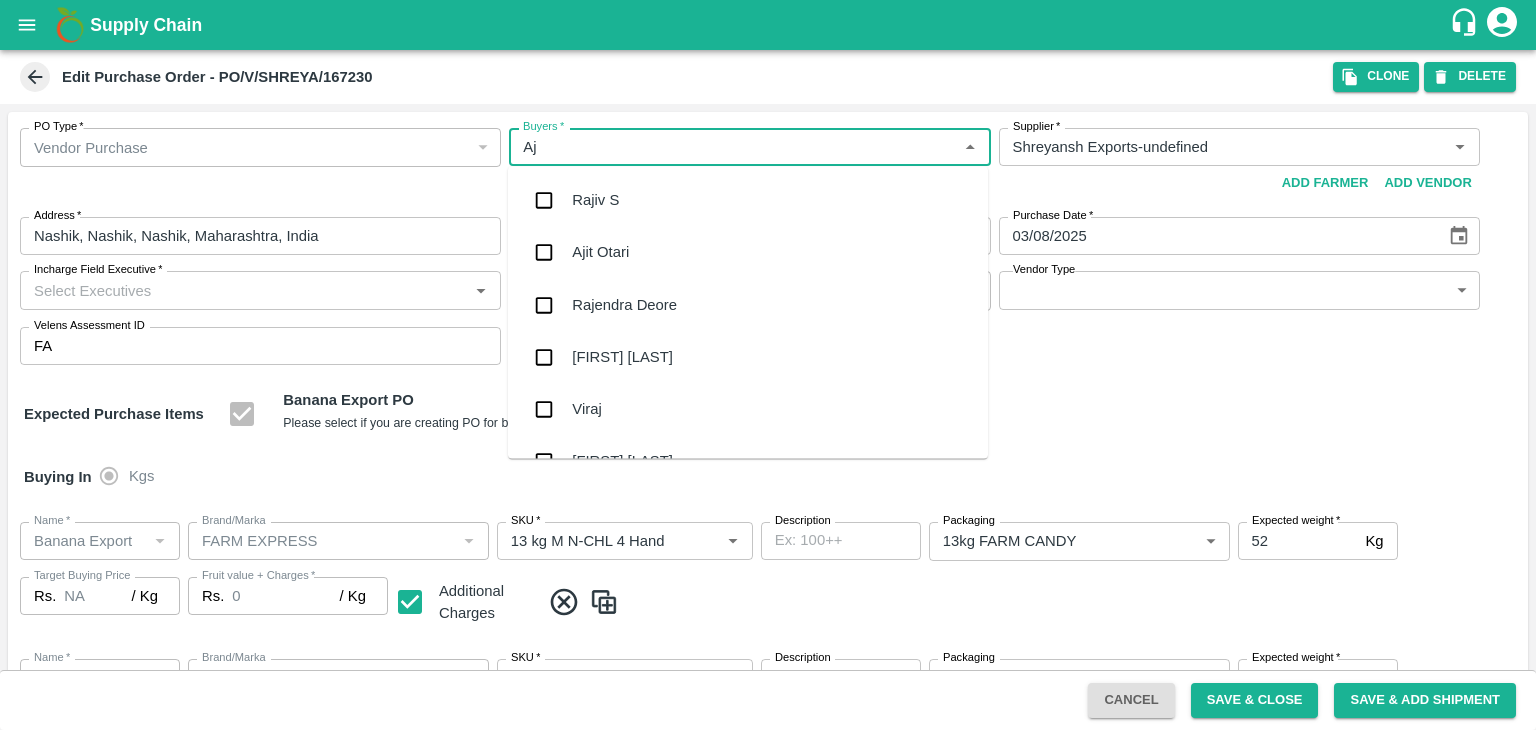 type on "Aji" 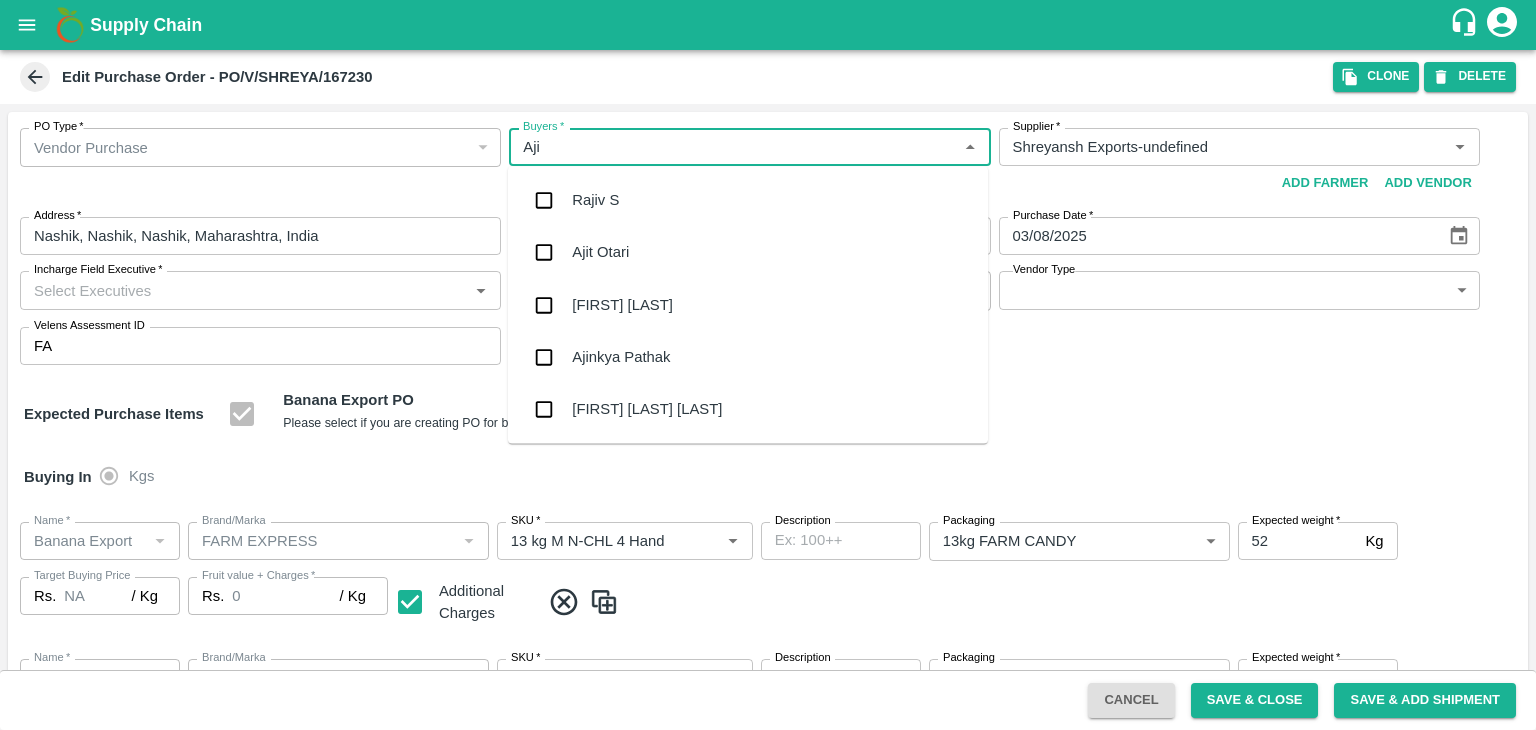 click on "Ajit Otari" at bounding box center (748, 253) 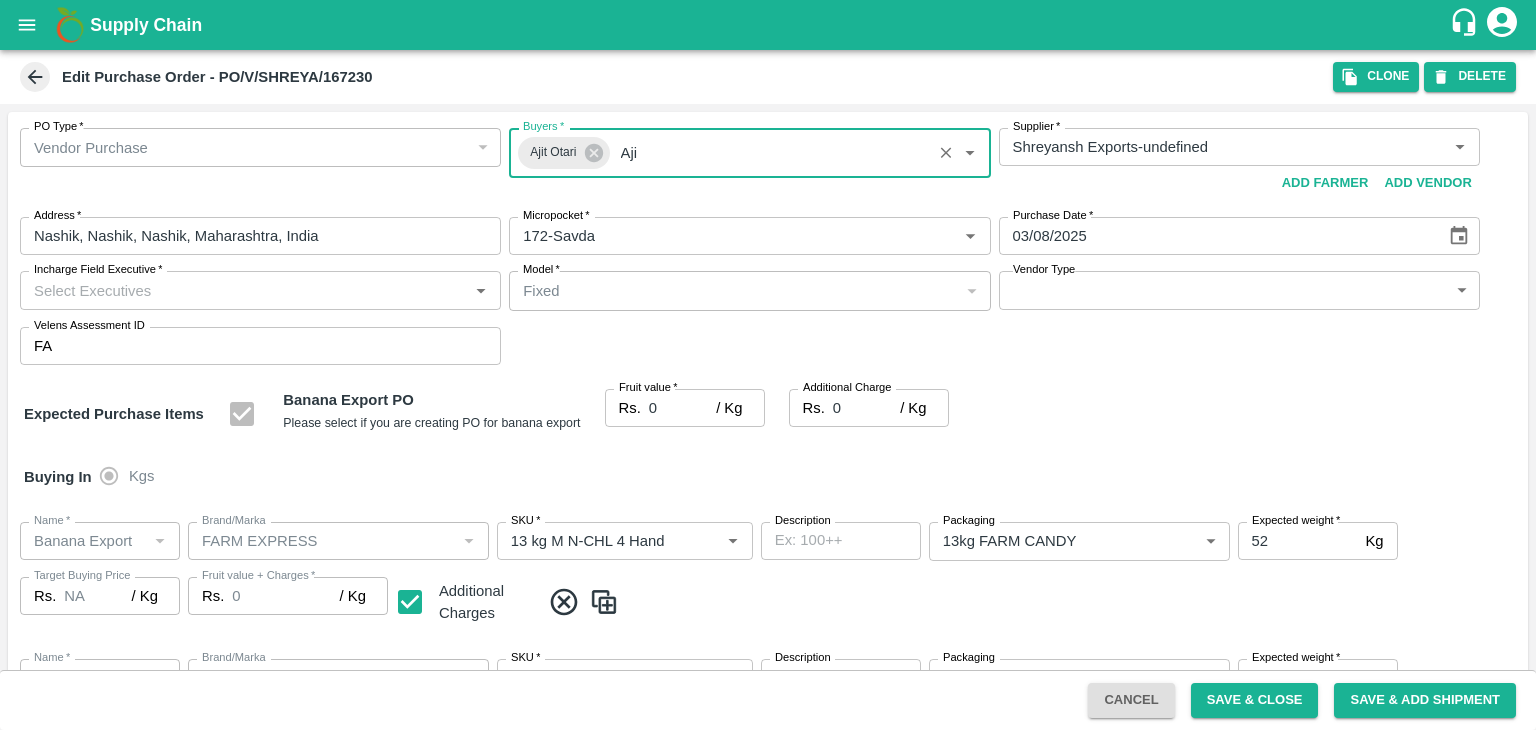 type 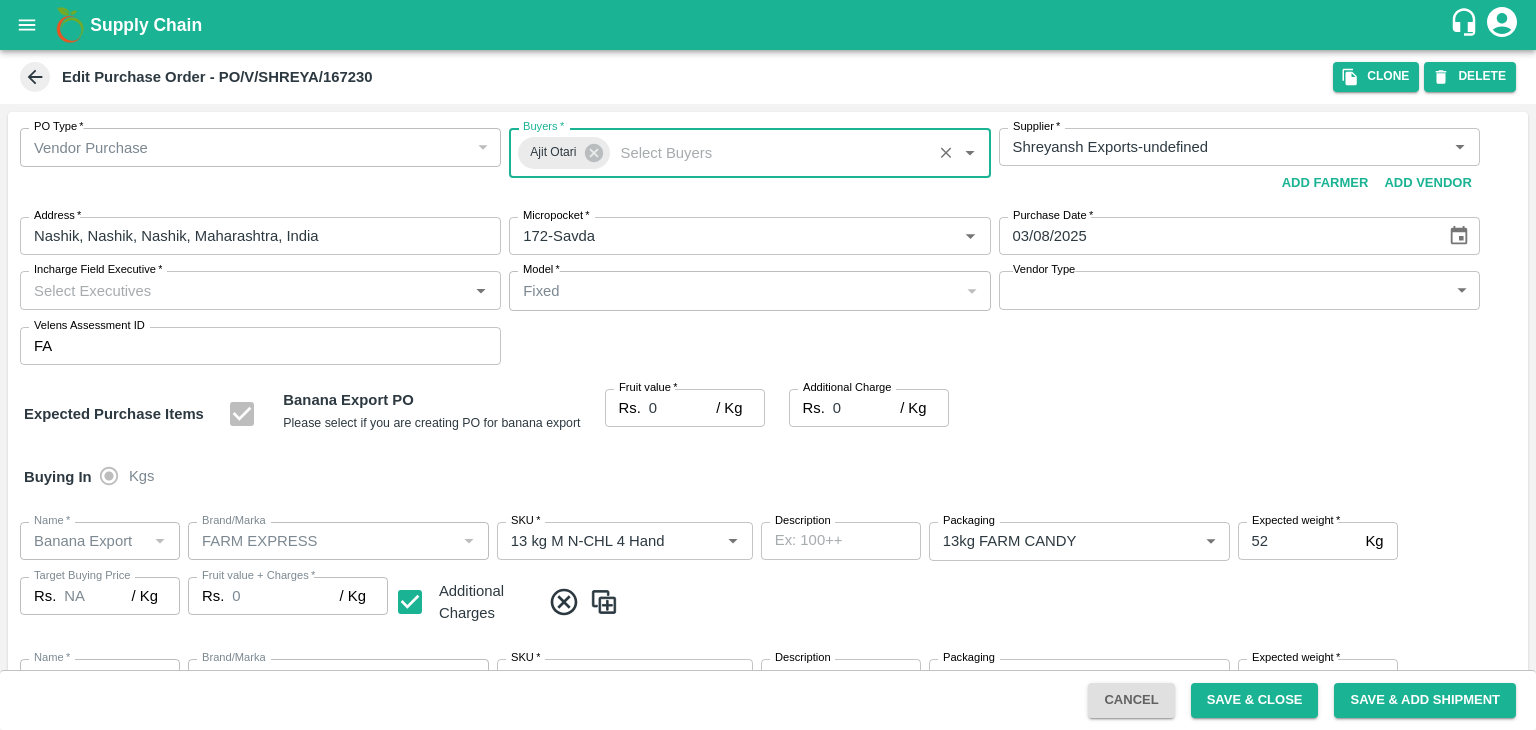 click on "Incharge Field Executive   *" at bounding box center (244, 290) 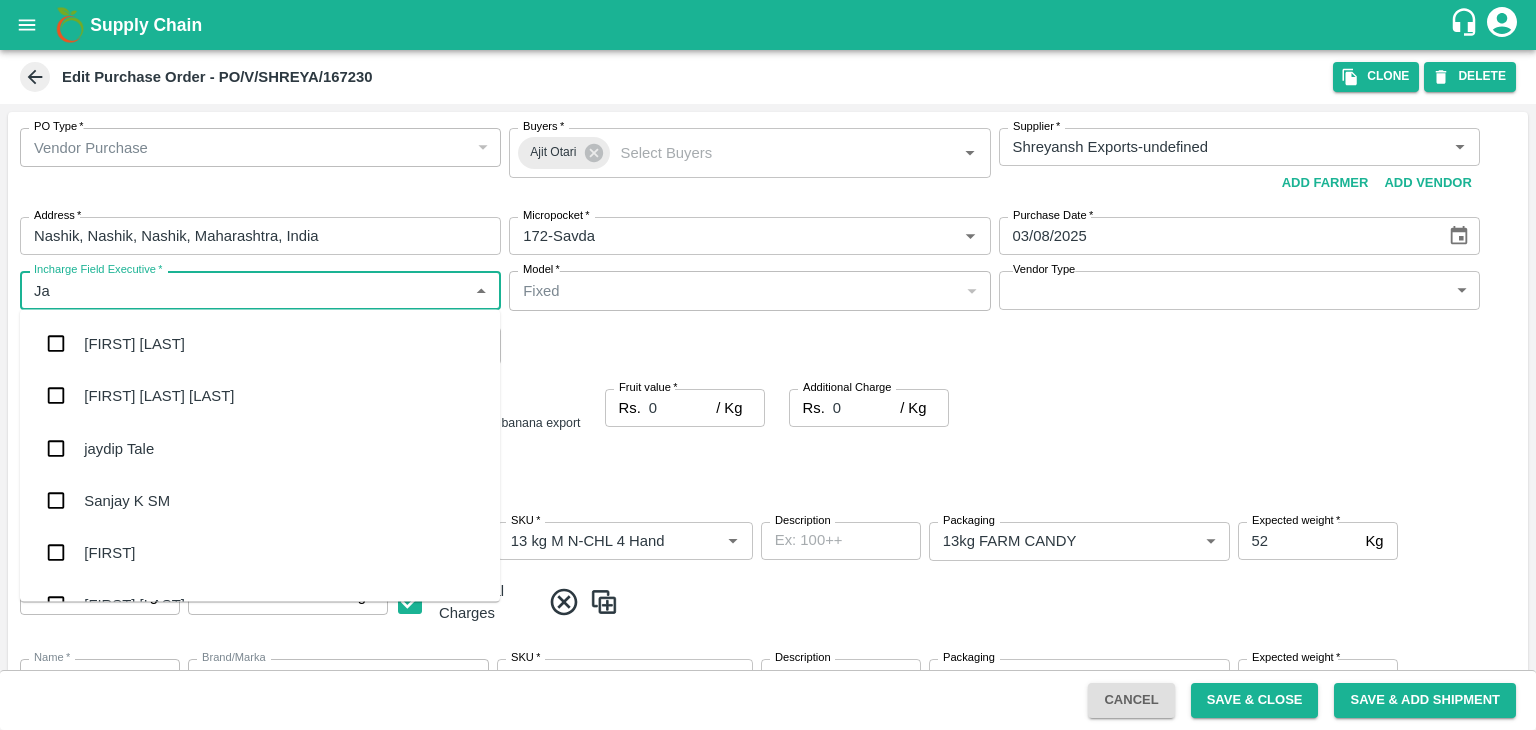 type on "Jay" 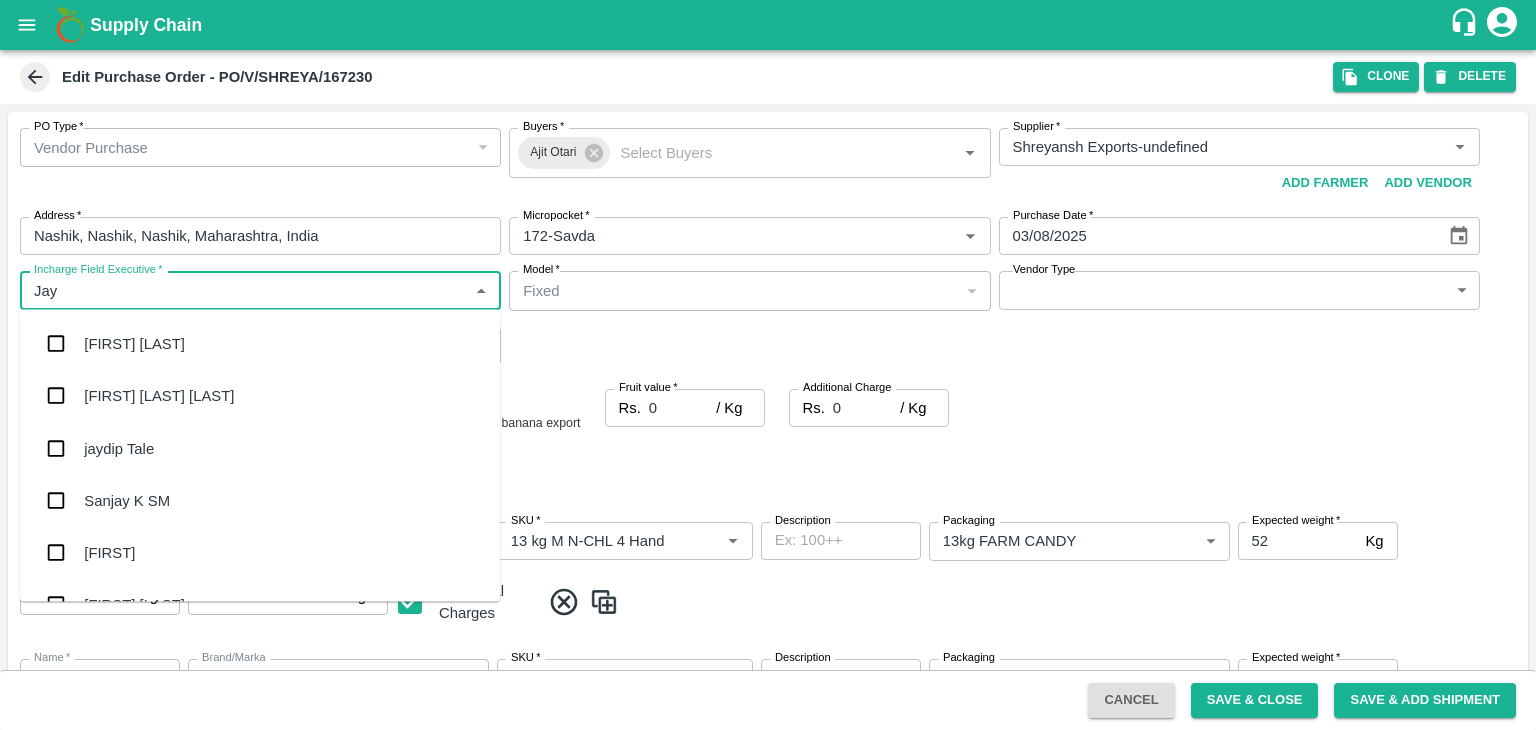 click on "jaydip Tale" at bounding box center [260, 448] 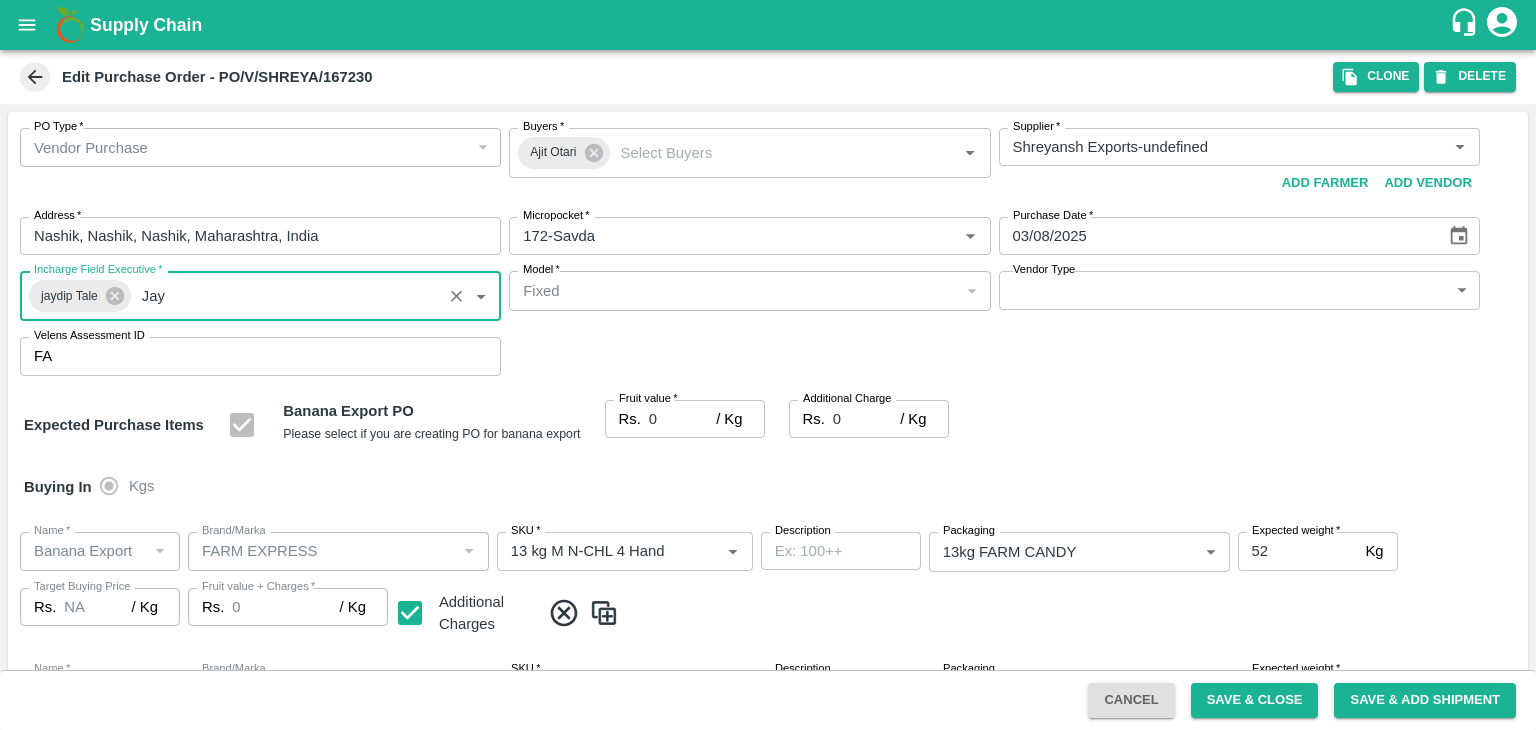 type 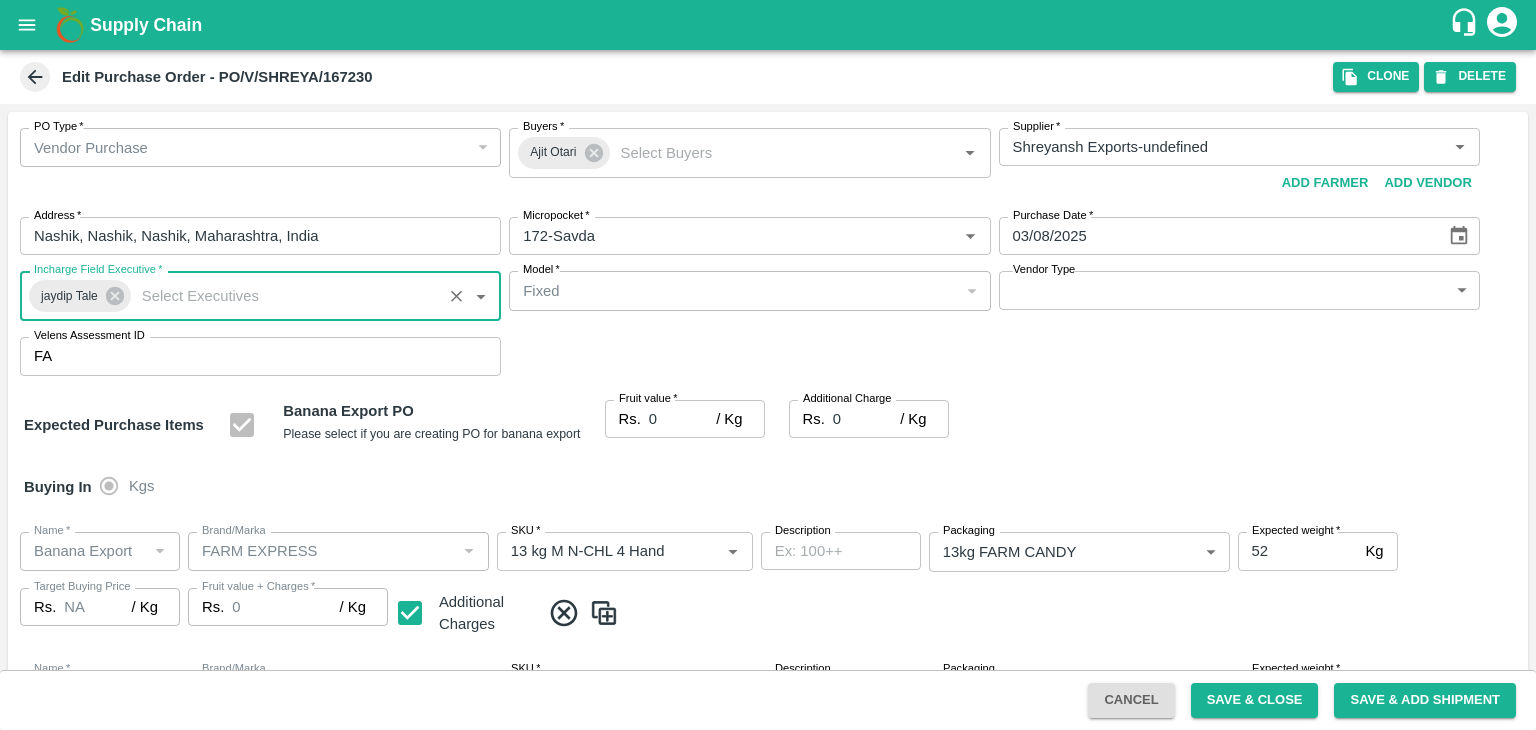 click on "Supply Chain Edit Purchase Order - PO/V/SHREYA/167230 Clone DELETE PO Type   * Vendor Purchase 2 PO Type Buyers   * [FIRST] Buyers   * Supplier   * Supplier   * Add Vendor Add Farmer Address   * [CITY], [CITY], [CITY], [STATE], India Address Micropocket   * Micropocket   * Purchase Date   * 03/08/2025 Purchase Date Incharge Field Executive   * [FIRST] [LAST] Incharge Field Executive   * Model   * Fixed Fixed Model Vendor Type ​ Vendor Type Velens Assessment ID FA Velens Assessment ID Expected Purchase Items Banana Export PO Please select if you are creating PO for banana export Fruit value   * Rs. 0 / Kg Fruit value Additional Charge Rs. 0 / Kg Additional Charge Buying In Kgs Name   * Name   * Brand/Marka Brand/Marka SKU   * SKU   * Description x Description Packaging 13kg FARM CANDY 466 Packaging Expected weight   * 52 Kg Expected weight Target Buying Price Rs. NA / Kg Target Buying Price Fruit value + Charges   * Rs. 0 / Kg Fruit value + Charges Additional Charges" at bounding box center (768, 365) 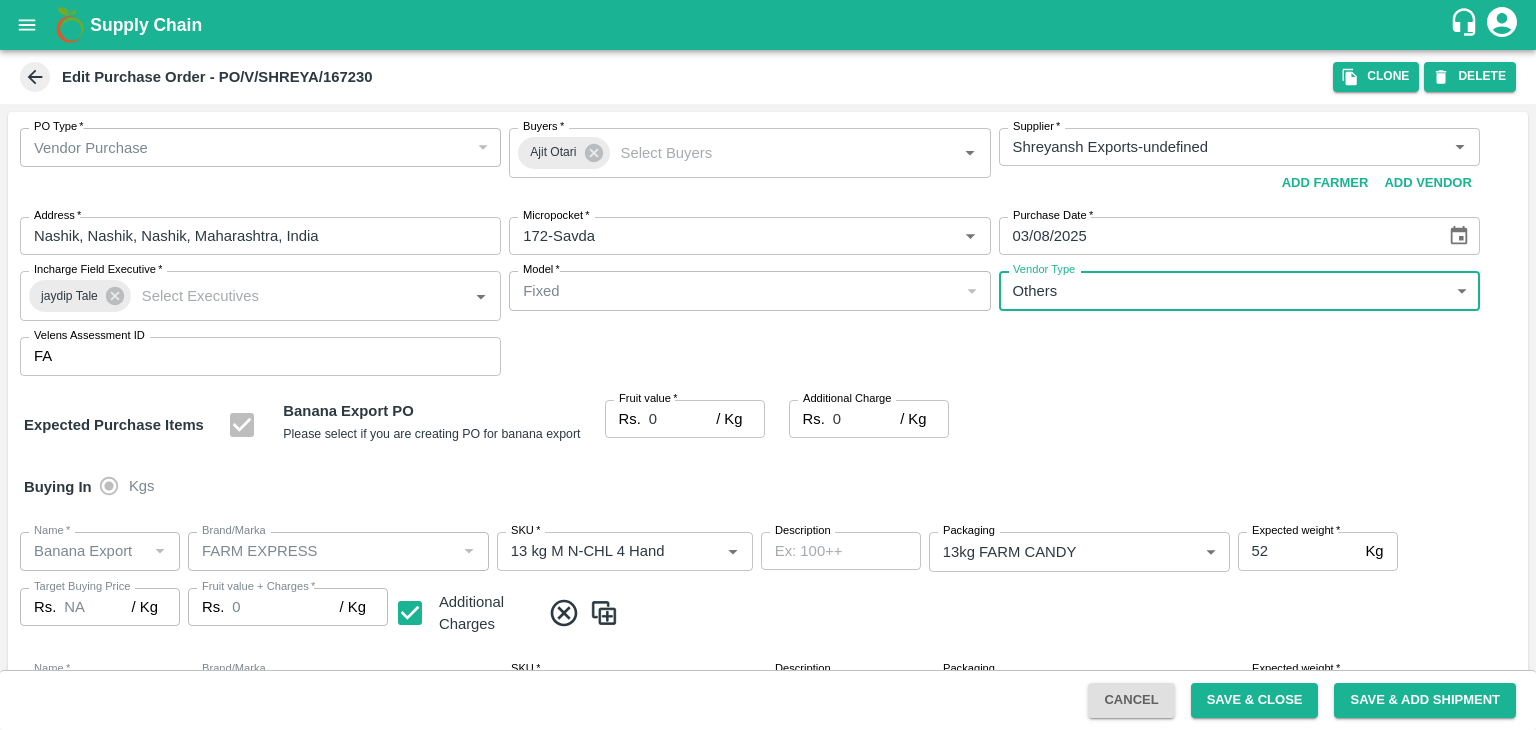 type on "OTHER" 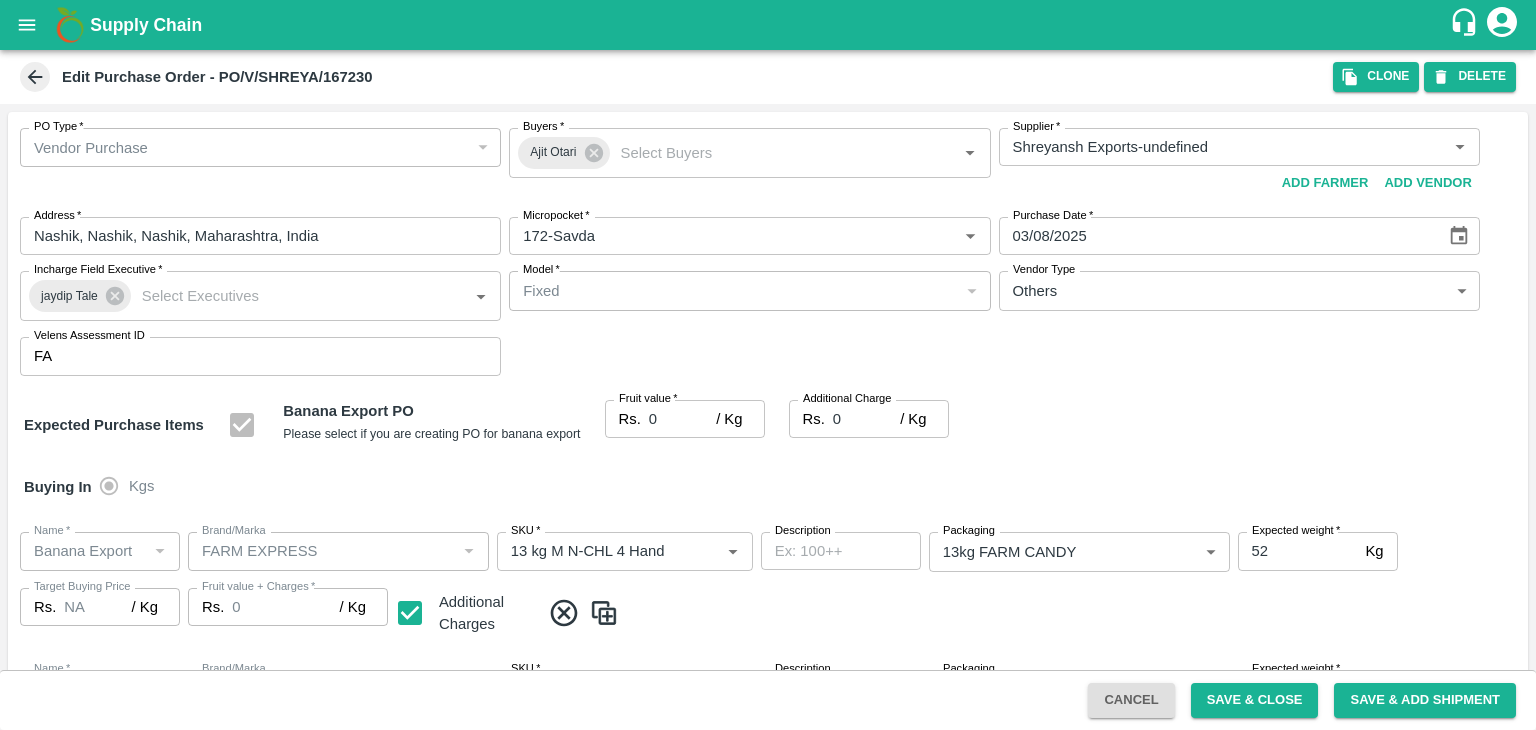 click at bounding box center (768, 365) 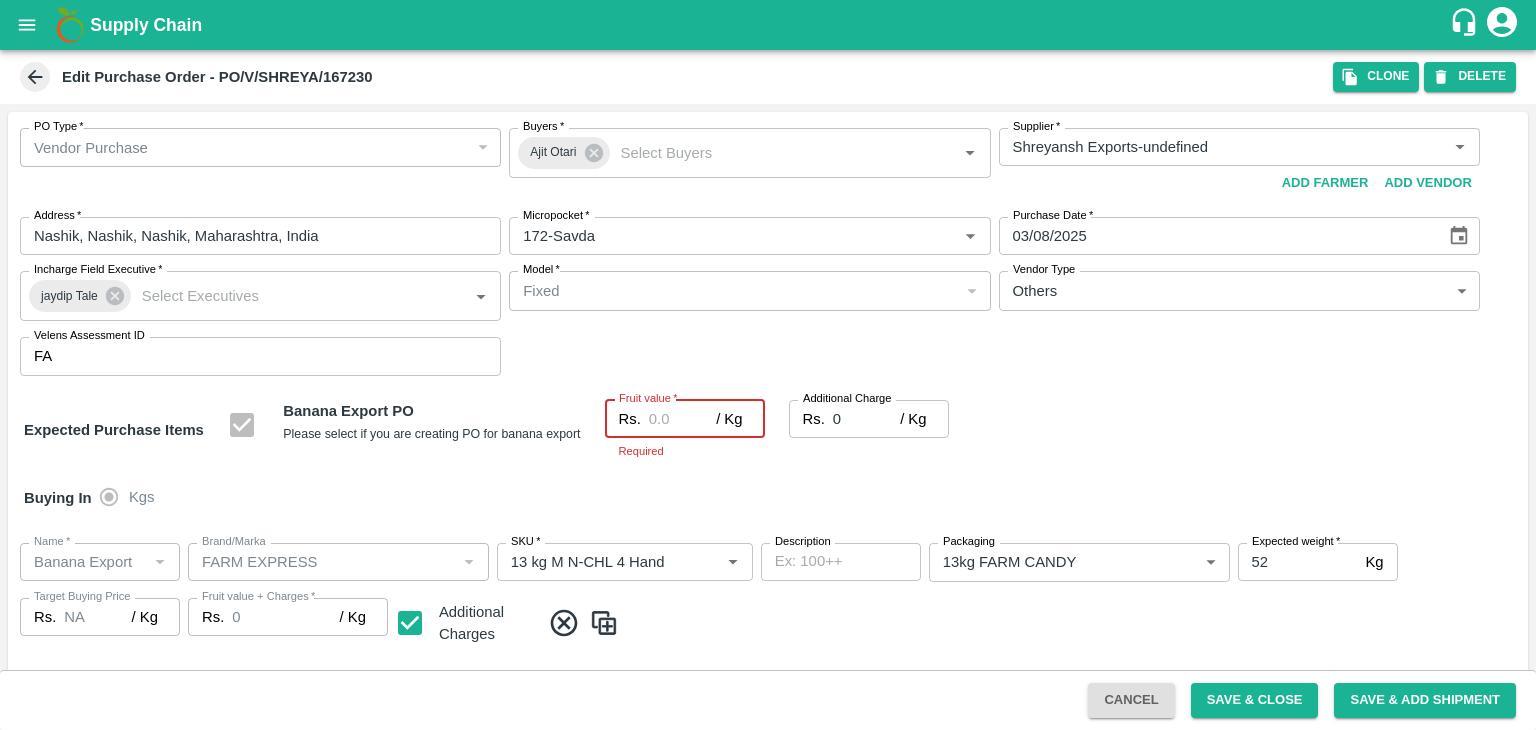 click on "Fruit value   *" at bounding box center (682, 419) 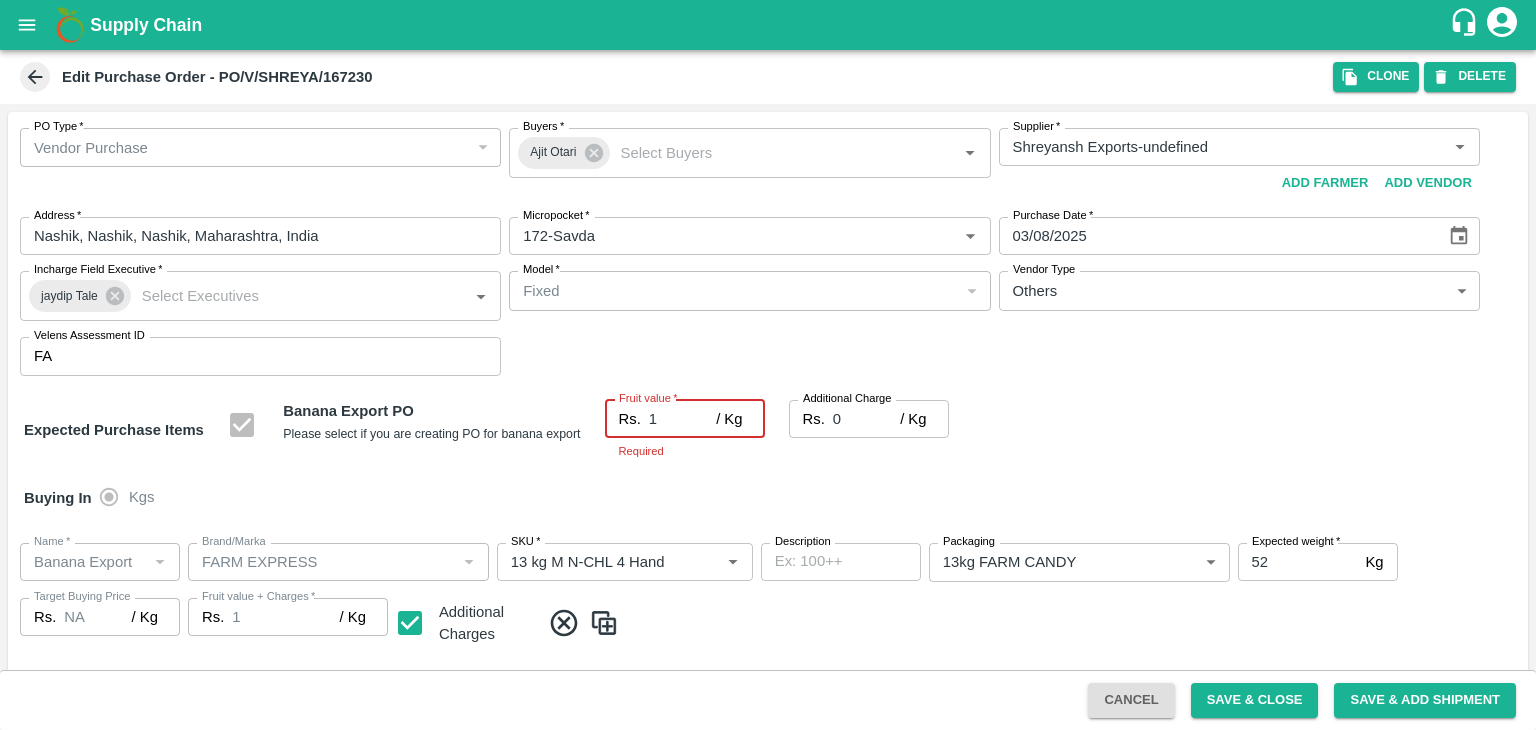 type on "19" 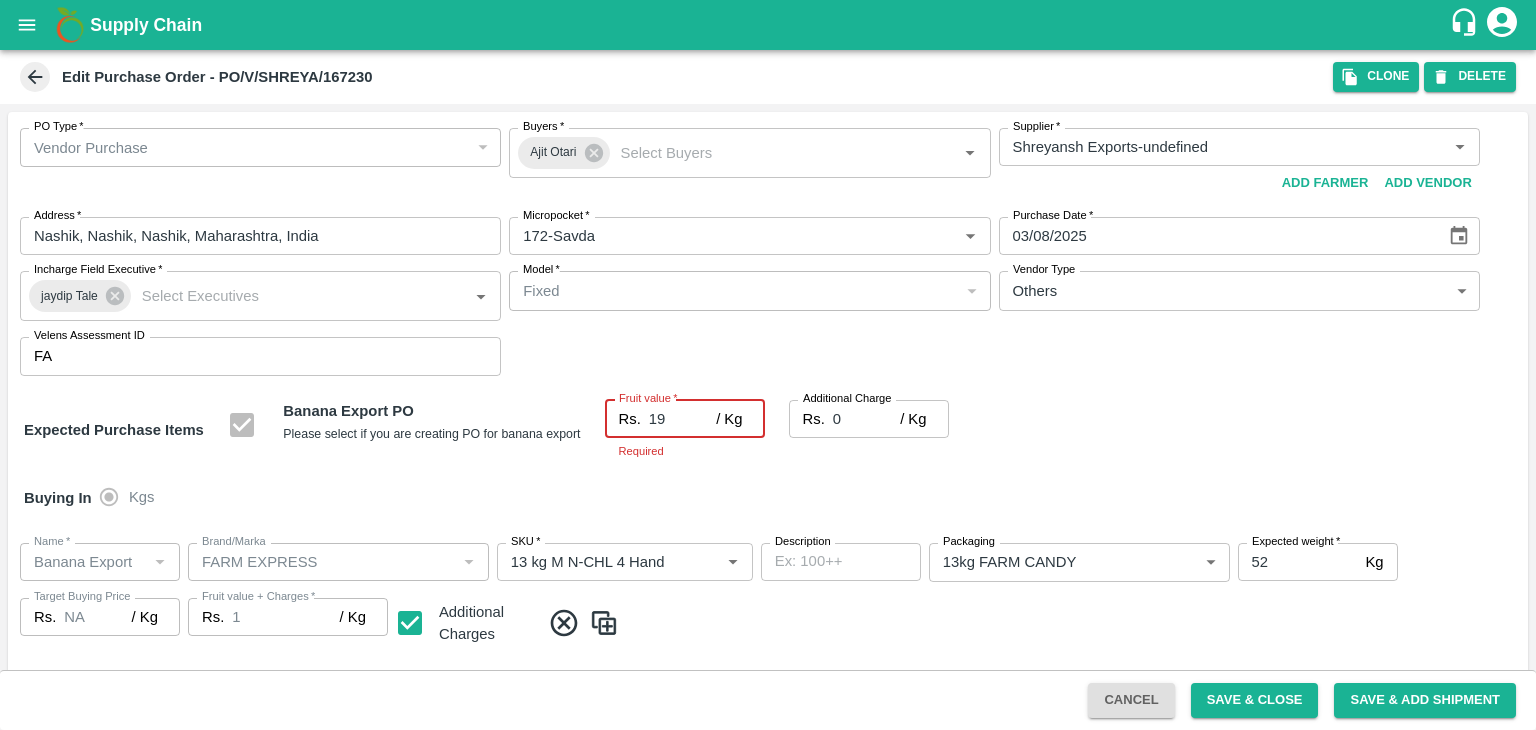 type on "19" 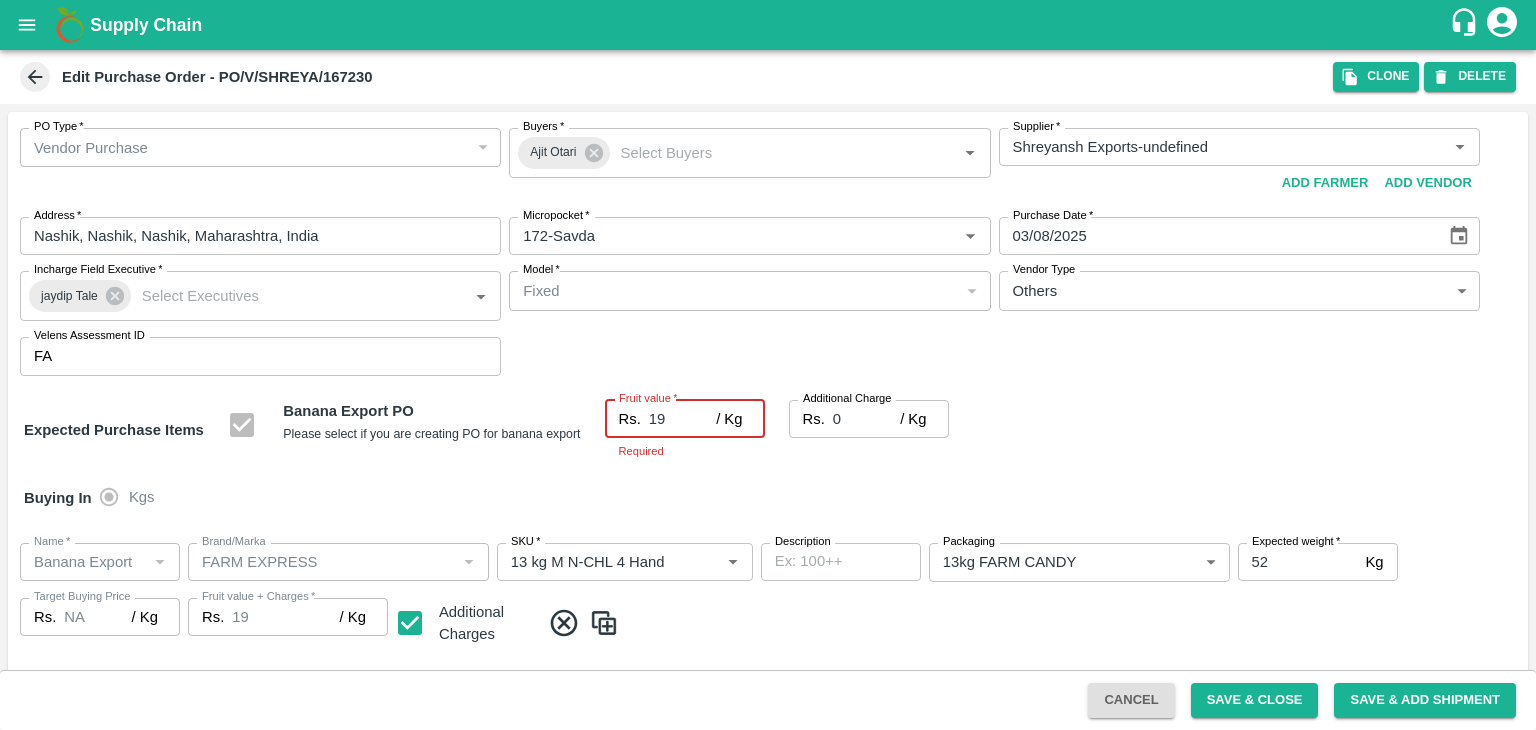 type on "19" 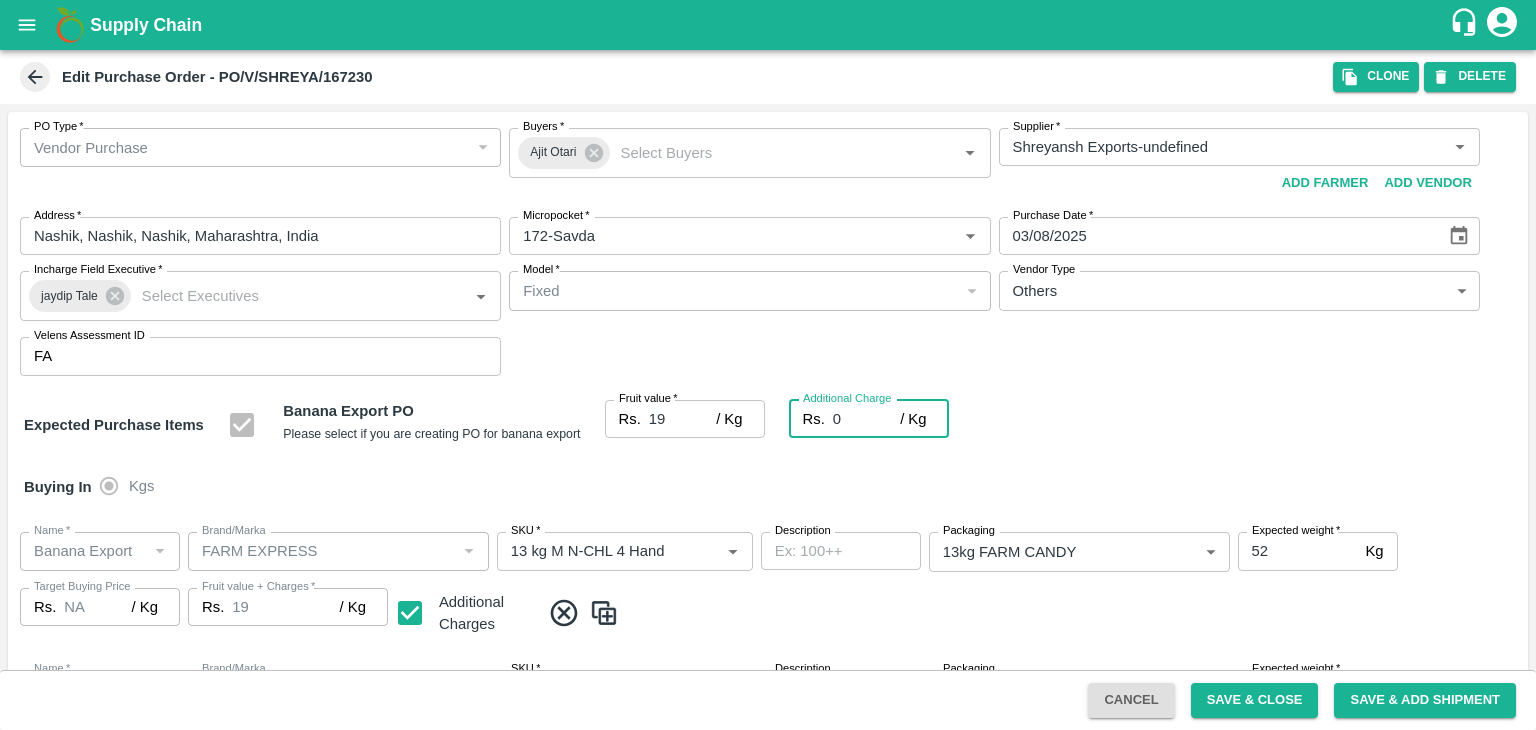 type on "2" 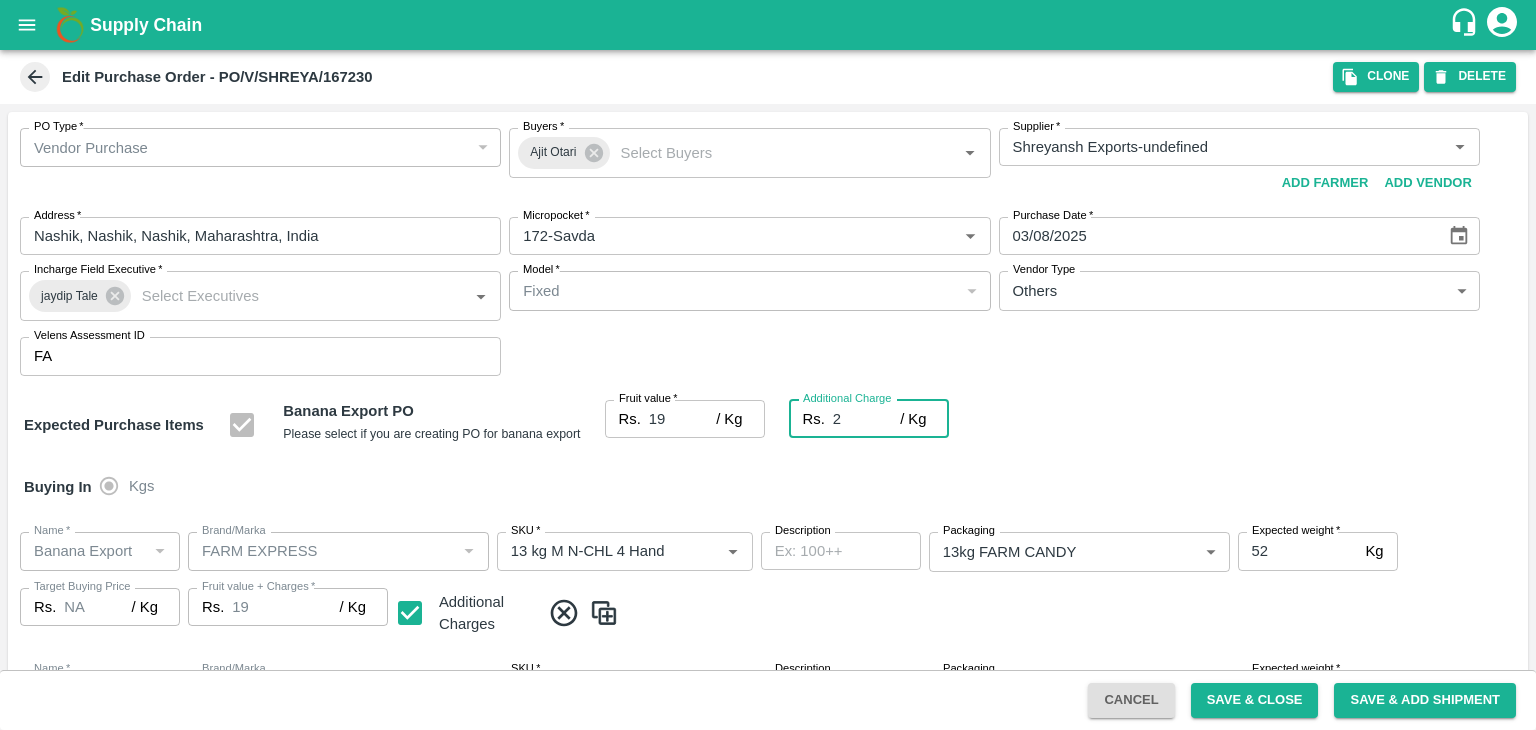 type on "21" 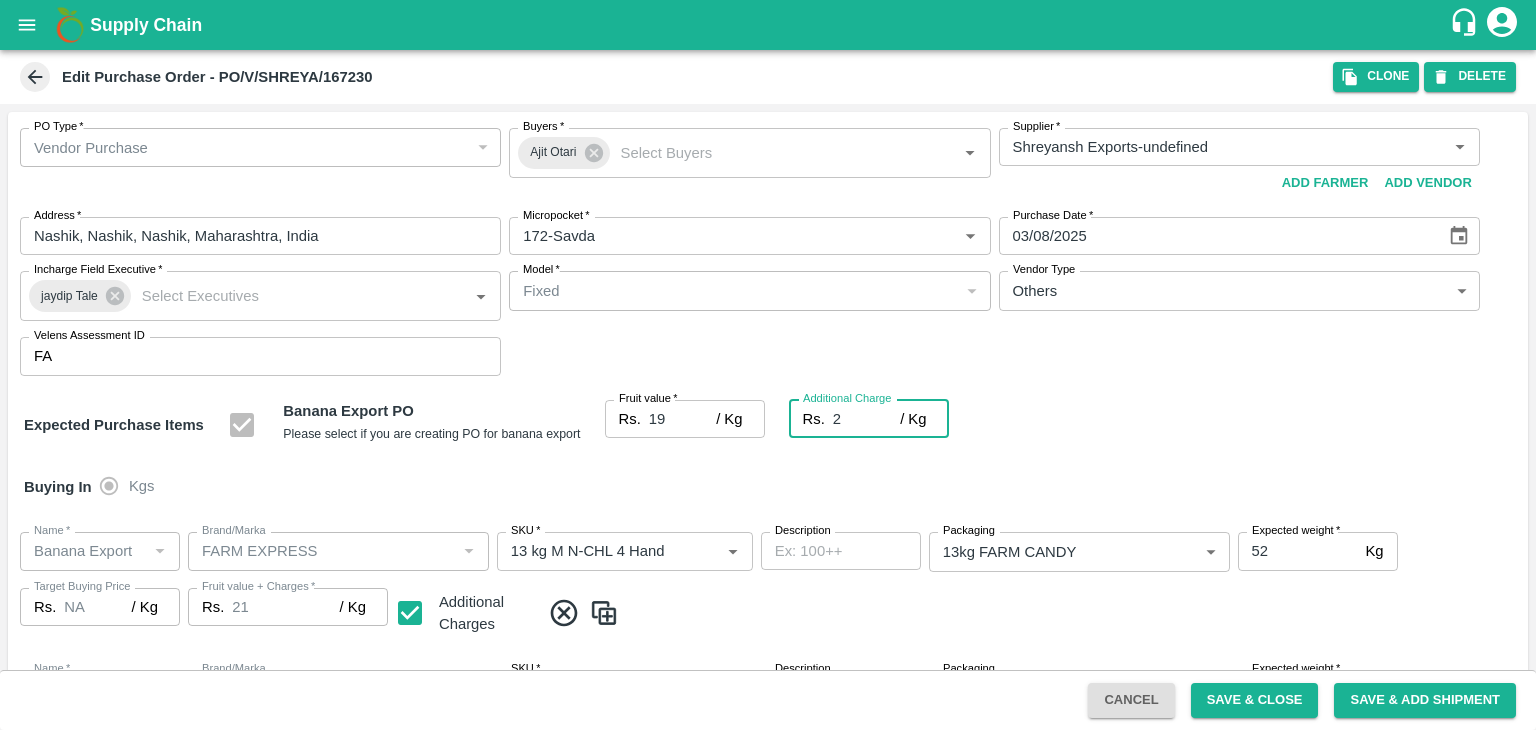 type on "2.7" 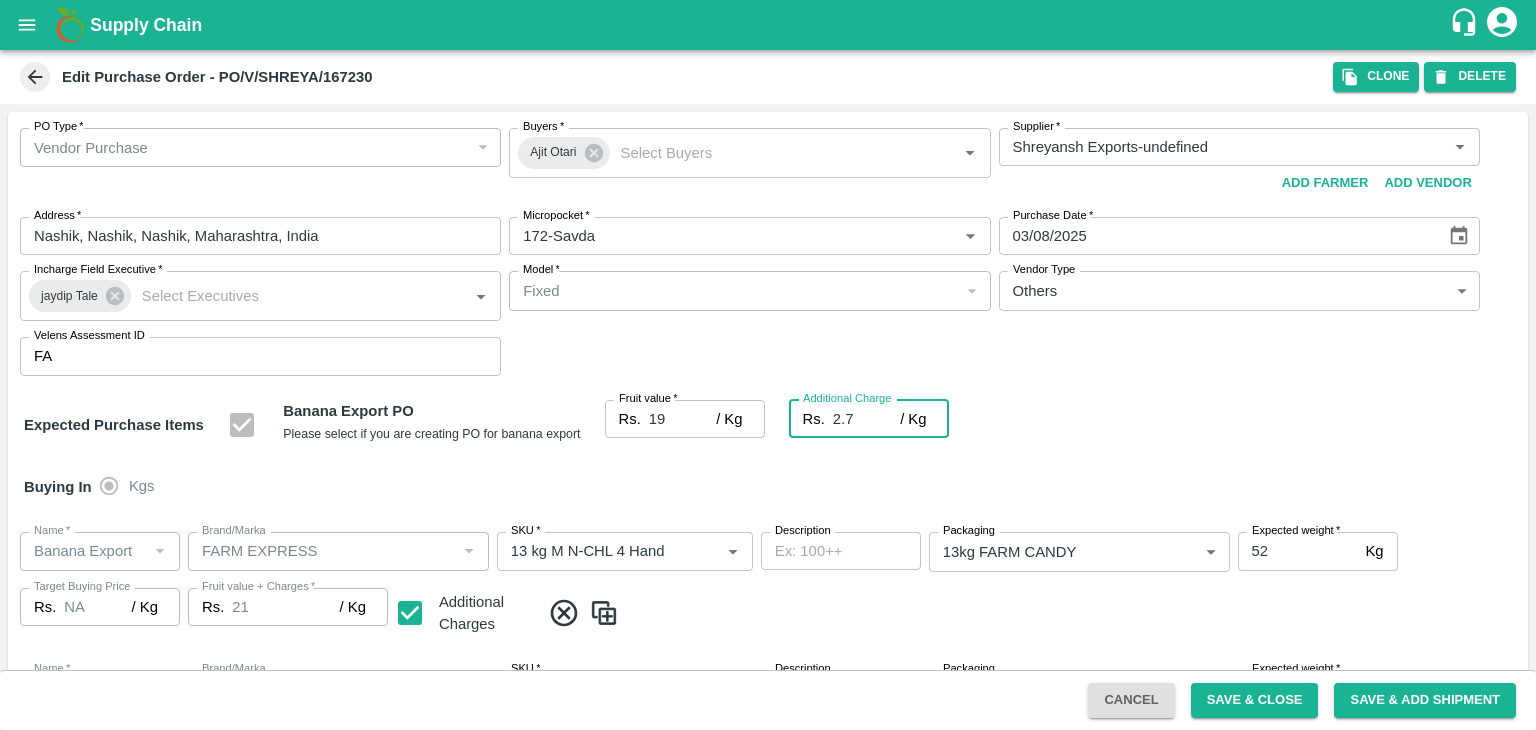 type on "21.7" 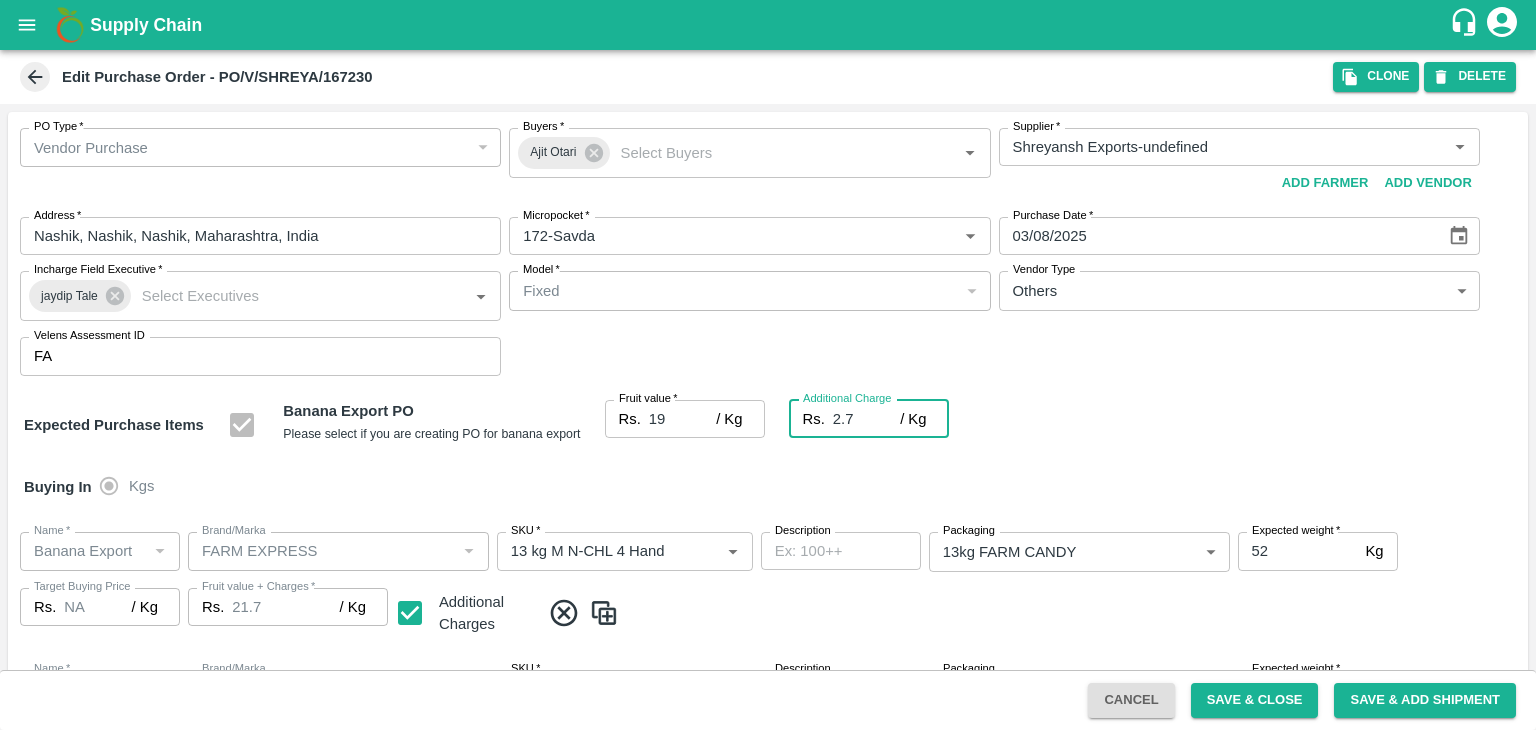 type on "2.75" 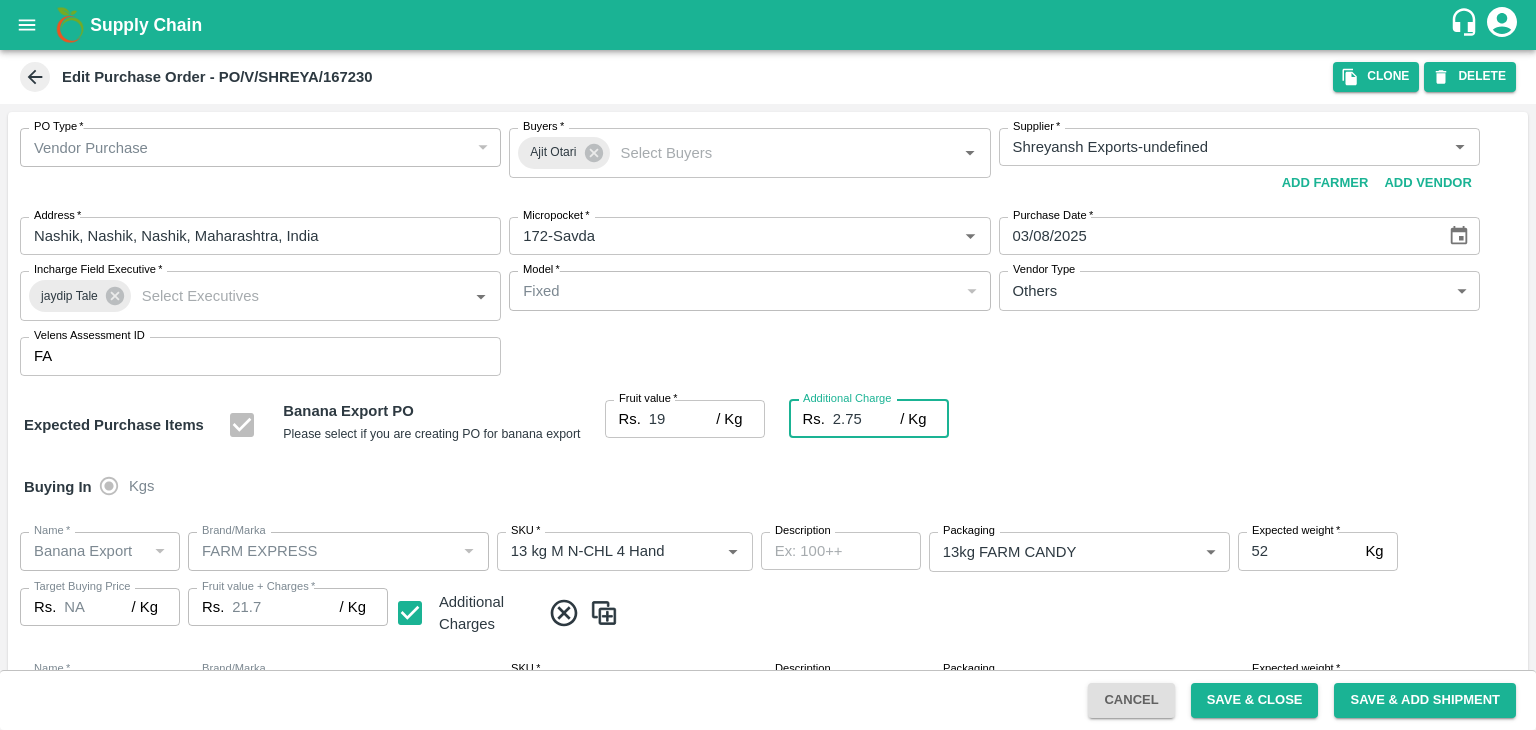 type on "21.75" 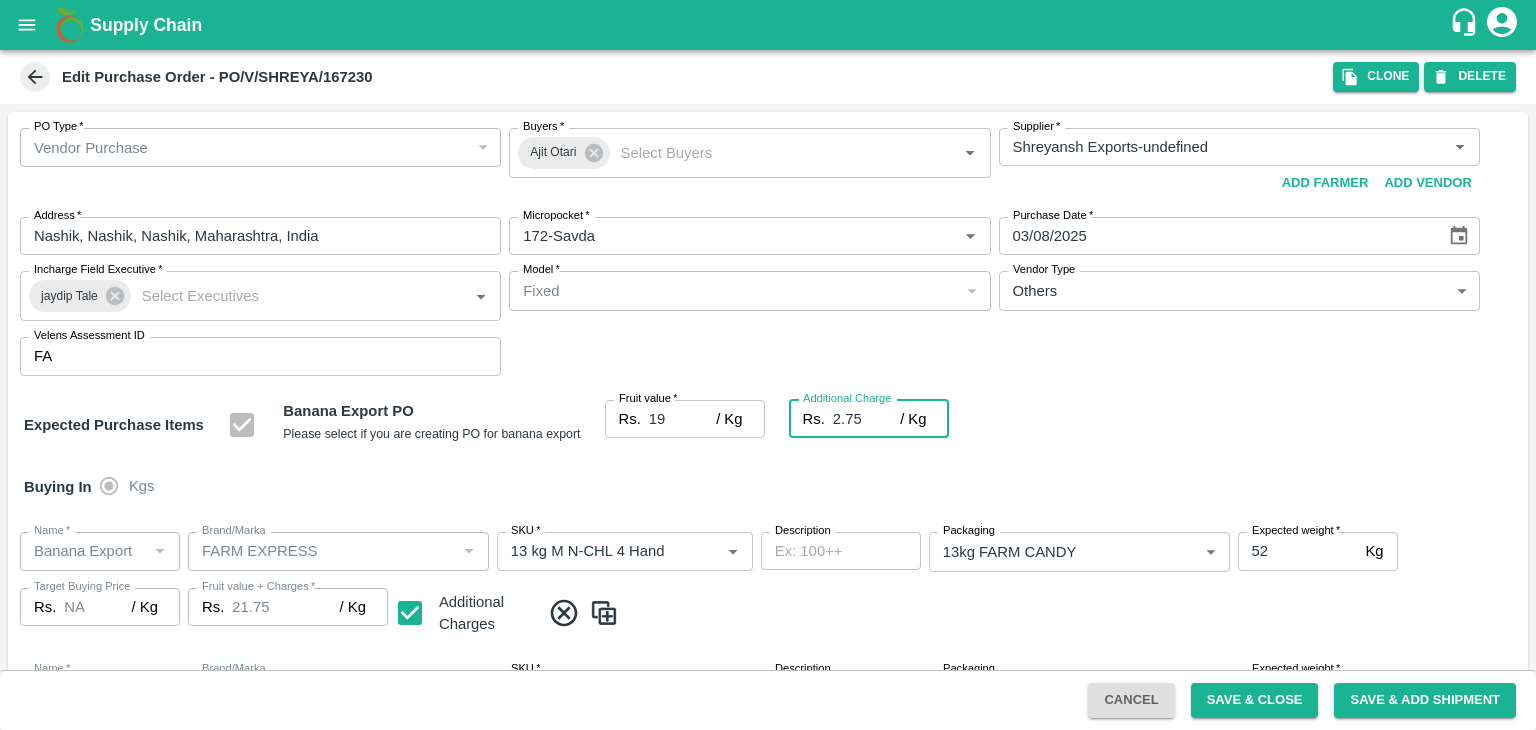 type on "2.75" 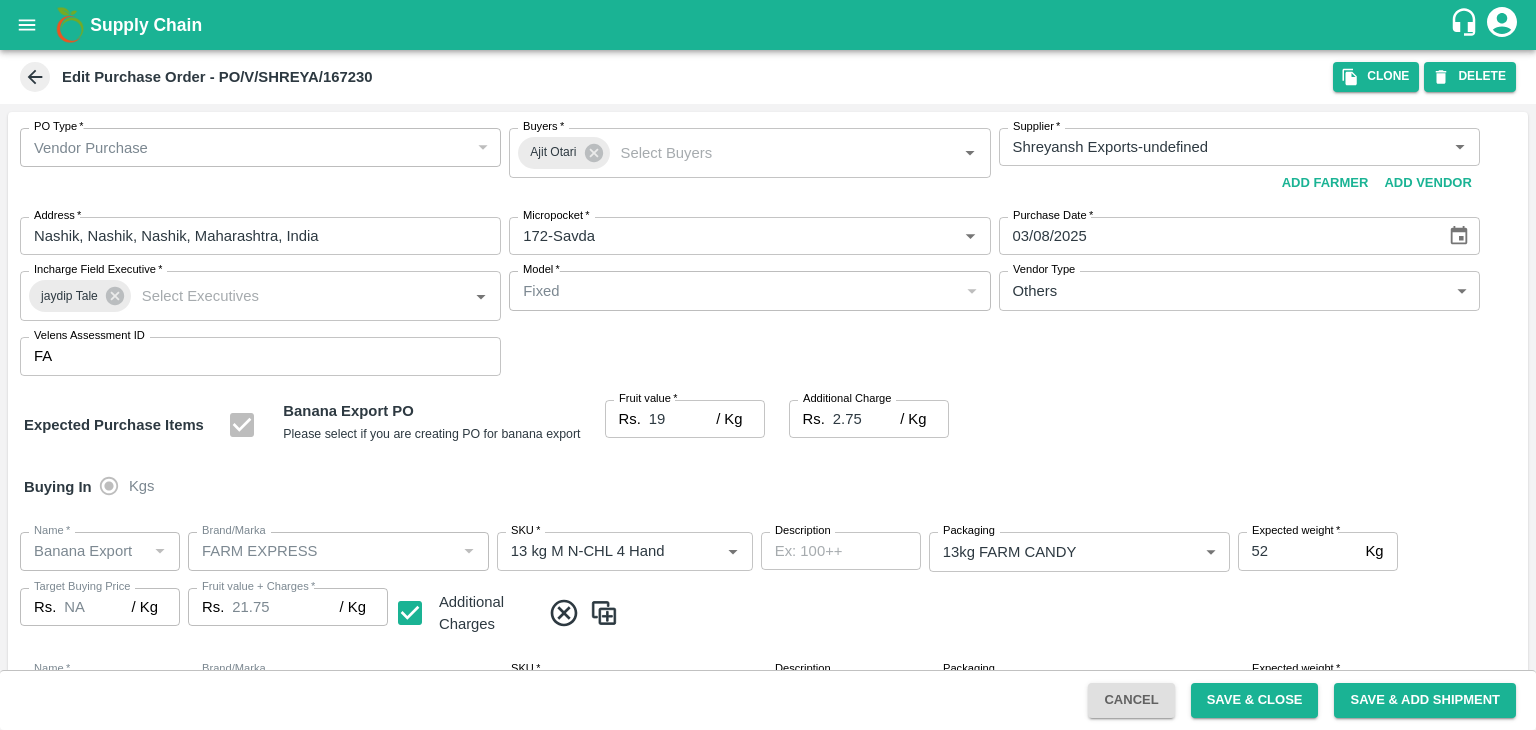 scroll, scrollTop: 1060, scrollLeft: 0, axis: vertical 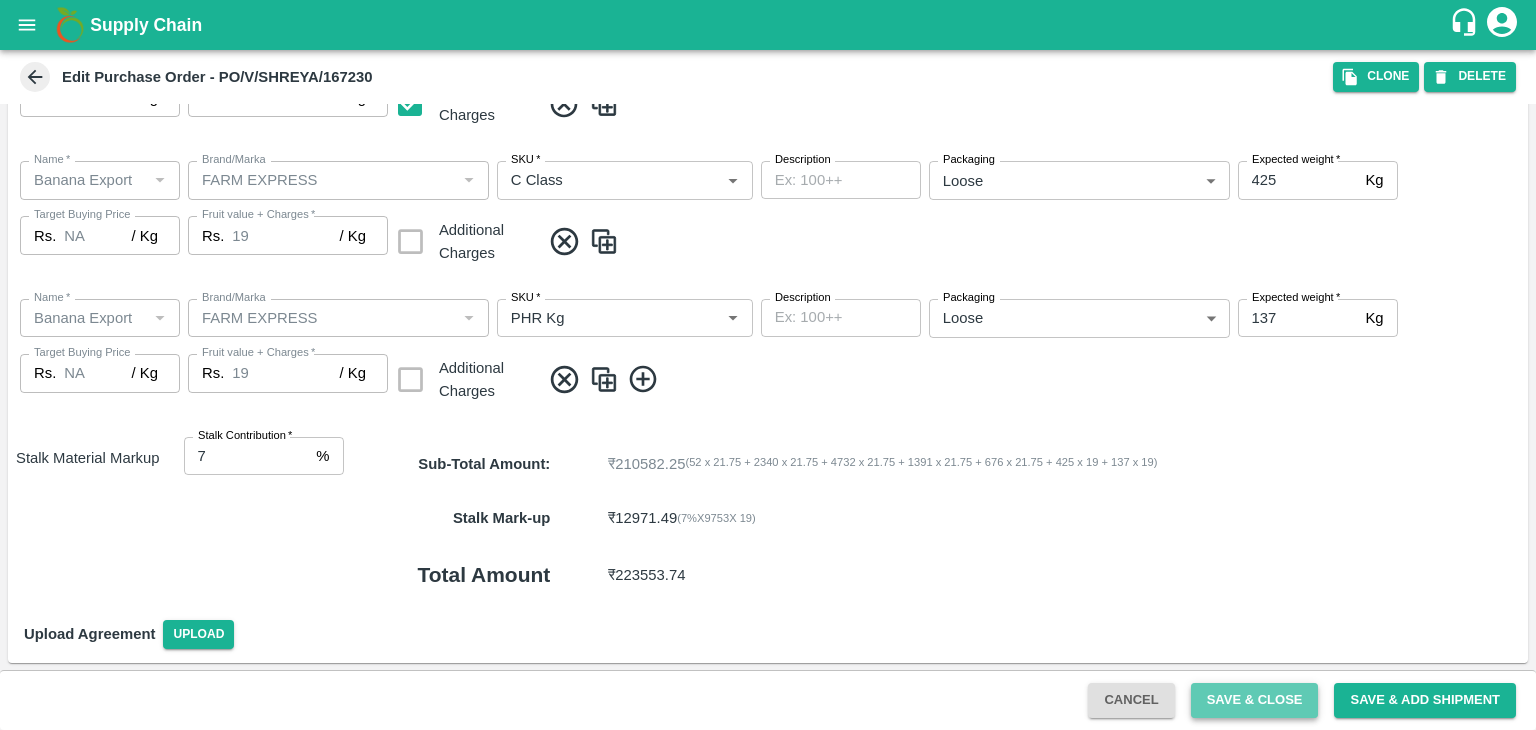 click on "Save & Close" at bounding box center (1255, 700) 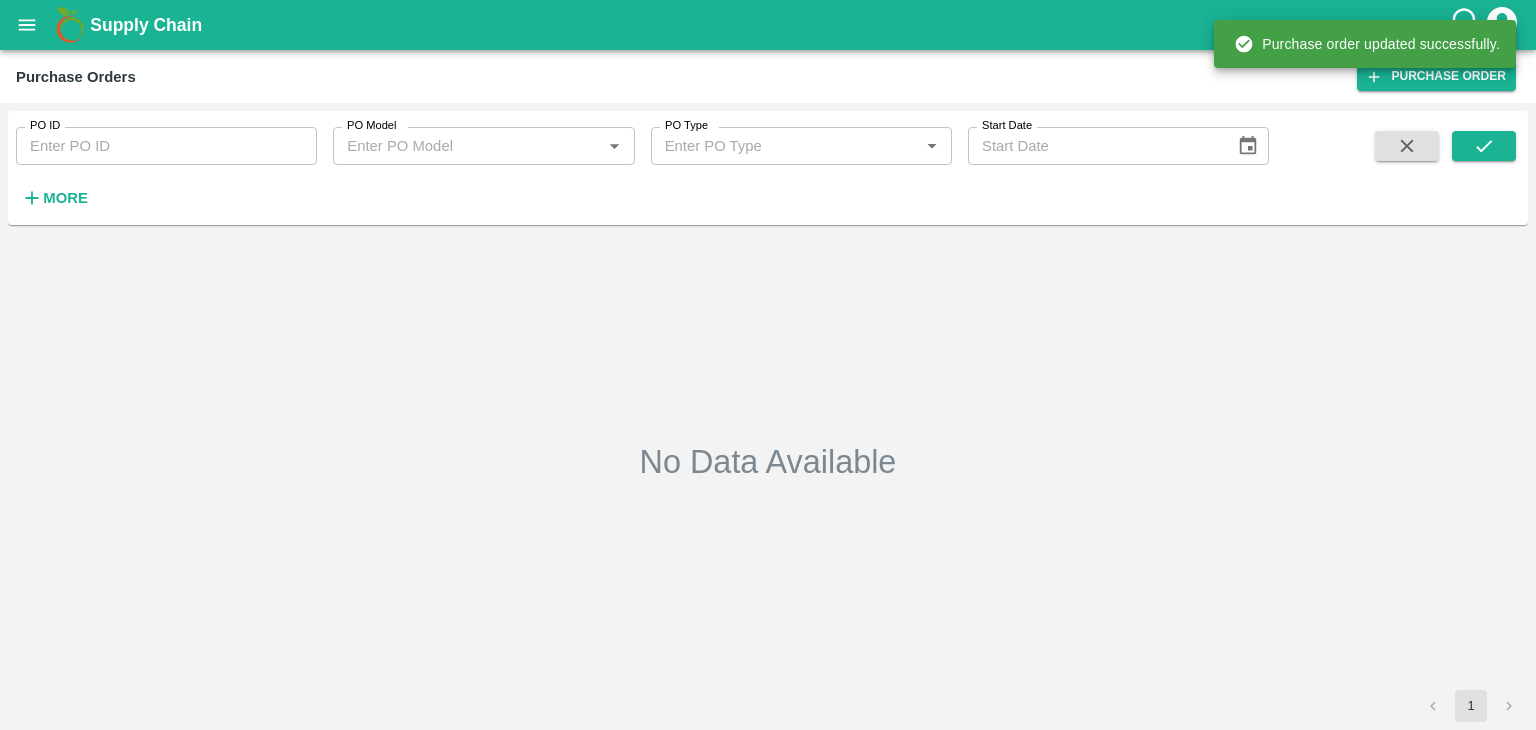 type on "167230" 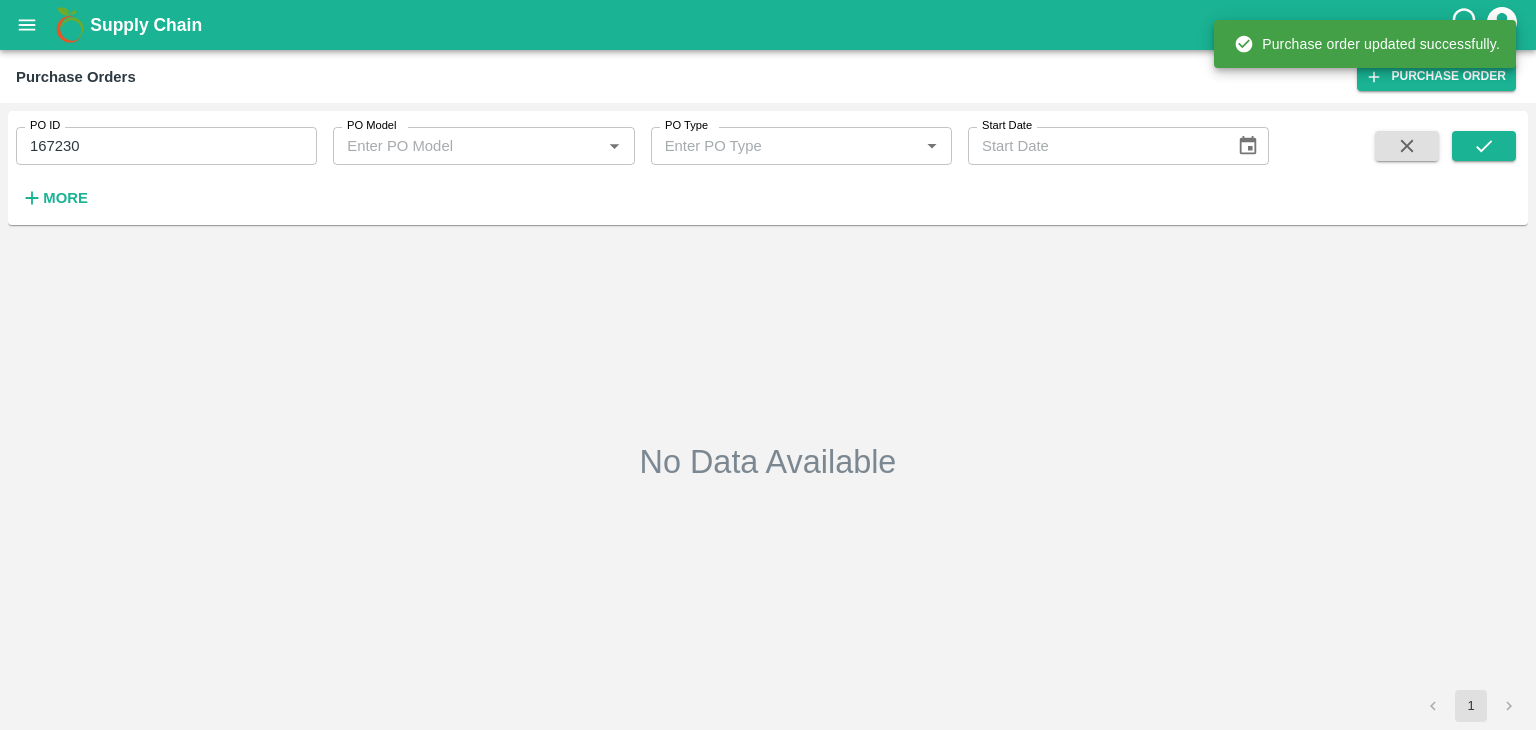 type on "04/08/2025" 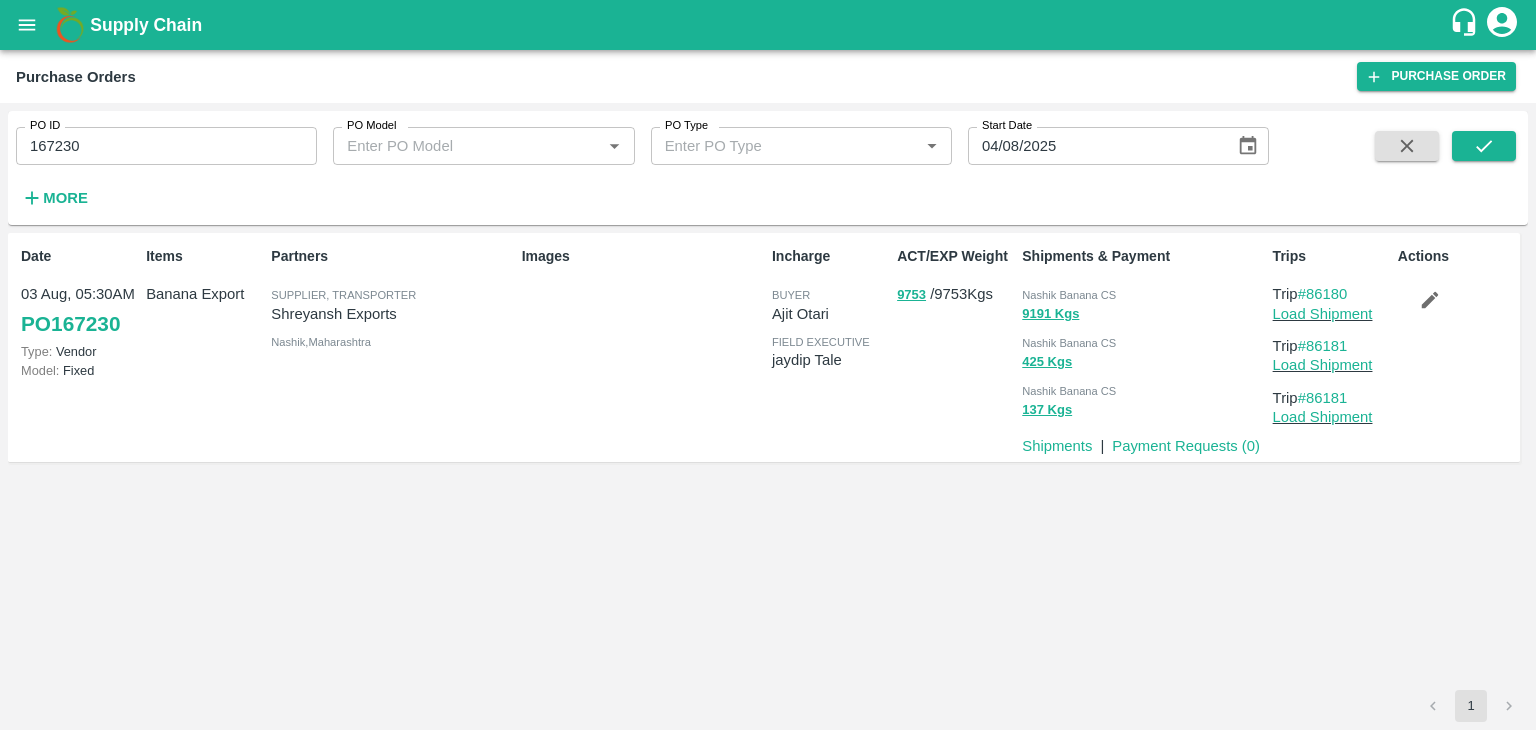 click on "167230" at bounding box center (166, 146) 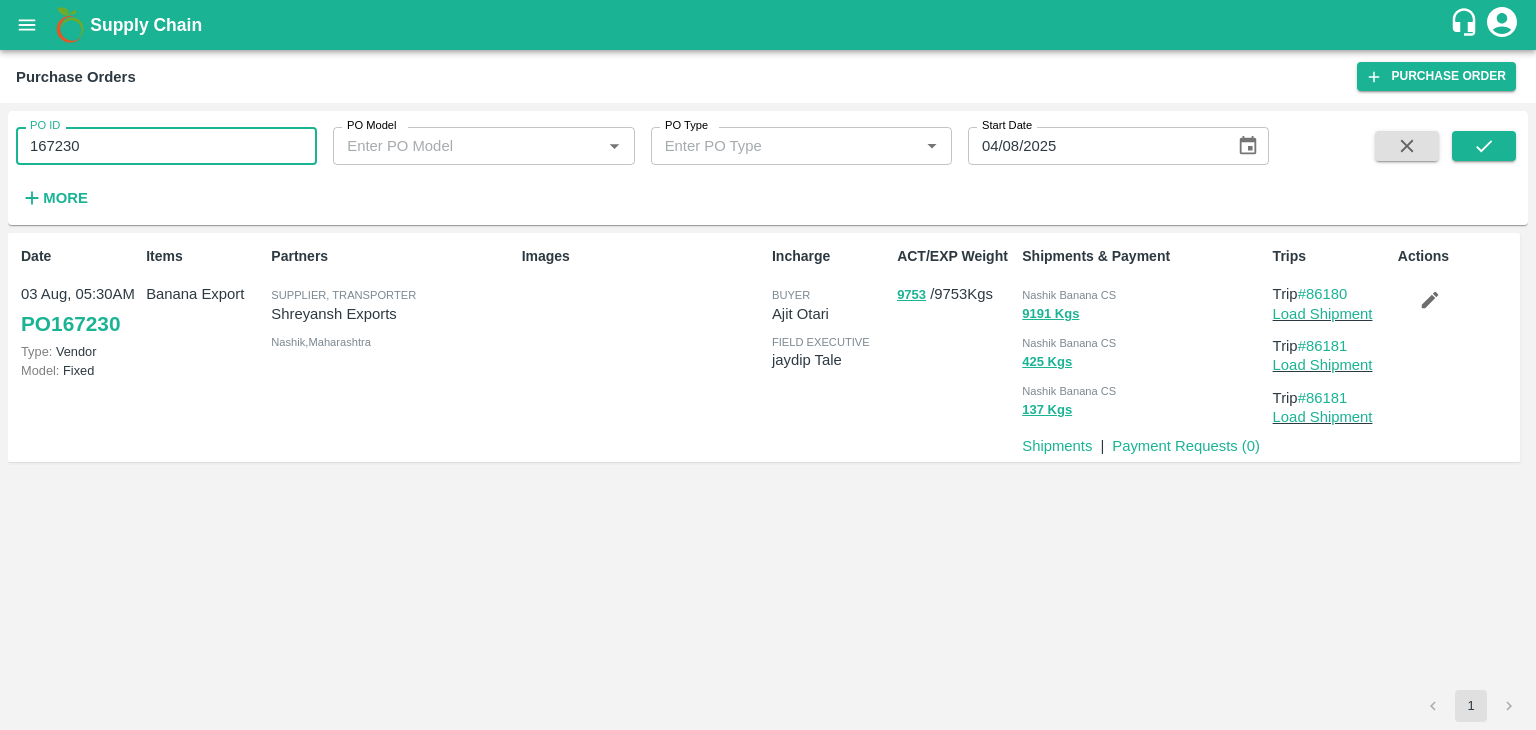 click on "167230" at bounding box center (166, 146) 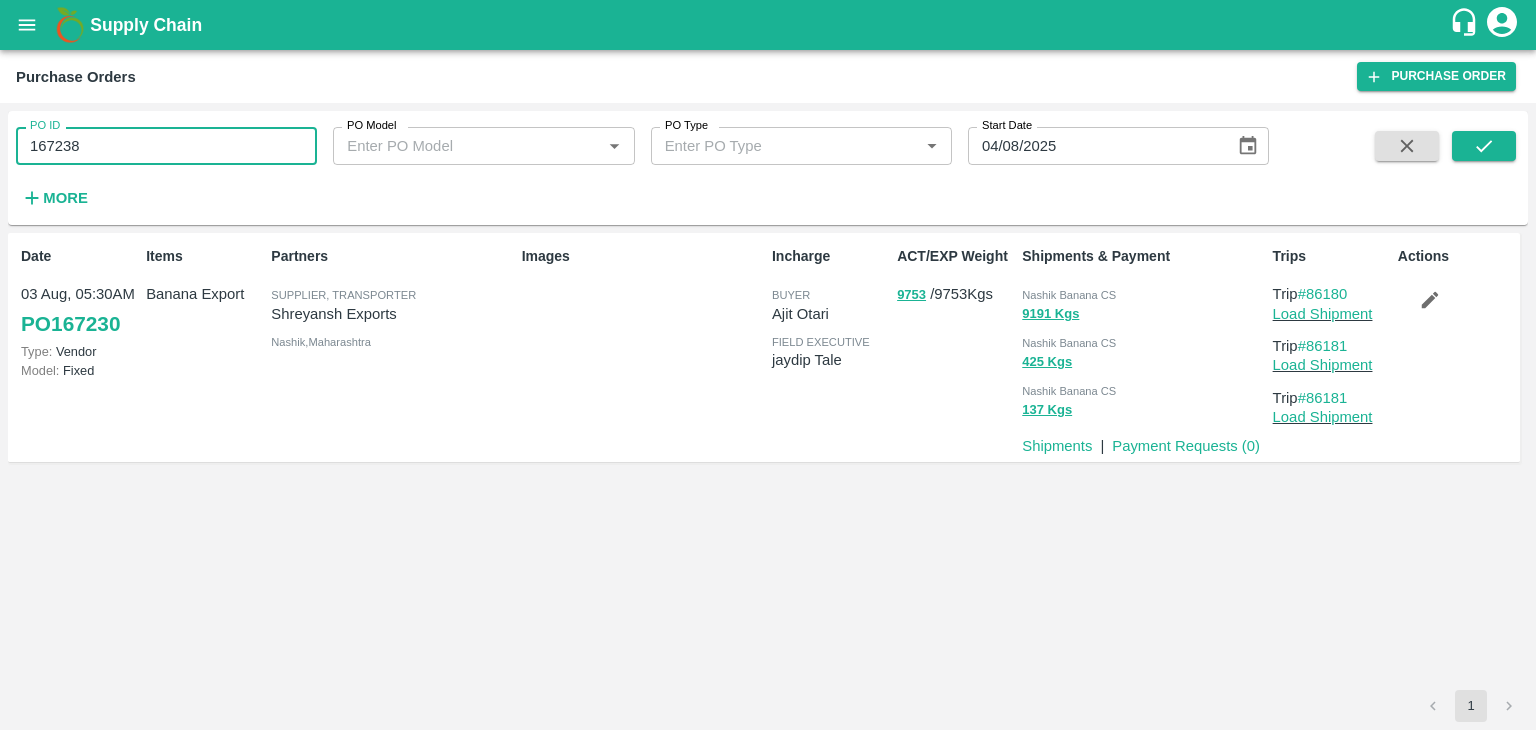 type on "167238" 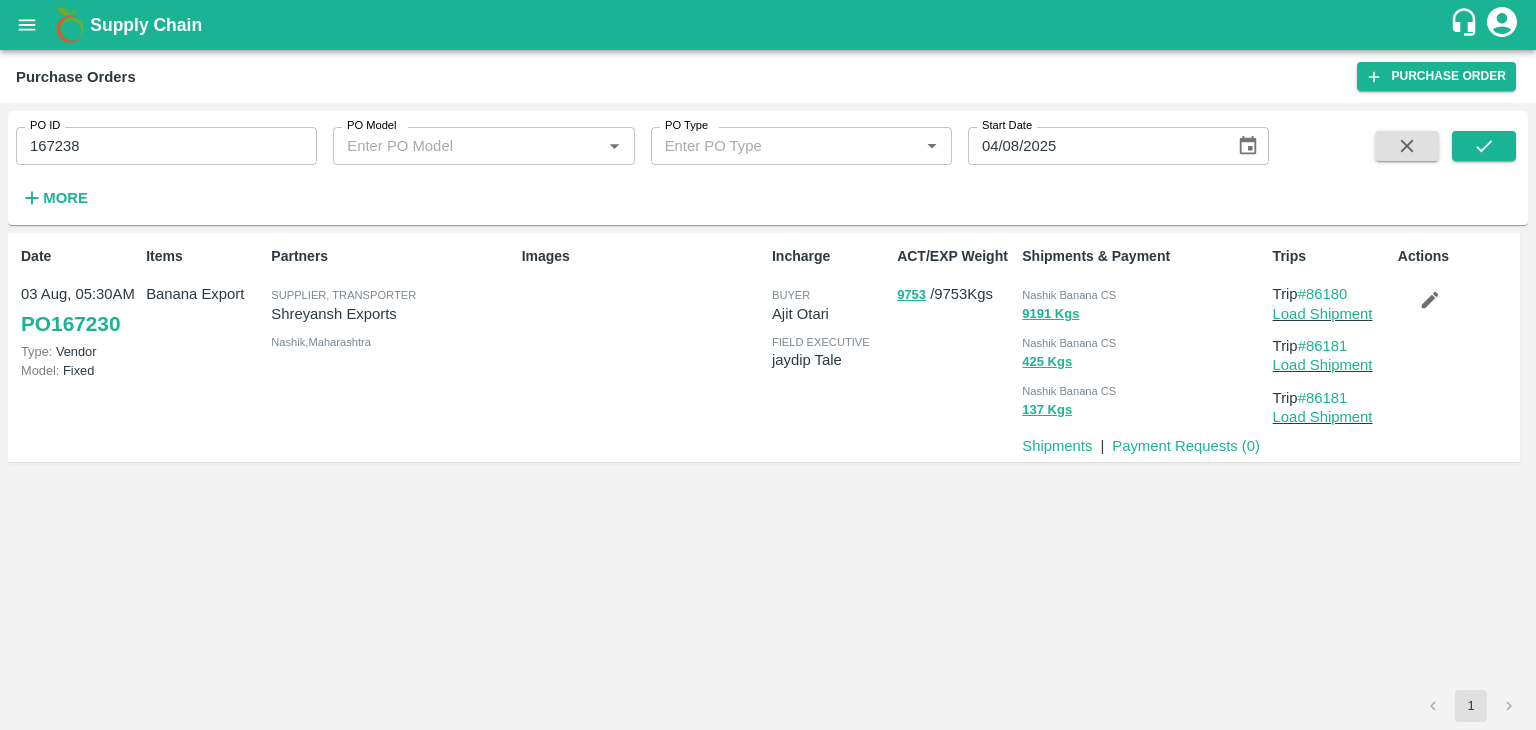 click at bounding box center [1484, 172] 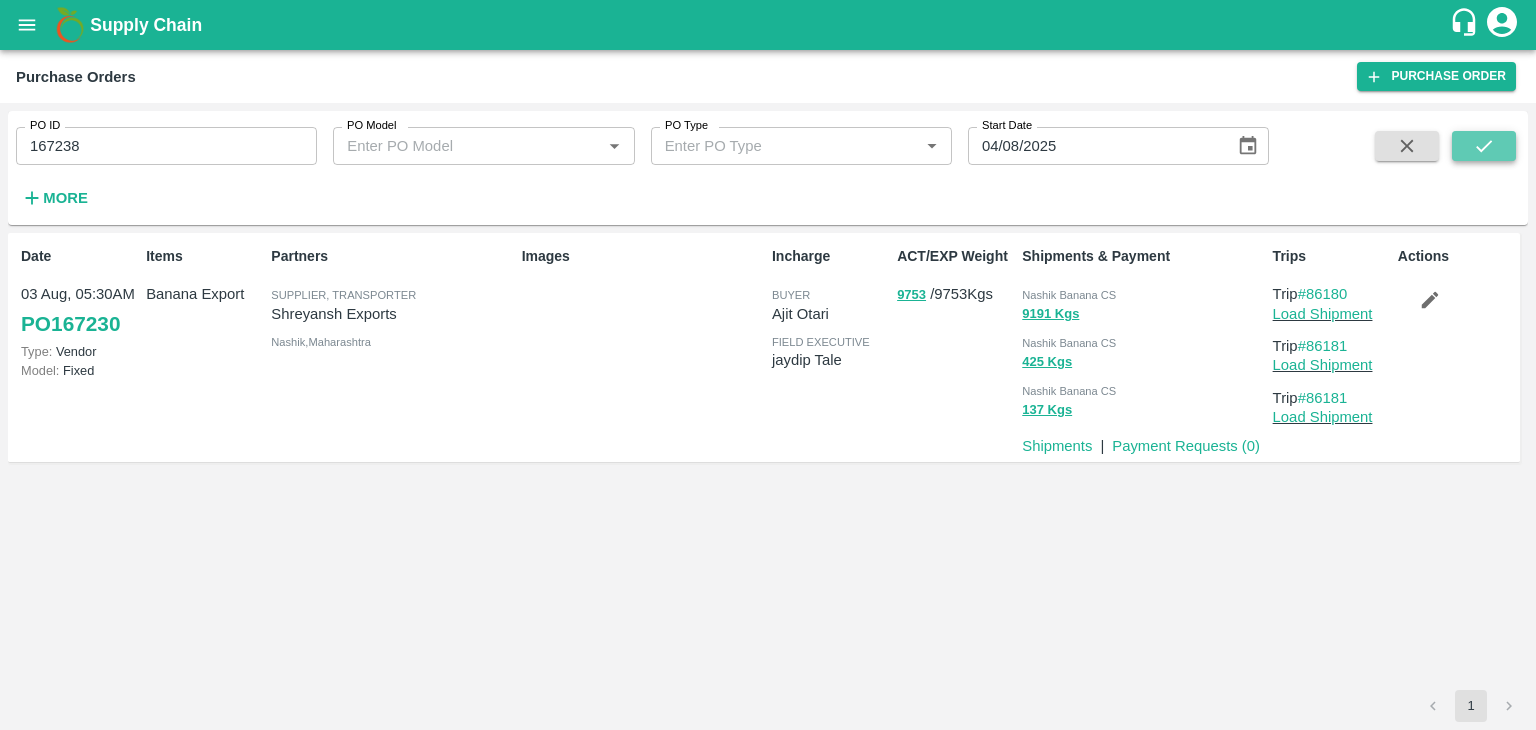 click 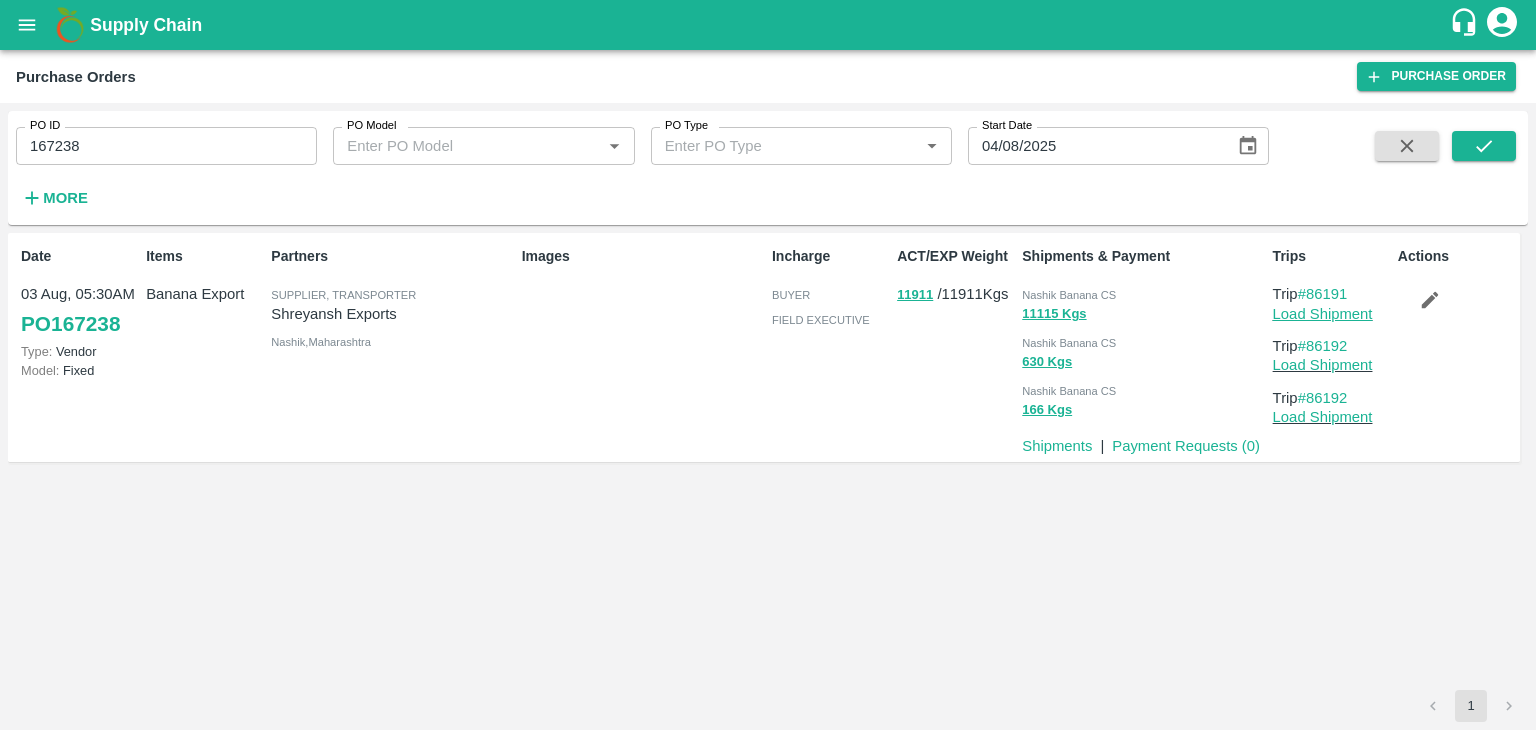 click on "Load Shipment" at bounding box center [1323, 314] 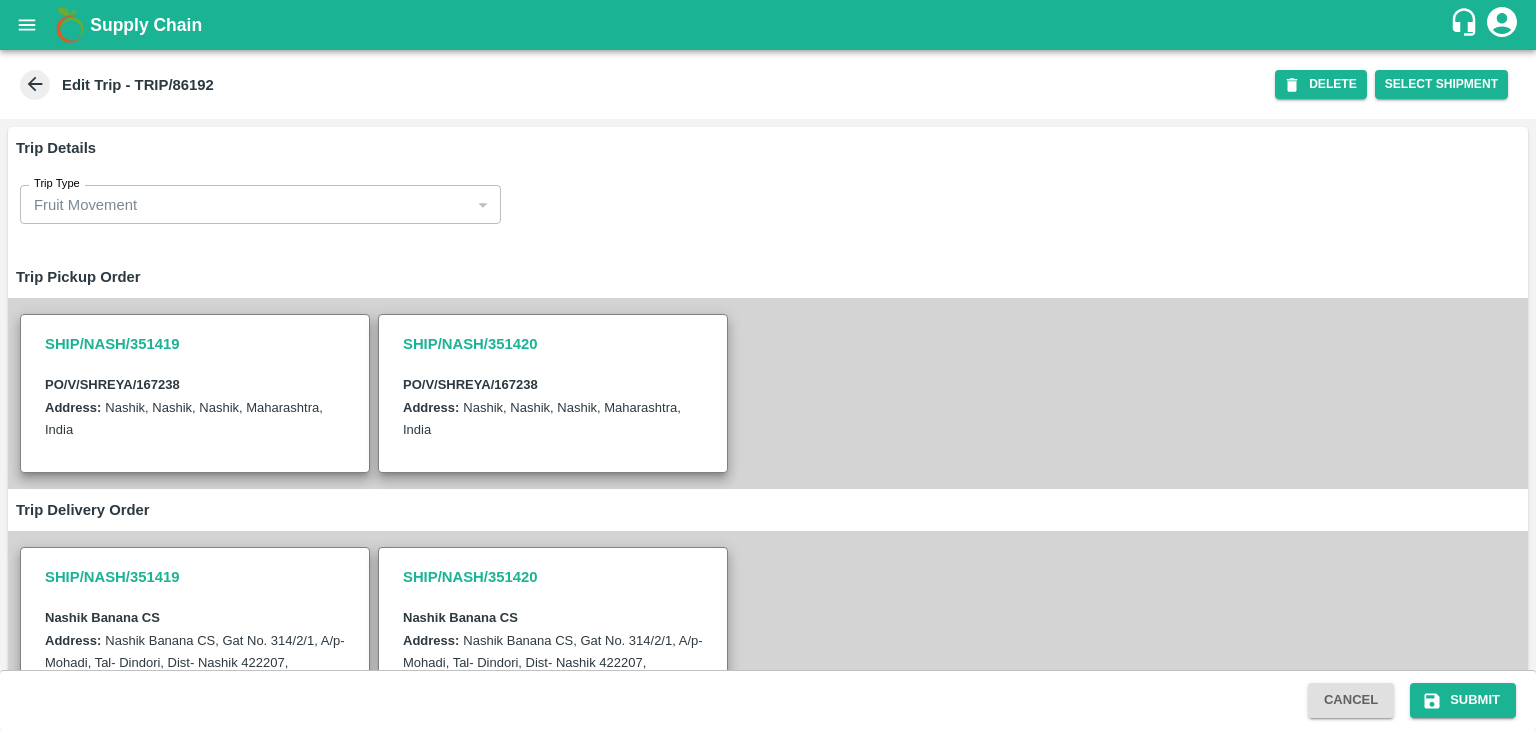 scroll, scrollTop: 0, scrollLeft: 0, axis: both 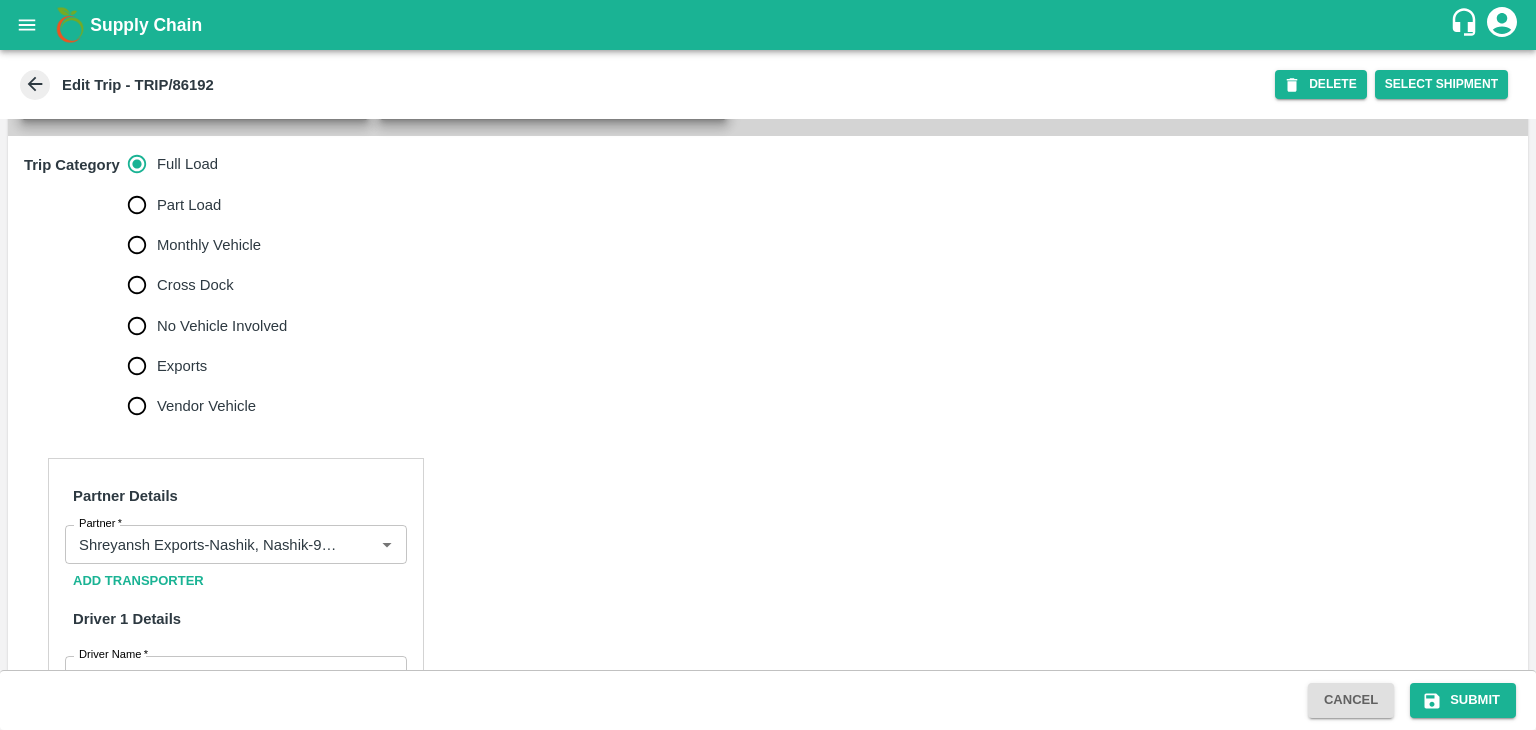 click on "No Vehicle Involved" at bounding box center (222, 326) 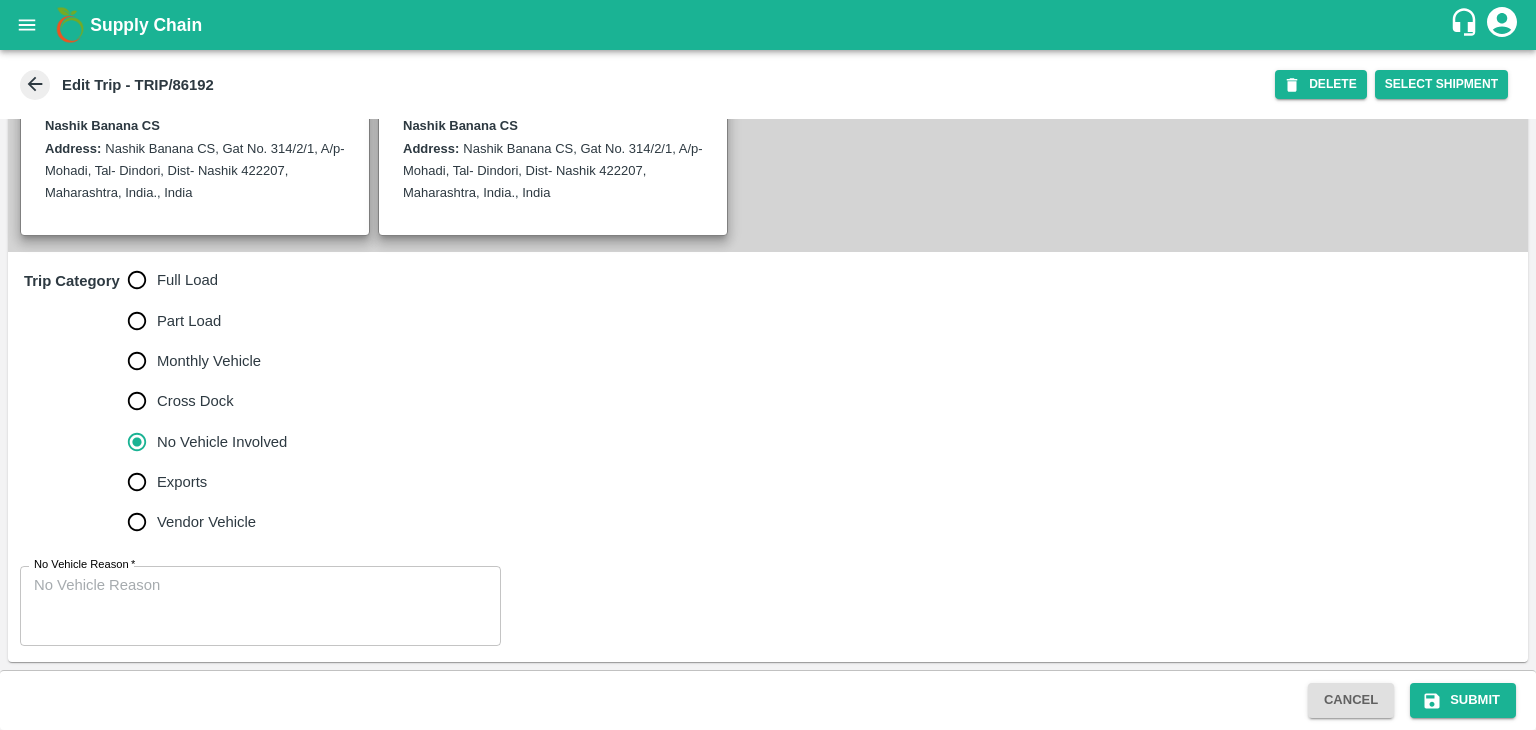 scroll, scrollTop: 491, scrollLeft: 0, axis: vertical 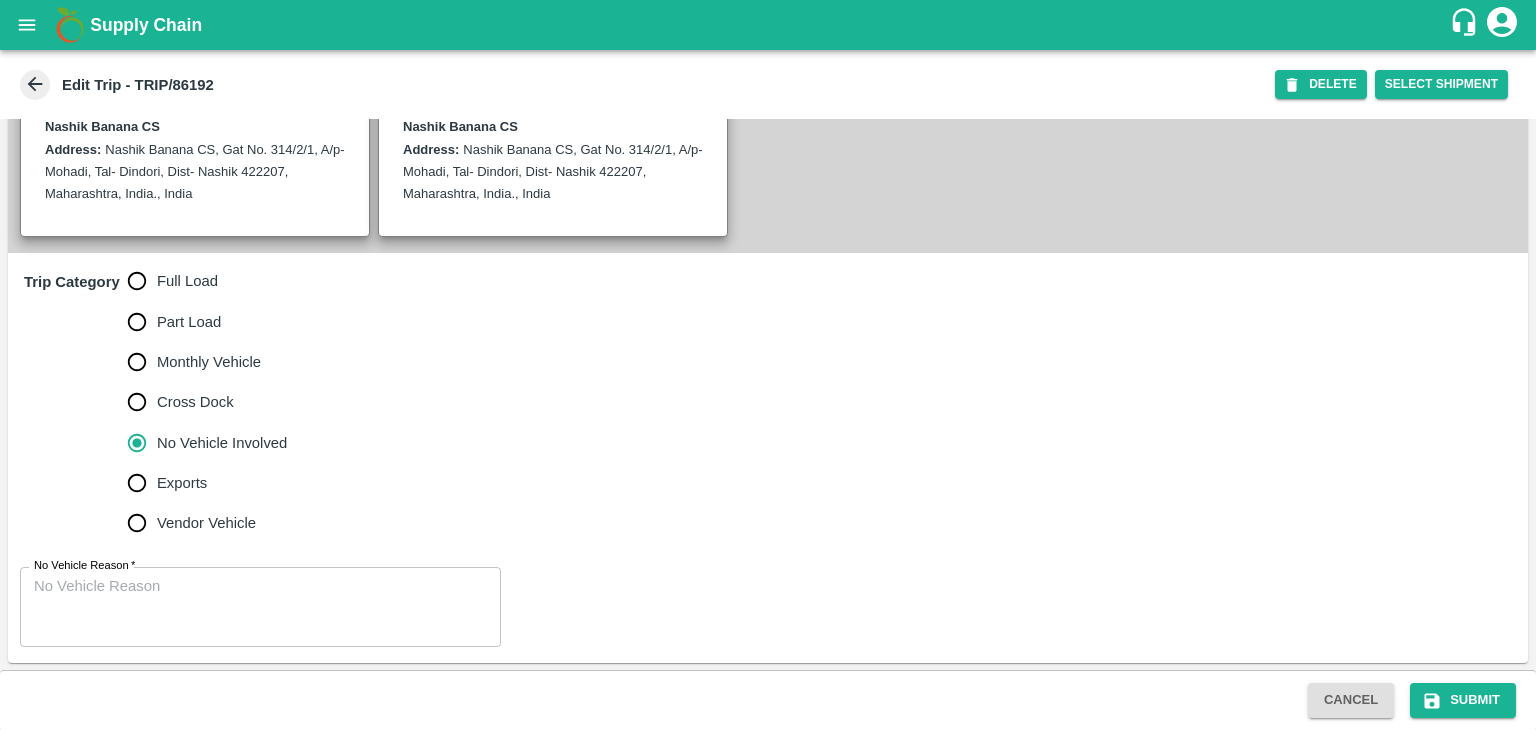 click on "No Vehicle Reason   *" at bounding box center [260, 607] 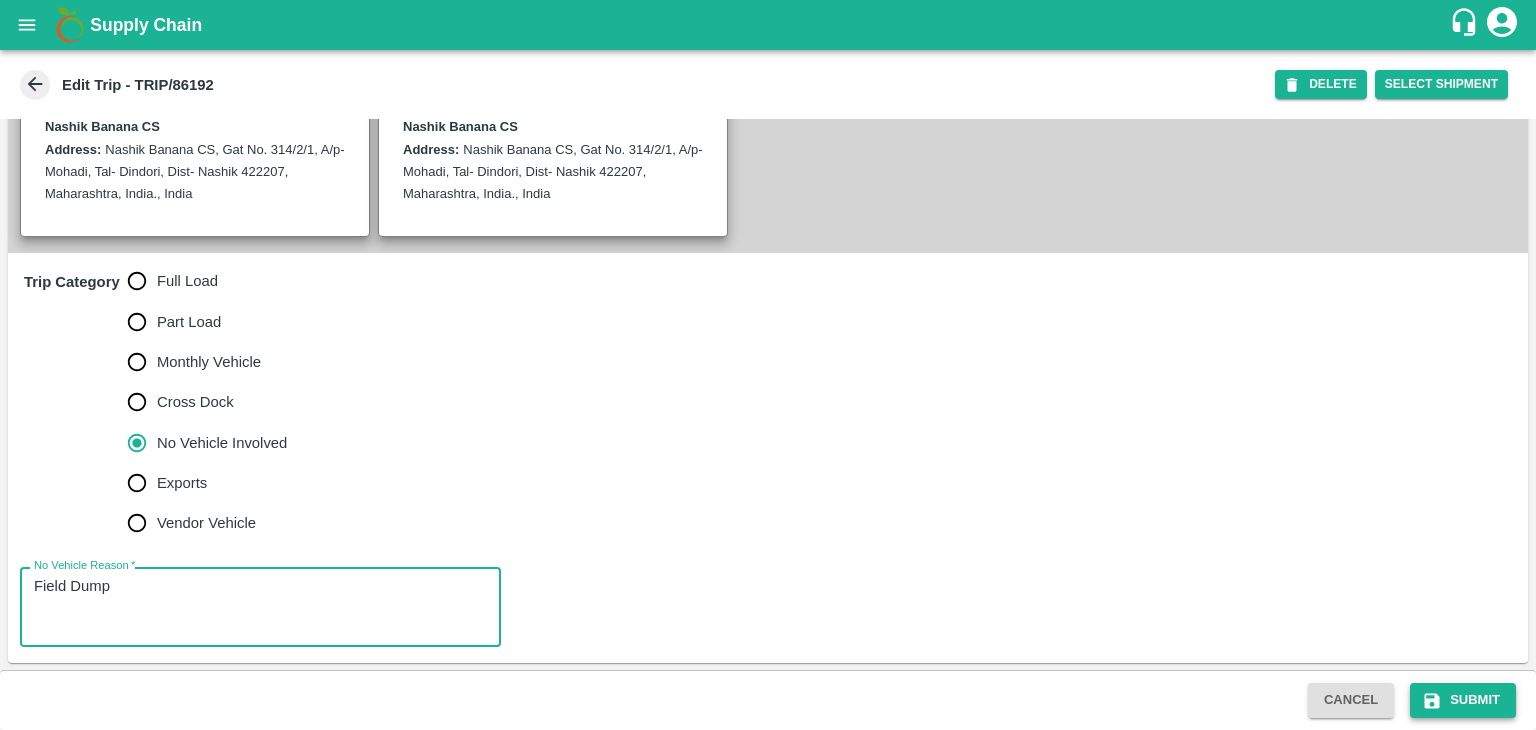 type on "Field Dump" 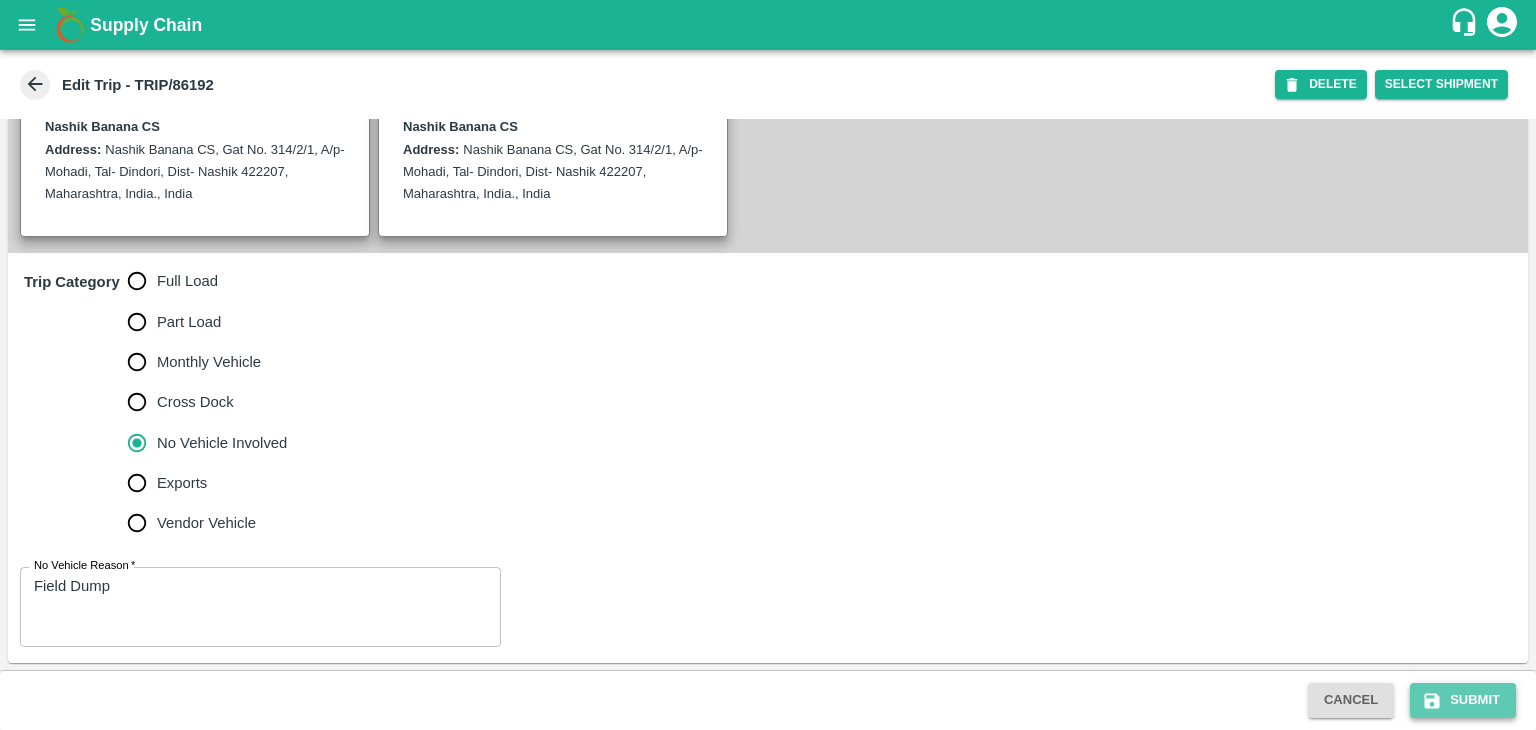 click on "Submit" at bounding box center [1463, 700] 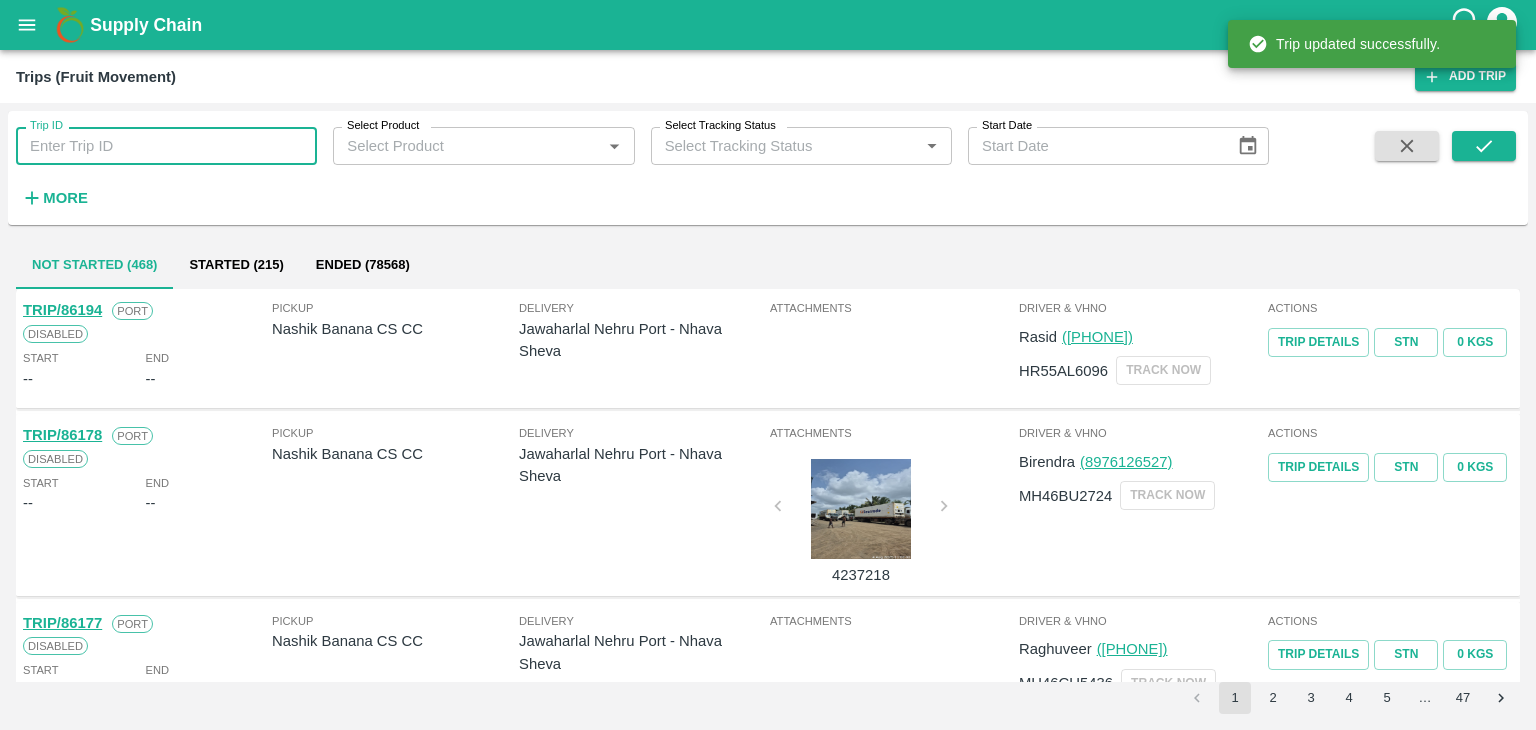 click on "Trip ID" at bounding box center (166, 146) 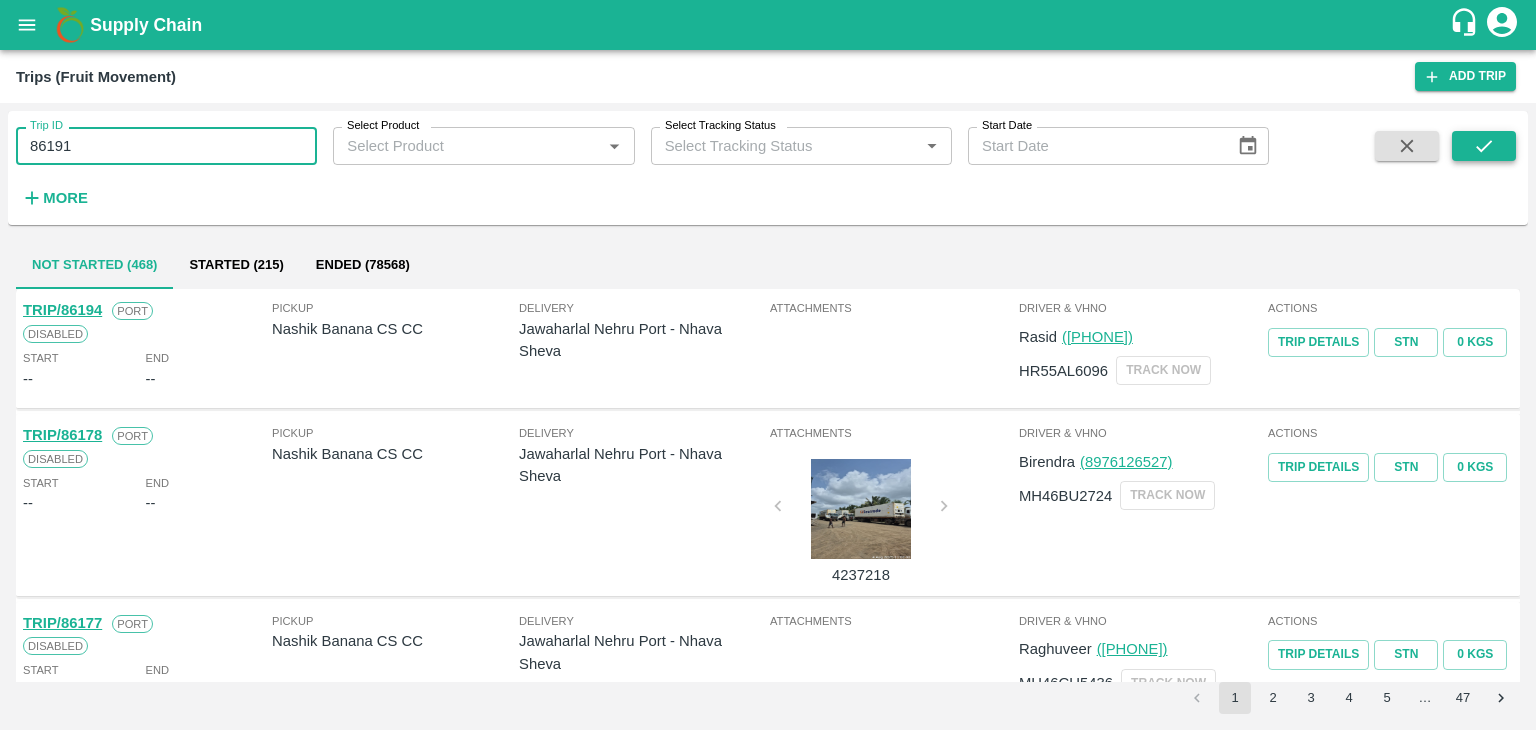 type on "86191" 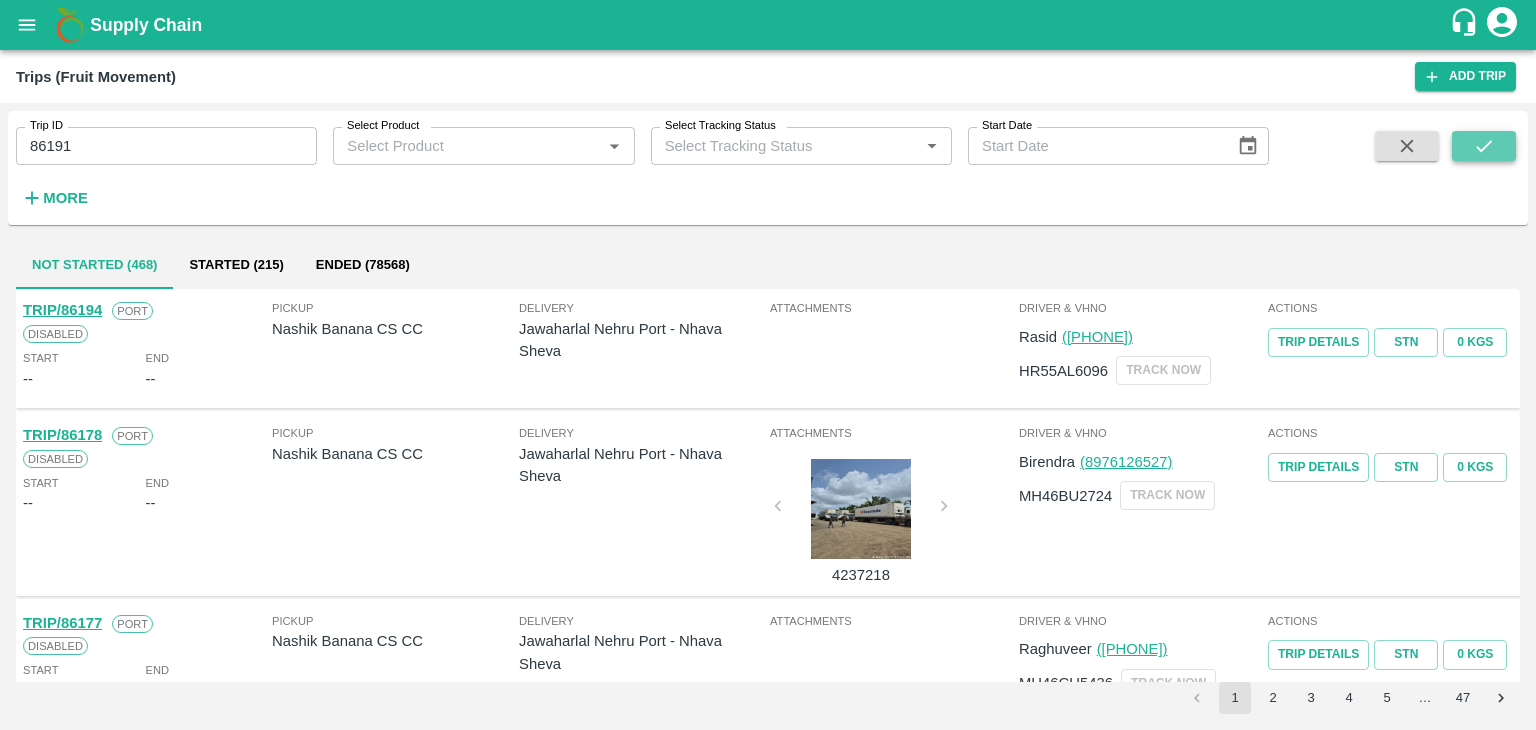 click 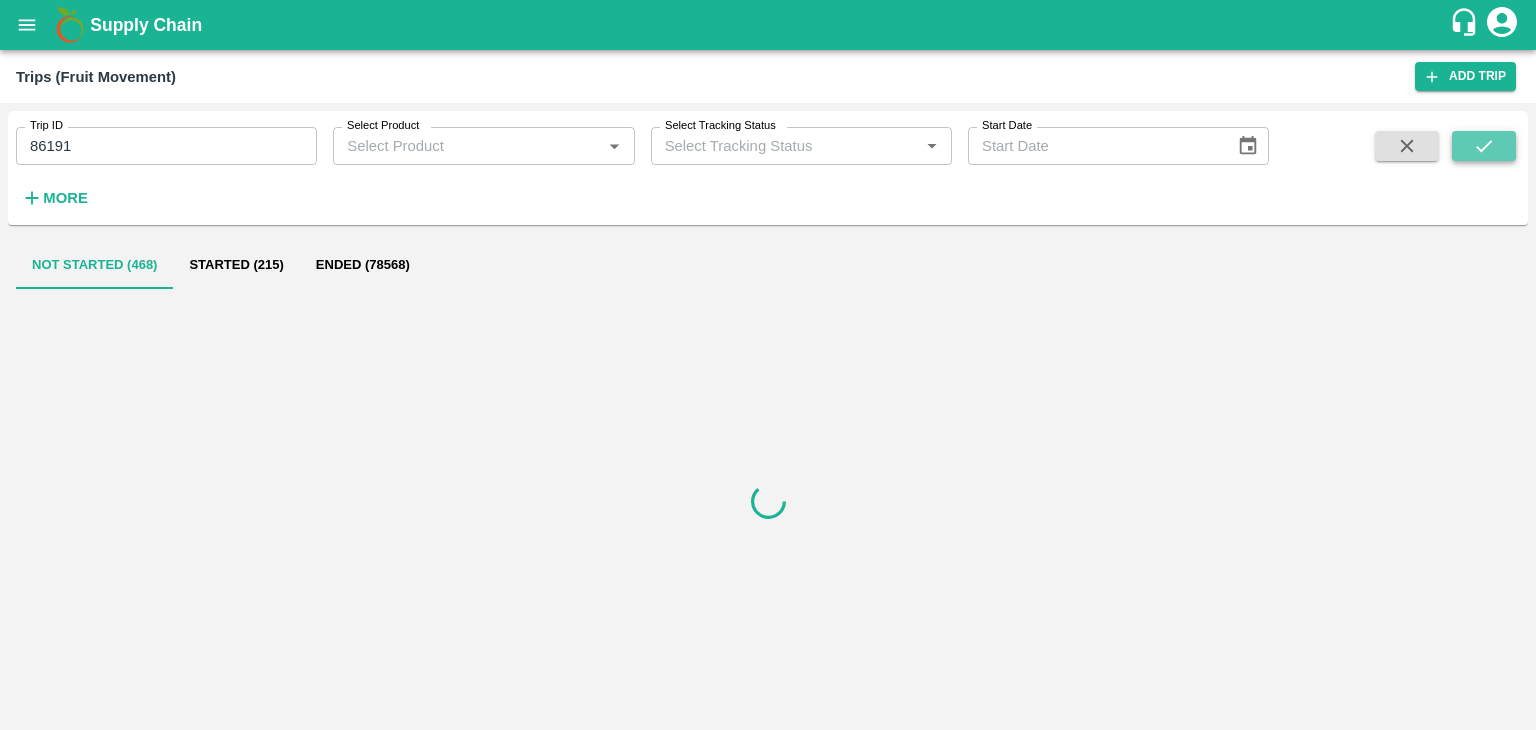 click 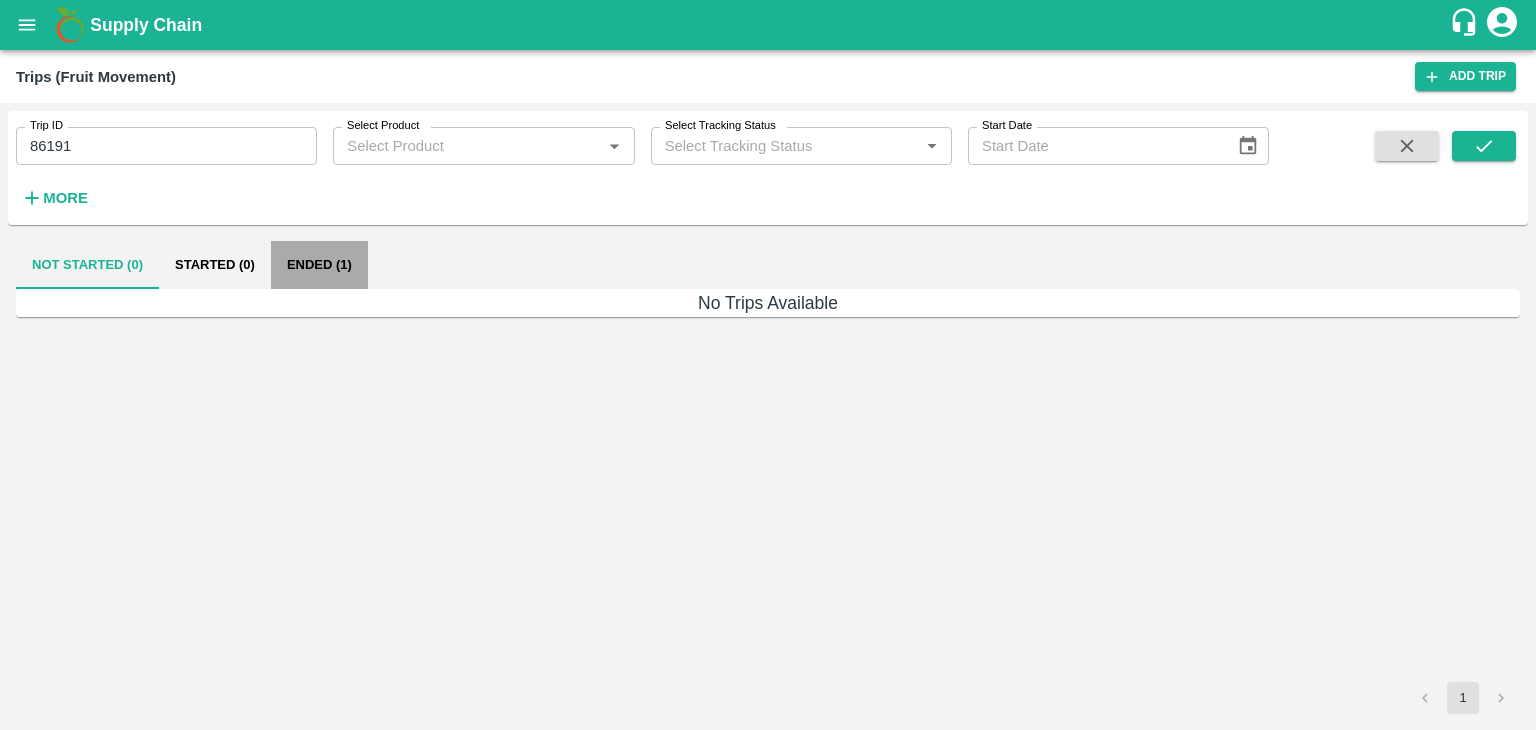 click on "Ended (1)" at bounding box center (319, 265) 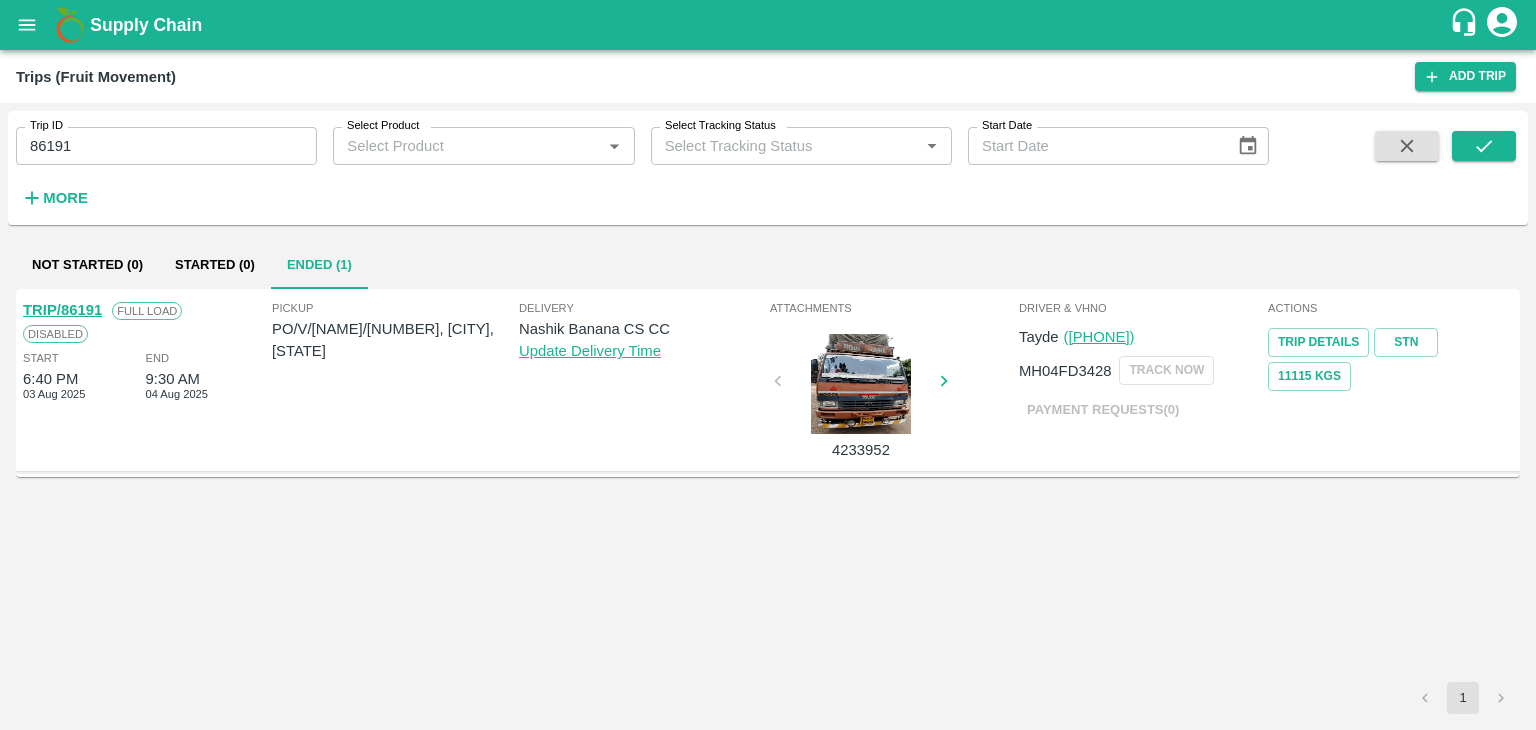 click on "TRIP/86191" at bounding box center (62, 310) 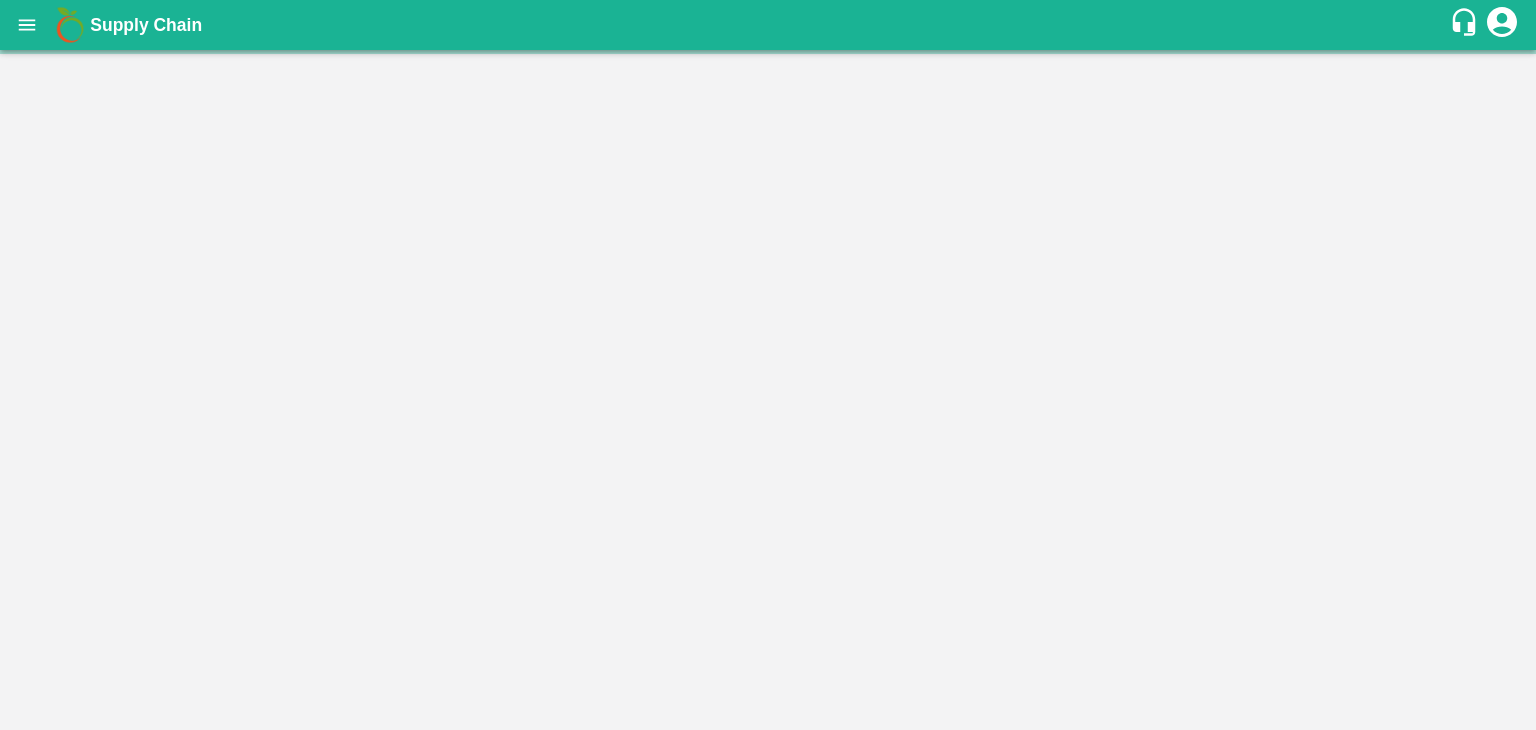 scroll, scrollTop: 0, scrollLeft: 0, axis: both 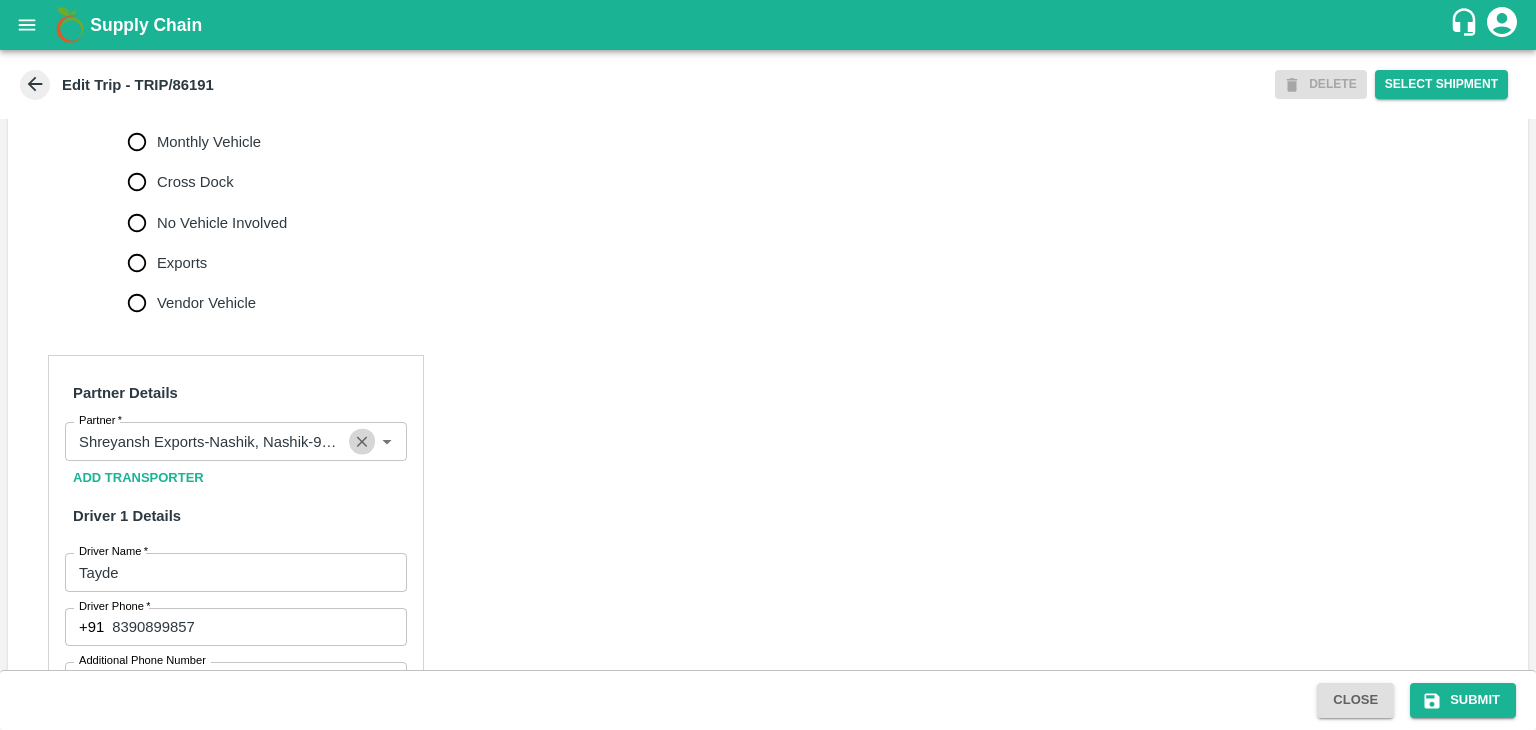 click 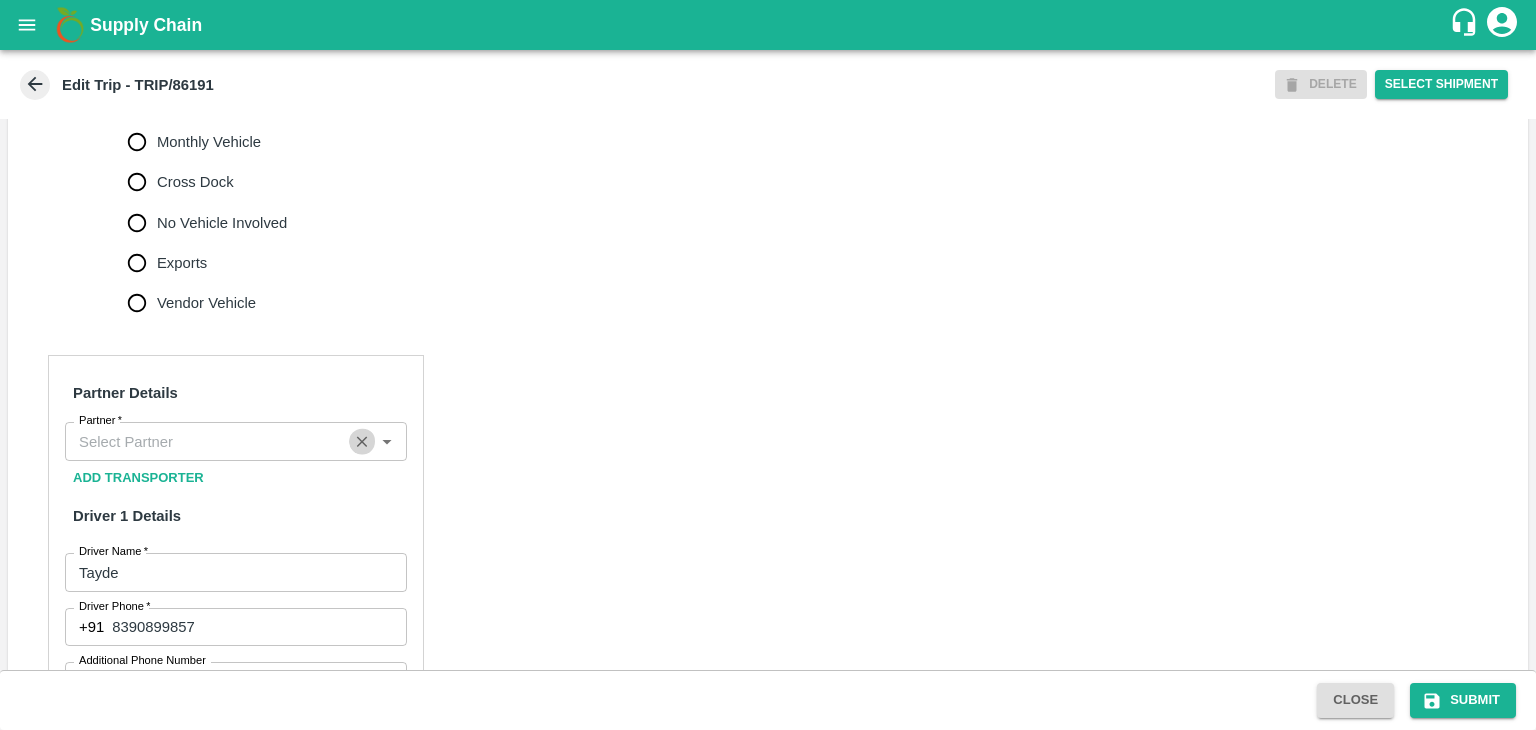 scroll, scrollTop: 0, scrollLeft: 0, axis: both 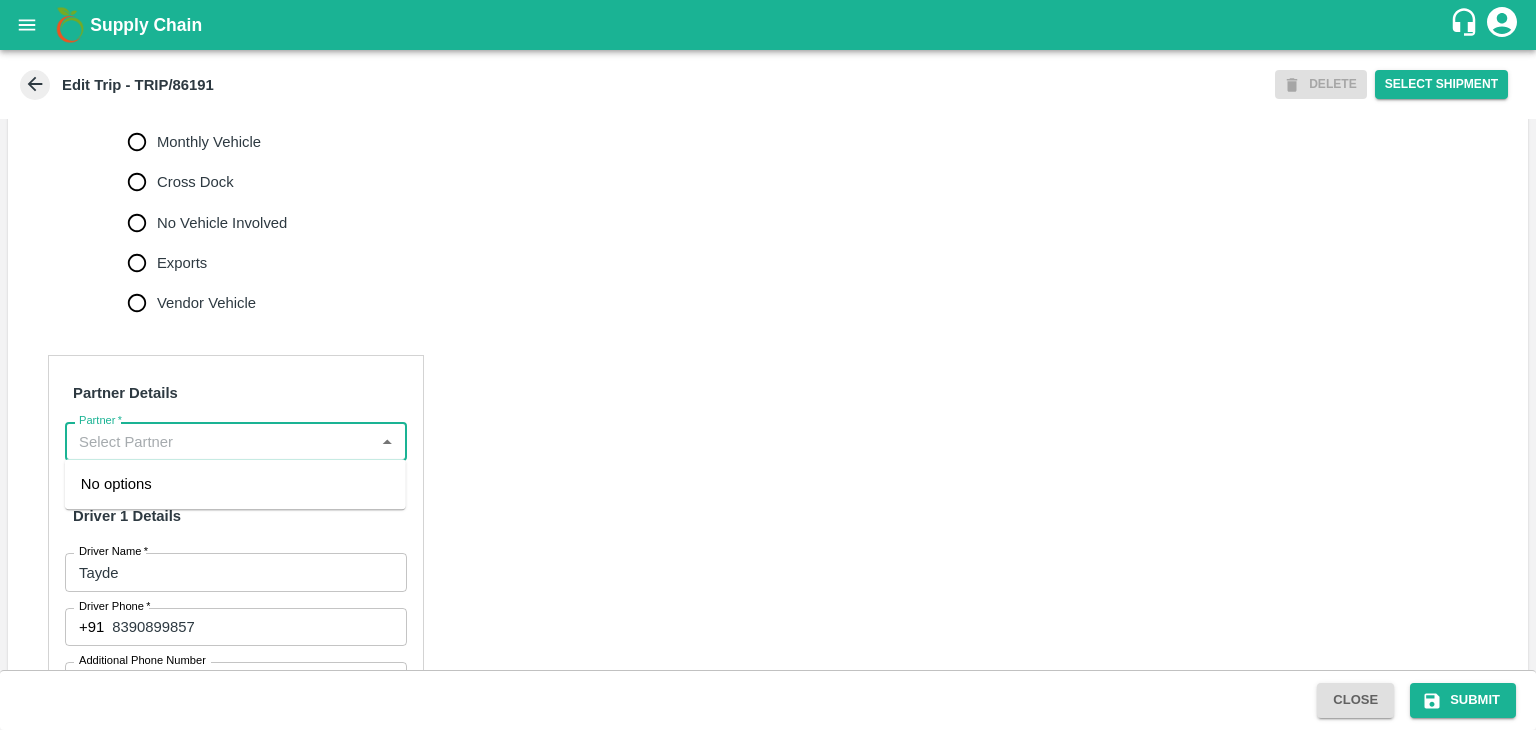 click on "Partner   *" at bounding box center (219, 441) 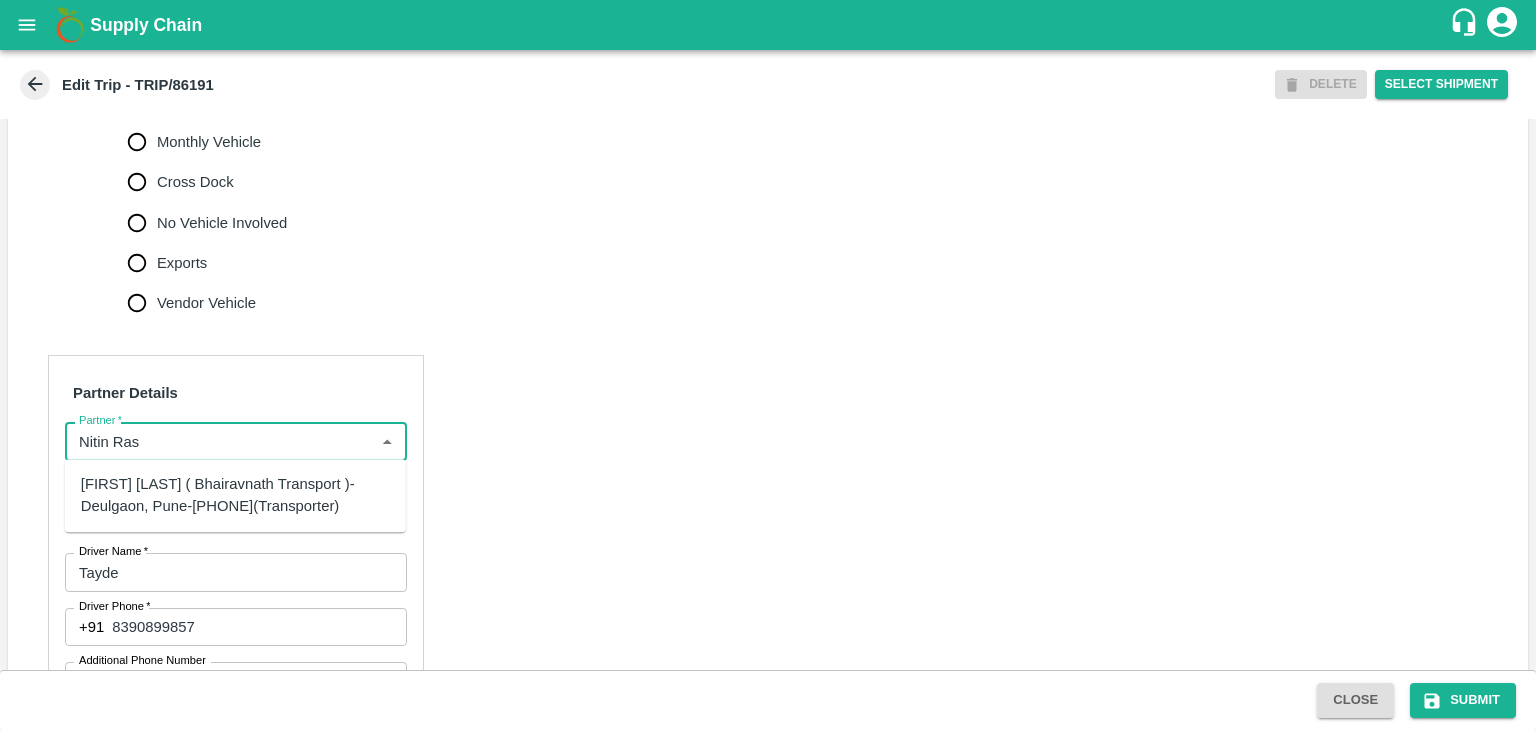 click on "[FIRST] [LAST] ( Bhairavnath Transport )-Deulgaon, Pune-[PHONE](Transporter)" at bounding box center (235, 495) 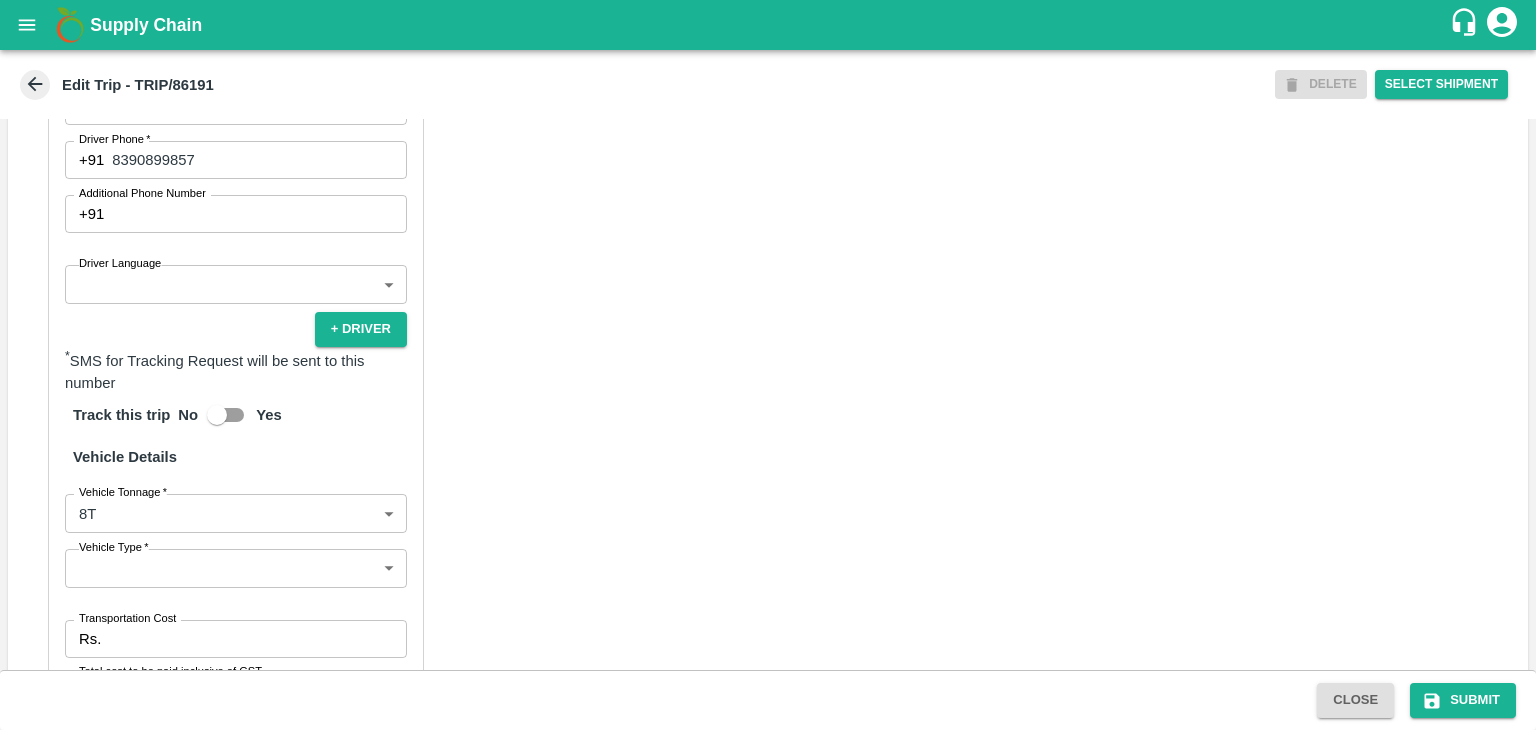 scroll, scrollTop: 1179, scrollLeft: 0, axis: vertical 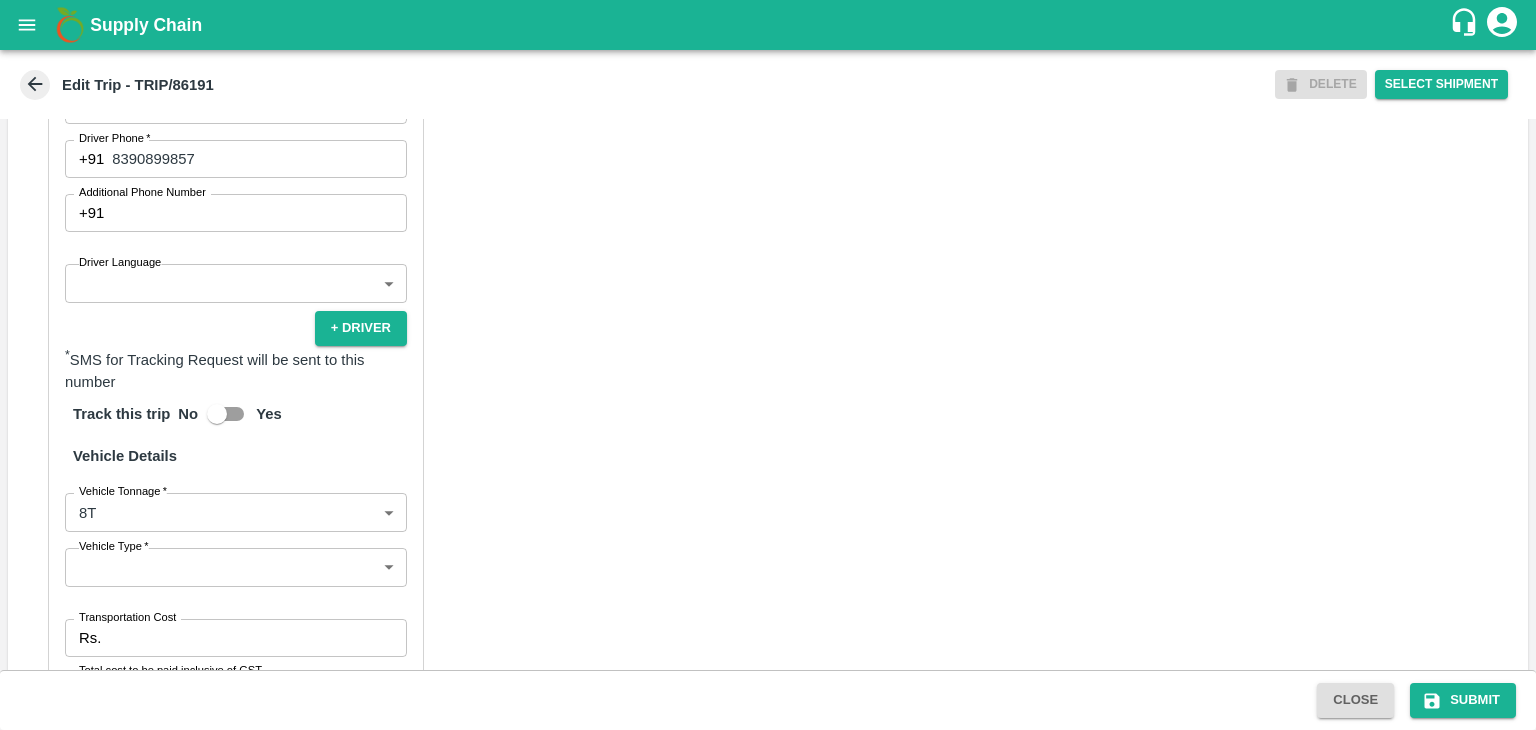 type on "[FIRST] [LAST] ( Bhairavnath Transport )-Deulgaon, Pune-[PHONE](Transporter)" 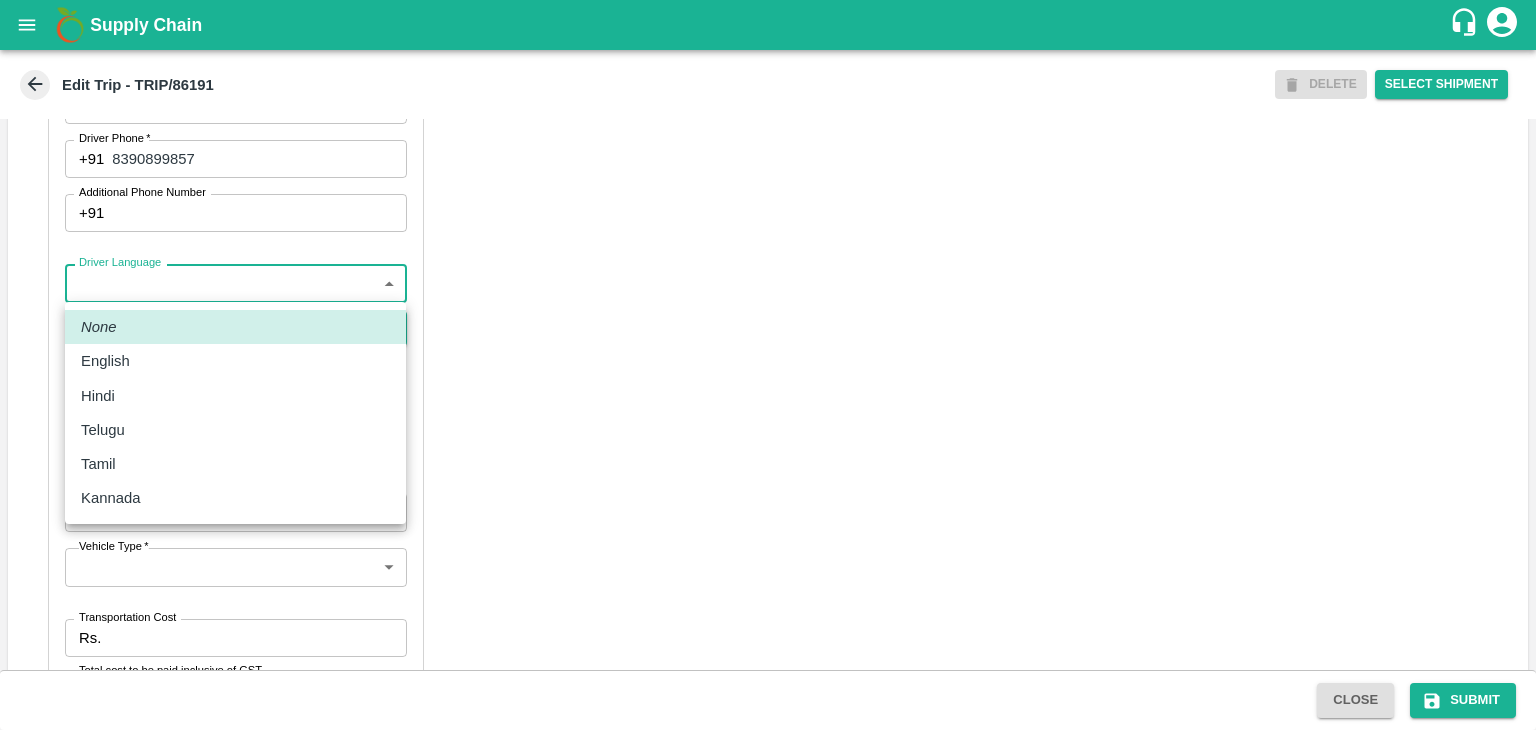 click on "Supply Chain Edit Trip - TRIP/86191 DELETE Select Shipment Trip Details Trip Type Fruit Movement 1 Trip Type Trip Pickup Order SHIP/NASH/351413 PO/V/SHREYA/167238 Address: Nashik, Nashik, Nashik, Maharashtra, India Trip Delivery Order SHIP/NASH/351413 Nashik Banana CS Address:  Nashik Banana CS, Gat No. 314/2/1, A/p- Mohadi, Tal- Dindori, Dist- Nashik 422207, Maharashtra, India., India Trip Category  Full Load Part Load Monthly Vehicle Cross Dock No Vehicle Involved Exports Vendor Vehicle Partner Details Partner   * Partner Add   Transporter Driver 1 Details Driver Name   * Tayde Driver Name Driver Phone   * +91 [PHONE] Driver Phone Additional Phone Number +91 Additional Phone Number Driver Language ​ Driver Language + Driver * SMS for Tracking Request will be sent to this number Track this trip No Yes Vehicle Details Vehicle Tonnage   * 8T 8000 Vehicle Tonnage Vehicle Type   * ​ Vehicle Type Transportation Cost Rs. Transportation Cost Total cost to be paid inclusive of GST" at bounding box center (768, 365) 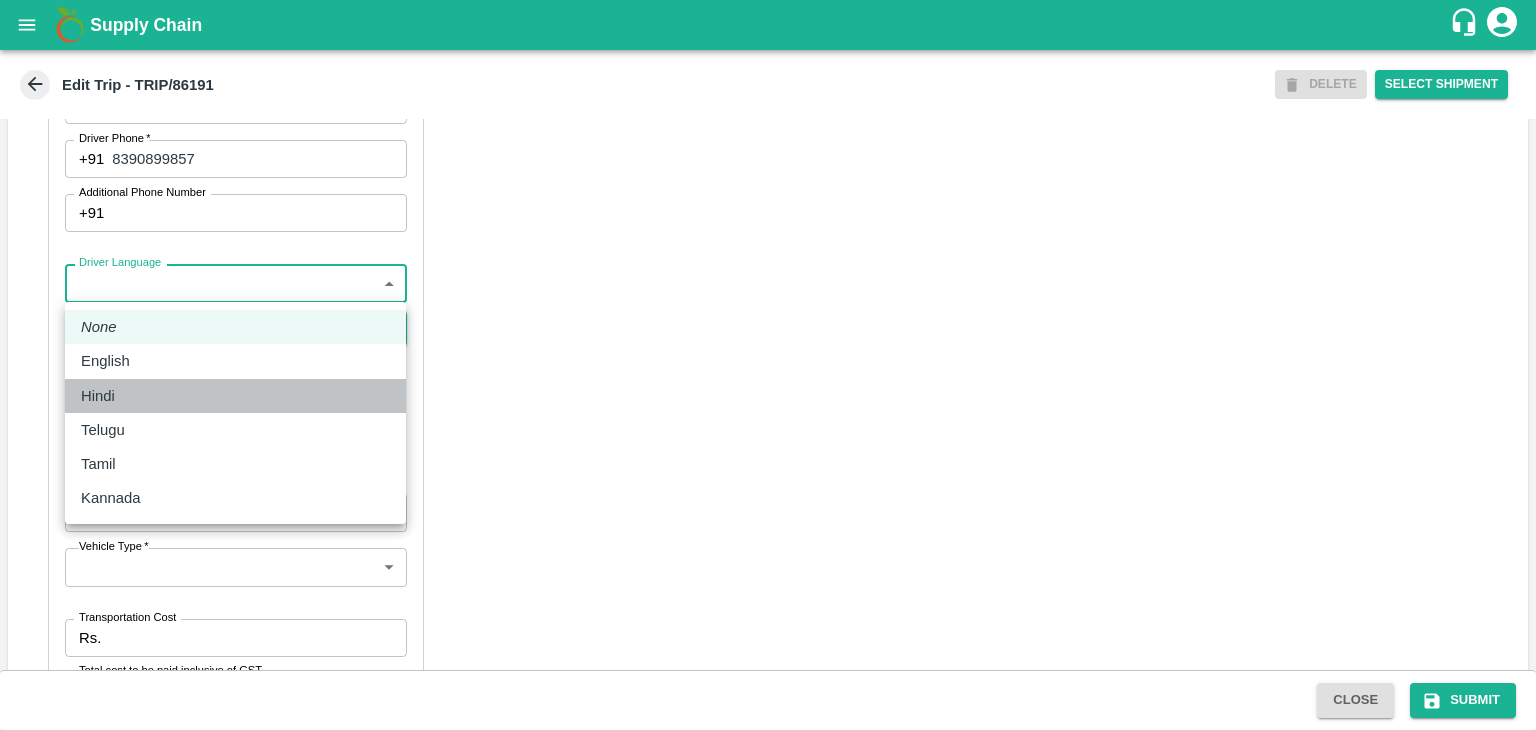 click on "Hindi" at bounding box center (235, 396) 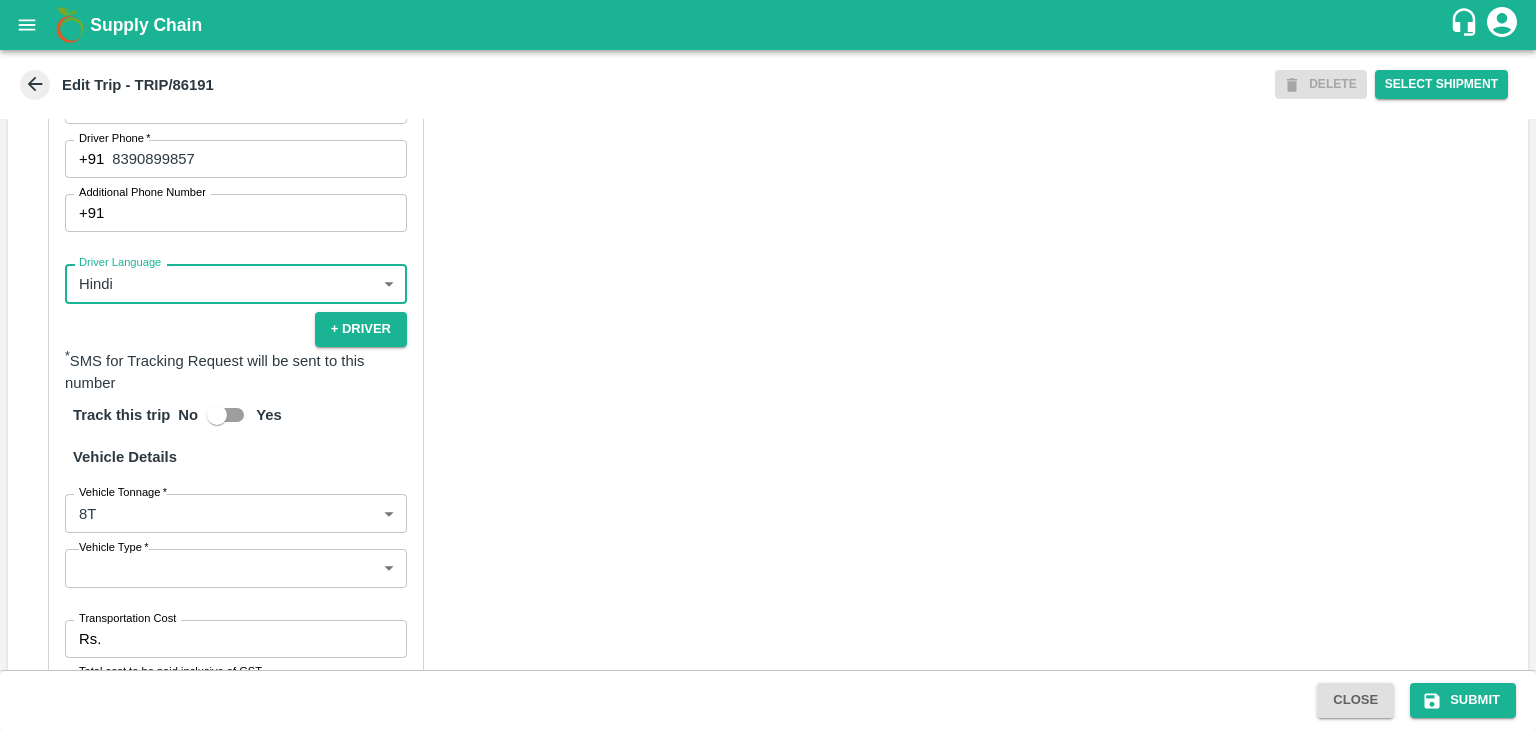 scroll, scrollTop: 1448, scrollLeft: 0, axis: vertical 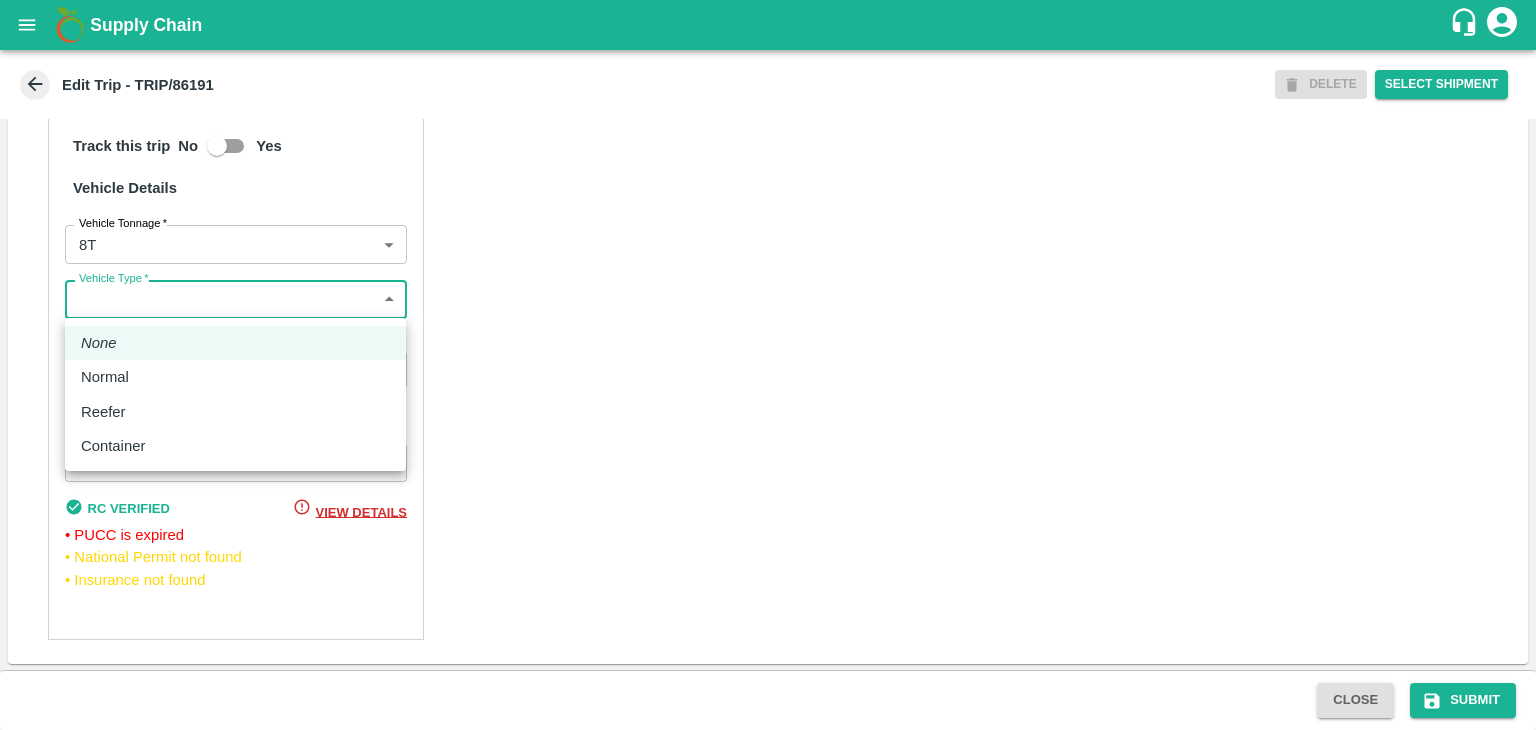 drag, startPoint x: 105, startPoint y: 298, endPoint x: 144, endPoint y: 375, distance: 86.313385 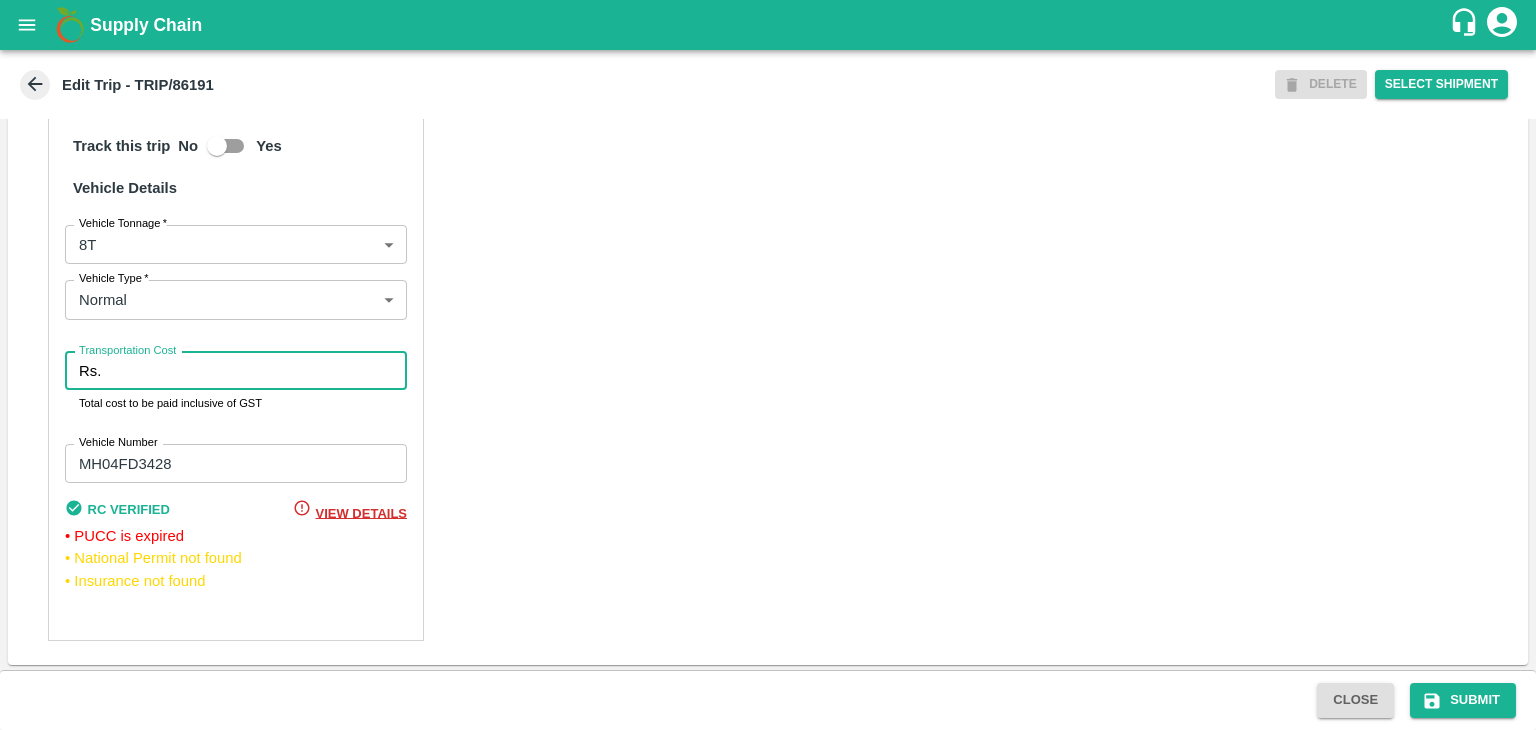 click on "Transportation Cost" at bounding box center [258, 371] 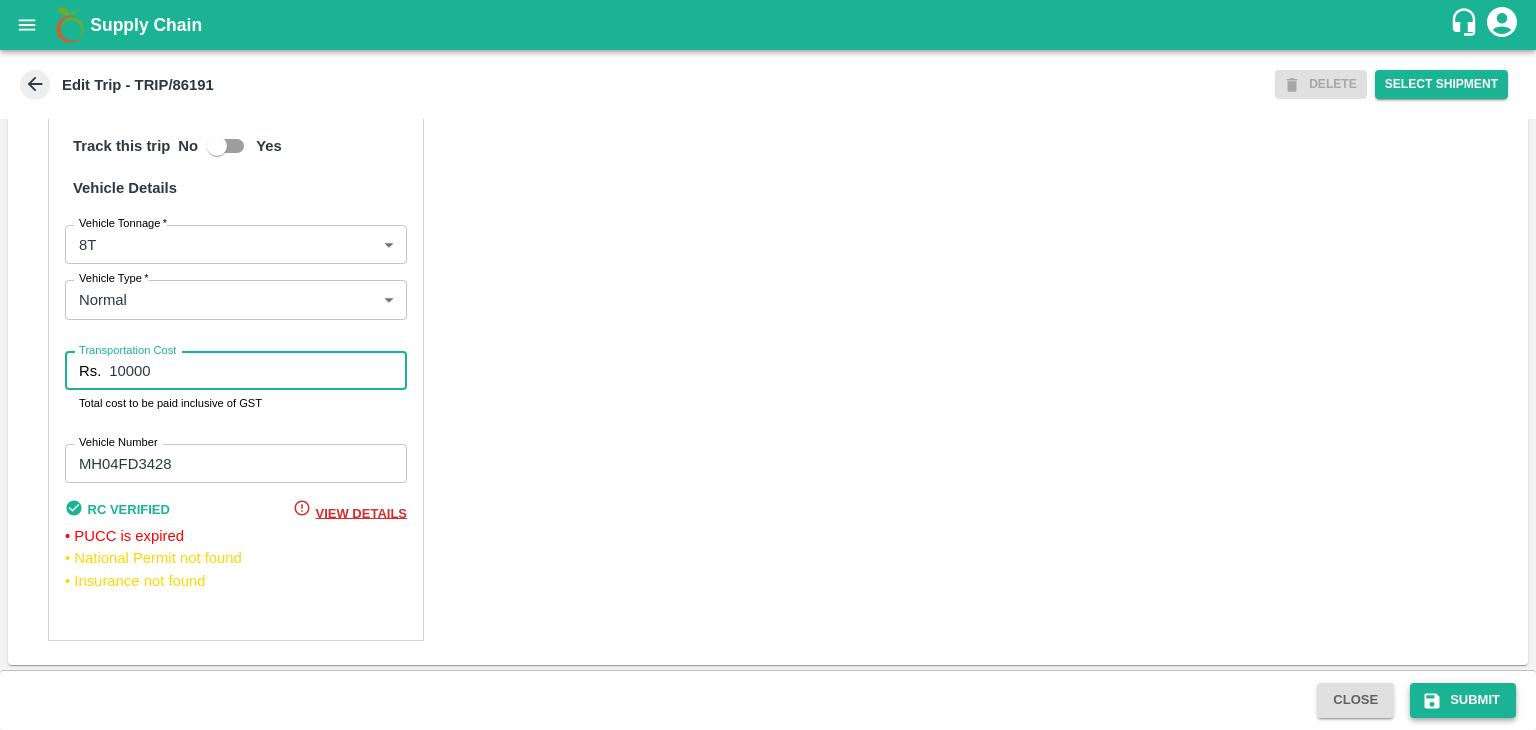 type on "10000" 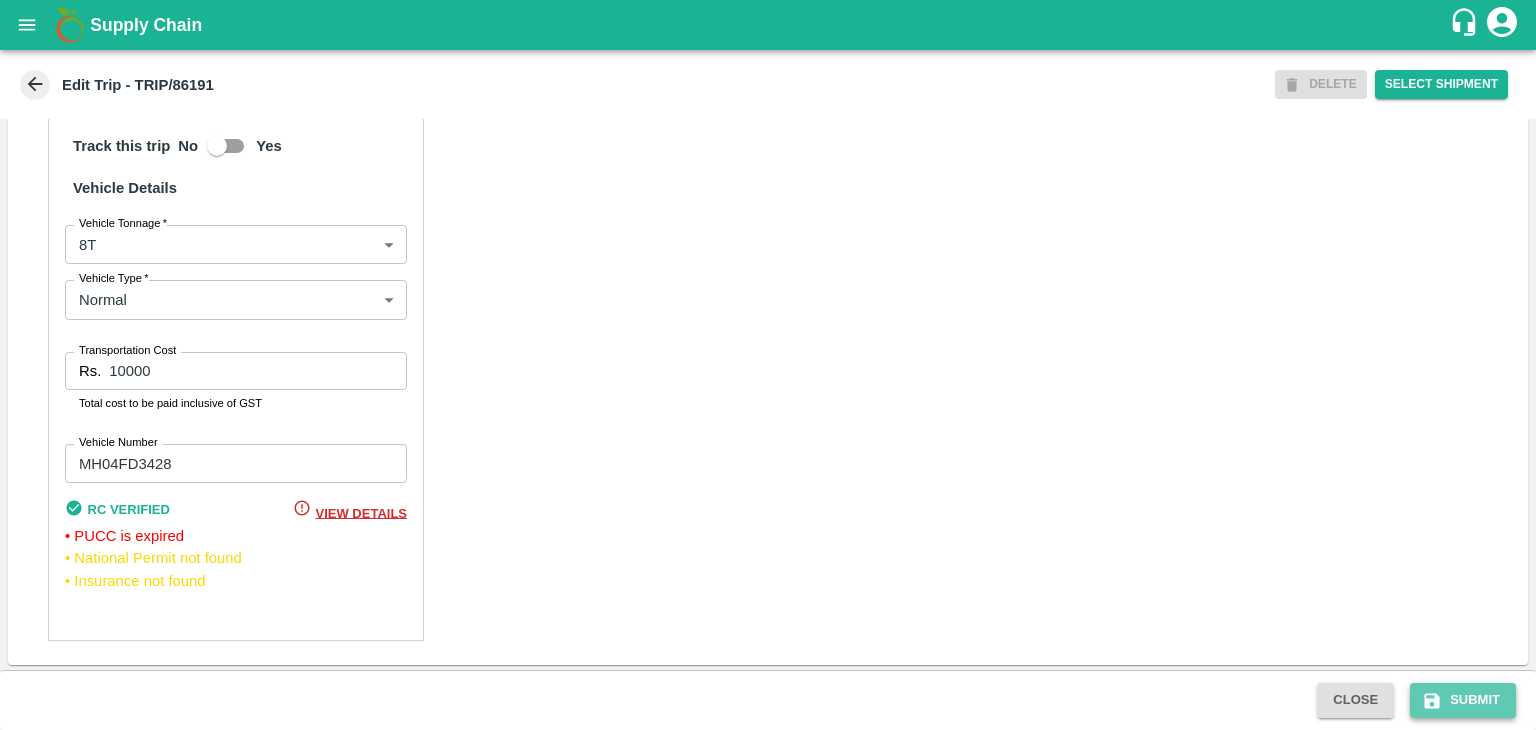 click on "Submit" at bounding box center (1463, 700) 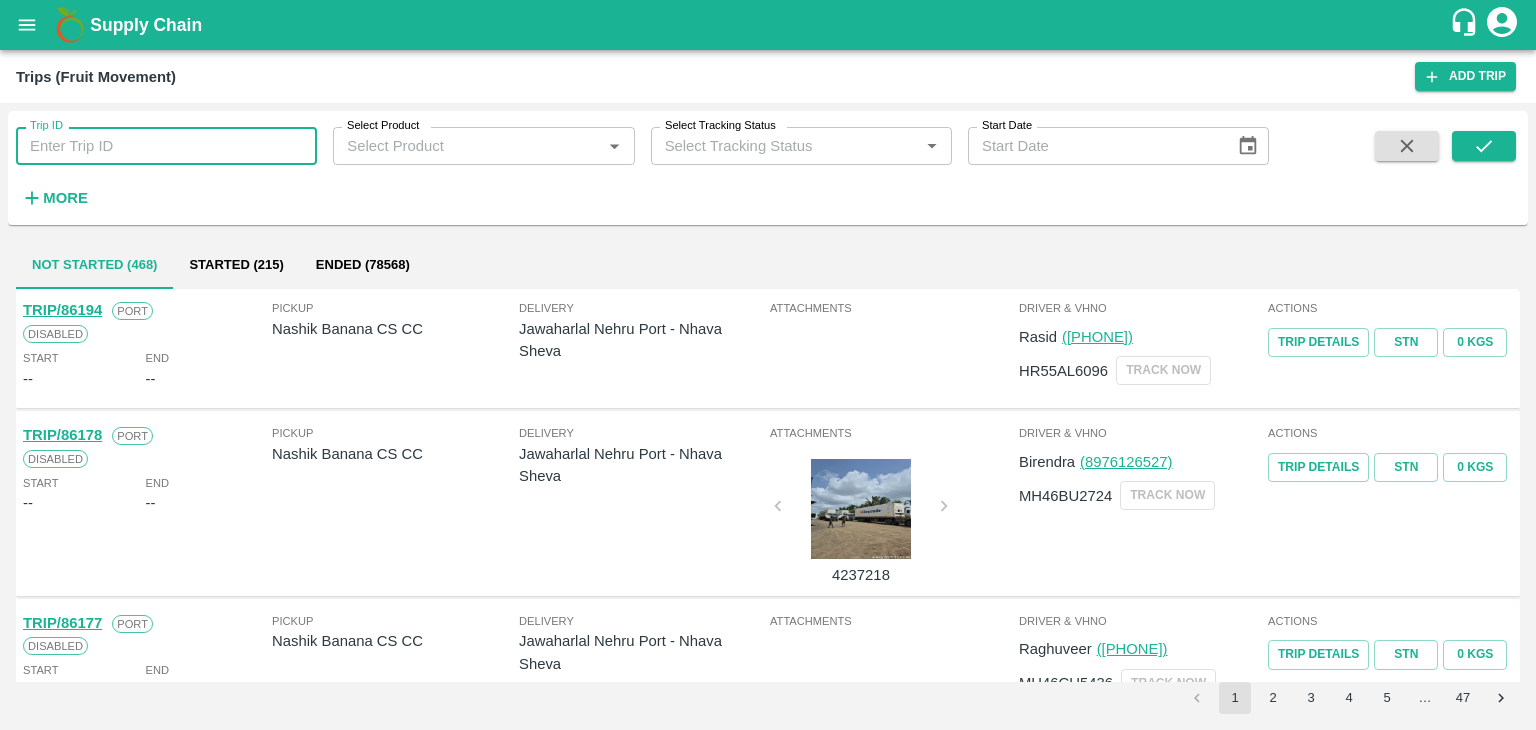 click on "Trip ID" at bounding box center (166, 146) 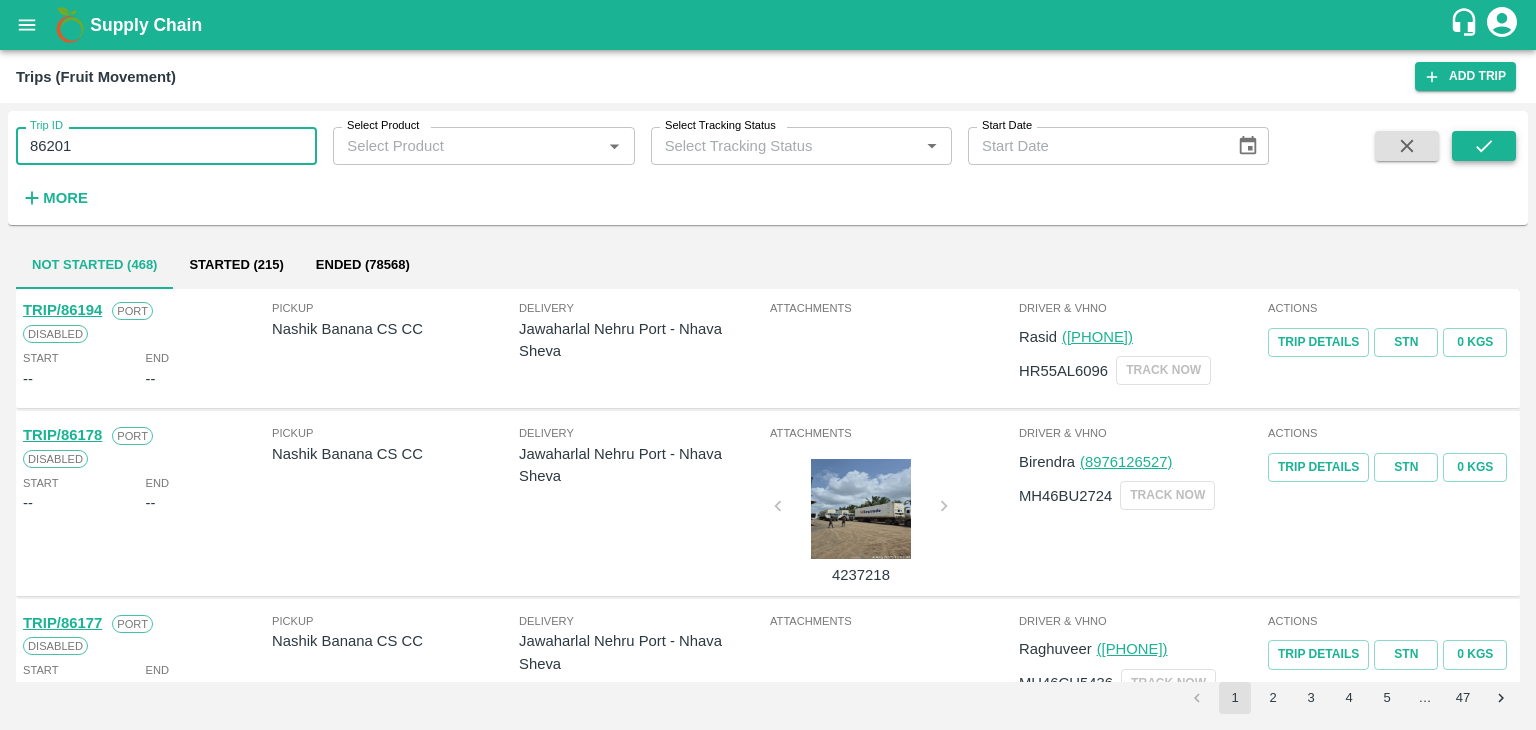 type on "86201" 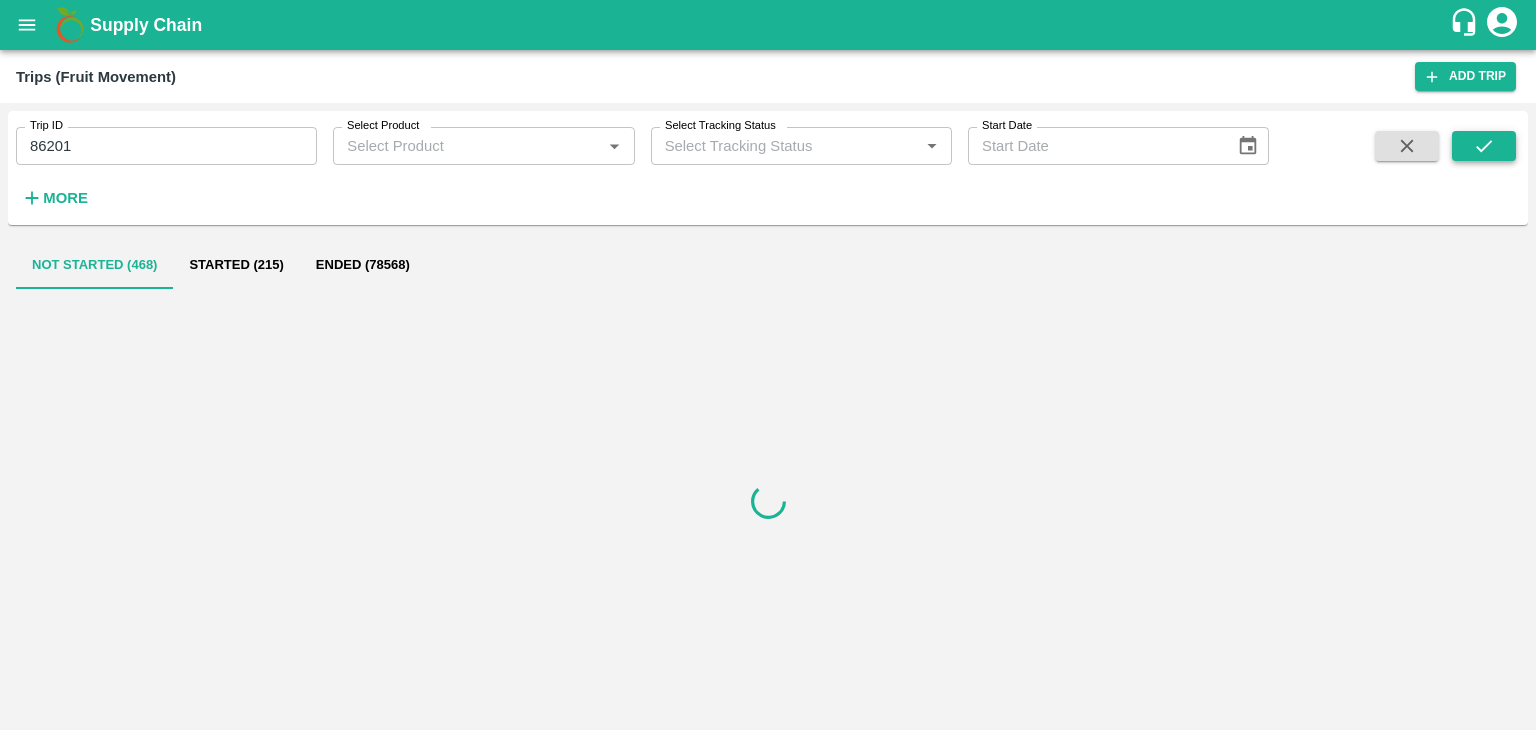 click at bounding box center (1484, 146) 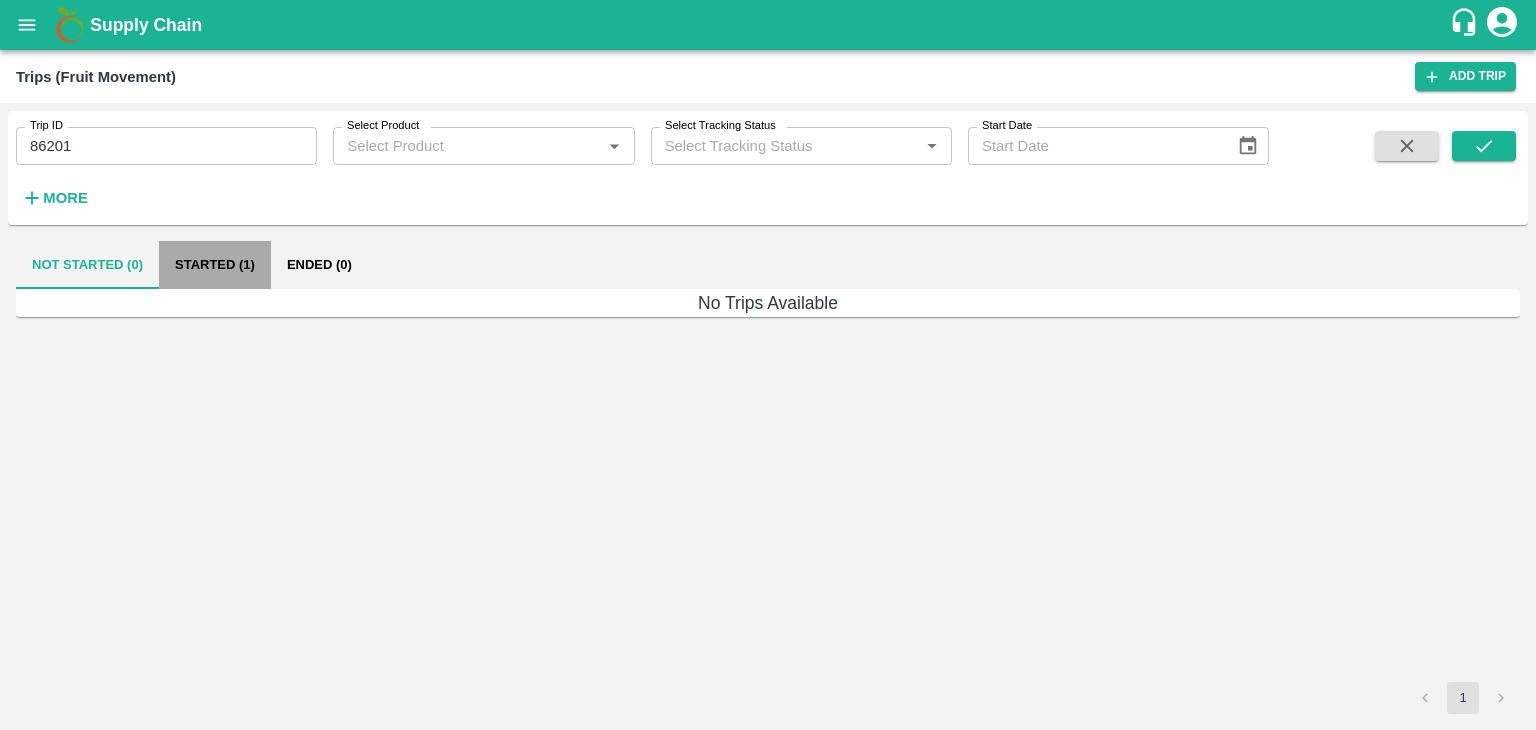click on "Started (1)" at bounding box center [215, 265] 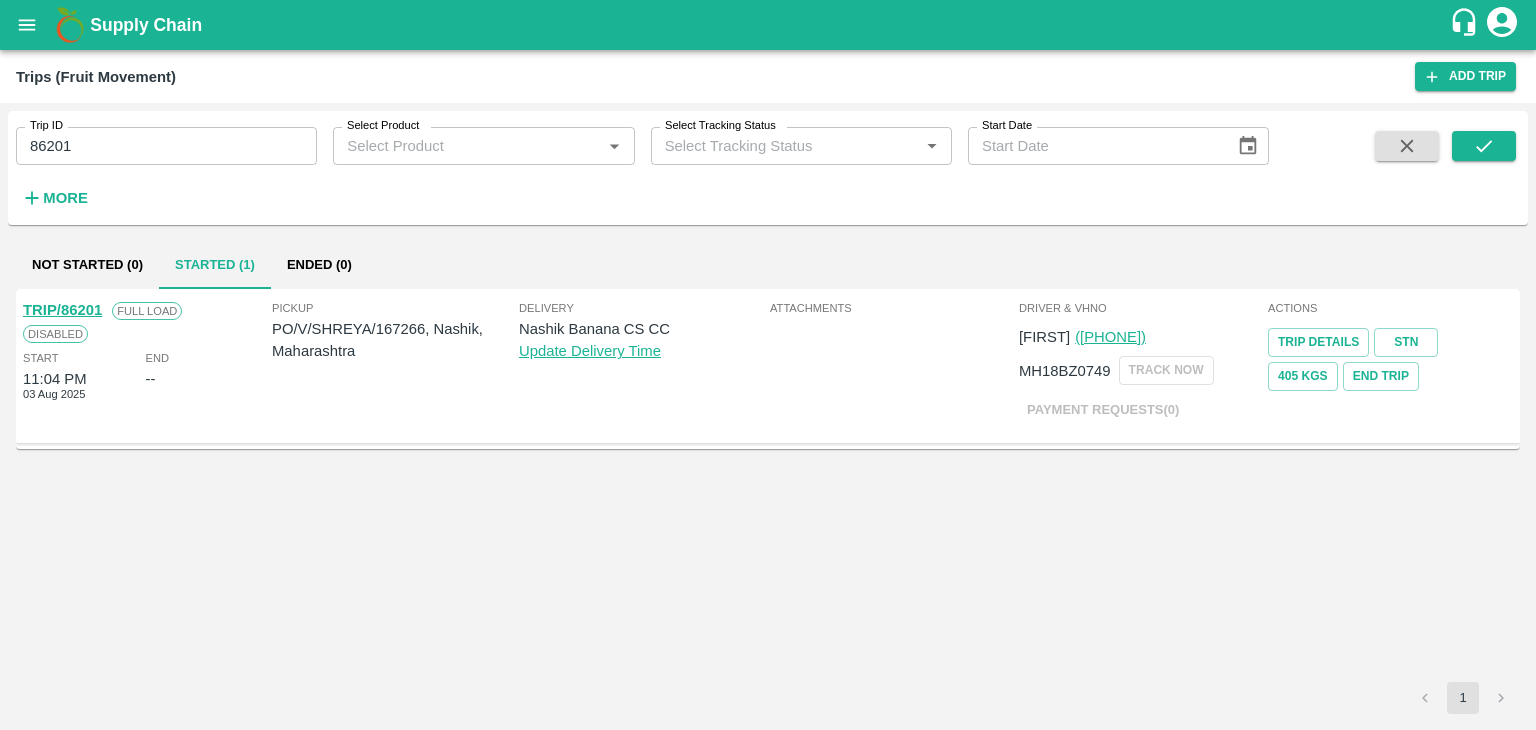click on "TRIP/86201" at bounding box center (62, 310) 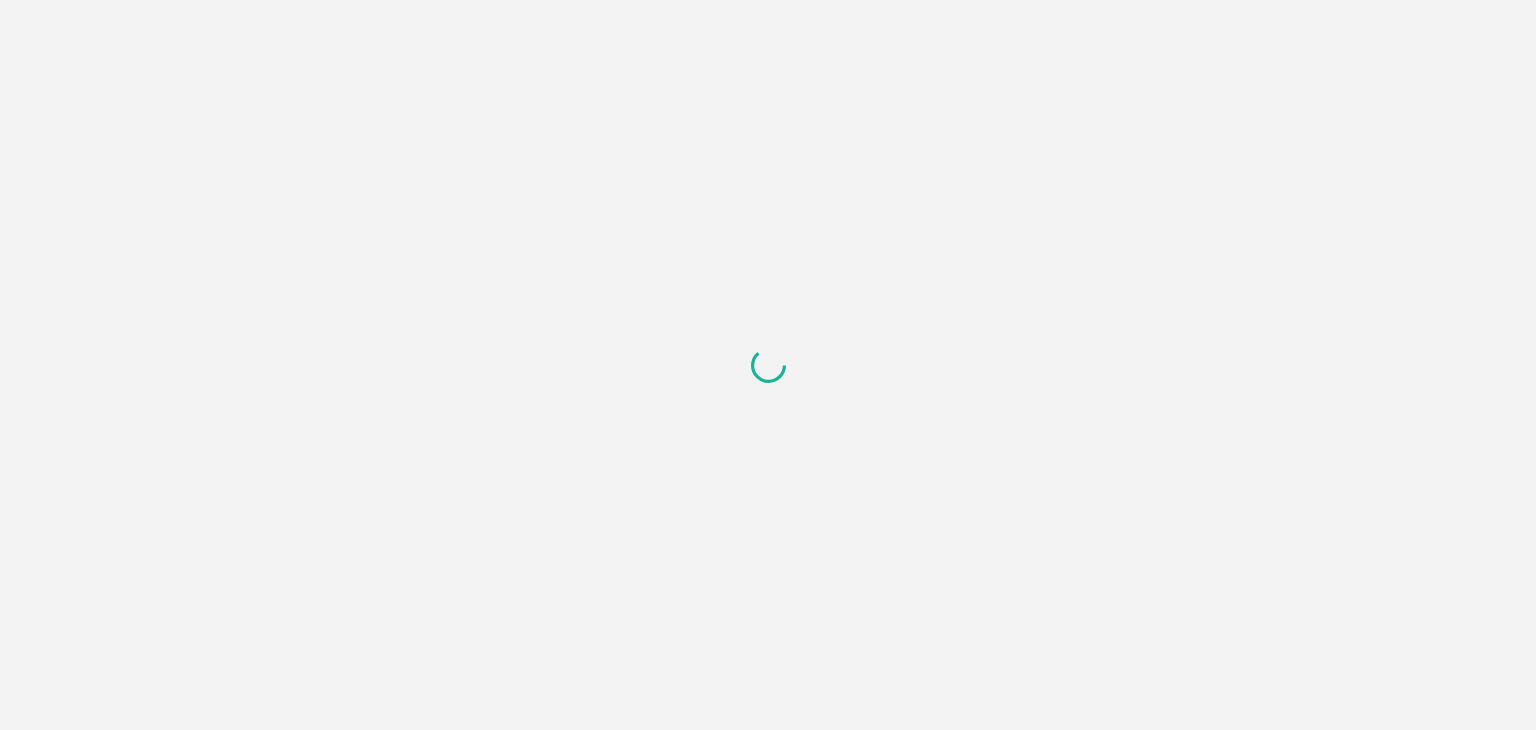 scroll, scrollTop: 0, scrollLeft: 0, axis: both 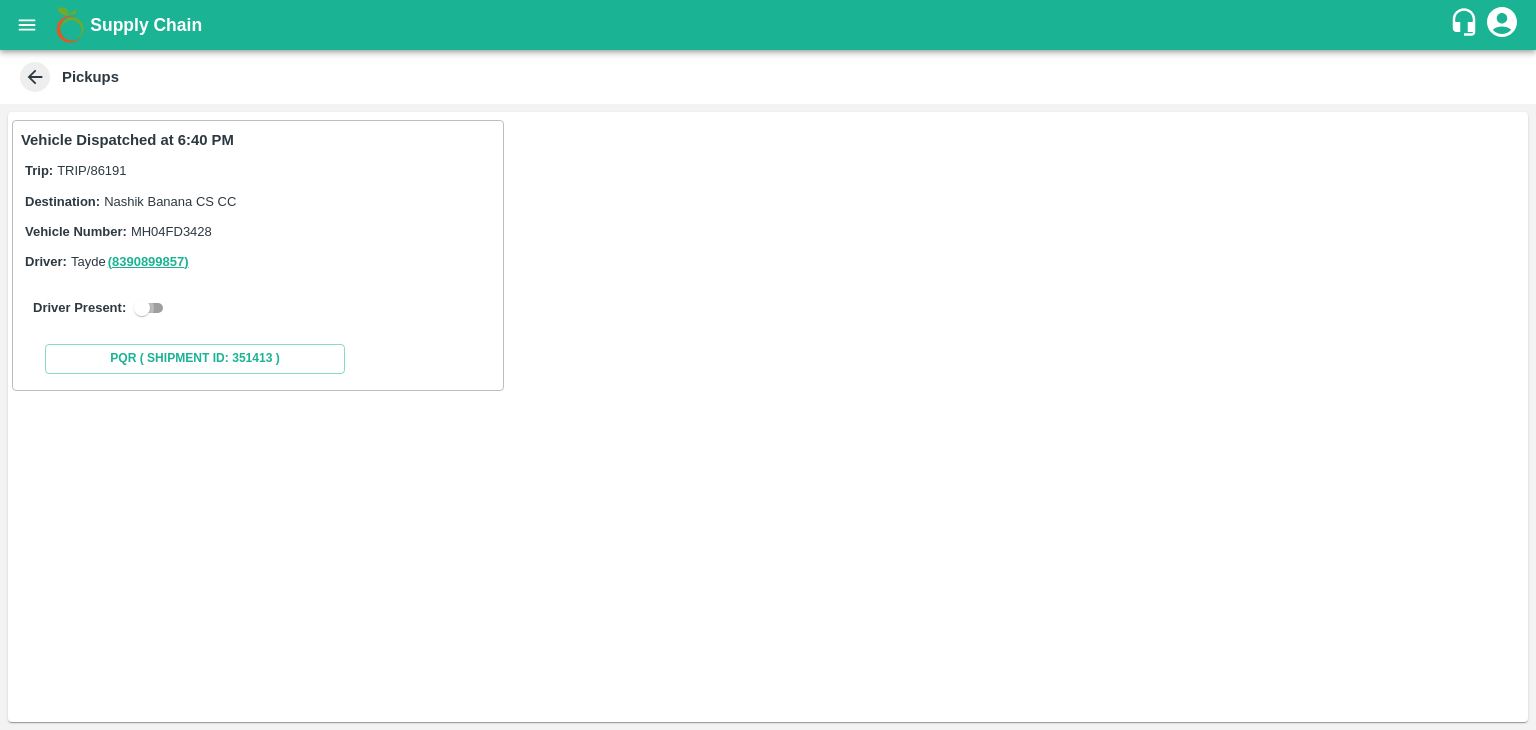click at bounding box center (142, 308) 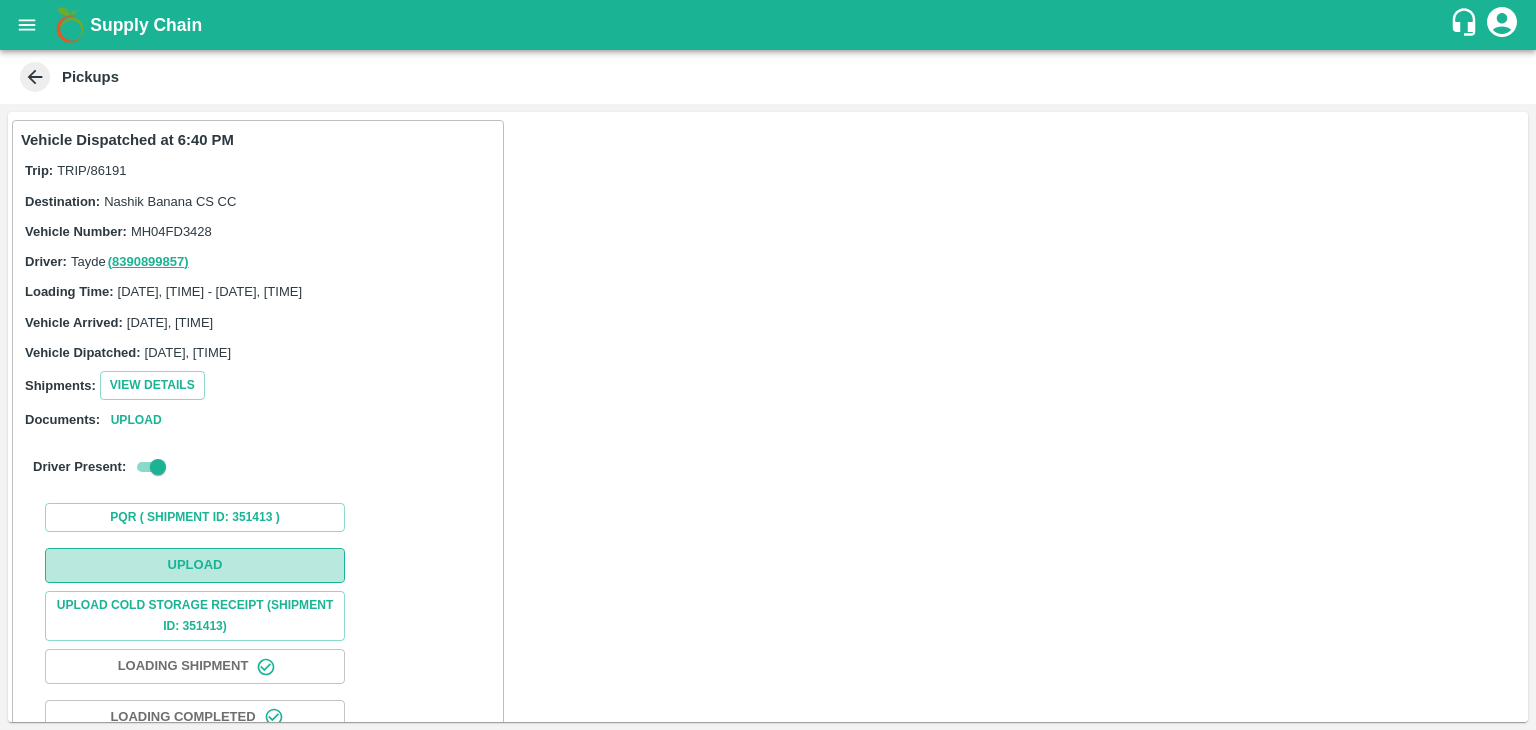 click on "Upload" at bounding box center [195, 565] 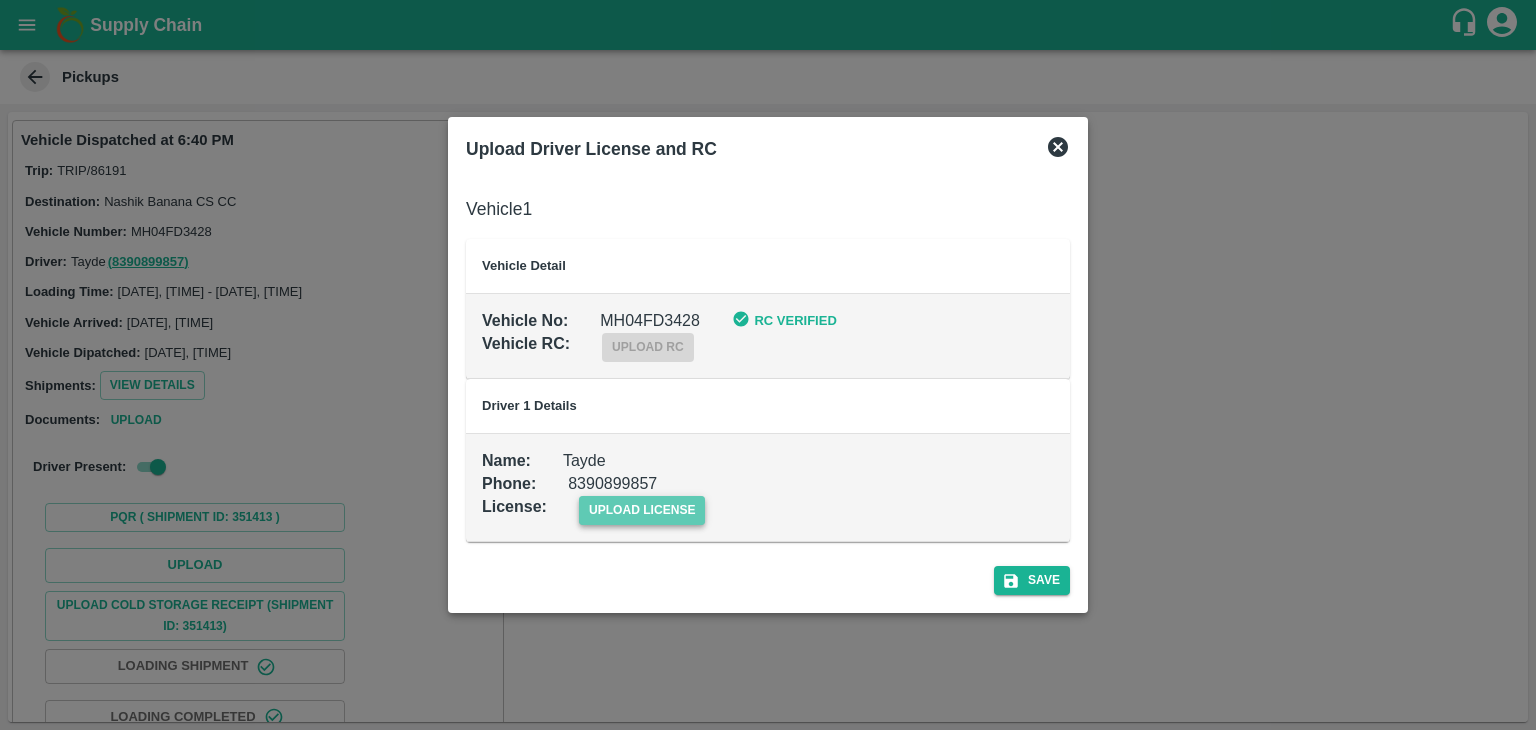 click on "upload license" at bounding box center (642, 510) 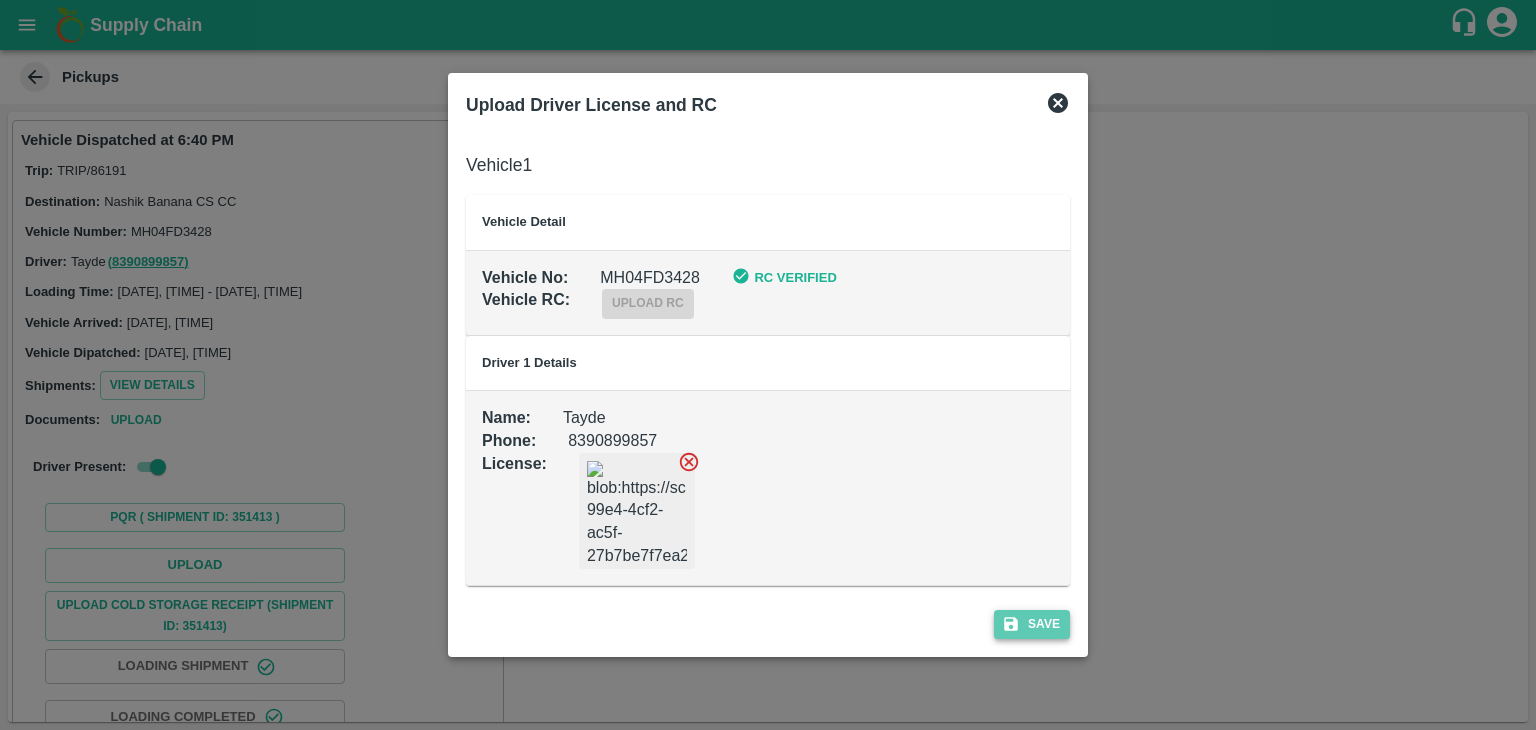 click 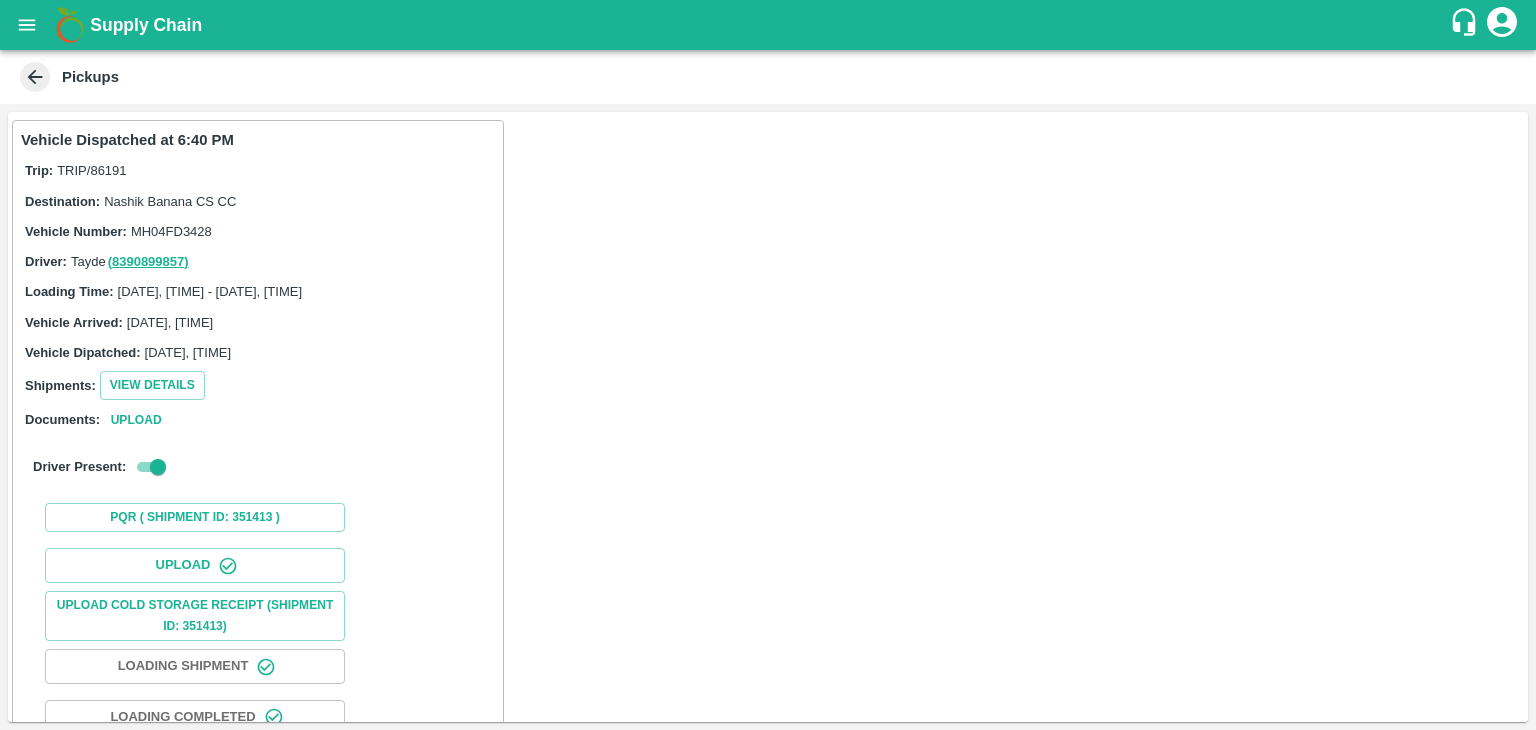 scroll, scrollTop: 209, scrollLeft: 0, axis: vertical 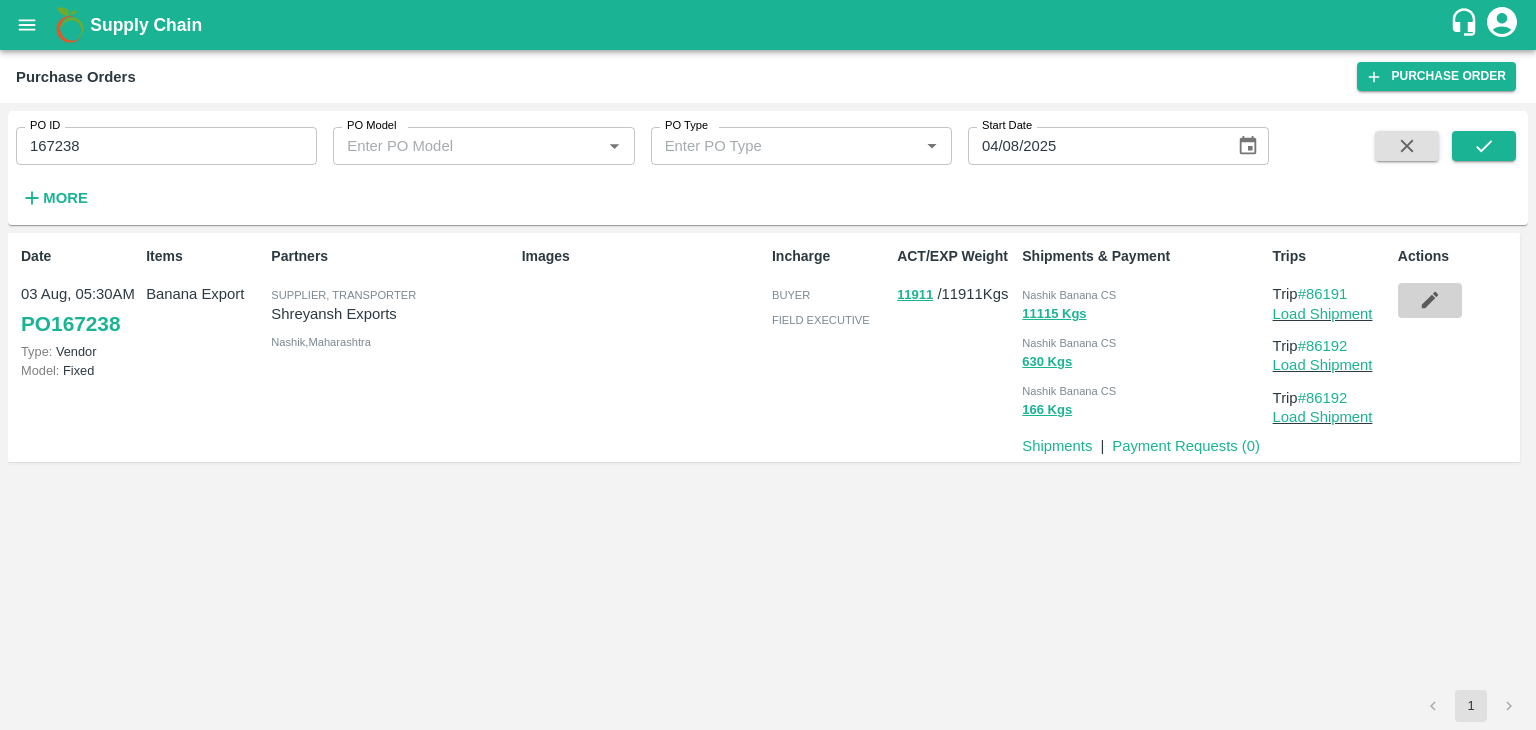 click at bounding box center (1430, 300) 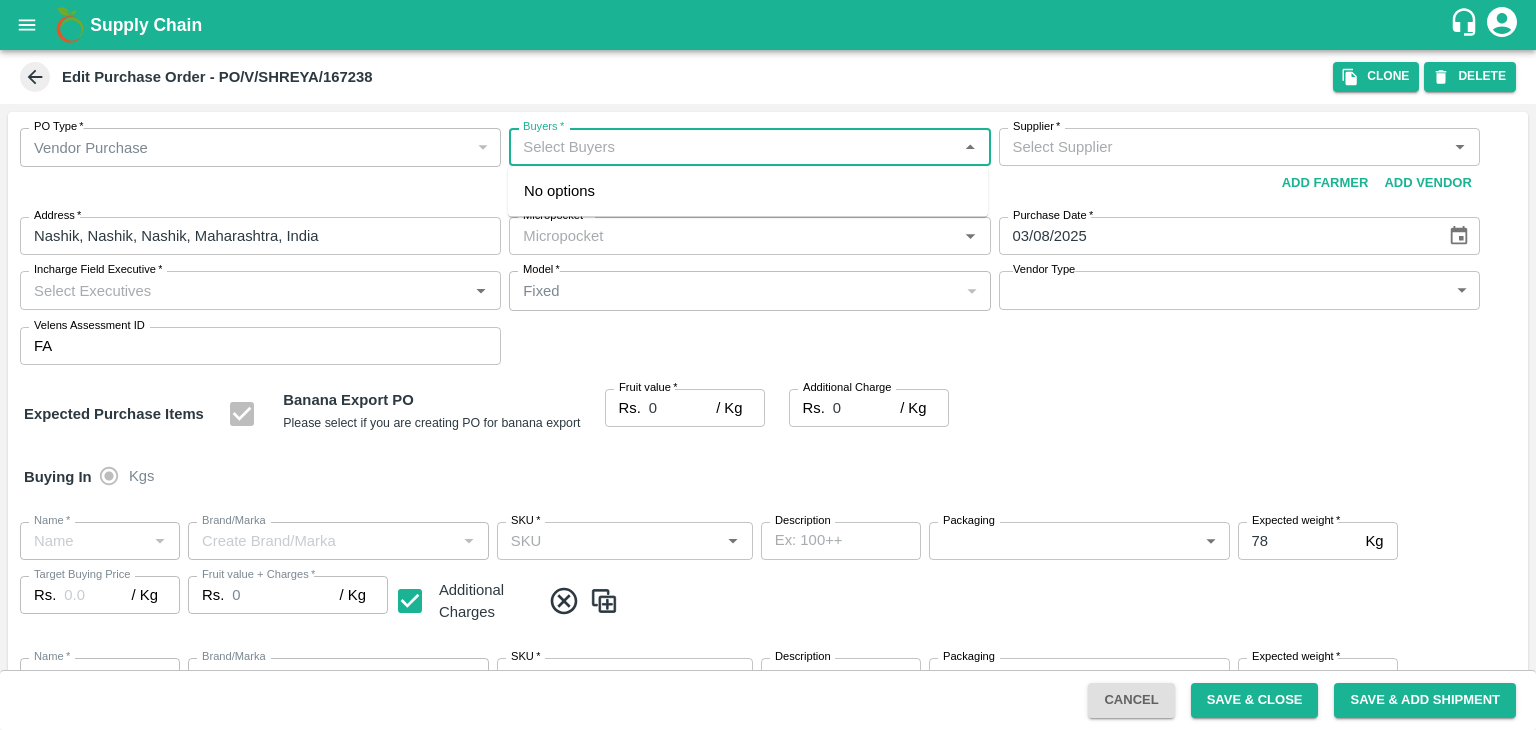 click on "Buyers   *" at bounding box center (733, 147) 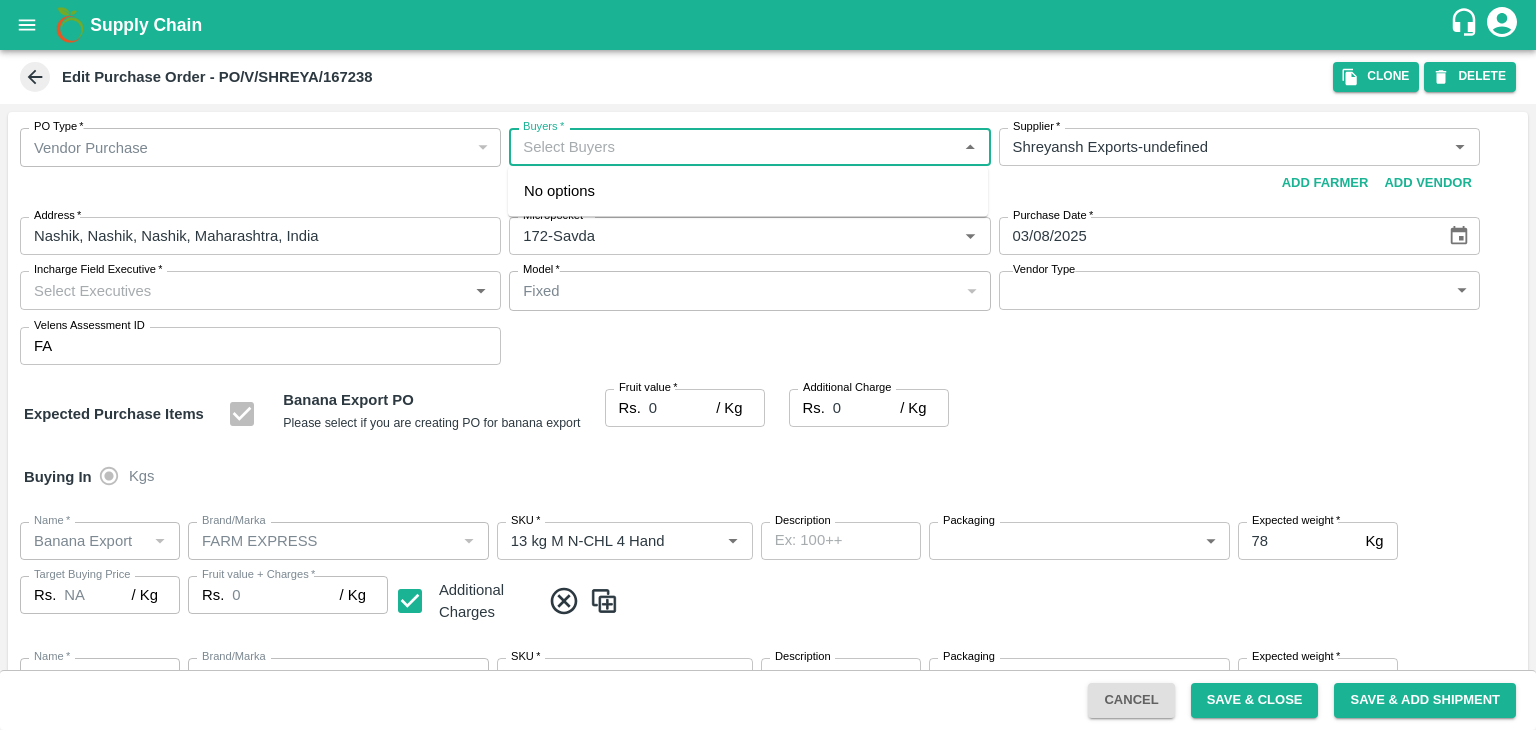 type on "Shreyansh Exports-undefined" 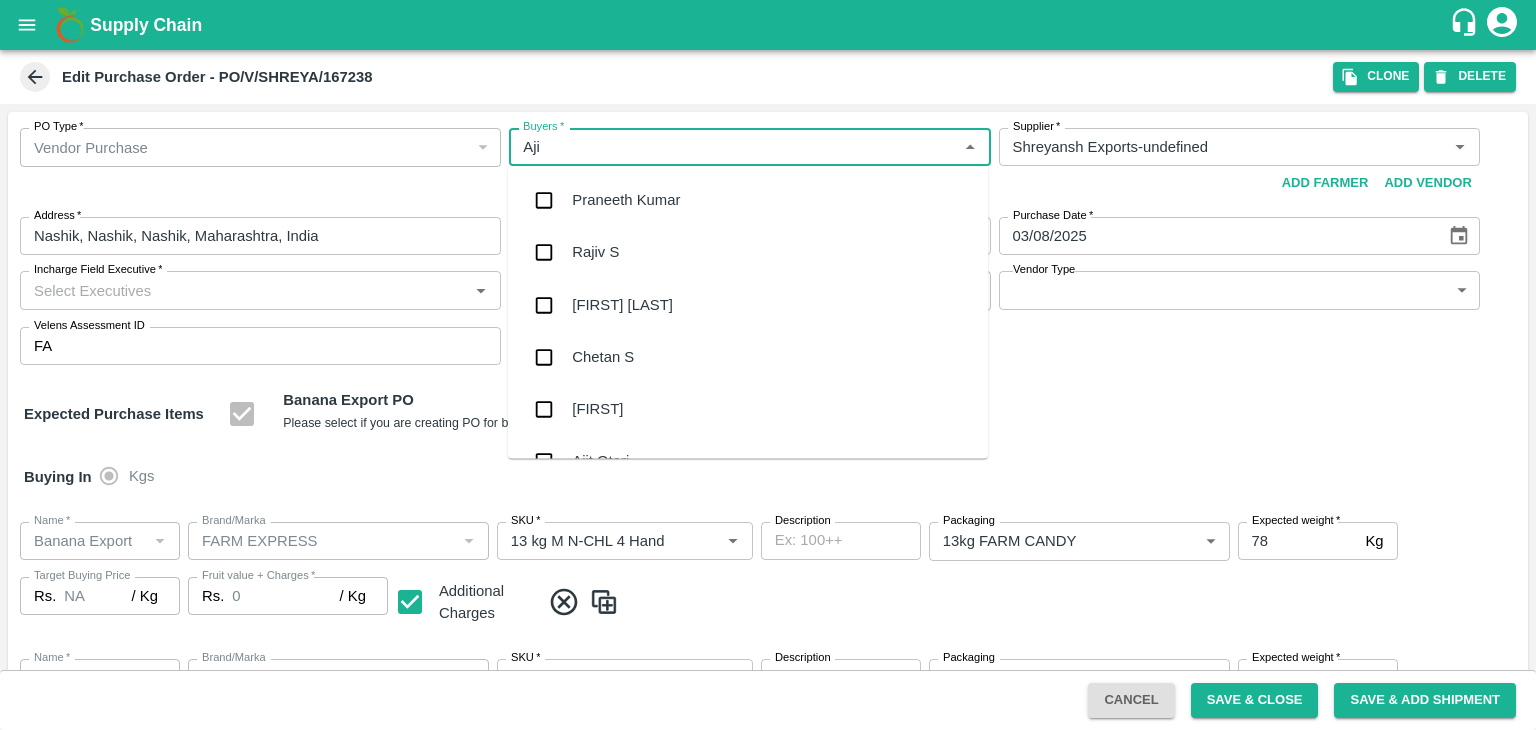 type on "Ajit" 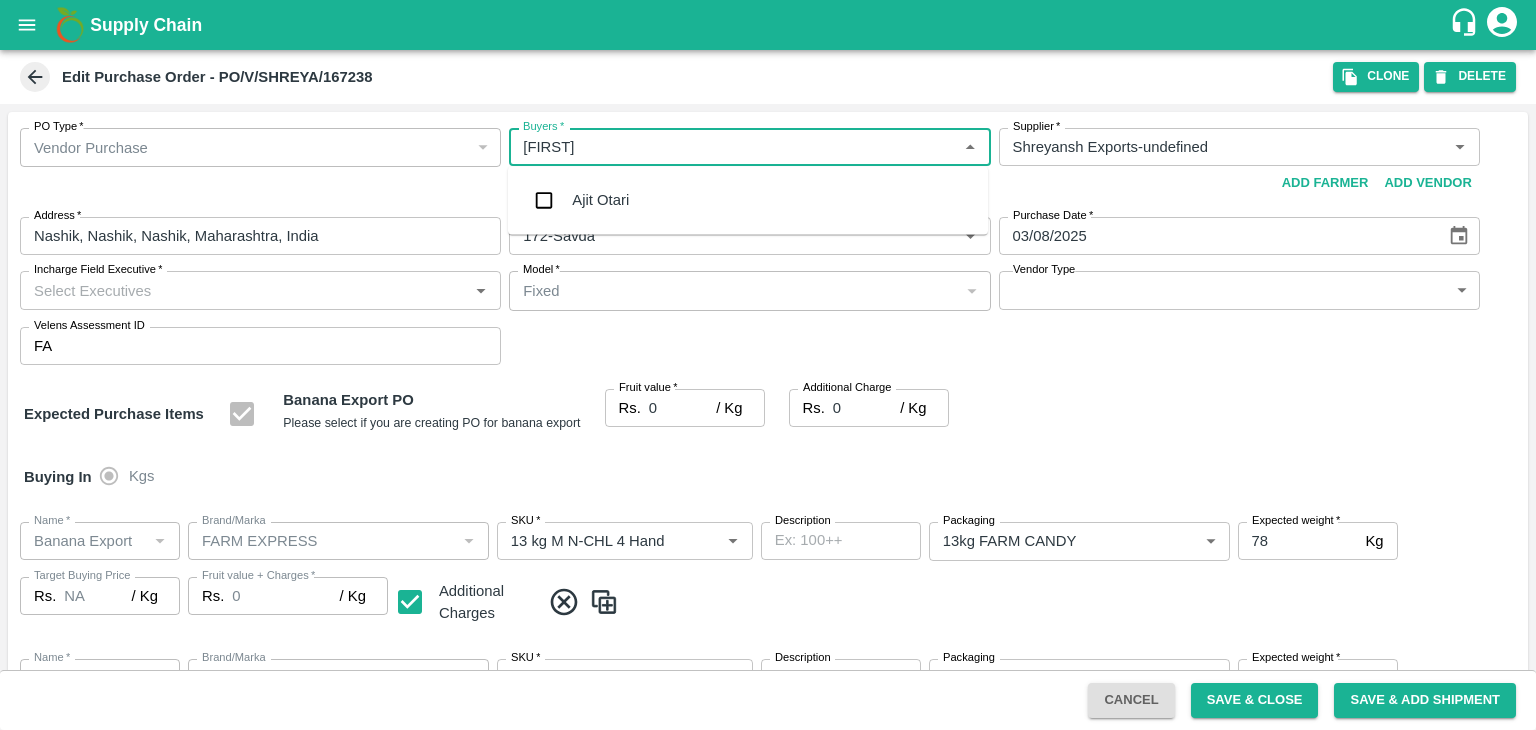 click on "Ajit Otari" at bounding box center (748, 200) 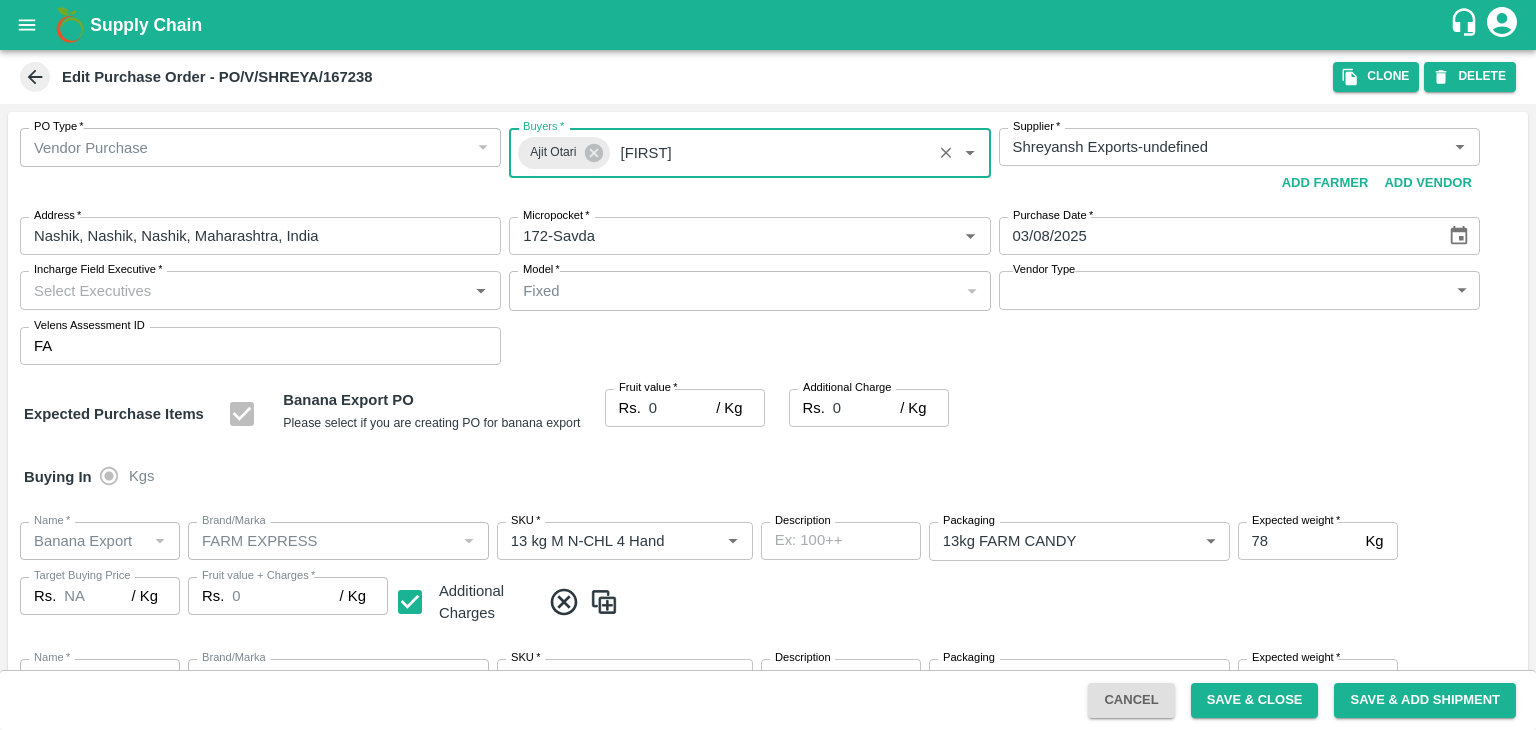 type 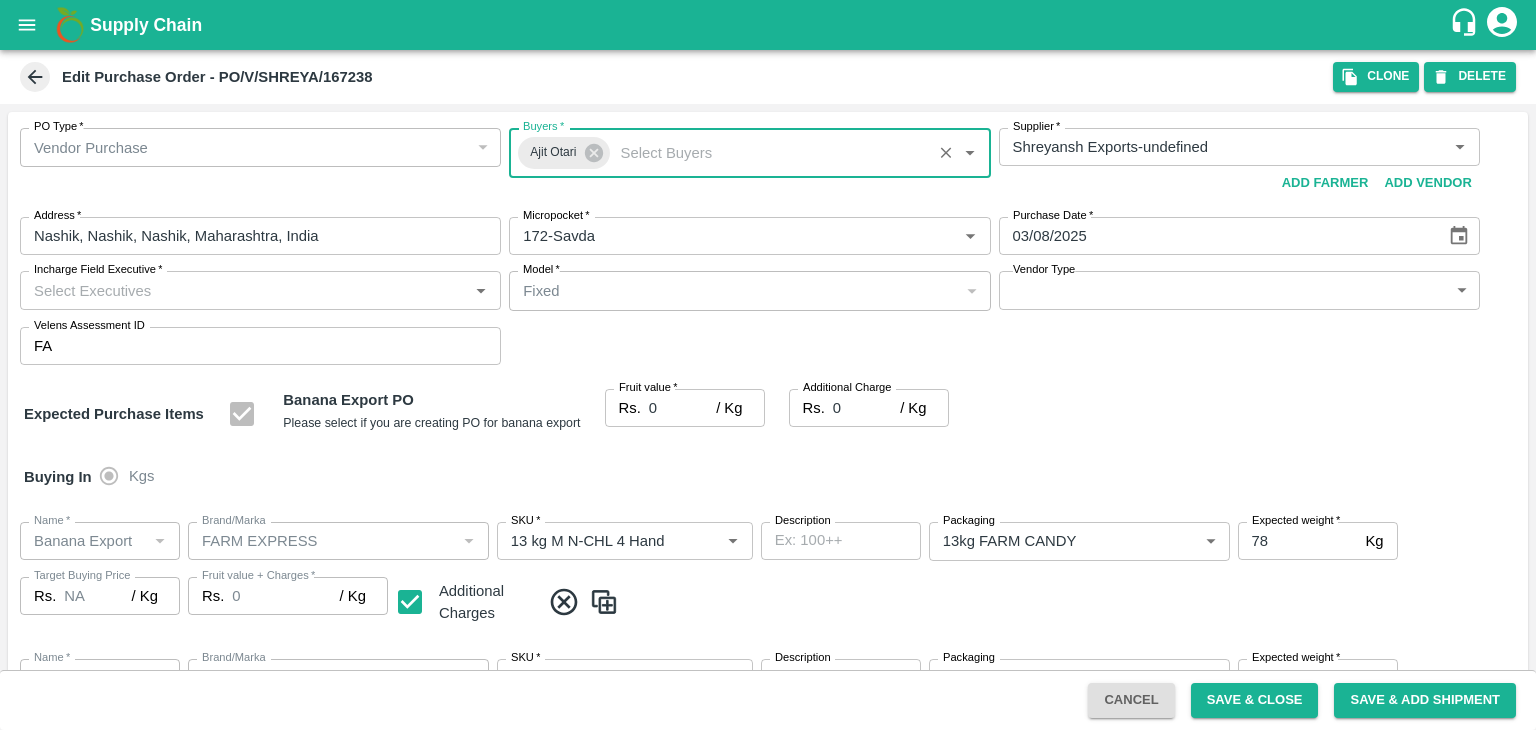 click on "Incharge Field Executive   *" at bounding box center [244, 290] 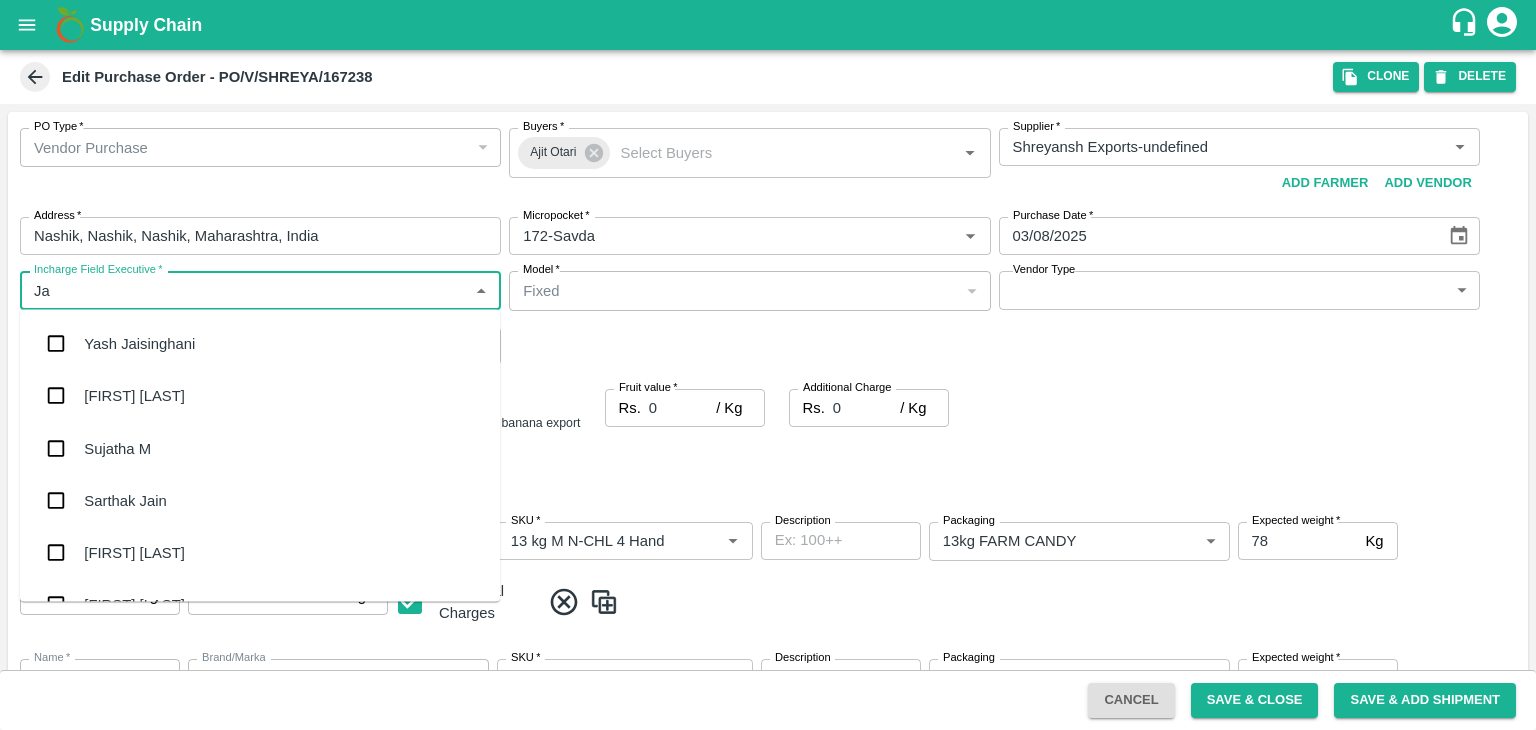 type on "Jay" 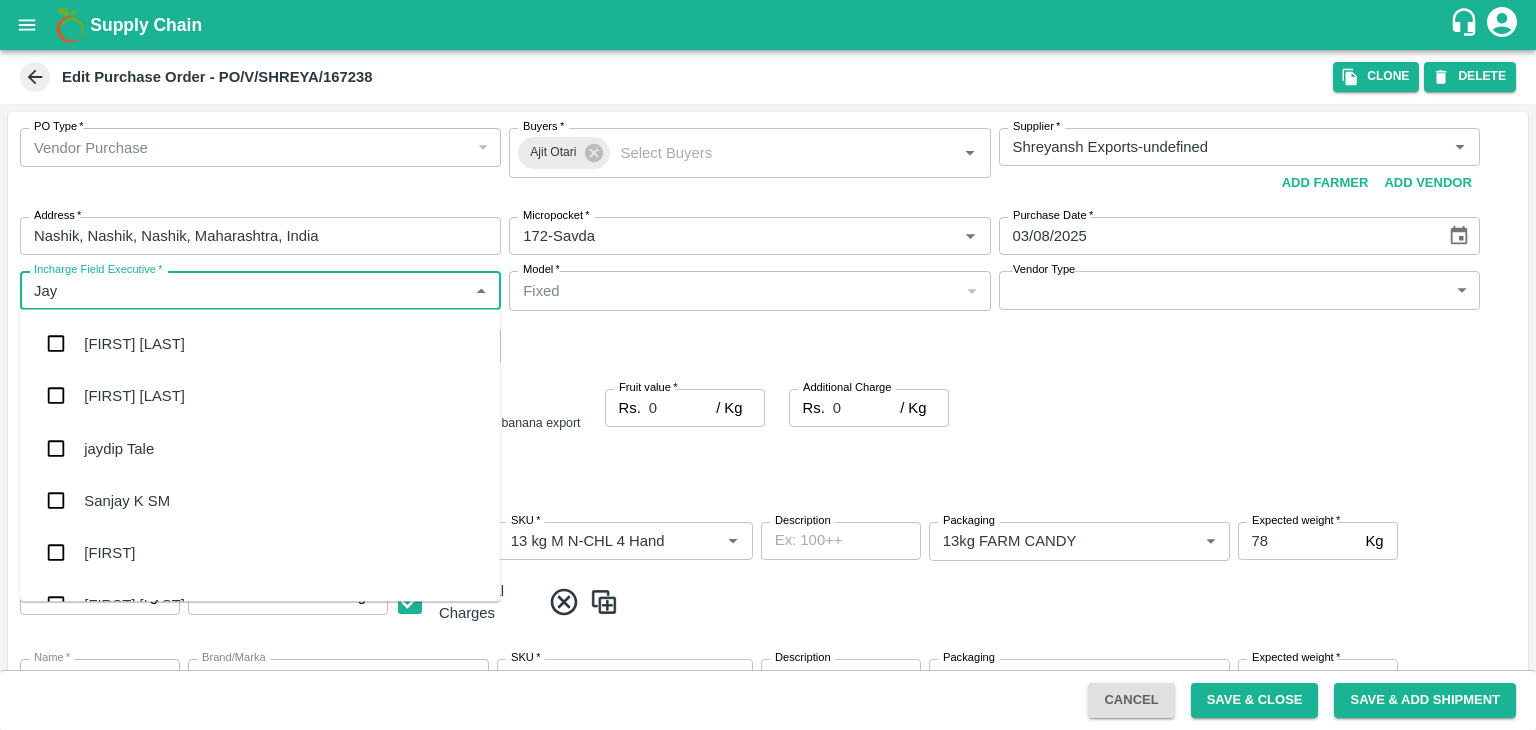 click on "jaydip Tale" at bounding box center [260, 448] 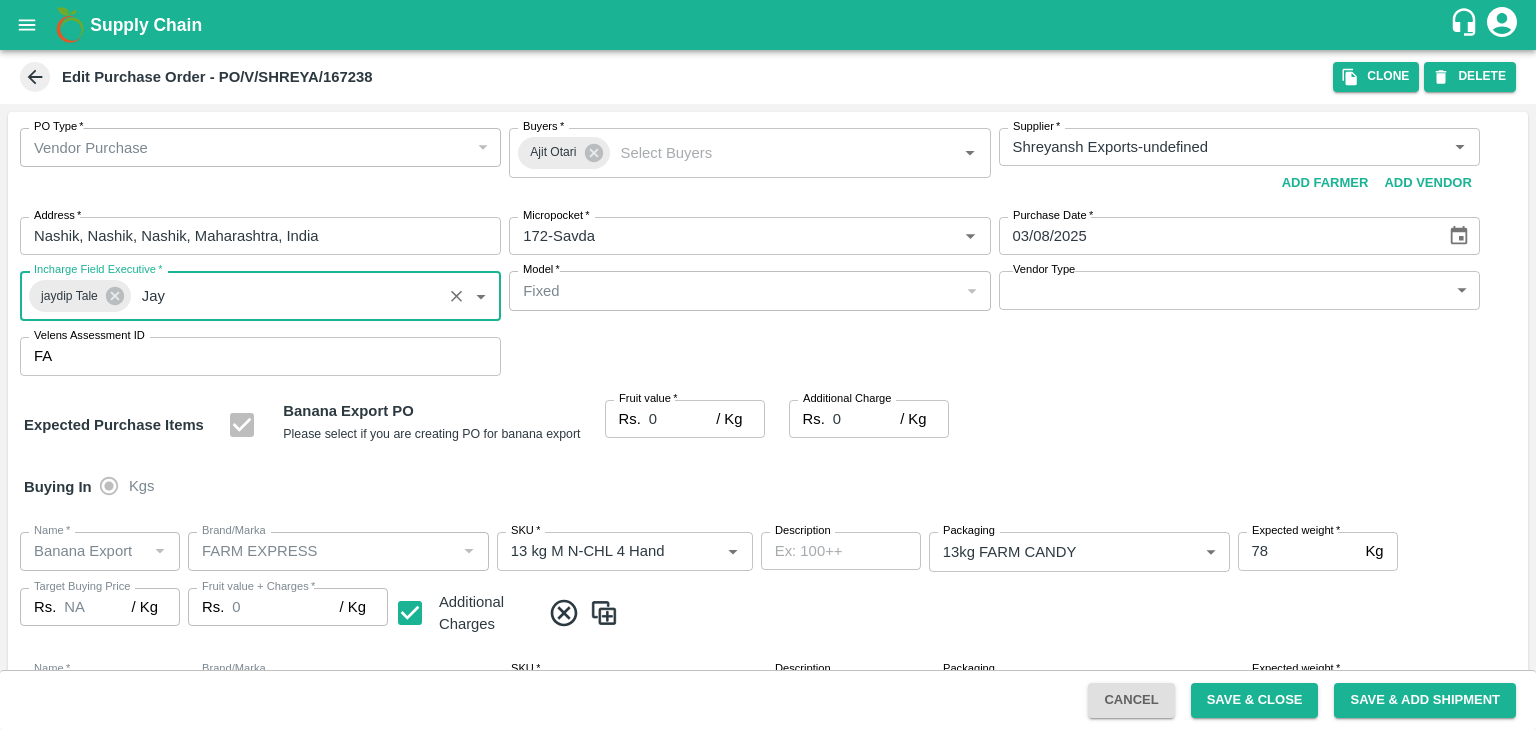 type 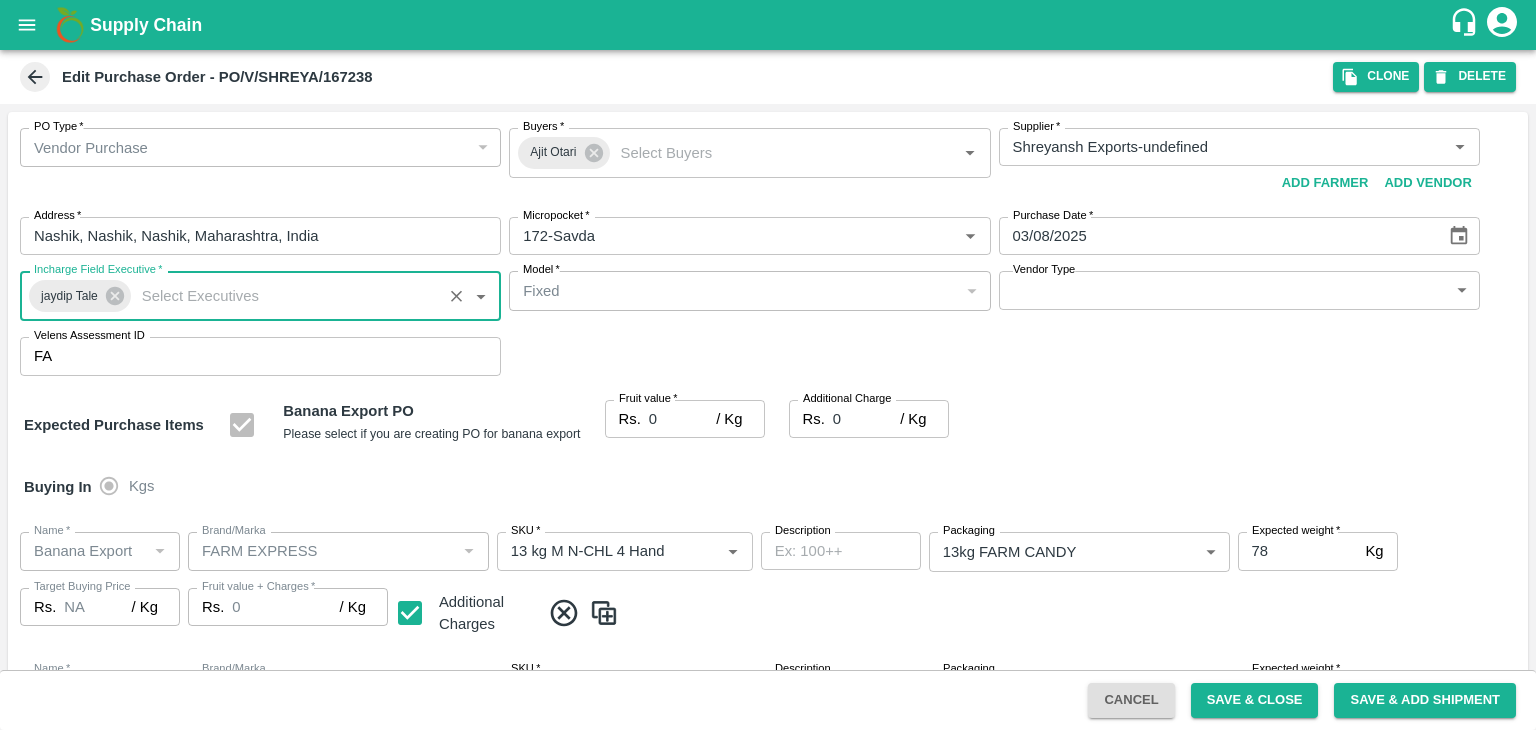 click on "Supply Chain Edit Purchase Order - PO/V/SHREYA/167238 Clone DELETE PO Type   * Vendor Purchase 2 PO Type Buyers   * Ajit Otari Buyers   * Supplier   * Supplier   * Add Vendor Add Farmer Address   * Nashik, Nashik, Nashik, Maharashtra, India Address Micropocket   * Micropocket   * Purchase Date   * 03/08/2025 Purchase Date Incharge Field Executive   * jaydip Tale Incharge Field Executive   * Model   * Fixed Fixed Model Vendor Type ​ Vendor Type Velens Assessment ID FA Velens Assessment ID Expected Purchase Items Banana Export PO Please select if you are creating PO for banana export Fruit value   * Rs. 0 / Kg Fruit value Additional Charge Rs. 0 / Kg Additional Charge Buying In Kgs Name   * Name   * Brand/Marka Brand/Marka SKU   * SKU   * Description x Description Packaging 13kg FARM CANDY 466 Packaging Expected weight   * 78 Kg Expected weight Target Buying Price Rs. NA / Kg Target Buying Price Fruit value + Charges   * Rs. 0 / Kg Fruit value + Charges Additional Charges" at bounding box center [768, 365] 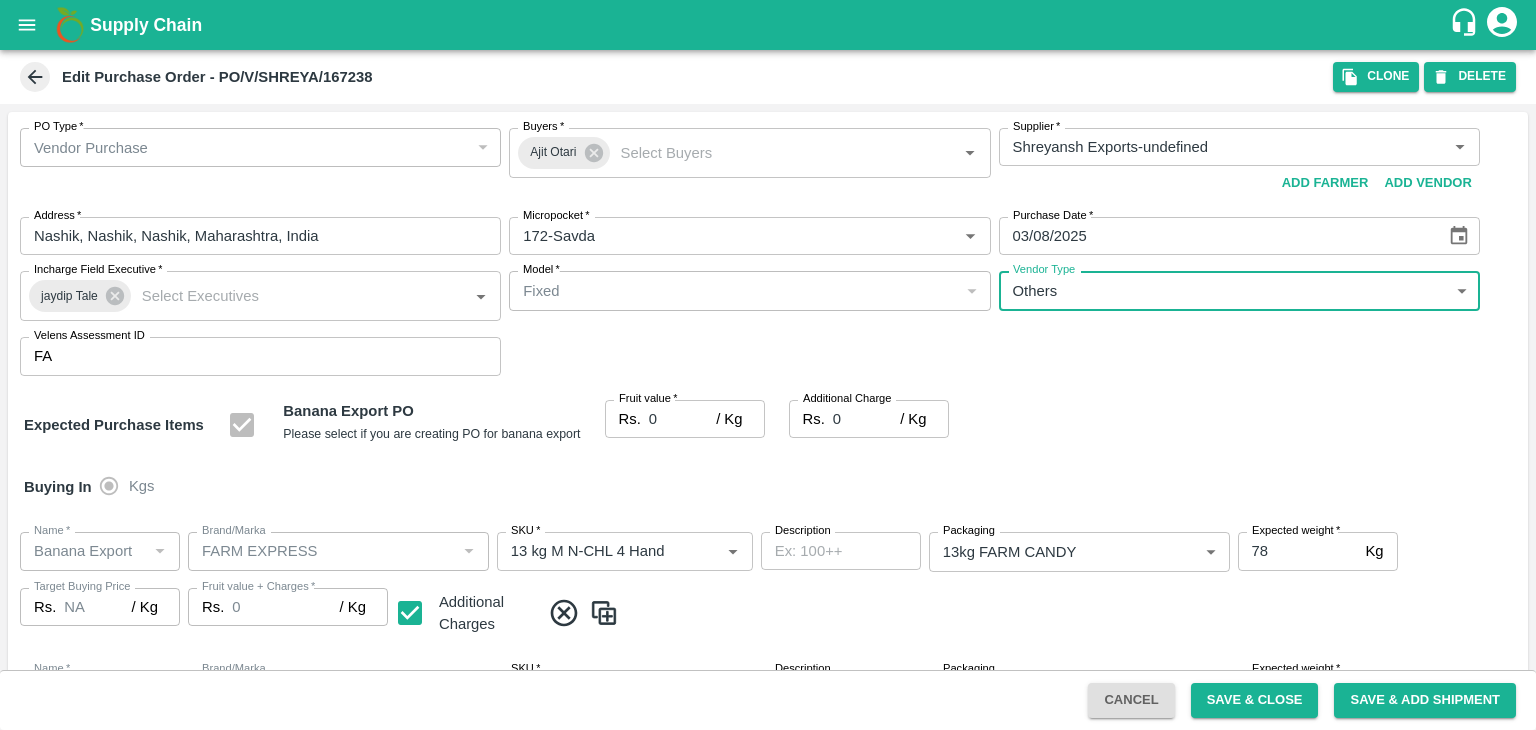 type on "OTHER" 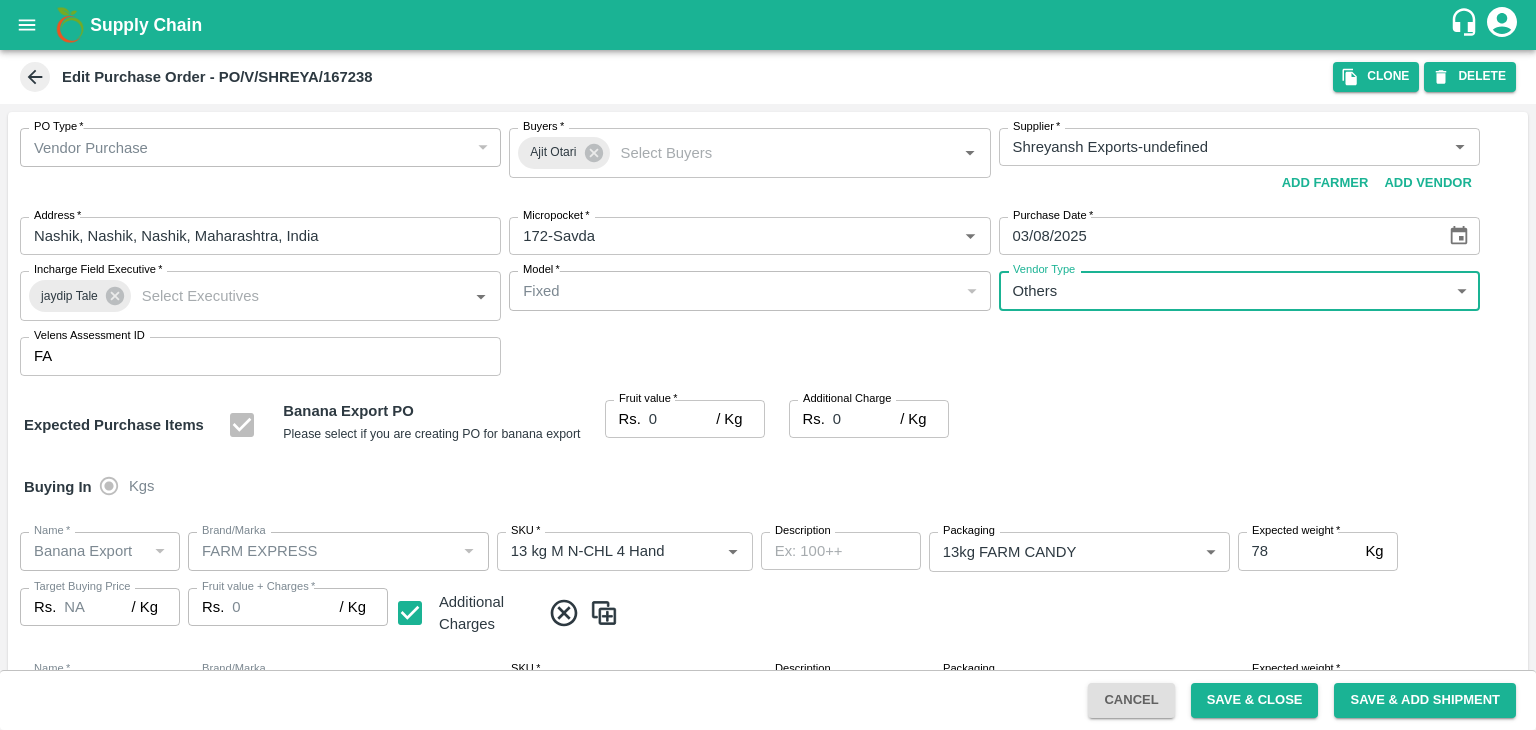 click at bounding box center (768, 365) 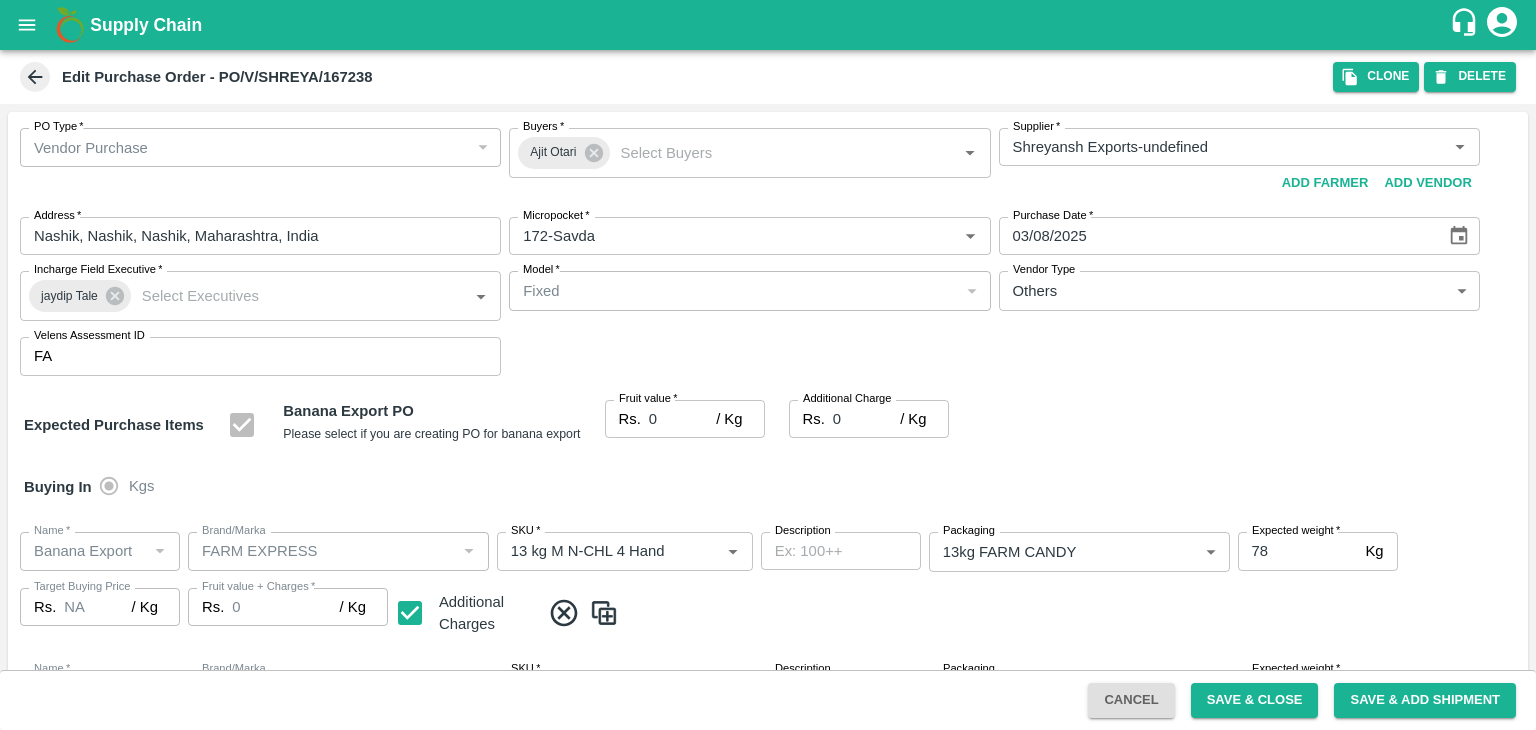 click at bounding box center (768, 365) 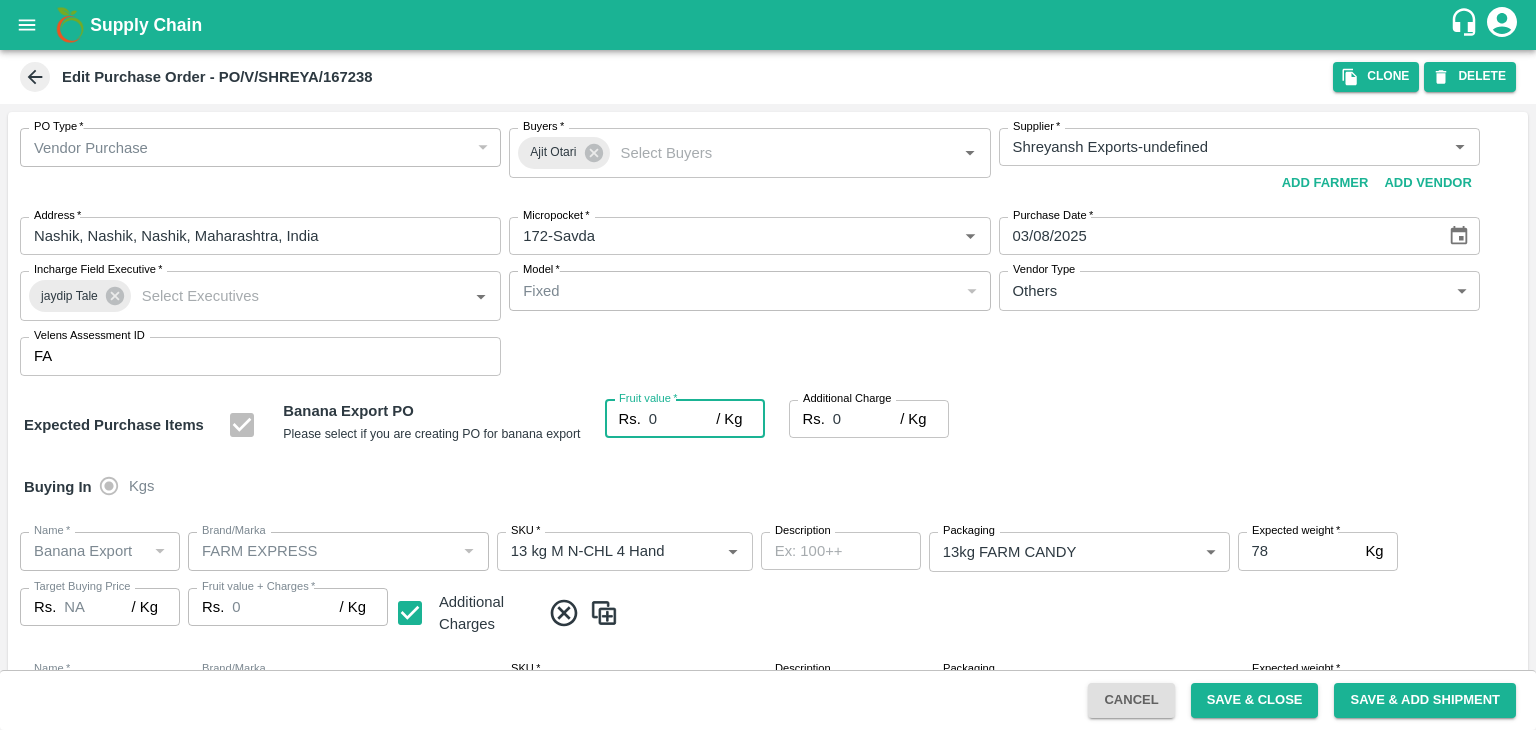 click on "0" at bounding box center (682, 419) 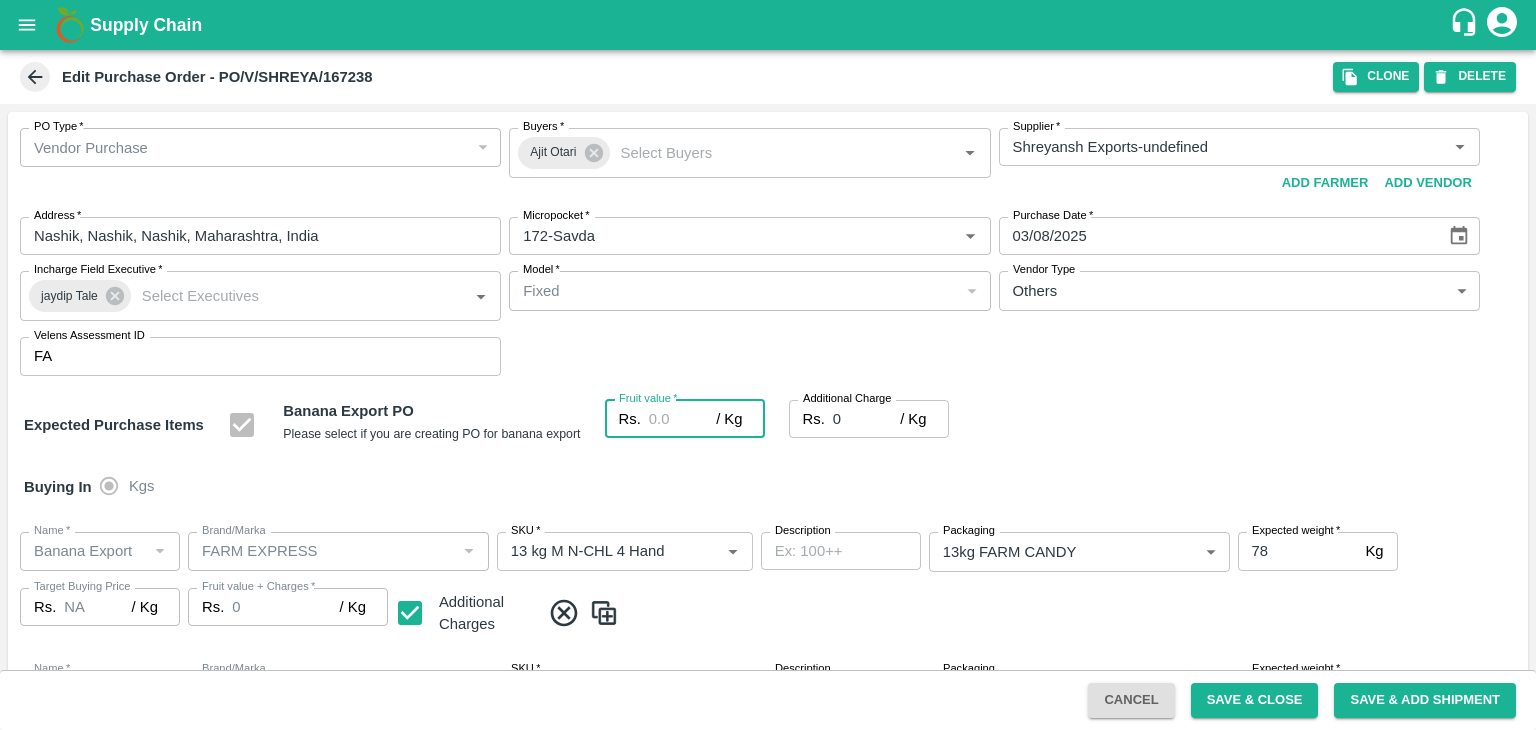type on "1" 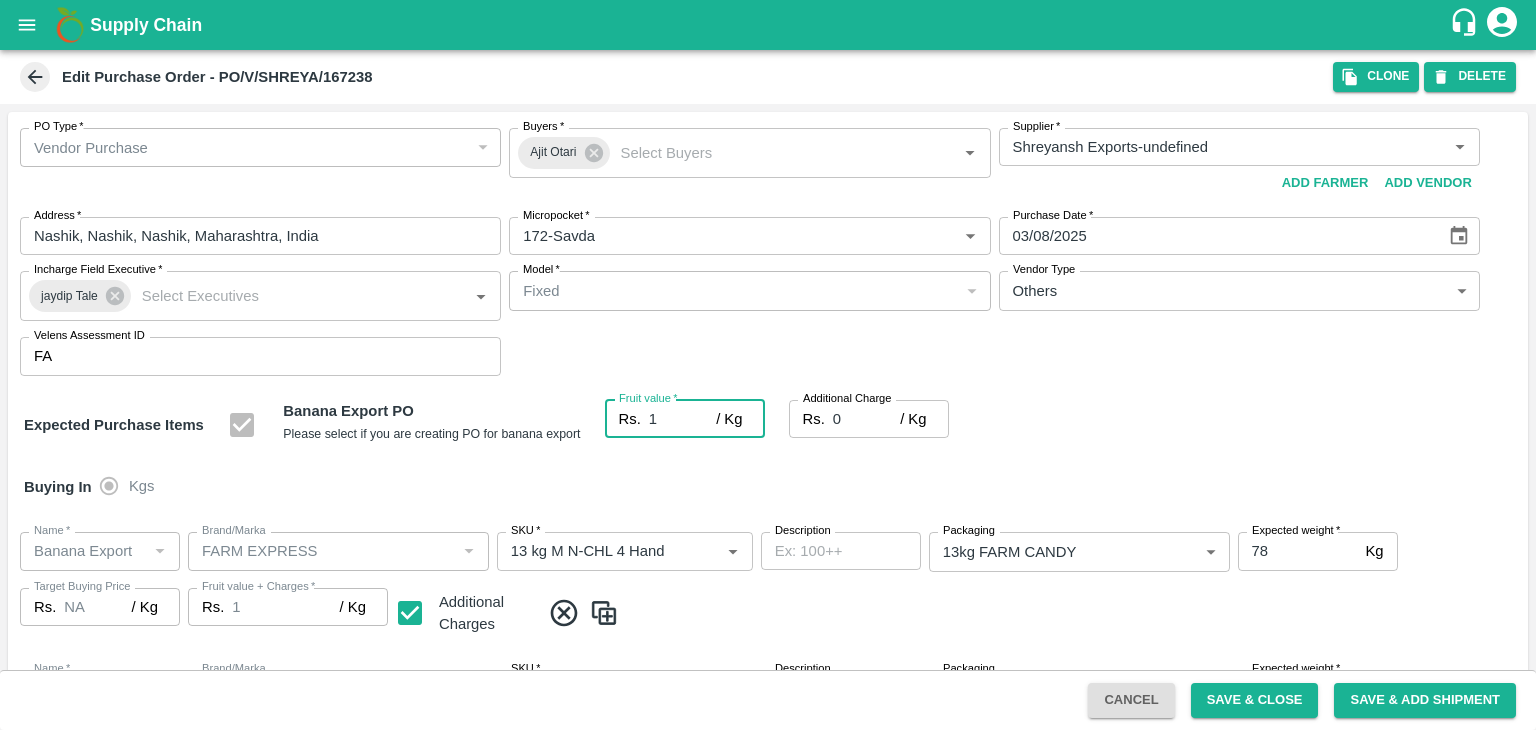 type on "1" 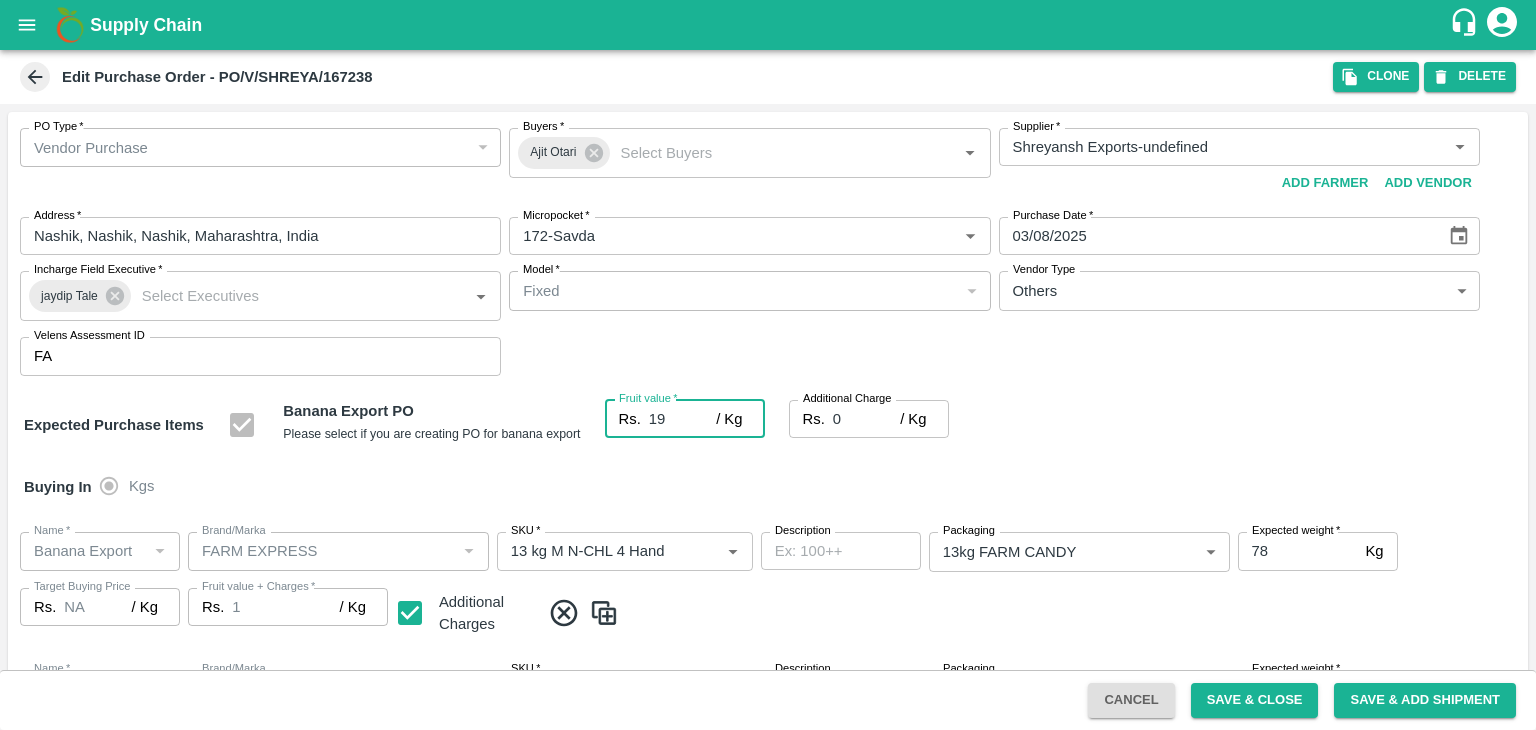 type on "19" 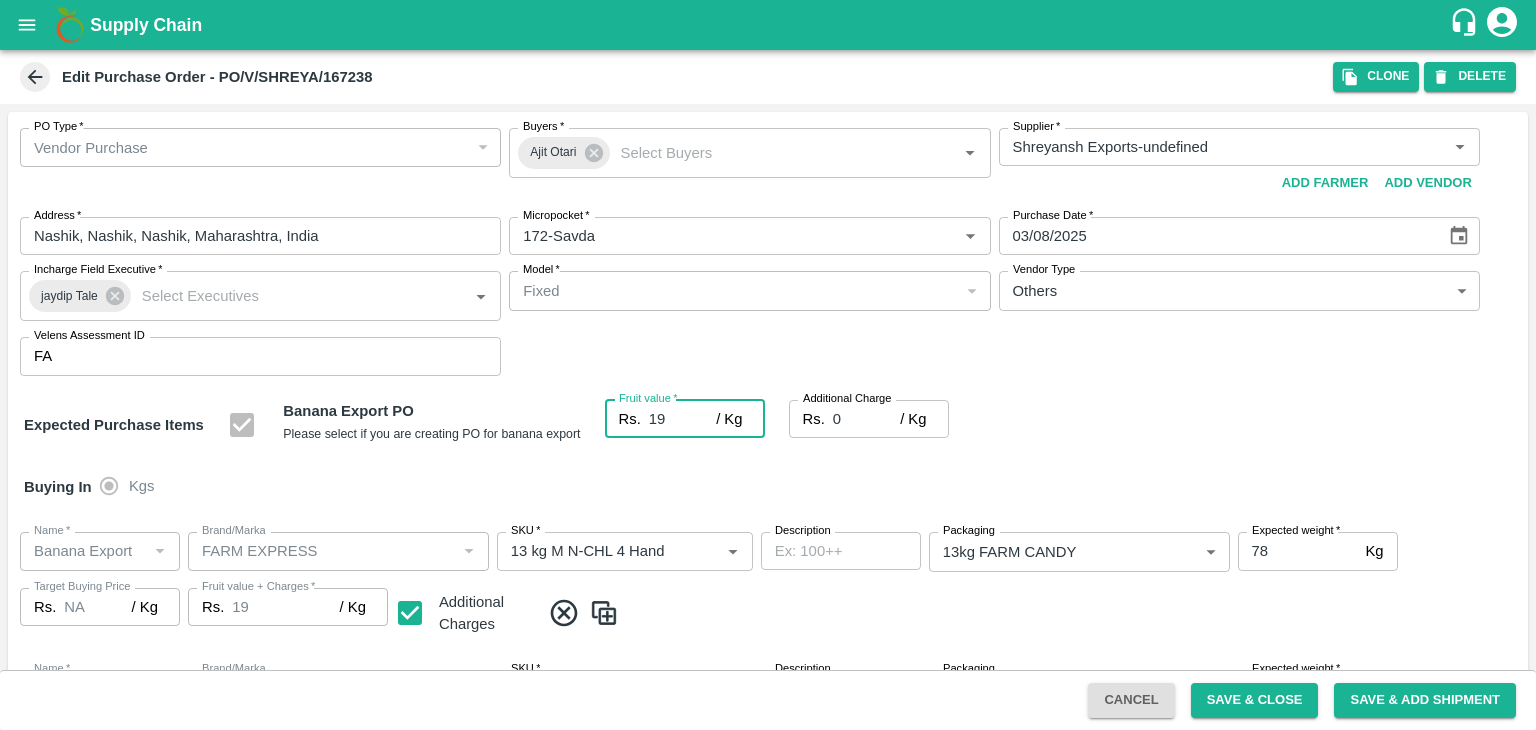 type on "19" 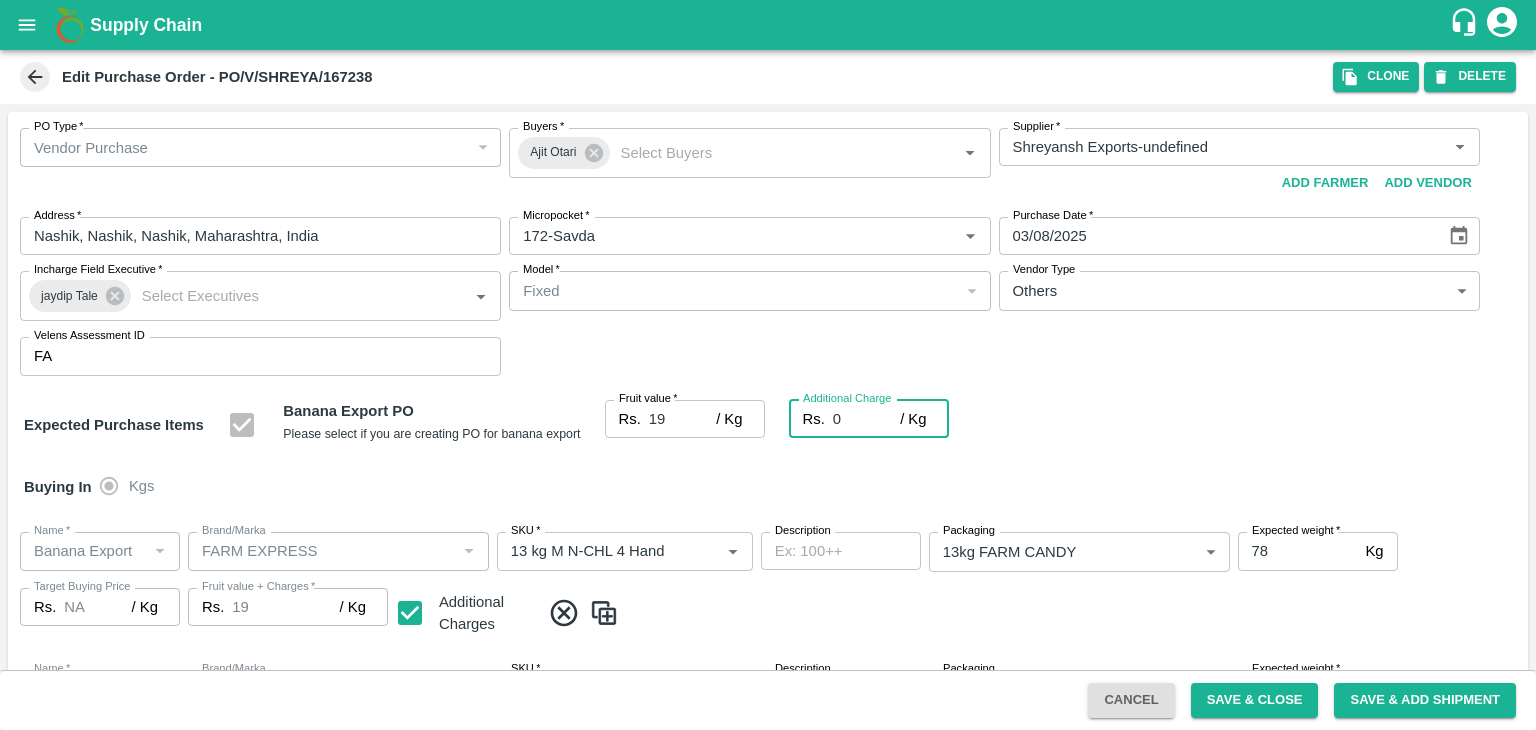 type on "2" 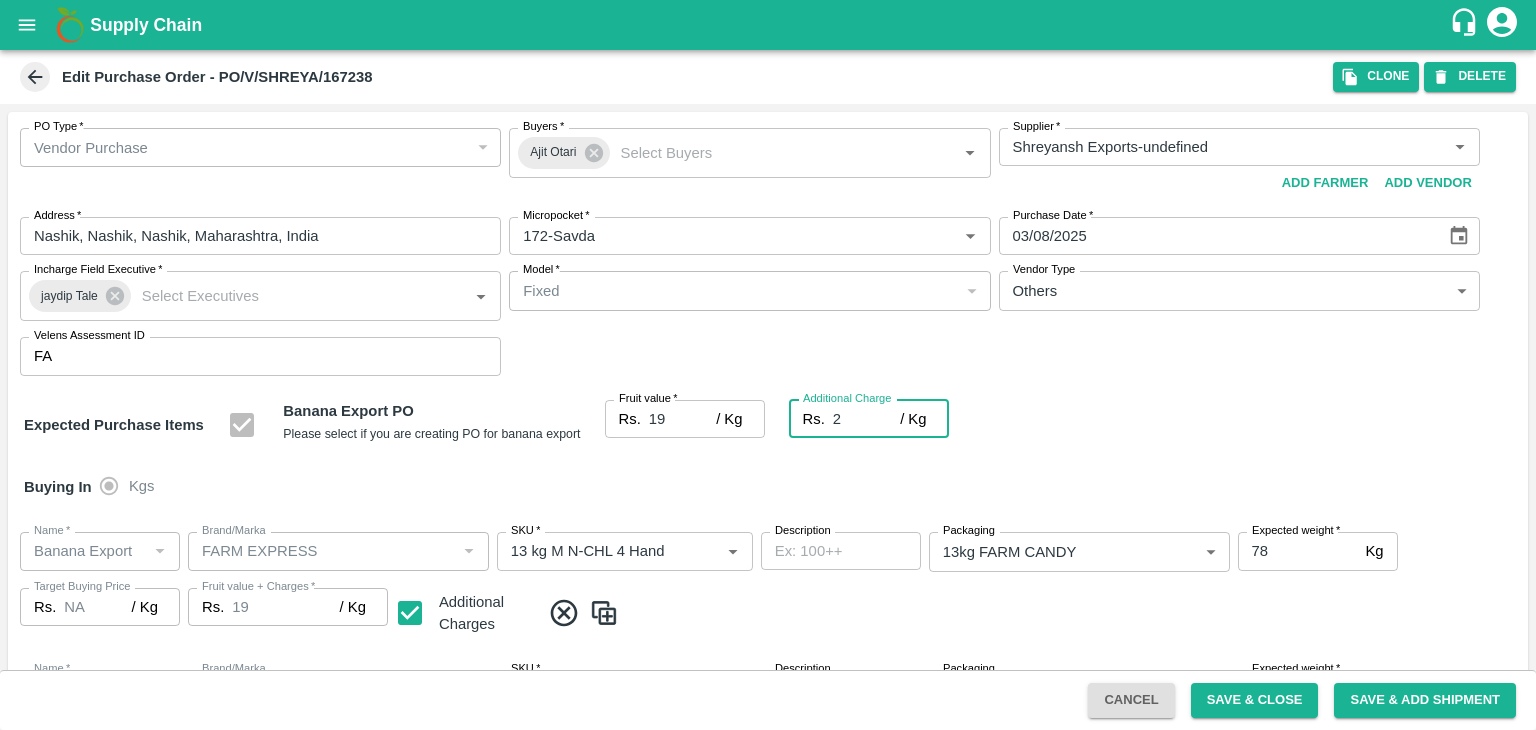 type on "21" 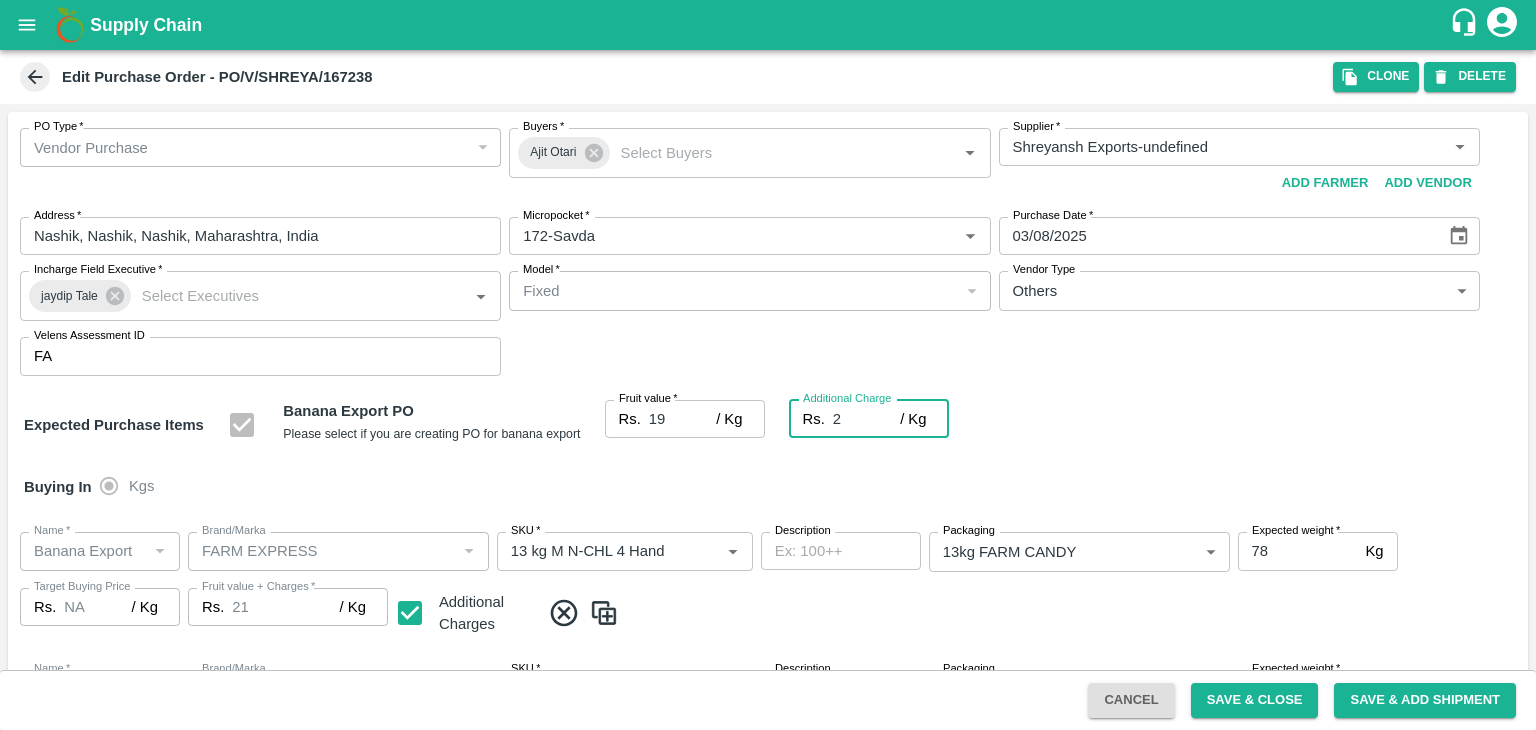 type on "2.7" 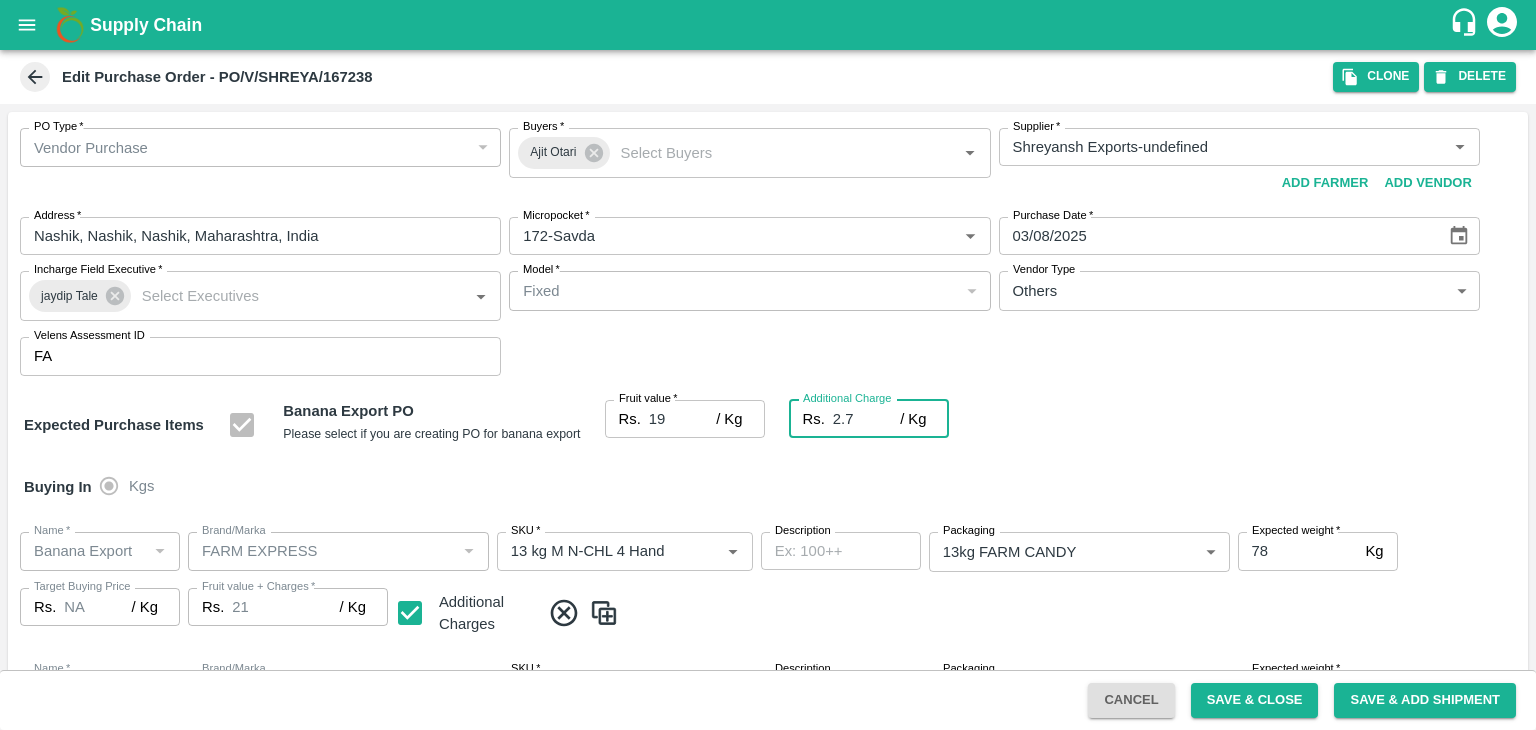 type on "21.7" 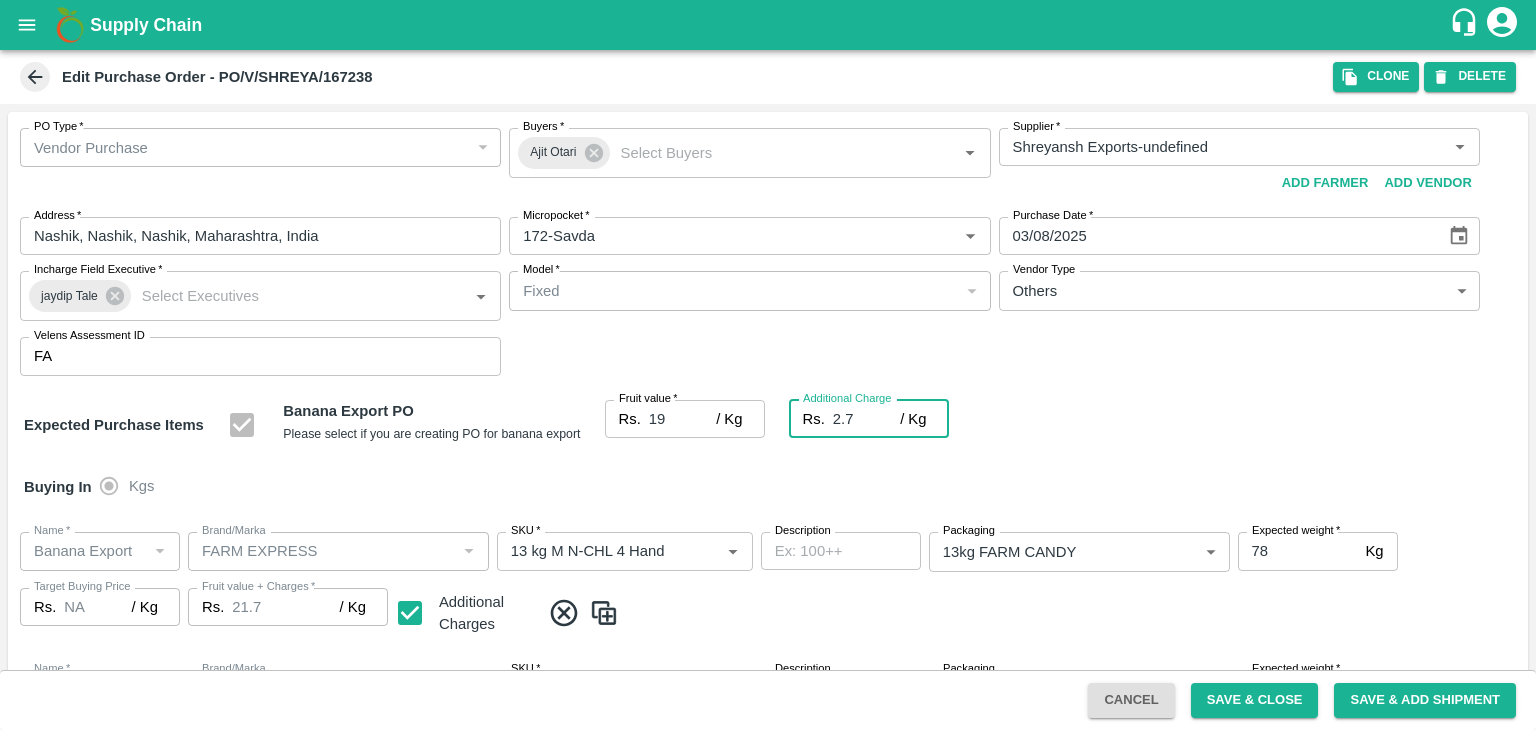 type on "2.75" 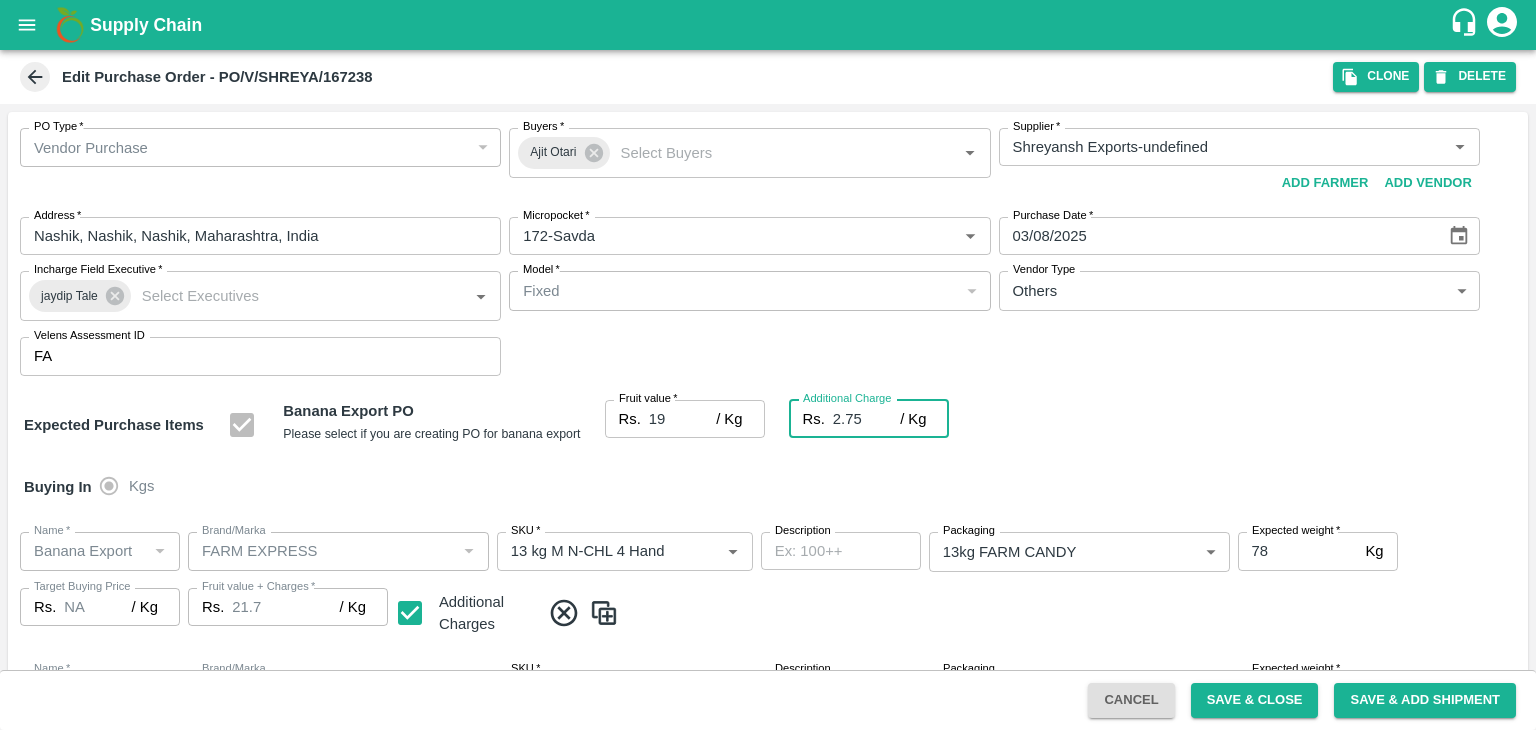 type on "21.75" 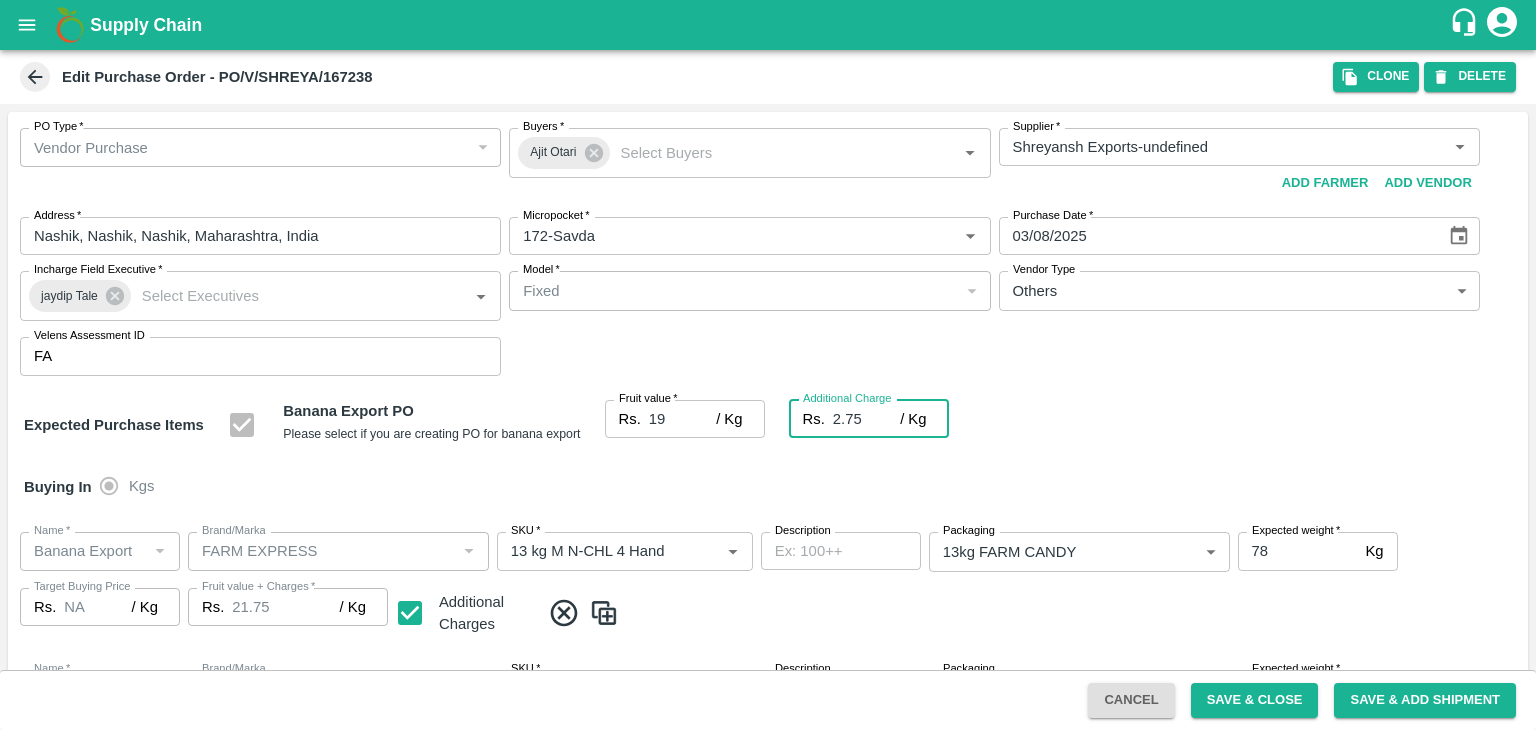 type on "2.75" 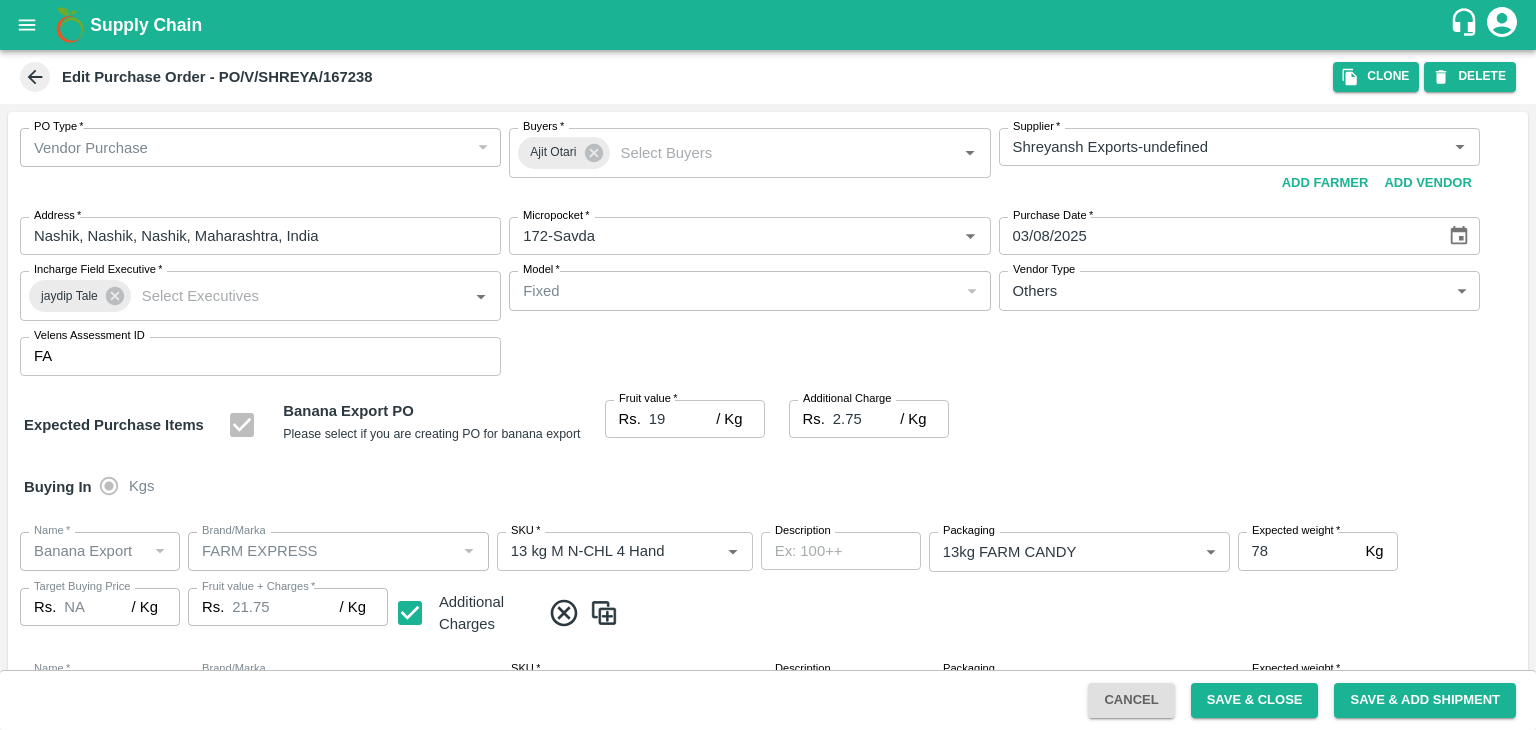 scroll, scrollTop: 1060, scrollLeft: 0, axis: vertical 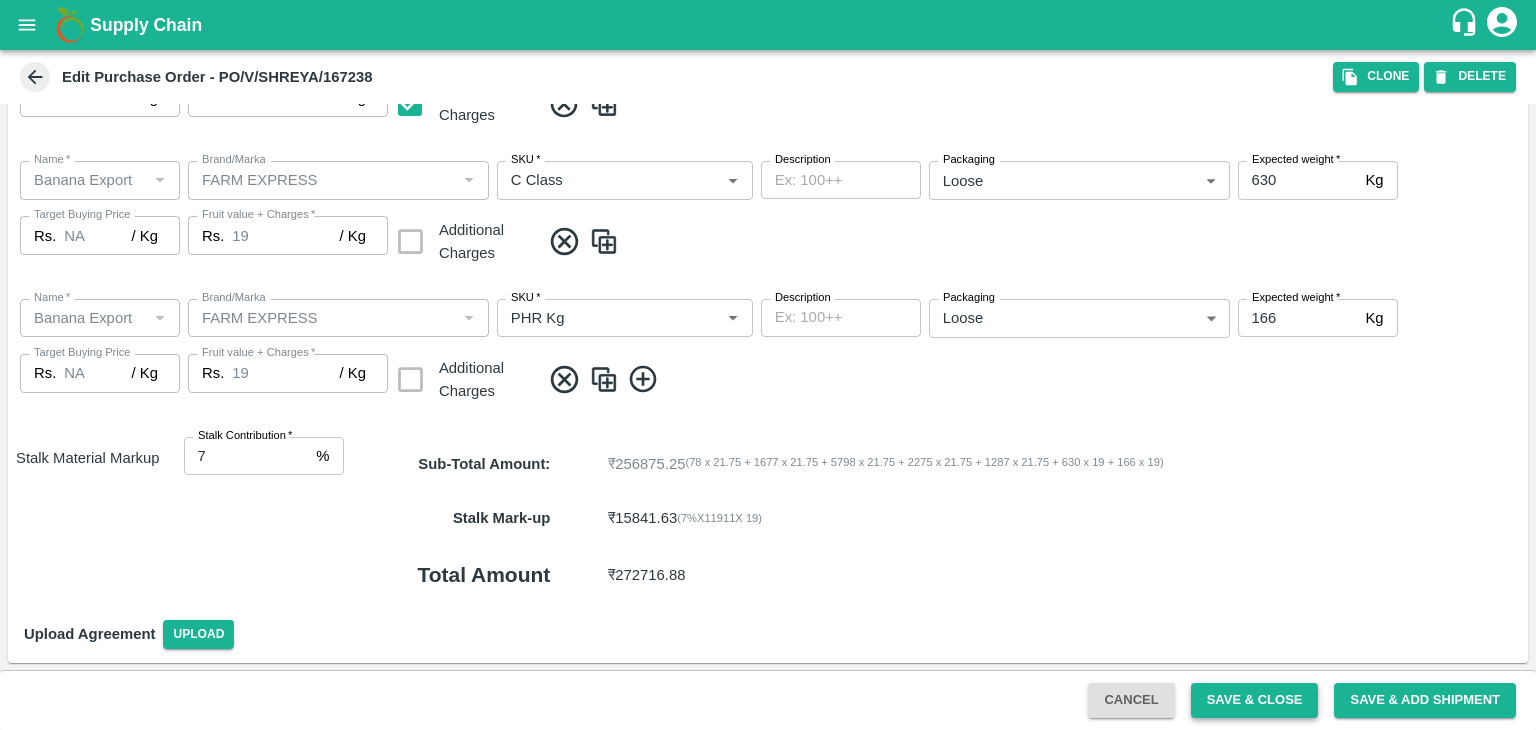 click on "Save & Close" at bounding box center [1255, 700] 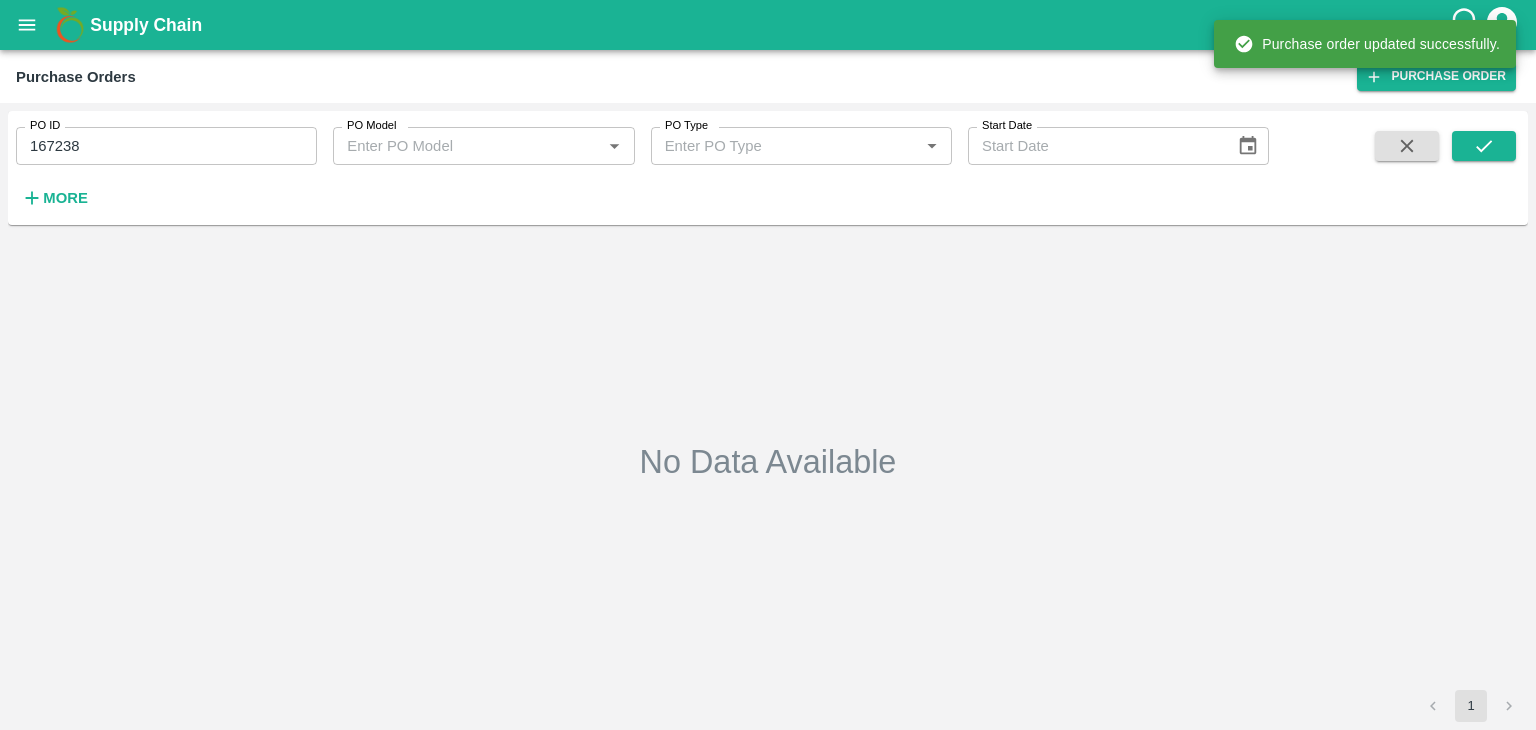 type on "167238" 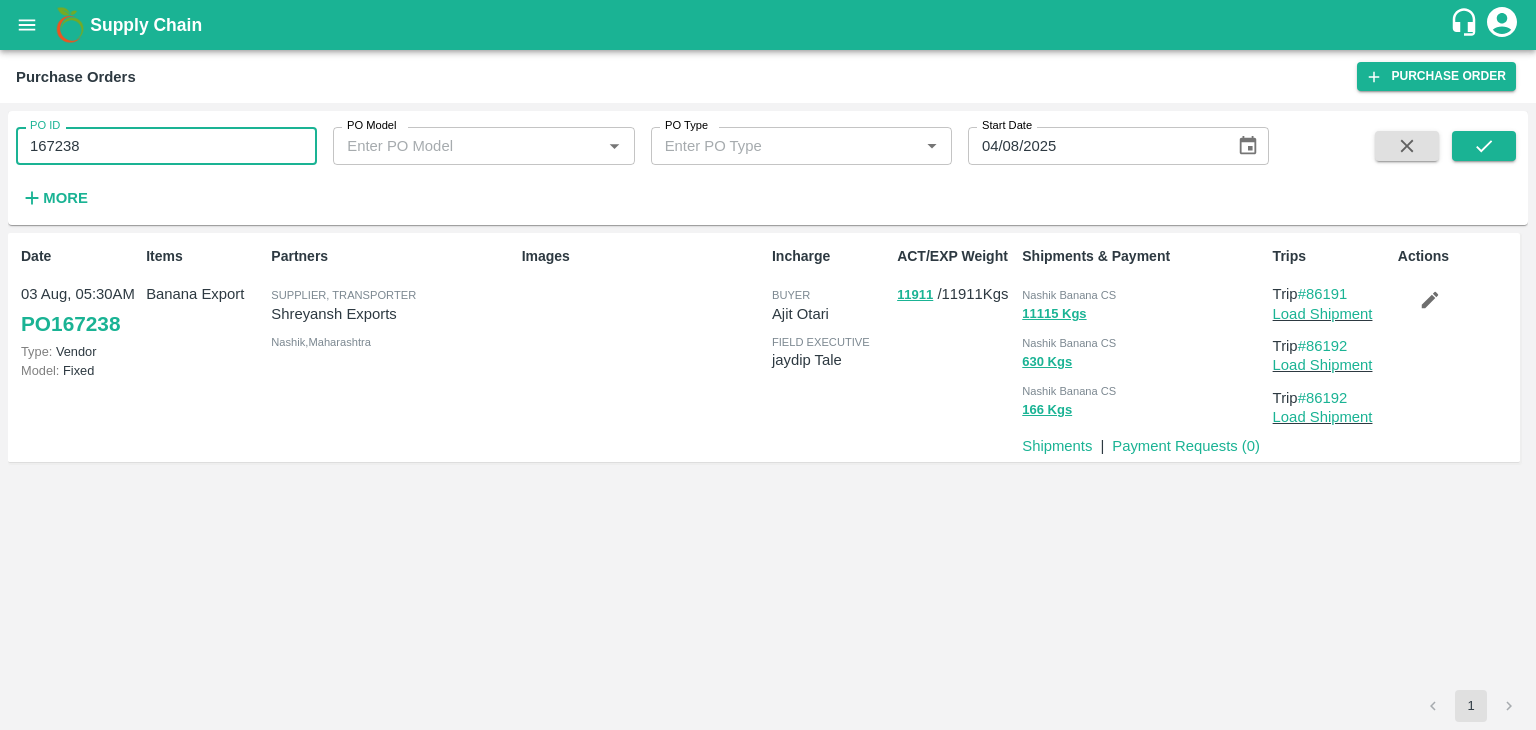 click on "167238" at bounding box center [166, 146] 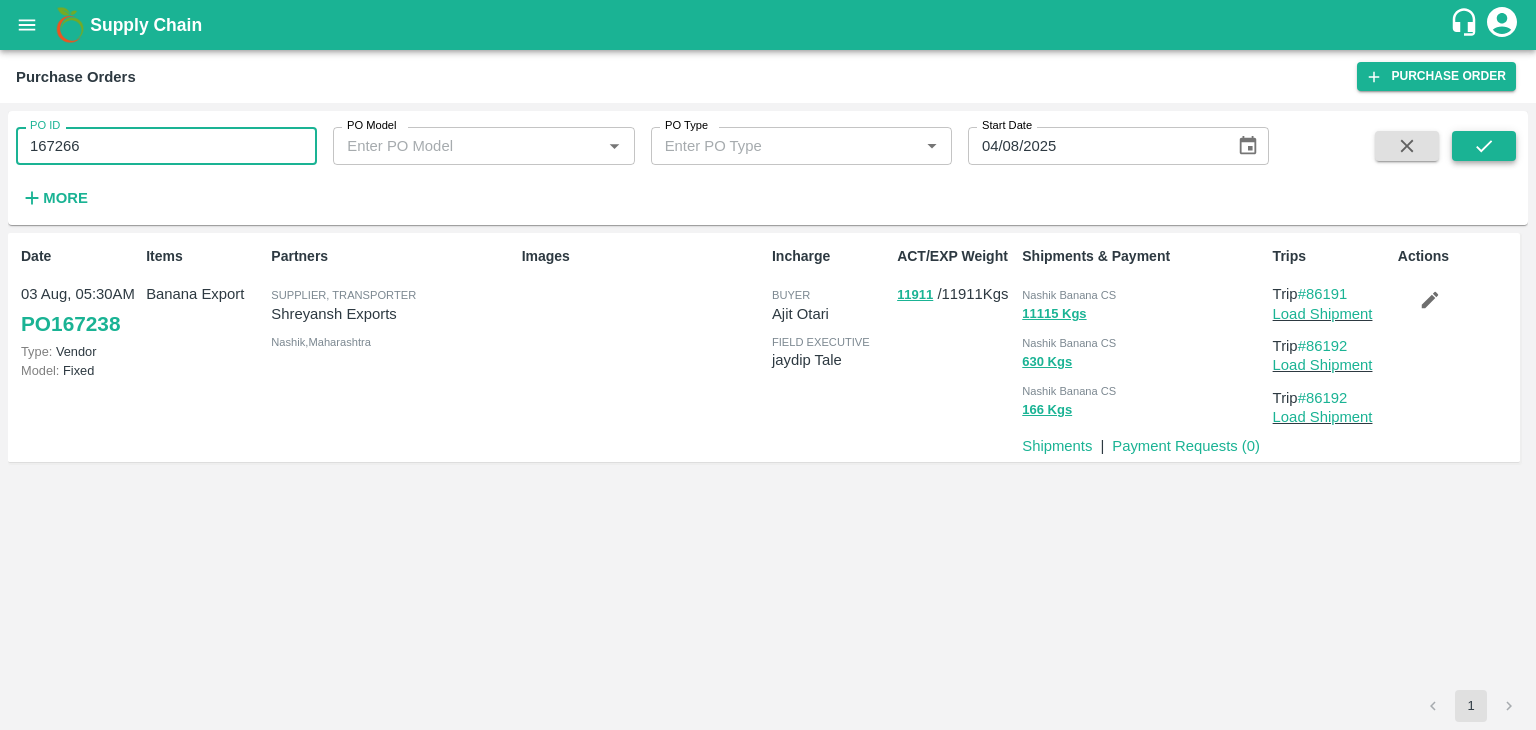 type on "167266" 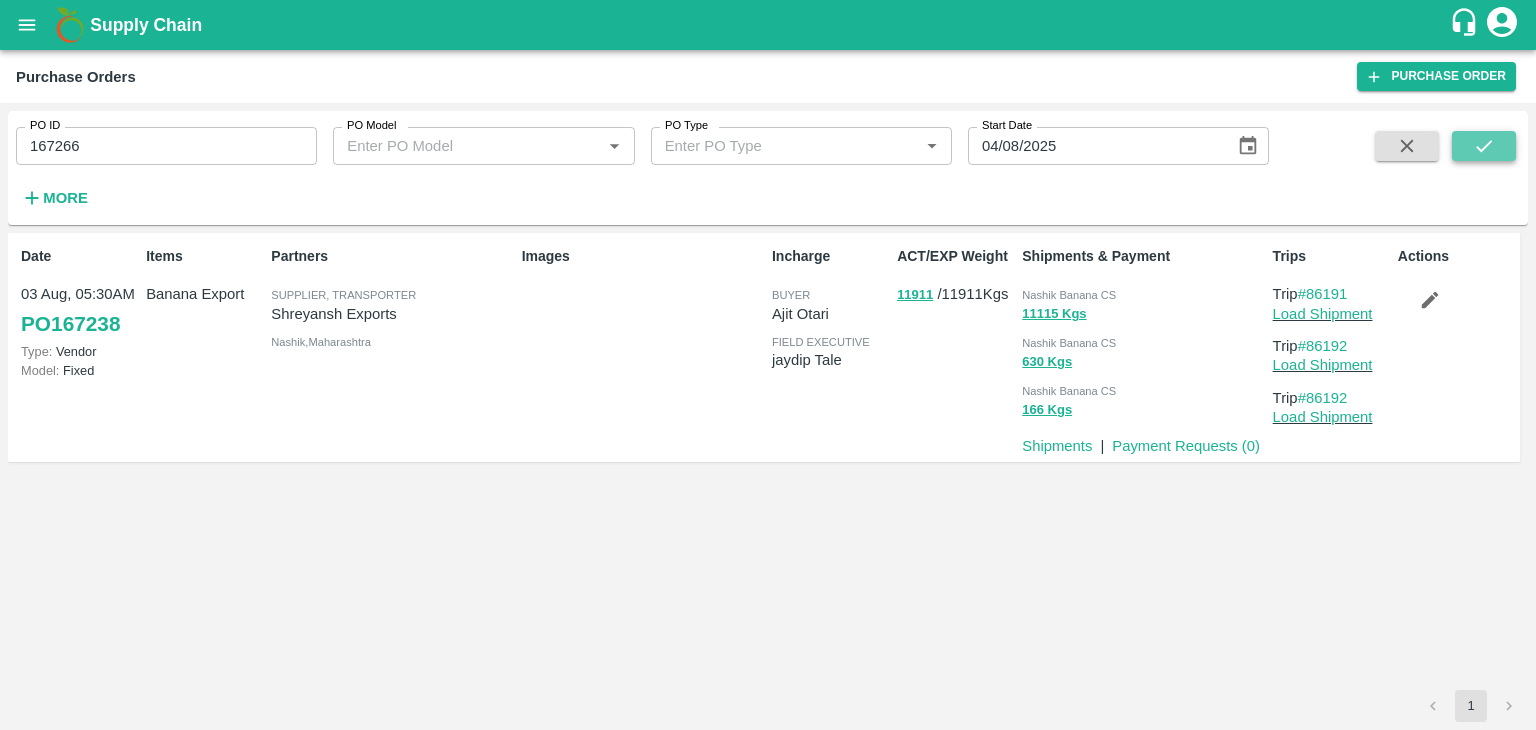 click at bounding box center (1484, 146) 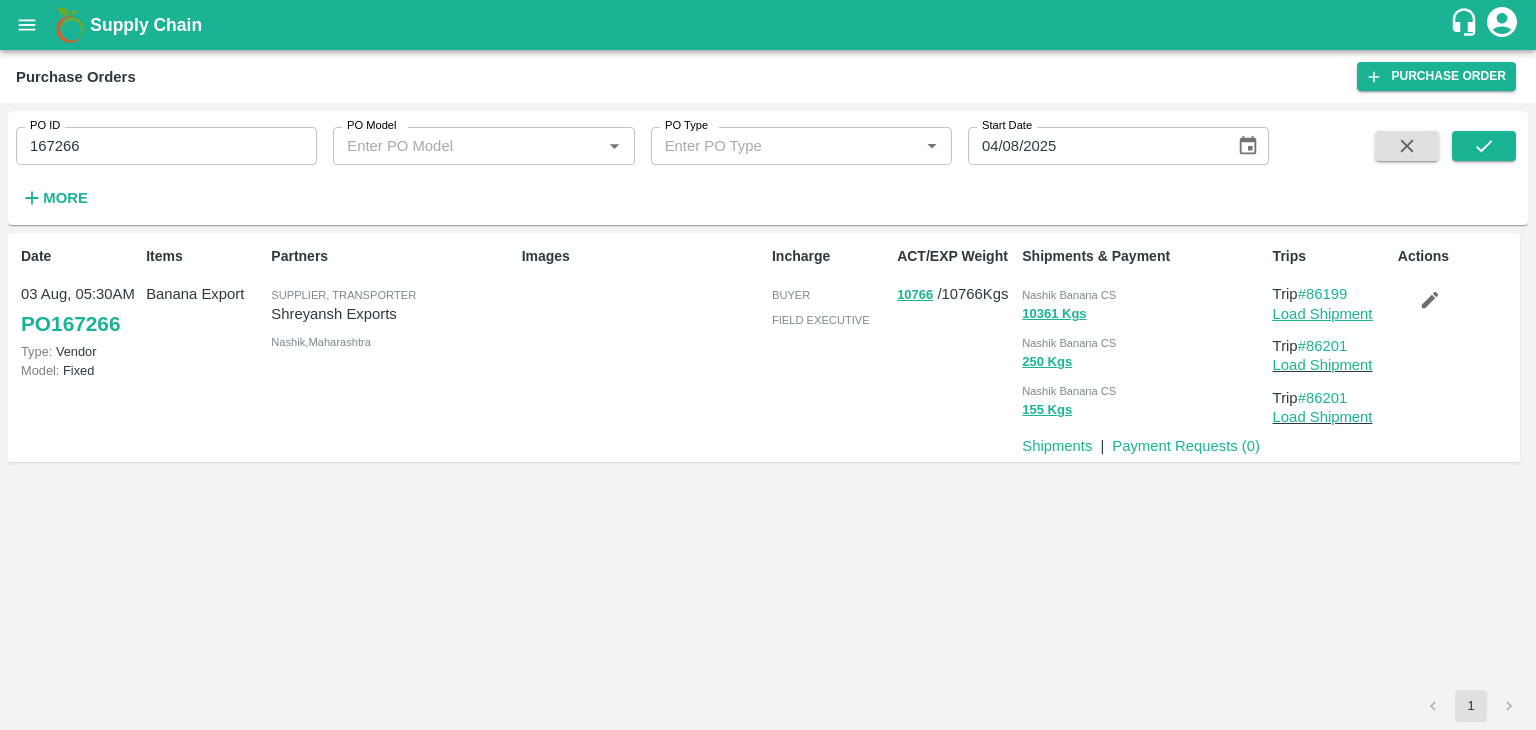 click on "Load Shipment" at bounding box center (1323, 314) 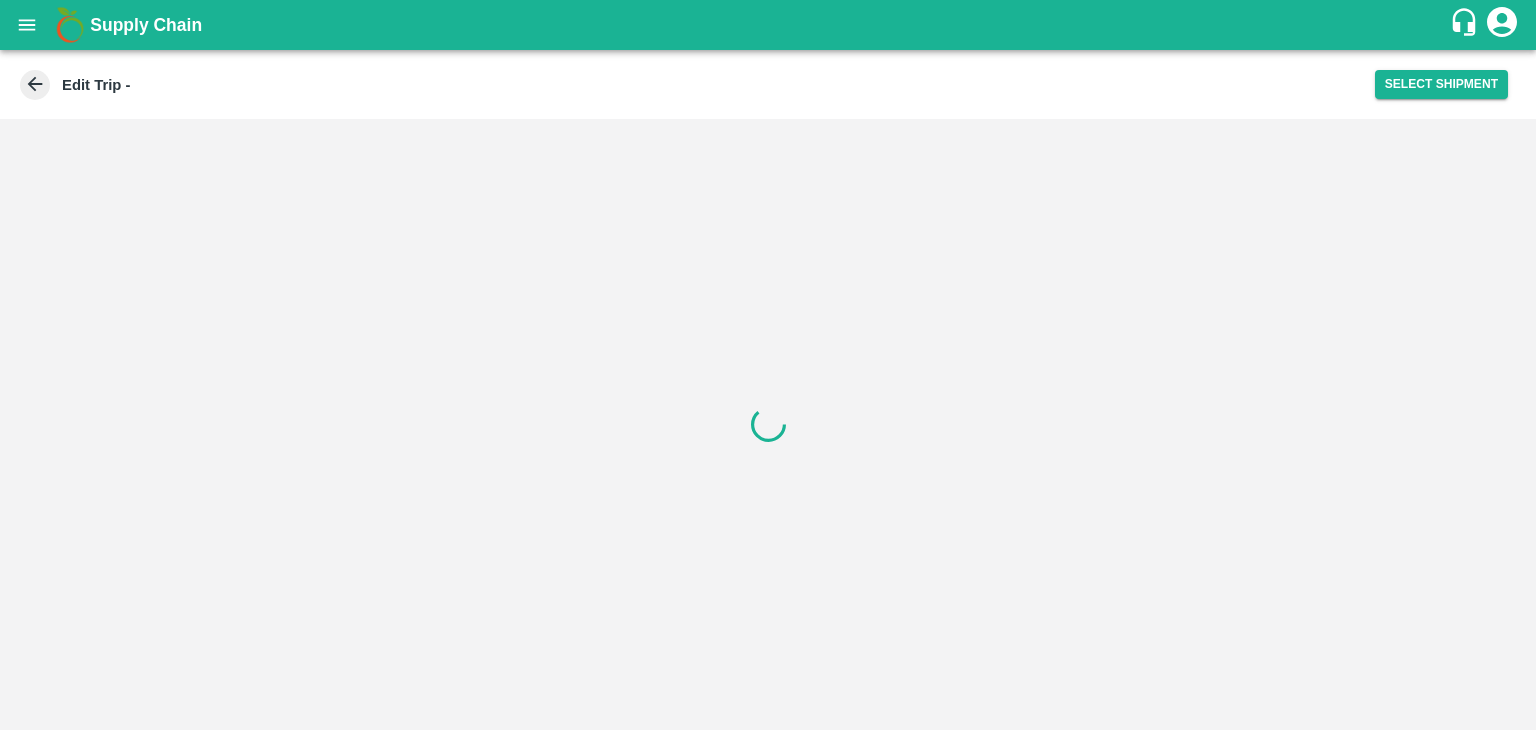scroll, scrollTop: 0, scrollLeft: 0, axis: both 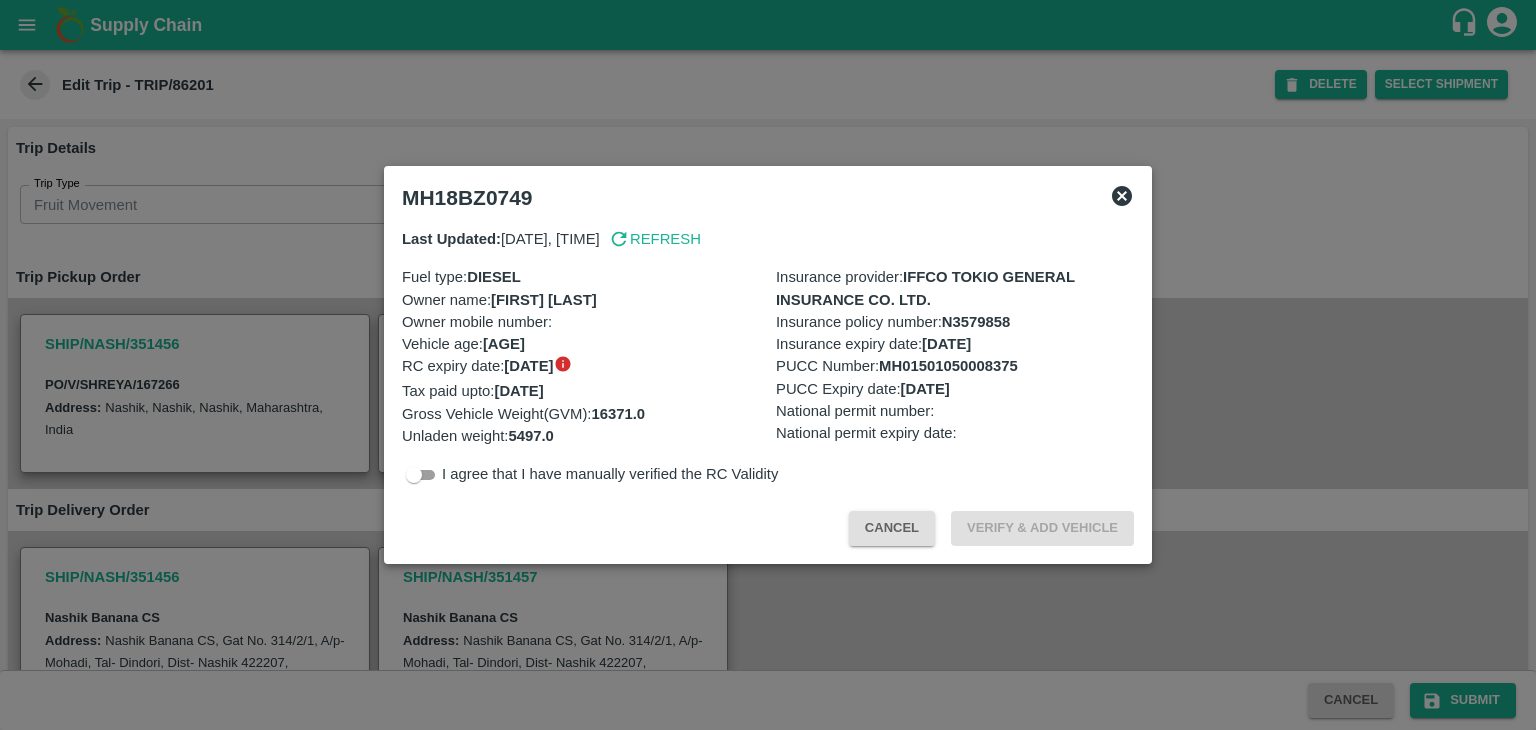 click at bounding box center [768, 365] 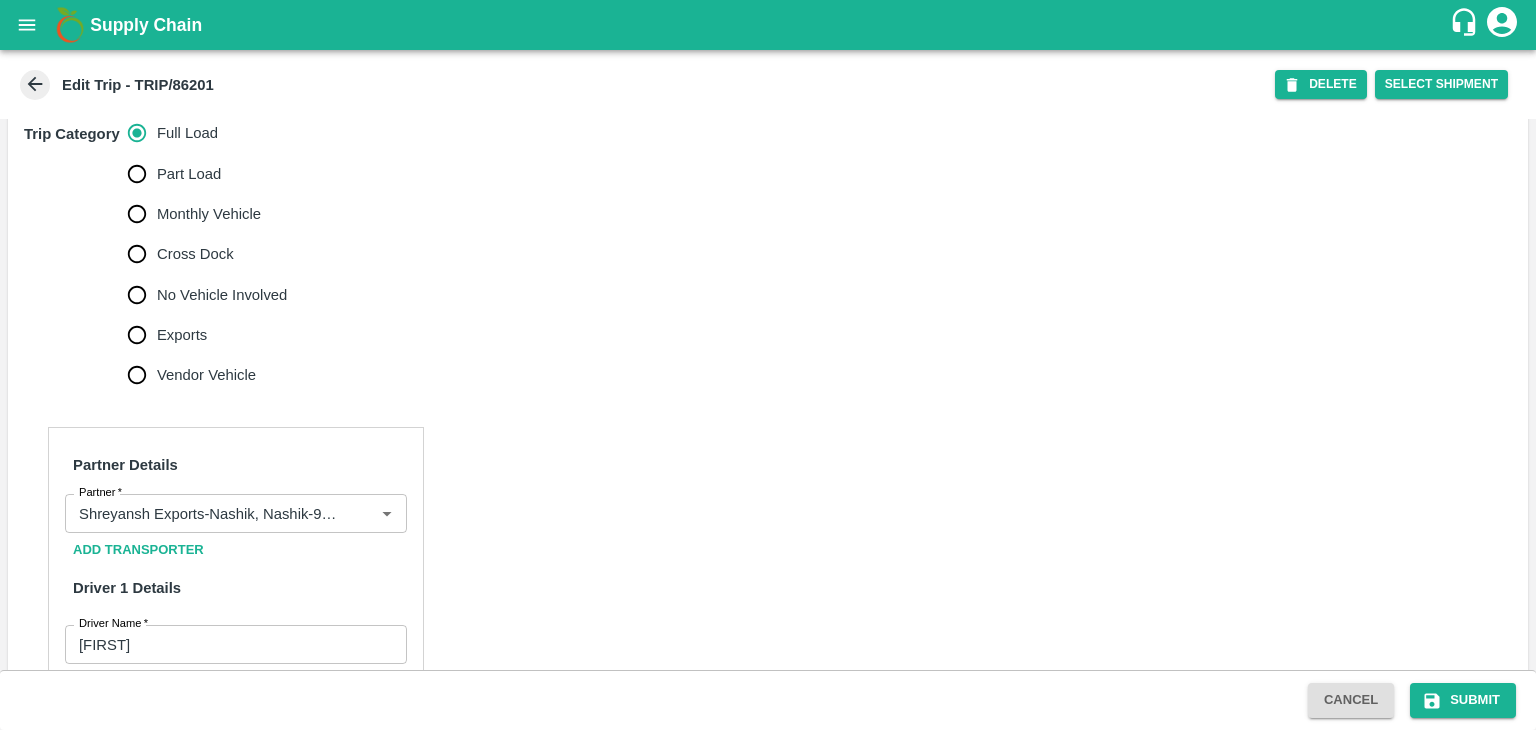 click on "No Vehicle Involved" at bounding box center [222, 295] 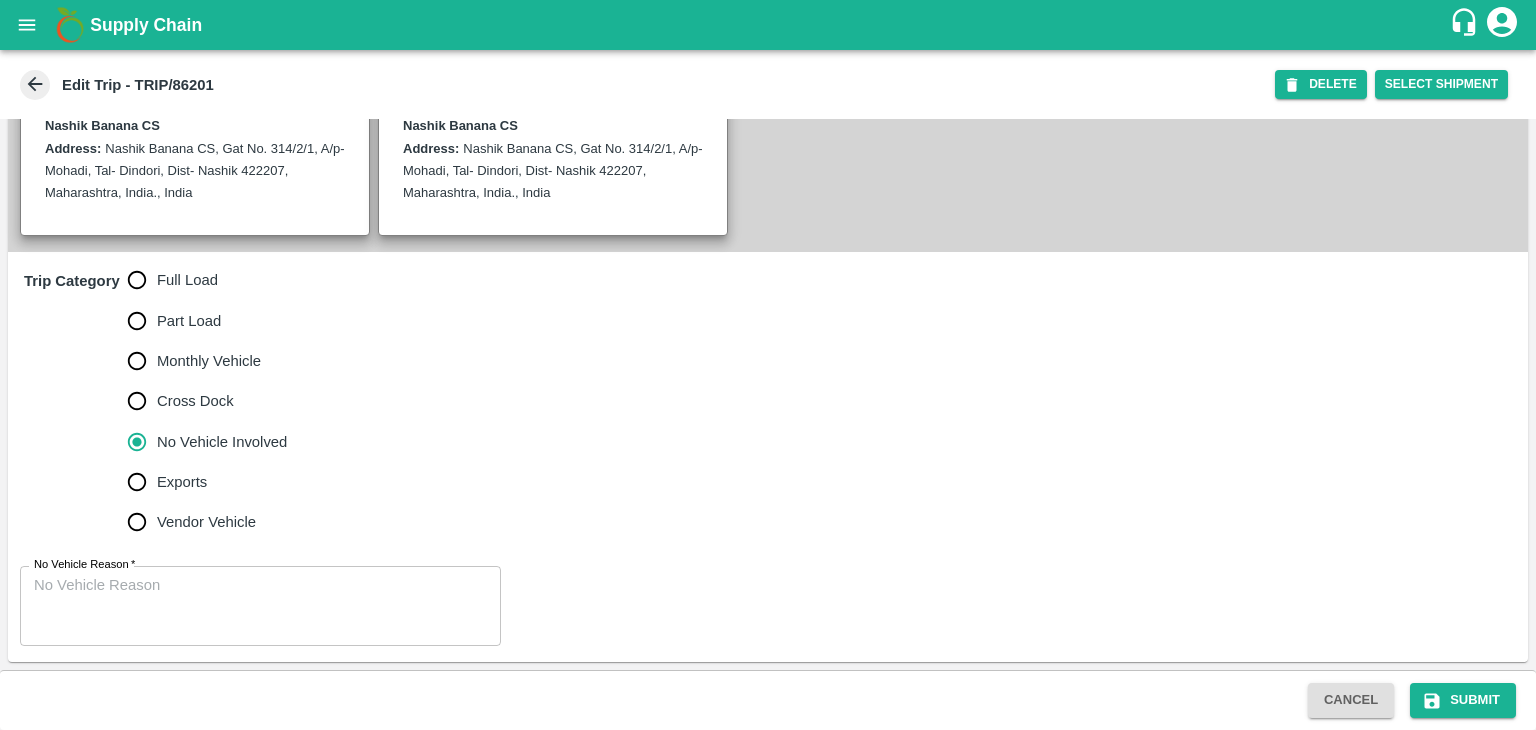 scroll, scrollTop: 491, scrollLeft: 0, axis: vertical 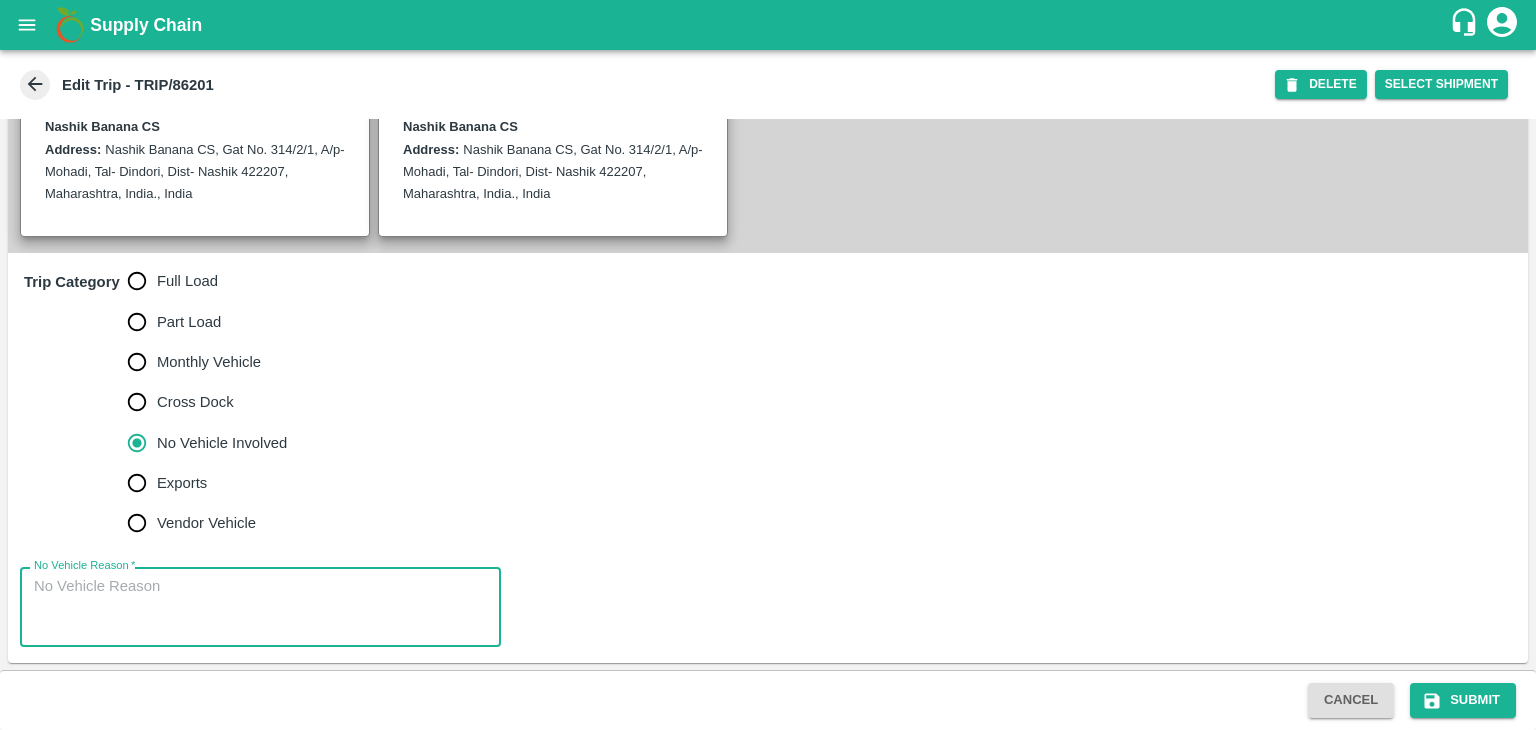 click on "No Vehicle Reason   *" at bounding box center (260, 607) 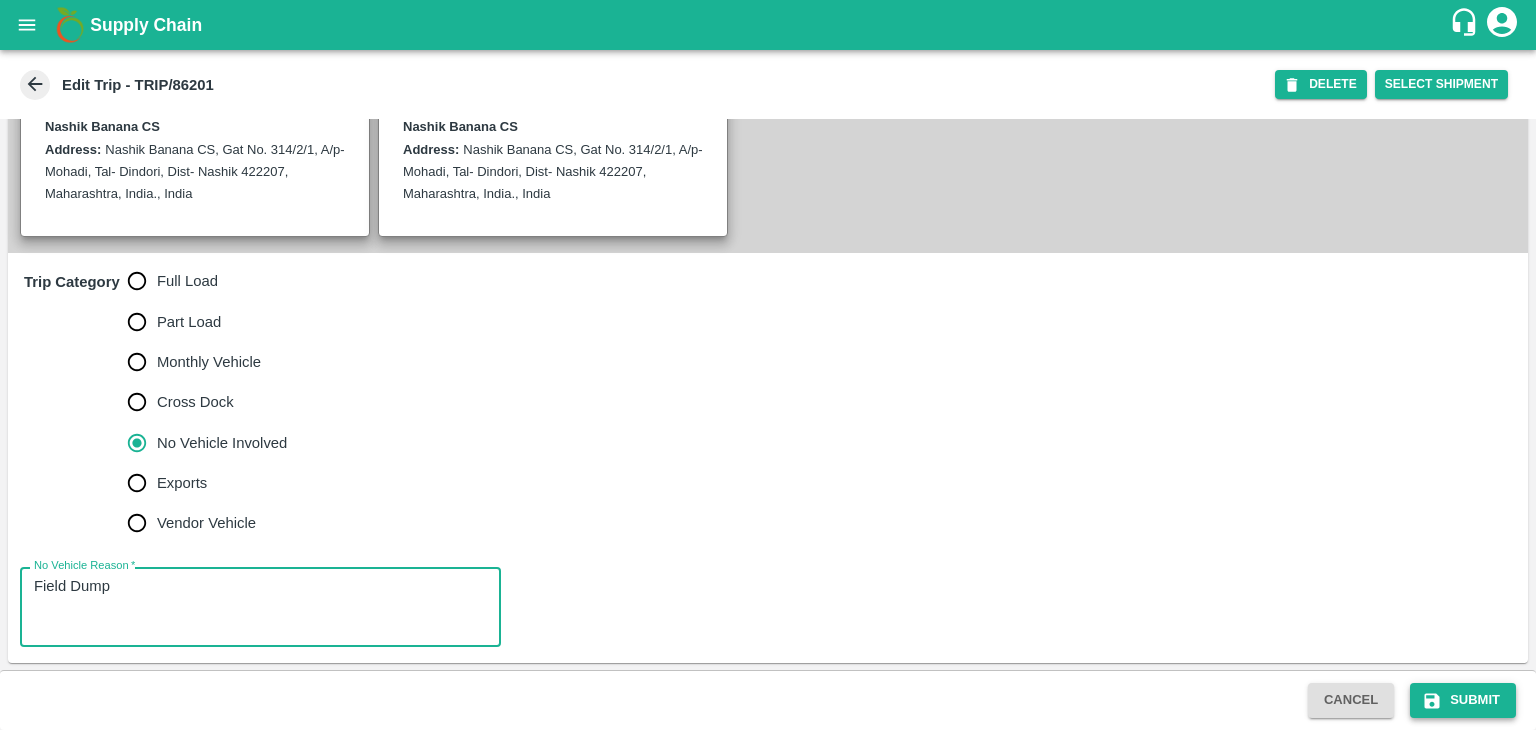 type on "Field Dump" 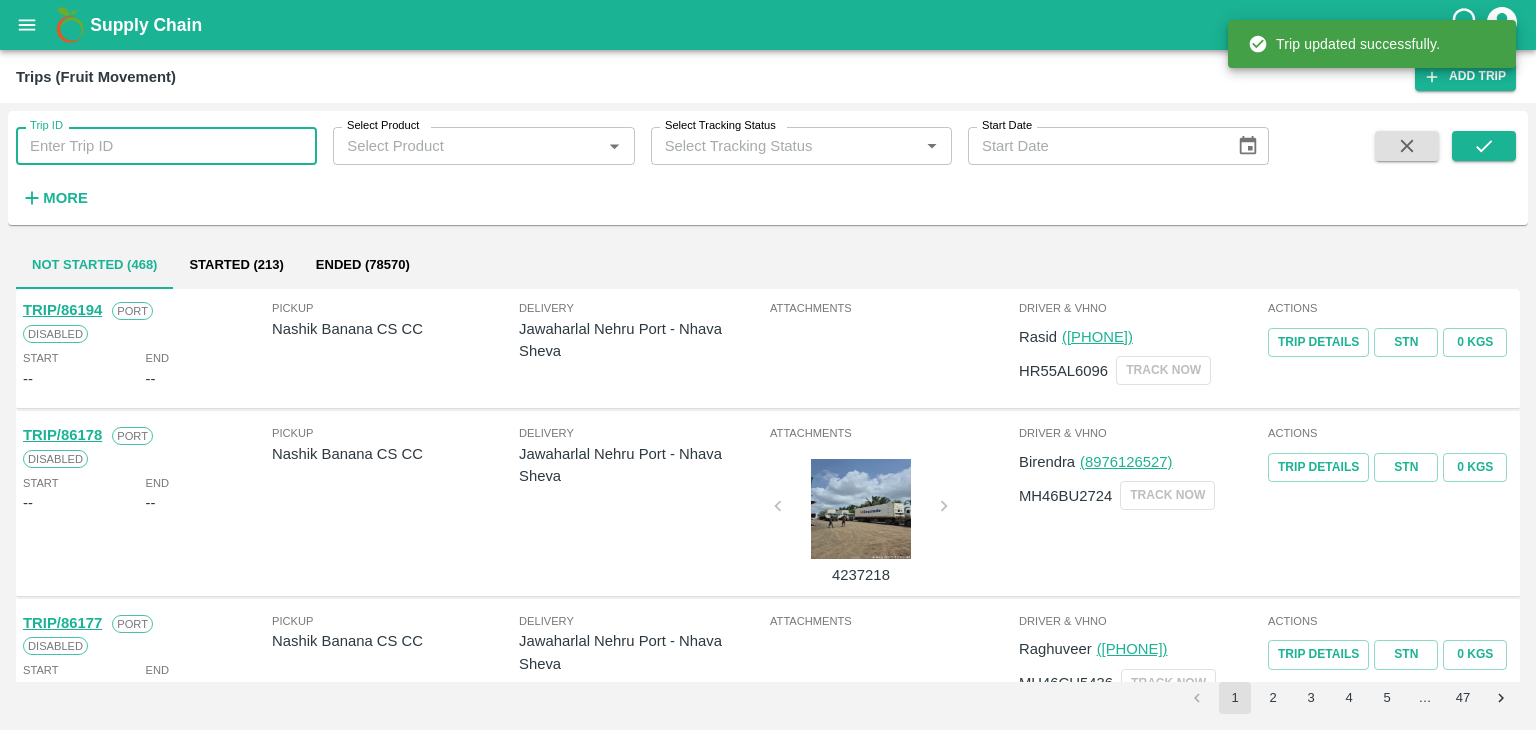 click on "Trip ID" at bounding box center (166, 146) 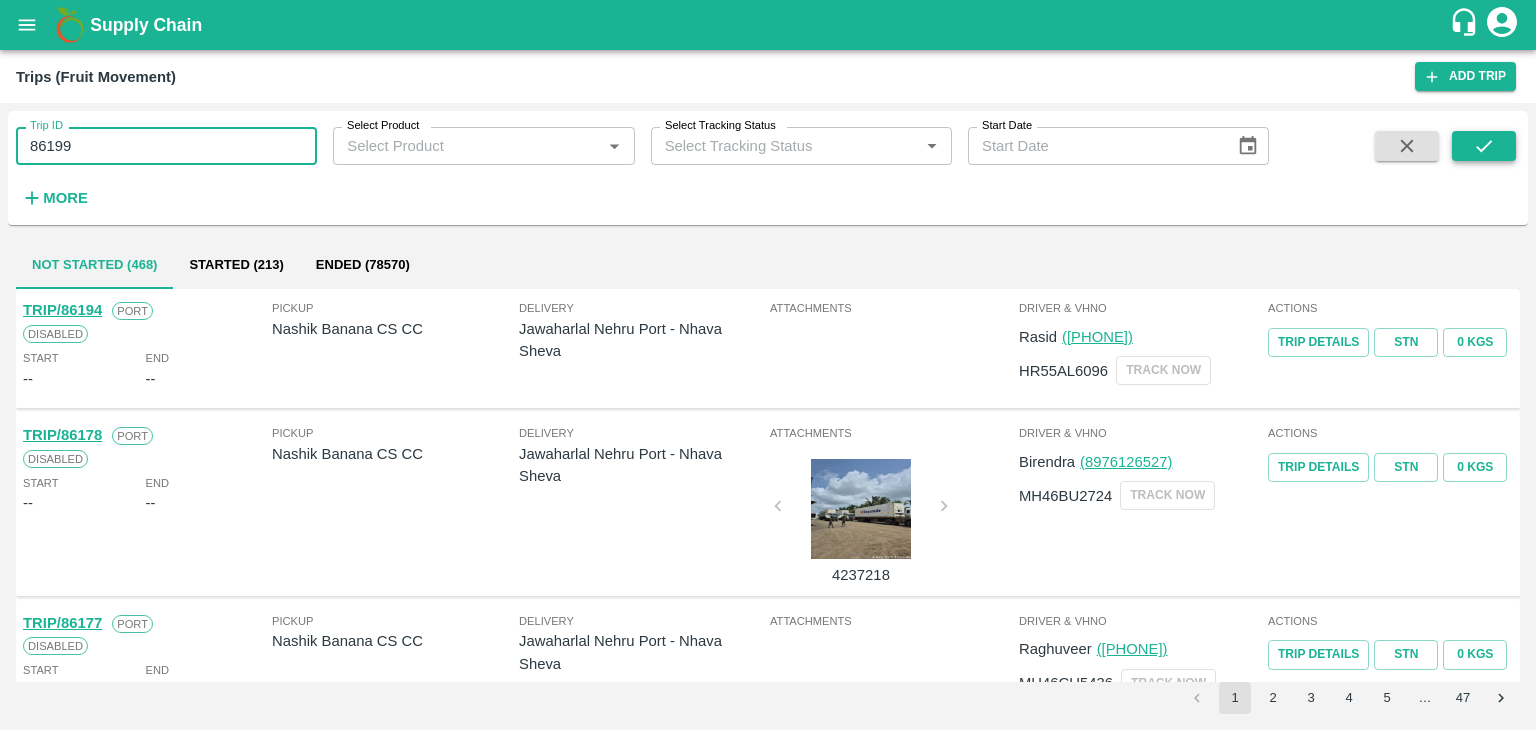 type on "86199" 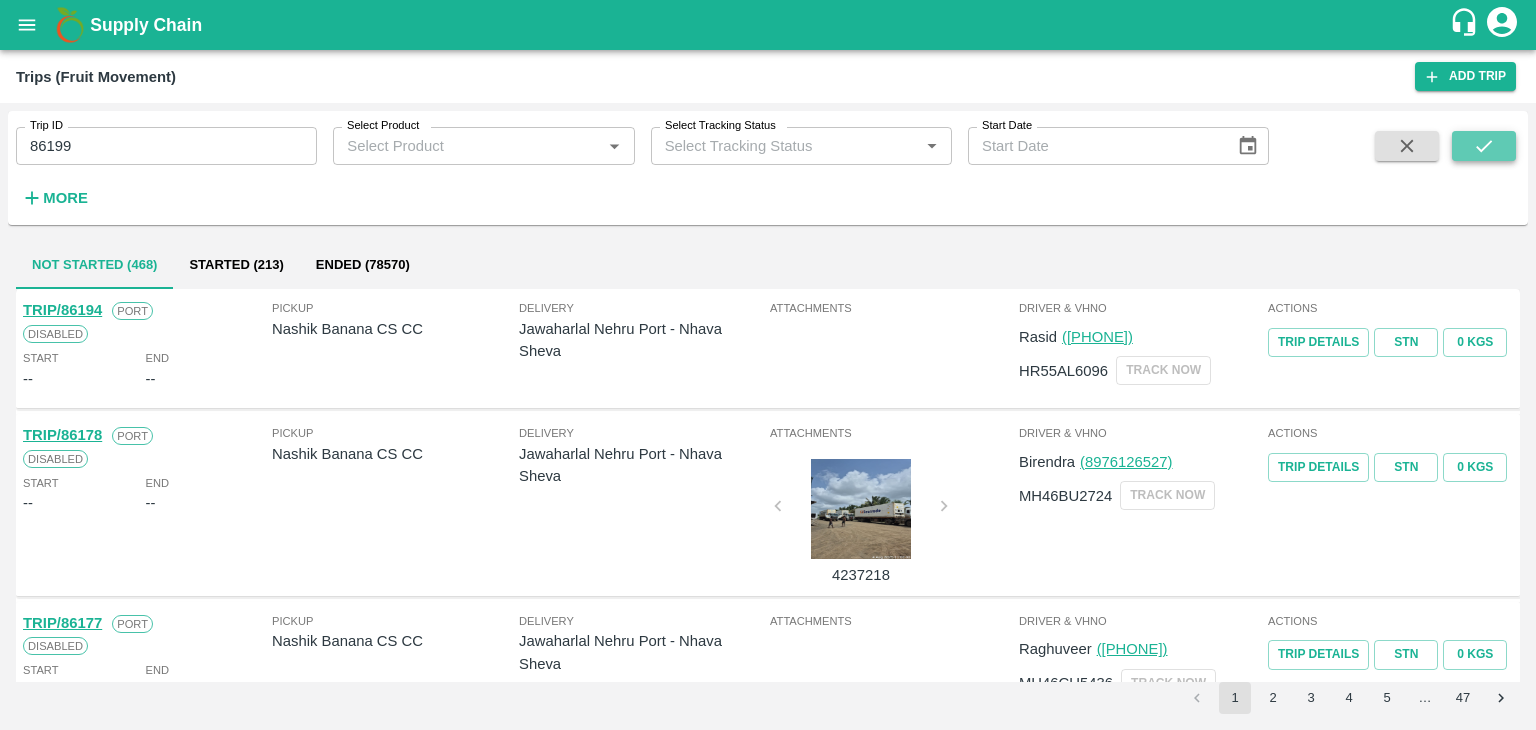 click 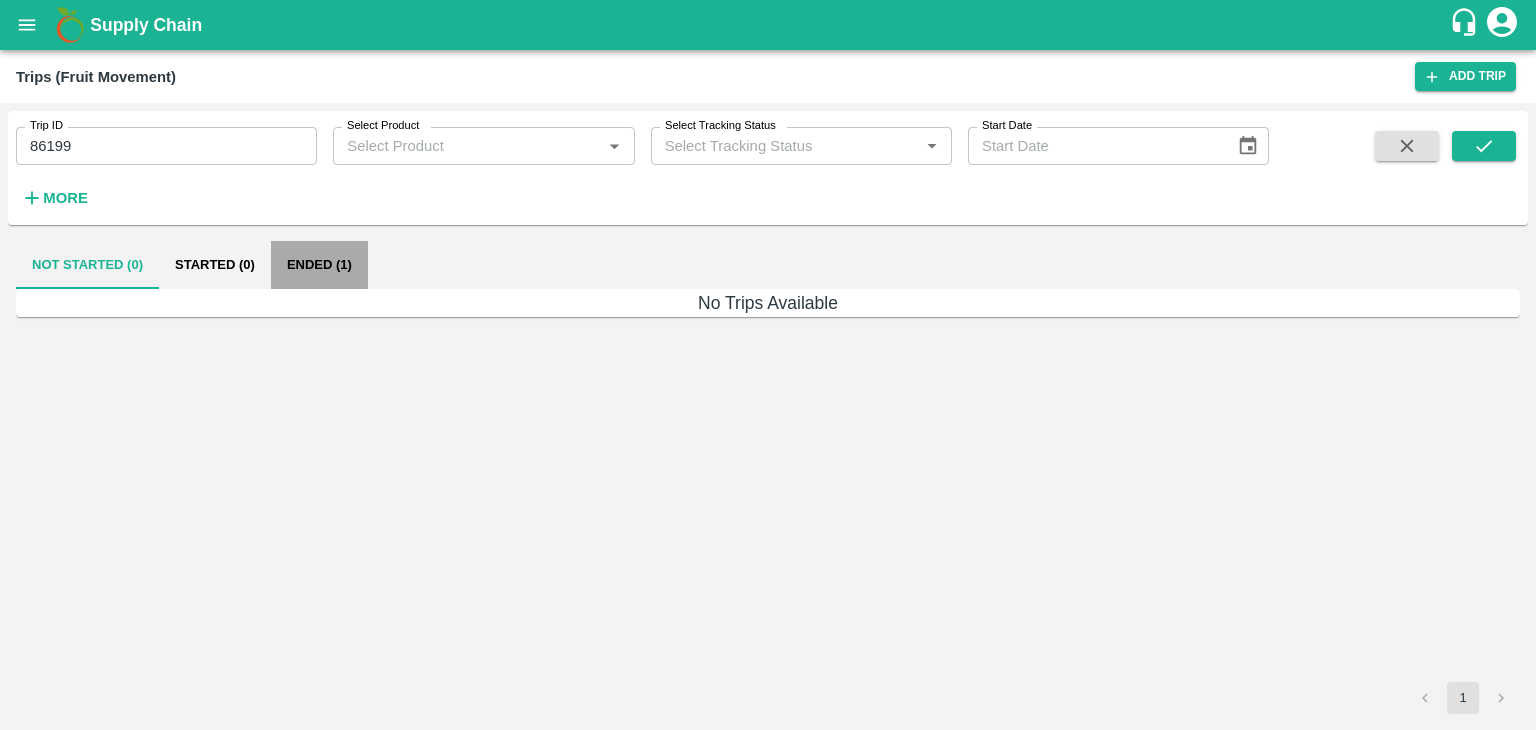 click on "Ended (1)" at bounding box center [319, 265] 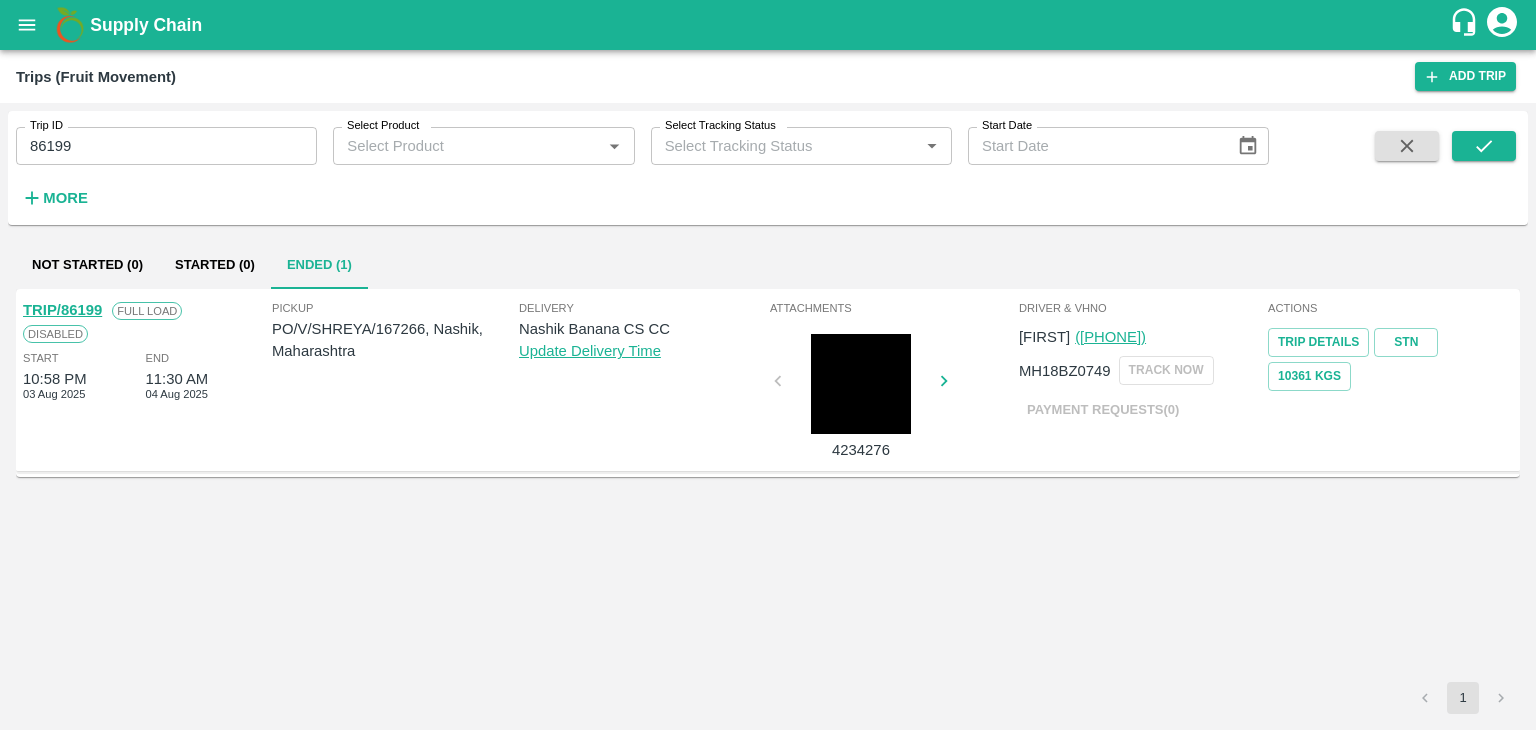 click on "TRIP/86199" at bounding box center (62, 310) 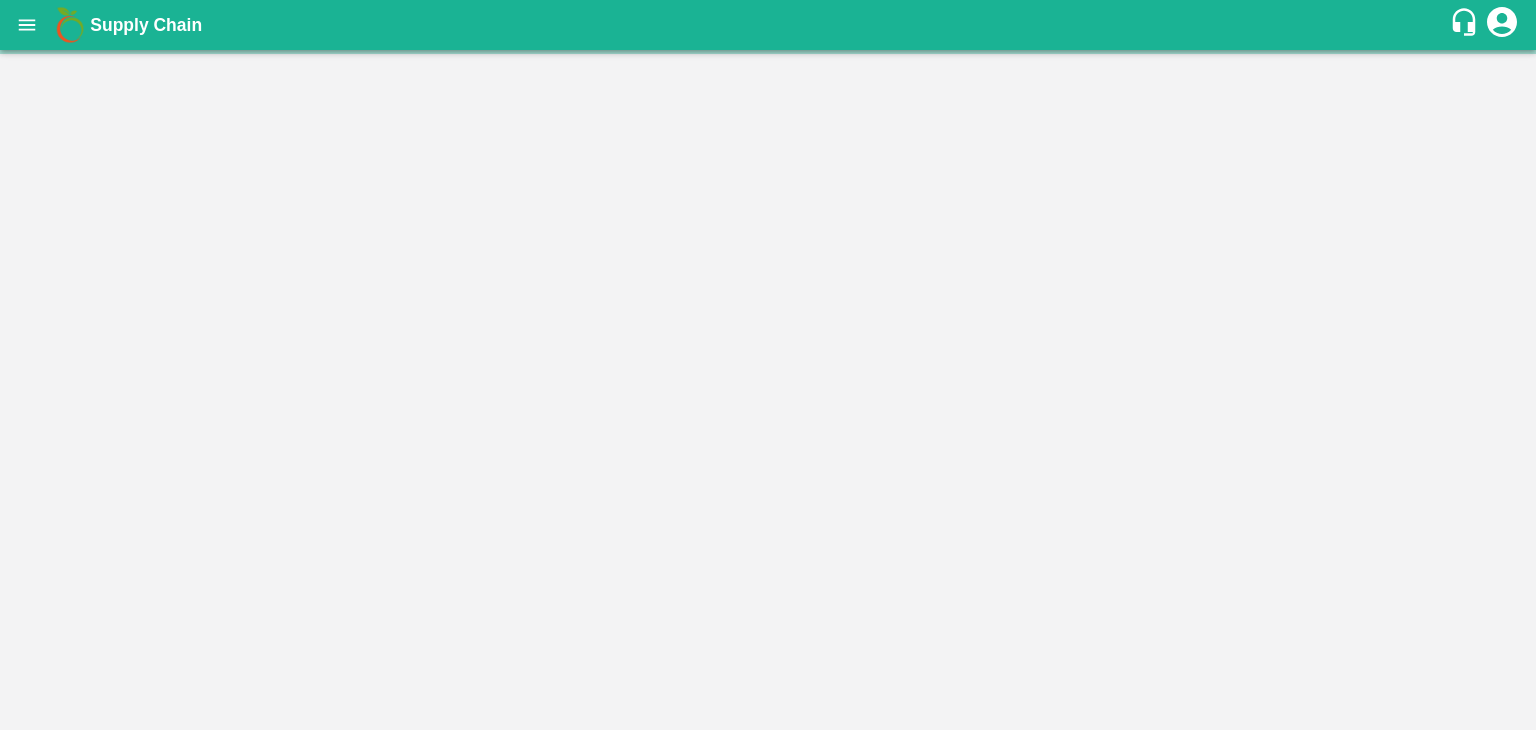 scroll, scrollTop: 0, scrollLeft: 0, axis: both 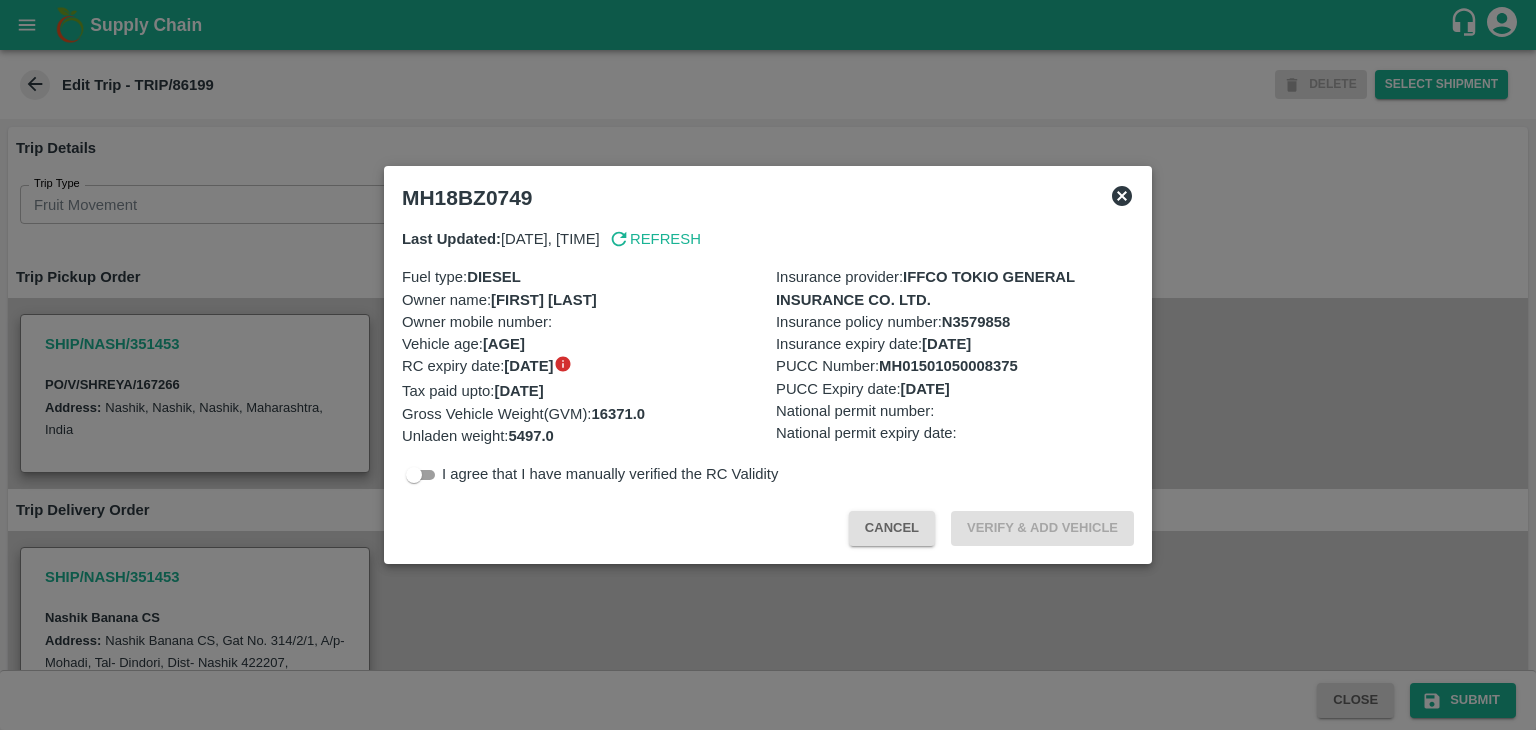 click at bounding box center (768, 365) 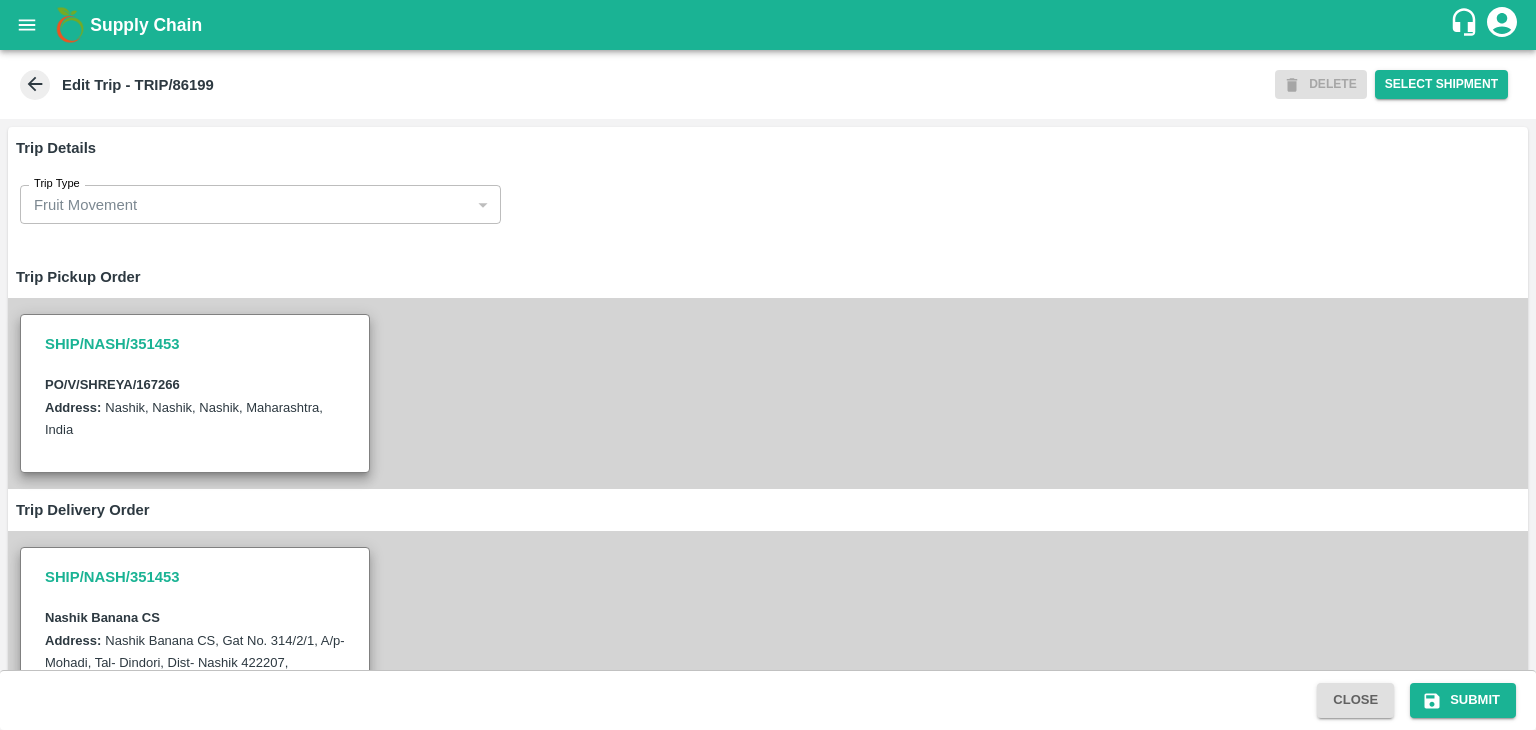 scroll, scrollTop: 748, scrollLeft: 0, axis: vertical 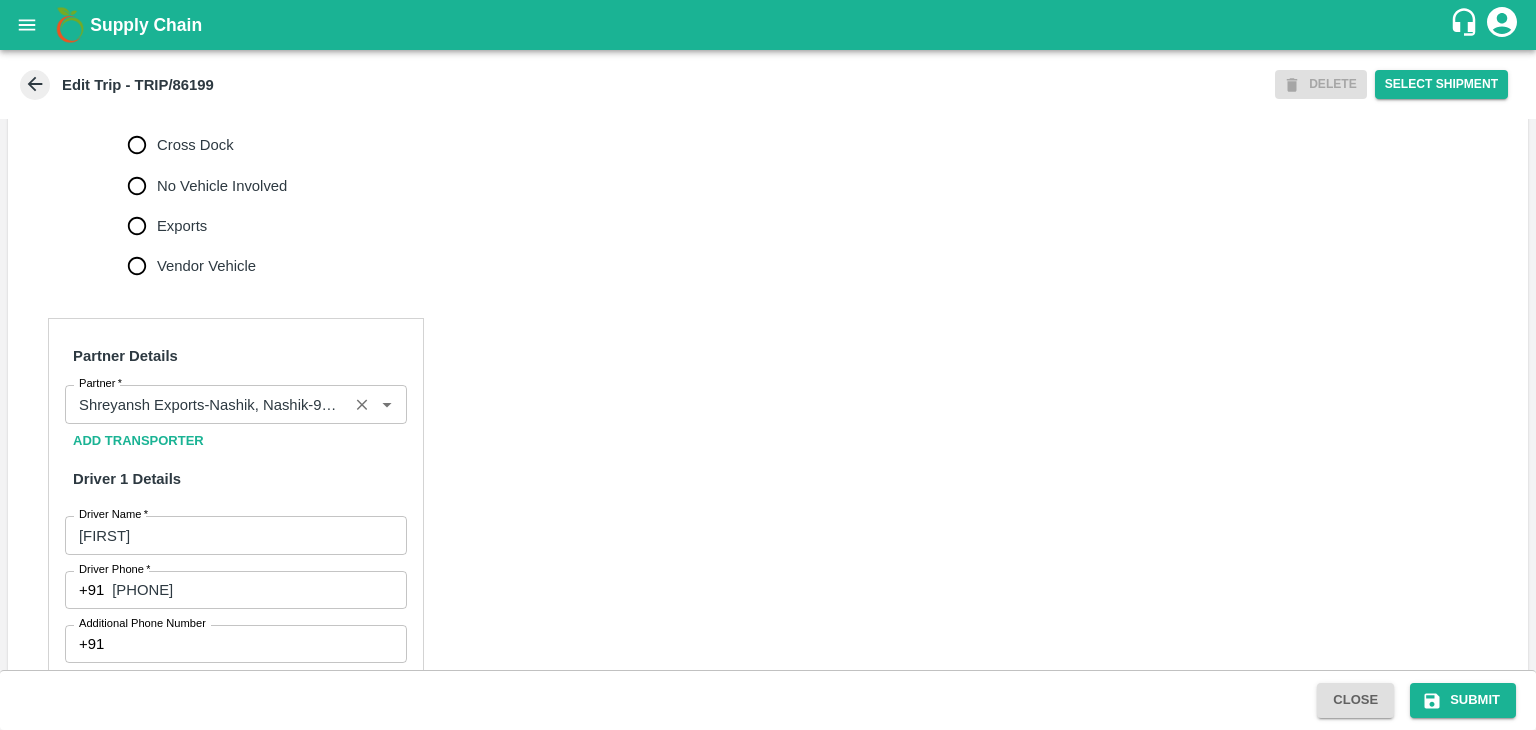 click 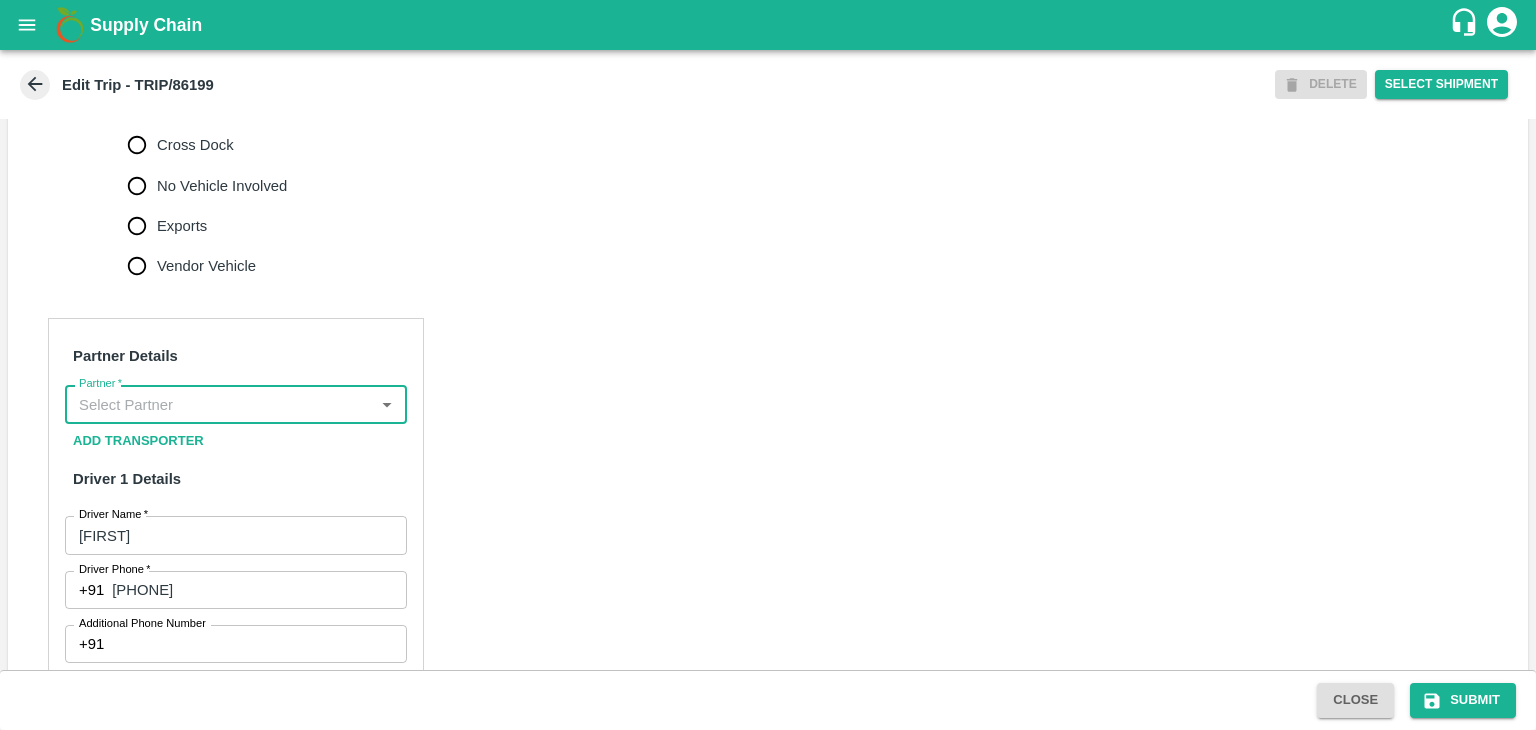 scroll, scrollTop: 0, scrollLeft: 0, axis: both 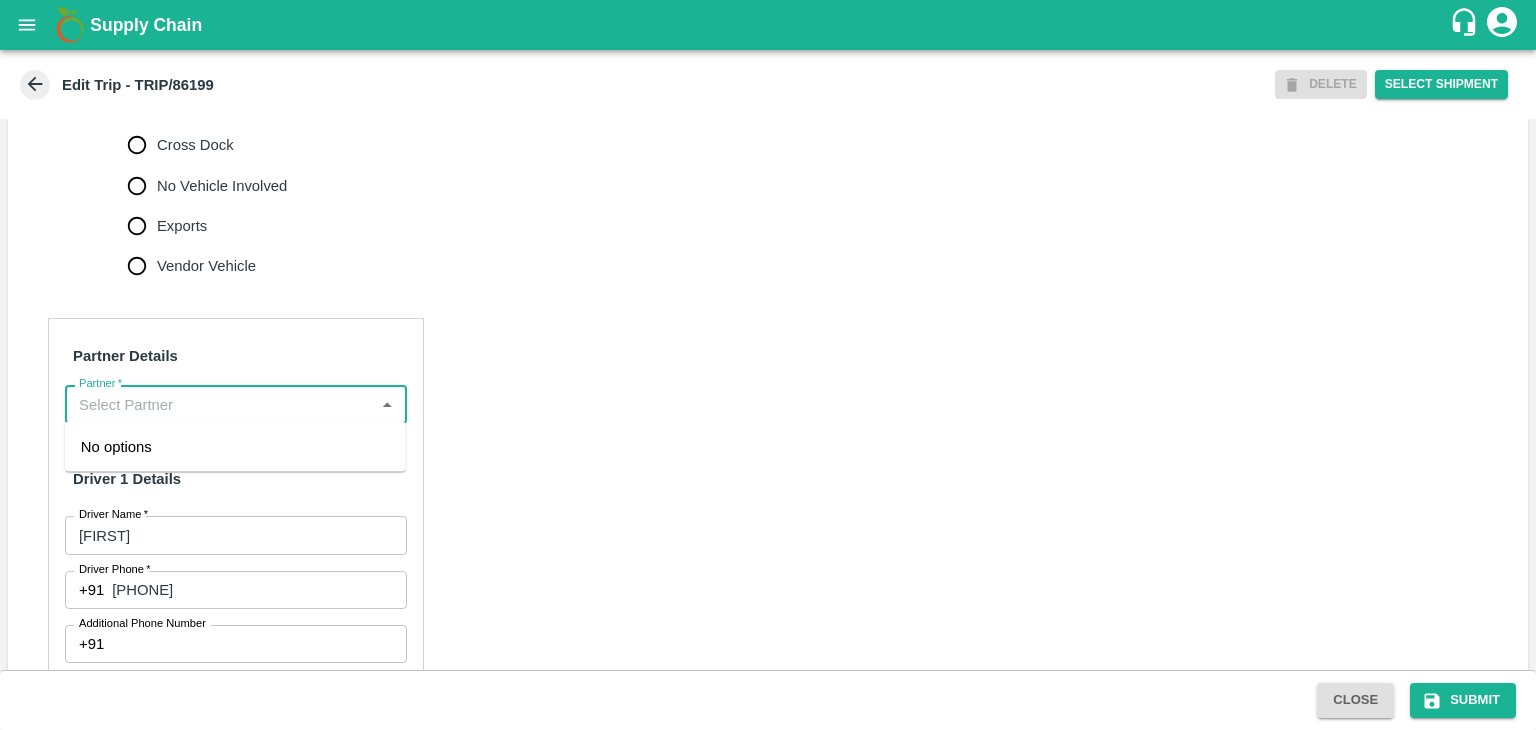 click on "Partner   *" at bounding box center (219, 404) 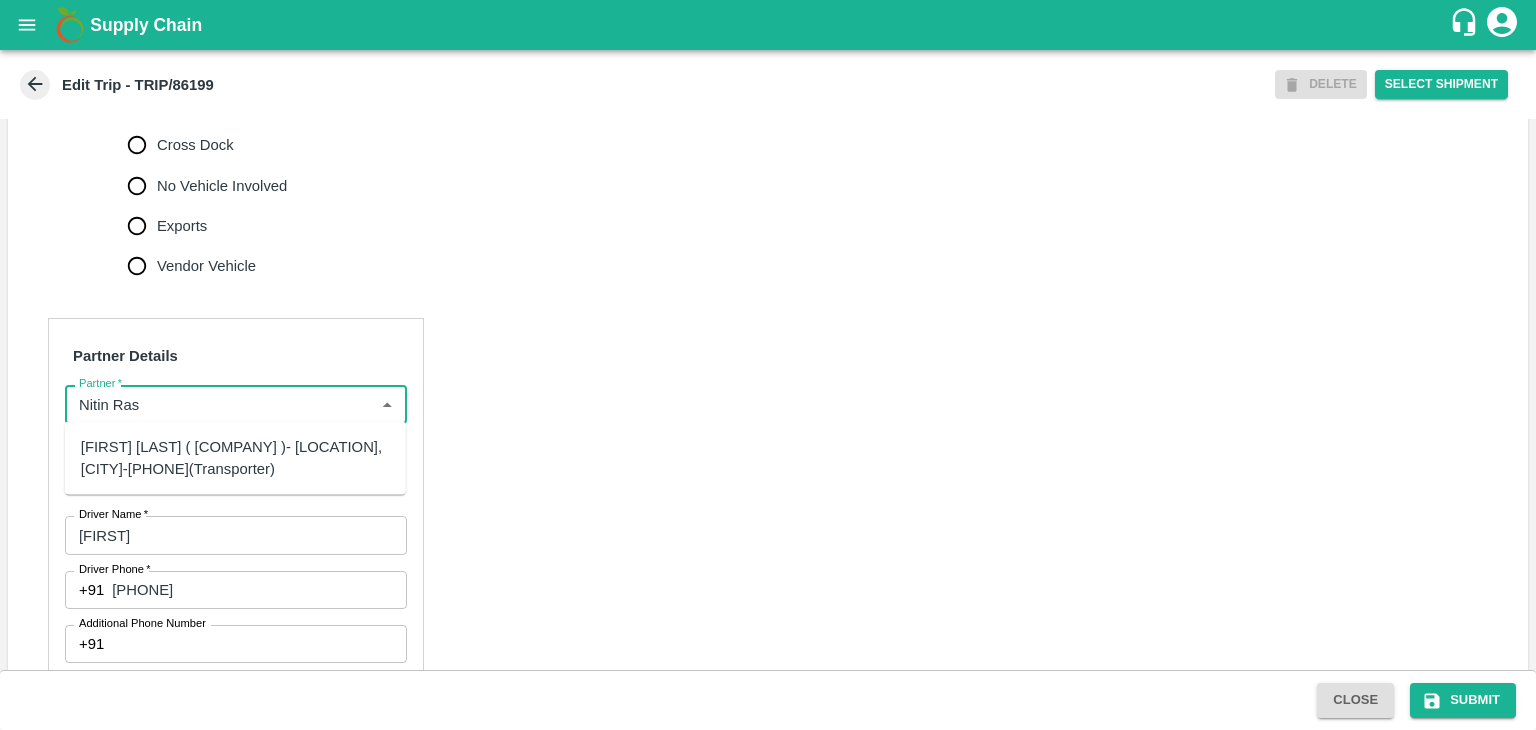 click on "[FIRST] [LAST] ( [COMPANY] )- [LOCATION], [CITY]-[PHONE](Transporter)" at bounding box center (235, 458) 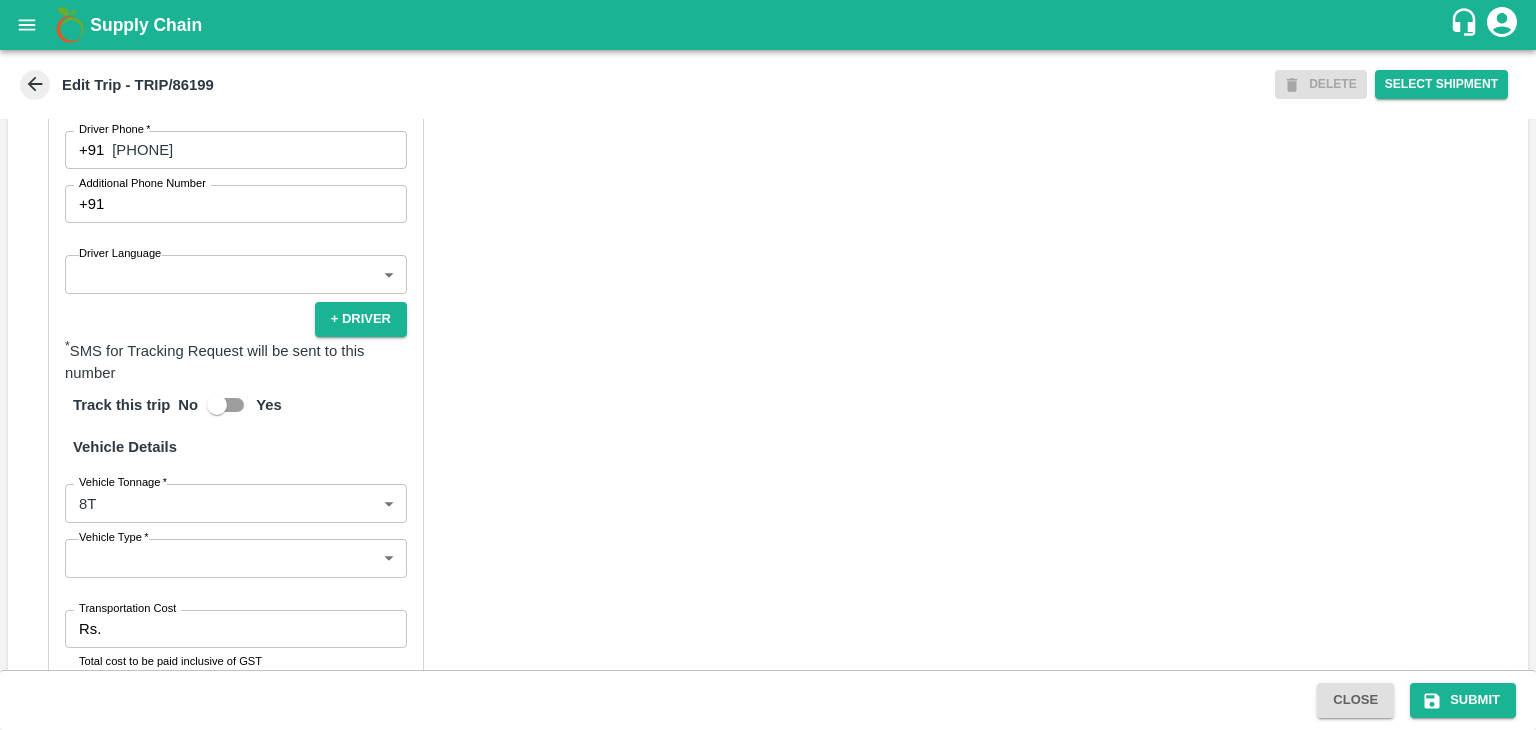 scroll, scrollTop: 1188, scrollLeft: 0, axis: vertical 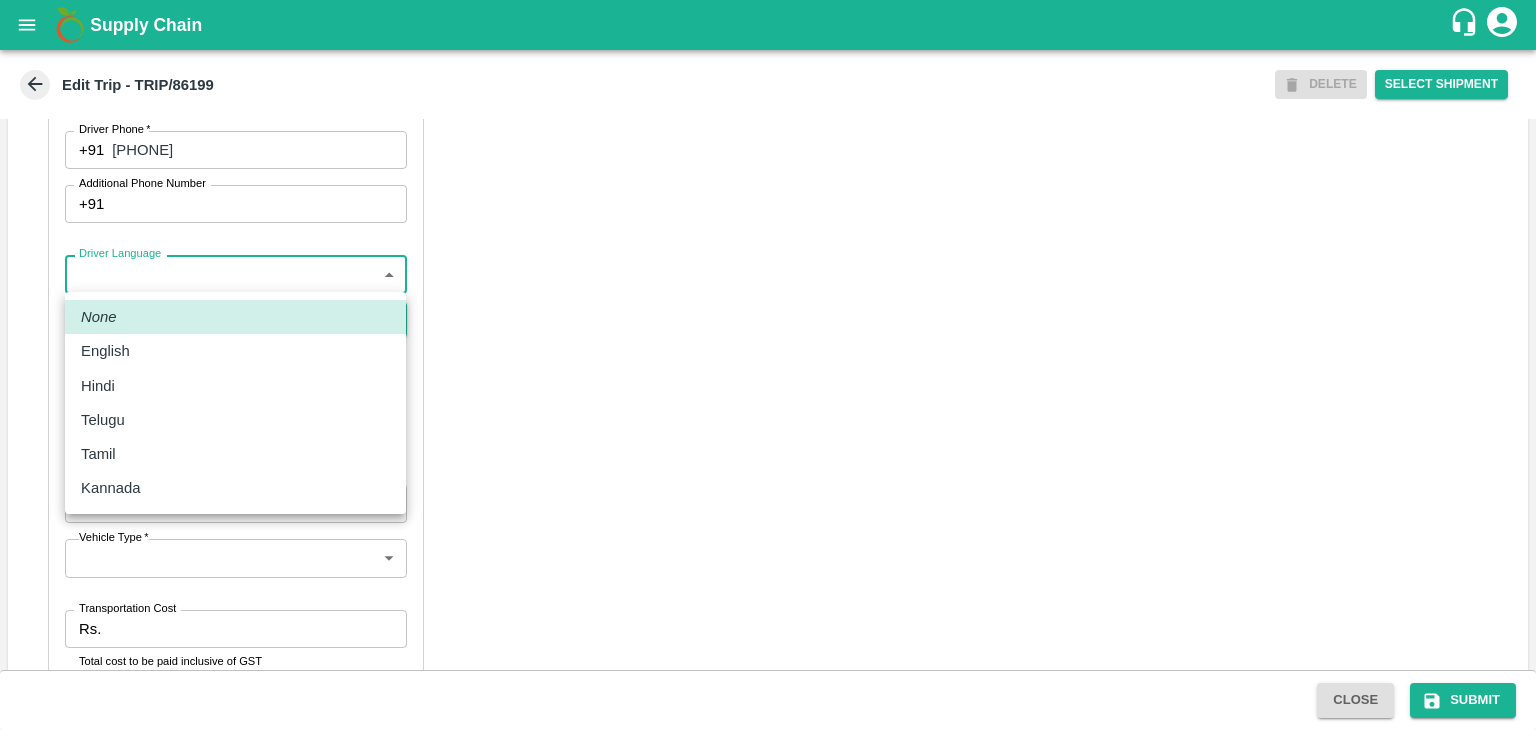 click on "Supply Chain Edit Trip - TRIP/86199 DELETE Select Shipment Trip Details Trip Type Fruit Movement 1 Trip Type Trip Pickup Order SHIP/NASH/351453 PO/V/SHREYA/167266 Address: [CITY], [CITY], [CITY], [STATE], India Trip Delivery Order SHIP/NASH/351453 [CITY] Banana CS Address:  [CITY] Banana CS, Gat No. 314/2/1, A/p- Mohadi, Tal- Dindori, Dist- [CITY] 422207, [STATE], India., India Trip Category  Full Load Part Load Monthly Vehicle Cross Dock No Vehicle Involved Exports Vendor Vehicle Partner Details Partner   * Partner Add   Transporter Driver 1 Details Driver Name   * [FIRST] Driver Name Driver Phone   * +91 [PHONE] Driver Phone Additional Phone Number +91 Additional Phone Number Driver Language ​ Driver Language + Driver * SMS for Tracking Request will be sent to this number Track this trip No Yes Vehicle Details Vehicle Tonnage   * 8T 8000 Vehicle Tonnage Vehicle Type   * ​ Vehicle Type Transportation Cost Rs. Transportation Cost Total cost to be paid inclusive of GST Vehicle Number" at bounding box center [768, 365] 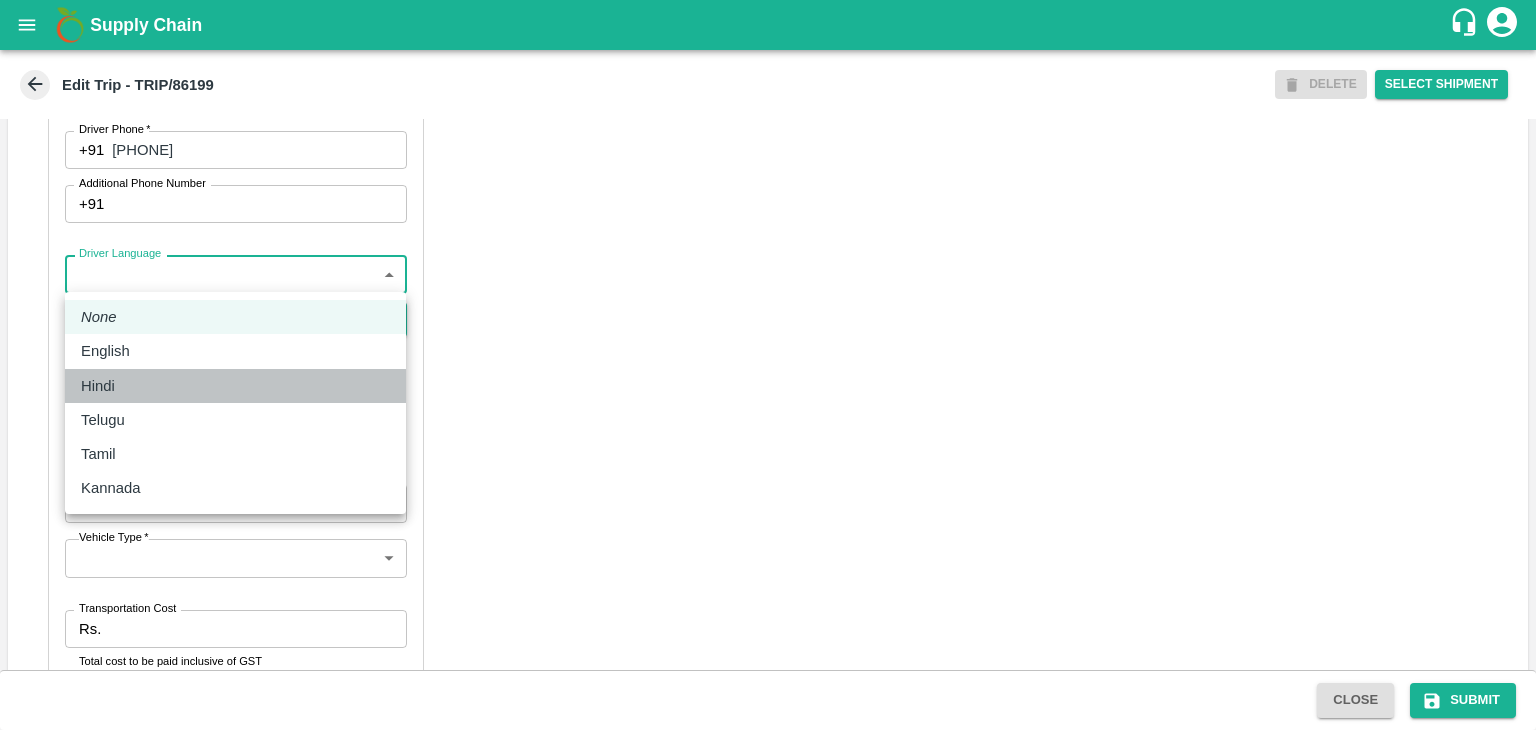 click on "Hindi" at bounding box center [235, 386] 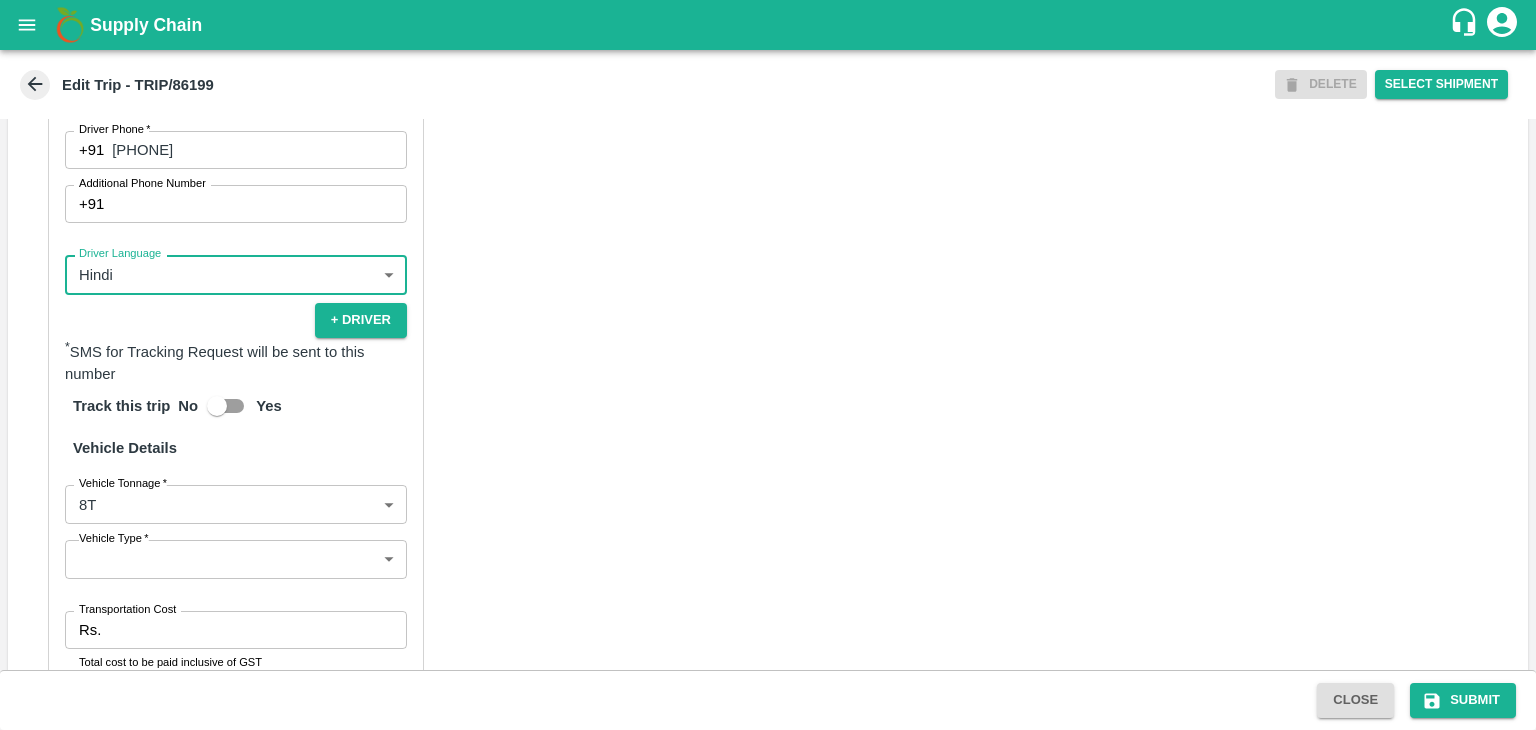 scroll, scrollTop: 1384, scrollLeft: 0, axis: vertical 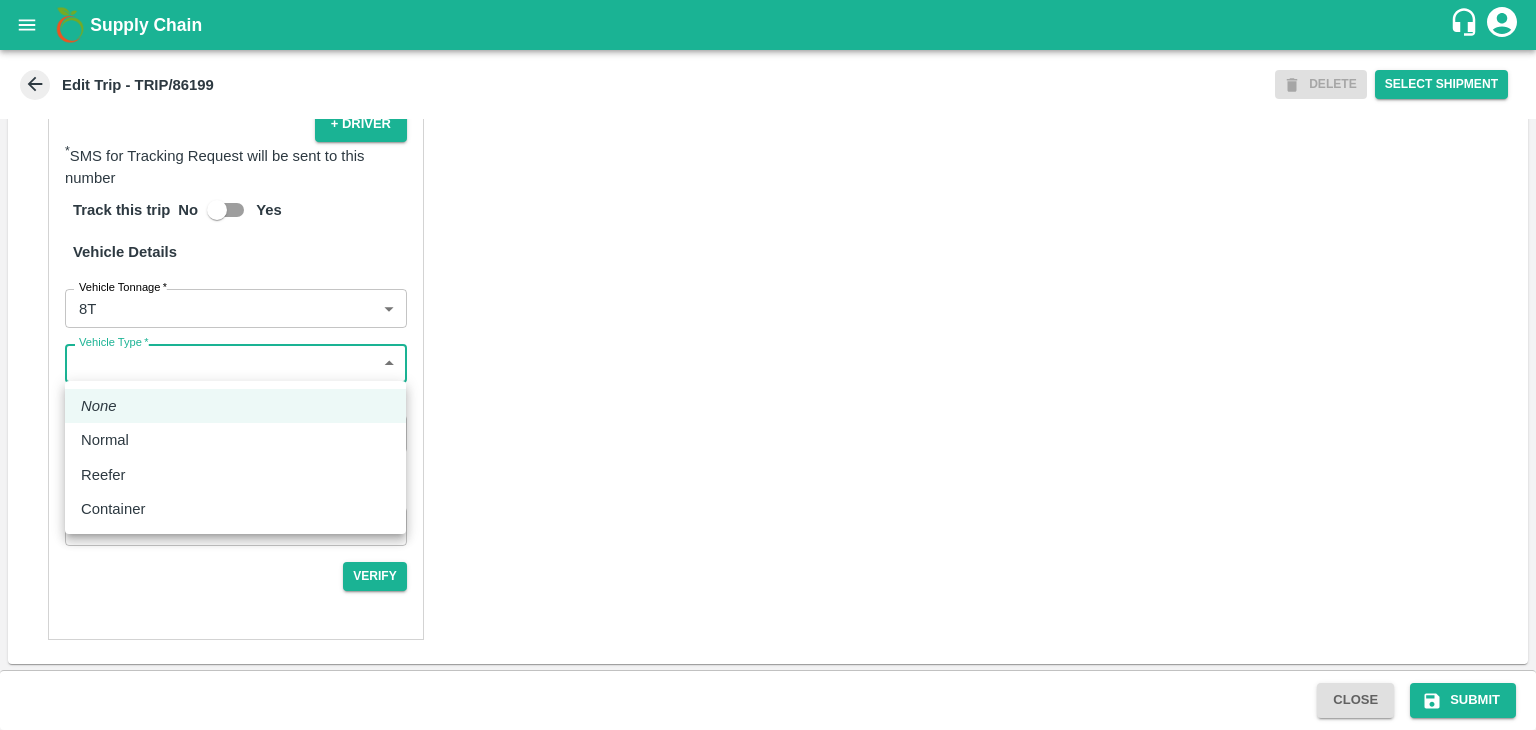 click on "Supply Chain Edit Trip - TRIP/86199 DELETE Select Shipment Trip Details Trip Type Fruit Movement 1 Trip Type Trip Pickup Order SHIP/NASH/351453 PO/V/SHREYA/167266 Address: [CITY], [CITY], [CITY], [STATE], India Trip Delivery Order SHIP/NASH/351453 [CITY] Banana CS Address:  [CITY] Banana CS, Gat No. 314/2/1, A/p- Mohadi, Tal- Dindori, Dist- [CITY] 422207, [STATE], India., India Trip Category  Full Load Part Load Monthly Vehicle Cross Dock No Vehicle Involved Exports Vendor Vehicle Partner Details Partner   * Partner Add   Transporter Driver 1 Details Driver Name   * [FIRST] Driver Name Driver Phone   * +91 [PHONE] Driver Phone Additional Phone Number +91 Additional Phone Number Driver Language Hindi hi Driver Language + Driver * SMS for Tracking Request will be sent to this number Track this trip No Yes Vehicle Details Vehicle Tonnage   * 8T 8000 Vehicle Tonnage Vehicle Type   * ​ Vehicle Type Transportation Cost Rs. Transportation Cost Total cost to be paid inclusive of GST MH18BZ0749" at bounding box center (768, 365) 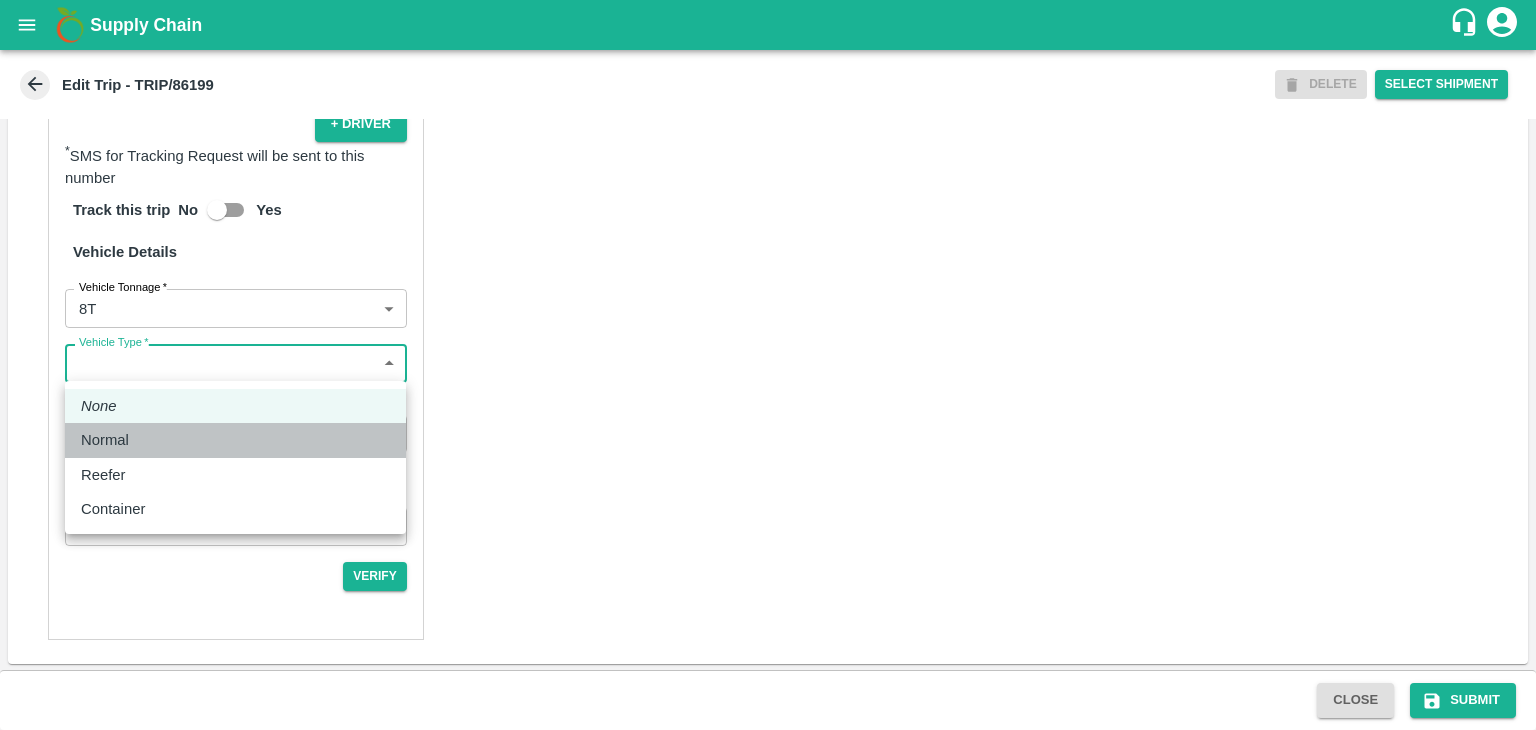 click on "Normal" at bounding box center [105, 440] 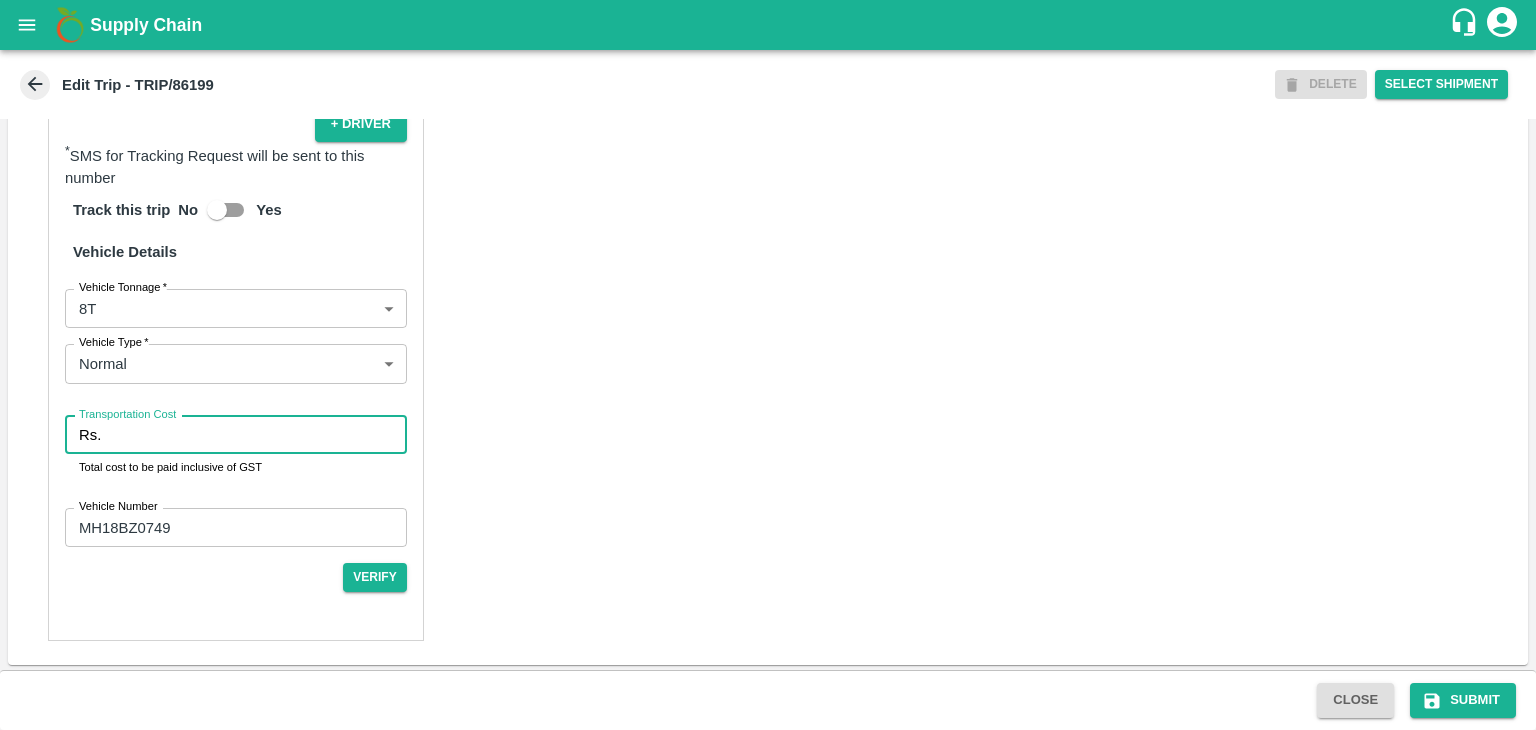 click on "Transportation Cost" at bounding box center (258, 435) 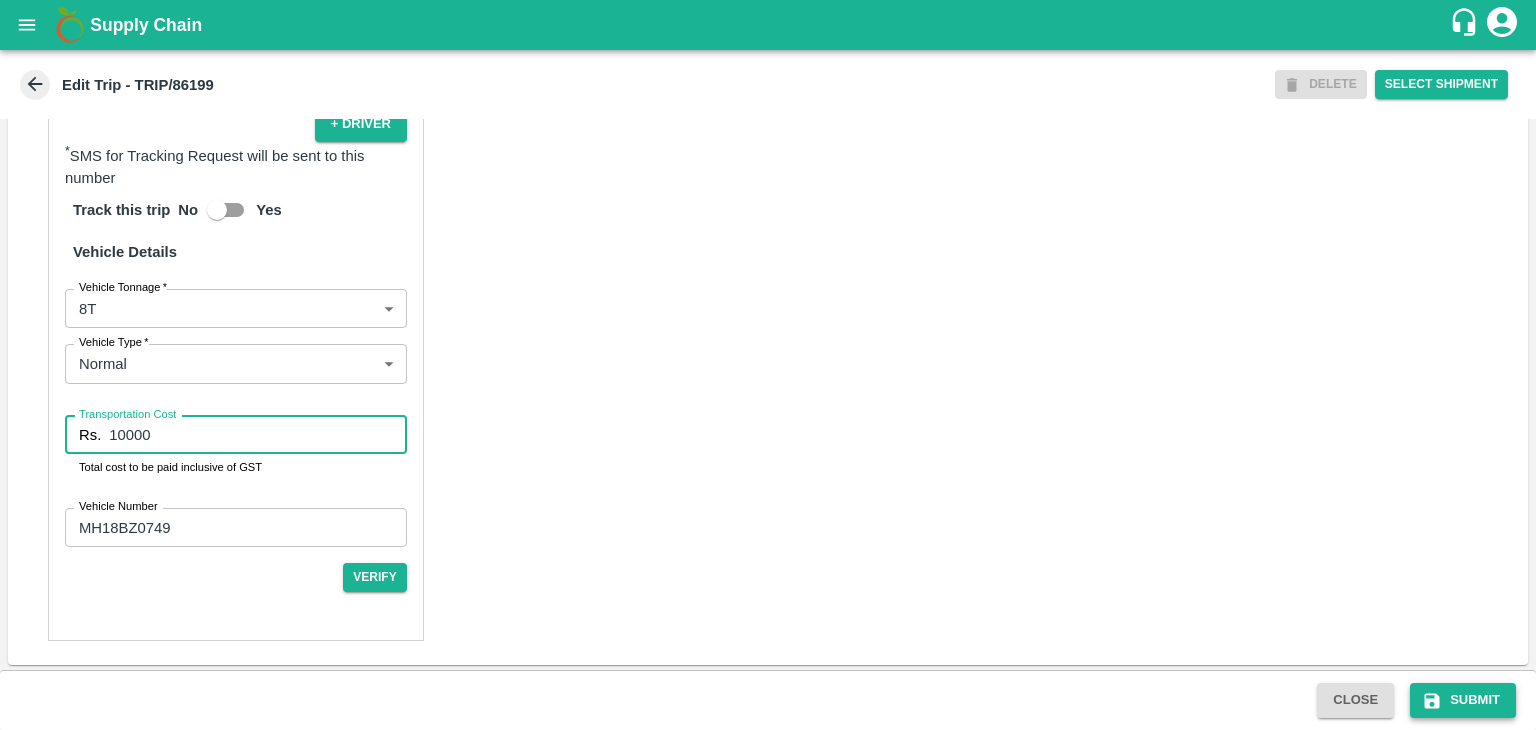 type on "10000" 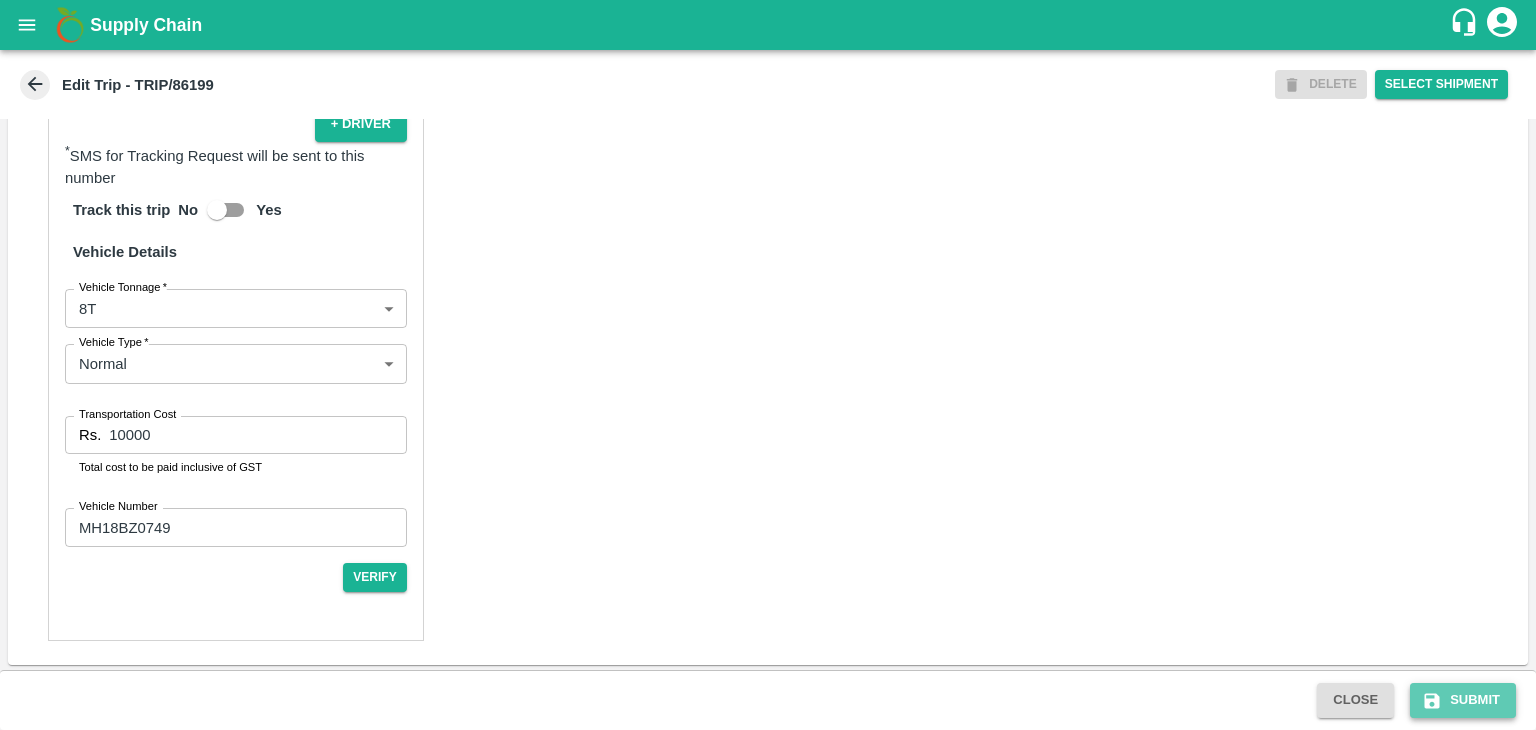 click on "Submit" at bounding box center (1463, 700) 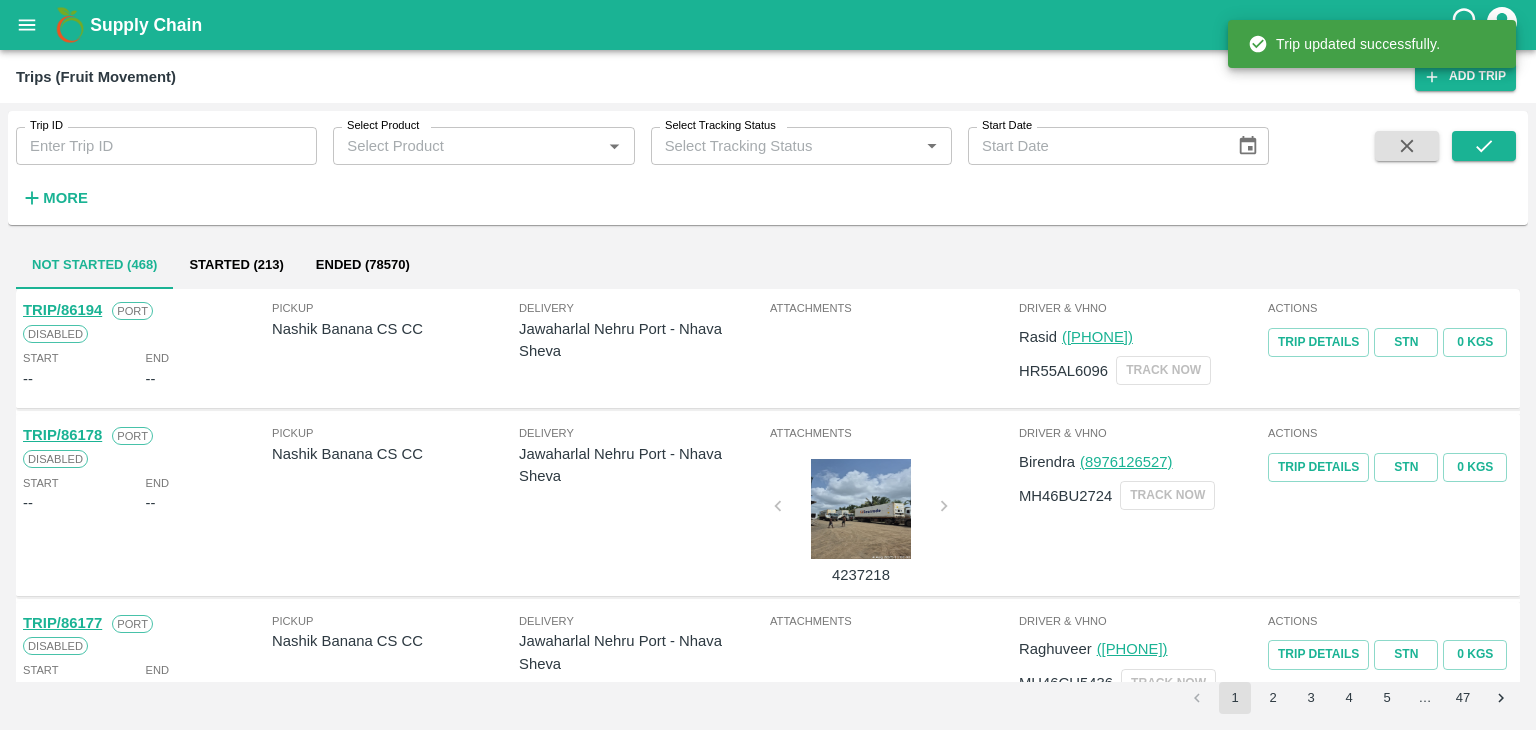 click on "Trip ID" at bounding box center (166, 146) 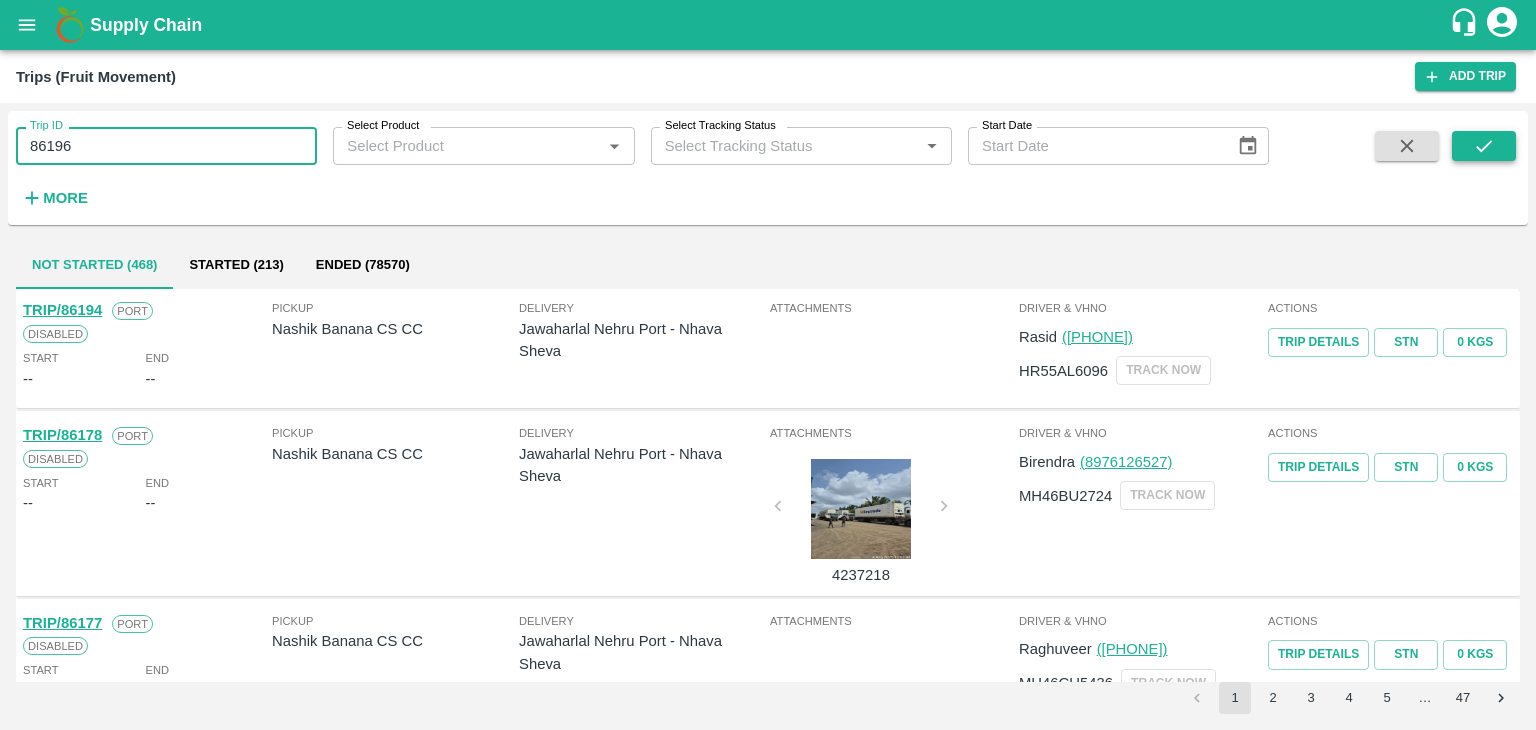 type on "86196" 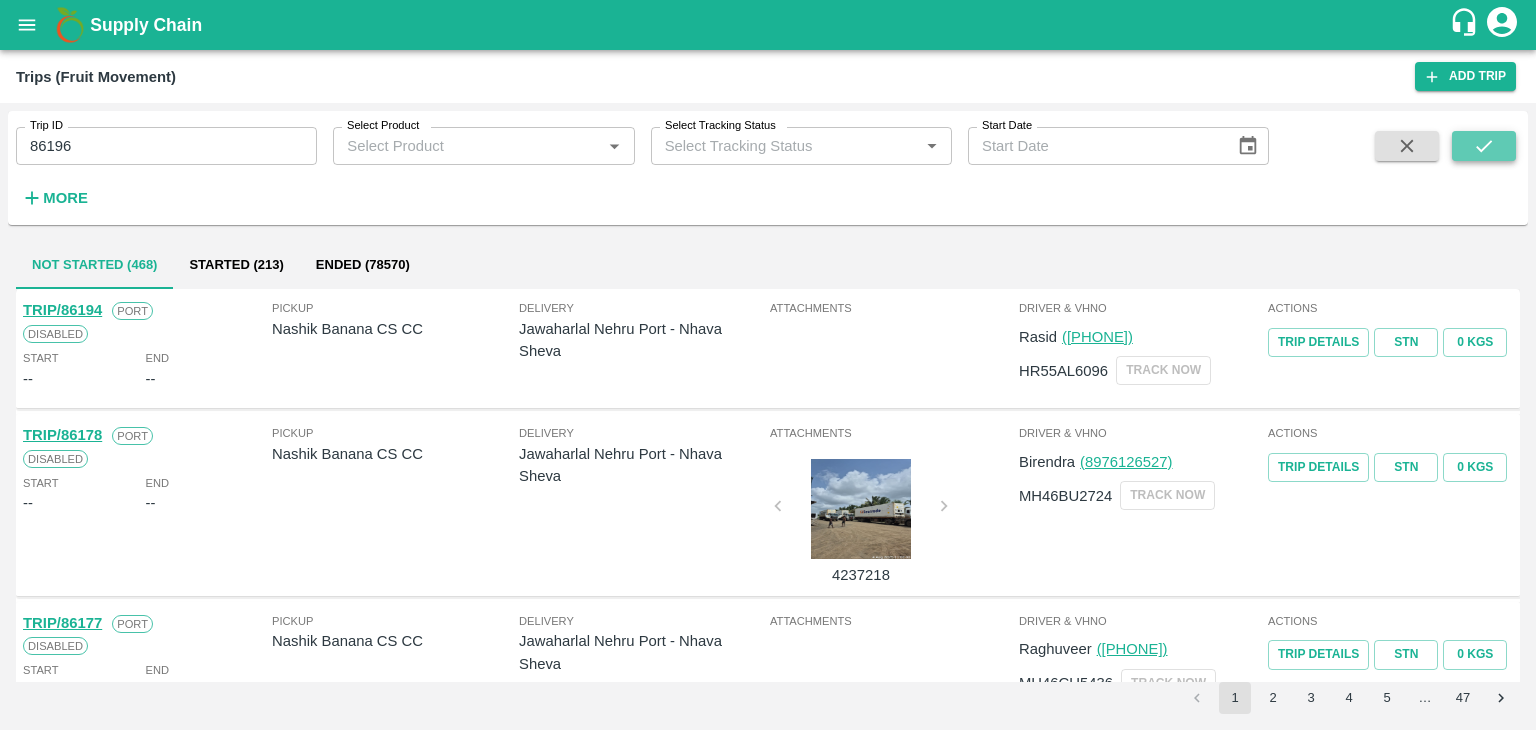 click 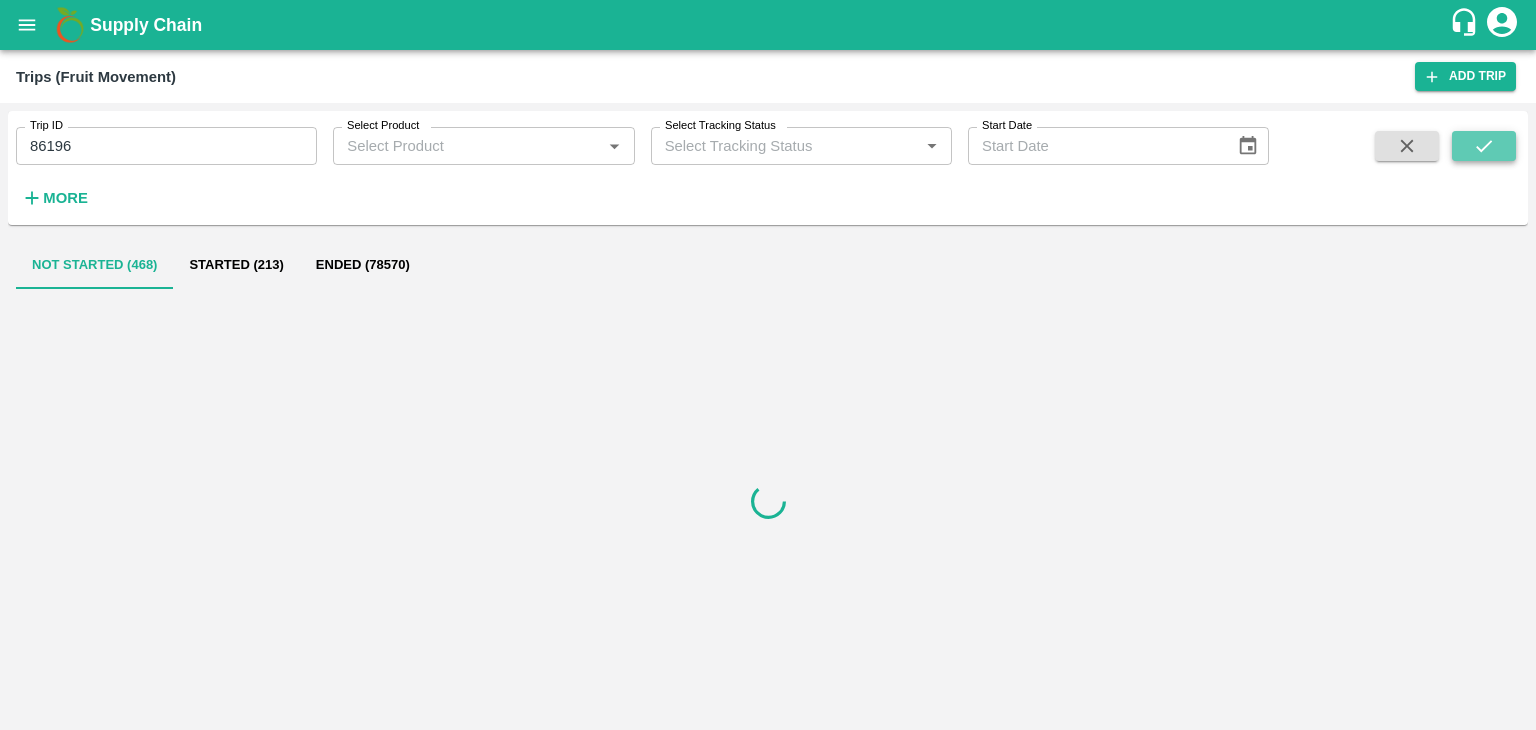click 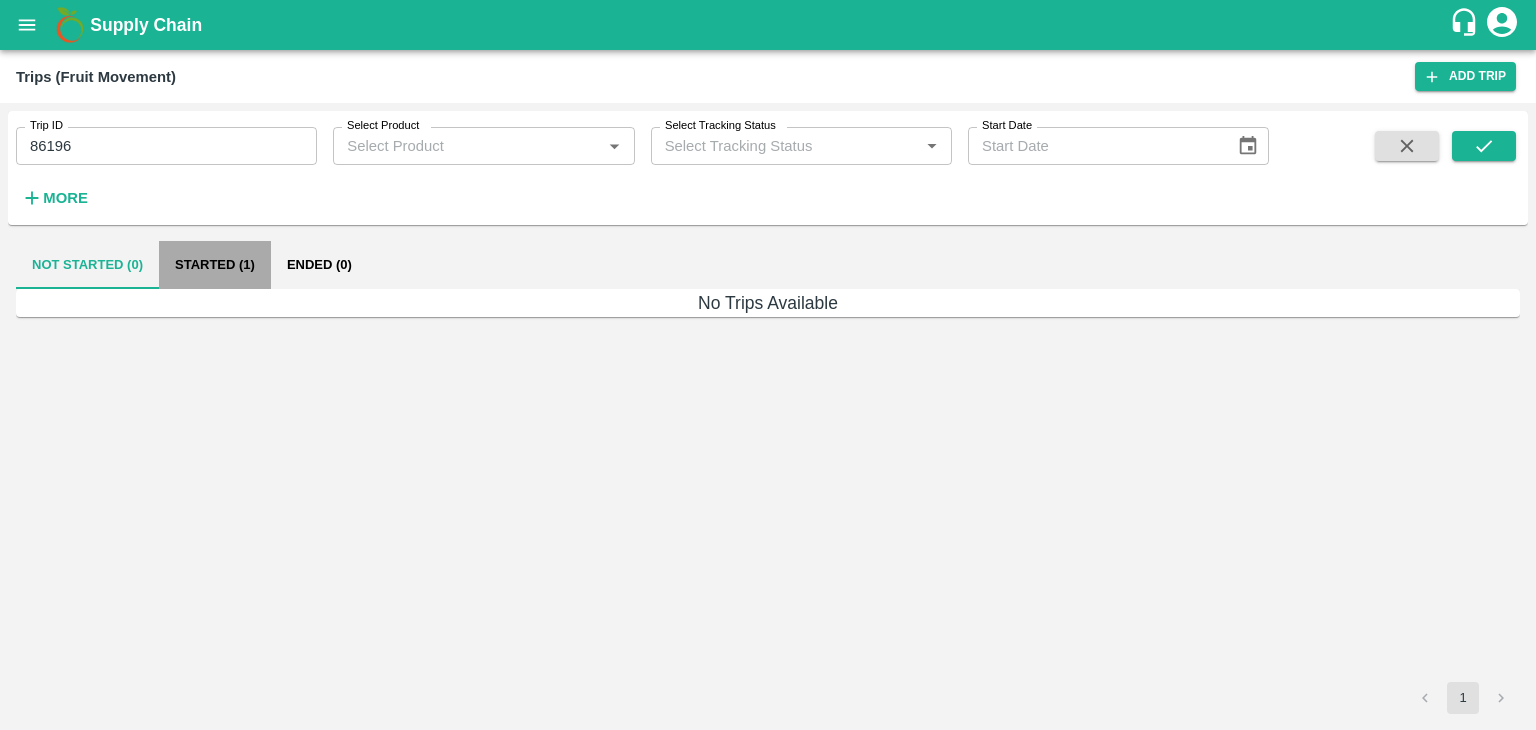 click on "Started (1)" at bounding box center [215, 265] 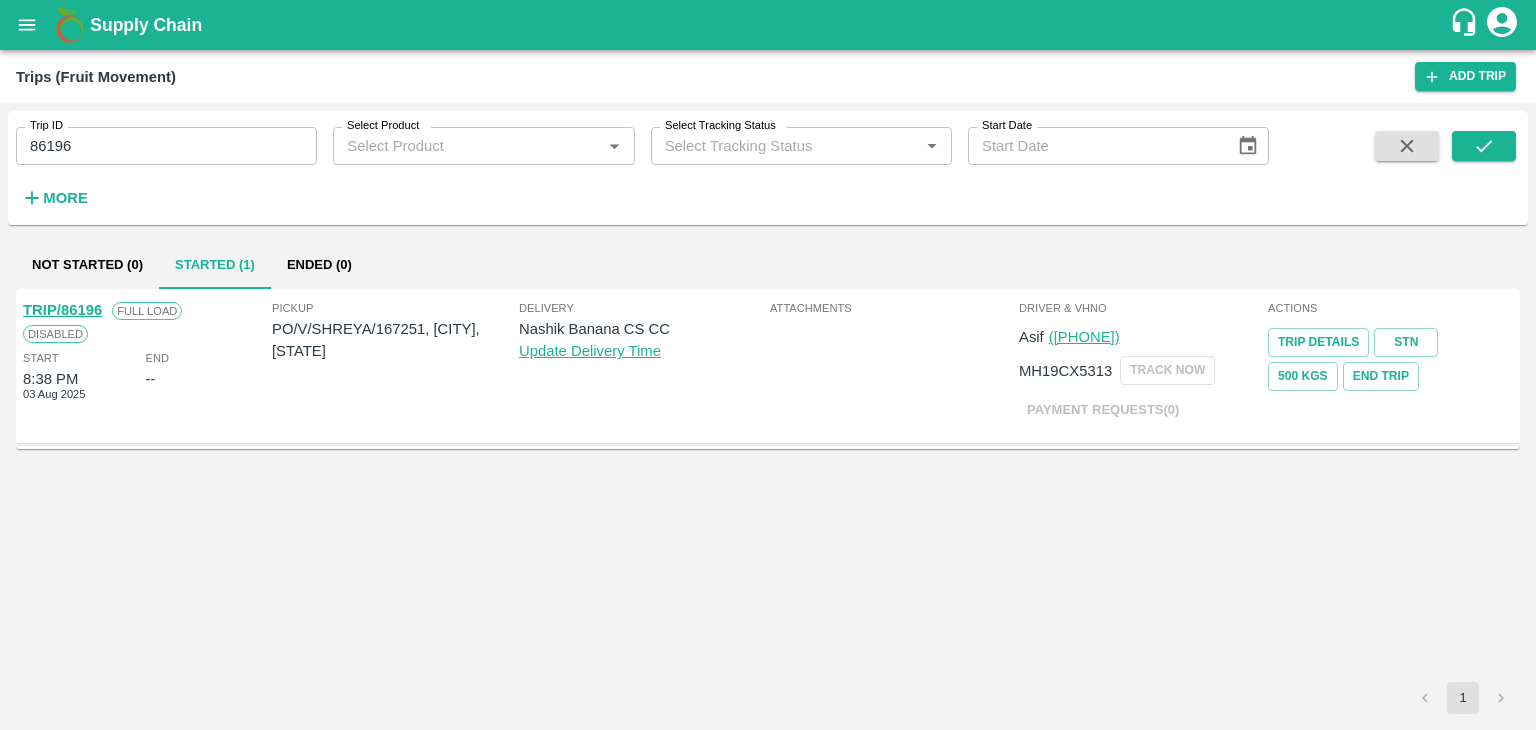 click on "TRIP/86196" at bounding box center [62, 310] 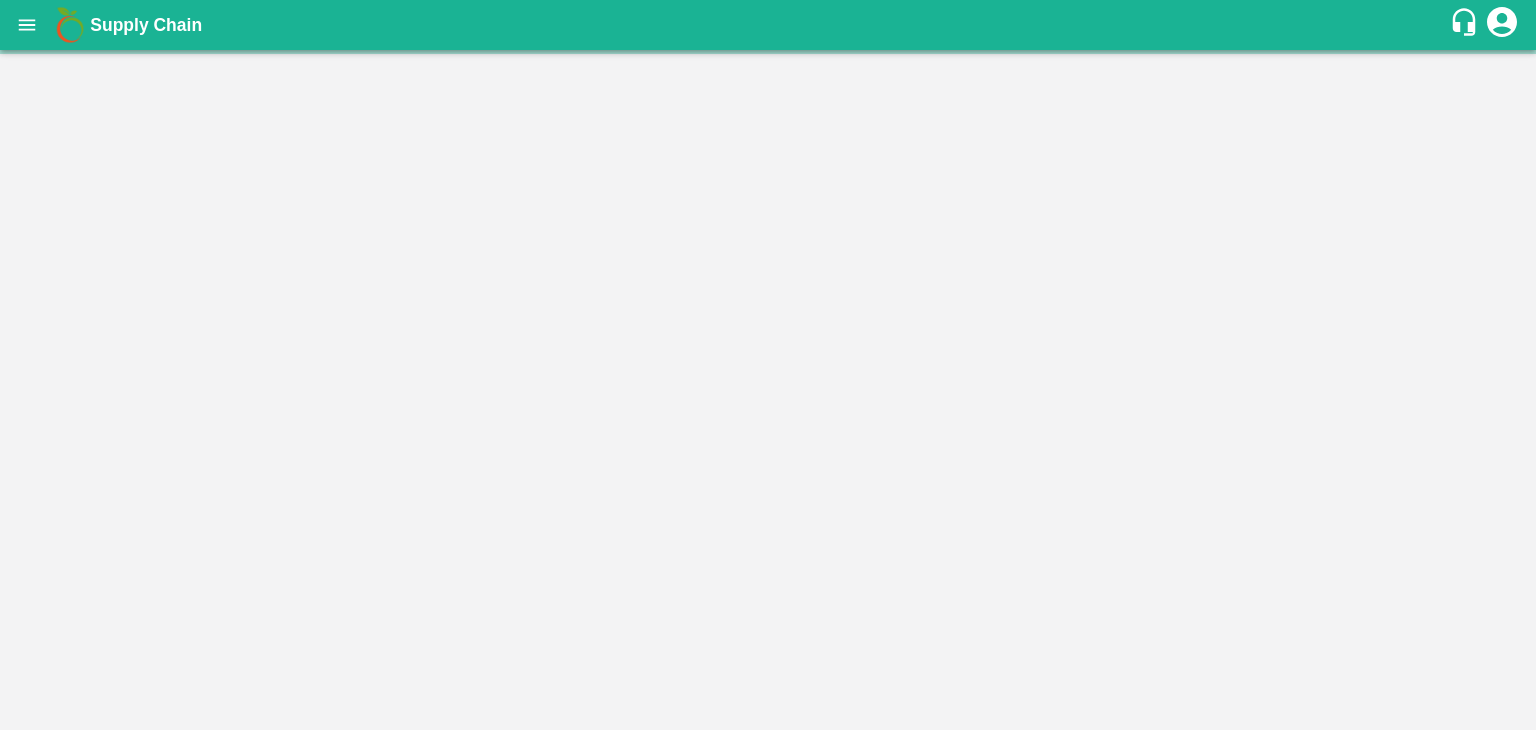 scroll, scrollTop: 0, scrollLeft: 0, axis: both 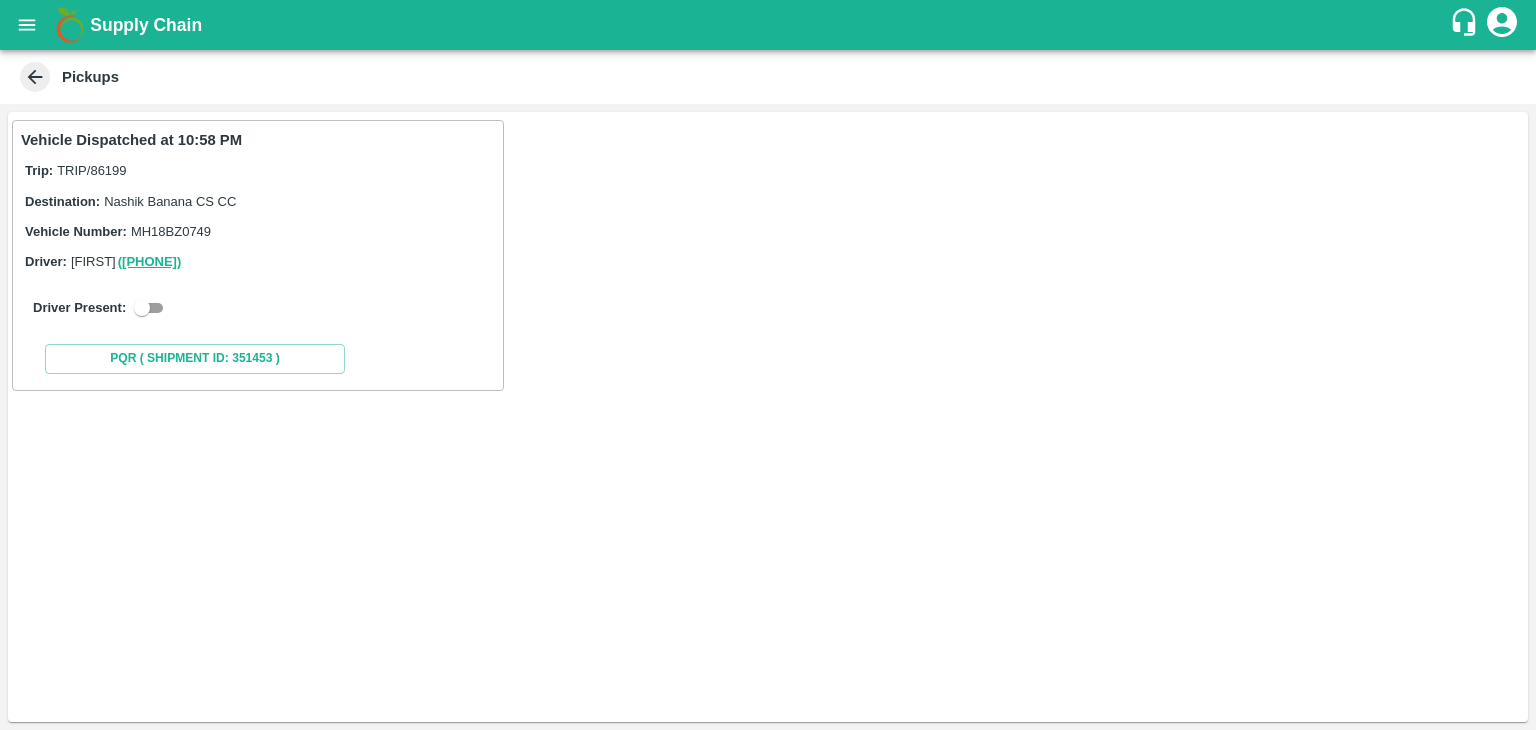 click at bounding box center (142, 308) 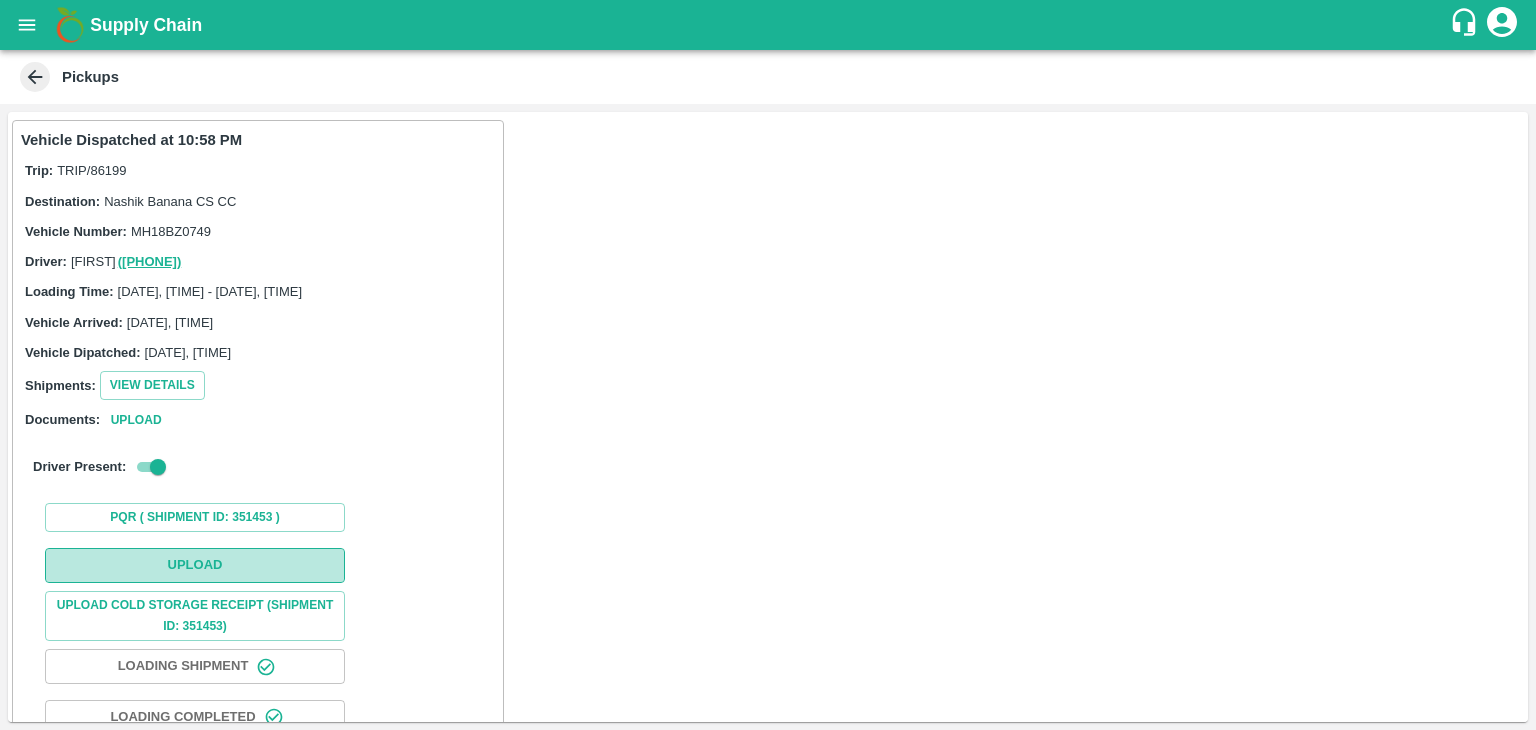 click on "Upload" at bounding box center (195, 565) 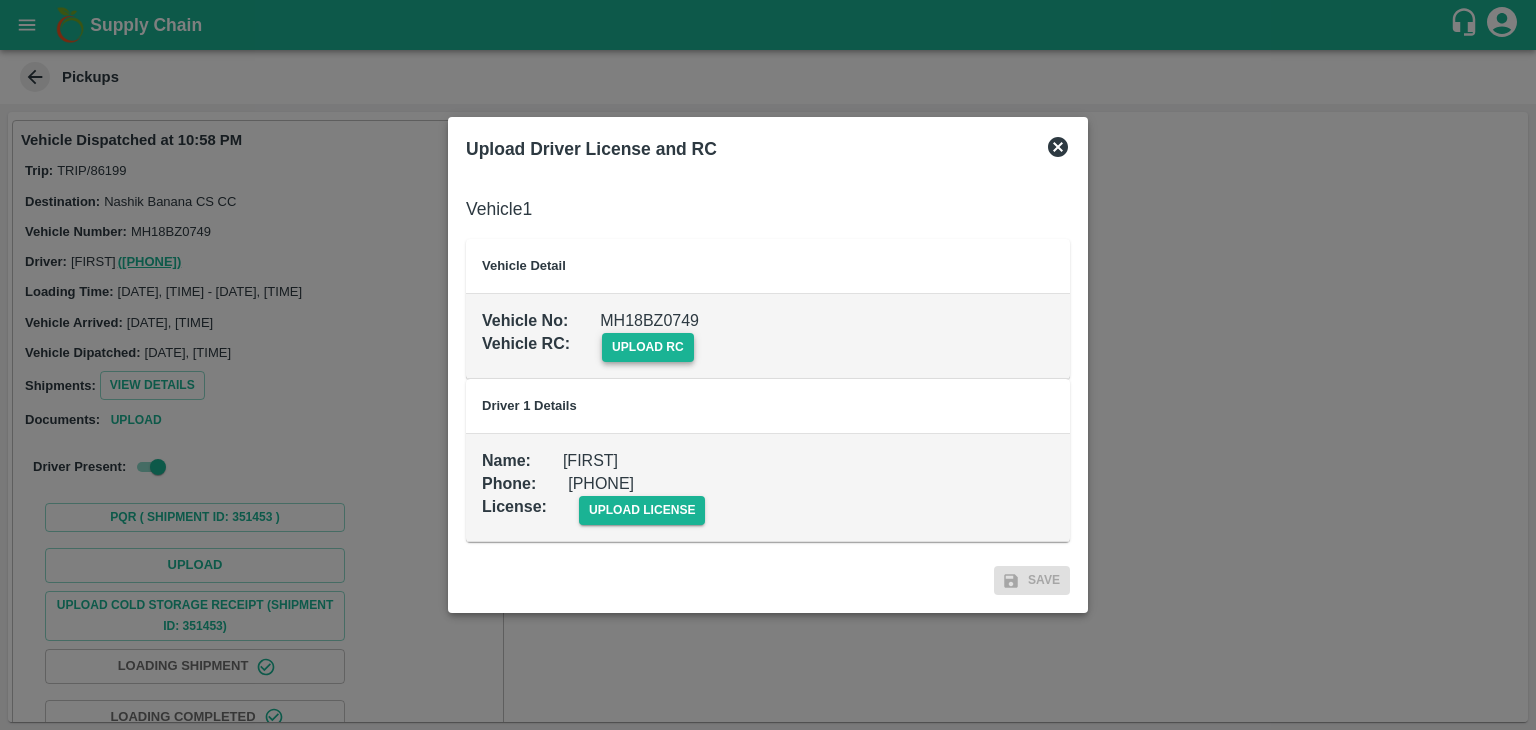 click on "upload rc" at bounding box center (648, 347) 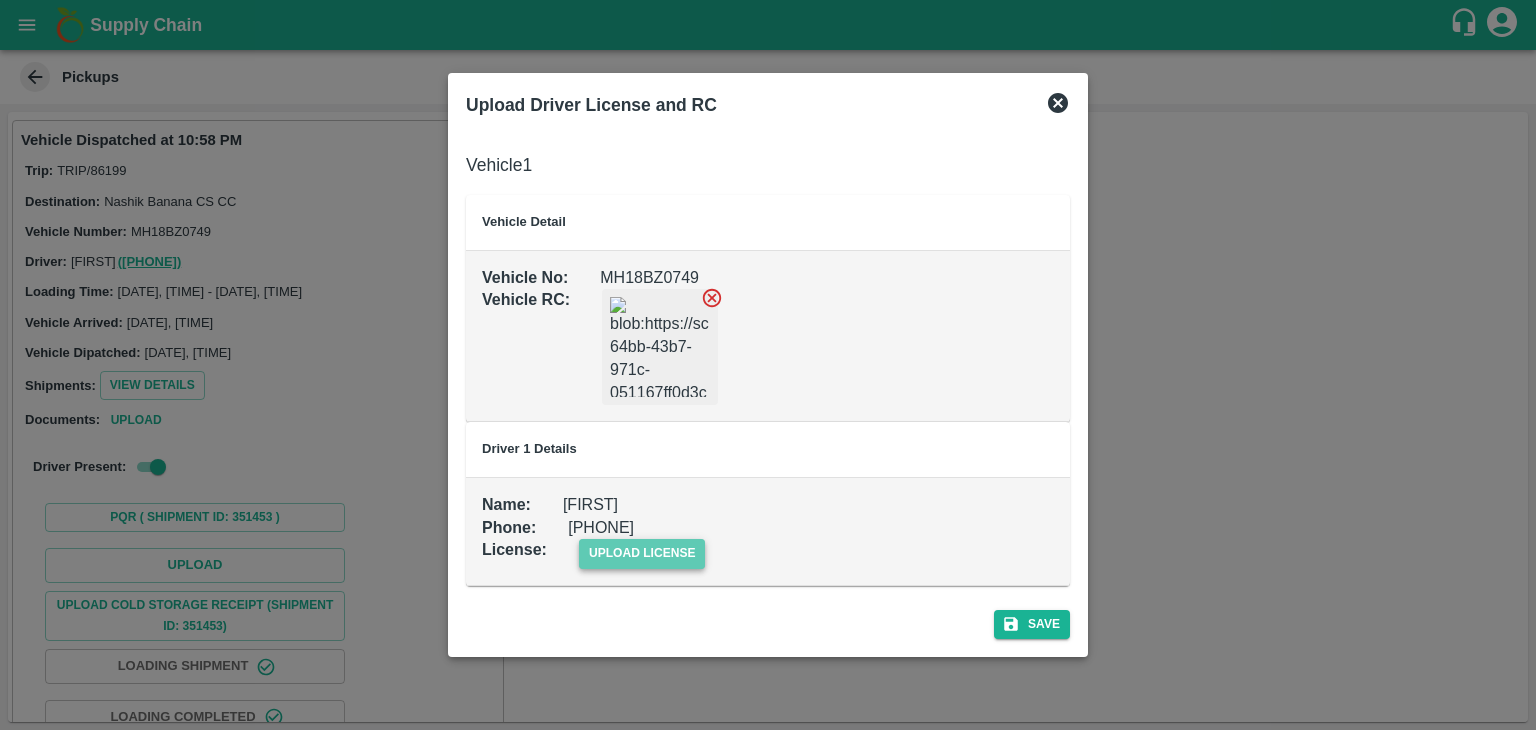 click on "upload license" at bounding box center (642, 553) 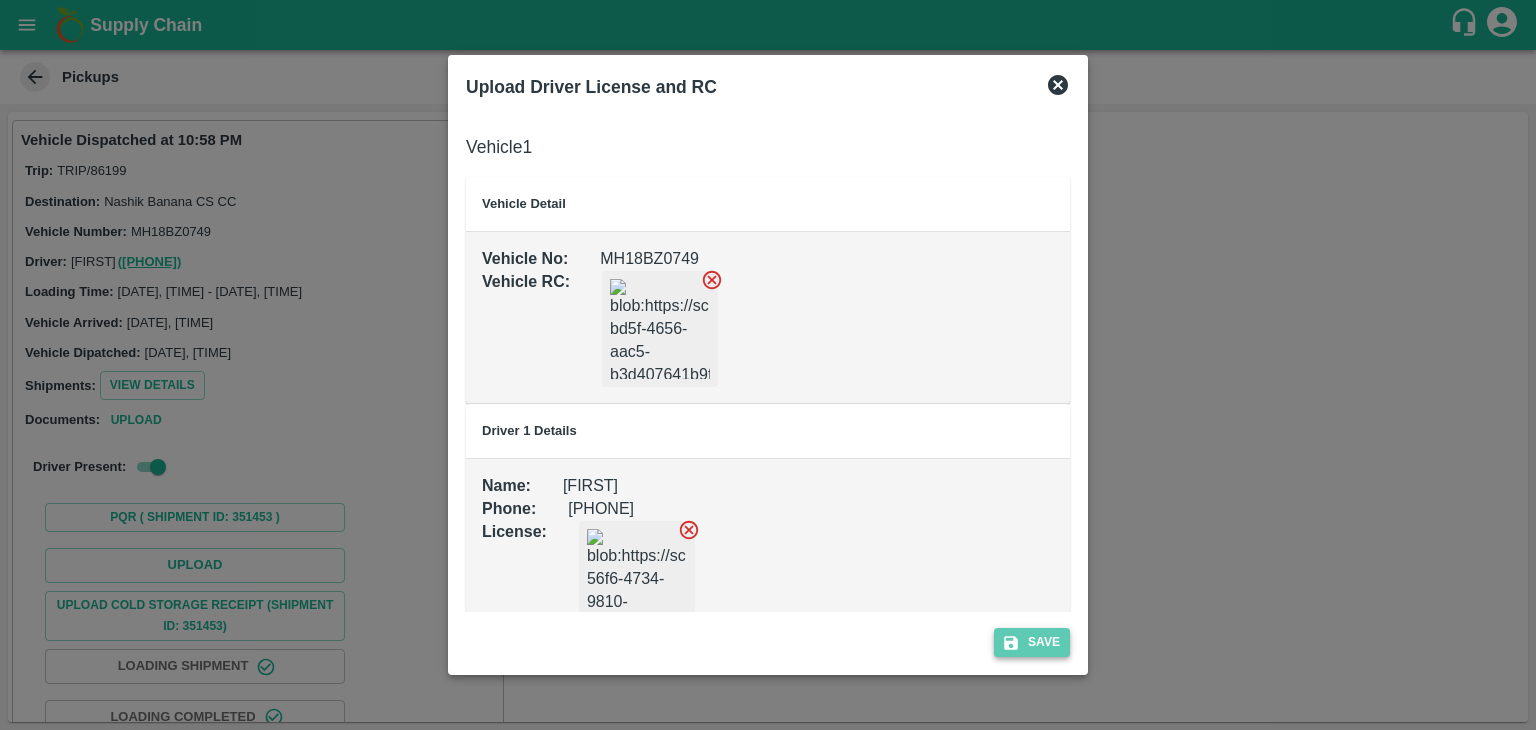 click on "Save" at bounding box center [1032, 642] 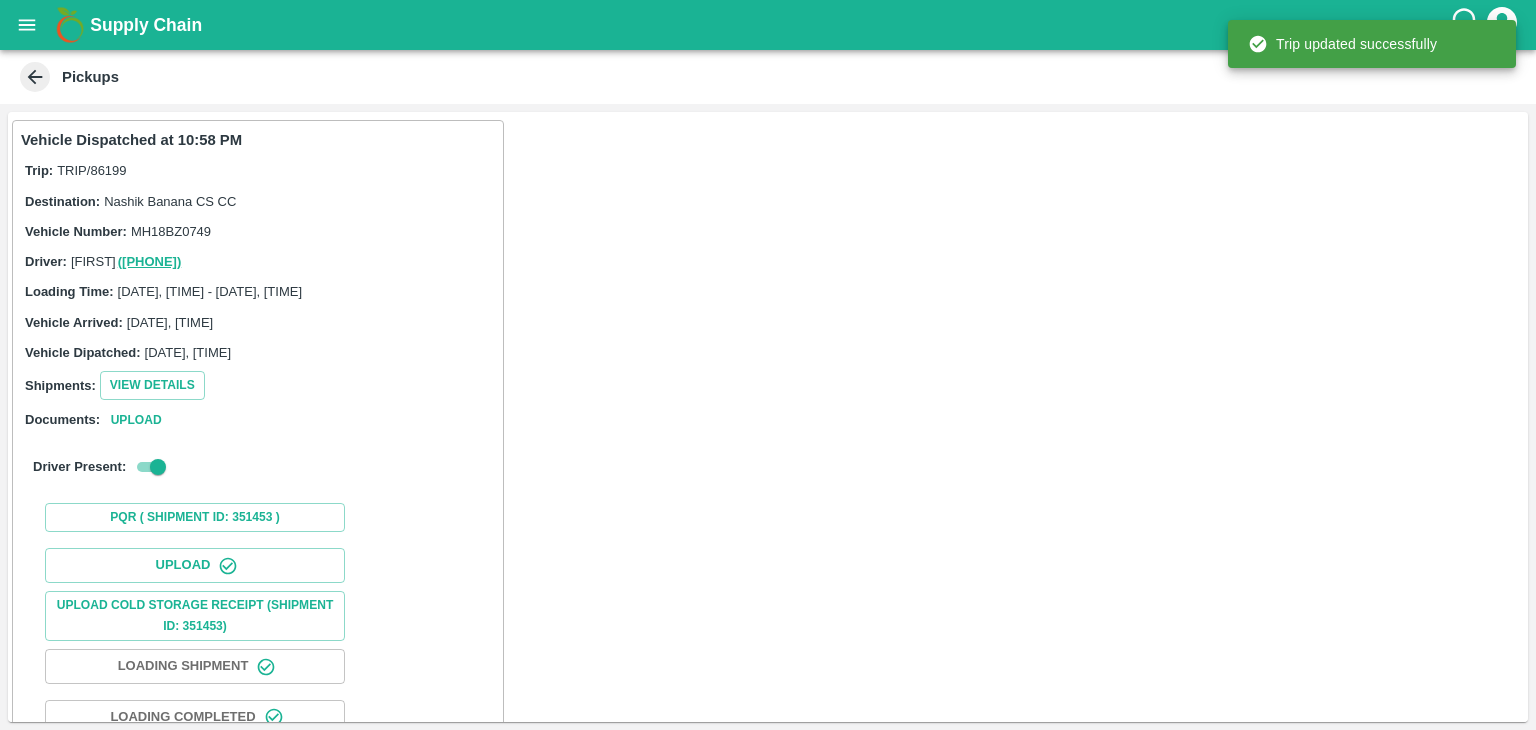 scroll, scrollTop: 209, scrollLeft: 0, axis: vertical 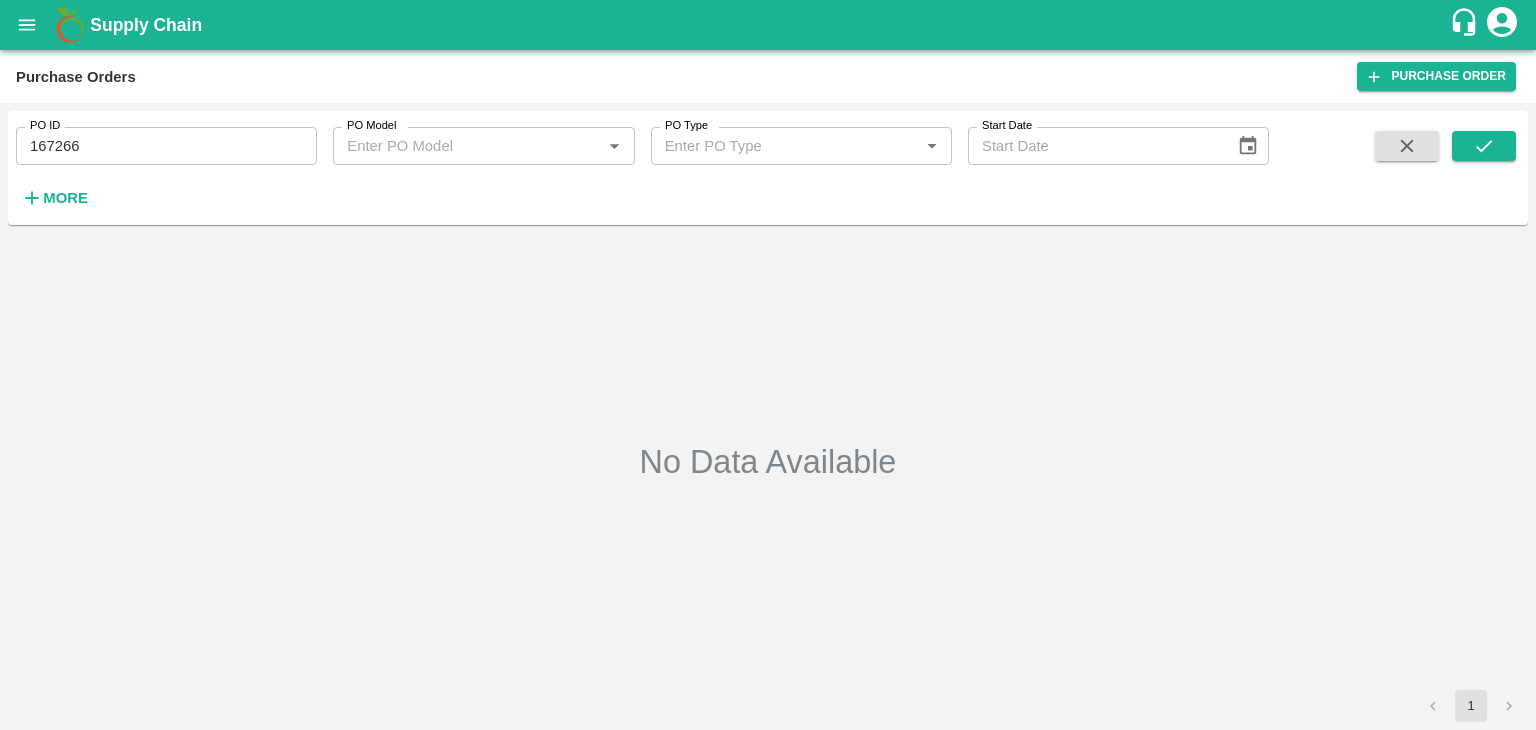 type on "04/08/2025" 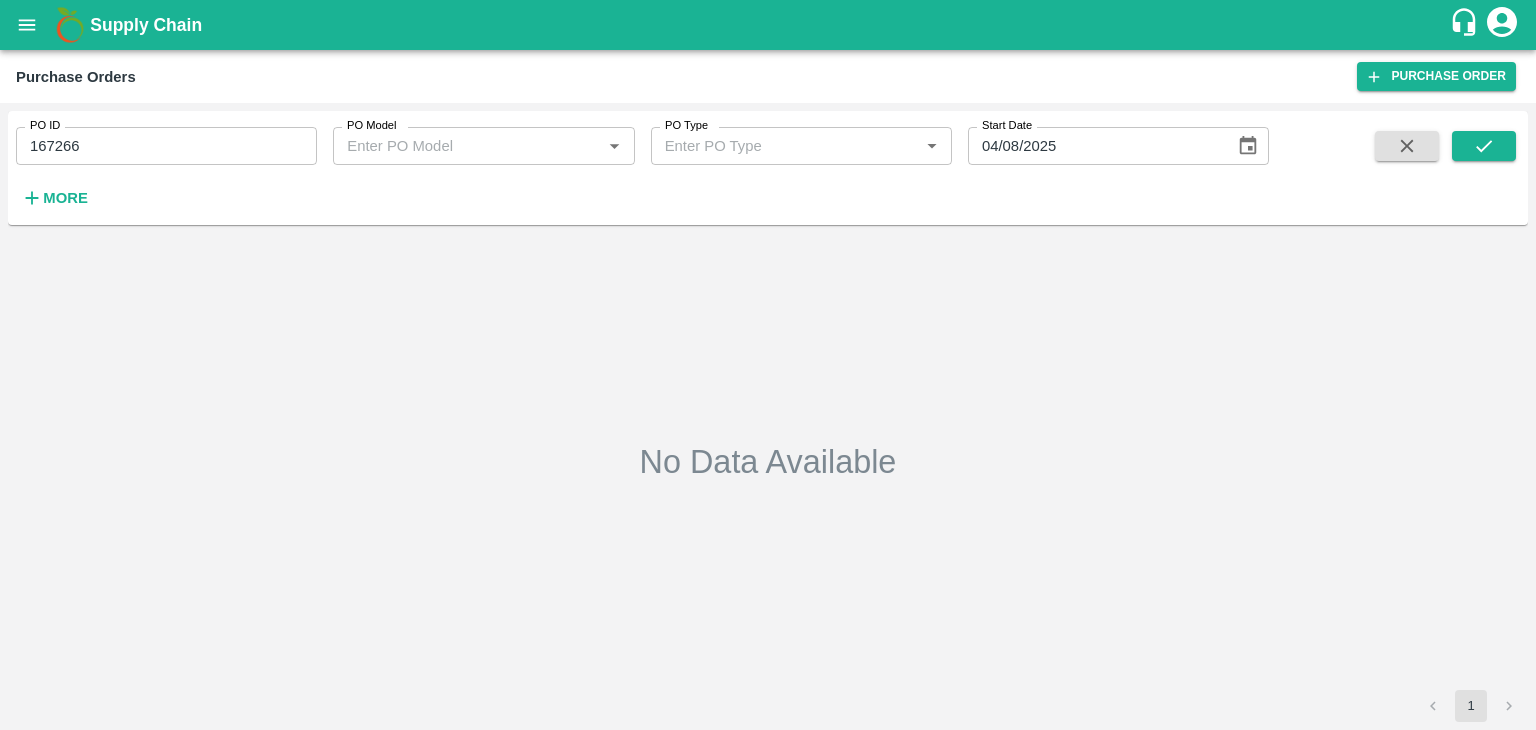 scroll, scrollTop: 0, scrollLeft: 0, axis: both 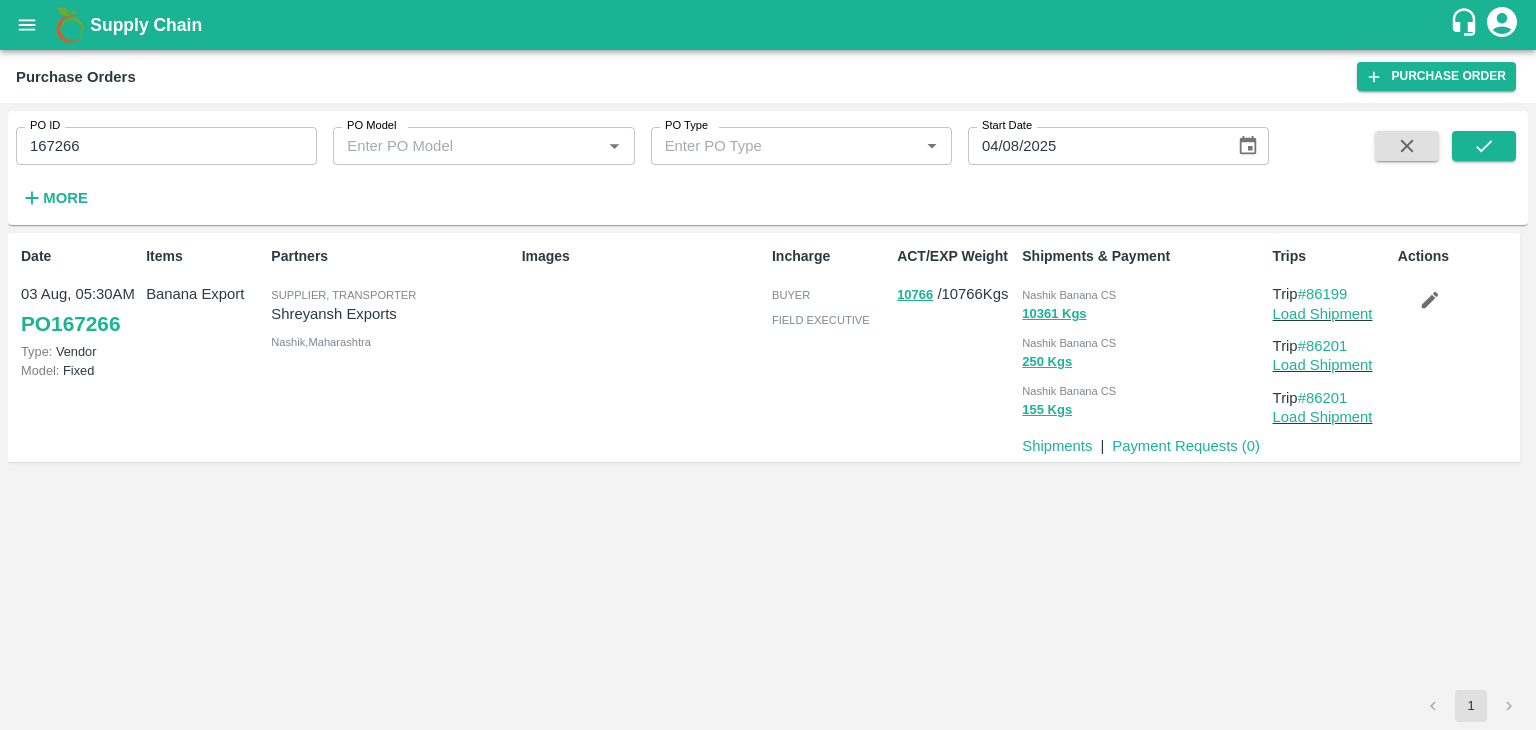 click at bounding box center [1430, 300] 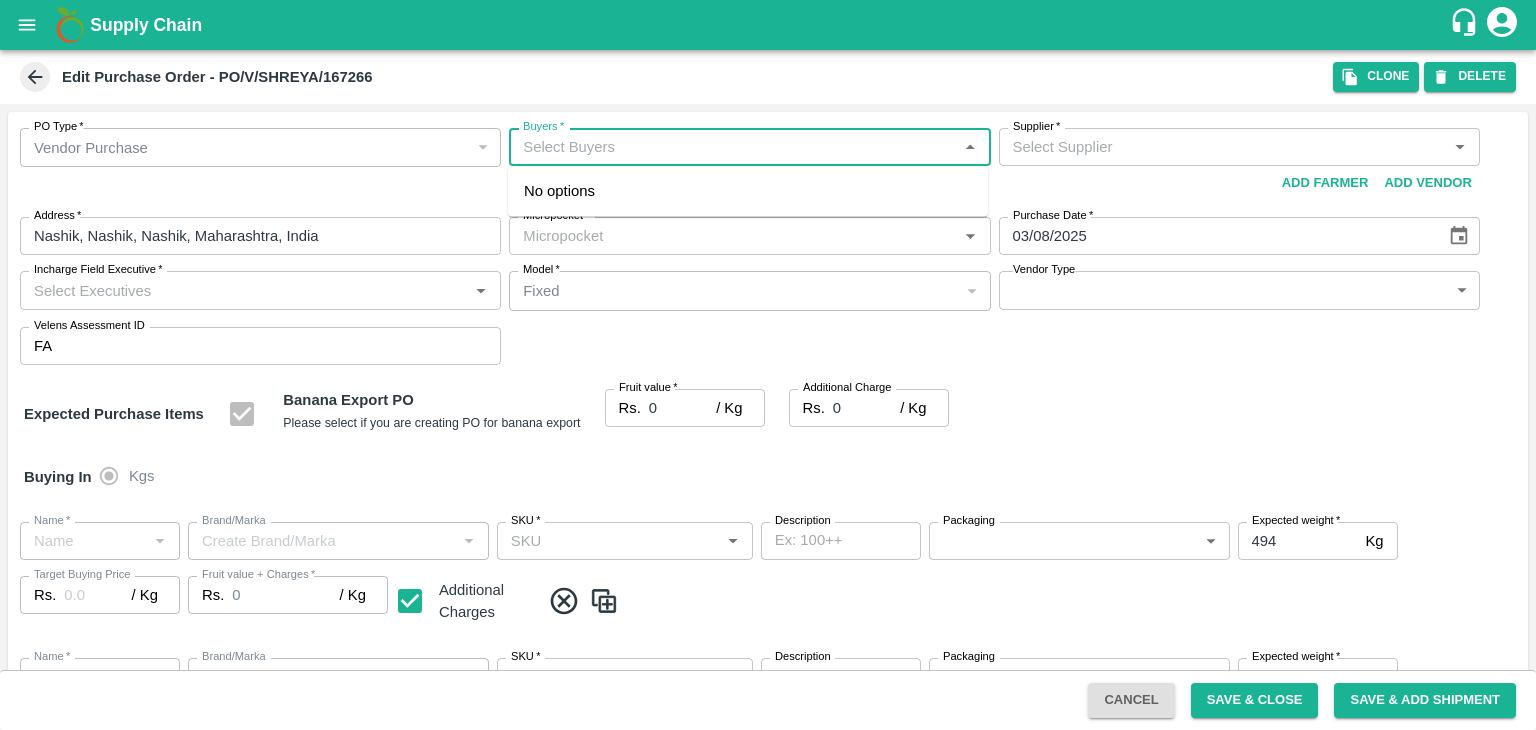 click on "Buyers   *" at bounding box center (733, 147) 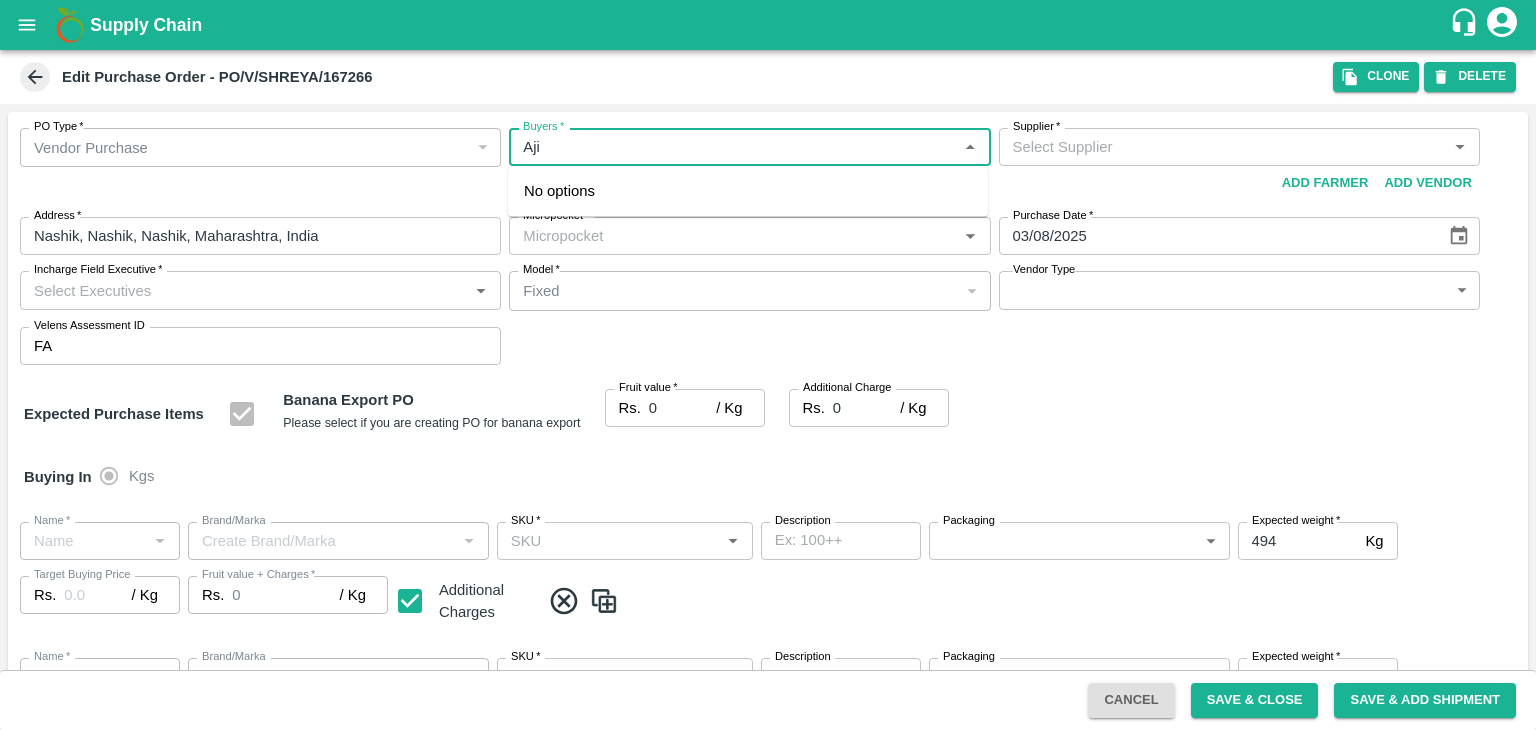 type on "[FIRST]" 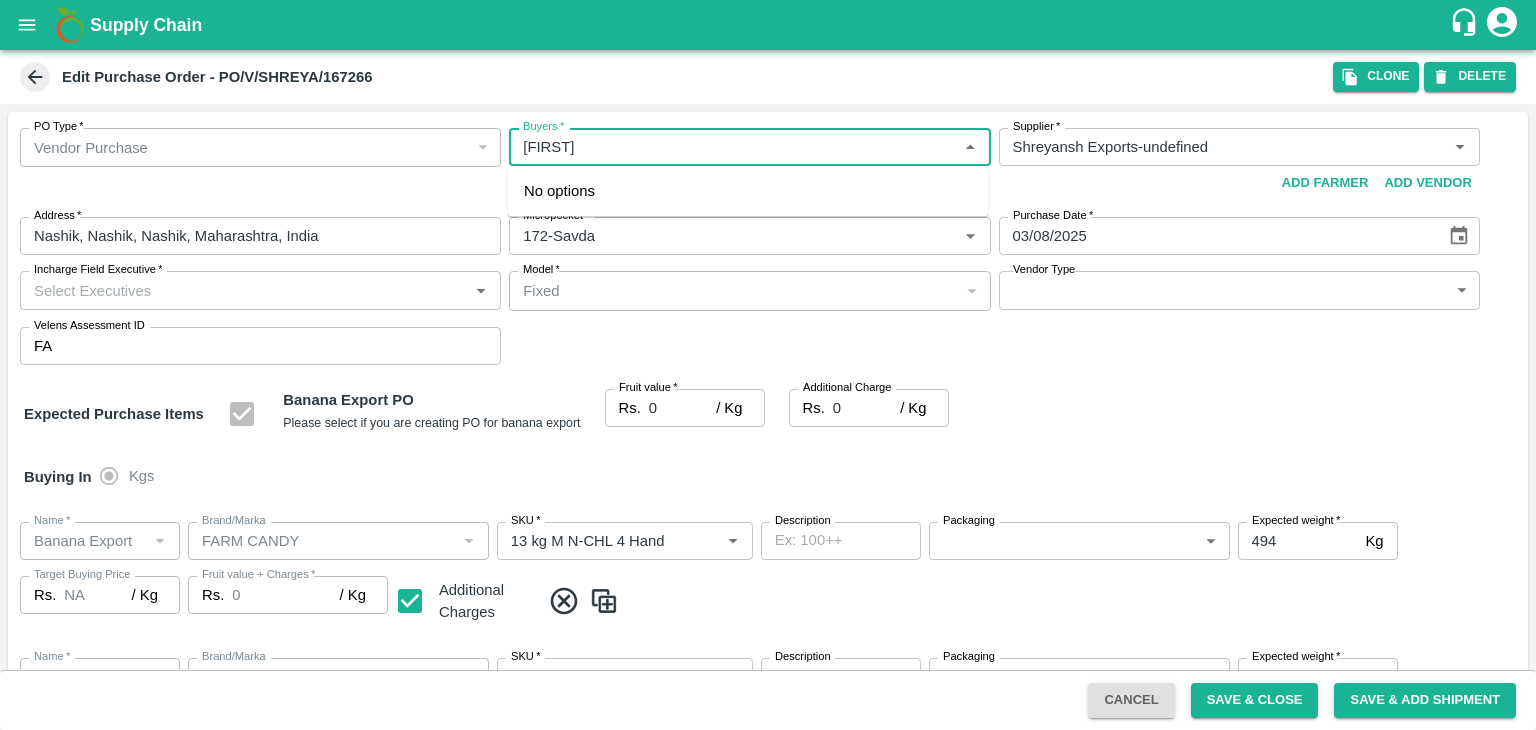 type on "Shreyansh Exports-undefined" 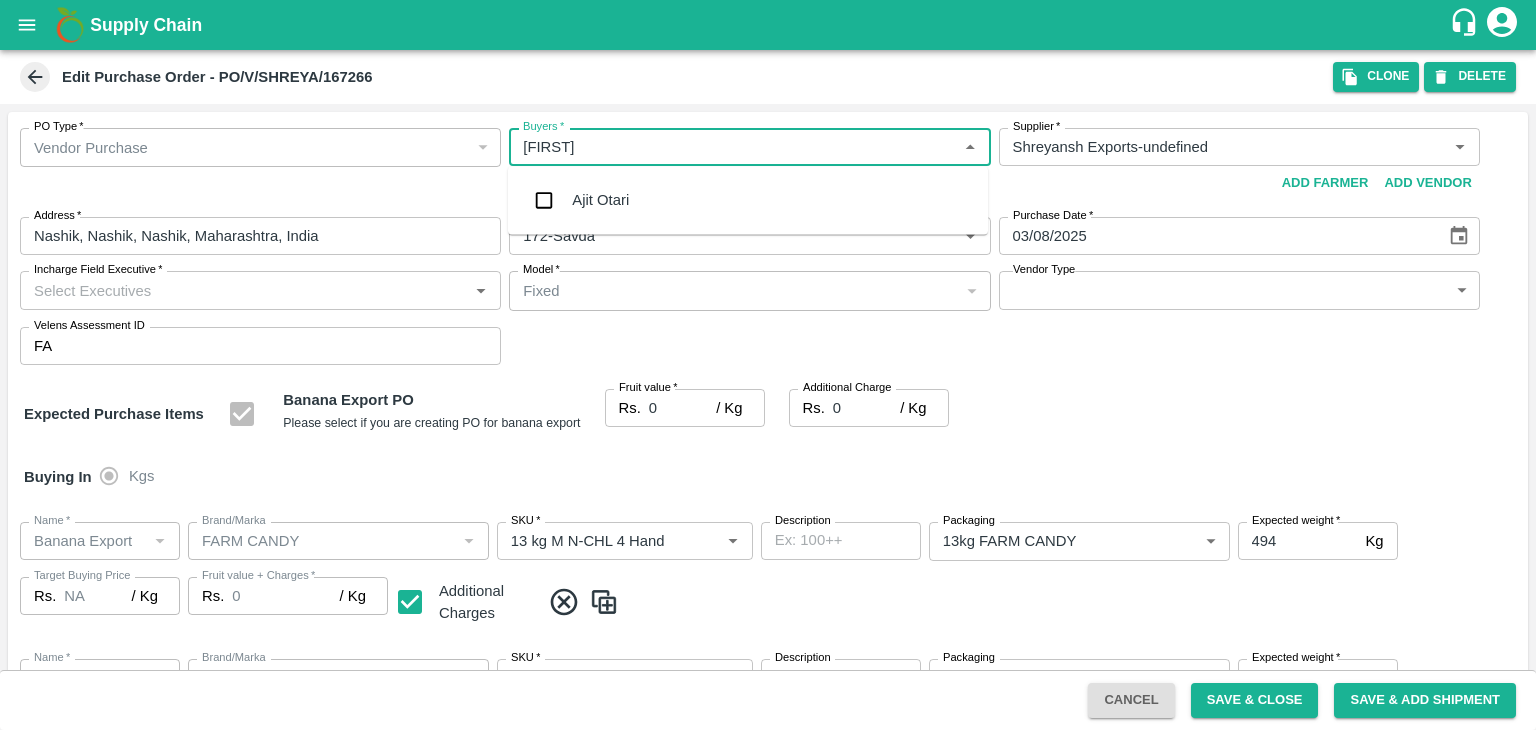 click on "Ajit Otari" at bounding box center (748, 200) 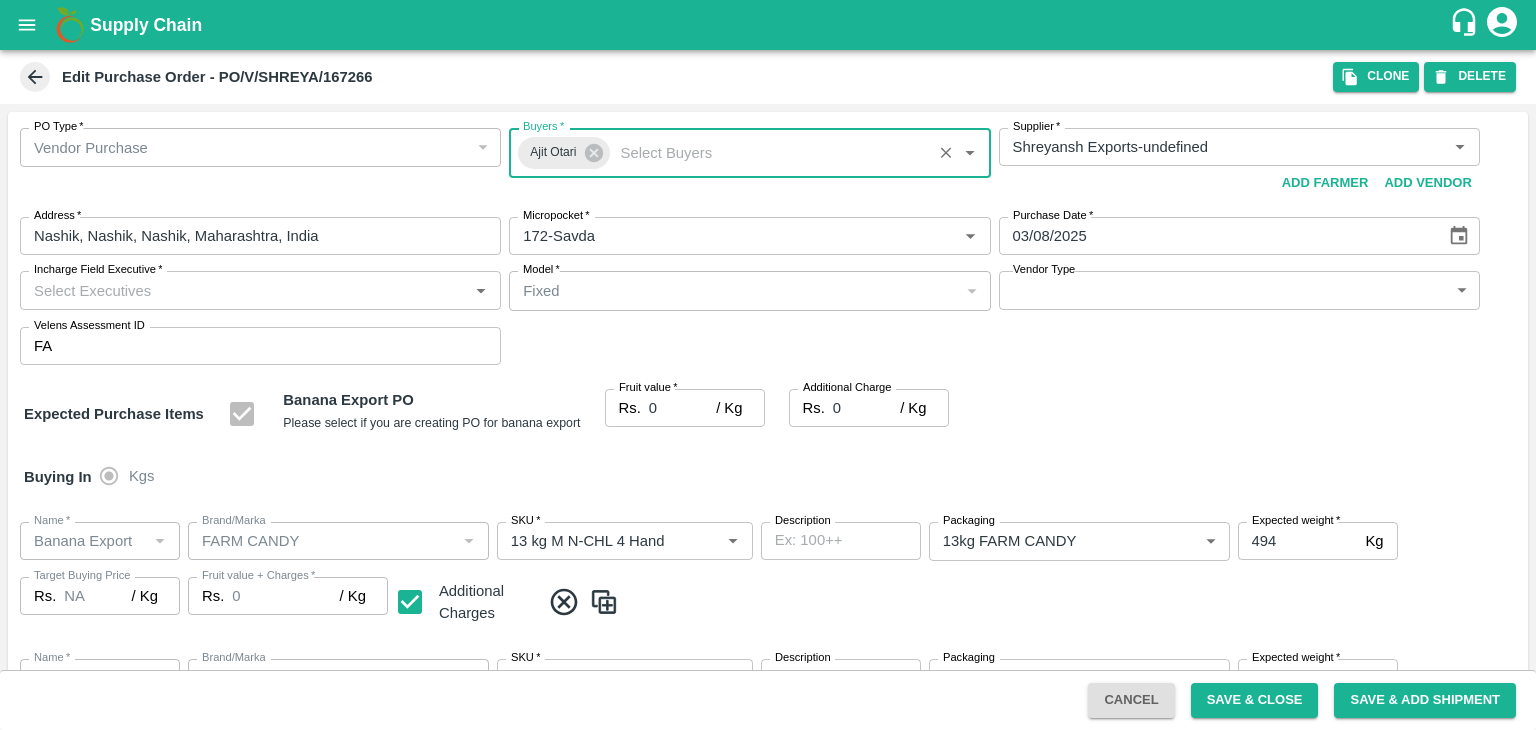 click on "Incharge Field Executive   *" at bounding box center [244, 290] 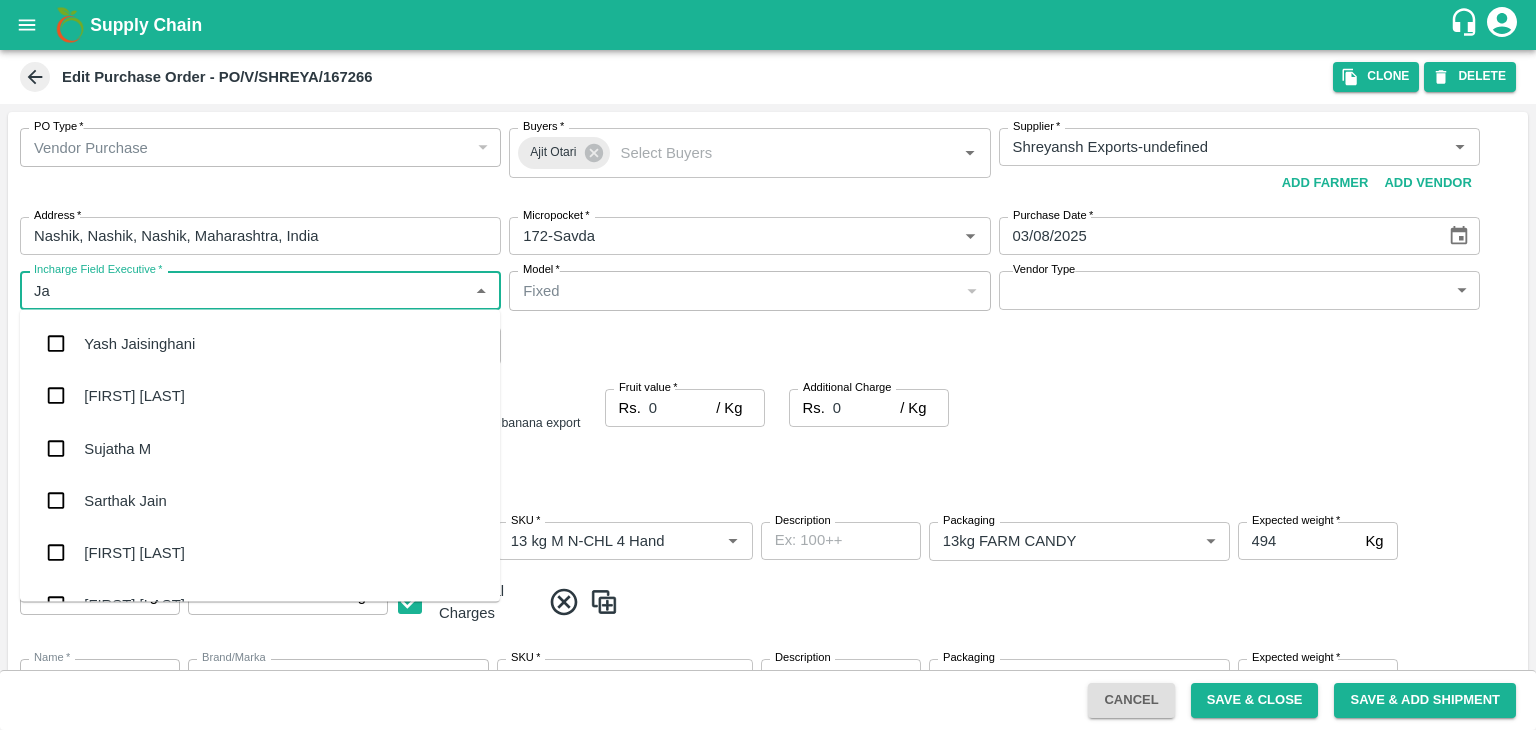 type on "Jay" 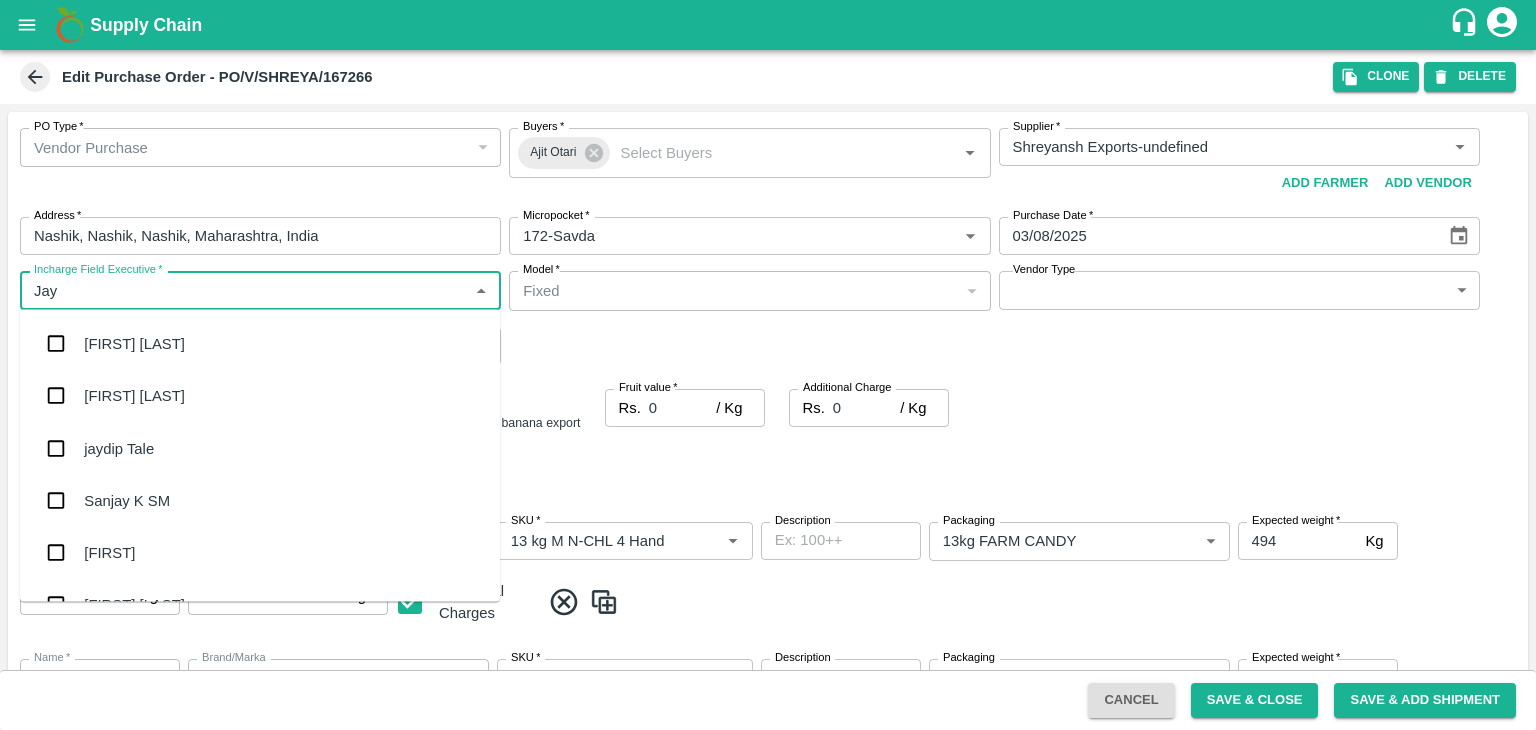 click on "jaydip Tale" at bounding box center [260, 448] 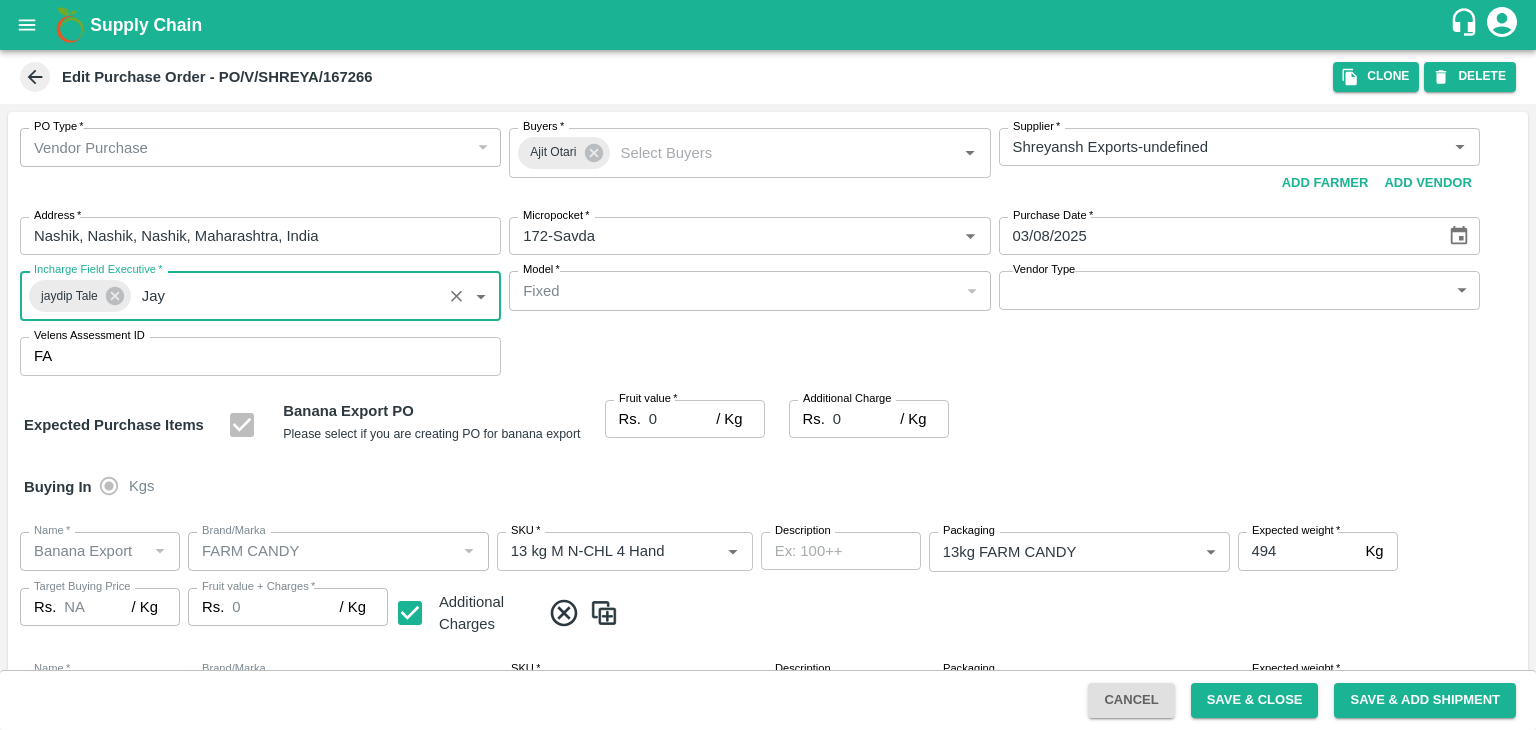 type 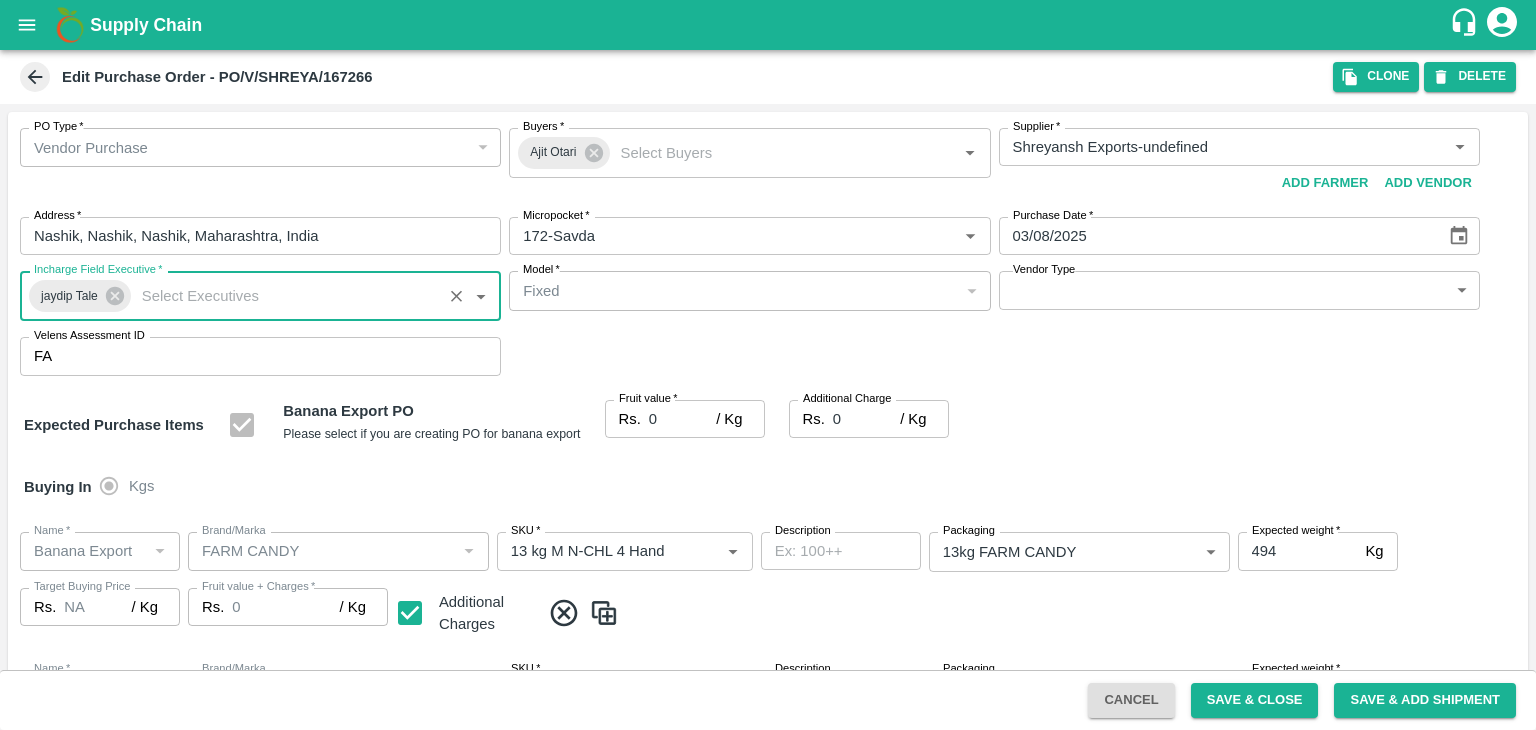 click on "Supply Chain Edit Purchase Order - PO/V/SHREYA/167266 Clone DELETE PO Type   * Vendor Purchase 2 PO Type Buyers   * Ajit Otari Buyers   * Supplier   * Supplier   * Add Vendor Add Farmer Address   * Nashik, Nashik, Nashik, Maharashtra, India Address Micropocket   * Micropocket   * Purchase Date   * 03/08/2025 Purchase Date Incharge Field Executive   * jaydip Tale Incharge Field Executive   * Model   * Fixed Fixed Model Vendor Type ​ Vendor Type Velens Assessment ID FA Velens Assessment ID Expected Purchase Items Banana Export PO Please select if you are creating PO for banana export Fruit value   * Rs. 0 / Kg Fruit value Additional Charge Rs. 0 / Kg Additional Charge Buying In Kgs Name   * Name   * Brand/Marka Brand/Marka SKU   * SKU   * Description x Description Packaging 13kg FARM CANDY 466 Packaging Expected weight   * 494 Kg Expected weight Target Buying Price Rs. NA / Kg Target Buying Price Fruit value + Charges   * Rs. 0 / Kg Fruit value + Charges Name   * Name *" at bounding box center [768, 365] 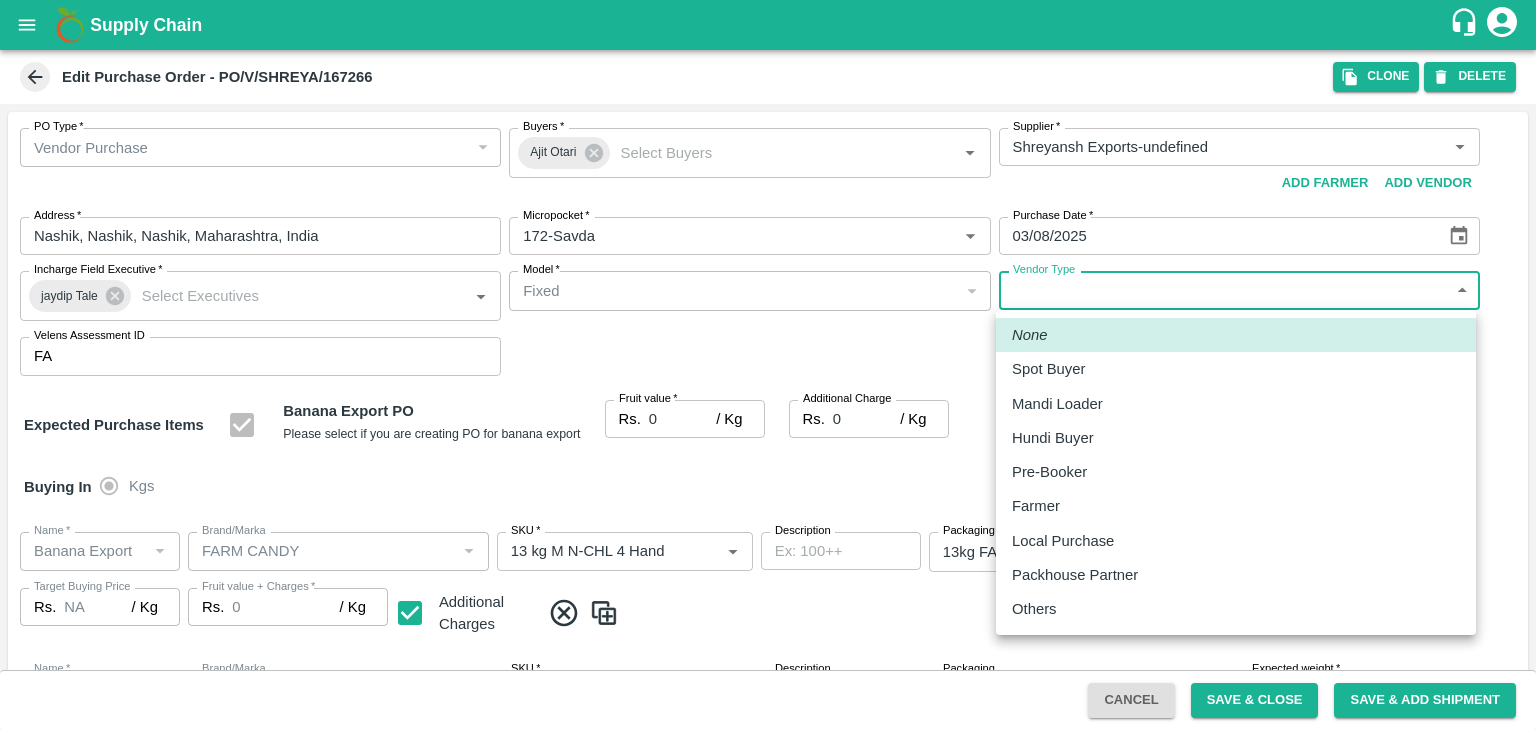 click on "Others" at bounding box center (1236, 609) 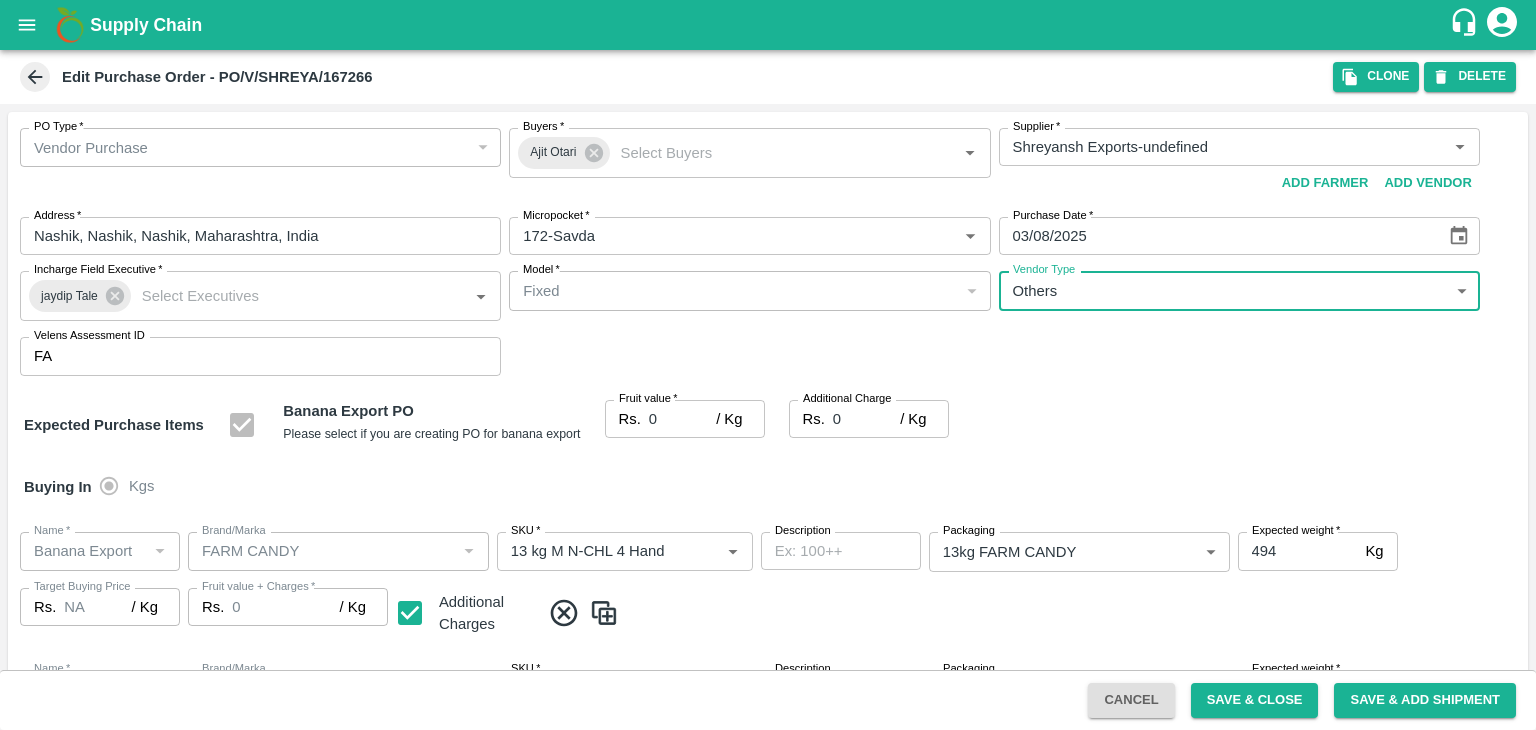 type on "OTHER" 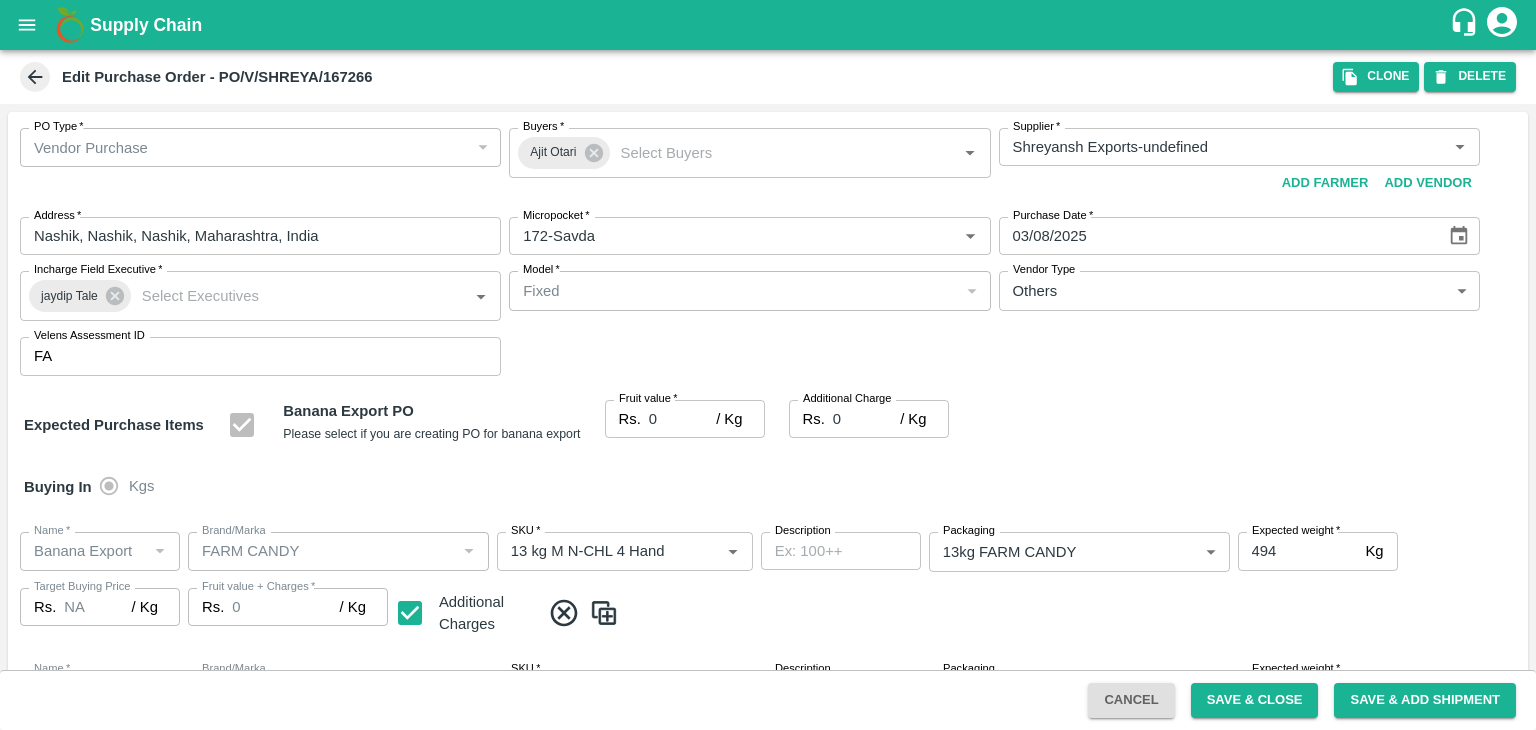 click at bounding box center (768, 365) 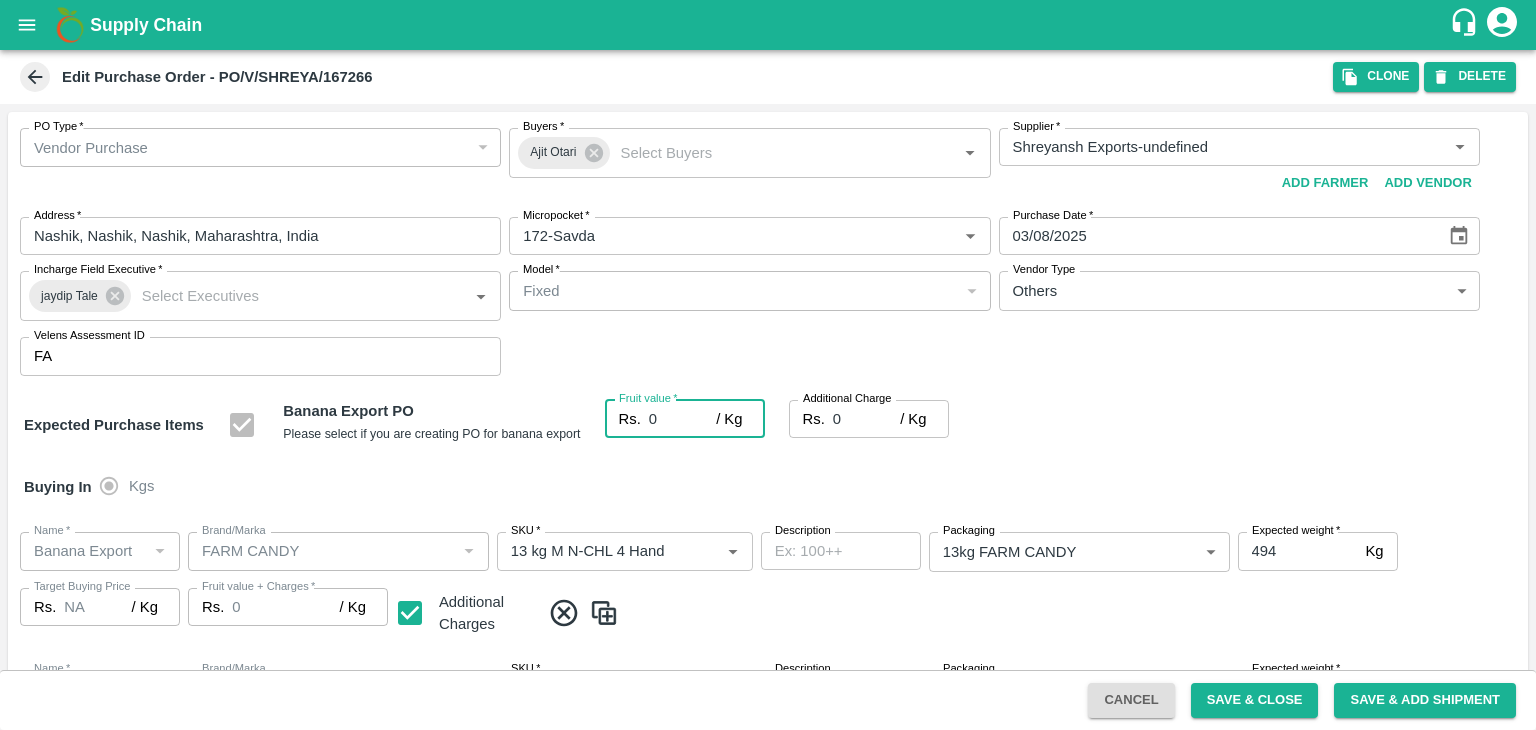 click on "0" at bounding box center (682, 419) 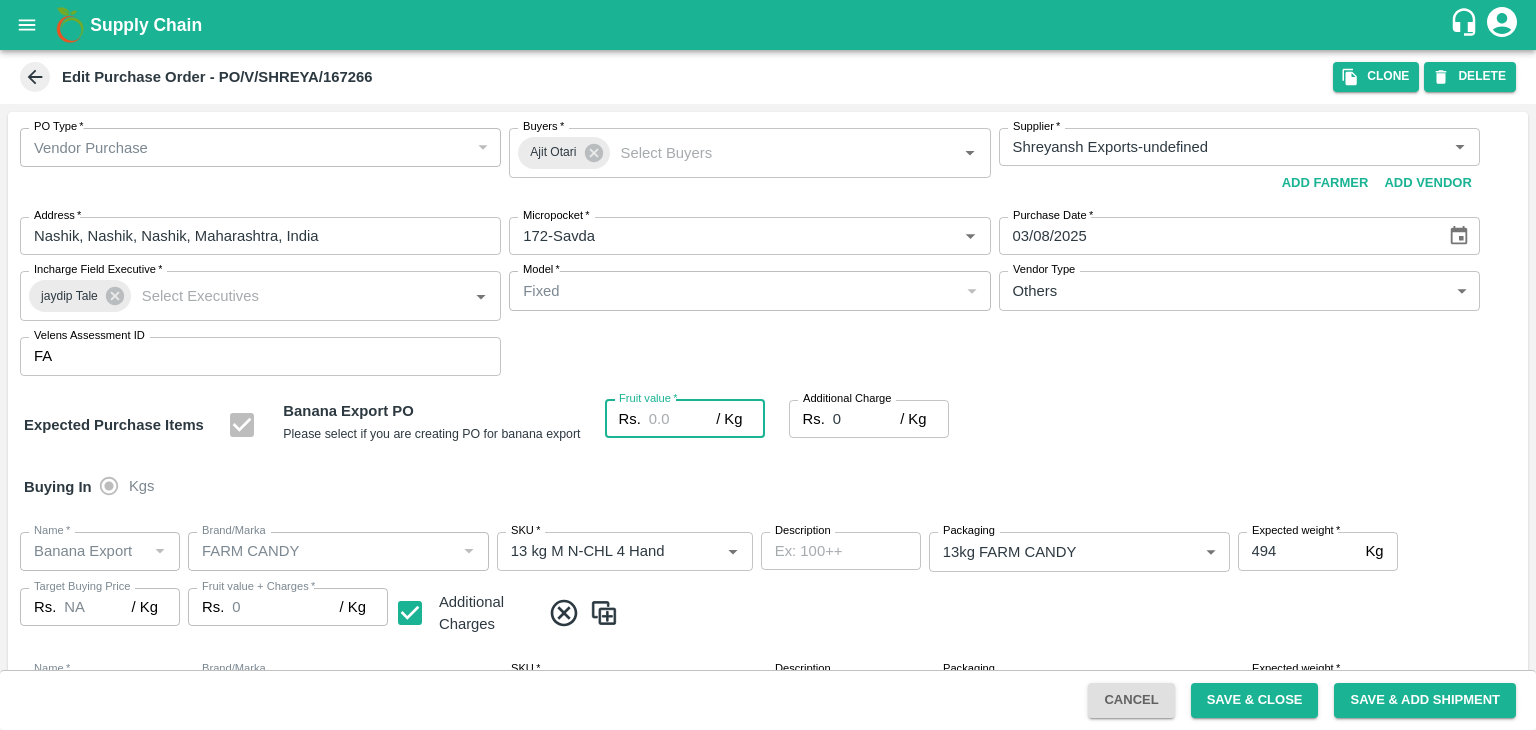 type on "1" 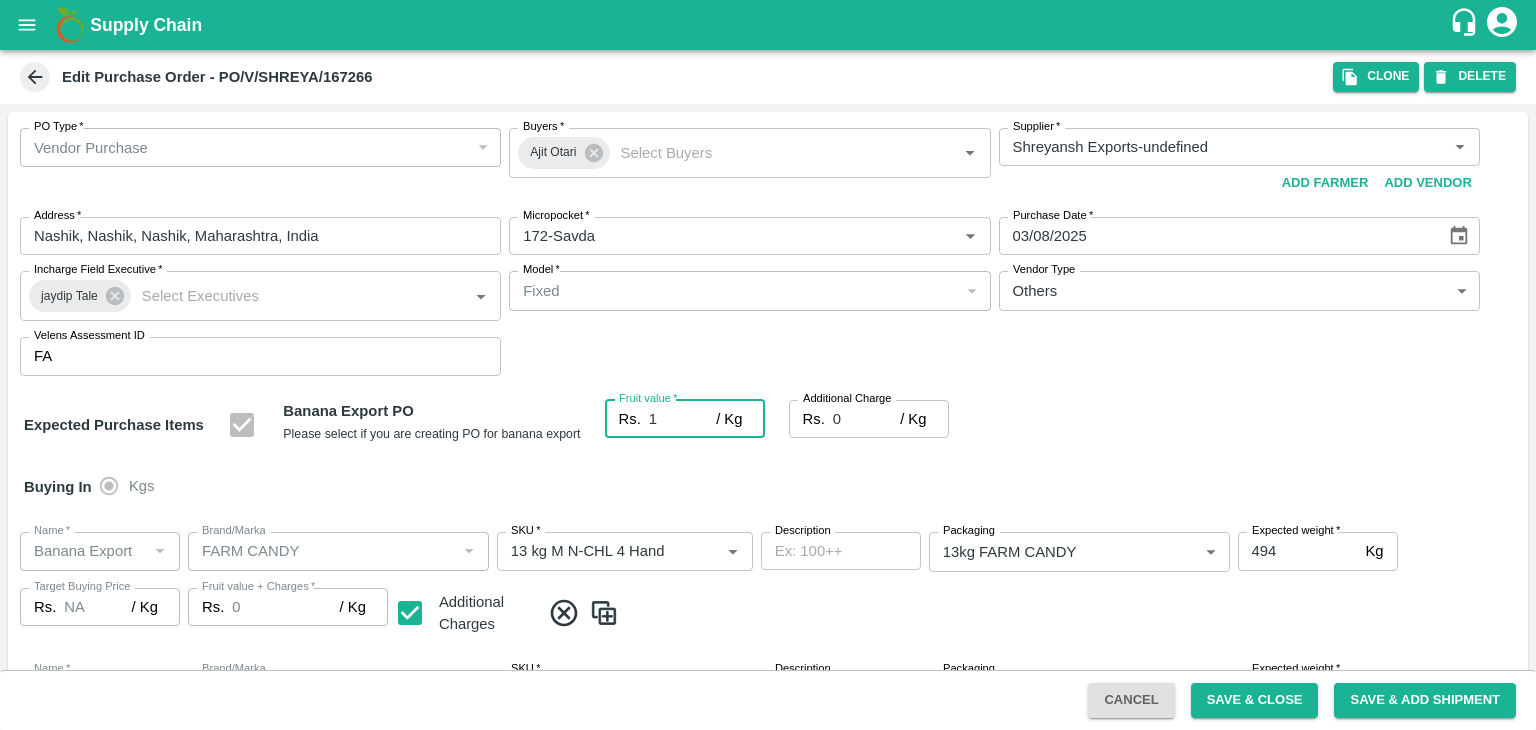 type on "1" 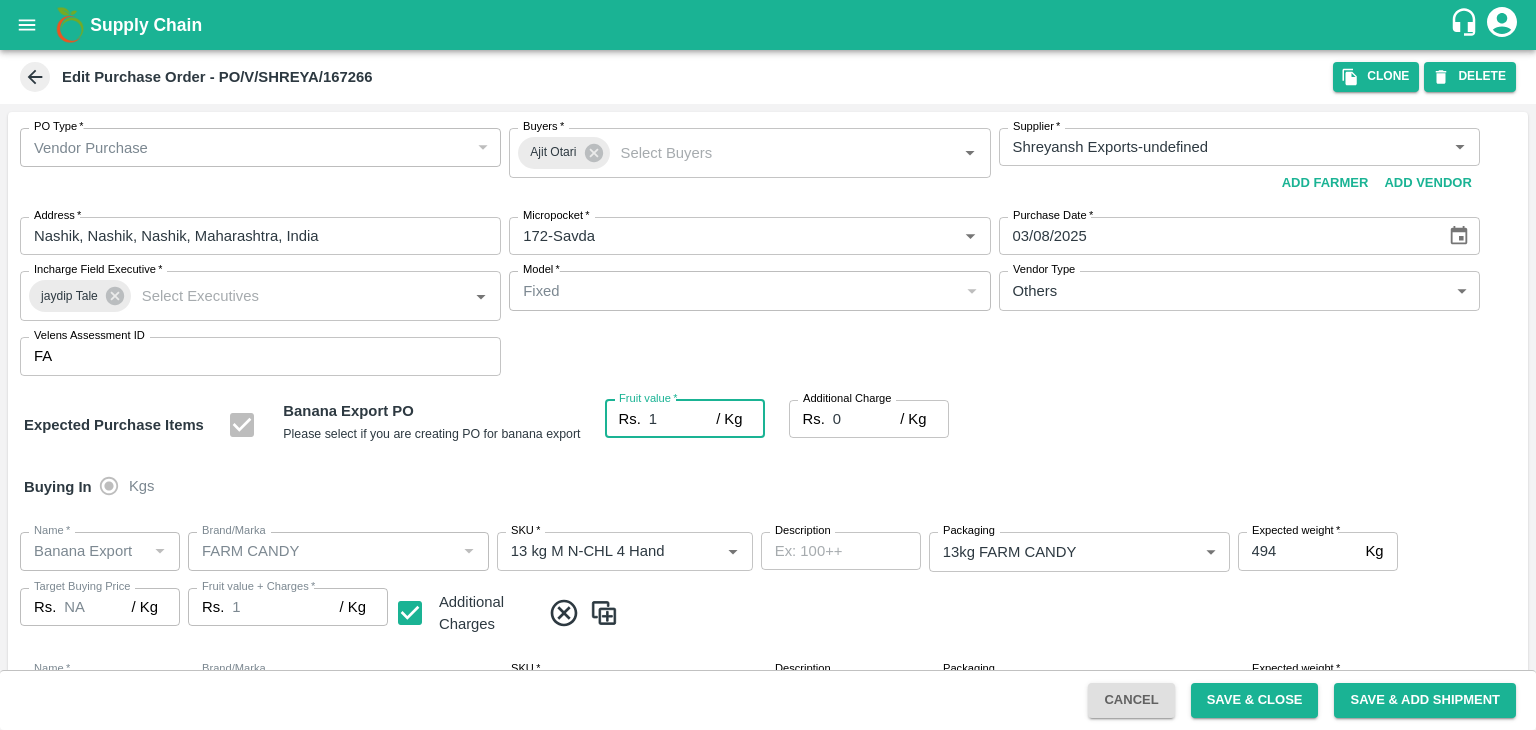 type on "19" 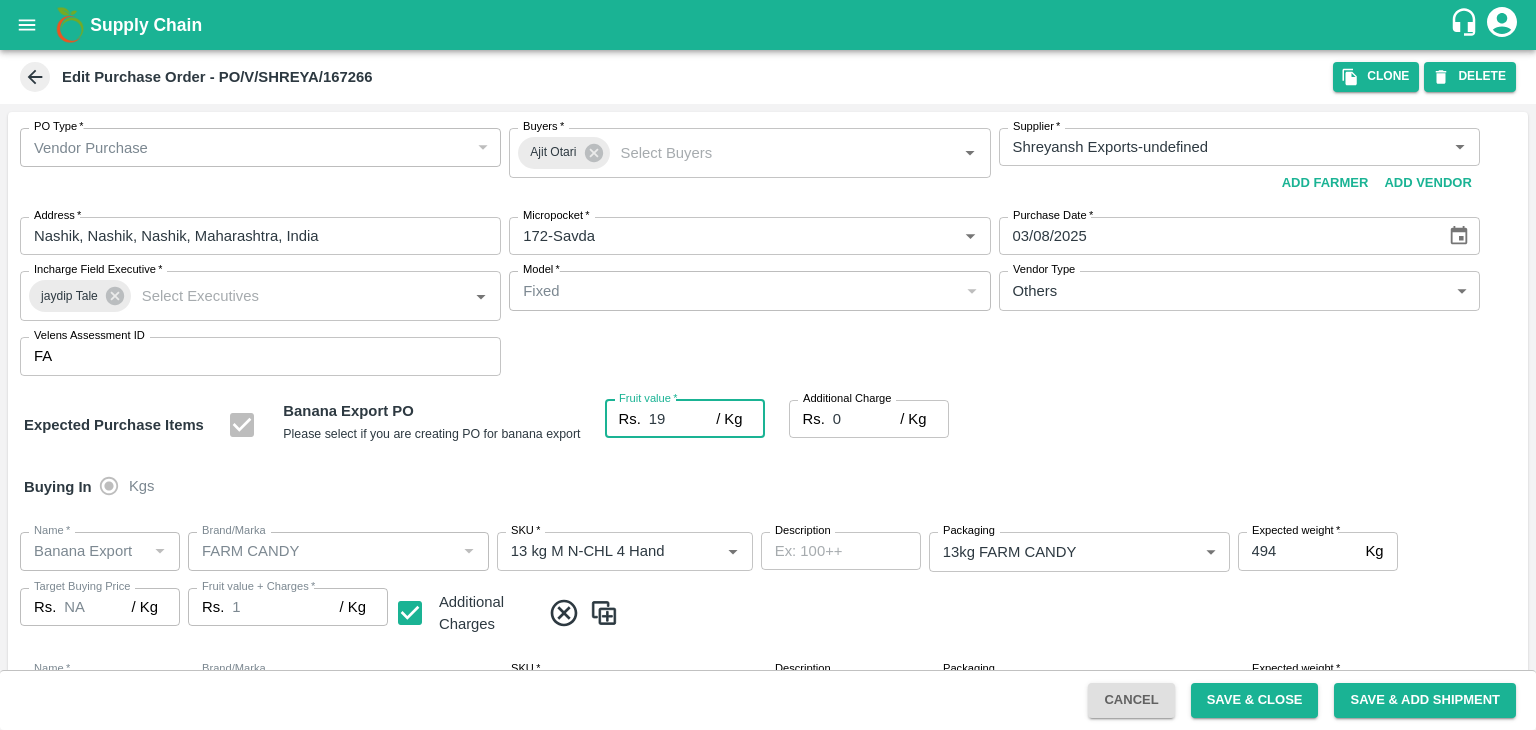 type on "19" 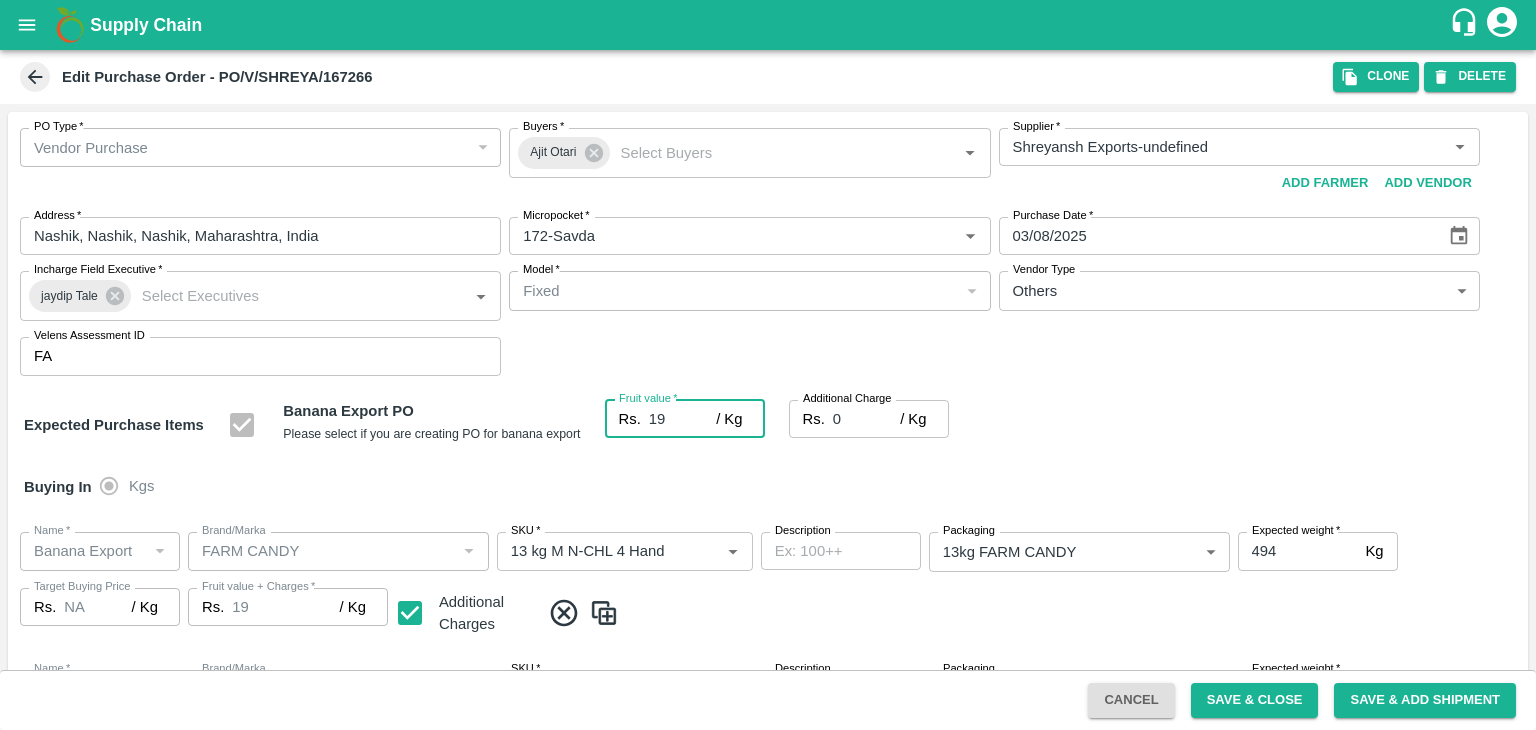 type on "19" 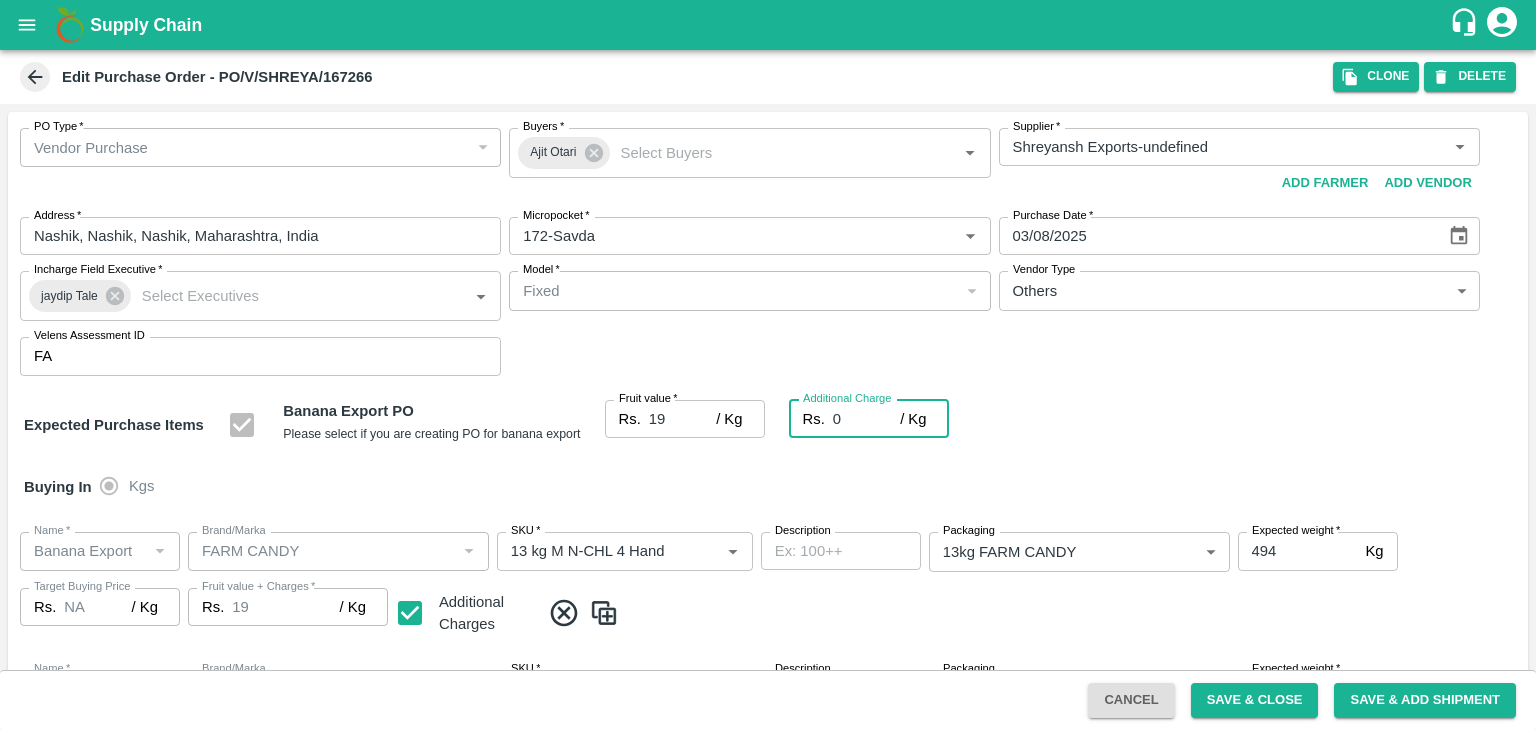 type on "2" 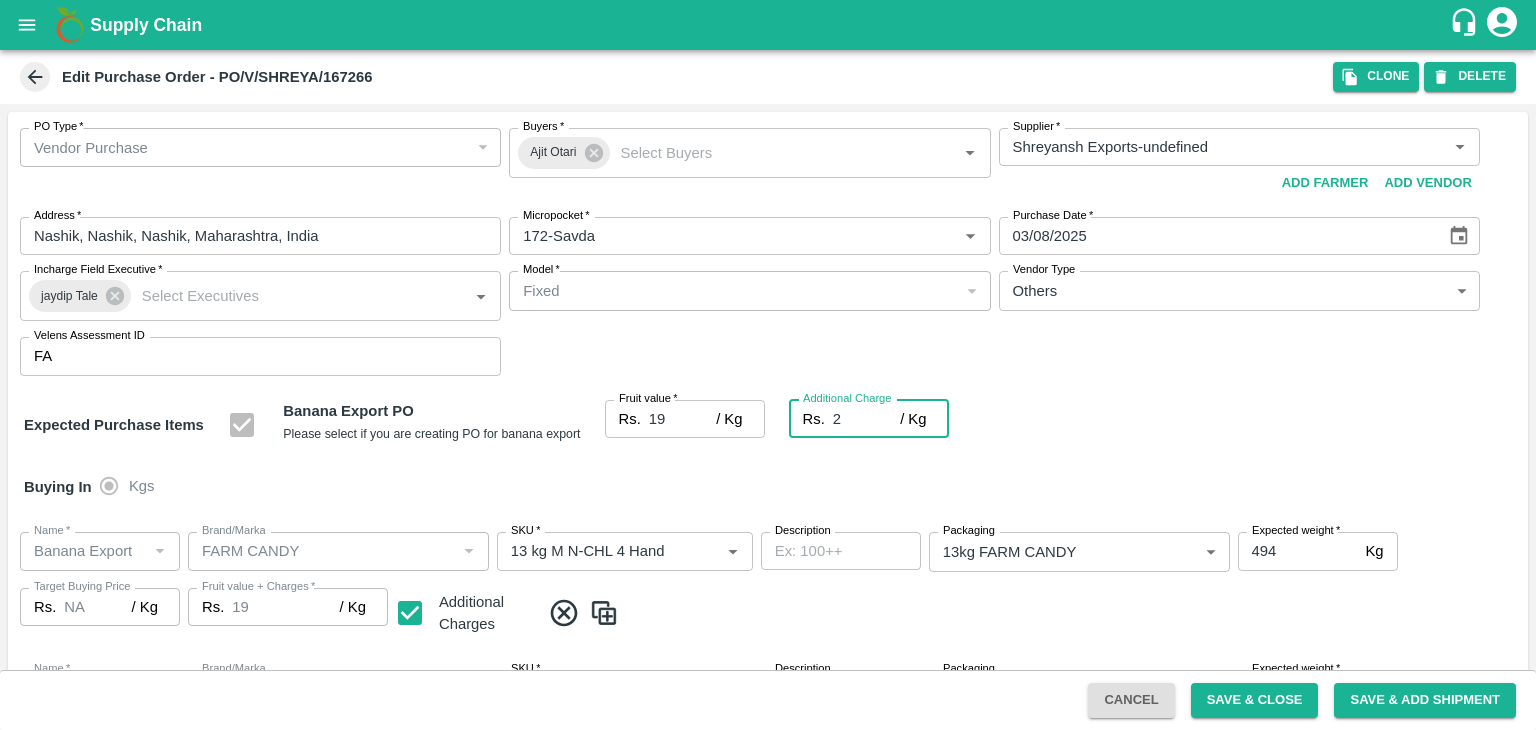 type on "21" 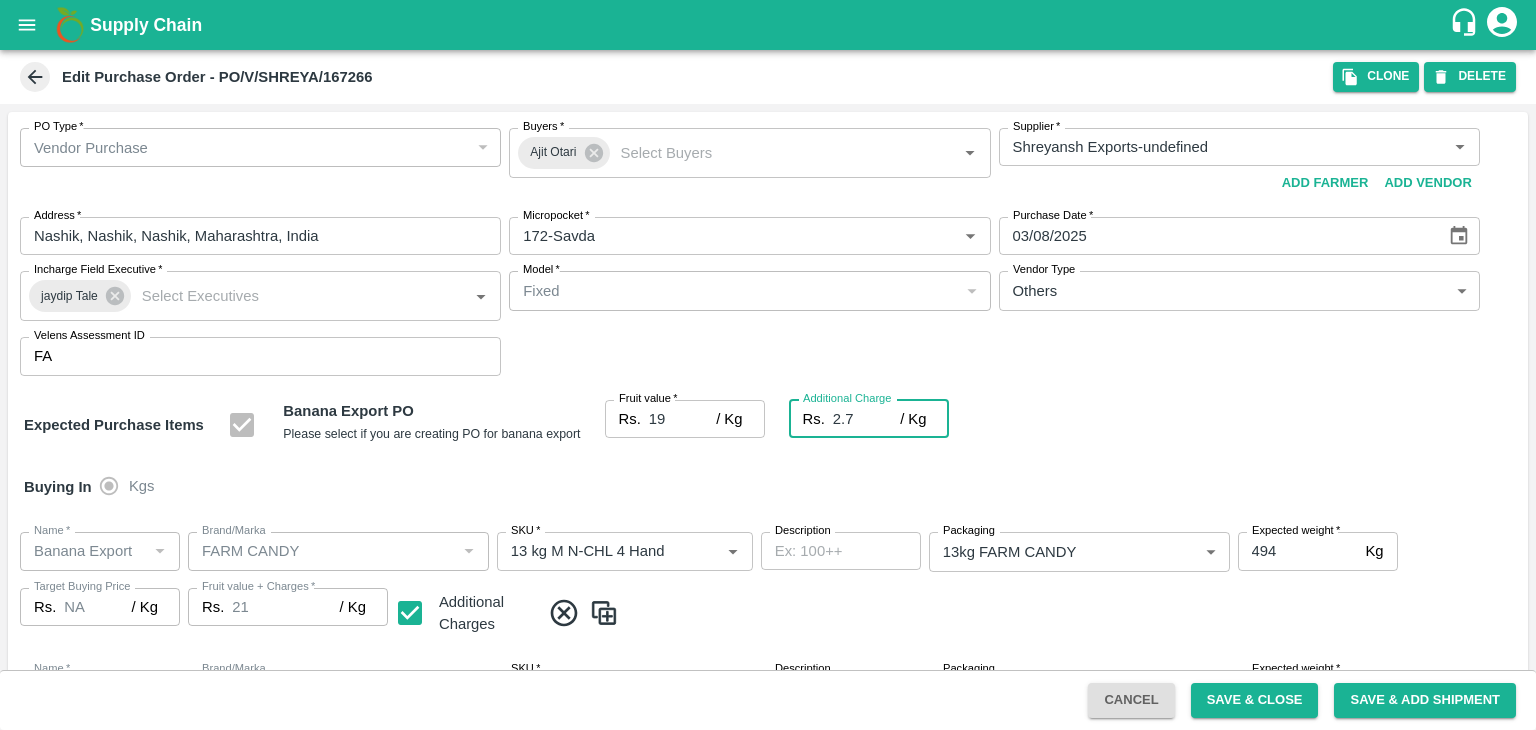 type on "2.75" 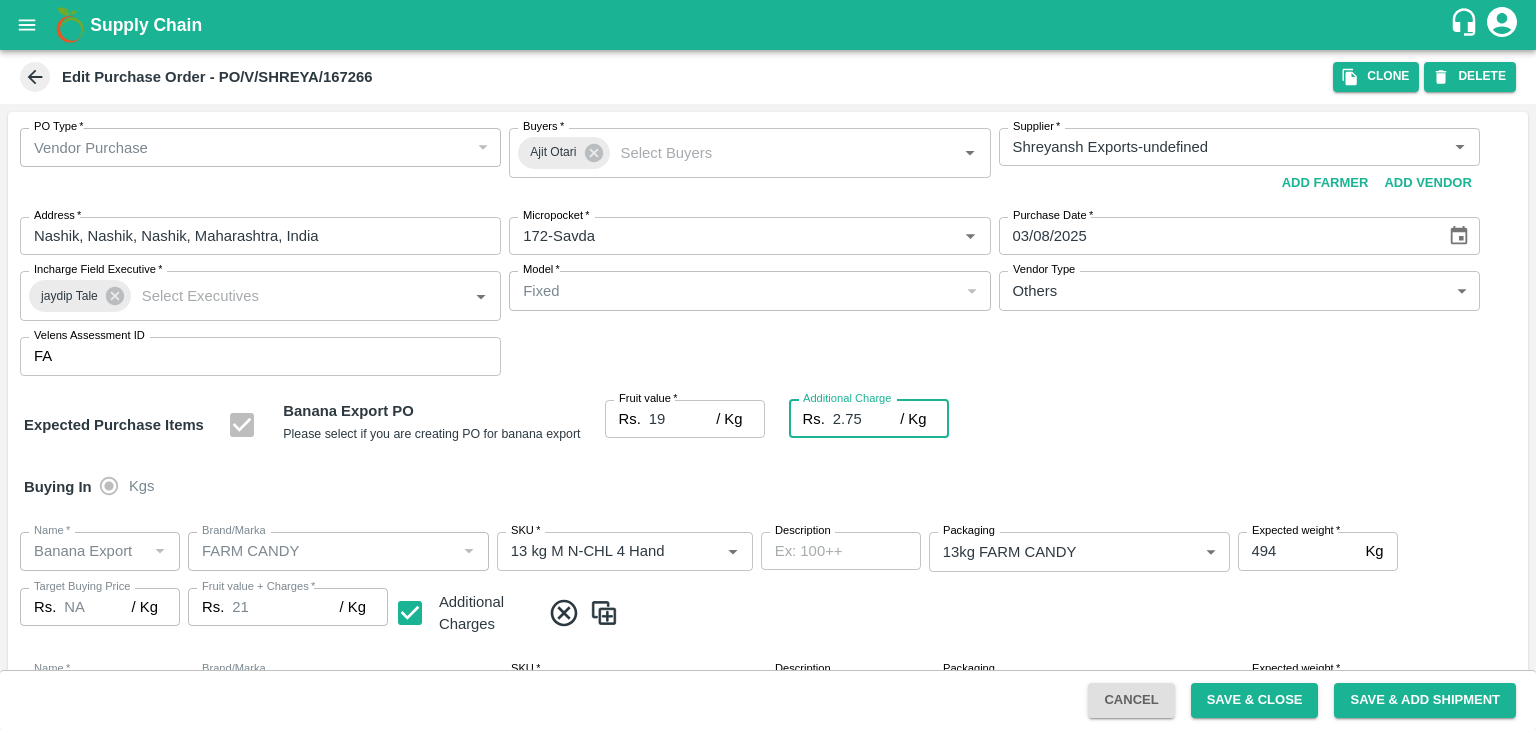 type on "21.75" 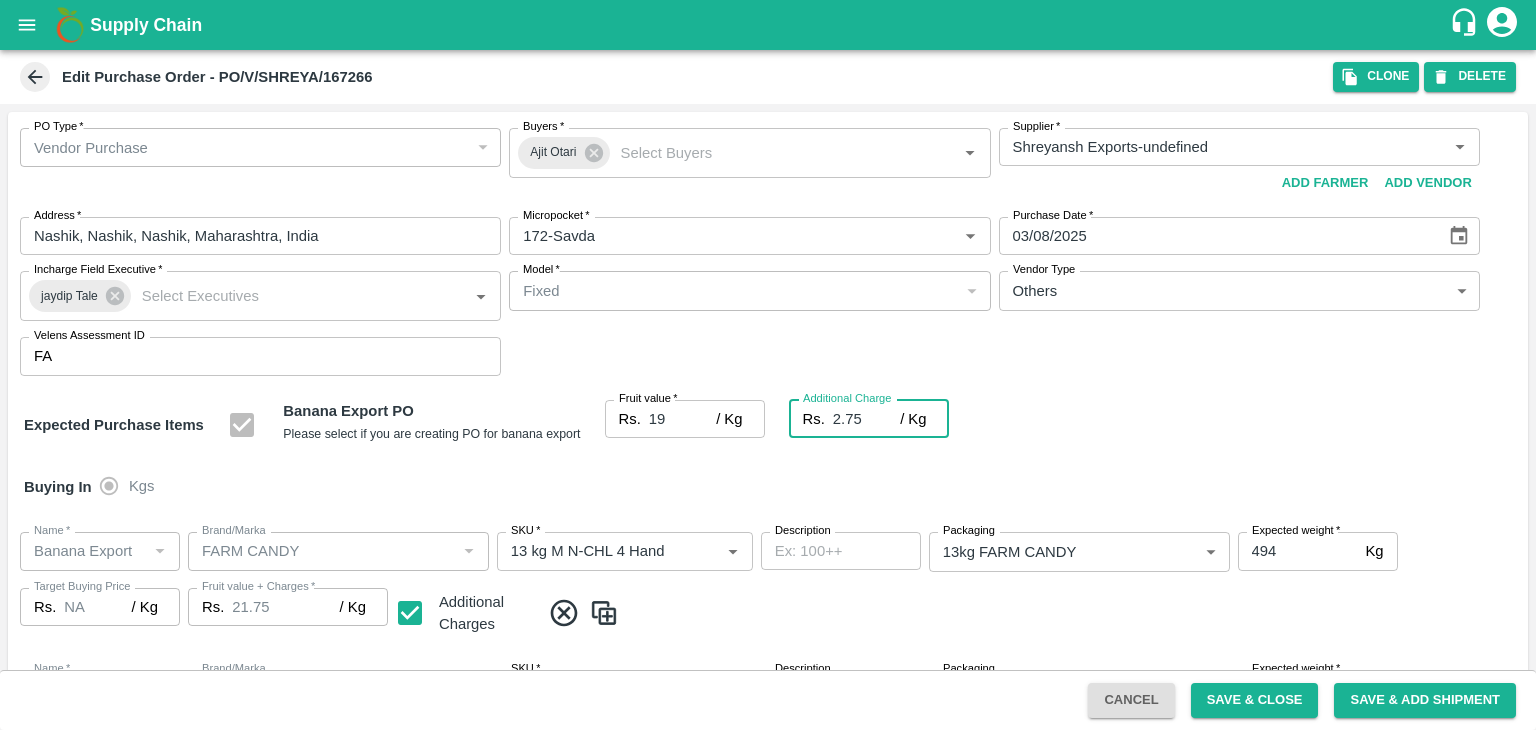 type on "2.75" 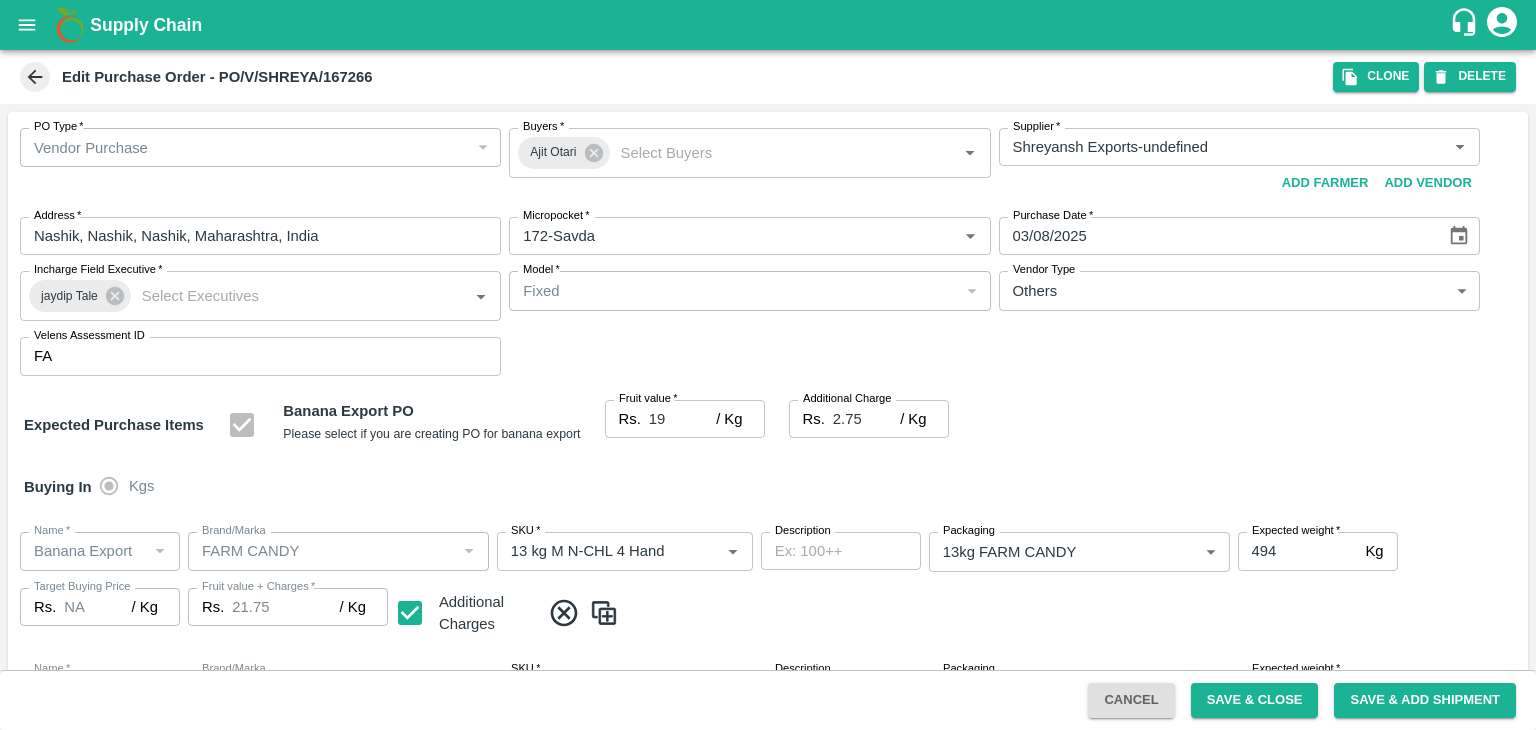 scroll, scrollTop: 1060, scrollLeft: 0, axis: vertical 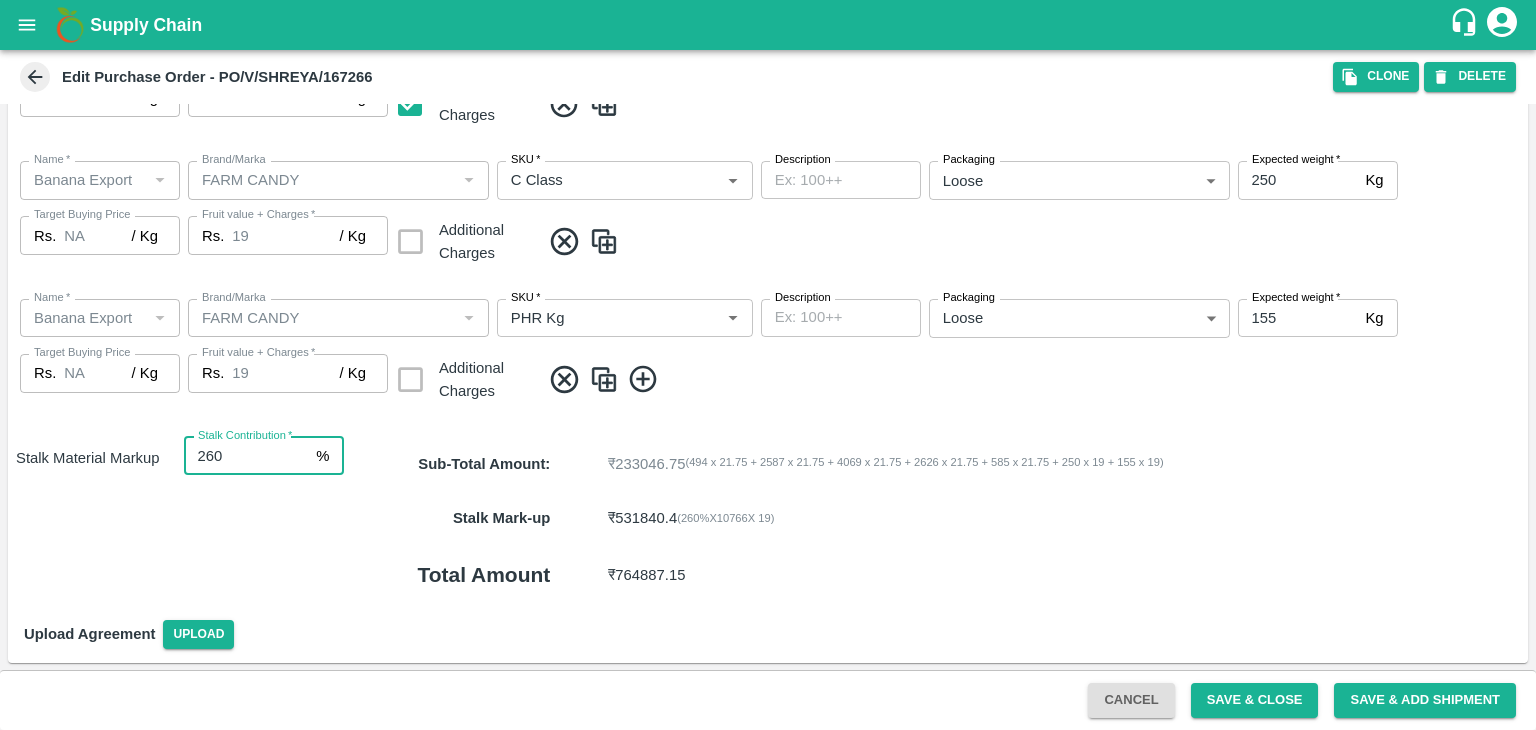 click on "260" at bounding box center (246, 456) 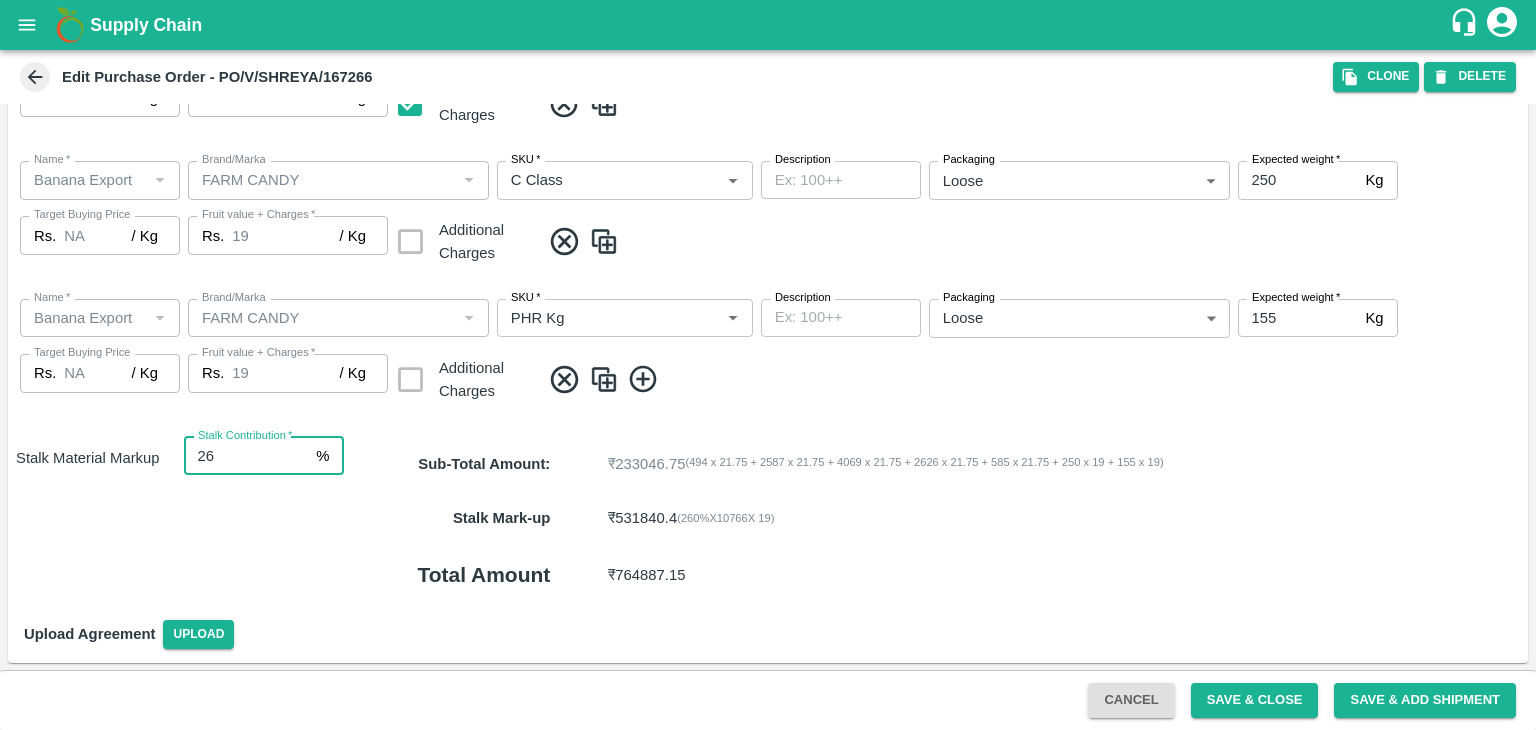 type on "2" 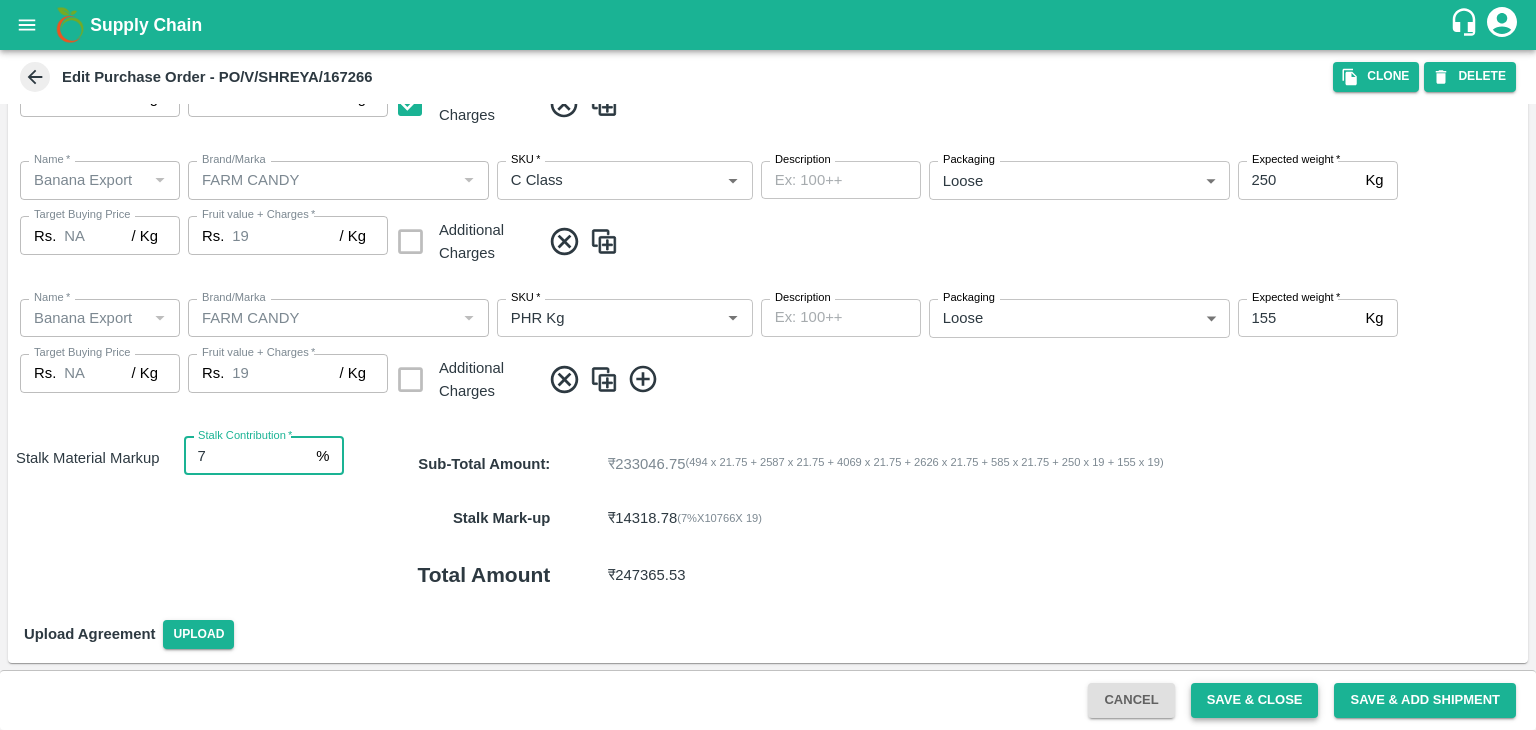 type on "7" 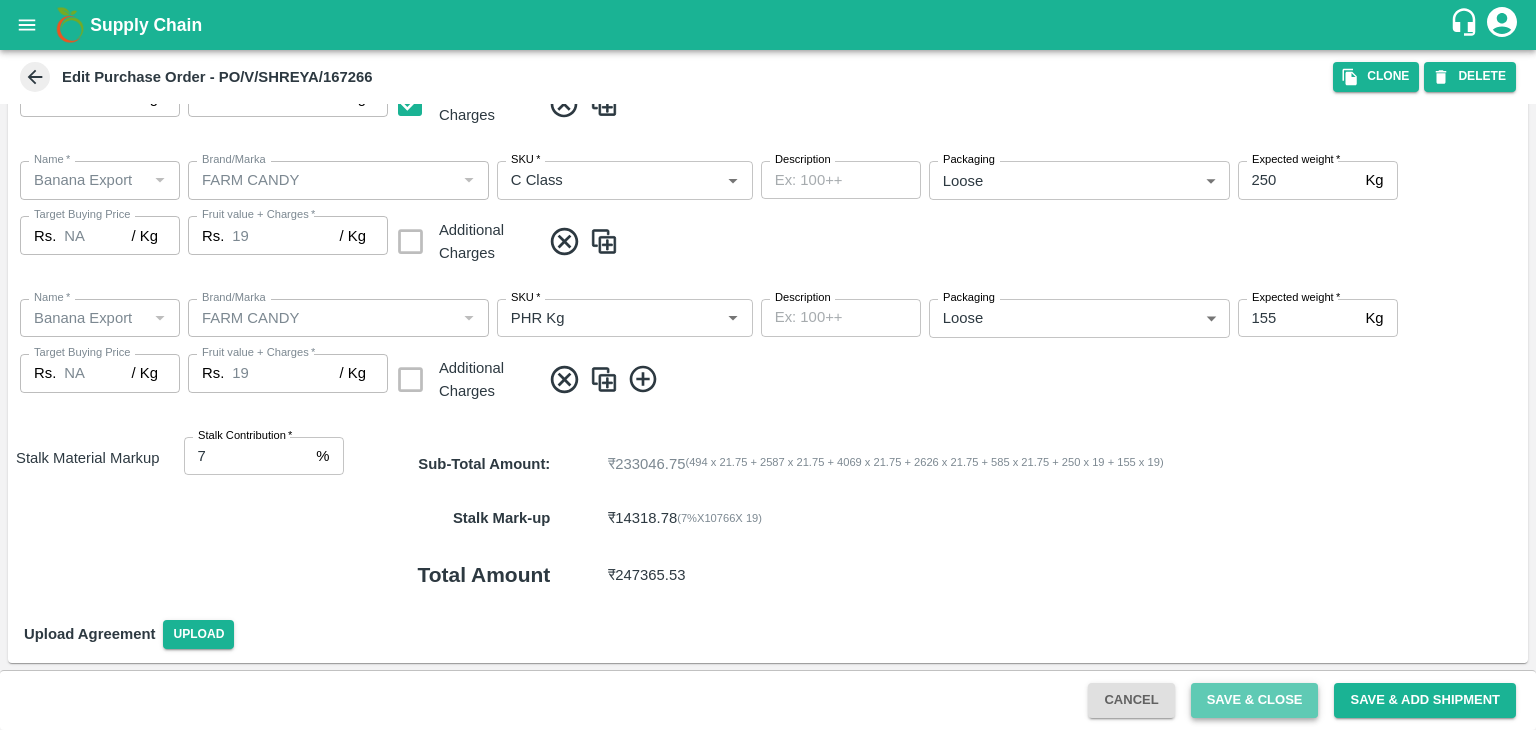 click on "Save & Close" at bounding box center [1255, 700] 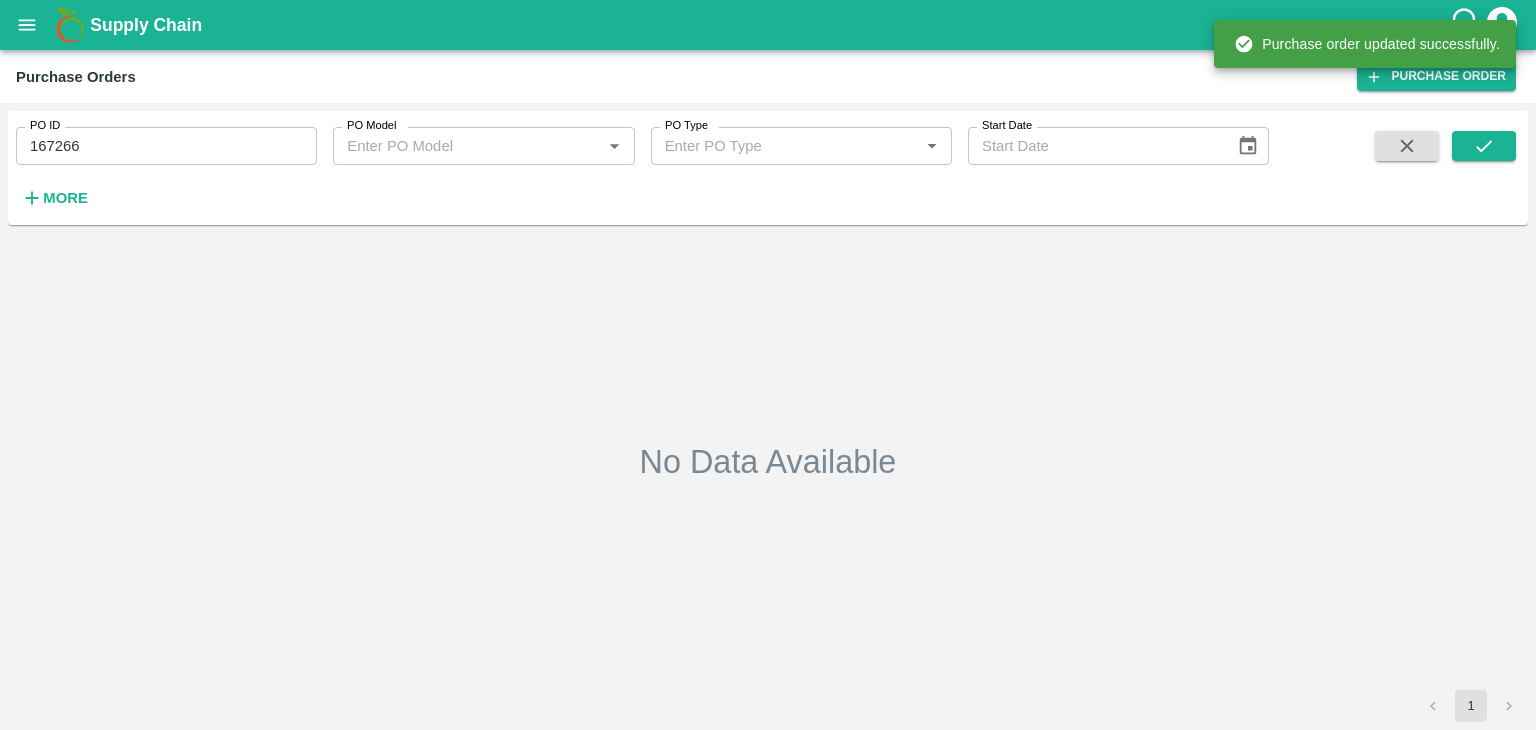 type on "167266" 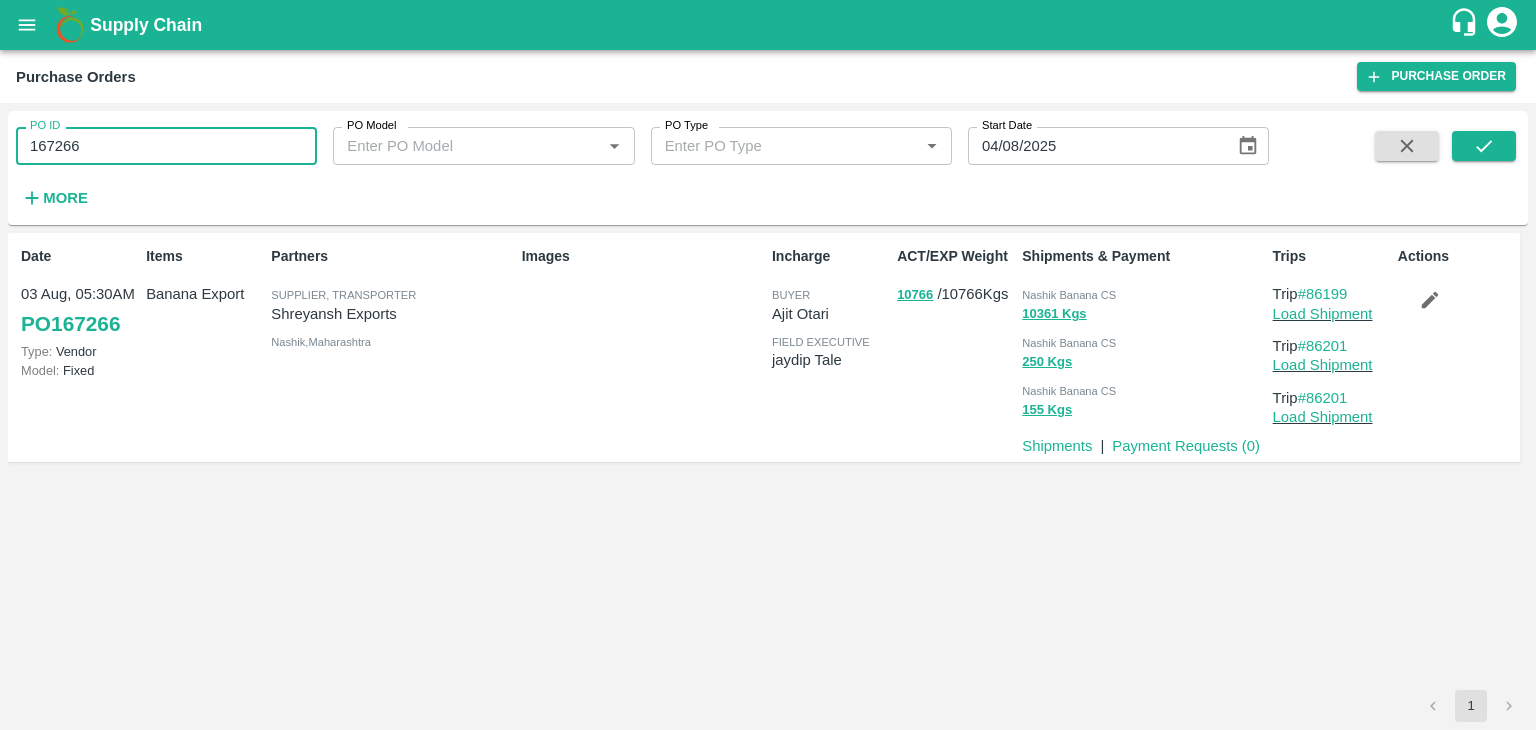 click on "167266" at bounding box center [166, 146] 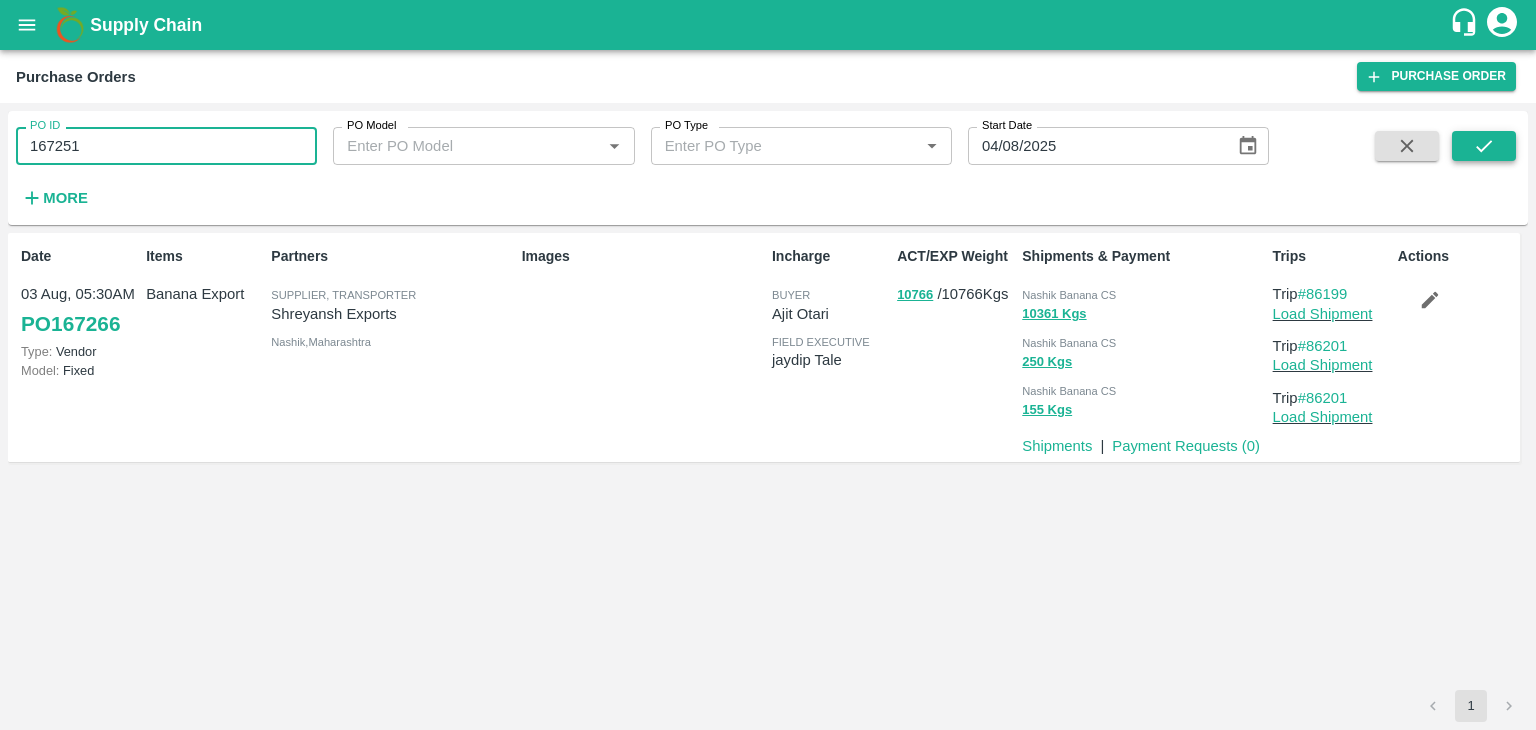 type on "167251" 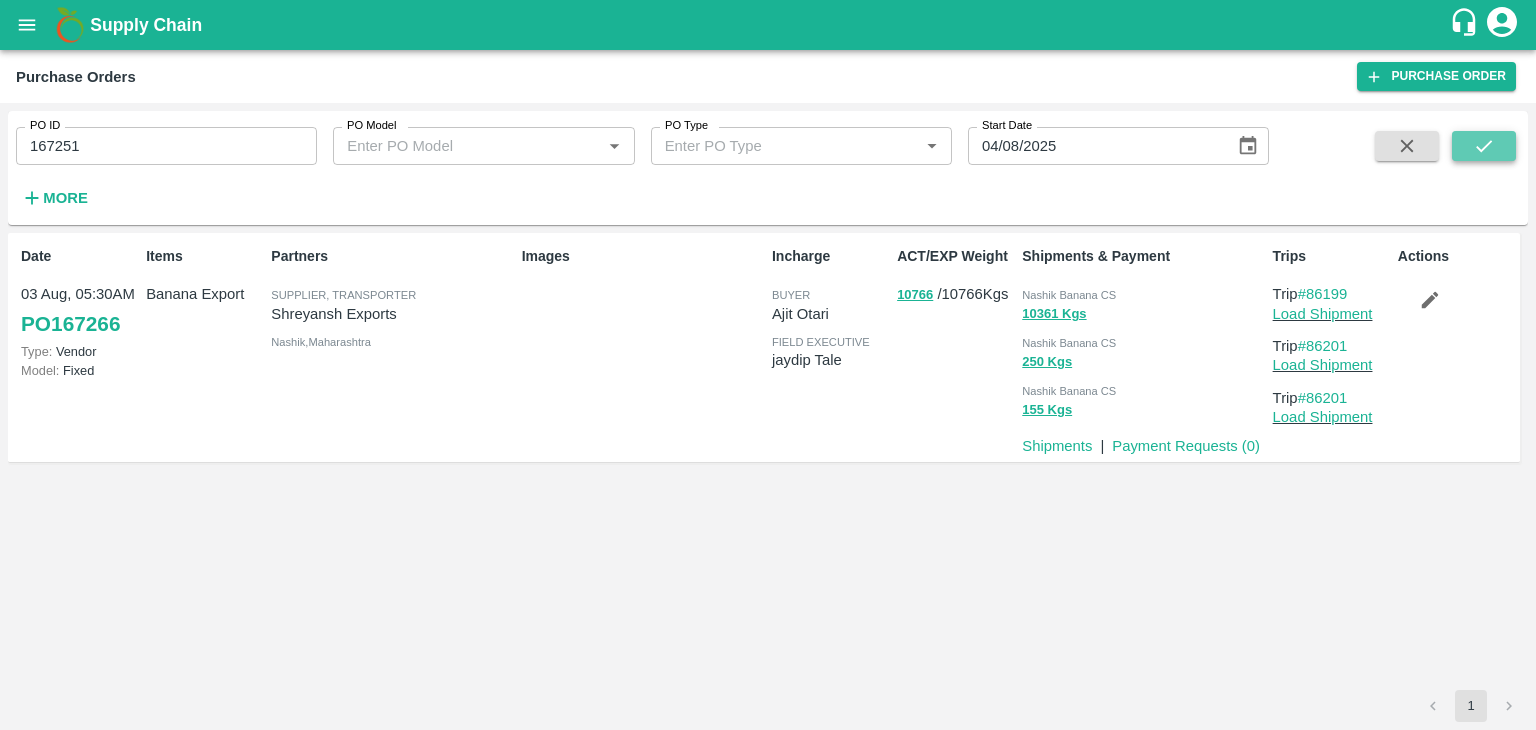 click 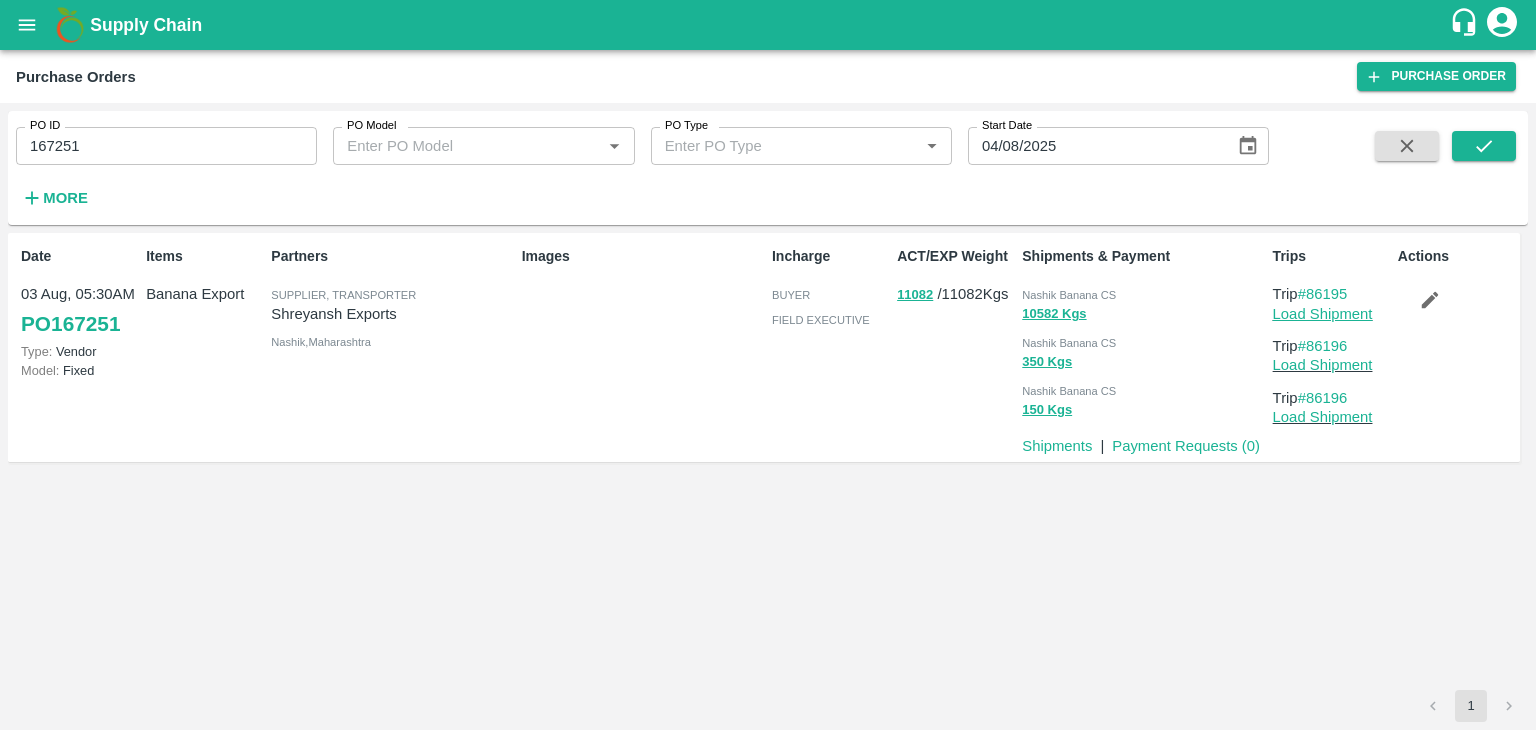 click on "Load Shipment" at bounding box center (1323, 314) 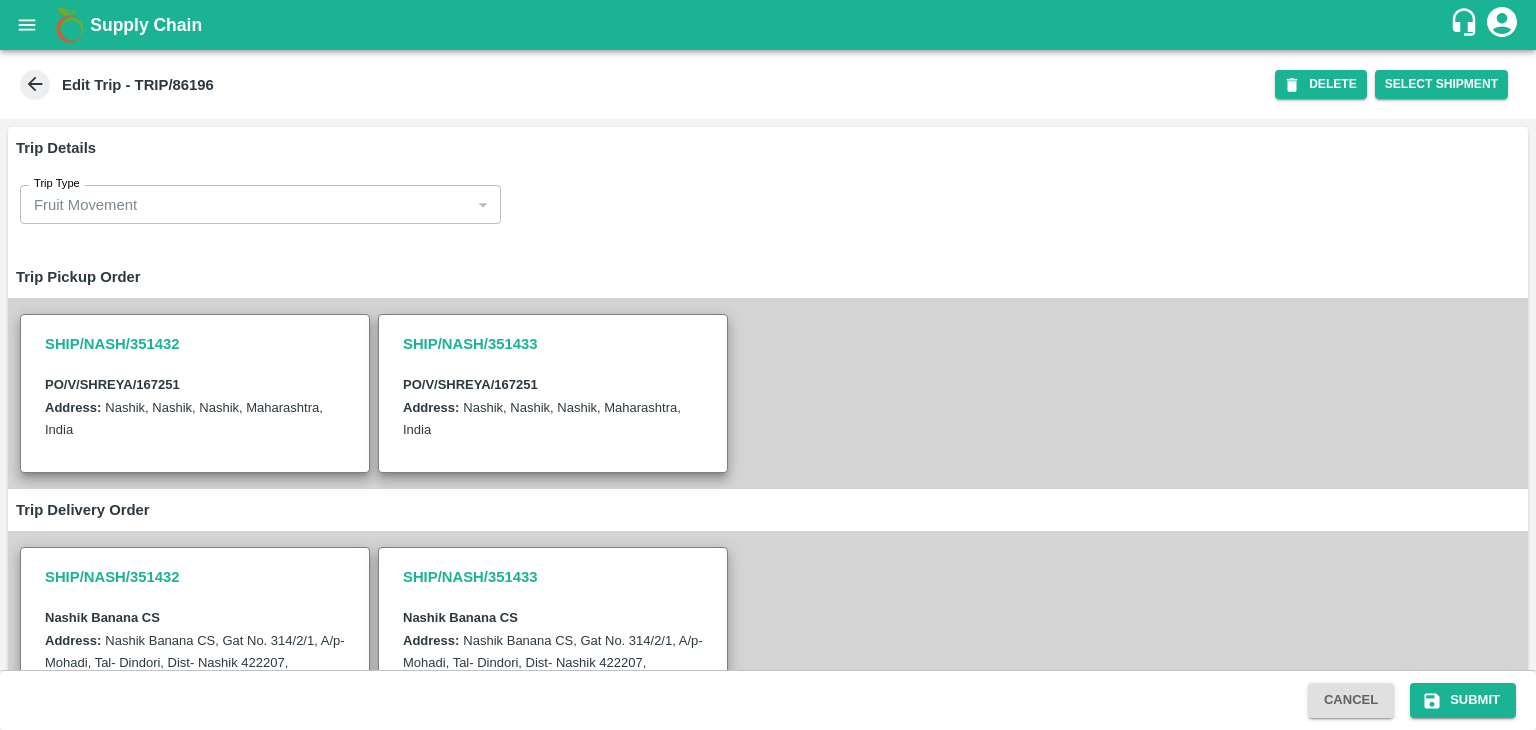 scroll, scrollTop: 0, scrollLeft: 0, axis: both 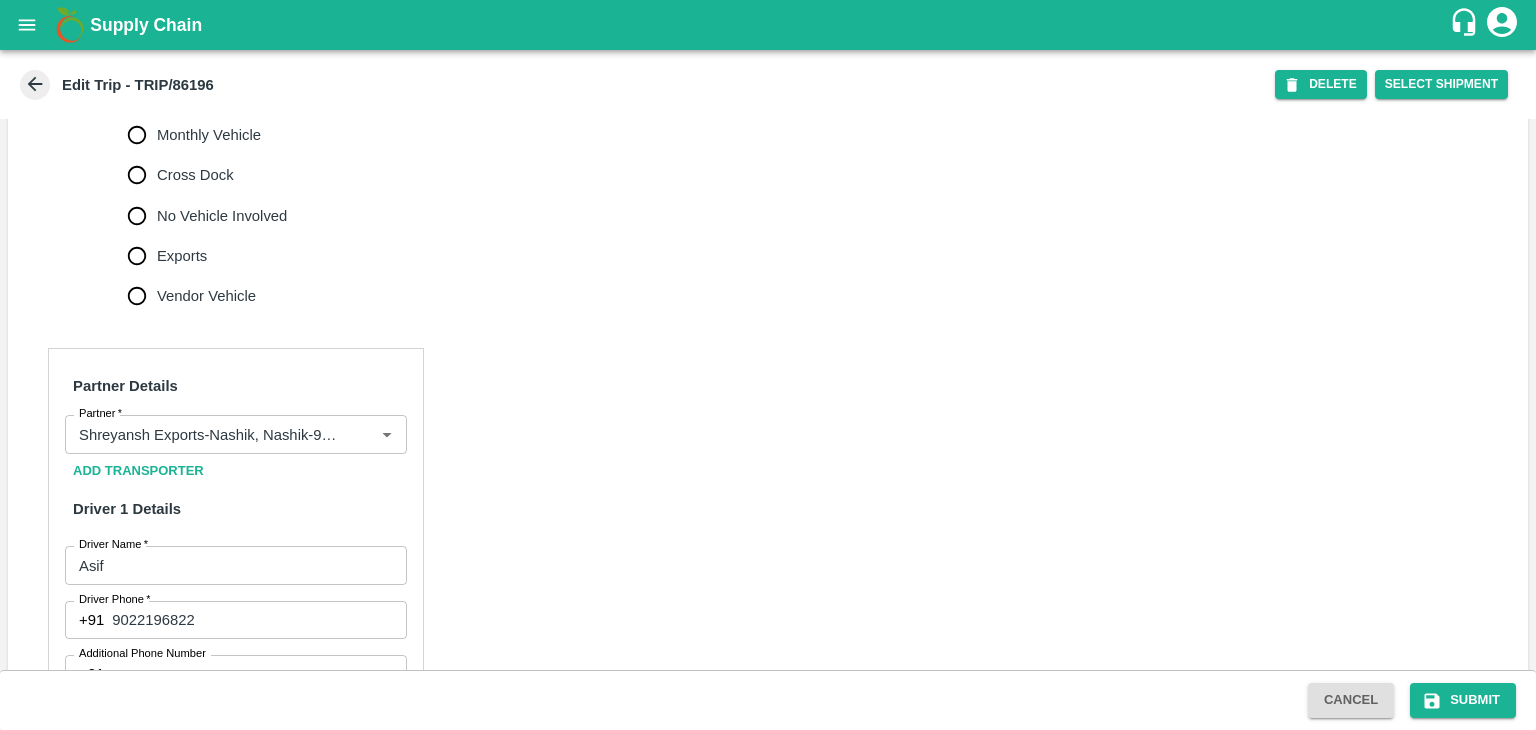 click on "No Vehicle Involved" at bounding box center [222, 216] 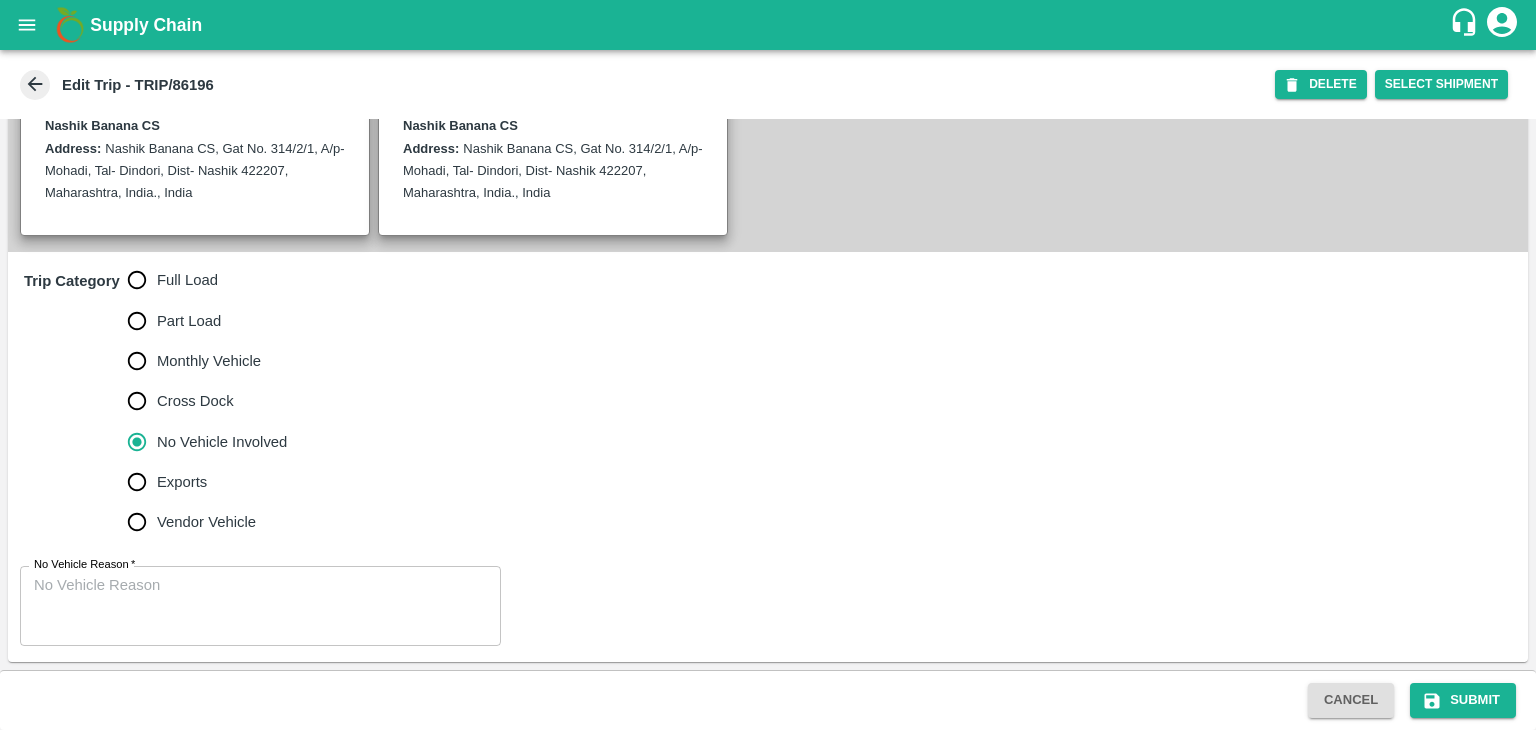 scroll, scrollTop: 491, scrollLeft: 0, axis: vertical 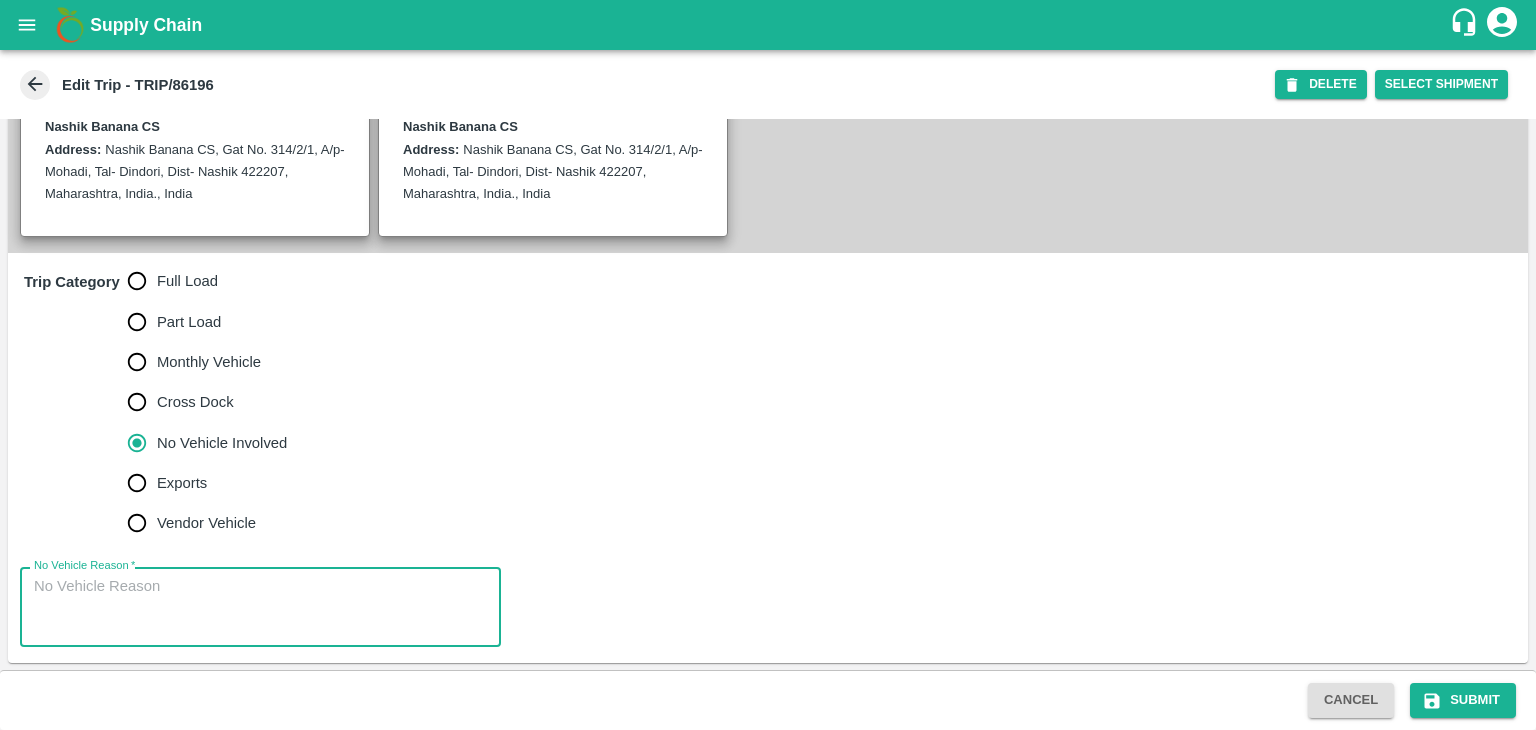 click on "No Vehicle Reason   *" at bounding box center [260, 607] 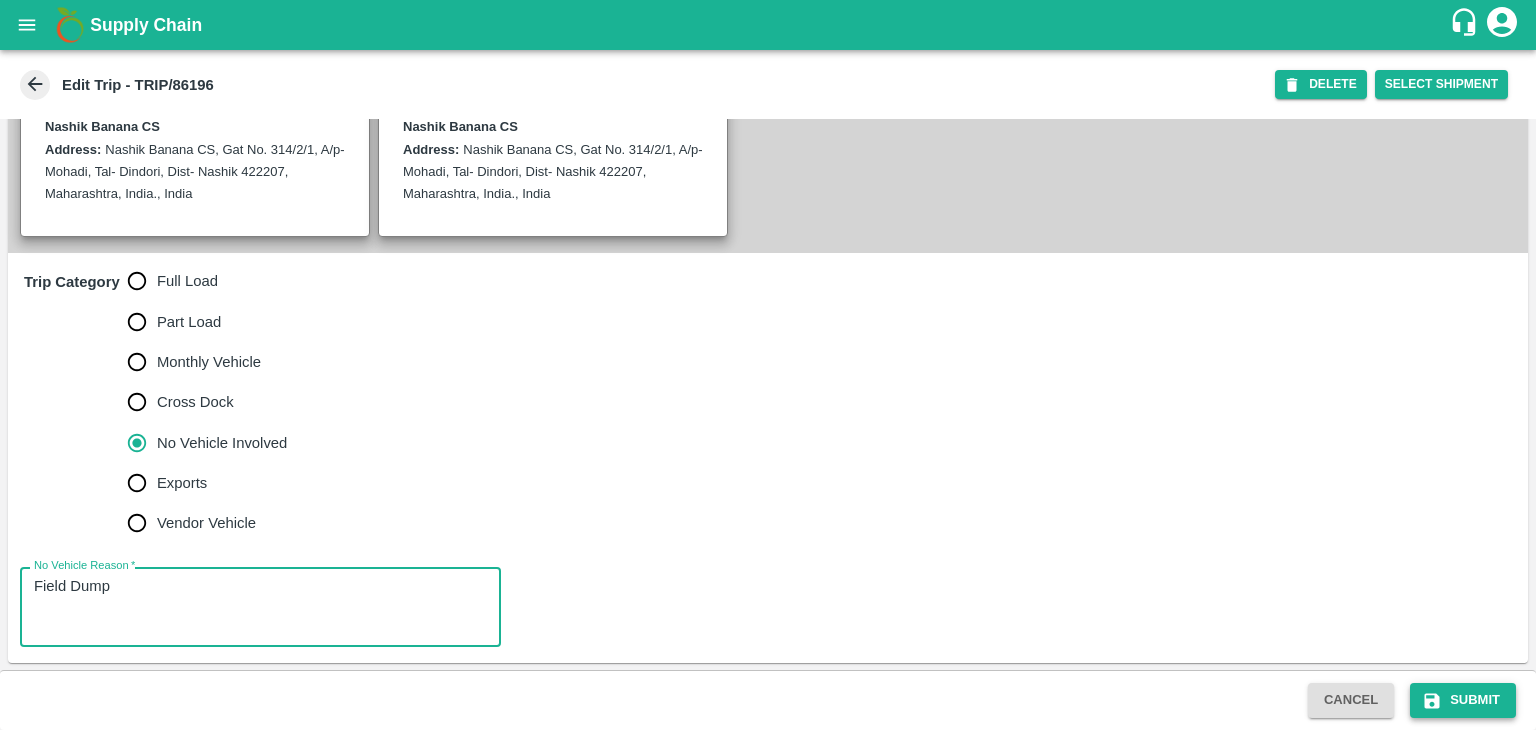 type on "Field Dump" 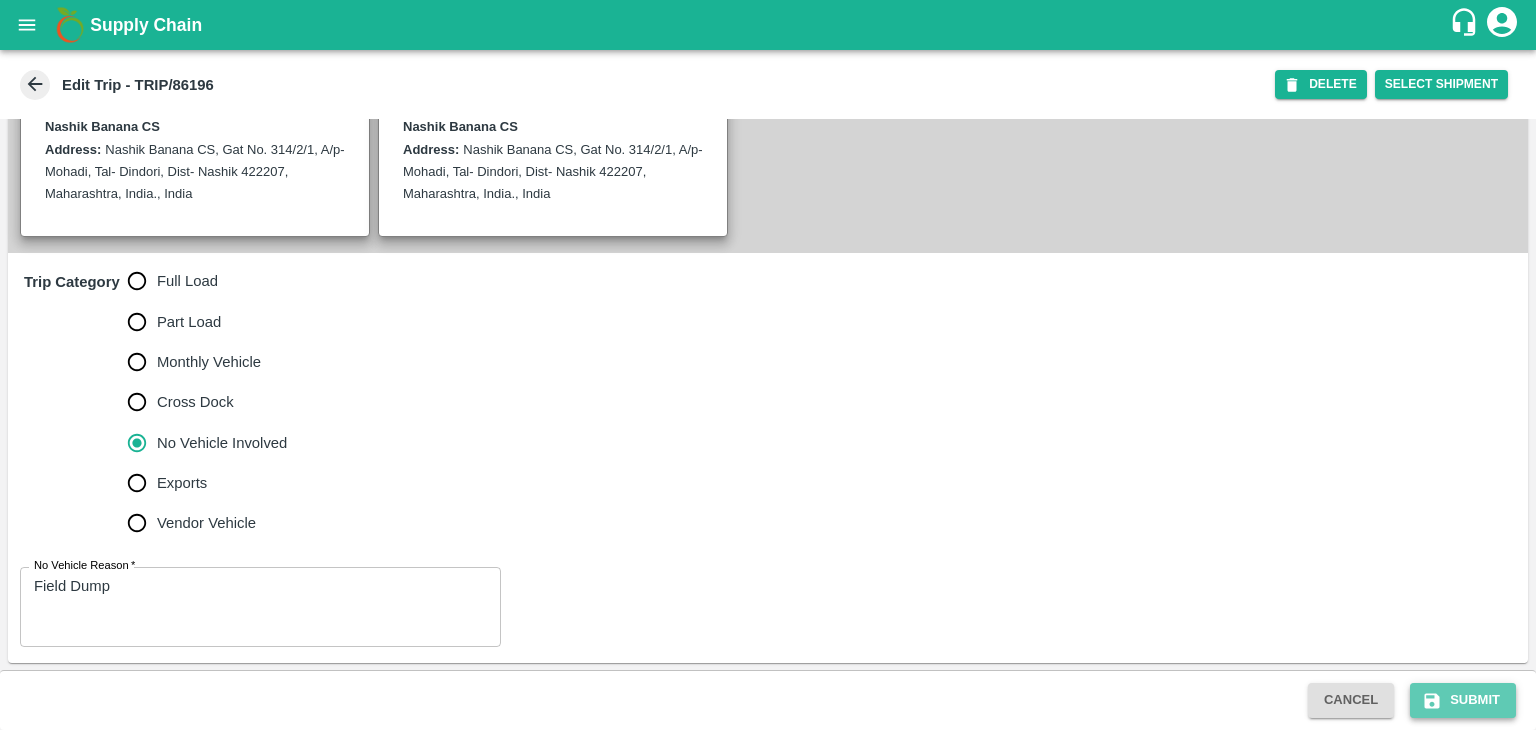 click on "Submit" at bounding box center (1463, 700) 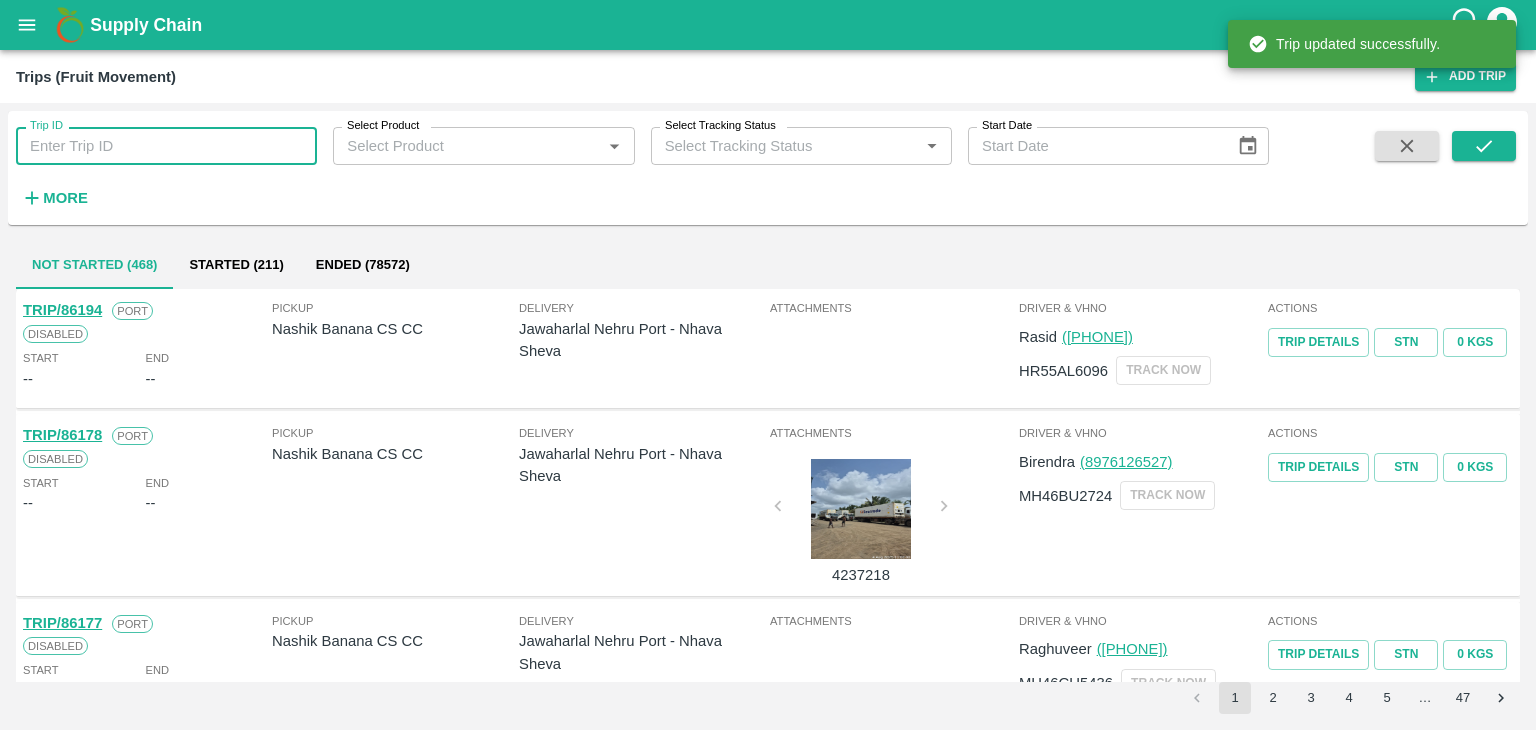 click on "Trip ID" at bounding box center (166, 146) 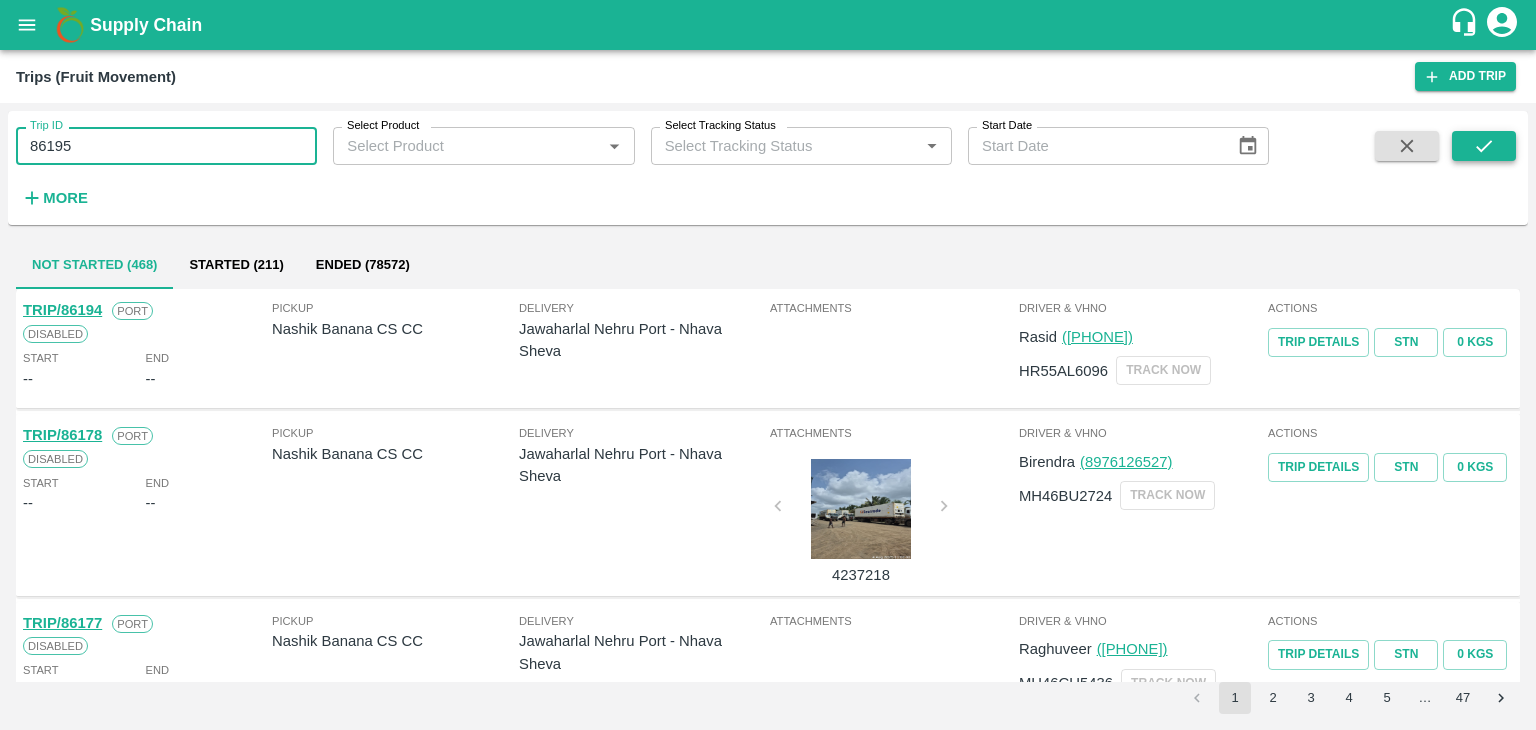 type on "86195" 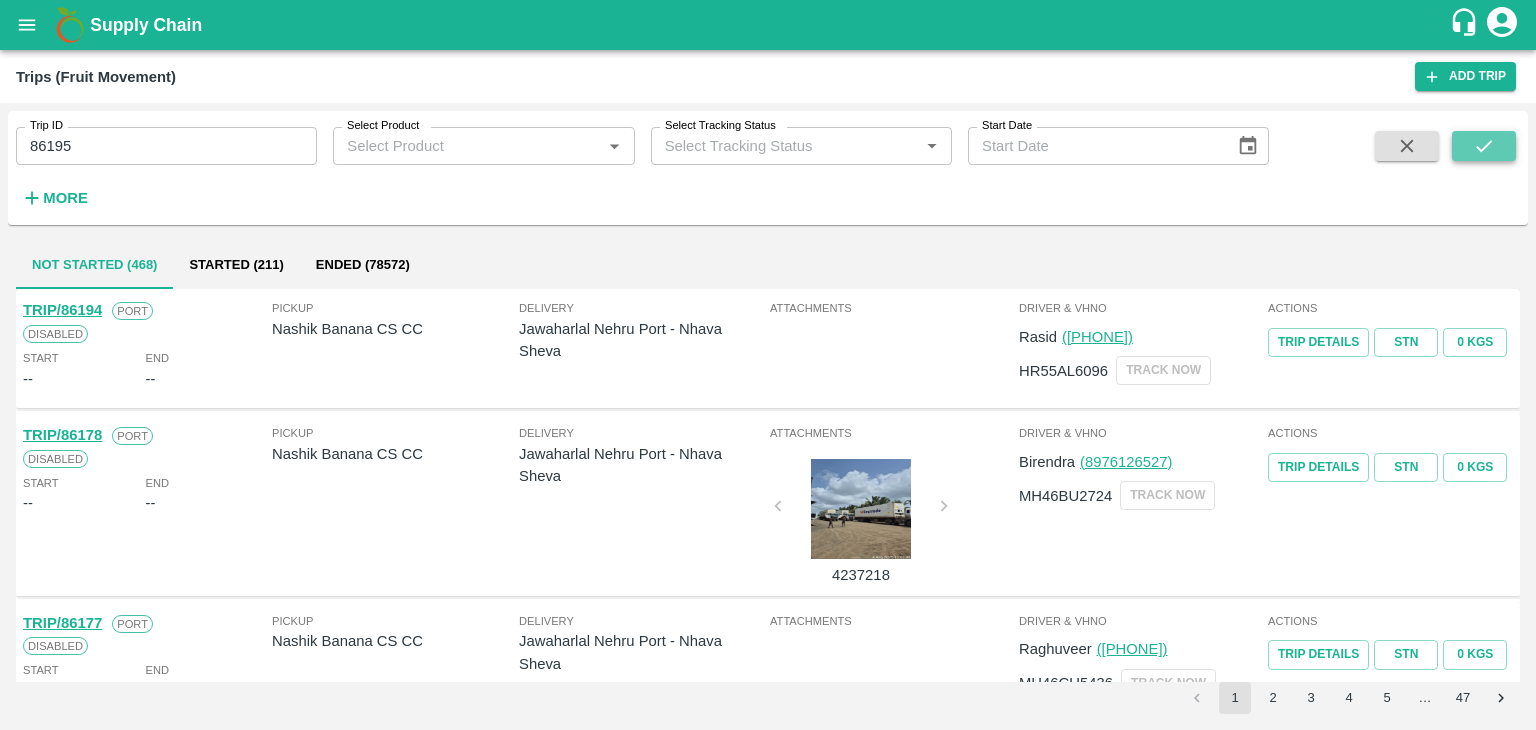 click at bounding box center (1484, 146) 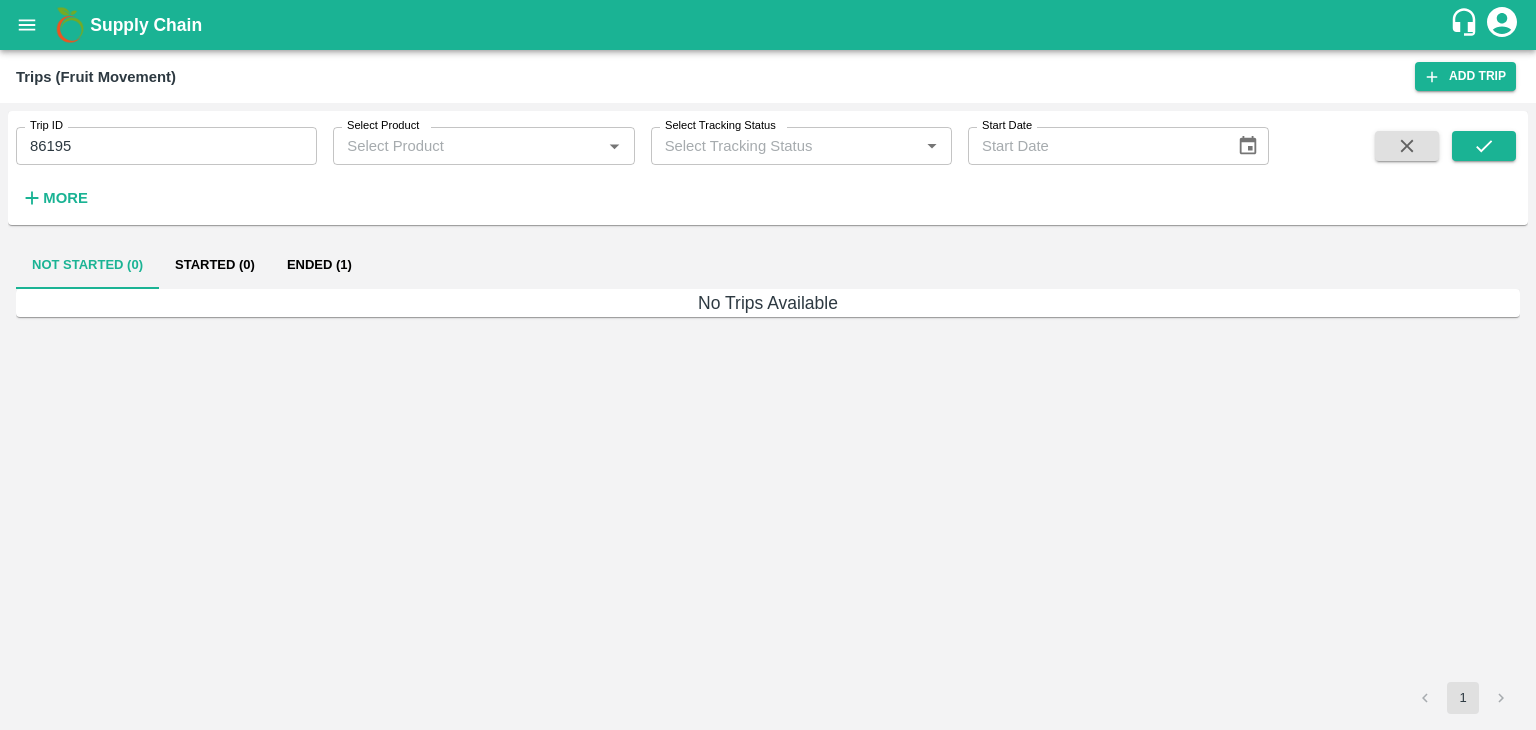 click on "Ended (1)" at bounding box center [319, 265] 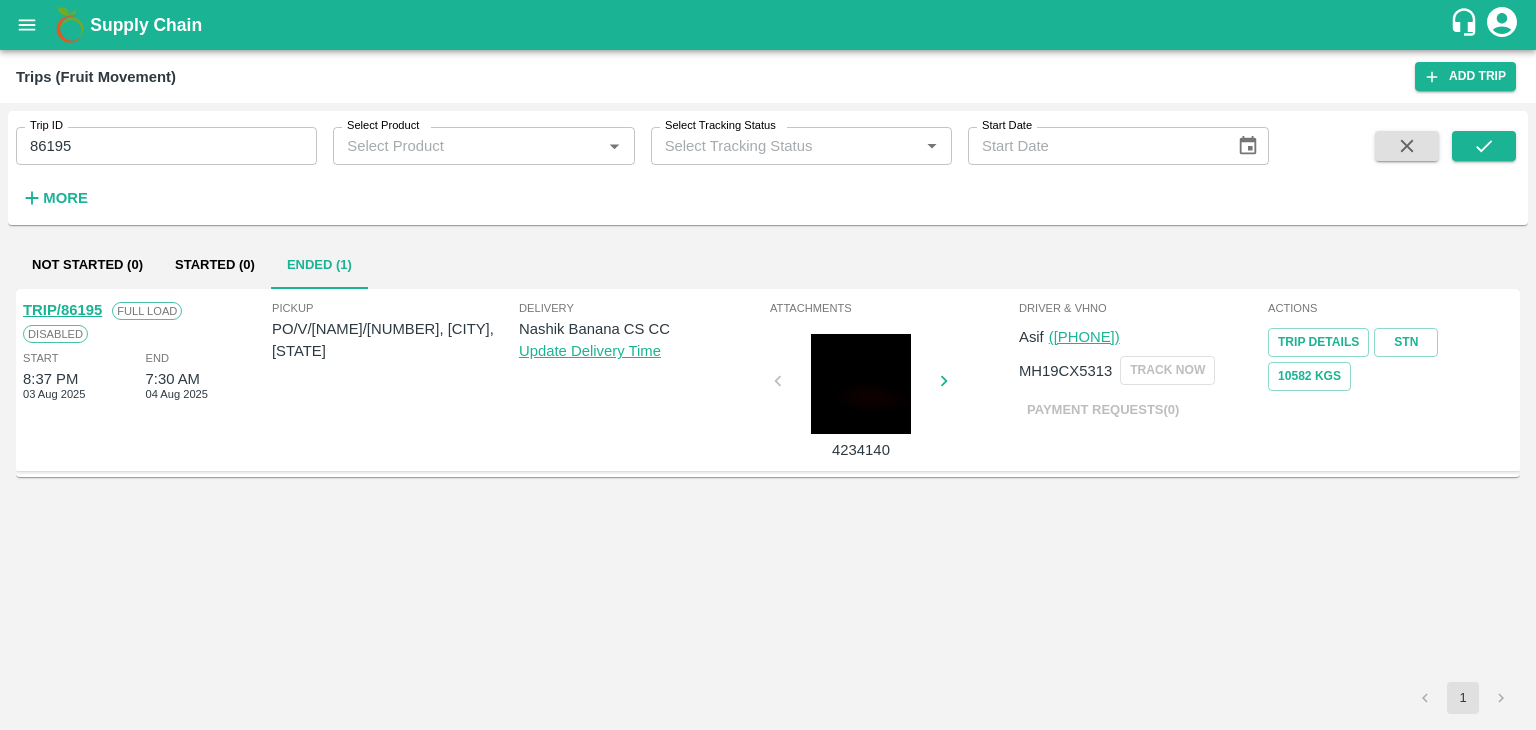 click on "TRIP/86195" at bounding box center [62, 310] 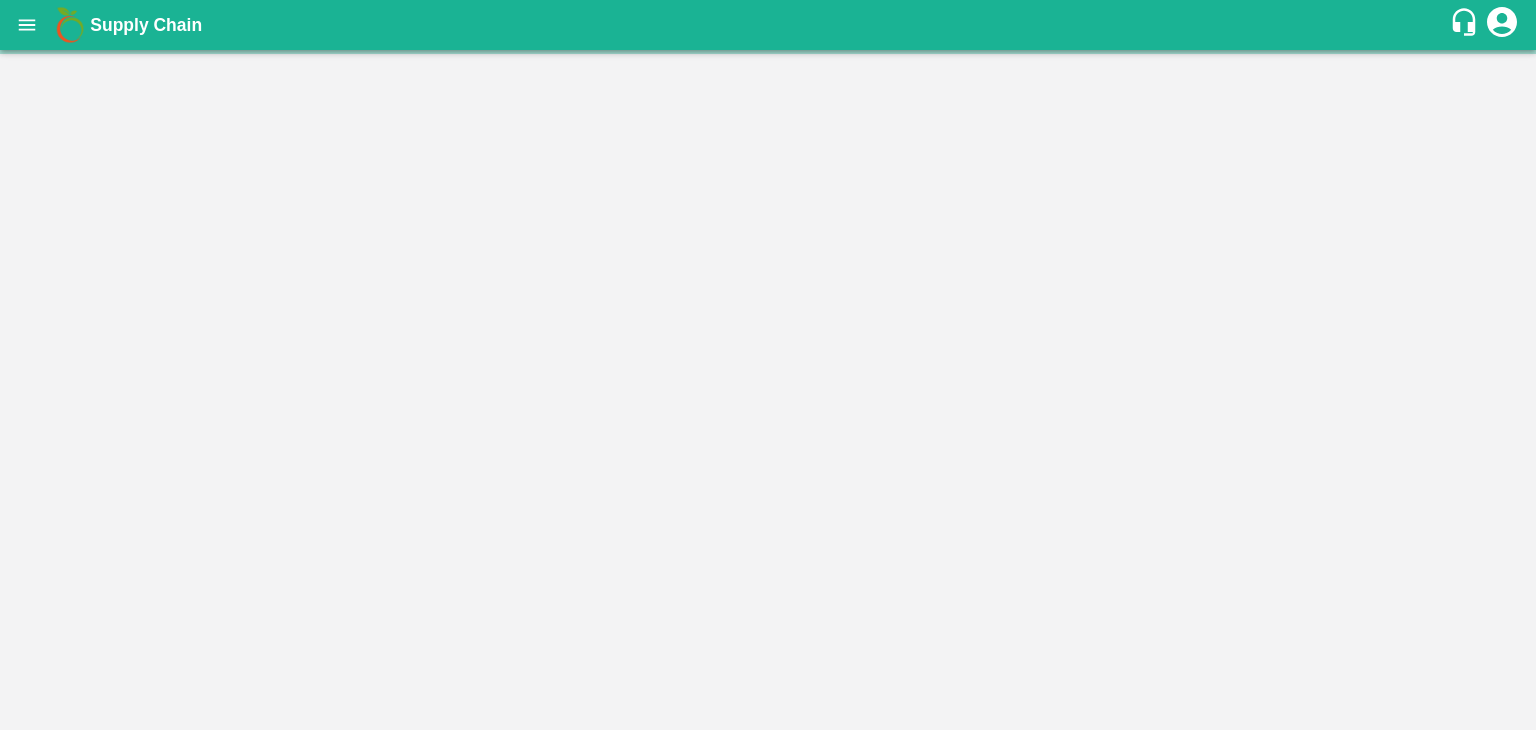 scroll, scrollTop: 0, scrollLeft: 0, axis: both 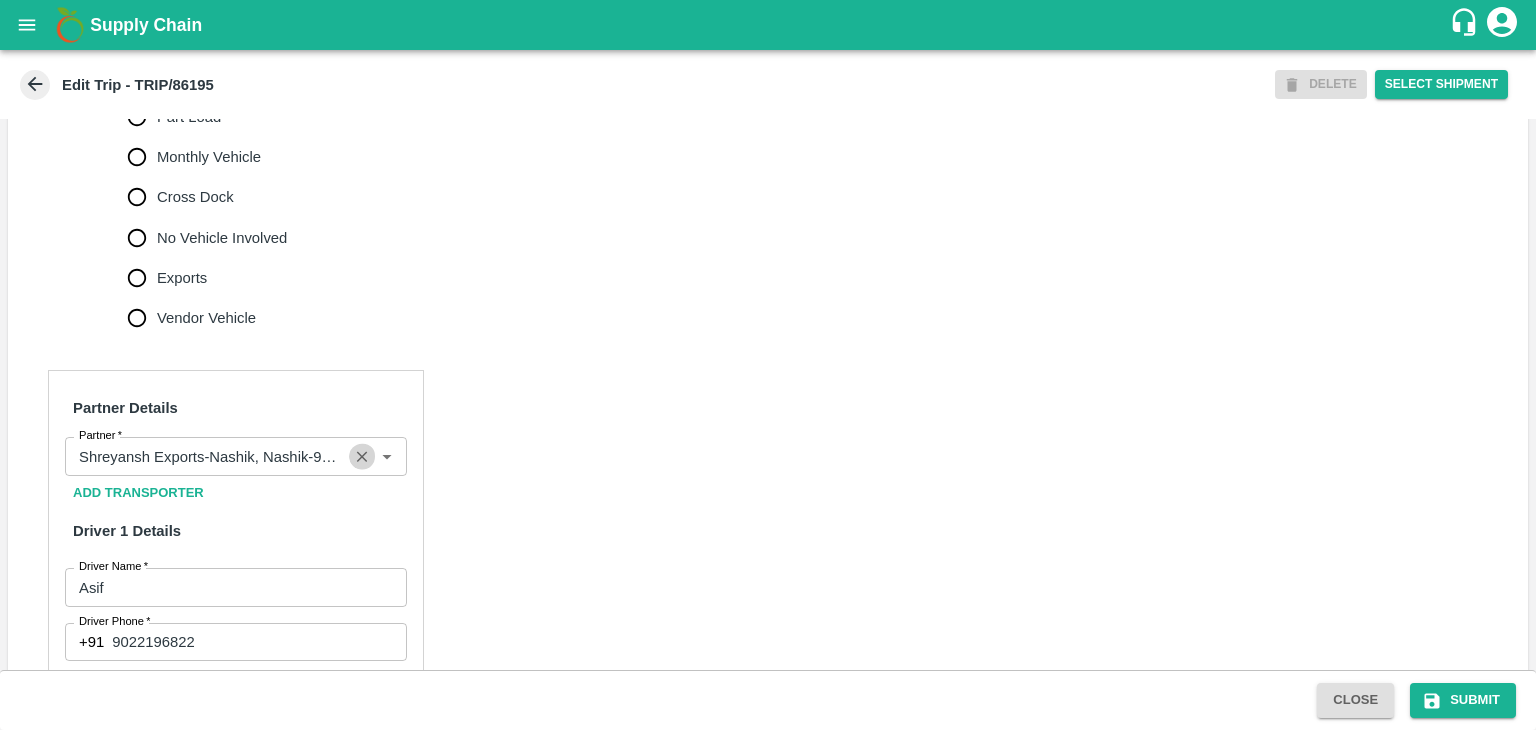 click 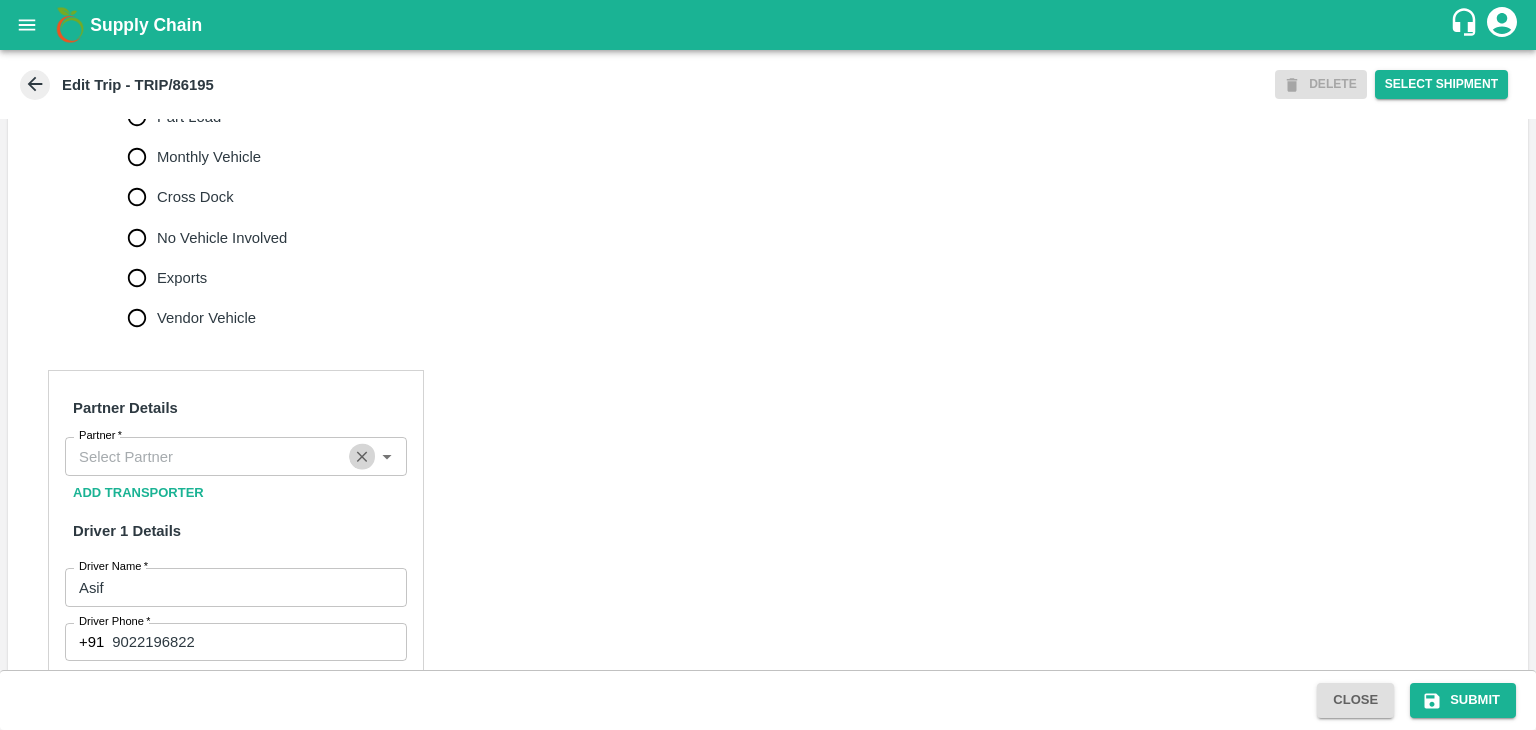 scroll, scrollTop: 0, scrollLeft: 0, axis: both 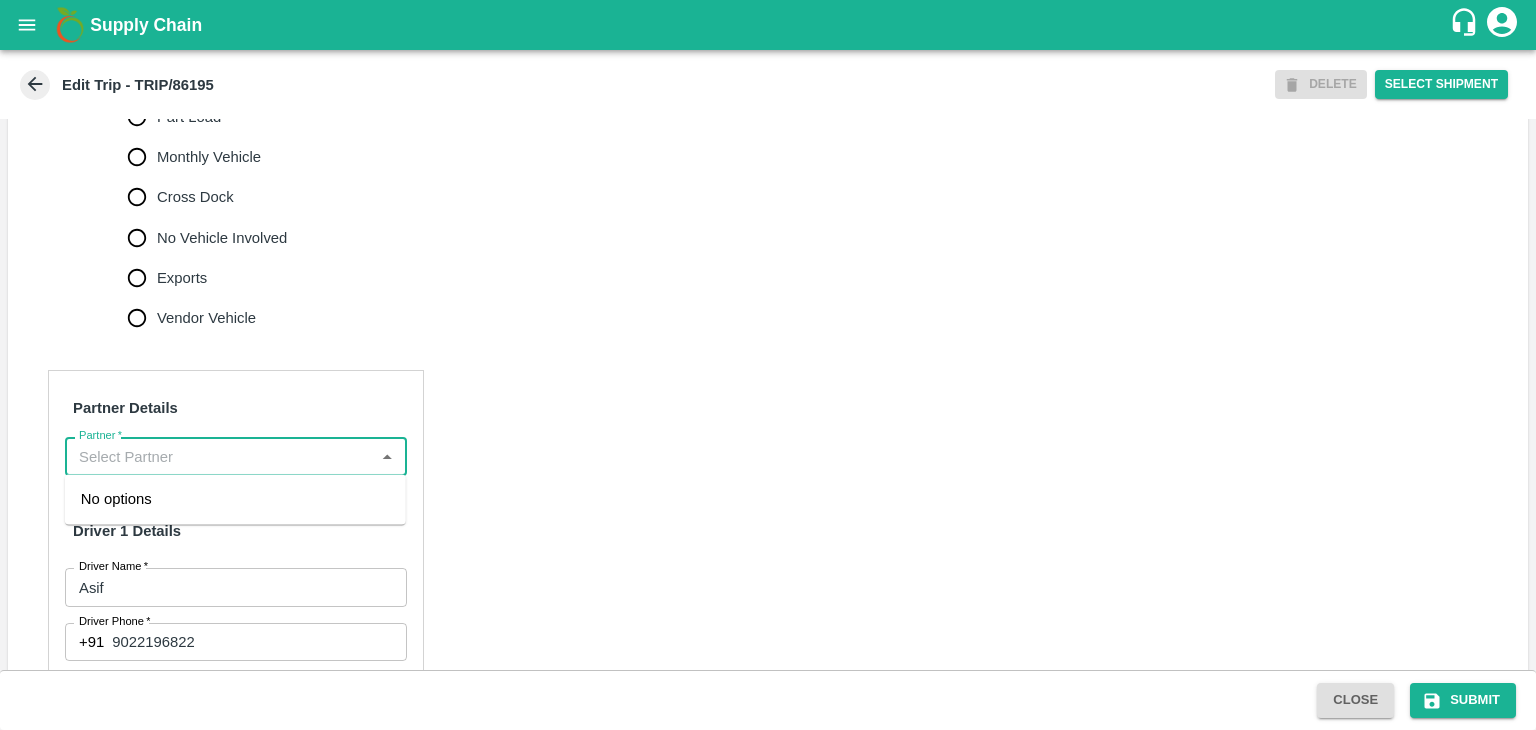 click on "Partner   *" at bounding box center (219, 456) 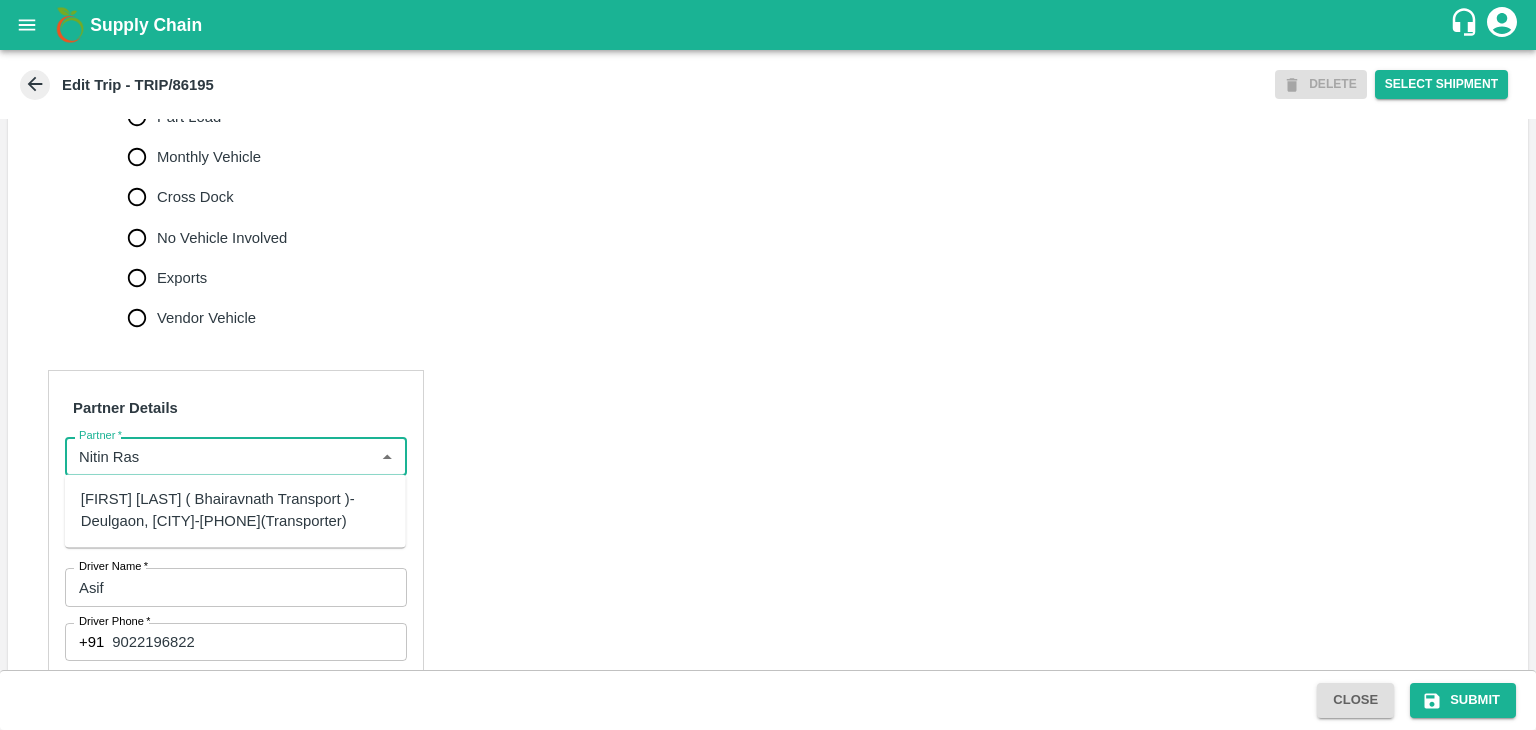 click on "[FIRST] [LAST] ( Bhairavnath Transport )-Deulgaon, [CITY]-[PHONE](Transporter)" at bounding box center [235, 510] 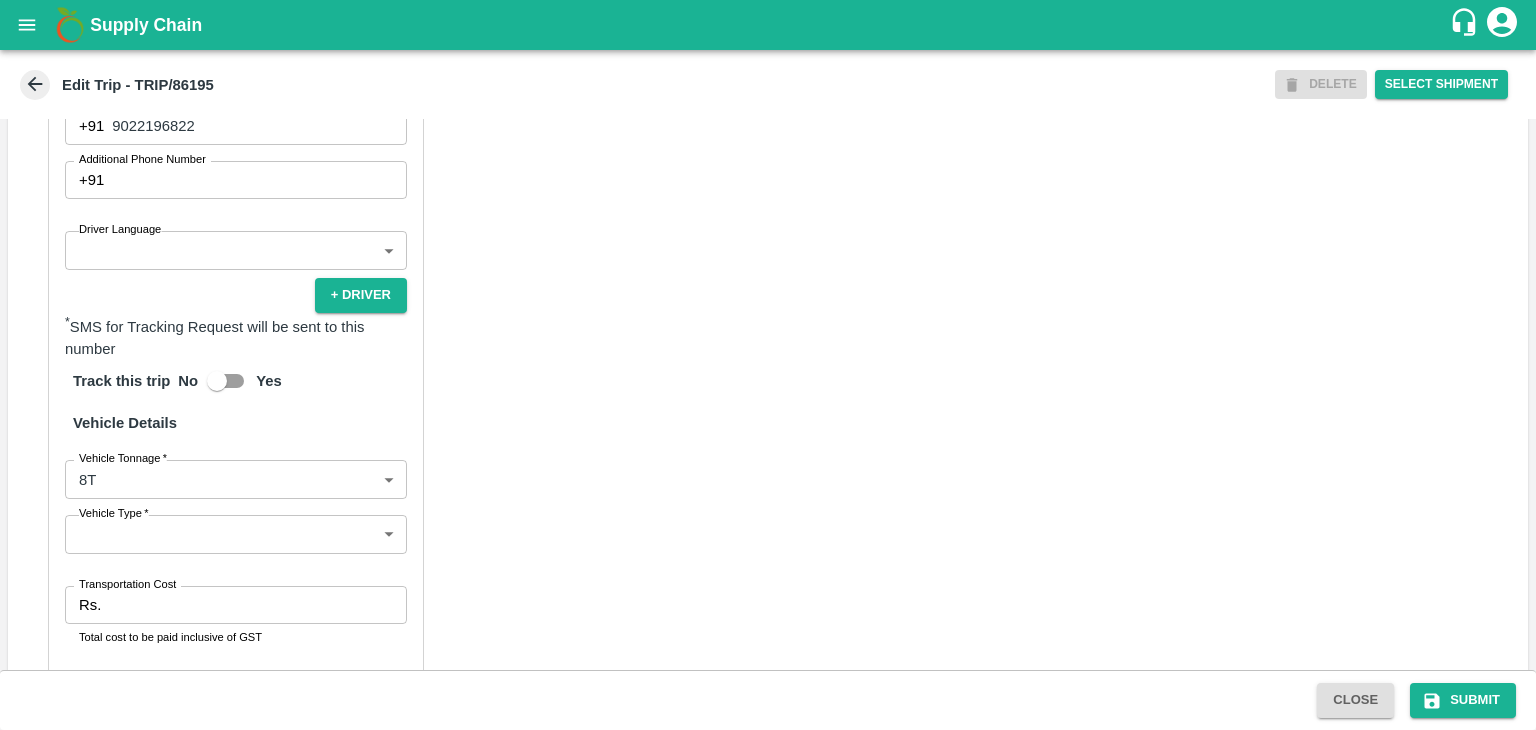 scroll, scrollTop: 1223, scrollLeft: 0, axis: vertical 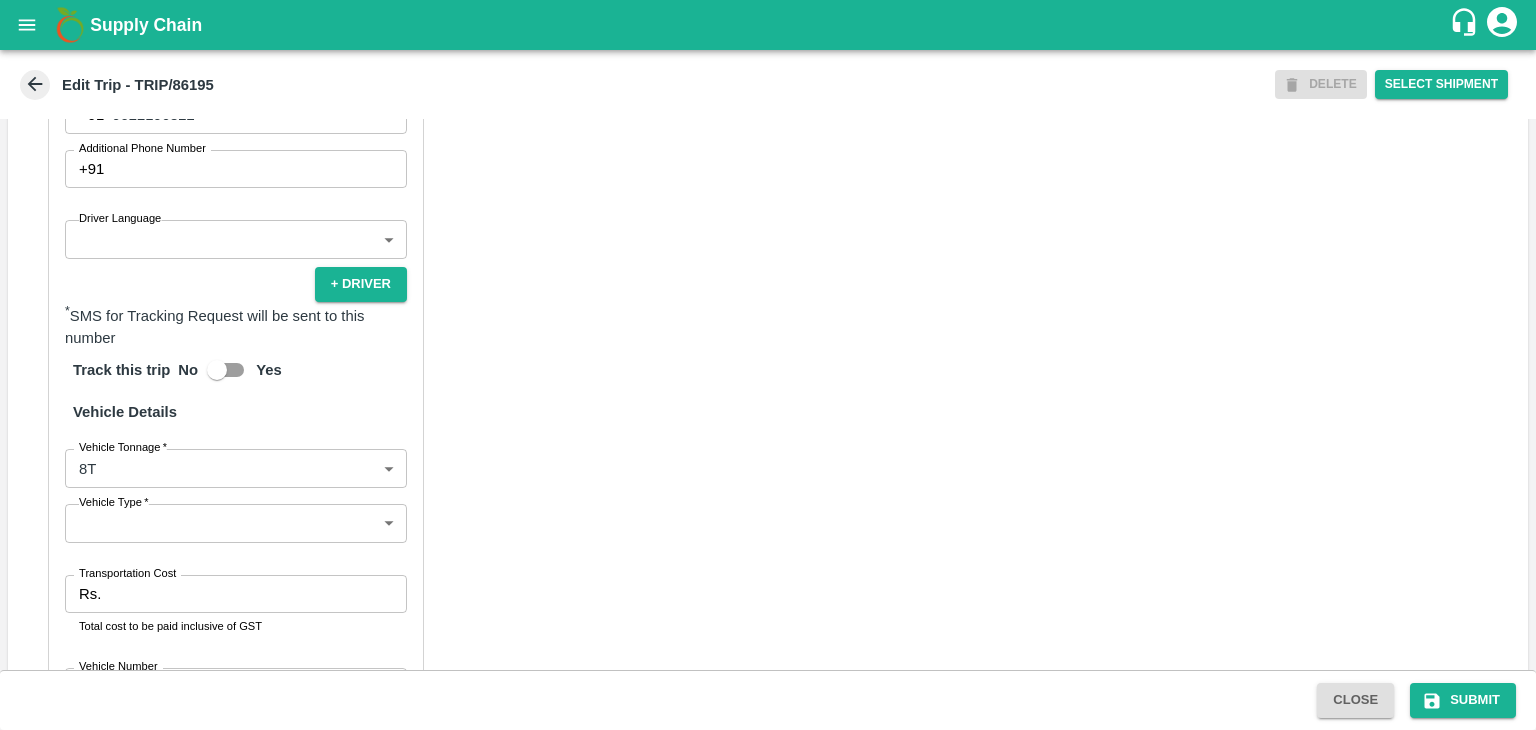 type on "[FIRST] [LAST] ( Bhairavnath Transport )-Deulgaon, [CITY]-[PHONE](Transporter)" 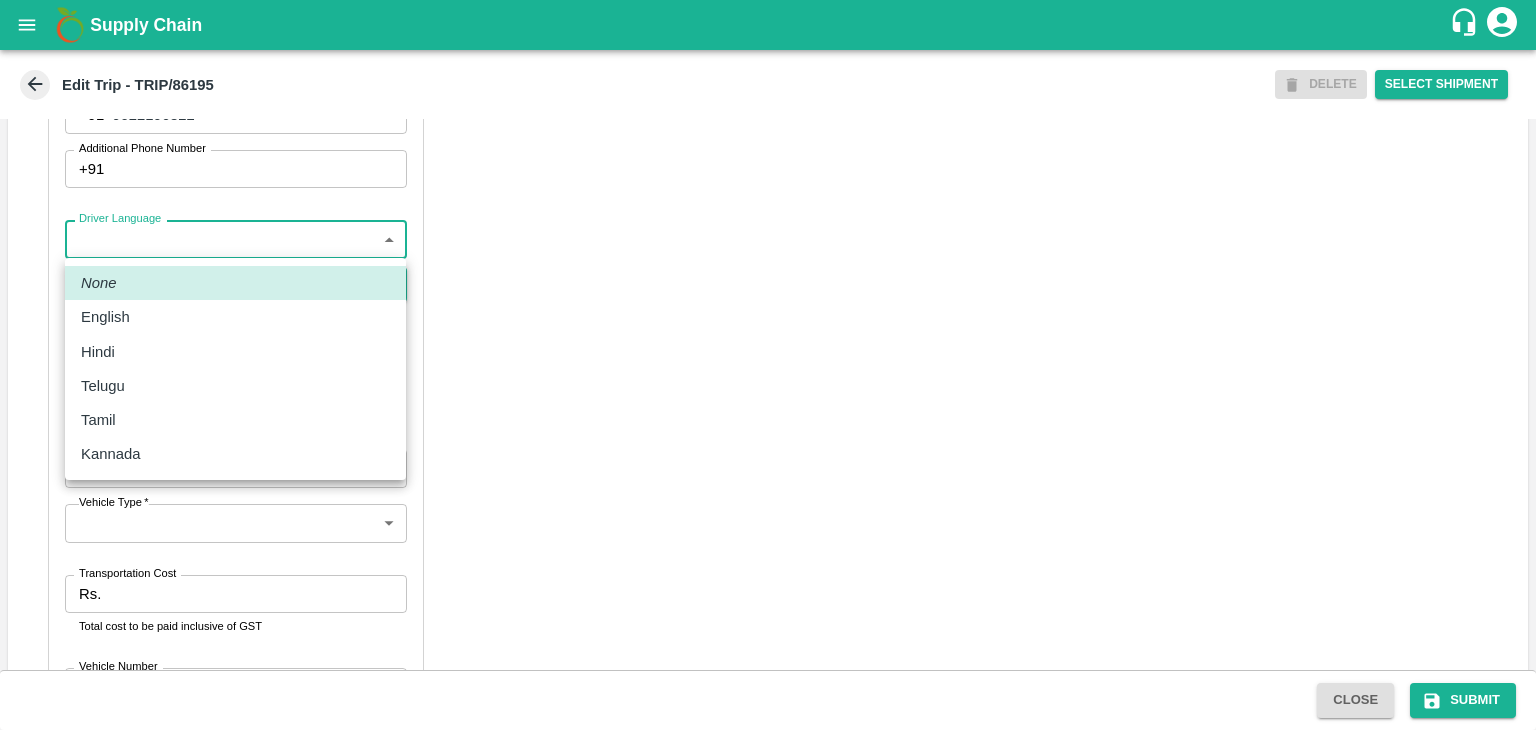 drag, startPoint x: 114, startPoint y: 239, endPoint x: 115, endPoint y: 361, distance: 122.0041 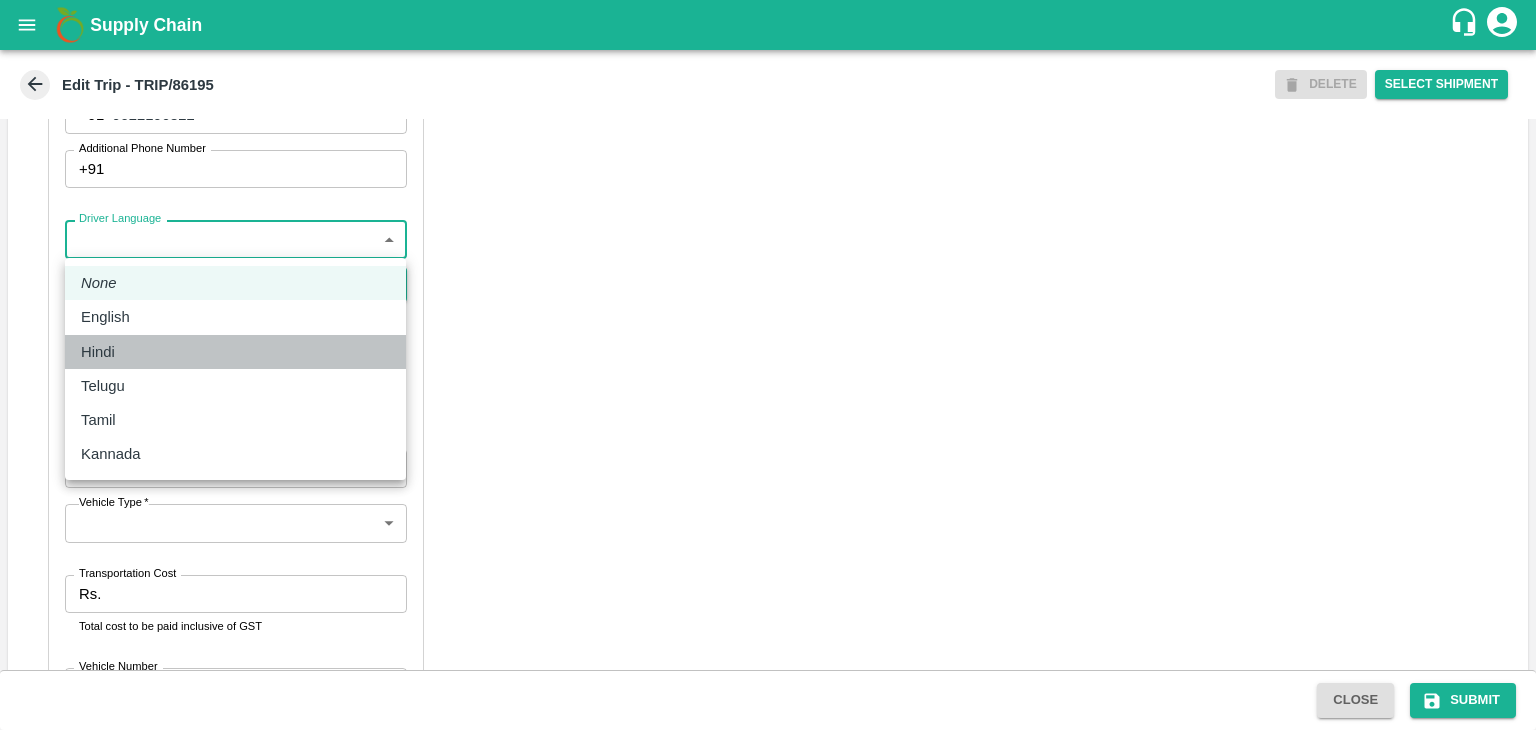 click on "Hindi" at bounding box center [103, 352] 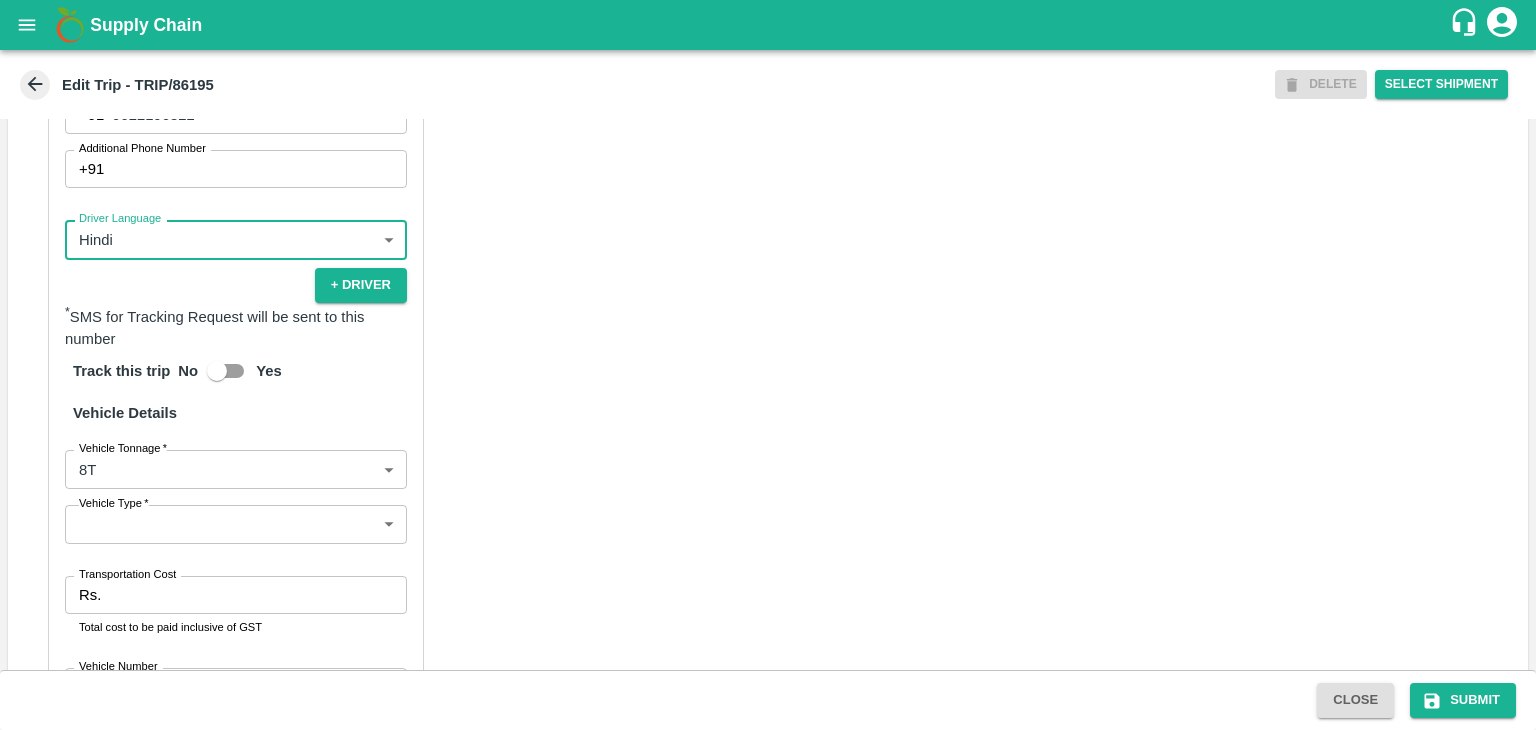 scroll, scrollTop: 1378, scrollLeft: 0, axis: vertical 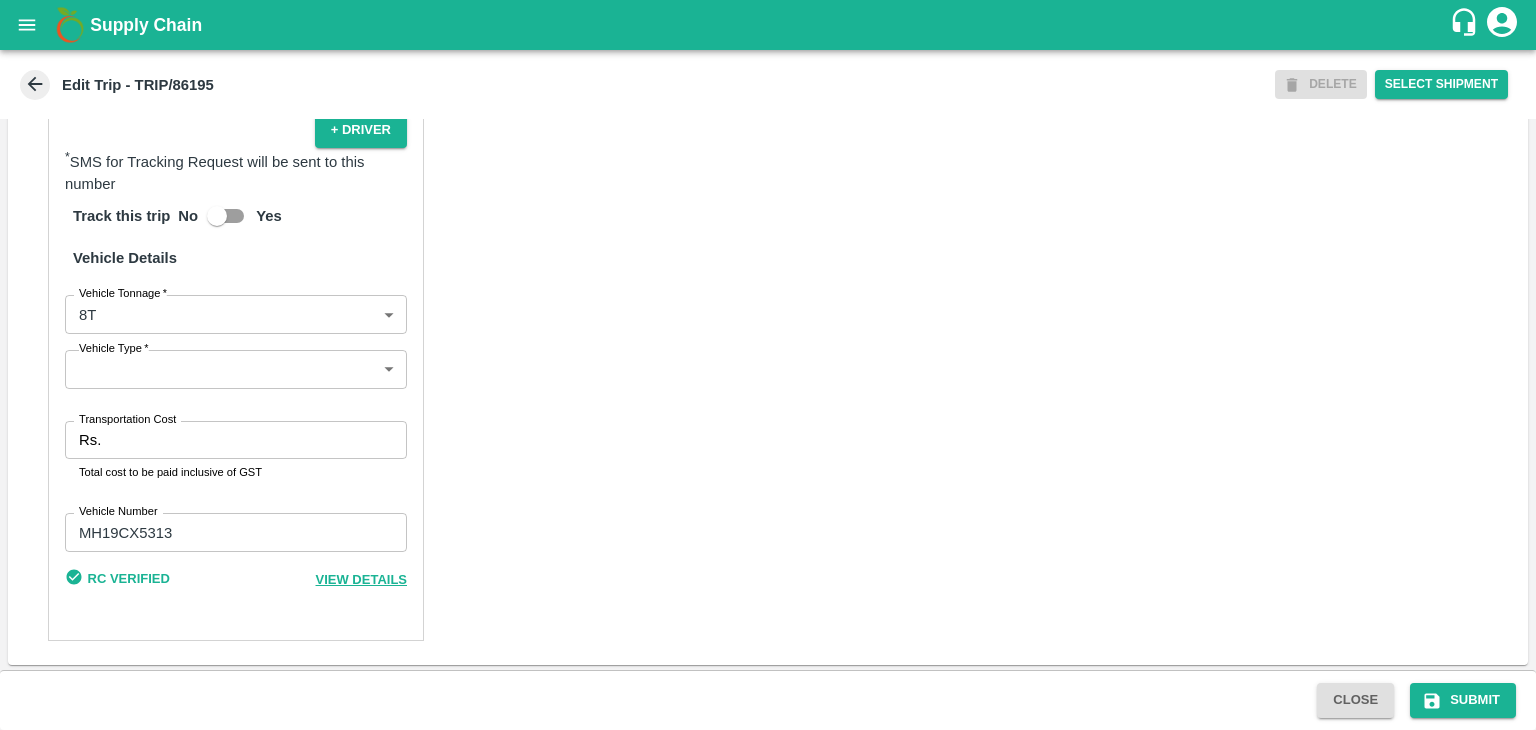 click on "Supply Chain Edit Trip - TRIP/86195 DELETE Select Shipment Trip Details Trip Type Fruit Movement 1 Trip Type Trip Pickup Order SHIP/NASH/351431 PO/V/SHREYA/167251 Address: [CITY], [CITY], [CITY], [STATE], India Trip Delivery Order SHIP/NASH/351431 Nashik Banana CS Address:  Nashik Banana CS, Gat No. 314/2/1, A/p- Mohadi, Tal- Dindori, Dist- Nashik [POSTAL_CODE], [STATE], India., India Trip Category  Full Load Part Load Monthly Vehicle Cross Dock No Vehicle Involved Exports Vendor Vehicle Partner Details Partner   * Partner Add   Transporter Driver 1 Details Driver Name   * Asif Driver Name Driver Phone   * +91 [PHONE] Driver Phone Additional Phone Number +91 Additional Phone Number Driver Language Hindi hi Driver Language + Driver * SMS for Tracking Request will be sent to this number Track this trip No Yes Vehicle Details Vehicle Tonnage   * 8T 8000 Vehicle Tonnage Vehicle Type   * ​ Vehicle Type Transportation Cost Rs. Transportation Cost Total cost to be paid inclusive of GST Vehicle Number" at bounding box center [768, 365] 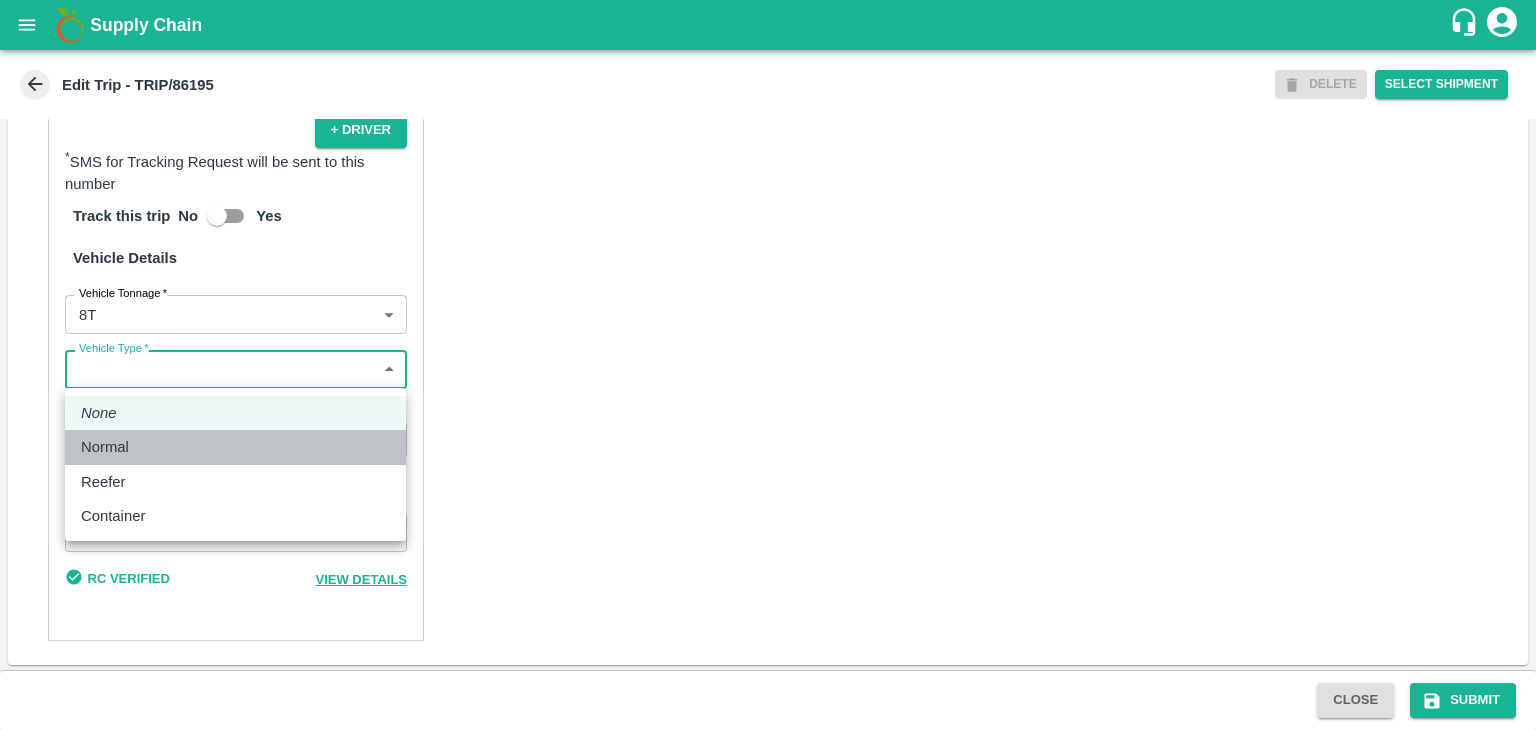 click on "Normal" at bounding box center (235, 447) 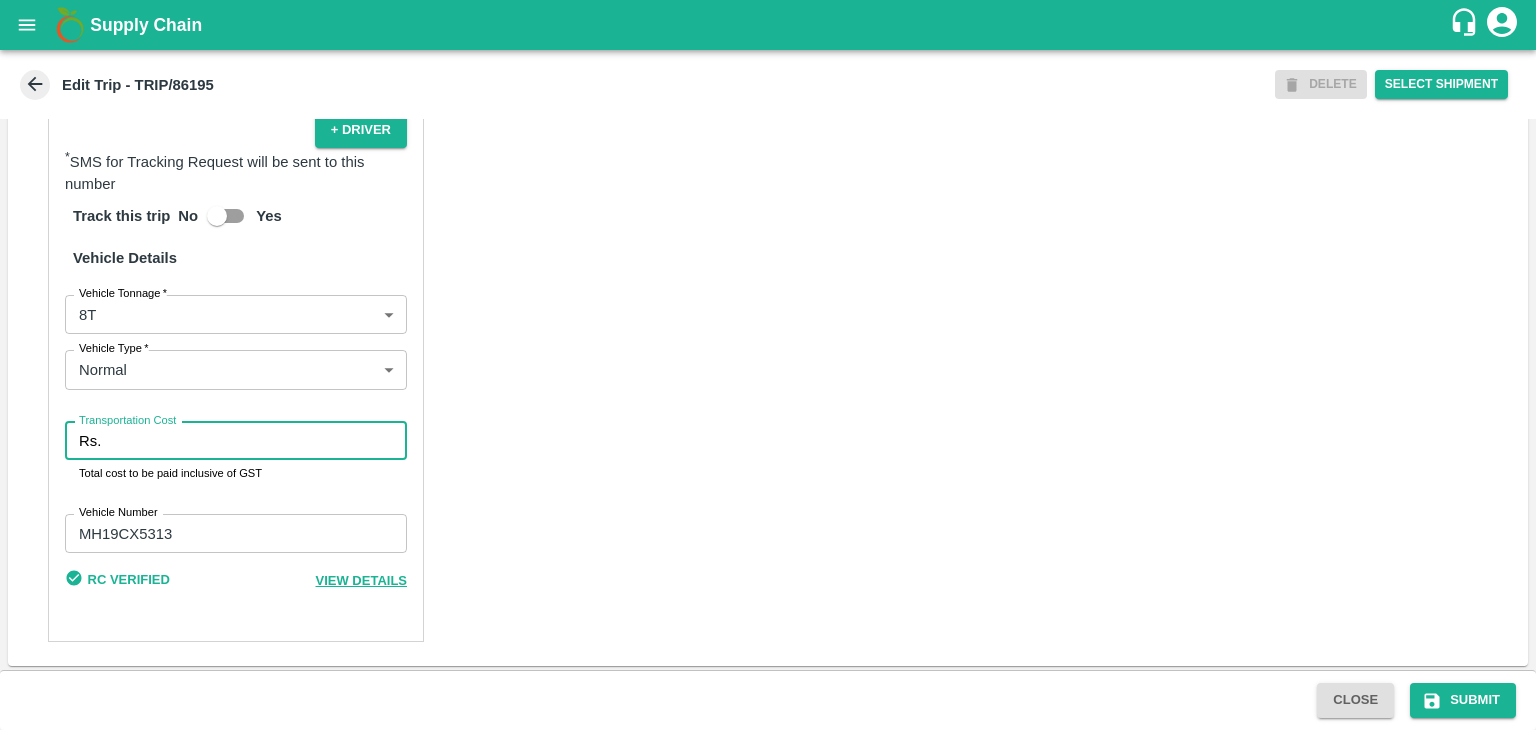 click on "Transportation Cost" at bounding box center (258, 441) 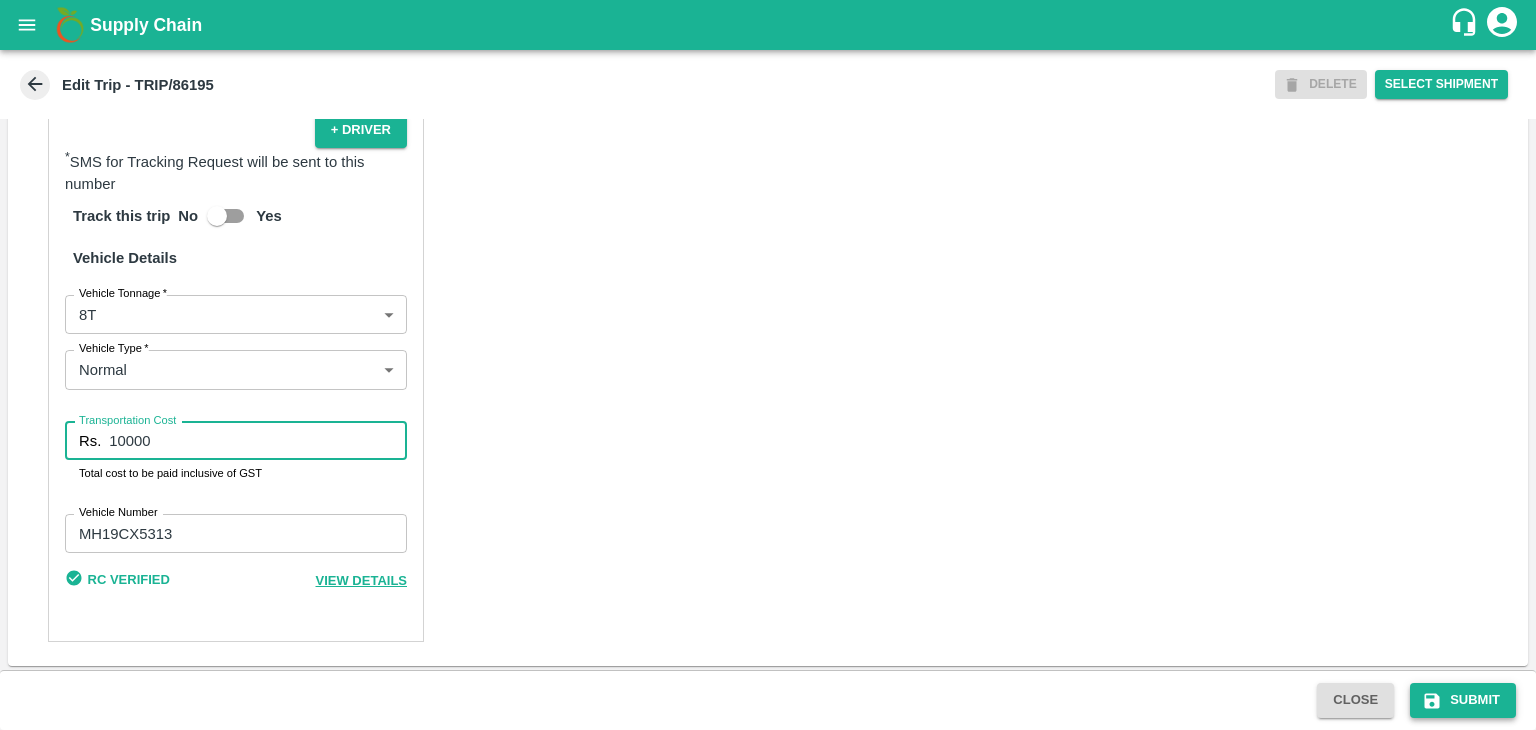 type on "10000" 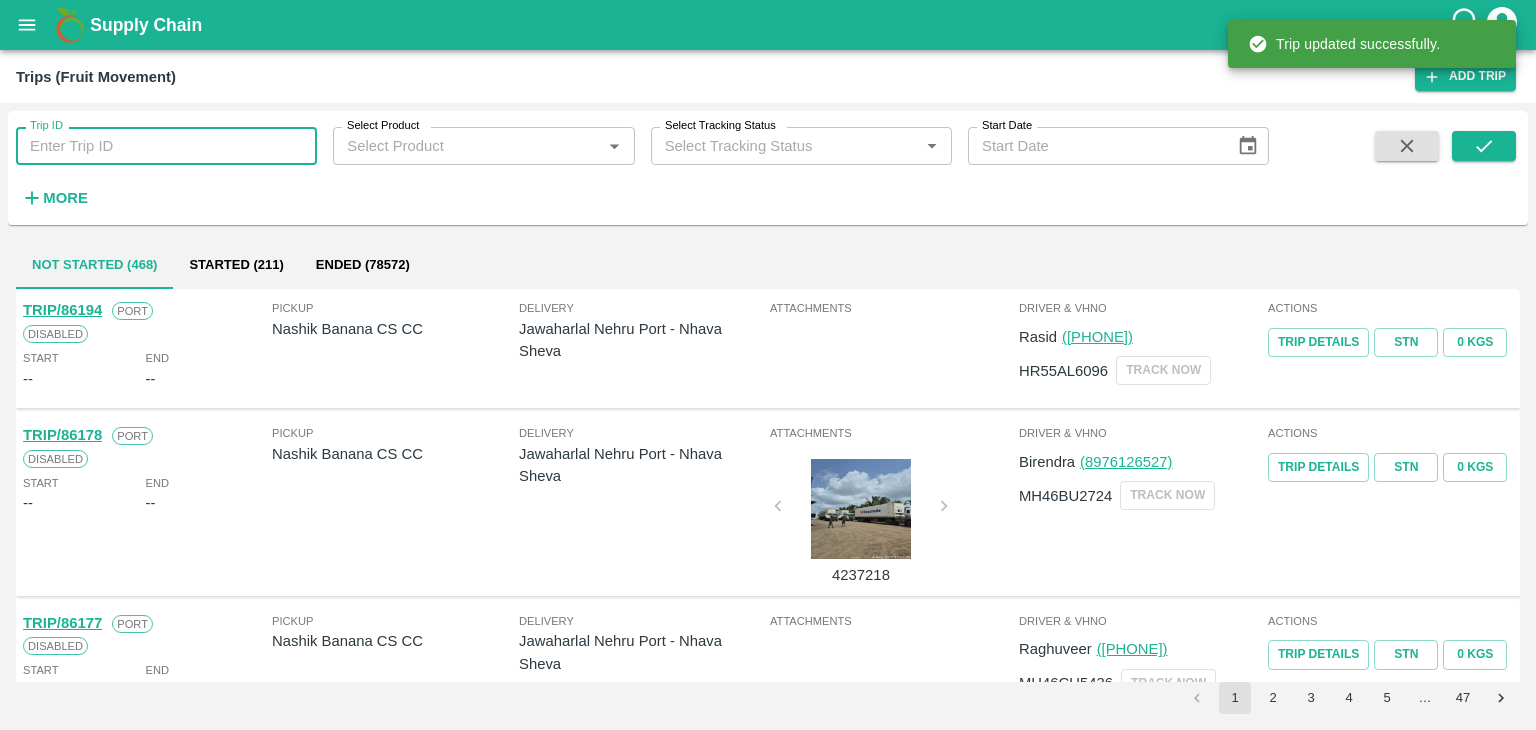 click on "Trip ID" at bounding box center [166, 146] 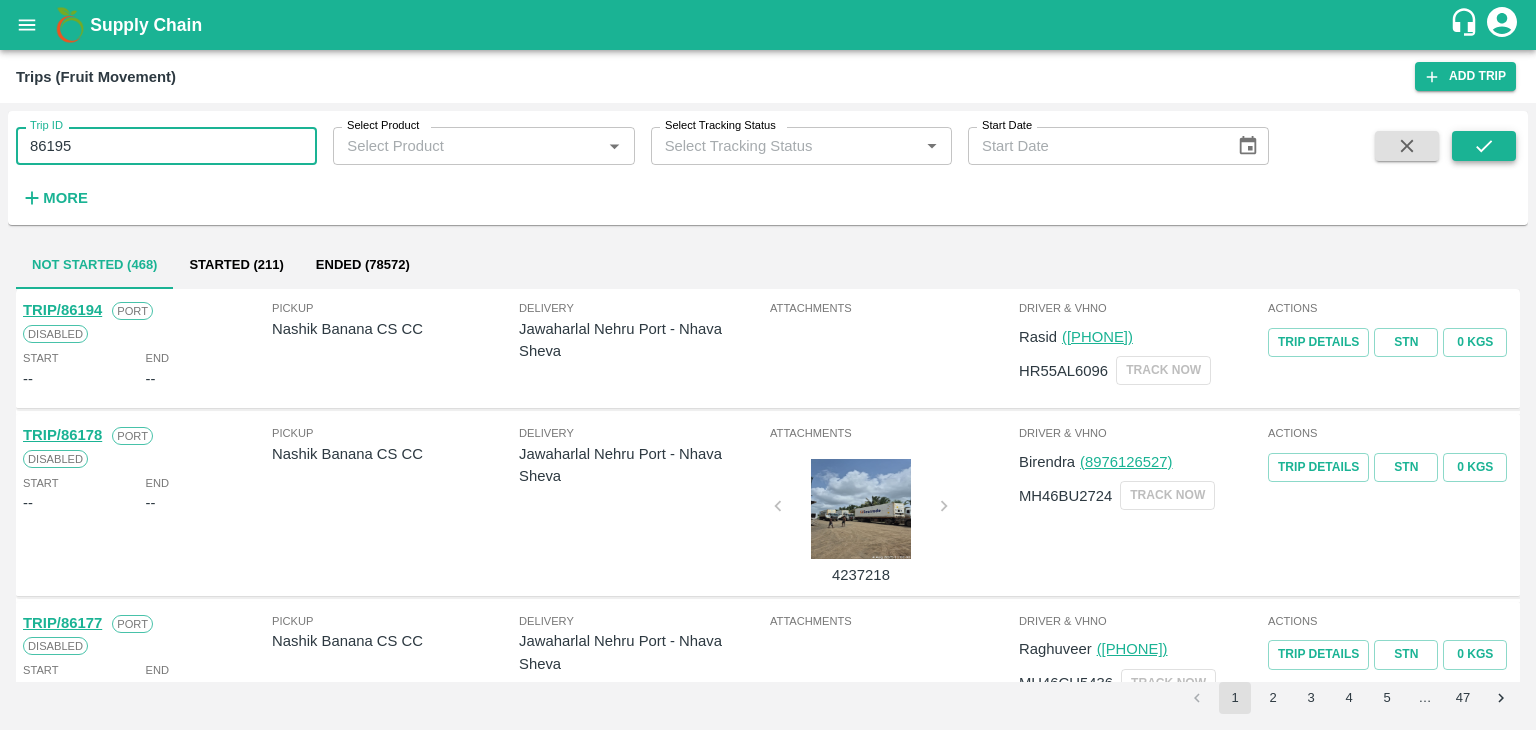type on "86195" 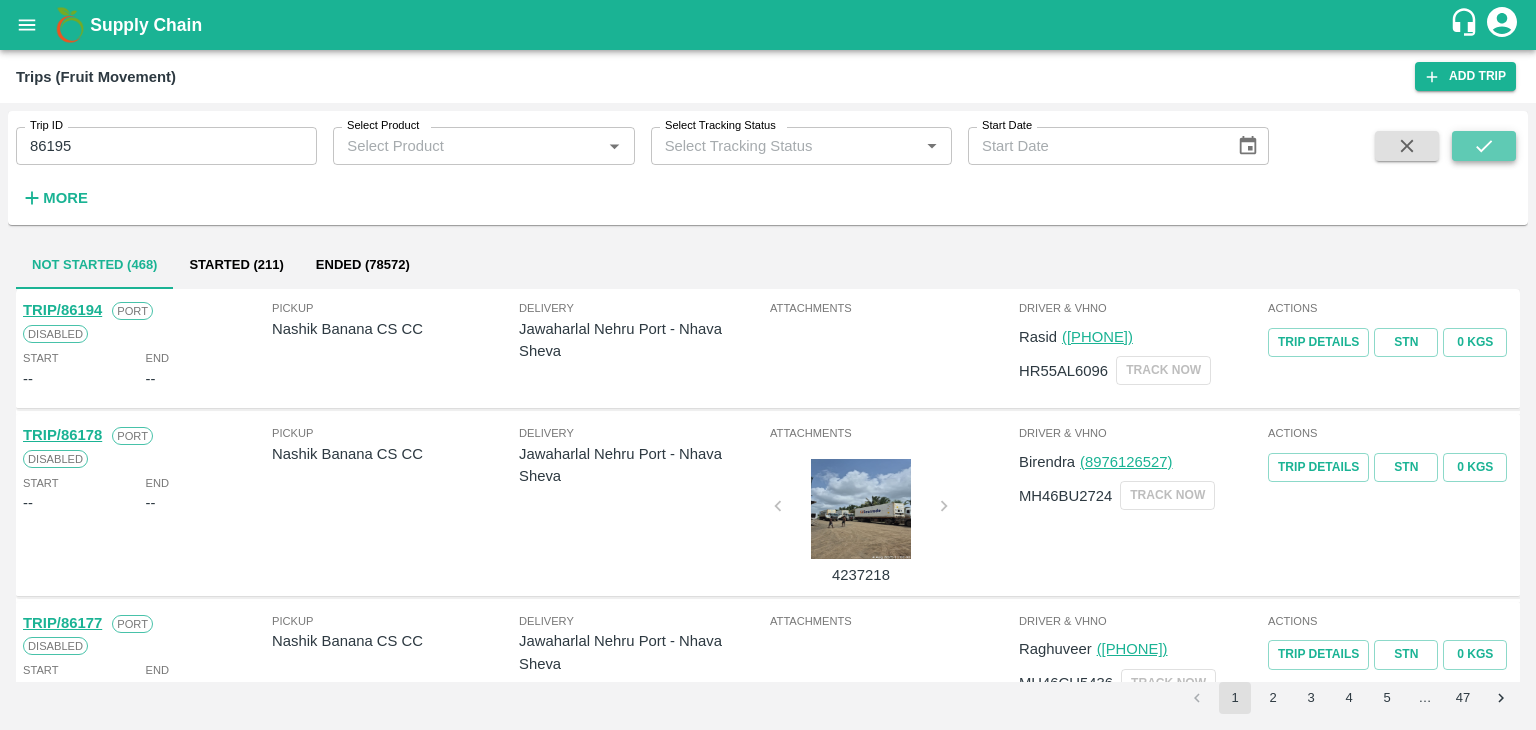 click 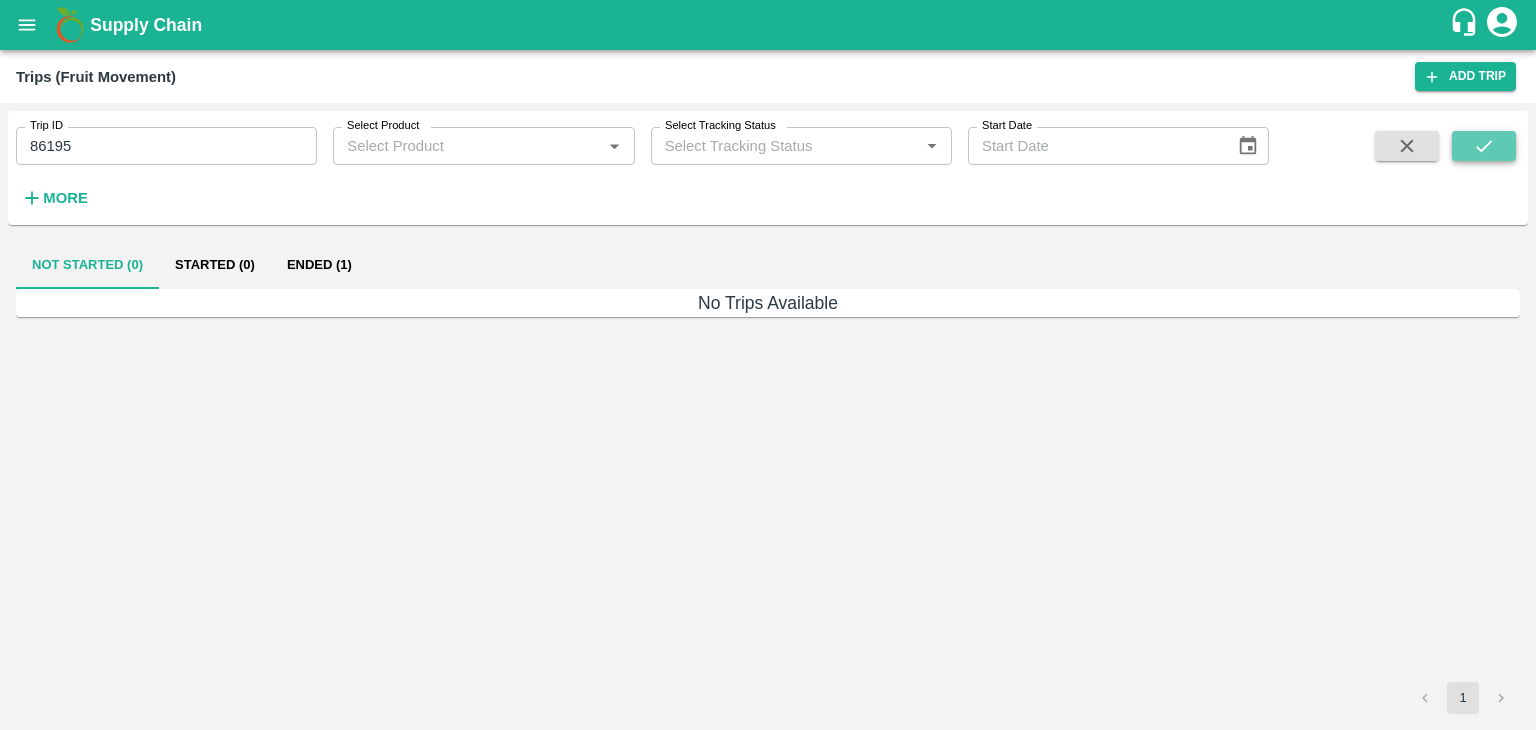 click 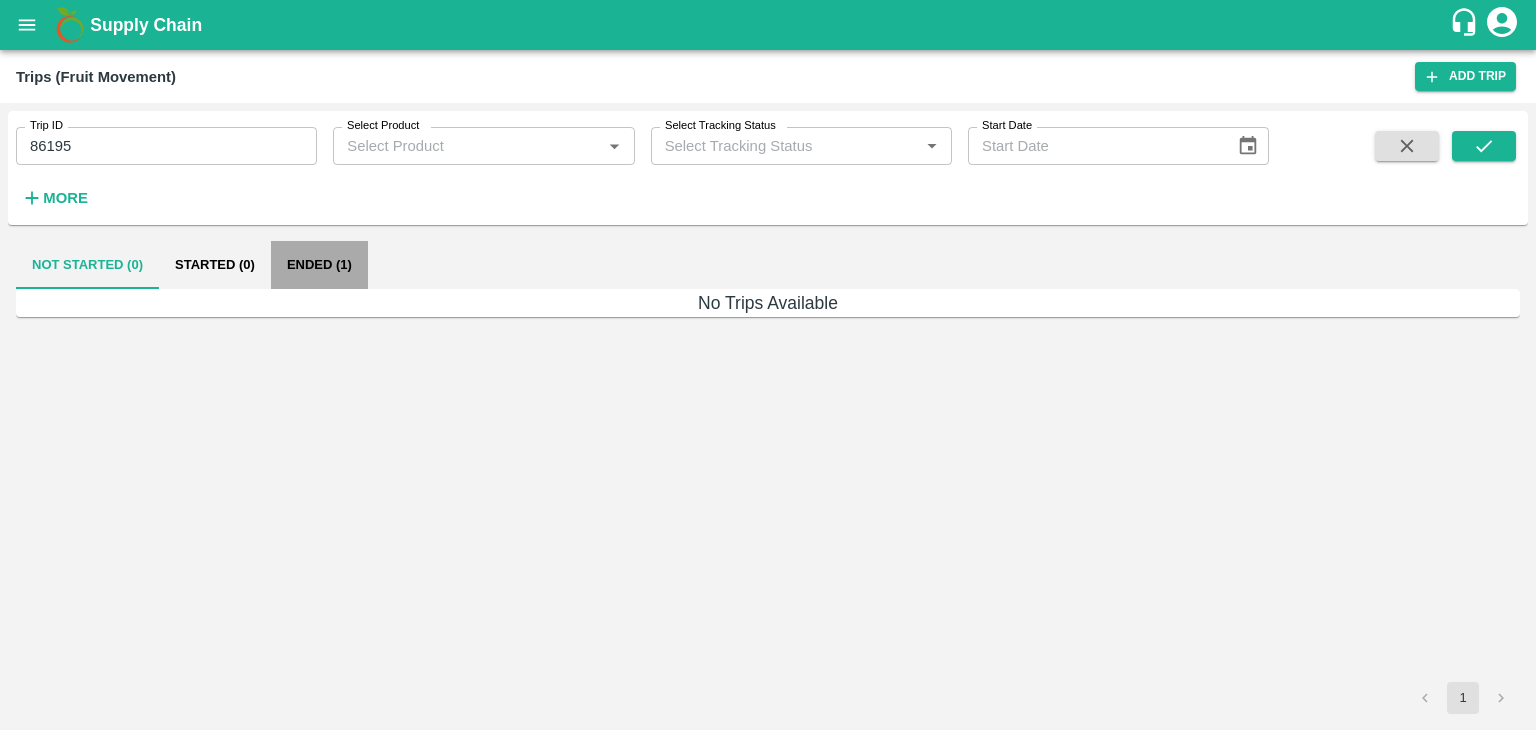 click on "Ended (1)" at bounding box center [319, 265] 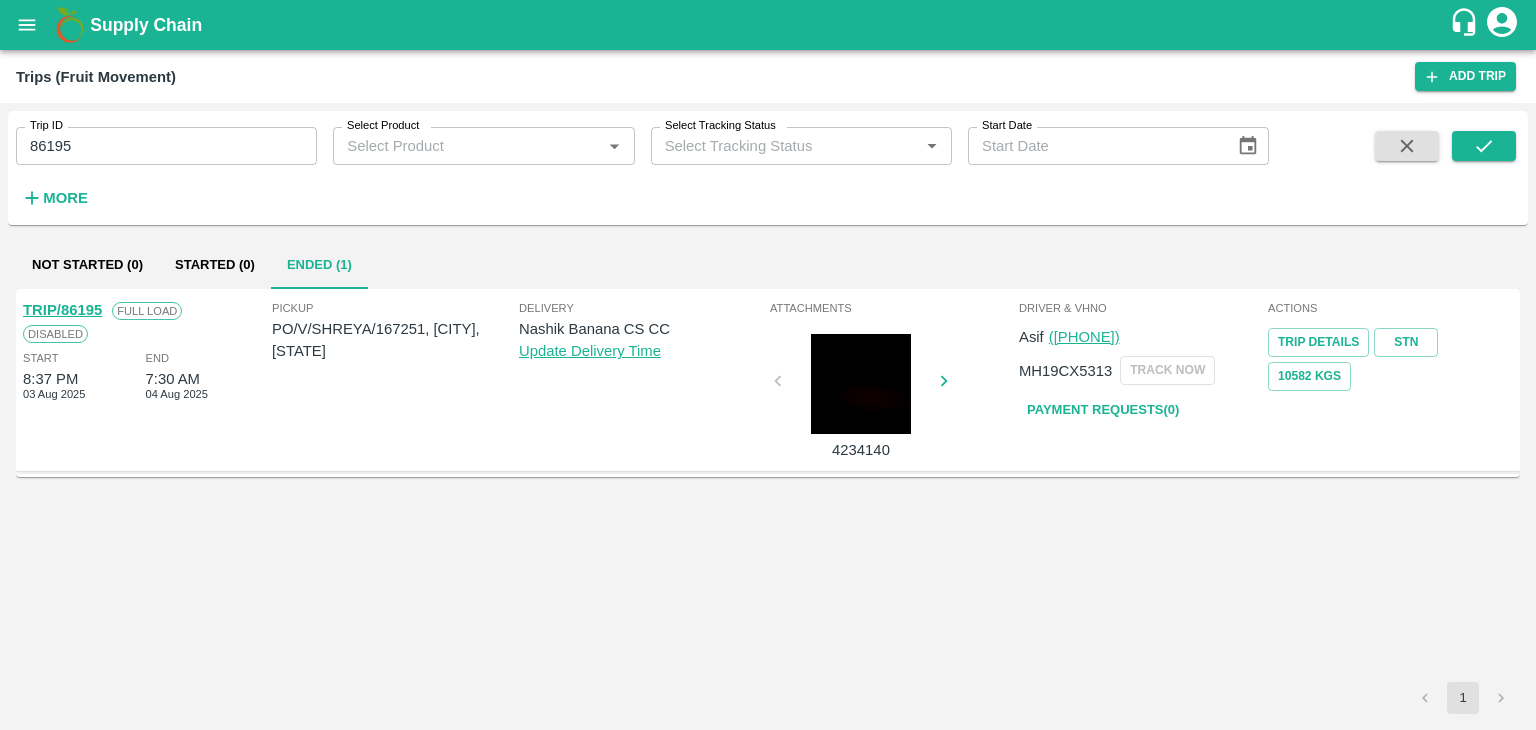 click on "TRIP/86195" at bounding box center (62, 310) 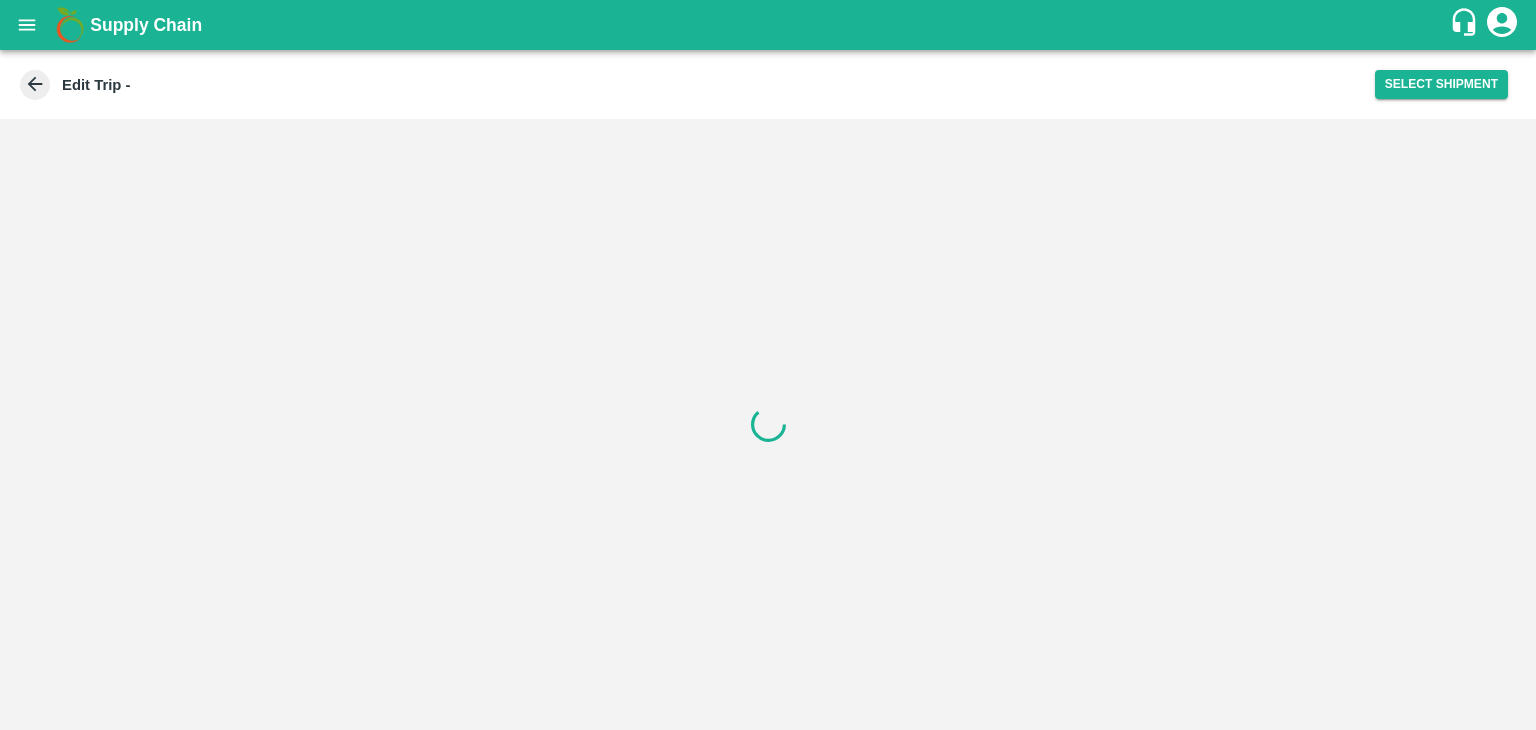 scroll, scrollTop: 0, scrollLeft: 0, axis: both 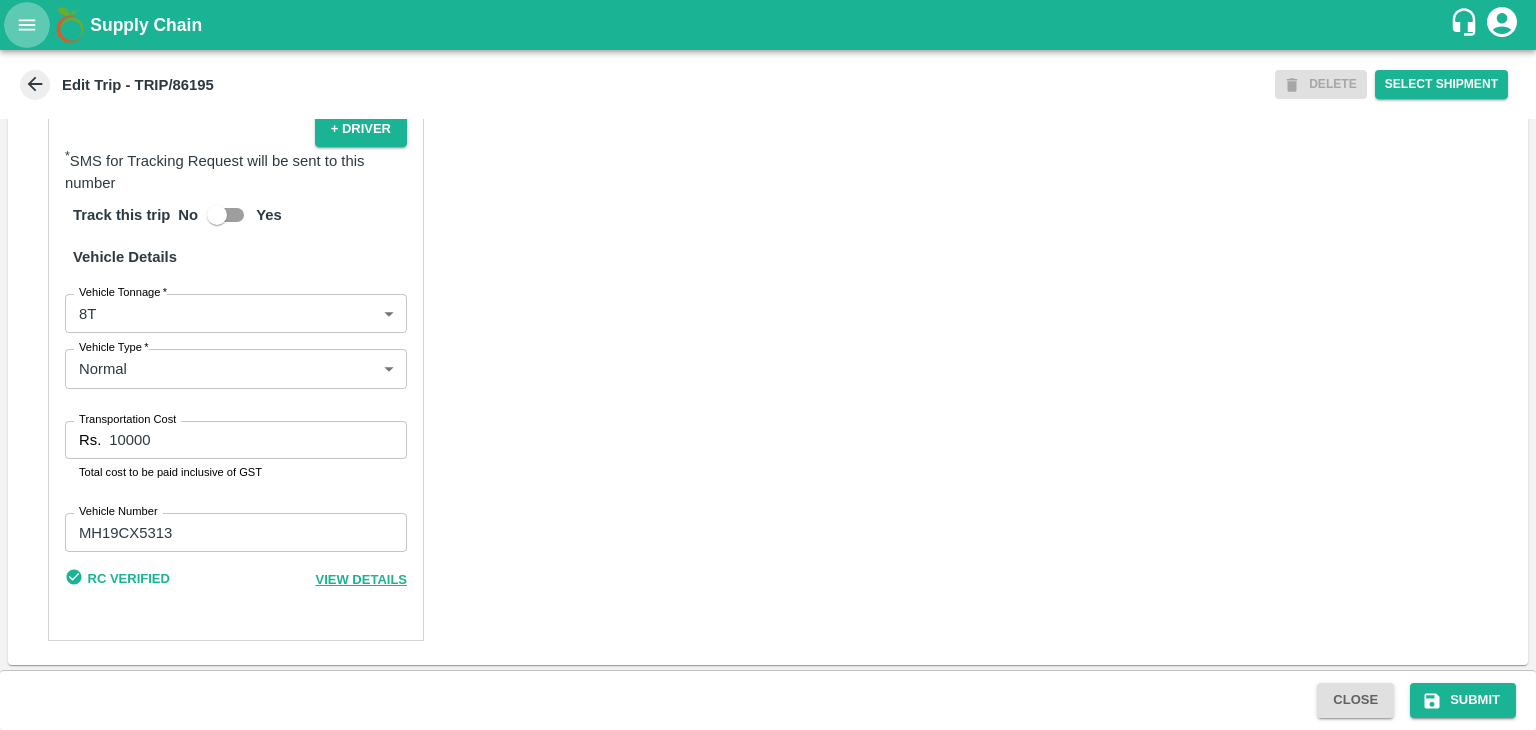 click 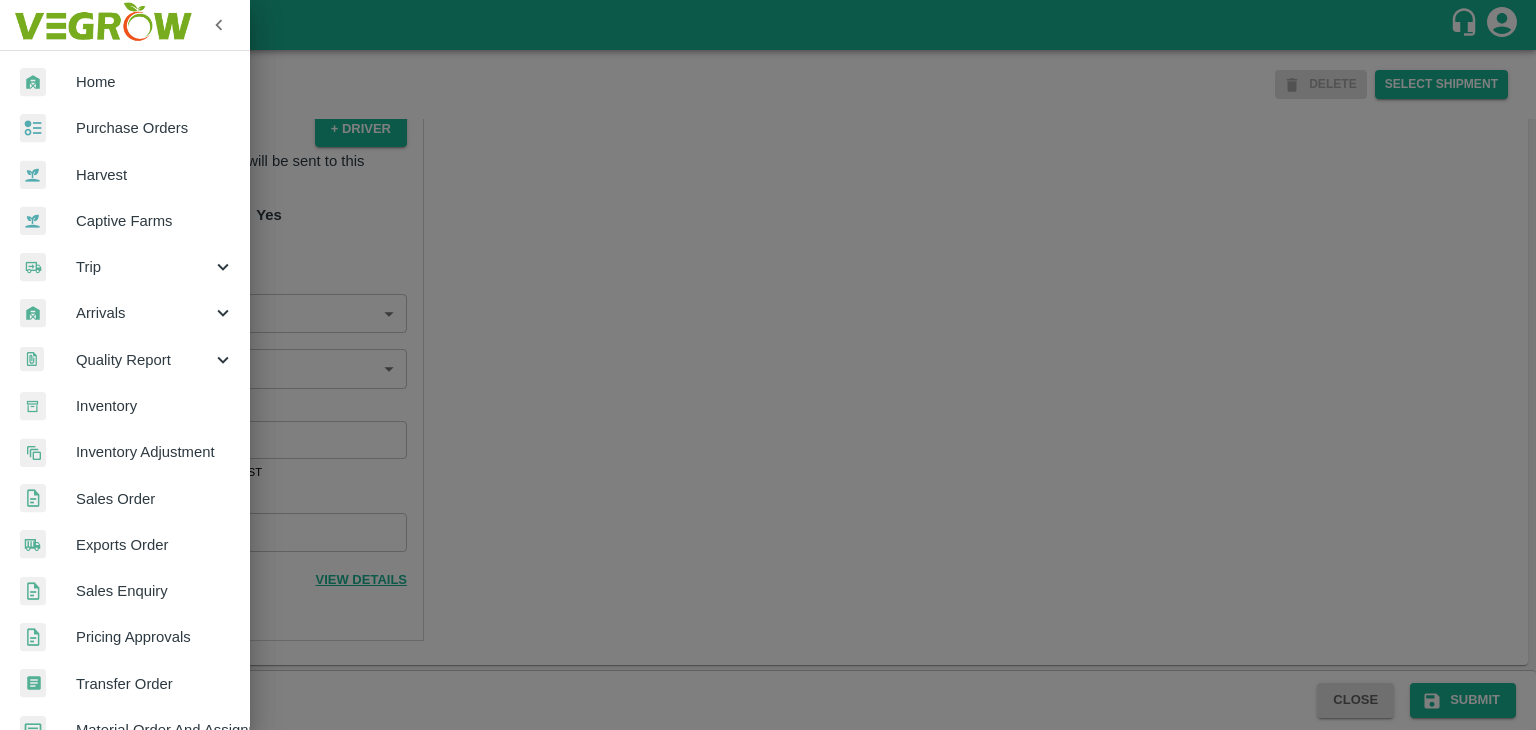 click on "Trip" at bounding box center (144, 267) 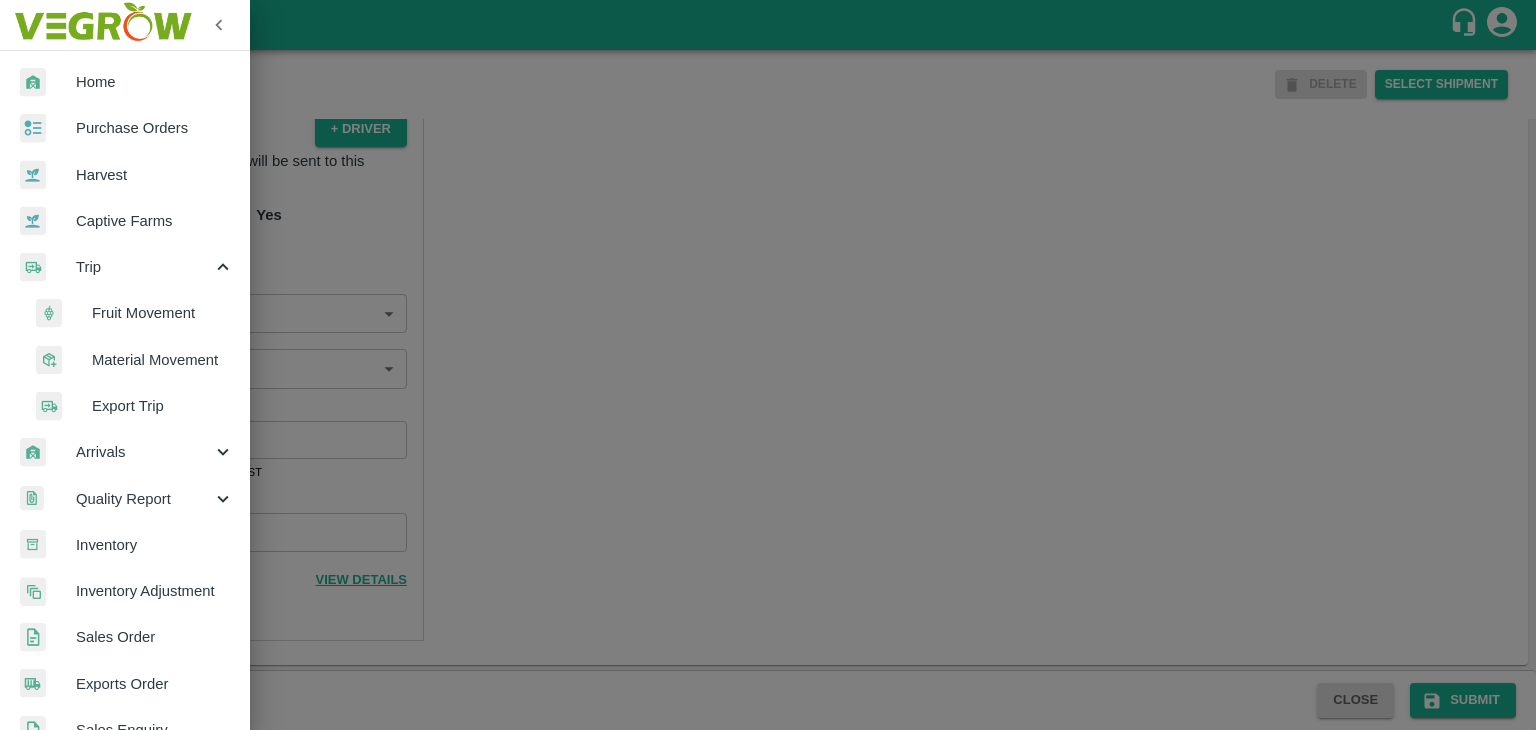 click on "Fruit Movement" at bounding box center [163, 313] 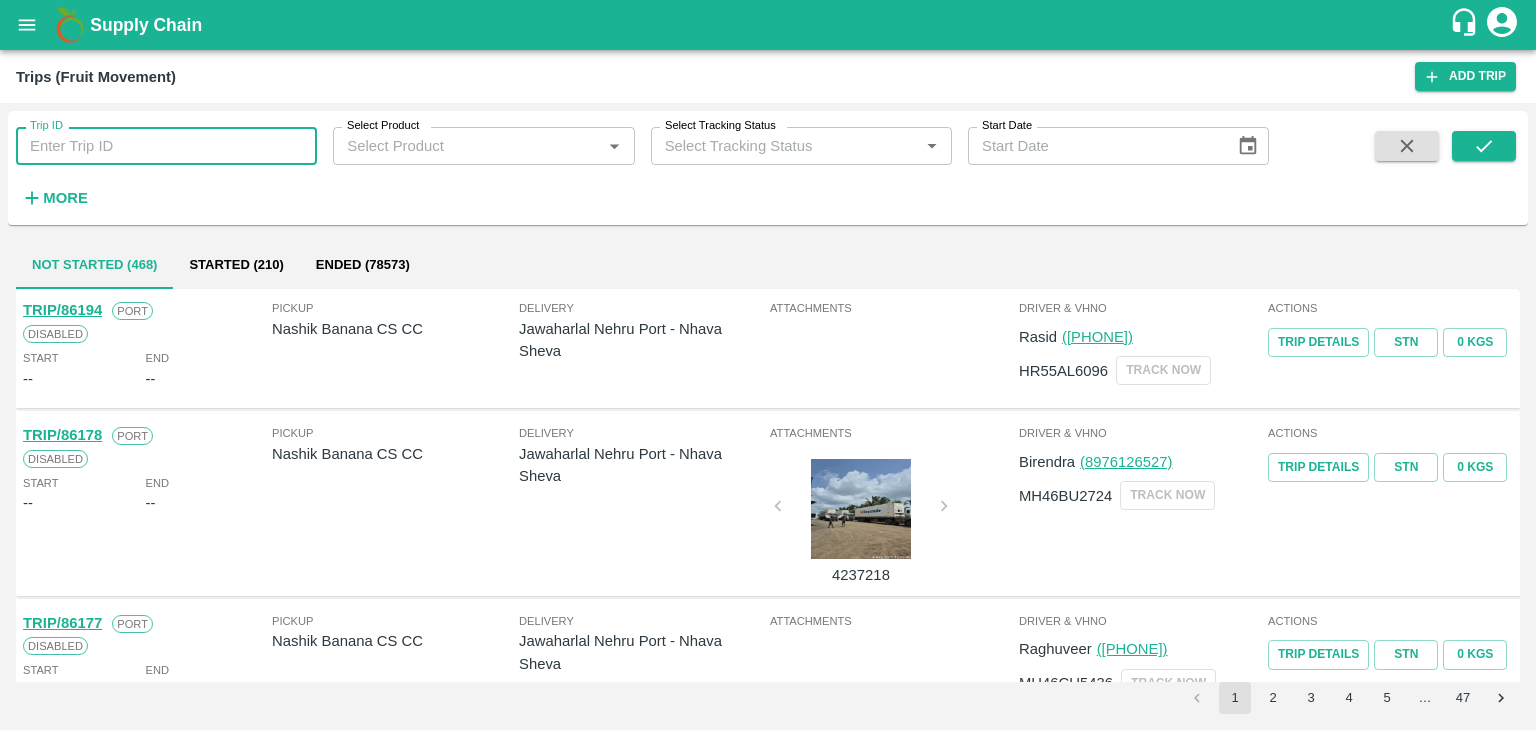 click on "Trip ID" at bounding box center [166, 146] 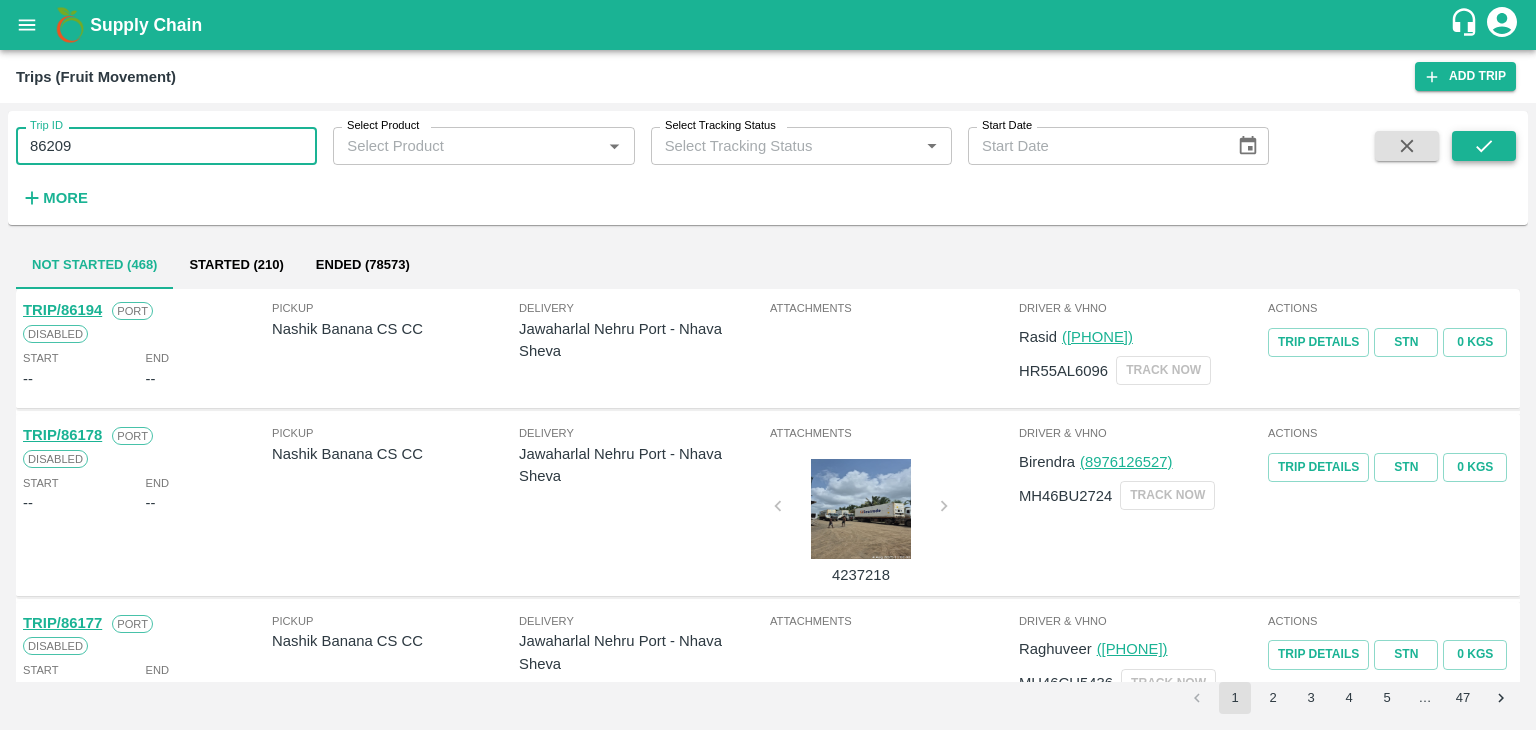 type on "86209" 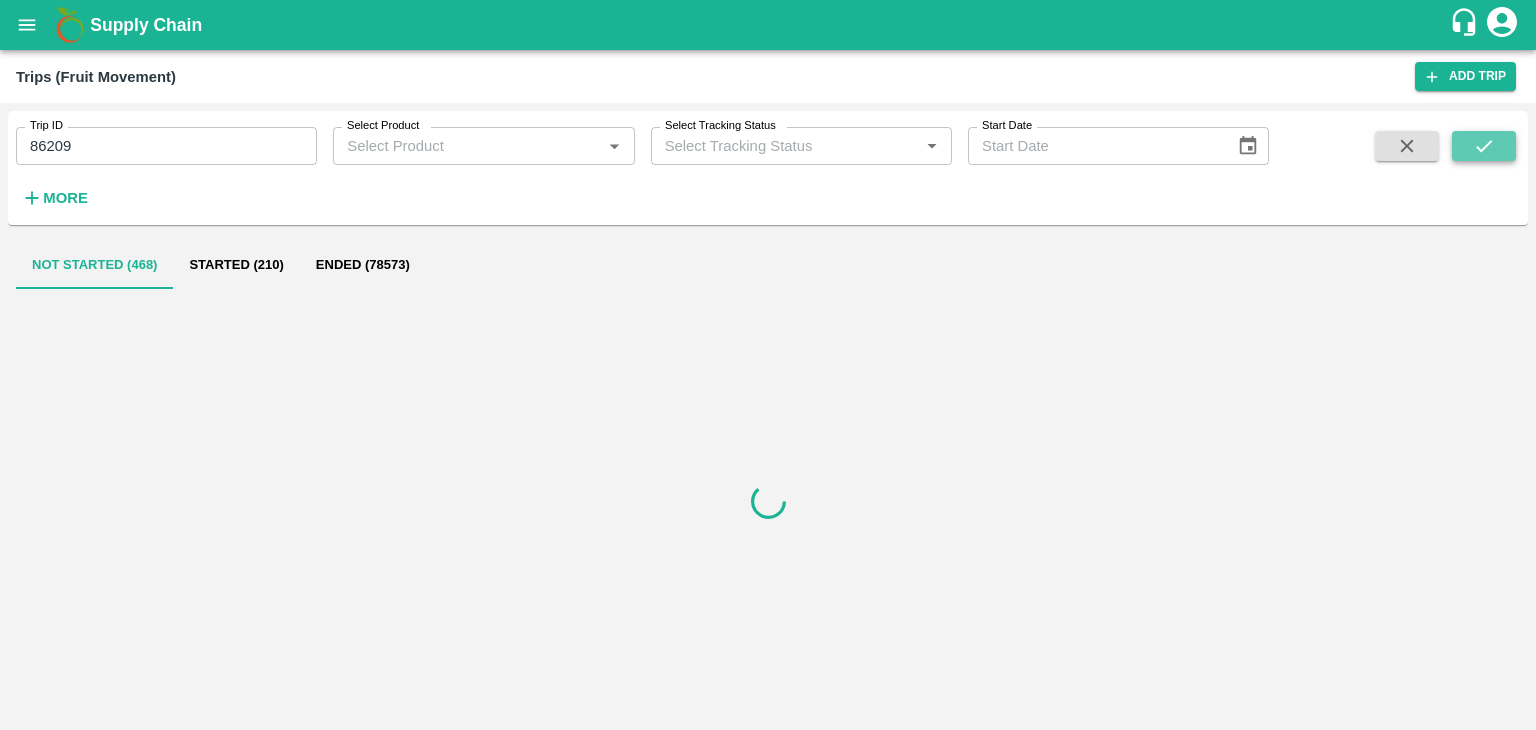 click 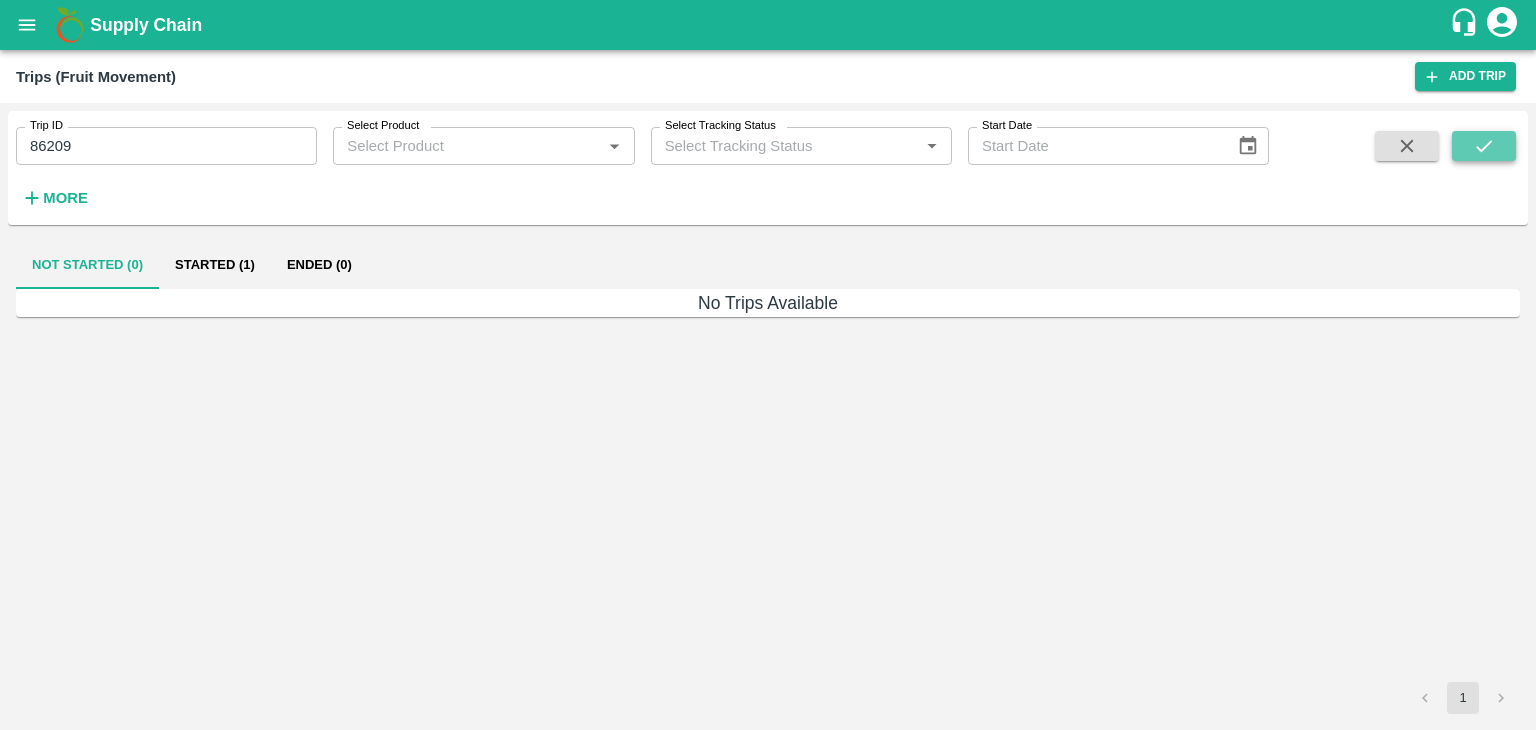 click 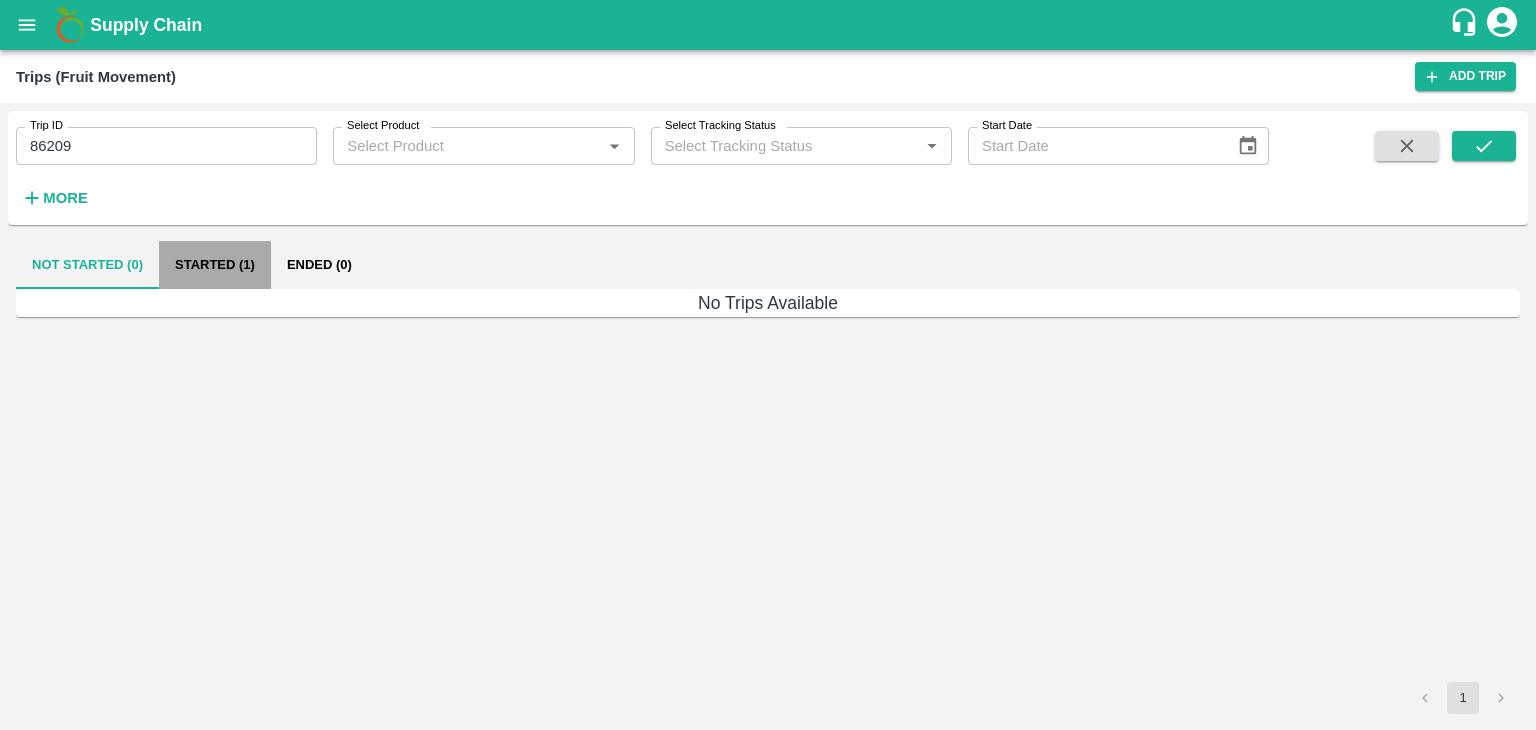 click on "Started (1)" at bounding box center [215, 265] 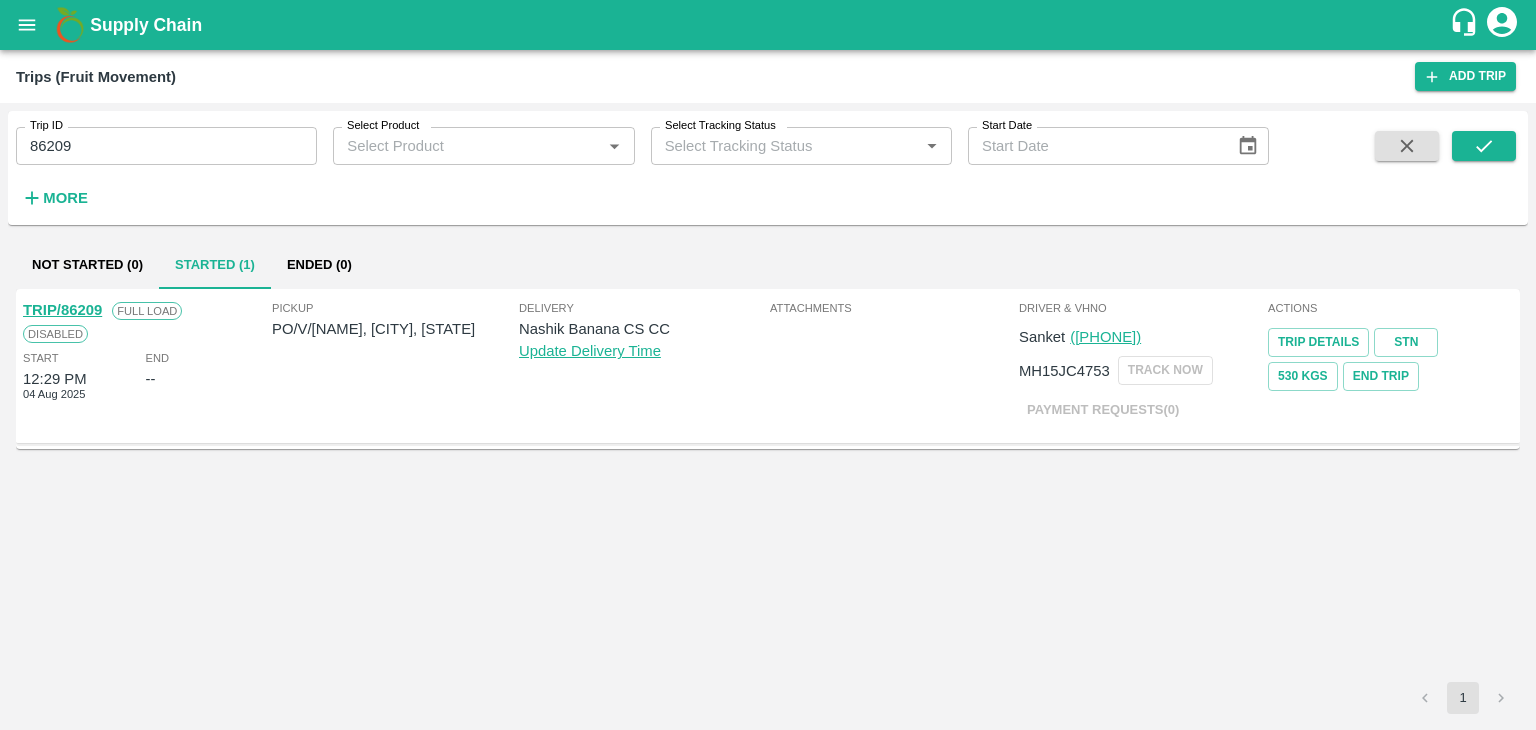 click on "TRIP/86209" at bounding box center (62, 310) 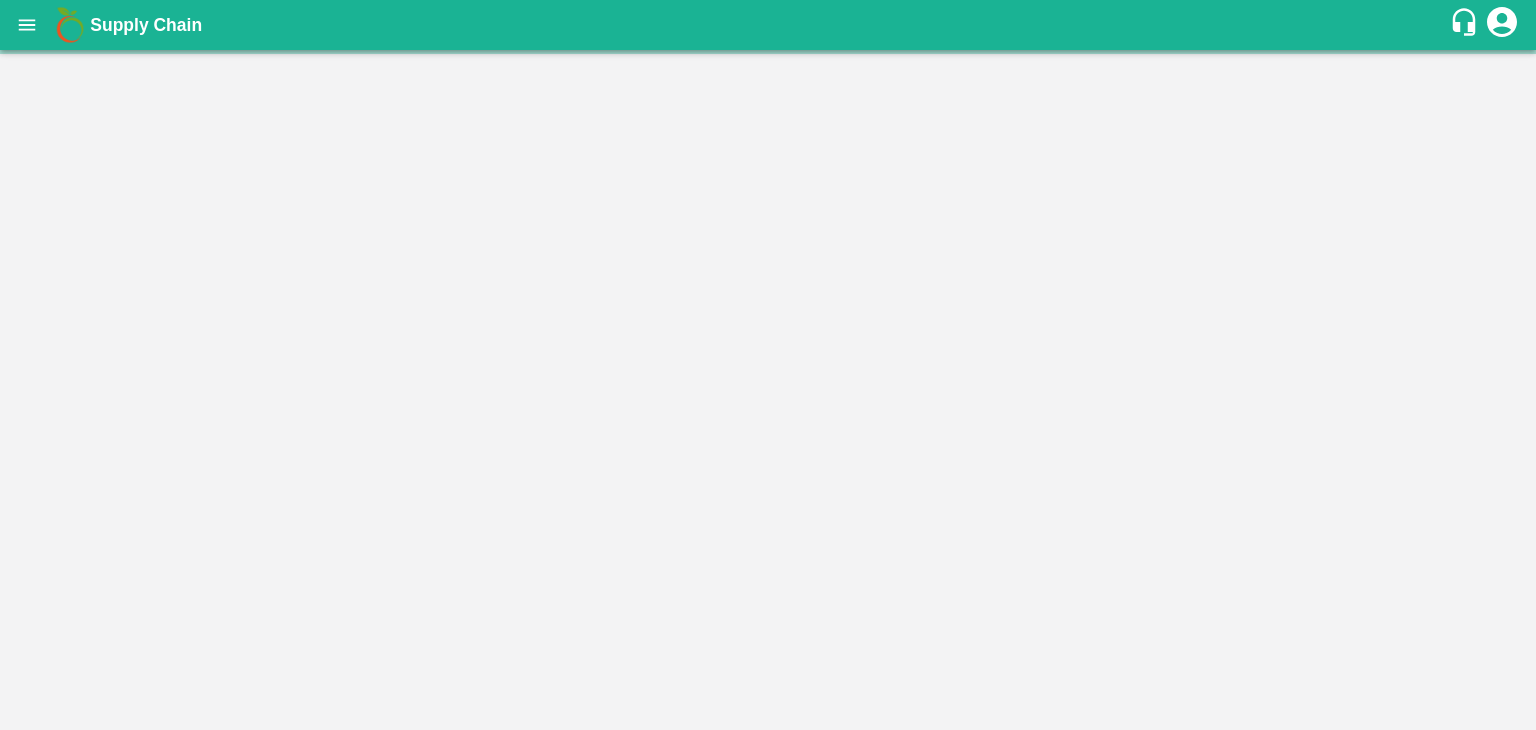 scroll, scrollTop: 0, scrollLeft: 0, axis: both 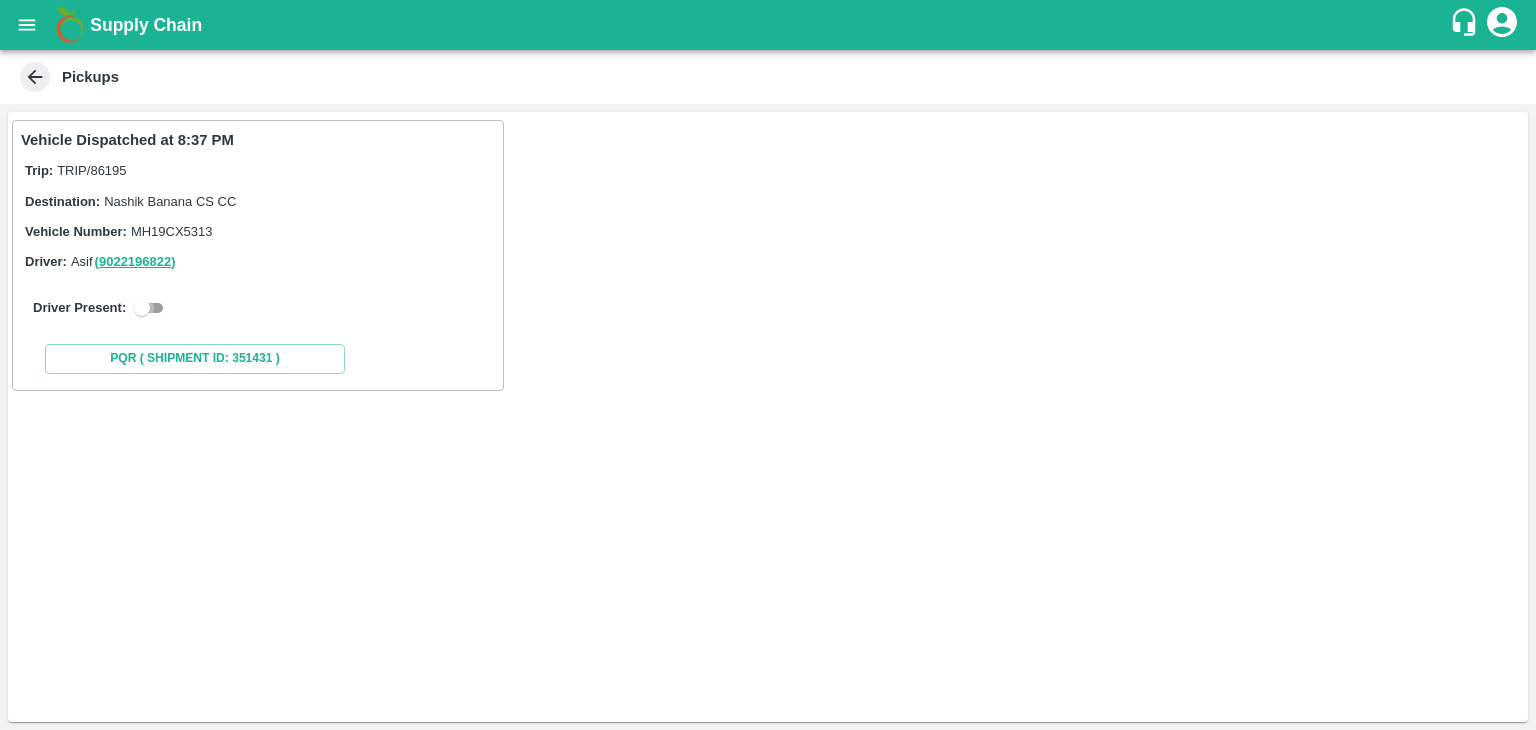 click at bounding box center (142, 308) 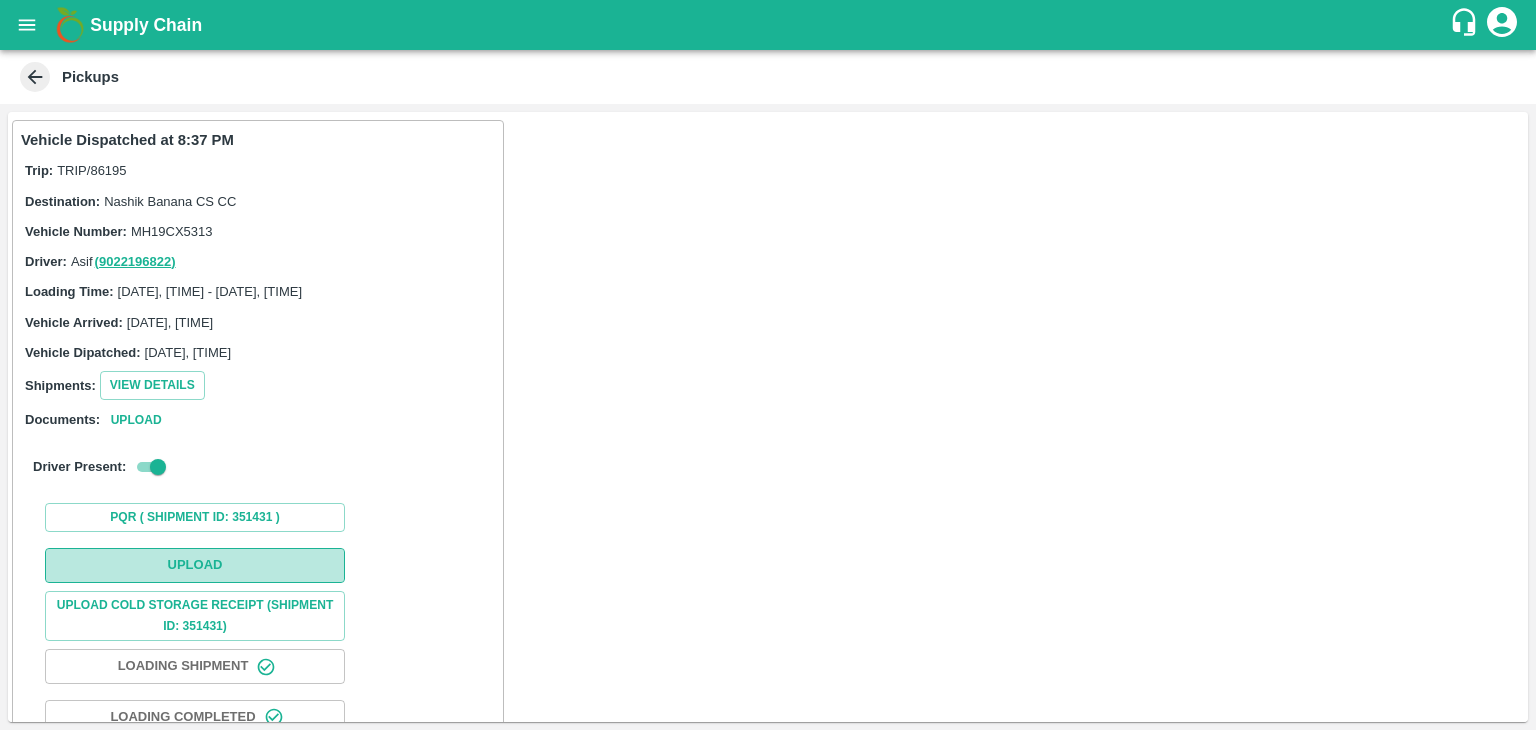 click on "Upload" at bounding box center (195, 565) 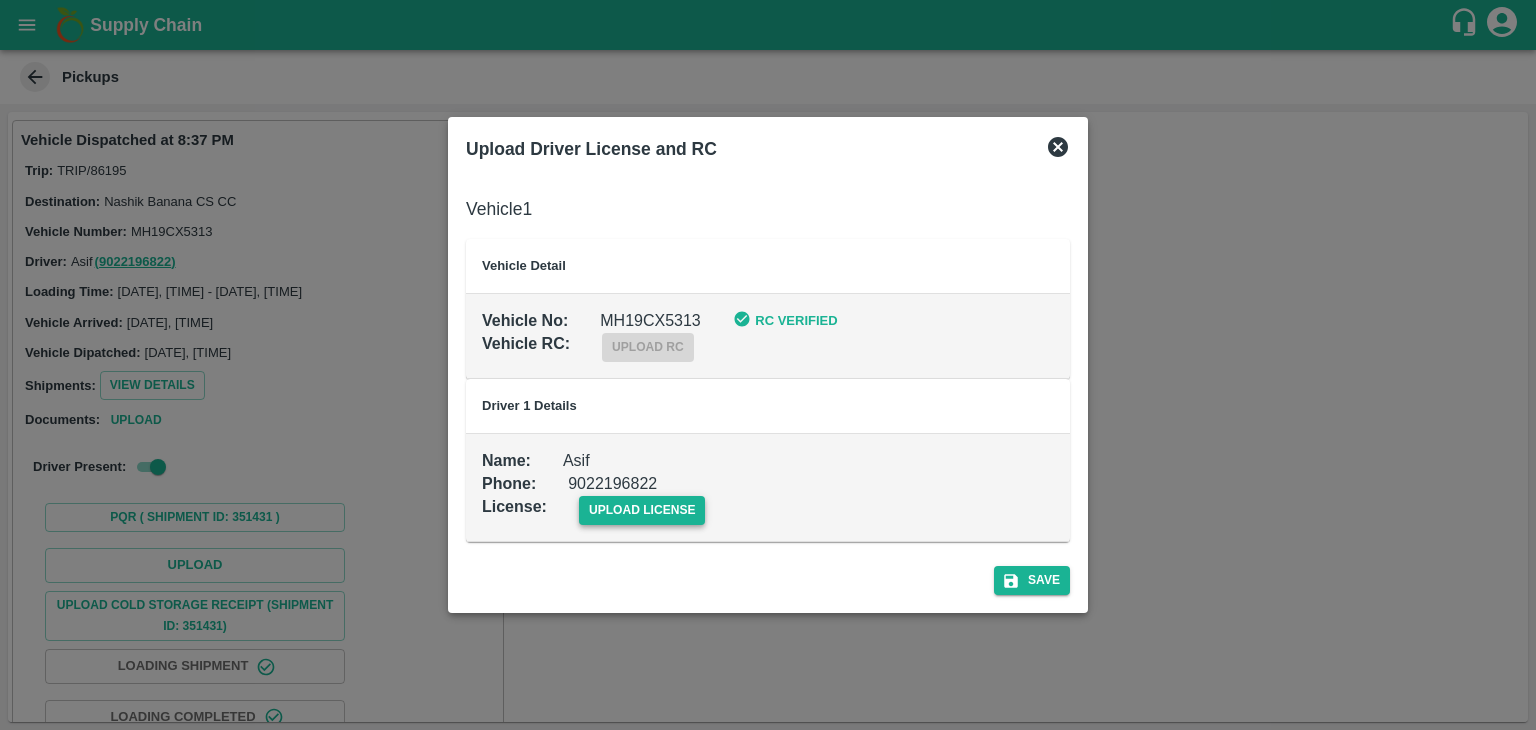 click on "upload license" at bounding box center [642, 510] 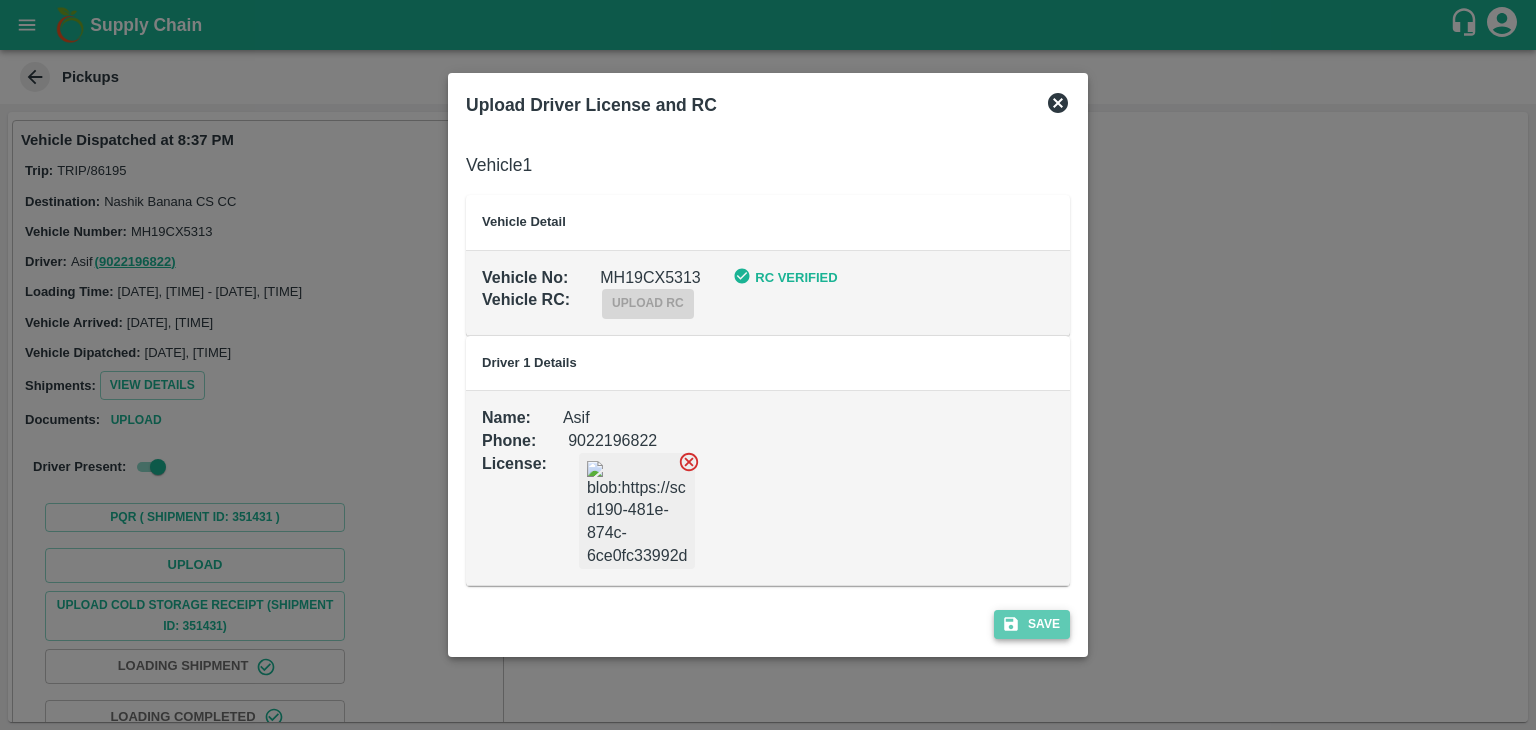 click on "Save" at bounding box center [1032, 624] 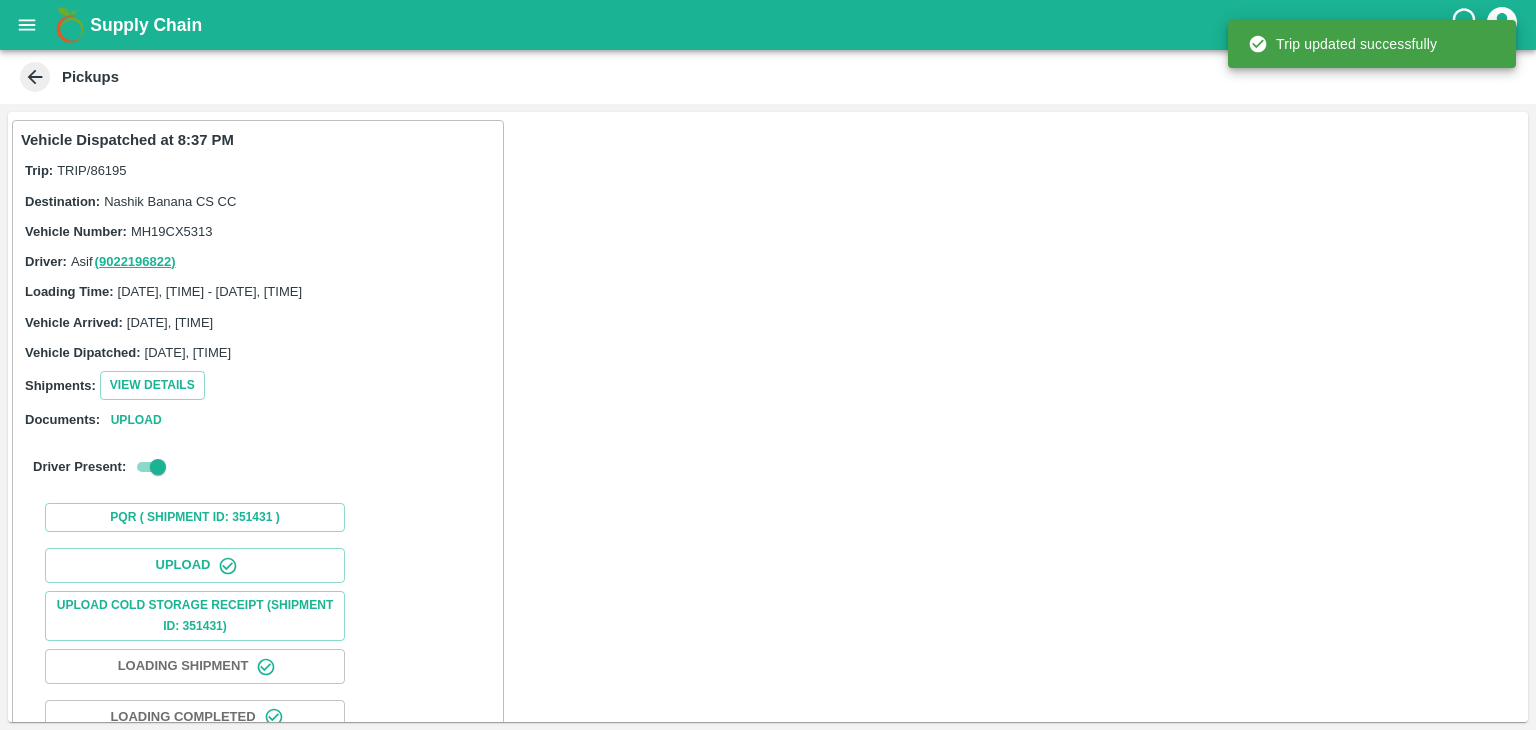 scroll, scrollTop: 209, scrollLeft: 0, axis: vertical 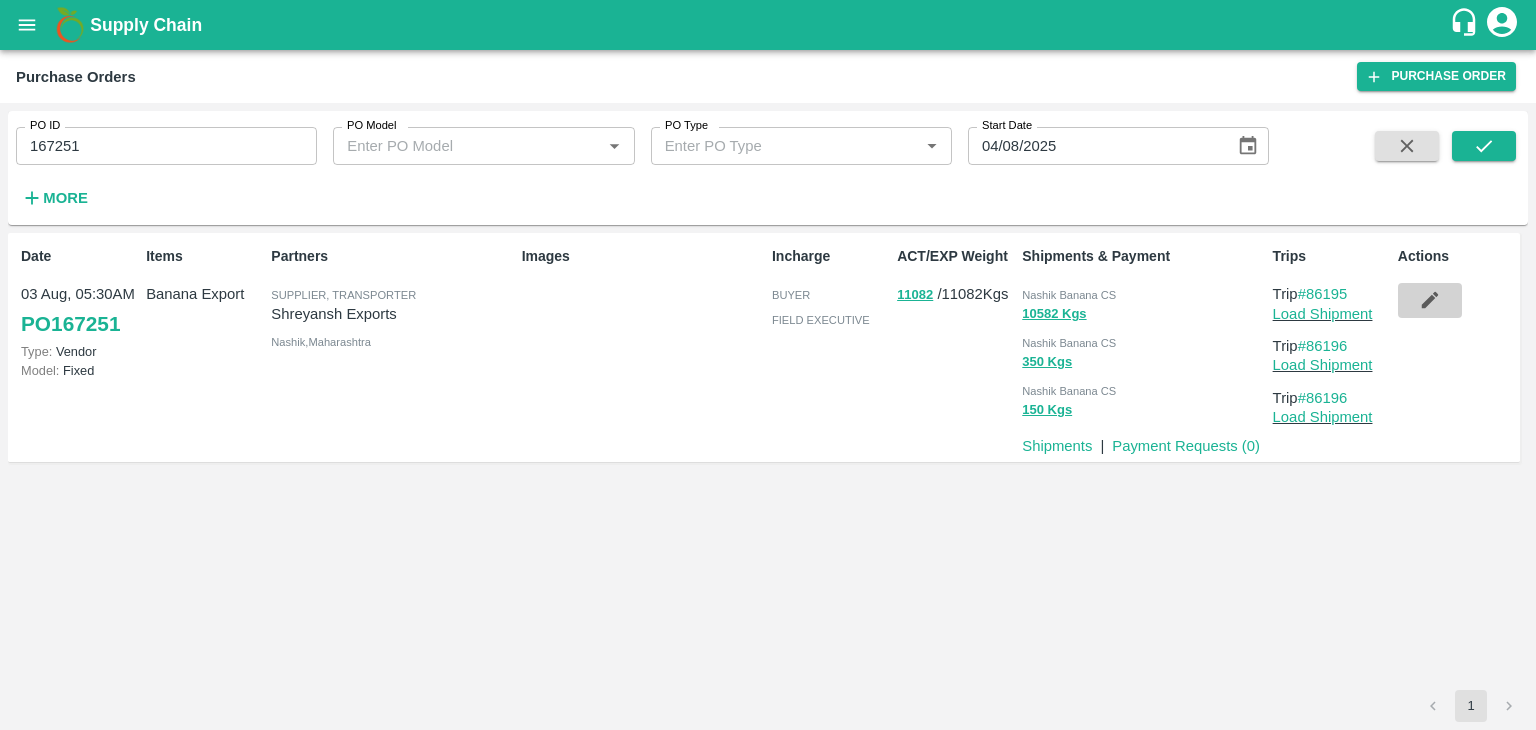 click 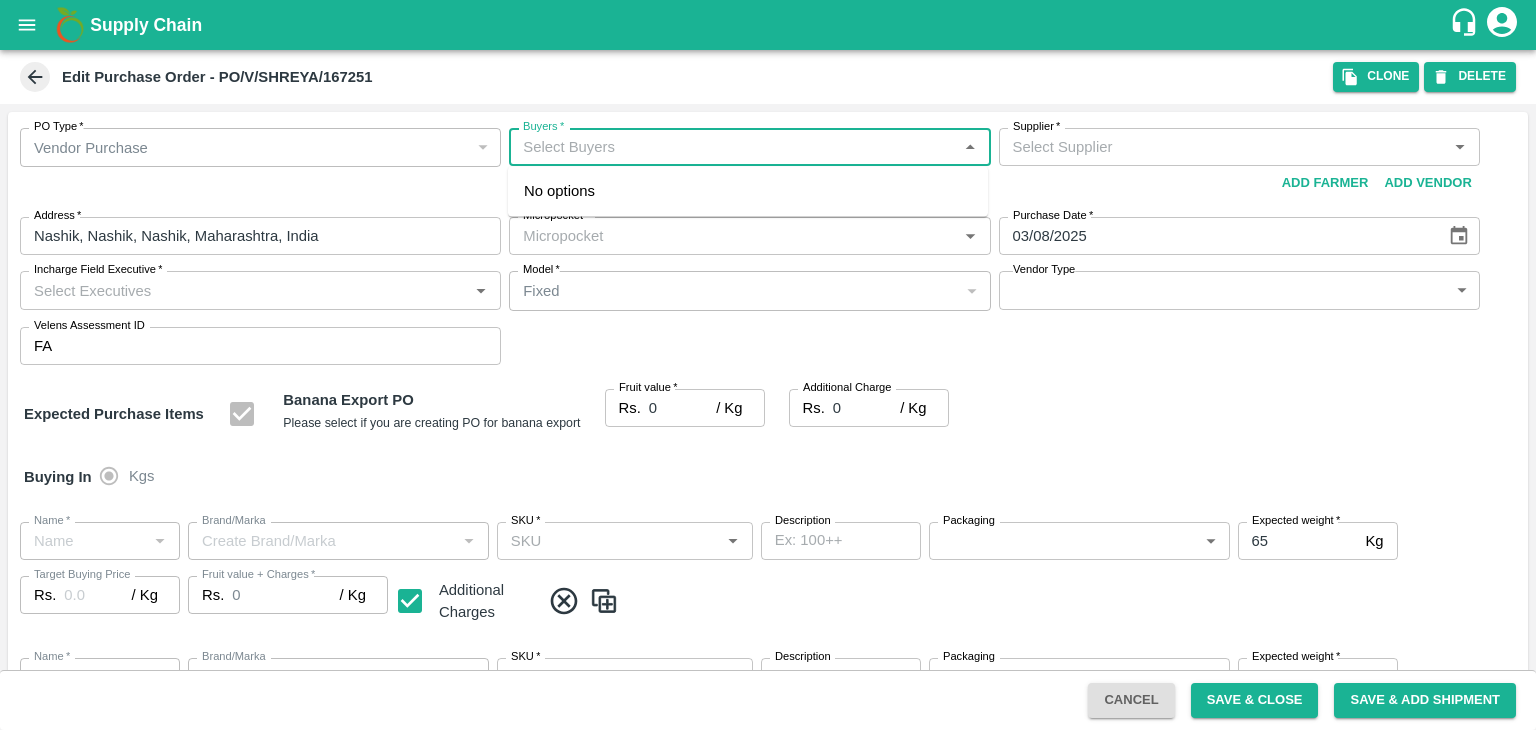 click on "Buyers   *" at bounding box center [733, 147] 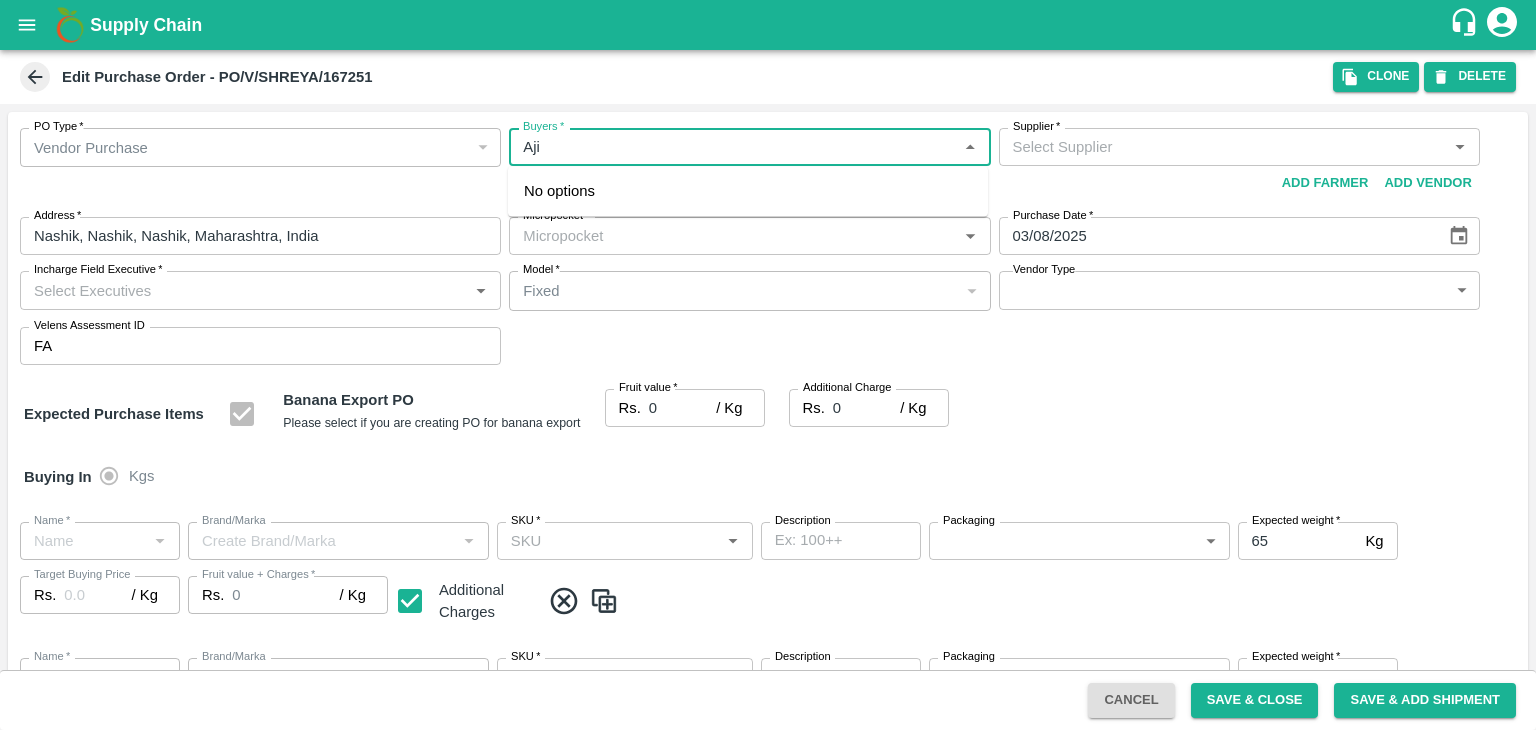 type on "Ajit" 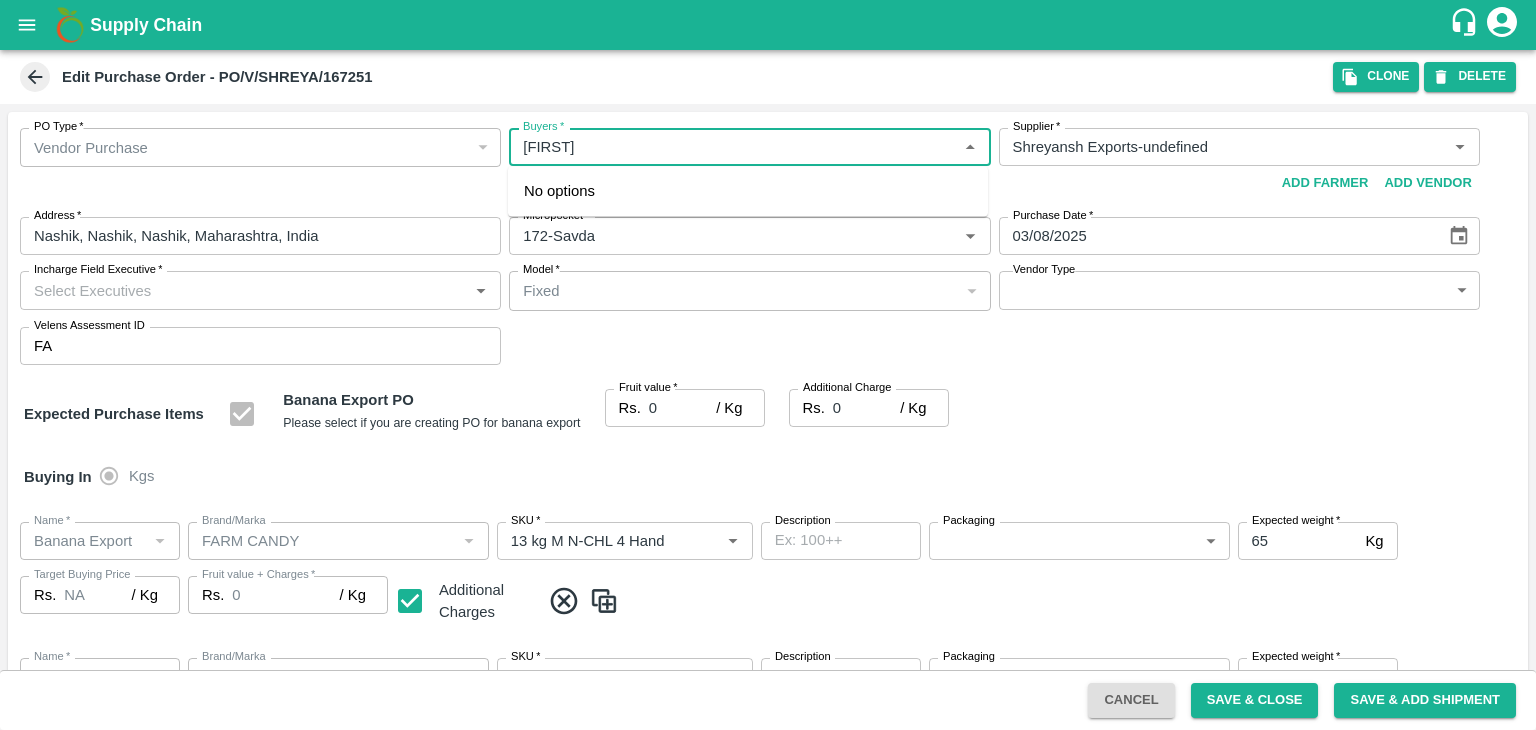 type on "Shreyansh Exports-undefined" 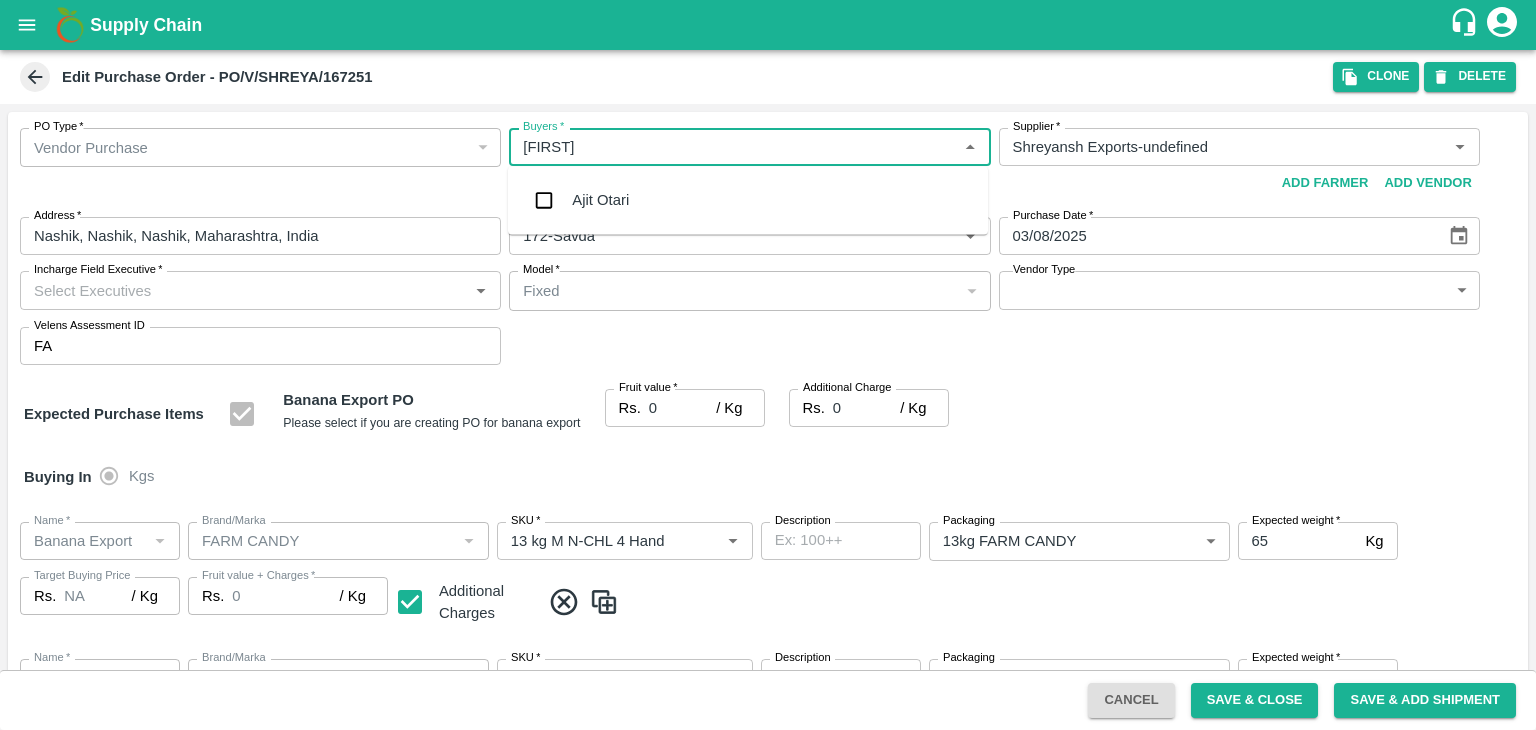 click on "Ajit Otari" at bounding box center [748, 200] 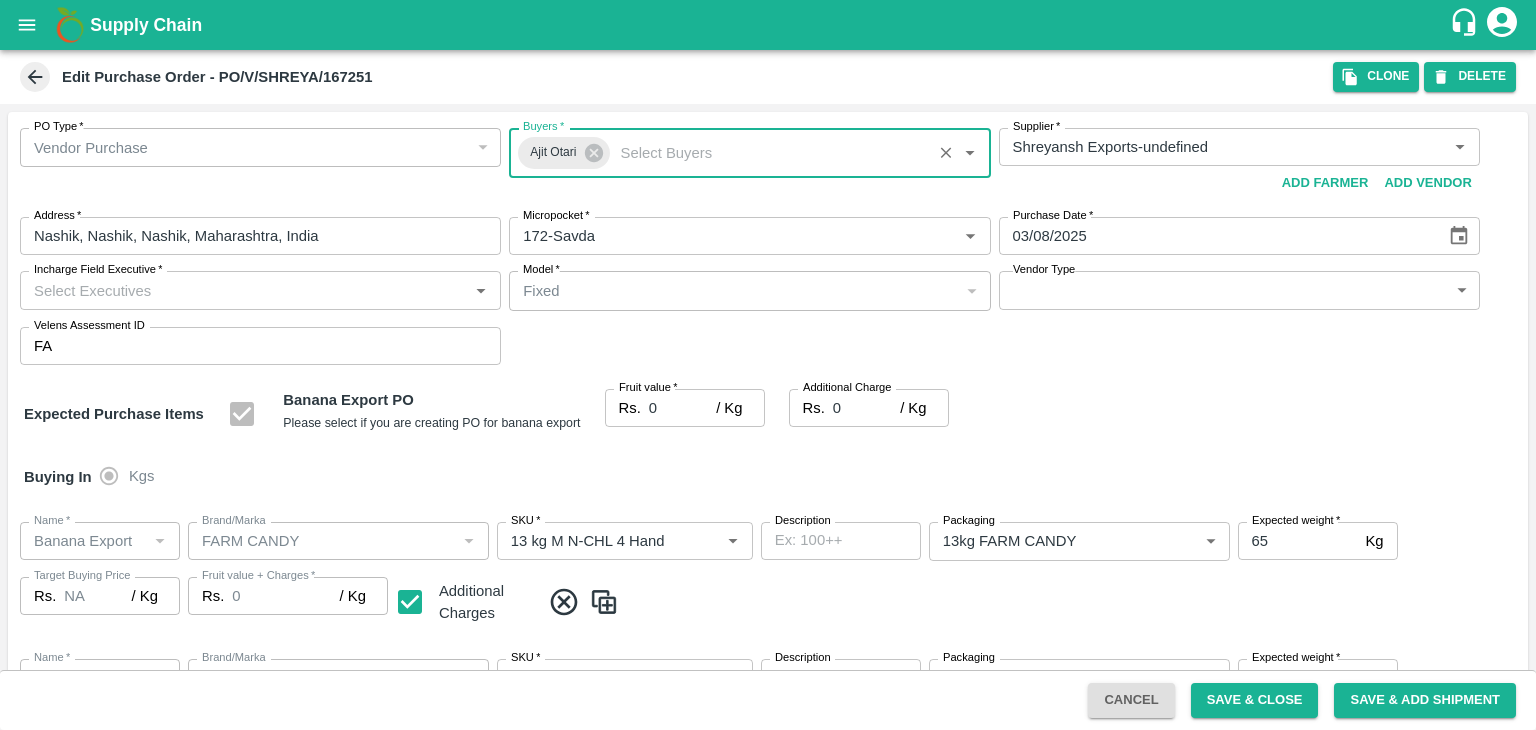 click on "Incharge Field Executive   *" at bounding box center [244, 290] 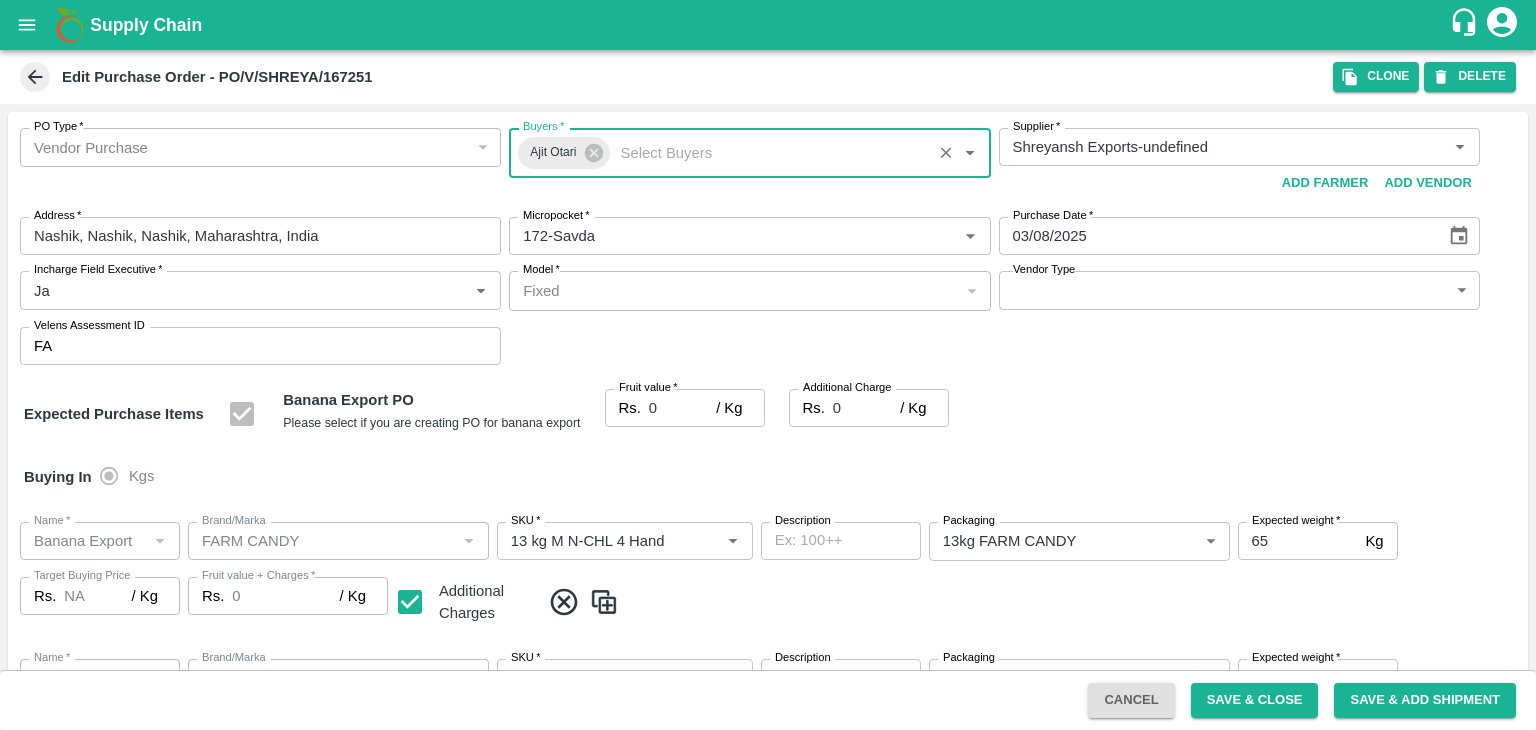 type on "Jay" 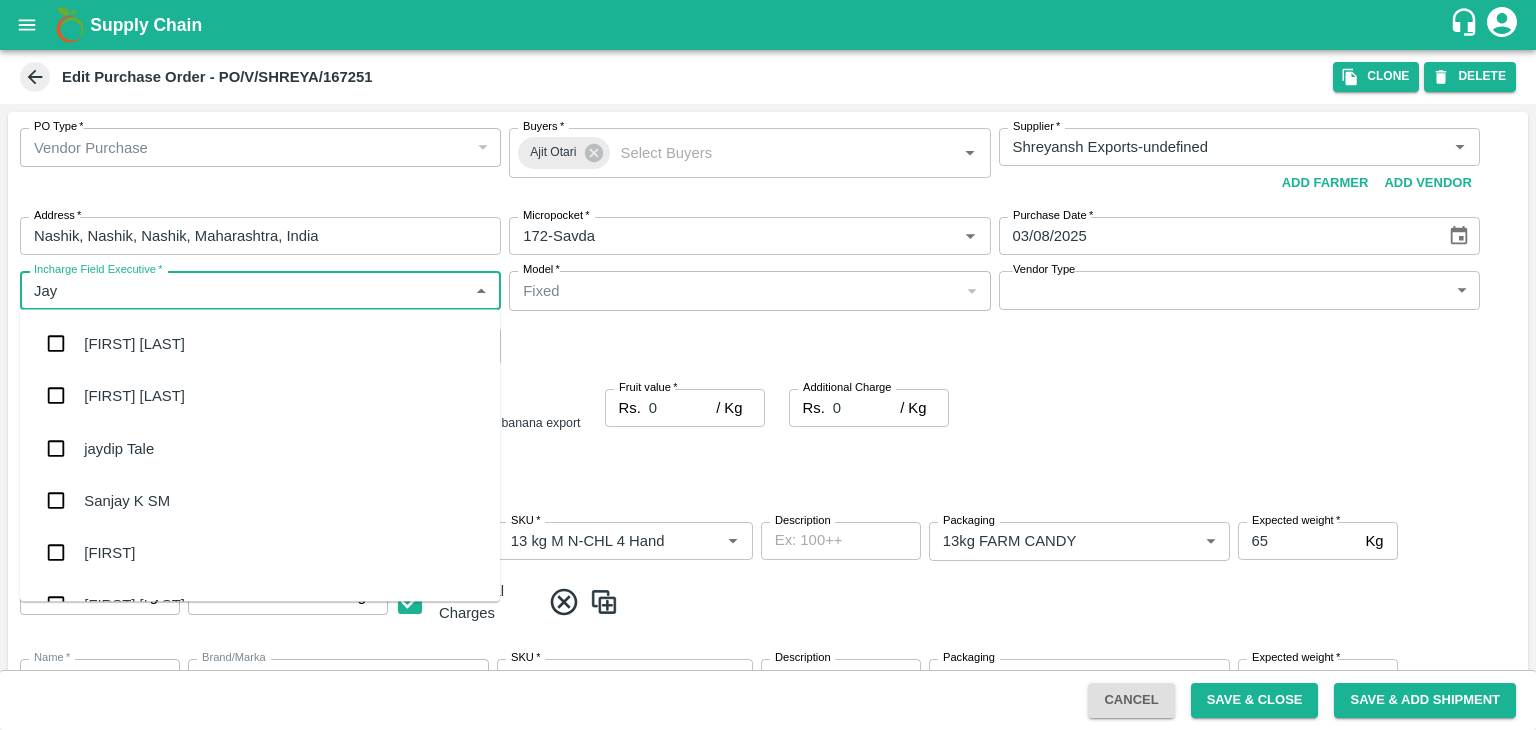 click on "jaydip Tale" at bounding box center [260, 448] 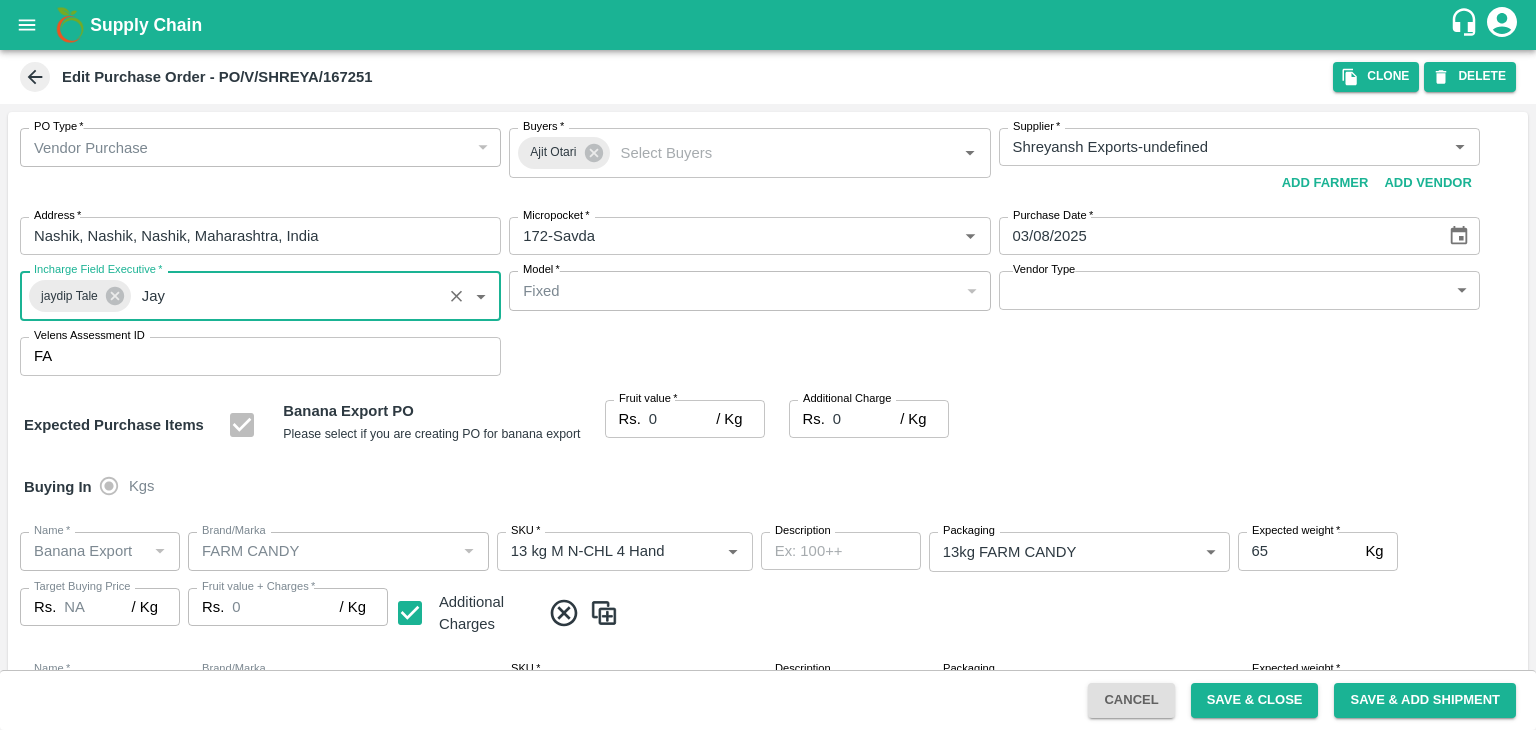 type 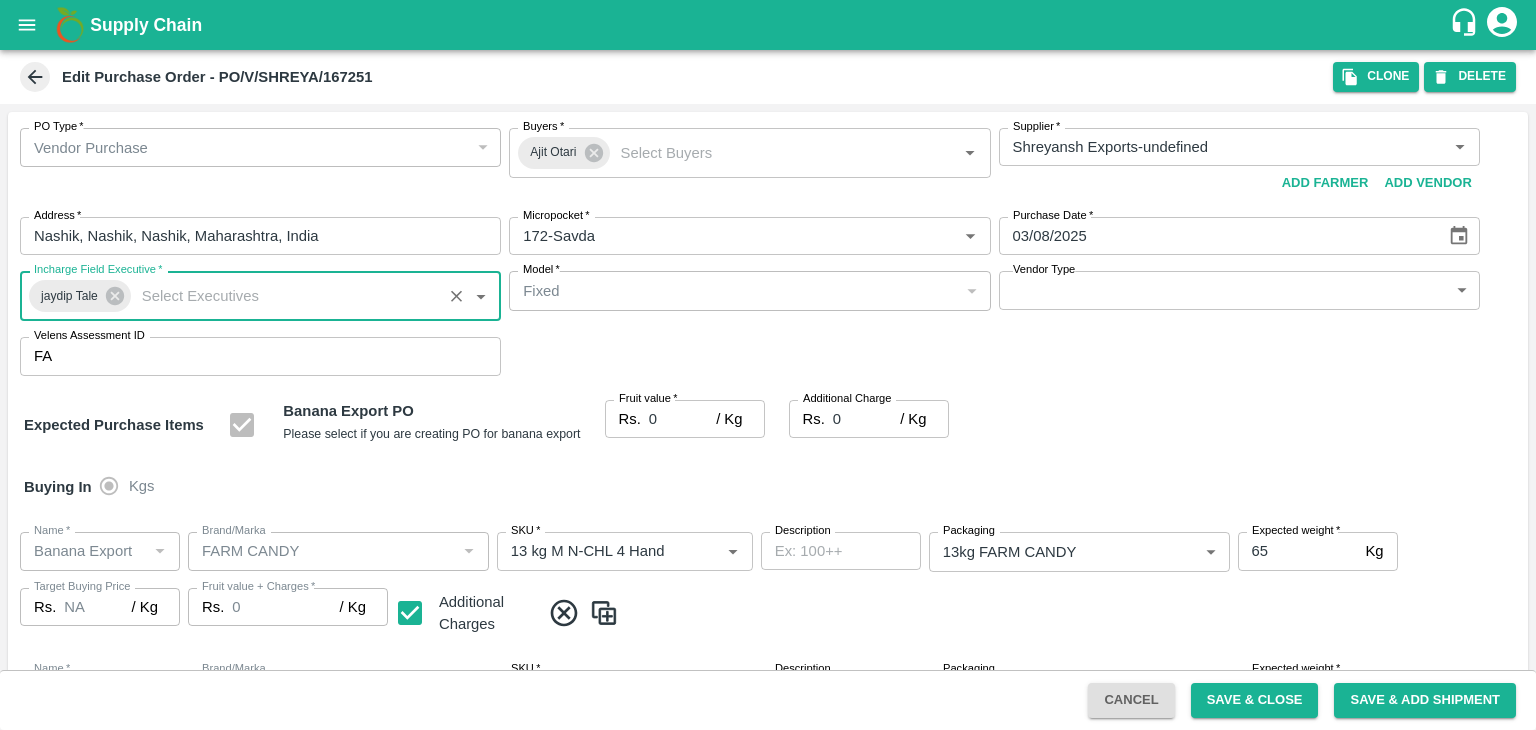 click on "Supply Chain Edit Purchase Order - PO/V/SHREYA/167251 Clone DELETE PO Type   * Vendor Purchase 2 PO Type Buyers   * Ajit Otari Buyers   * Supplier   * Supplier   * Add Vendor Add Farmer Address   * Nashik, Nashik, Nashik, Maharashtra, India Address Micropocket   * Micropocket   * Purchase Date   * 03/08/2025 Purchase Date Incharge Field Executive   * jaydip Tale Incharge Field Executive   * Model   * Fixed Fixed Model Vendor Type ​ Vendor Type Velens Assessment ID FA Velens Assessment ID Expected Purchase Items Banana Export PO Please select if you are creating PO for banana export Fruit value   * Rs. 0 / Kg Fruit value Additional Charge Rs. 0 / Kg Additional Charge Buying In Kgs Name   * Name   * Brand/Marka Brand/Marka SKU   * SKU   * Description x Description Packaging 13kg FARM CANDY 466 Packaging Expected weight   * 65 Kg Expected weight Target Buying Price Rs. NA / Kg Target Buying Price Fruit value + Charges   * Rs. 0 / Kg Fruit value + Charges Additional Charges" at bounding box center [768, 365] 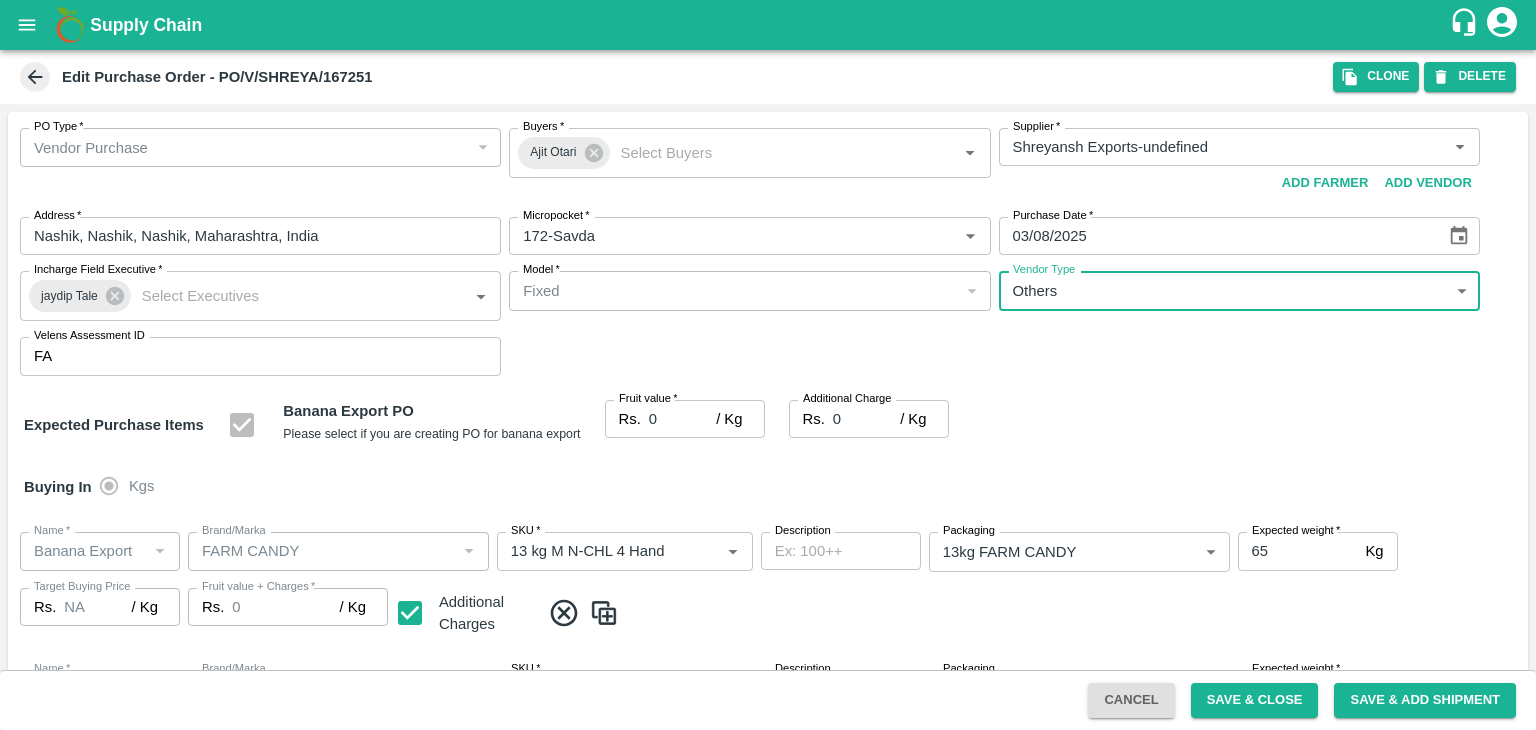 type on "OTHER" 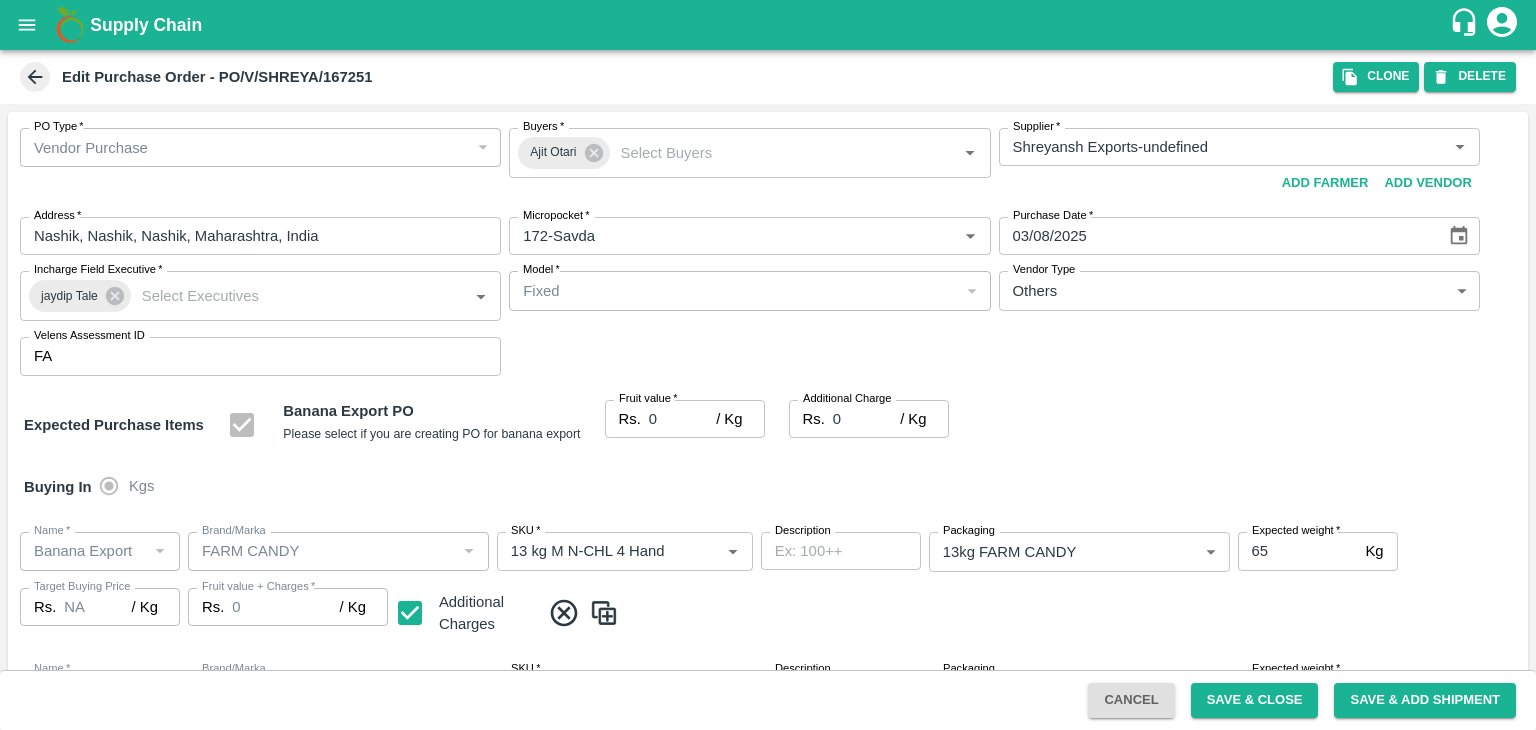 click at bounding box center [768, 365] 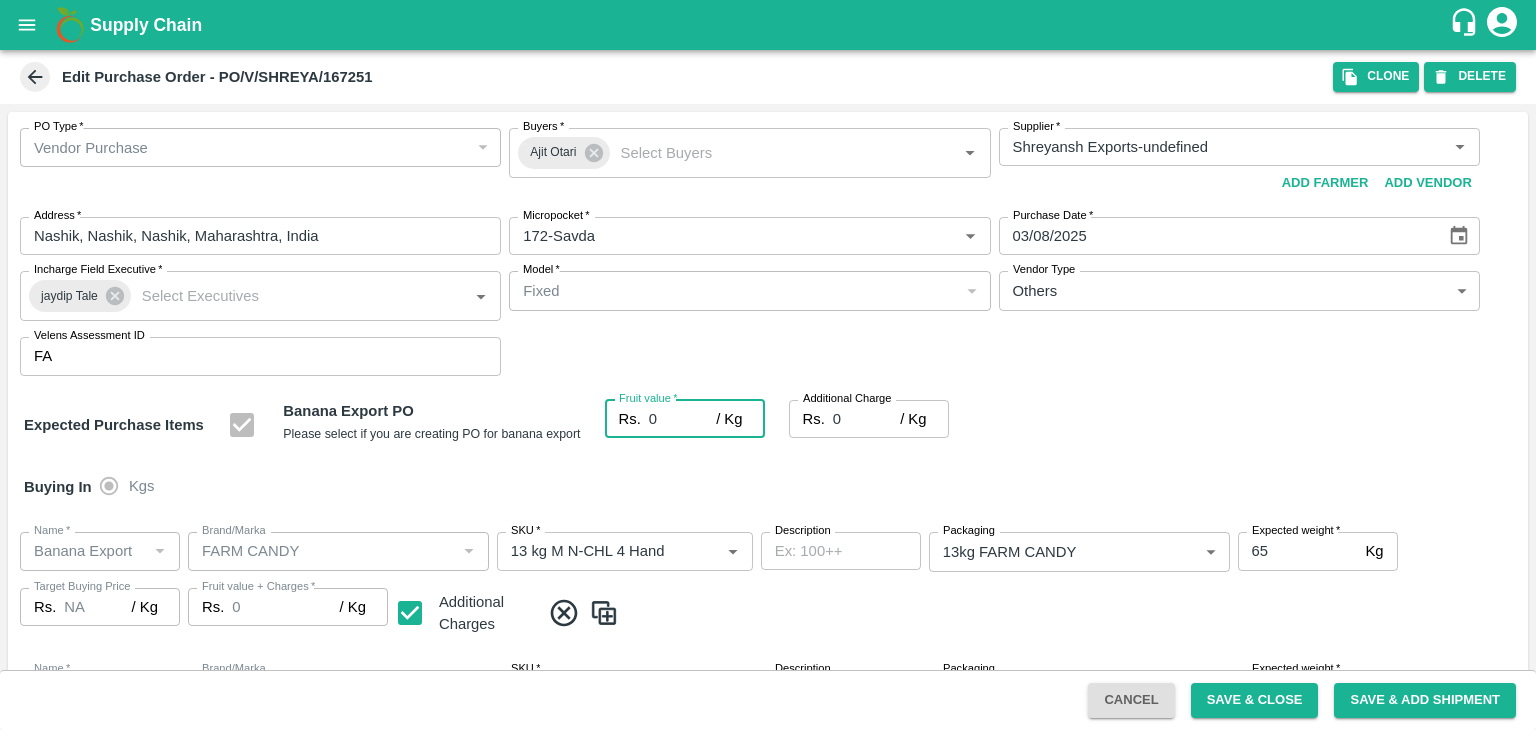 click on "0" at bounding box center (682, 419) 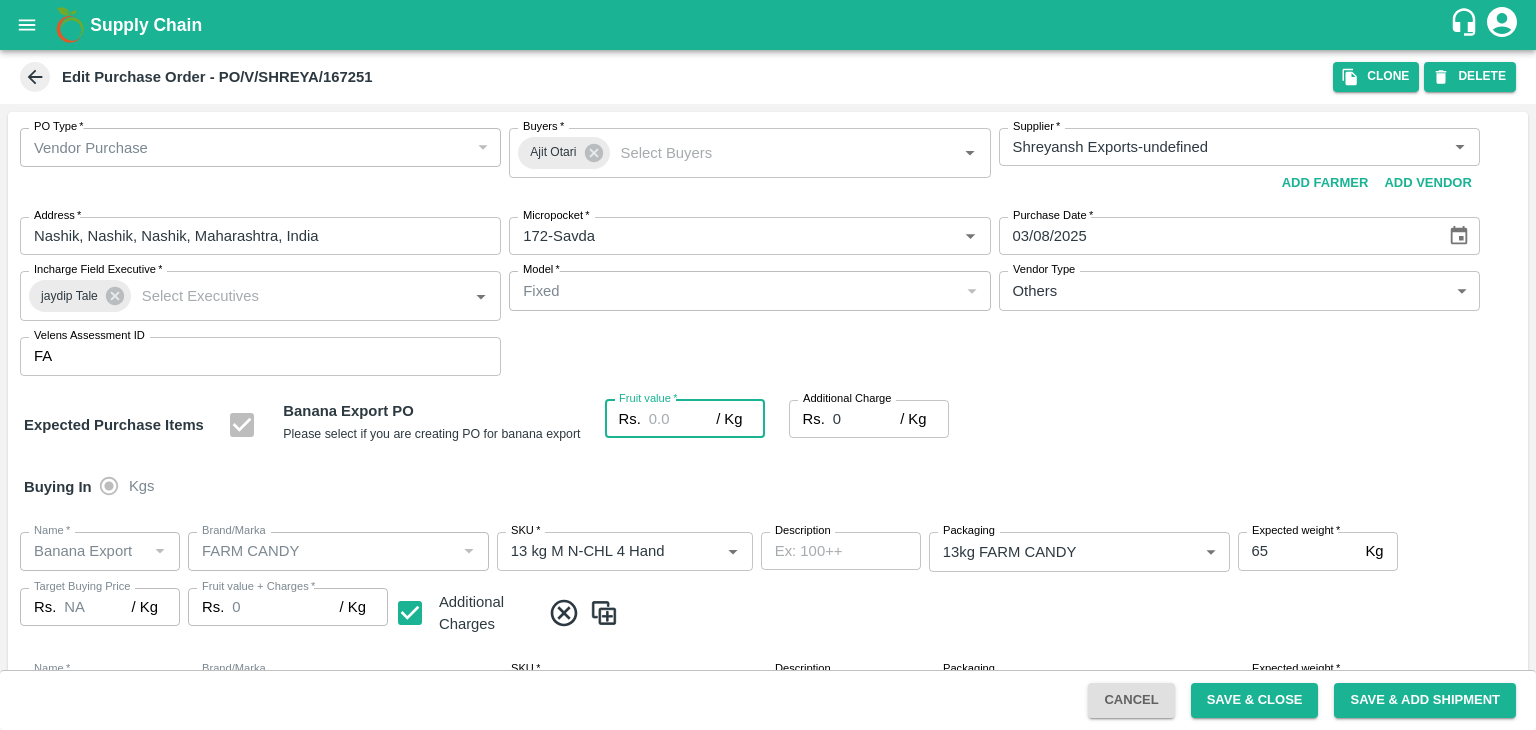 type on "1" 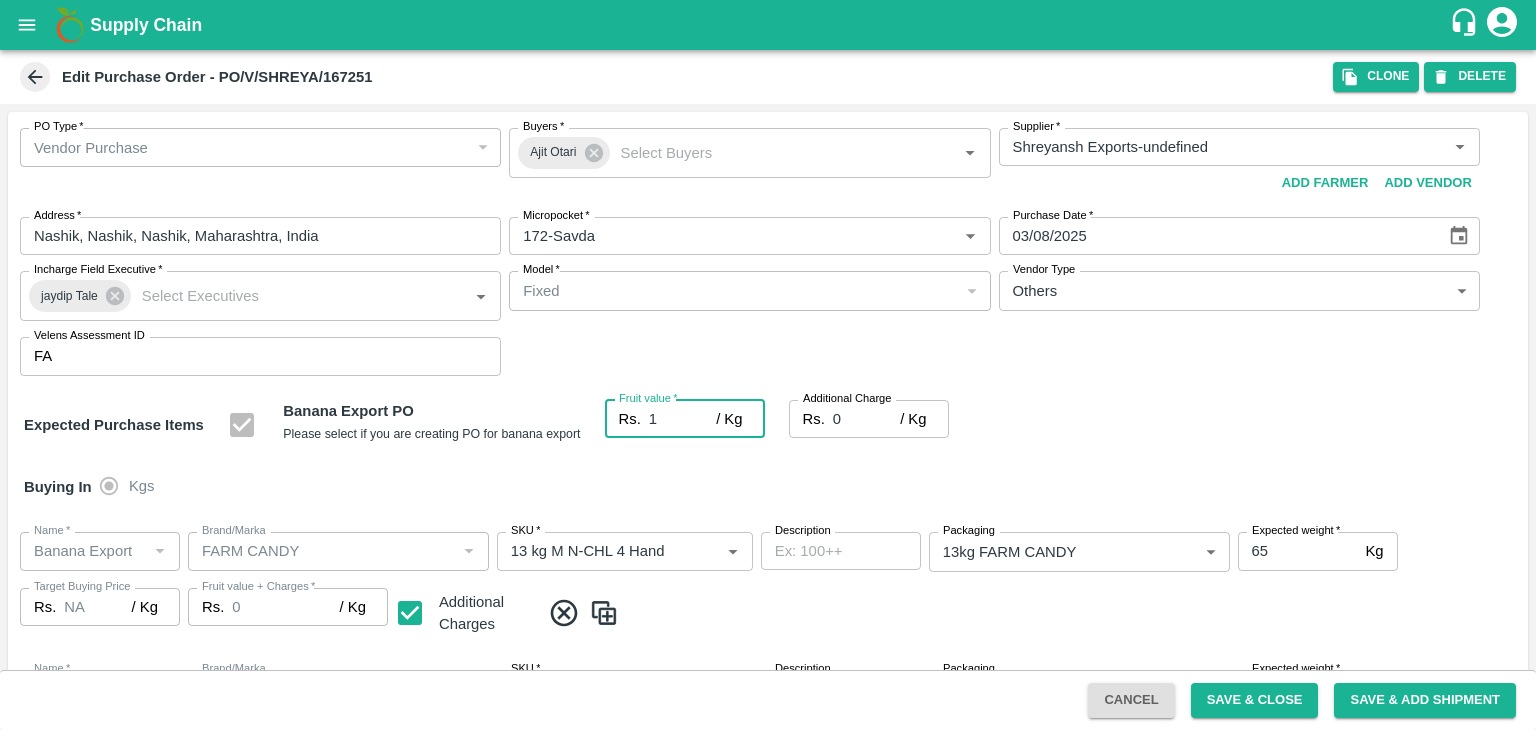 type on "1" 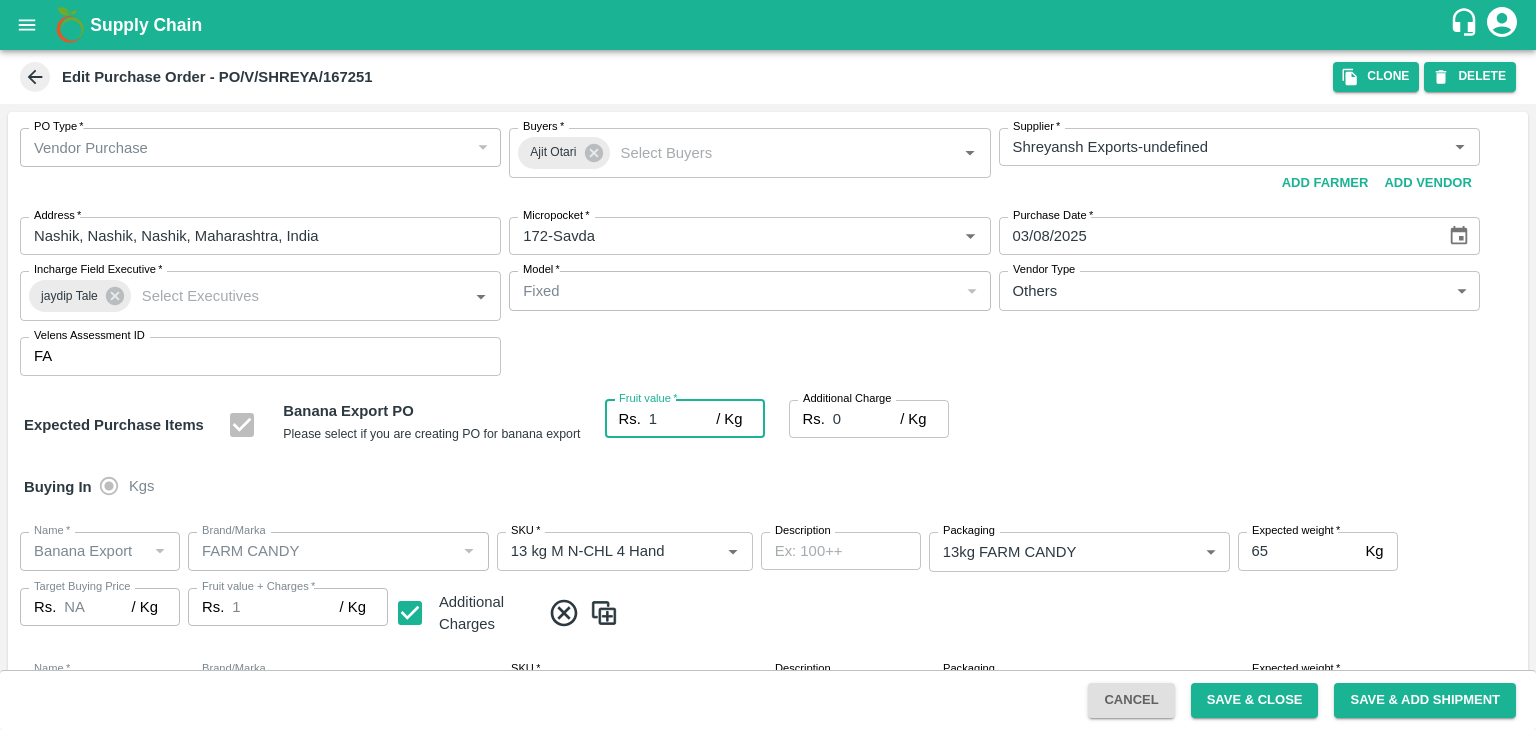 type on "19" 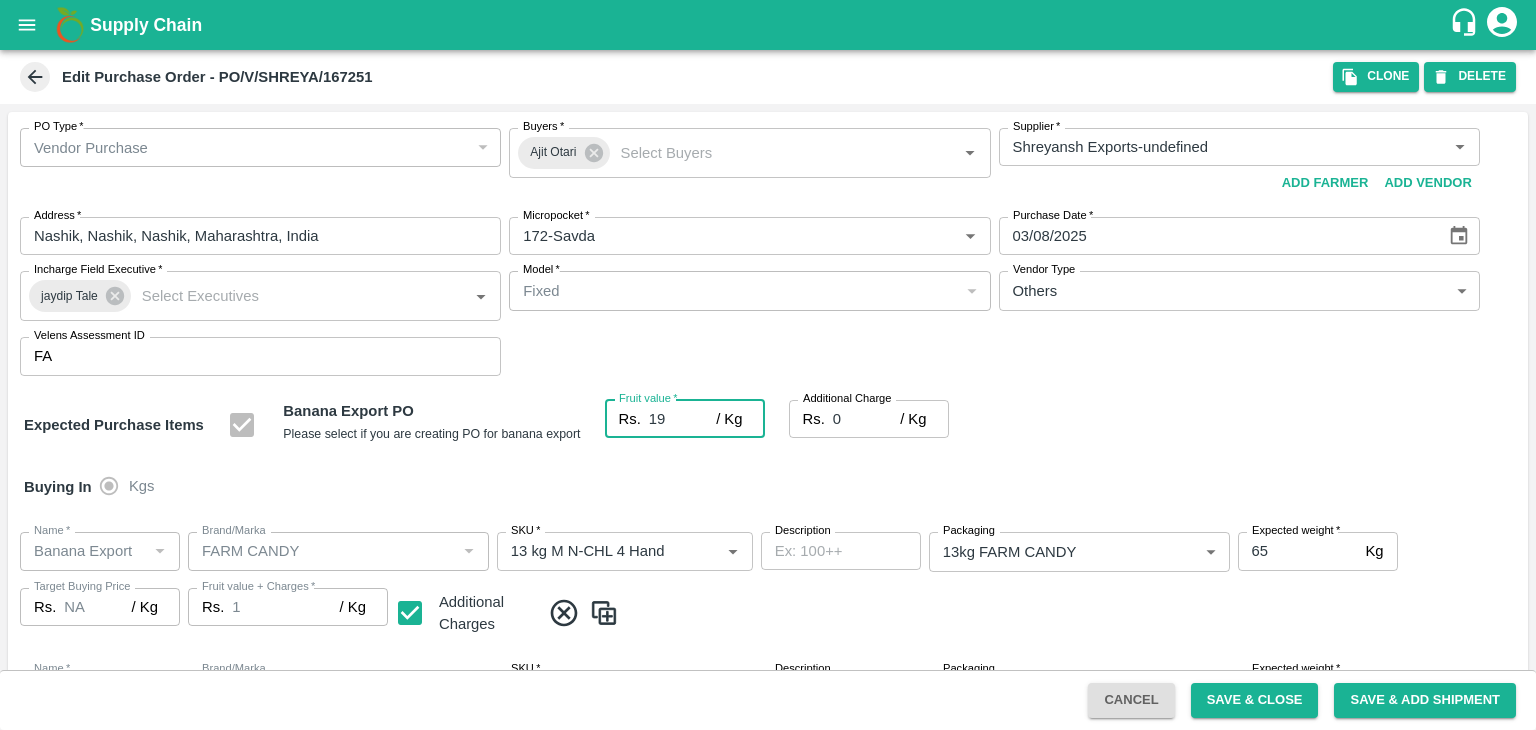 type on "19" 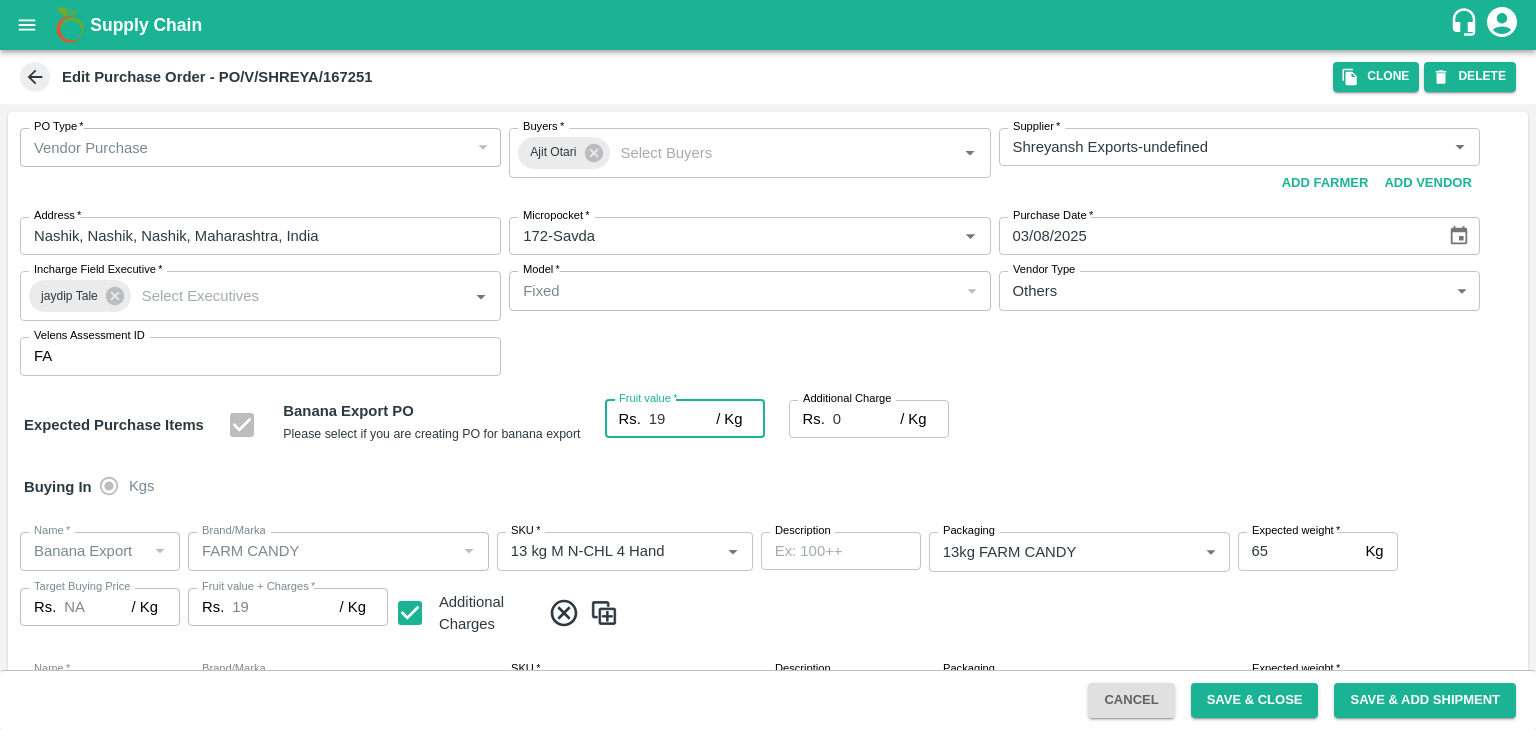 type on "19" 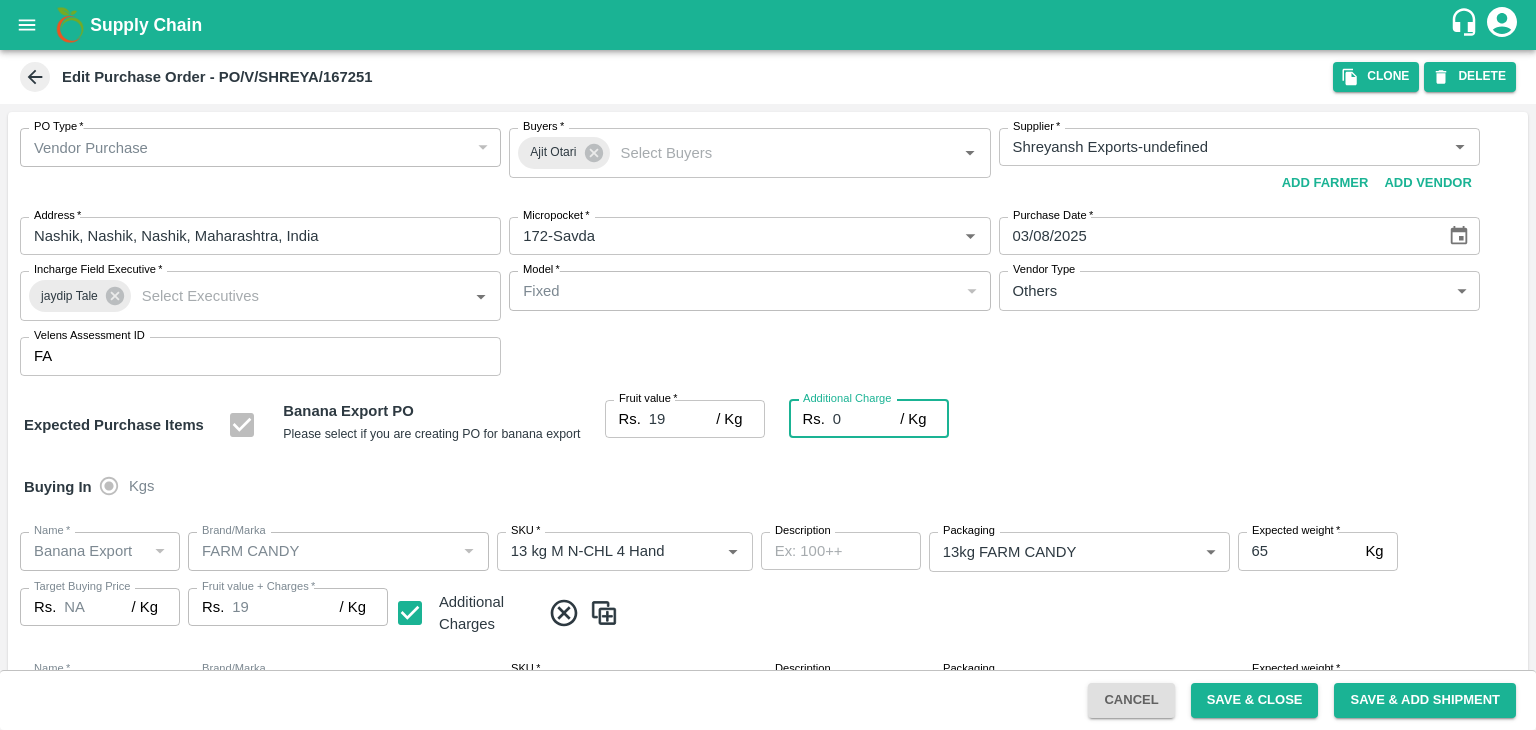 type on "2" 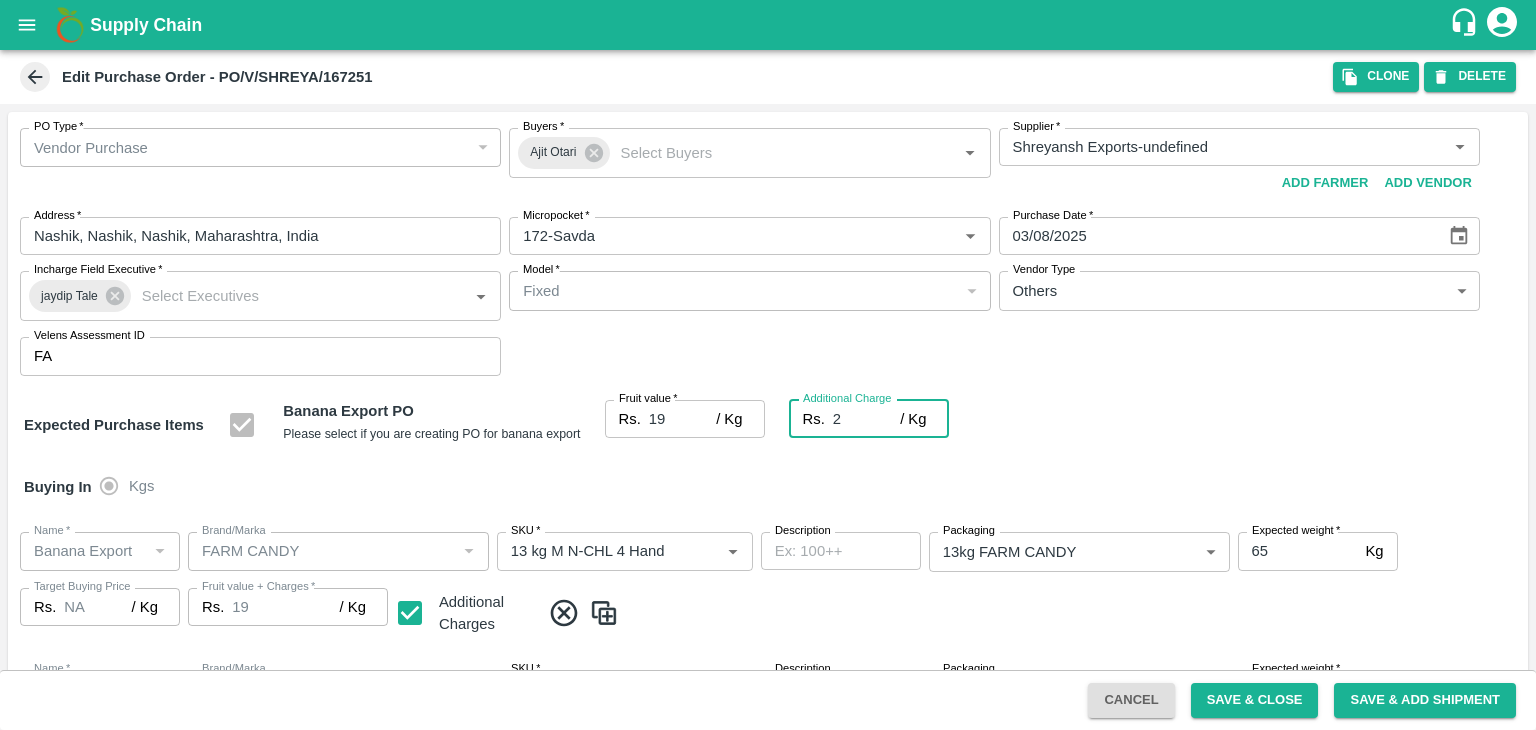 type on "21" 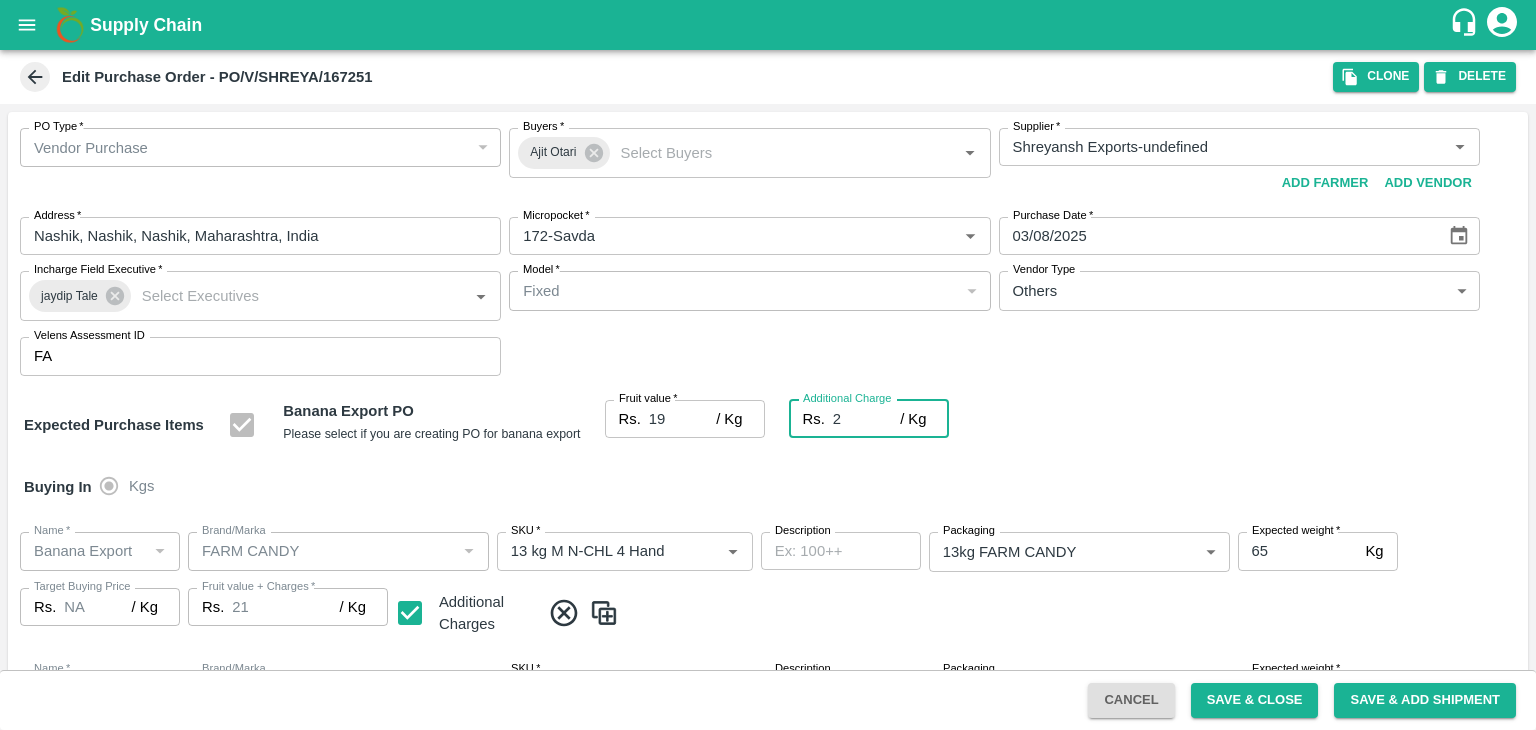 type on "2.7" 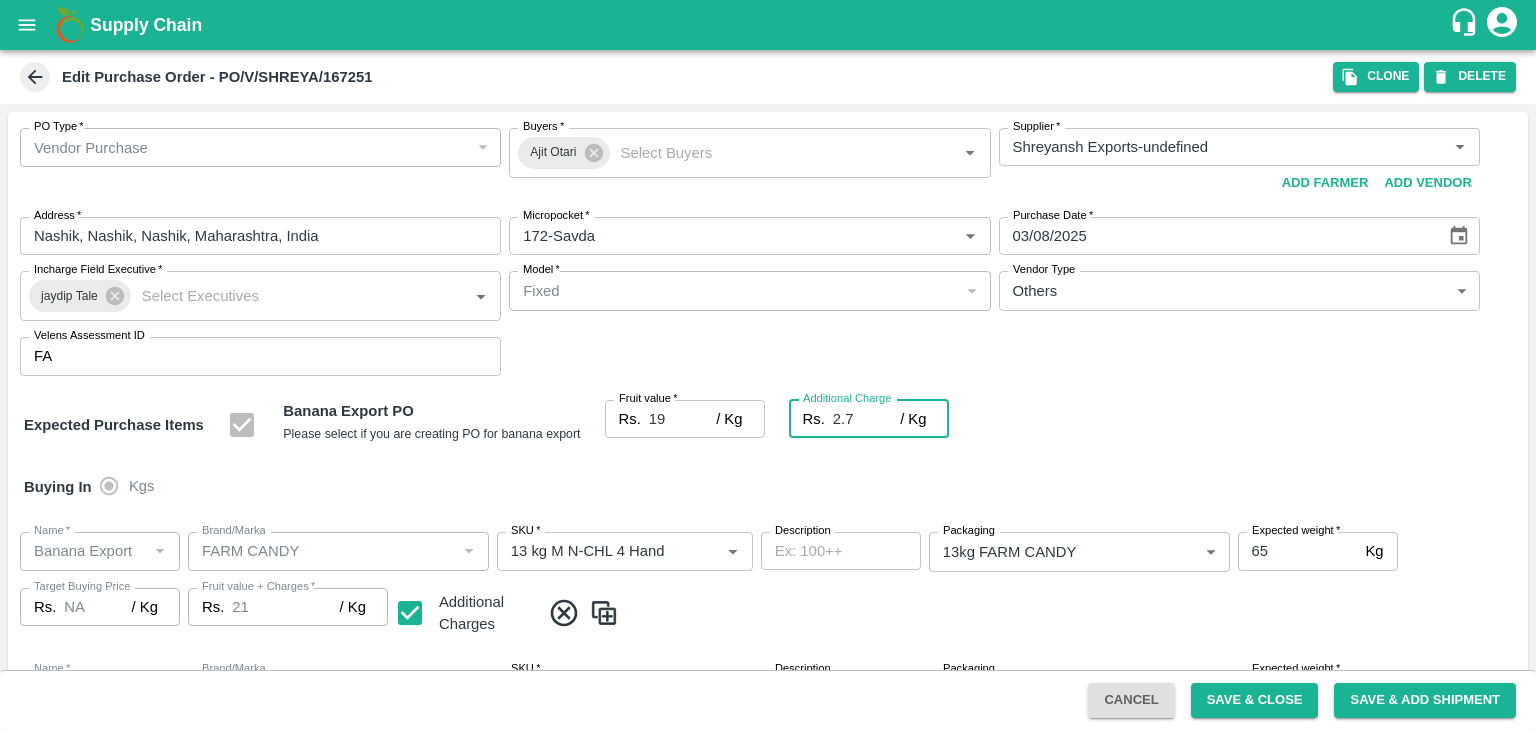 type on "21.7" 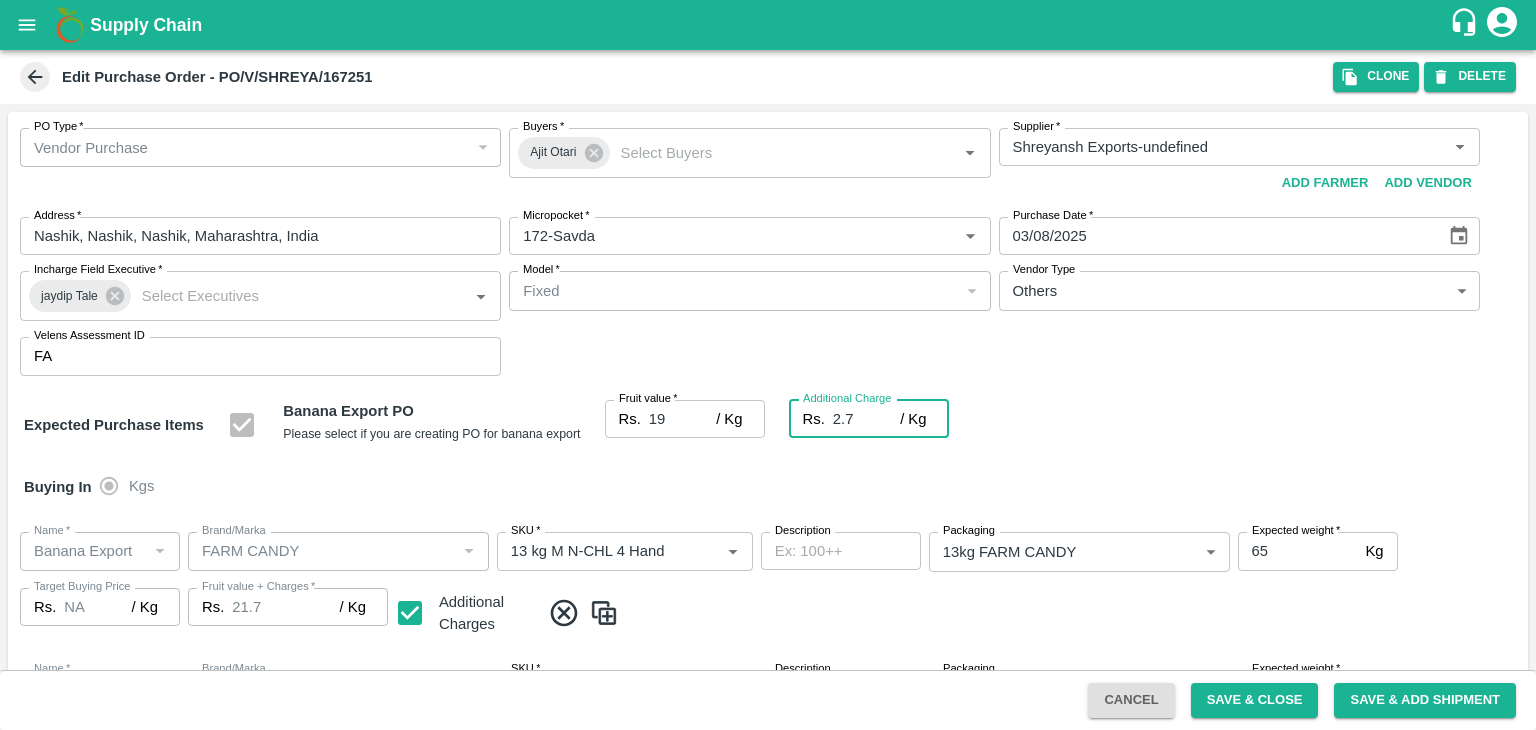 type on "2.75" 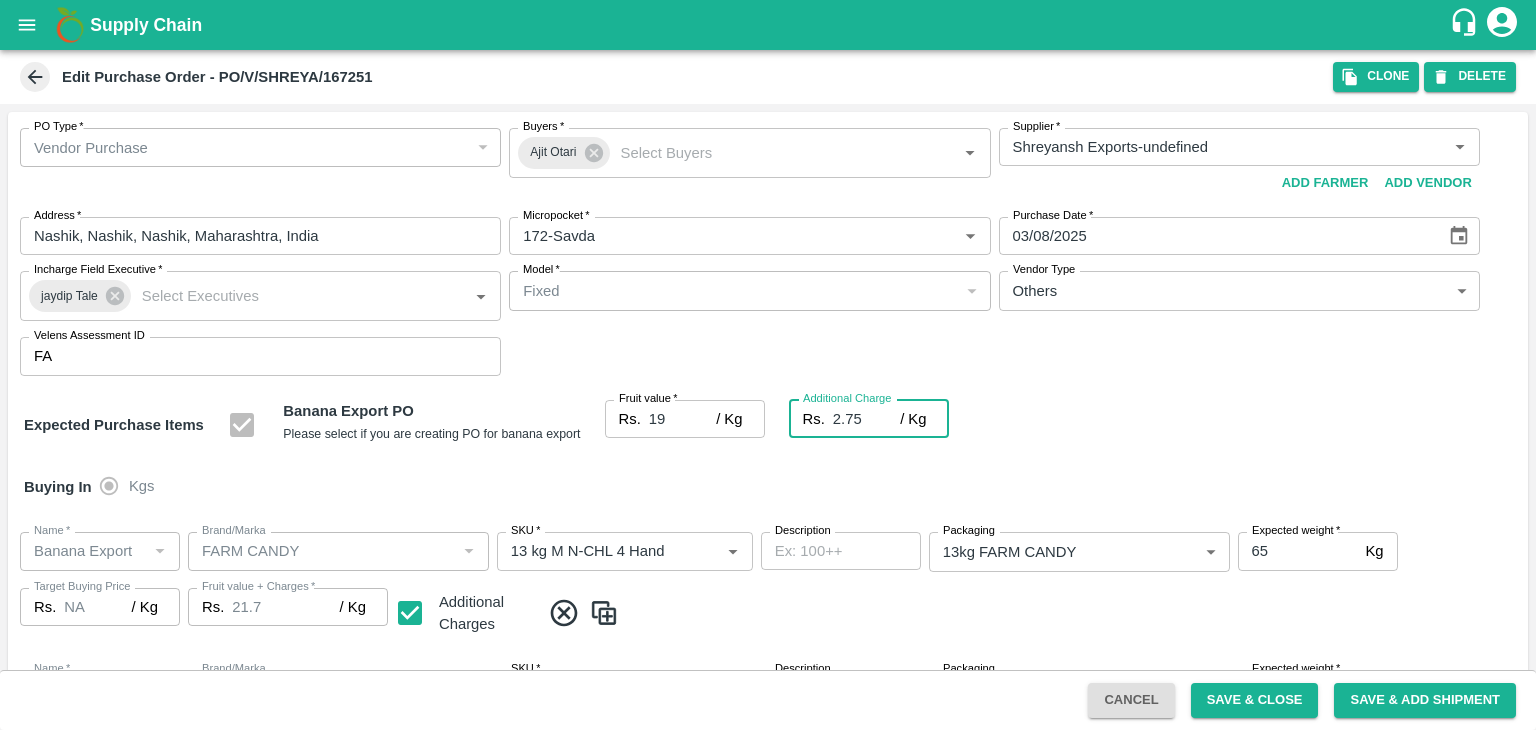 type on "21.75" 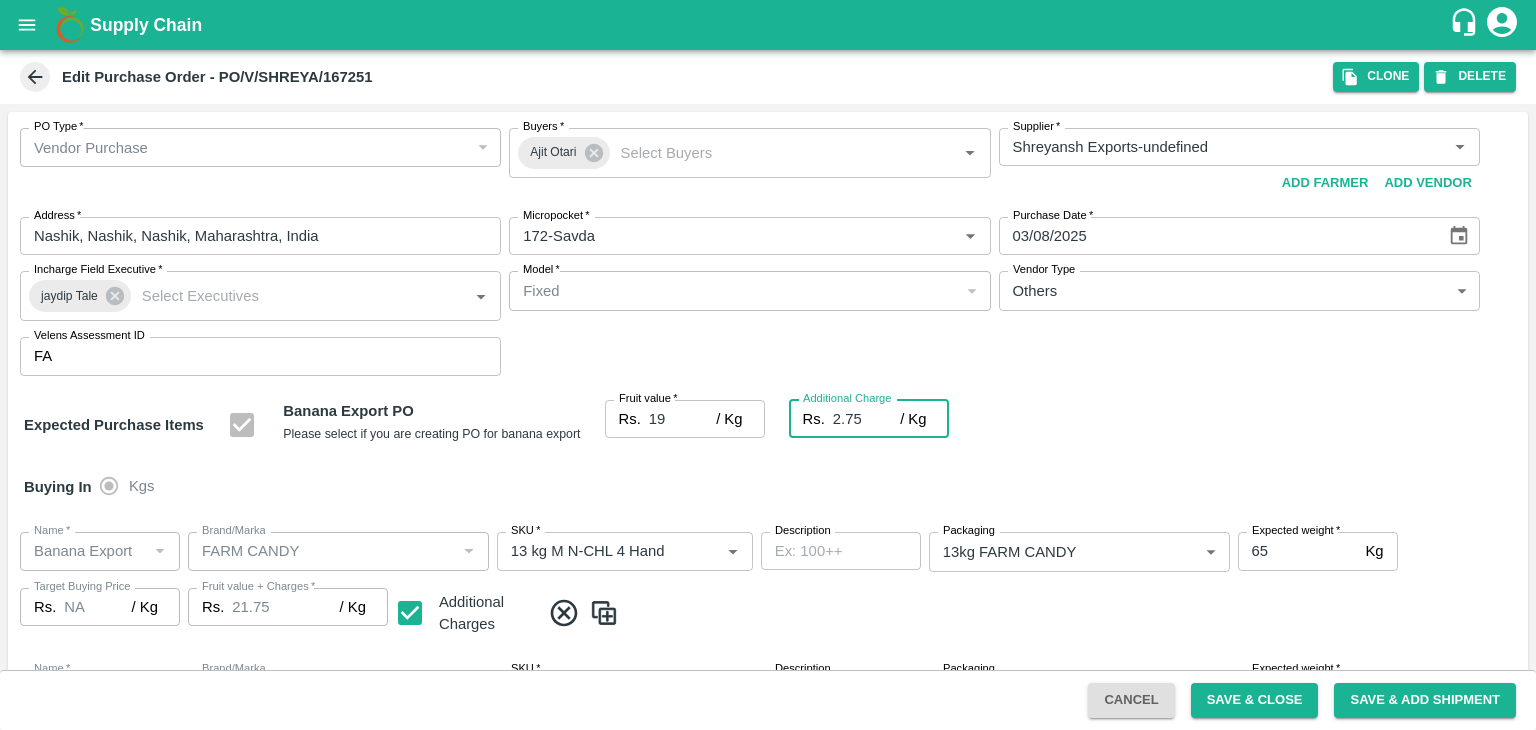 type on "2.75" 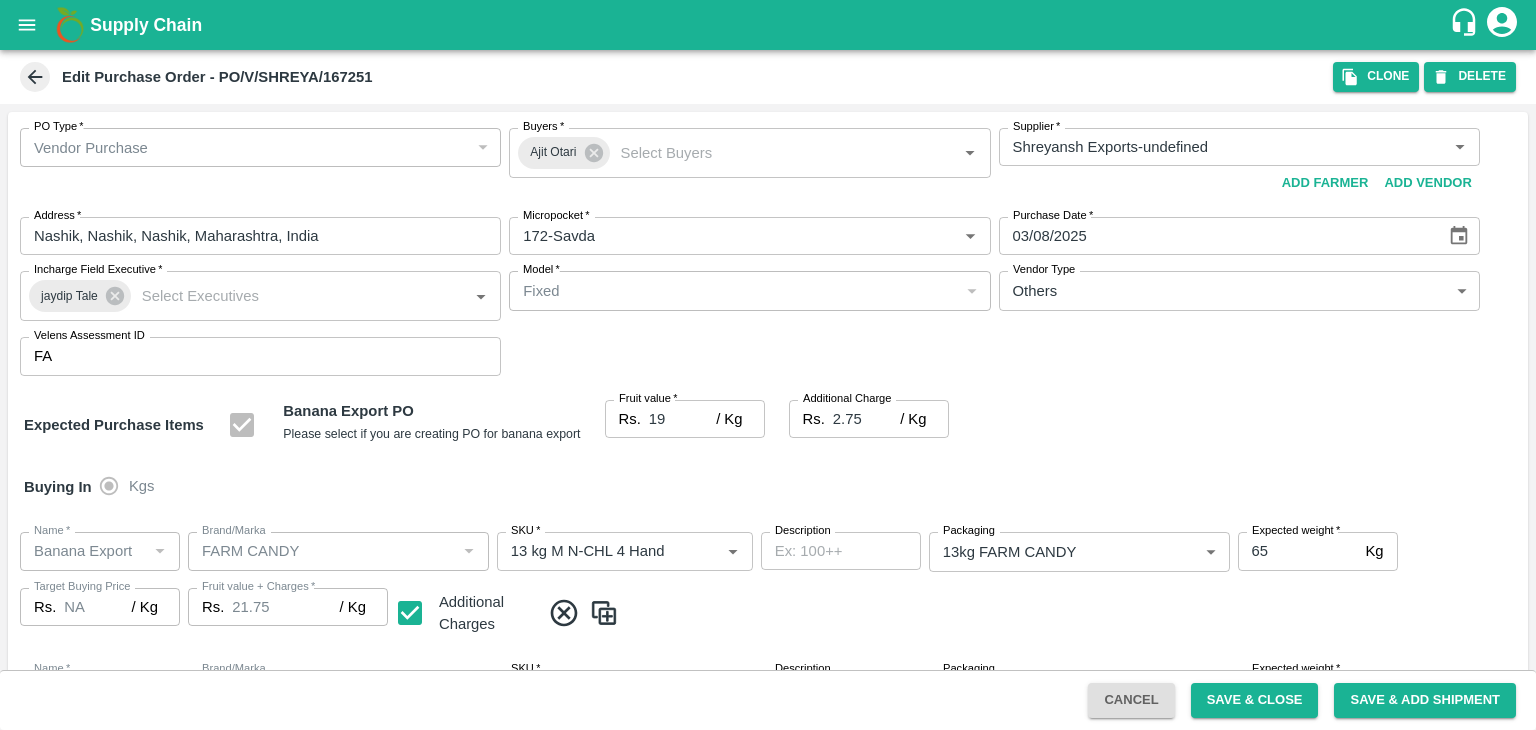 scroll, scrollTop: 1060, scrollLeft: 0, axis: vertical 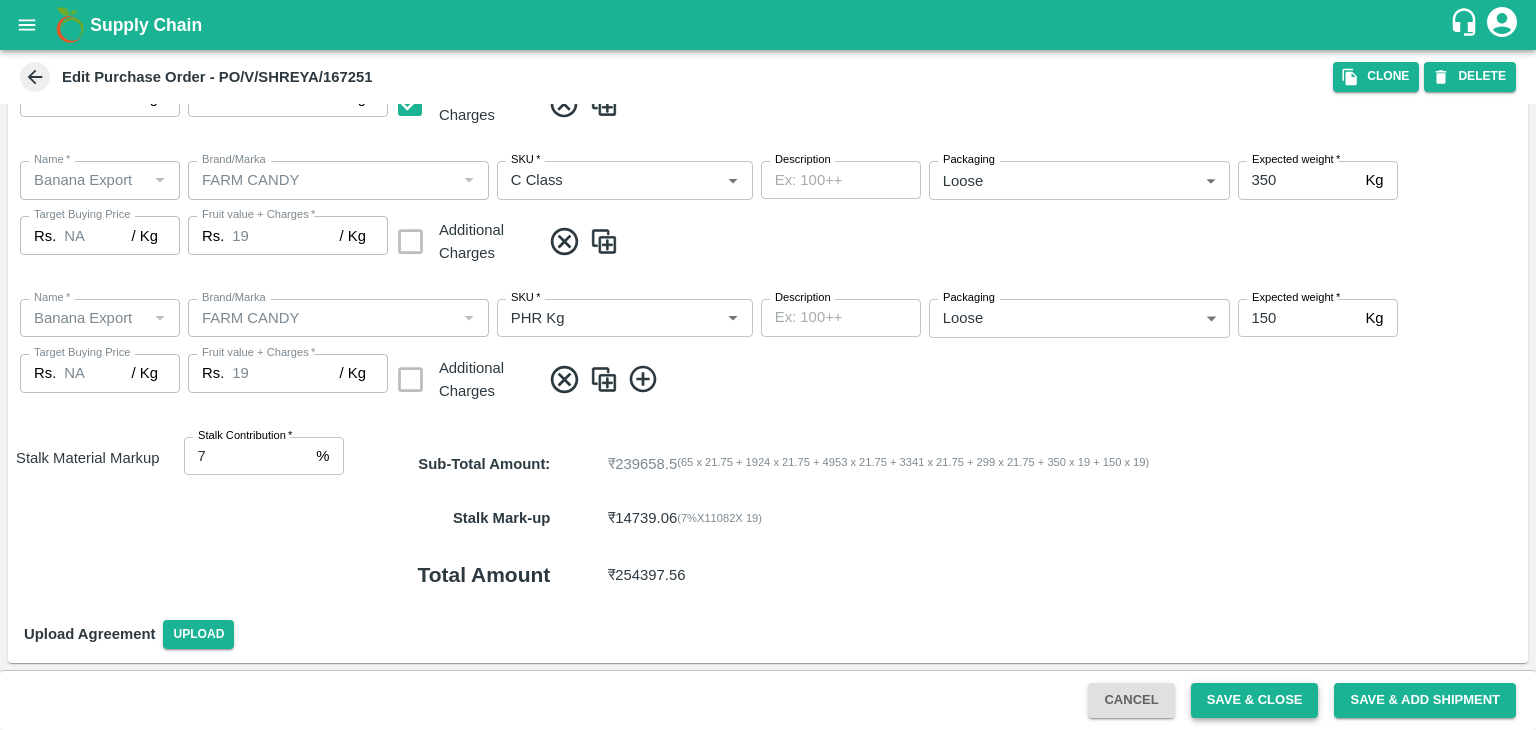 click on "Save & Close" at bounding box center [1255, 700] 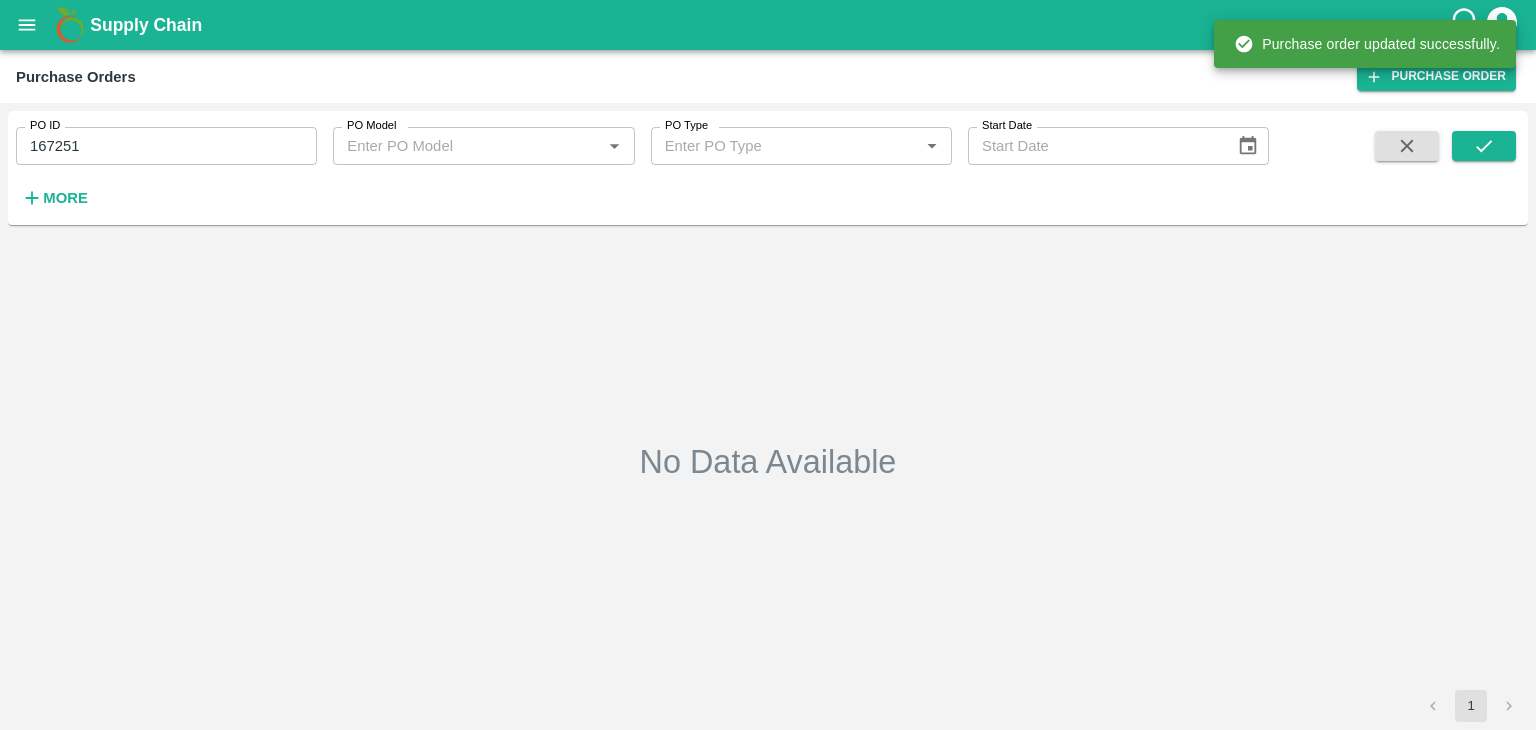 type on "167251" 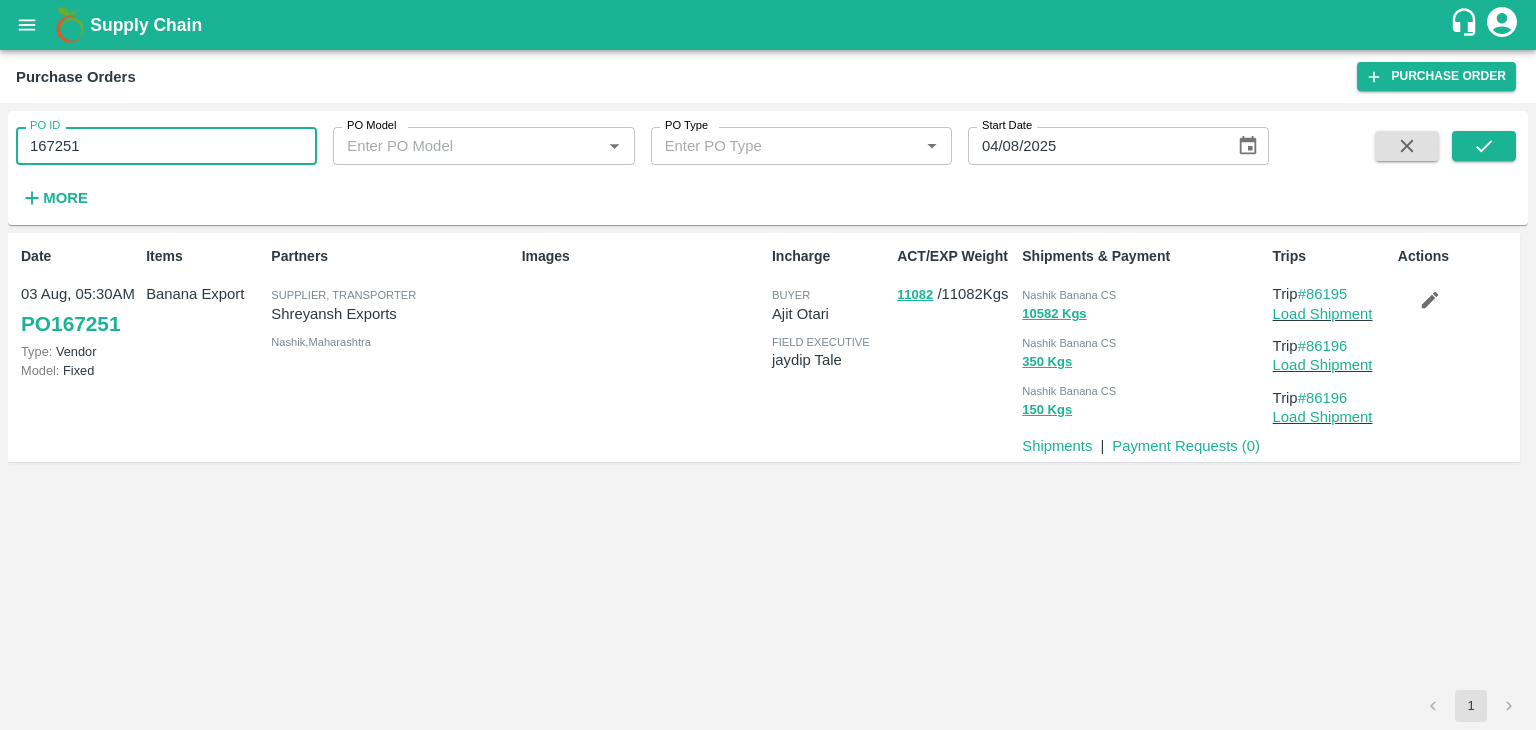 click on "167251" at bounding box center (166, 146) 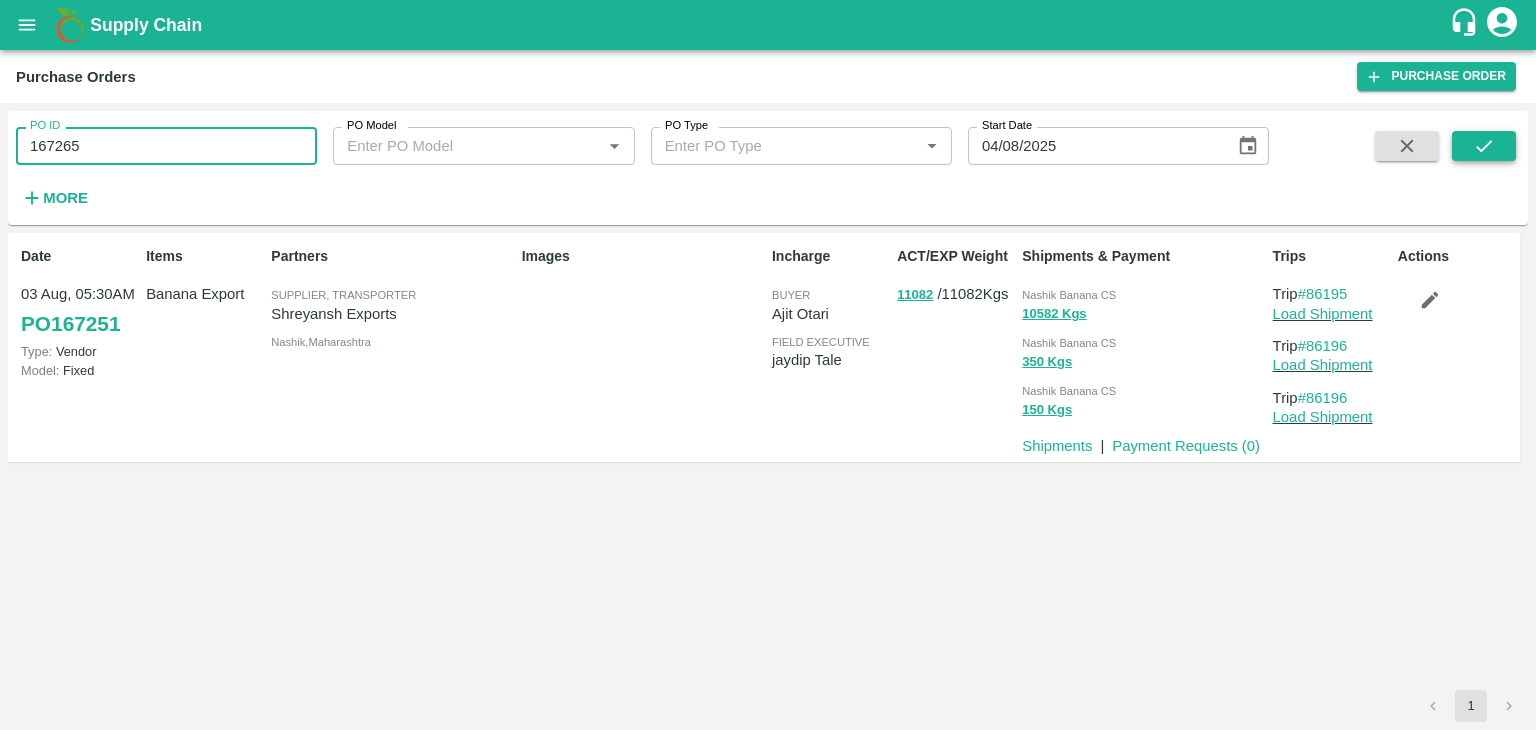type on "167265" 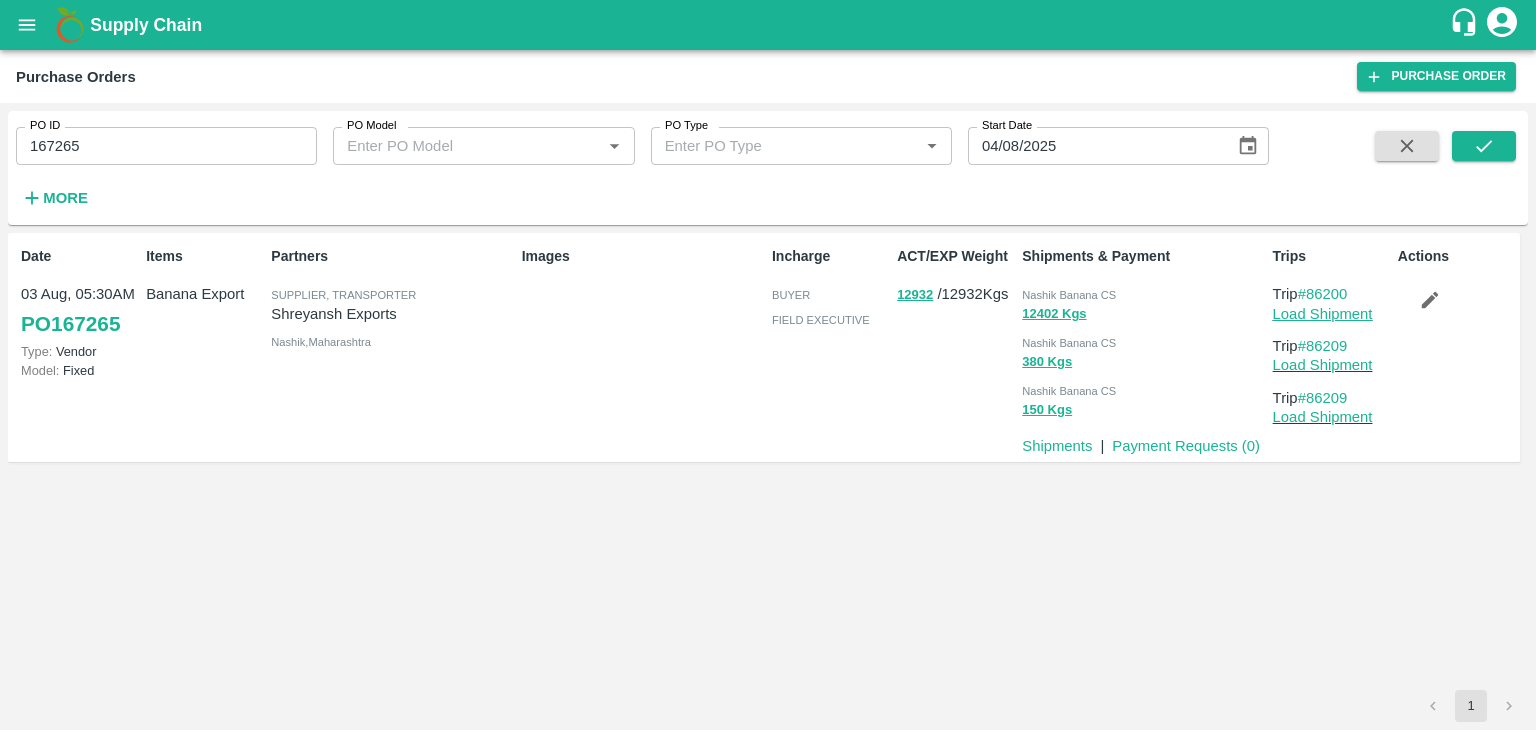 click on "Load Shipment" at bounding box center (1323, 314) 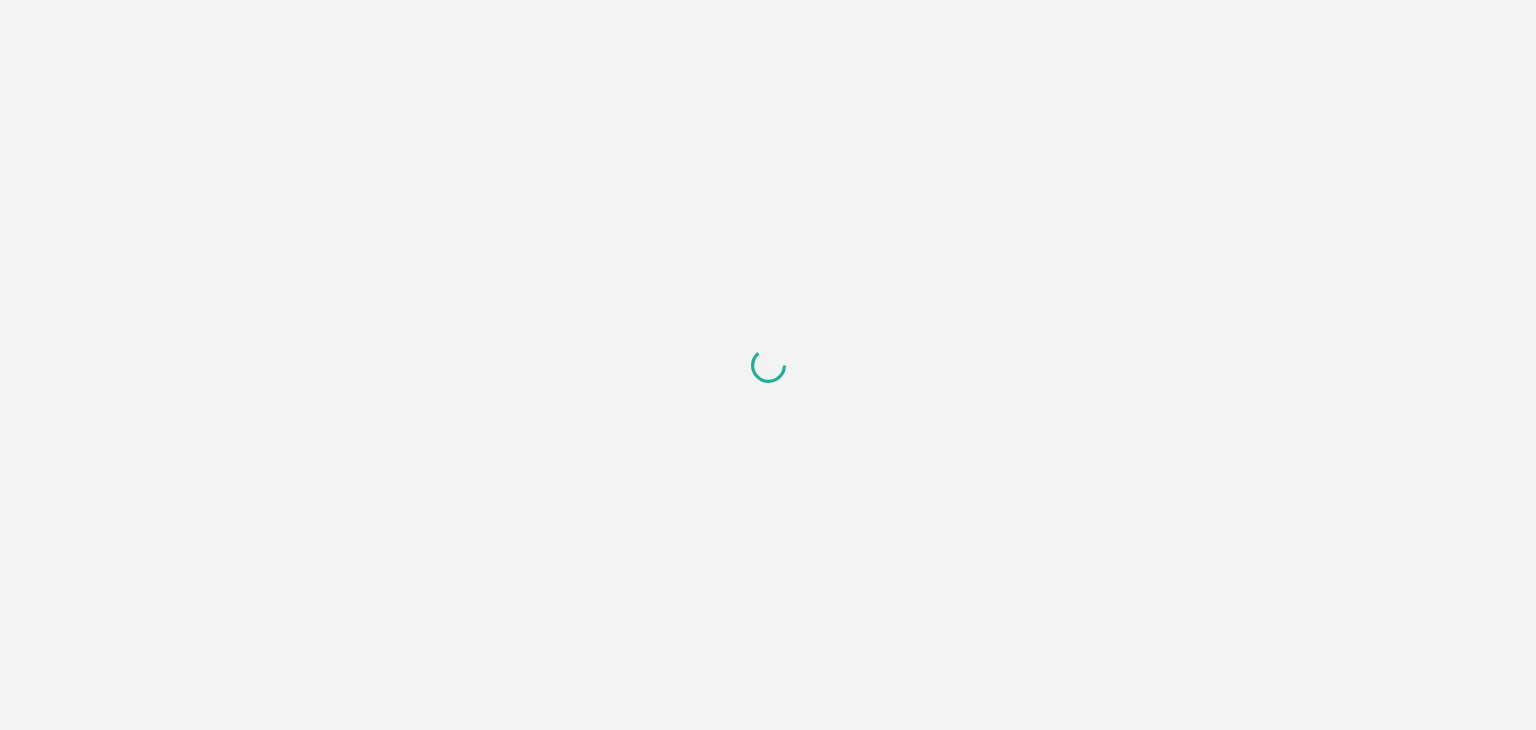 scroll, scrollTop: 0, scrollLeft: 0, axis: both 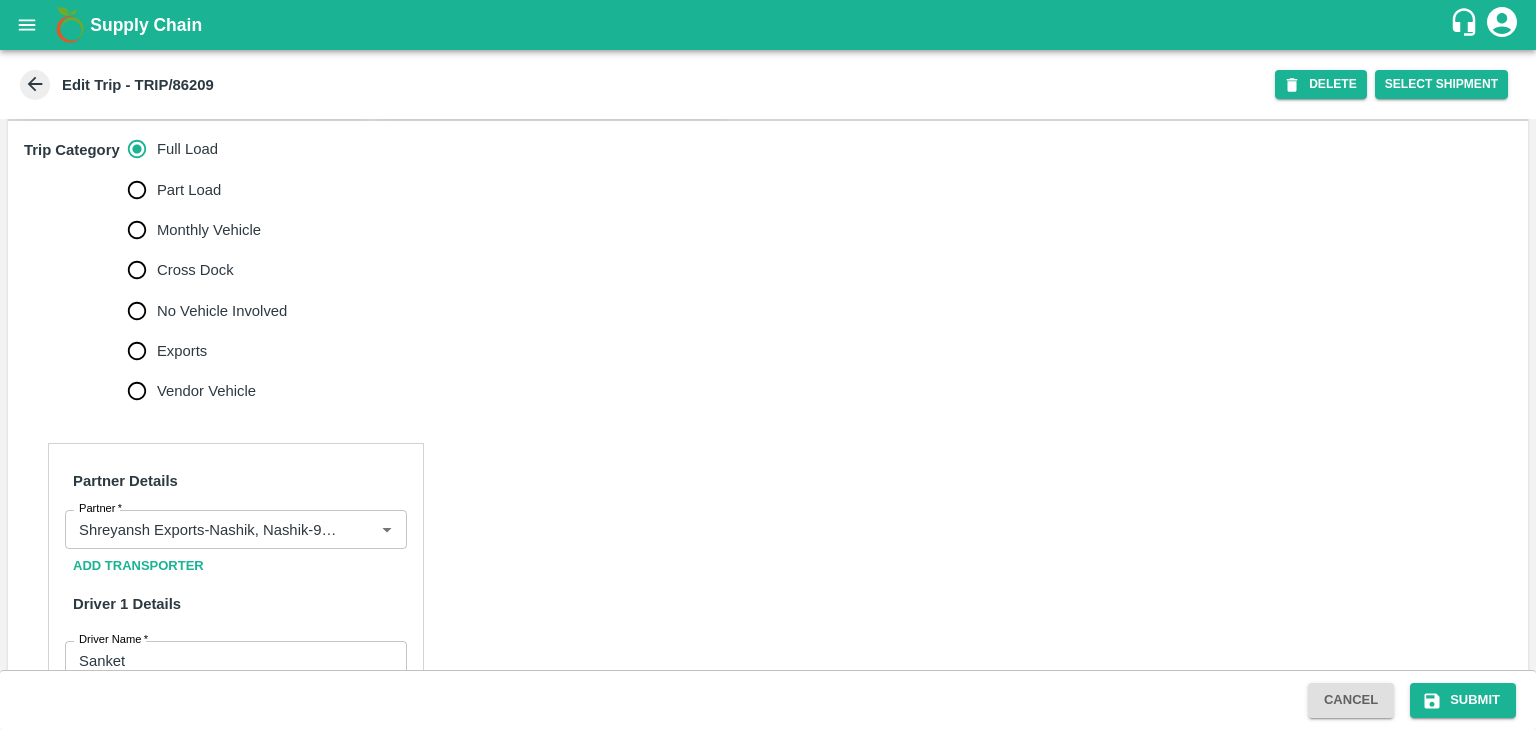click on "No Vehicle Involved" at bounding box center (202, 311) 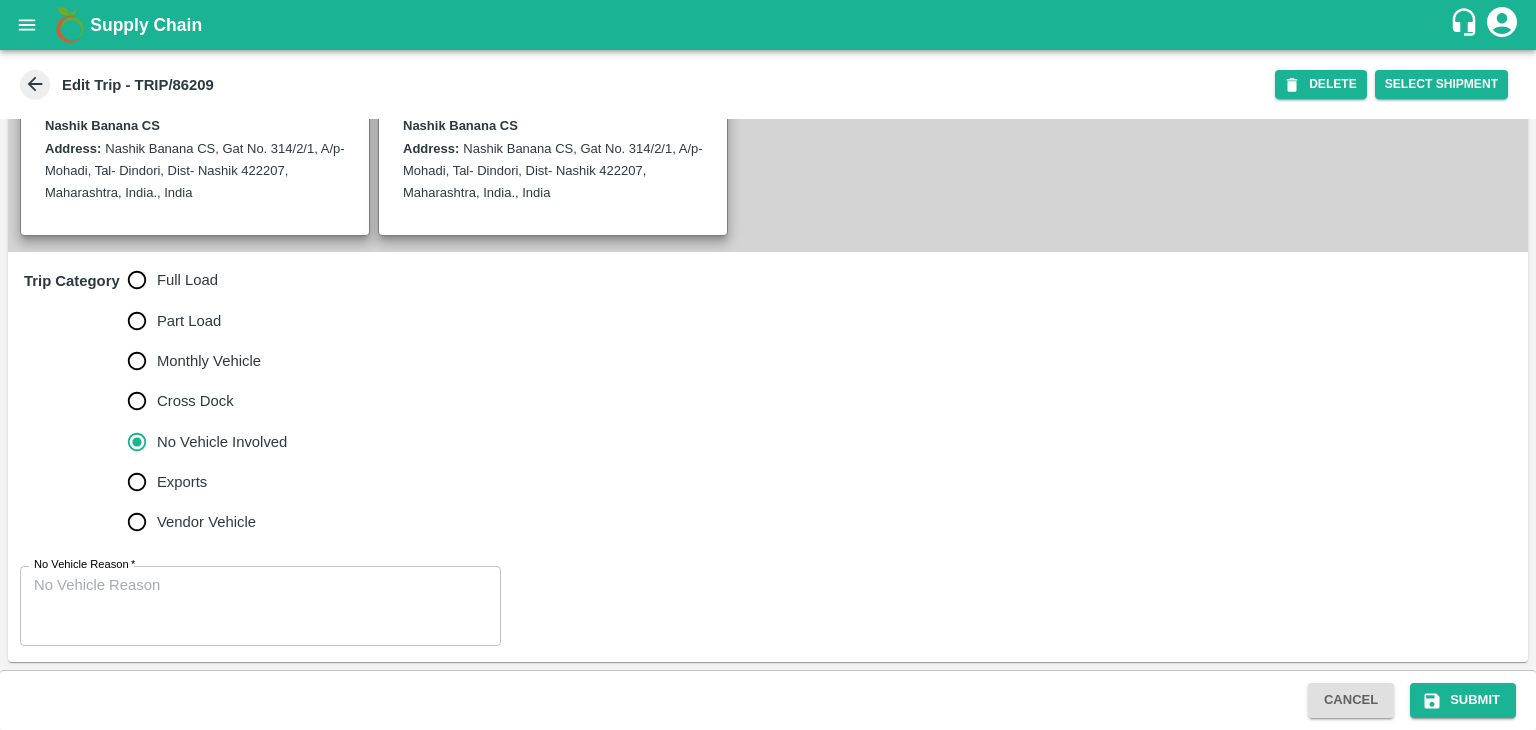 scroll, scrollTop: 491, scrollLeft: 0, axis: vertical 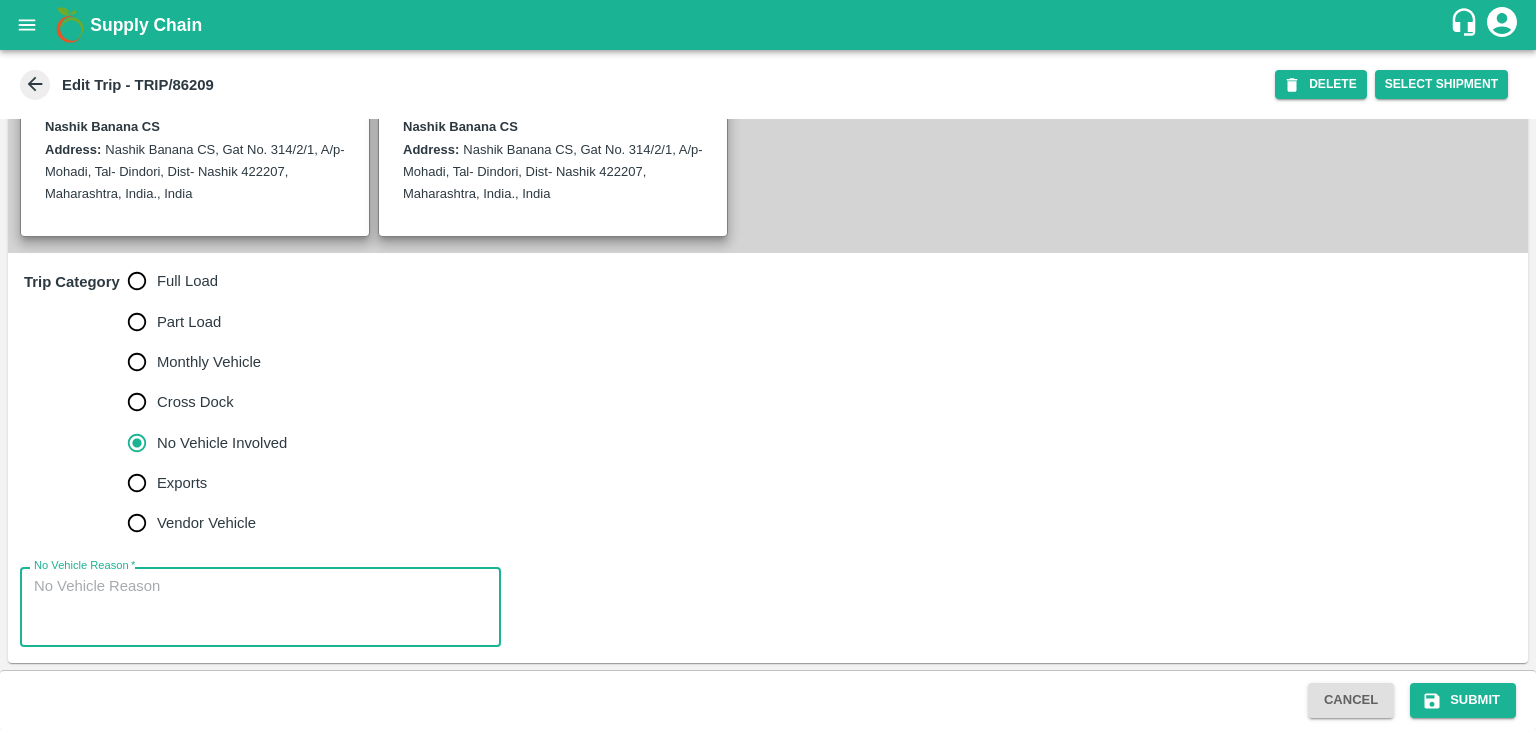 click on "No Vehicle Reason   *" at bounding box center (260, 607) 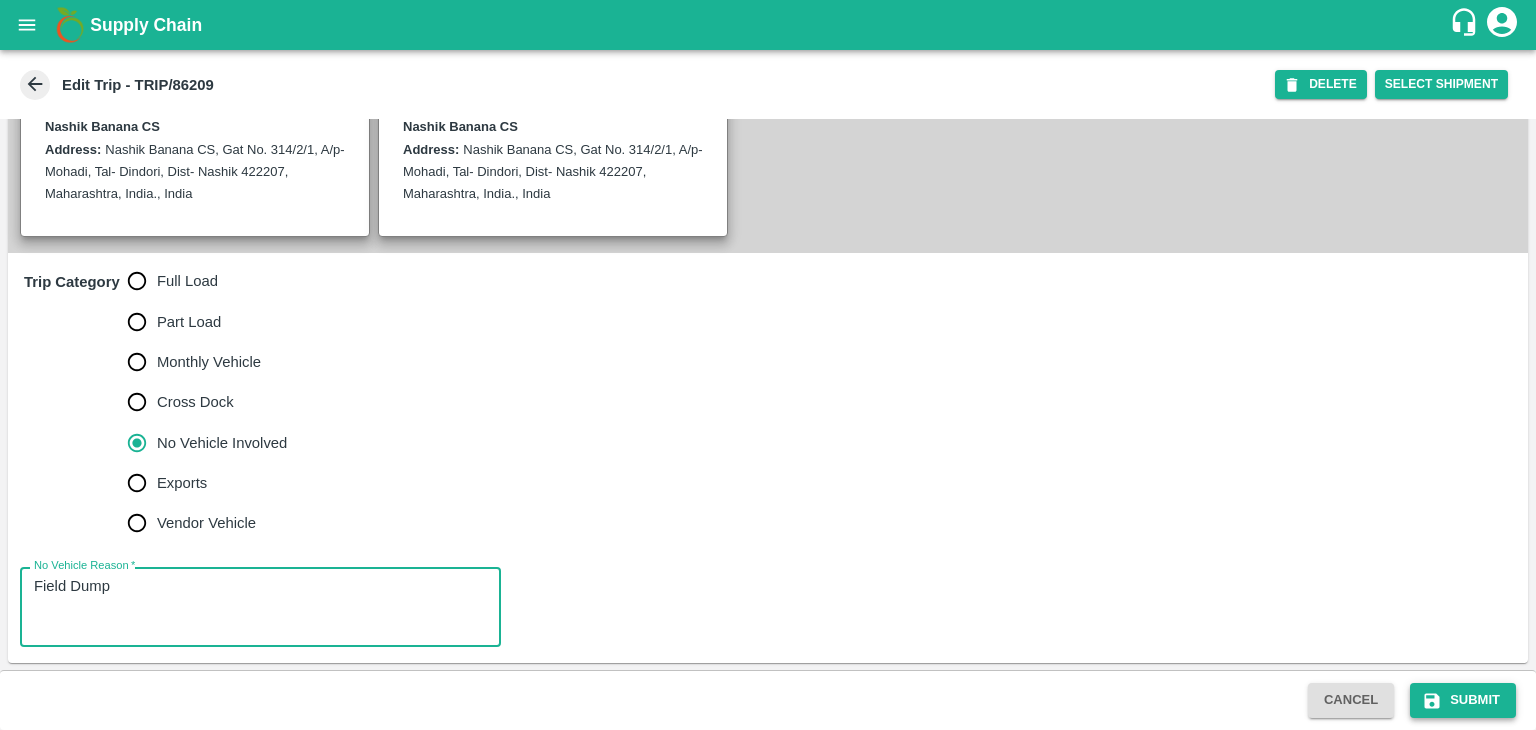 type on "Field Dump" 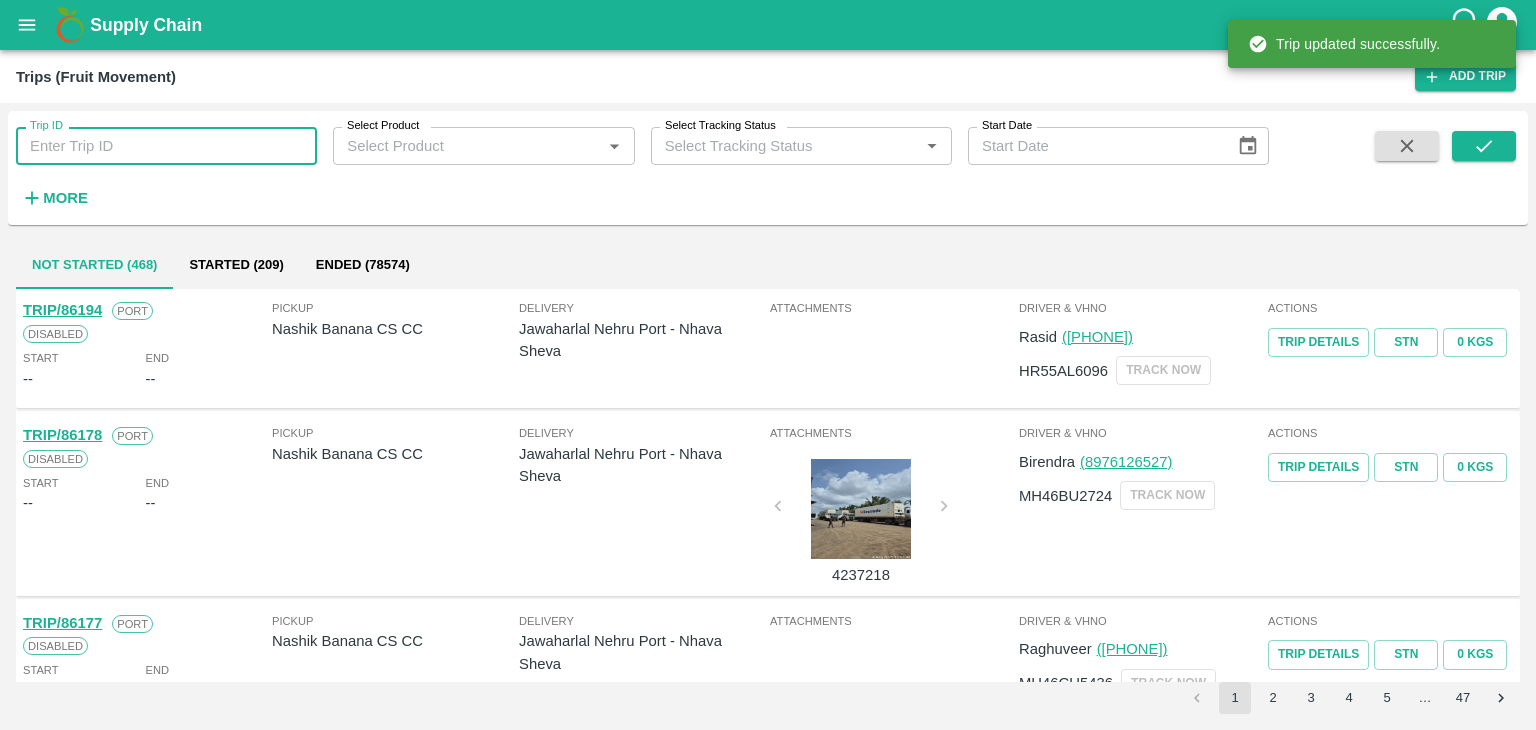 click on "Trip ID" at bounding box center (166, 146) 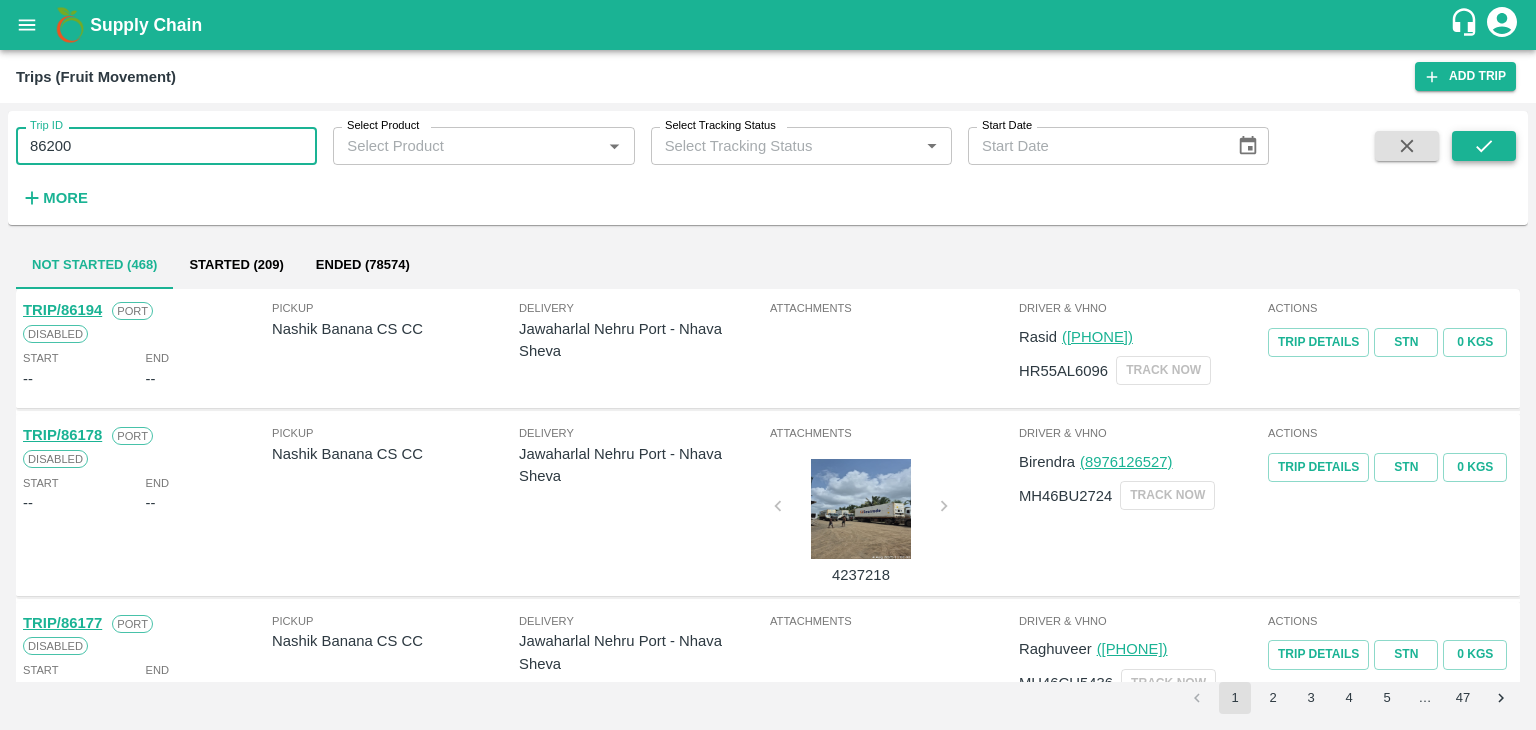 type on "86200" 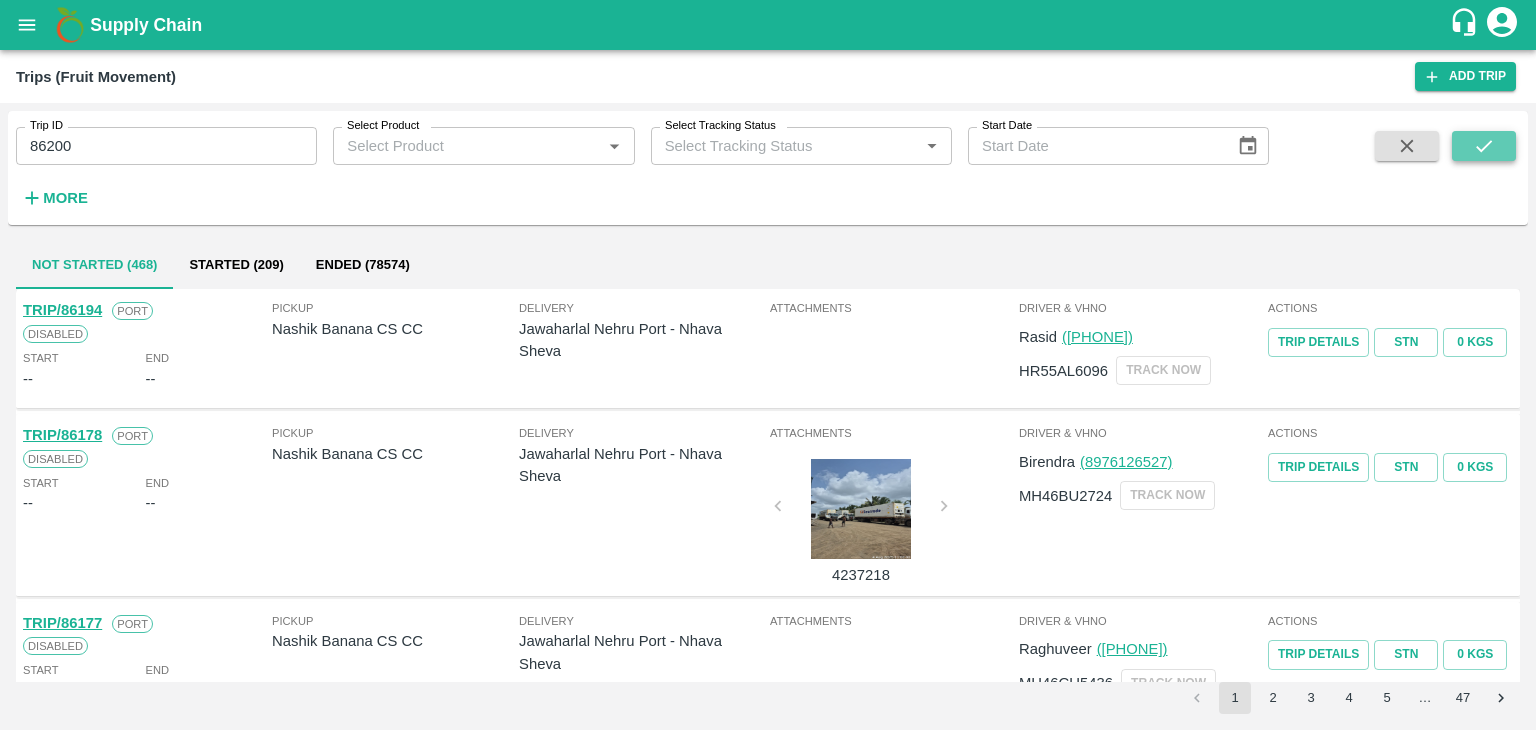 click at bounding box center (1484, 146) 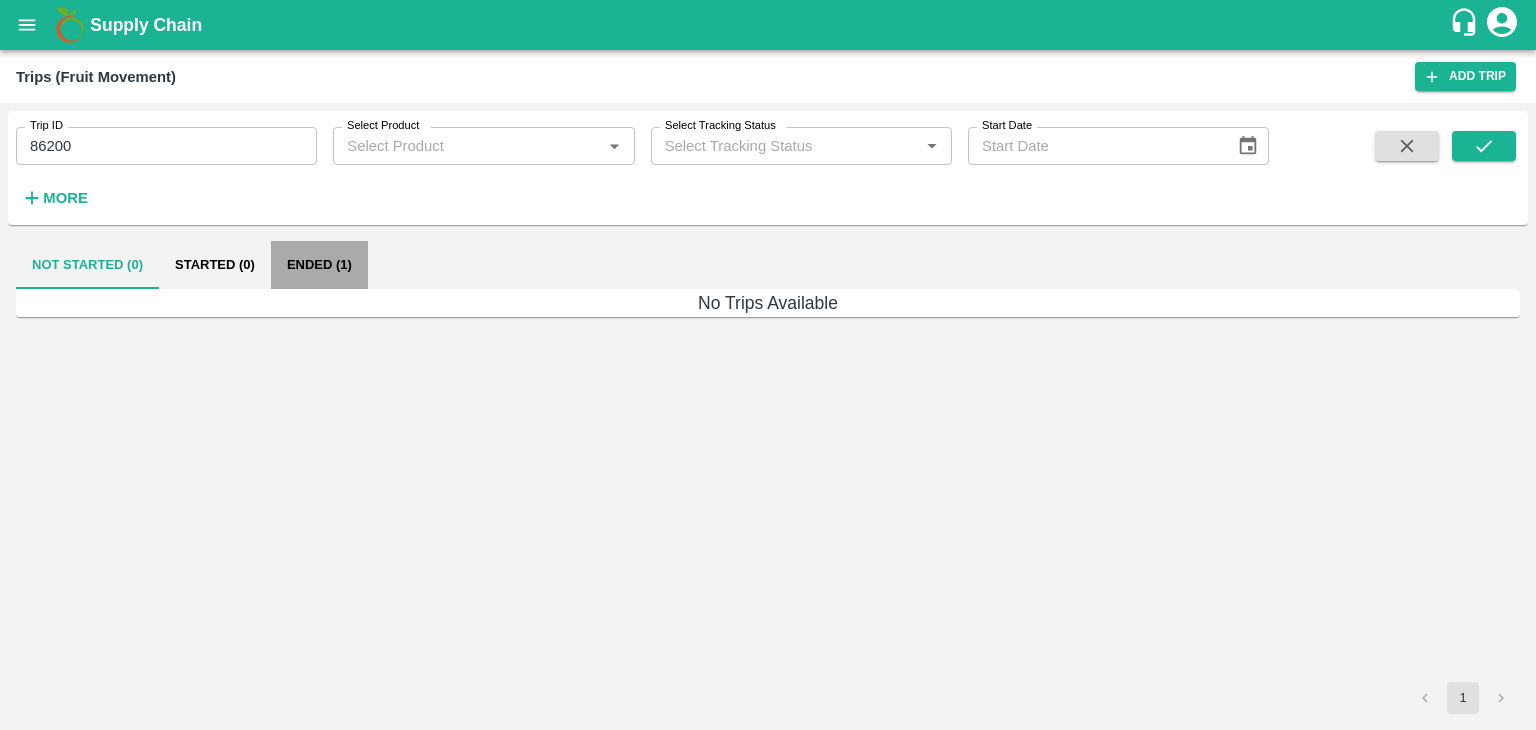 click on "Ended (1)" at bounding box center (319, 265) 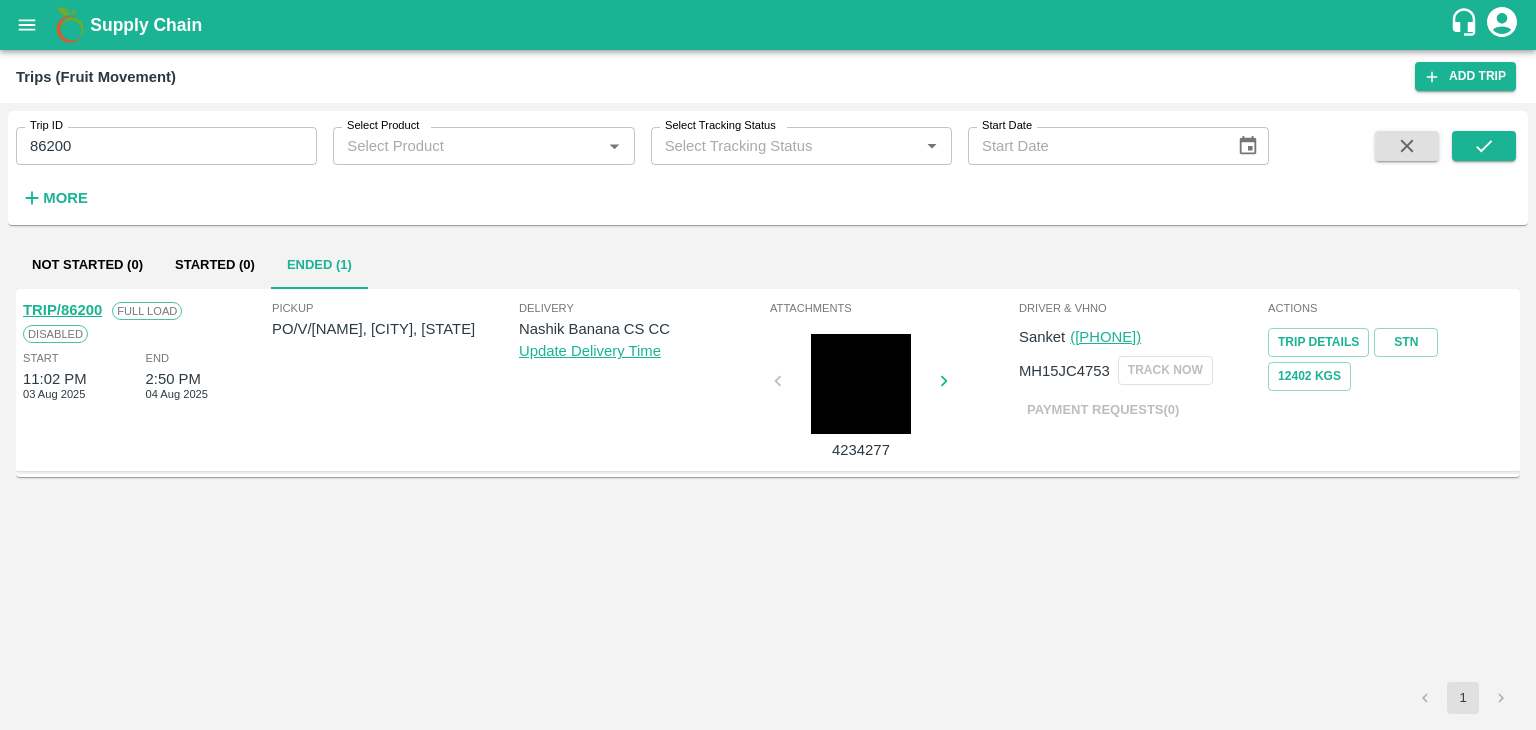 click on "TRIP/86200" at bounding box center [62, 310] 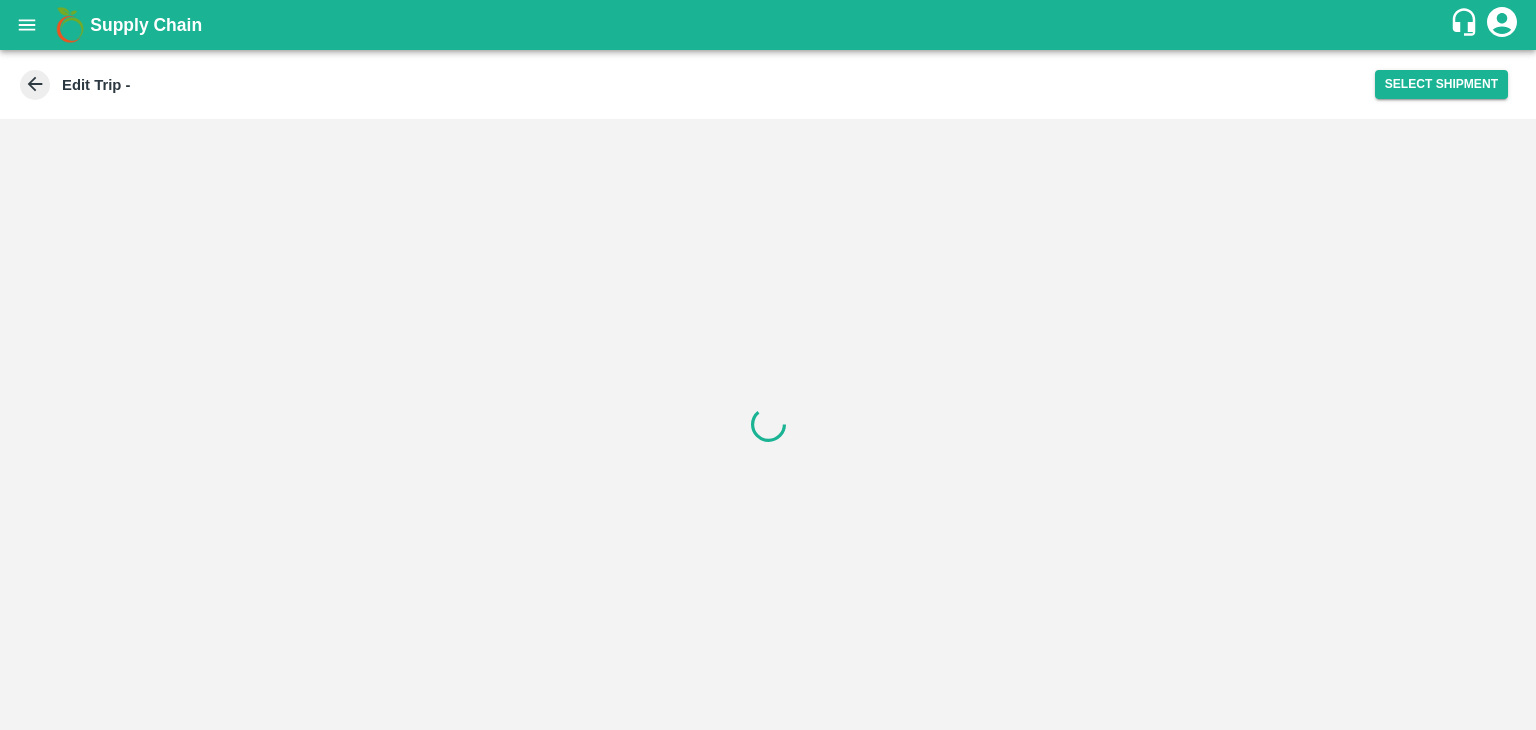 scroll, scrollTop: 0, scrollLeft: 0, axis: both 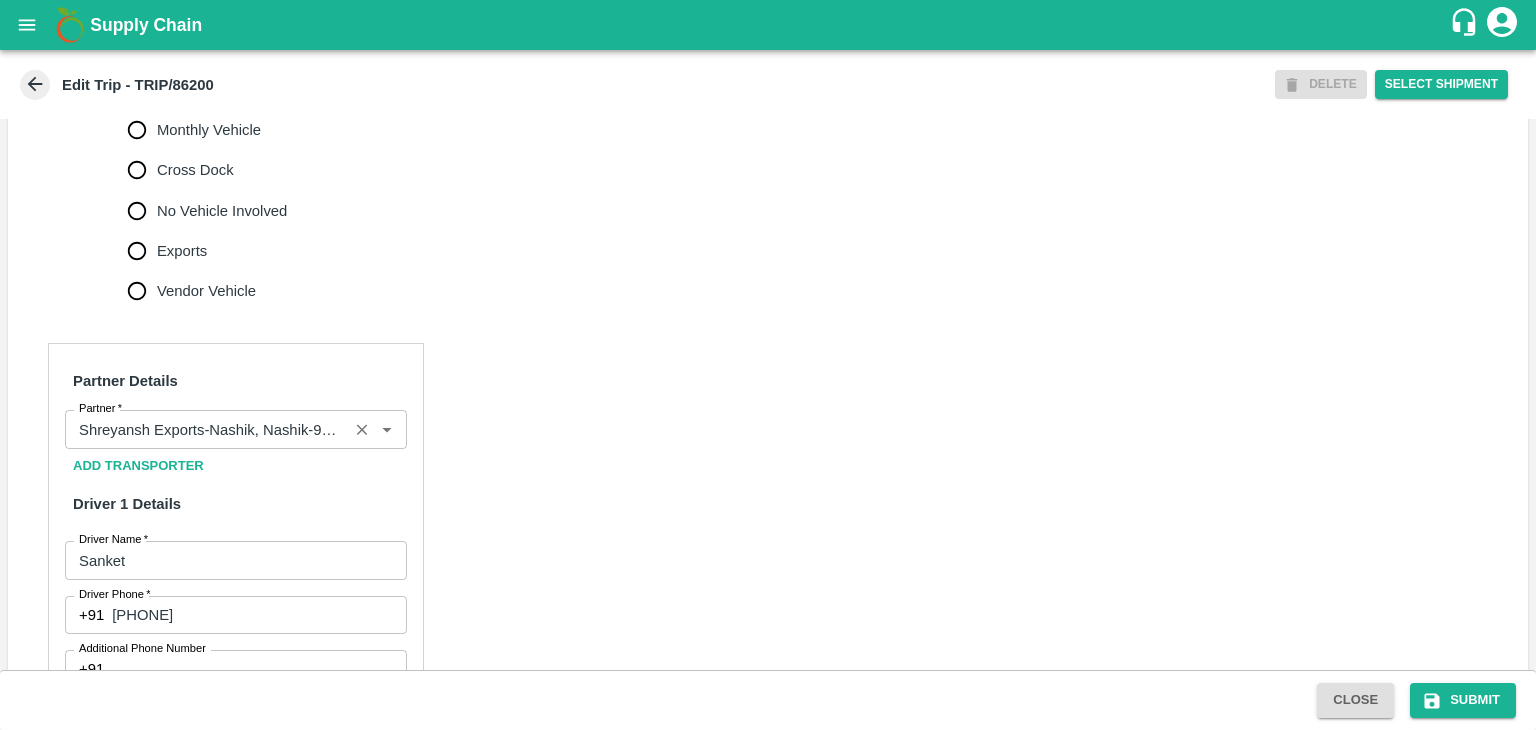 click at bounding box center (362, 429) 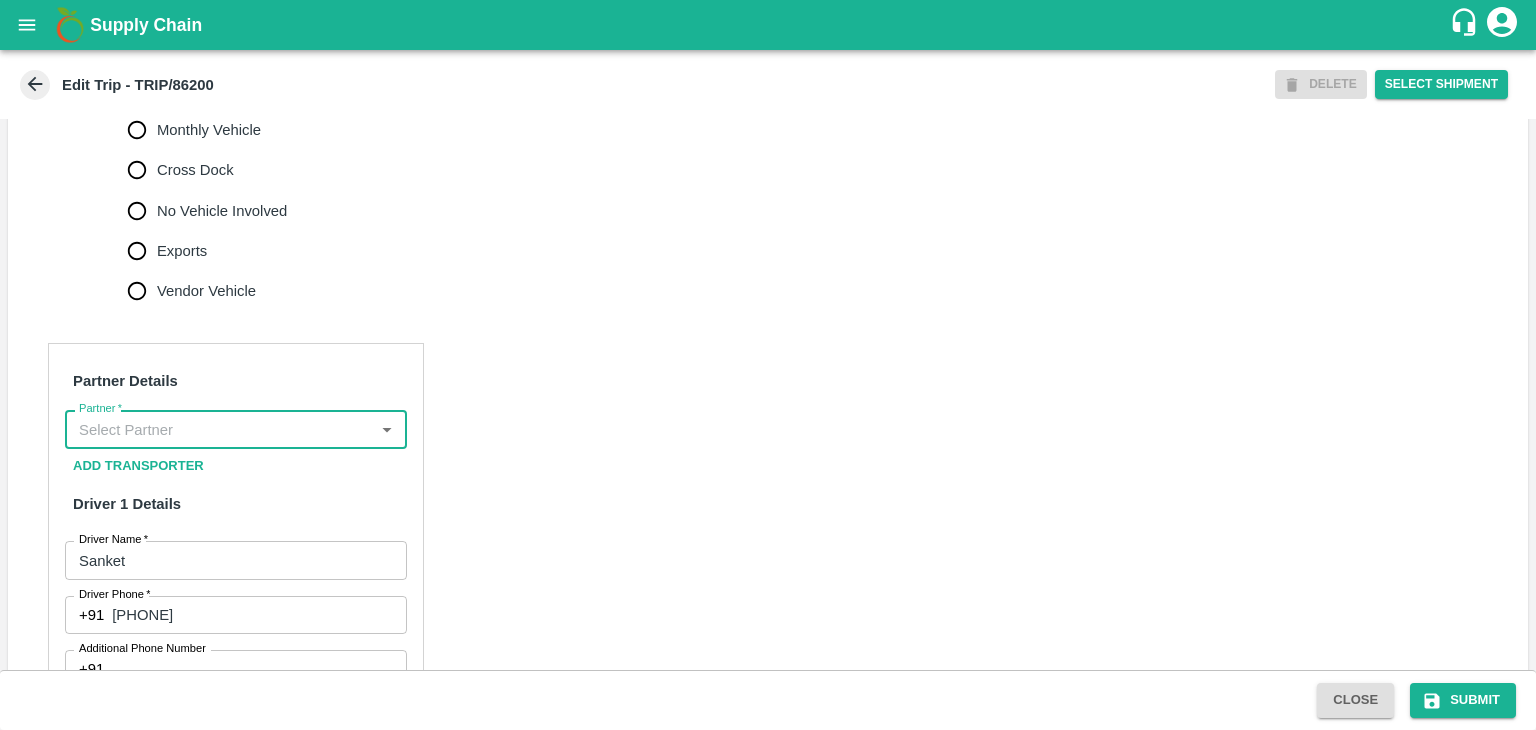 scroll, scrollTop: 0, scrollLeft: 0, axis: both 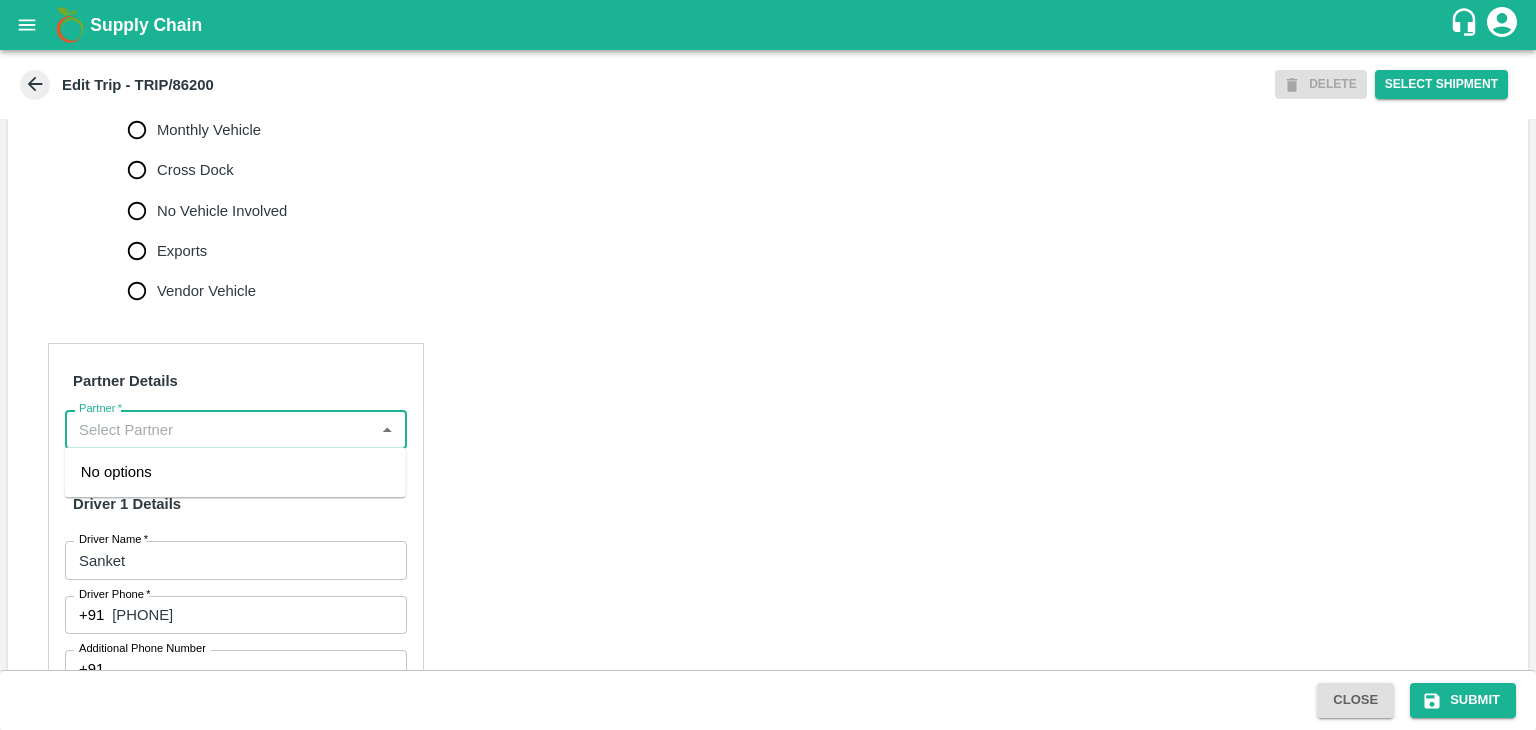 click on "Partner   *" at bounding box center [219, 429] 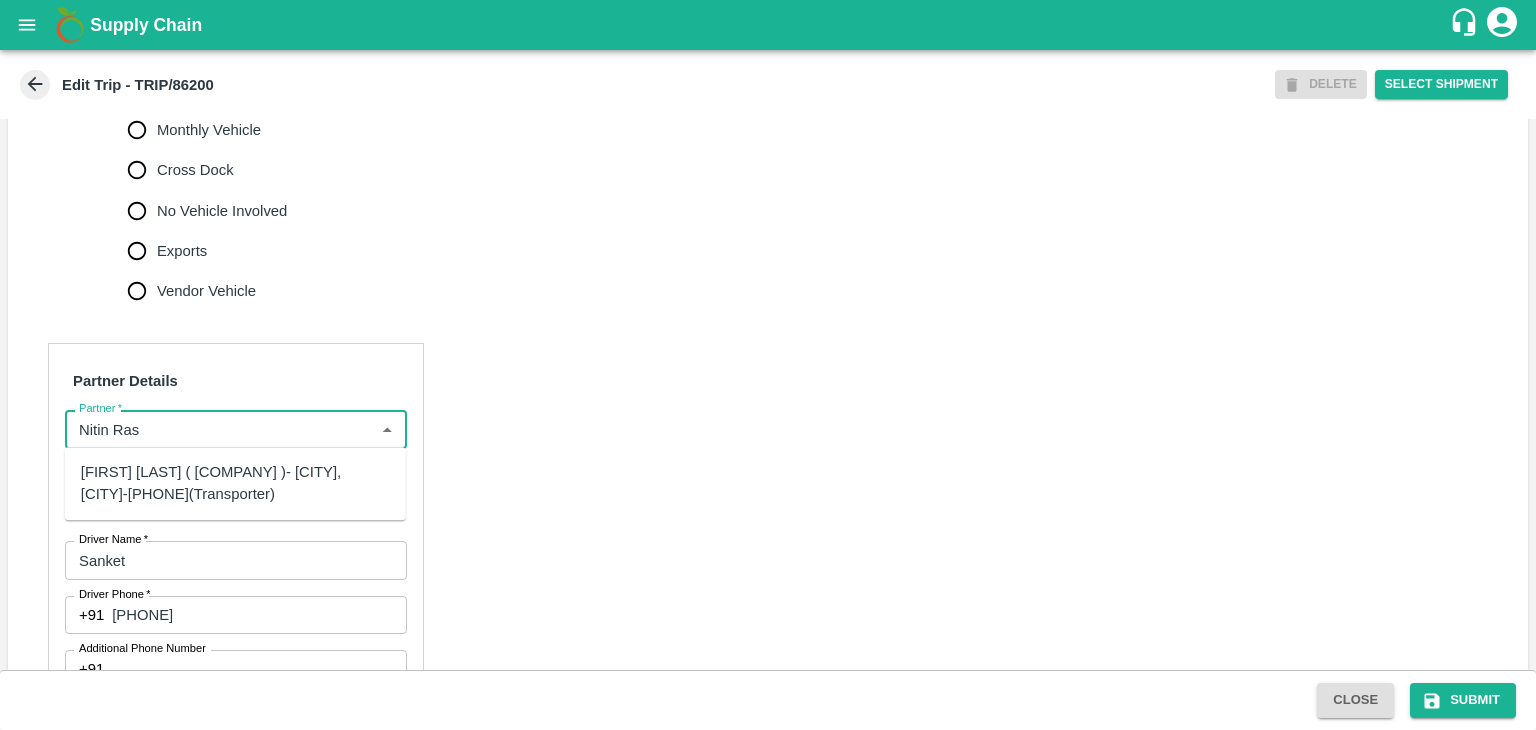 click on "Nitin Rasal ( Bhairavnath Transport )-Deulgaon, Pune-9860466997(Transporter)" at bounding box center (235, 483) 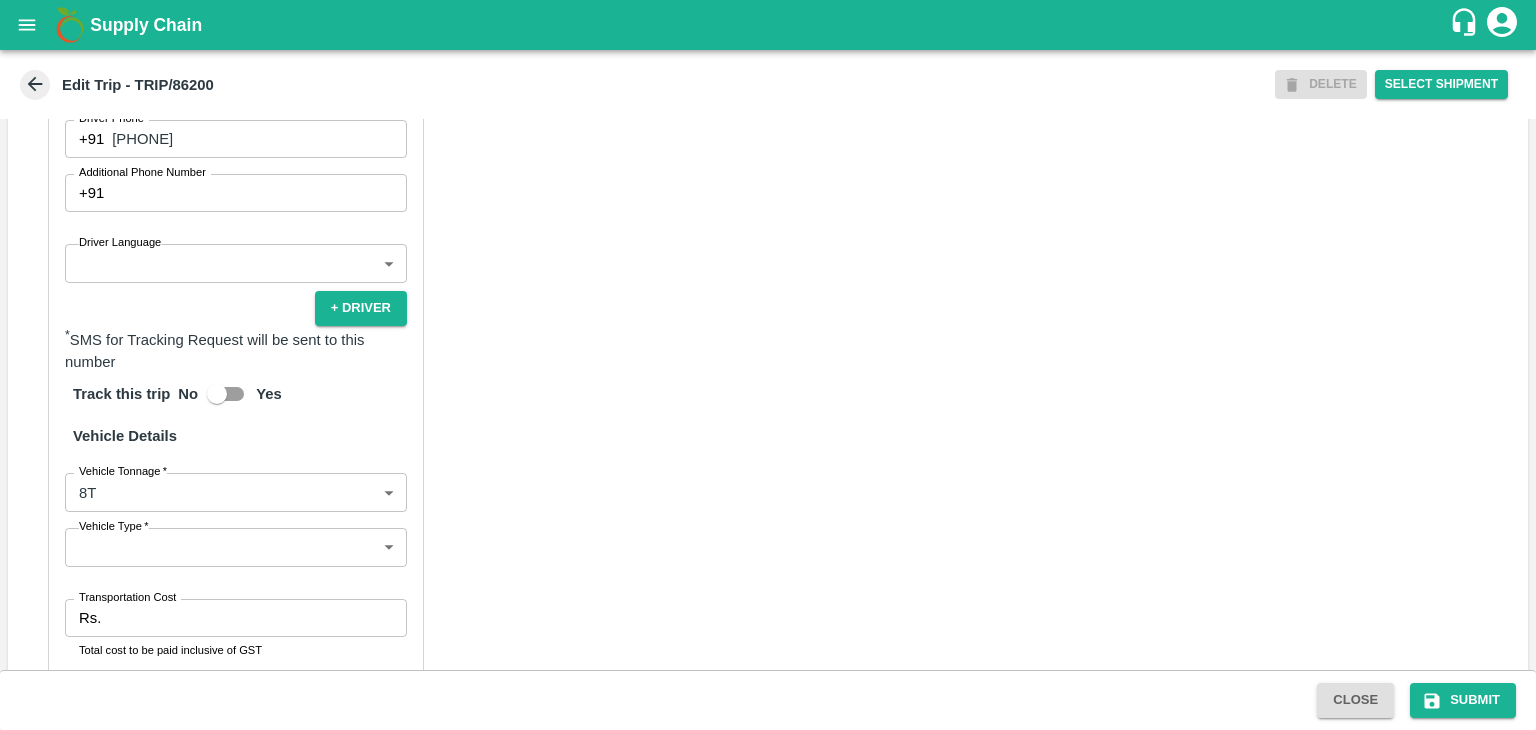 scroll, scrollTop: 1204, scrollLeft: 0, axis: vertical 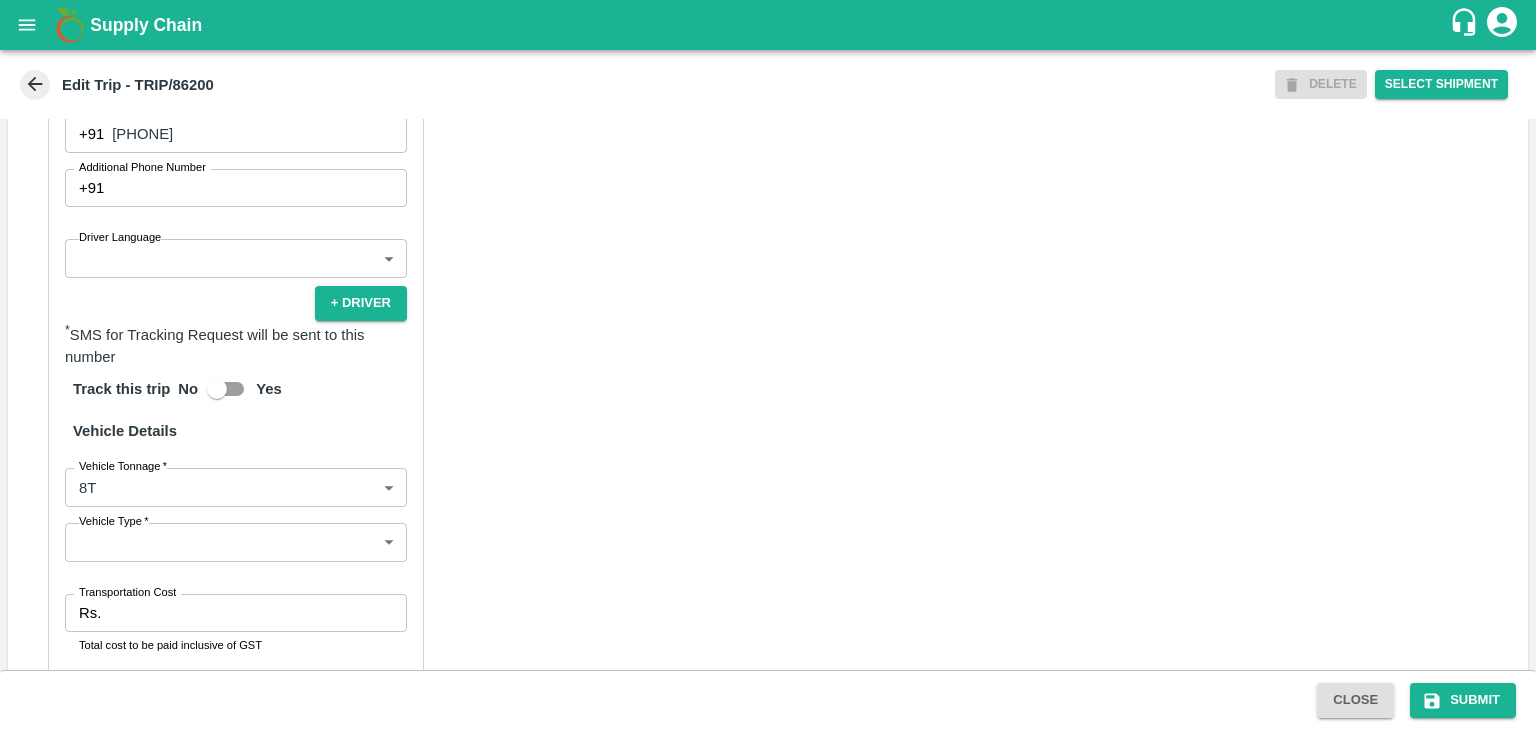 type on "Nitin Rasal ( Bhairavnath Transport )-Deulgaon, Pune-9860466997(Transporter)" 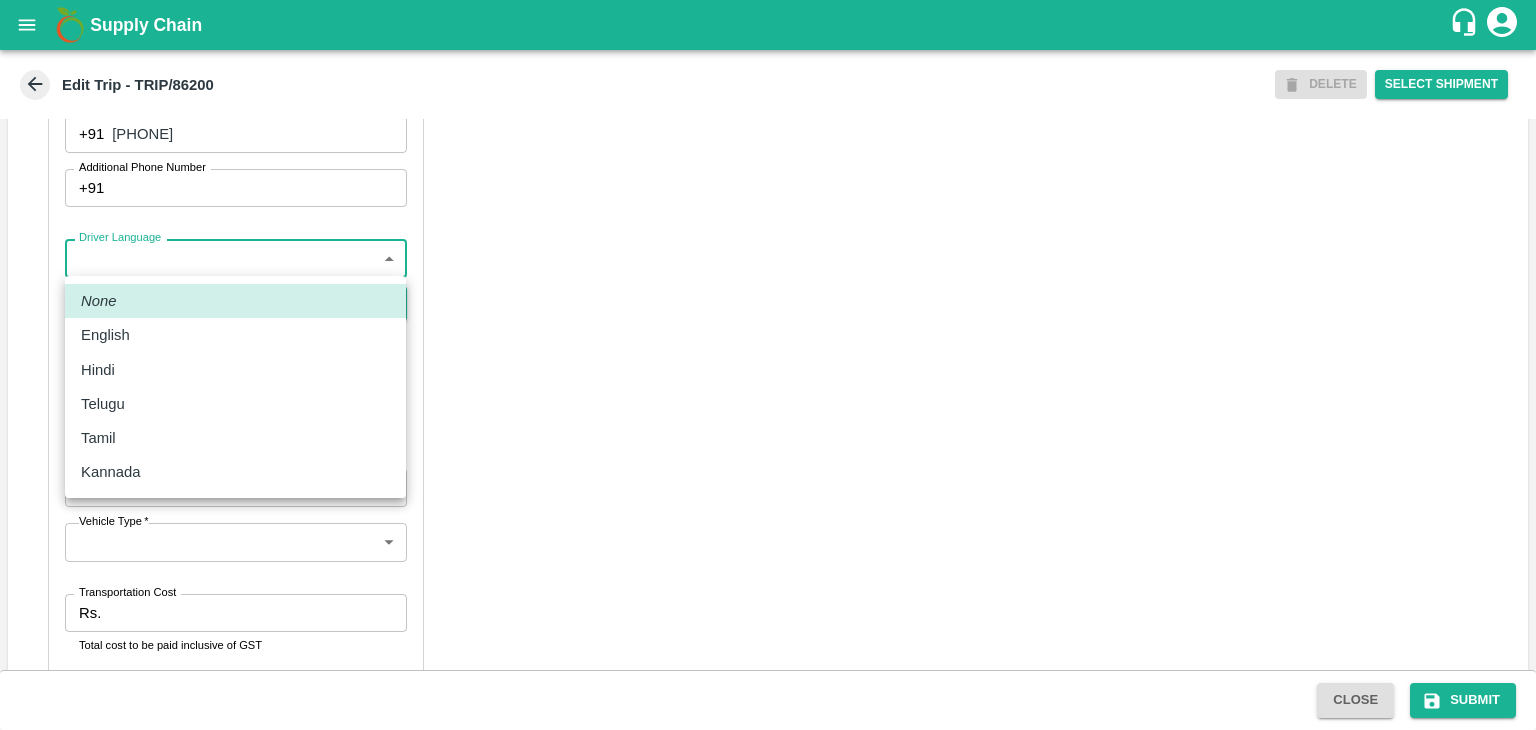 click on "Supply Chain Edit Trip - TRIP/86200 DELETE Select Shipment Trip Details Trip Type Fruit Movement 1 Trip Type Trip Pickup Order SHIP/NASH/351454 PO/V/SHREYA/167265 Address: Nashik, Nashik, Nashik, Maharashtra, India Trip Delivery Order SHIP/NASH/351454 Nashik Banana CS Address:  Nashik Banana CS, Gat No. 314/2/1, A/p- Mohadi, Tal- Dindori, Dist- Nashik 422207, Maharashtra, India., India Trip Category  Full Load Part Load Monthly Vehicle Cross Dock No Vehicle Involved Exports Vendor Vehicle Partner Details Partner   * Partner Add   Transporter Driver 1 Details Driver Name   * Sanket Driver Name Driver Phone   * +91 7499638805 Driver Phone Additional Phone Number +91 Additional Phone Number Driver Language ​ Driver Language + Driver * SMS for Tracking Request will be sent to this number Track this trip No Yes Vehicle Details Vehicle Tonnage   * 8T 8000 Vehicle Tonnage Vehicle Type   * ​ Vehicle Type Transportation Cost Rs. Transportation Cost Total cost to be paid inclusive of GST Vehicle Number" at bounding box center [768, 365] 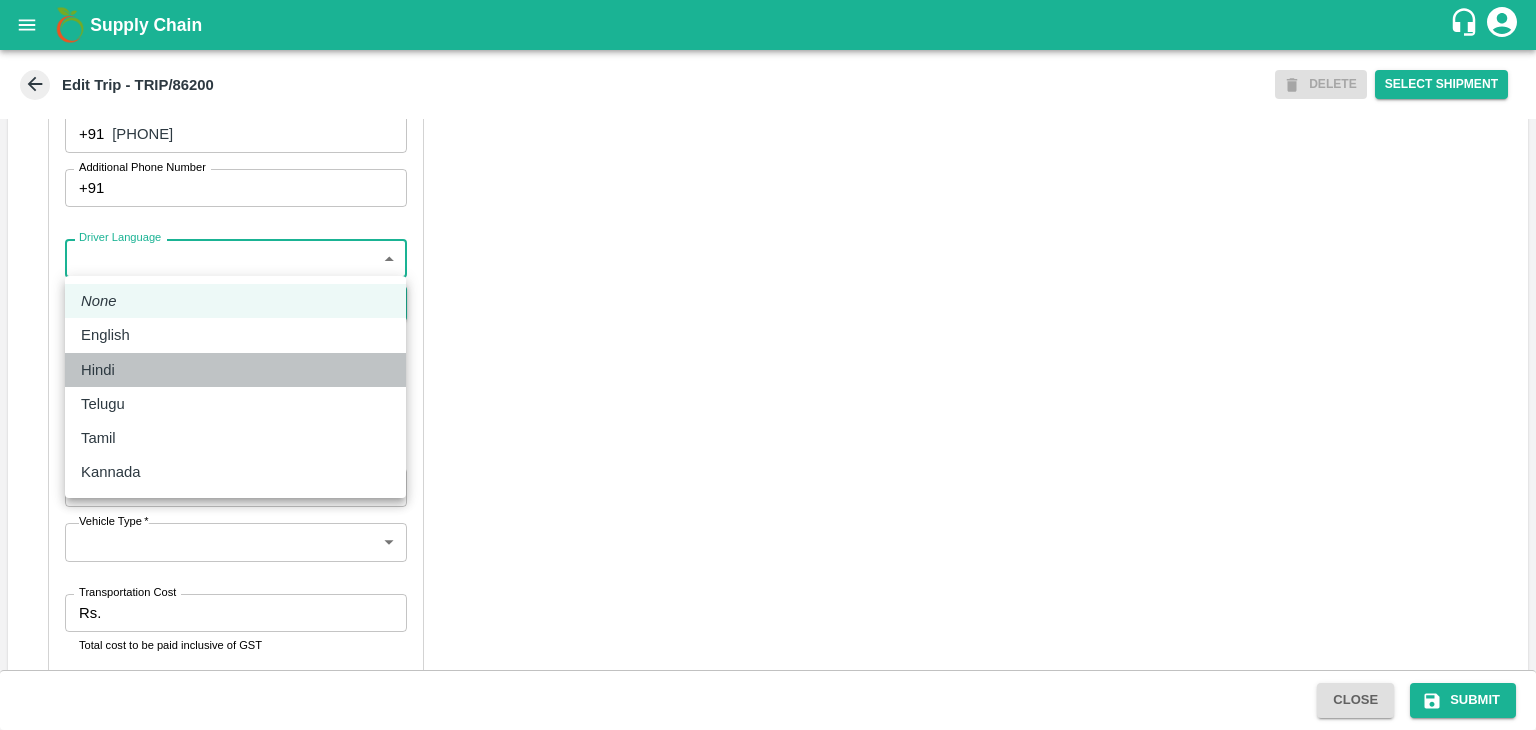 click on "Hindi" at bounding box center (235, 370) 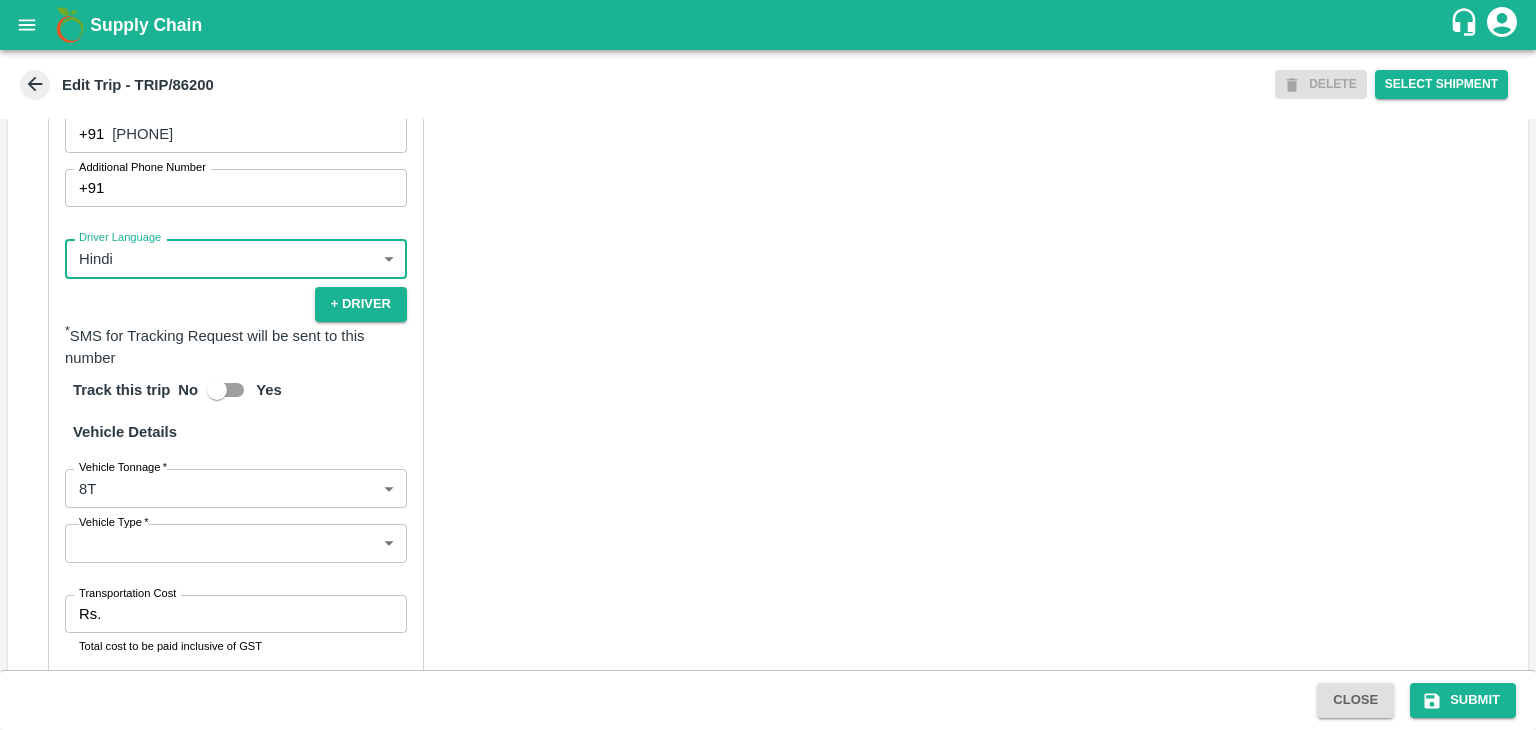 scroll, scrollTop: 1403, scrollLeft: 0, axis: vertical 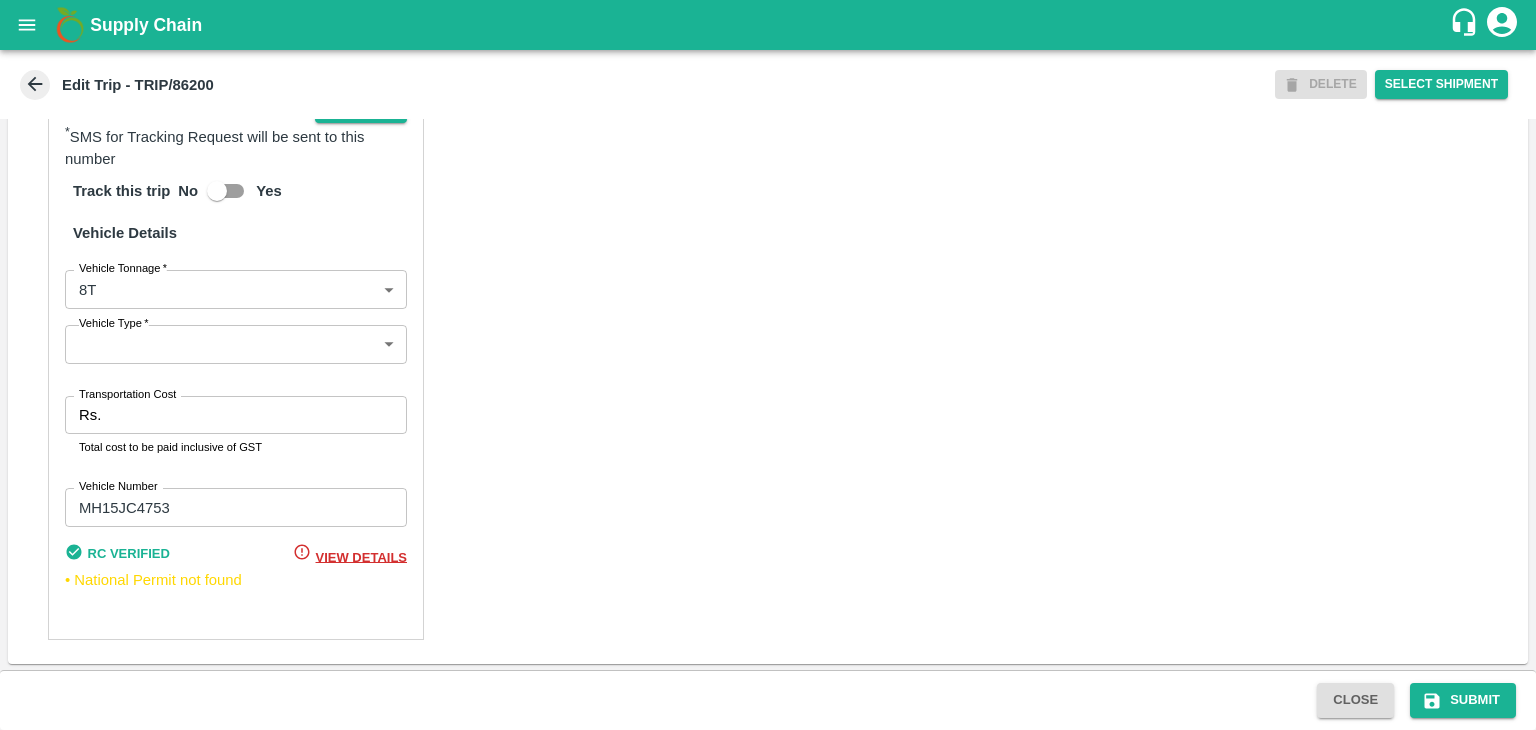 click on "Supply Chain Edit Trip - TRIP/86200 DELETE Select Shipment Trip Details Trip Type Fruit Movement 1 Trip Type Trip Pickup Order SHIP/NASH/351454 PO/V/SHREYA/167265 Address: Nashik, Nashik, Nashik, Maharashtra, India Trip Delivery Order SHIP/NASH/351454 Nashik Banana CS Address:  Nashik Banana CS, Gat No. 314/2/1, A/p- Mohadi, Tal- Dindori, Dist- Nashik 422207, Maharashtra, India., India Trip Category  Full Load Part Load Monthly Vehicle Cross Dock No Vehicle Involved Exports Vendor Vehicle Partner Details Partner   * Partner Add   Transporter Driver 1 Details Driver Name   * Sanket Driver Name Driver Phone   * +91 7499638805 Driver Phone Additional Phone Number +91 Additional Phone Number Driver Language Hindi hi Driver Language + Driver * SMS for Tracking Request will be sent to this number Track this trip No Yes Vehicle Details Vehicle Tonnage   * 8T 8000 Vehicle Tonnage Vehicle Type   * ​ Vehicle Type Transportation Cost Rs. Transportation Cost Total cost to be paid inclusive of GST MH15JC4753" at bounding box center (768, 365) 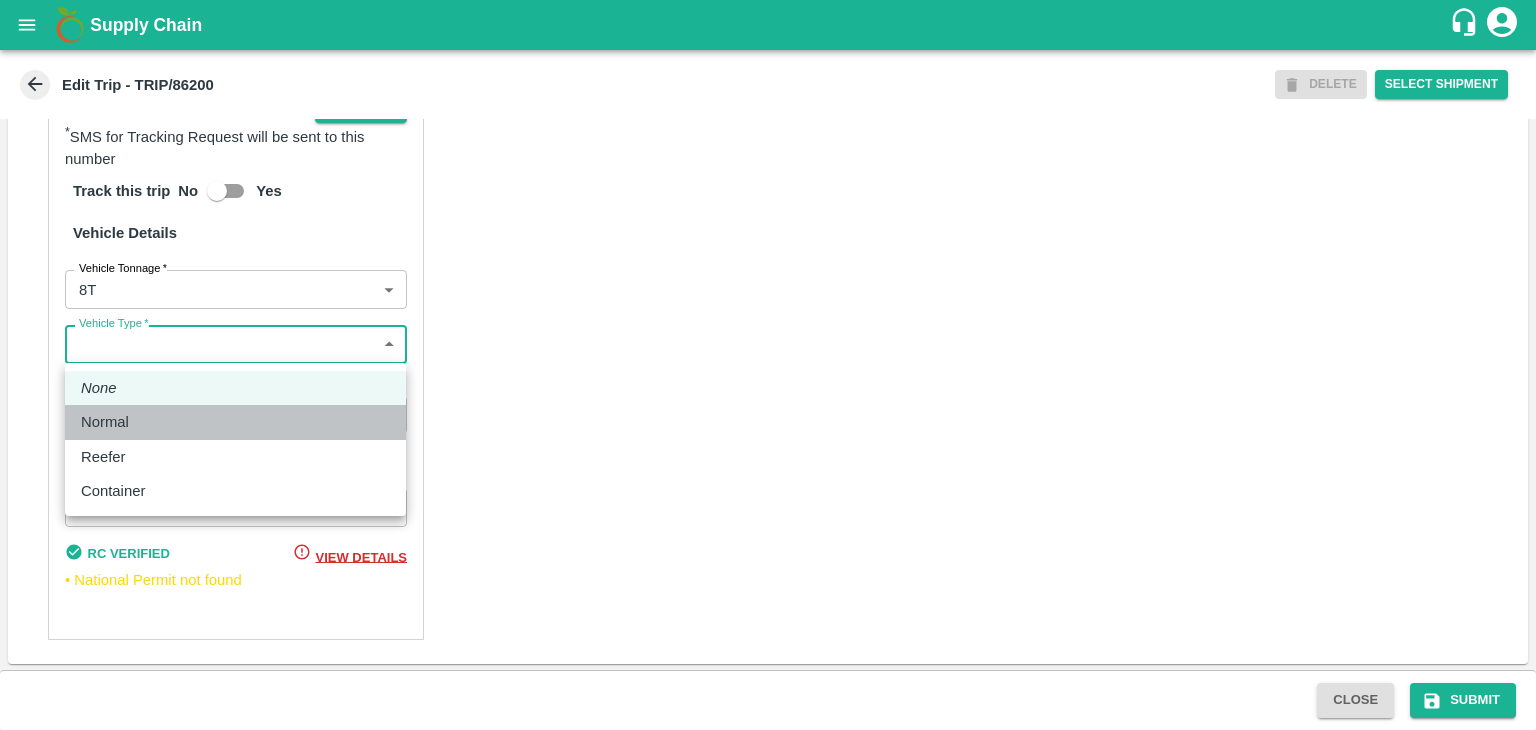 click on "Normal" at bounding box center [235, 422] 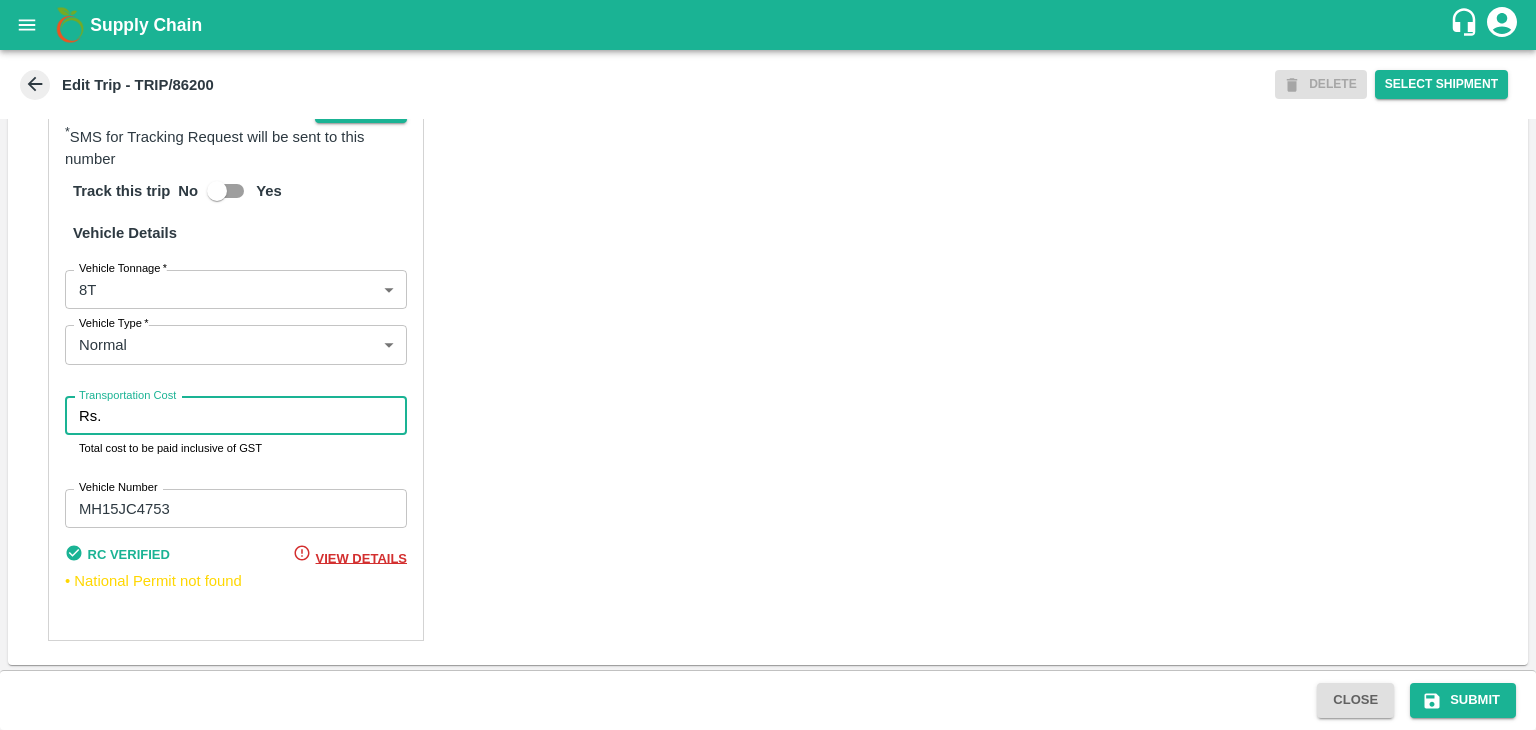 click on "Transportation Cost" at bounding box center [258, 416] 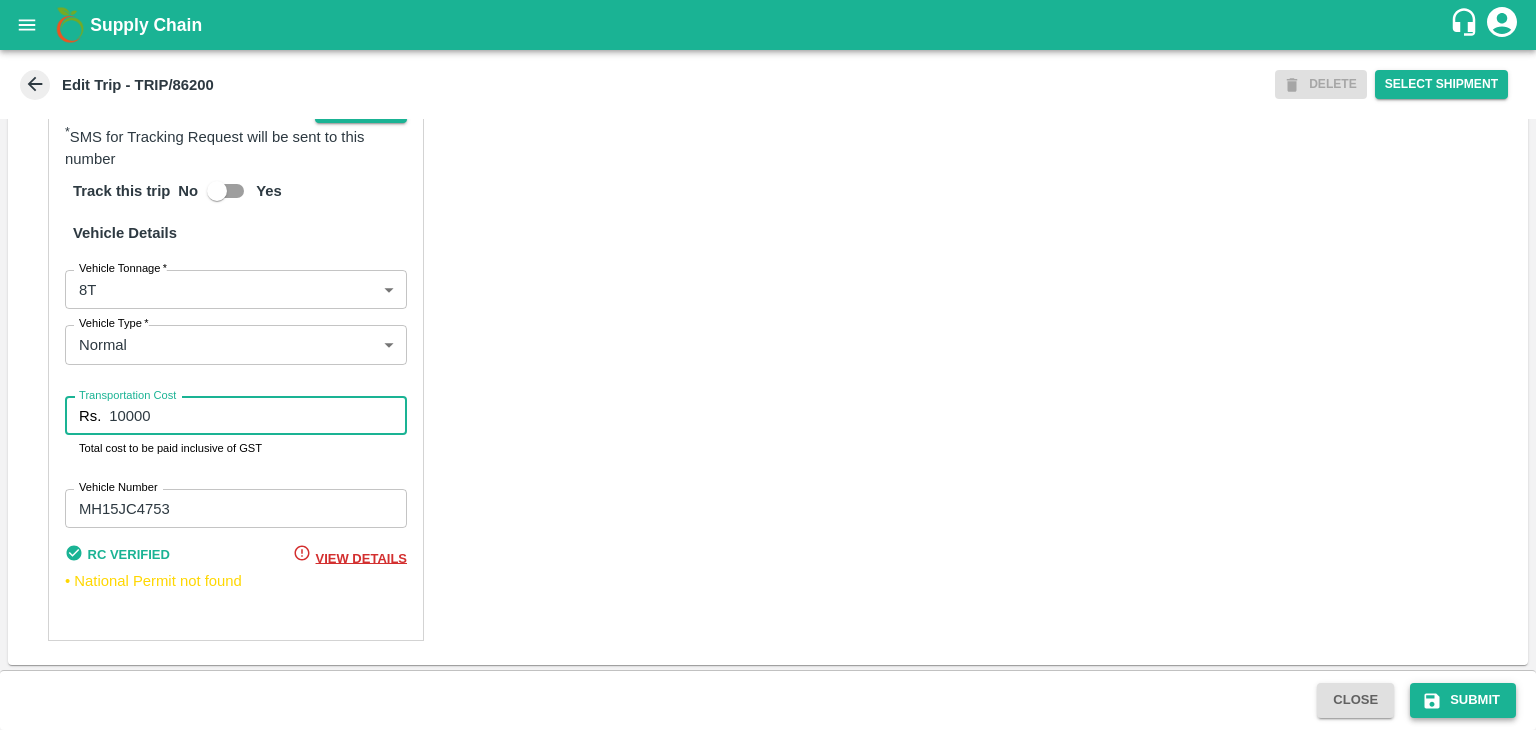 type on "10000" 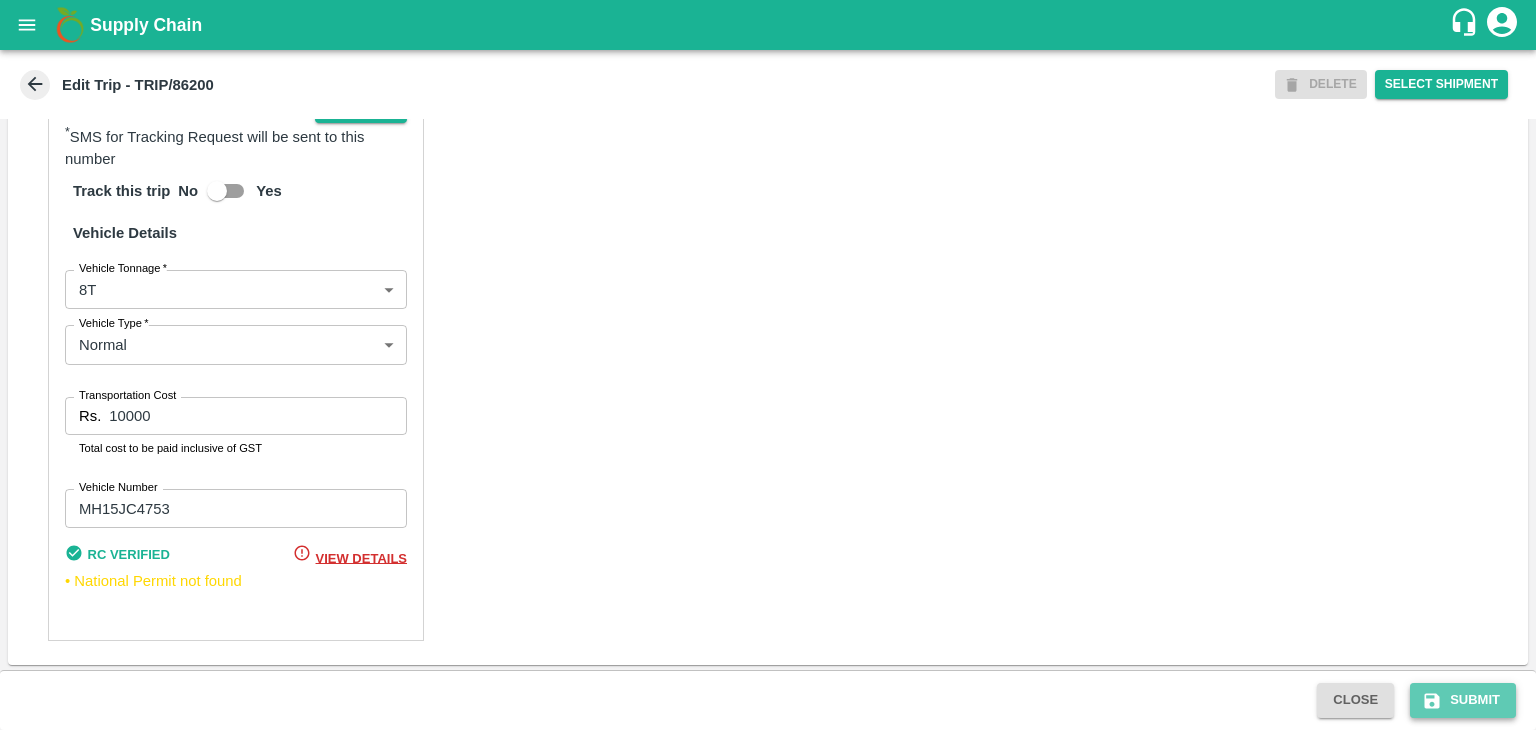 click on "Submit" at bounding box center (1463, 700) 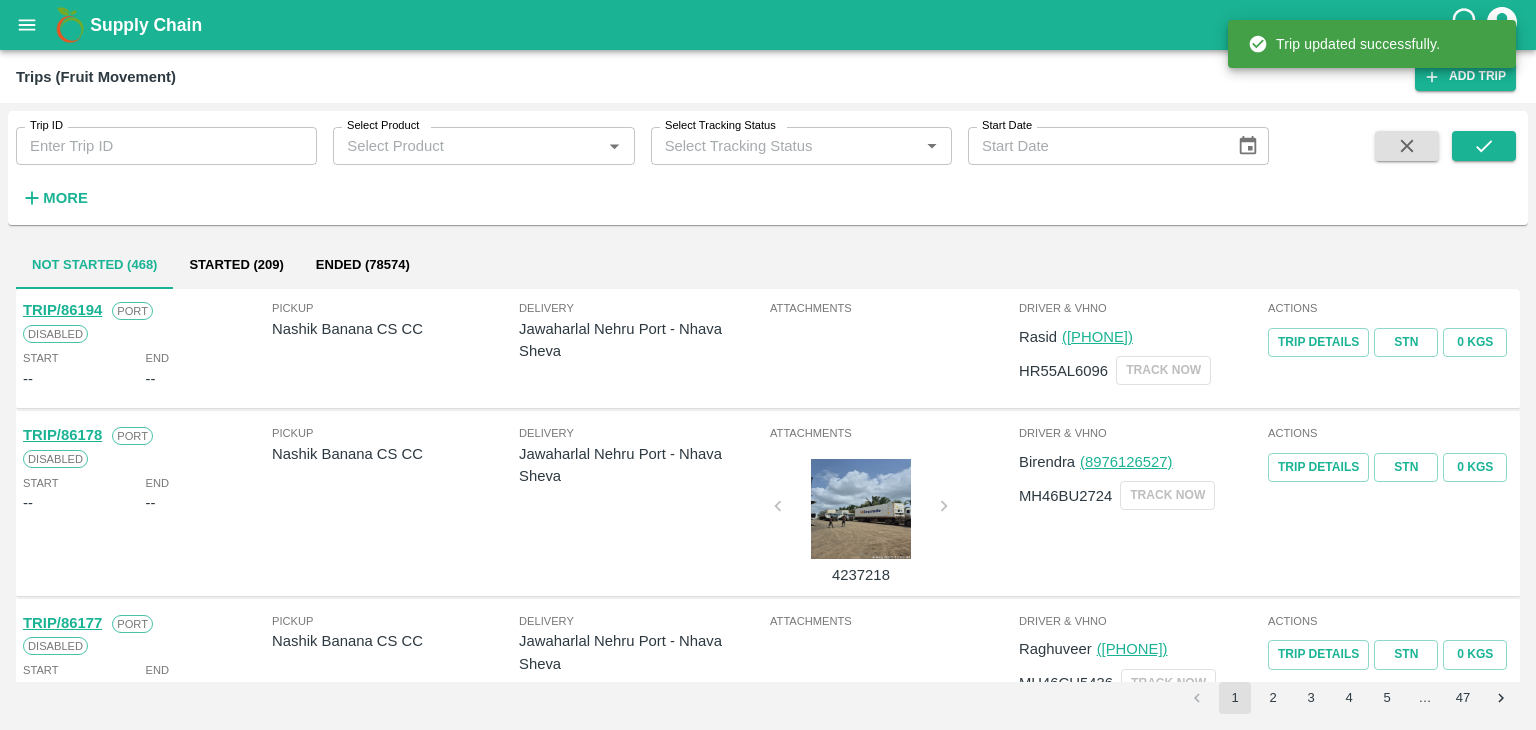 click on "Trip ID" at bounding box center [166, 146] 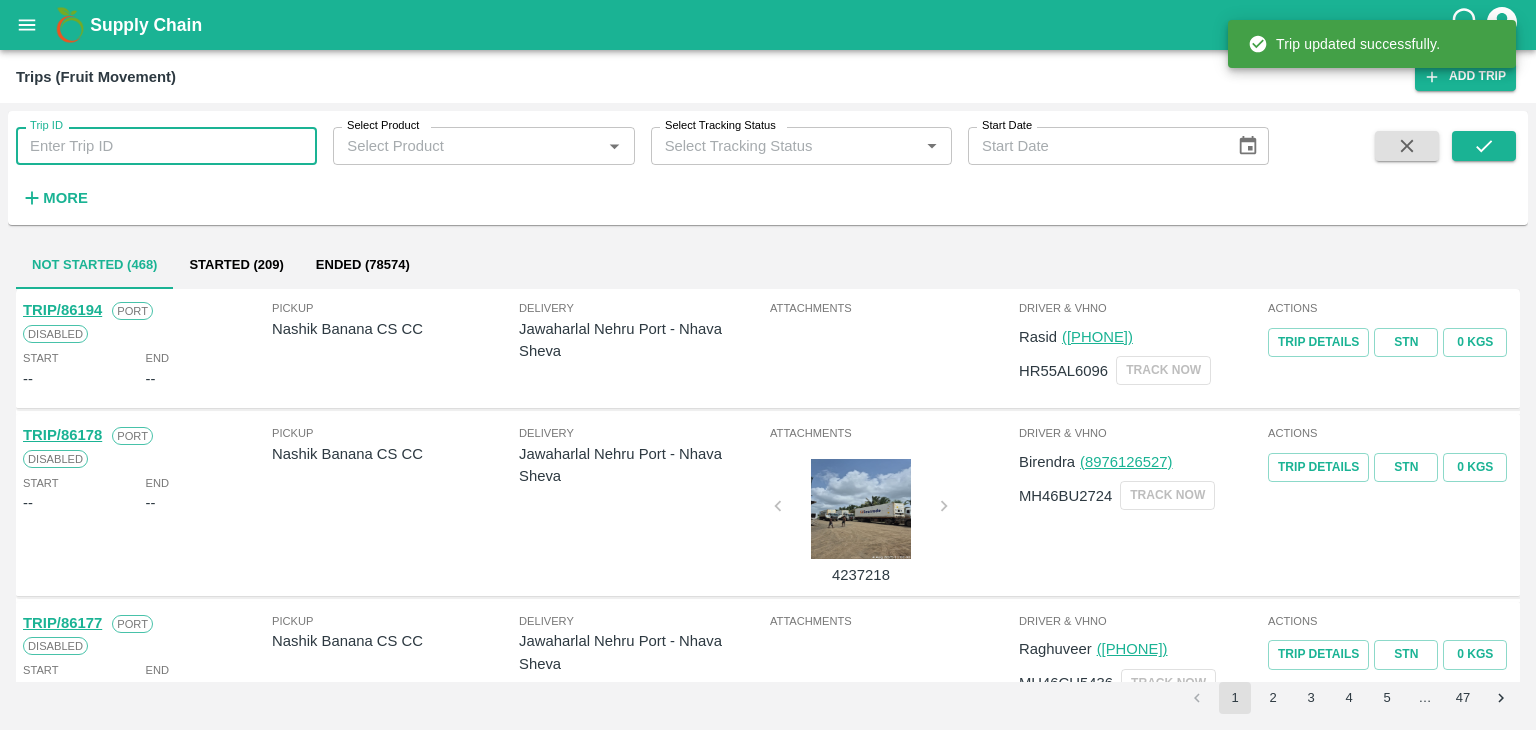 click on "Trip ID" at bounding box center (166, 146) 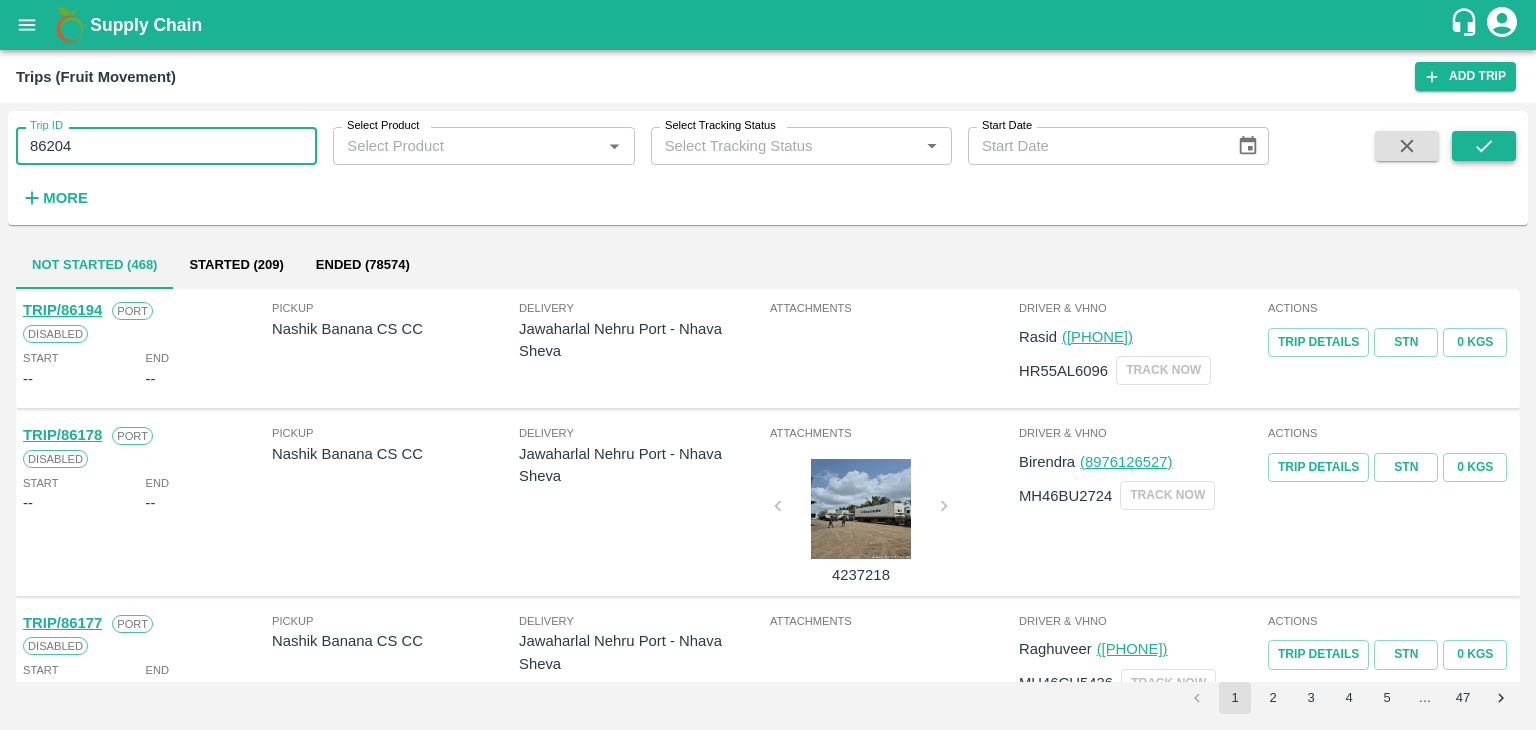 type on "86204" 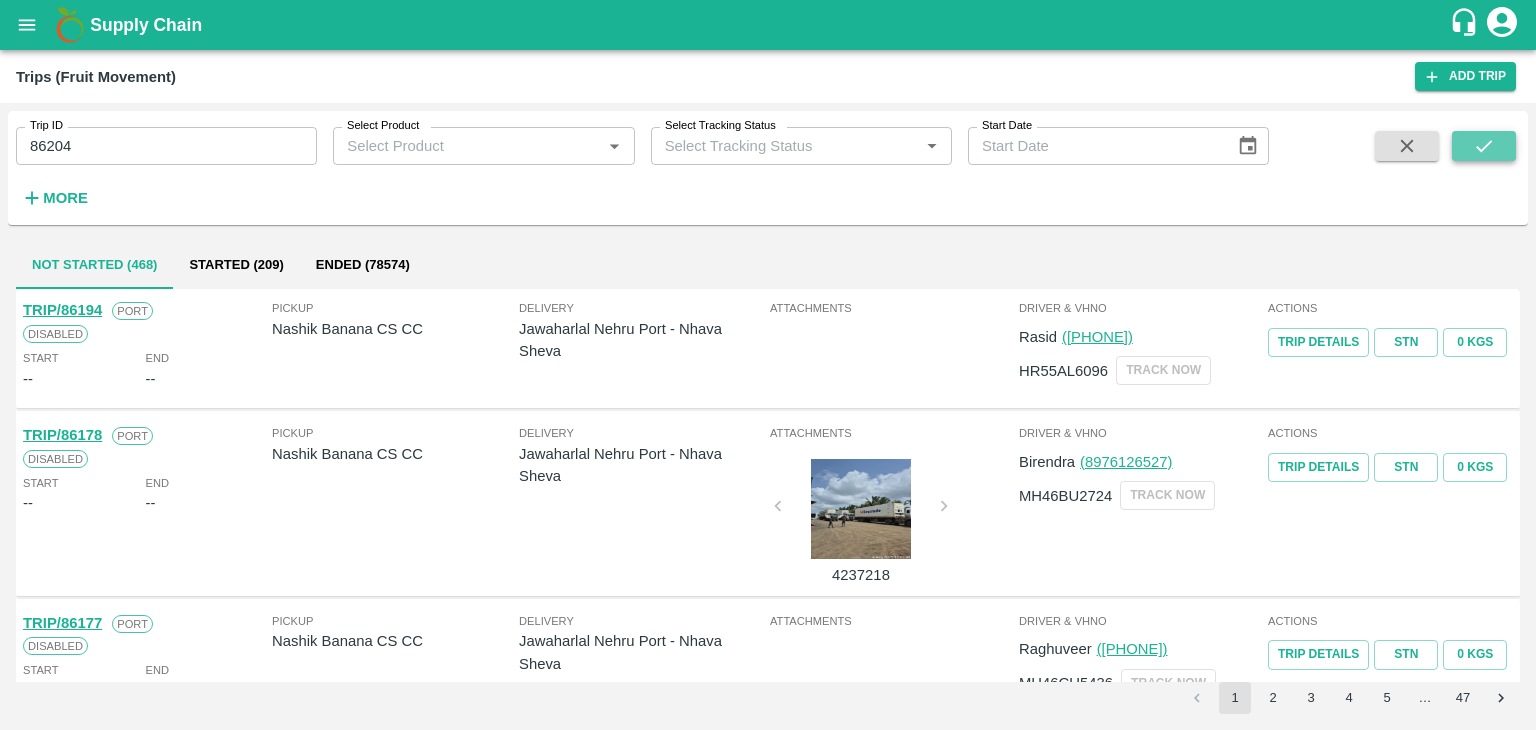 click 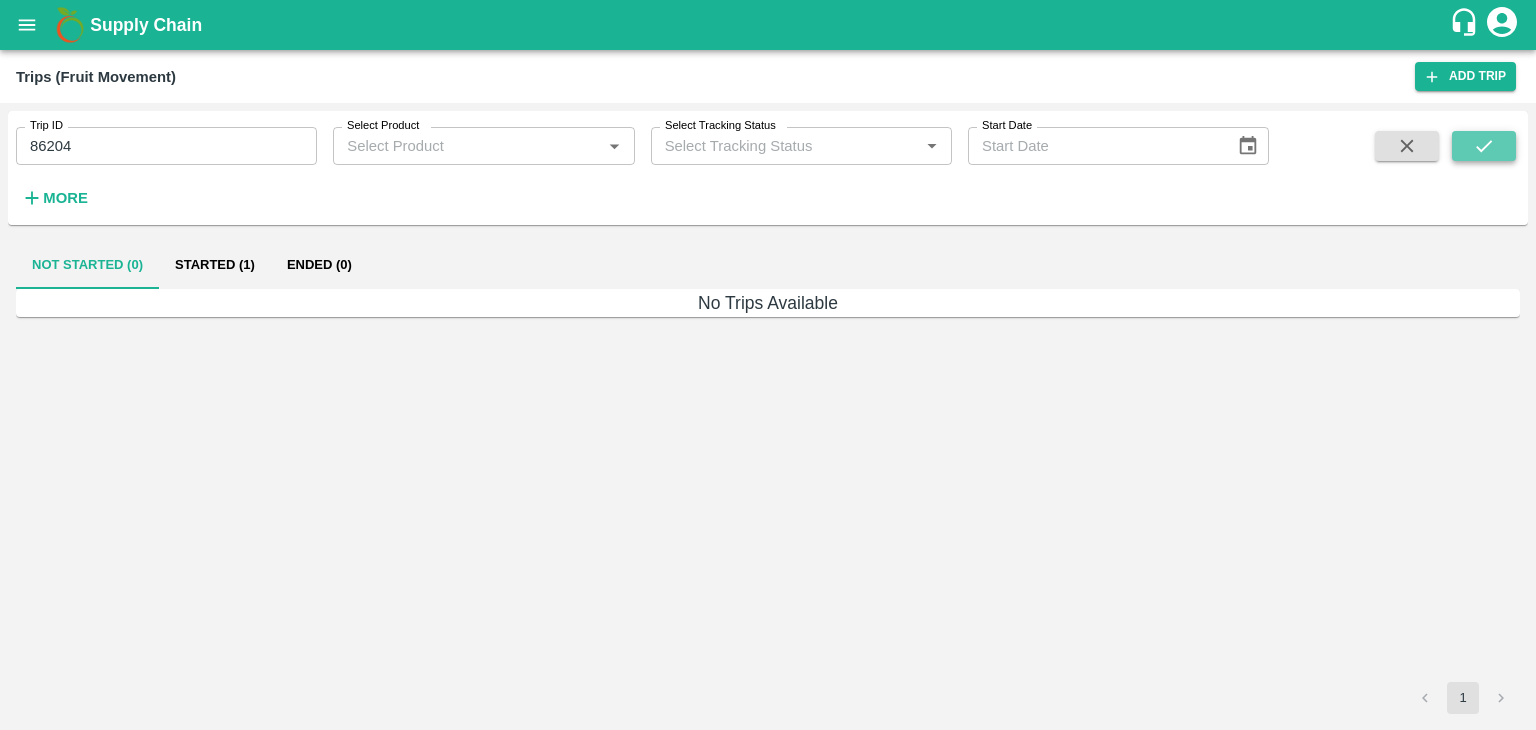 click 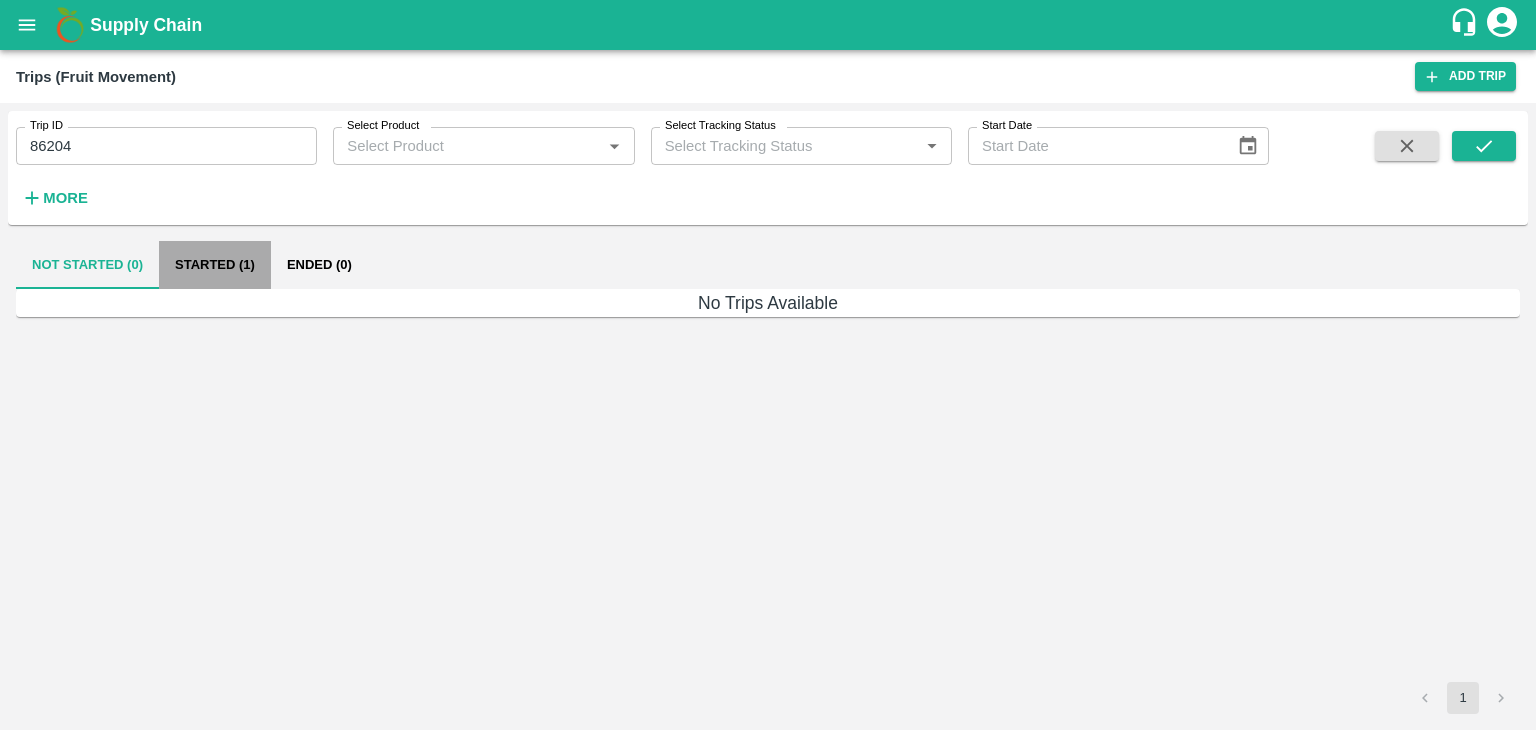 click on "Started (1)" at bounding box center [215, 265] 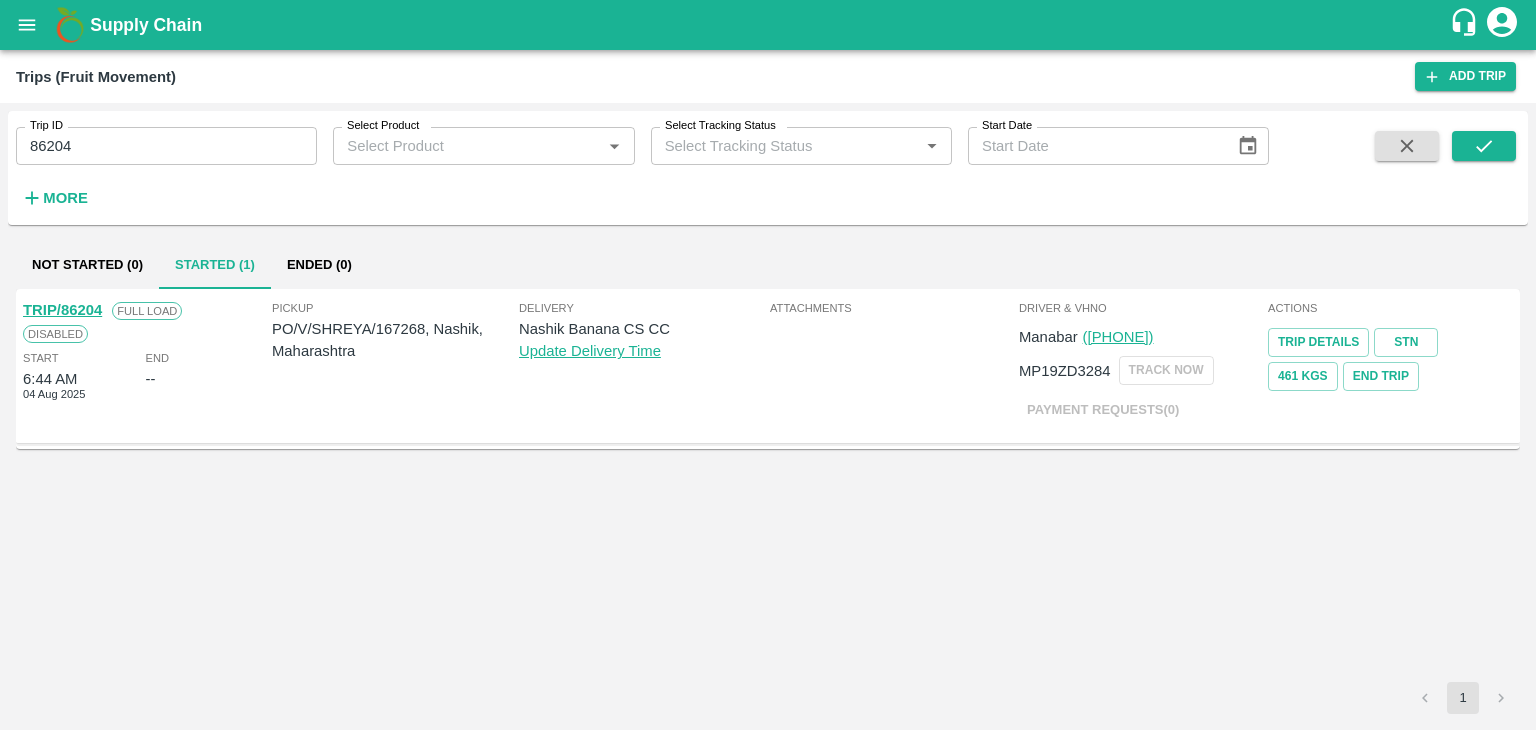 click on "TRIP/86204" at bounding box center [62, 310] 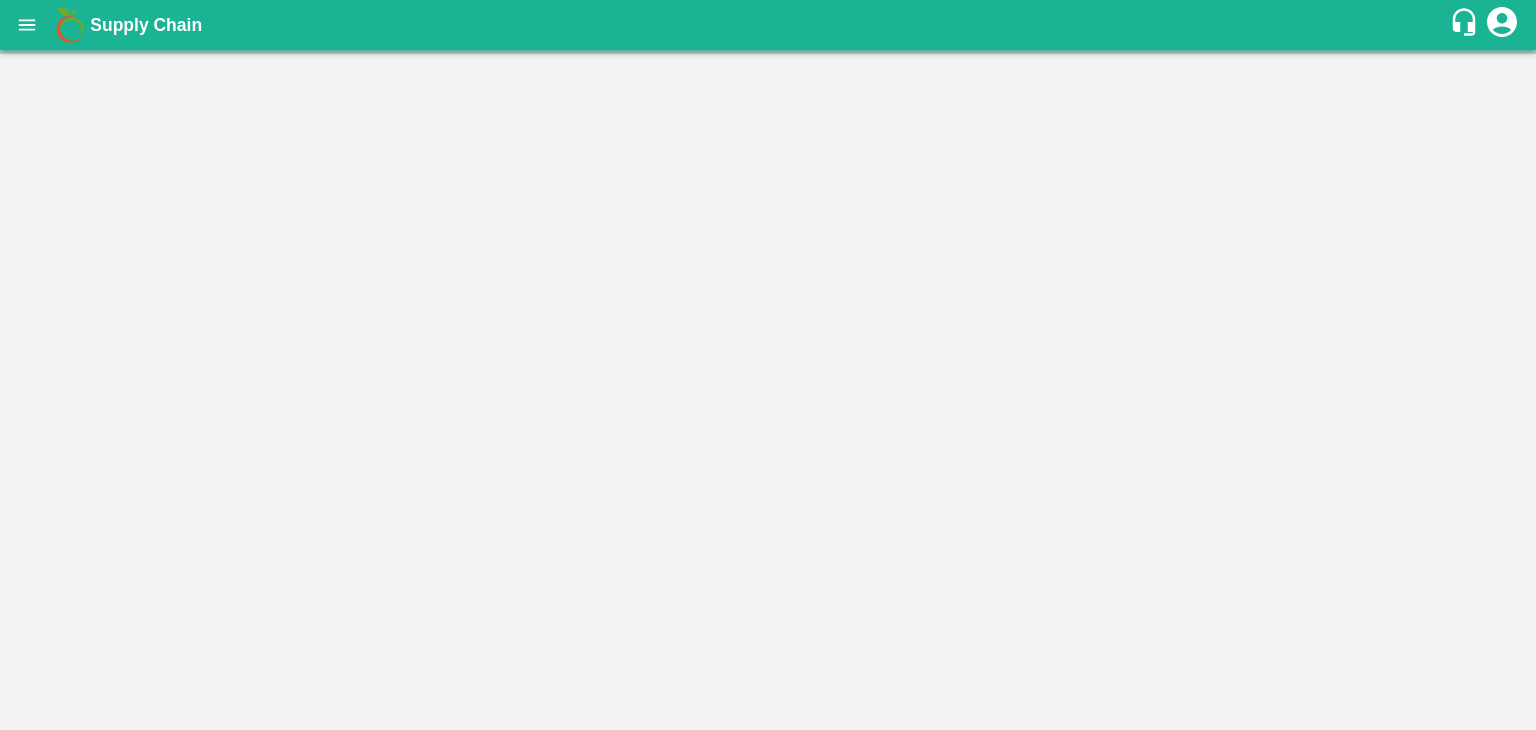 scroll, scrollTop: 0, scrollLeft: 0, axis: both 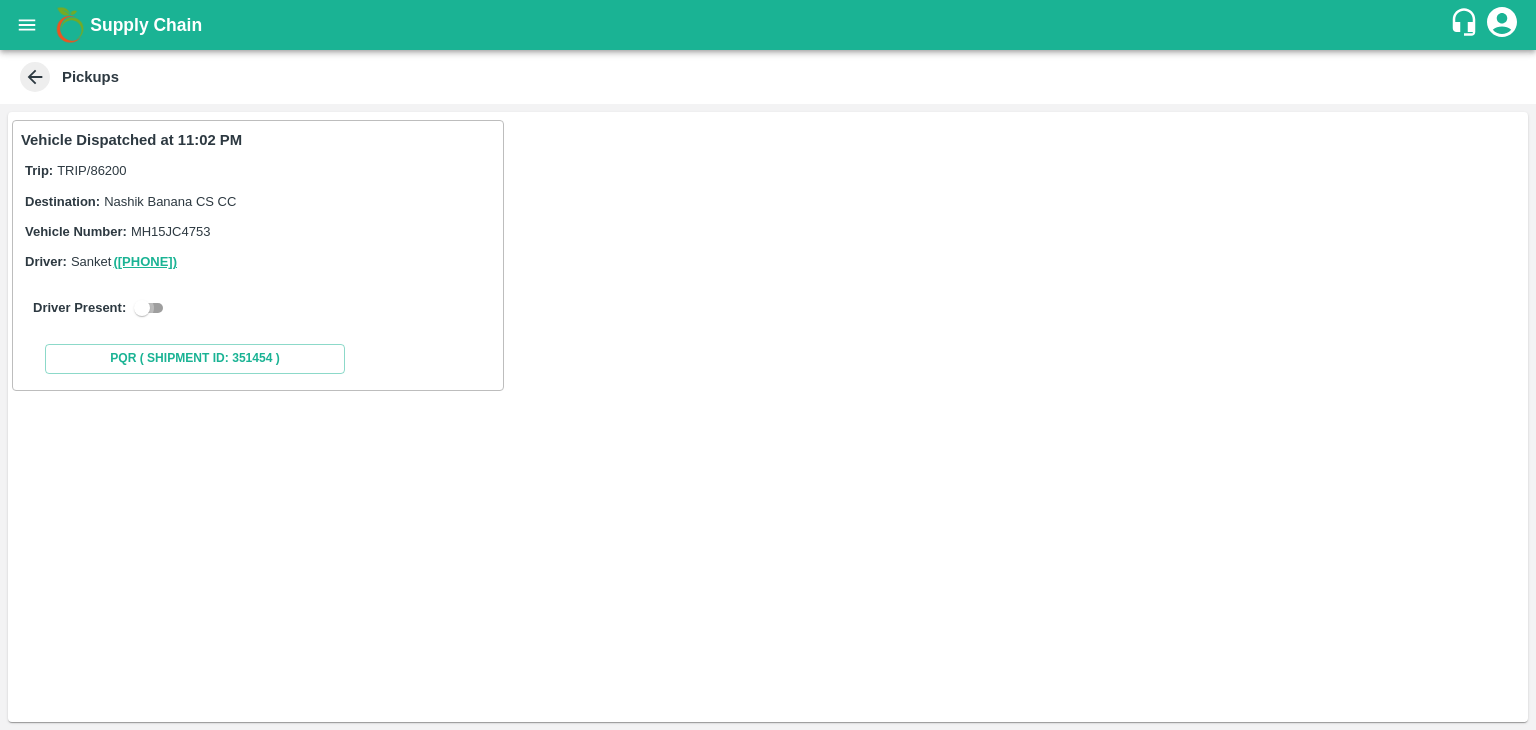 click at bounding box center (142, 308) 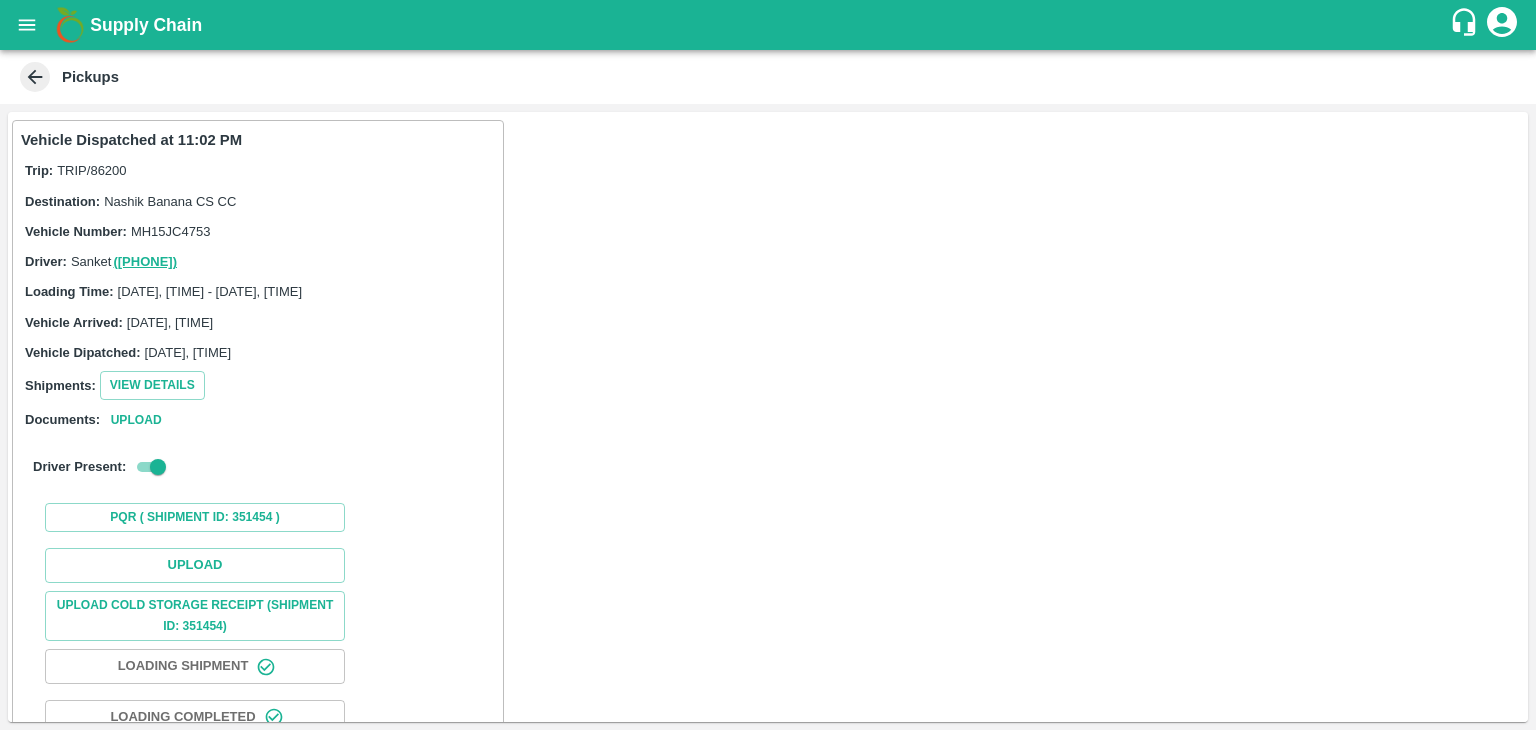click on "Upload Upload Cold Storage Receipt (SHIPMENT ID: 351454) Loading Shipment Loading Completed Nfi Consumption (SHIPMENT ID:  351454 ) Generate STN" at bounding box center [258, 692] 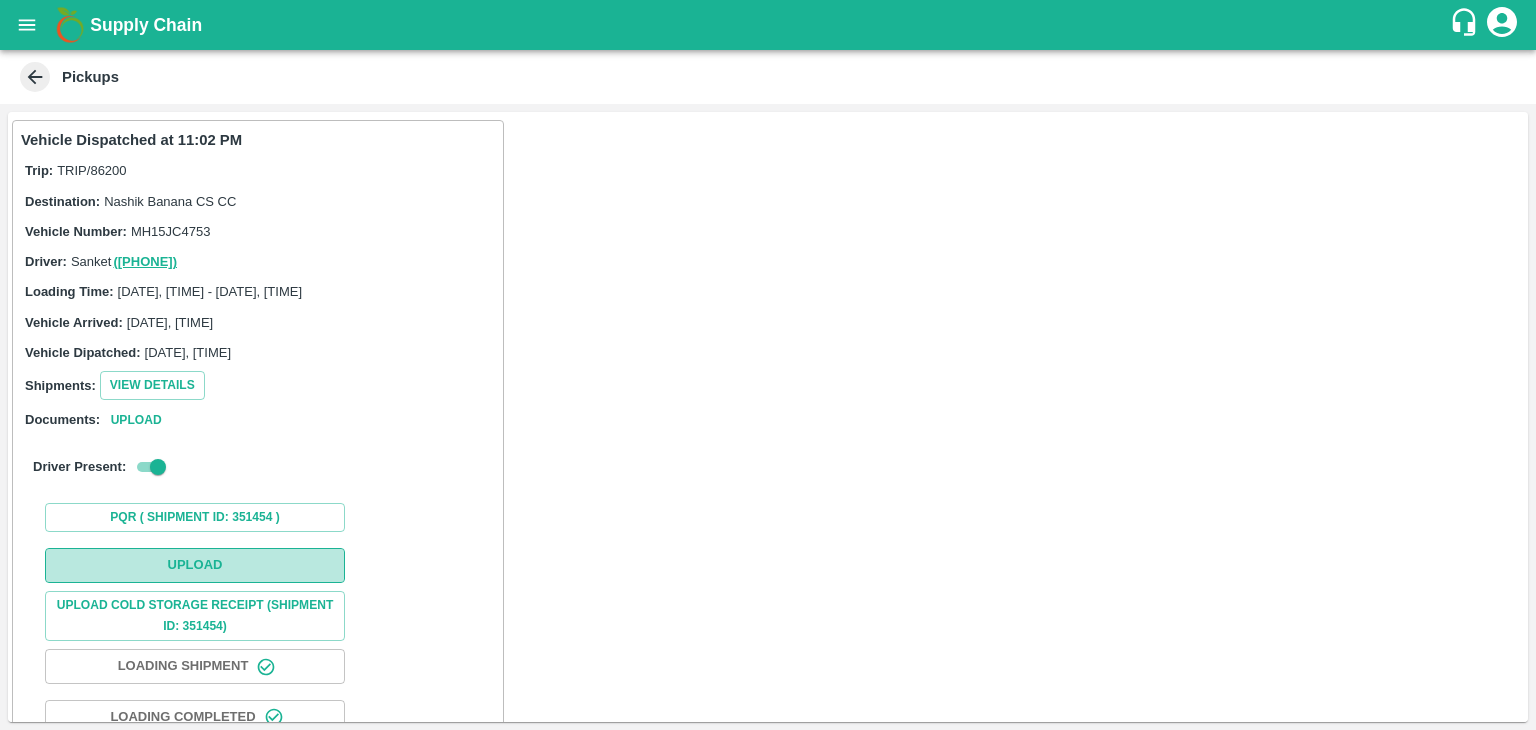 click on "Upload" at bounding box center (195, 565) 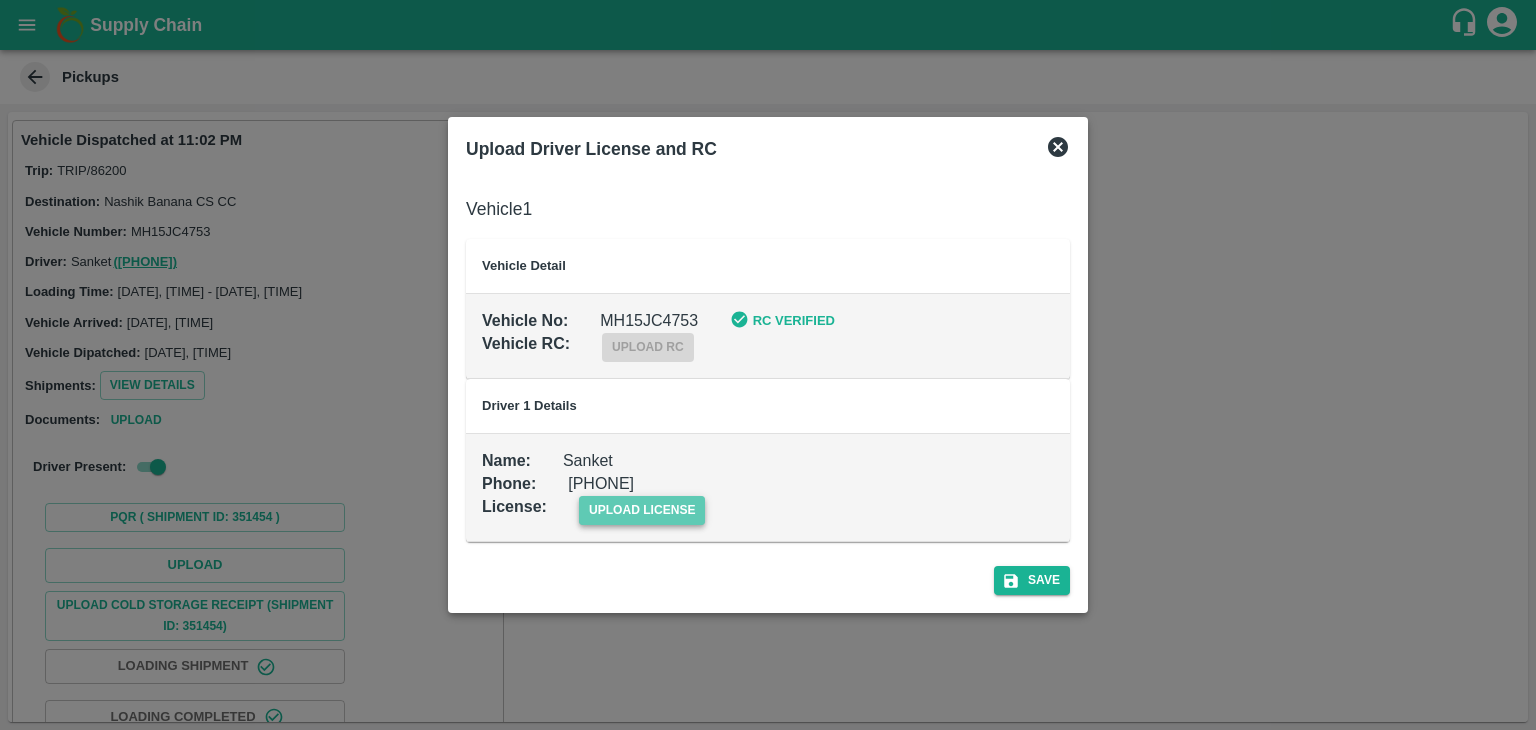 click on "upload license" at bounding box center [642, 510] 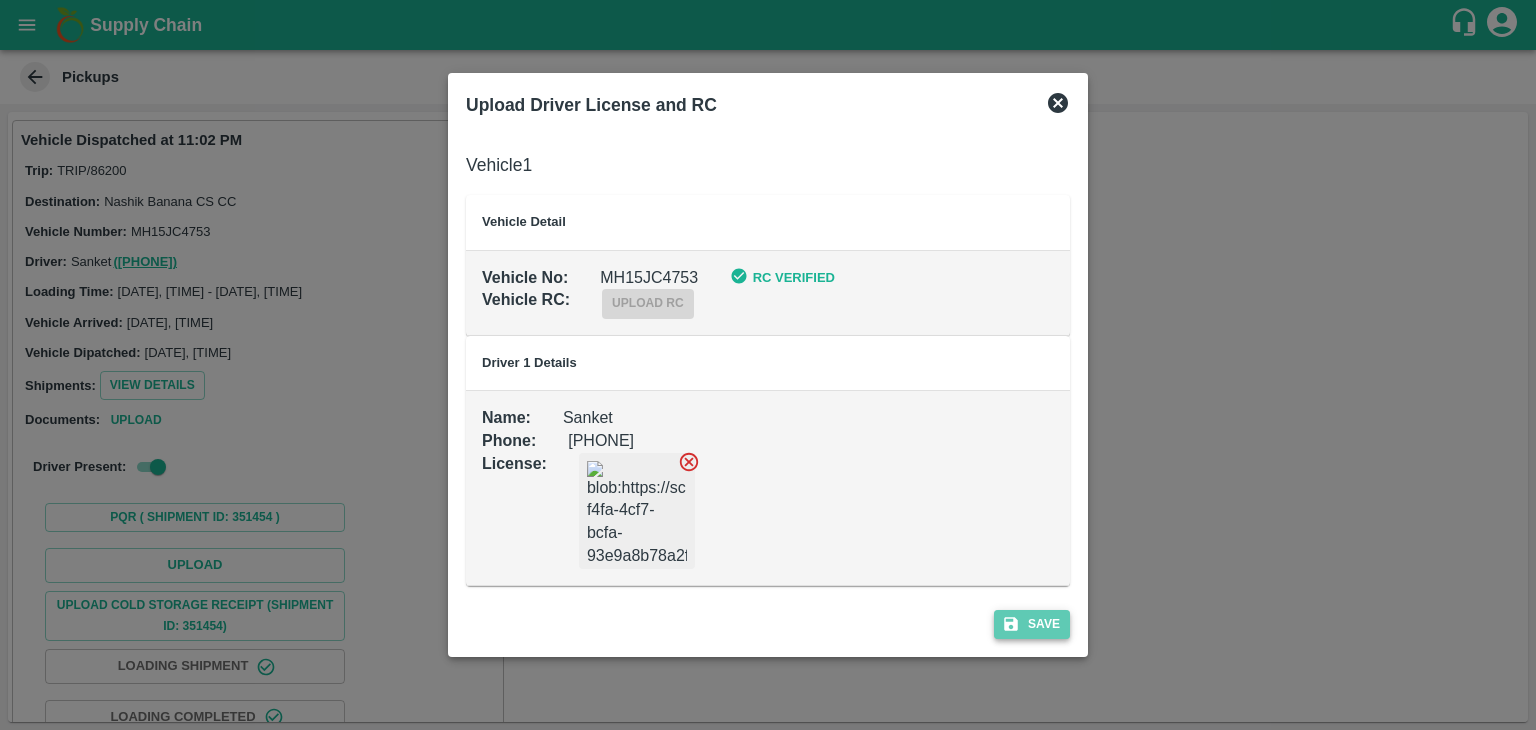 click on "Save" at bounding box center (1032, 624) 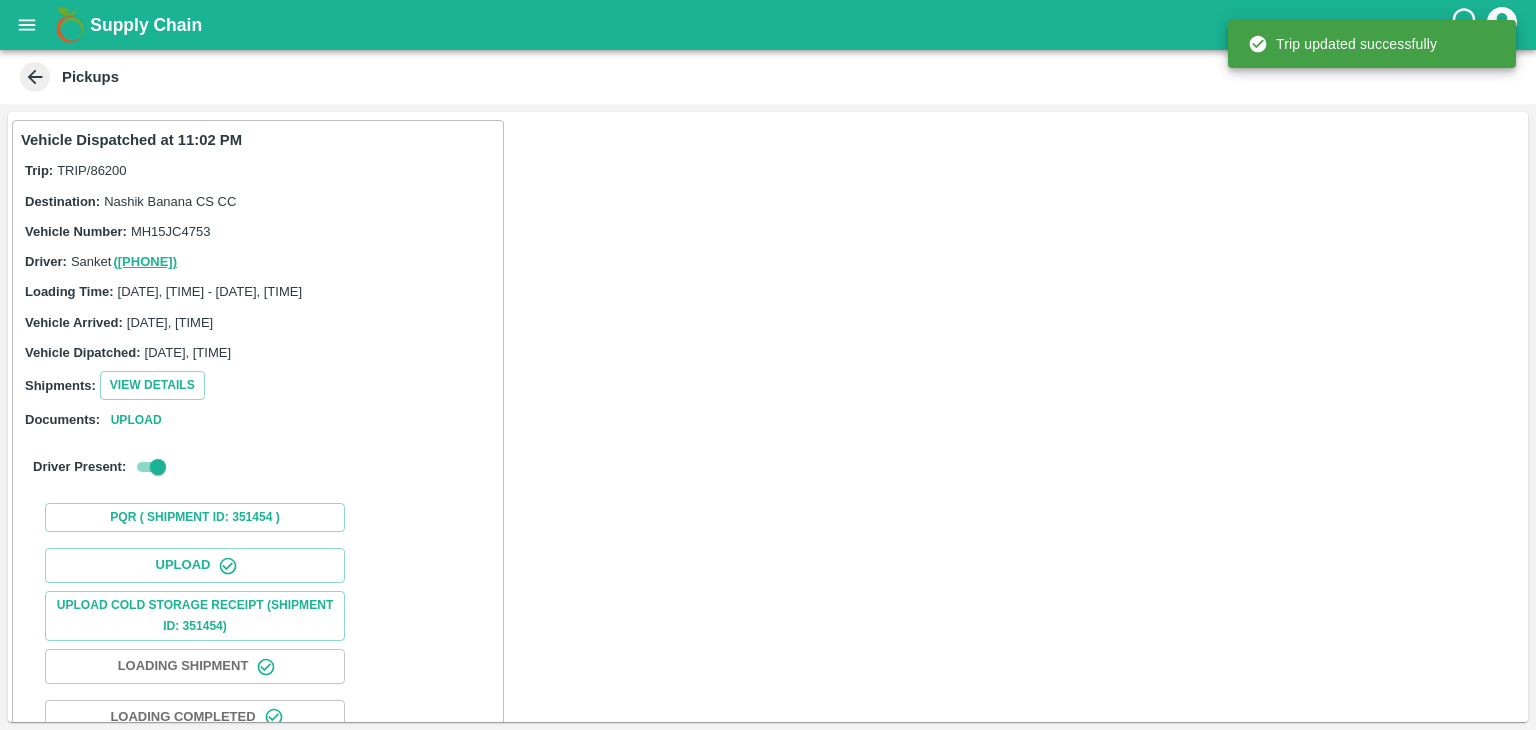 scroll, scrollTop: 209, scrollLeft: 0, axis: vertical 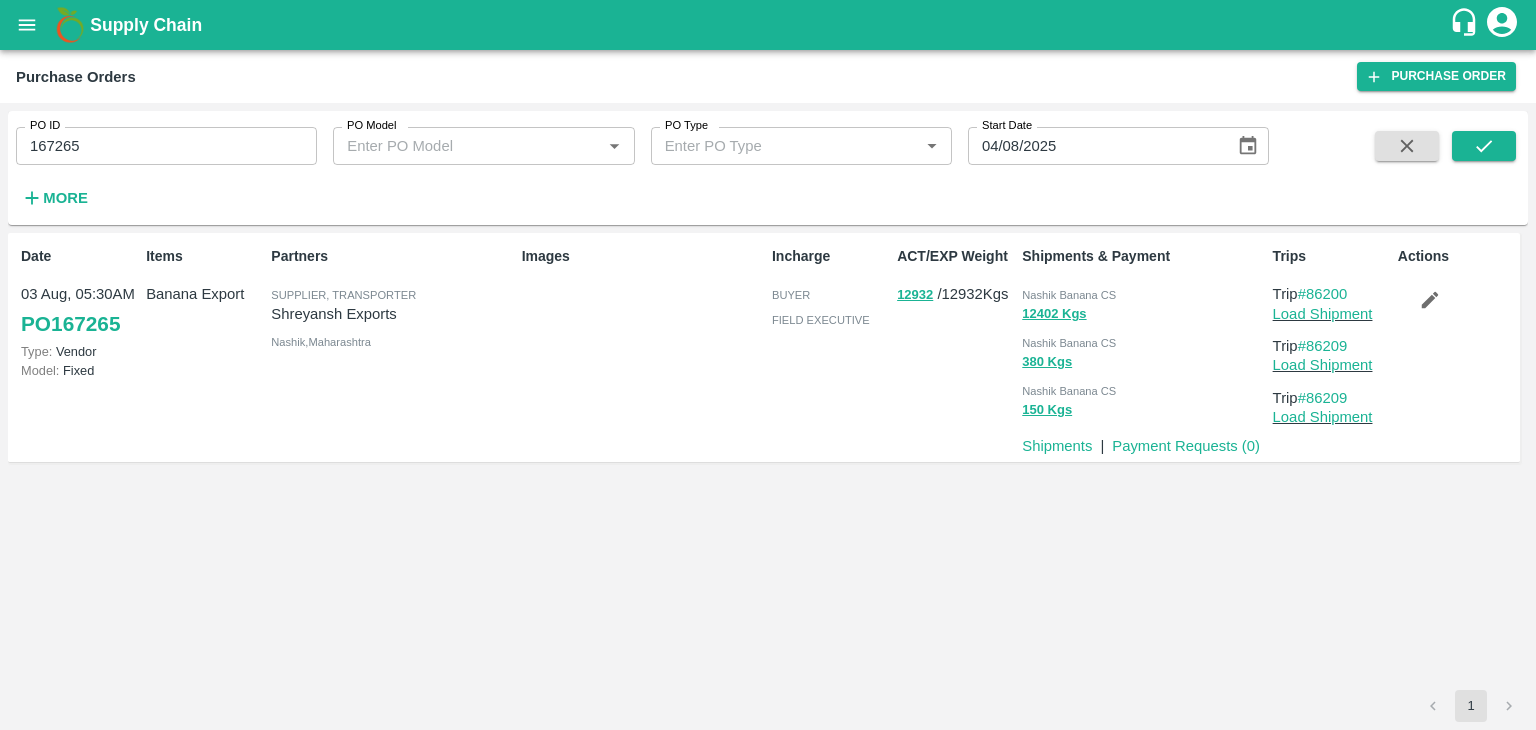 click 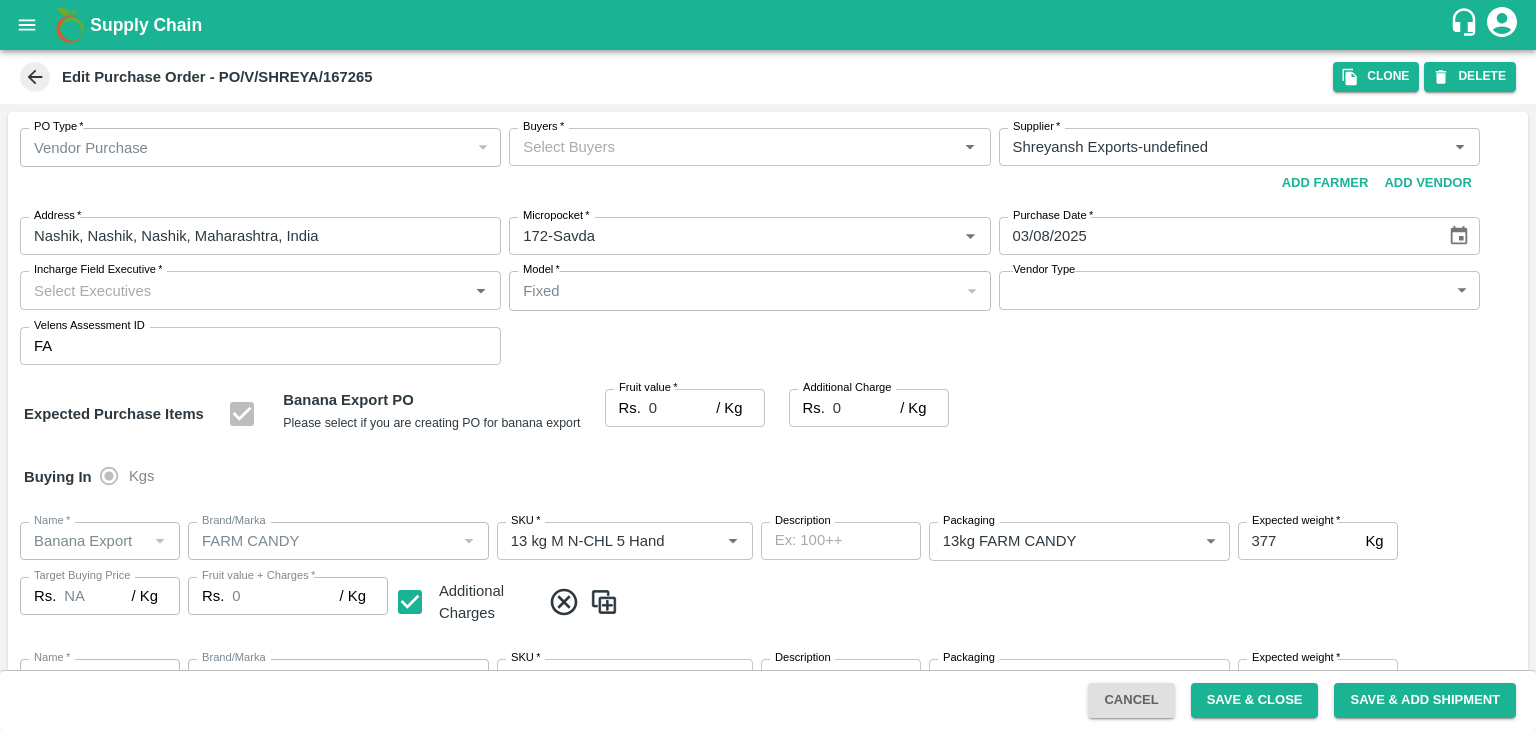 click on "Buyers   *" at bounding box center [733, 147] 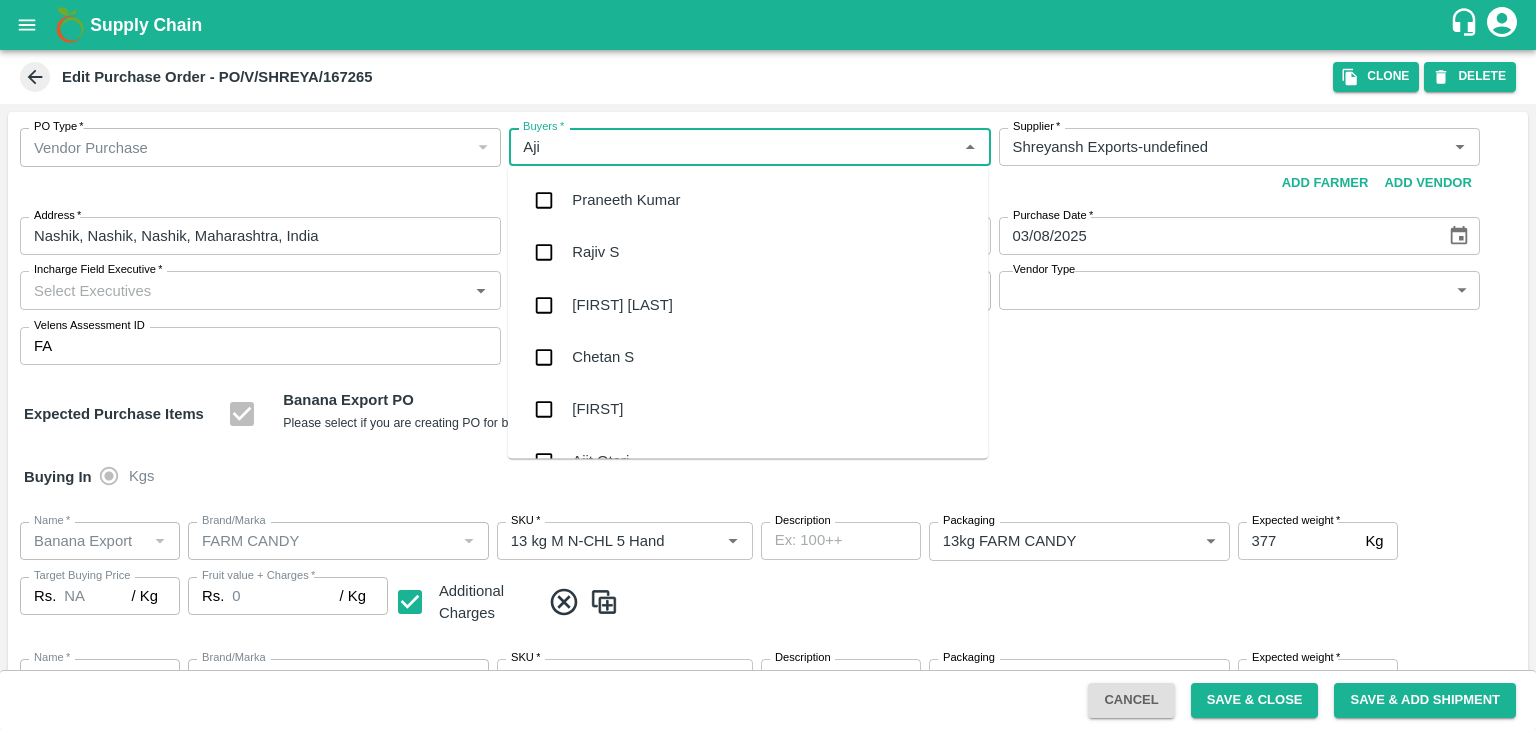 type on "[FIRST]" 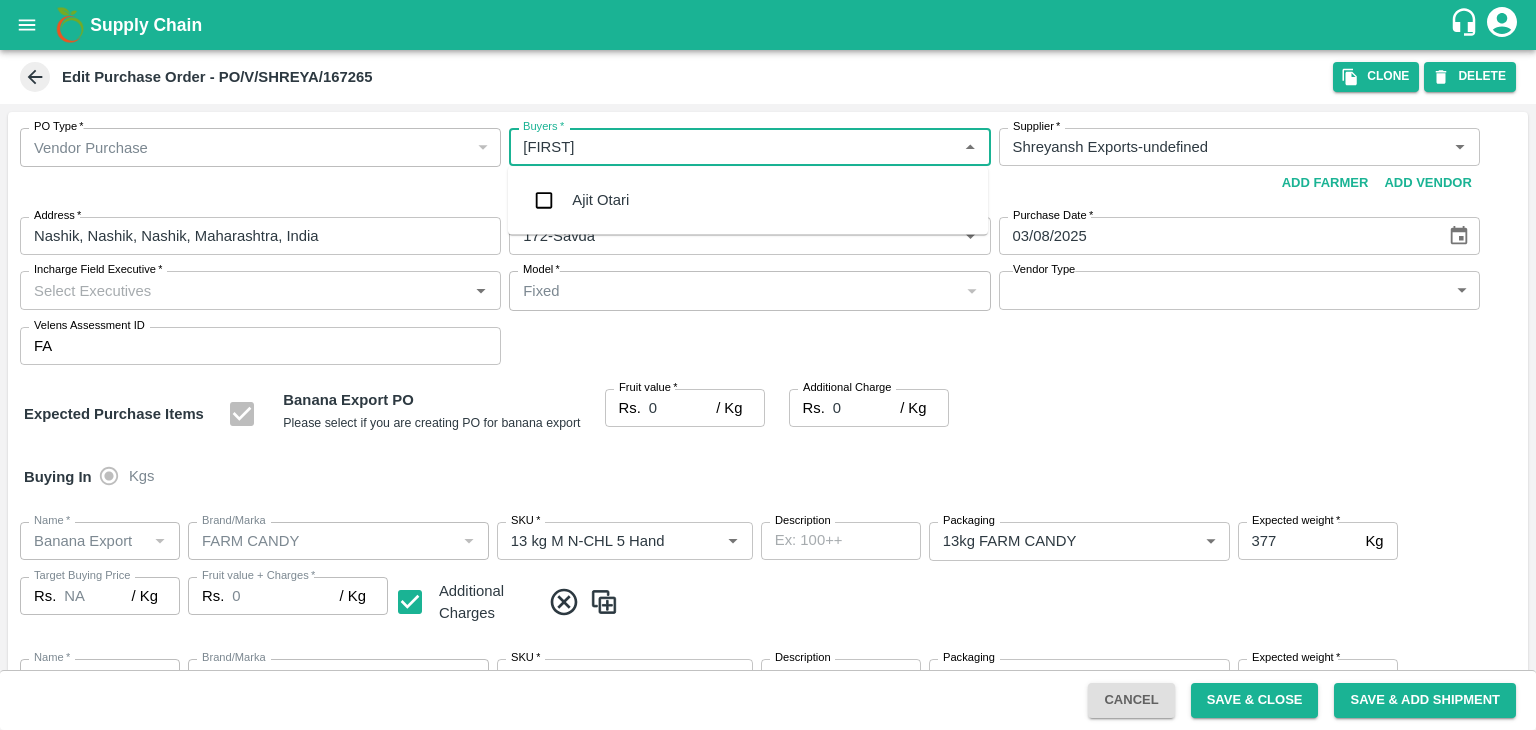 click on "Ajit Otari" at bounding box center [748, 200] 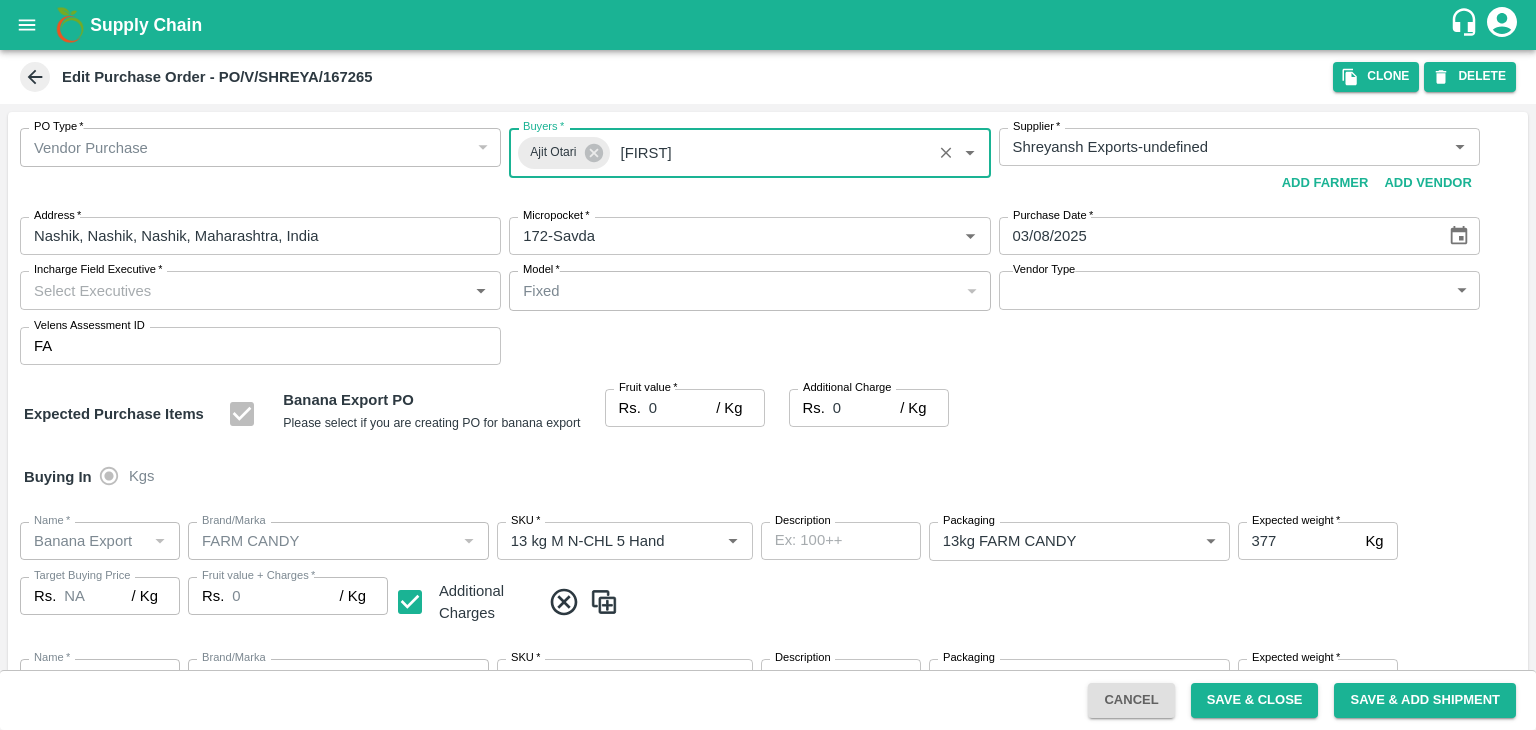 type 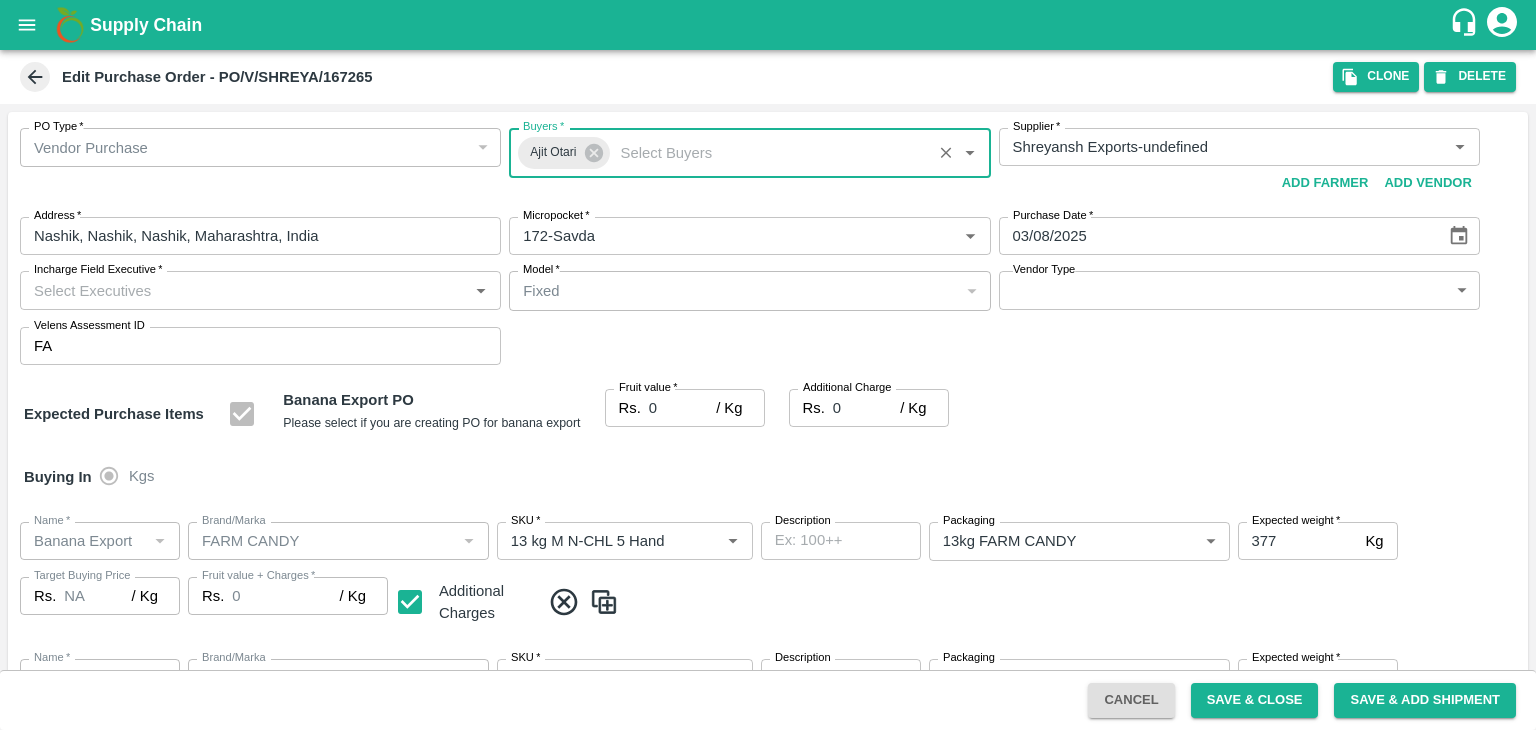 click on "Incharge Field Executive   *" at bounding box center [244, 290] 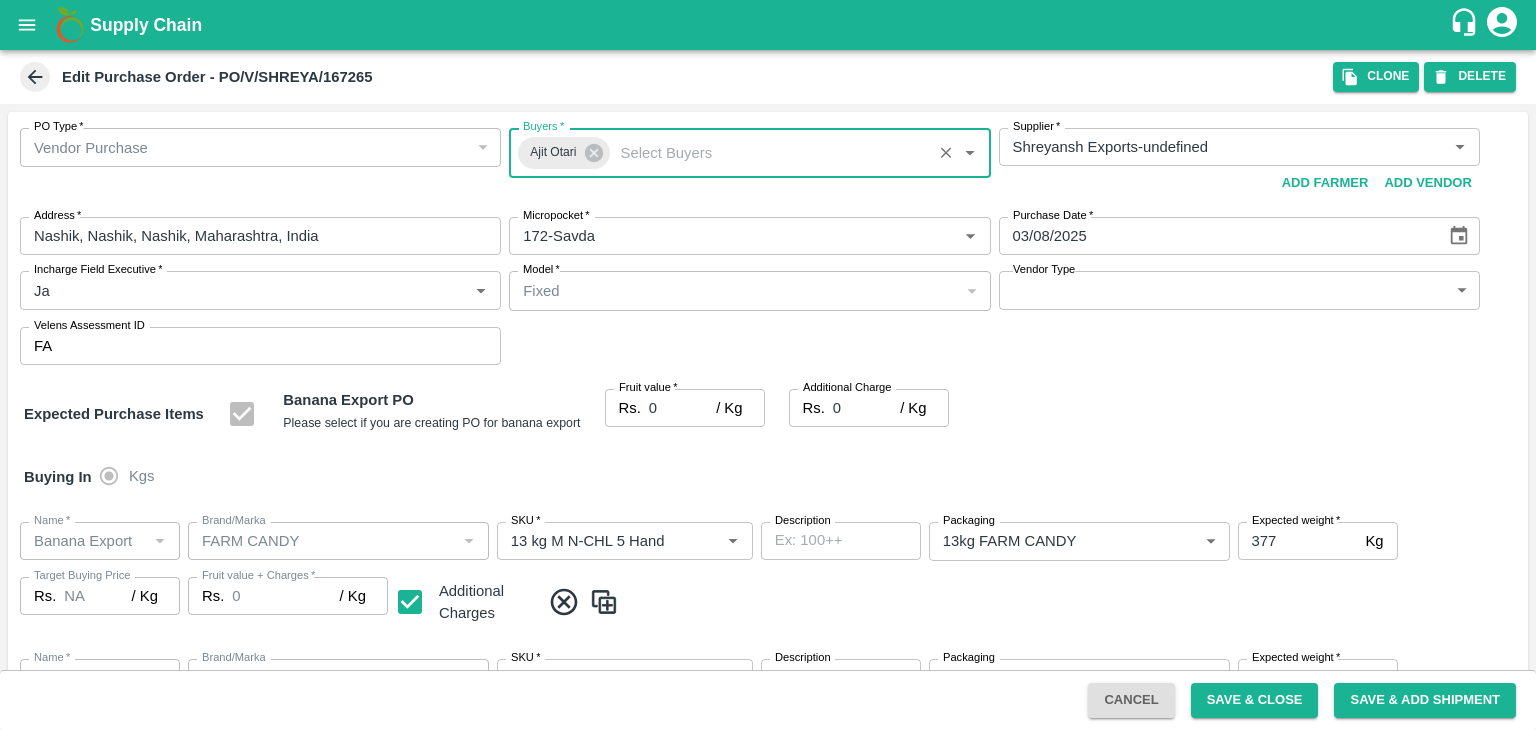 type on "Jay" 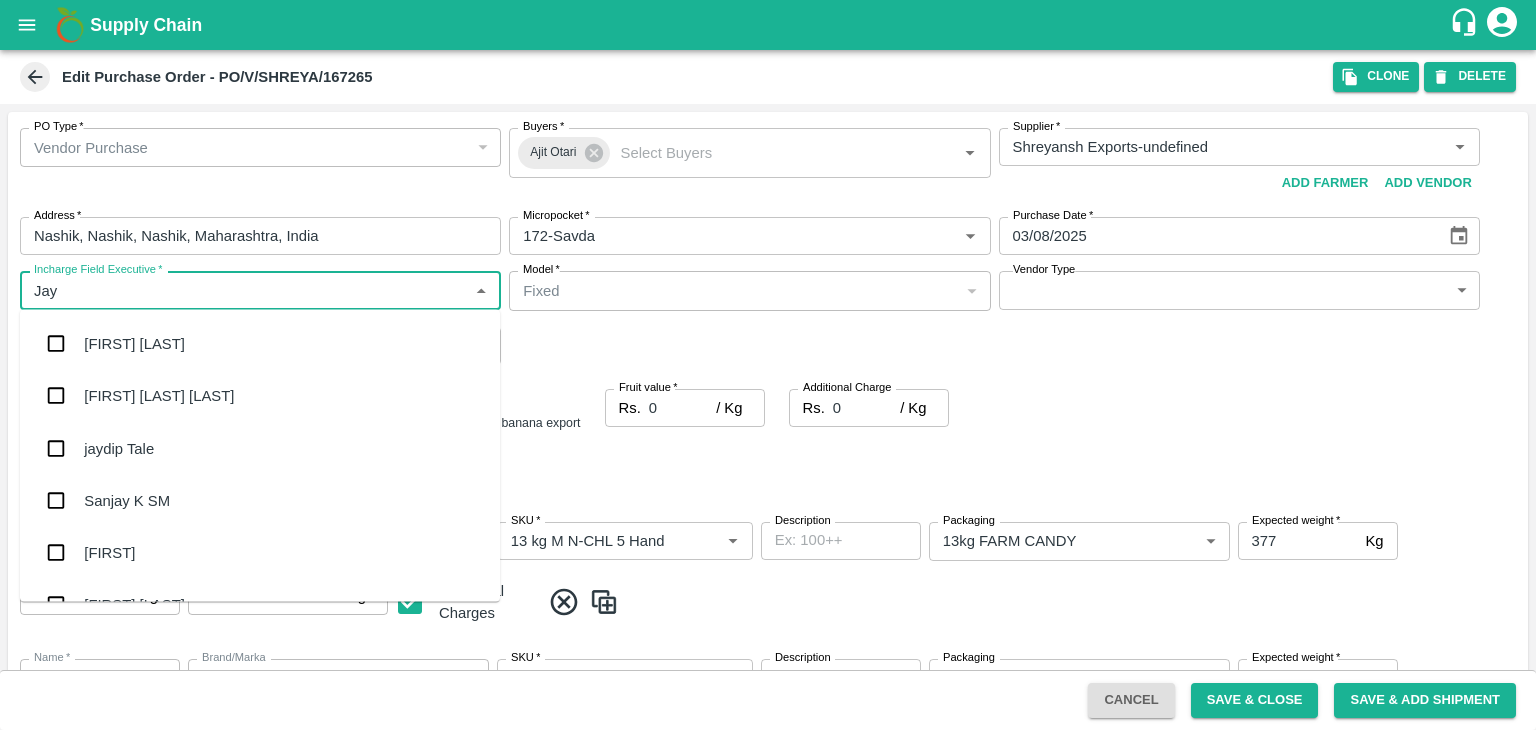 click on "jaydip Tale" at bounding box center [260, 448] 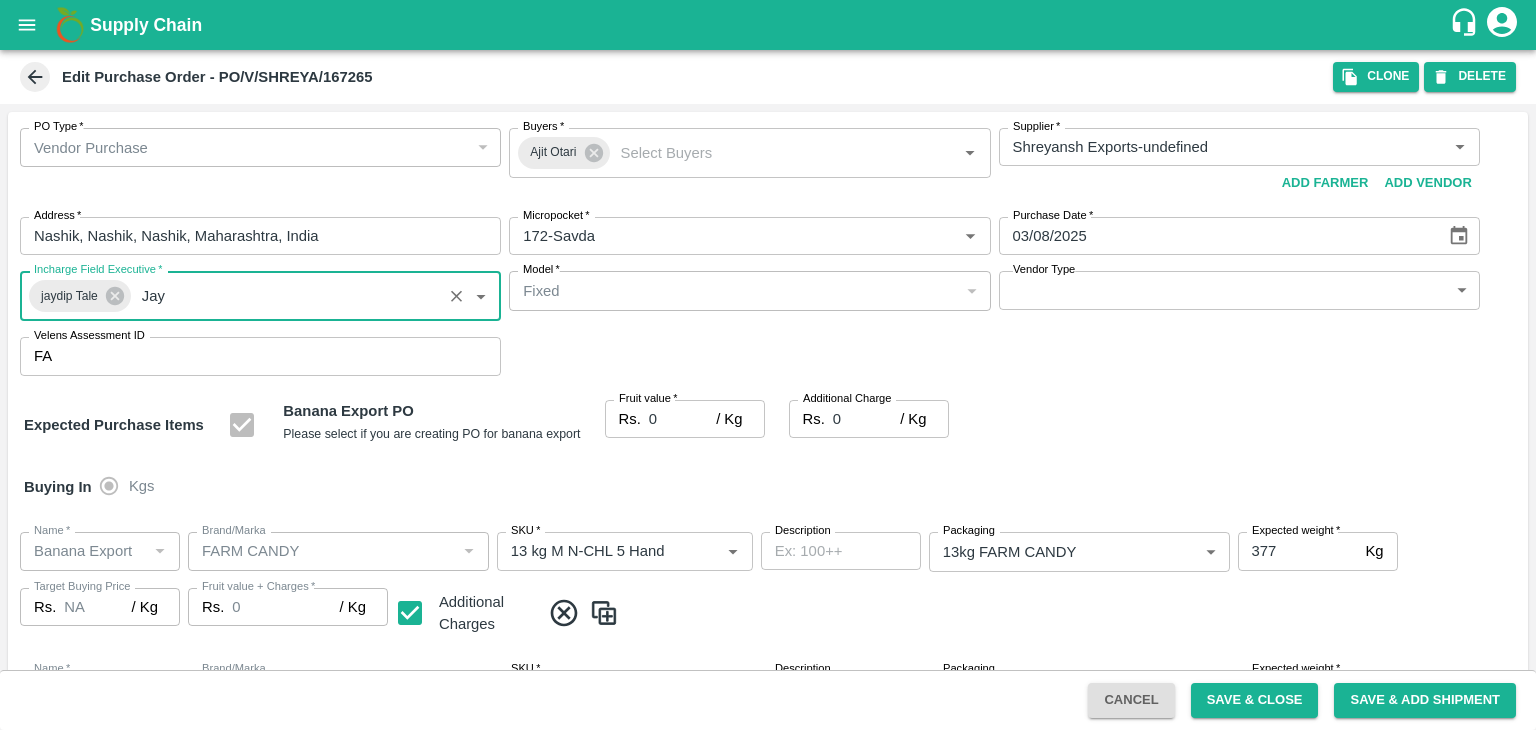 type 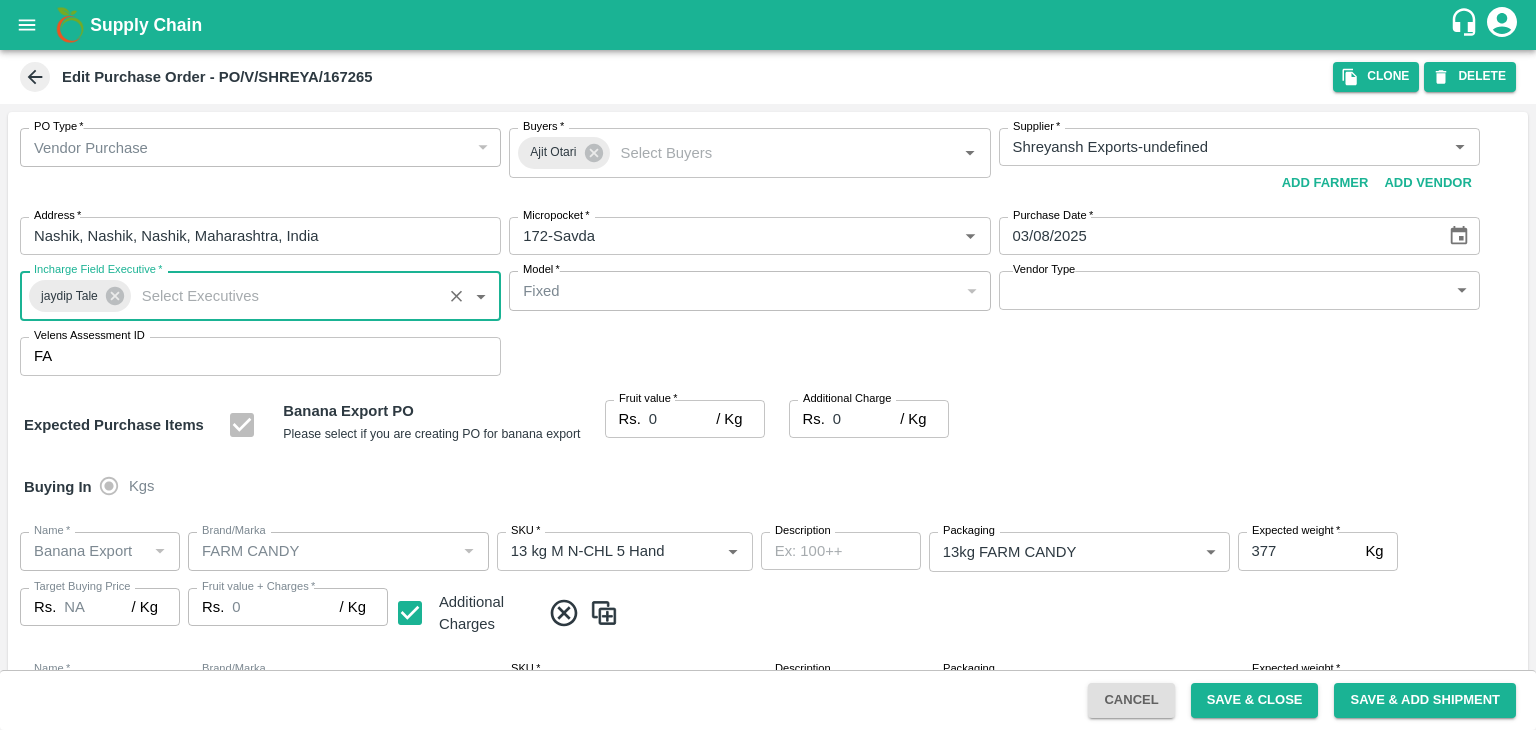 click on "Supply Chain Edit Purchase Order - PO/V/SHREYA/167265 Clone DELETE PO Type   * Vendor Purchase 2 PO Type Buyers   * [FIRST] [LAST] Buyers   * Supplier   * Supplier   * Add Vendor Add Farmer Address   * [CITY], [CITY], [CITY], [STATE], India Address Micropocket   * Micropocket   * Purchase Date   * 03/08/2025 Purchase Date Incharge Field Executive   * [FIRST] [LAST] Incharge Field Executive   * Model   * Fixed Fixed Model Vendor Type ​ Vendor Type Velens Assessment ID FA Velens Assessment ID Expected Purchase Items Banana Export PO Please select if you are creating PO for banana export Fruit value   * Rs. 0 / Kg Fruit value Additional Charge Rs. 0 / Kg Additional Charge Buying In Kgs Name   * Name   * Brand/Marka Brand/Marka SKU   * SKU   * Description x Description Packaging 13kg FARM CANDY 466 Packaging Expected weight   * 377 Kg Expected weight Target Buying Price Rs. NA / Kg Target Buying Price Fruit value + Charges   * Rs. 0 / Kg Fruit value + Charges Name   * Name *" at bounding box center [768, 365] 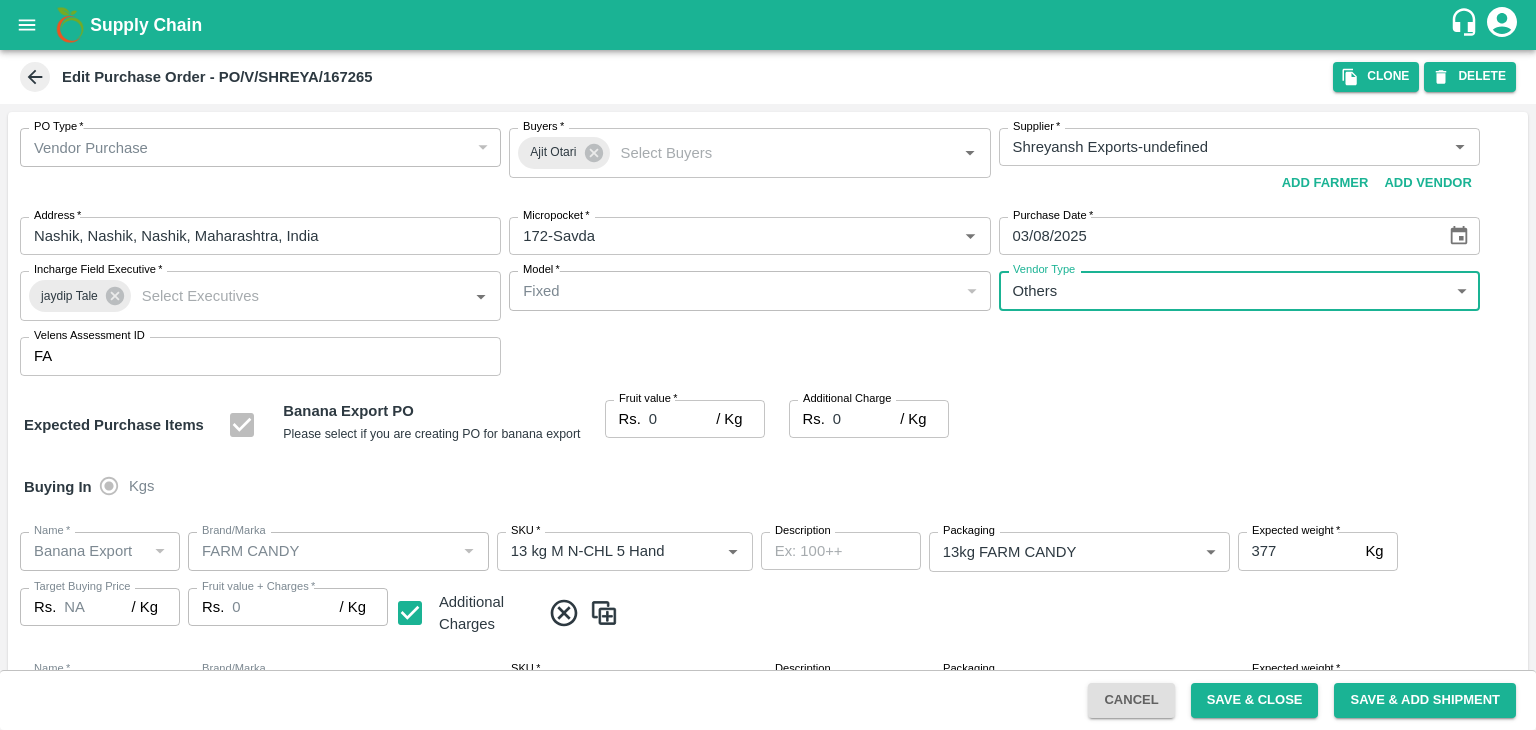 type on "OTHER" 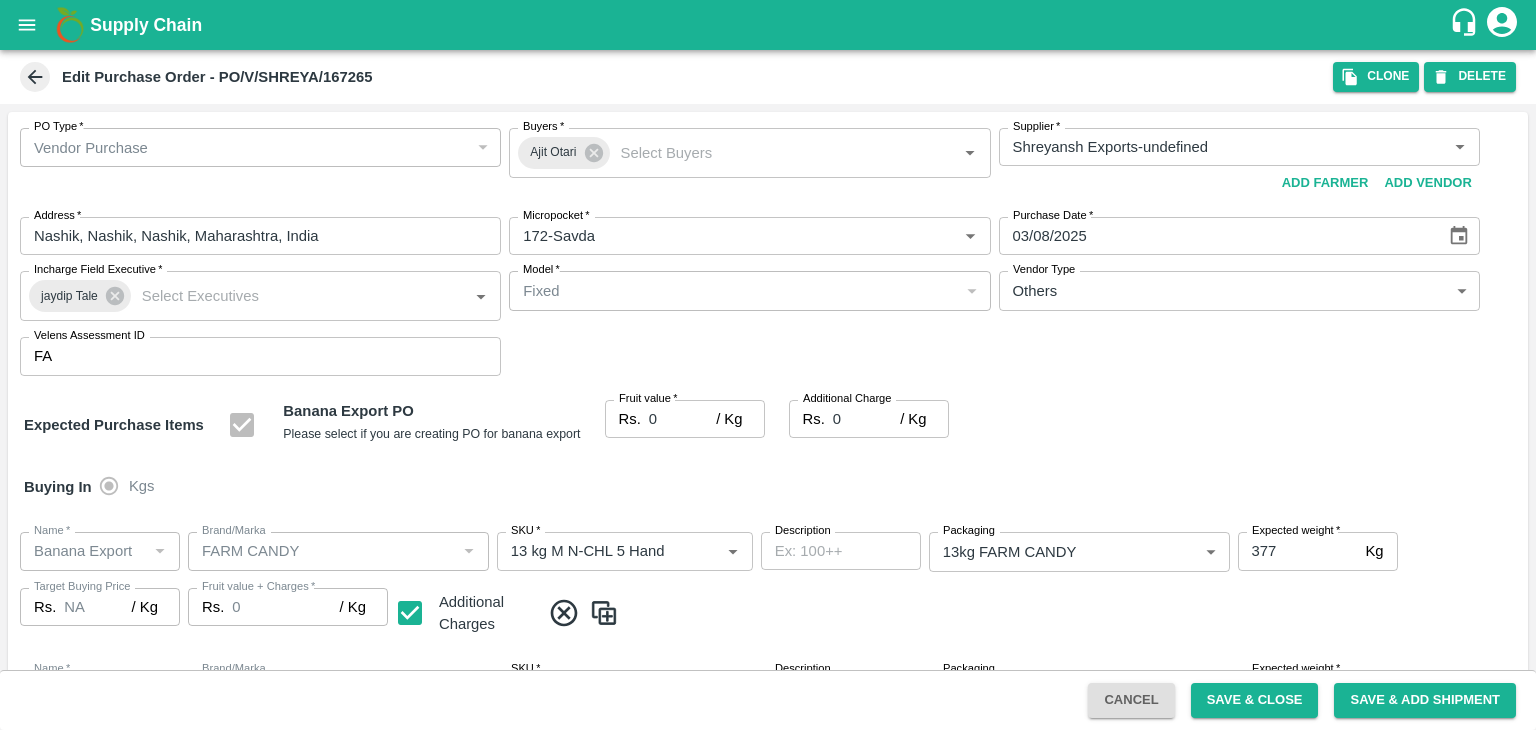 click at bounding box center (768, 365) 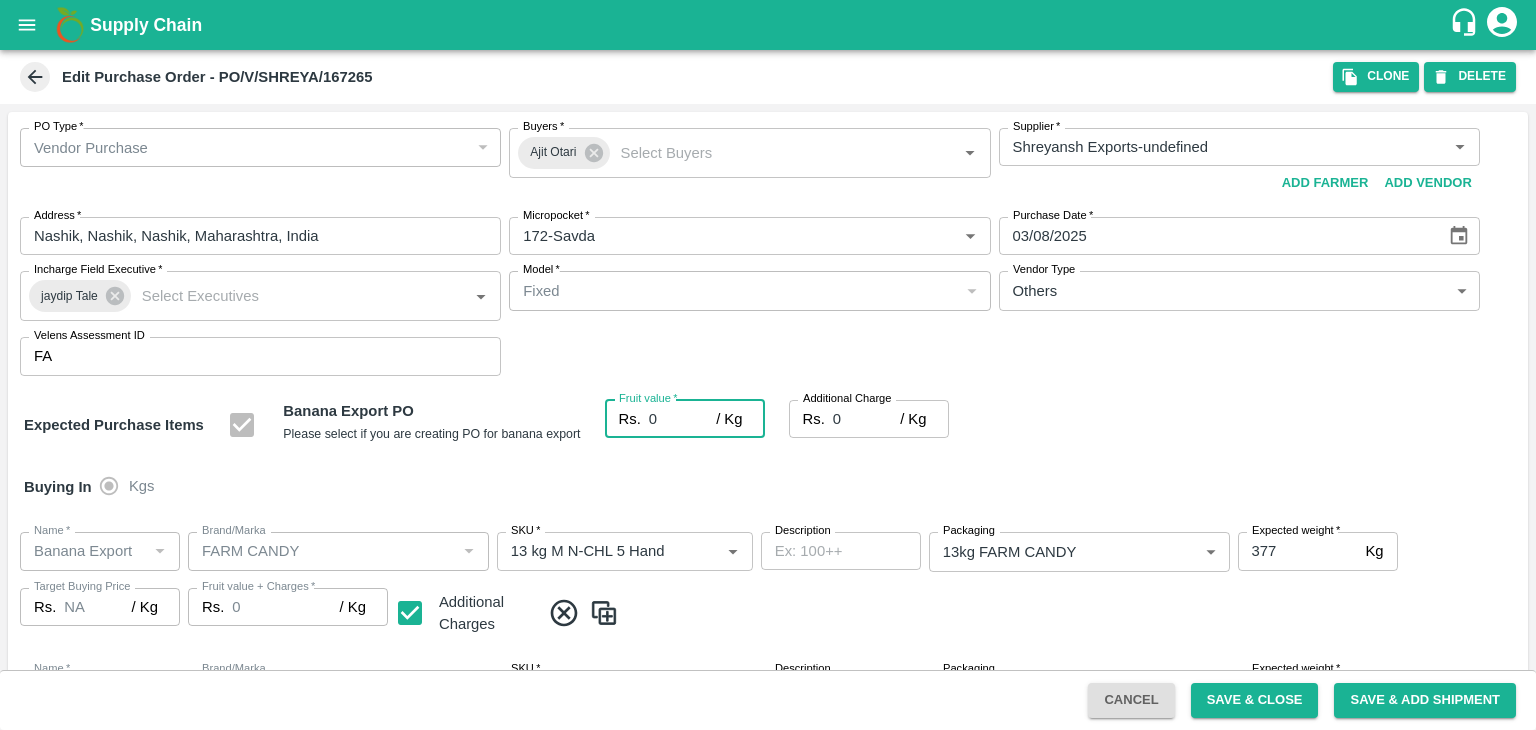 click on "0" at bounding box center [682, 419] 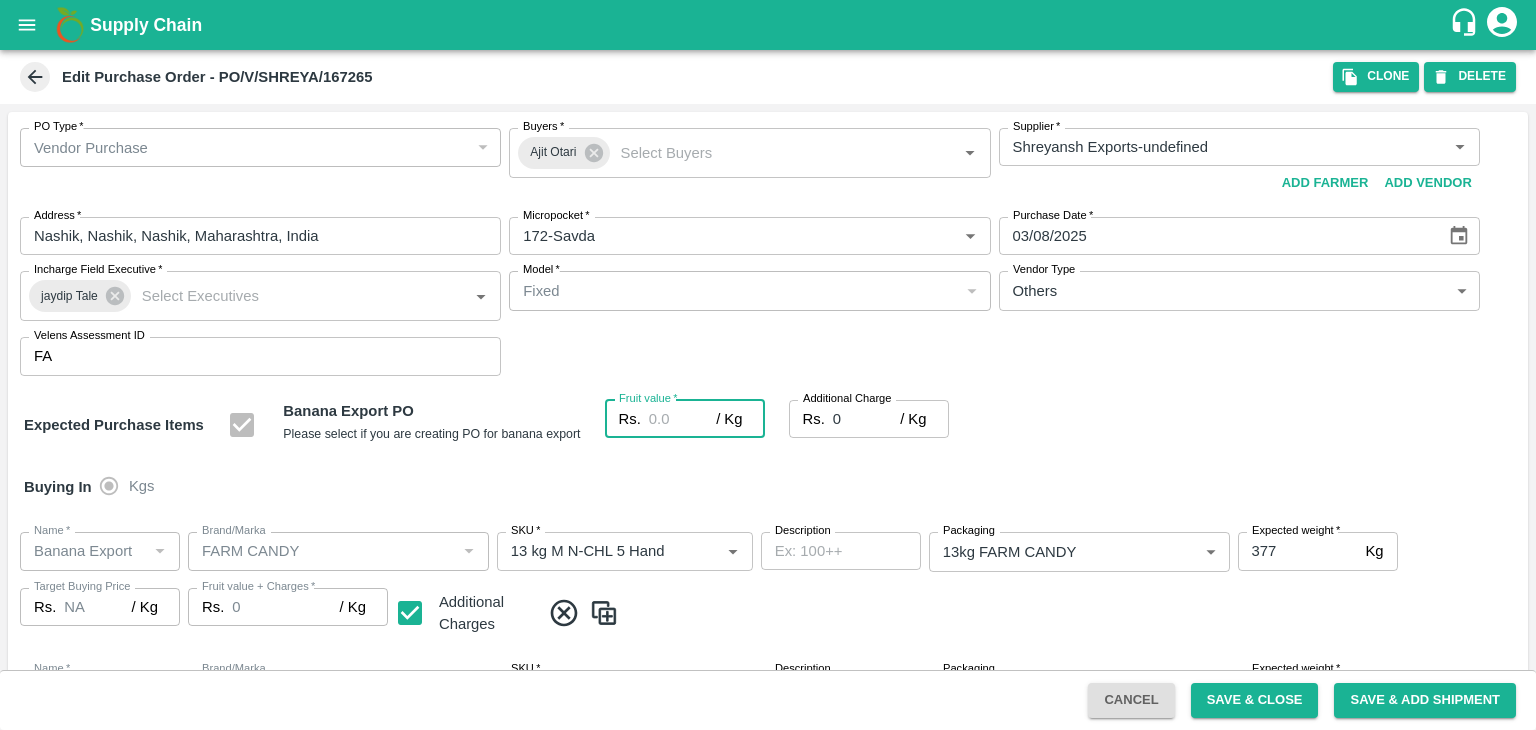 type on "1" 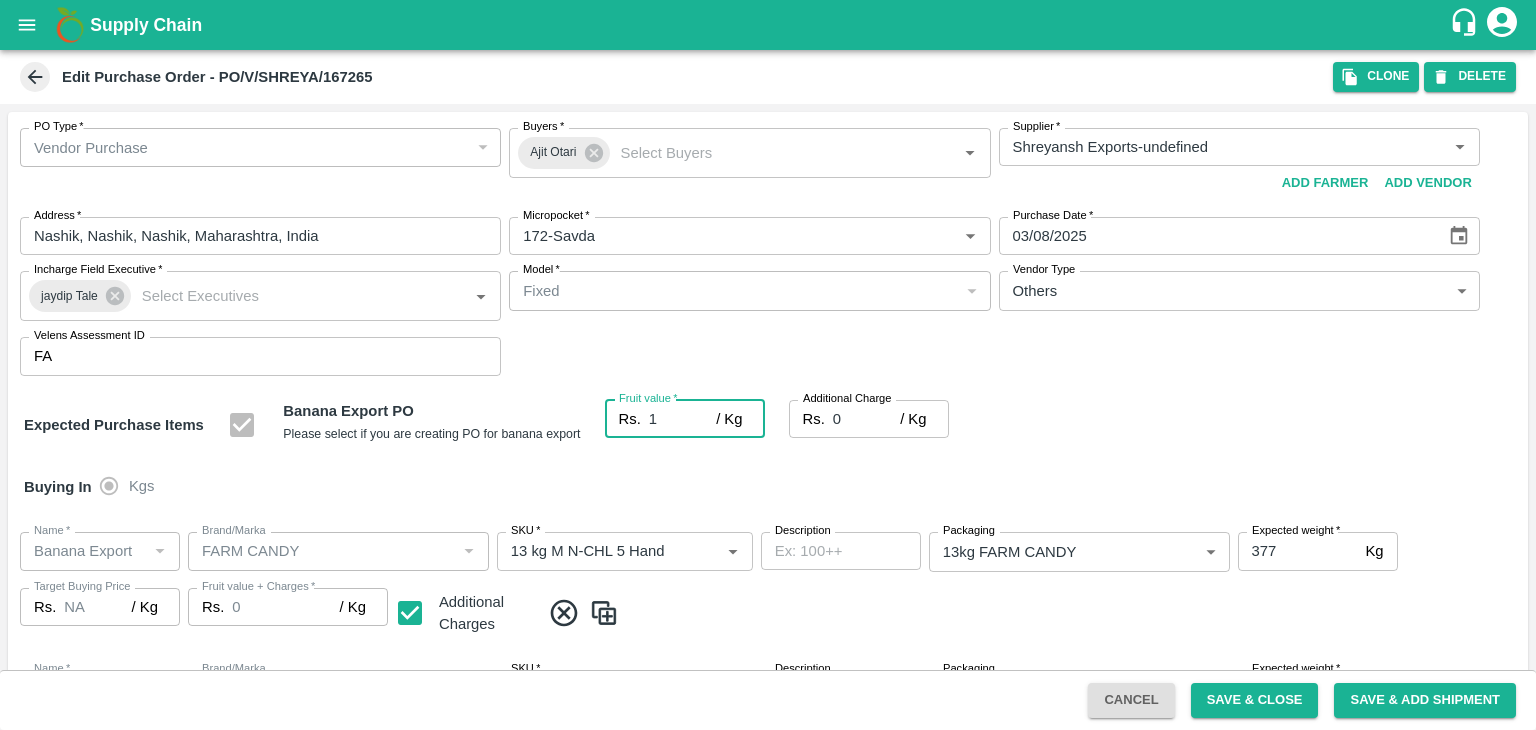 type on "1" 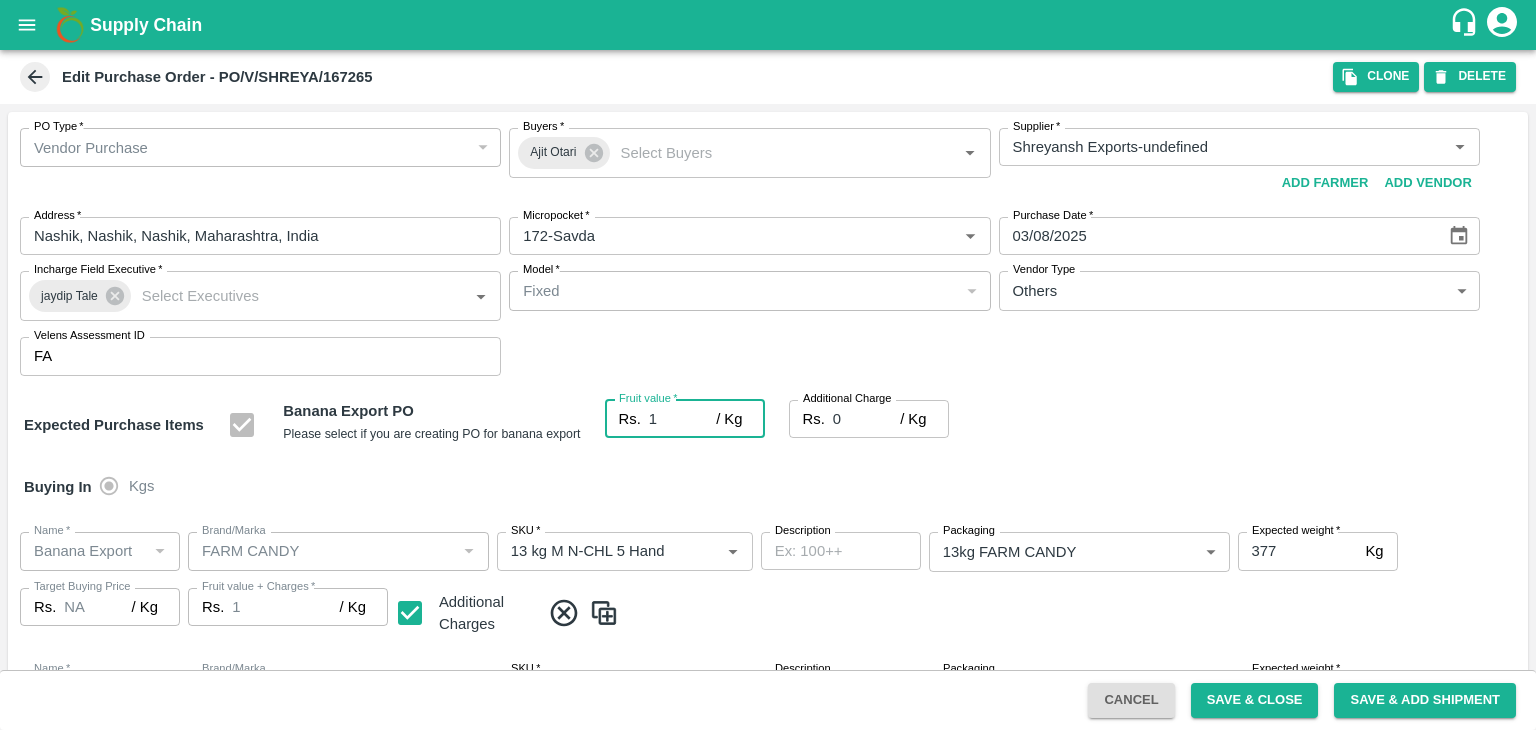 type on "19" 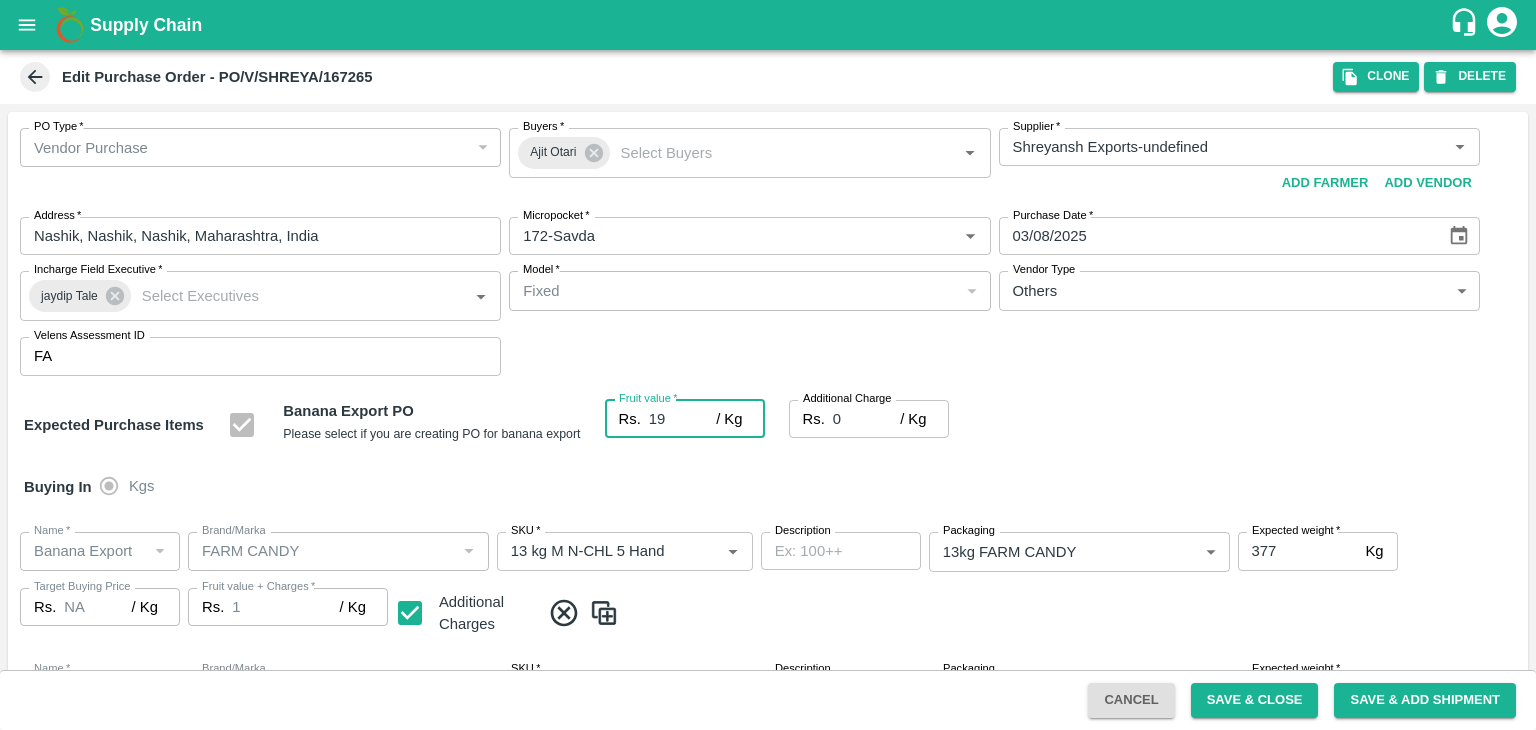 type on "19" 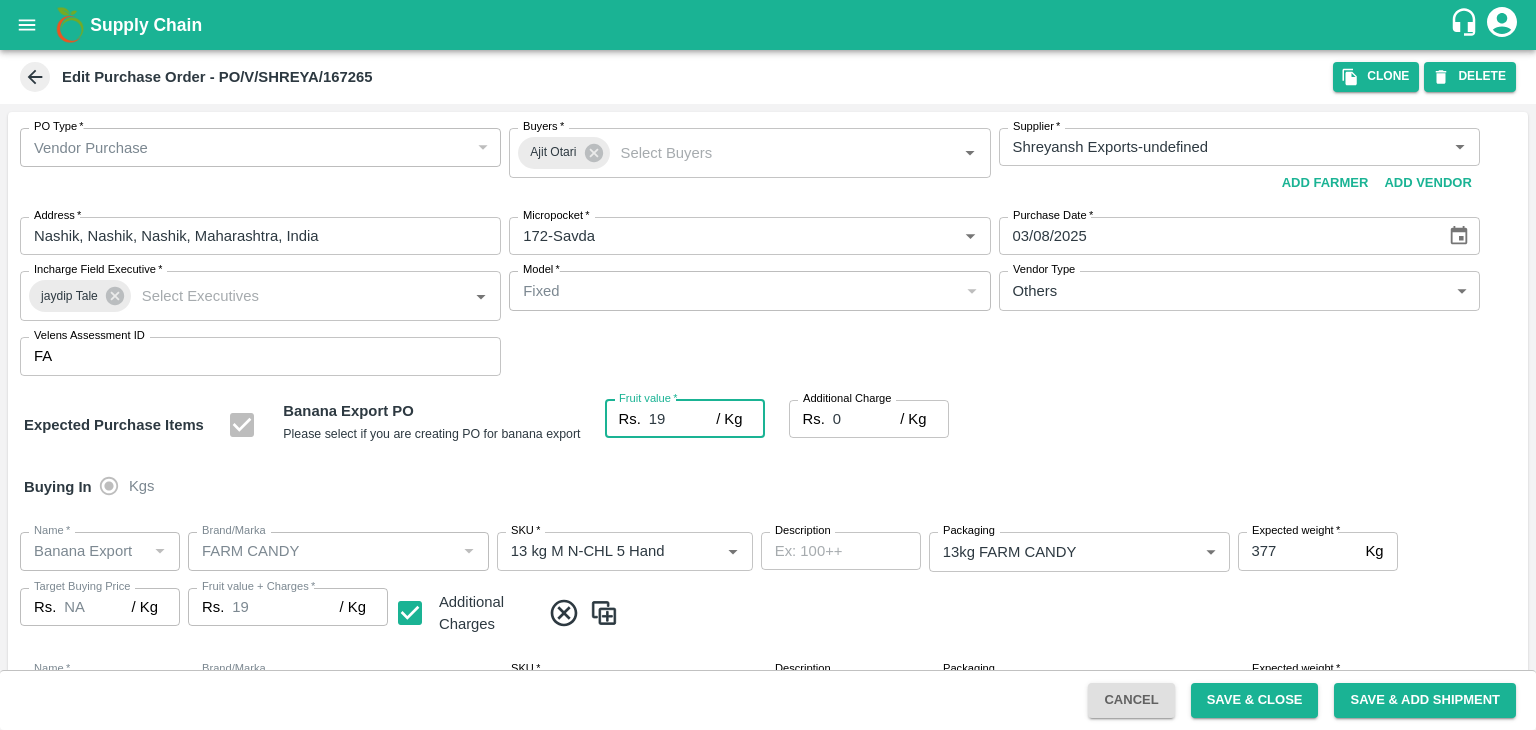 type on "19" 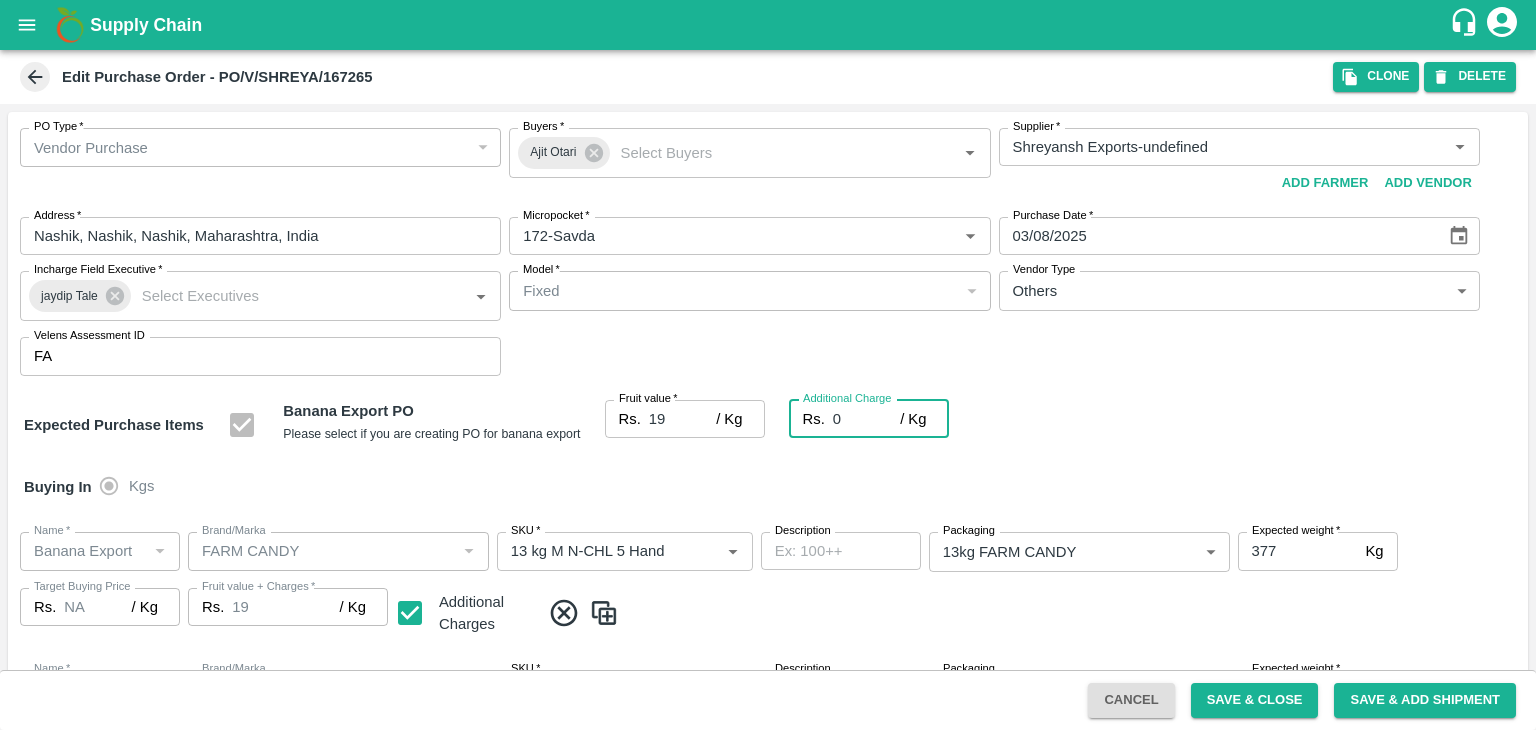 type on "2" 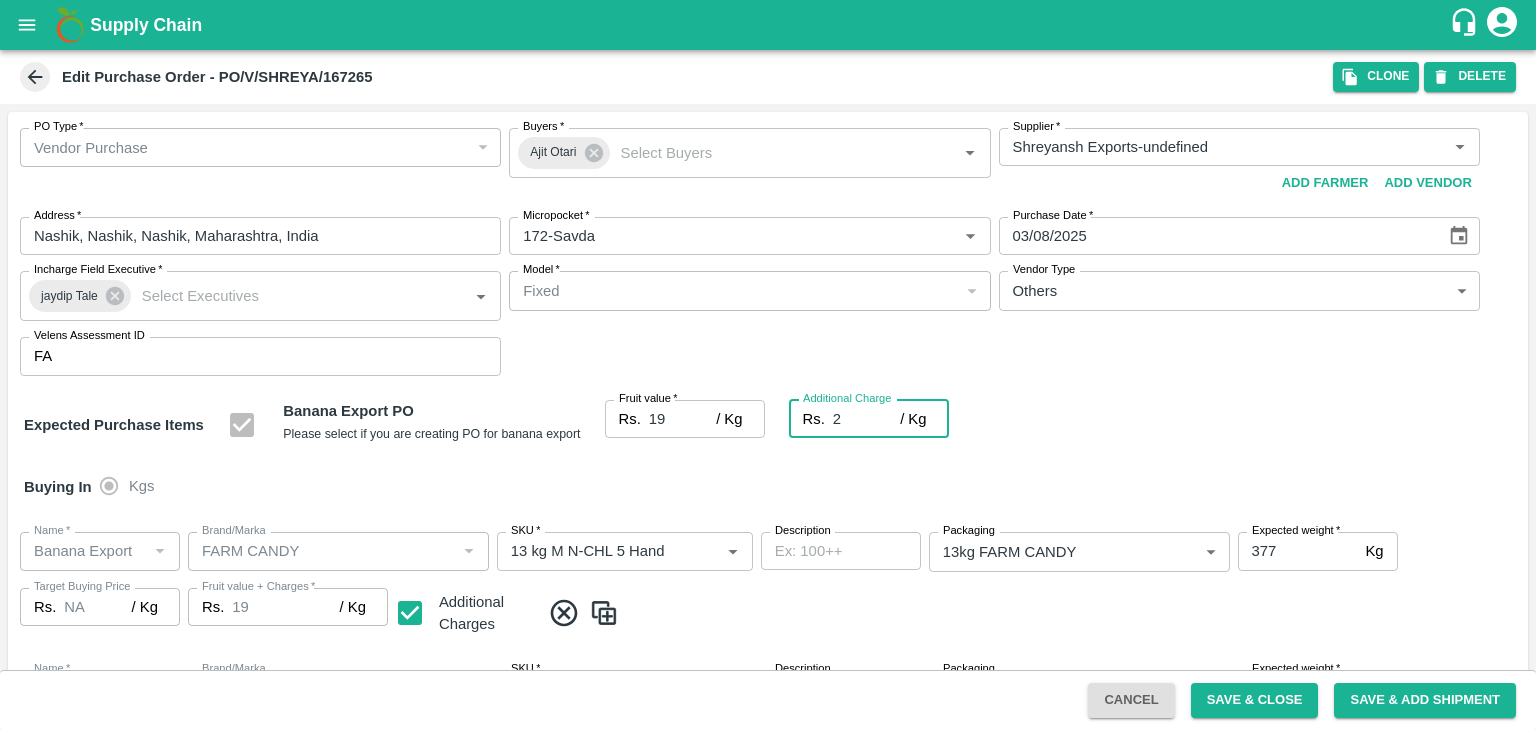 type on "21" 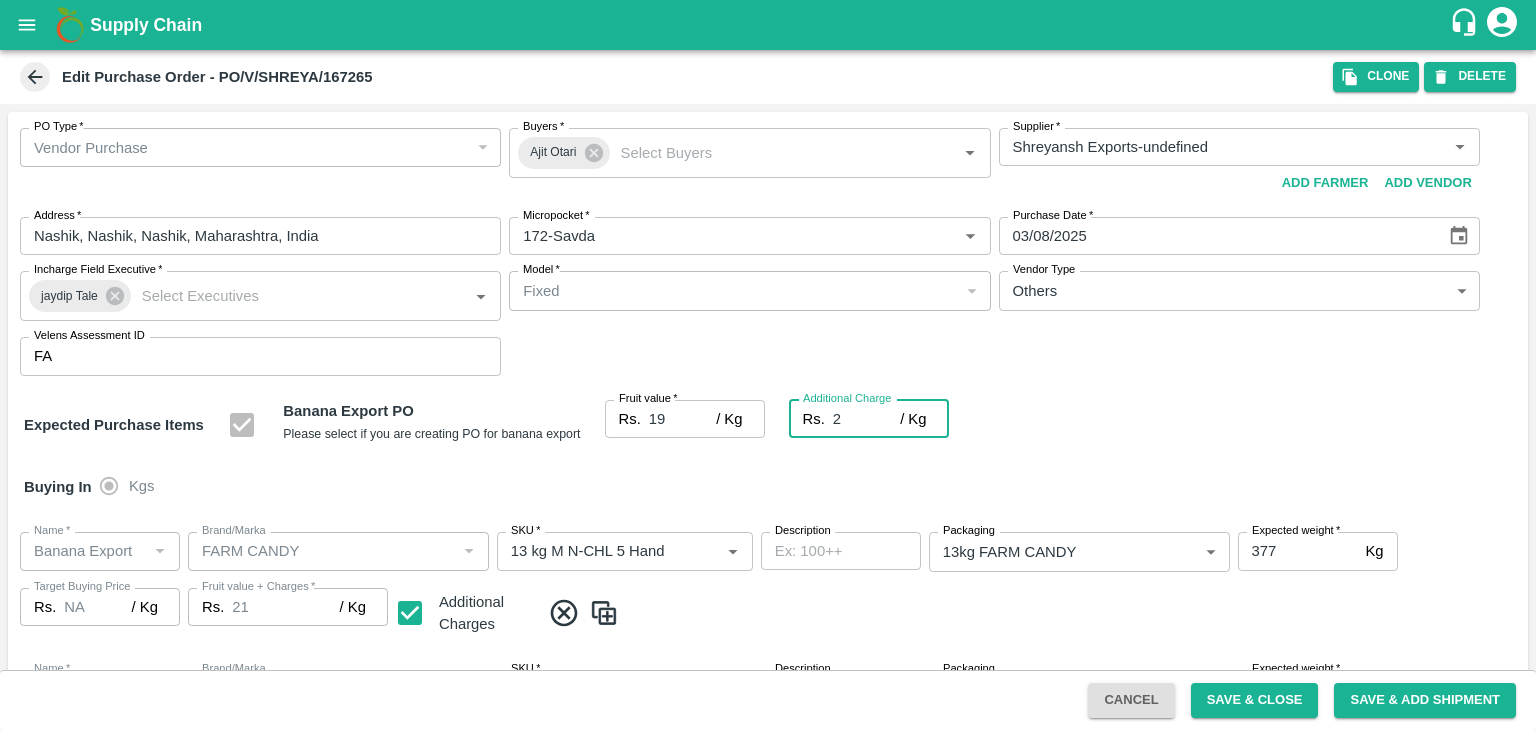 type on "2.7" 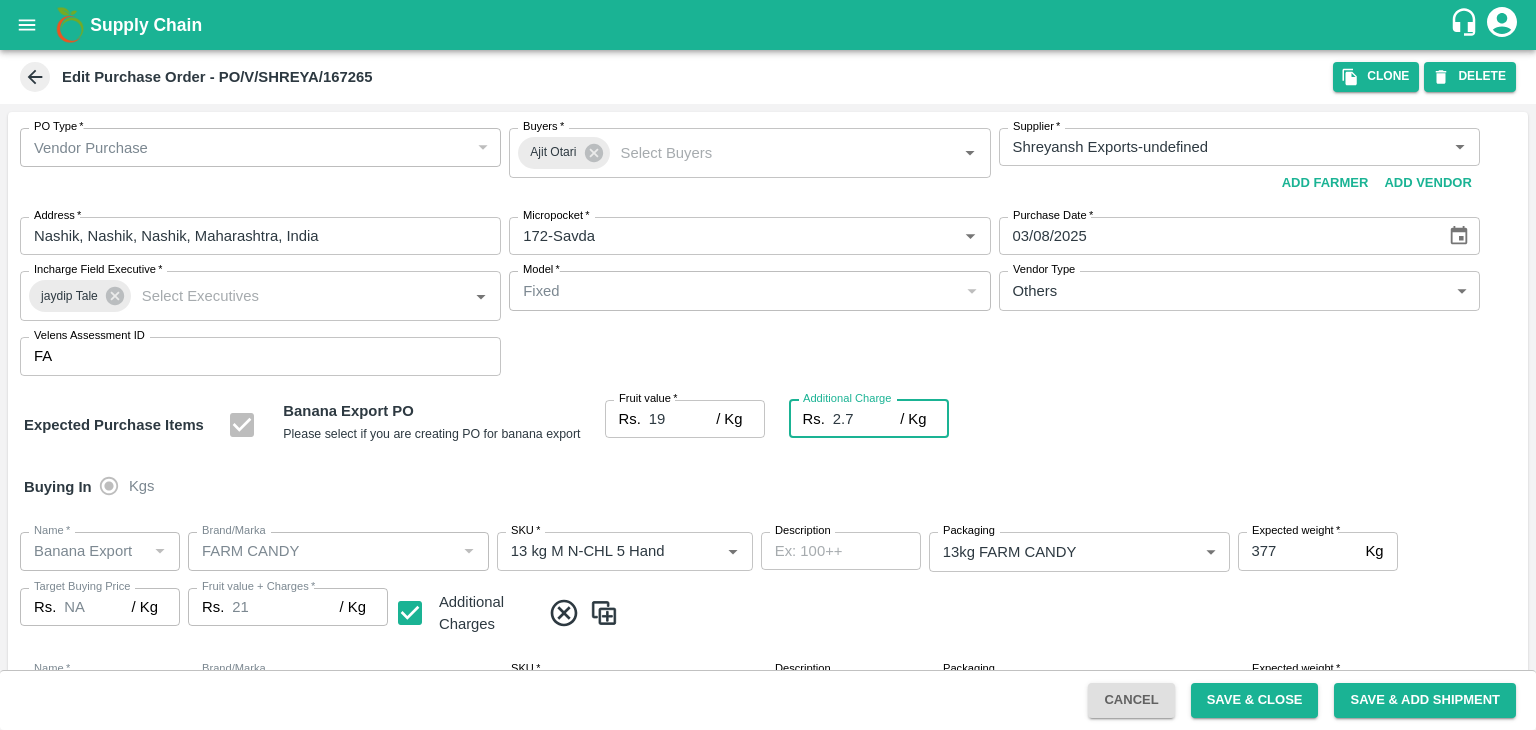 type on "21.7" 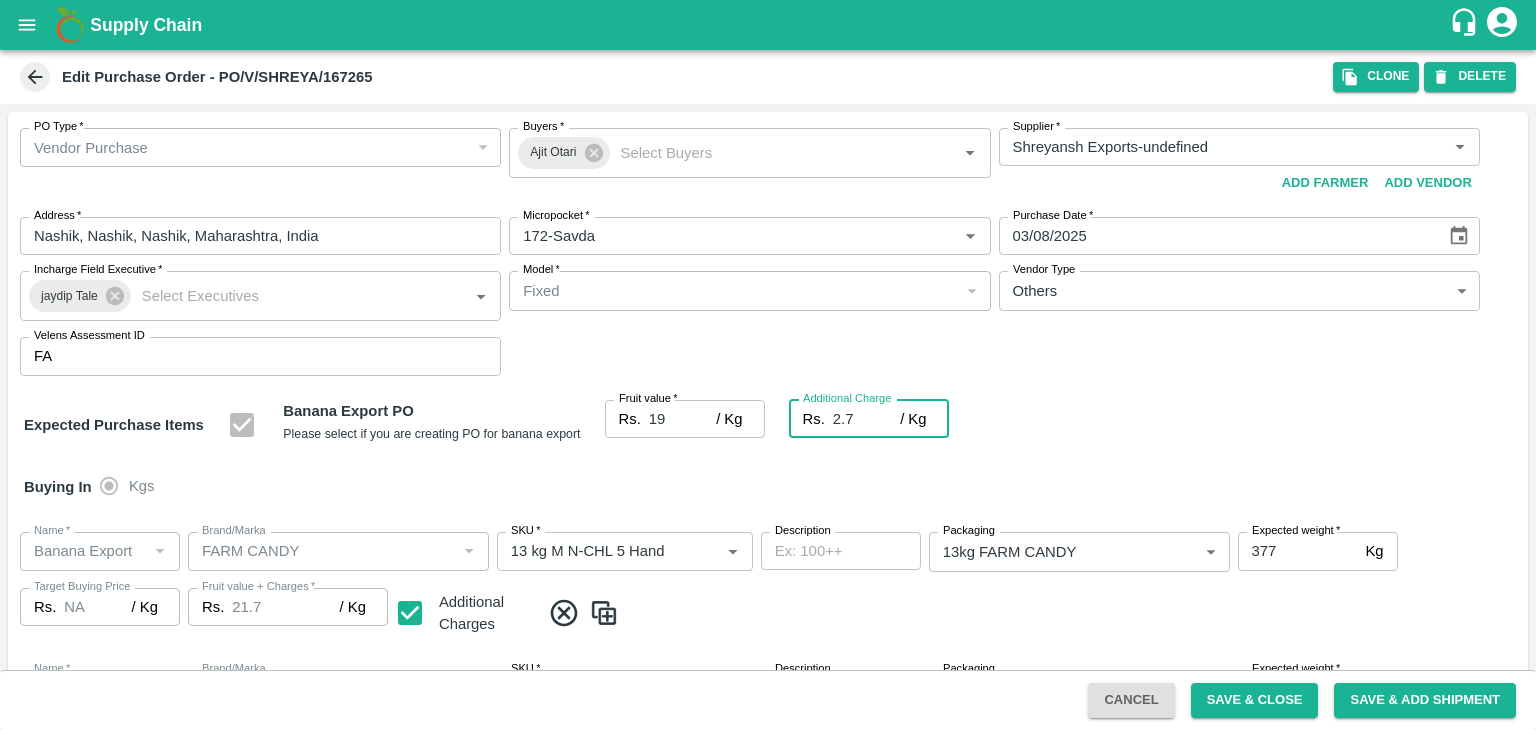 type on "2.75" 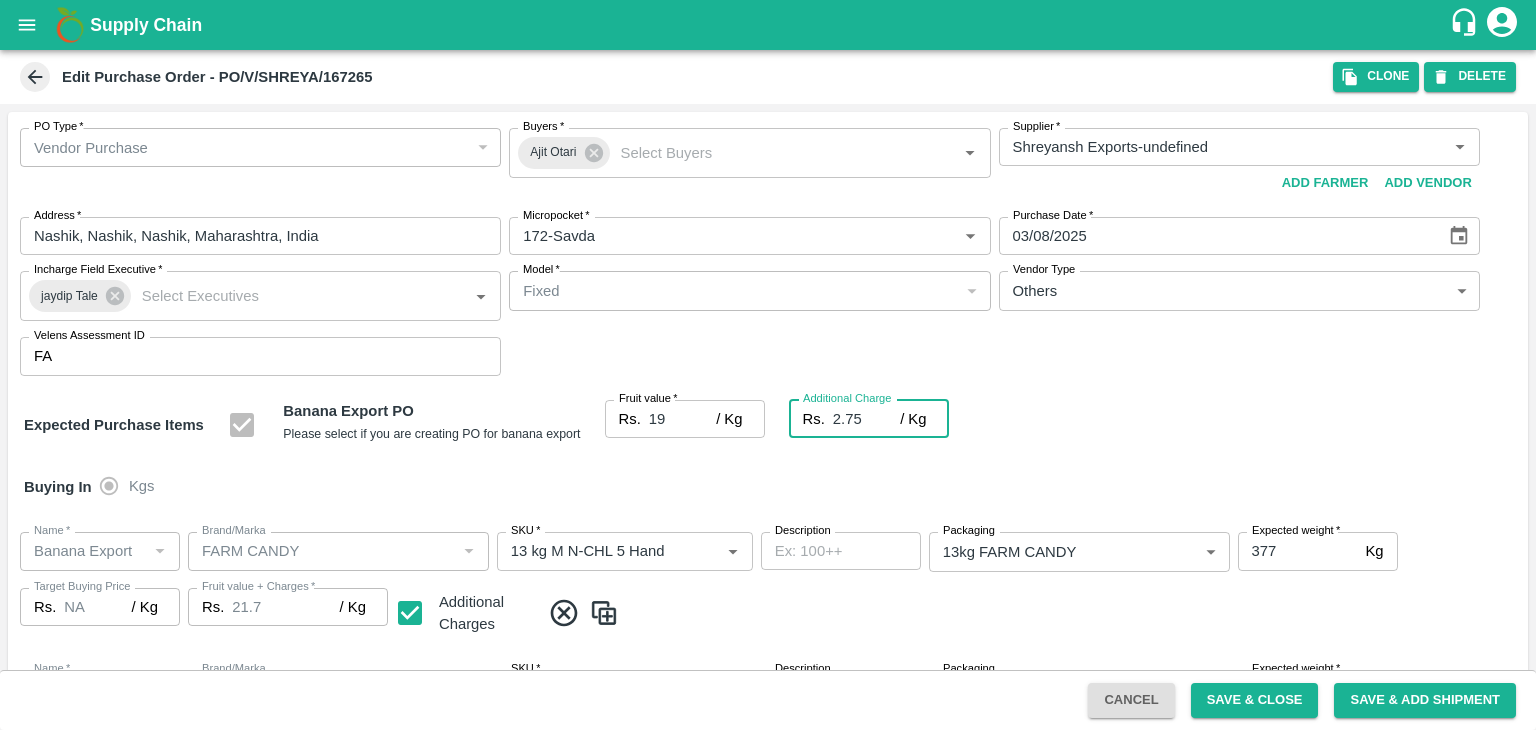 type on "21.75" 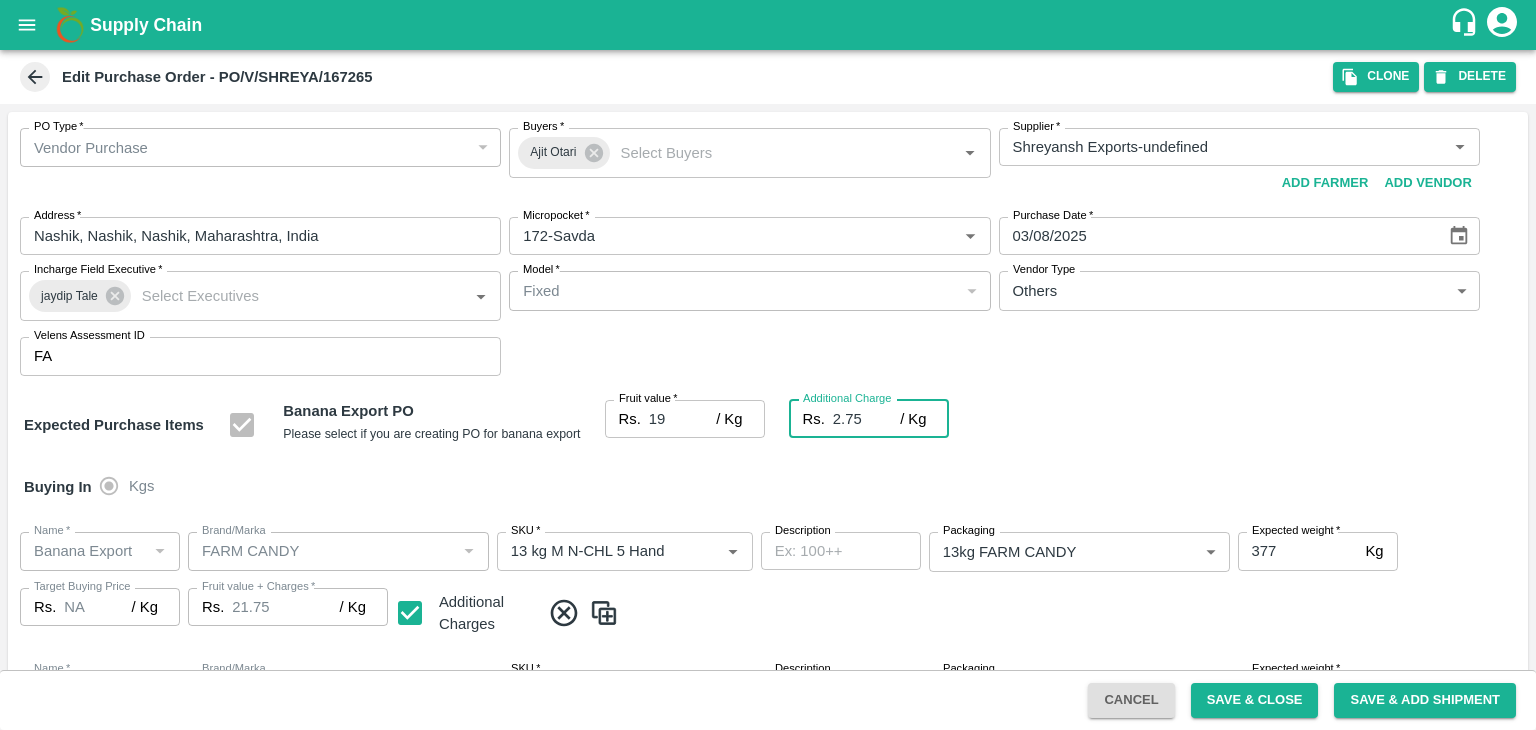 type on "2.75" 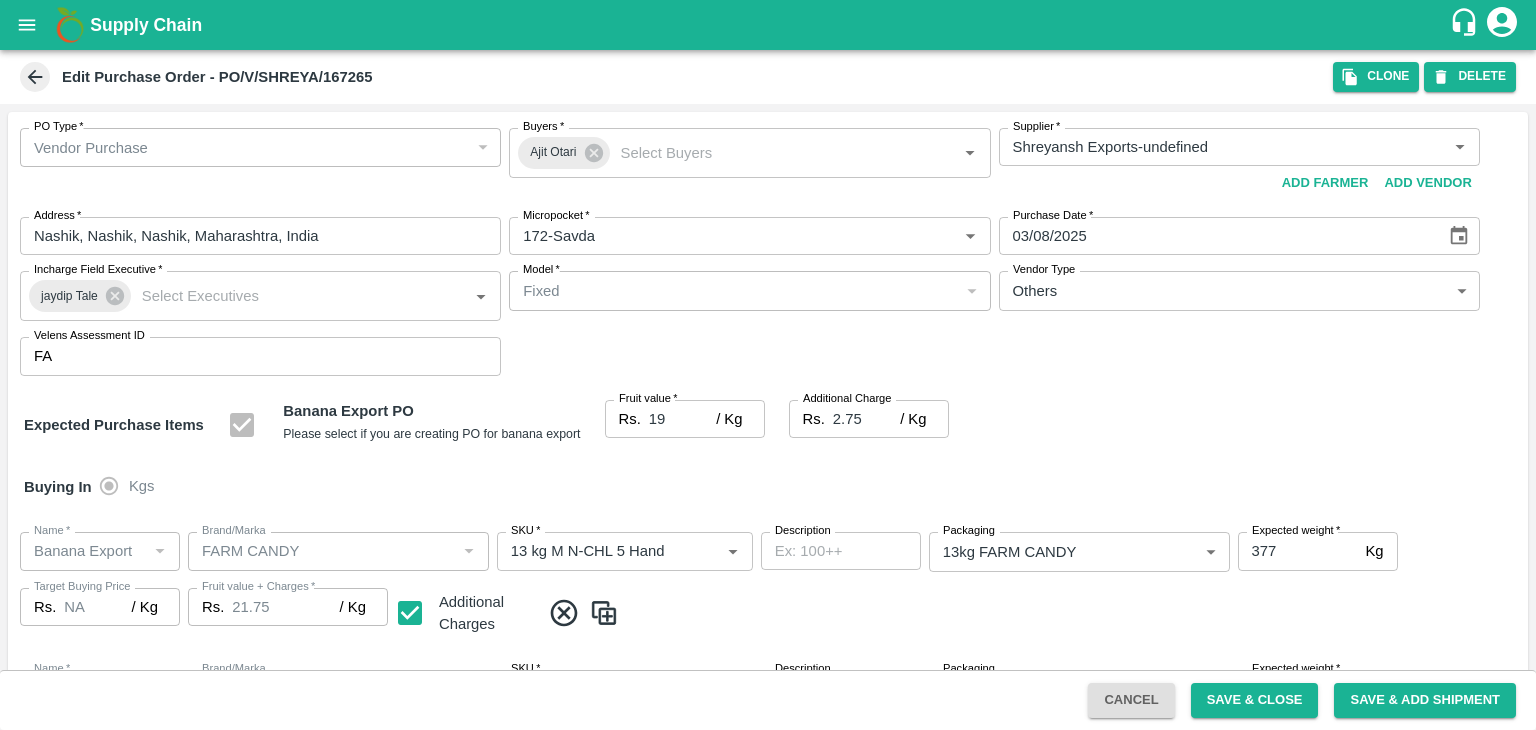 click on "Buying In Kgs" at bounding box center [768, 487] 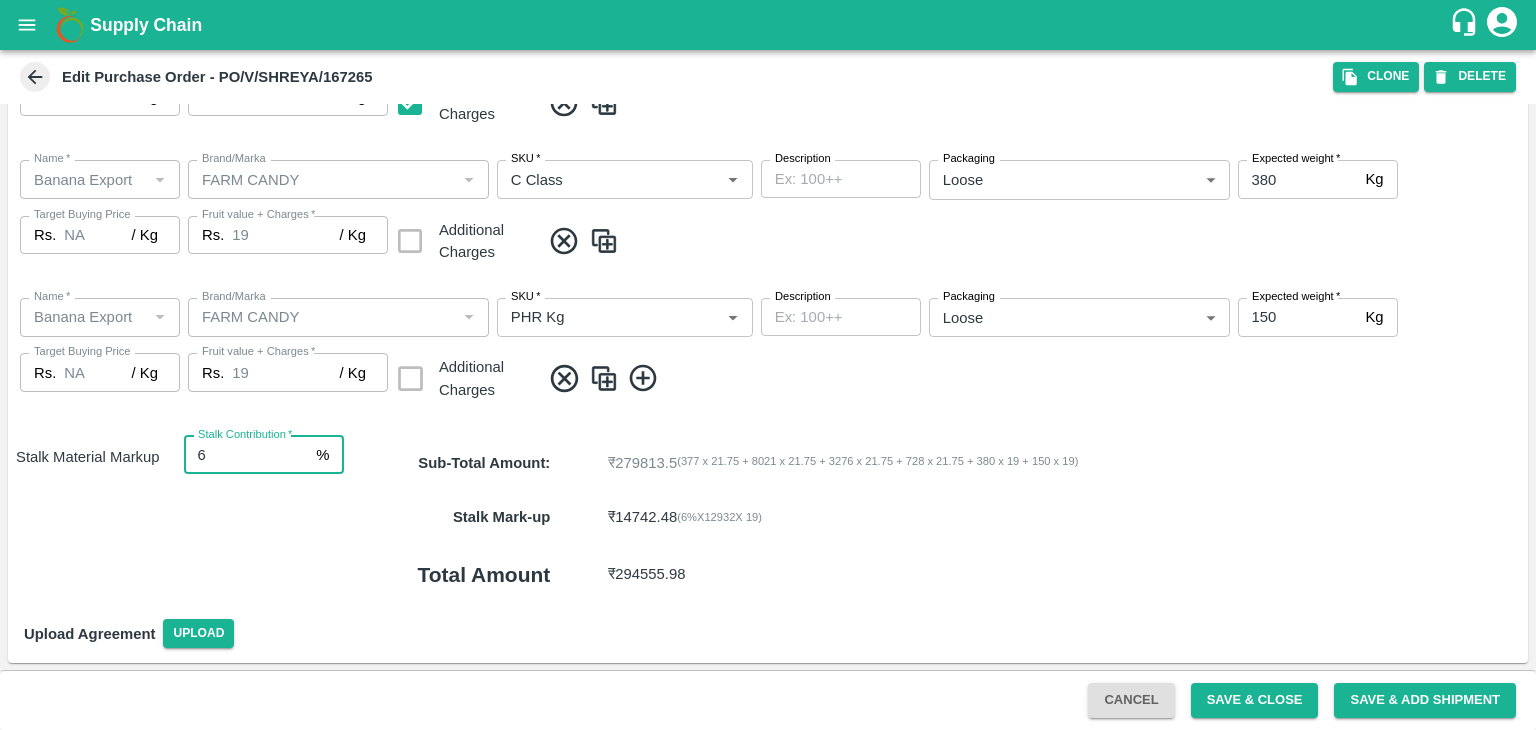 click on "6" at bounding box center [246, 455] 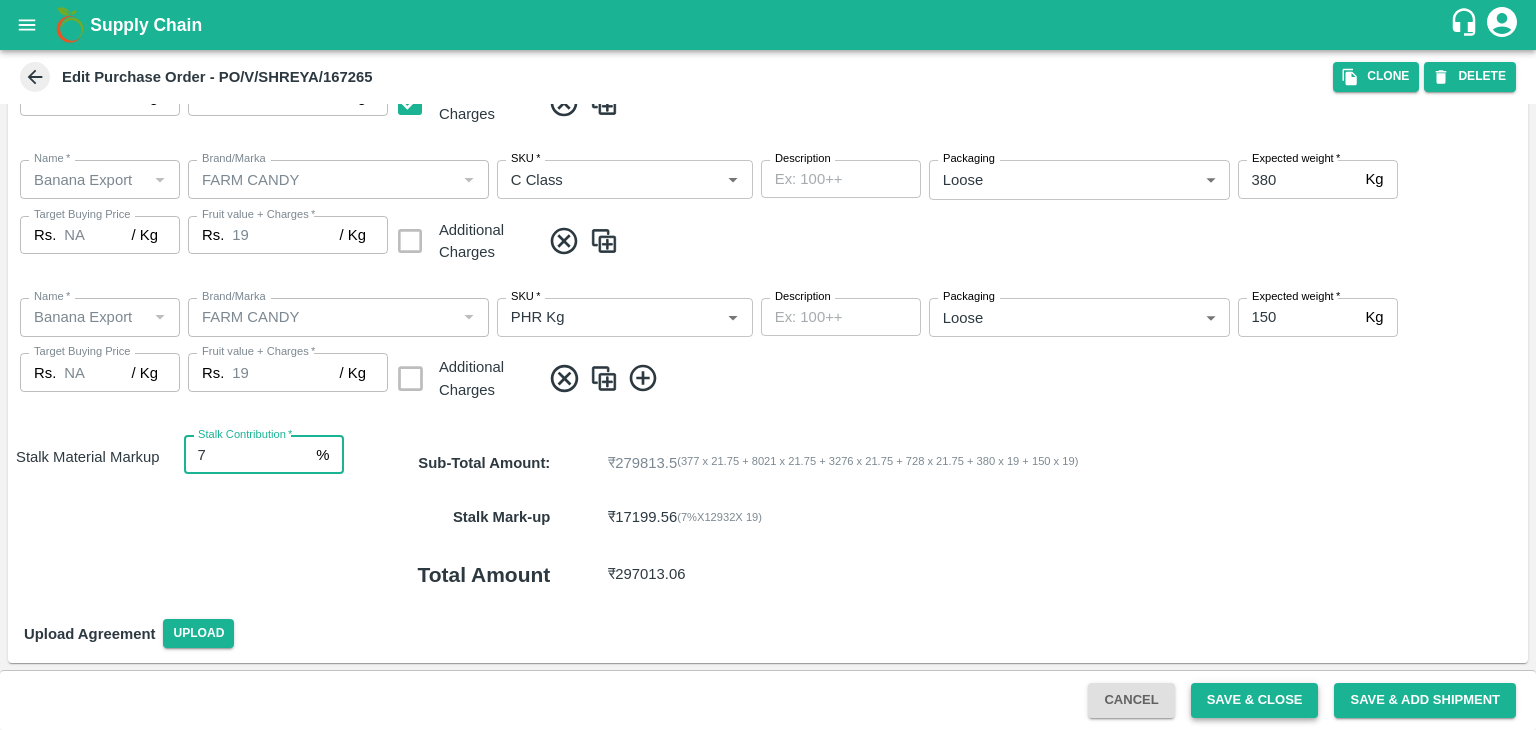 type on "7" 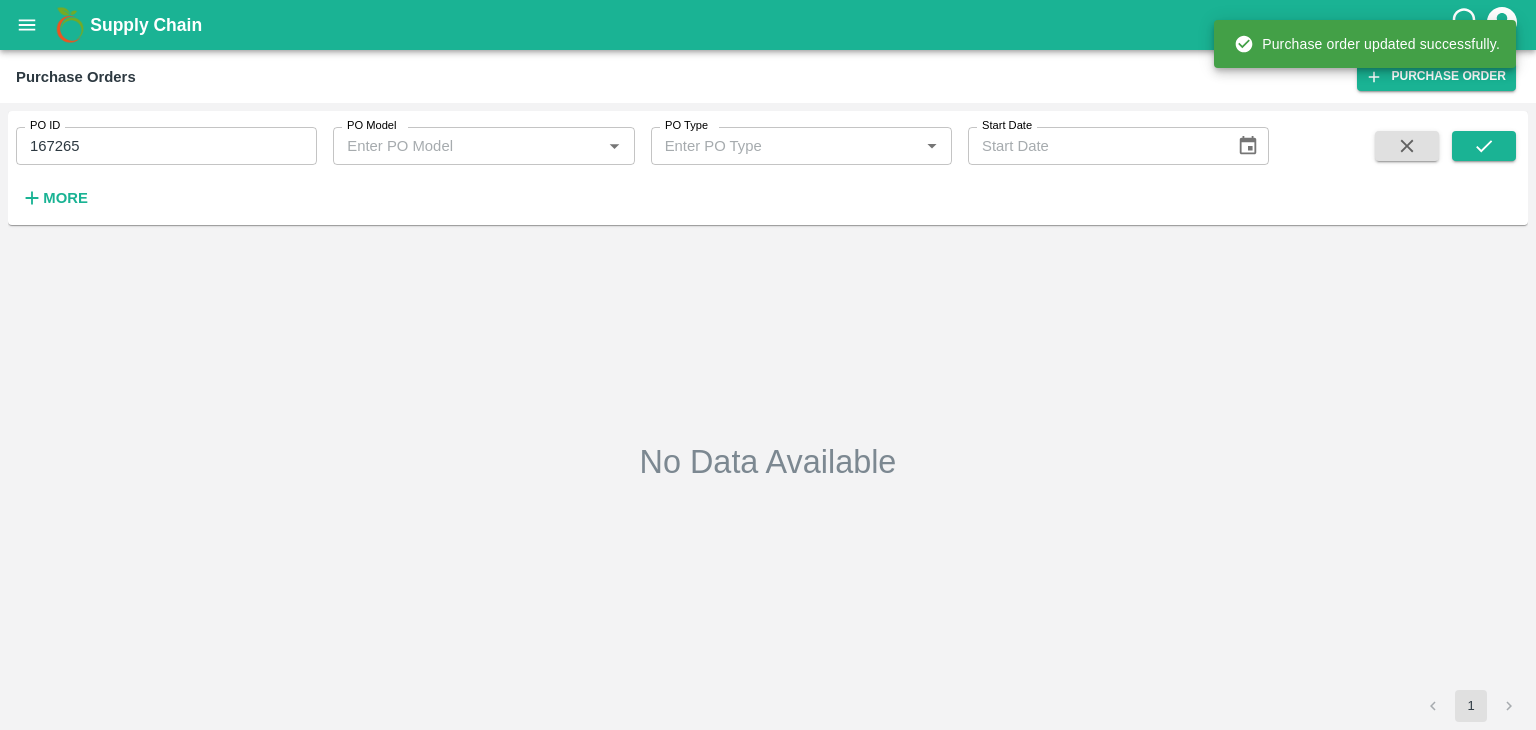 type on "167265" 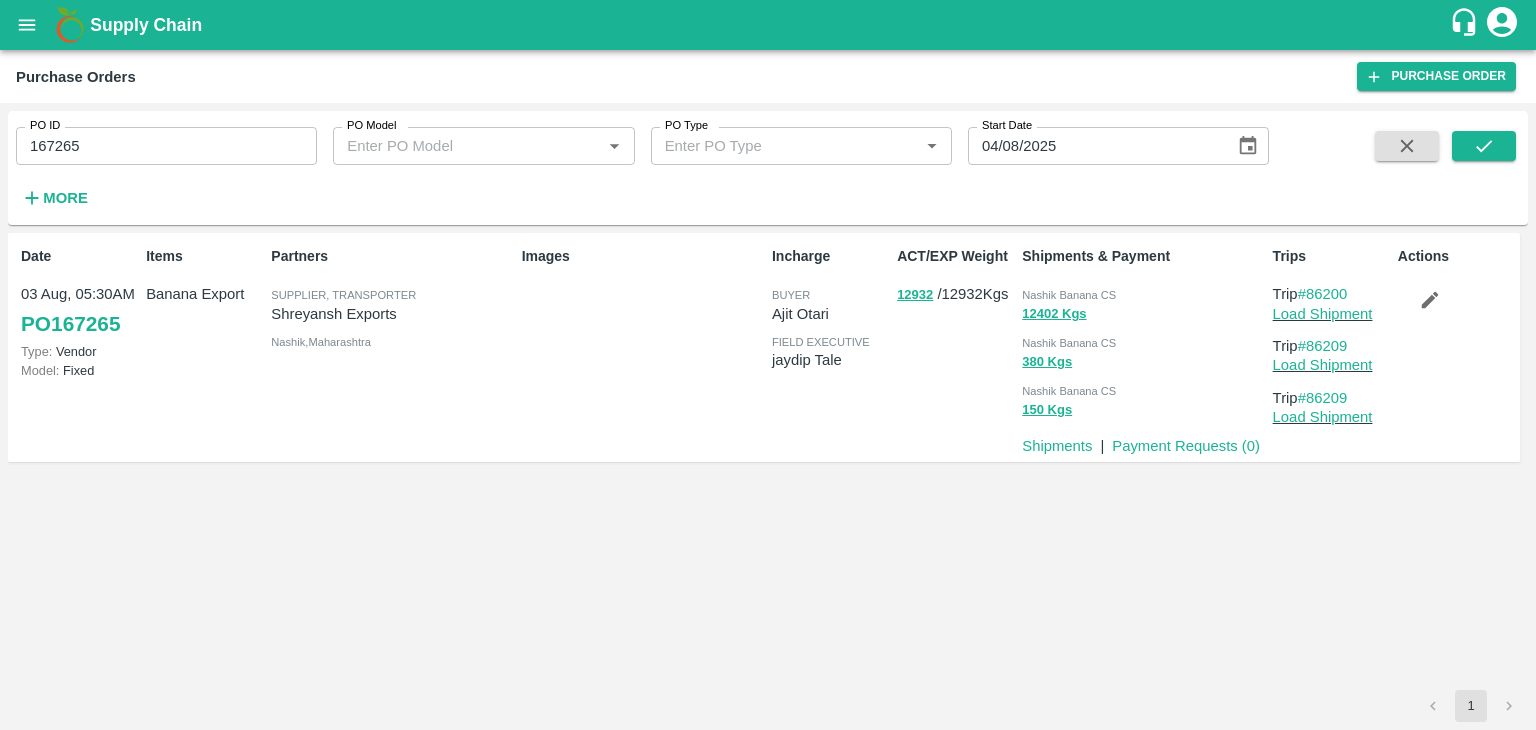 click on "167265" at bounding box center (166, 146) 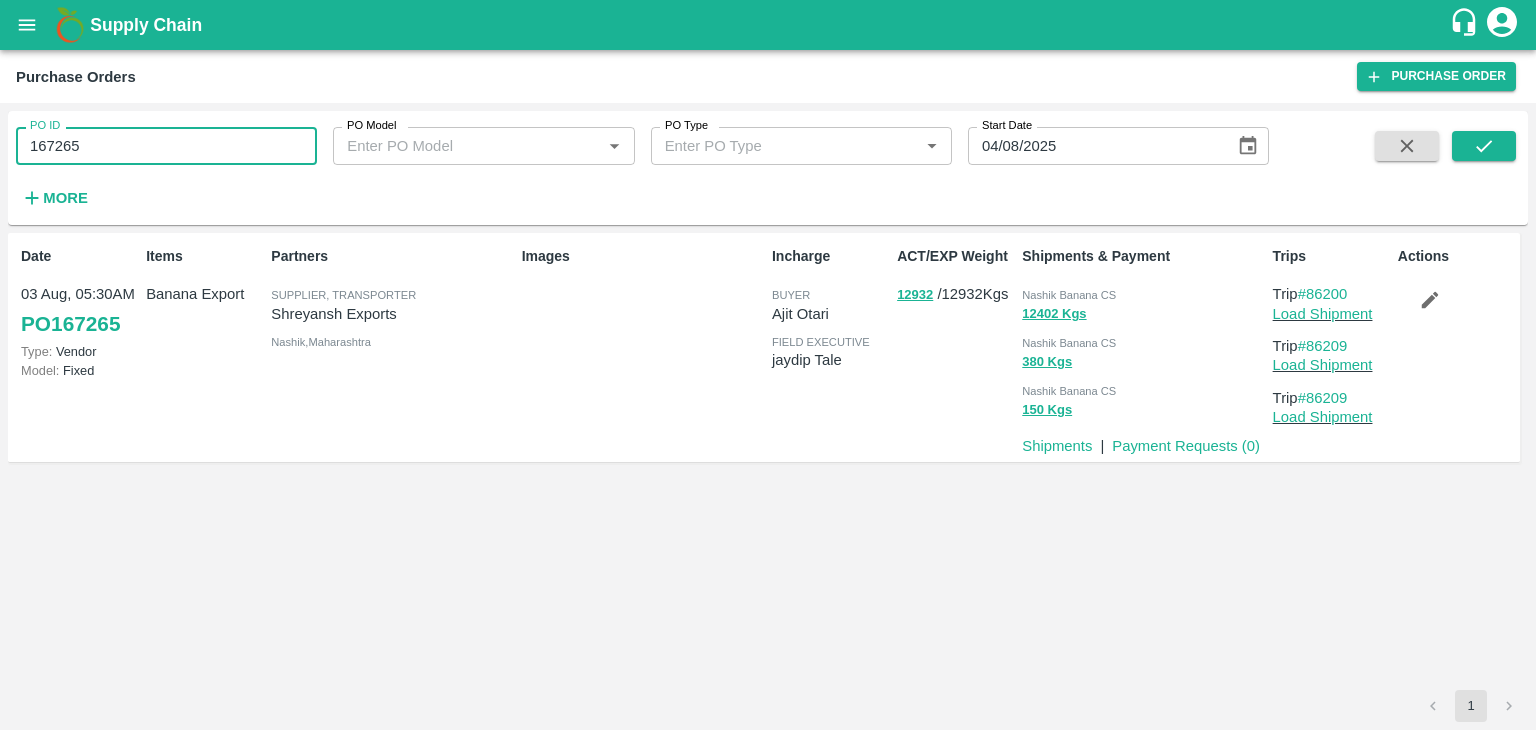 click on "167265" at bounding box center [166, 146] 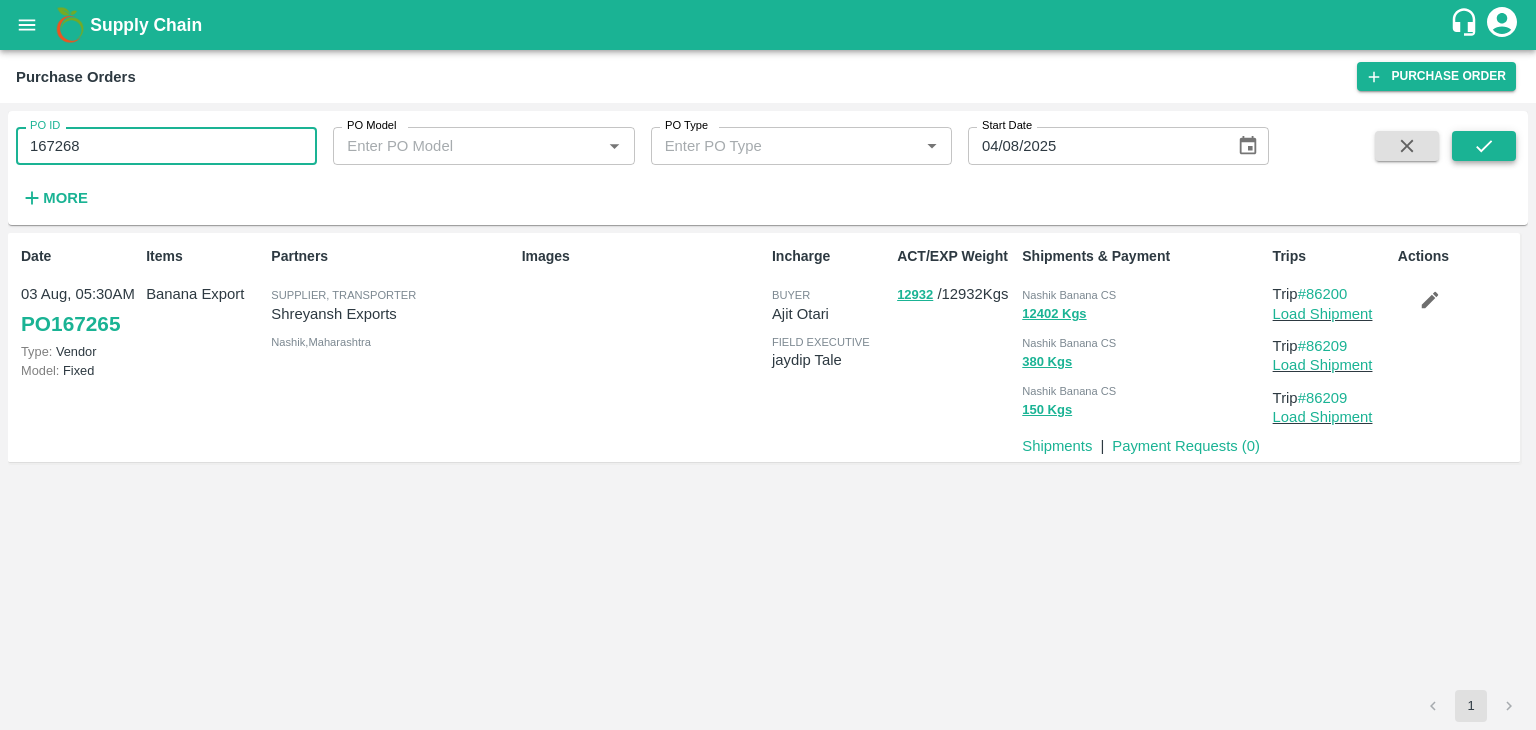 type on "167268" 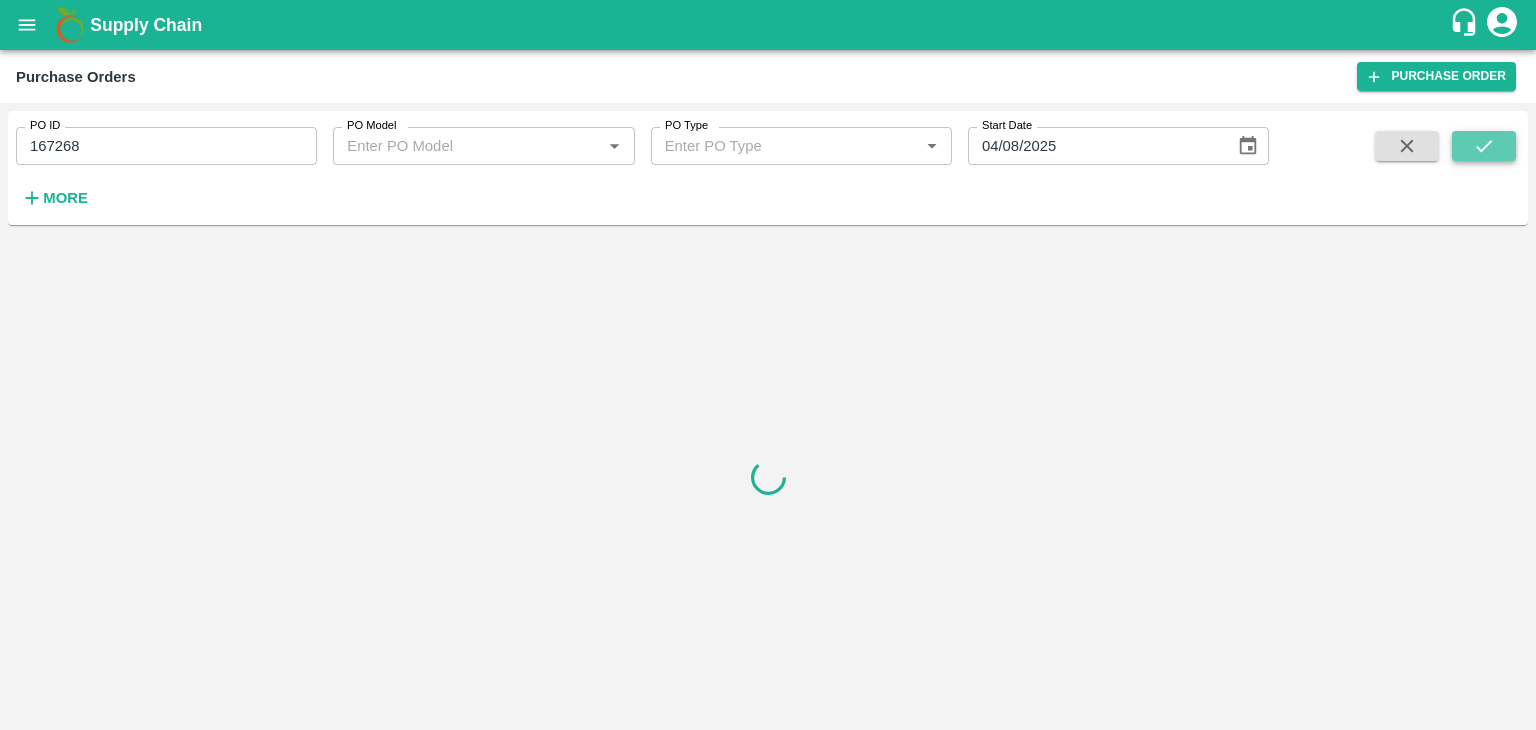 click 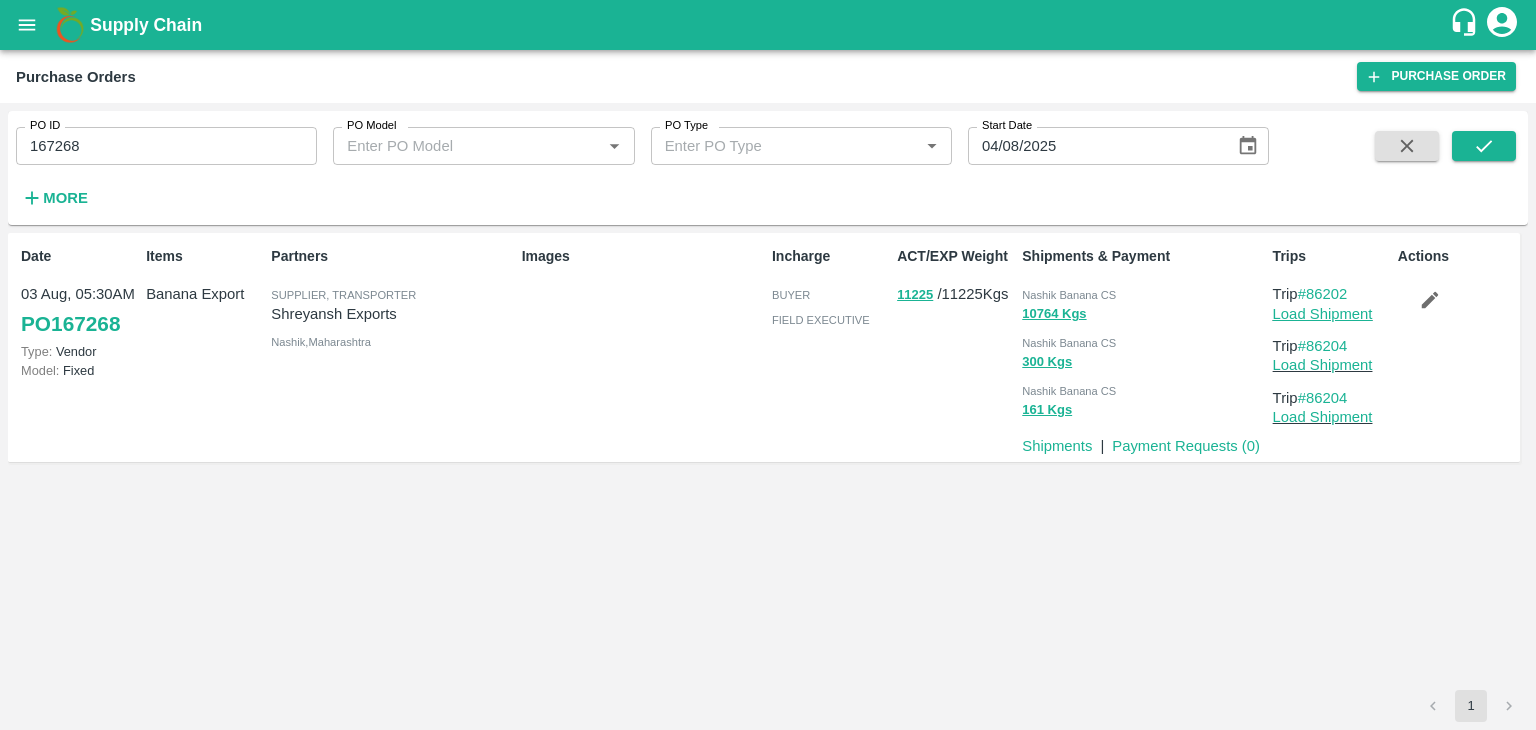 click on "Load Shipment" at bounding box center [1323, 314] 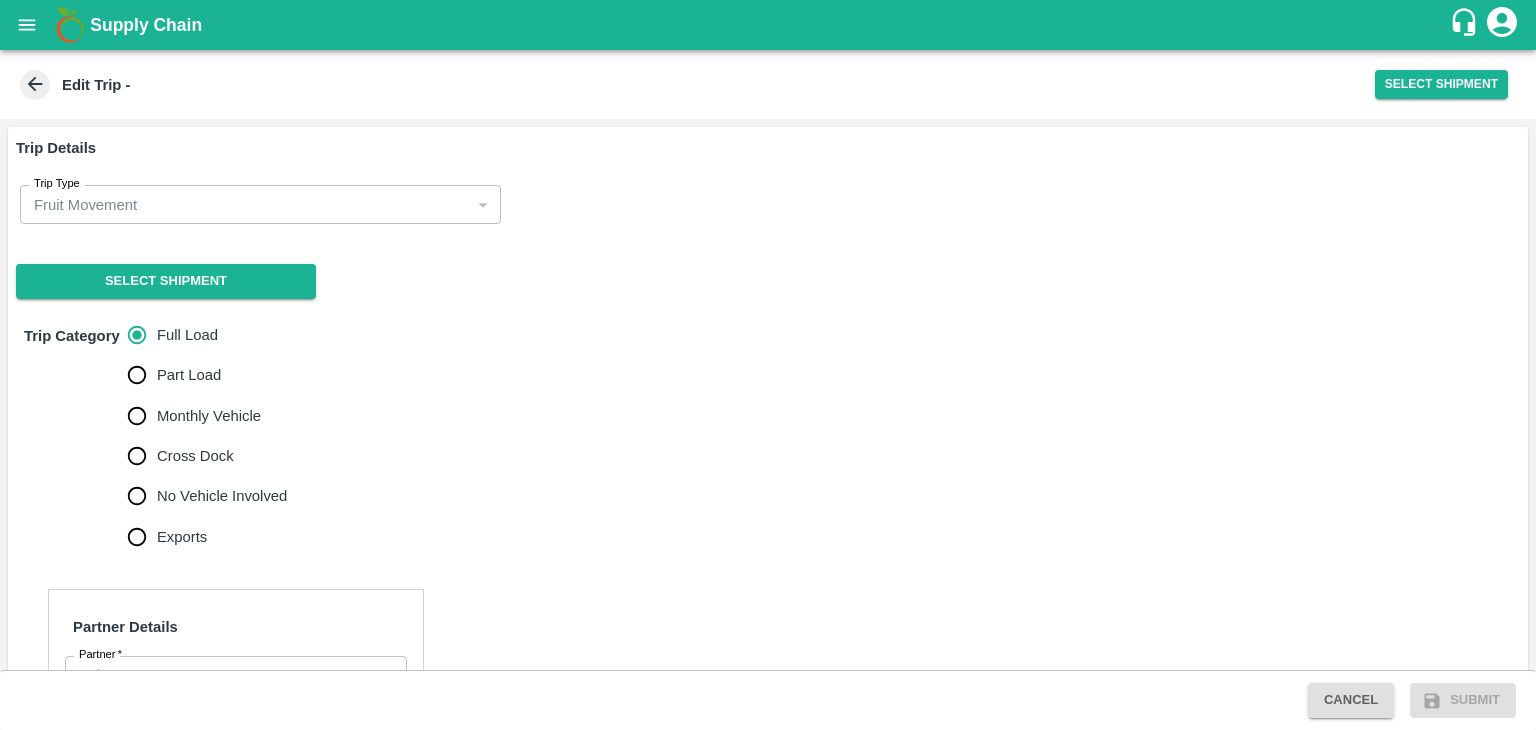 scroll, scrollTop: 0, scrollLeft: 0, axis: both 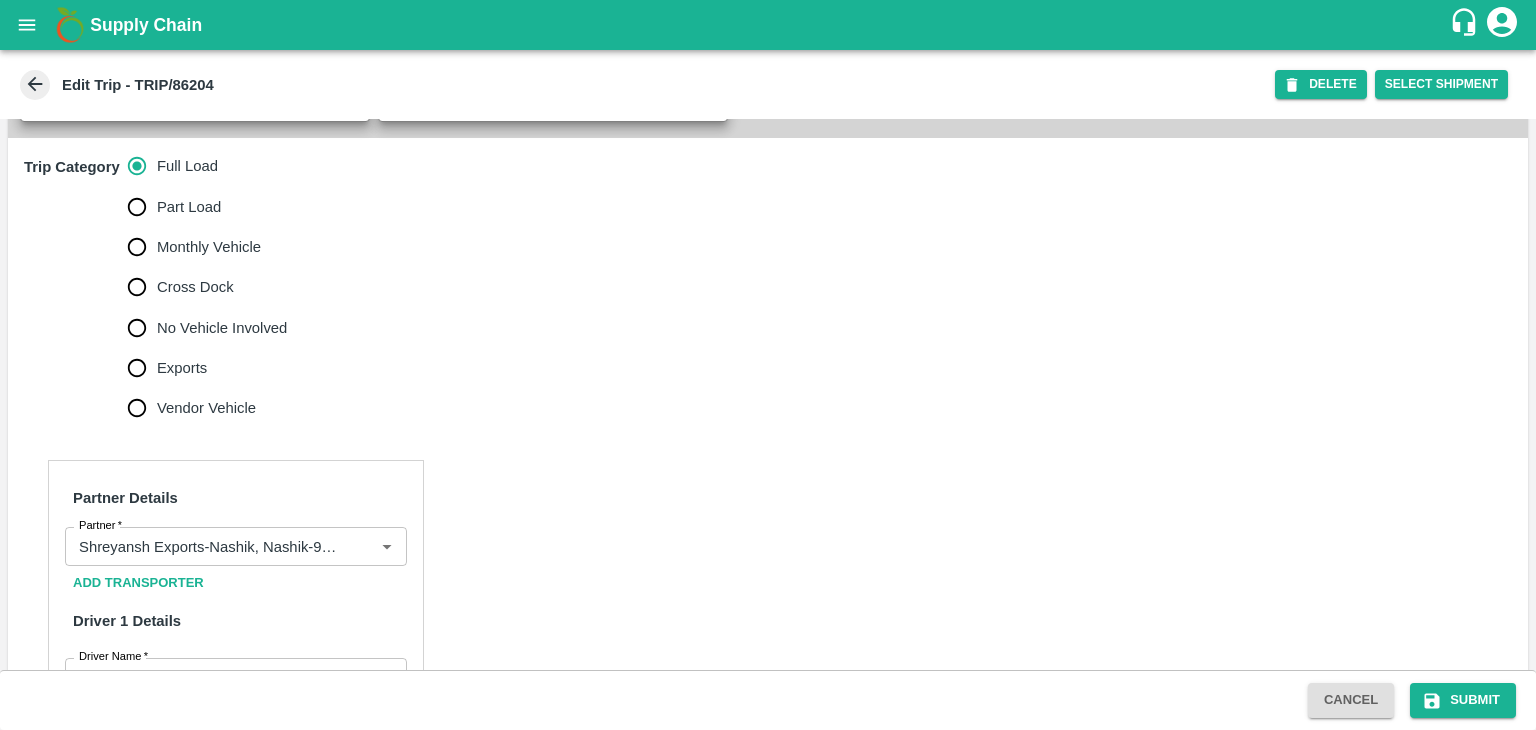 click on "No Vehicle Involved" at bounding box center [202, 328] 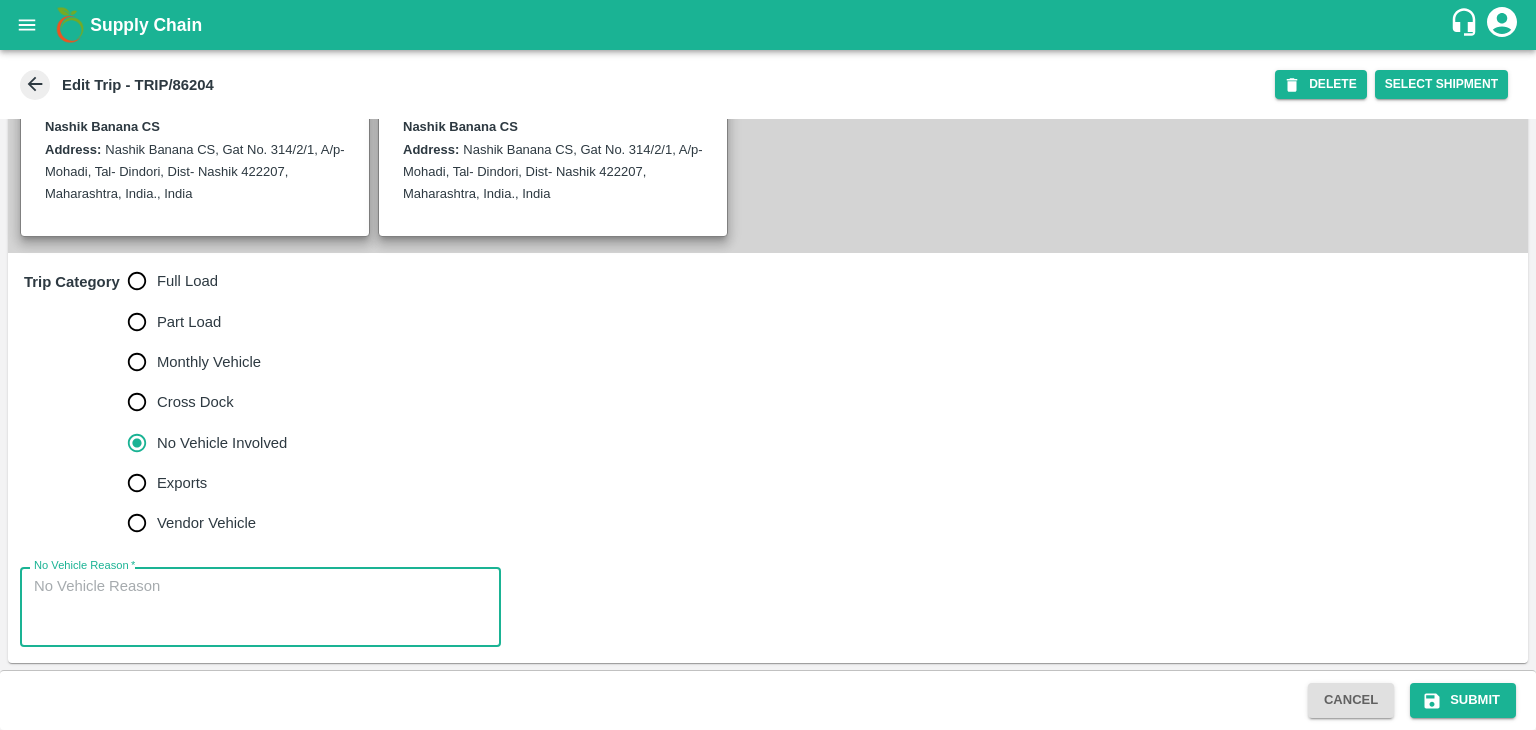 click on "No Vehicle Reason   *" at bounding box center (260, 607) 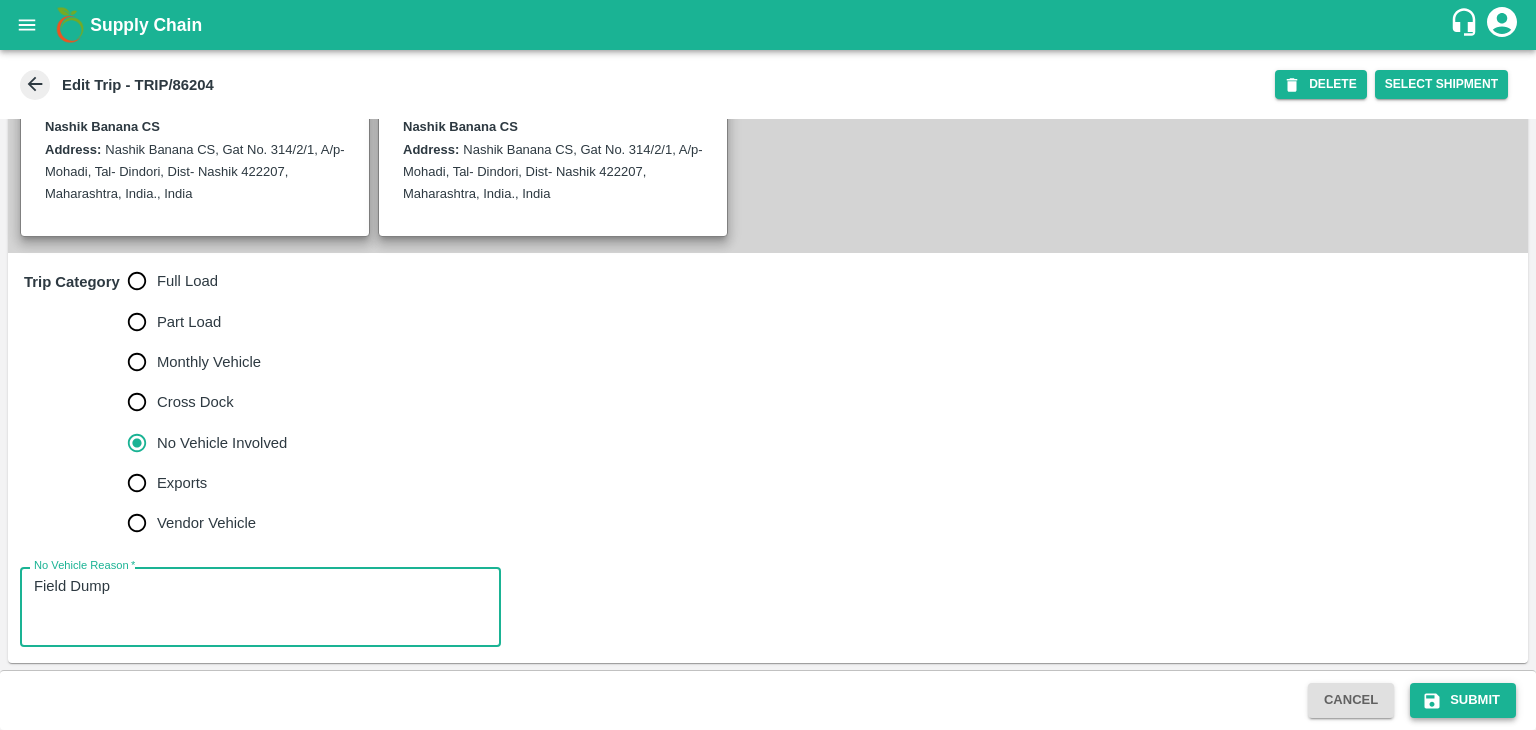 type on "Field Dump" 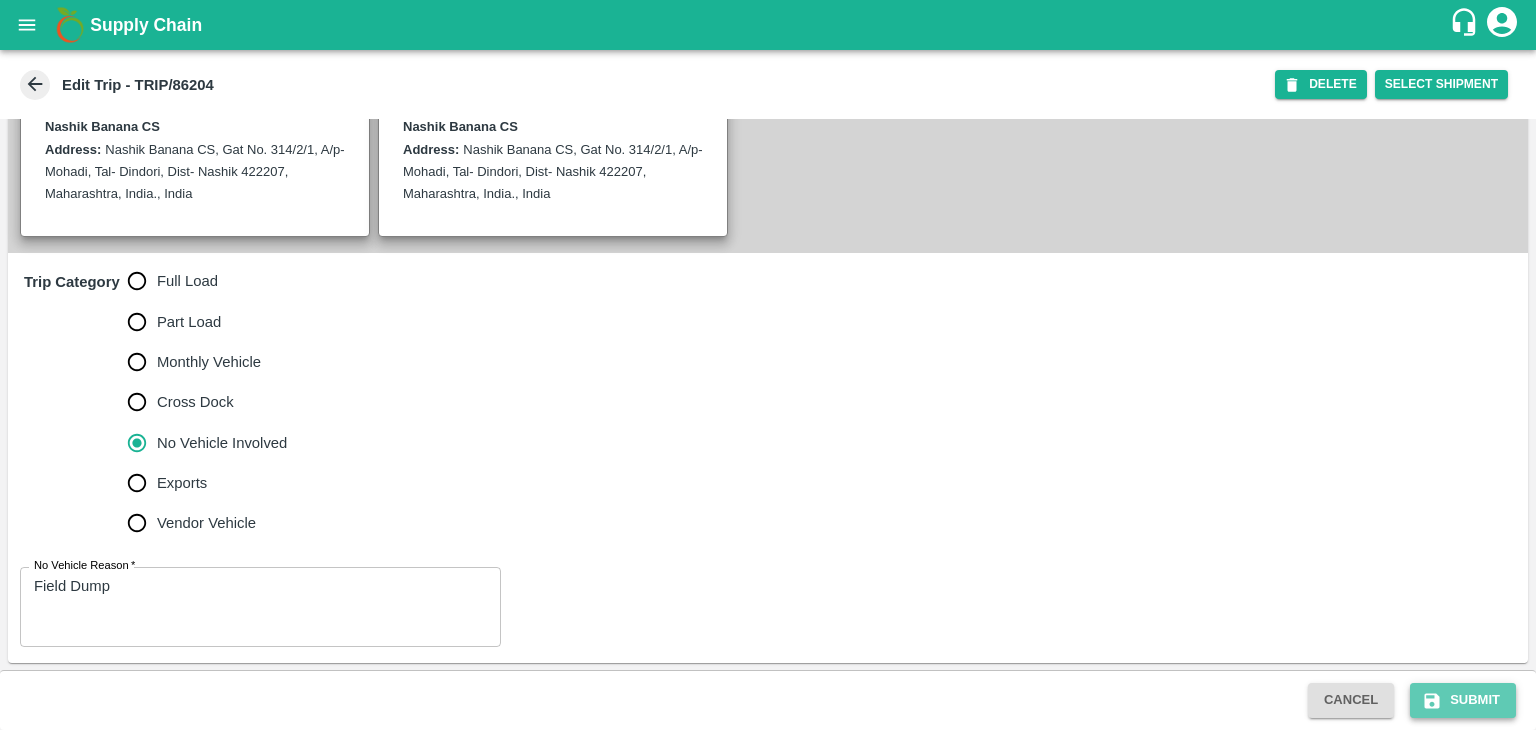 click on "Submit" at bounding box center [1463, 700] 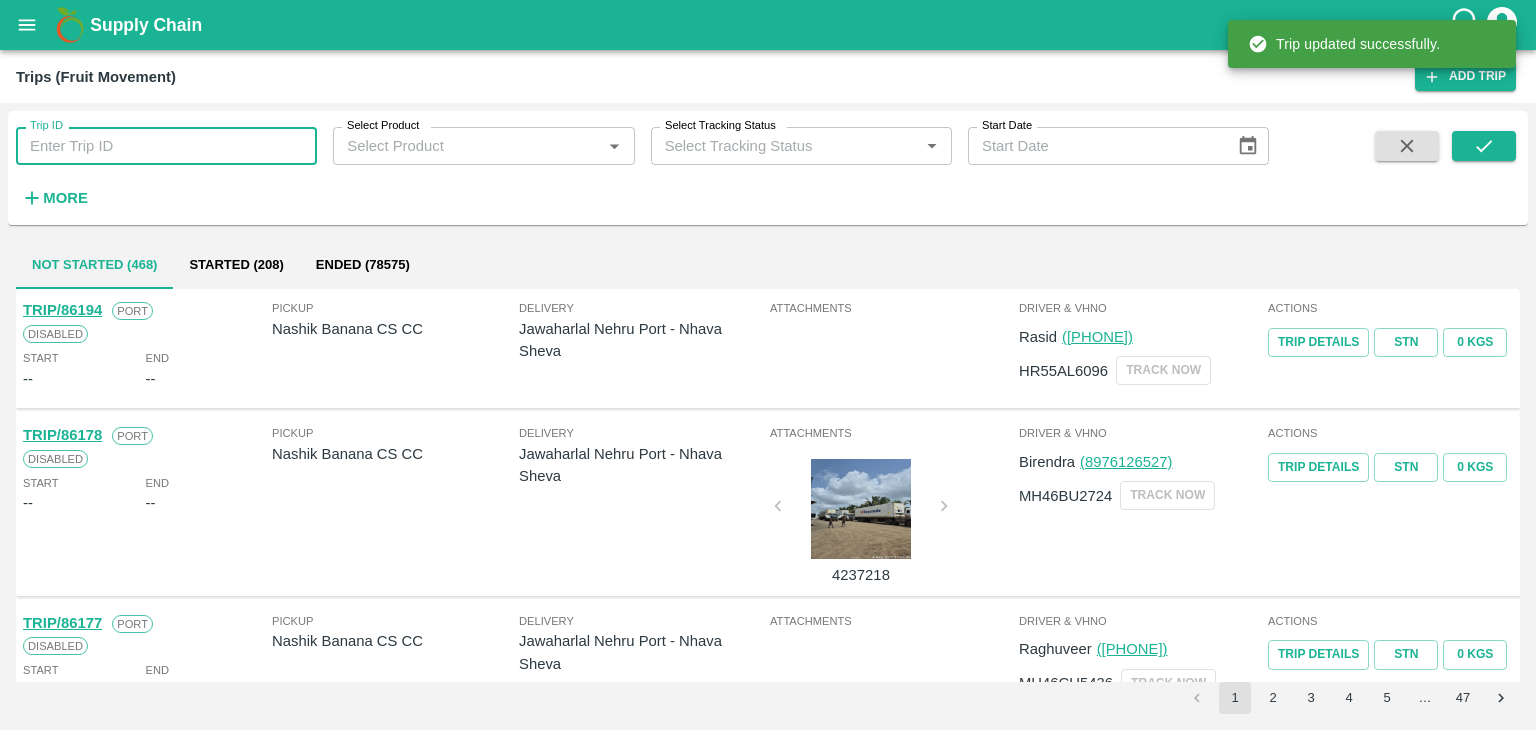 click on "Trip ID" at bounding box center [166, 146] 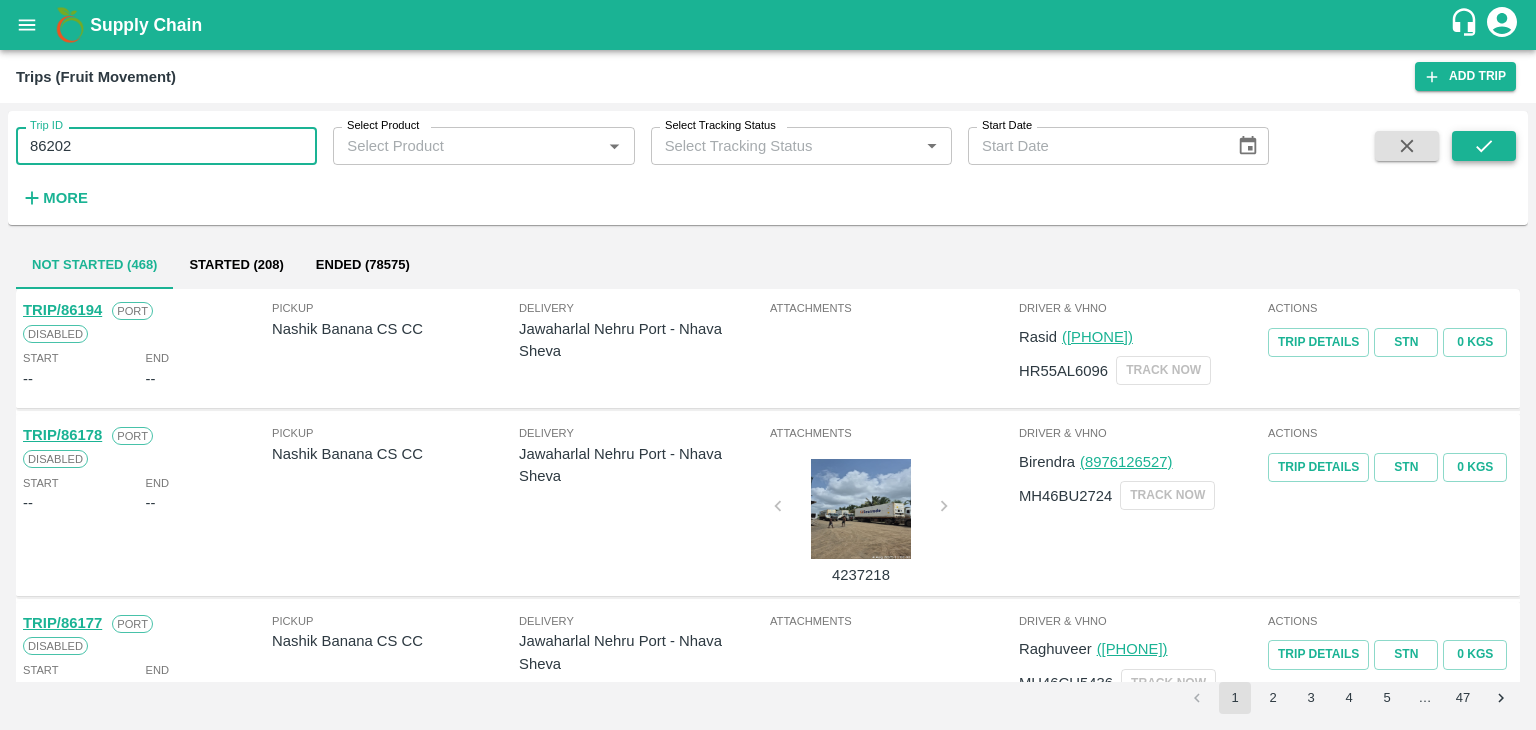 type on "86202" 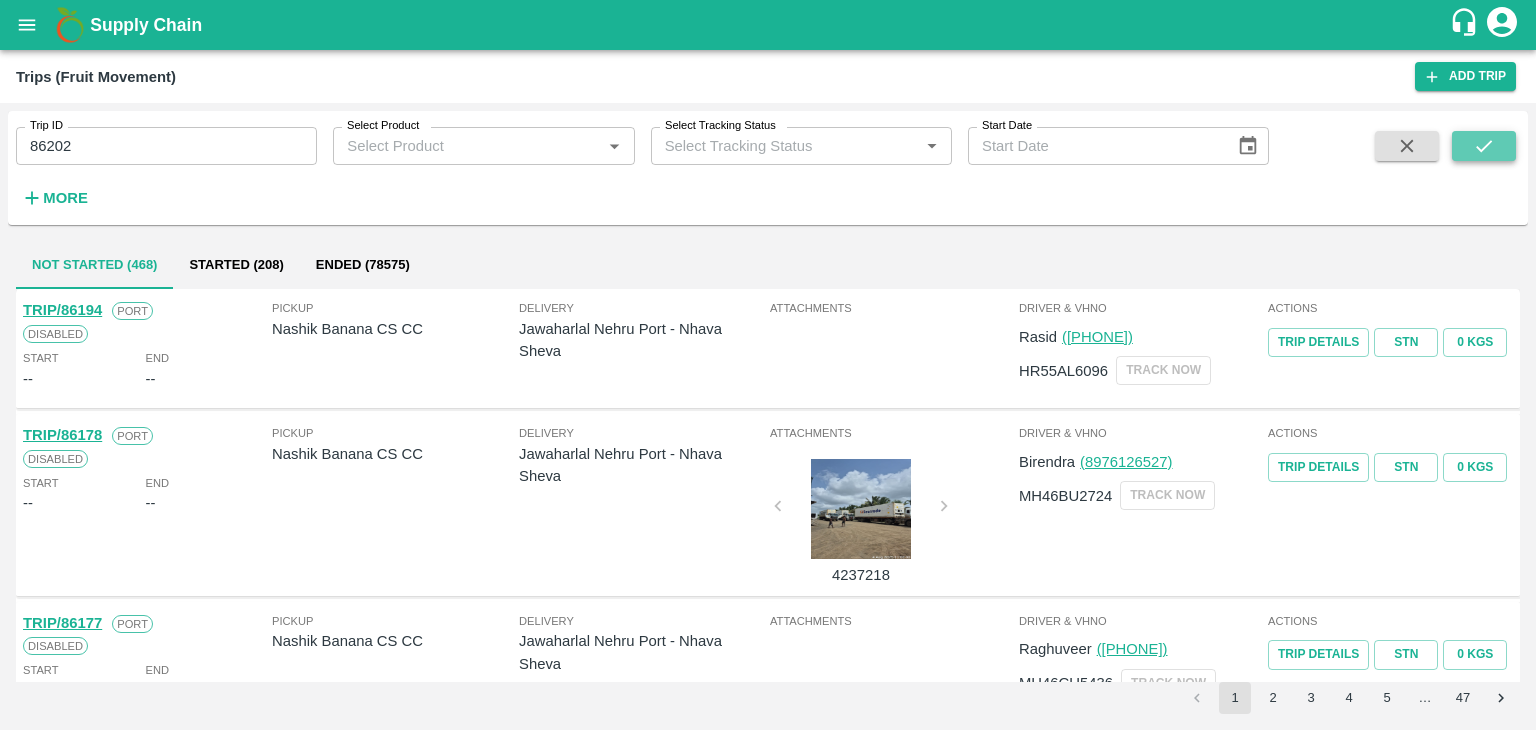 click at bounding box center (1484, 146) 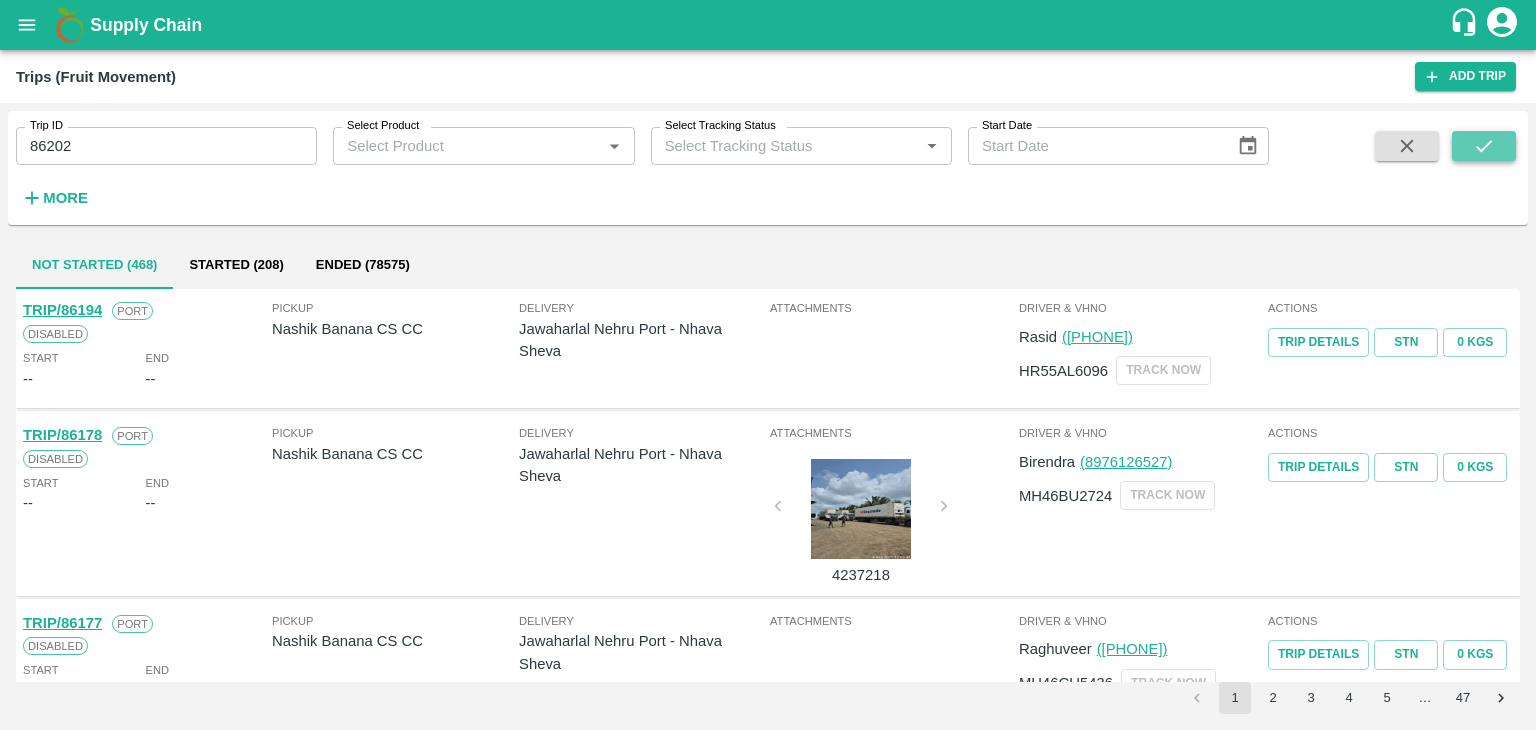click at bounding box center [1484, 146] 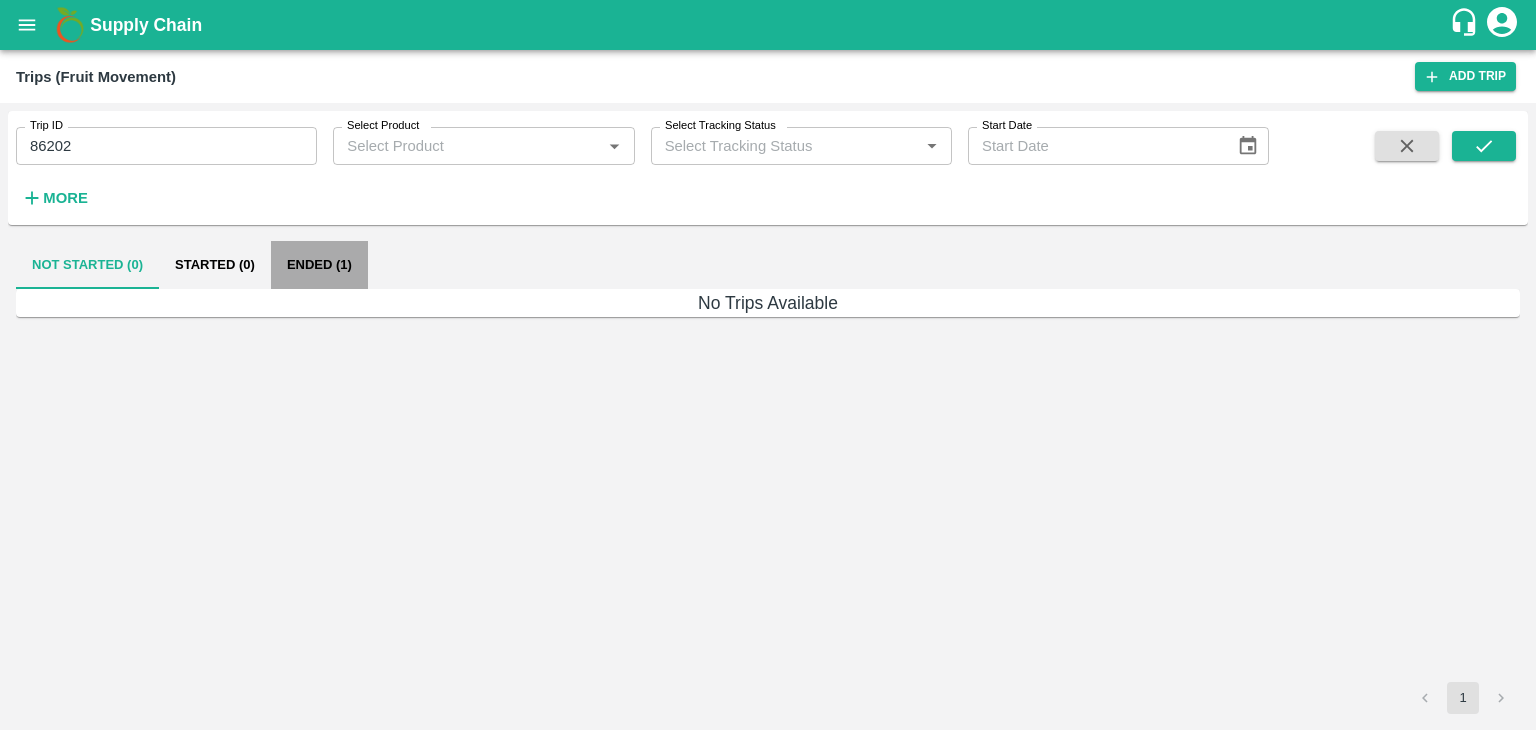 click on "Ended (1)" at bounding box center (319, 265) 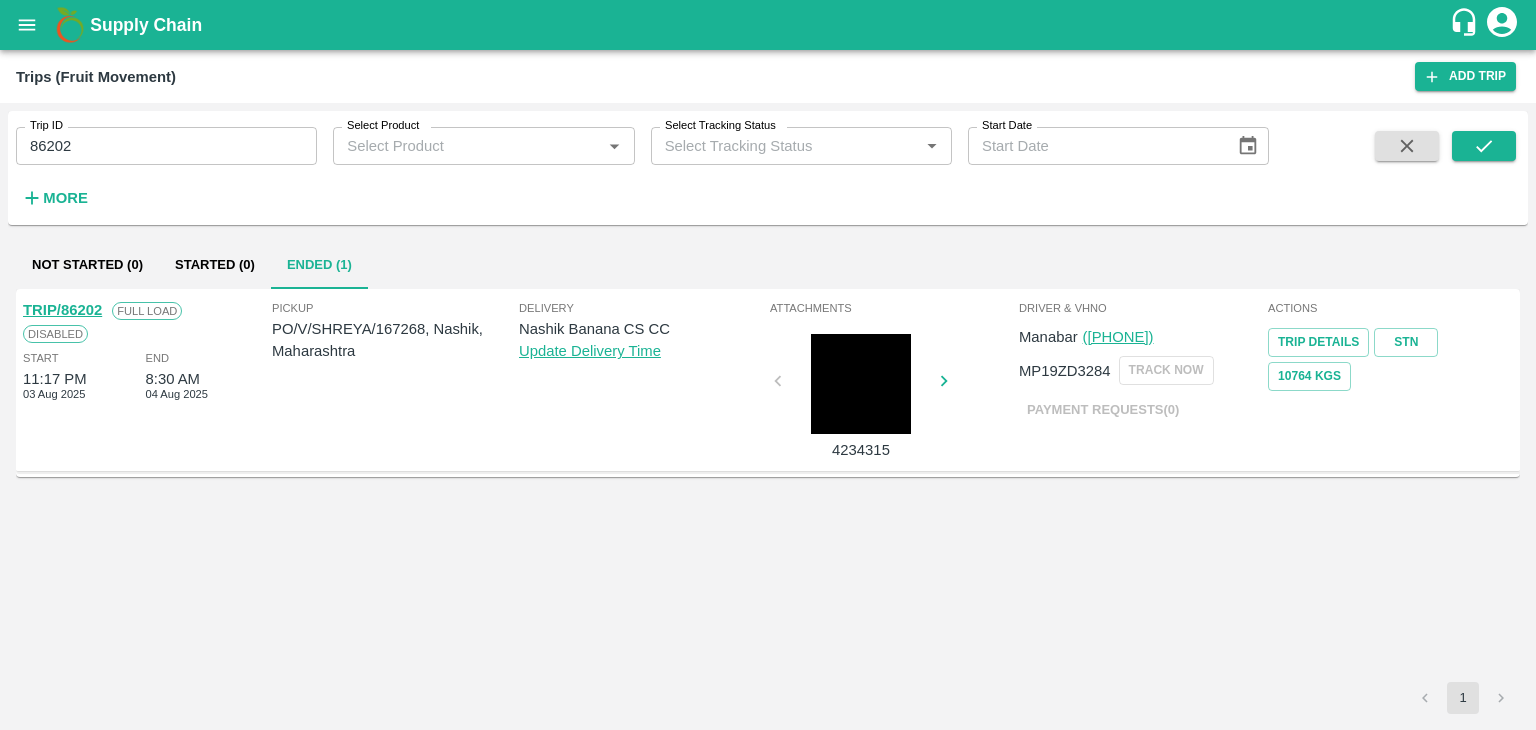 click on "TRIP/86202" at bounding box center (62, 310) 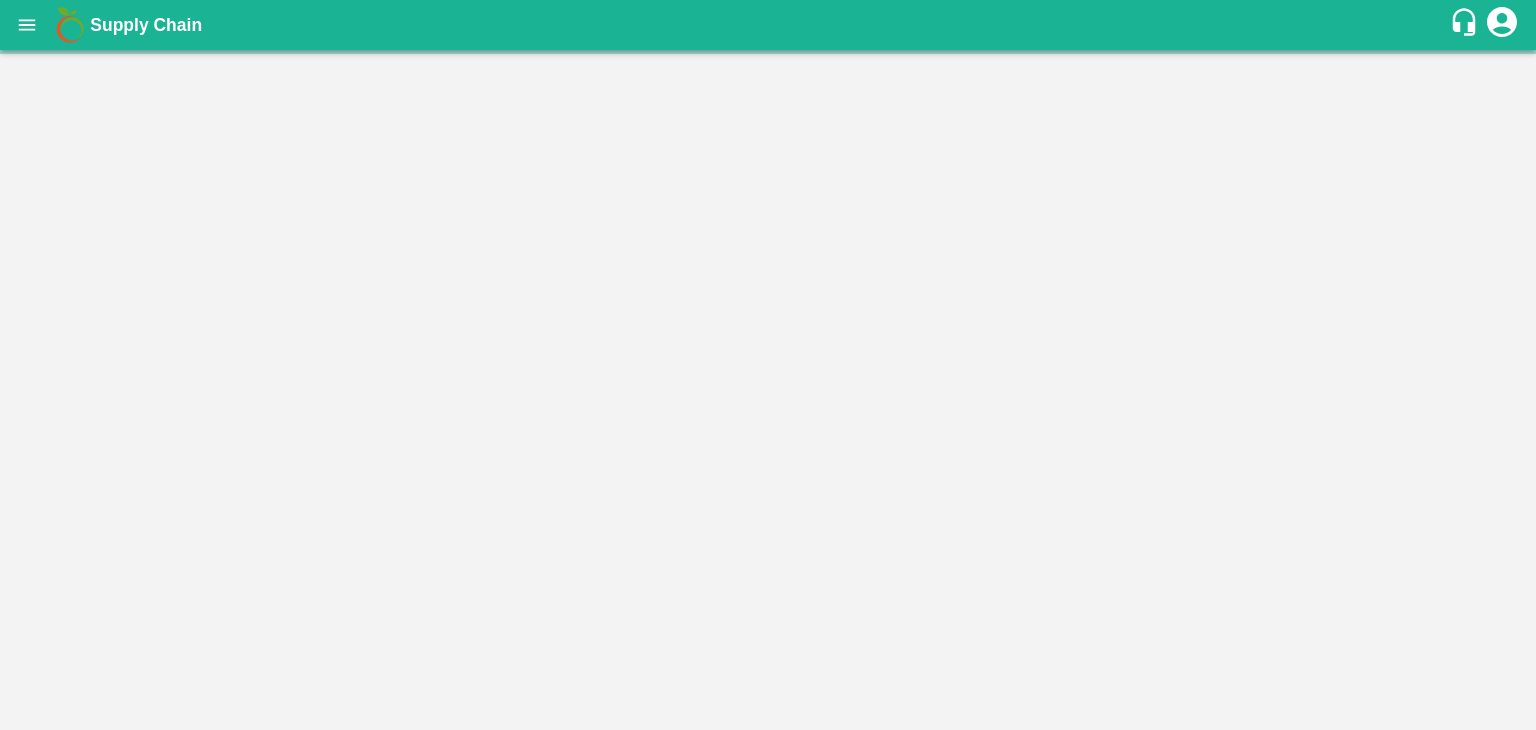 scroll, scrollTop: 0, scrollLeft: 0, axis: both 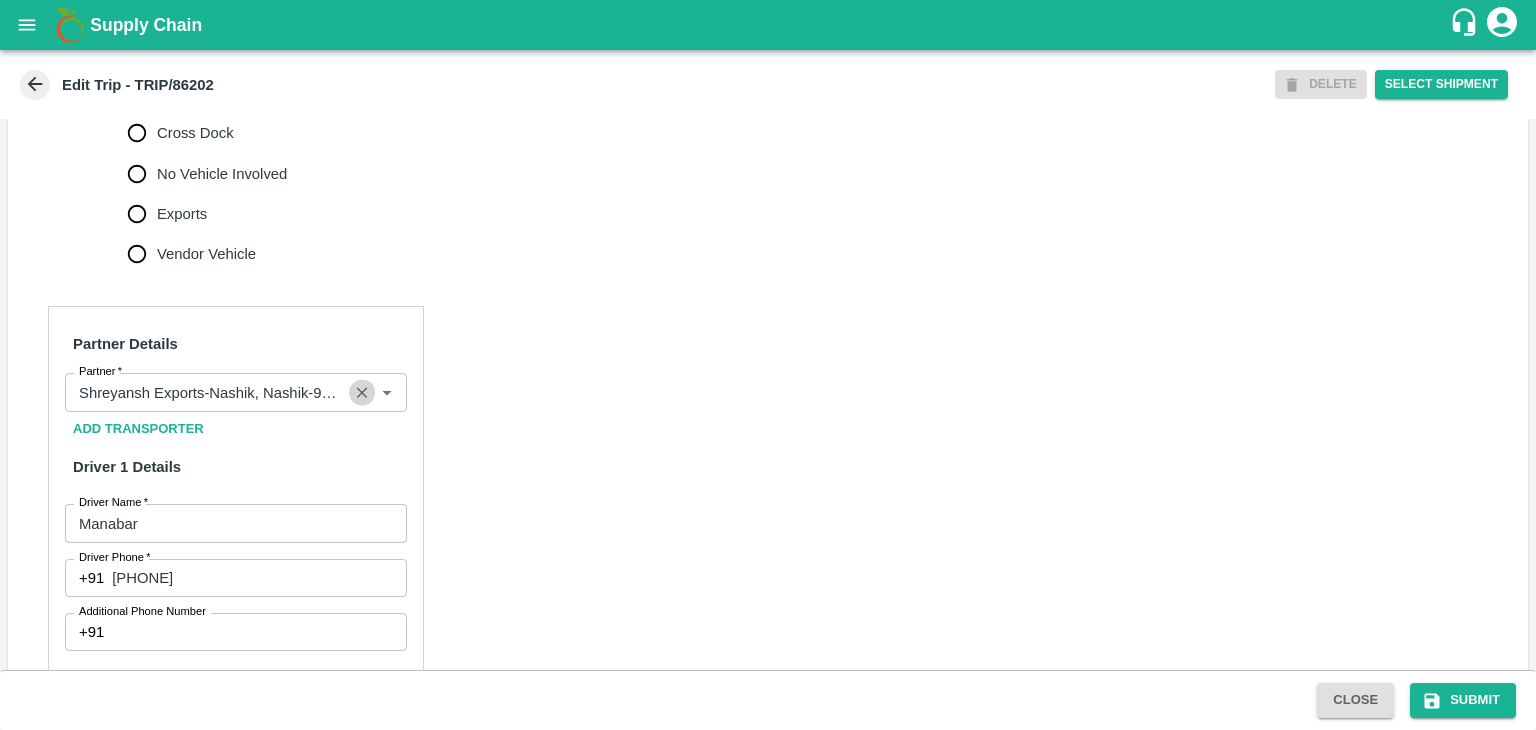 click 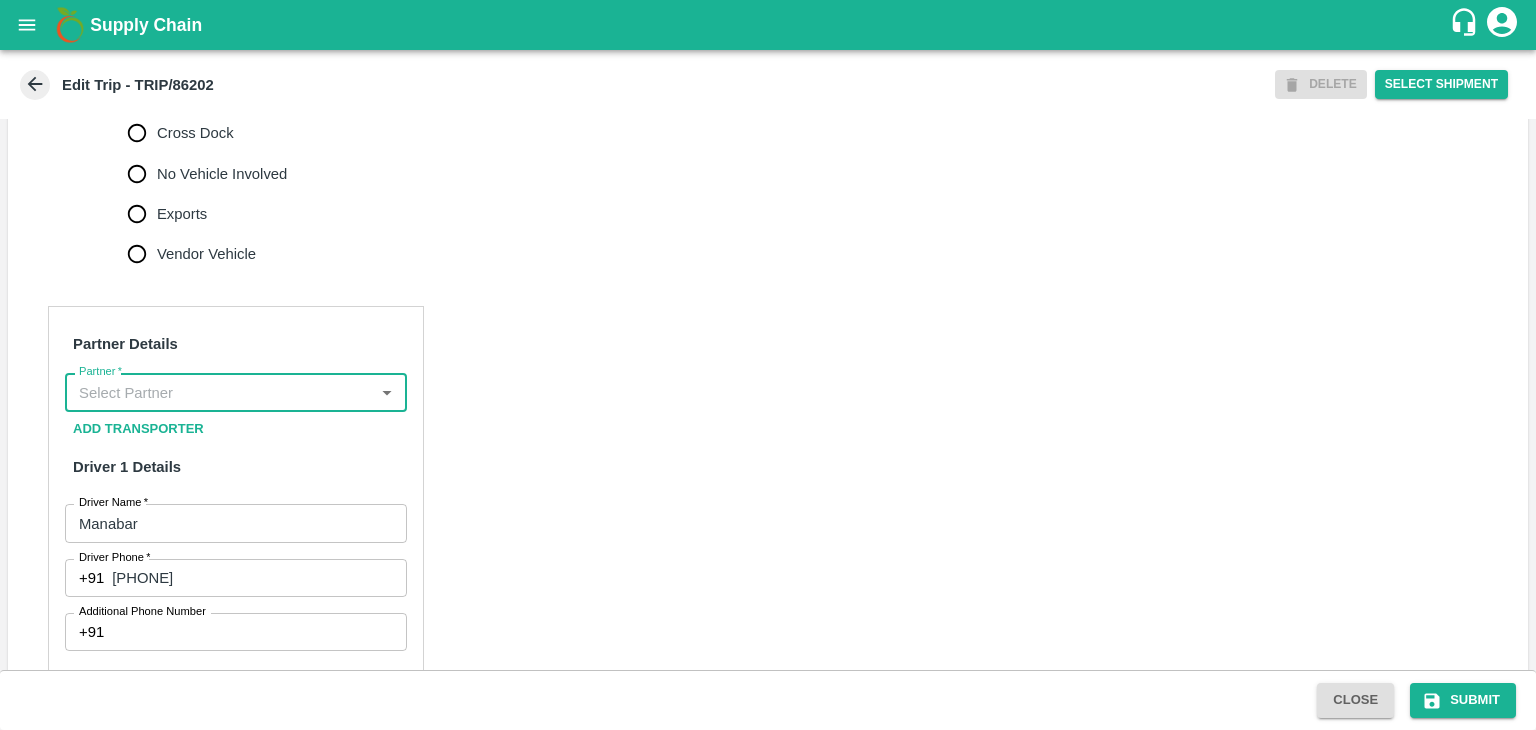 scroll, scrollTop: 0, scrollLeft: 0, axis: both 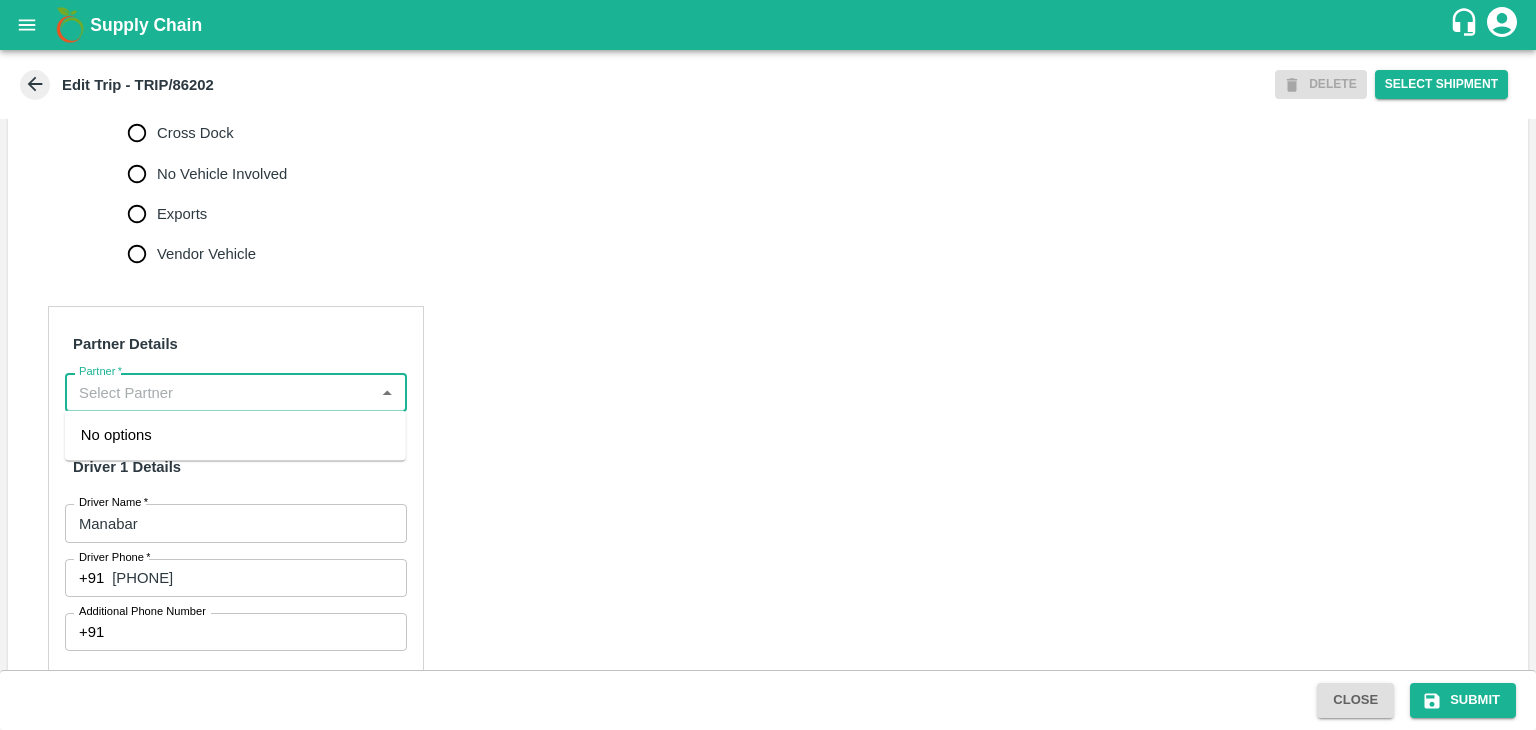 click on "Partner   *" at bounding box center (219, 392) 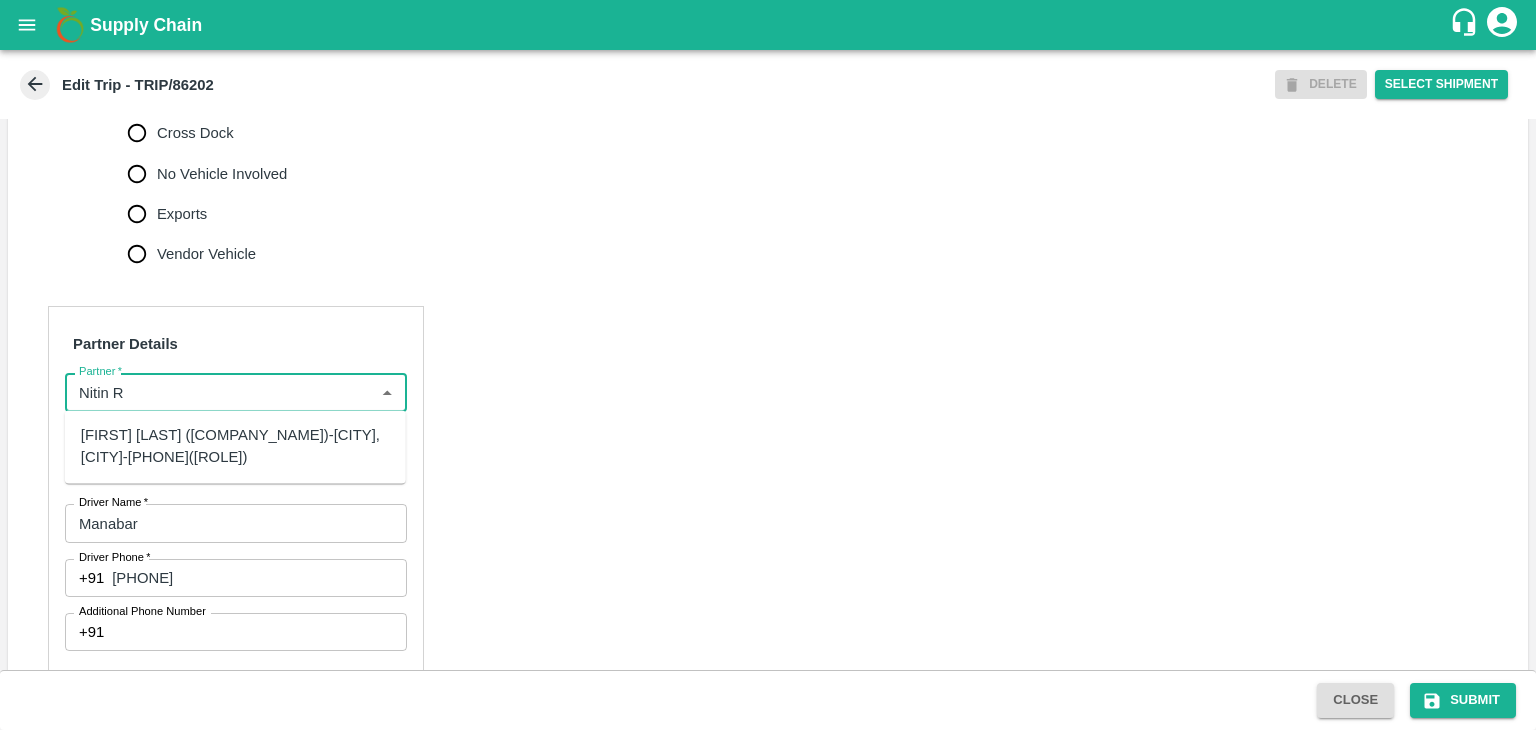 click on "[FIRST] [LAST] ([COMPANY_NAME])-[CITY], [CITY]-[PHONE]([ROLE])" at bounding box center (235, 446) 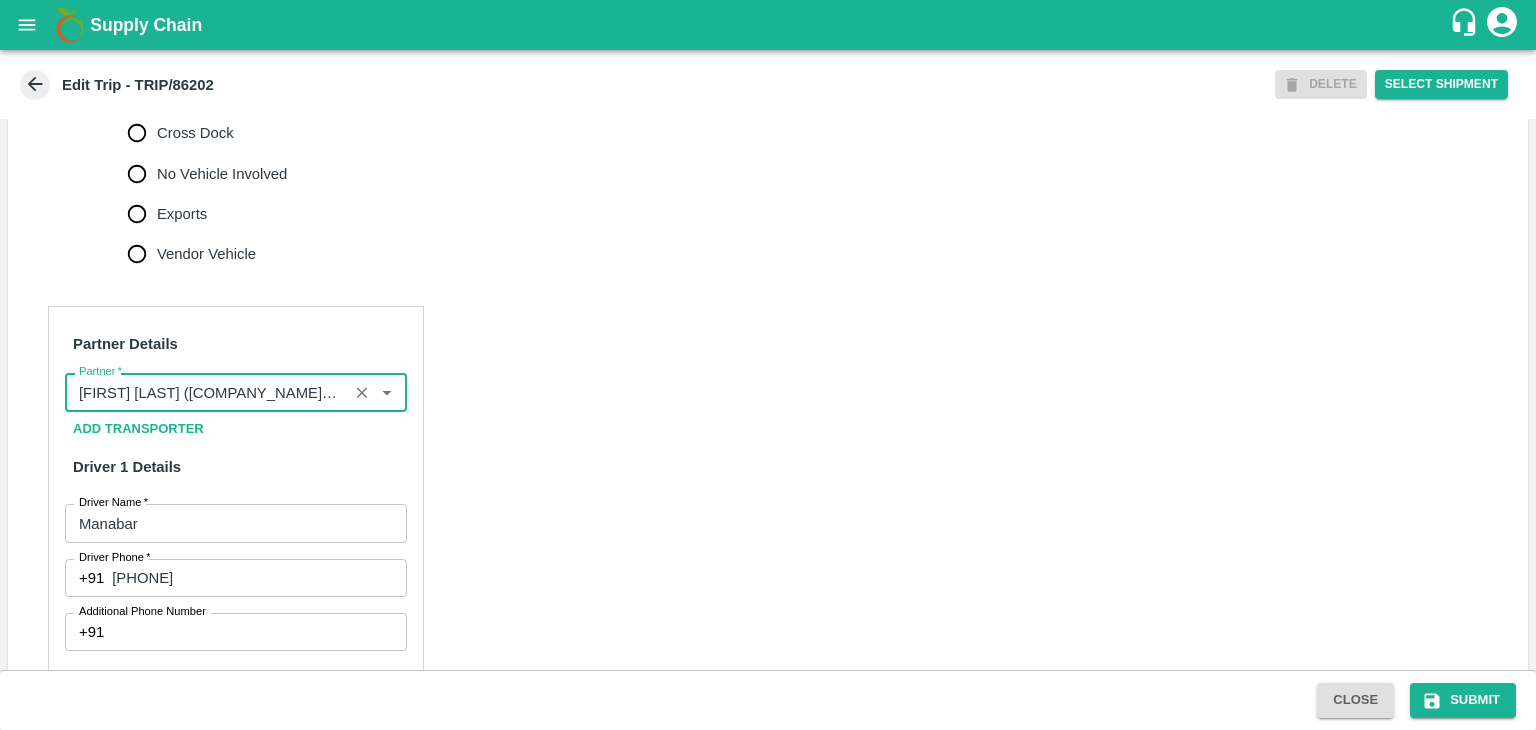 scroll, scrollTop: 1171, scrollLeft: 0, axis: vertical 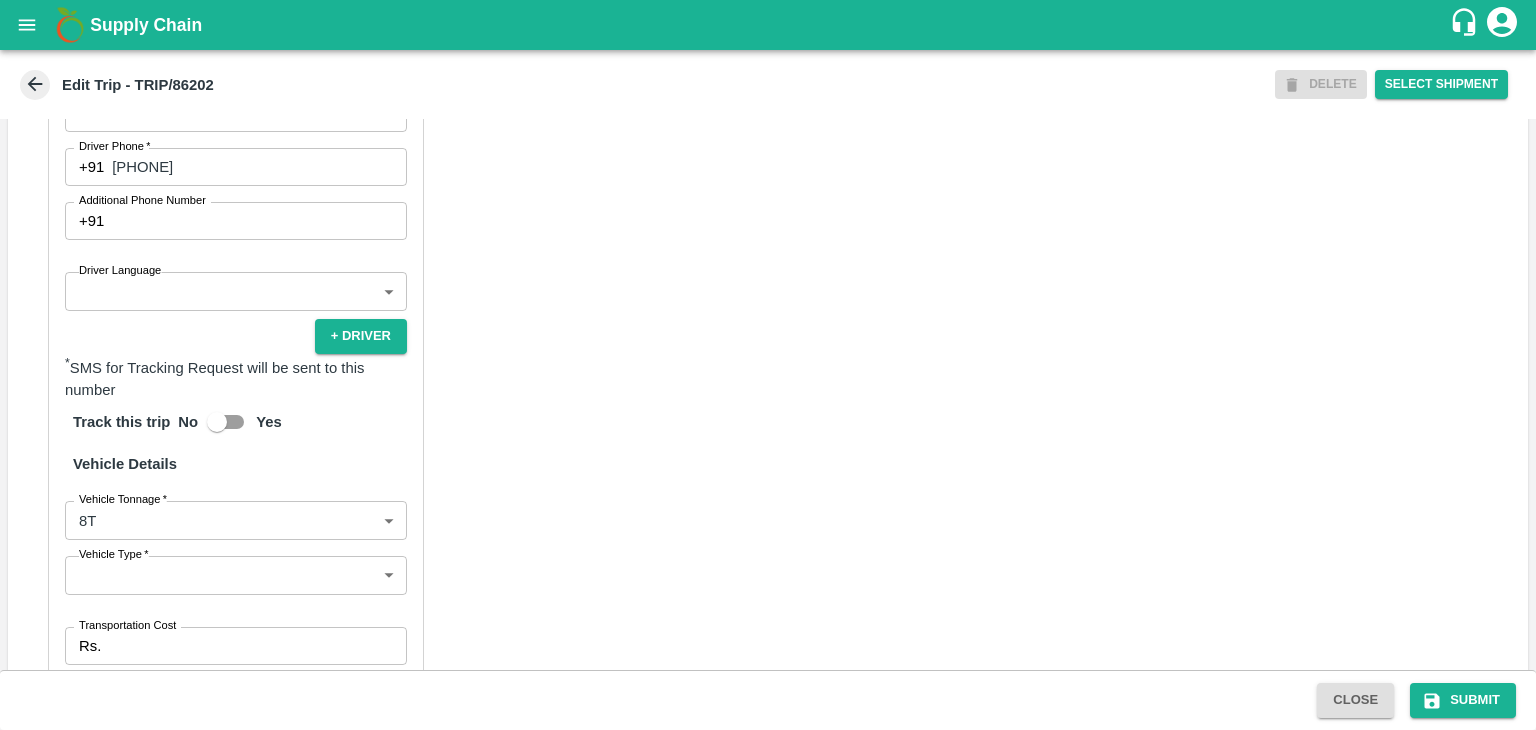 type on "[FIRST] [LAST] ([COMPANY_NAME])-[CITY], [CITY]-[PHONE]([ROLE])" 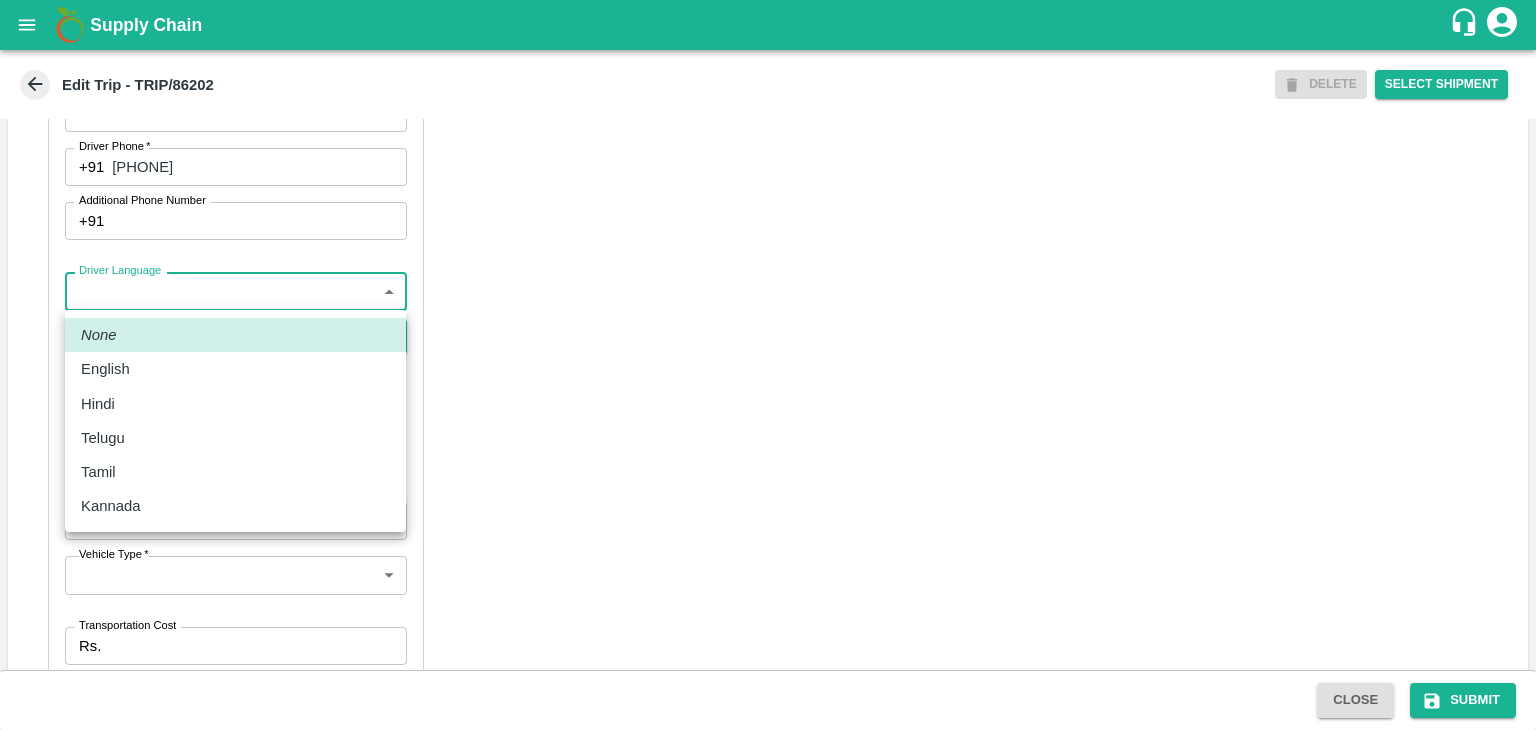 click on "Supply Chain Edit Trip - TRIP/86202 DELETE Select Shipment Trip Details Trip Type Fruit Movement 1 Trip Type Trip Pickup Order SHIP/NASH/351459 PO/V/SHREYA/167268 Address: [CITY], [CITY], [CITY], [STATE], India Trip Delivery Order SHIP/NASH/351459 Nashik Banana CS Address:  Nashik Banana CS, Gat No. 314/2/1, A/p- Mohadi, Tal- Dindori, Dist- Nashik 422207, Maharashtra, India., India Trip Category  Full Load Part Load Monthly Vehicle Cross Dock No Vehicle Involved Exports Vendor Vehicle Partner Details Partner   * Partner Add   Transporter Driver 1 Details Driver Name   * Manabar Driver Name Driver Phone   * +91 [PHONE] Driver Phone Additional Phone Number +91 Additional Phone Number Driver Language ​ Driver Language + Driver * SMS for Tracking Request will be sent to this number Track this trip No Yes Vehicle Details Vehicle Tonnage   * 8T 8000 Vehicle Tonnage Vehicle Type   * ​ Vehicle Type Transportation Cost Rs. Transportation Cost Total cost to be paid inclusive of GST Vehicle Number" at bounding box center (768, 365) 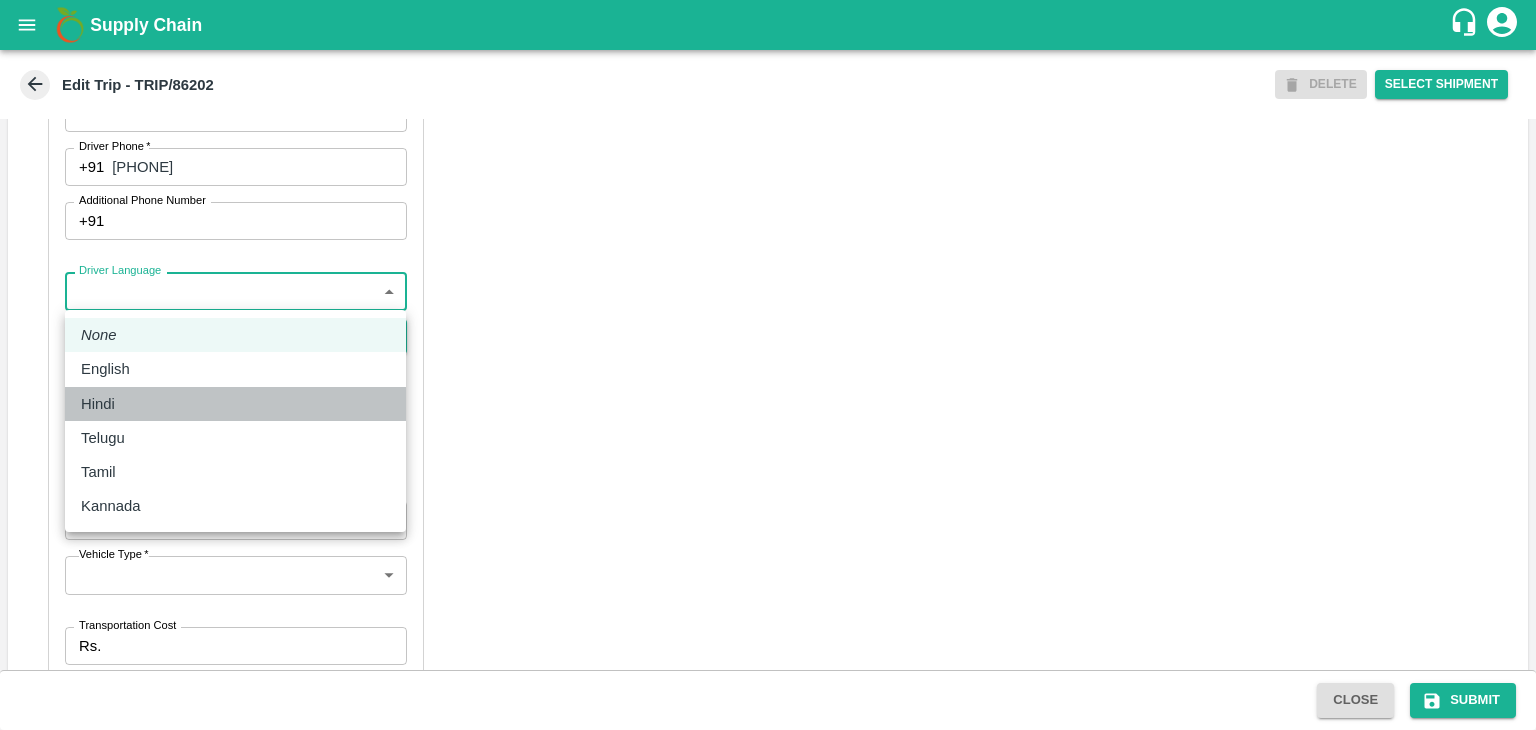 click on "Hindi" at bounding box center (235, 404) 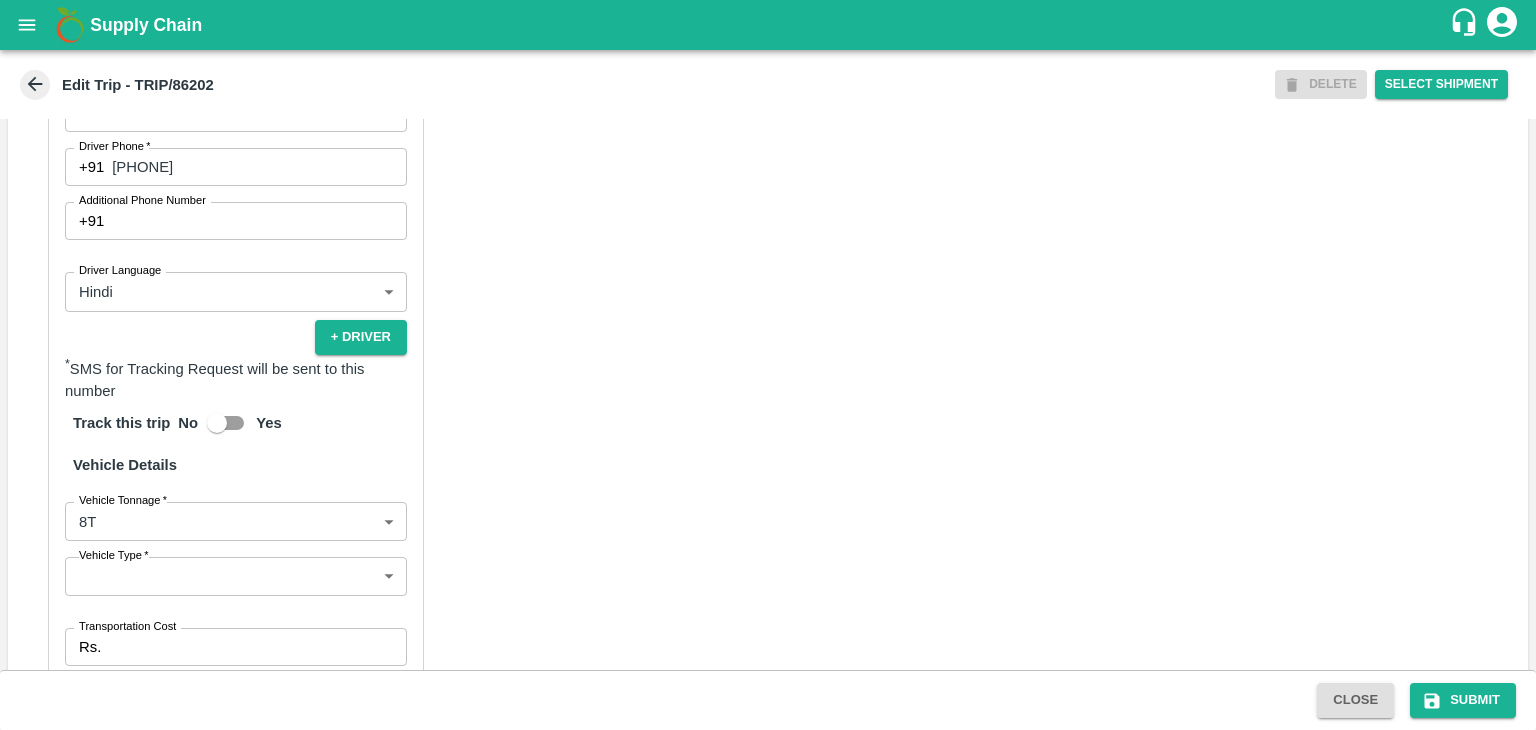 click on "Partner Details Partner   * Partner Add   Transporter Driver 1 Details Driver Name   * Manabar Driver Name Driver Phone   * +91 7972031512 Driver Phone Additional Phone Number +91 Additional Phone Number Driver Language Hindi hi Driver Language + Driver * SMS for Tracking Request will be sent to this number Track this trip No Yes Vehicle Details Vehicle Tonnage   * 8T 8000 Vehicle Tonnage Vehicle Type   * ​ Vehicle Type Transportation Cost Rs. Transportation Cost Total cost to be paid inclusive of GST Vehicle Number MP19ZD3284 Vehicle Number RC Verified View Details • National Permit not found • Insurance not found" at bounding box center [236, 394] 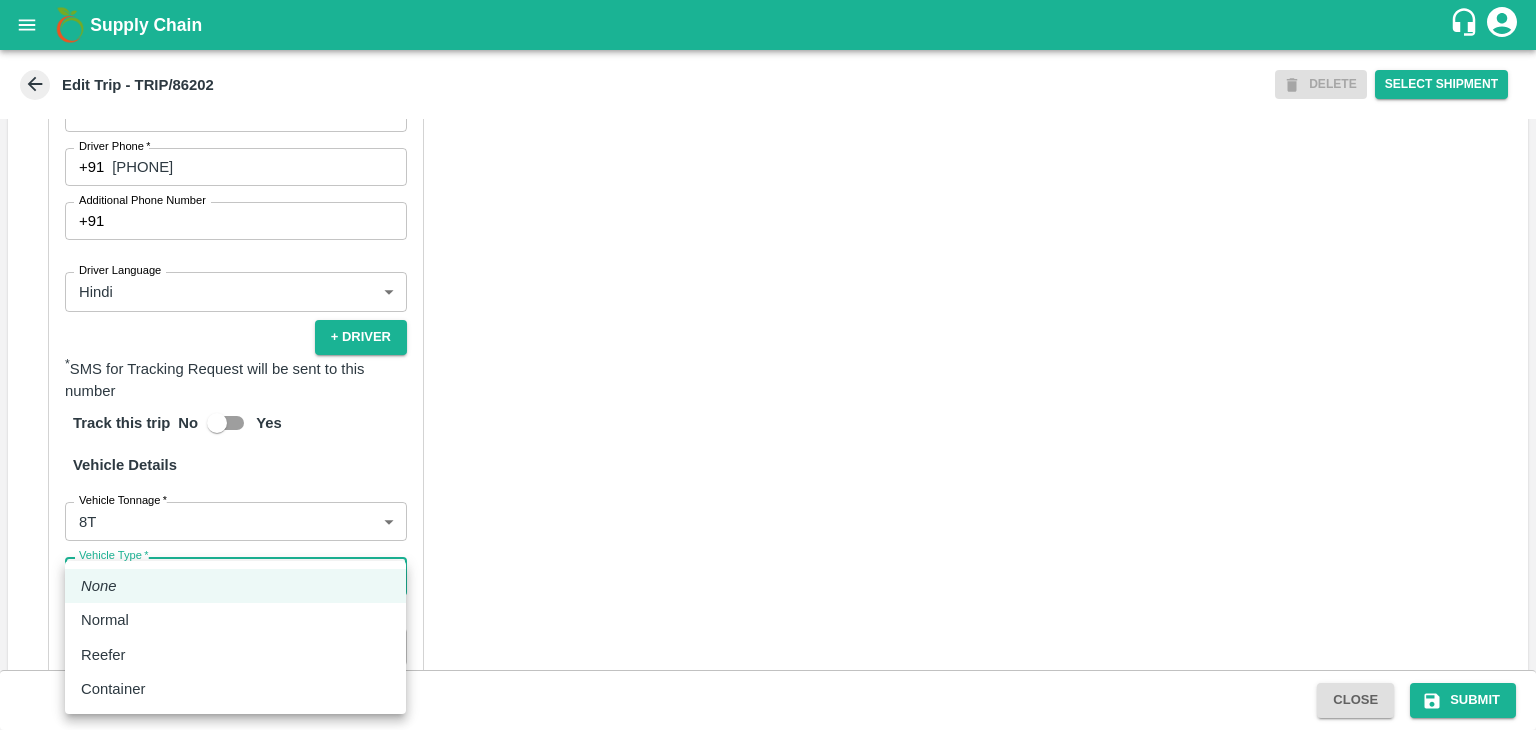 click on "Supply Chain Edit Trip - TRIP/86202 DELETE Select Shipment Trip Details Trip Type Fruit Movement 1 Trip Type Trip Pickup Order SHIP/NASH/351459 PO/V/SHREYA/167268 Address: Nashik, Nashik, Nashik, Maharashtra, India Trip Delivery Order SHIP/NASH/351459 Nashik Banana CS Address:  Nashik Banana CS, Gat No. 314/2/1, A/p- Mohadi, Tal- Dindori, Dist- Nashik 422207, Maharashtra, India., India Trip Category  Full Load Part Load Monthly Vehicle Cross Dock No Vehicle Involved Exports Vendor Vehicle Partner Details Partner   * Partner Add   Transporter Driver 1 Details Driver Name   * Manabar Driver Name Driver Phone   * +91 7972031512 Driver Phone Additional Phone Number +91 Additional Phone Number Driver Language Hindi hi Driver Language + Driver * SMS for Tracking Request will be sent to this number Track this trip No Yes Vehicle Details Vehicle Tonnage   * 8T 8000 Vehicle Tonnage Vehicle Type   * ​ Vehicle Type Transportation Cost Rs. Transportation Cost Total cost to be paid inclusive of GST MP19ZD3284" at bounding box center (768, 365) 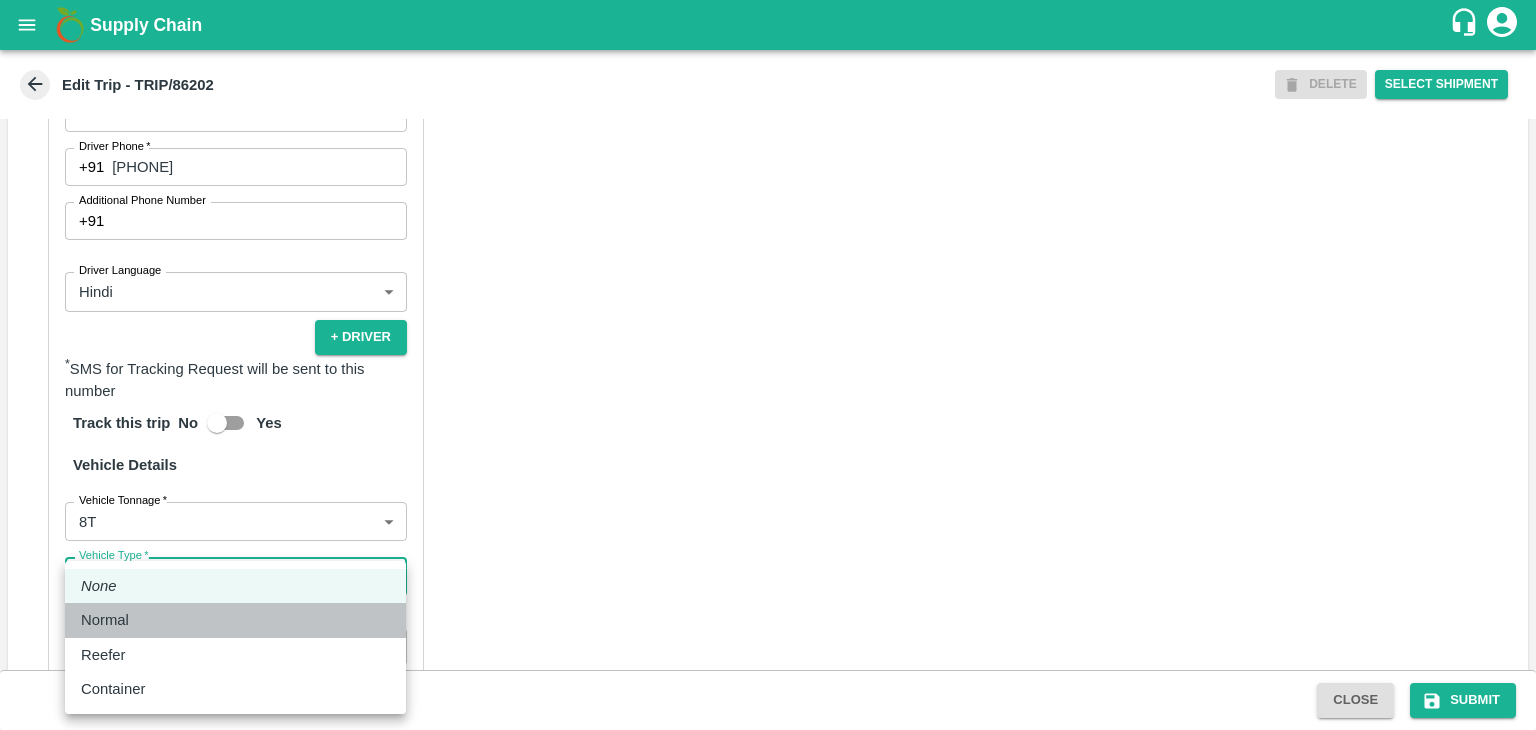 click on "Normal" at bounding box center (235, 620) 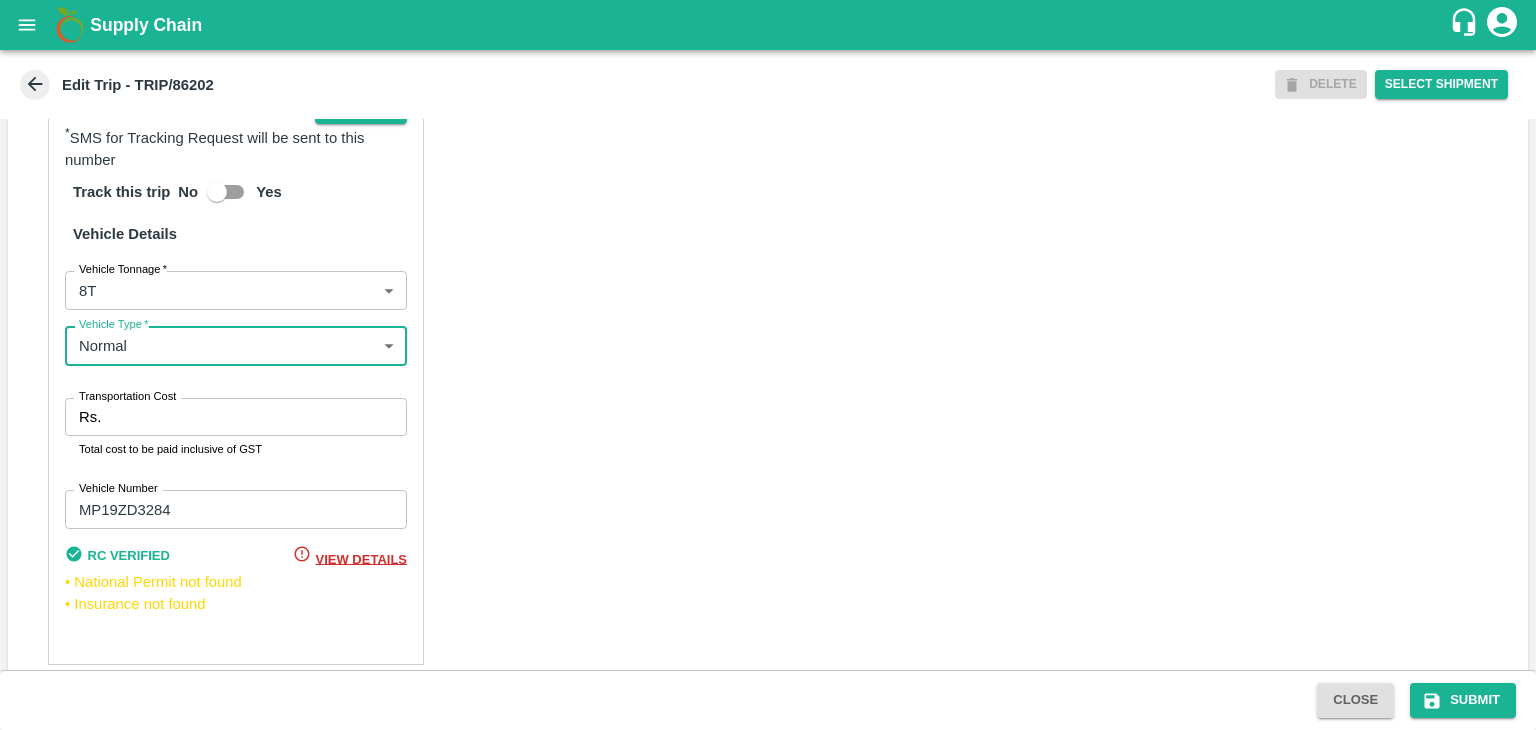 scroll, scrollTop: 1403, scrollLeft: 0, axis: vertical 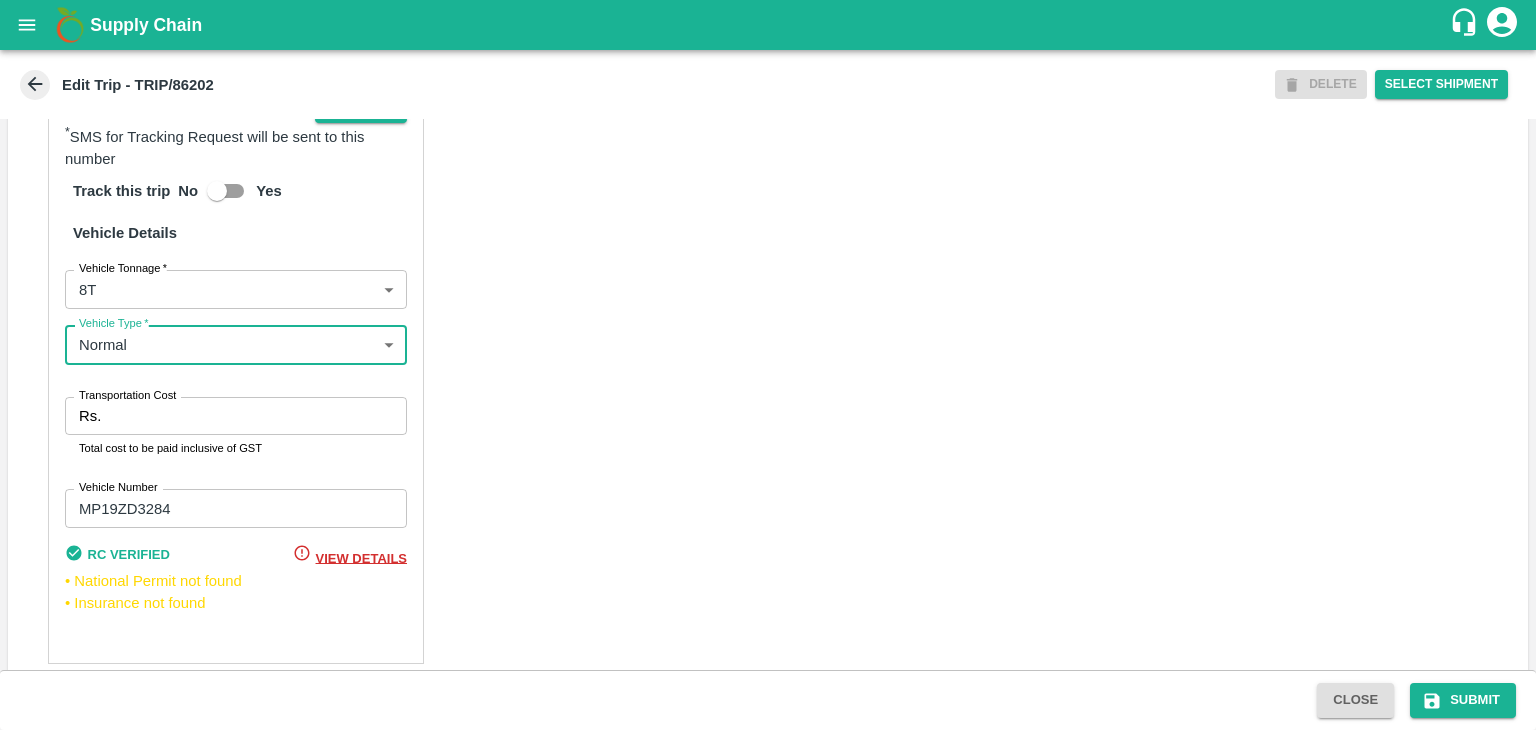 click on "Transportation Cost" at bounding box center (258, 416) 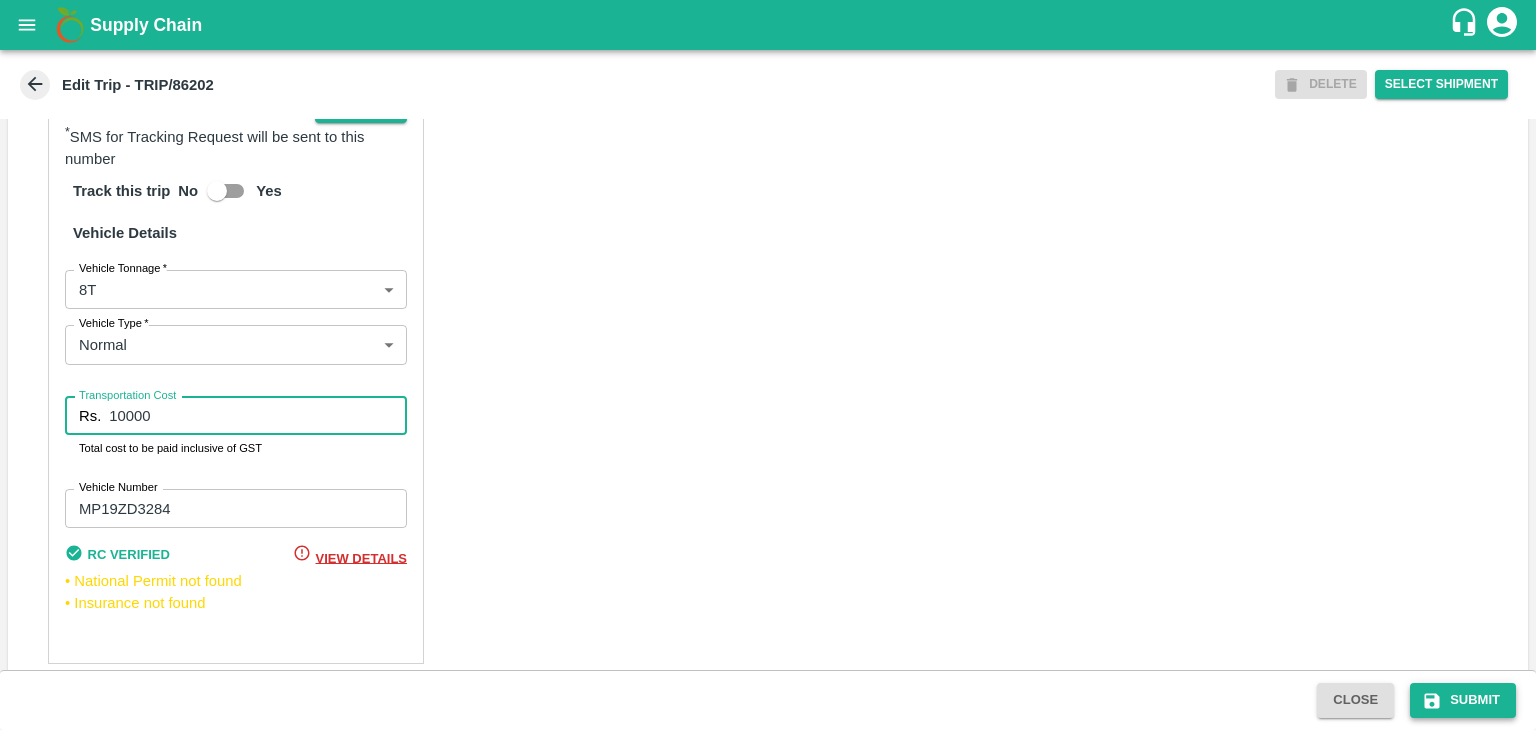 type on "10000" 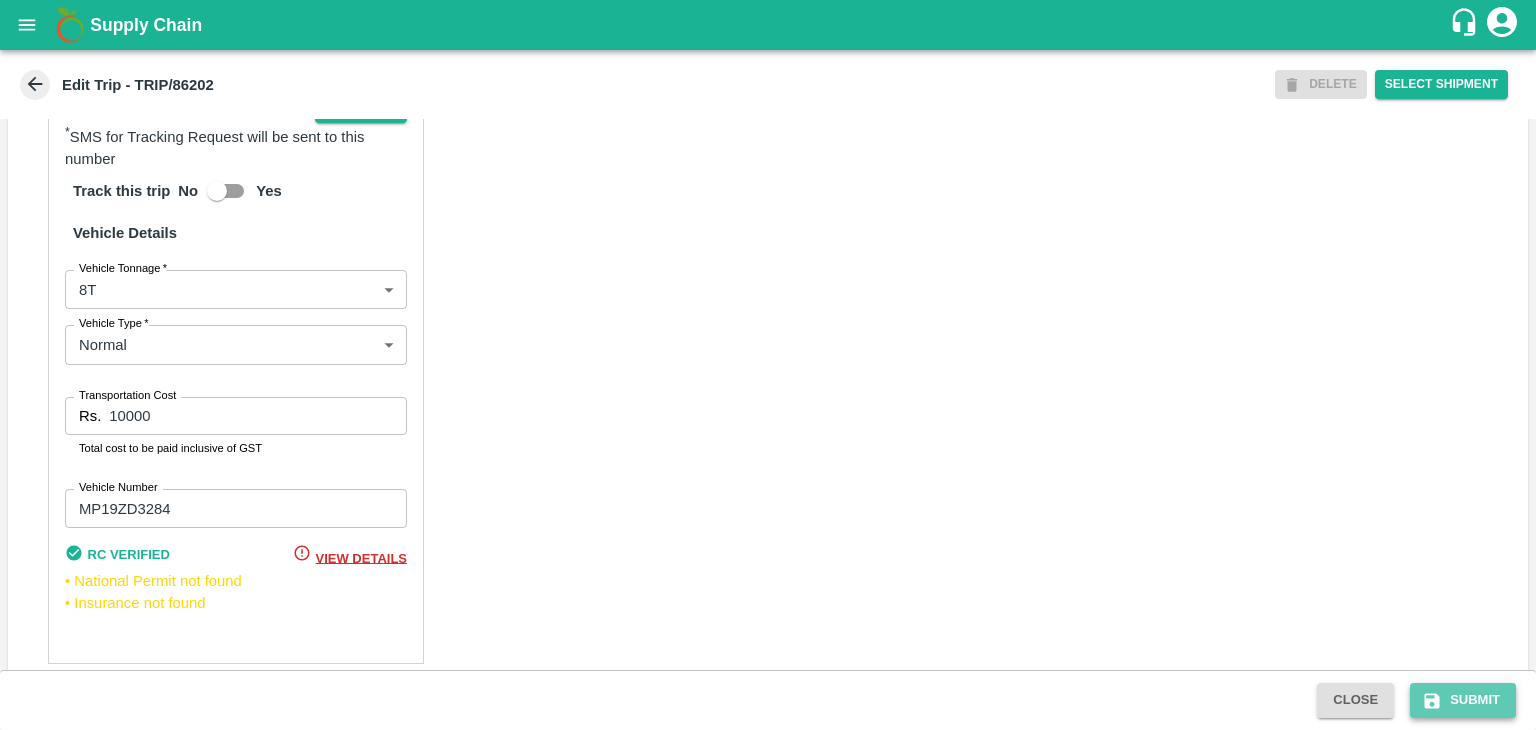 click on "Submit" at bounding box center [1463, 700] 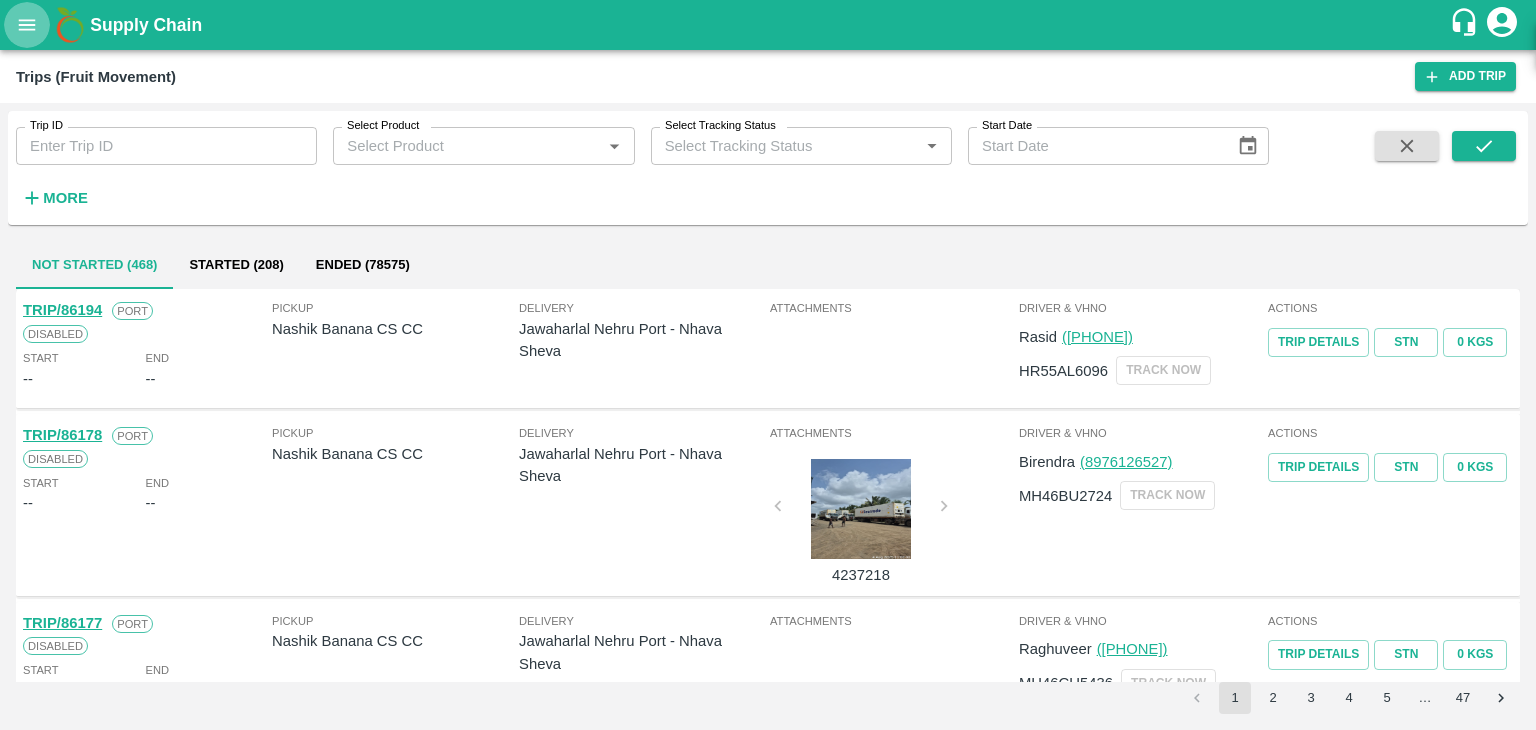 click 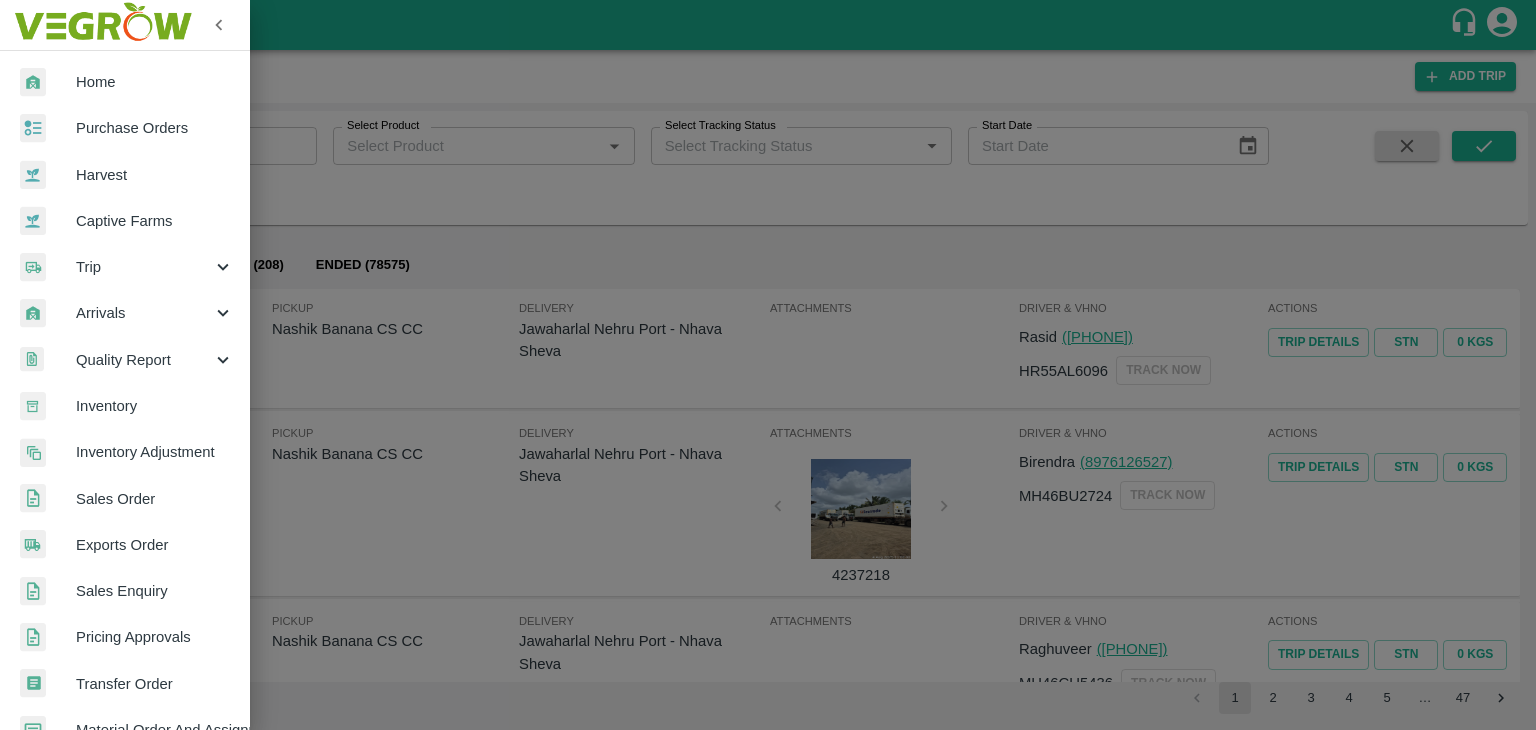 scroll, scrollTop: 409, scrollLeft: 0, axis: vertical 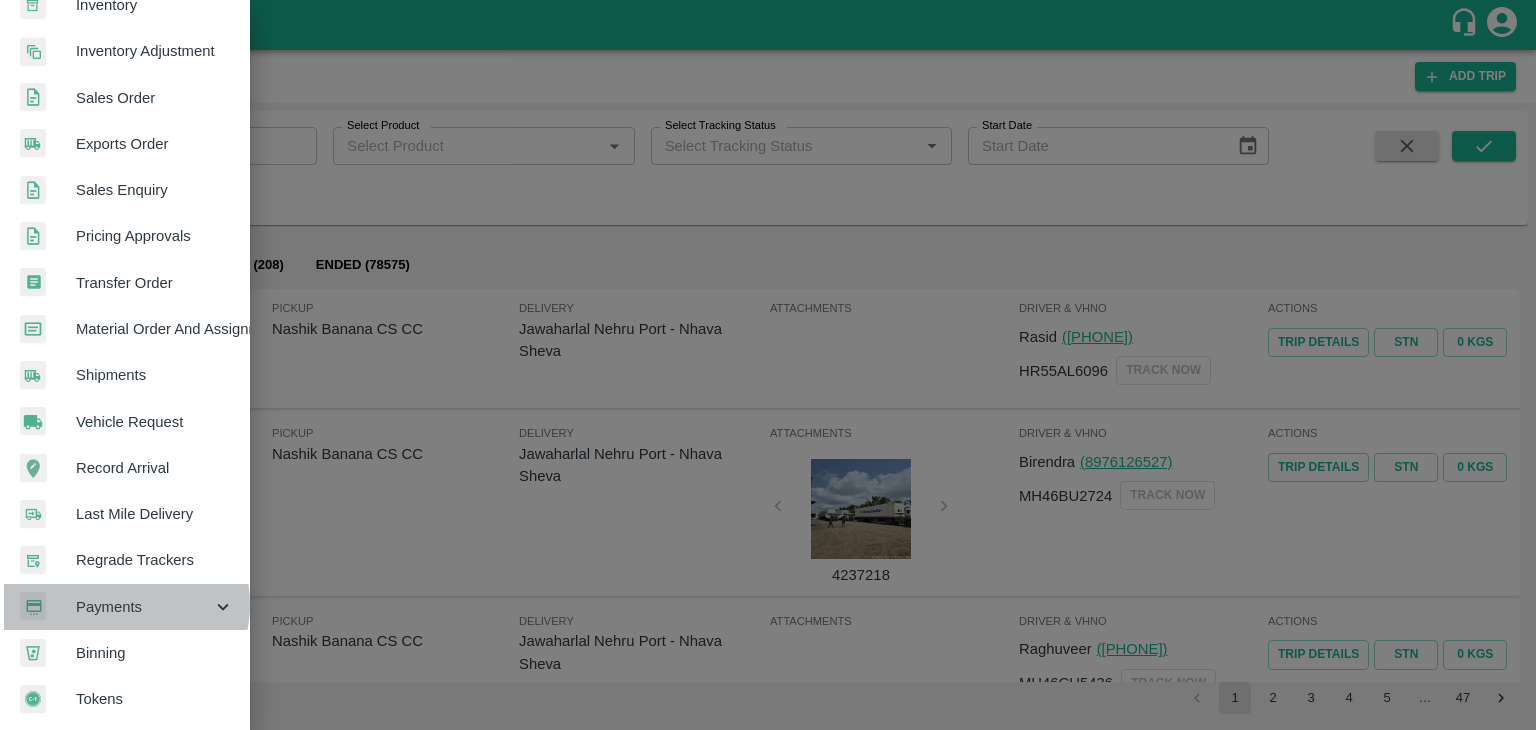 click on "Payments" at bounding box center (144, 607) 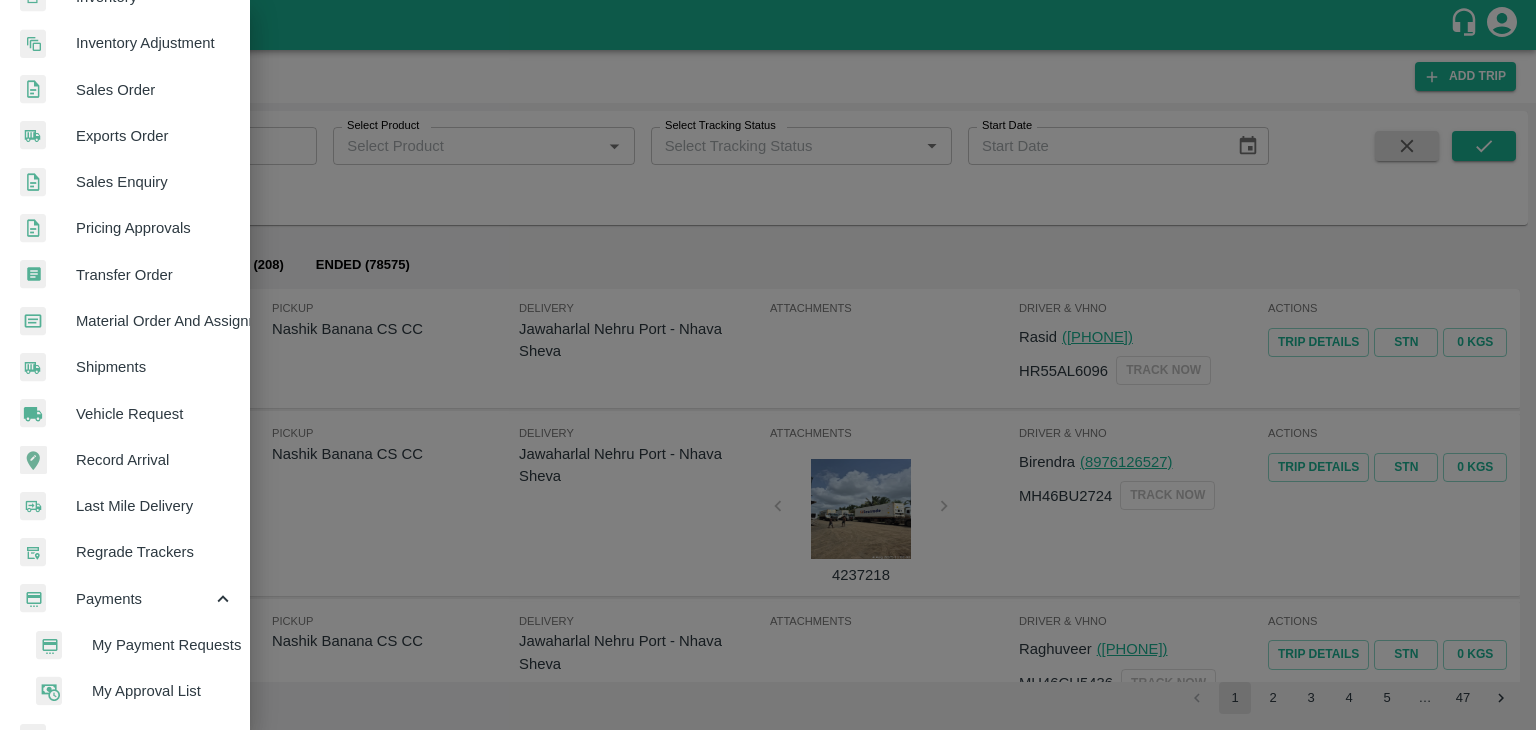 click on "My Payment Requests" at bounding box center (163, 645) 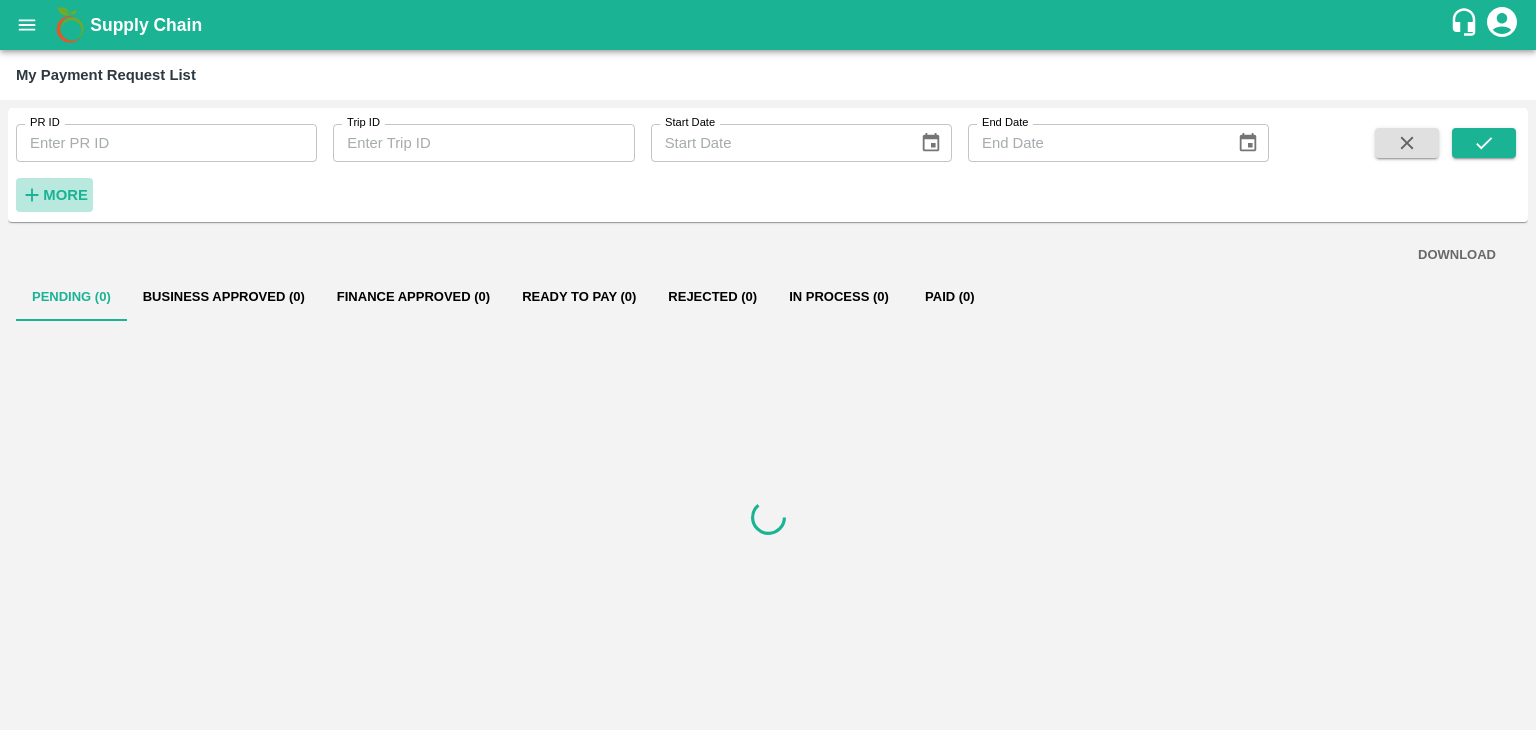 click on "More" at bounding box center (65, 195) 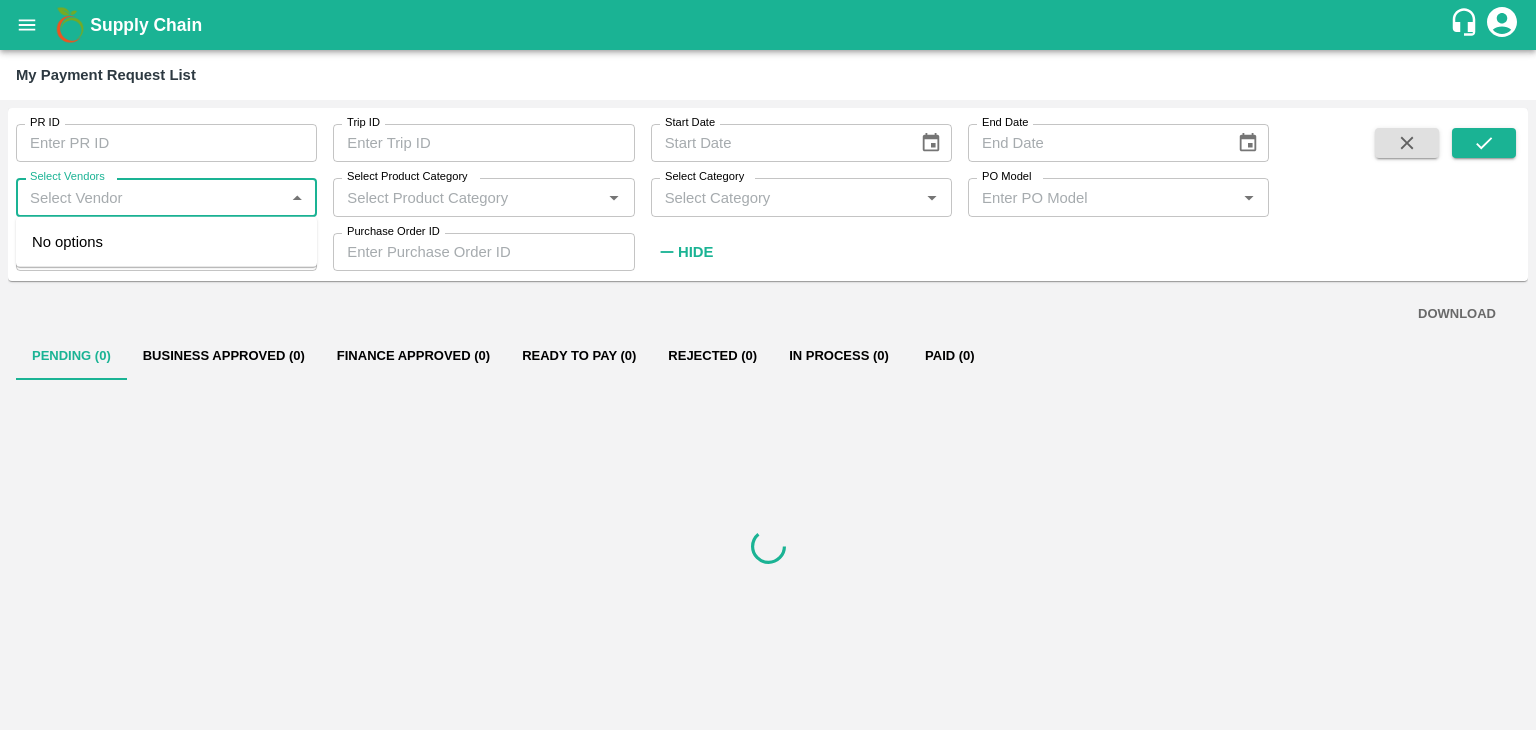 click on "Select Vendors" at bounding box center [150, 197] 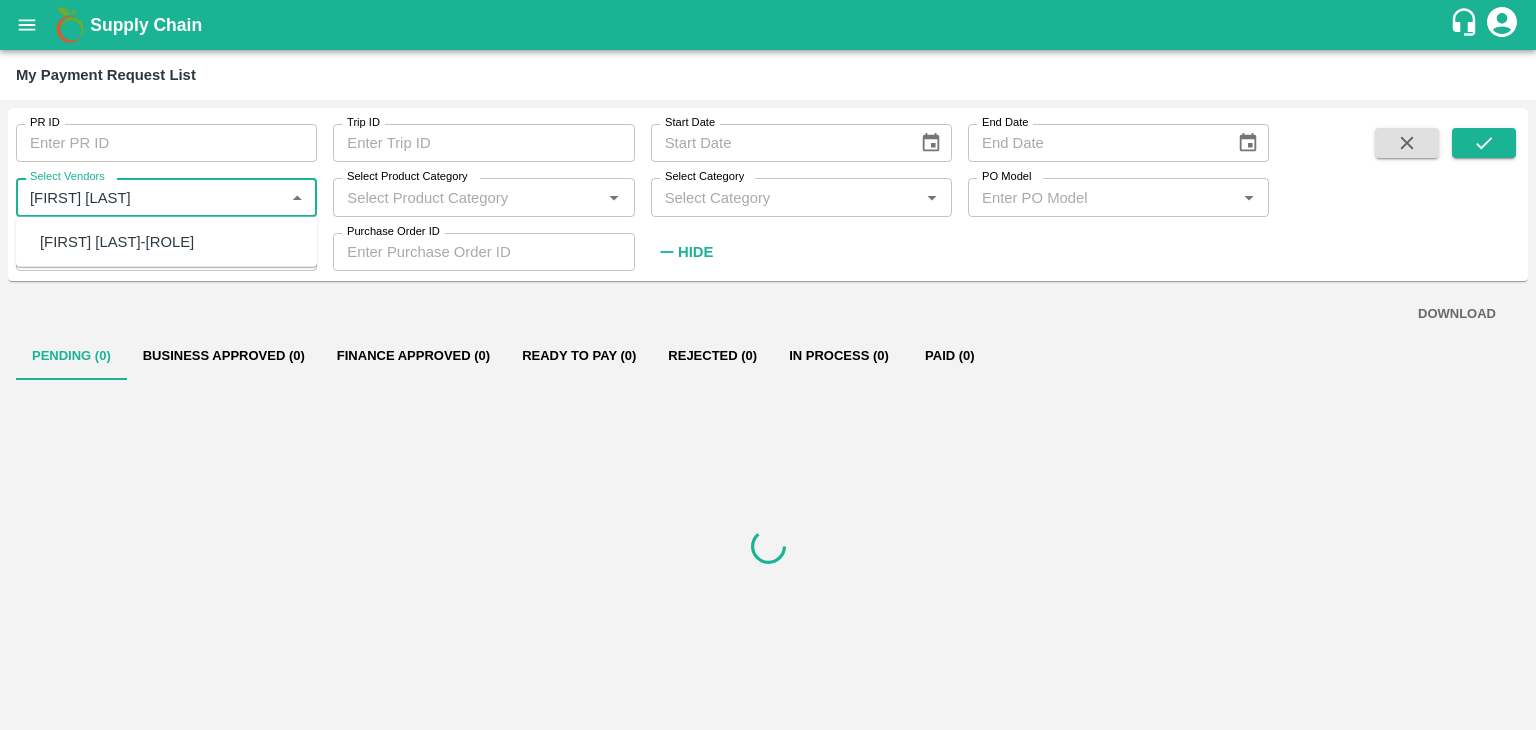 click on "Dara Raja Gopal-Supplier" at bounding box center (117, 242) 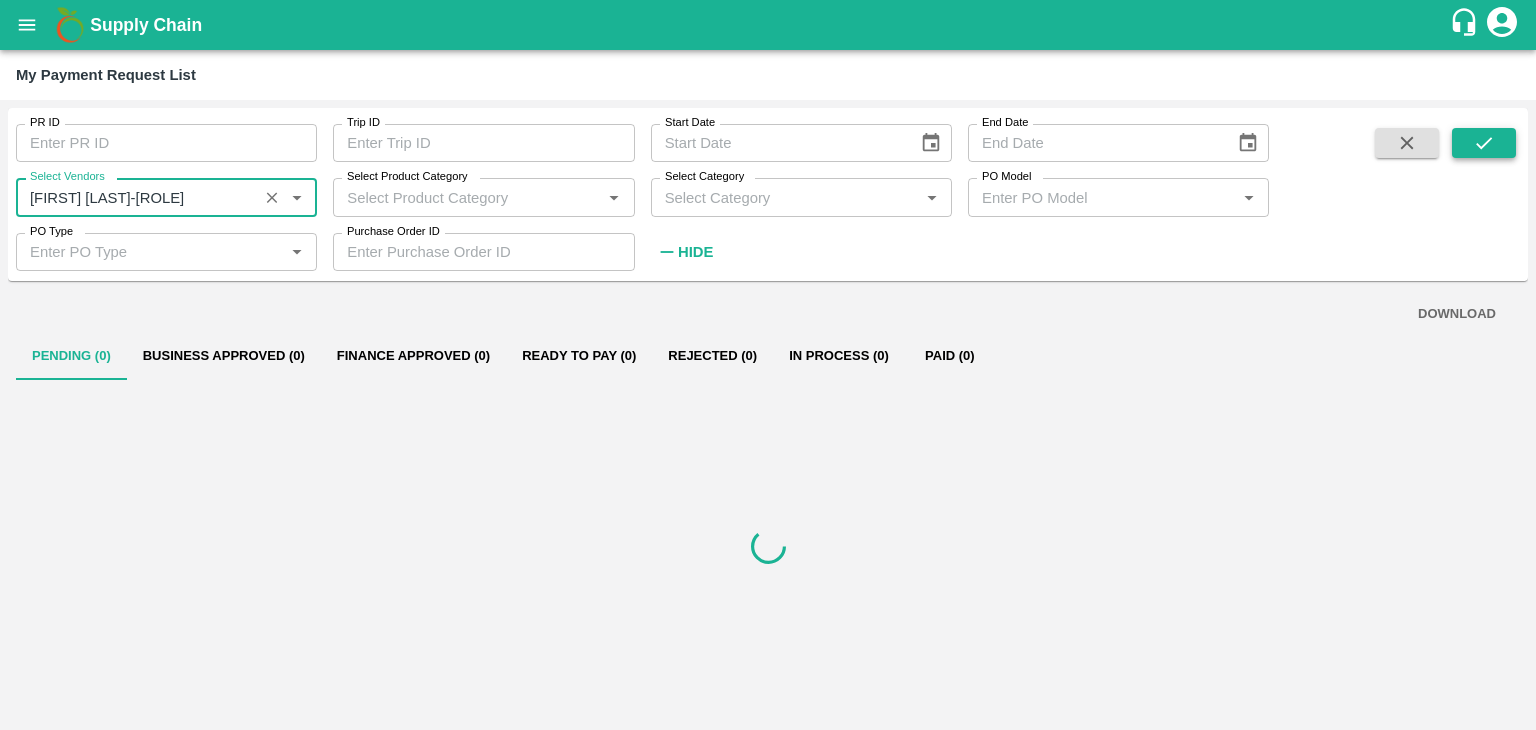 type on "Dara Raja Gopal-Supplier" 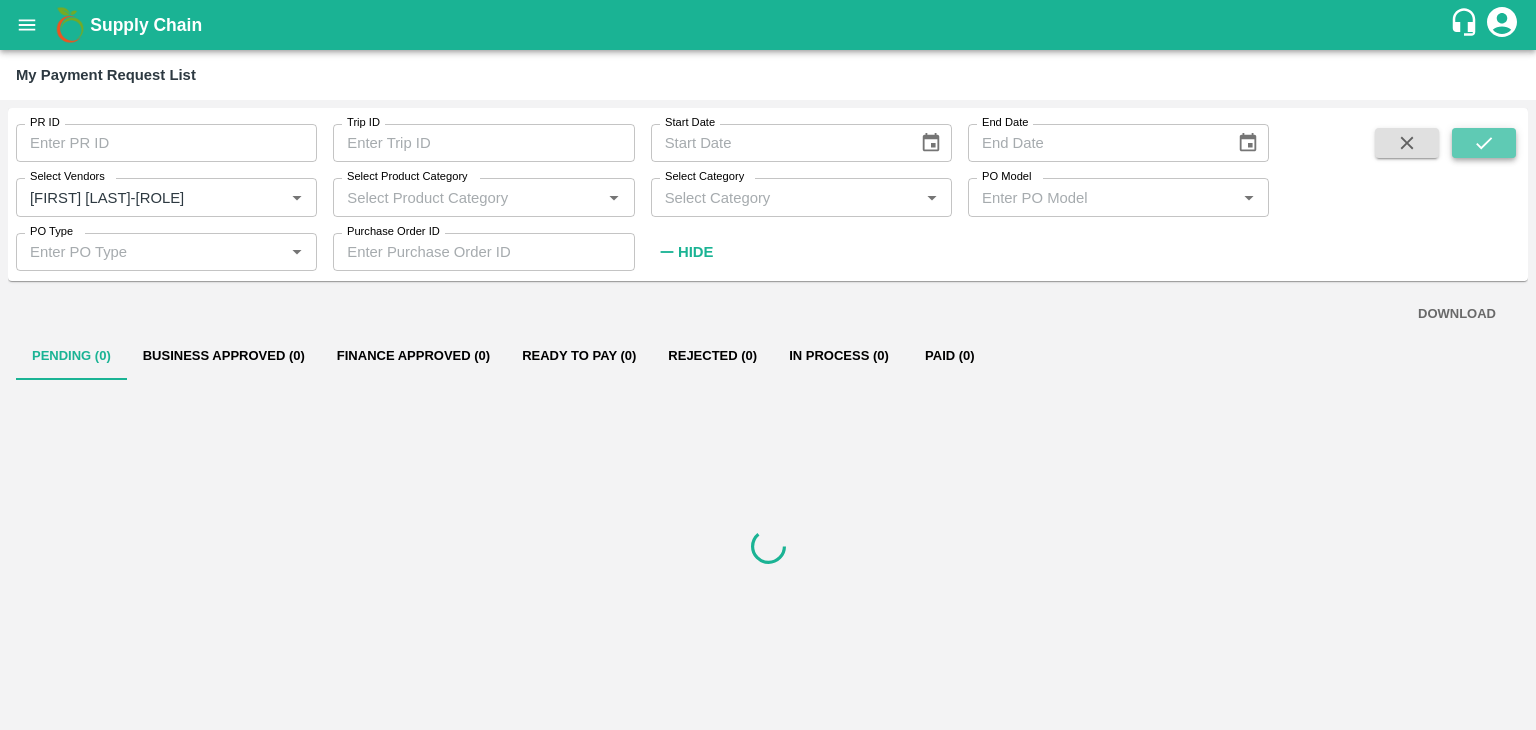 click at bounding box center (1484, 143) 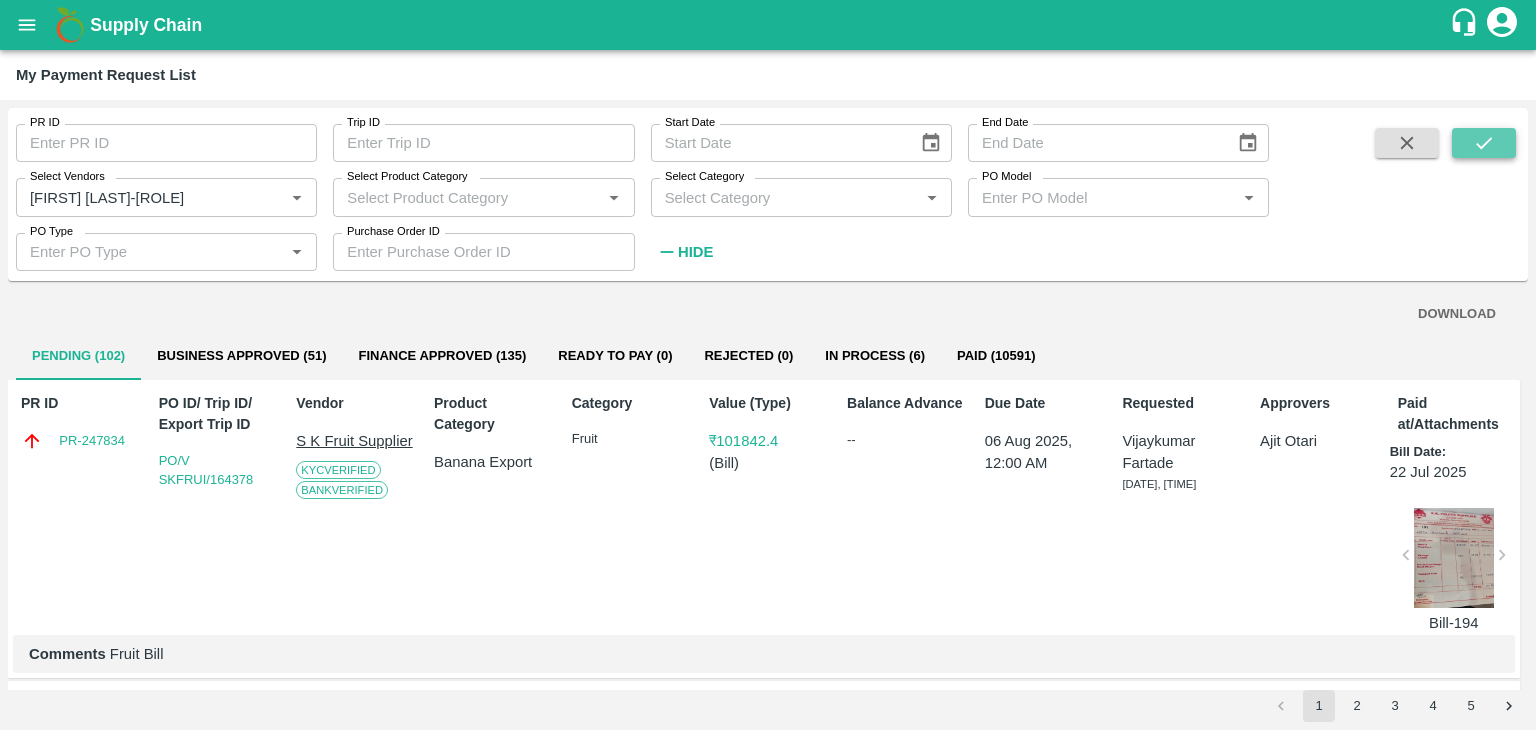 click 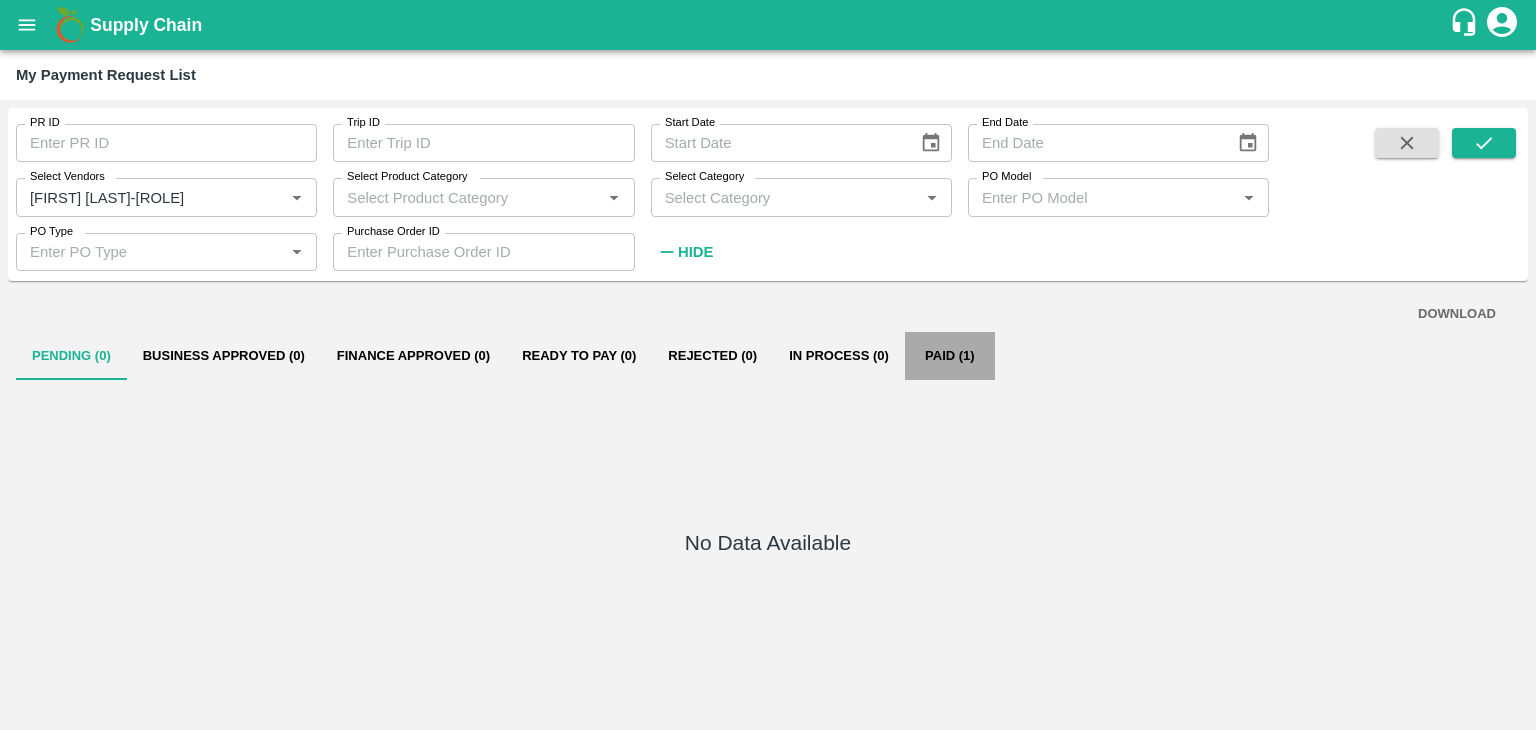 click on "Paid (1)" at bounding box center (950, 356) 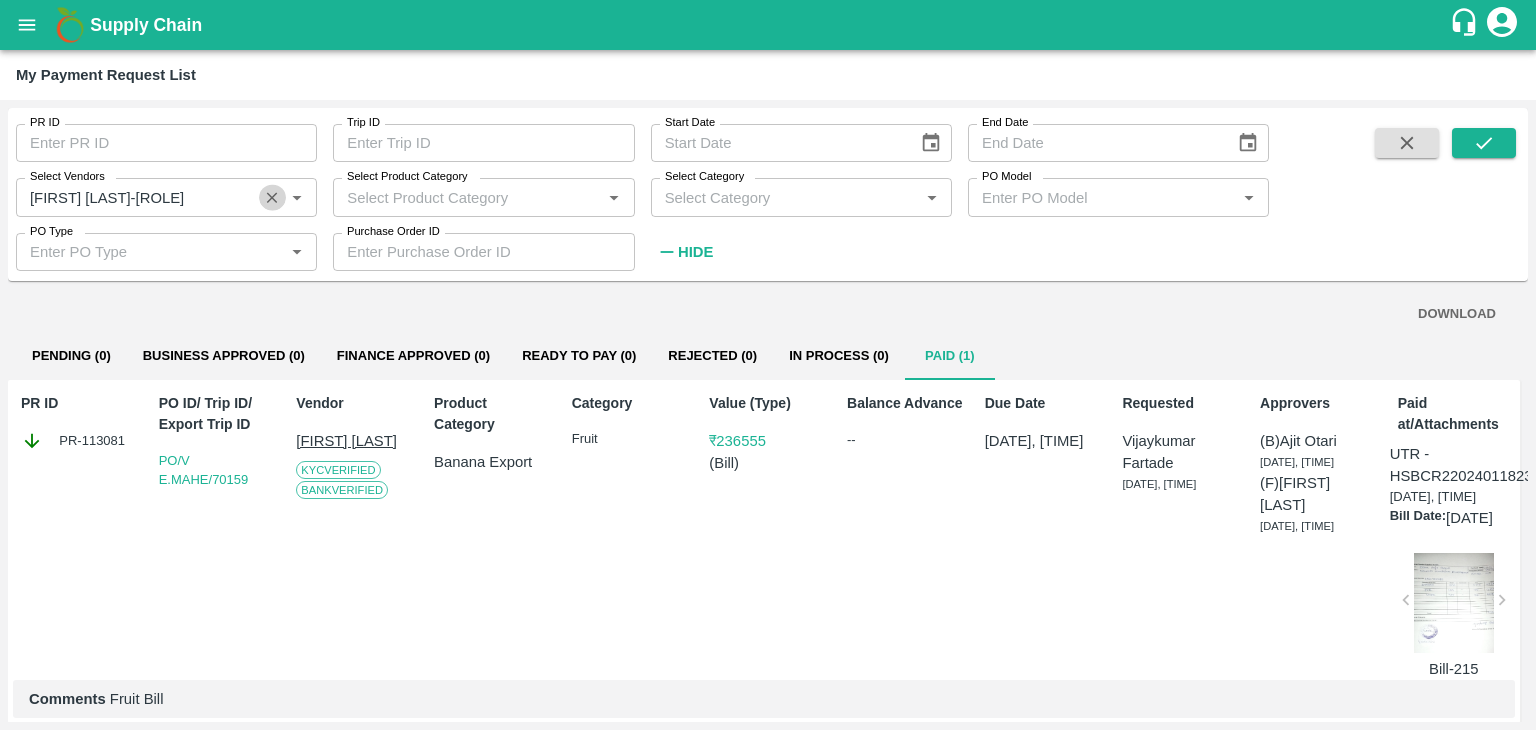 click 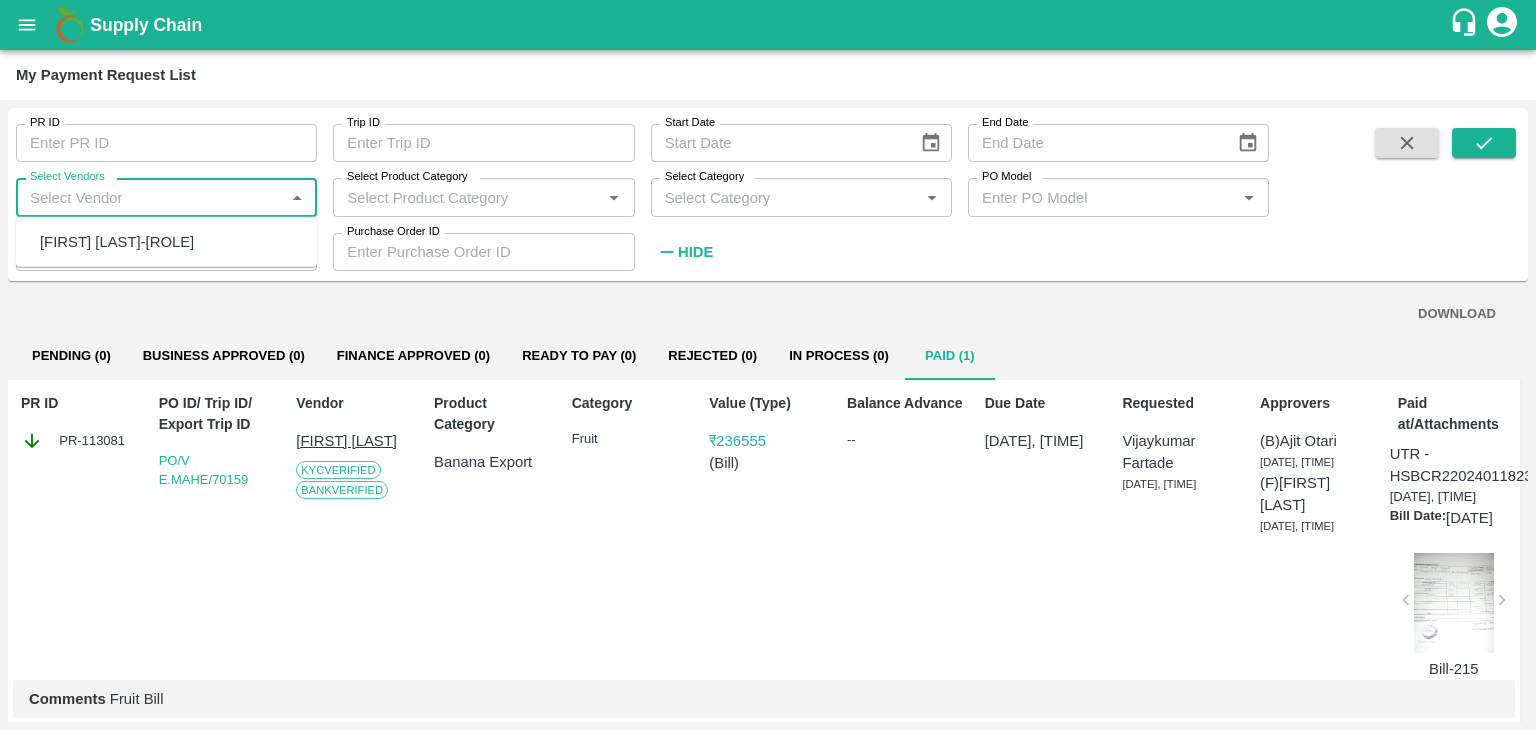 click on "Select Vendors" at bounding box center [150, 197] 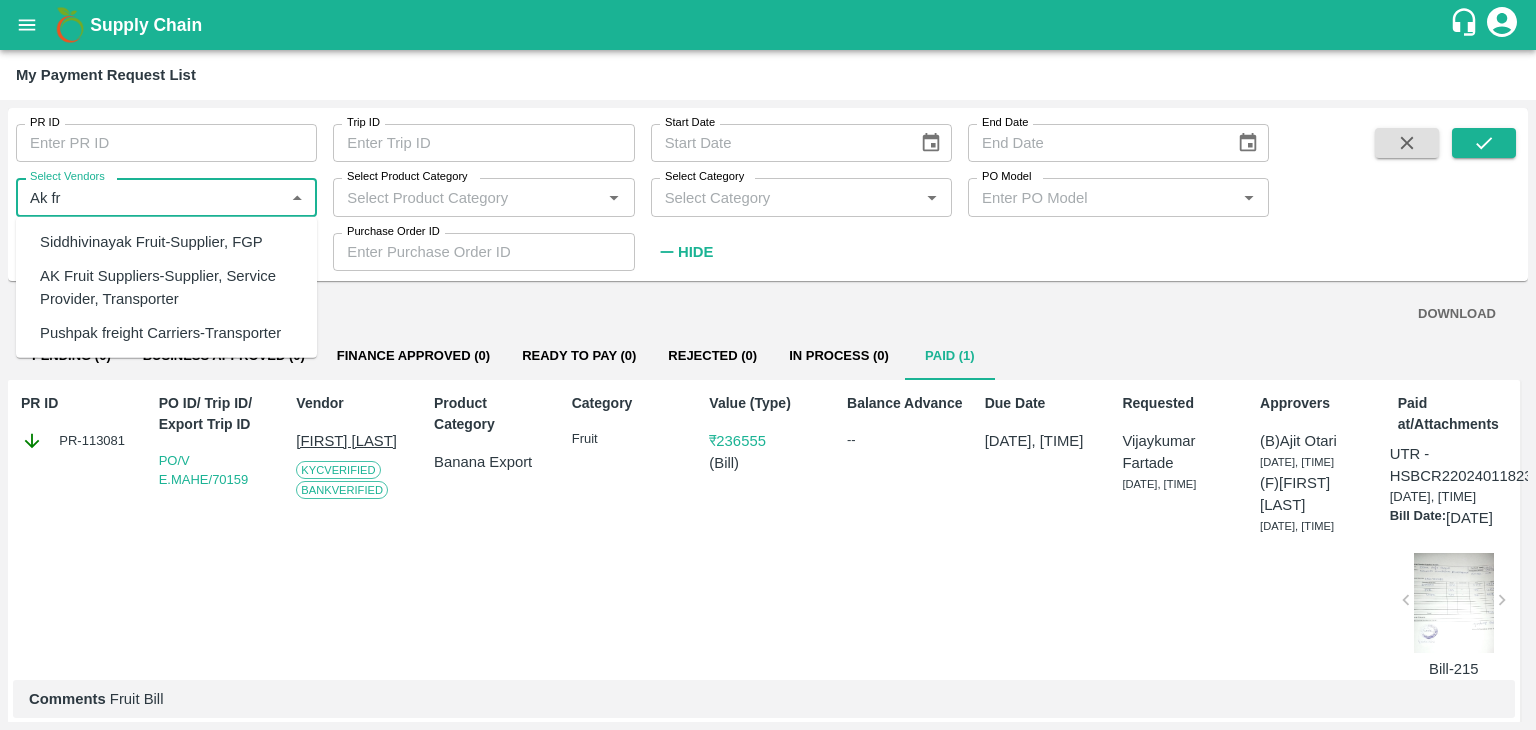 click on "AK Fruit Suppliers-Supplier, Service Provider, Transporter" at bounding box center [170, 287] 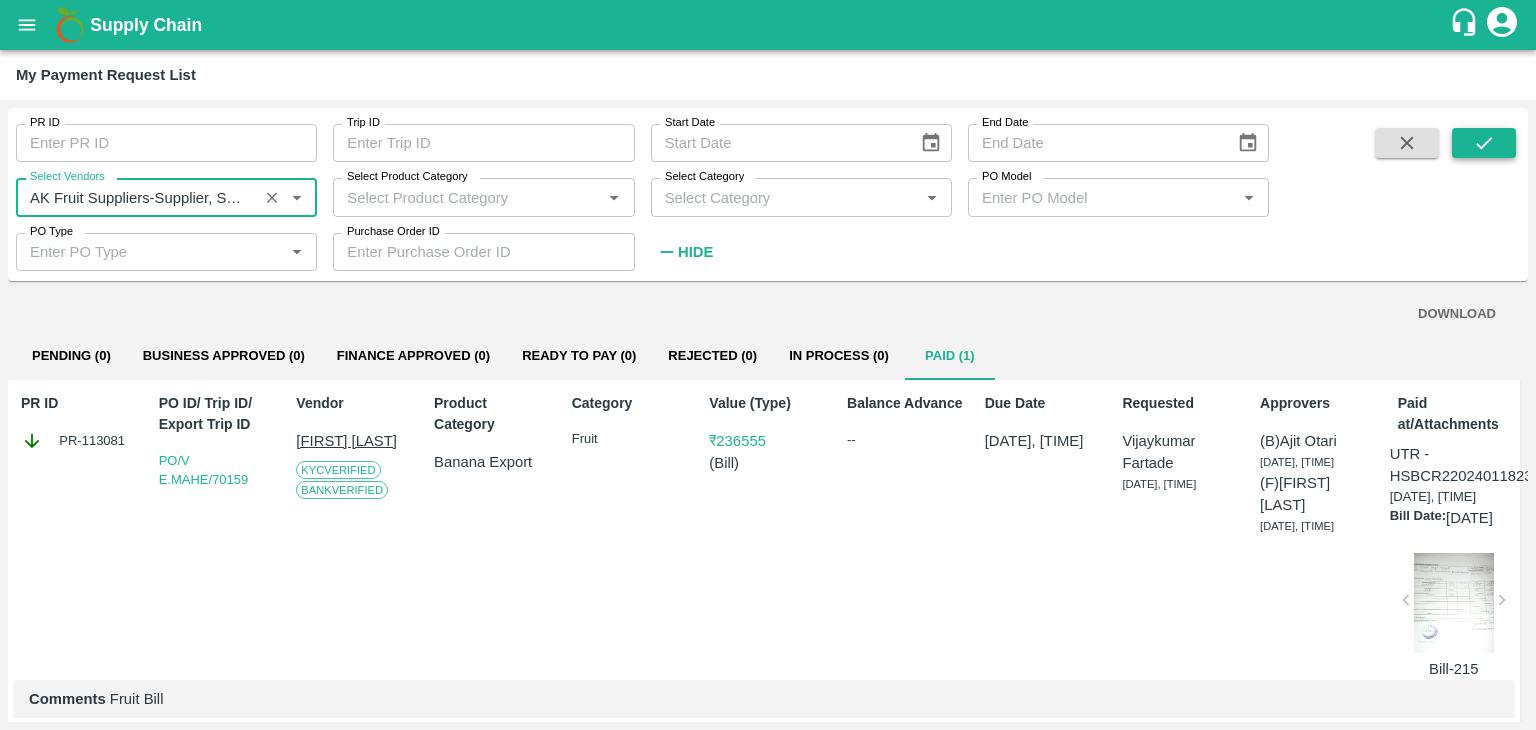 type on "AK Fruit Suppliers-Supplier, Service Provider, Transporter" 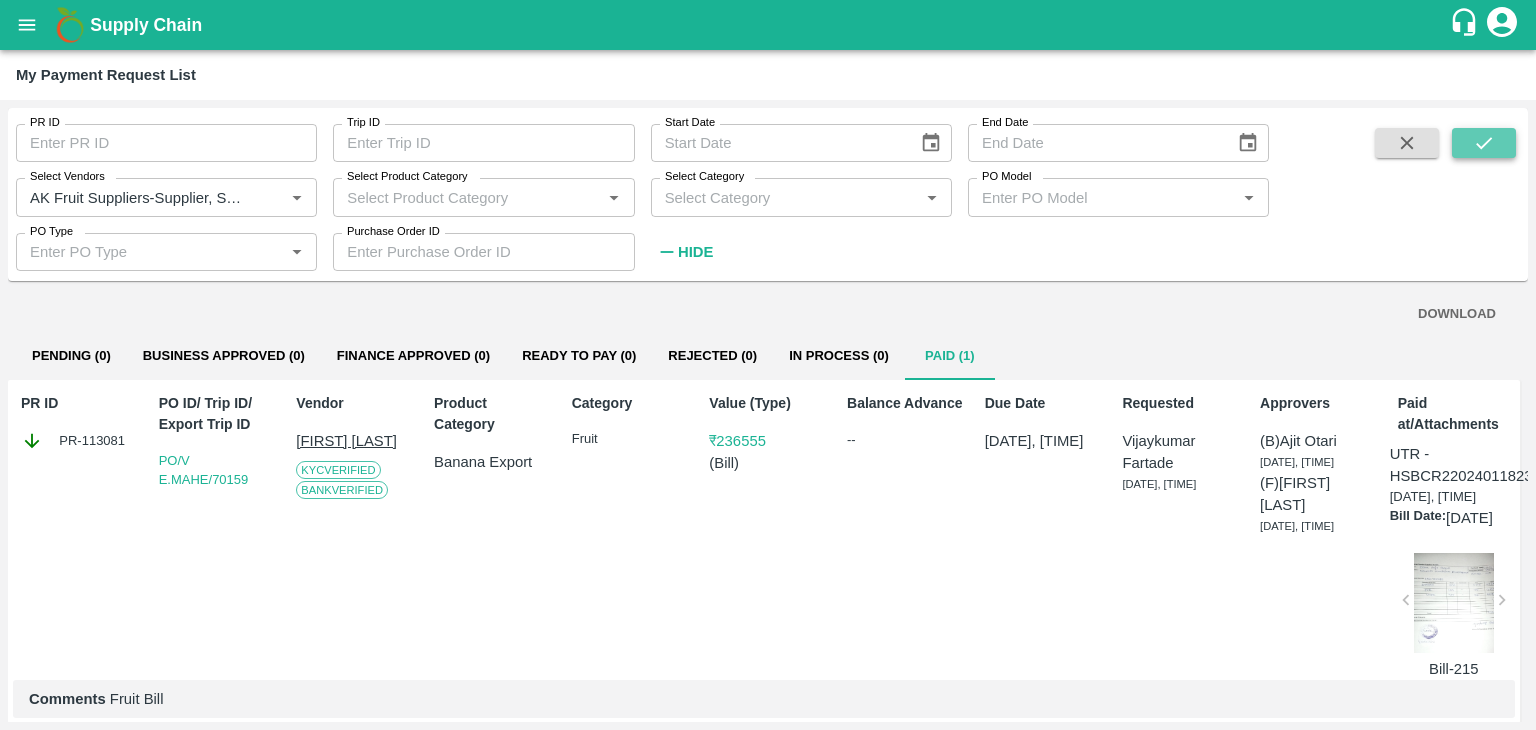 click 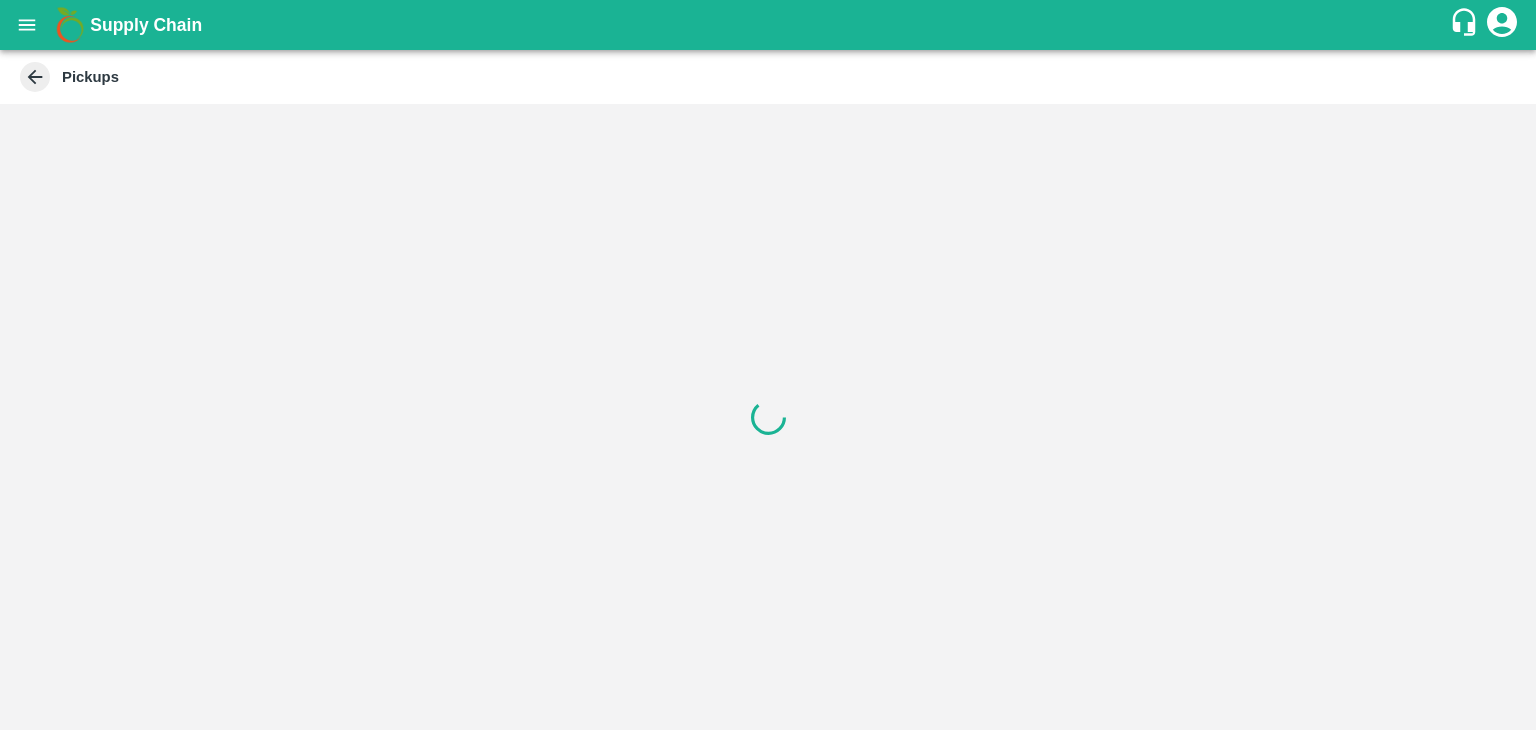 scroll, scrollTop: 0, scrollLeft: 0, axis: both 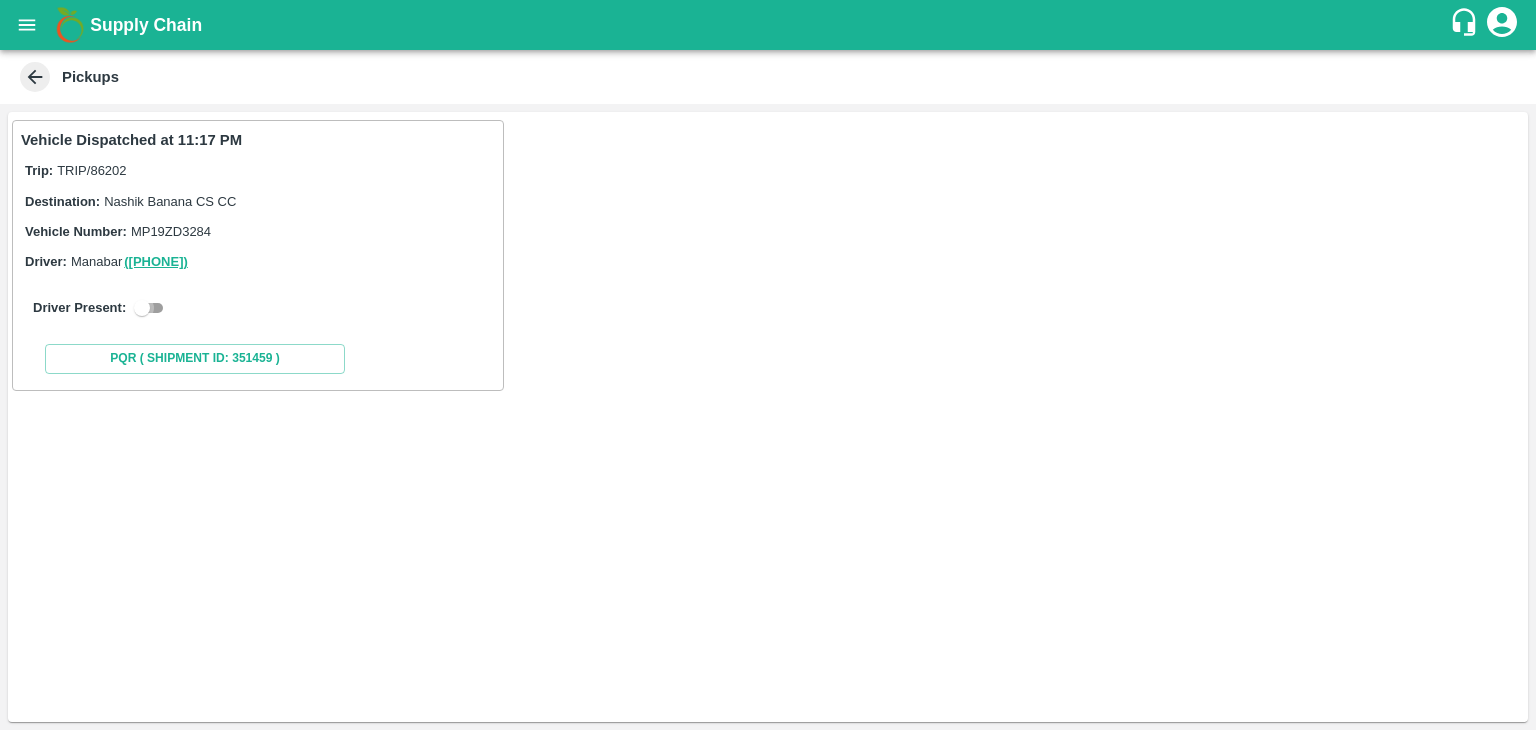 click at bounding box center [142, 308] 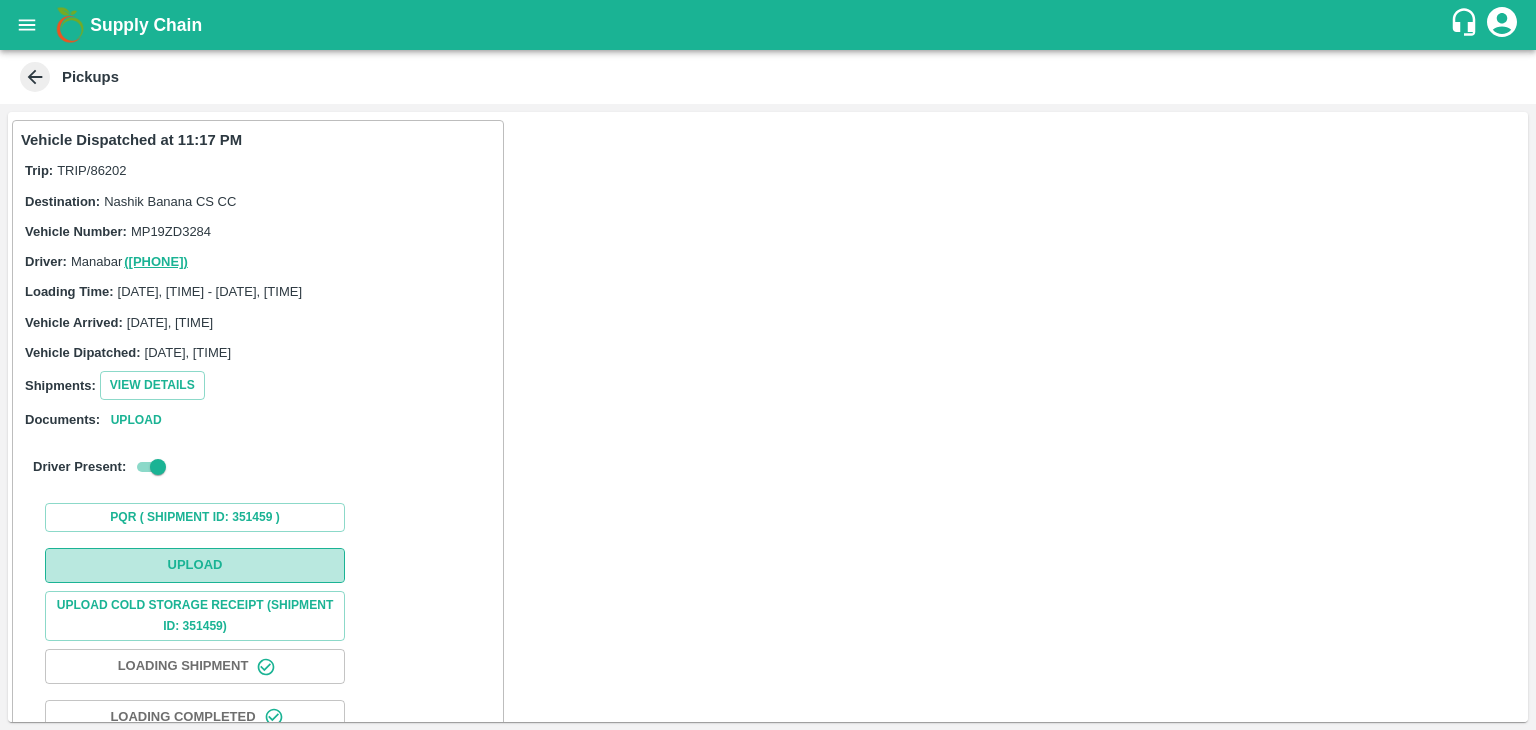 click on "Upload" at bounding box center [195, 565] 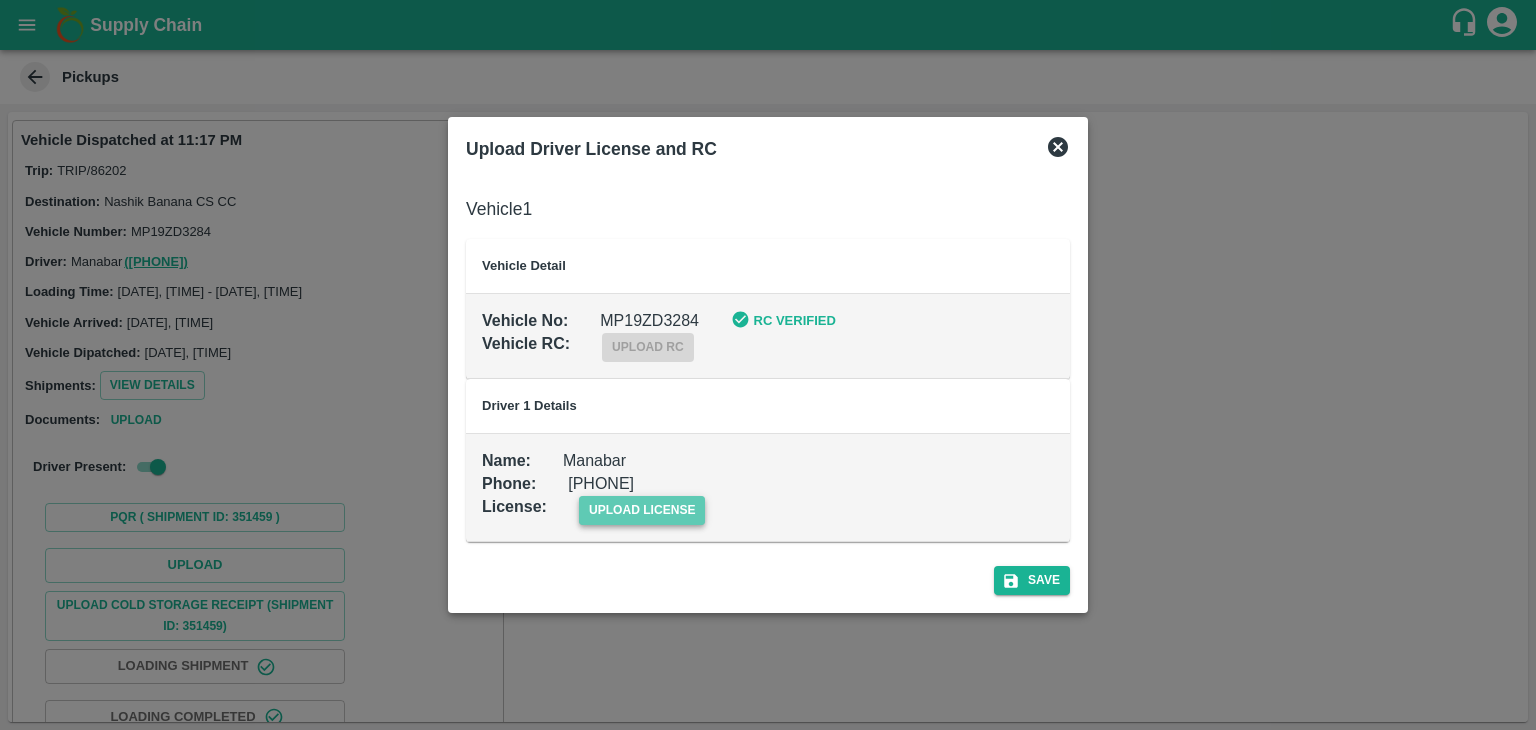 click on "upload license" at bounding box center [642, 510] 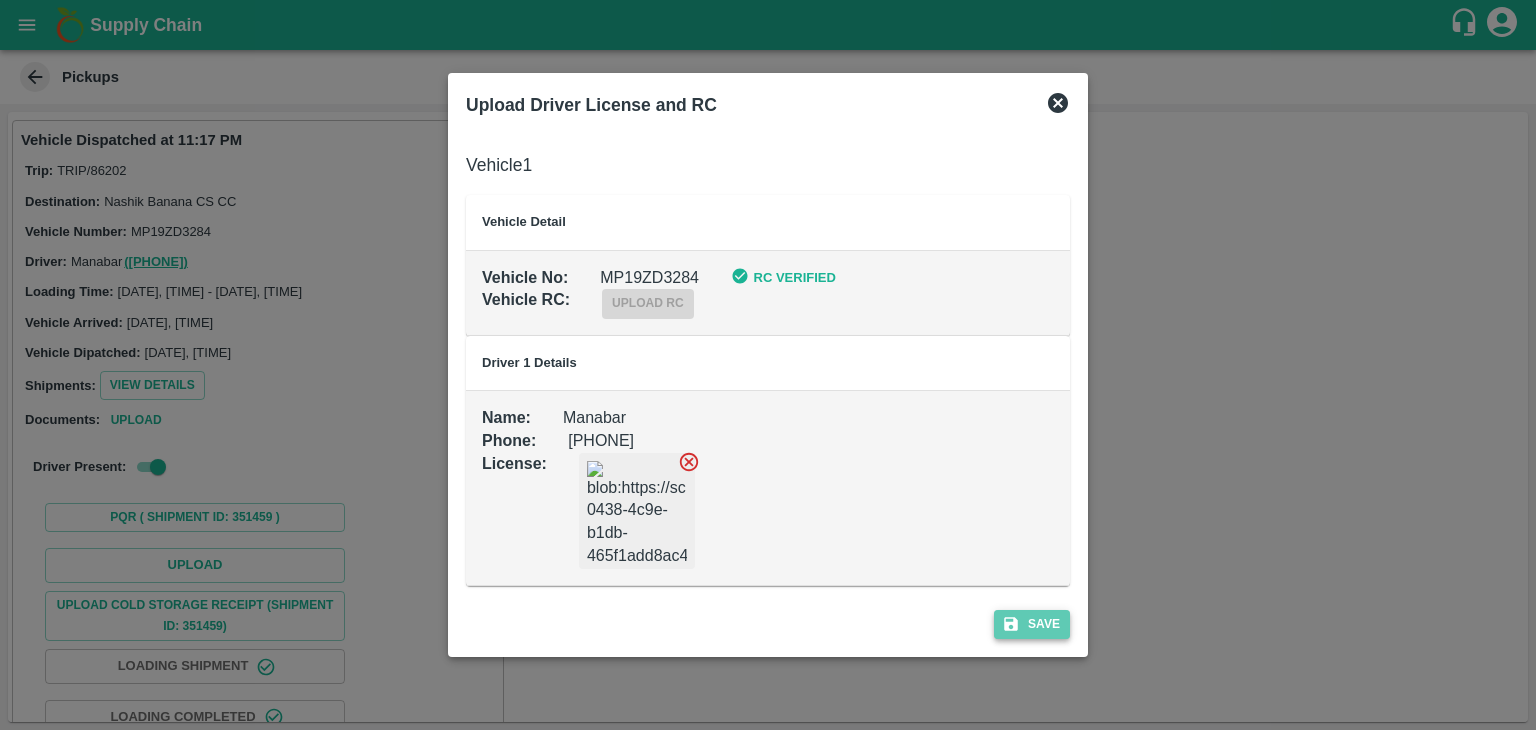 click on "Save" at bounding box center (1032, 624) 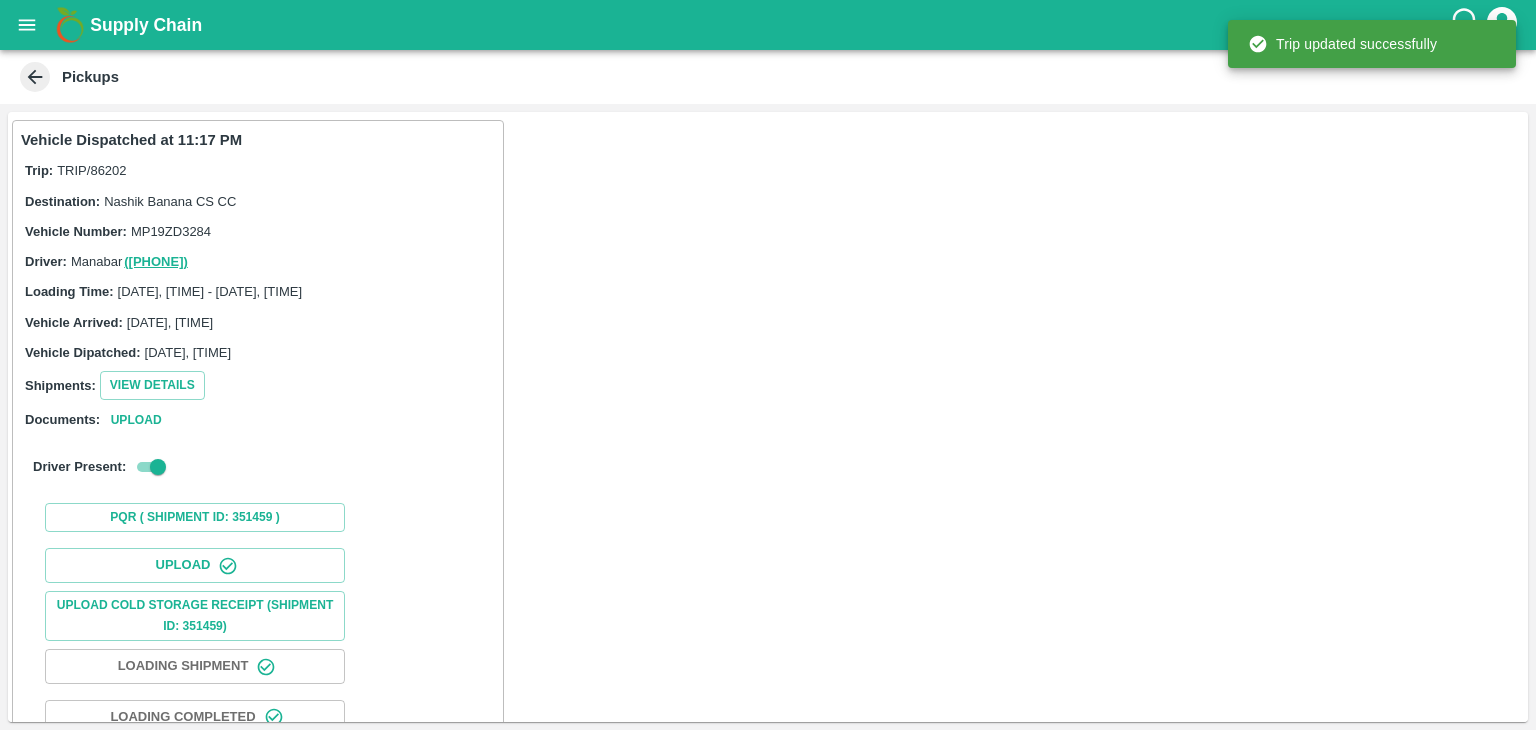 scroll, scrollTop: 209, scrollLeft: 0, axis: vertical 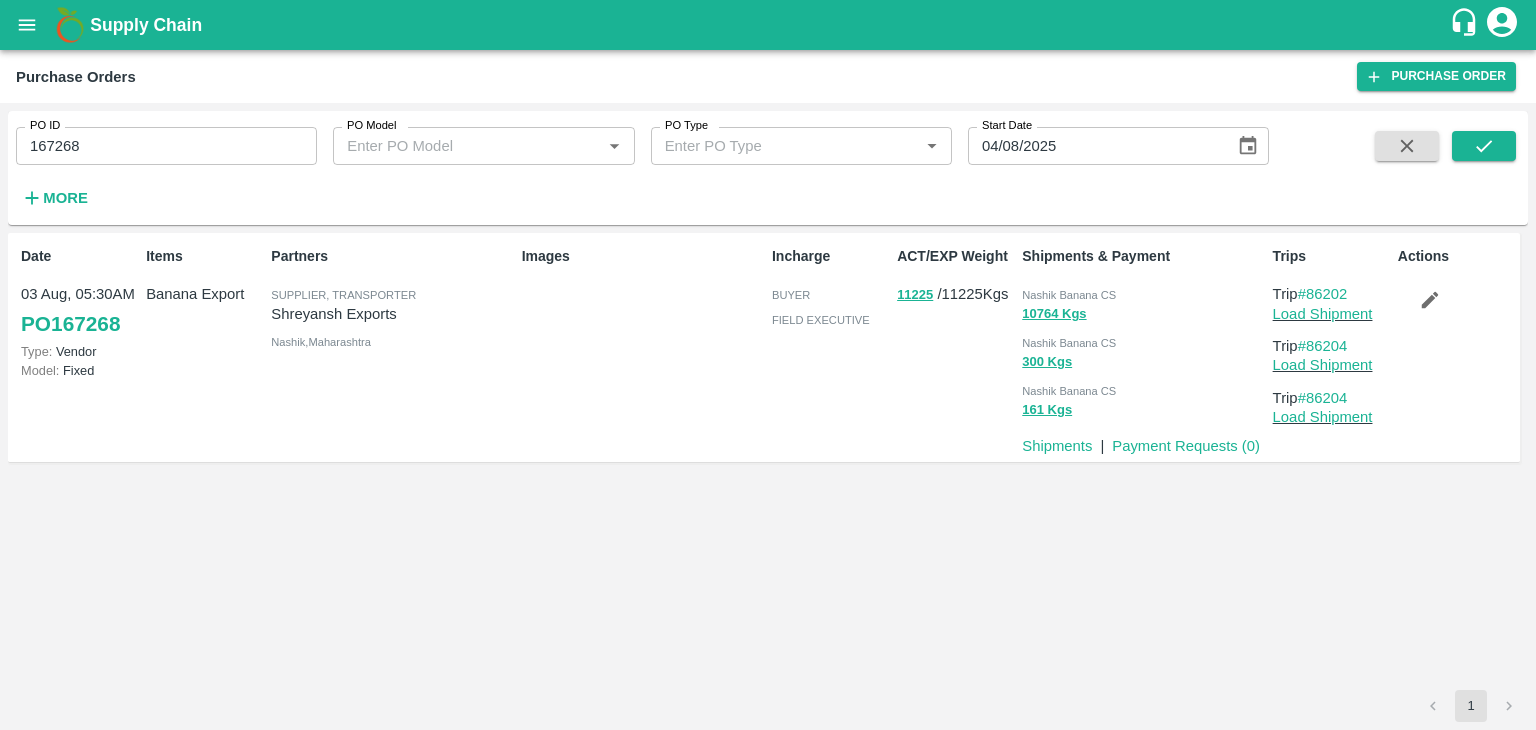 click 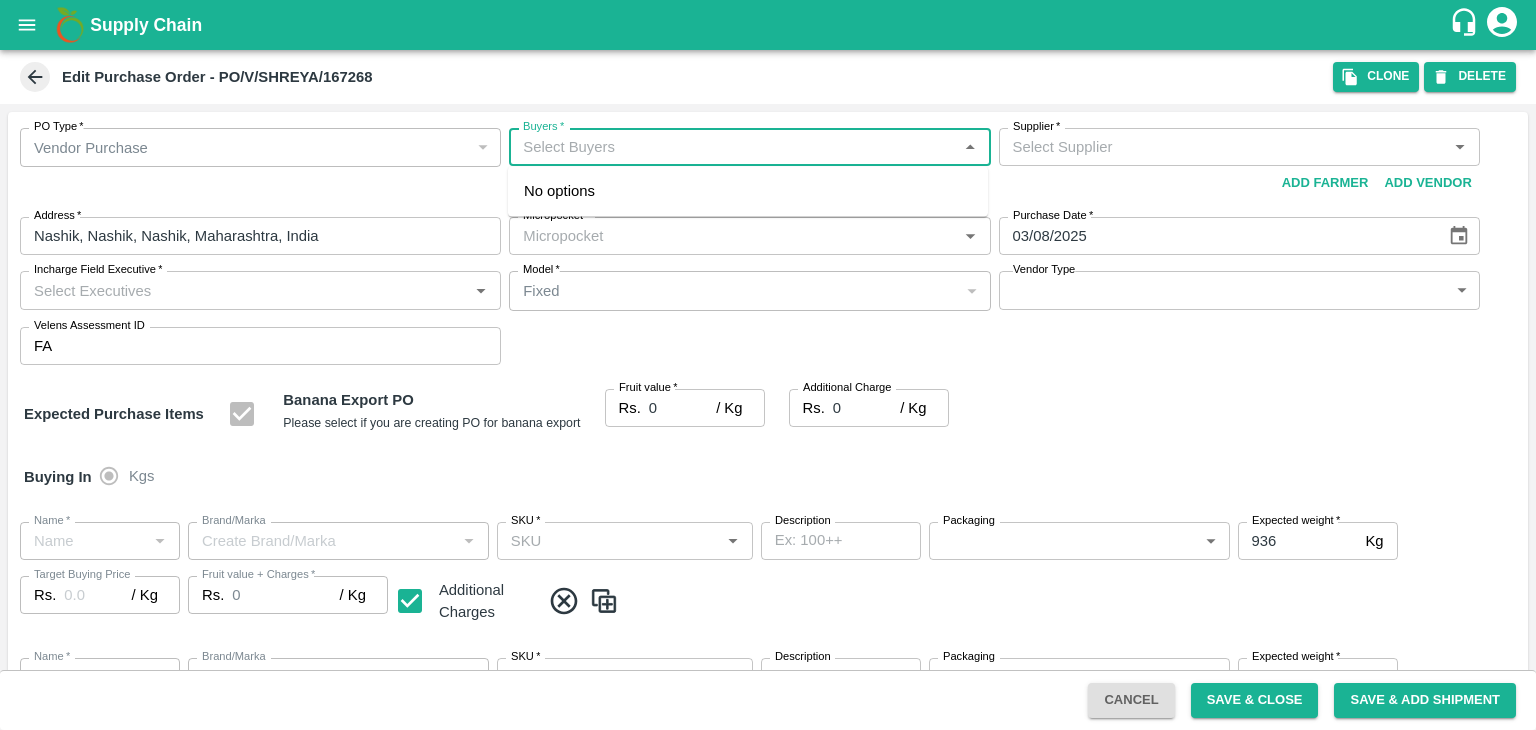 click on "Buyers   *" at bounding box center [733, 147] 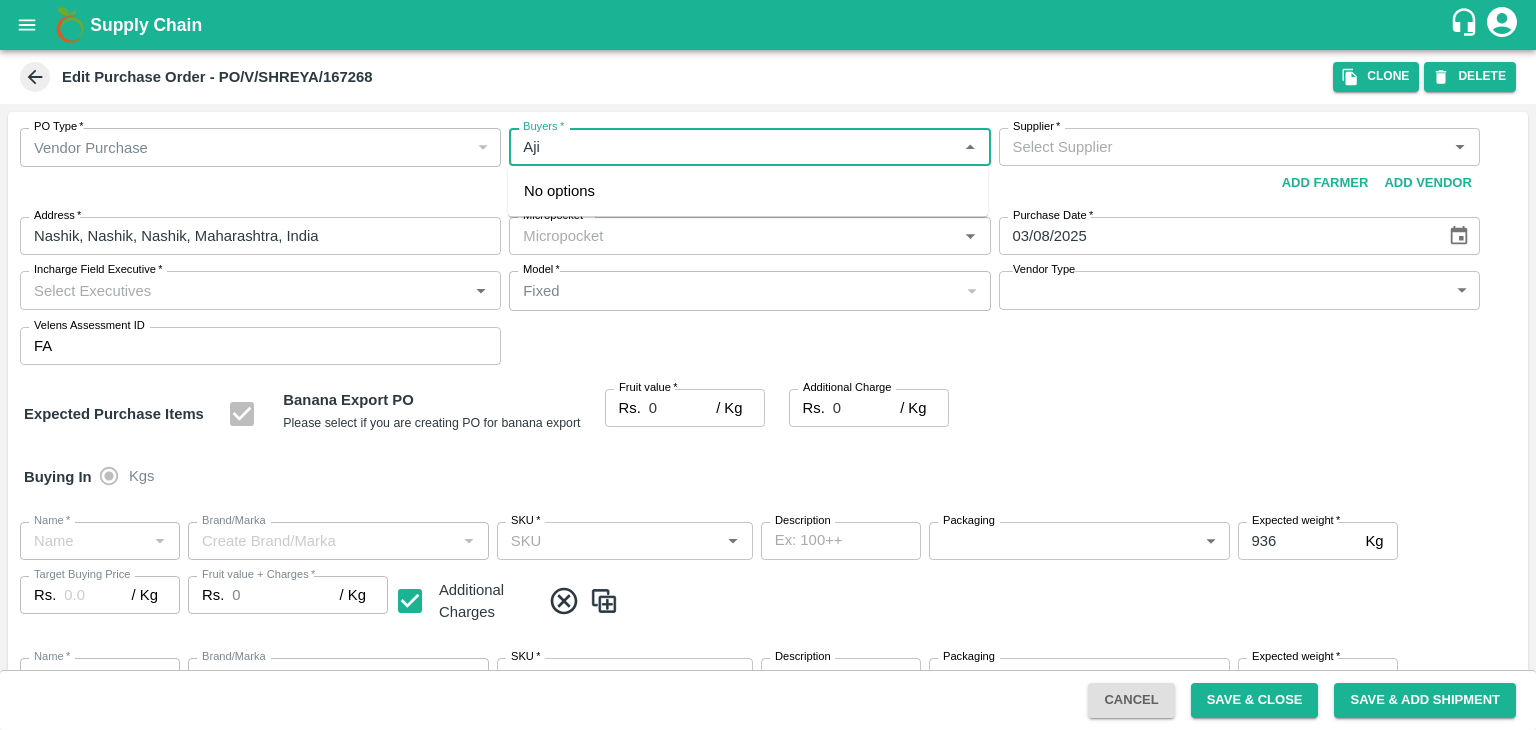 type on "[FIRST]" 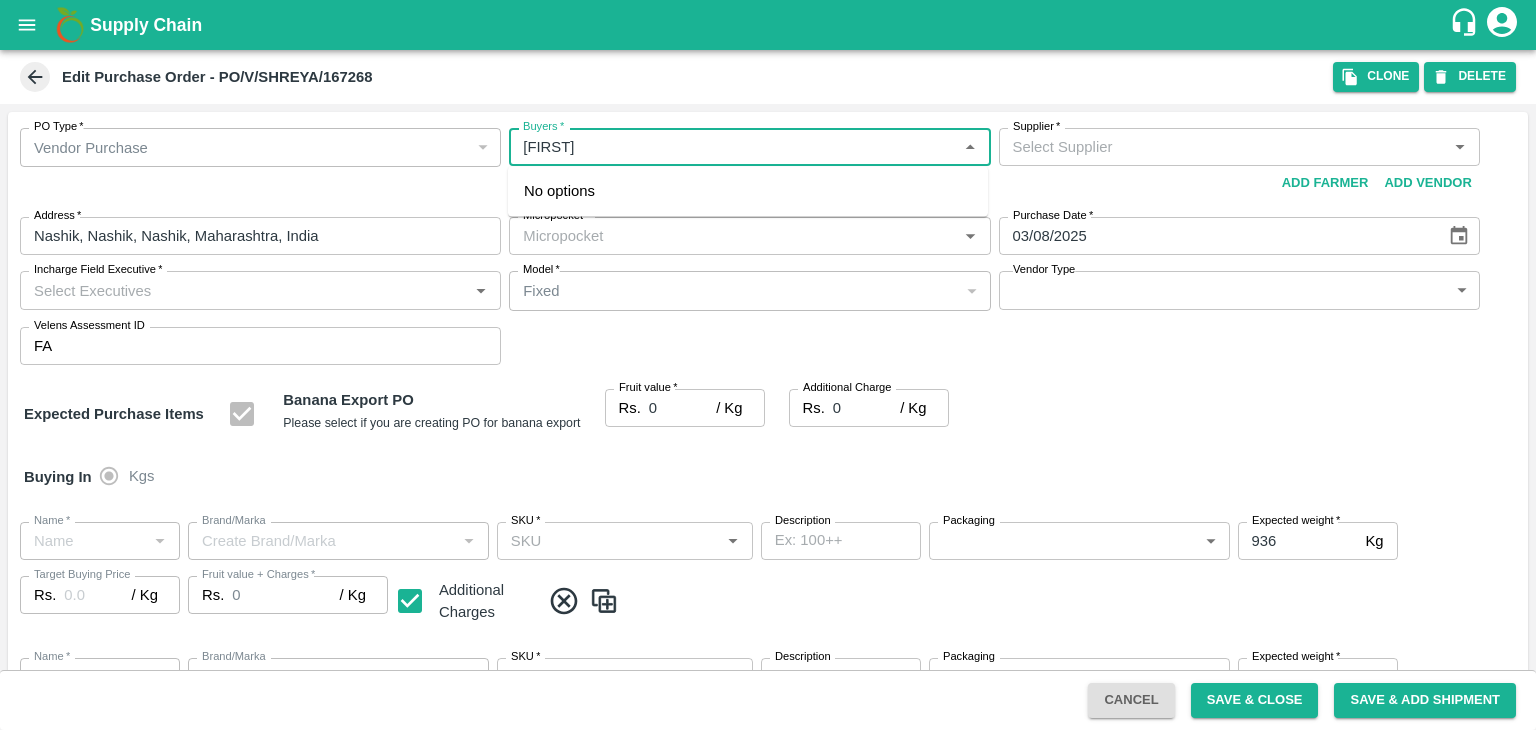type on "Shreyansh Exports-undefined" 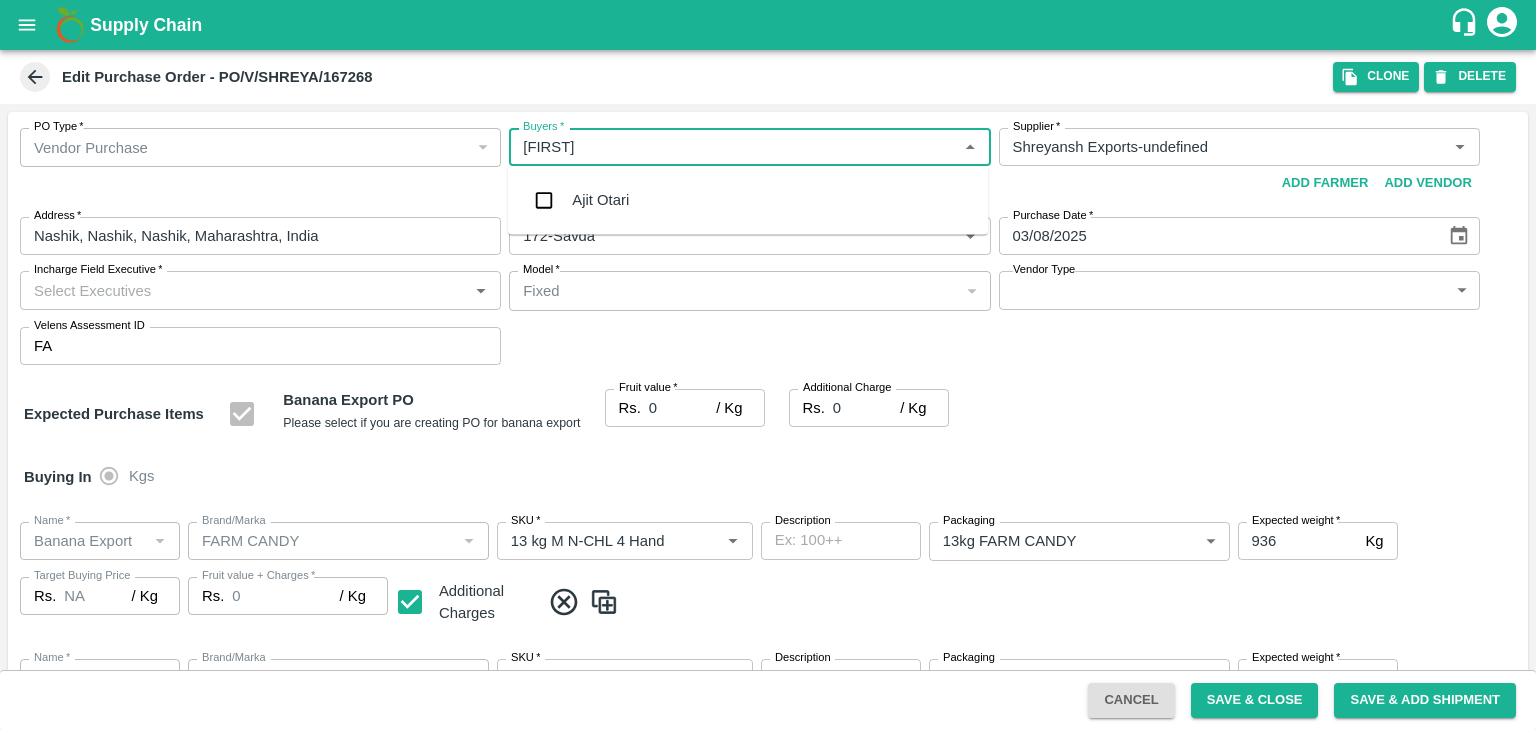 click on "Ajit Otari" at bounding box center (748, 200) 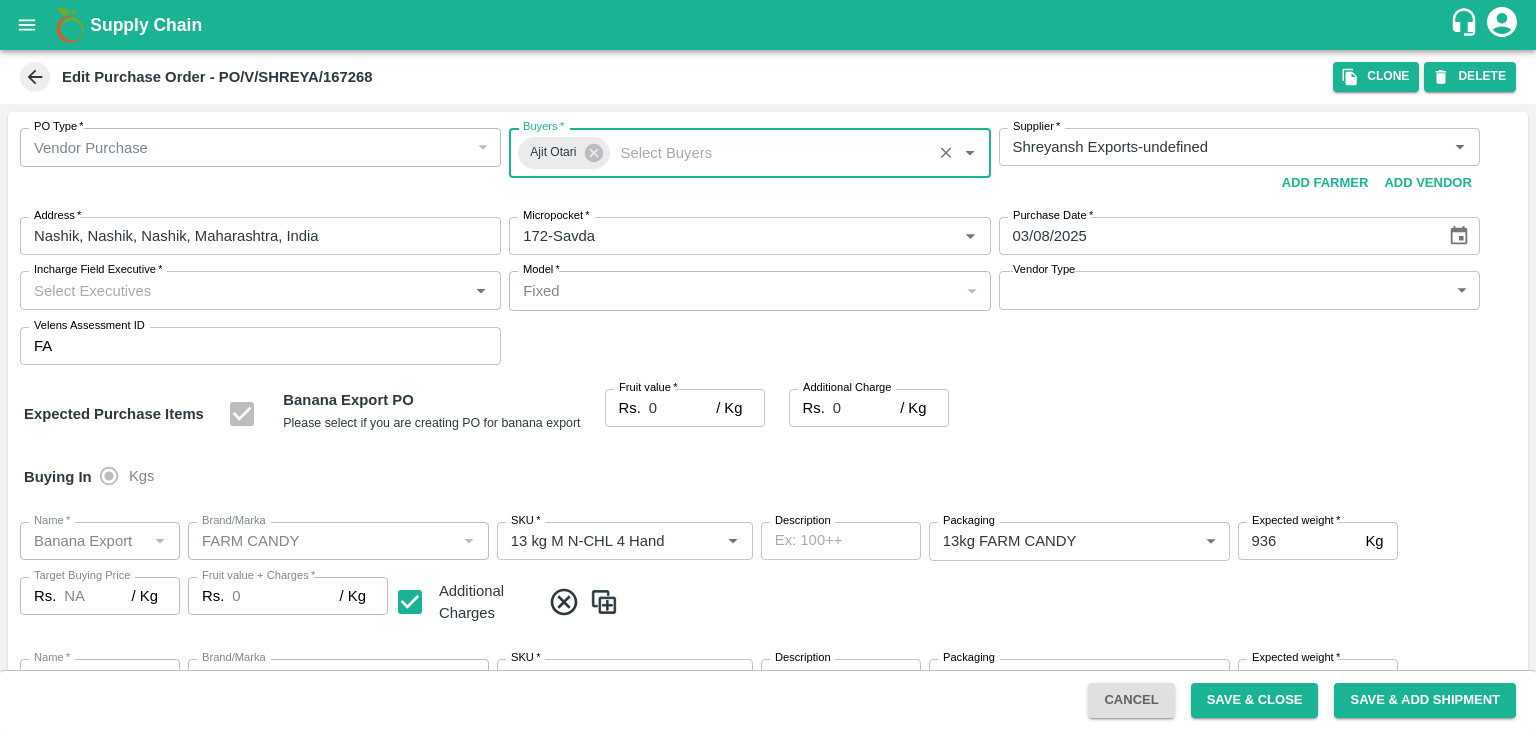 click on "Incharge Field Executive   *" at bounding box center [244, 290] 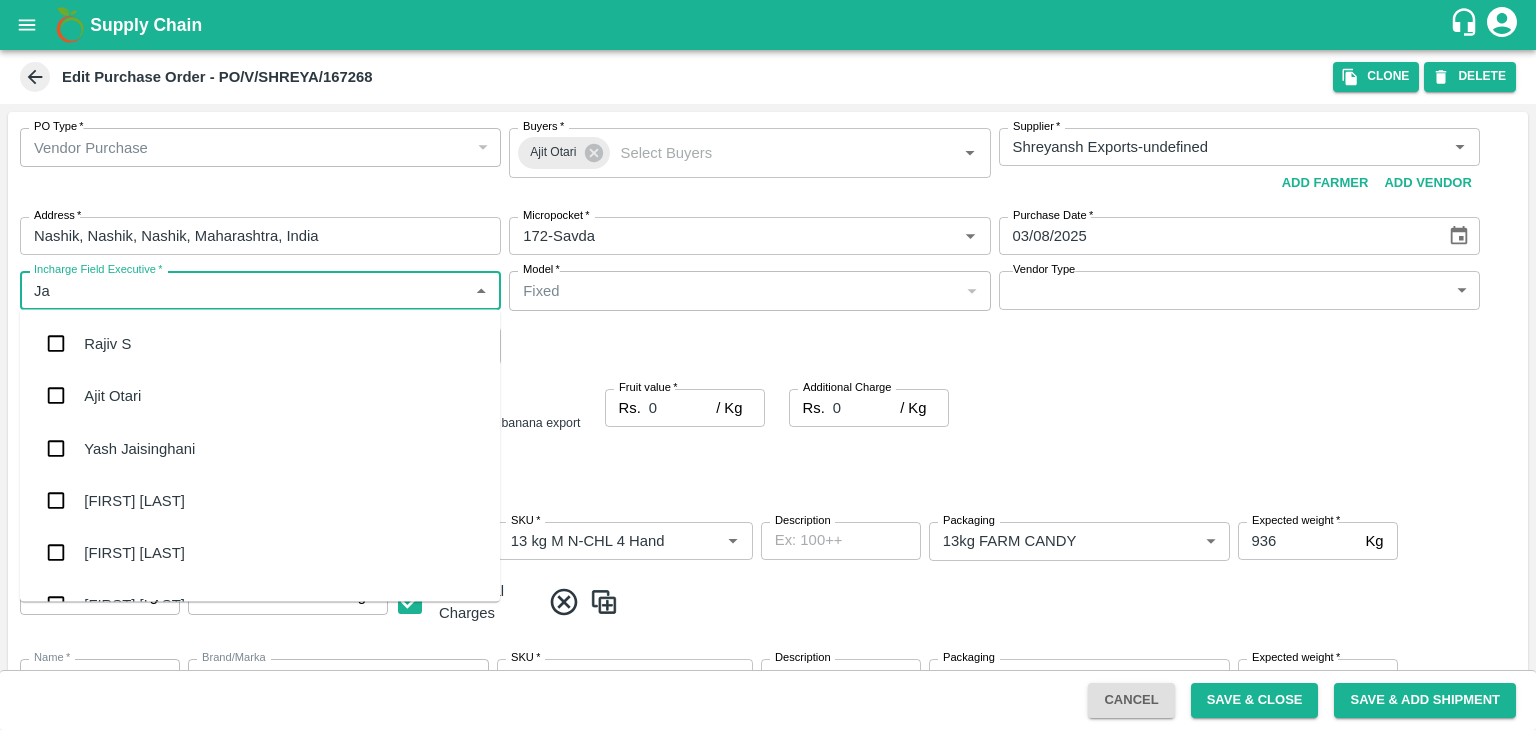 type on "Jay" 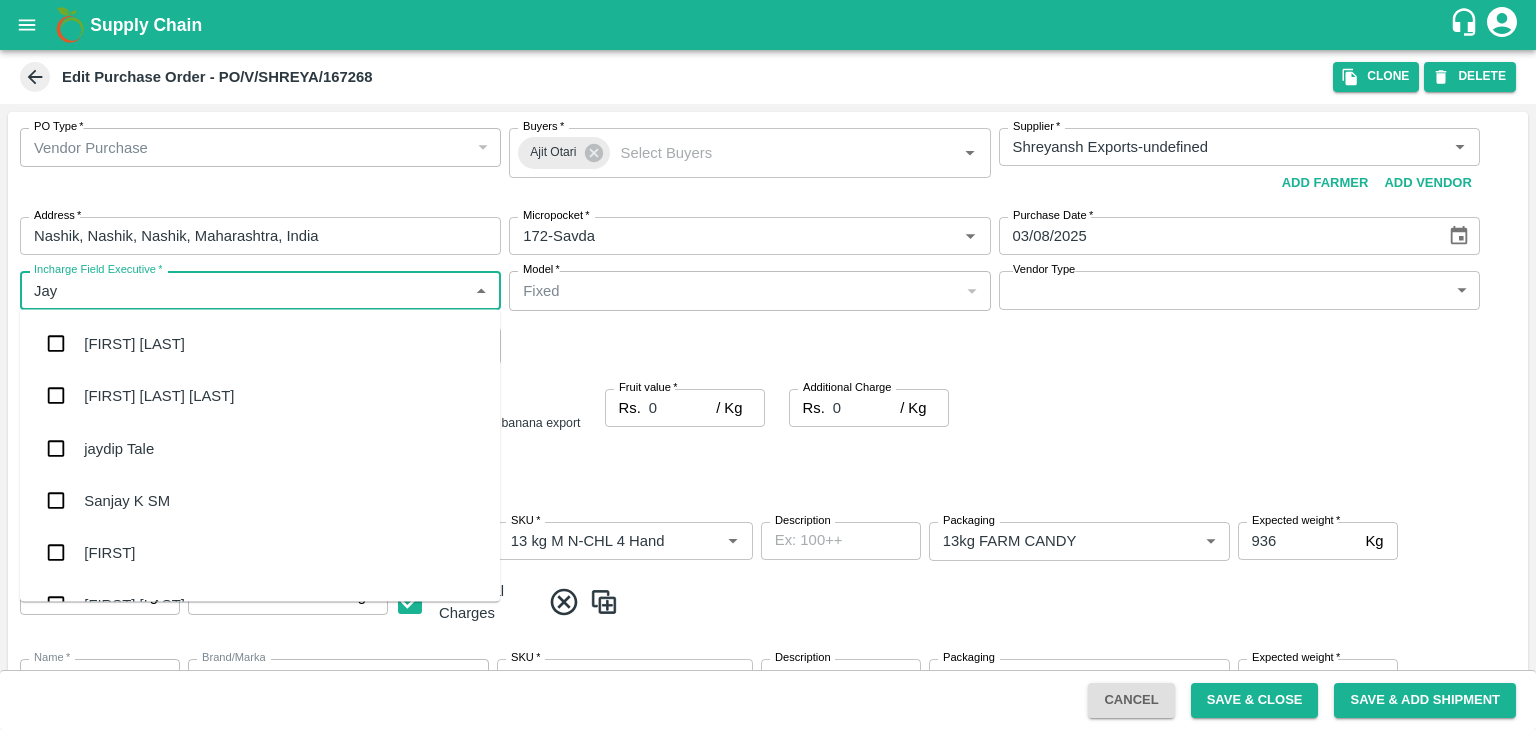 click on "jaydip Tale" at bounding box center (260, 448) 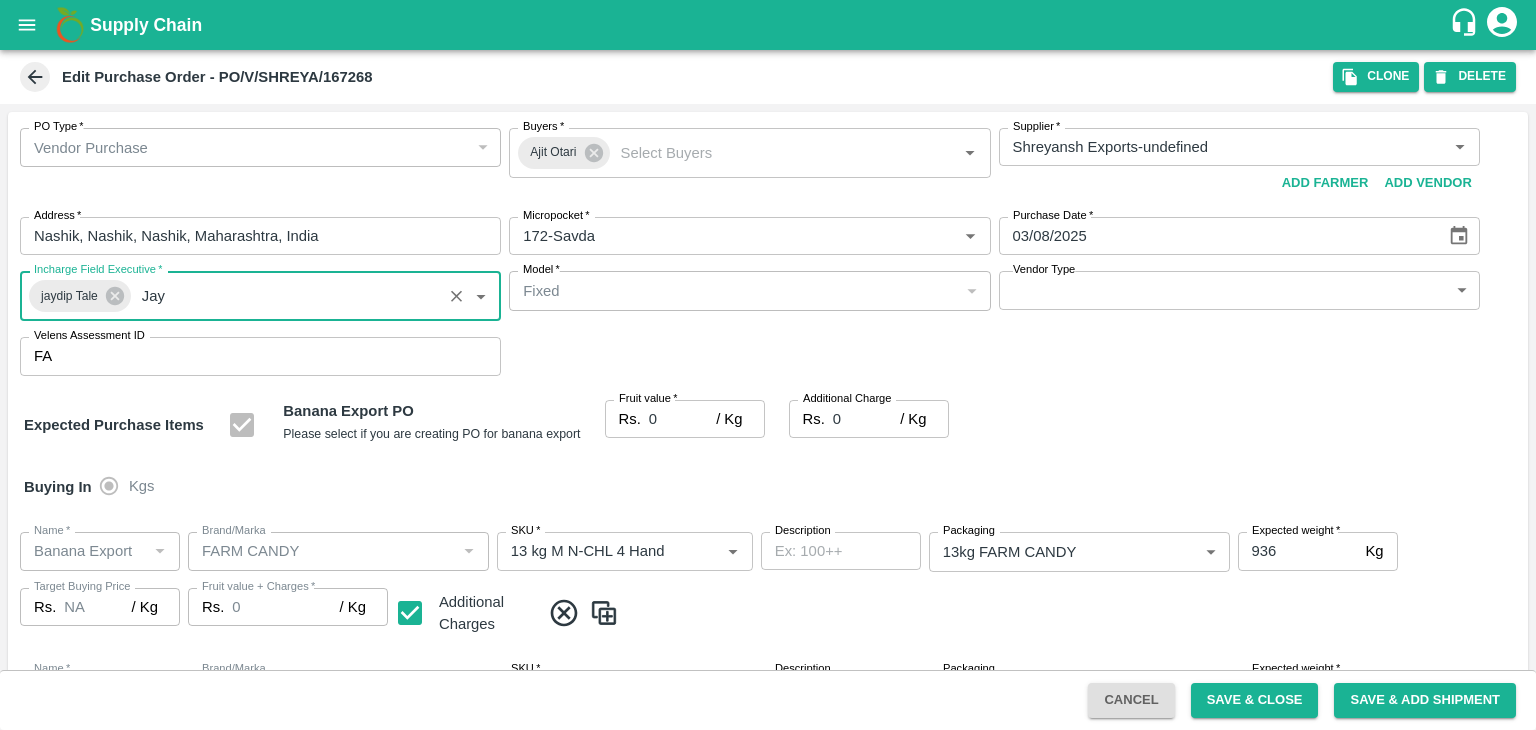 type 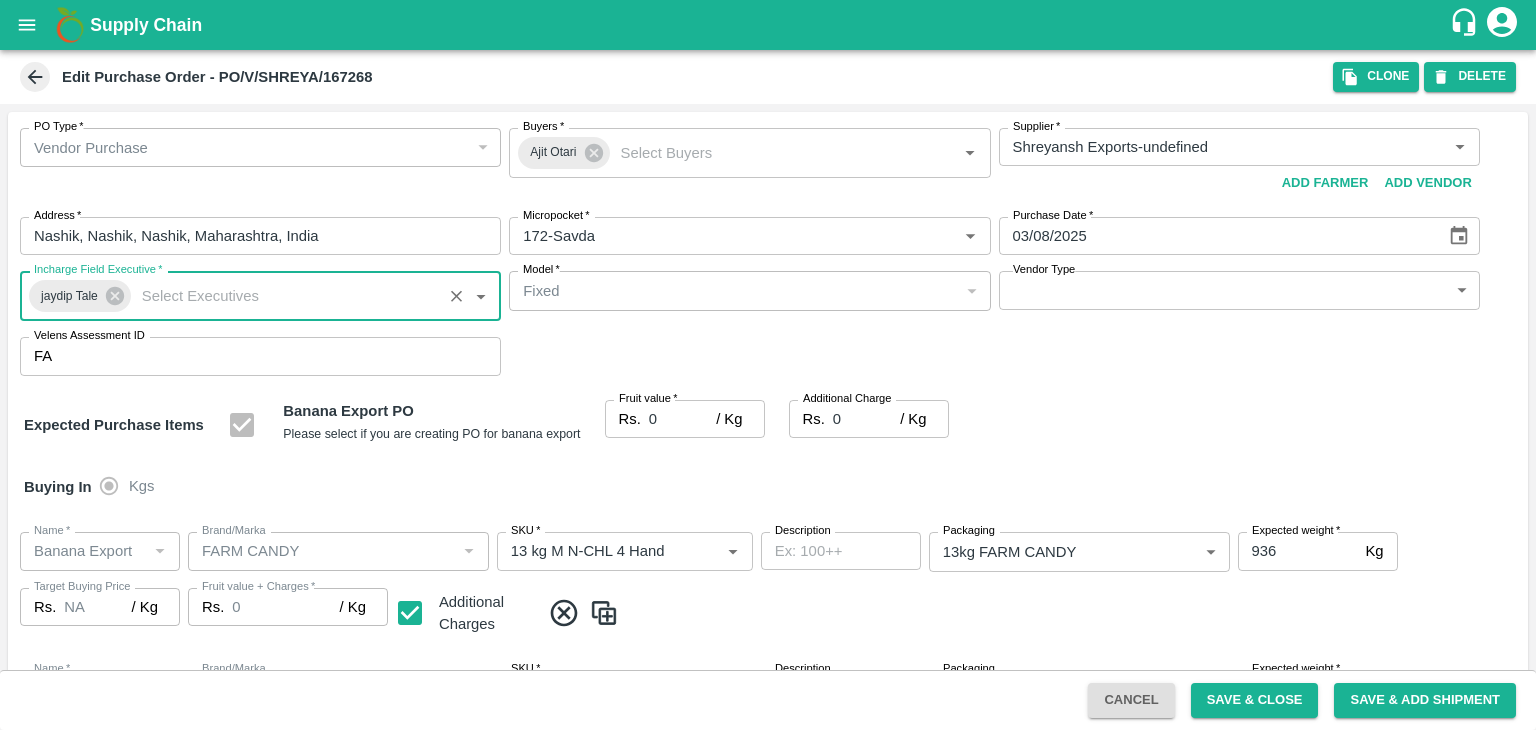 click on "Supply Chain Edit Purchase Order - PO/V/[FIRST]/167268 Clone DELETE PO Type   * Vendor Purchase 2 PO Type Buyers   * [FIRST] Buyers   * Supplier   * Supplier   * Add Vendor Add Farmer Address   * [CITY], [CITY], [CITY], [STATE], India Address Micropocket   * Micropocket   * Purchase Date   * 03/08/2025 Purchase Date Incharge Field Executive   * [FIRST] [LAST] Incharge Field Executive   * Model   * Fixed Fixed Model Vendor Type ​ Vendor Type Velens Assessment ID FA Velens Assessment ID Expected Purchase Items Banana Export PO Please select if you are creating PO for banana export Fruit value   * Rs. 0 / Kg Fruit value Additional Charge Rs. 0 / Kg Additional Charge Buying In Kgs Name   * Name   * Brand/Marka Brand/Marka SKU   * SKU   * Description x Description Packaging 13kg FARM CANDY 466 Packaging Expected weight   * 936 Kg Expected weight Target Buying Price Rs. NA / Kg Target Buying Price Fruit value + Charges   * Rs. 0 / Kg Fruit value + Charges Name   * Name *" at bounding box center (768, 365) 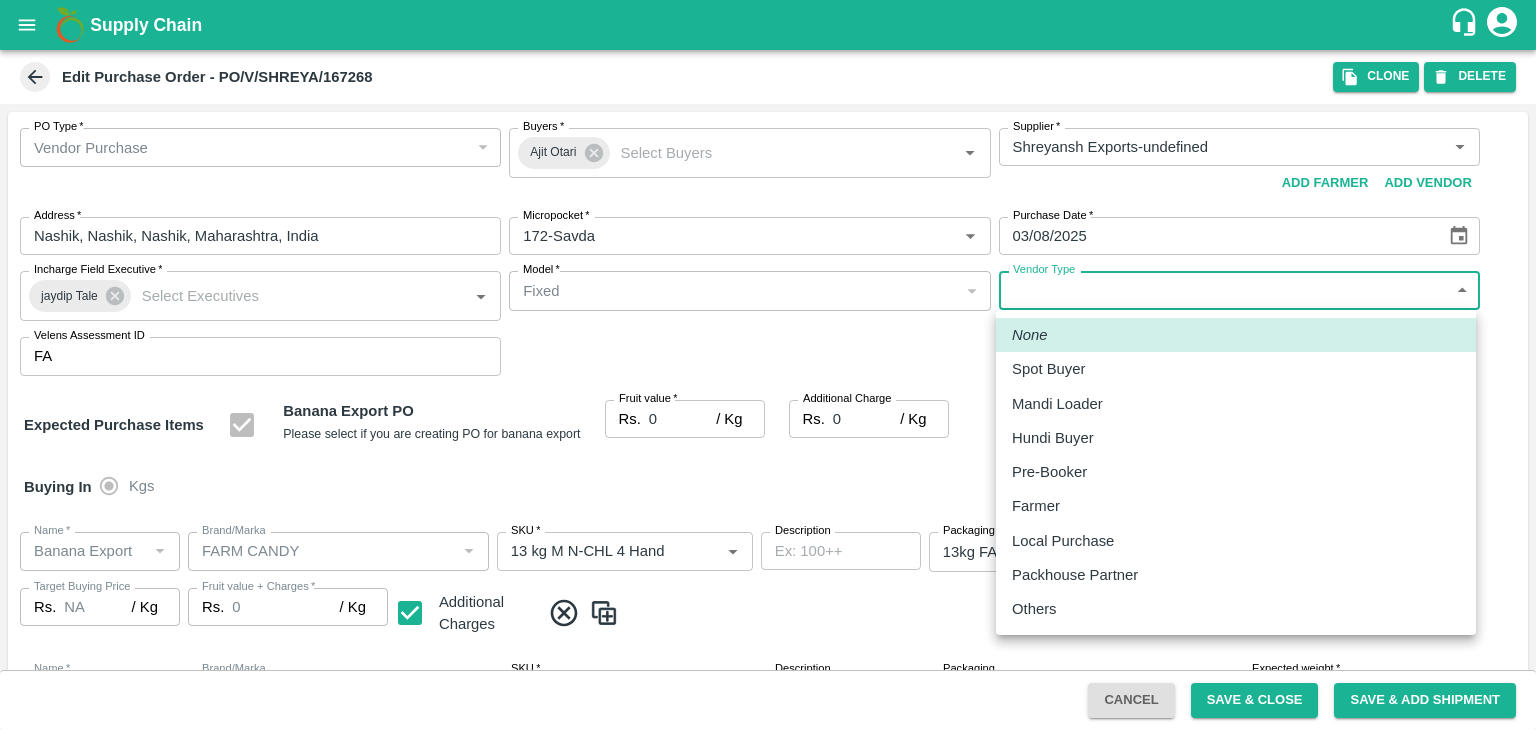click on "Others" at bounding box center (1034, 609) 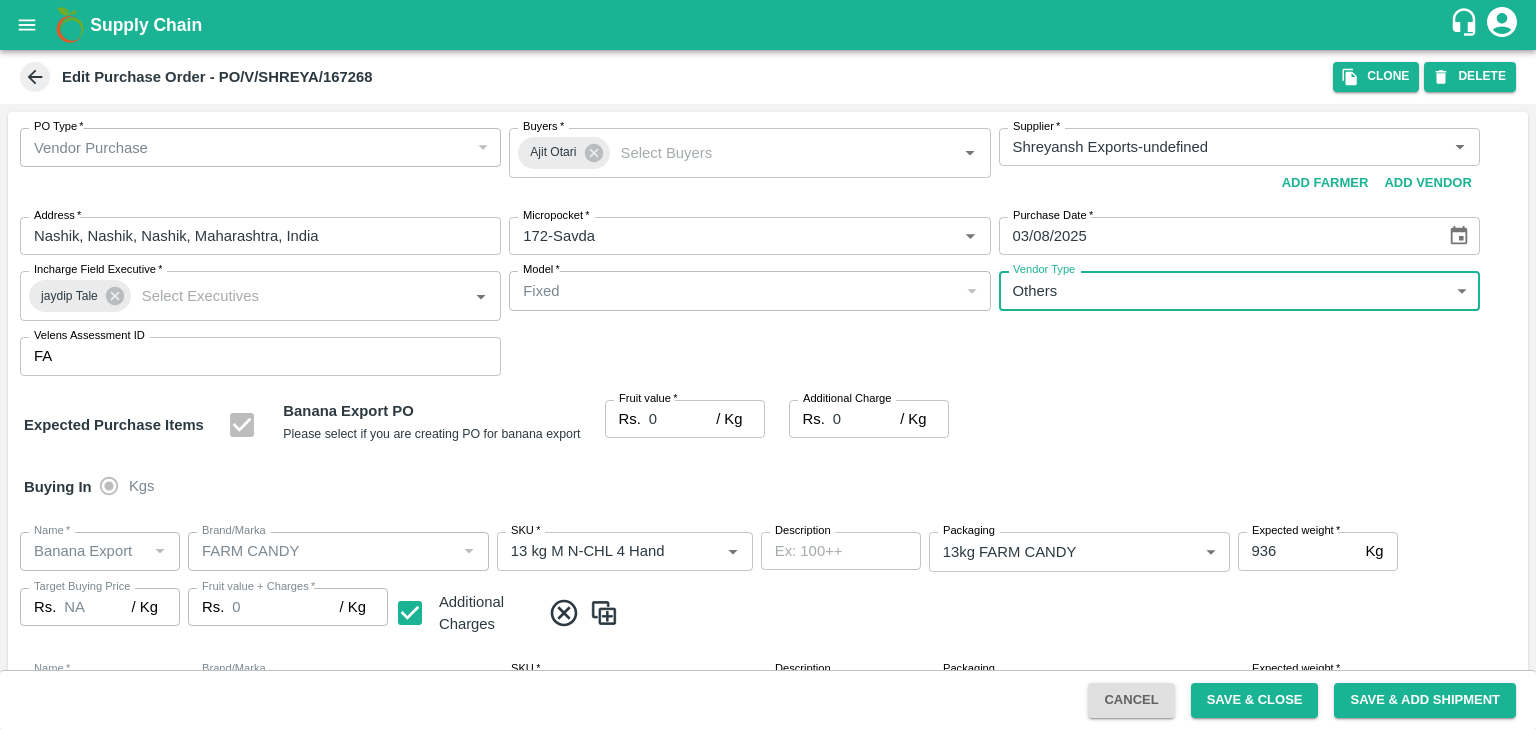 type on "OTHER" 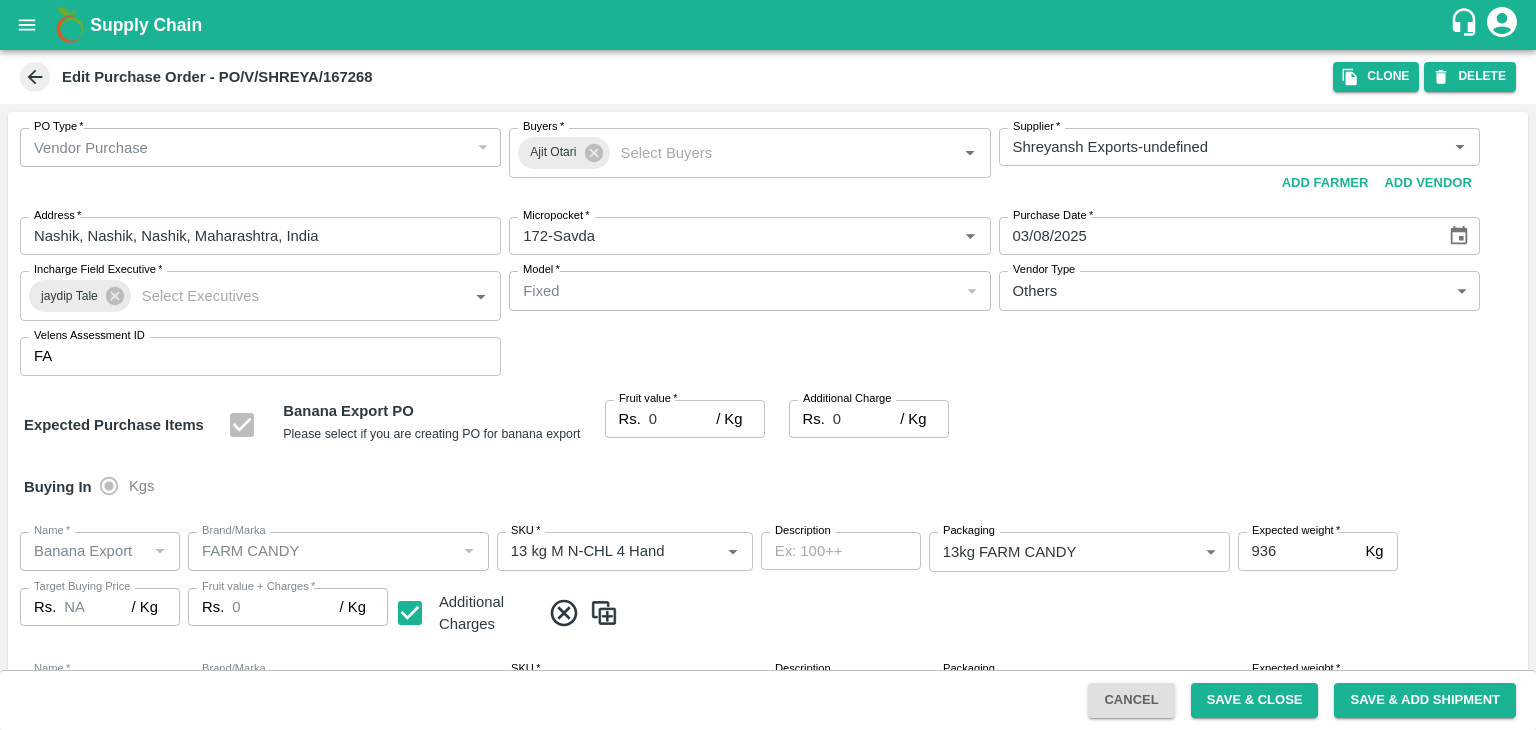 drag, startPoint x: 679, startPoint y: 406, endPoint x: 675, endPoint y: 419, distance: 13.601471 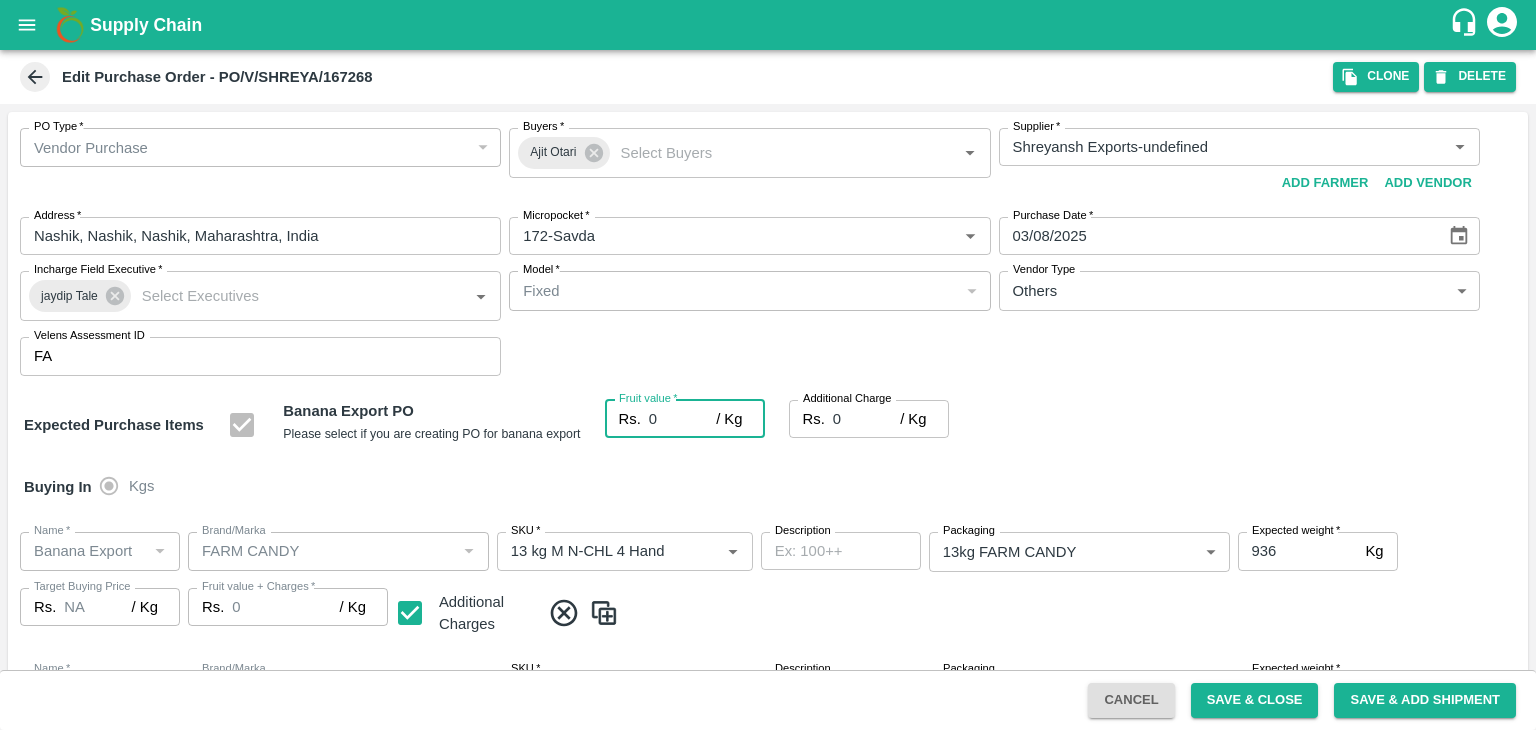 click on "0" at bounding box center (682, 419) 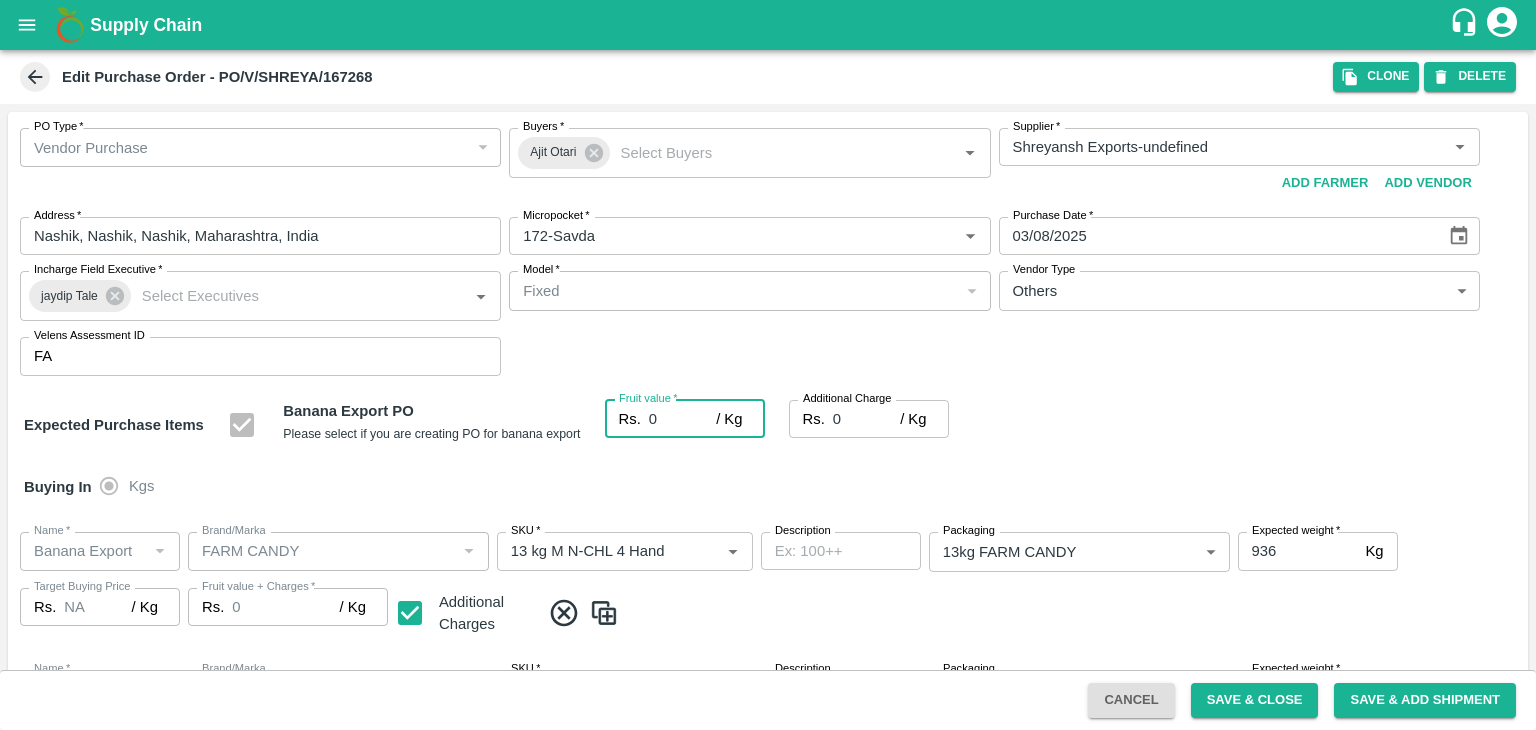 click on "0" at bounding box center [682, 419] 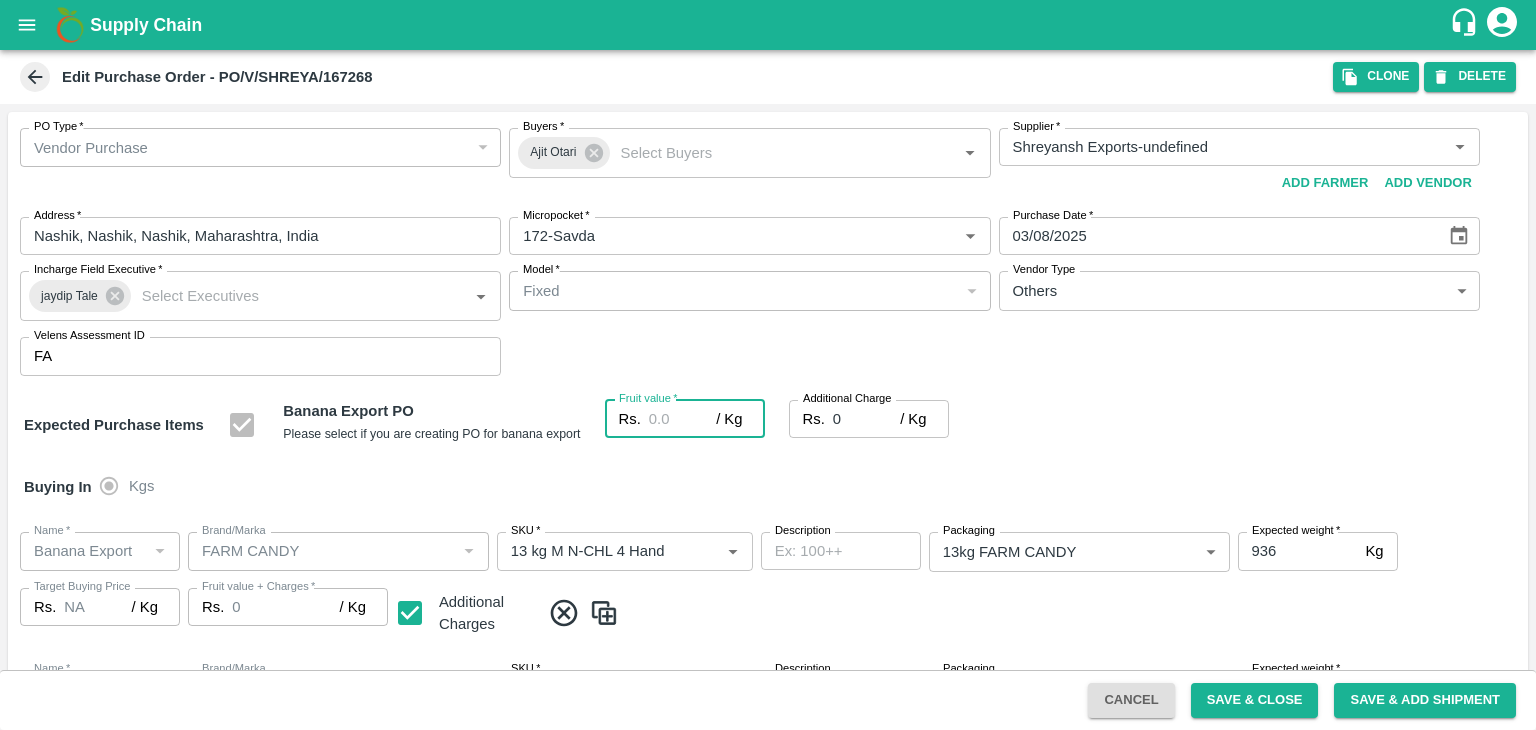 type on "1" 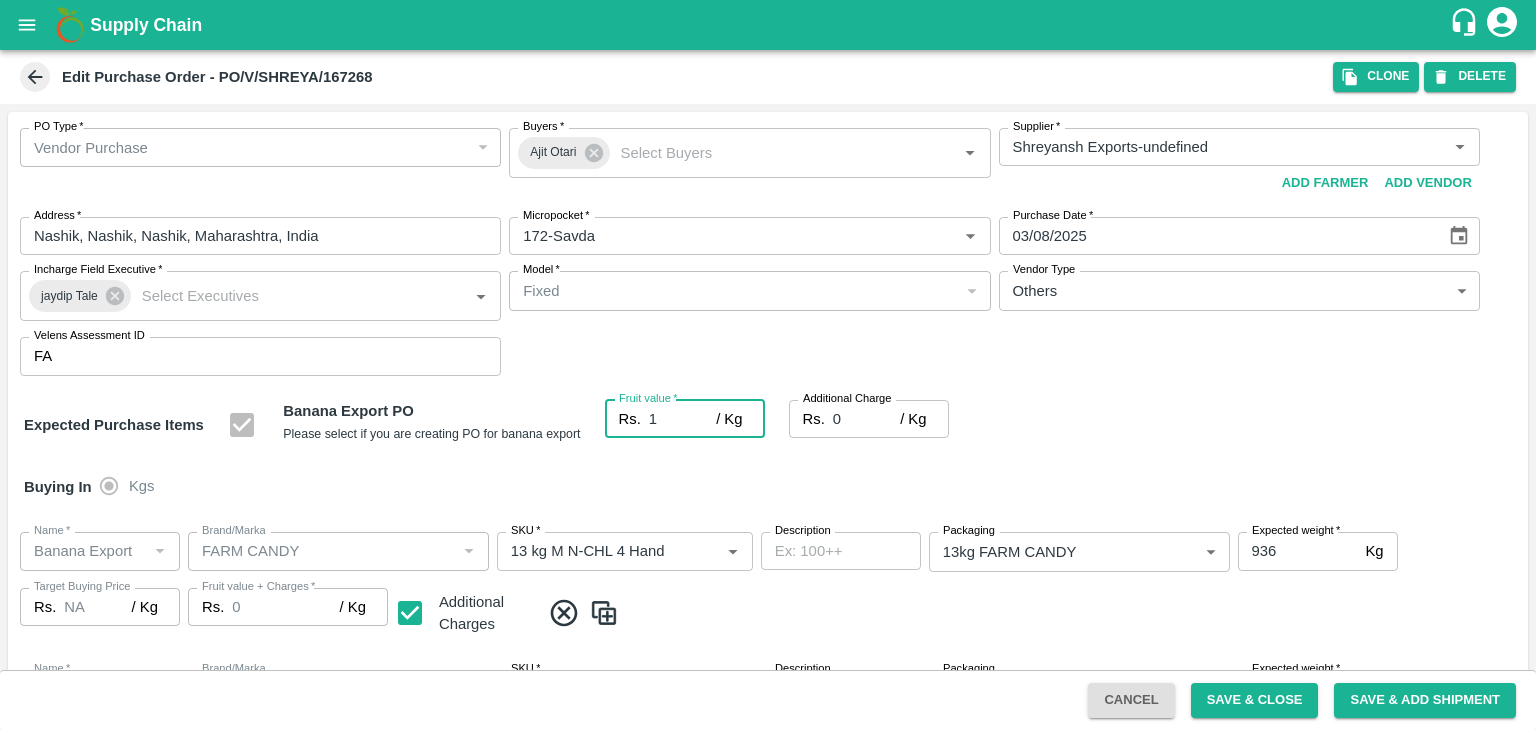 type on "1" 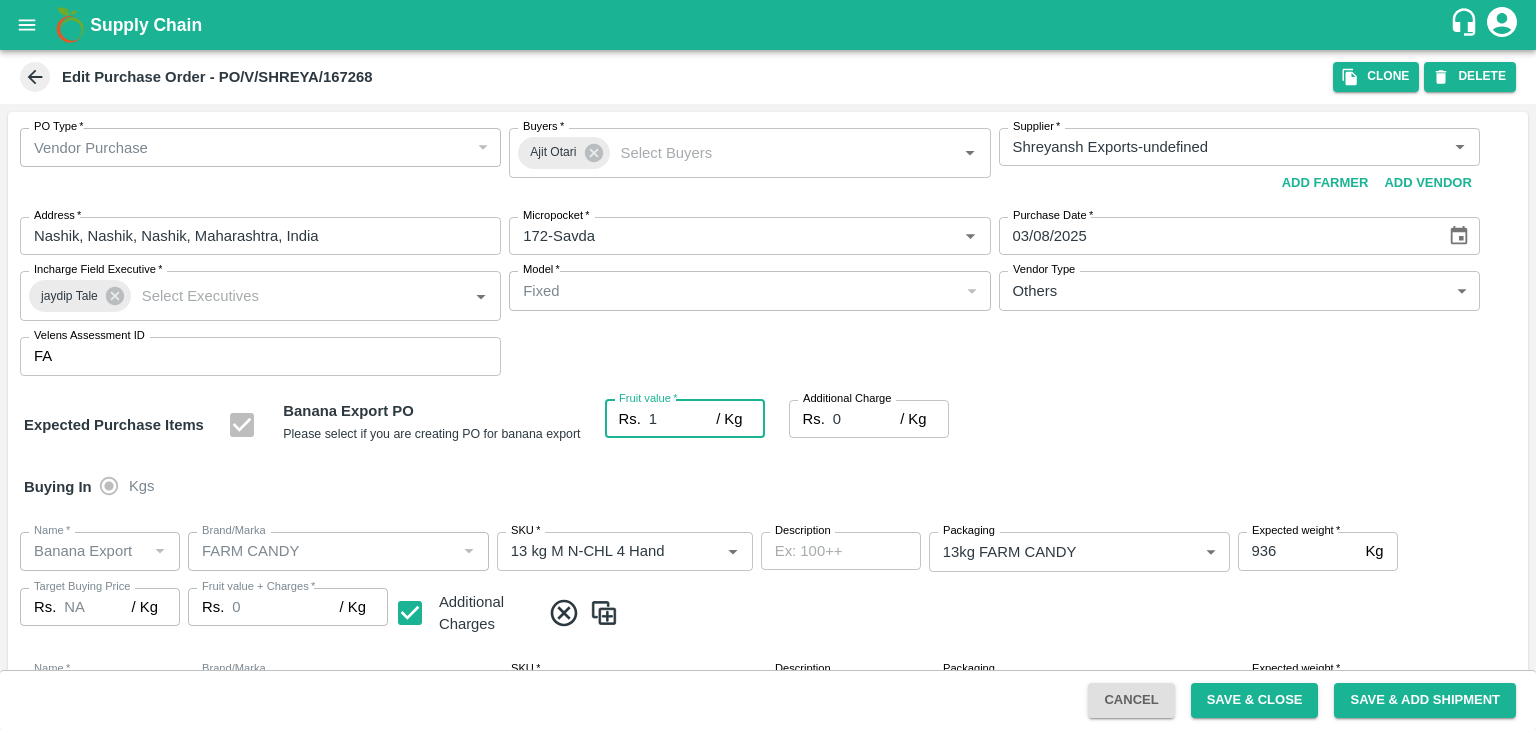 type on "1" 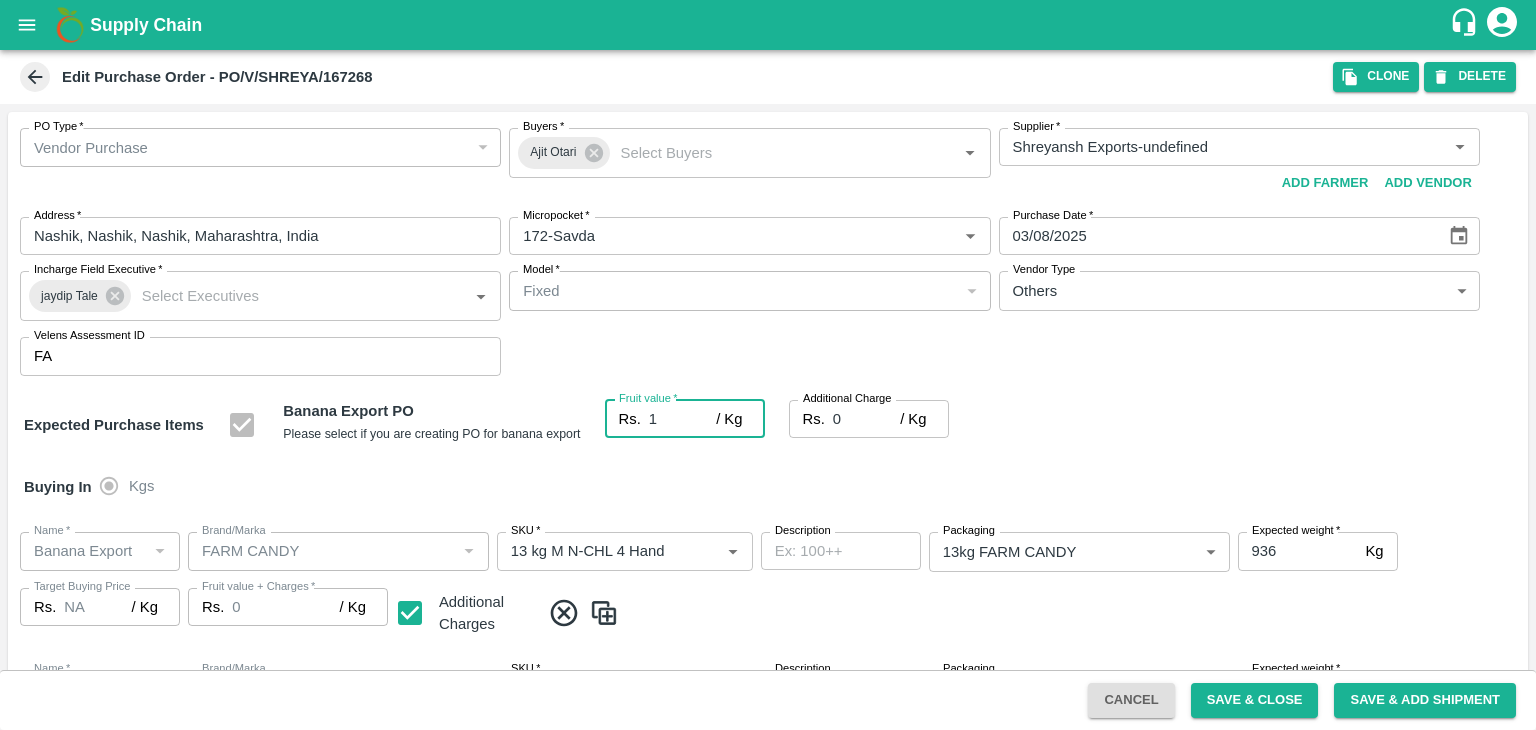 type on "1" 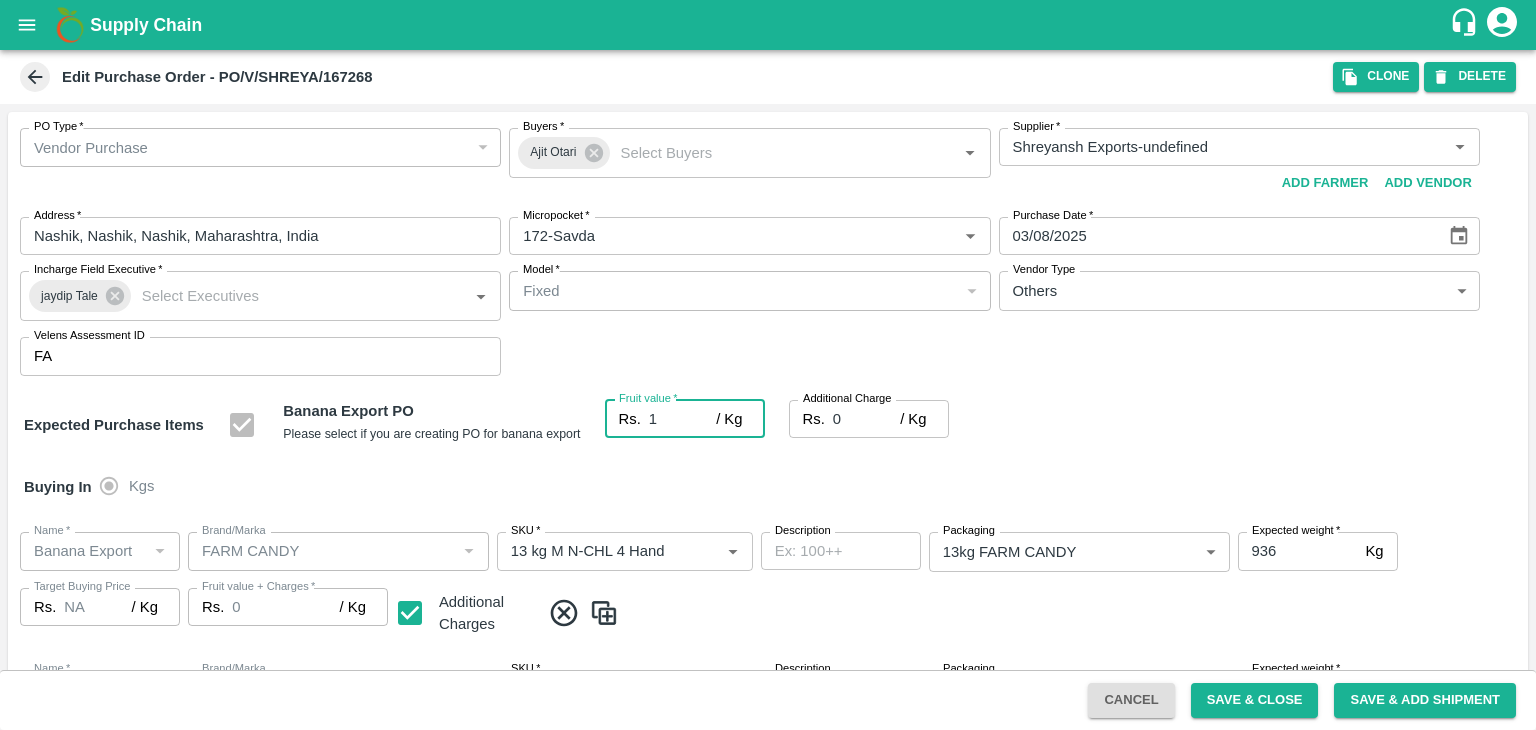 type on "1" 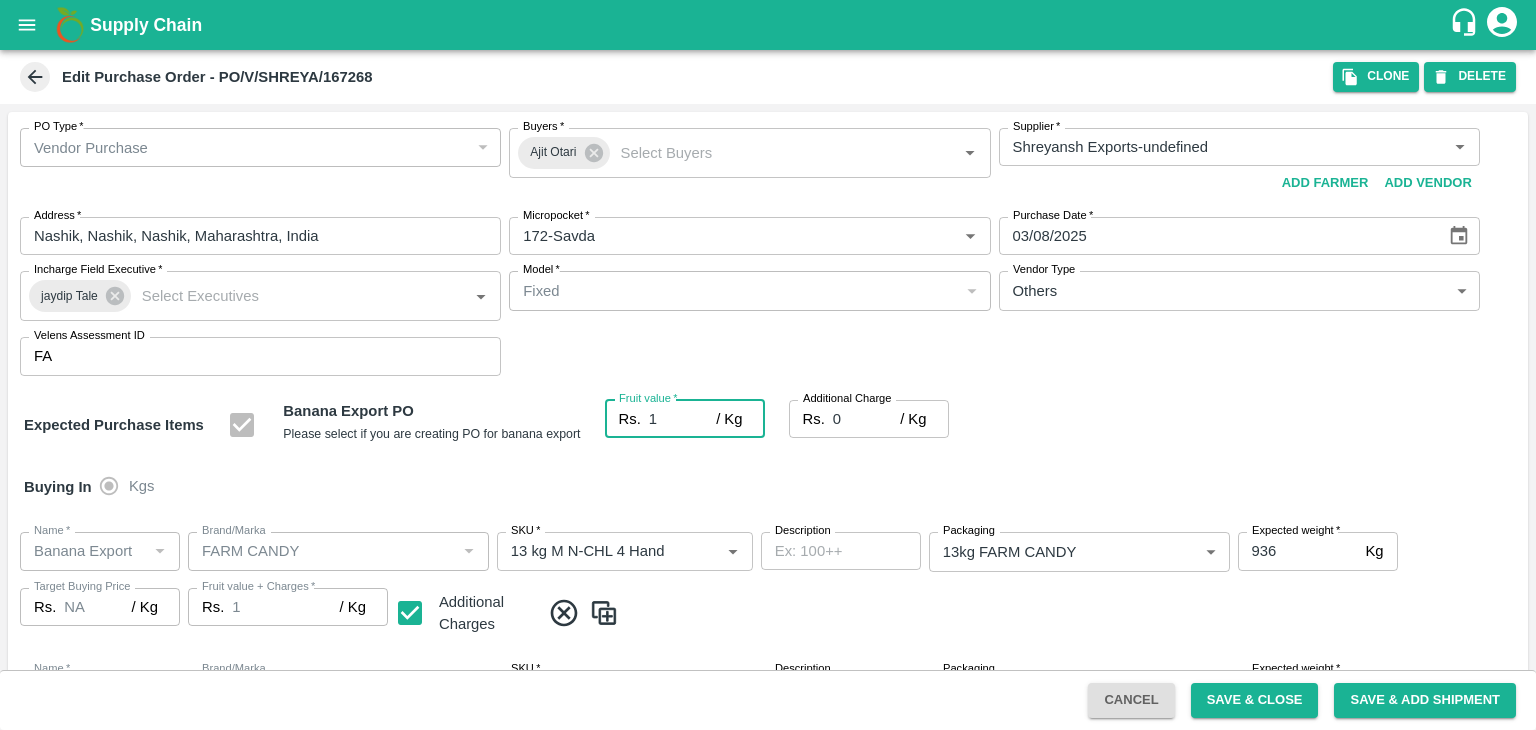 type on "19" 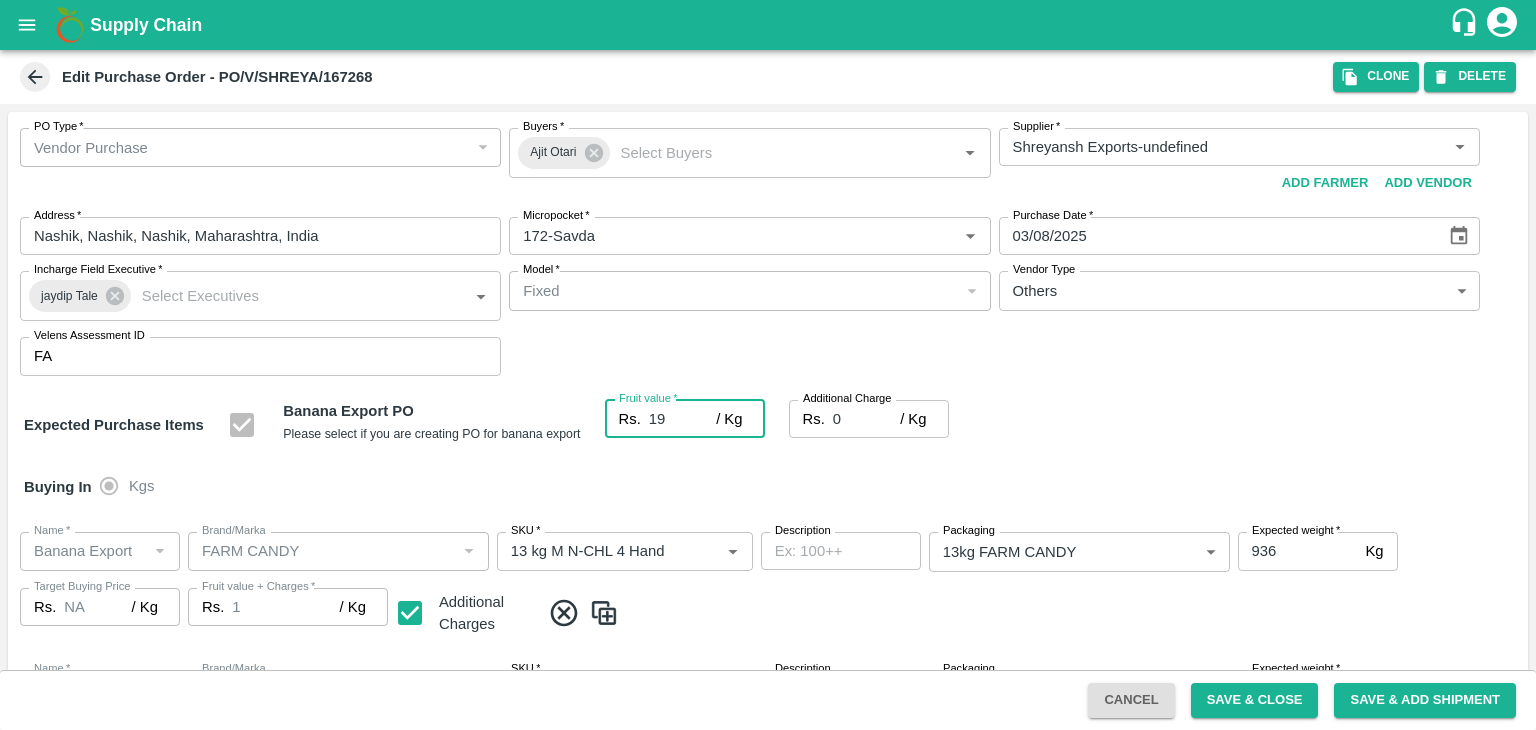 type on "19" 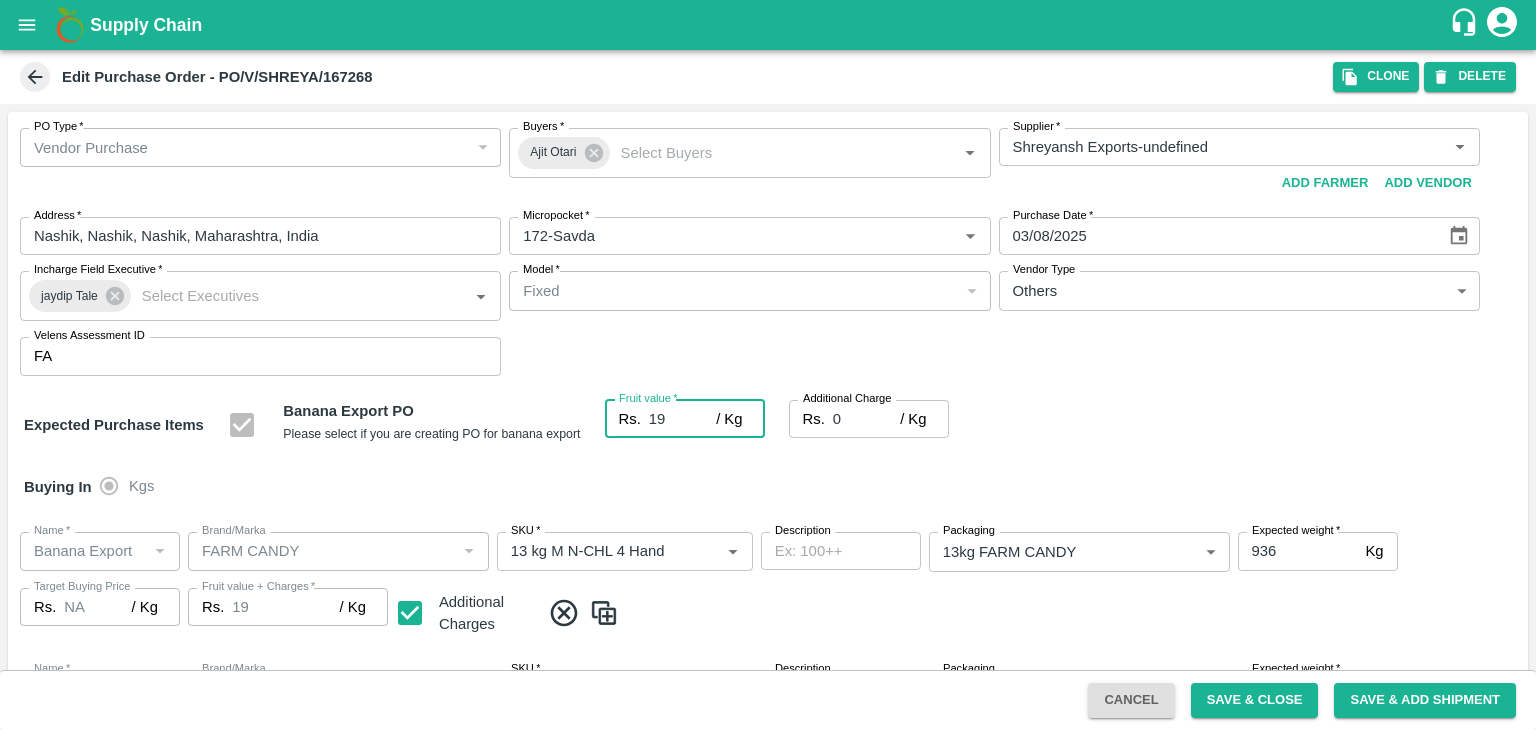 type on "19" 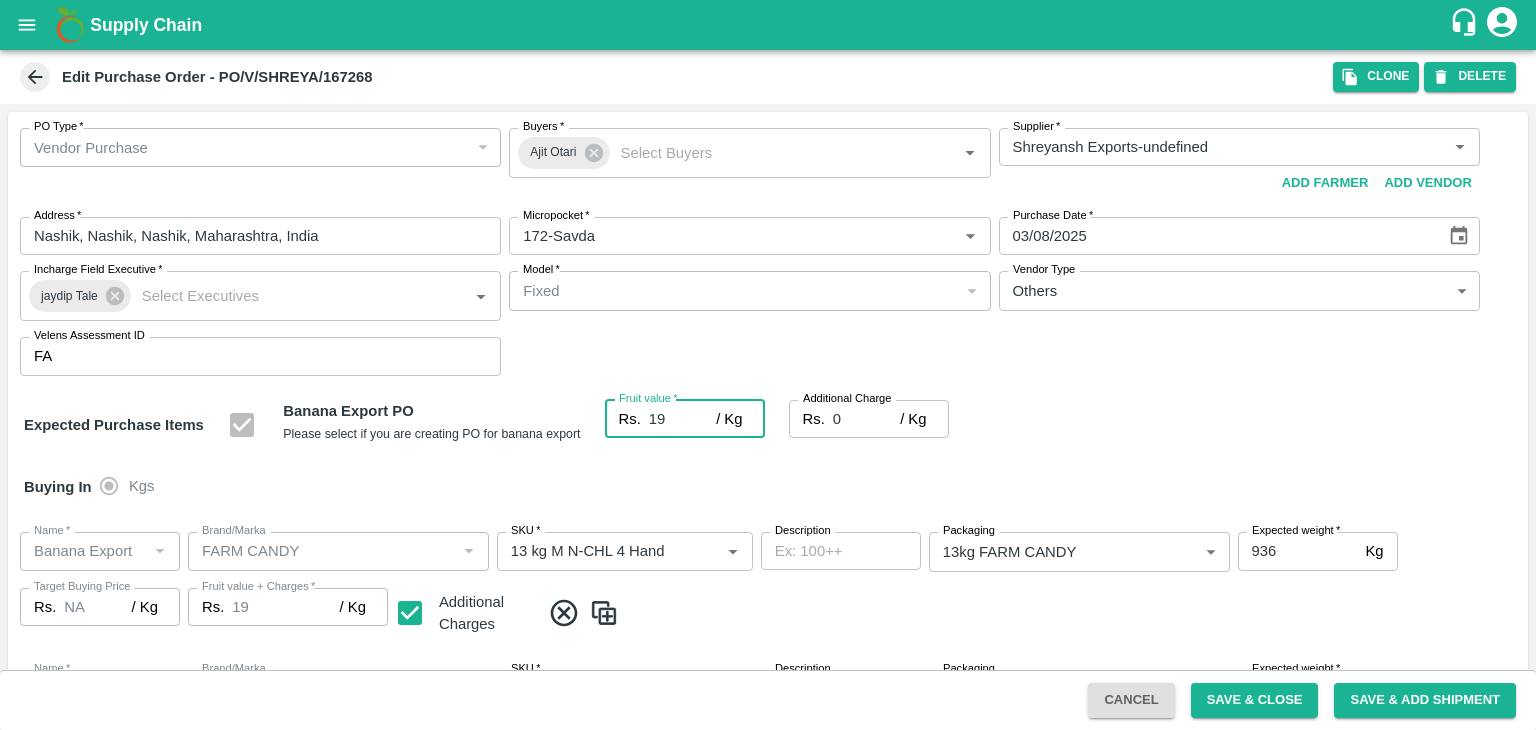 type on "19" 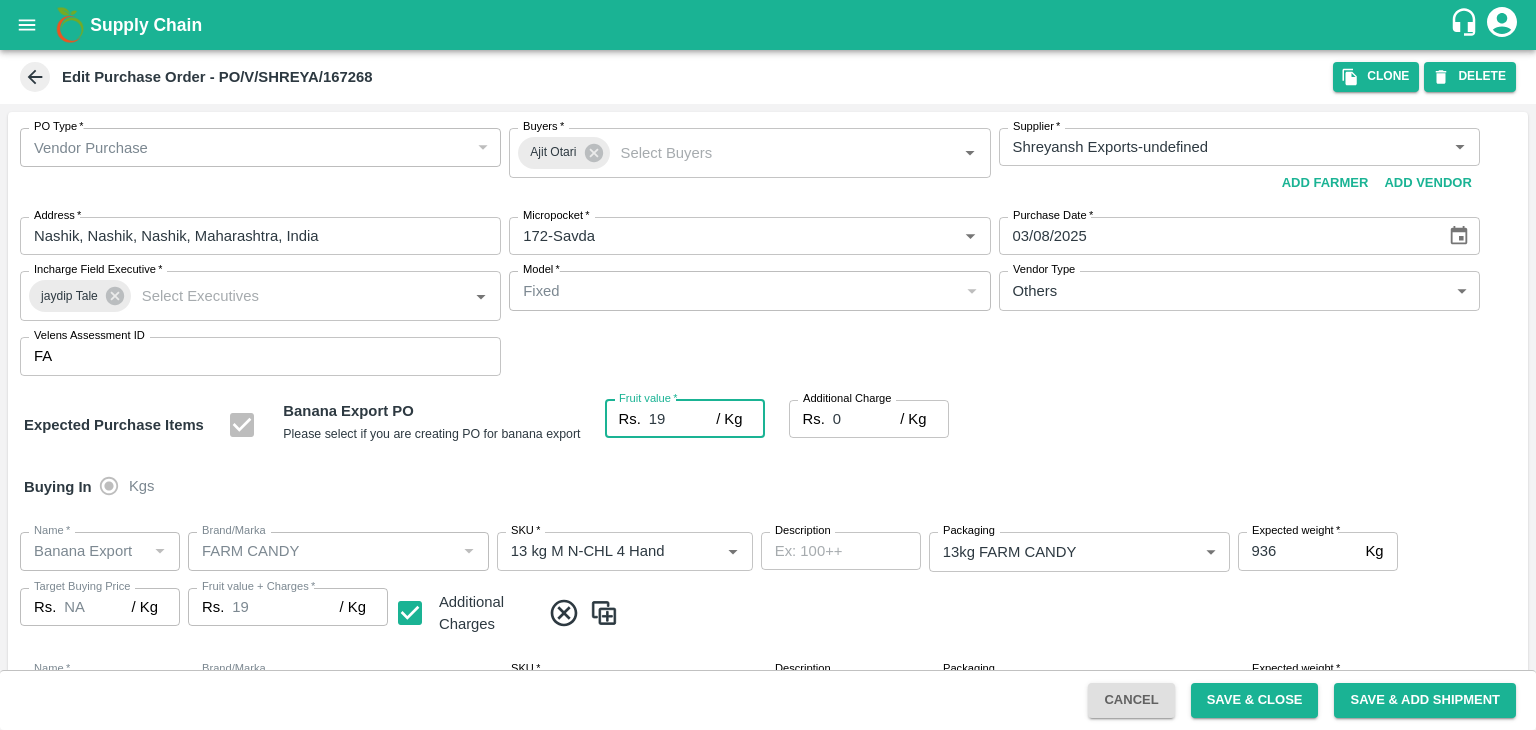 type on "19" 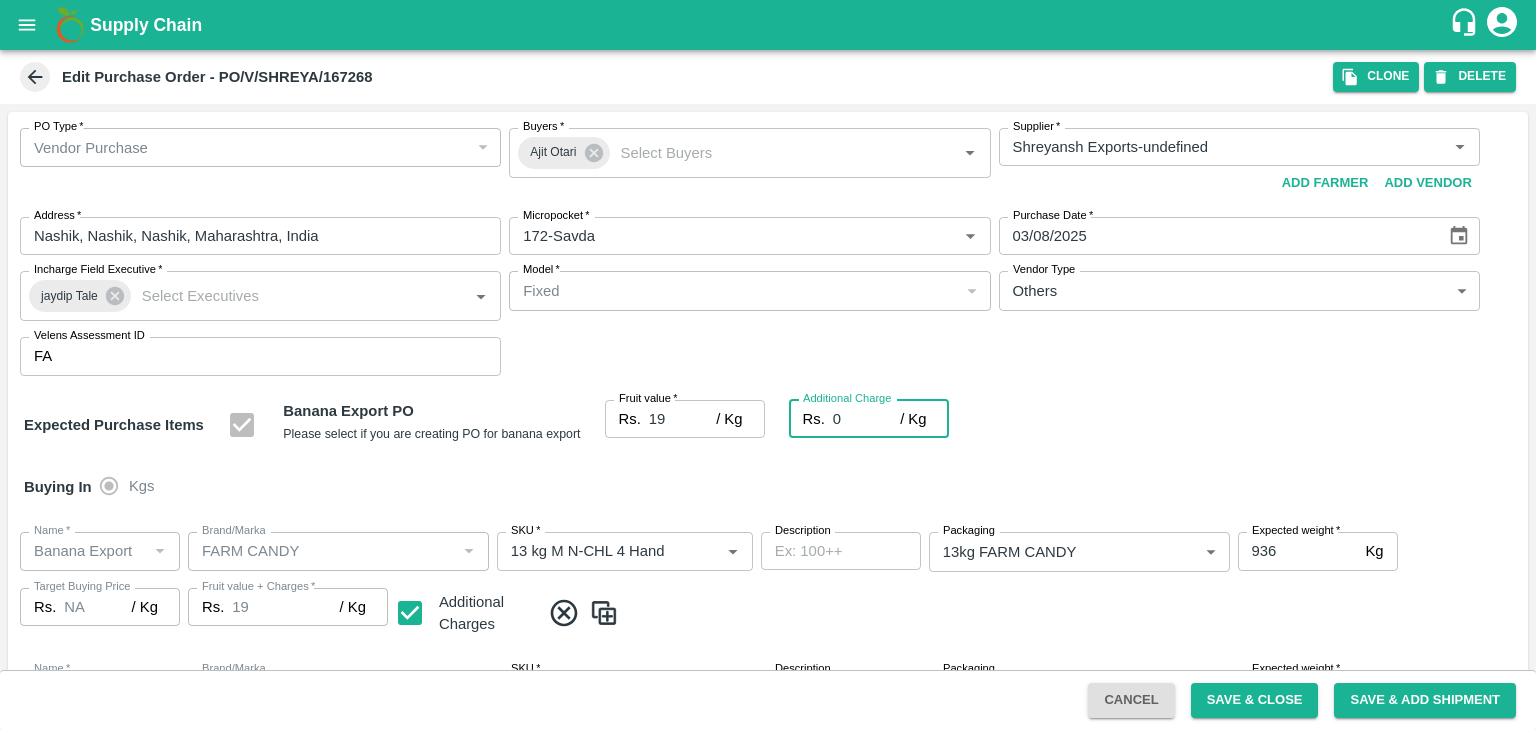 type on "2" 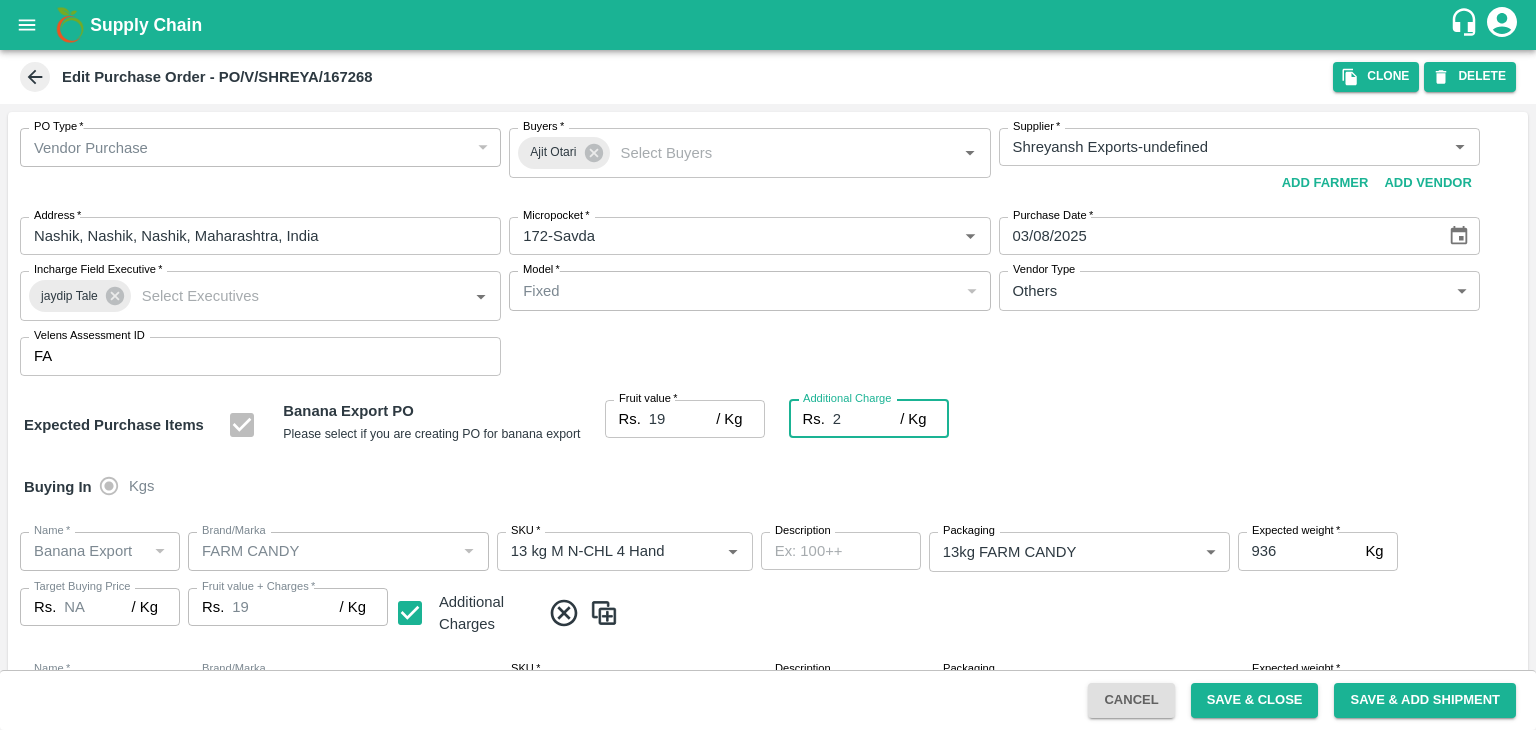 type on "21" 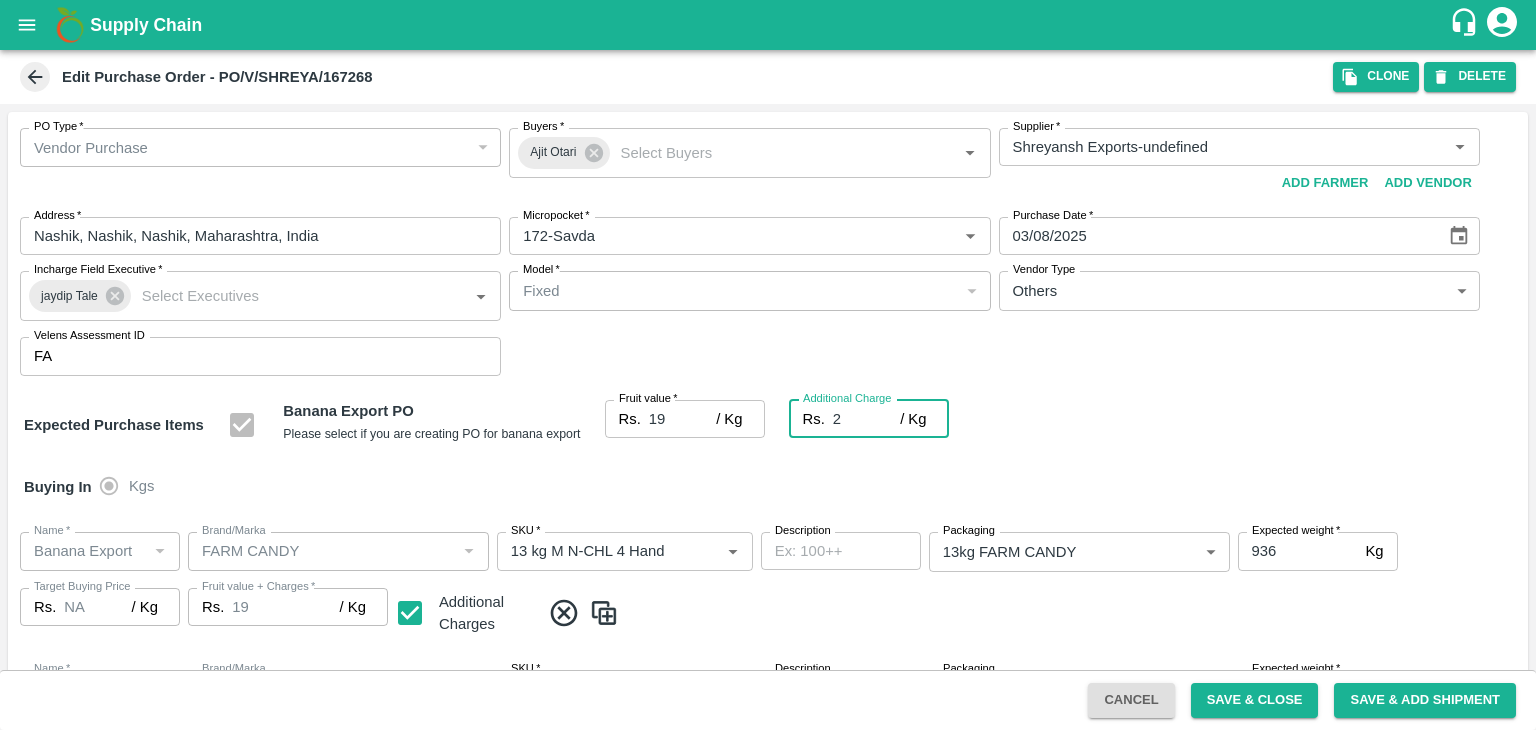 type on "21" 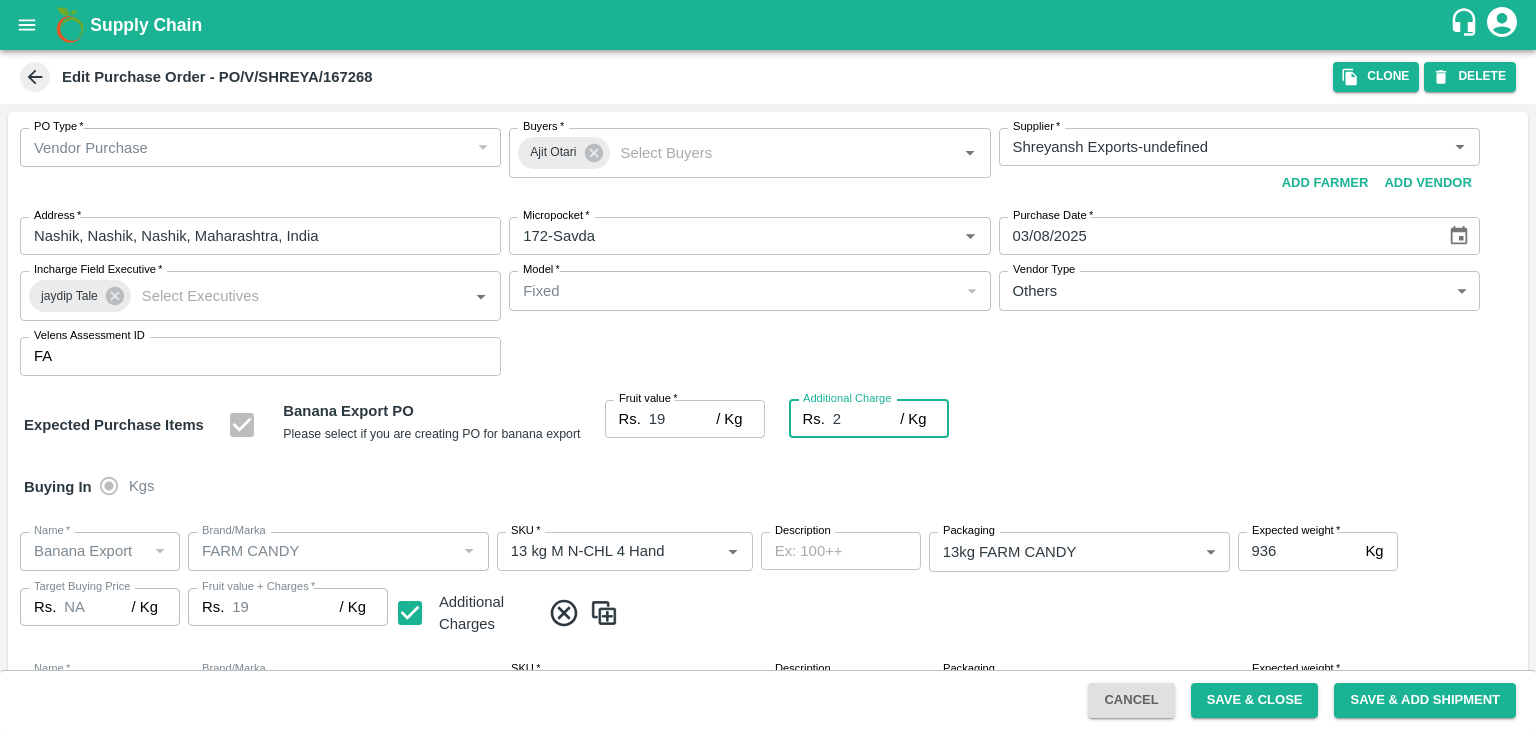 type on "21" 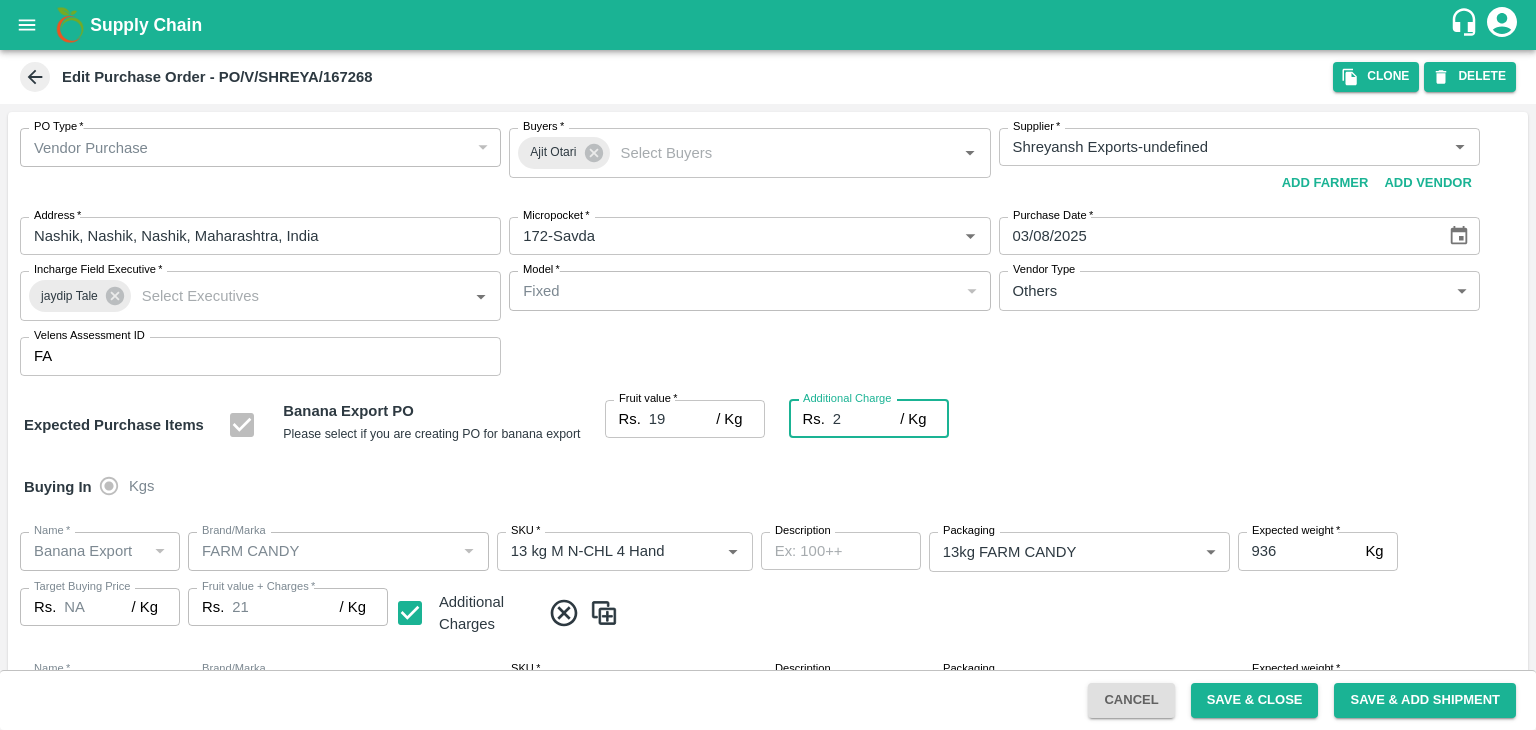 type on "2.7" 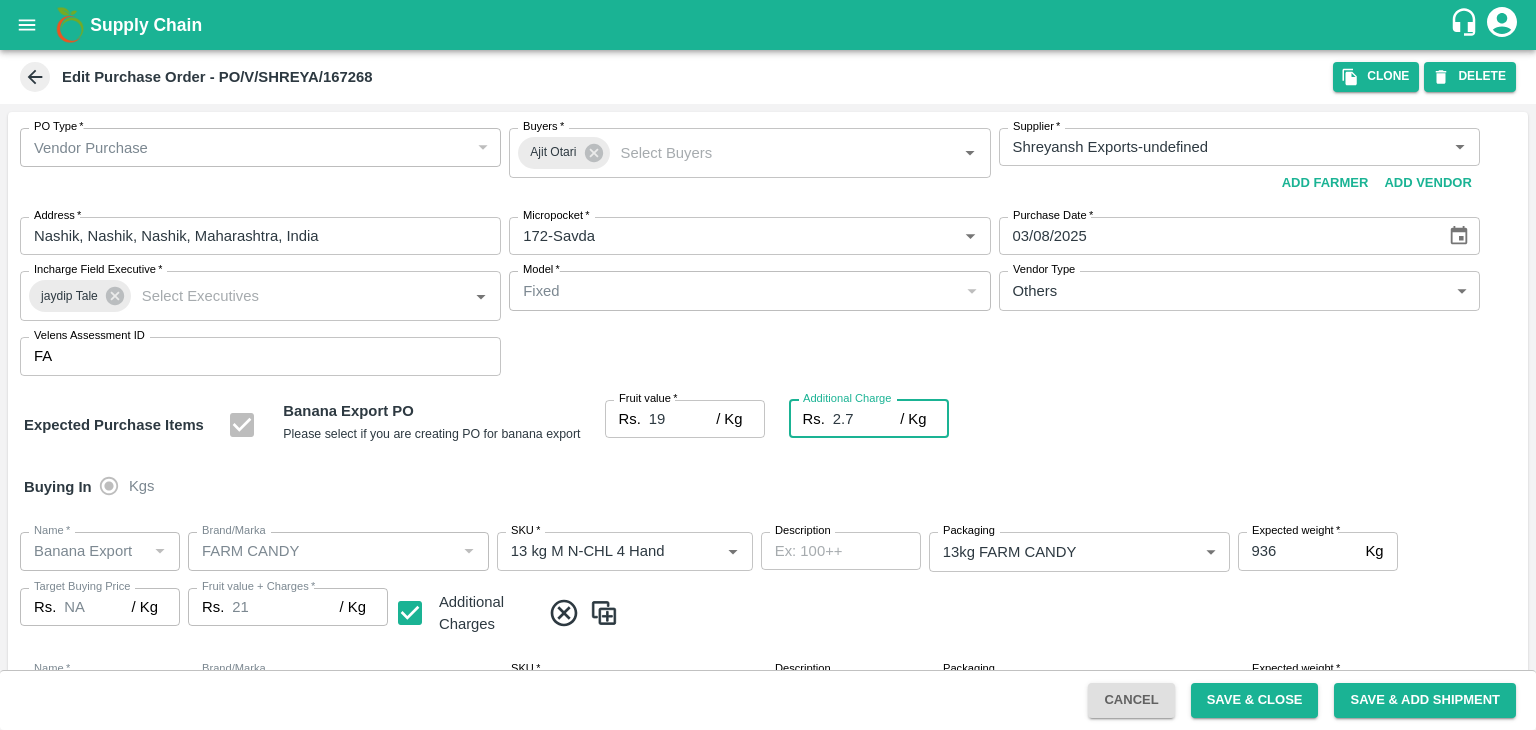 type on "21.7" 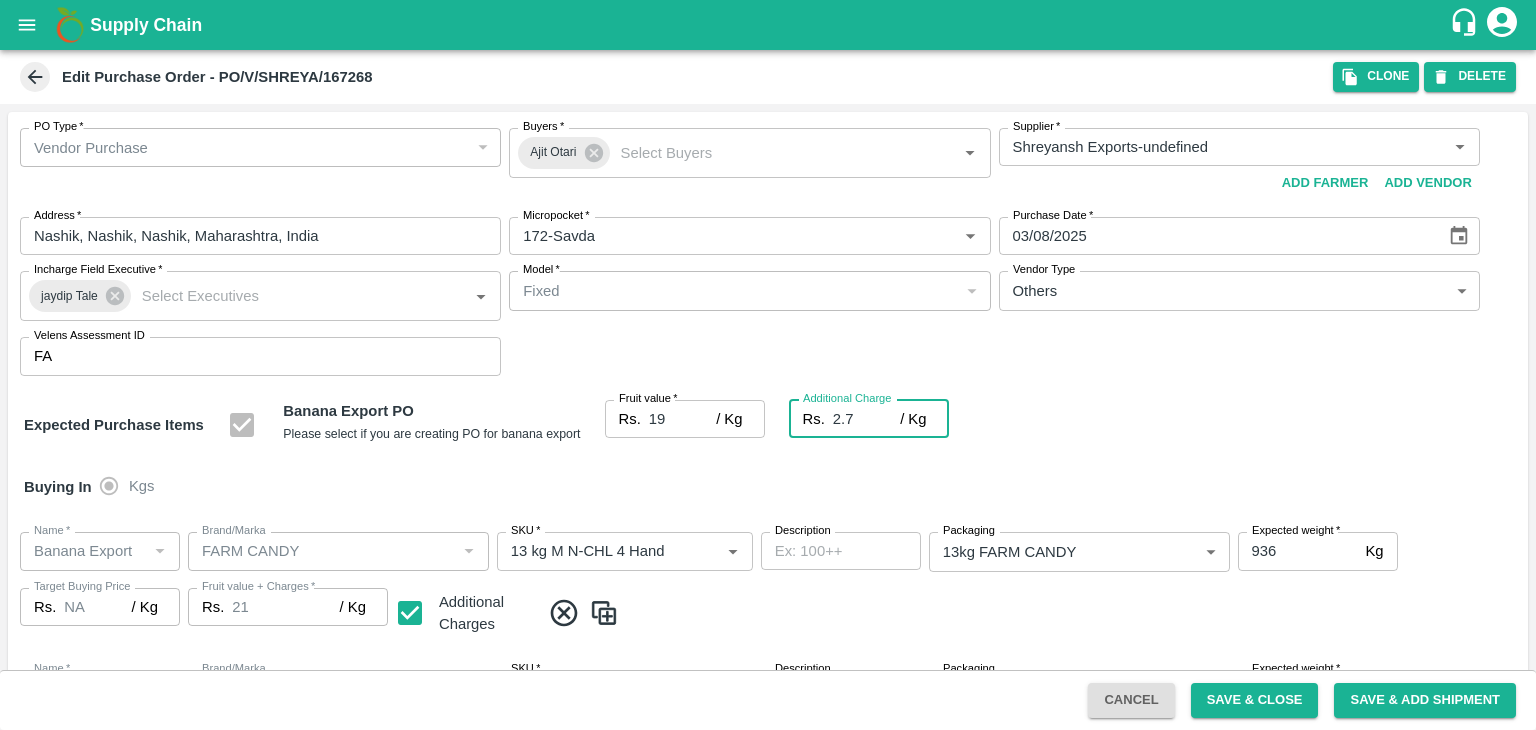 type on "21.7" 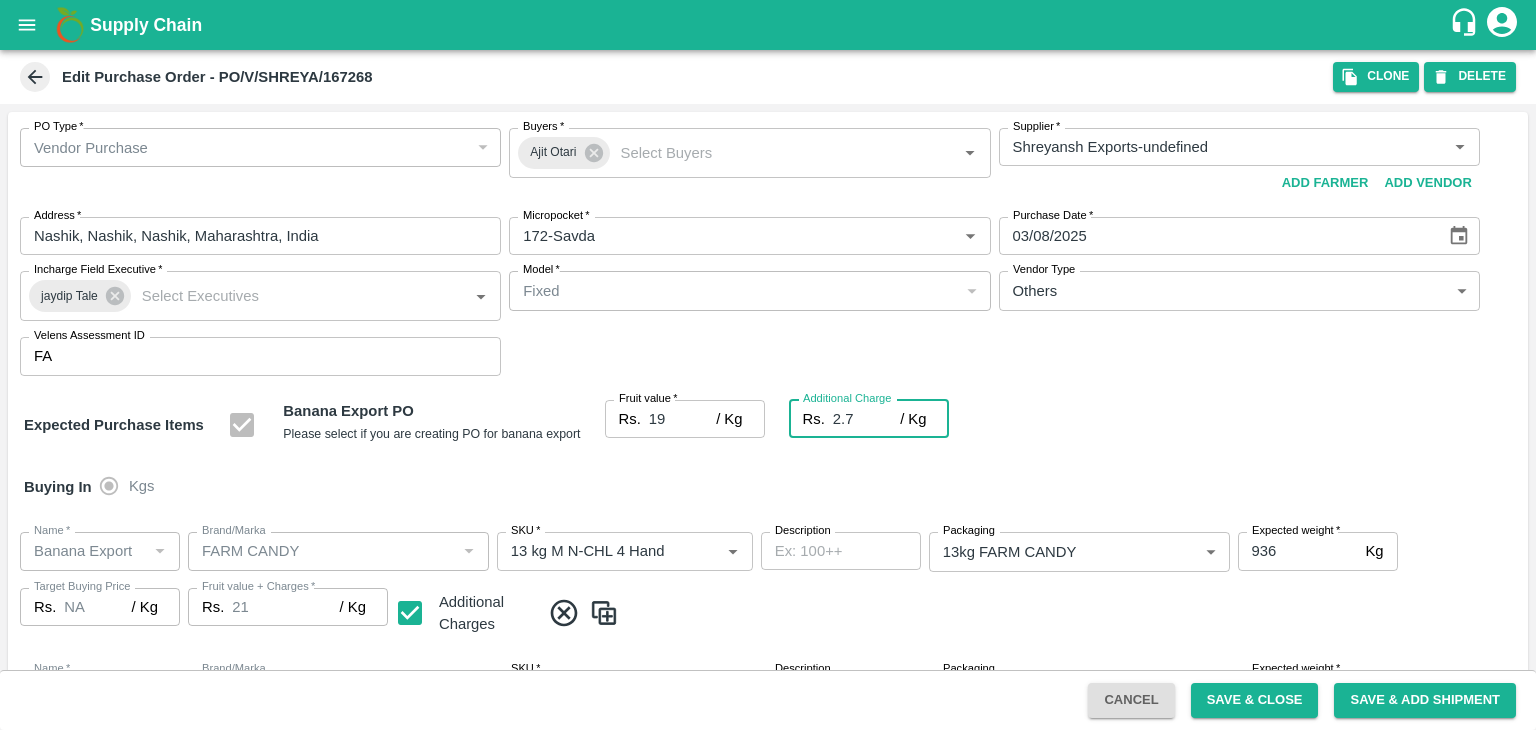 type on "21.7" 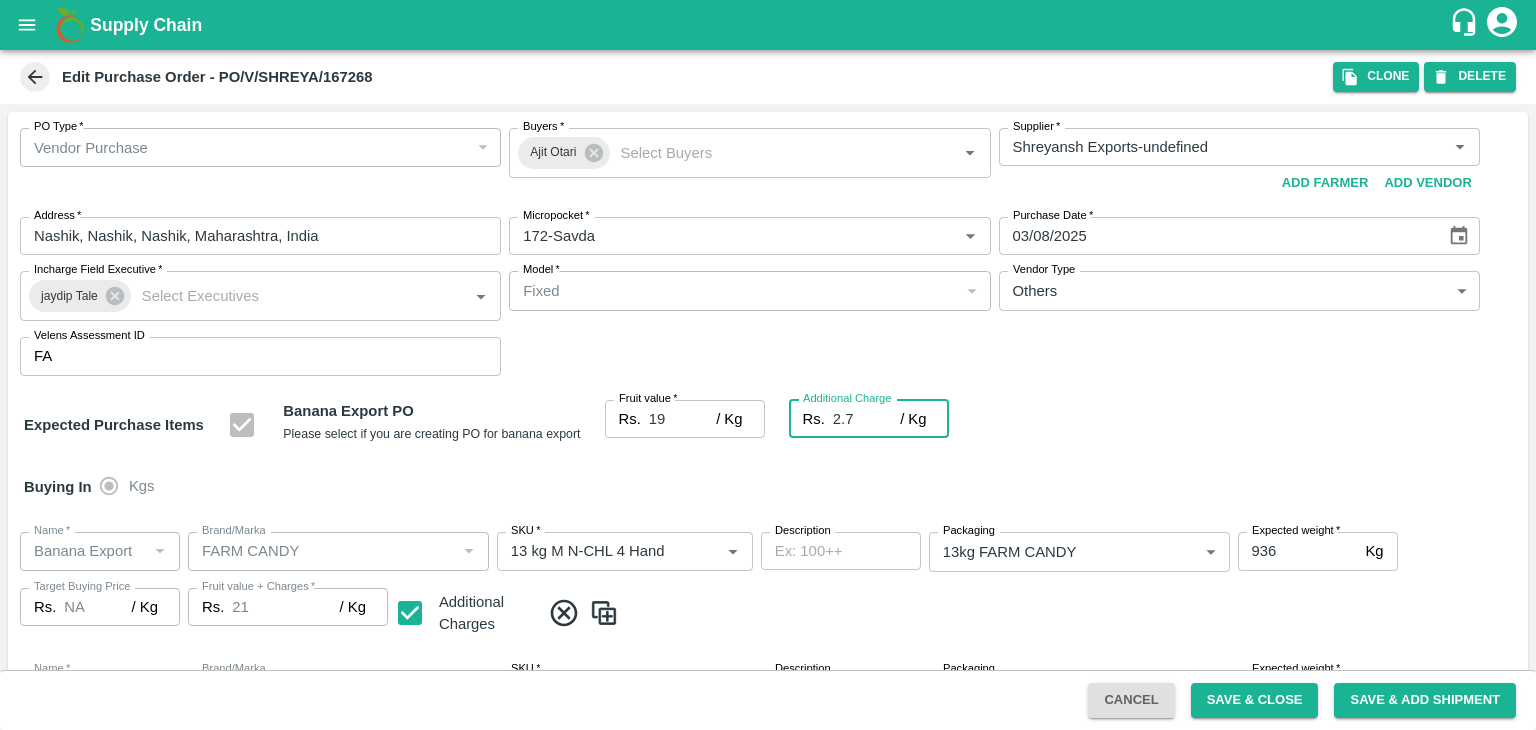type on "21.7" 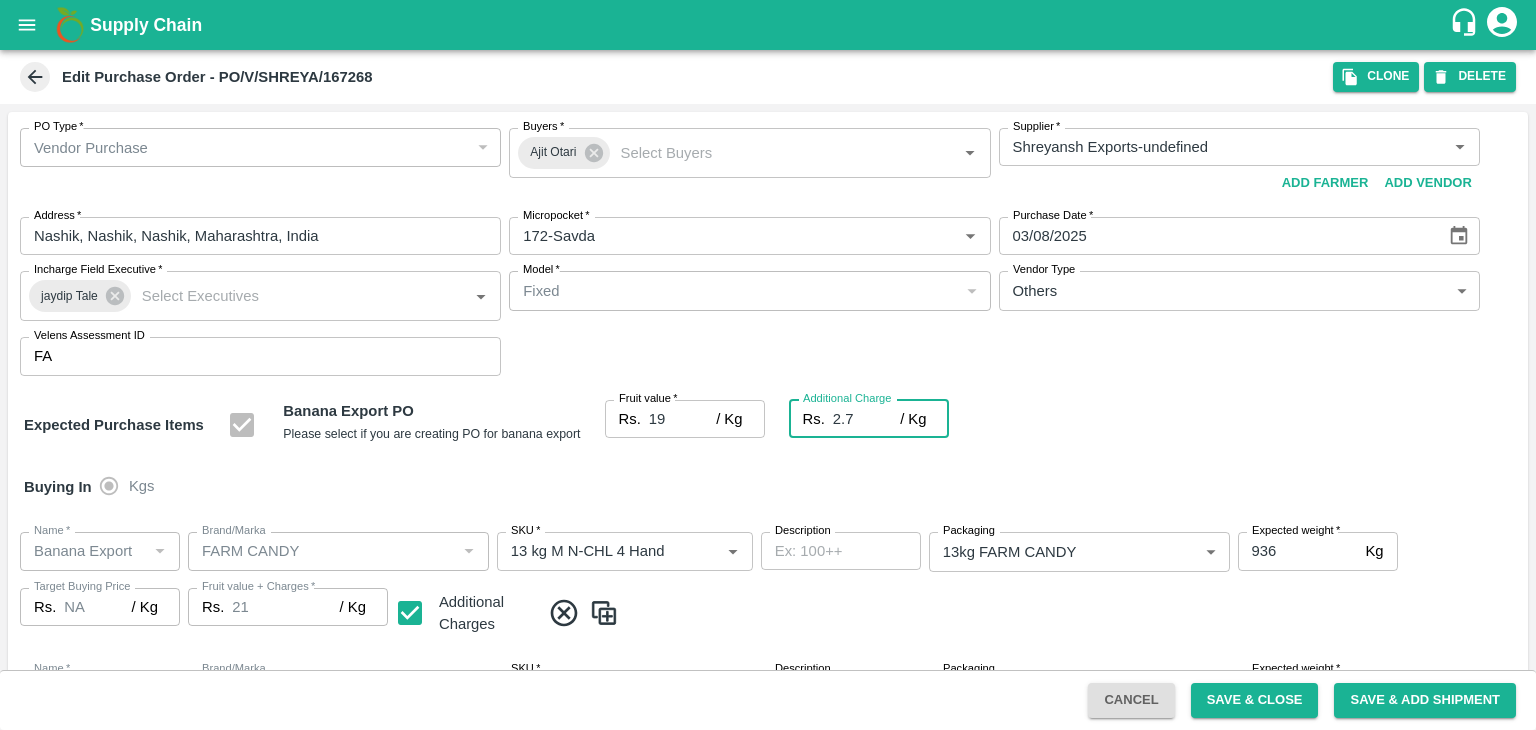 type on "21.7" 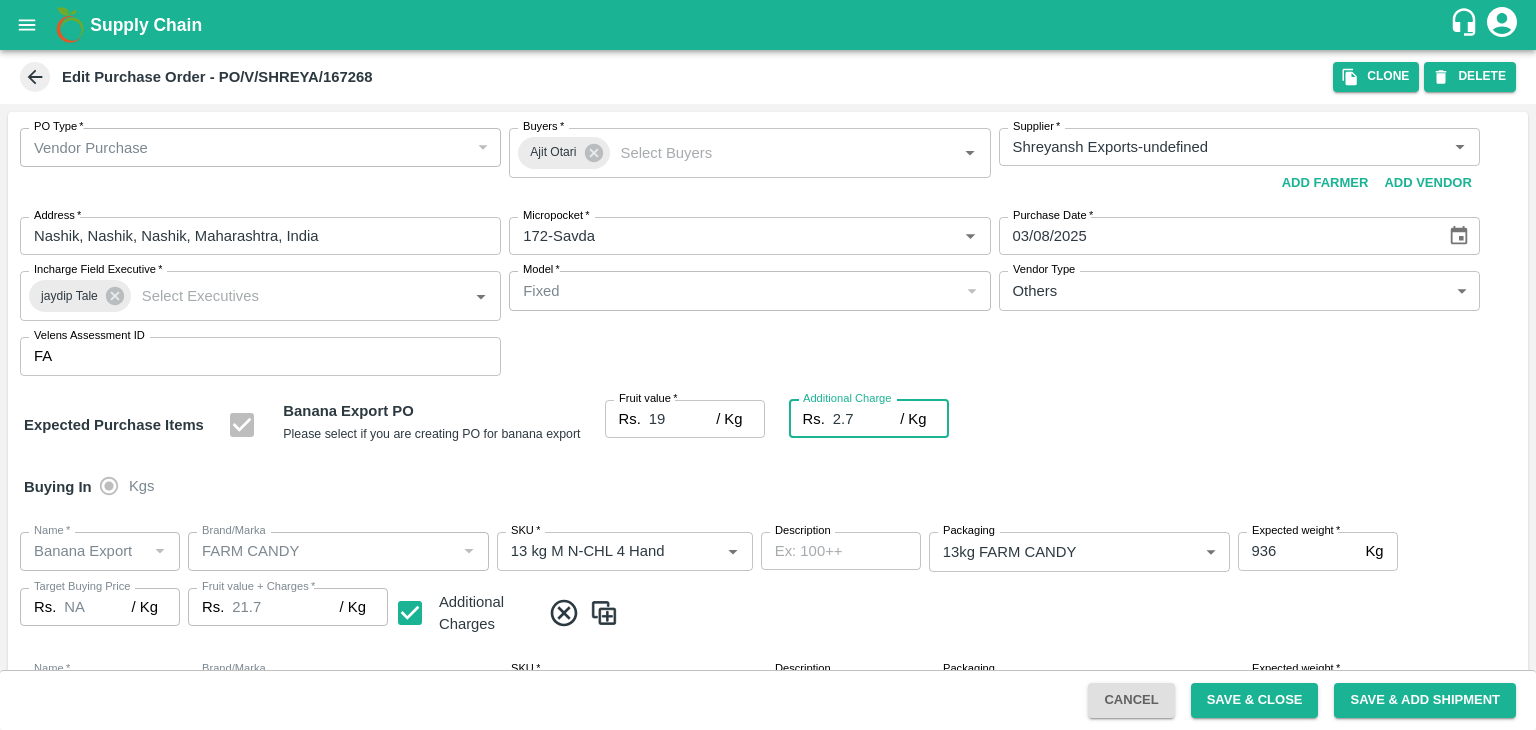 type on "2.75" 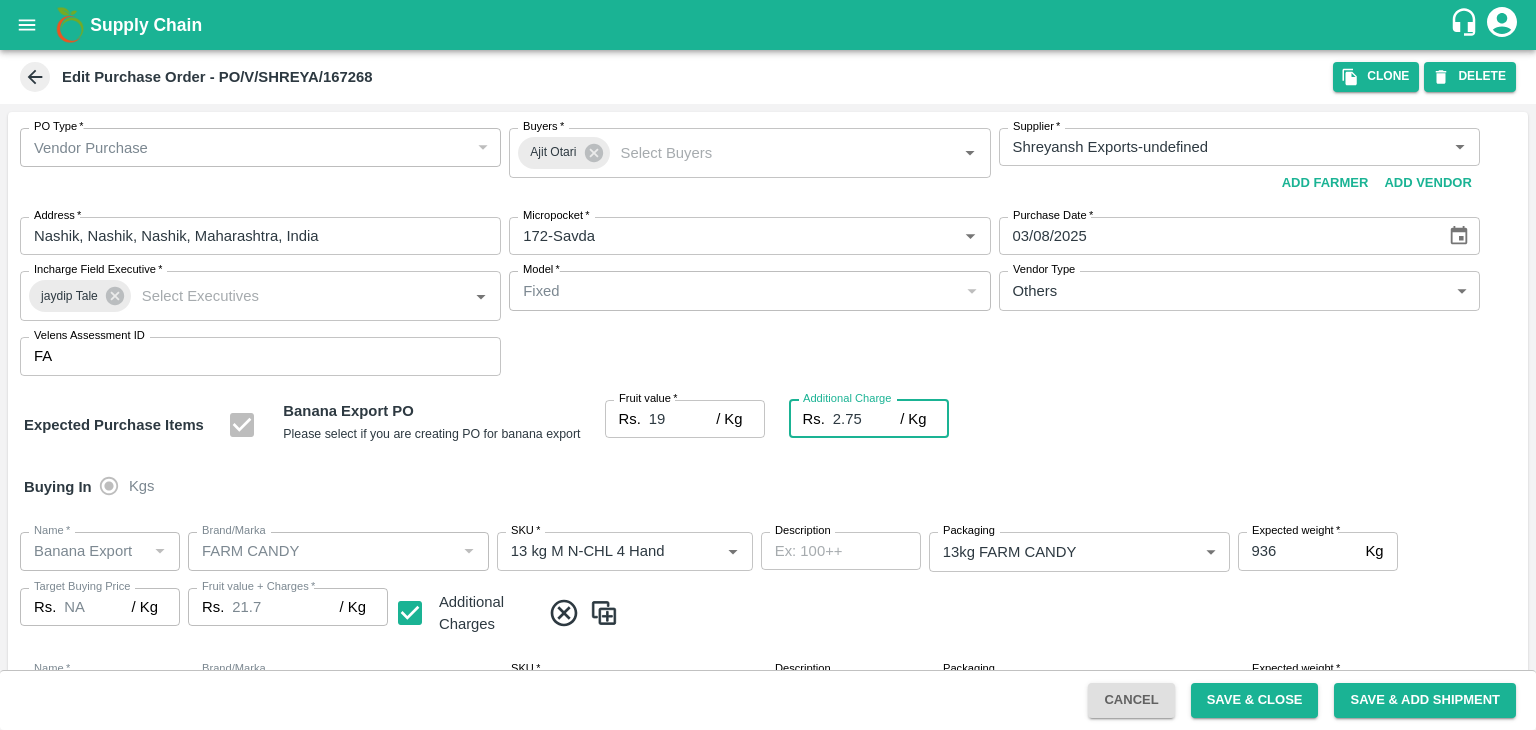 type on "21.75" 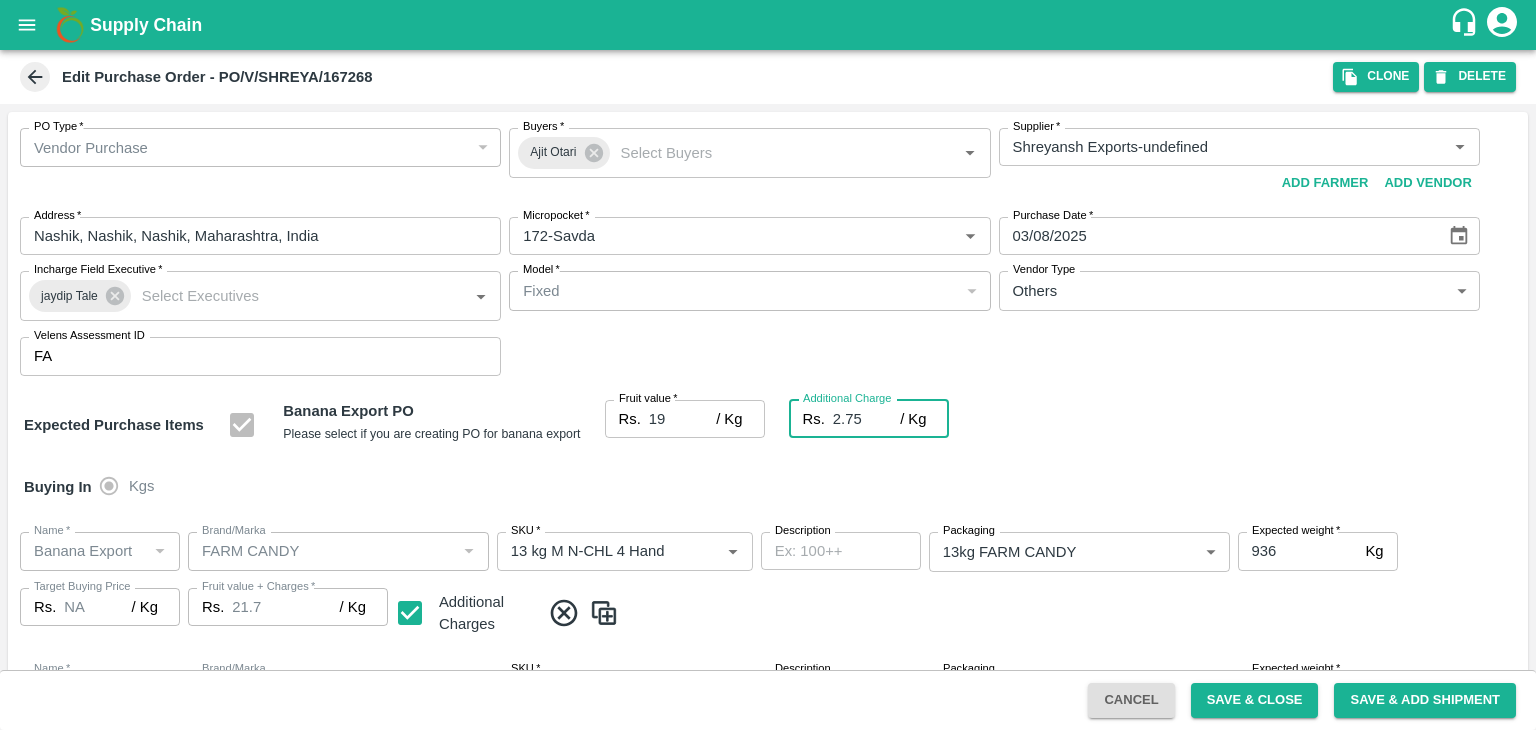 type on "21.75" 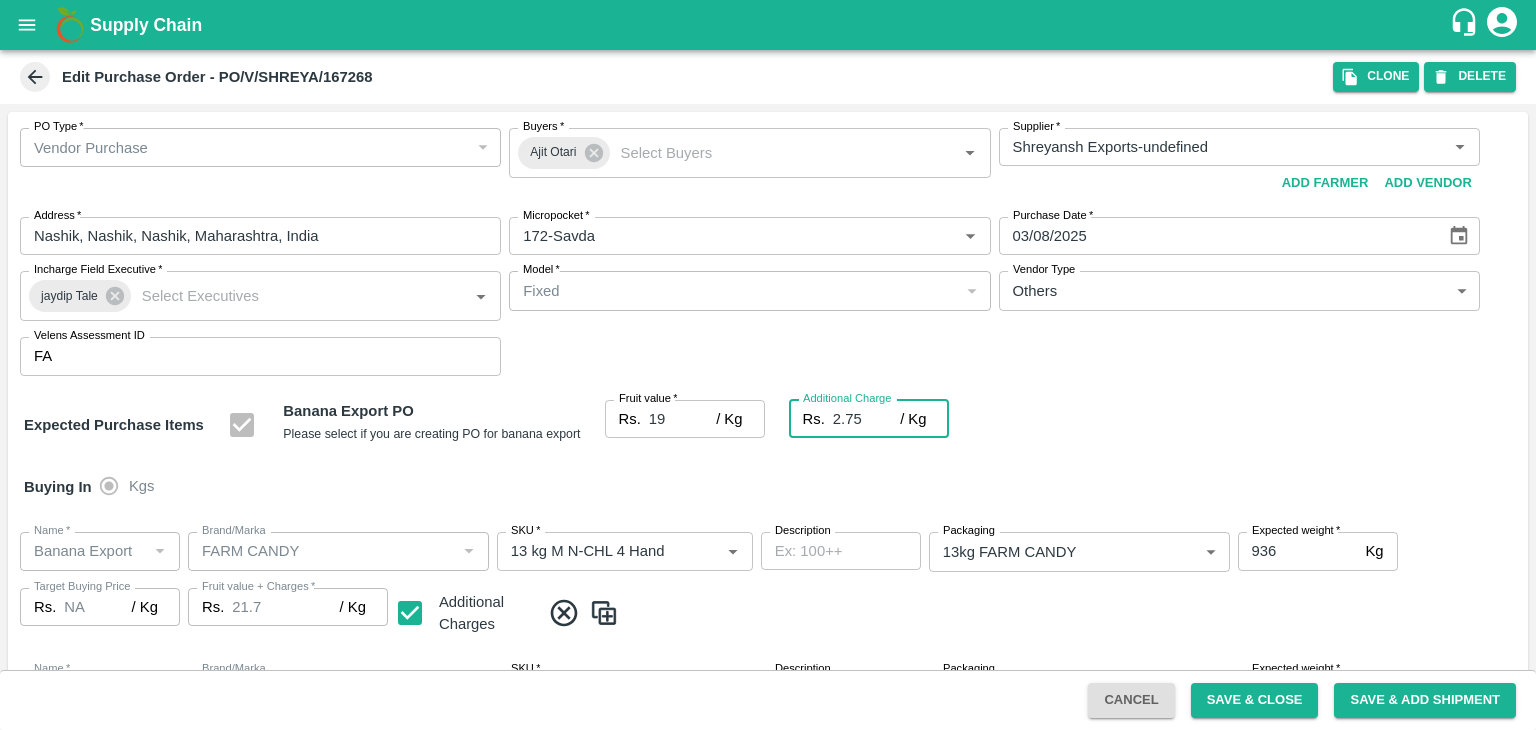 type on "21.75" 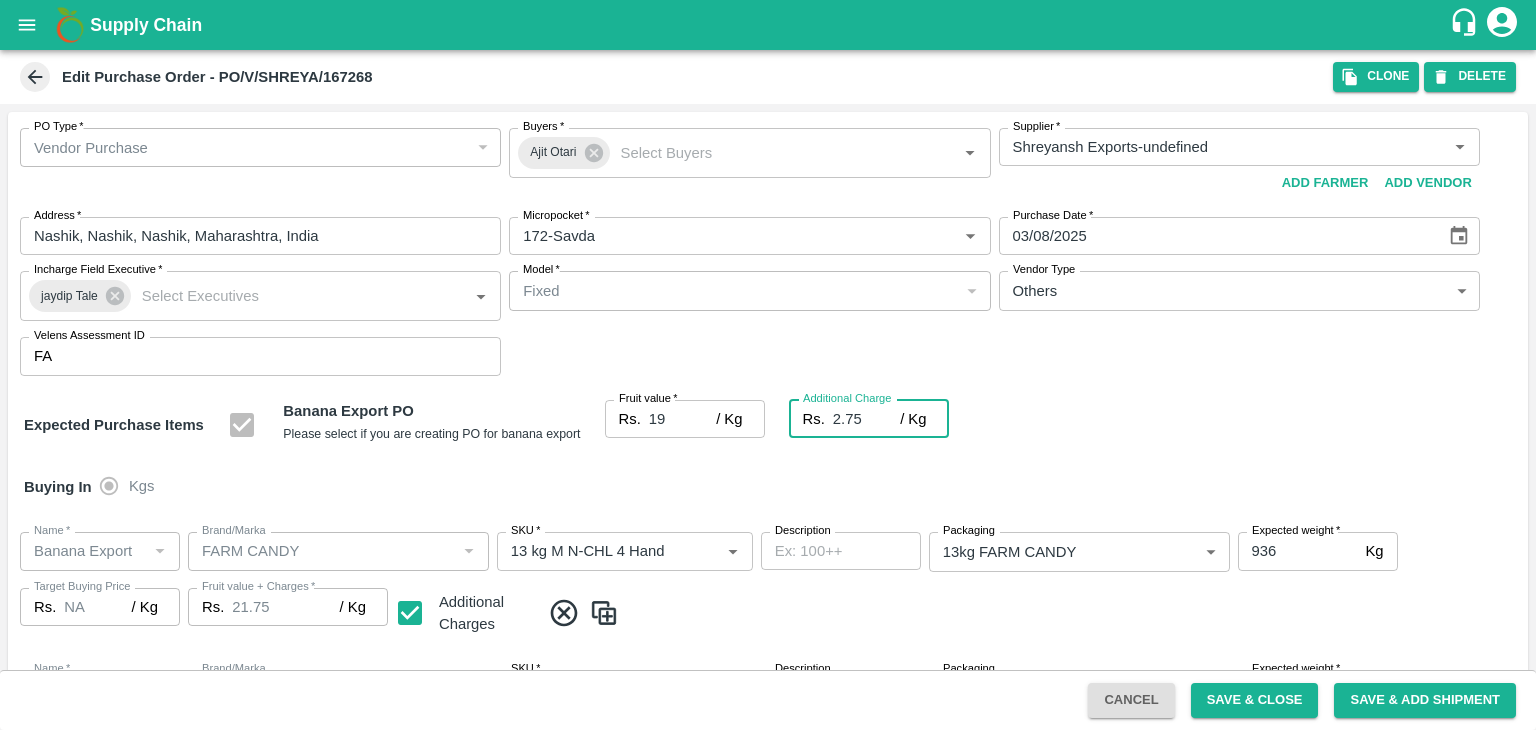 type on "2.75" 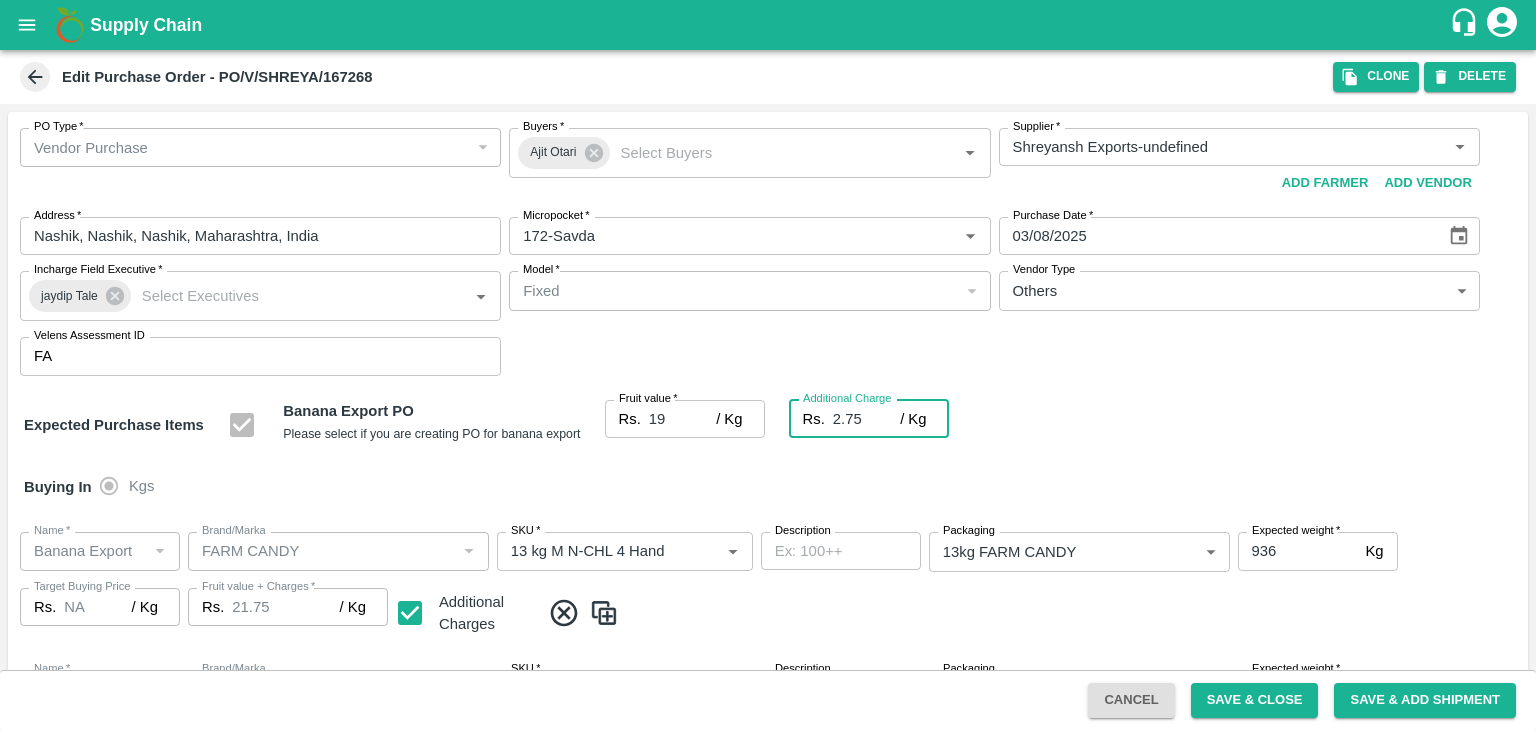 click on "Buying In Kgs" at bounding box center (768, 487) 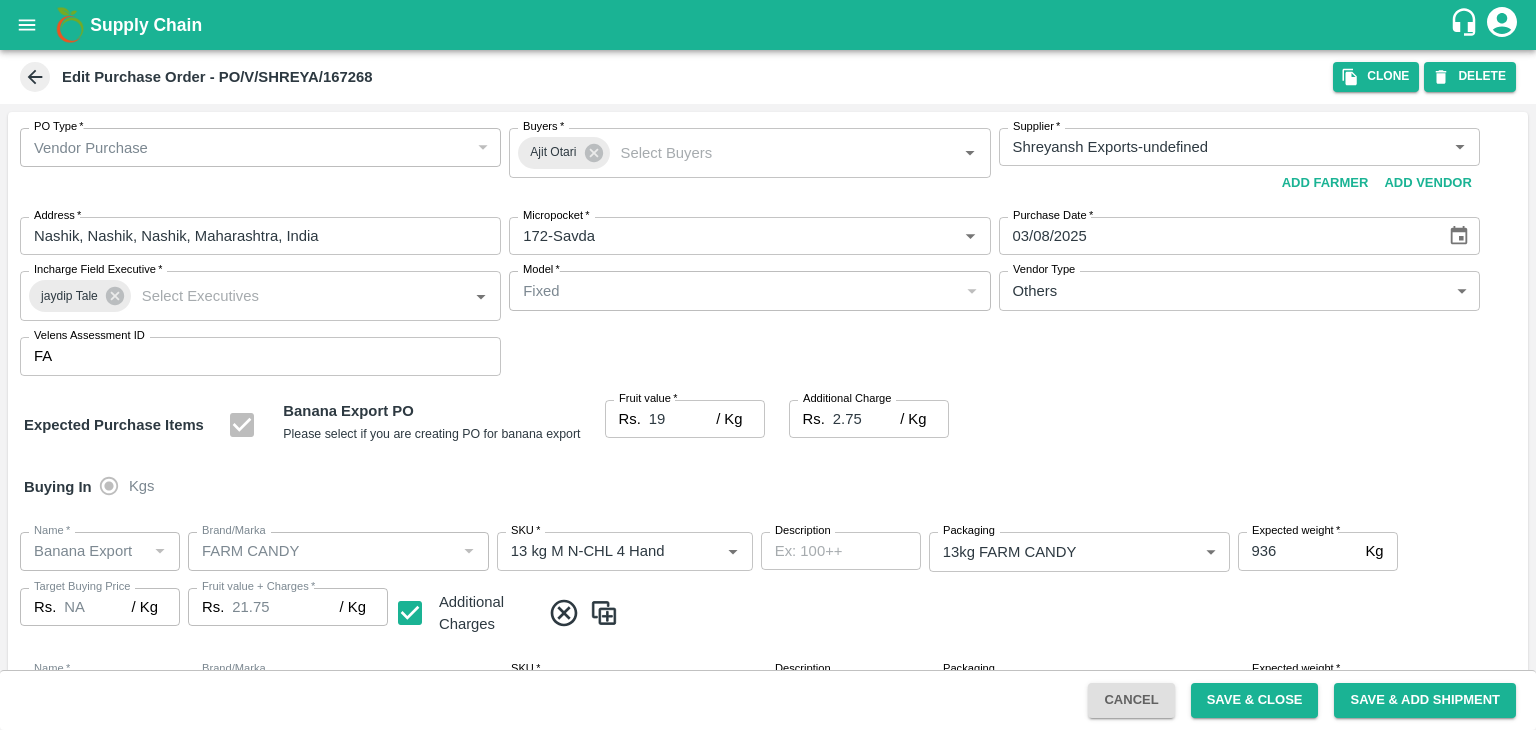scroll, scrollTop: 1060, scrollLeft: 0, axis: vertical 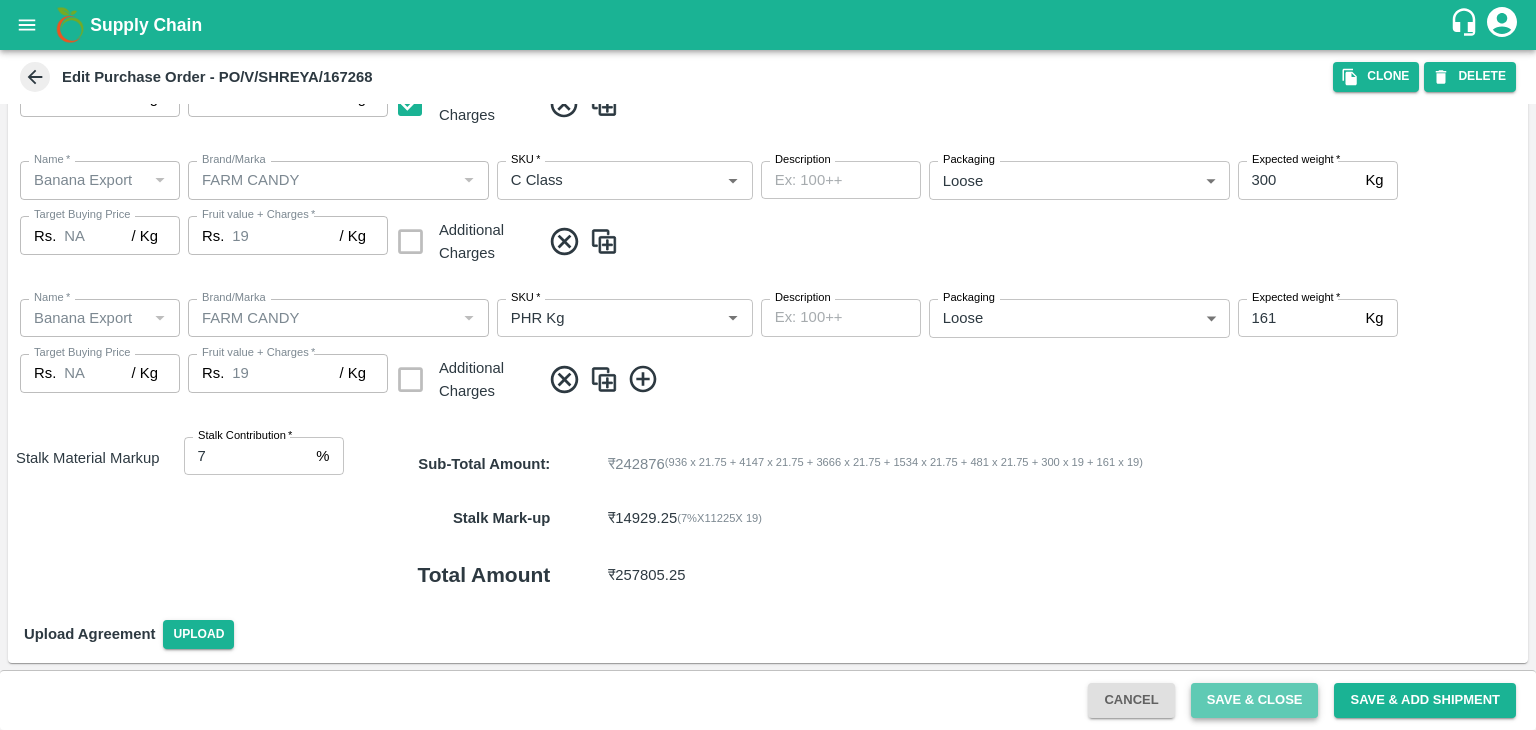click on "Save & Close" at bounding box center [1255, 700] 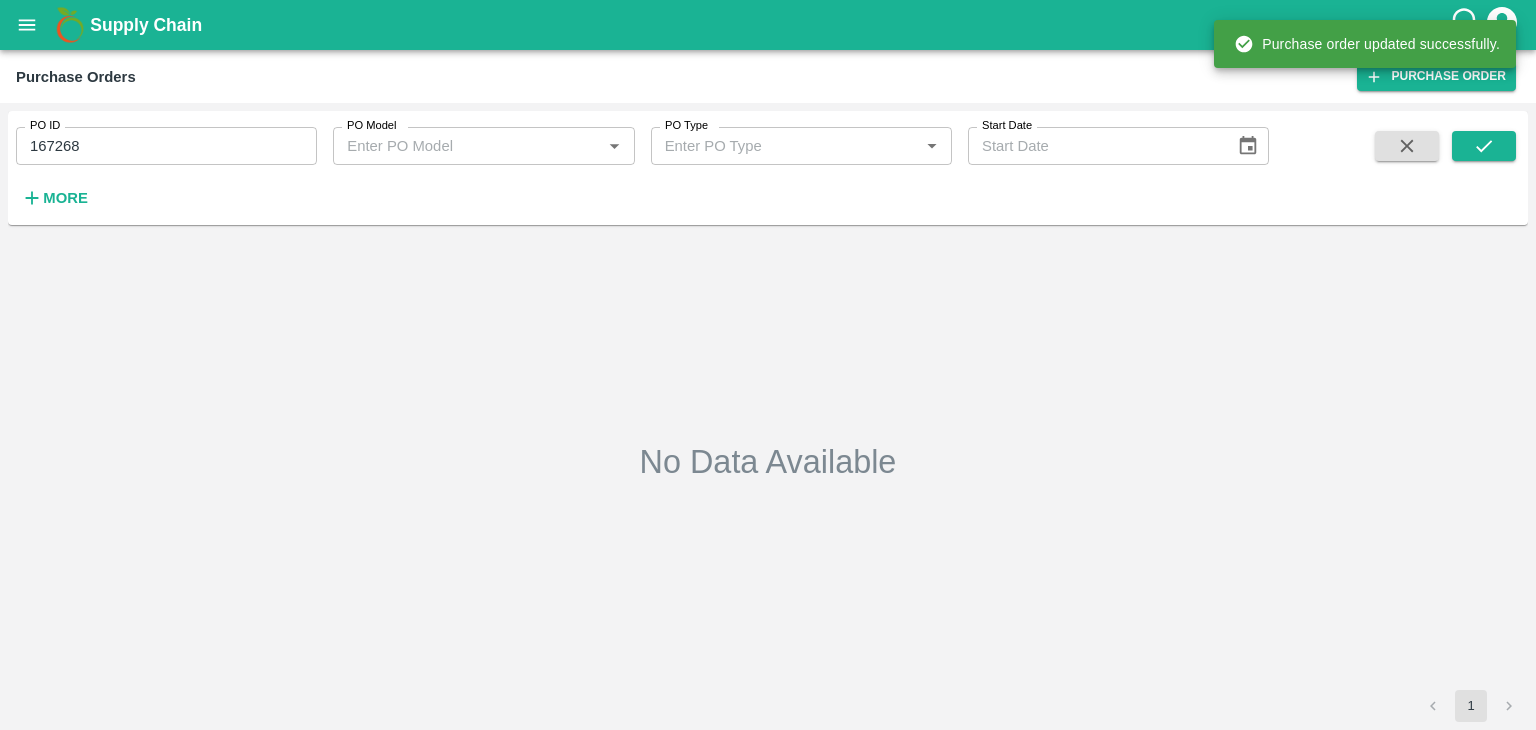 type on "04/08/2025" 